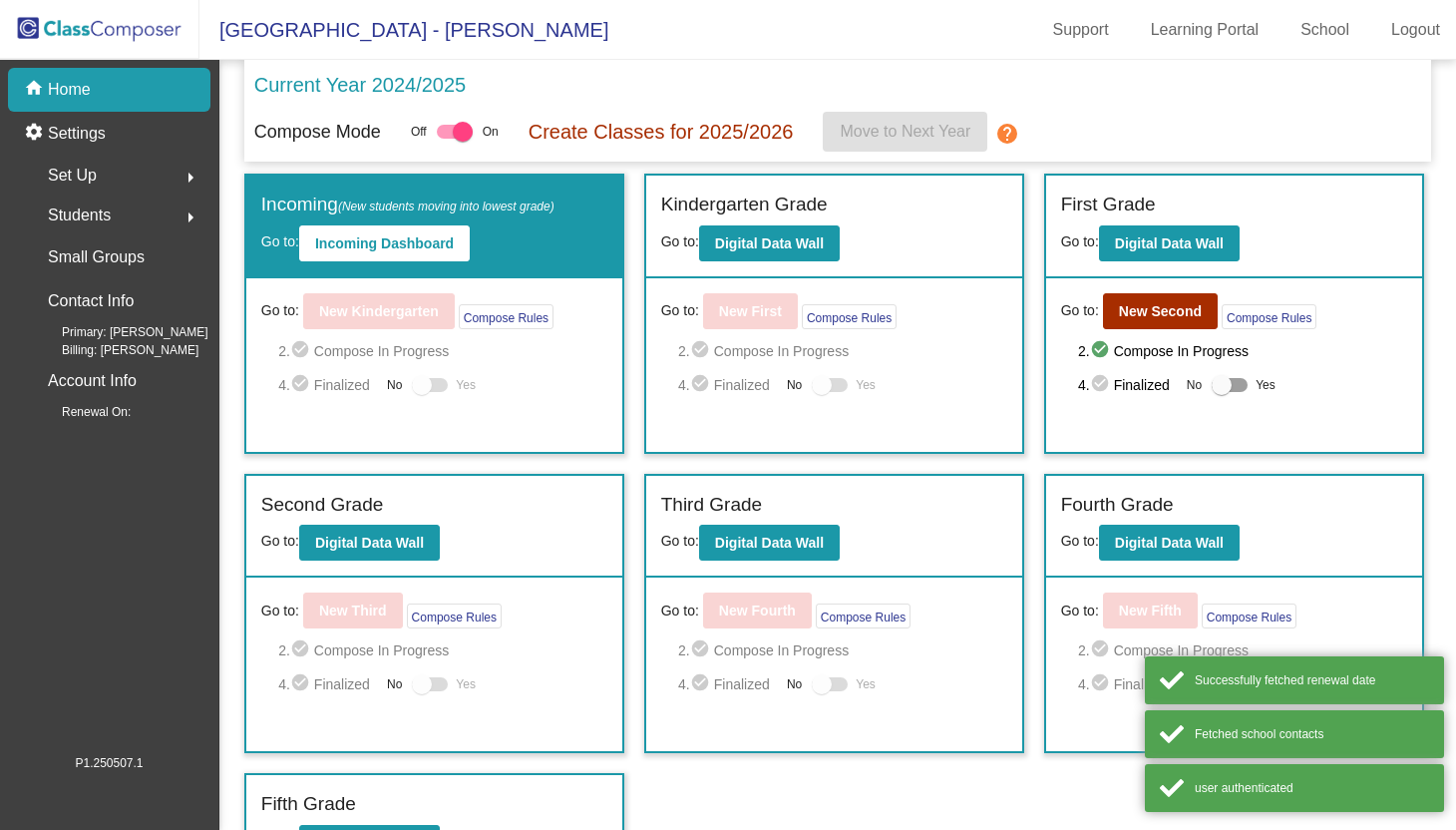 scroll, scrollTop: 0, scrollLeft: 0, axis: both 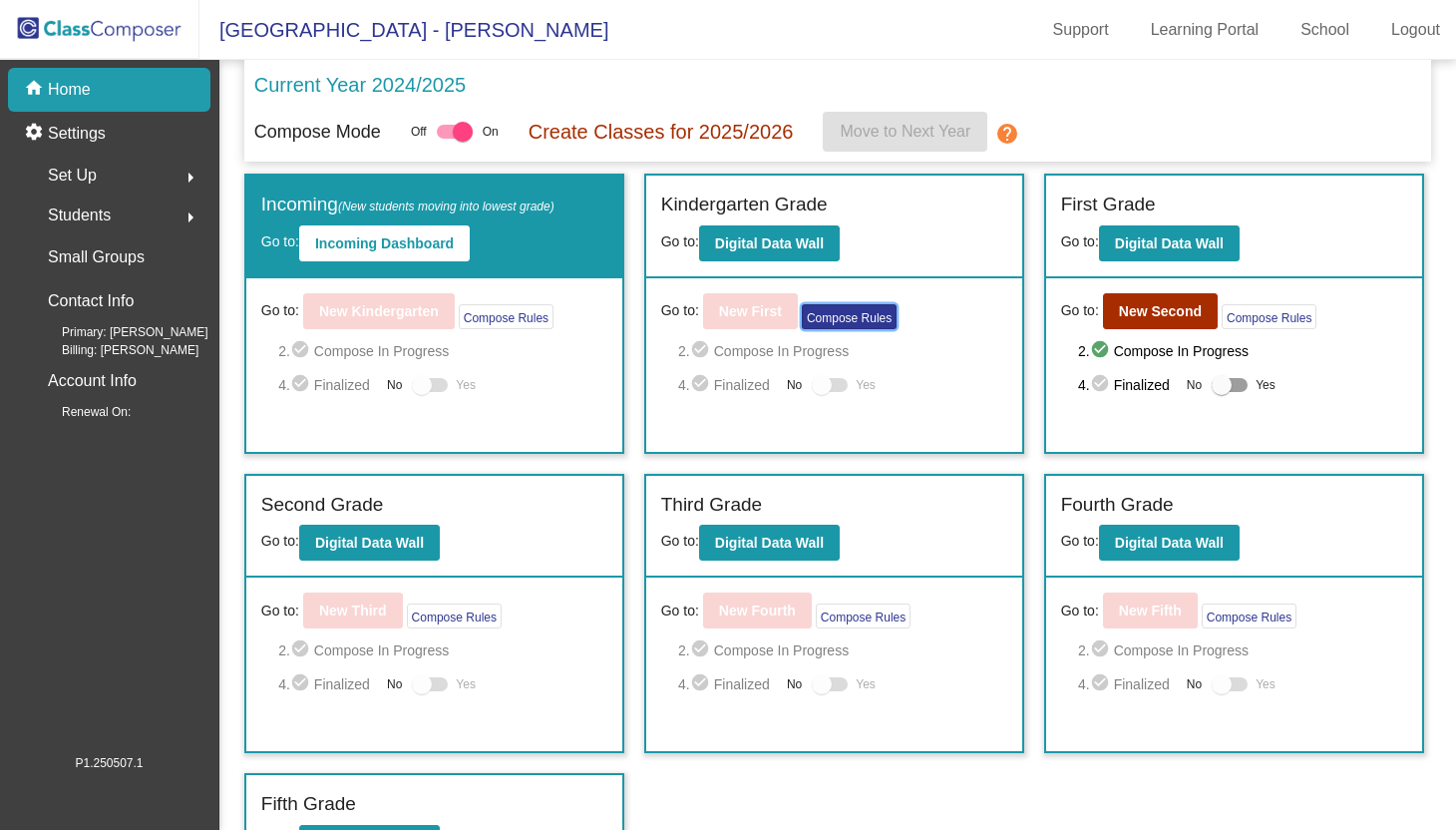 click on "Compose Rules" 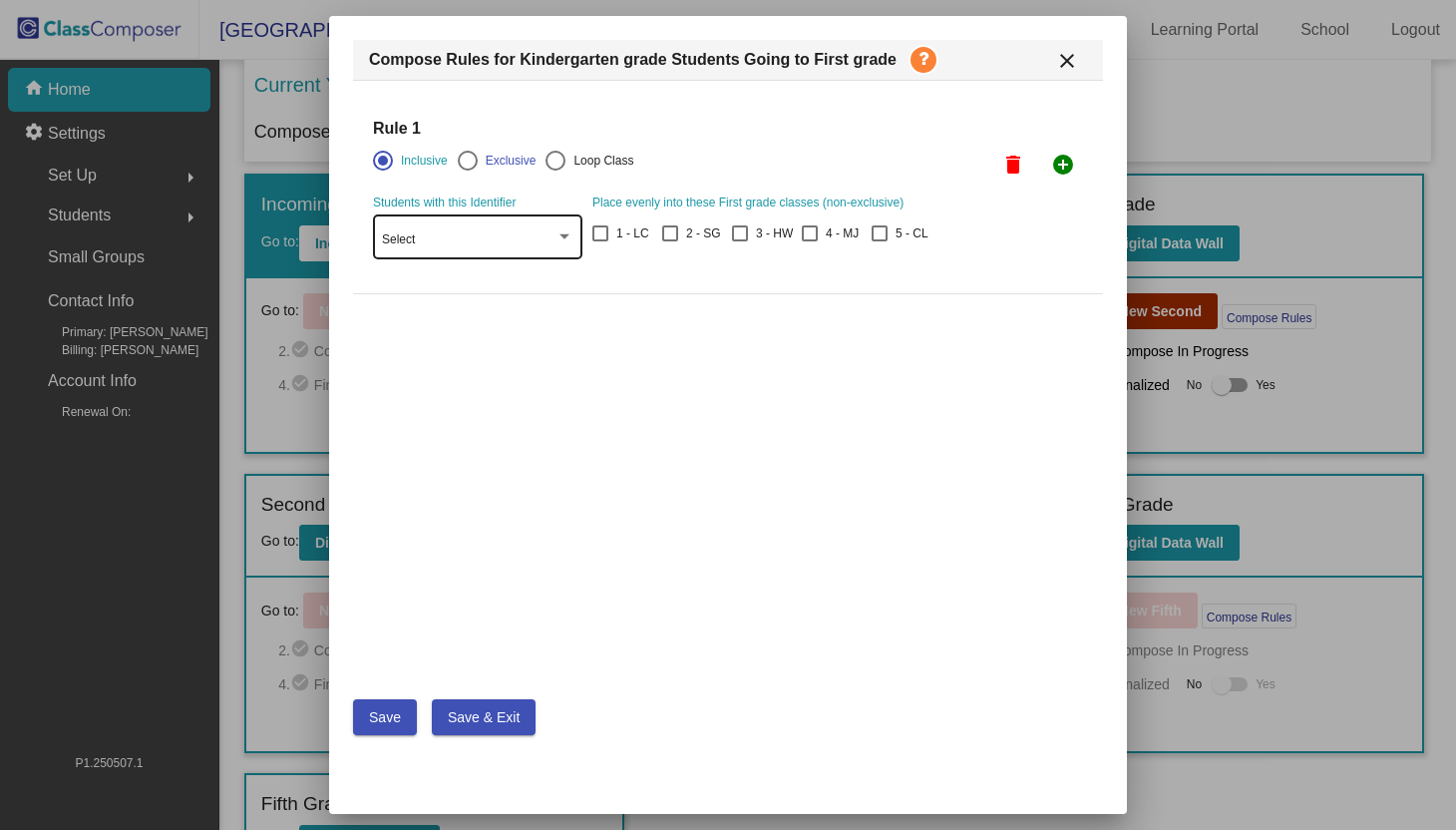 click on "Select" 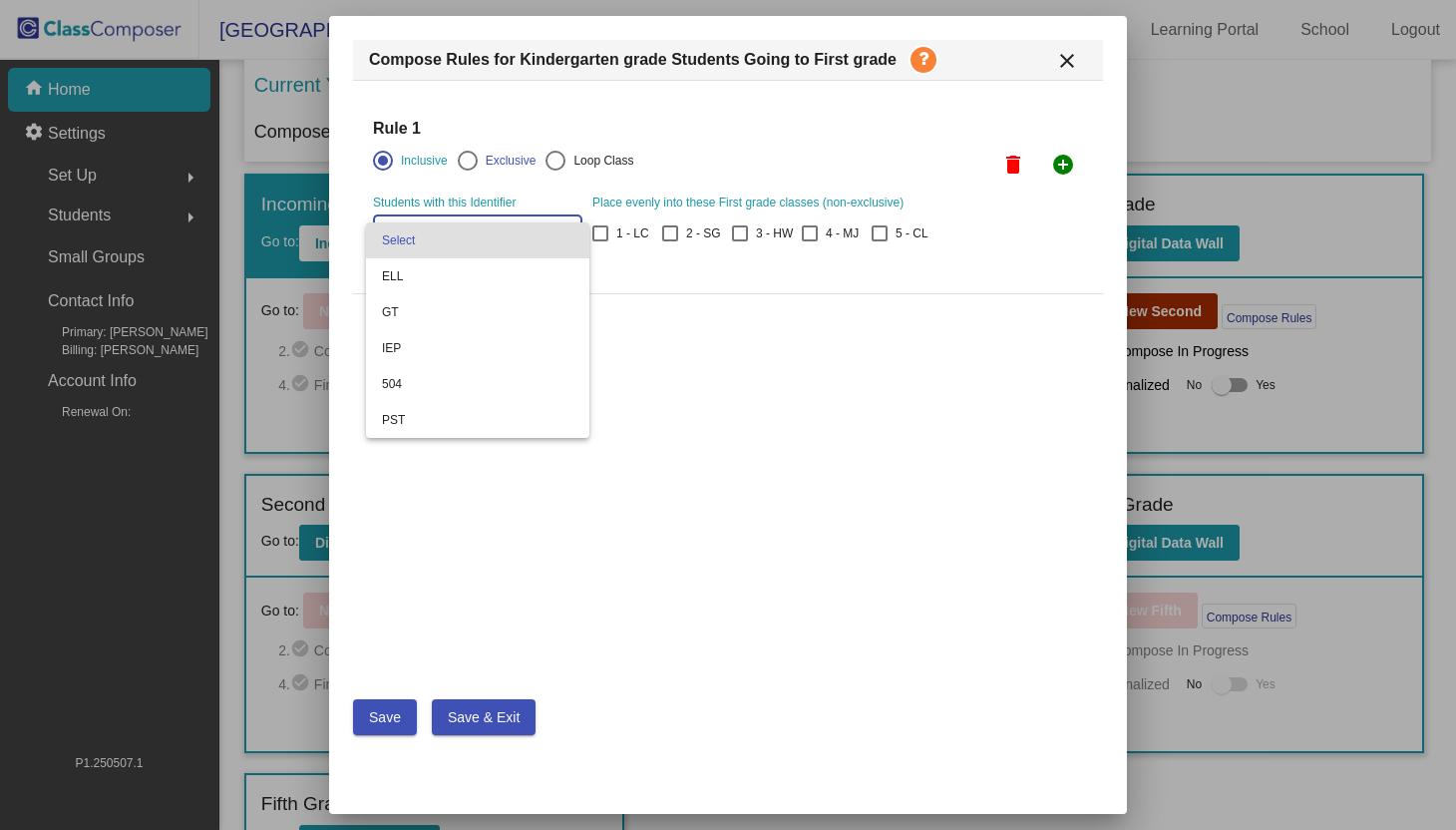 click on "Select" at bounding box center (478, 240) 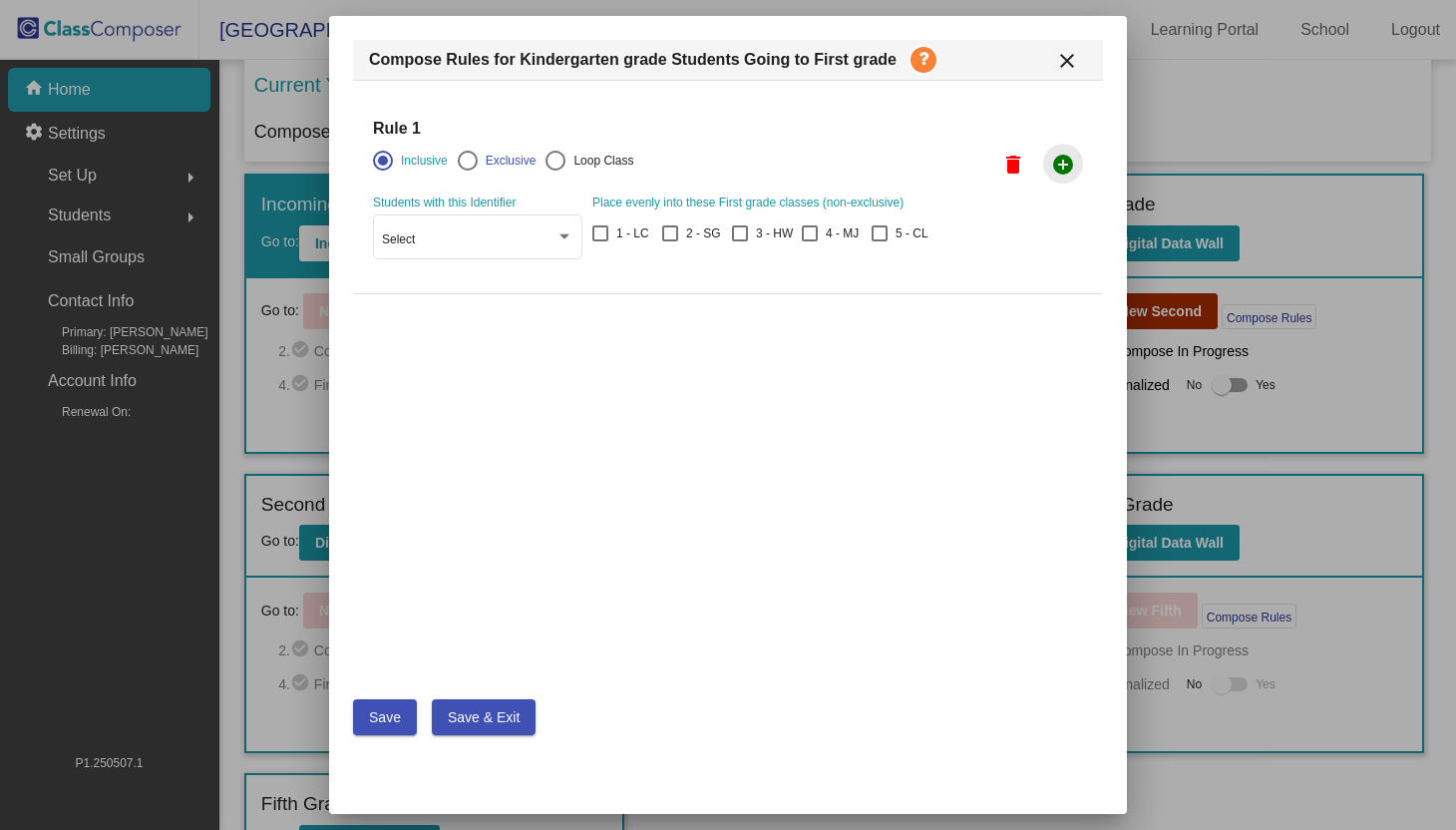 click on "add_circle" at bounding box center (1063, 165) 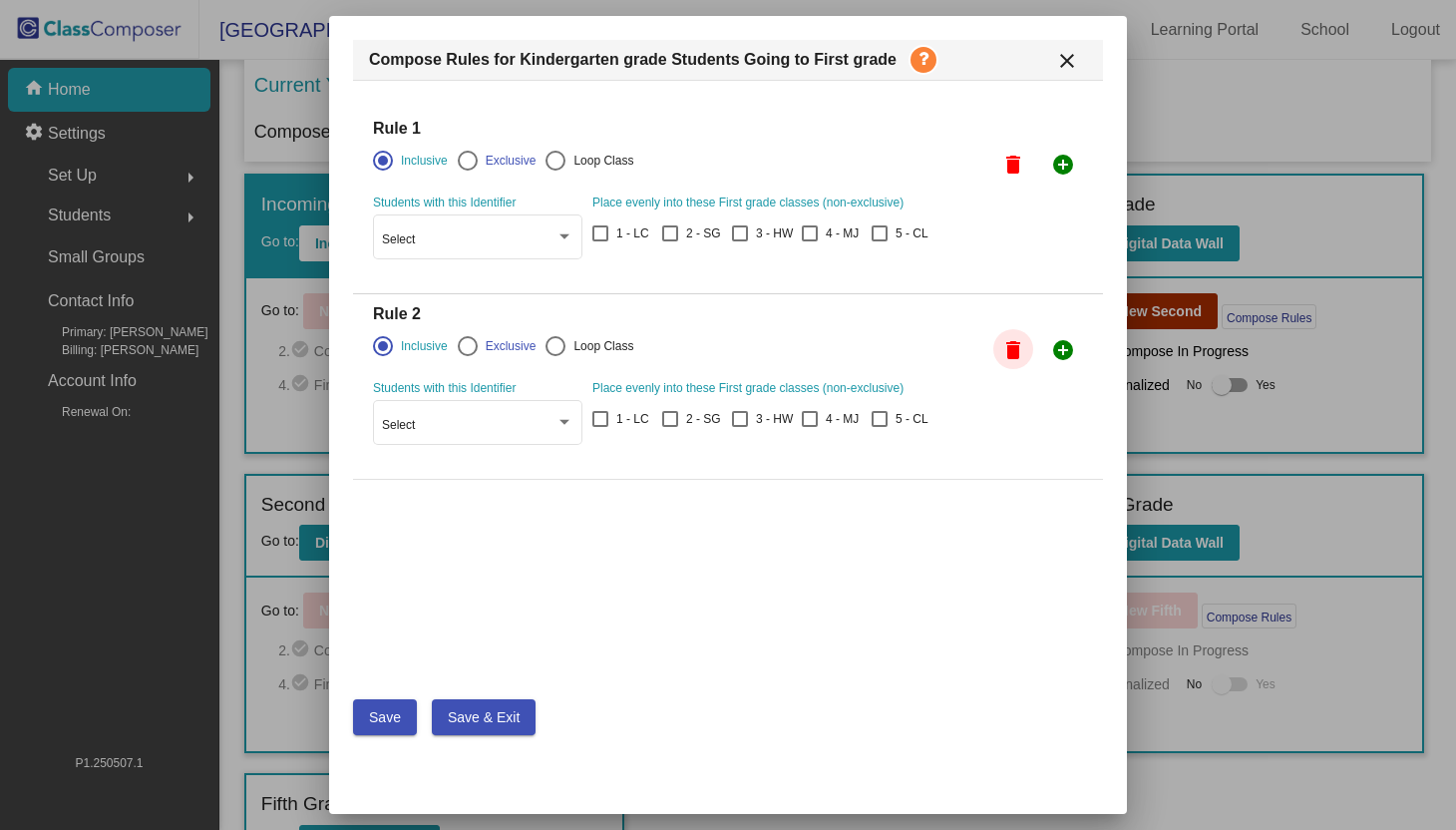 click on "delete" at bounding box center [1013, 350] 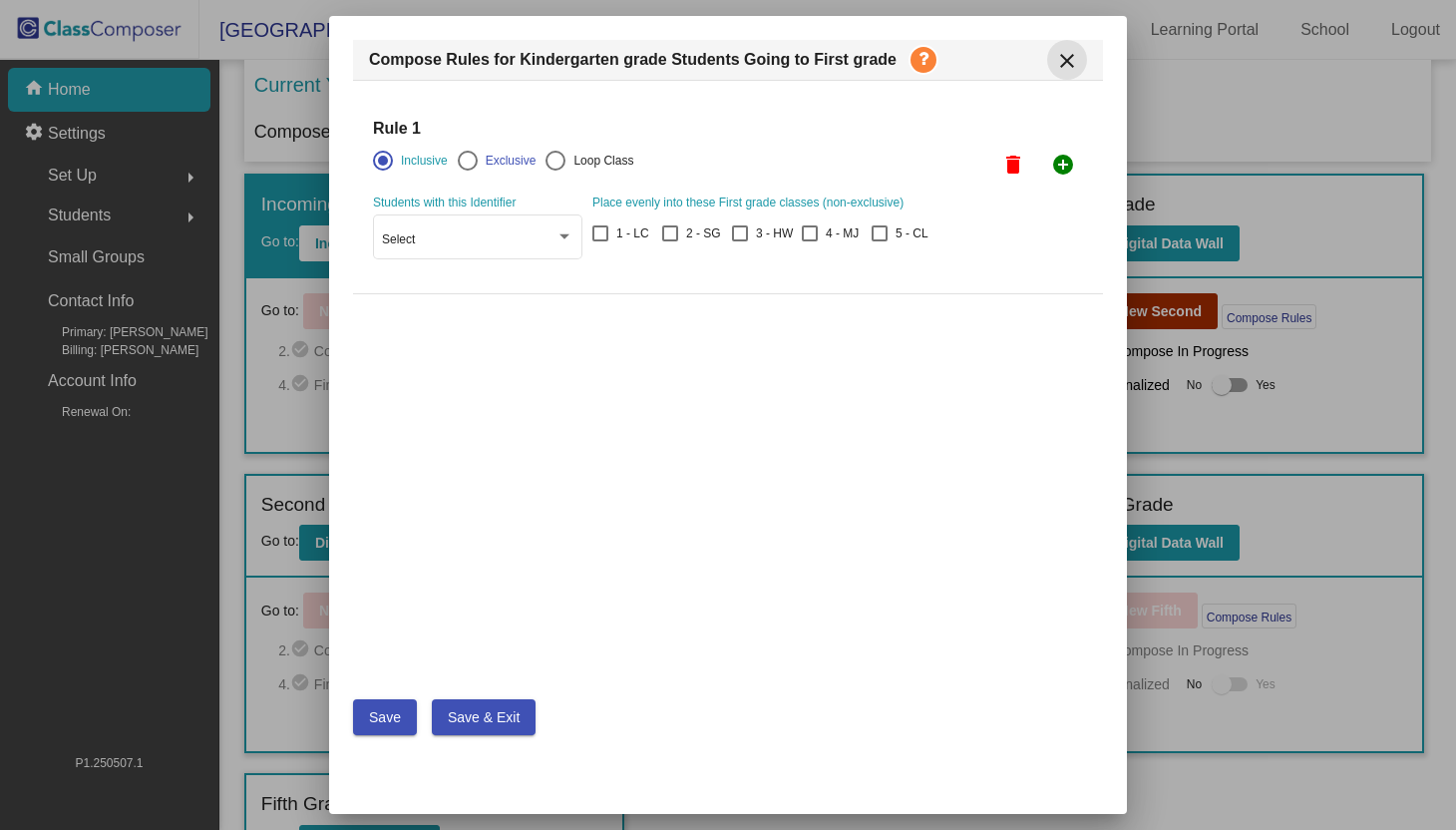 click on "close" at bounding box center (1067, 61) 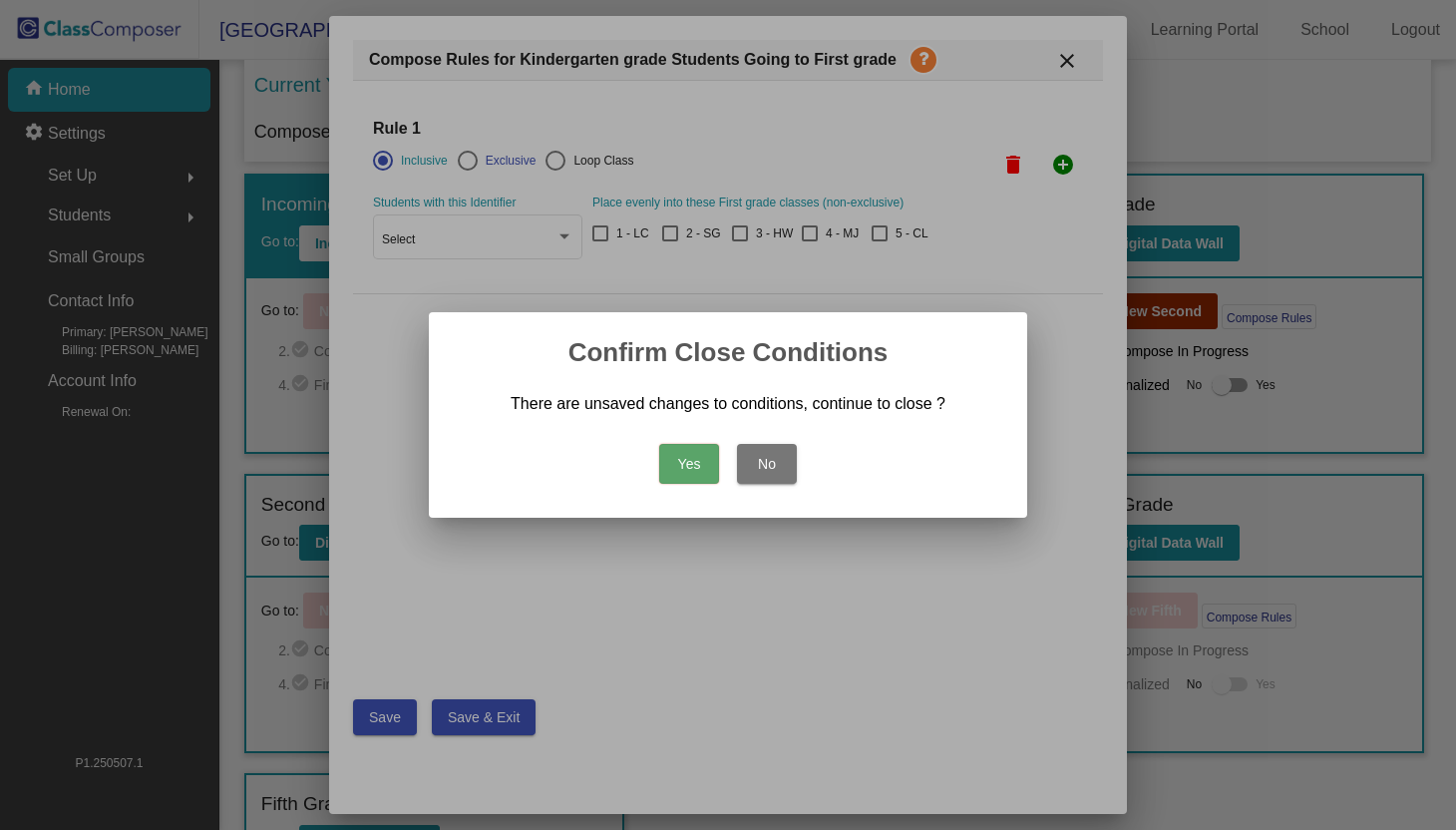 click on "Yes" at bounding box center (689, 464) 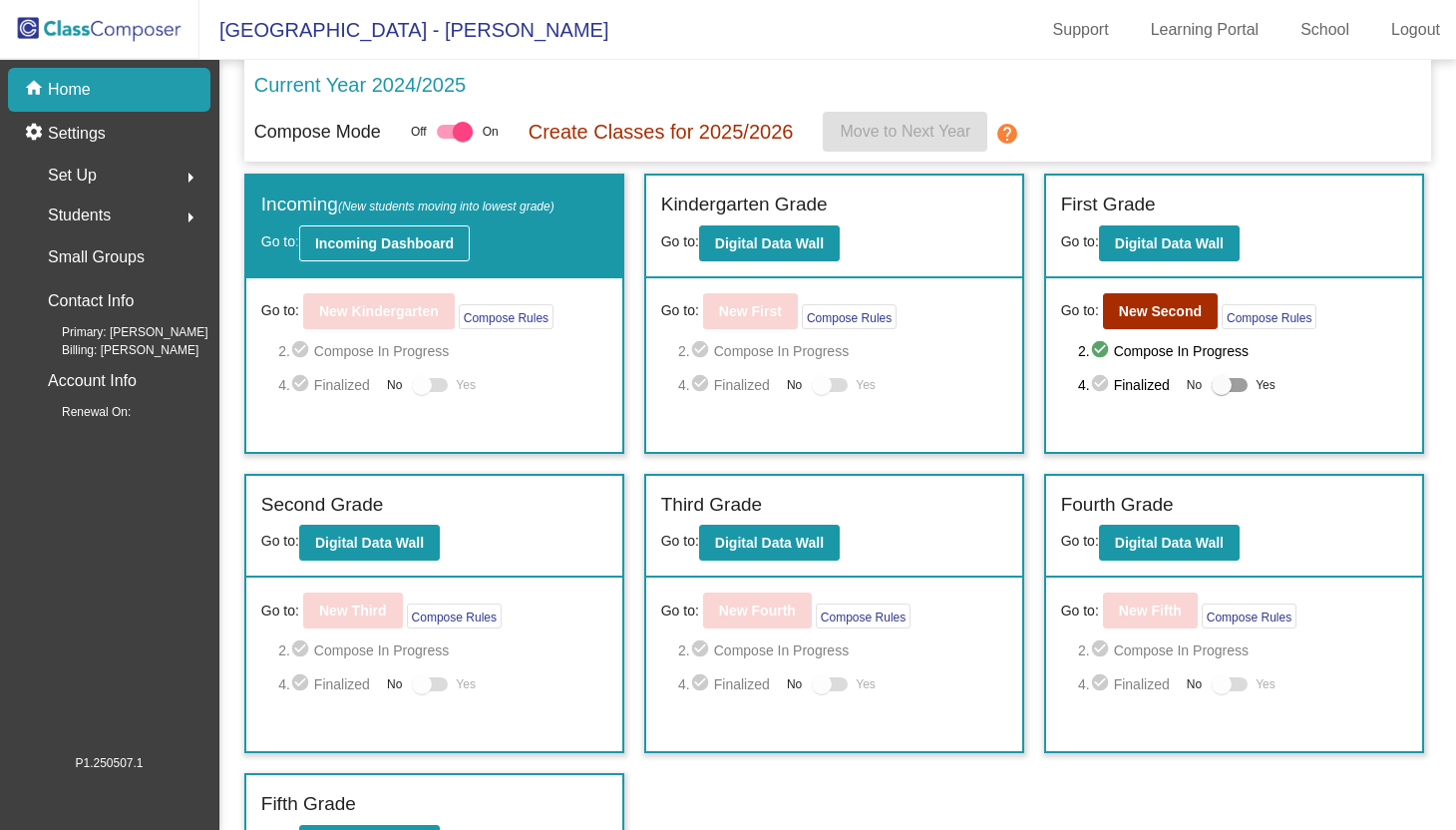 click on "Incoming Dashboard" 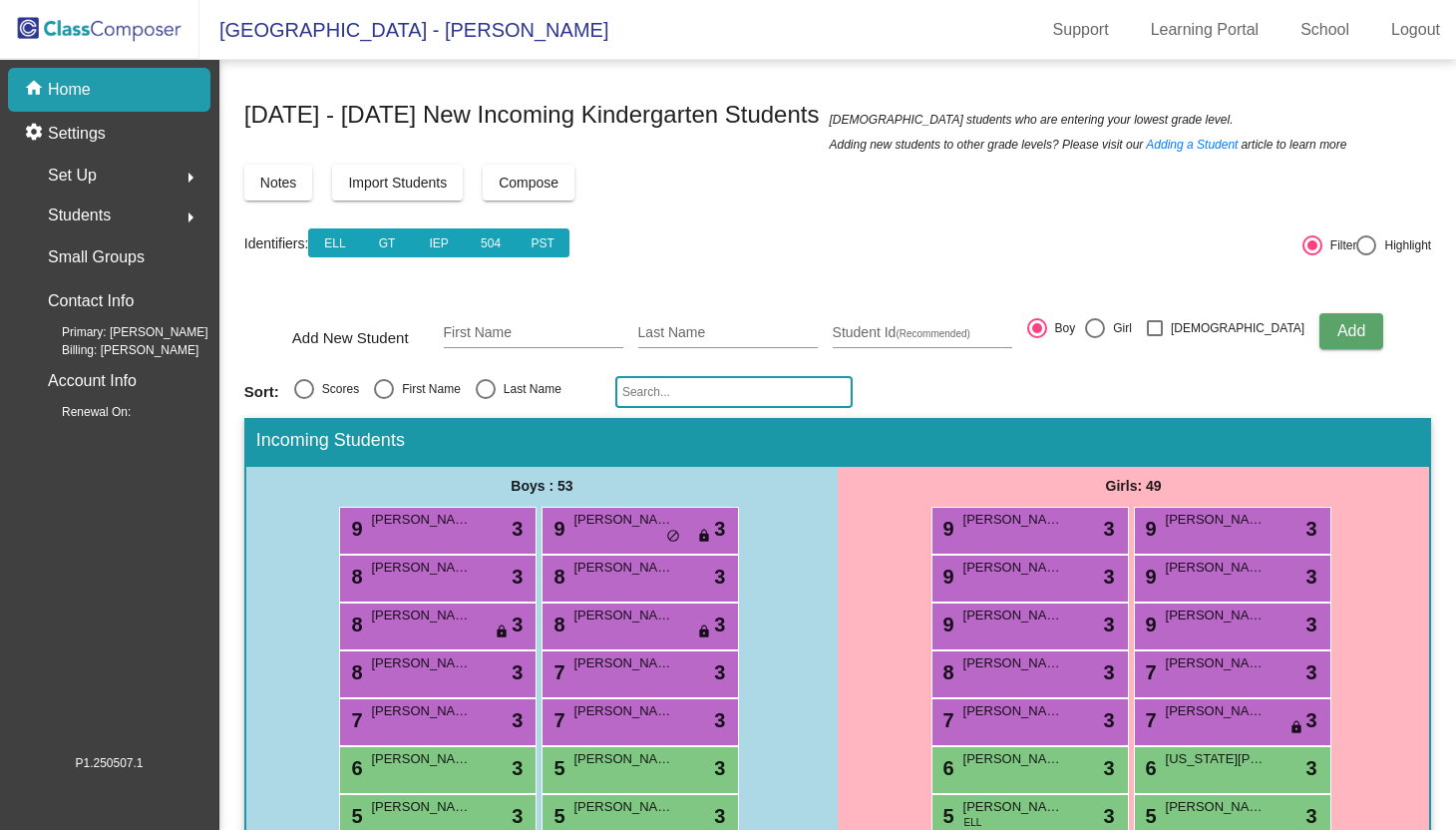 click 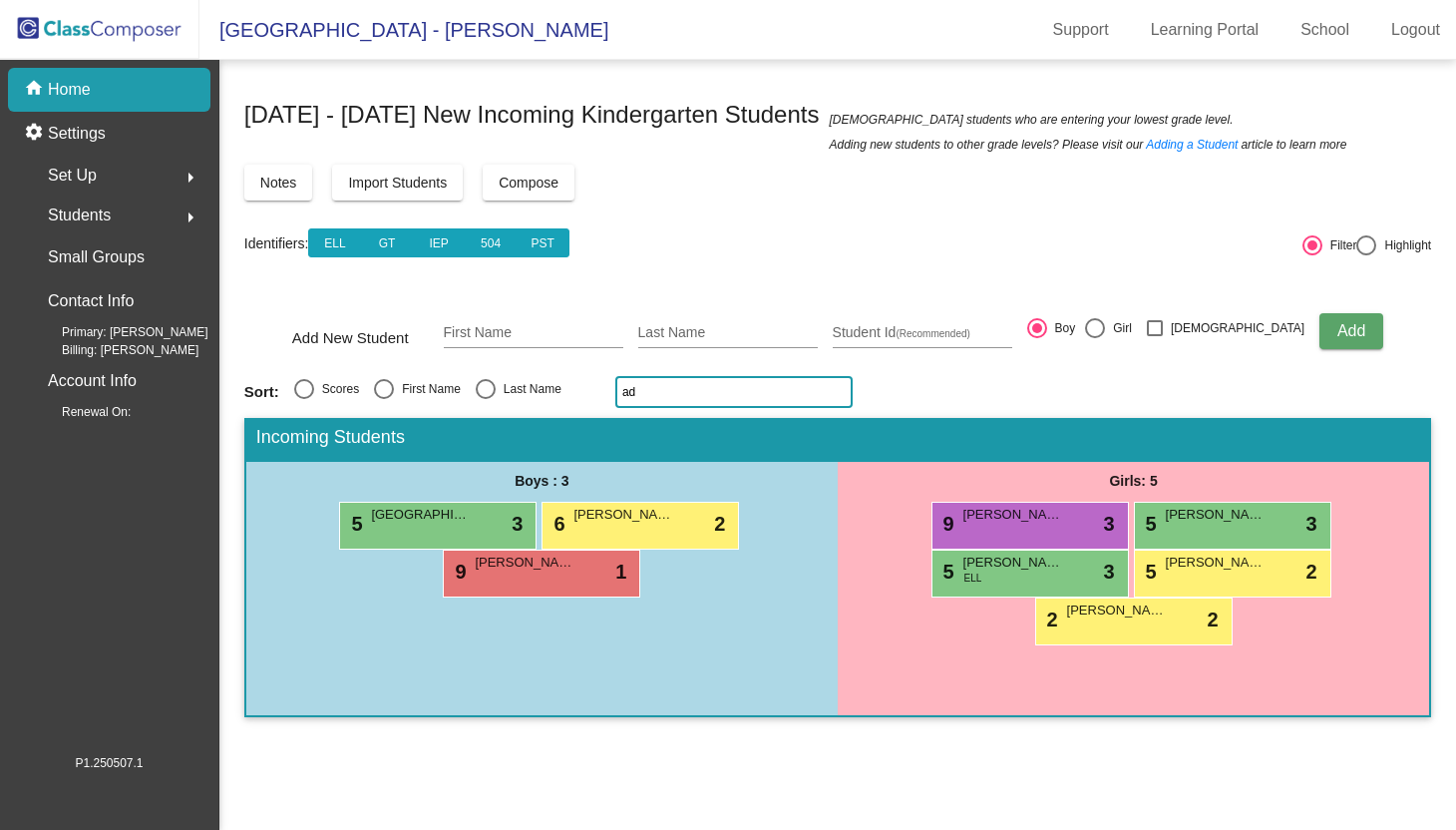type on "a" 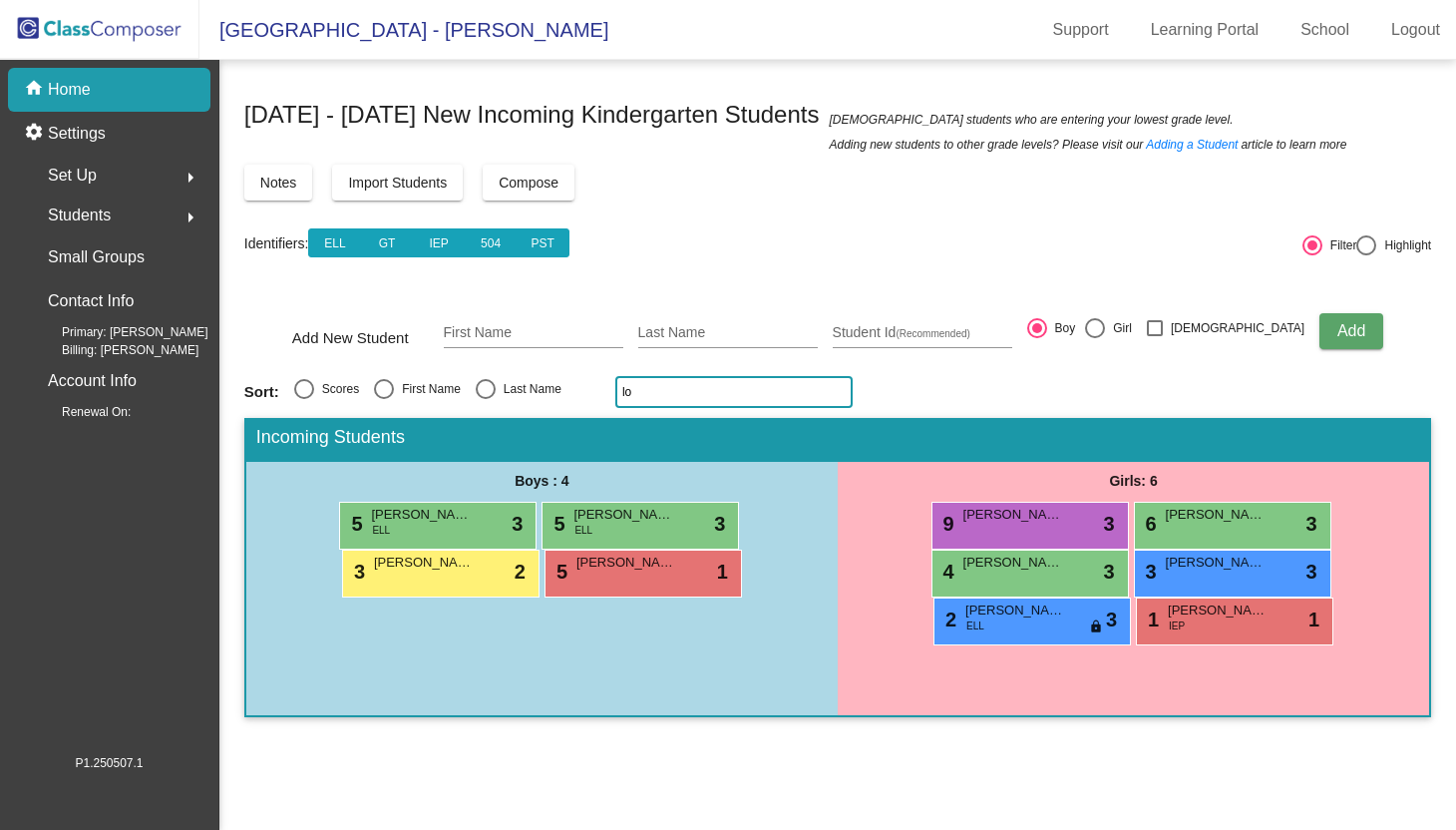 type on "l" 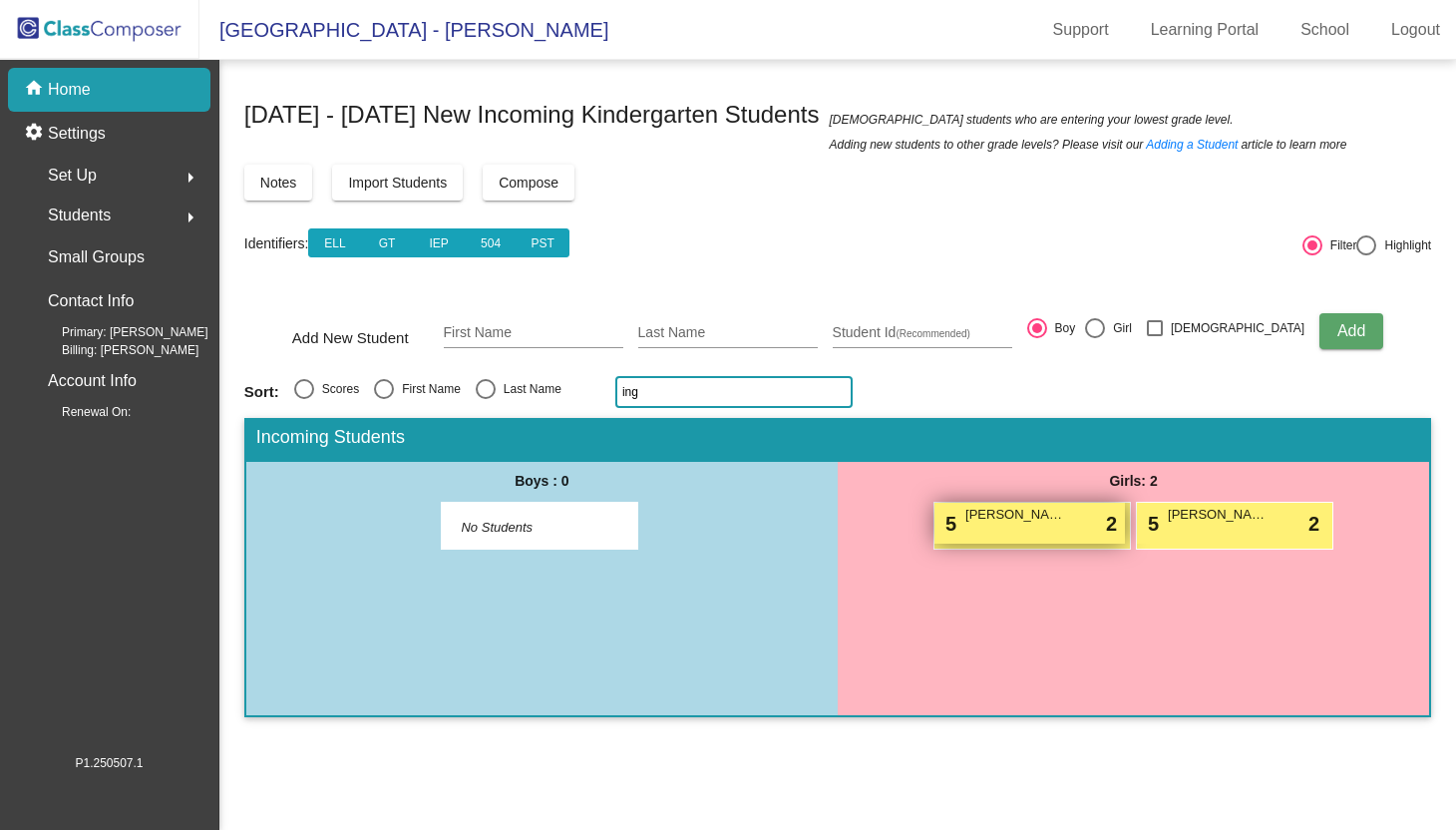 click on "[PERSON_NAME]" at bounding box center [1015, 515] 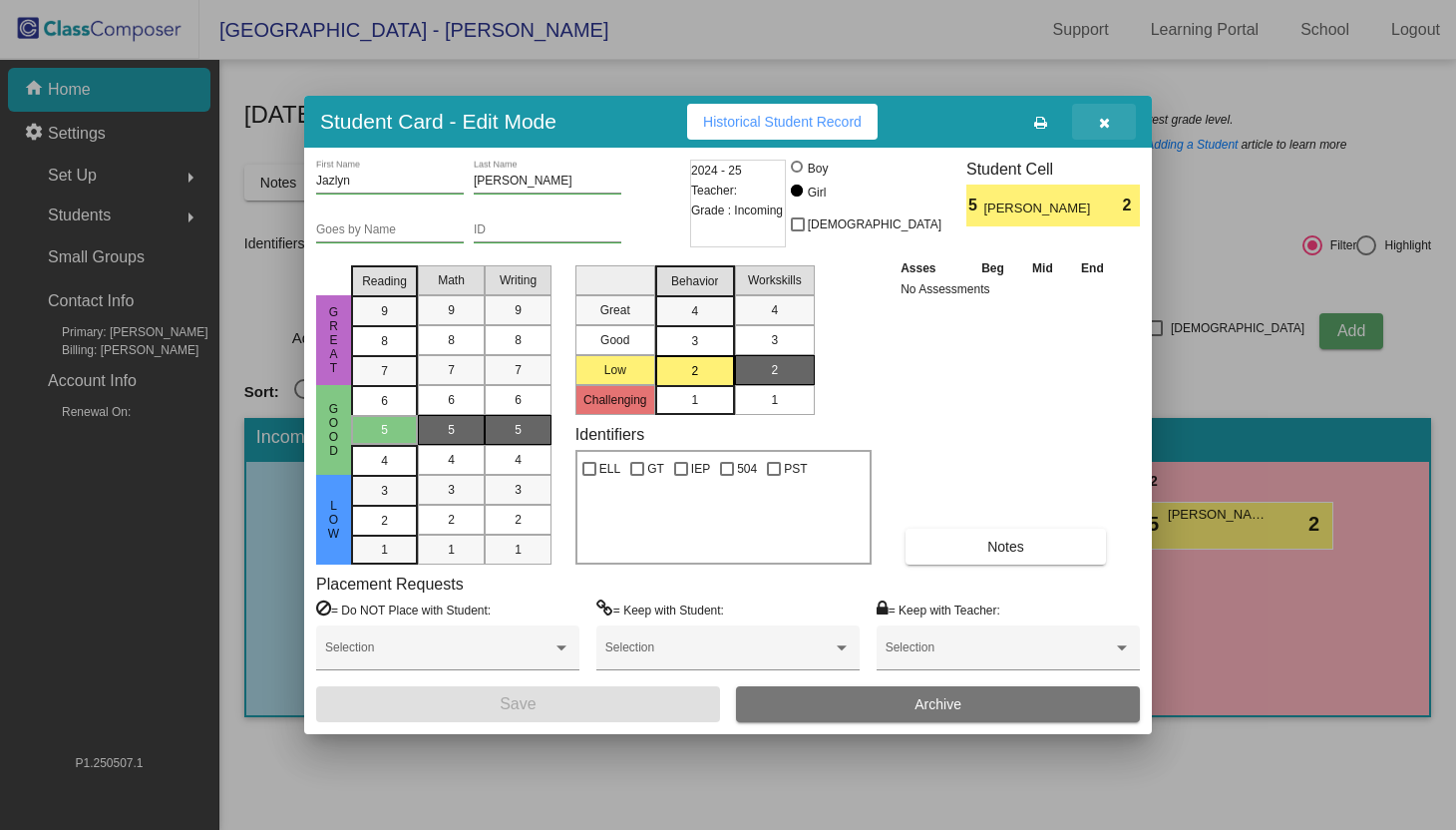 click at bounding box center (1104, 123) 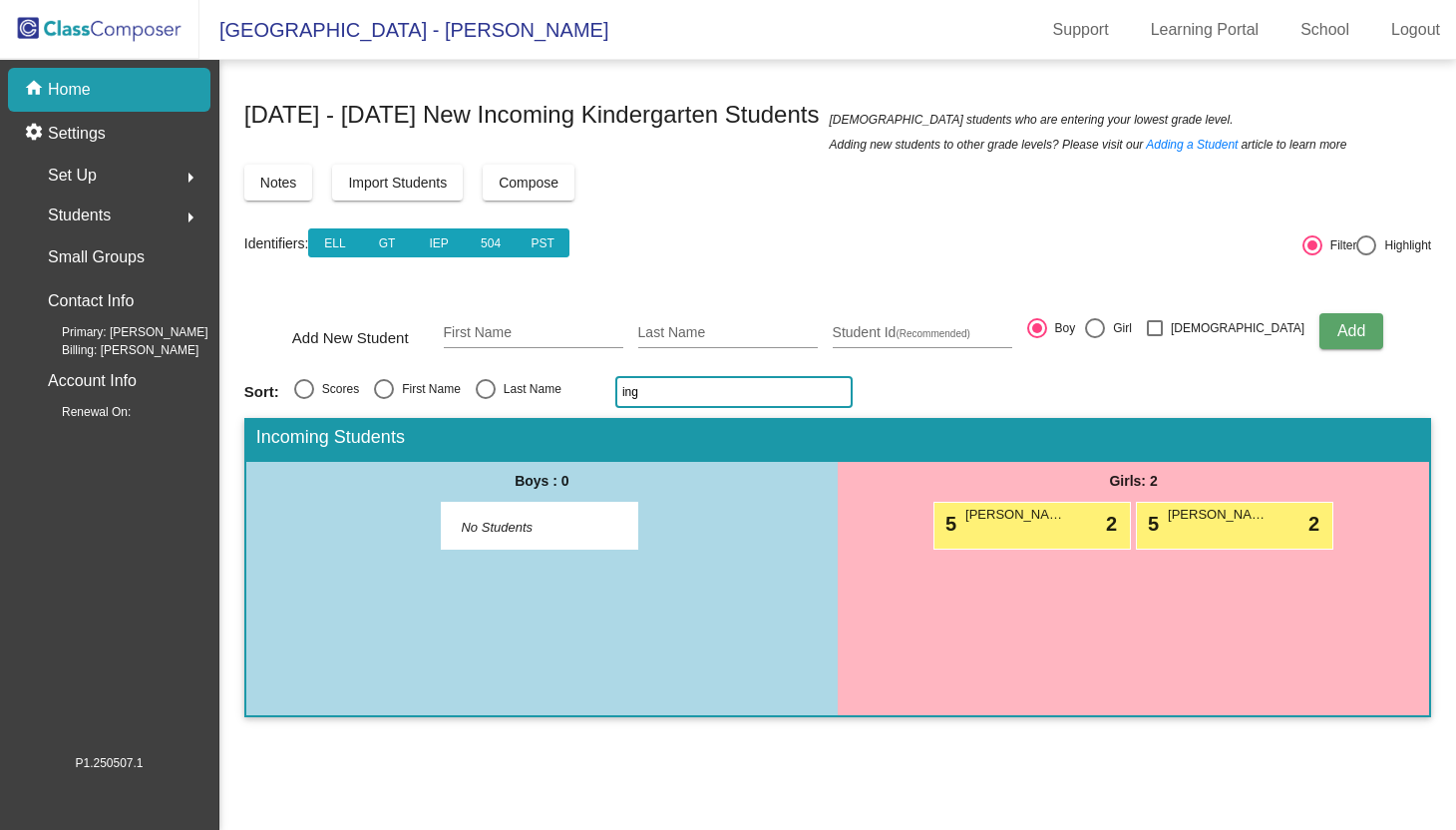 click on "ing" 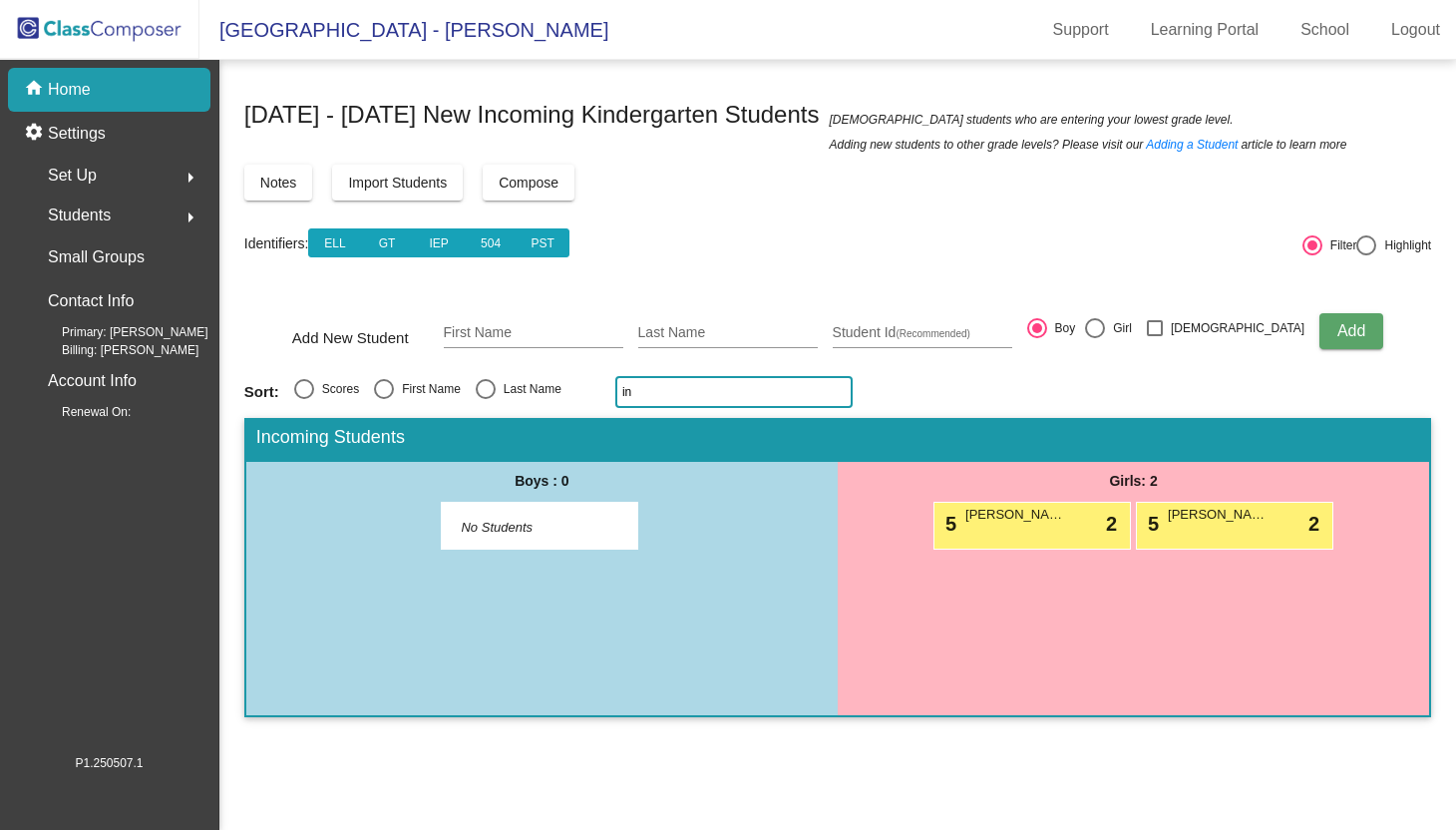 type on "i" 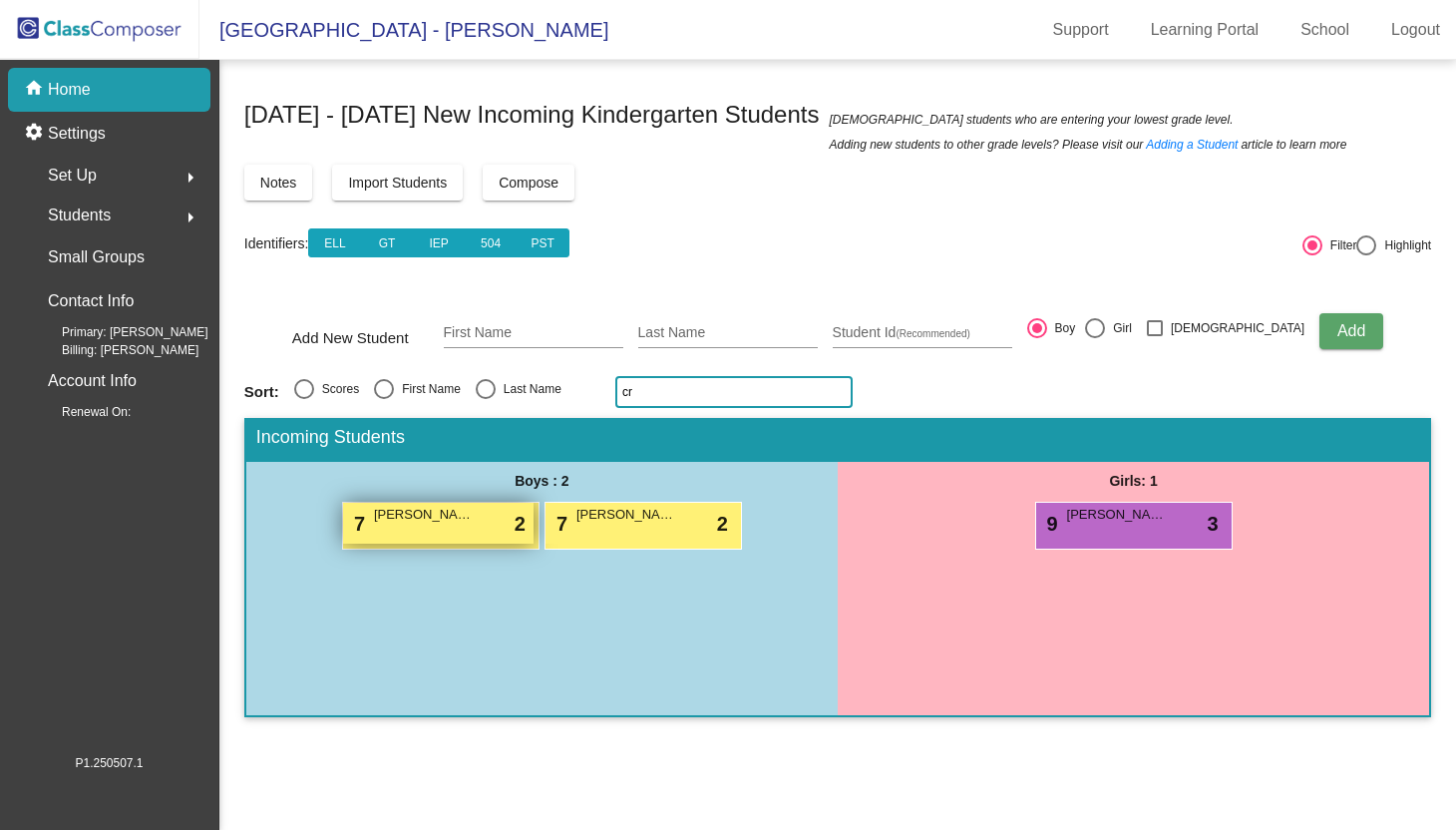 click on "7 [PERSON_NAME] lock do_not_disturb_alt 2" at bounding box center (438, 523) 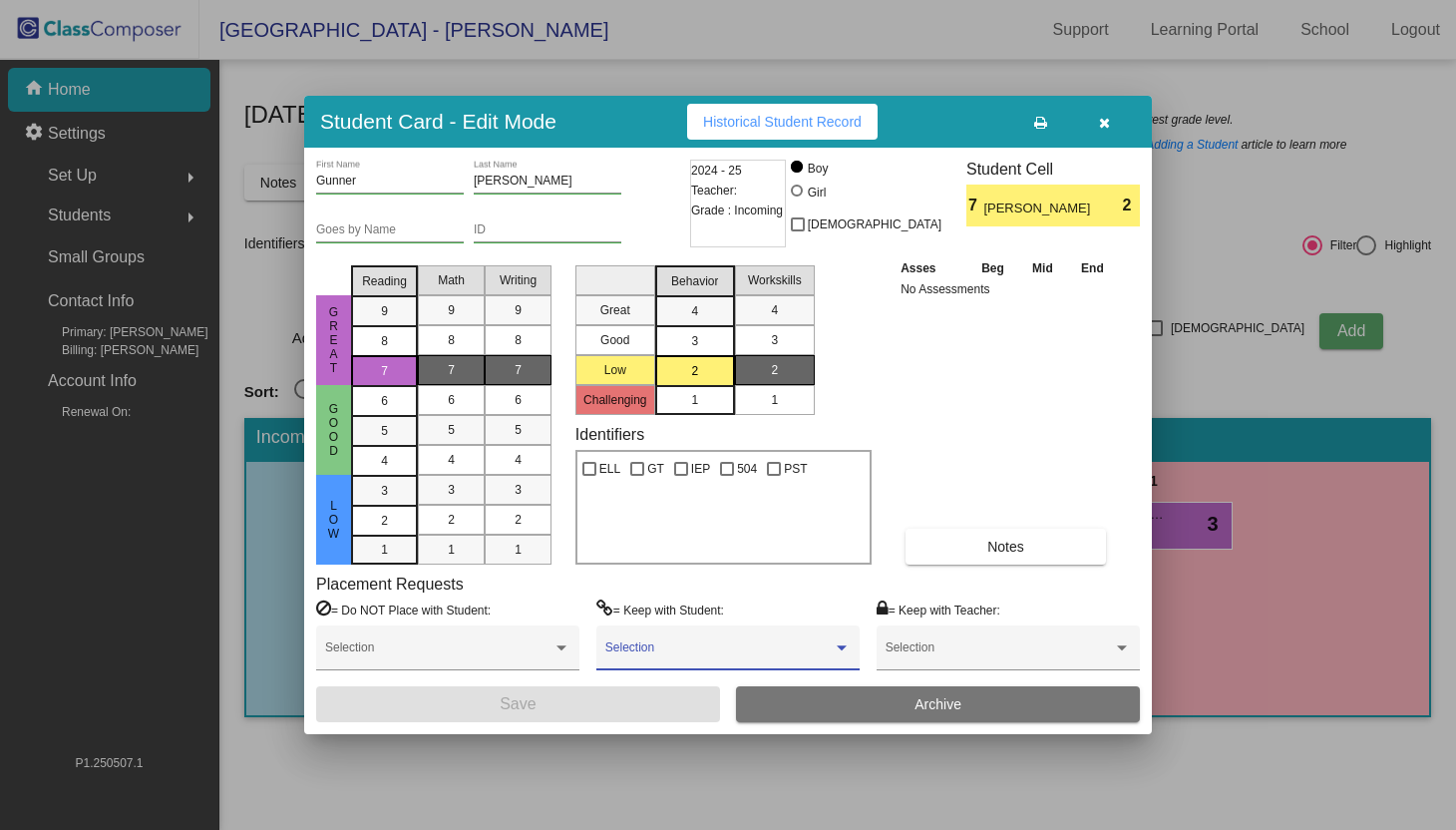 click at bounding box center (719, 654) 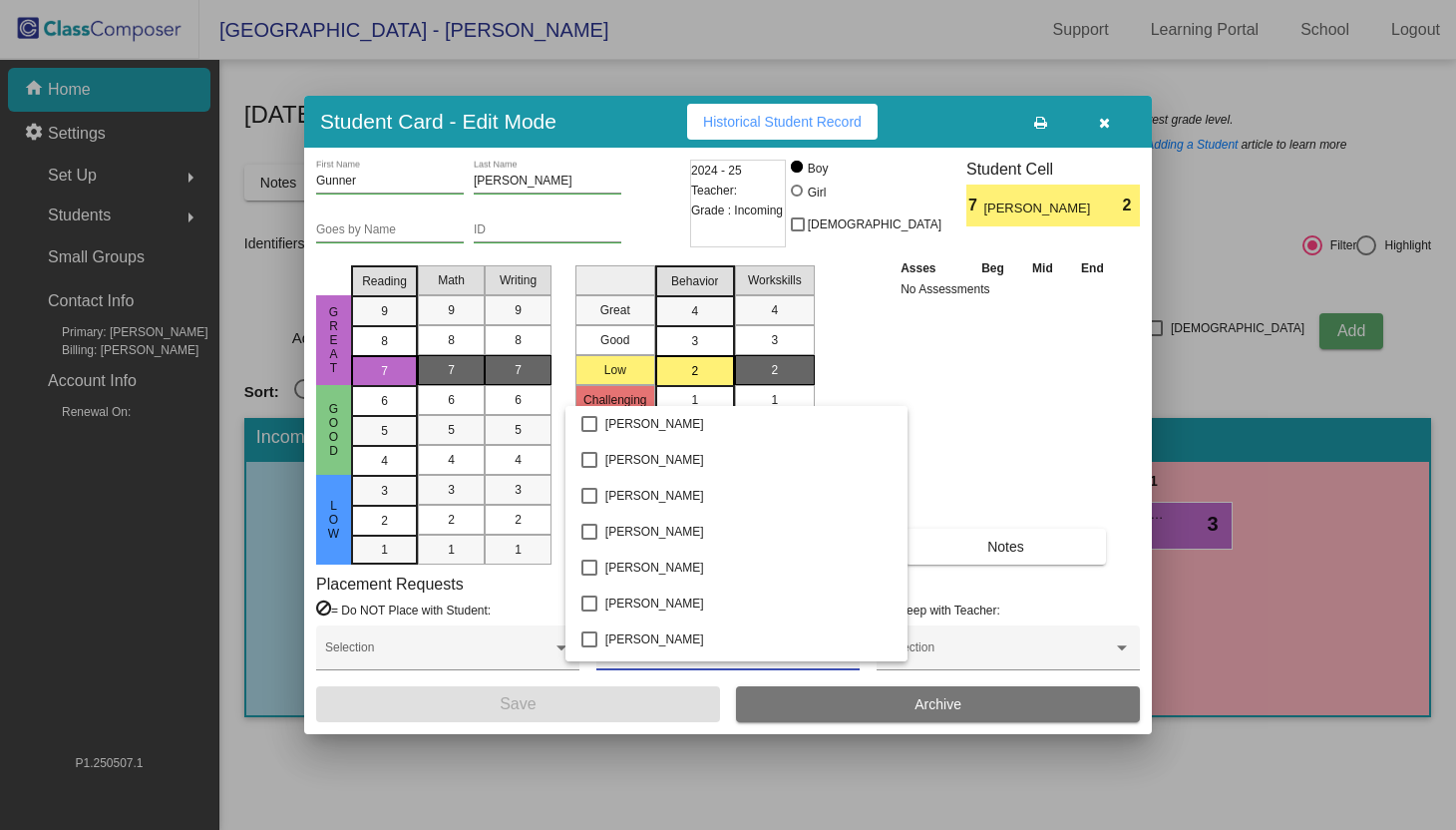 scroll, scrollTop: 2549, scrollLeft: 0, axis: vertical 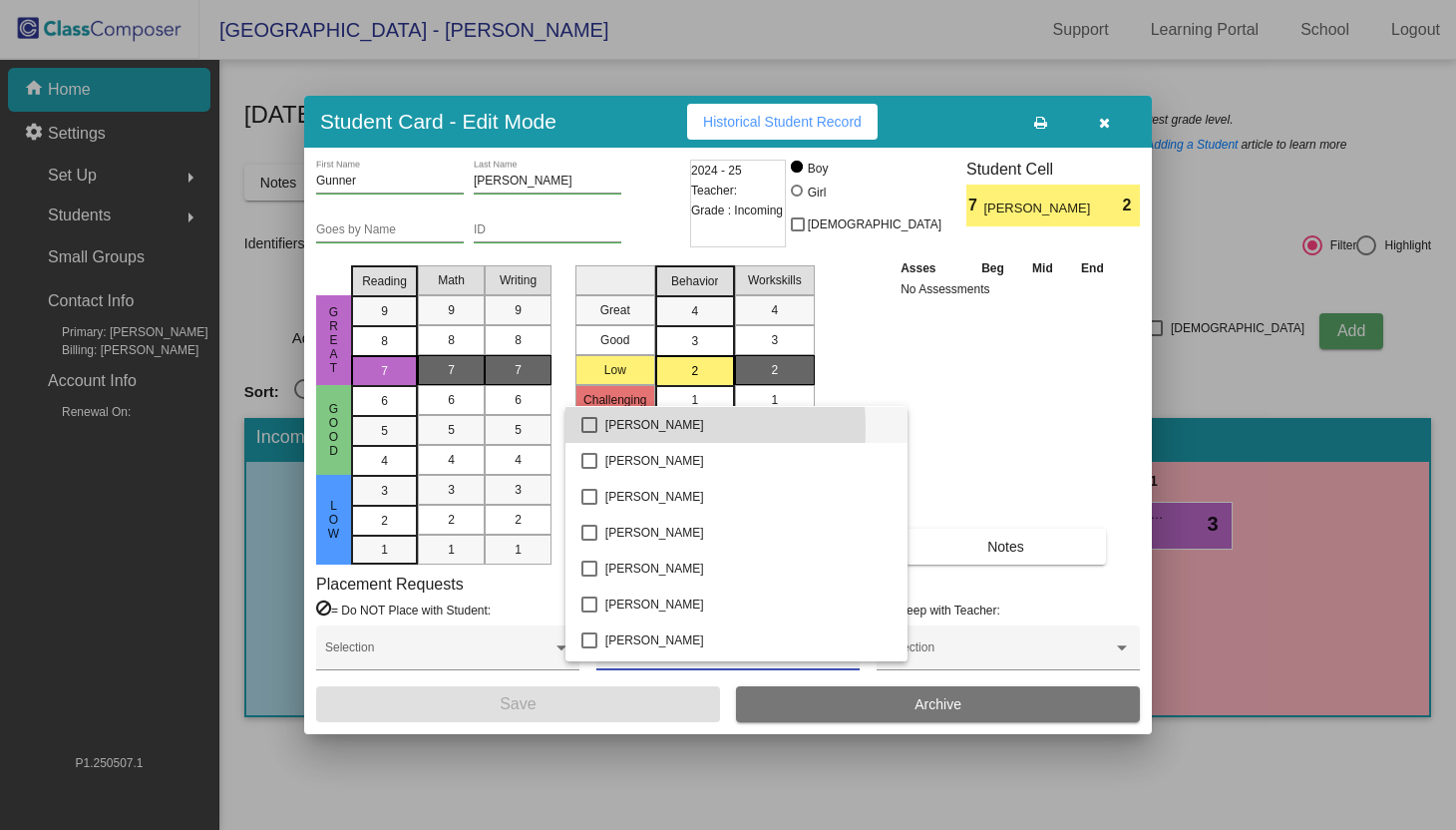 click at bounding box center [589, 425] 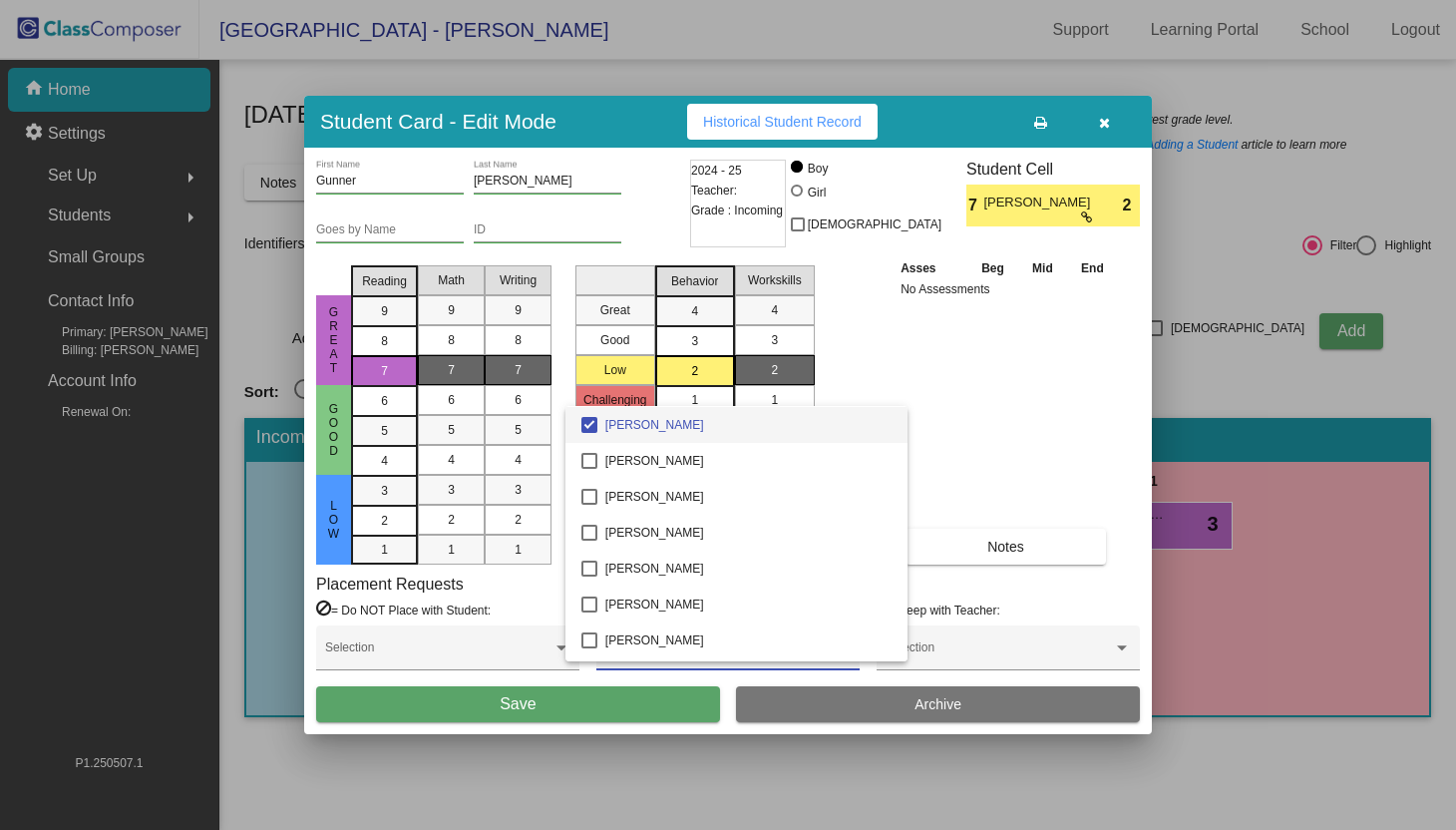 click at bounding box center [728, 415] 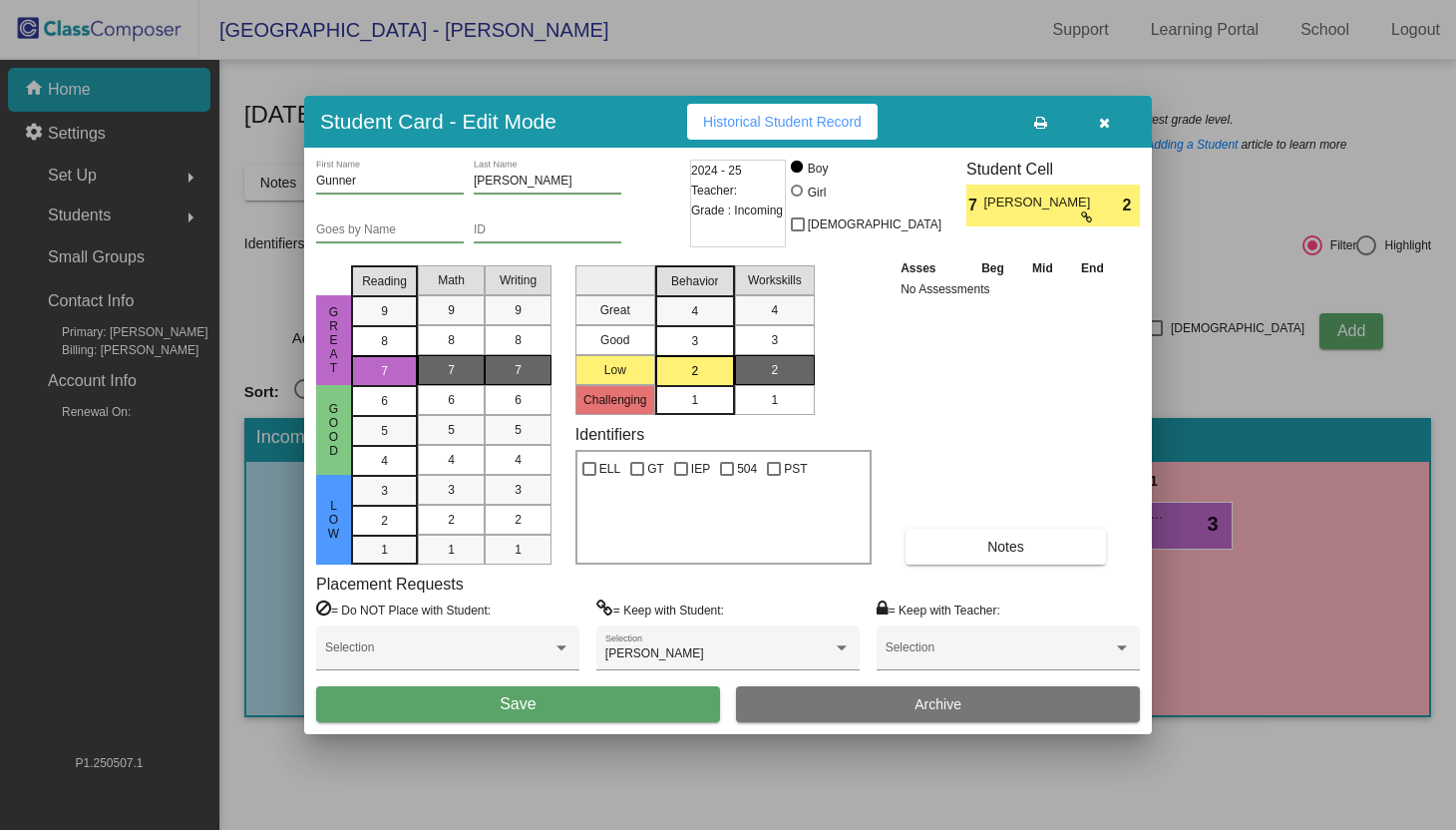 click on "Save" at bounding box center (518, 703) 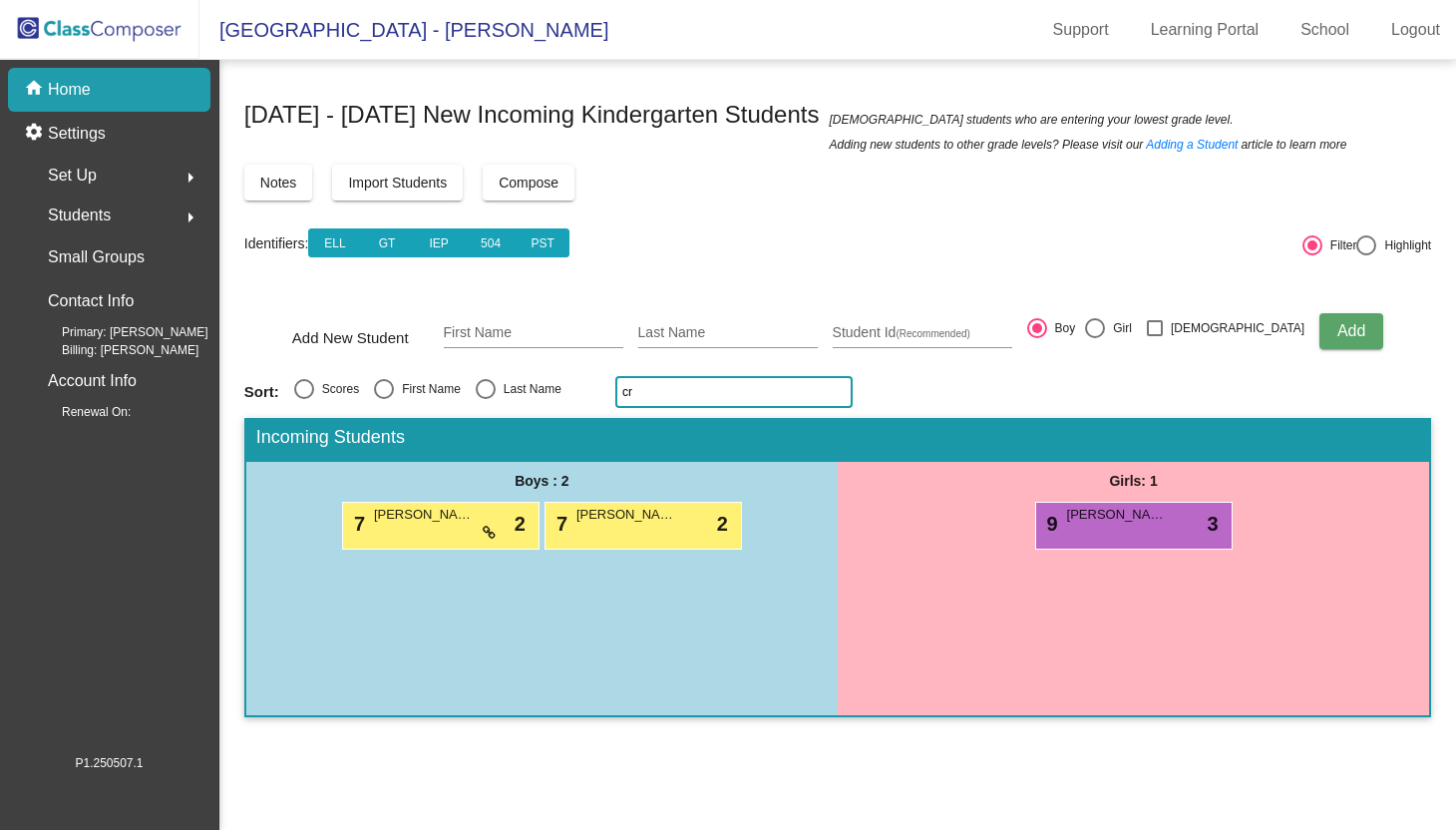 click on "cr" 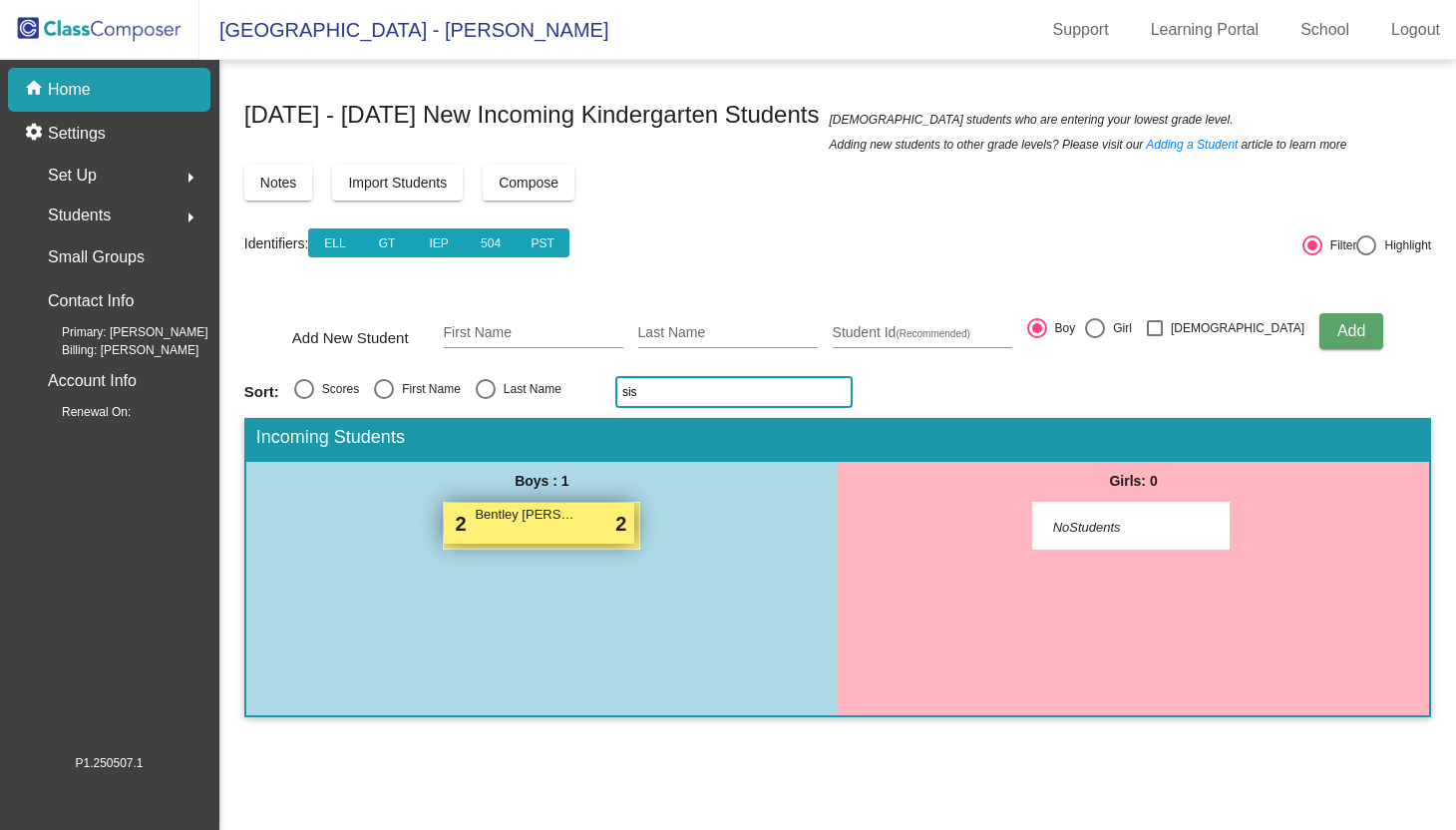 click on "Bentley [PERSON_NAME]" at bounding box center [525, 515] 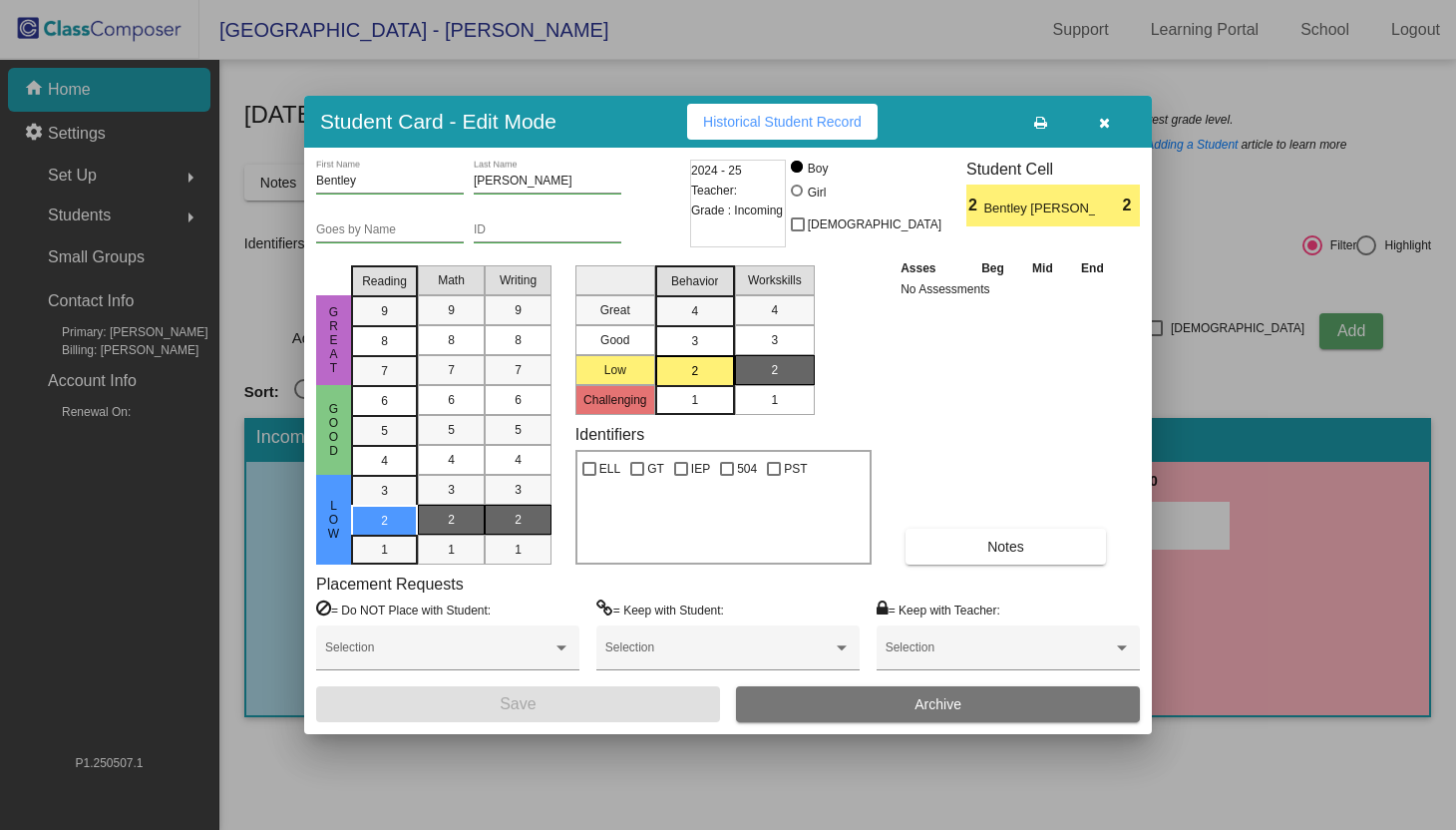 click at bounding box center [1104, 123] 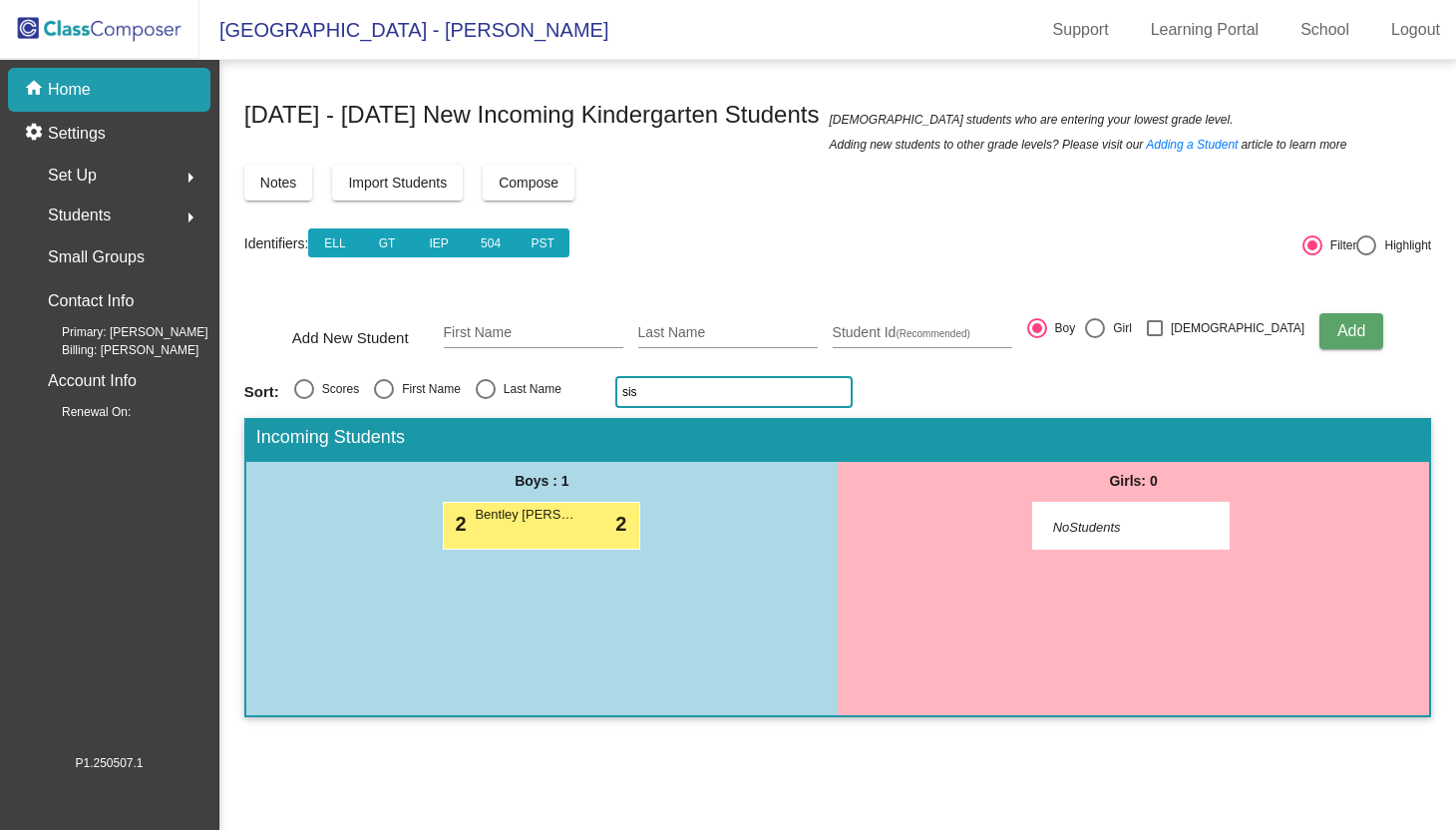 click on "sis" 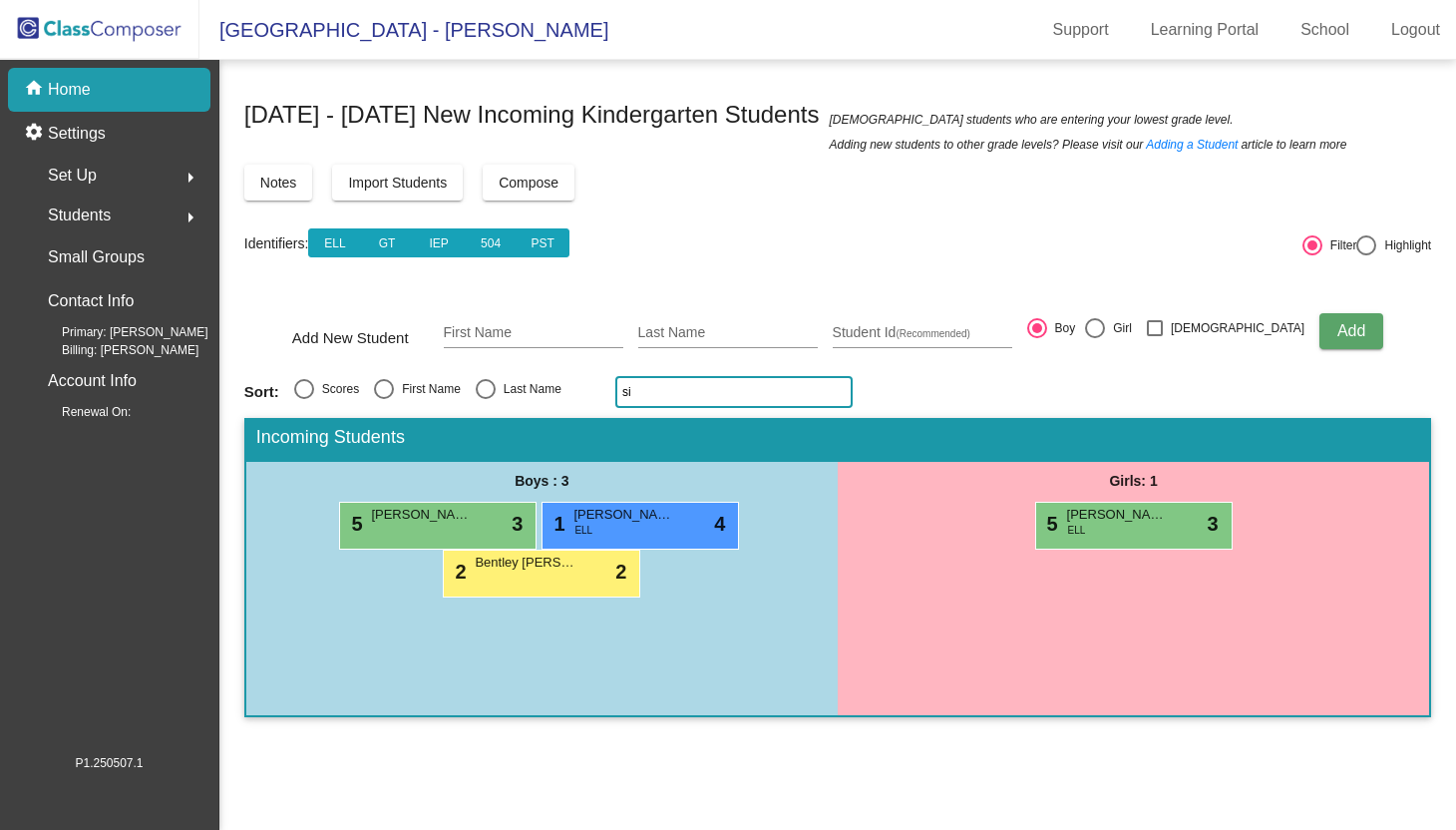 type on "s" 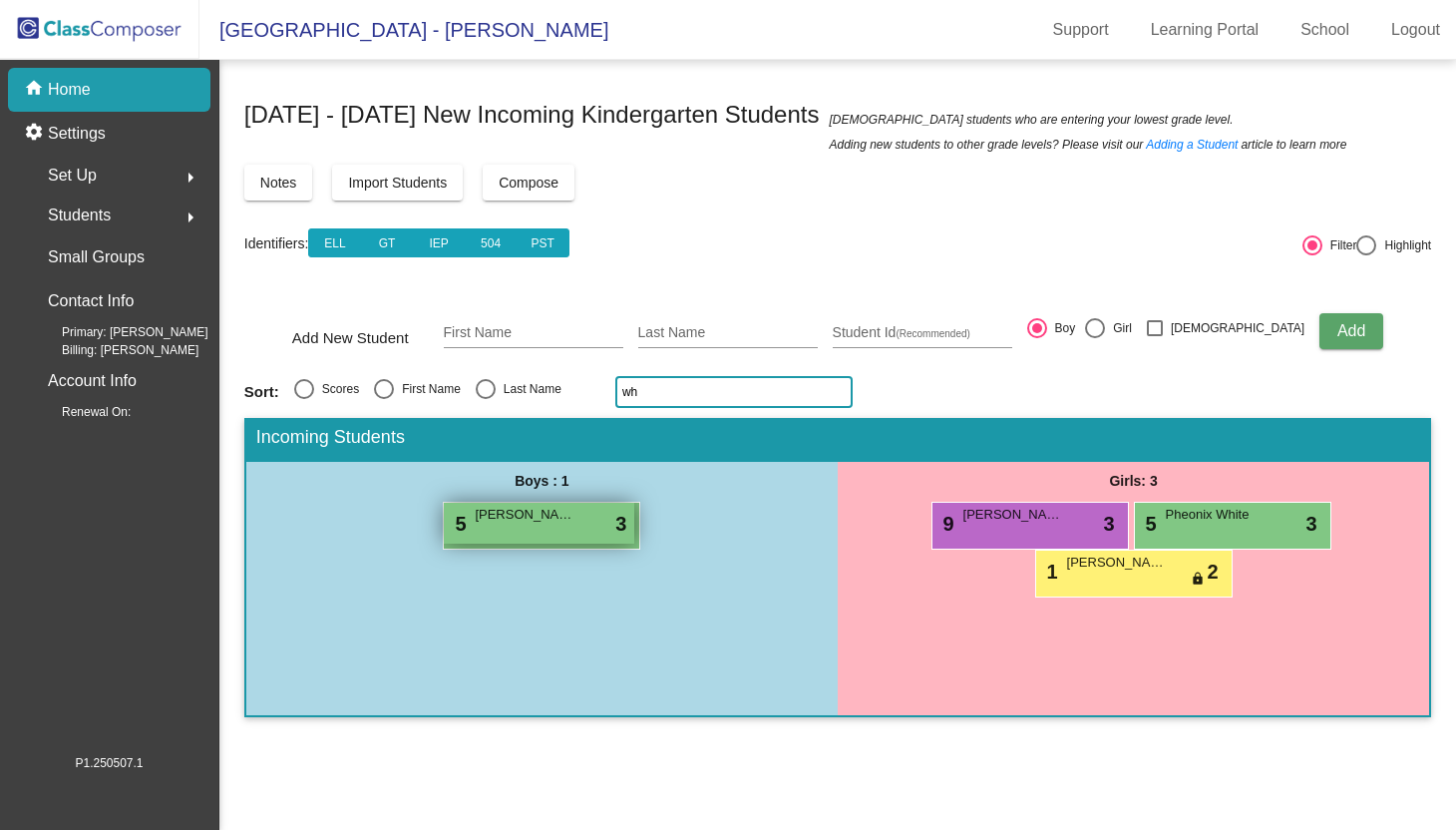 click on "5 [PERSON_NAME] lock do_not_disturb_alt 3" at bounding box center [539, 523] 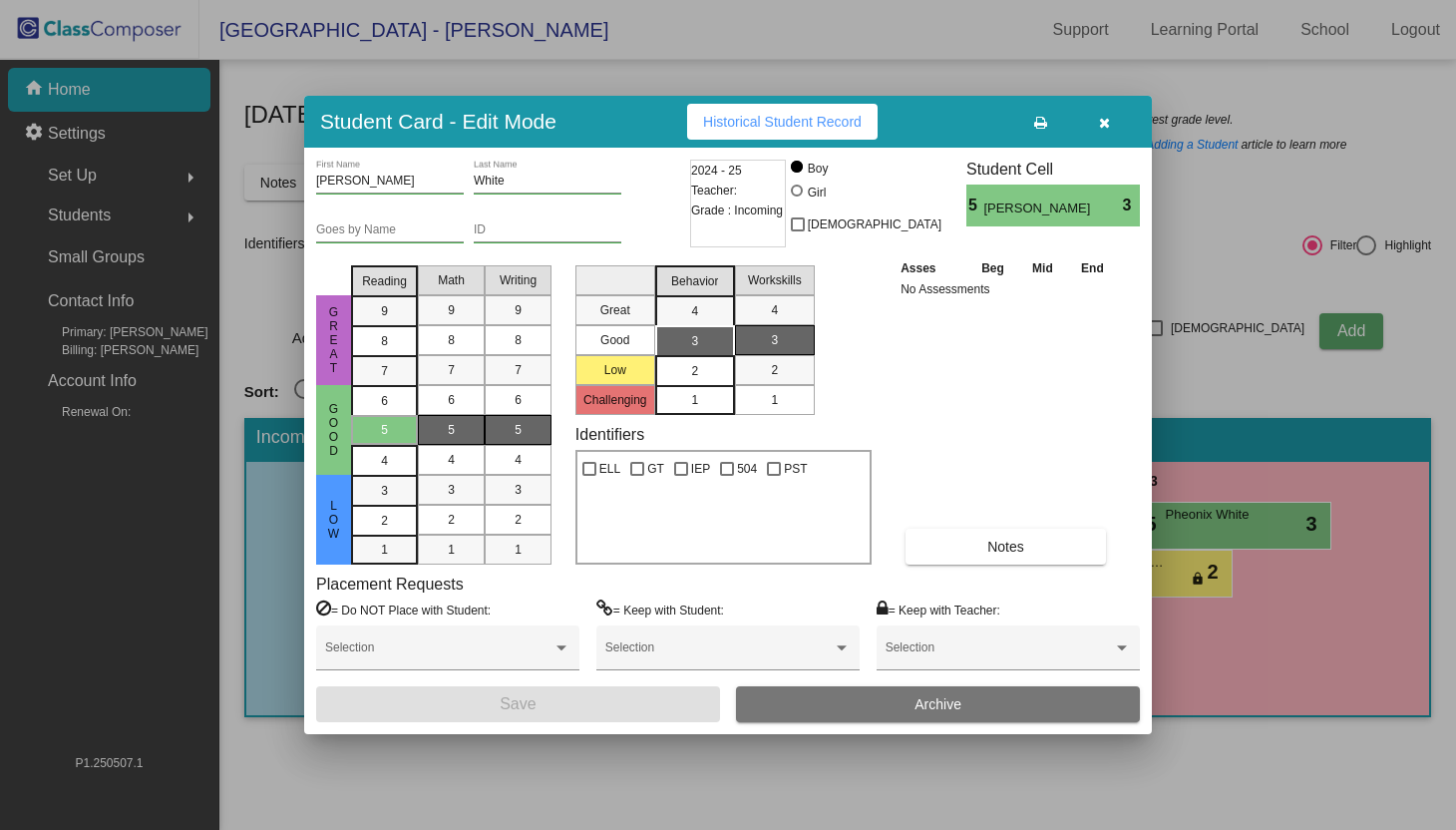 click on "2" at bounding box center [694, 371] 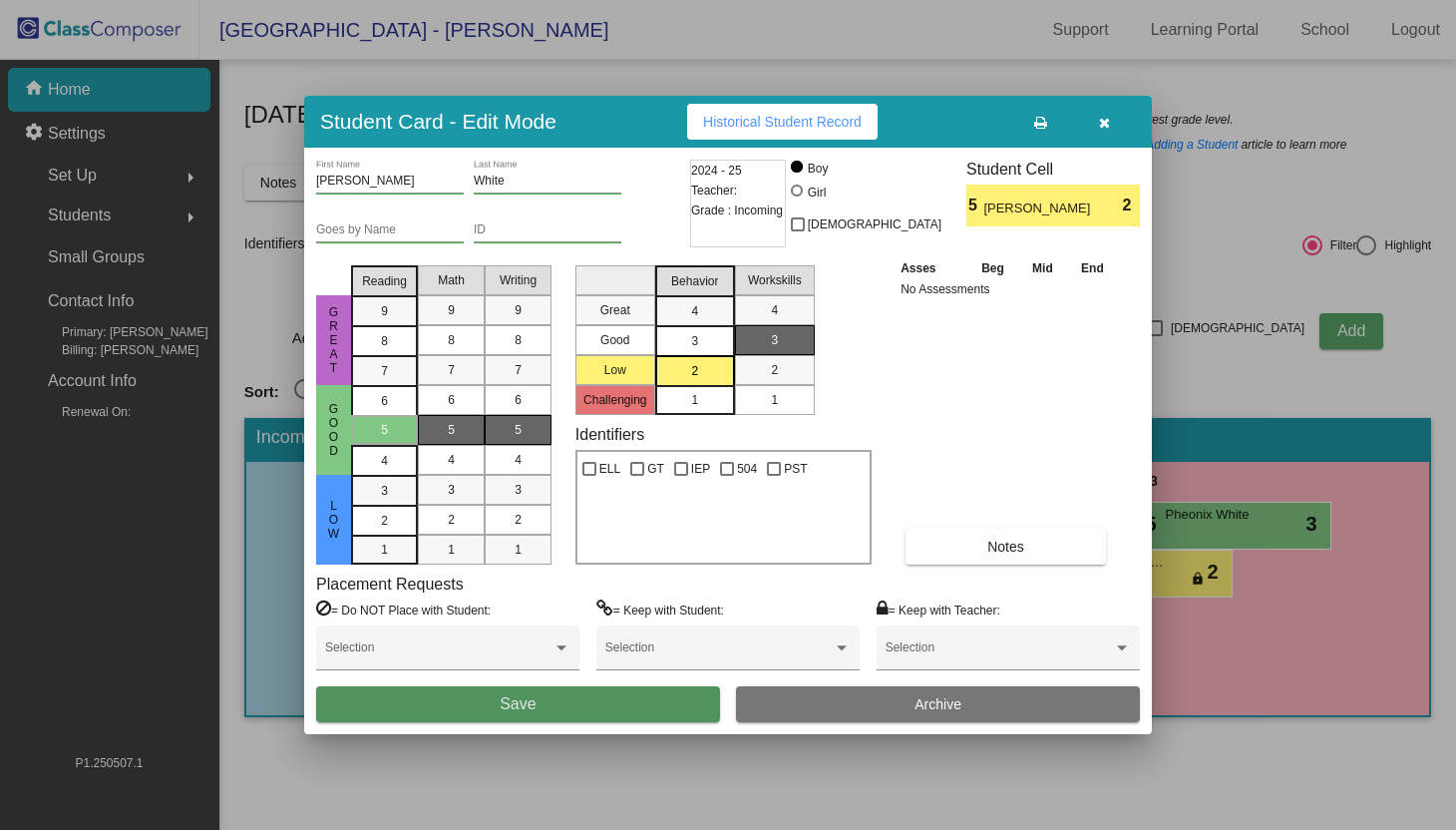 click on "Save" at bounding box center (518, 704) 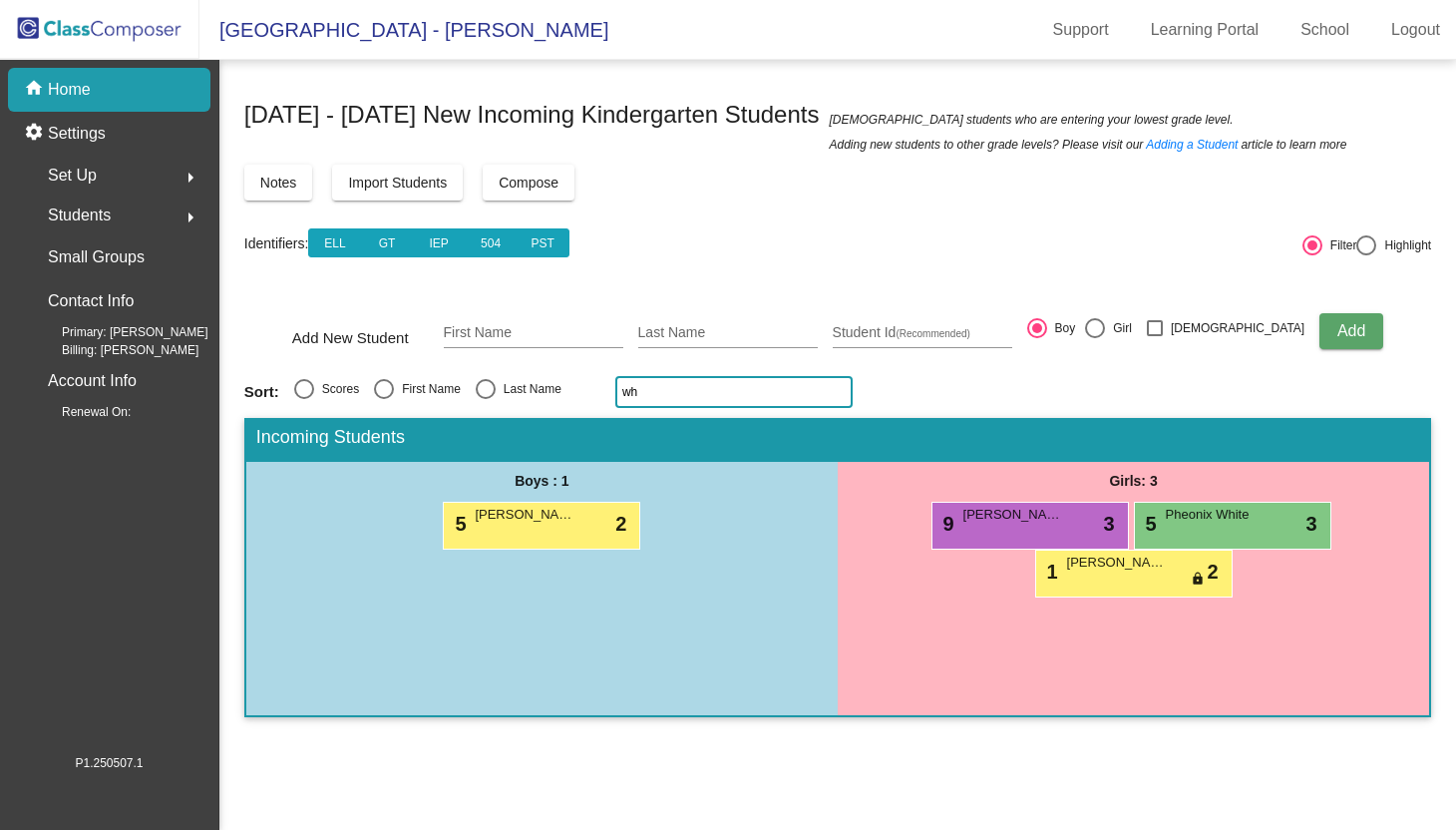 click on "wh" 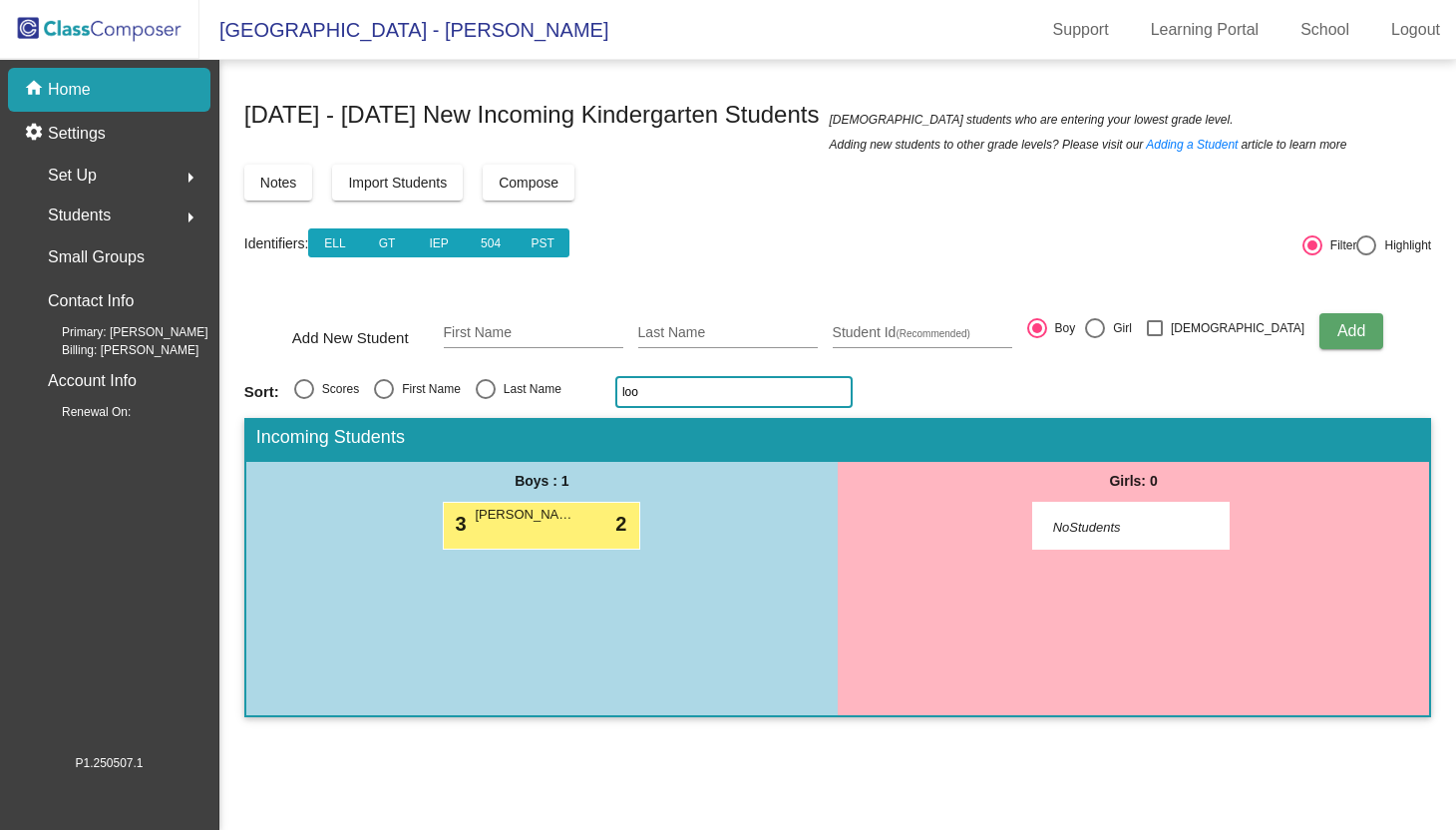 click on "loo" 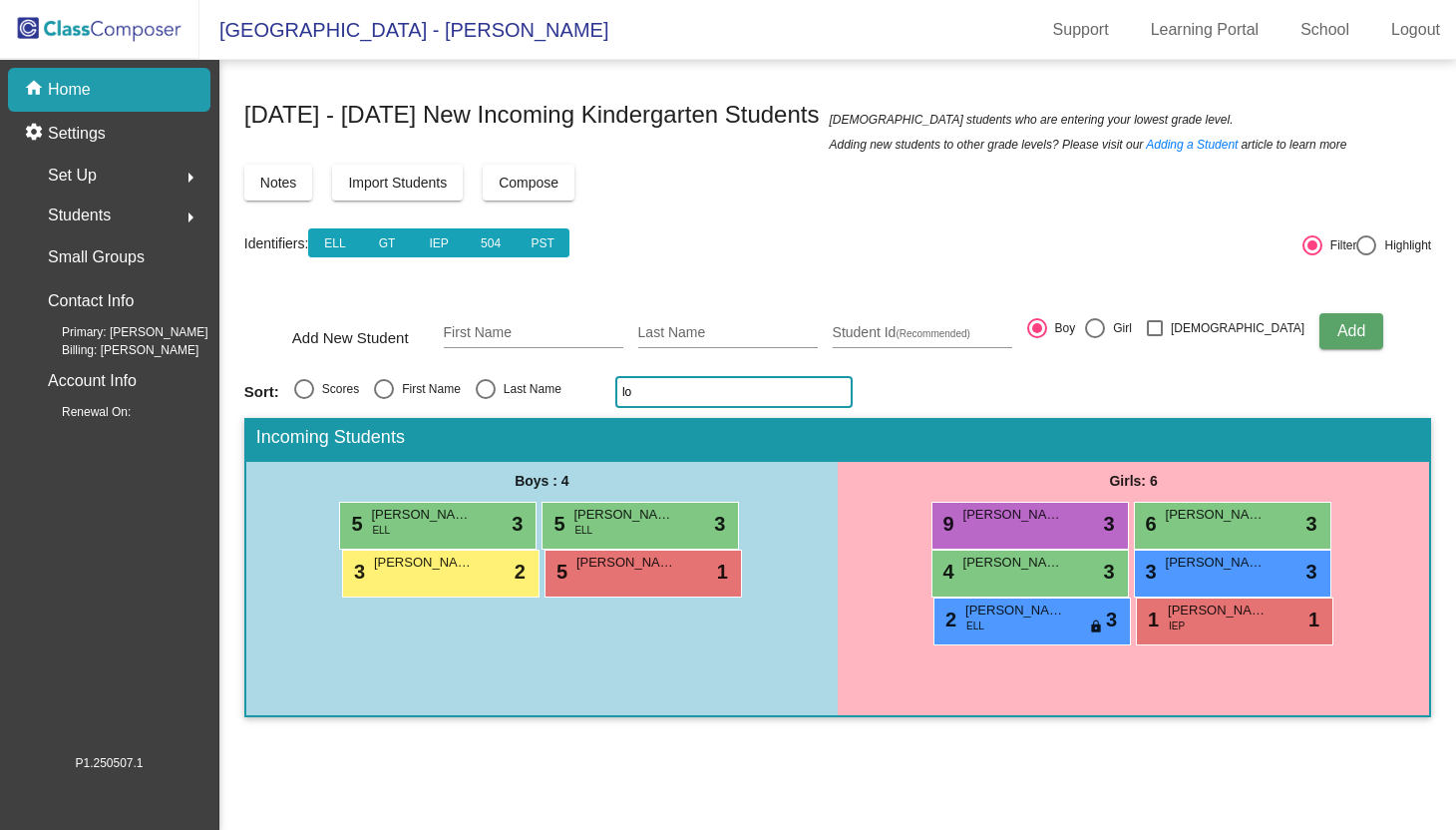 type on "l" 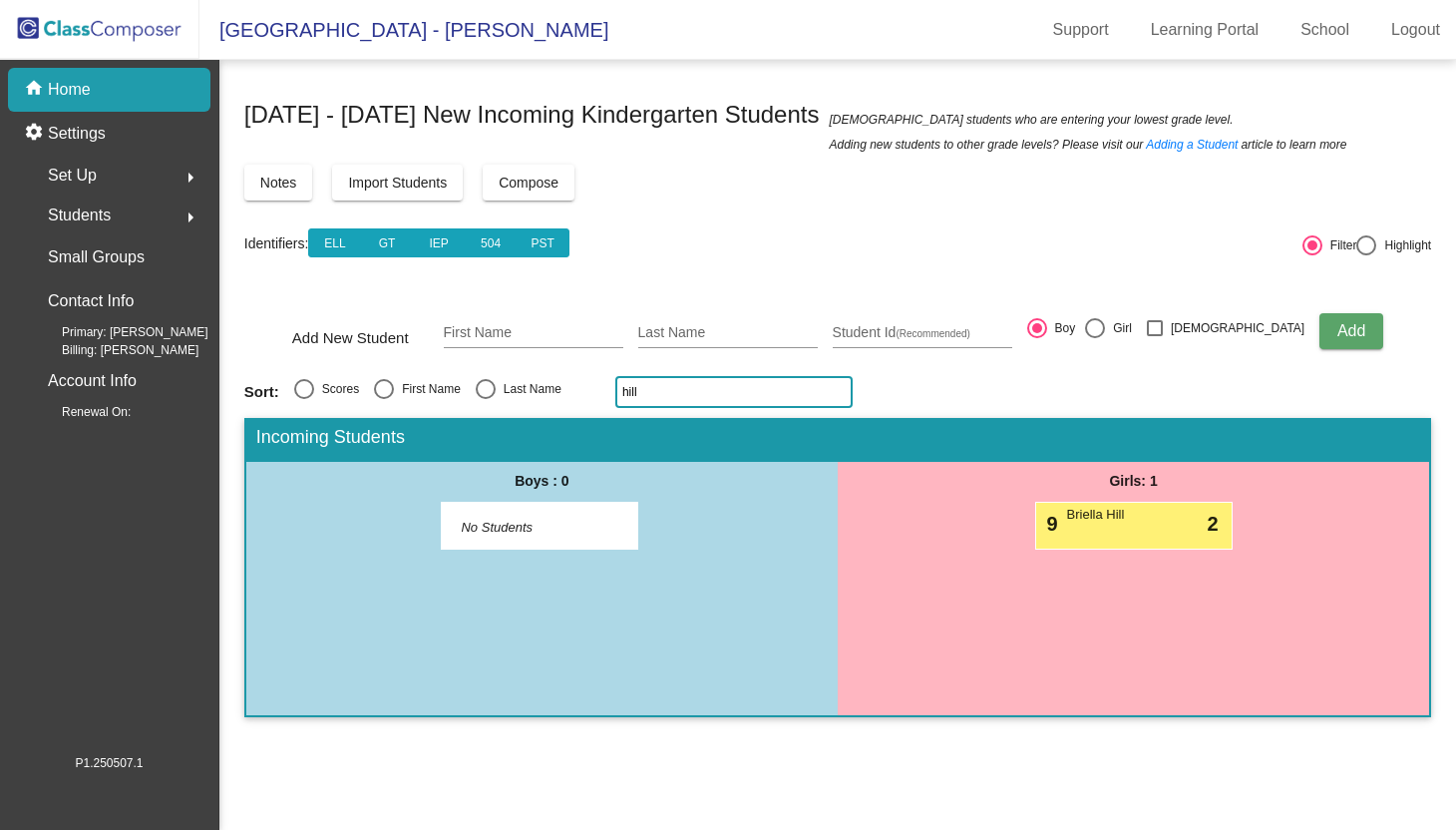 click on "hill" 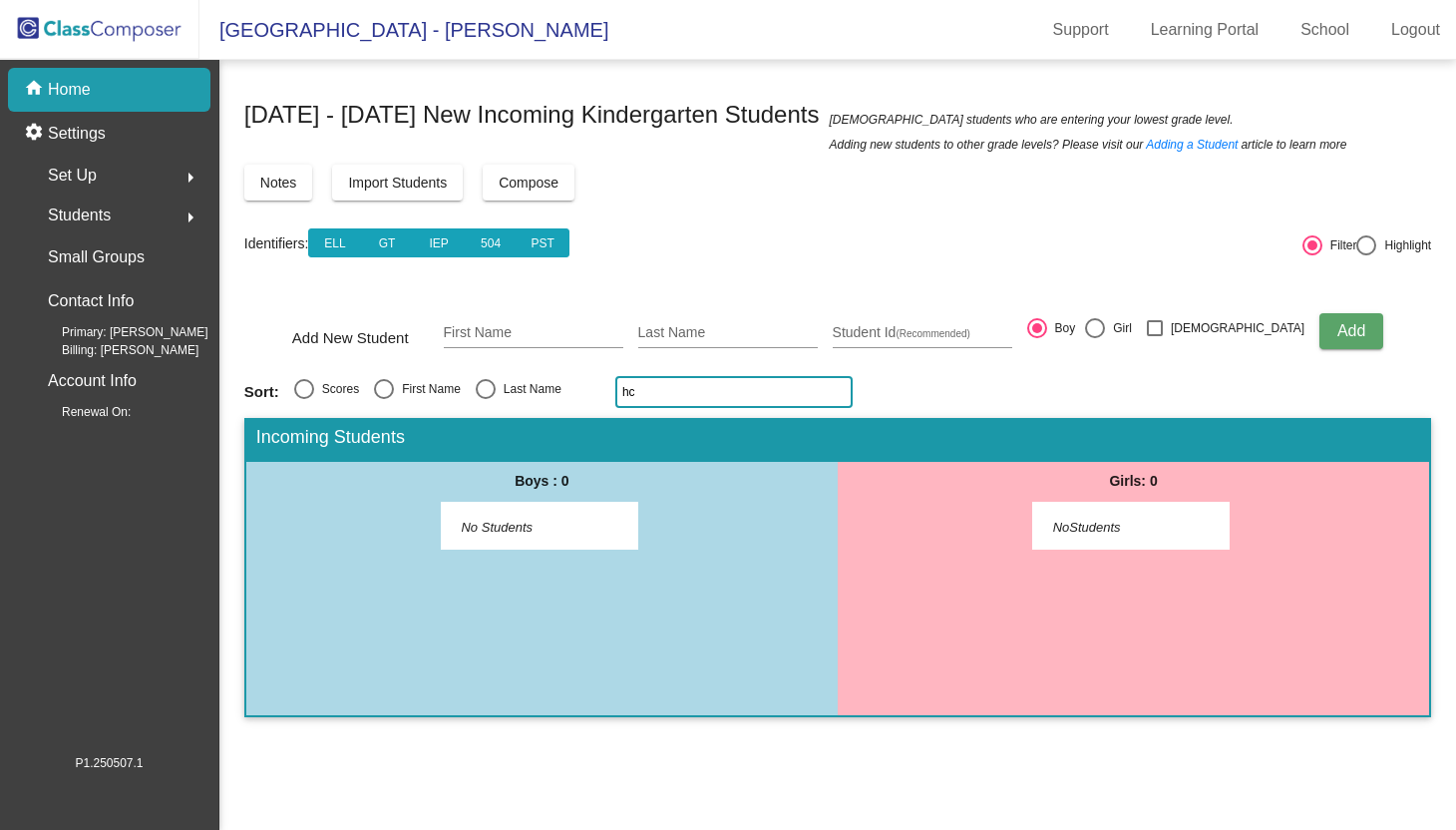 type on "h" 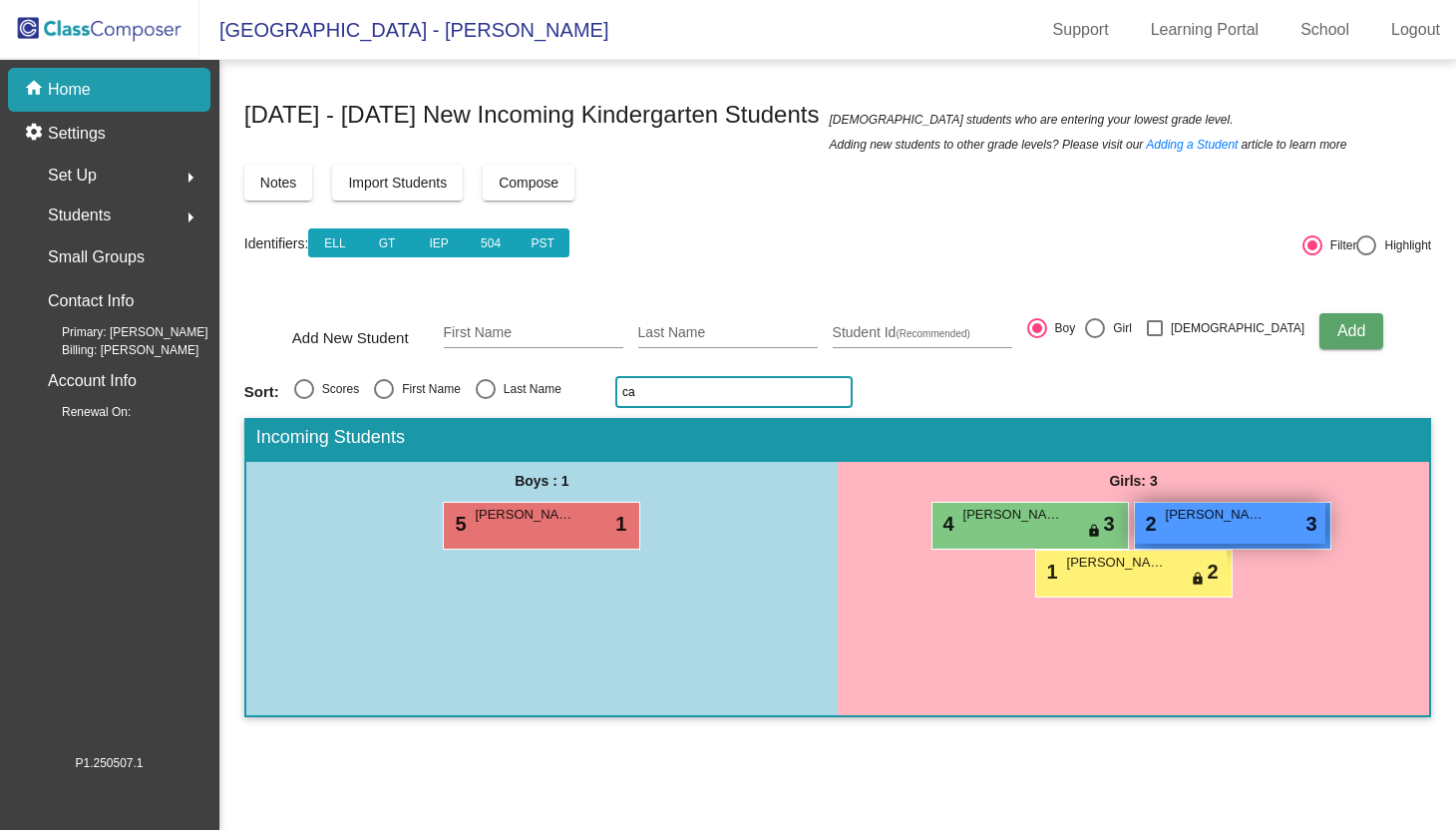 click on "[PERSON_NAME]" at bounding box center [1216, 515] 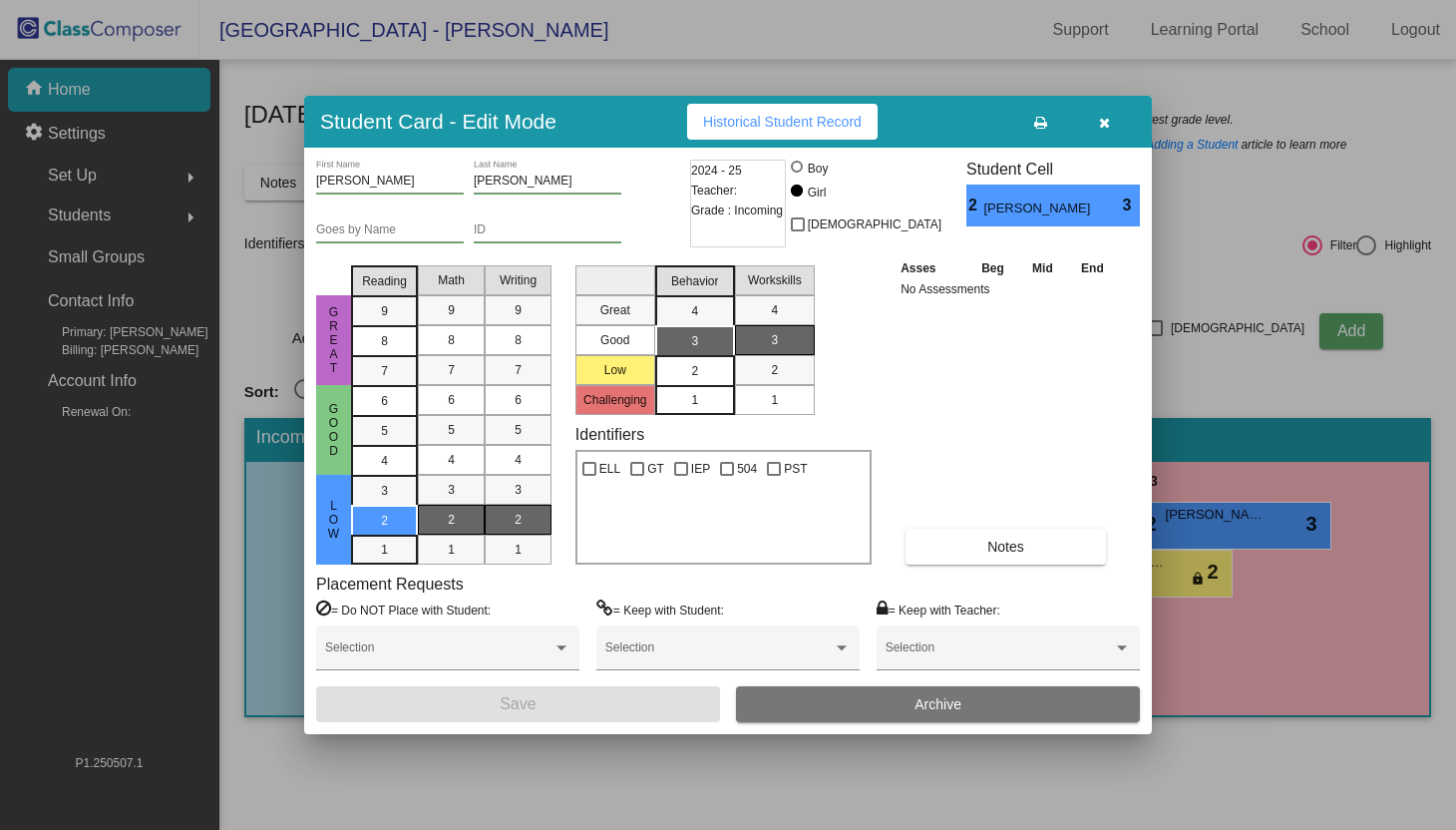 click on "2" at bounding box center [694, 371] 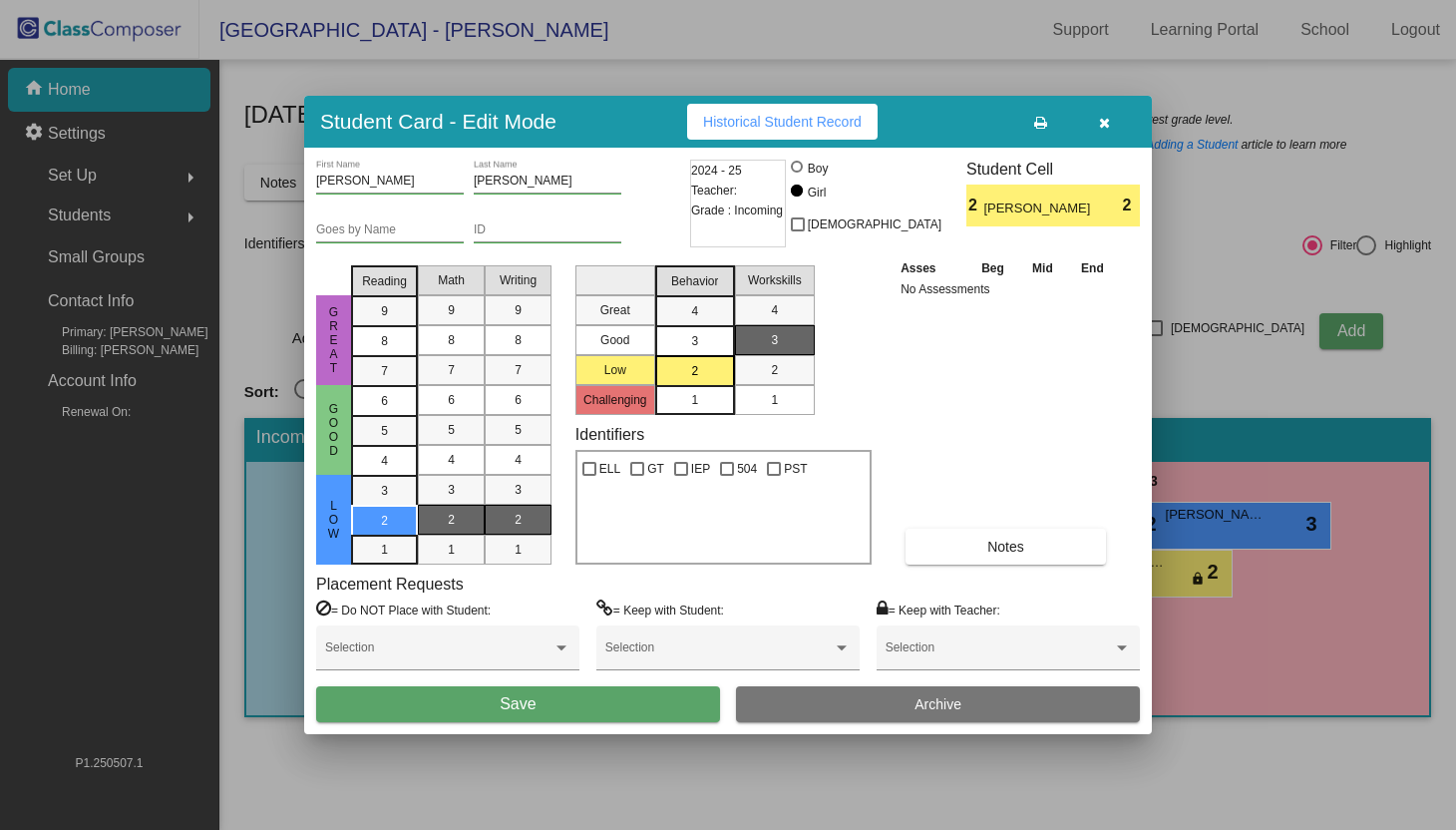 click on "Save" at bounding box center [518, 704] 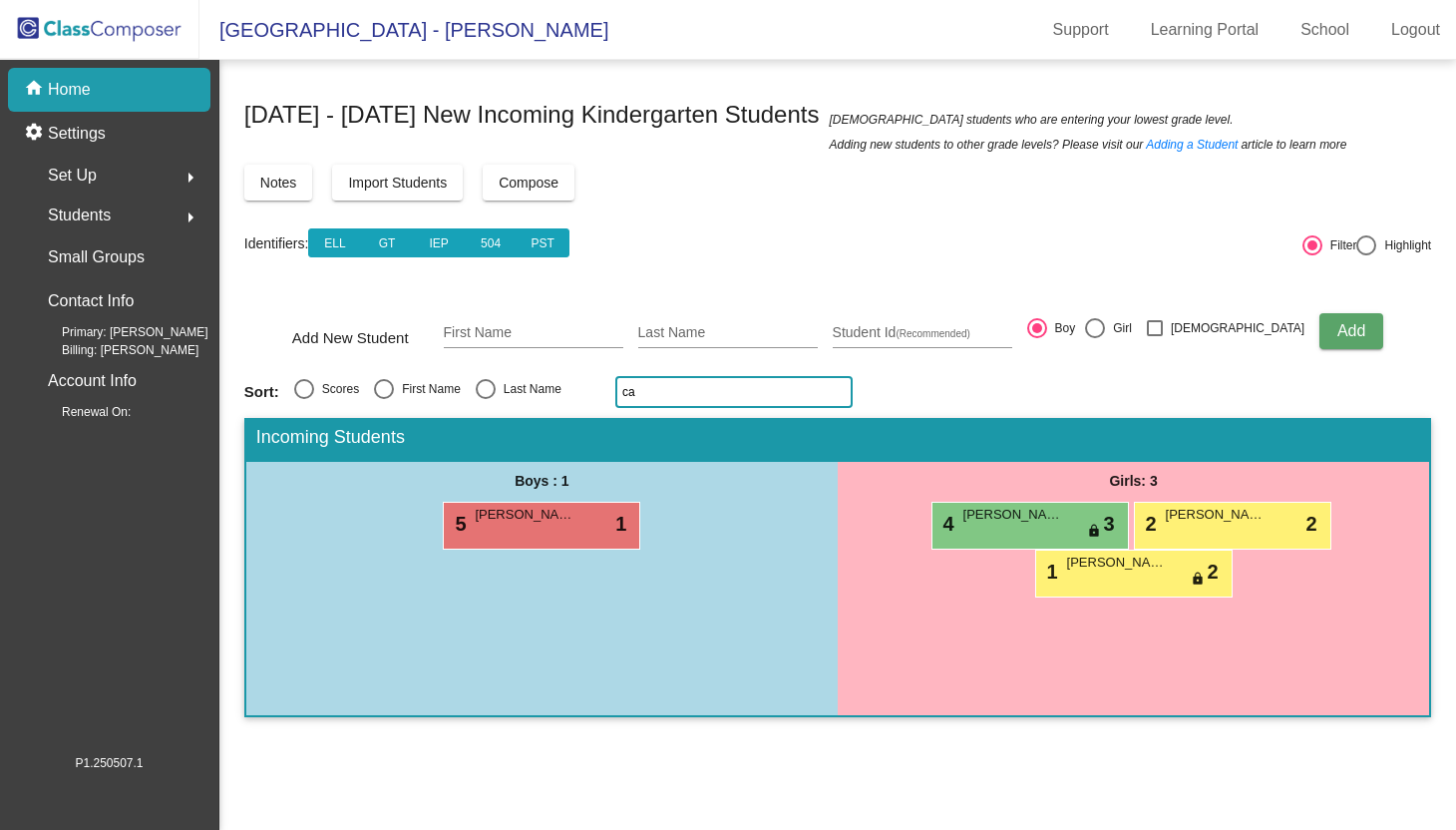 scroll, scrollTop: 0, scrollLeft: 0, axis: both 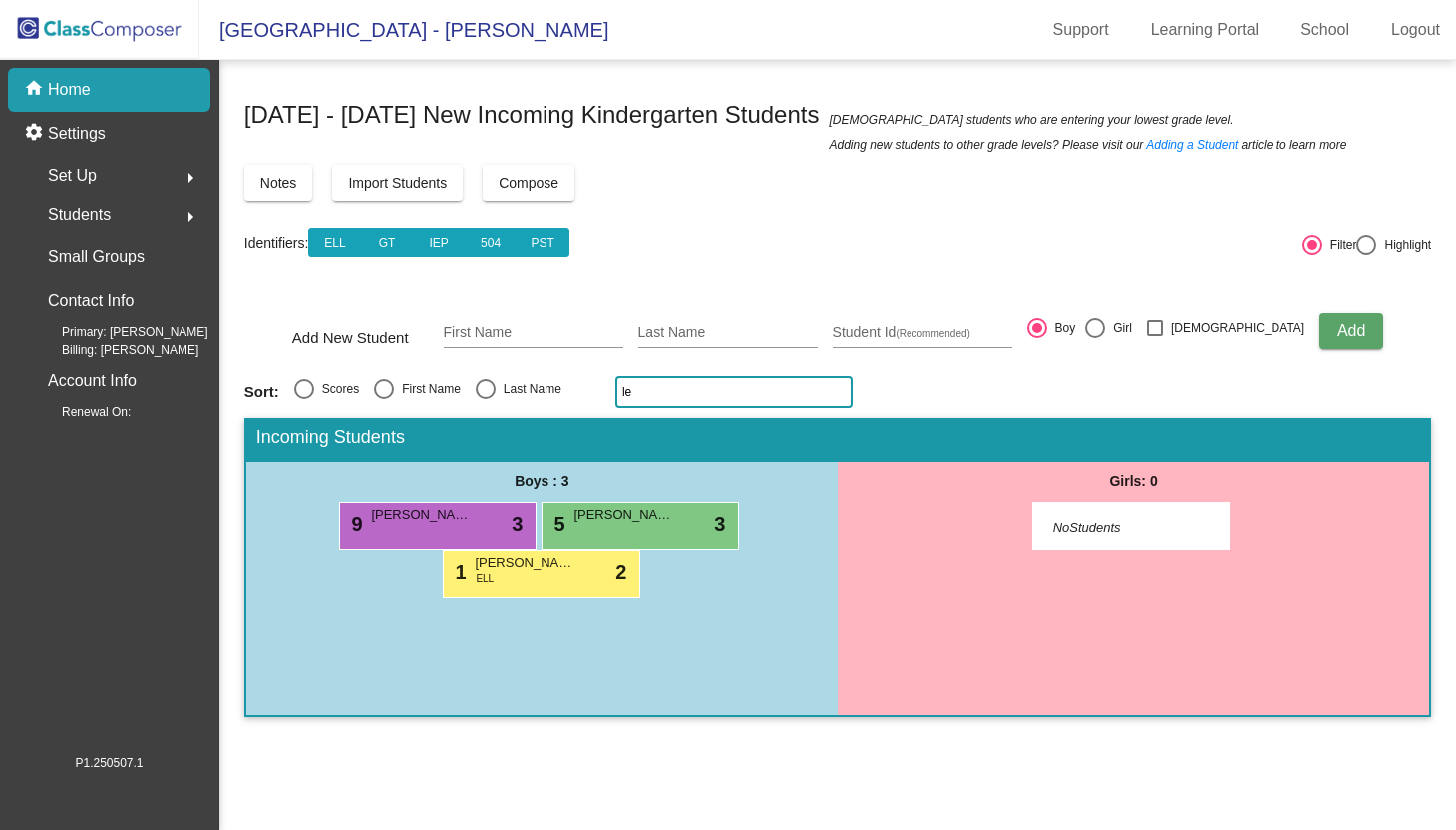 type on "l" 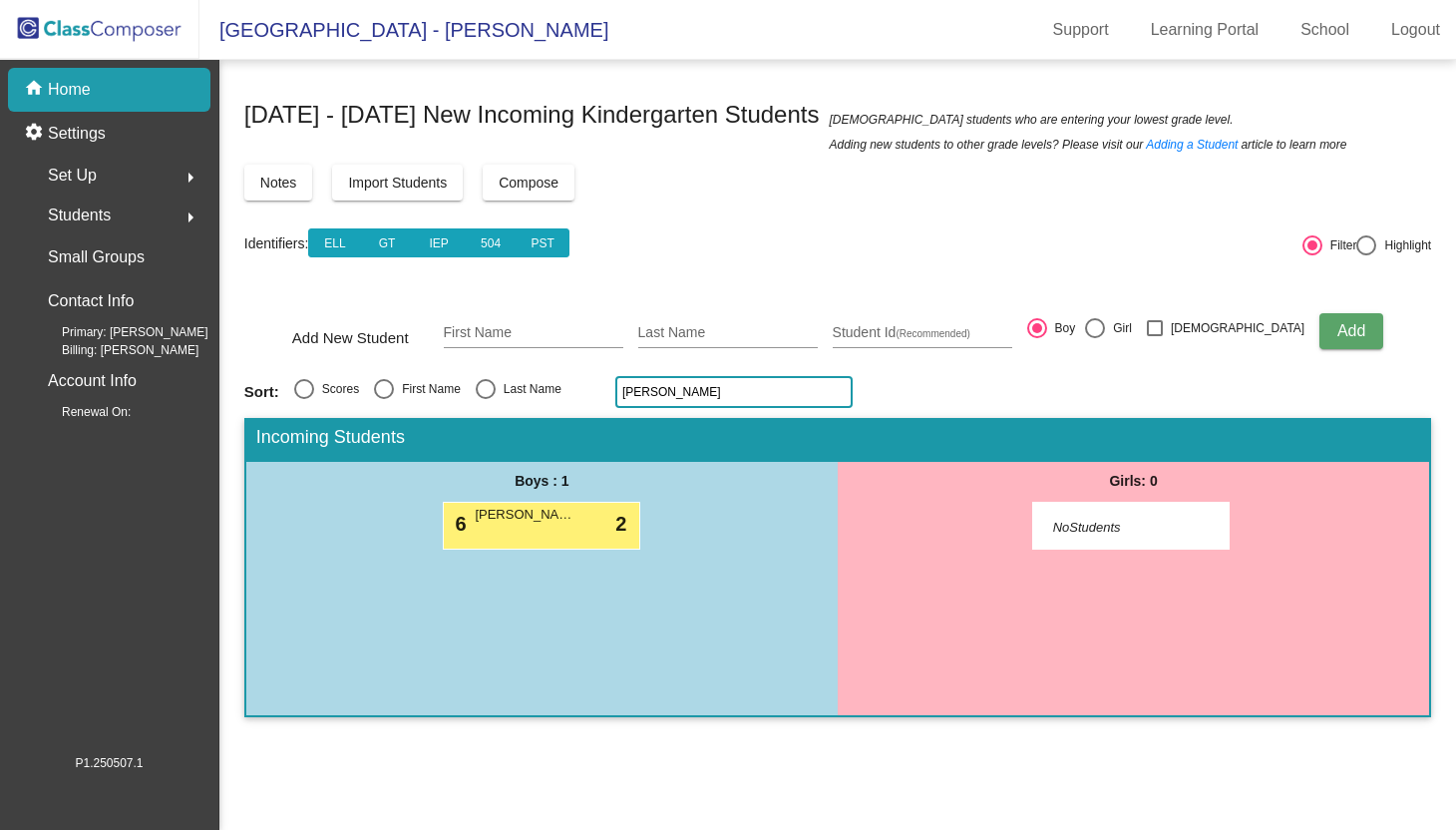 click on "[PERSON_NAME]" 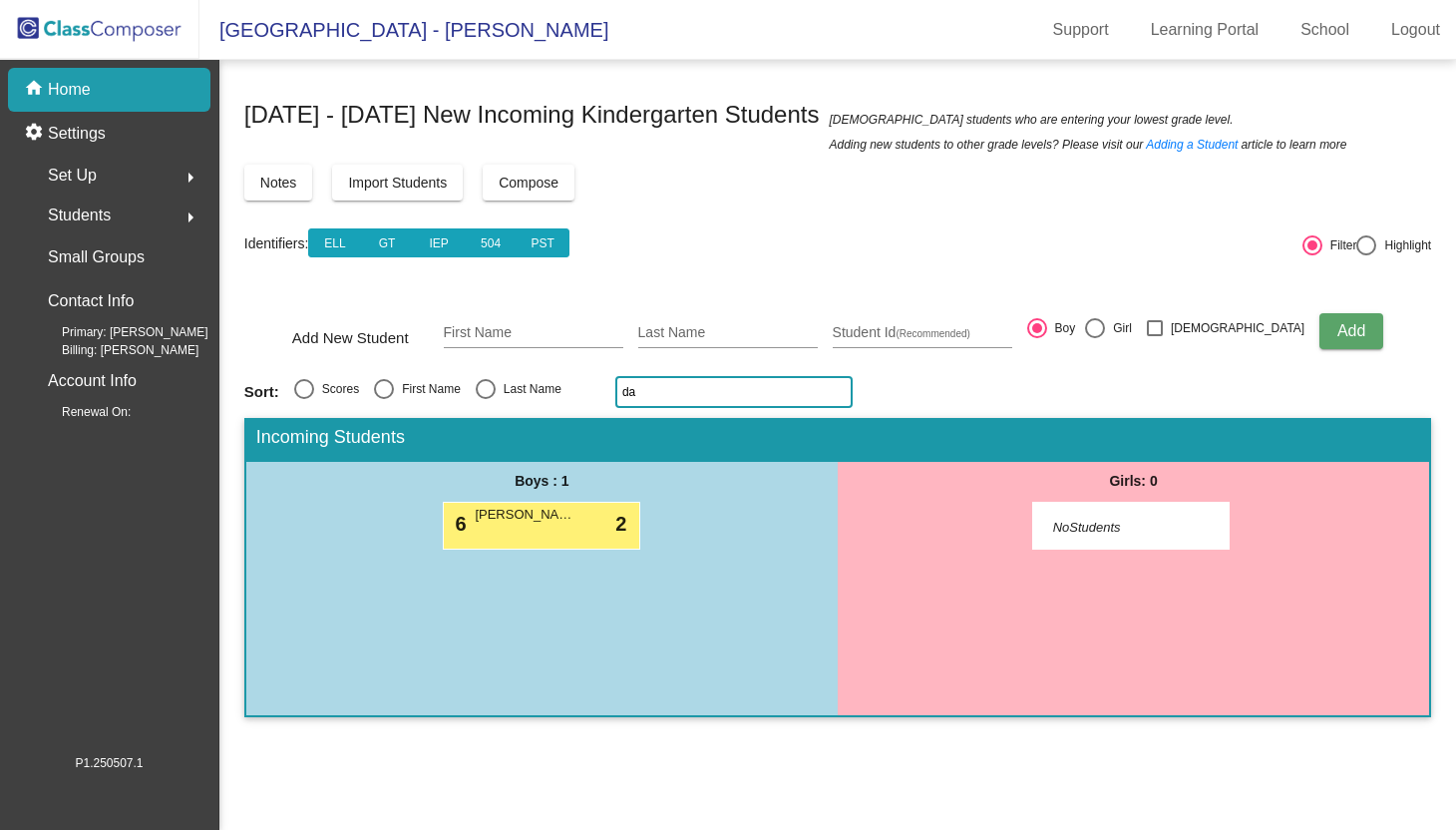 type on "d" 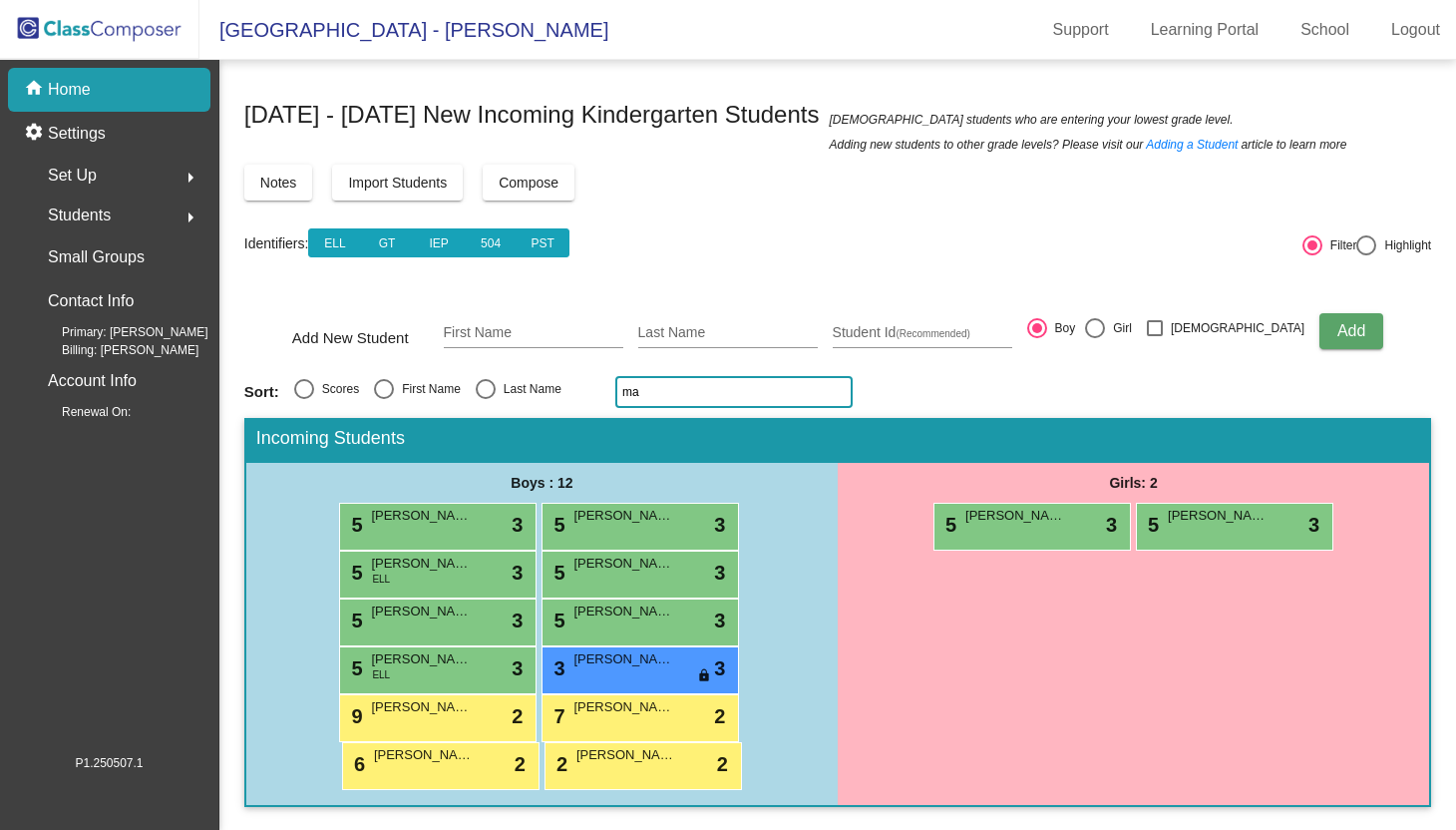 type on "m" 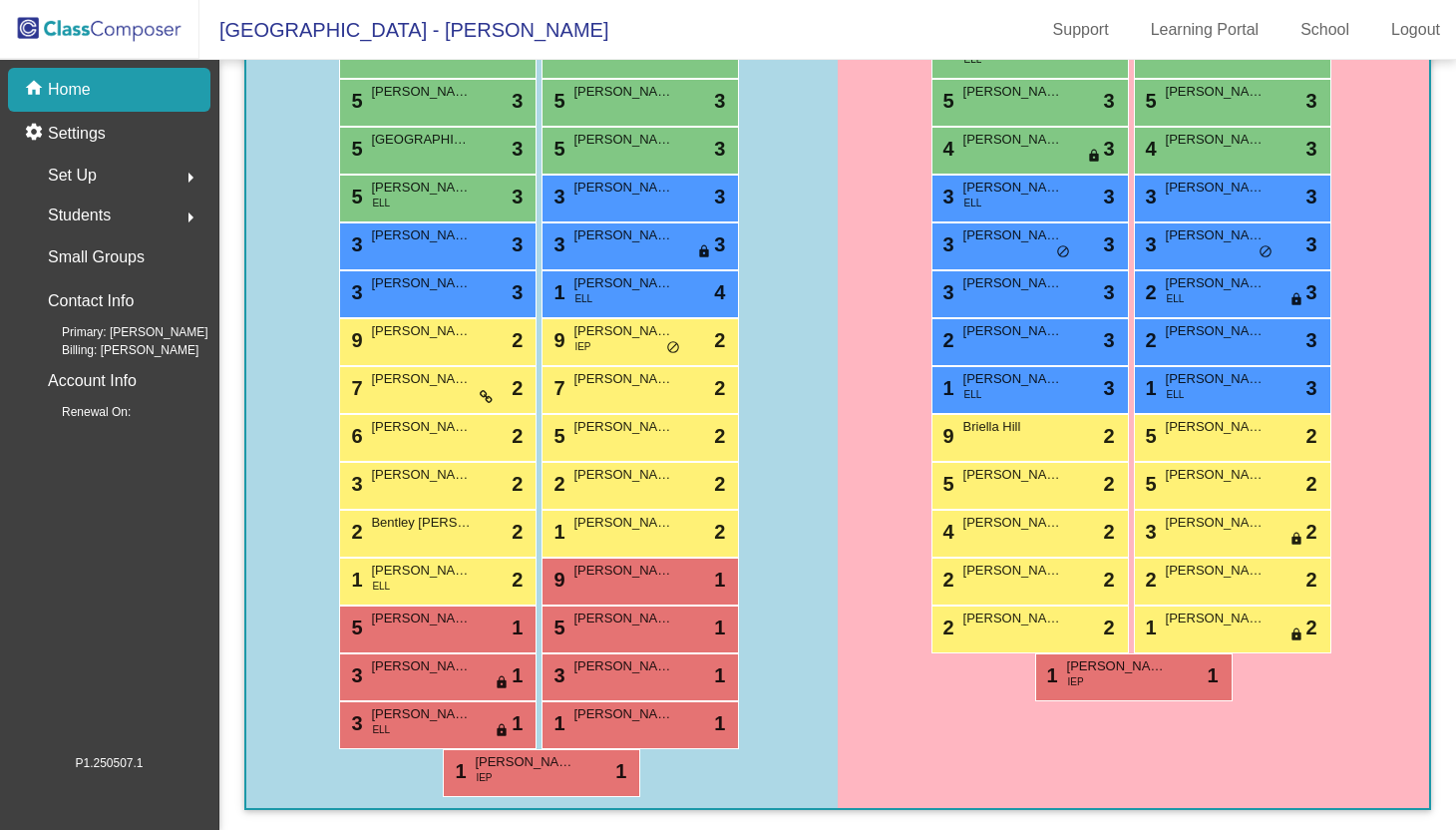 scroll, scrollTop: 1003, scrollLeft: 0, axis: vertical 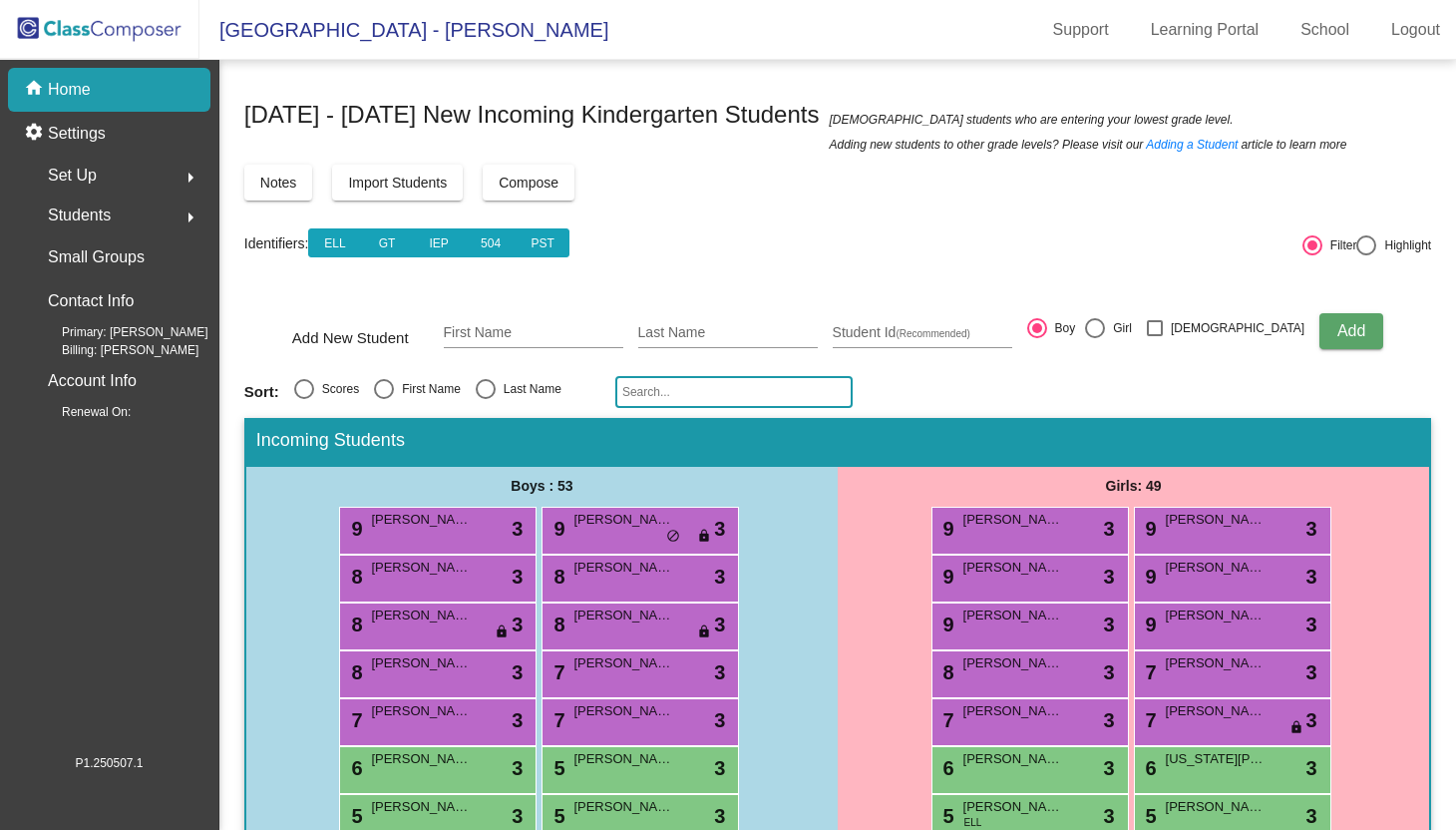 click 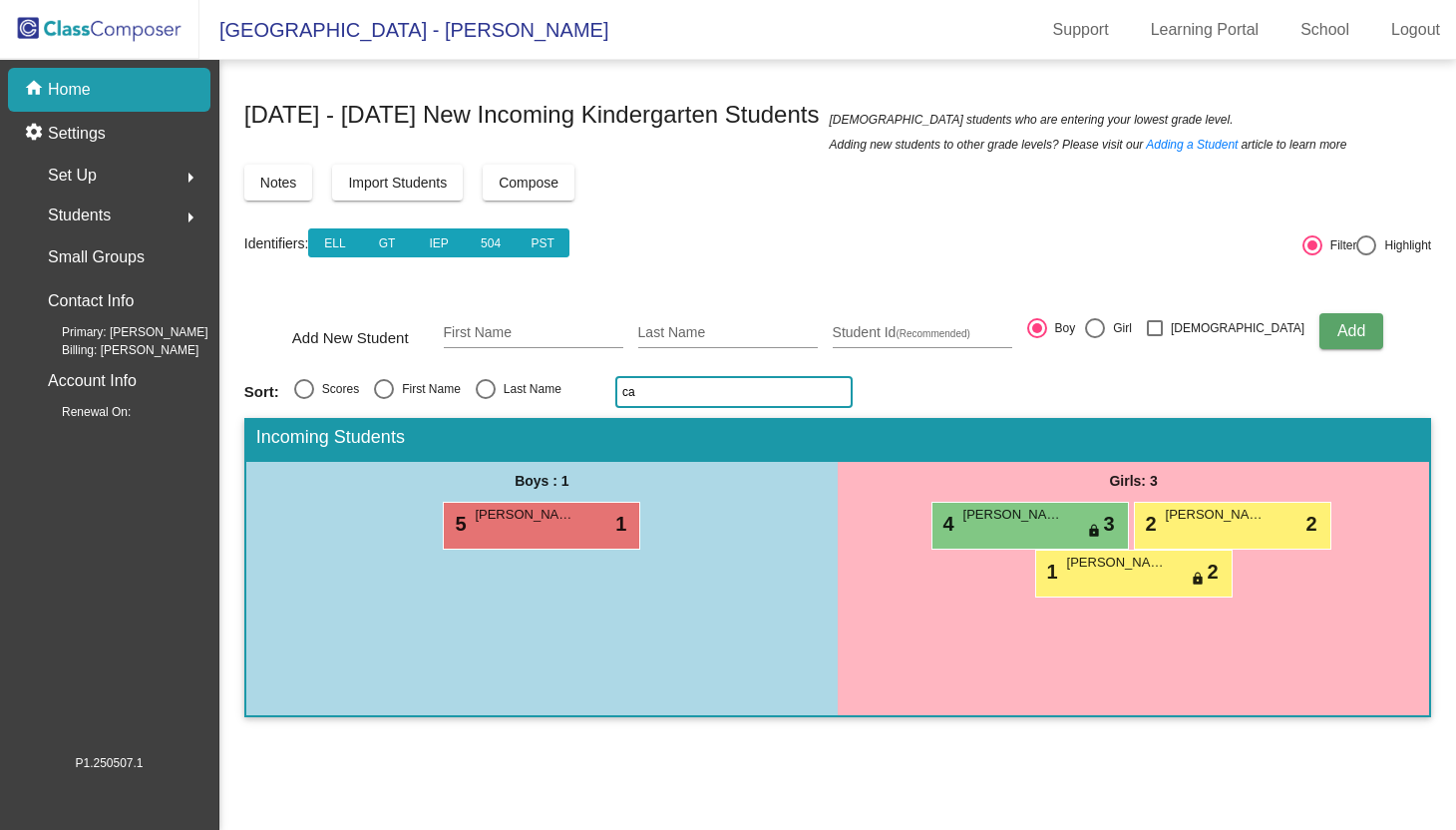 type on "c" 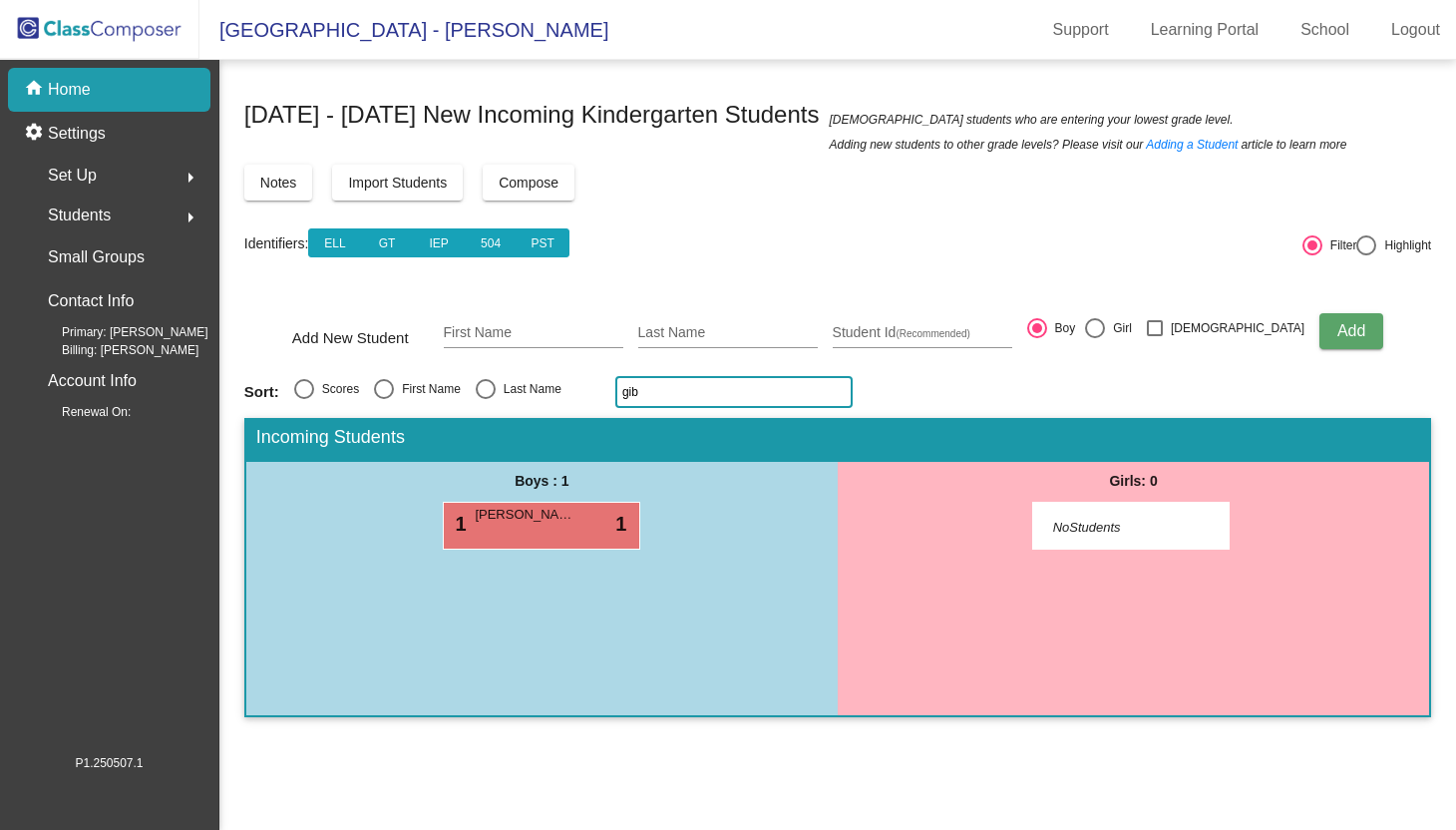 type on "gib" 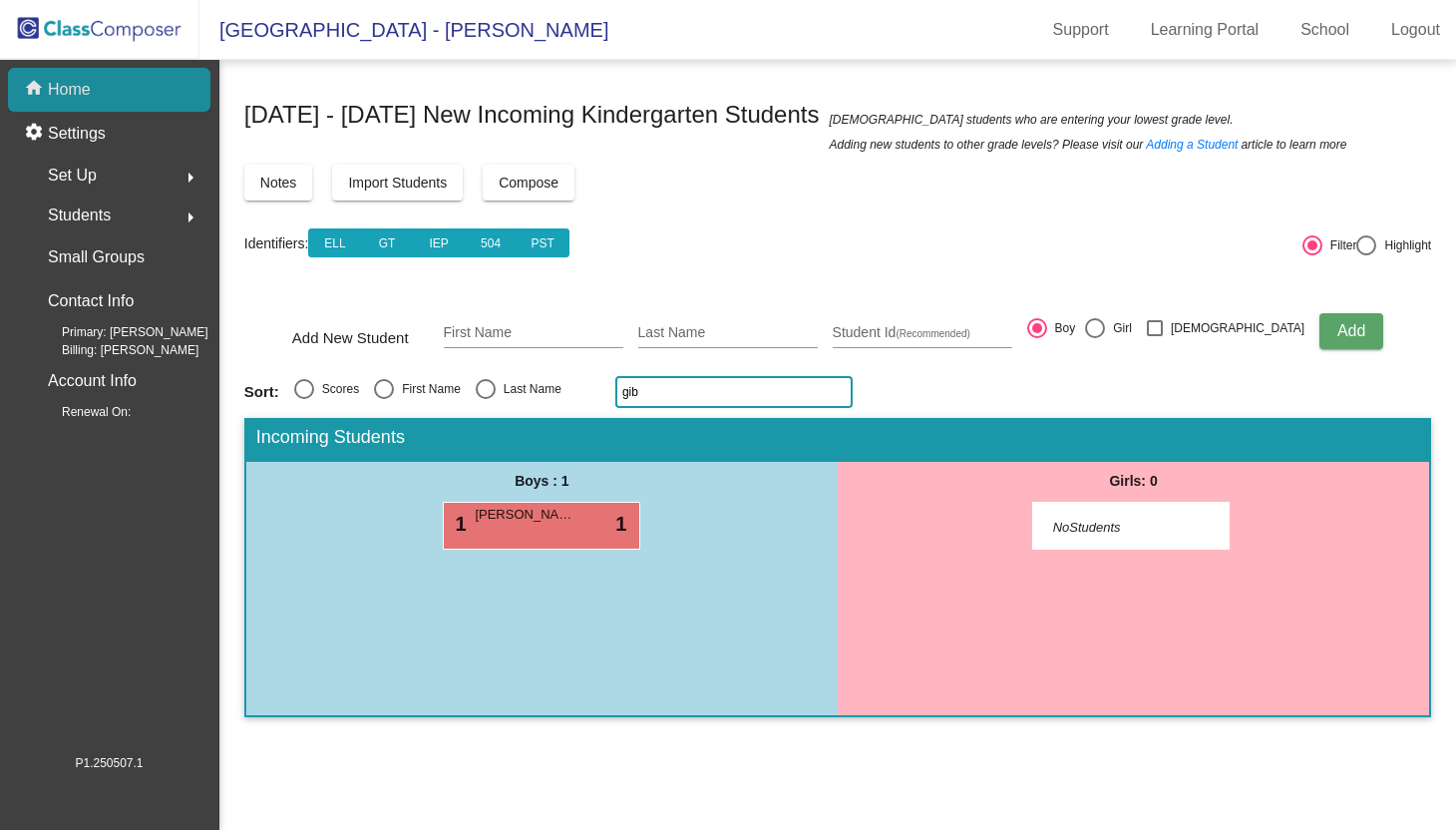 click on "home Home" at bounding box center (109, 90) 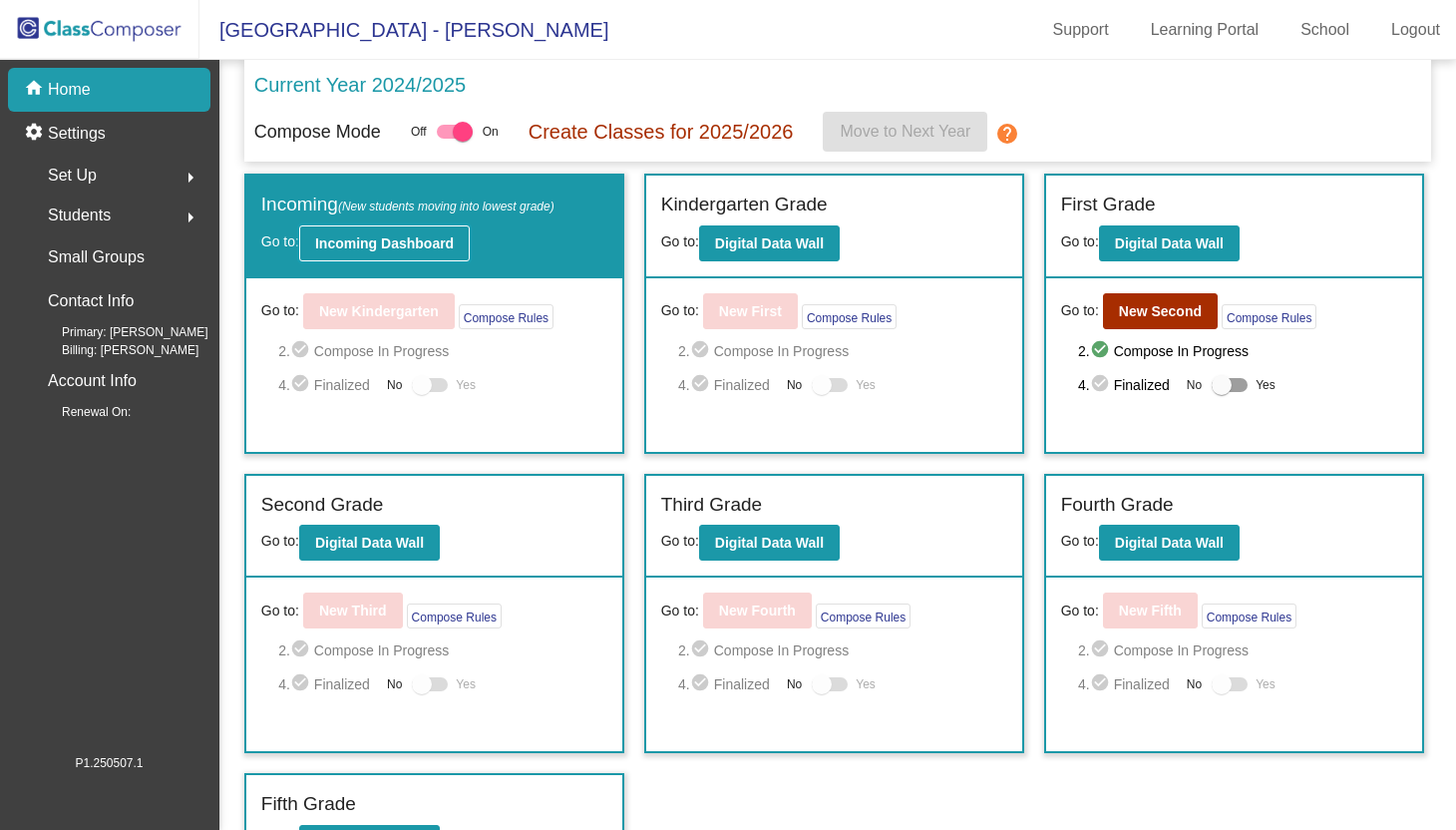 click on "Incoming Dashboard" 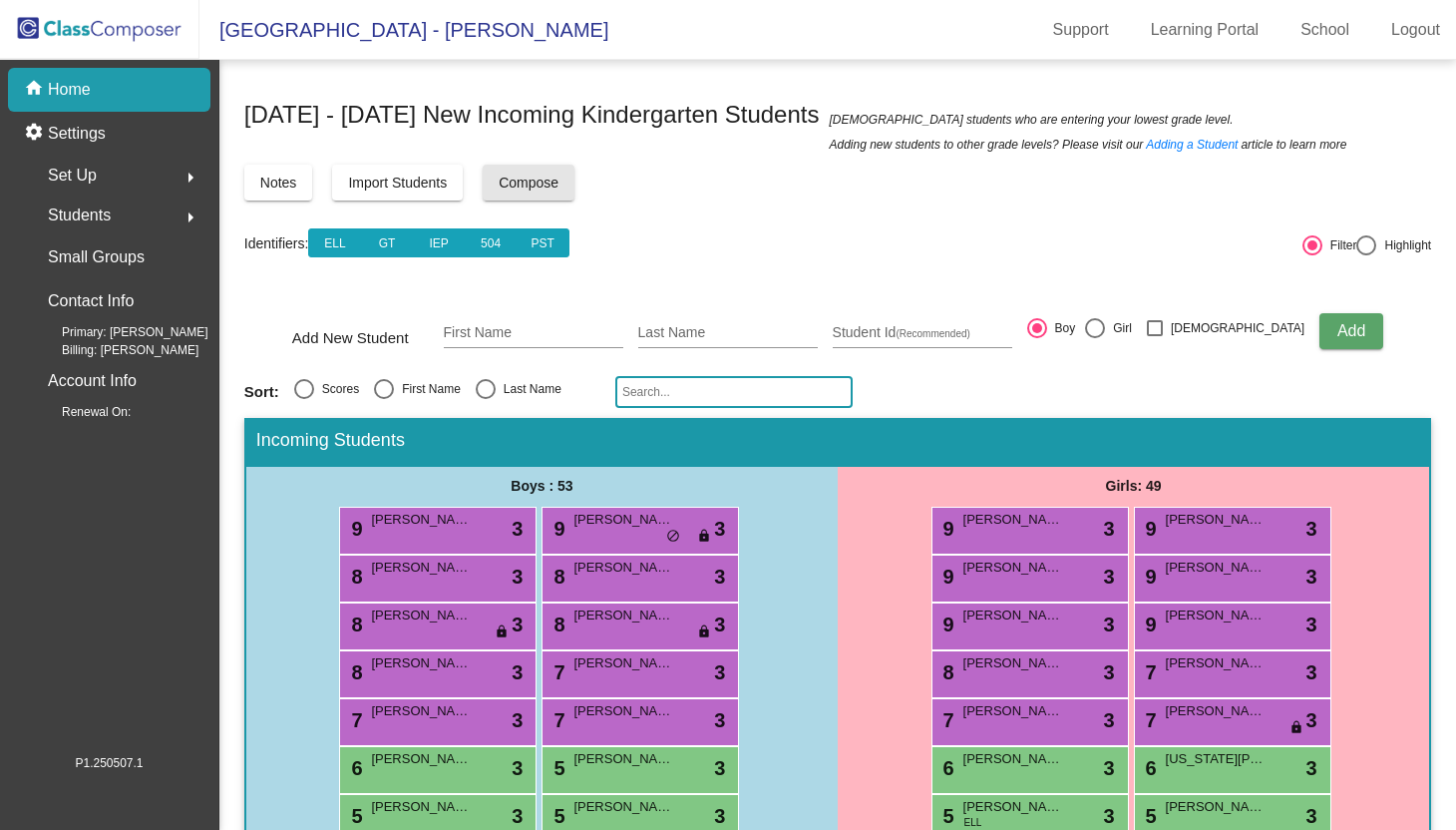 click on "Compose" 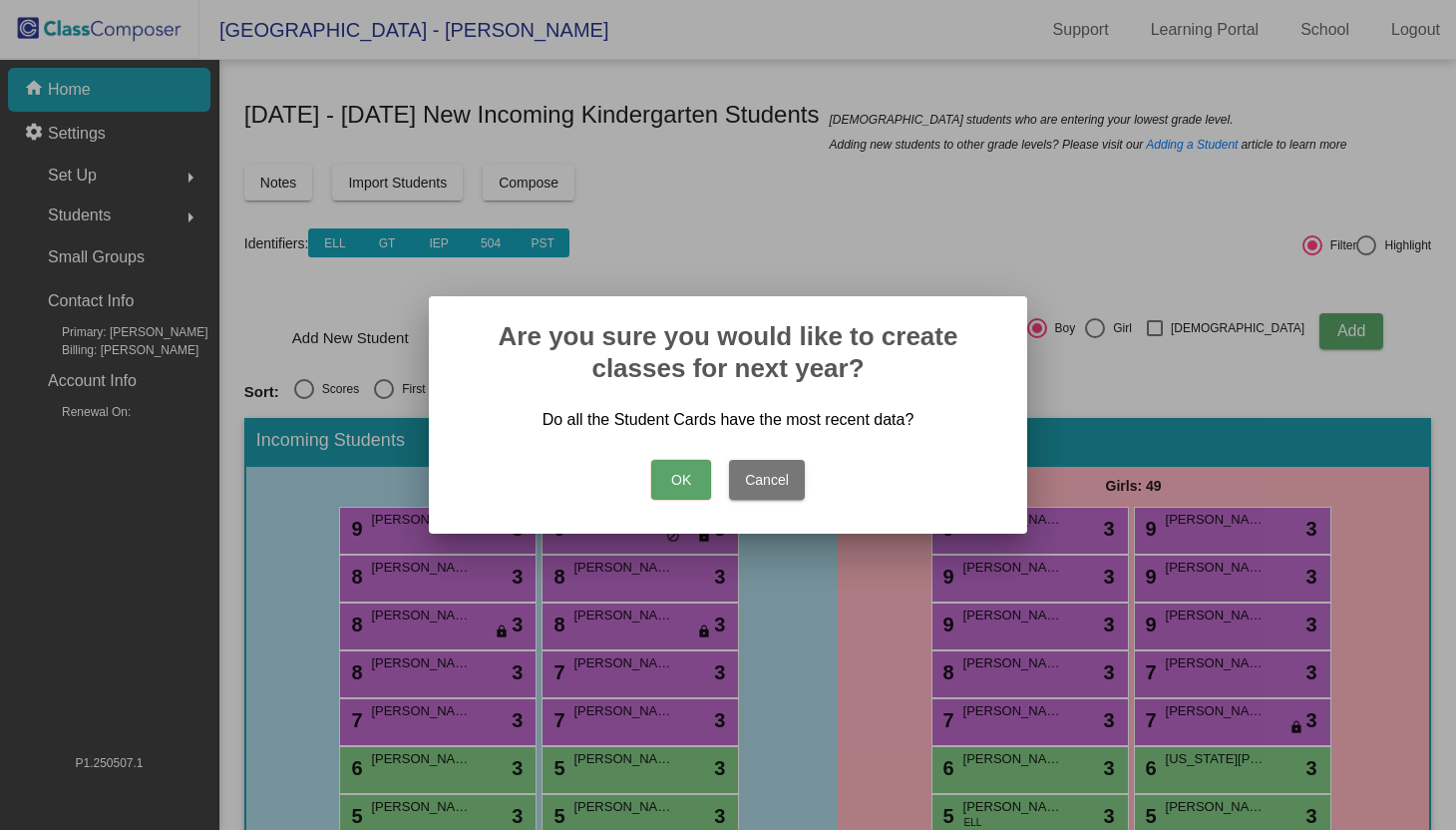 click on "OK" at bounding box center [681, 480] 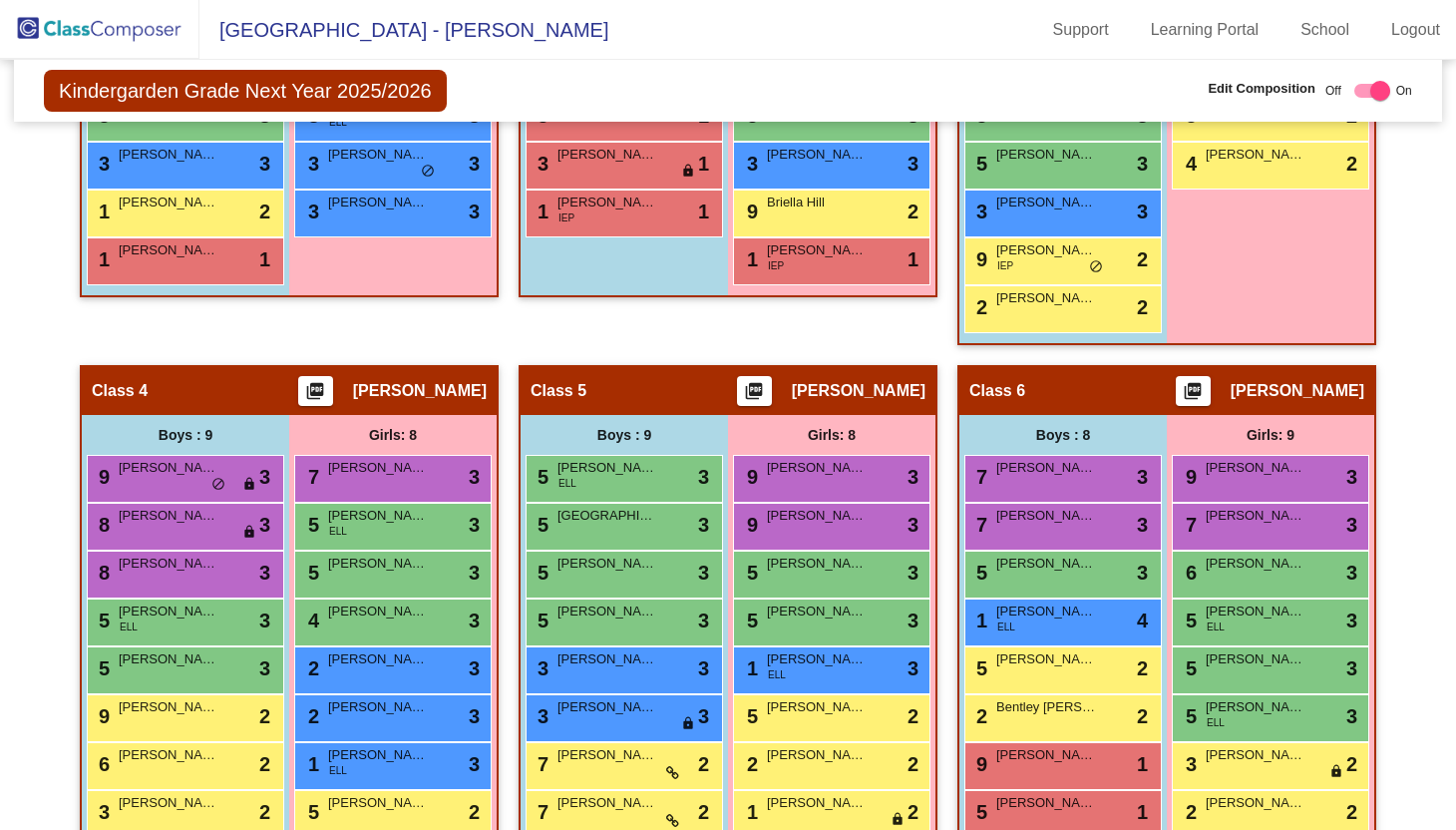 scroll, scrollTop: 940, scrollLeft: 0, axis: vertical 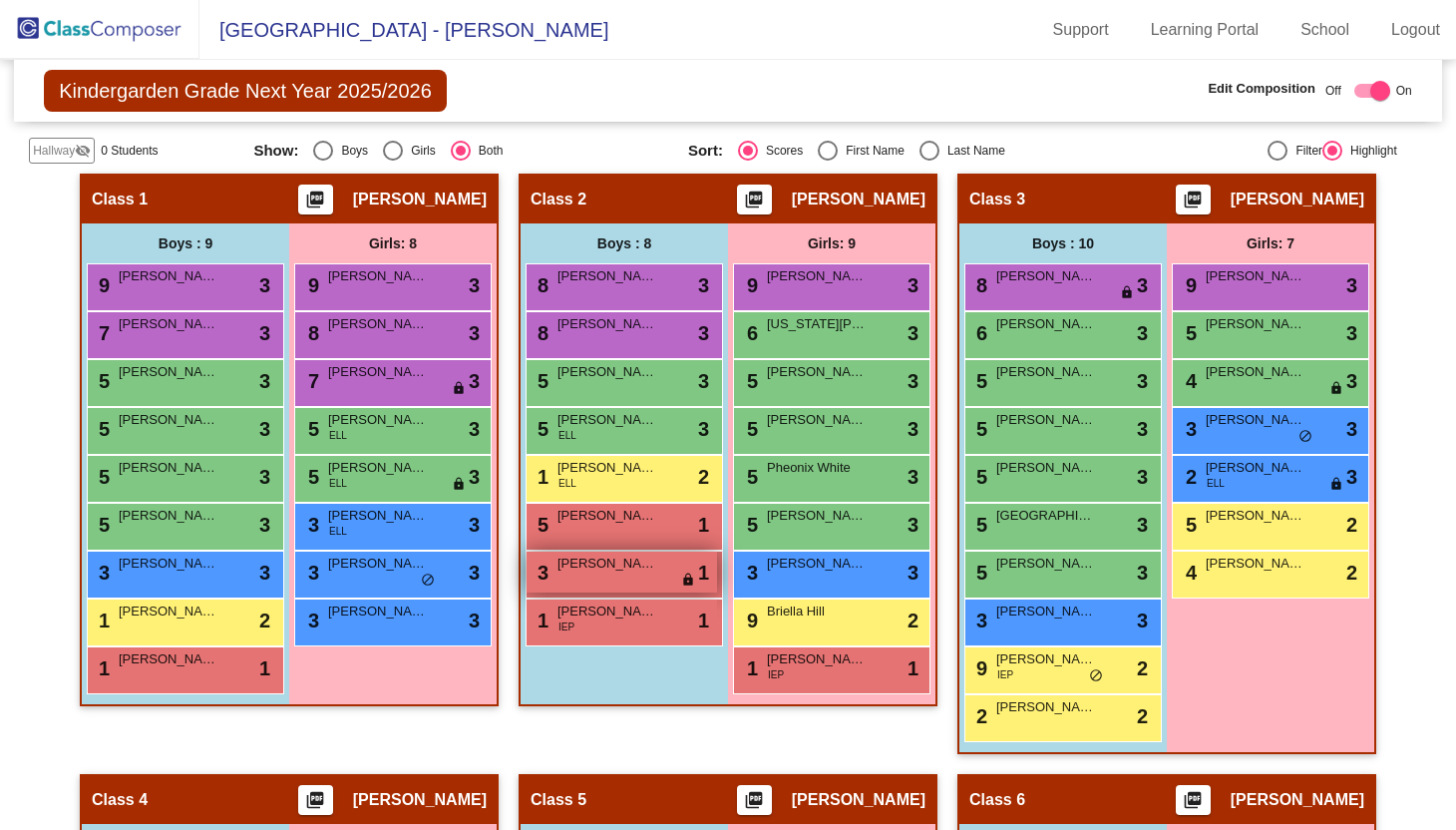 click on "[PERSON_NAME]" at bounding box center (607, 564) 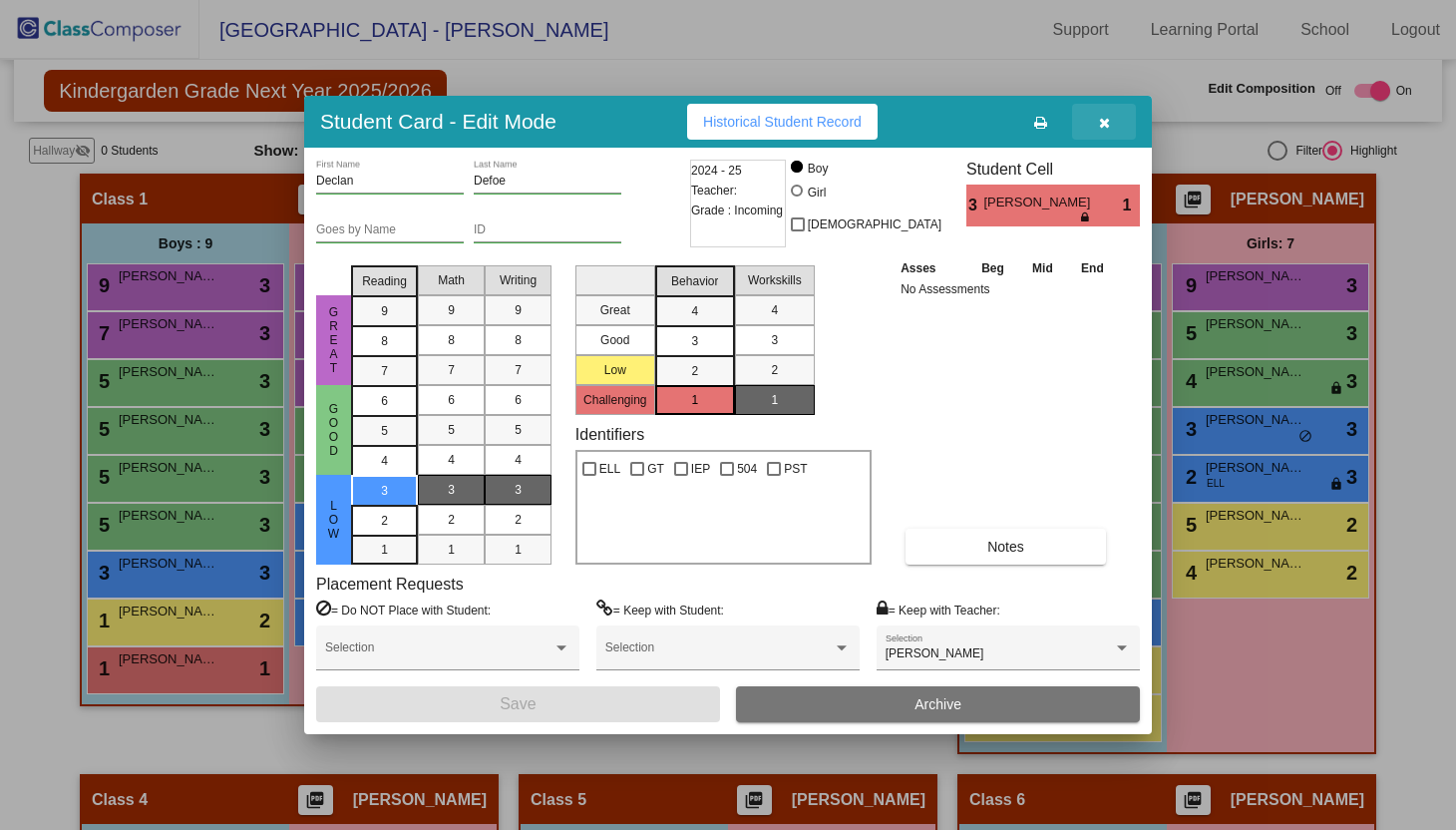 click at bounding box center [1104, 123] 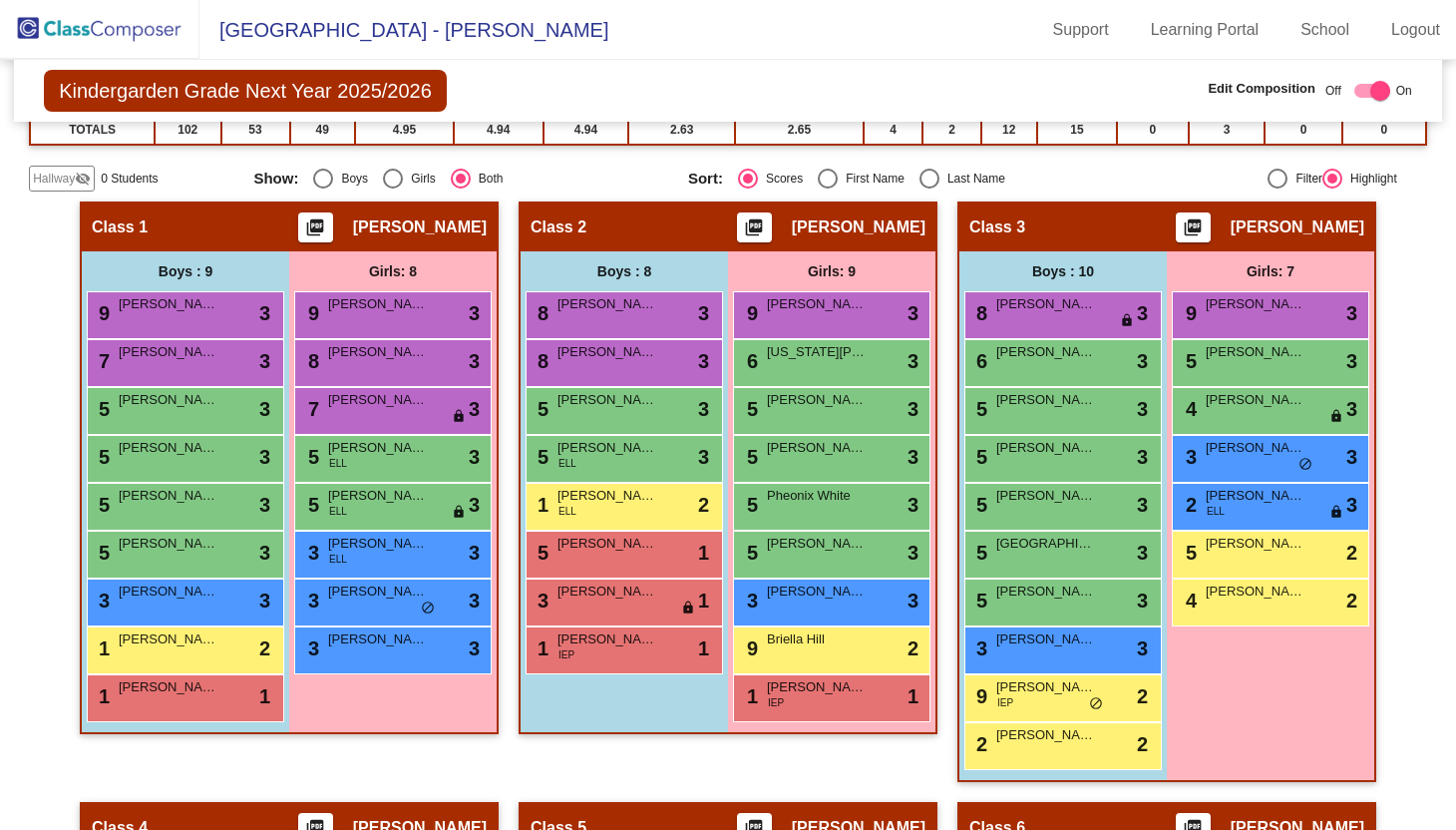 scroll, scrollTop: 417, scrollLeft: 0, axis: vertical 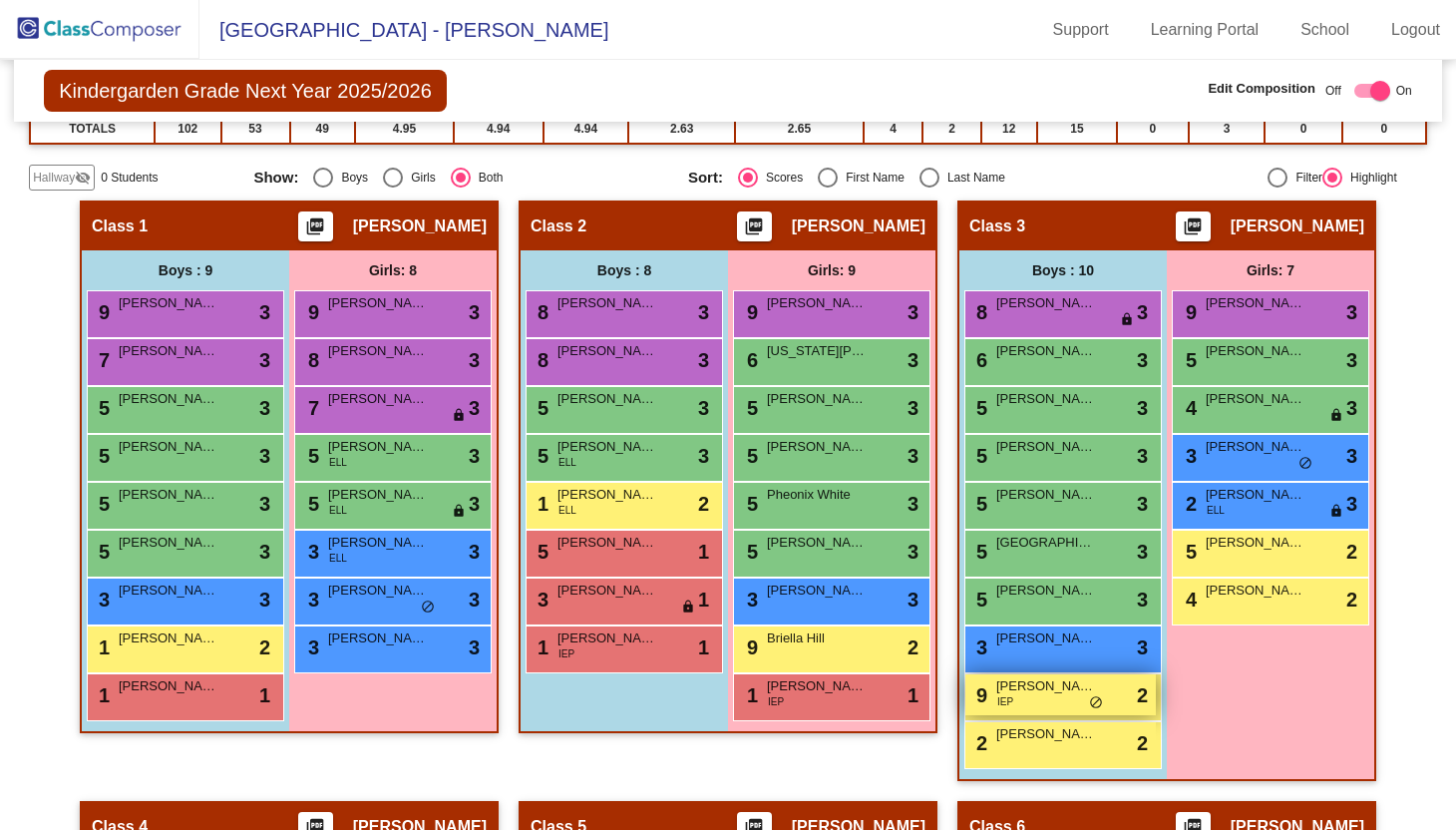 click on "9 Lincoln [PERSON_NAME] IEP lock do_not_disturb_alt 2" at bounding box center [1060, 694] 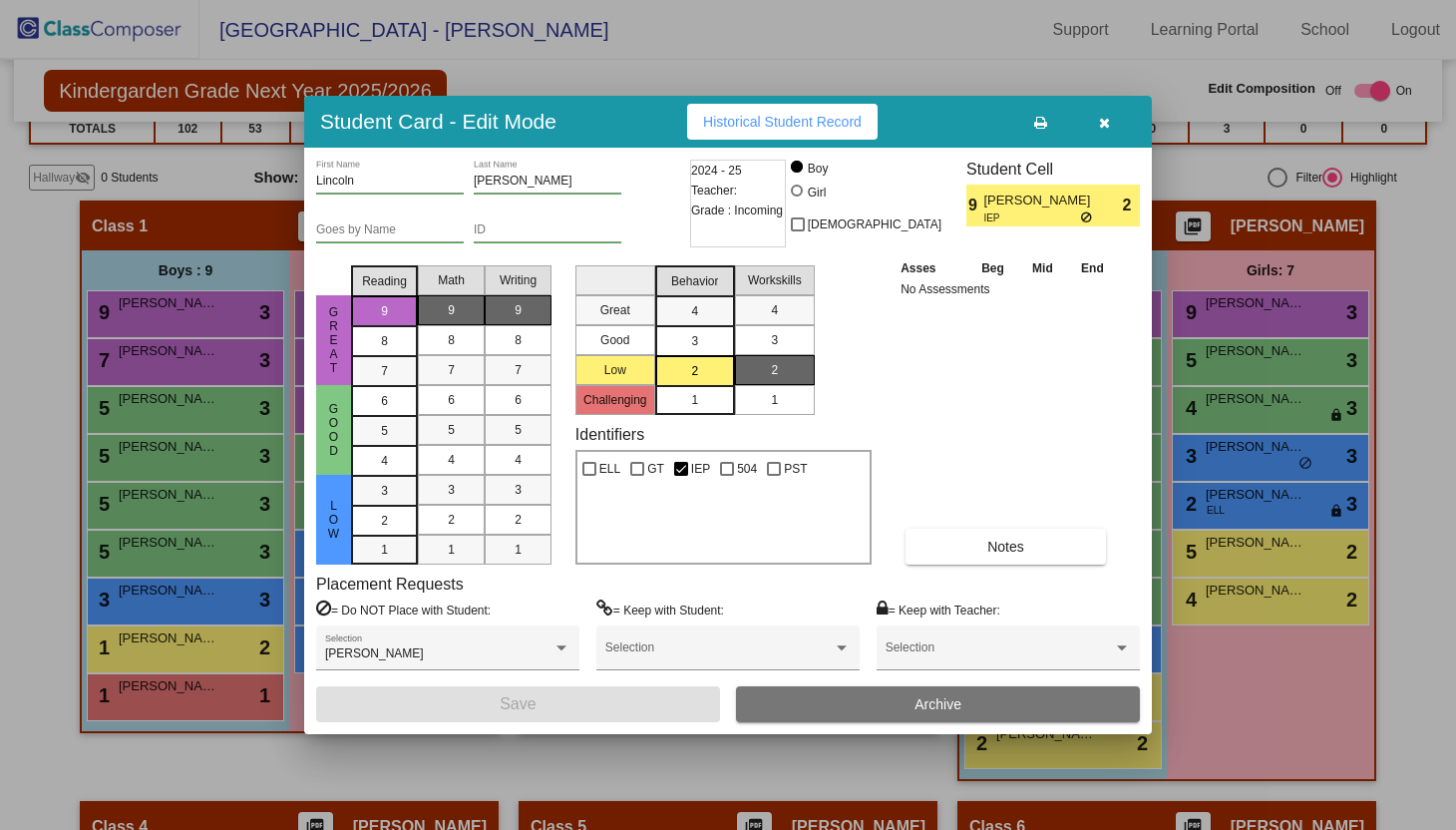 click at bounding box center (1104, 123) 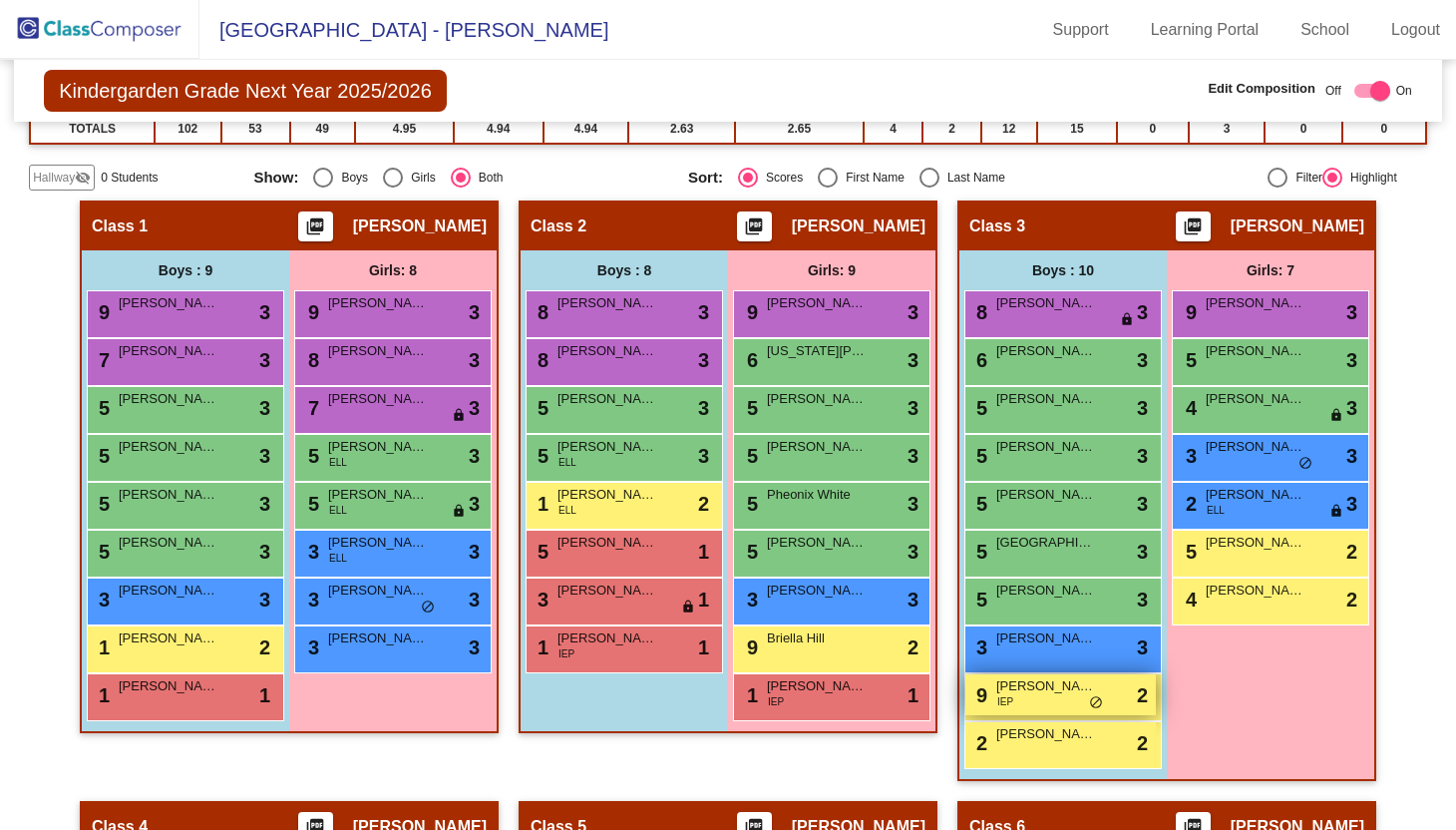 click on "do_not_disturb_alt" at bounding box center [1096, 703] 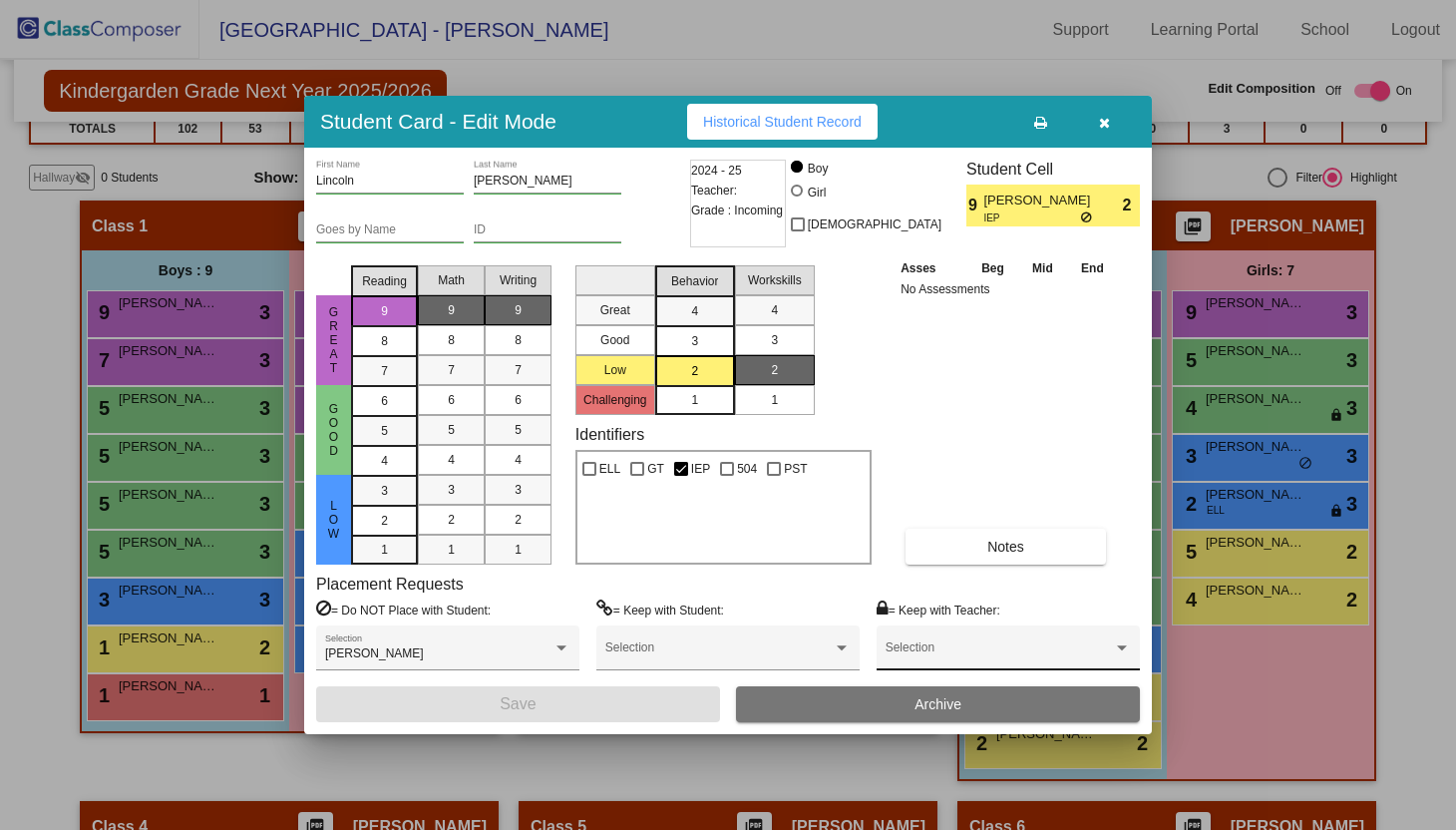 click on "Selection" at bounding box center [1008, 652] 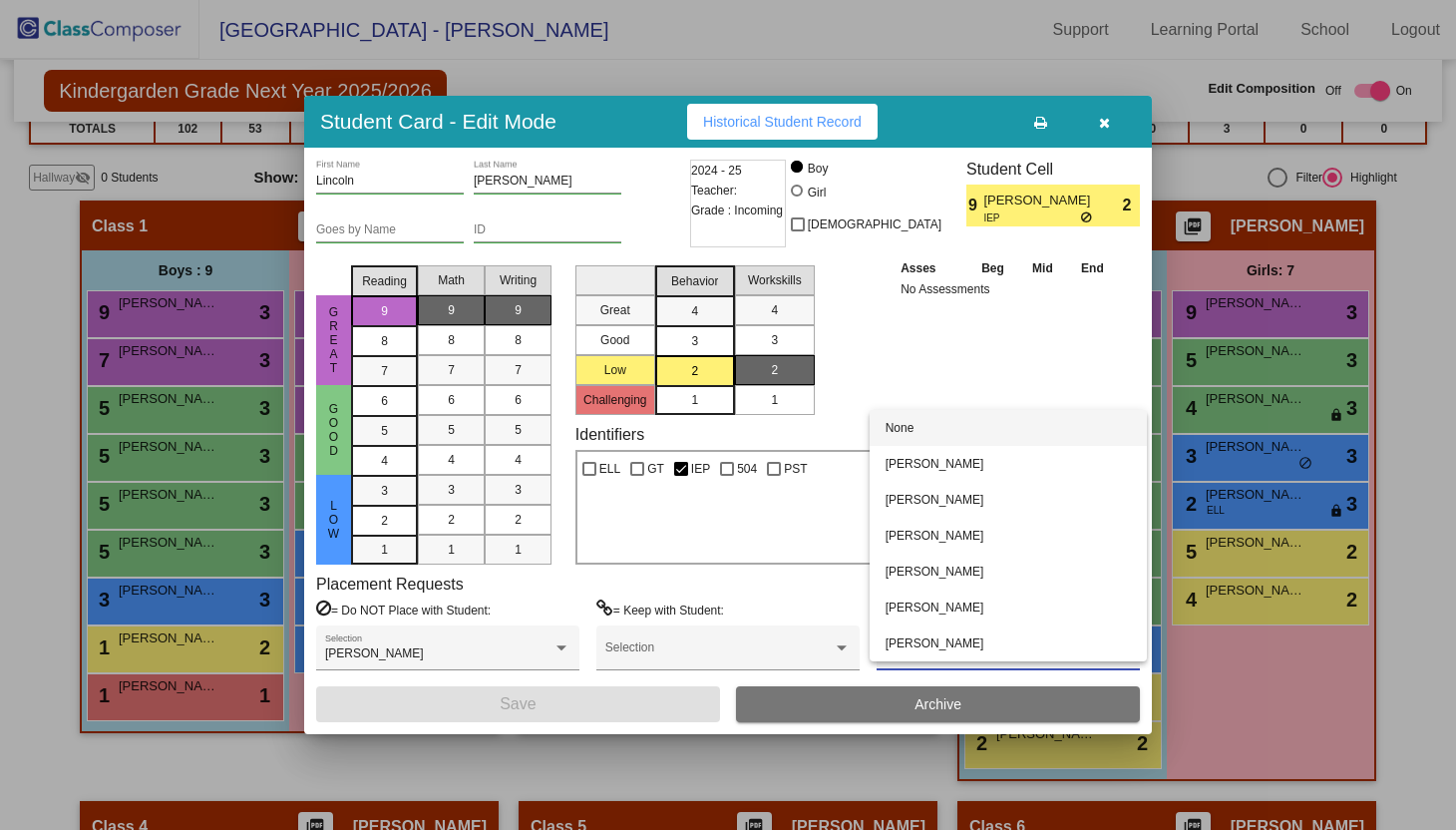 click at bounding box center (728, 415) 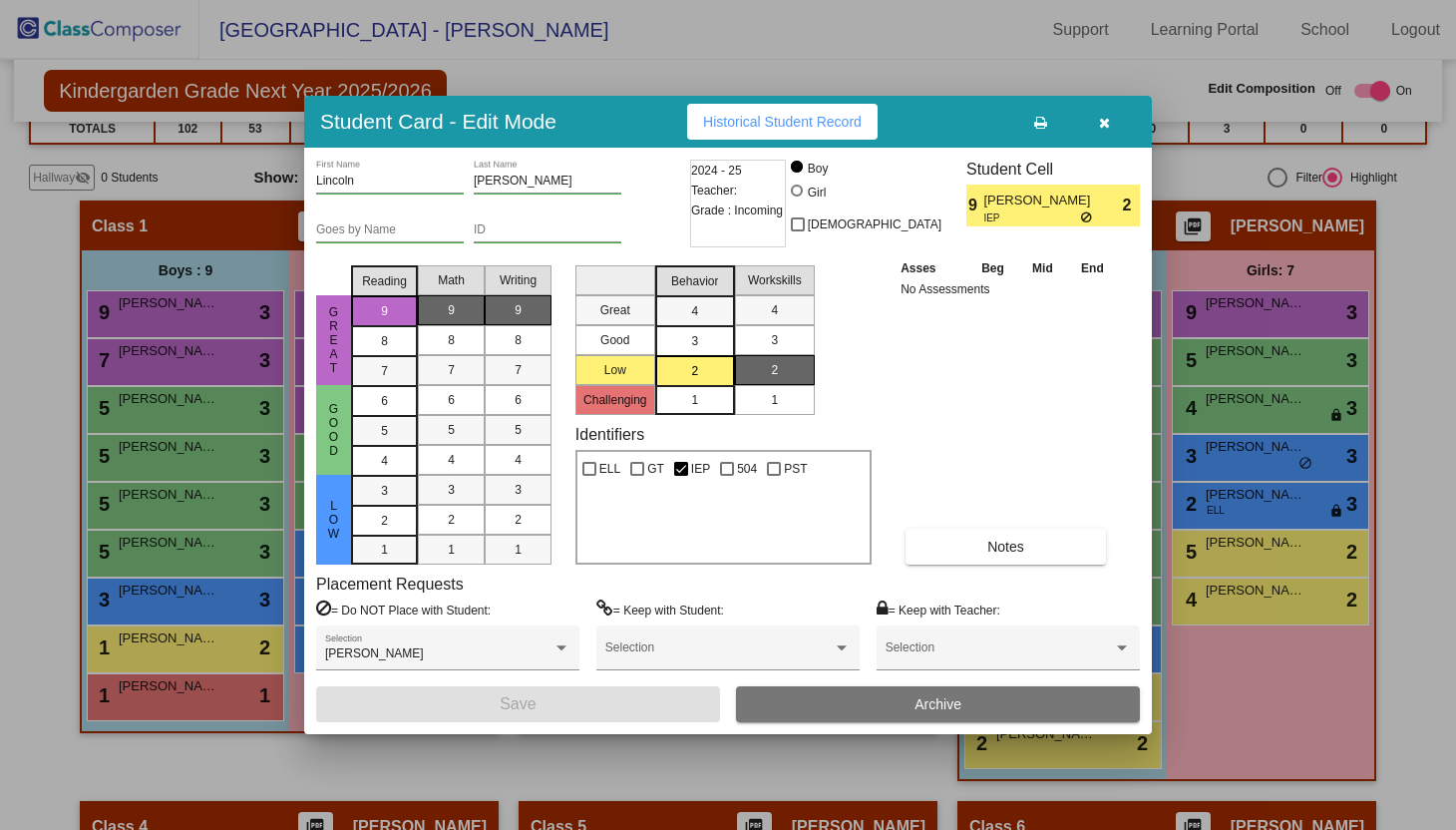 click at bounding box center (1104, 123) 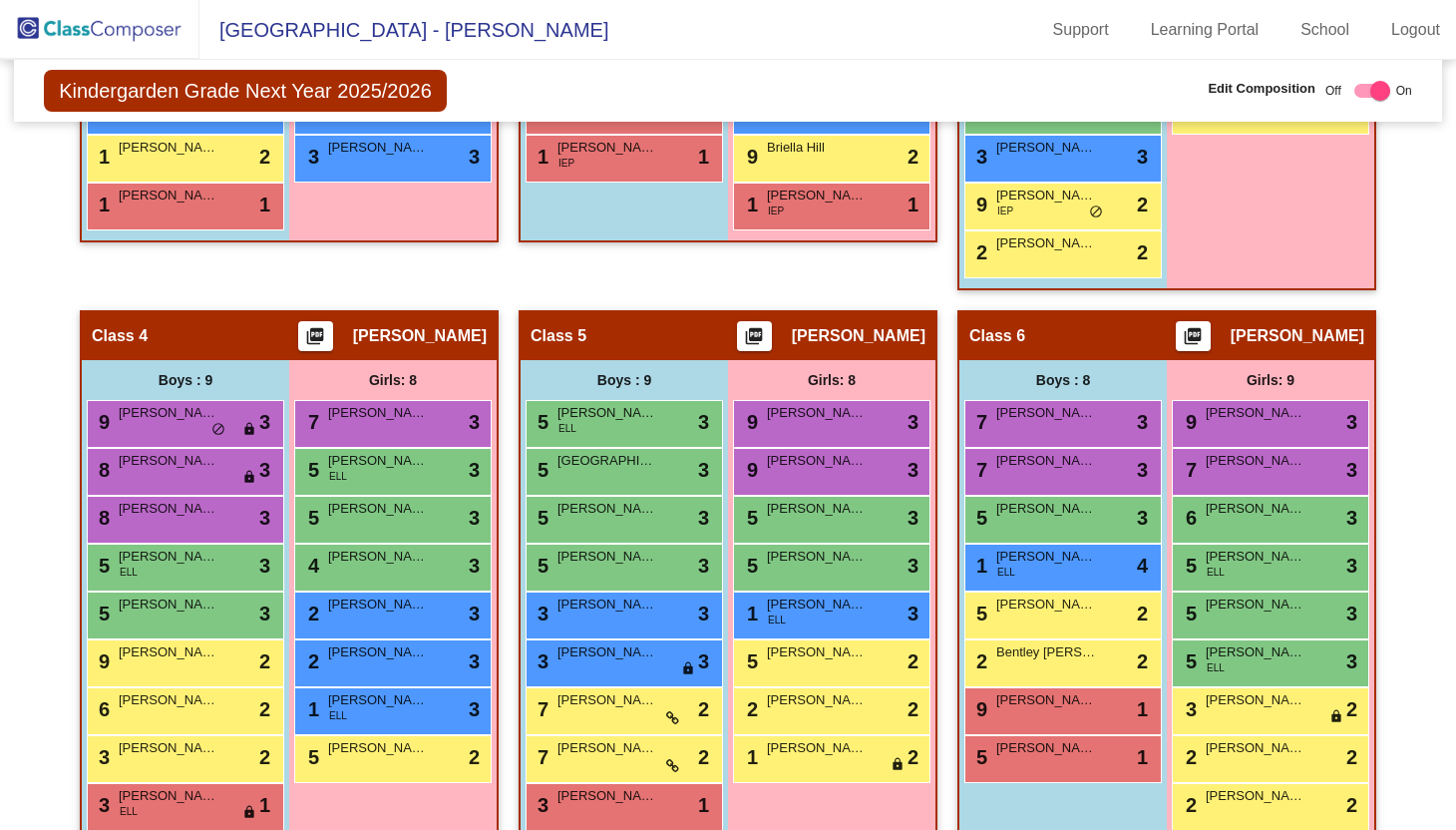 scroll, scrollTop: 934, scrollLeft: 0, axis: vertical 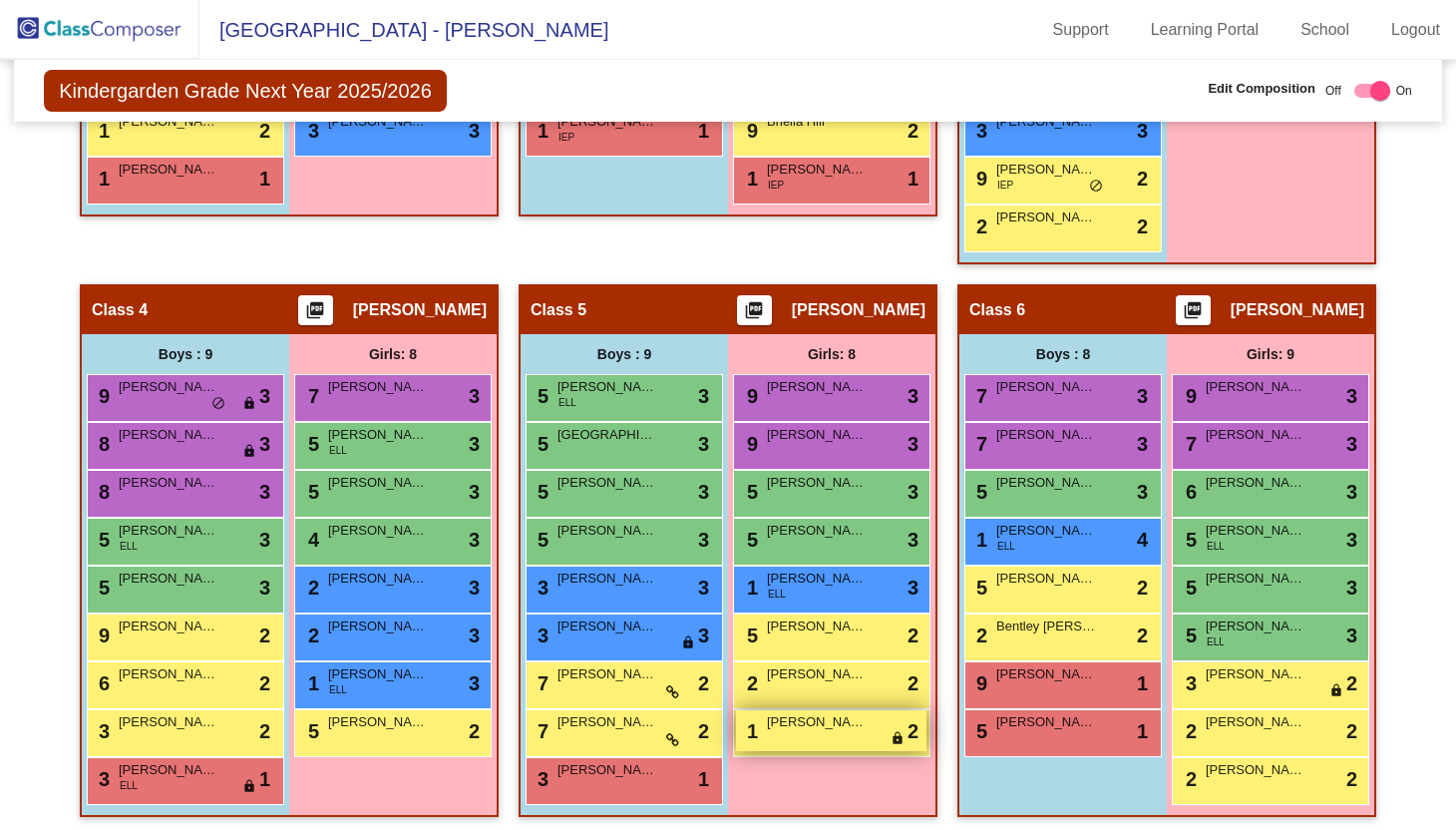click on "1 [PERSON_NAME] lock do_not_disturb_alt 2" at bounding box center [831, 730] 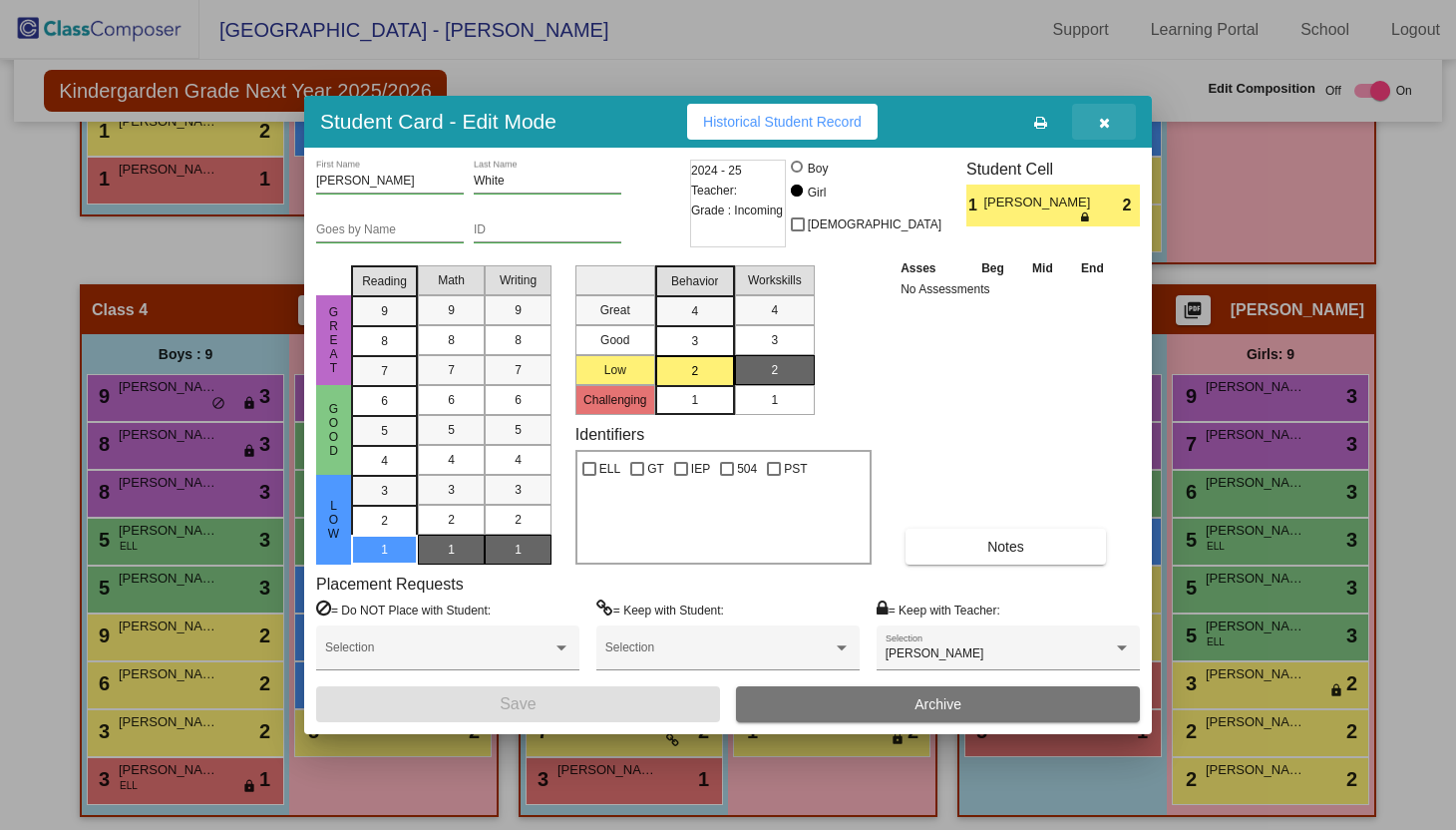 click at bounding box center [1104, 123] 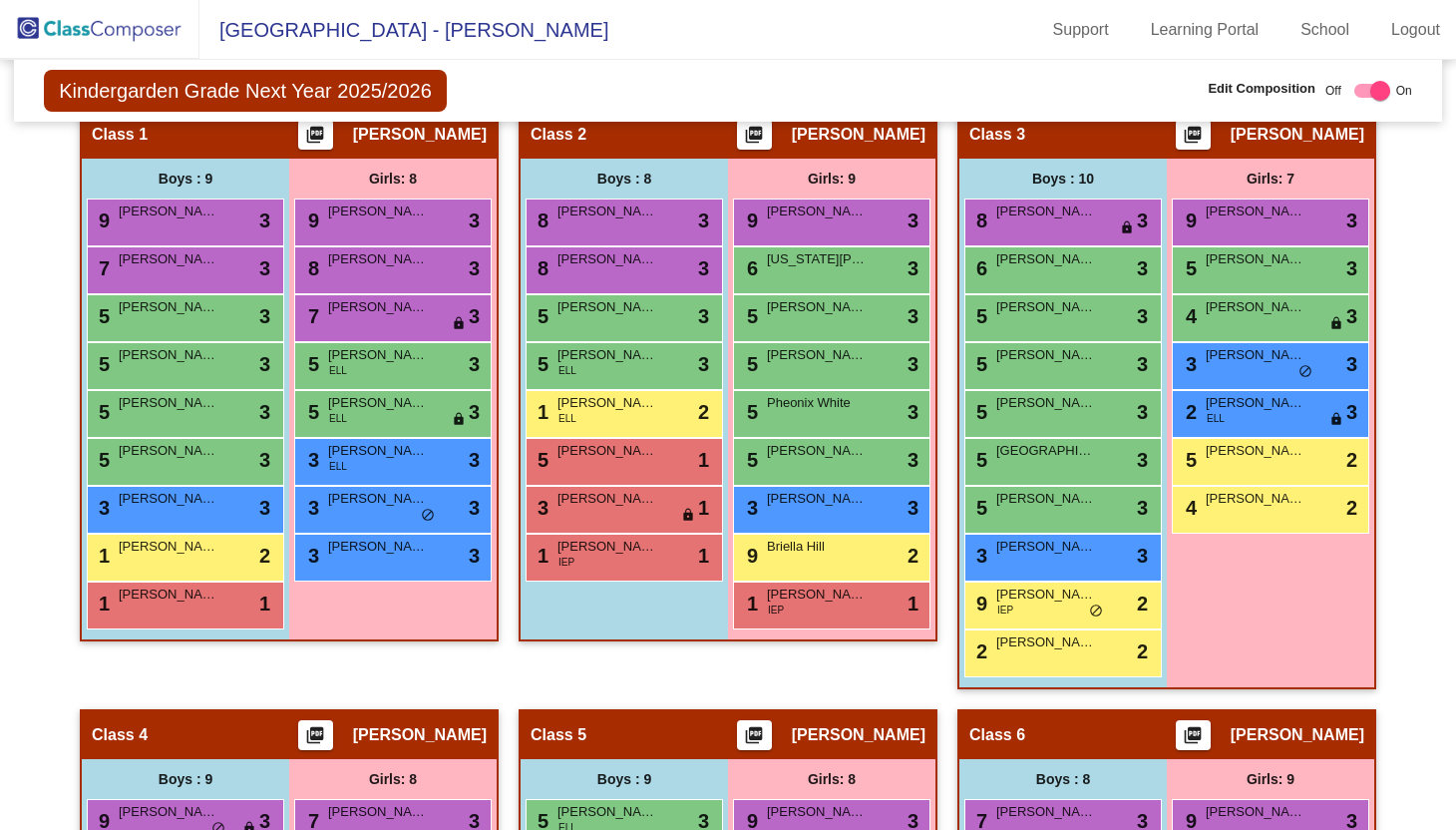 scroll, scrollTop: 504, scrollLeft: 0, axis: vertical 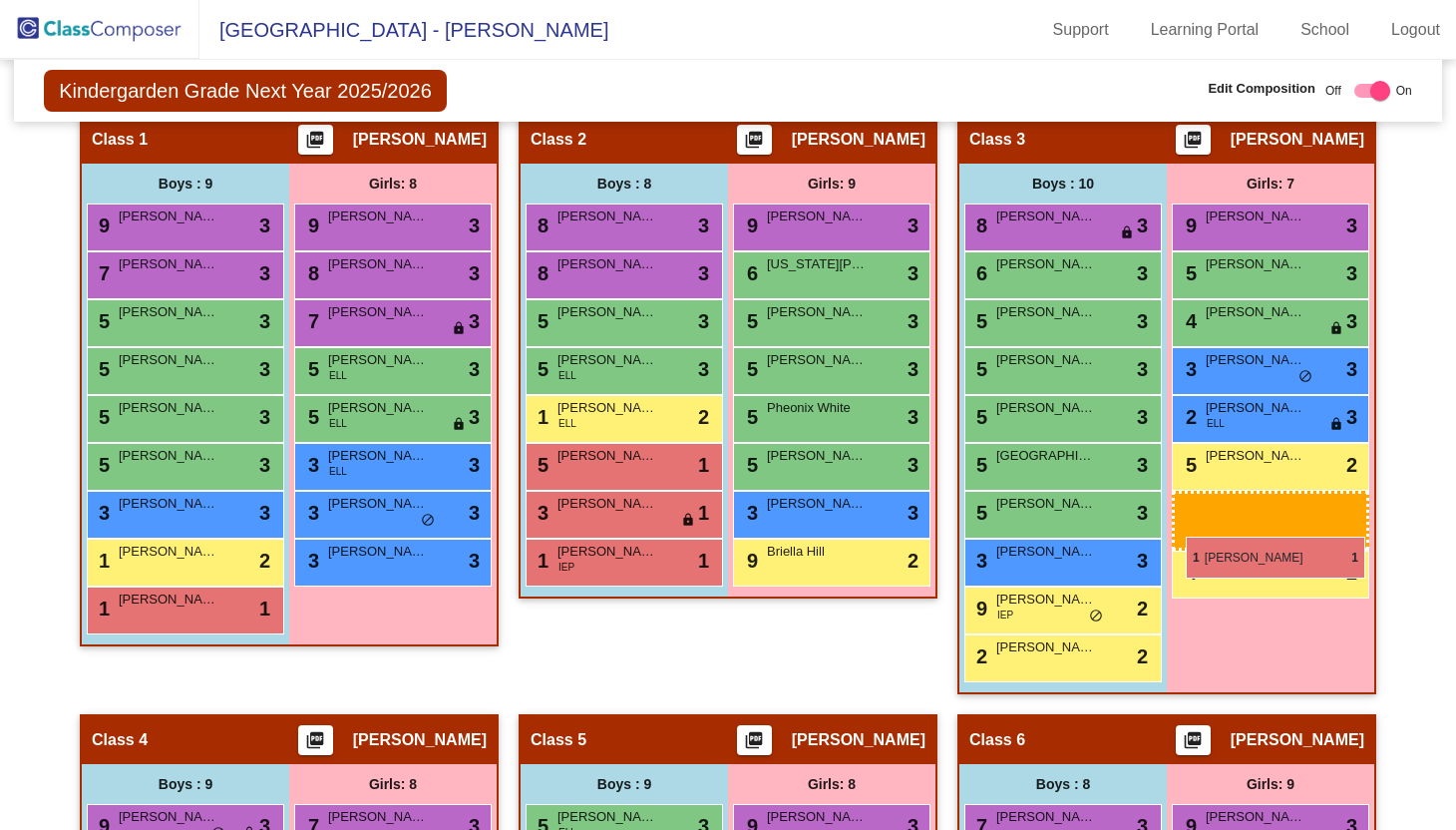 drag, startPoint x: 816, startPoint y: 607, endPoint x: 1186, endPoint y: 537, distance: 376.56341 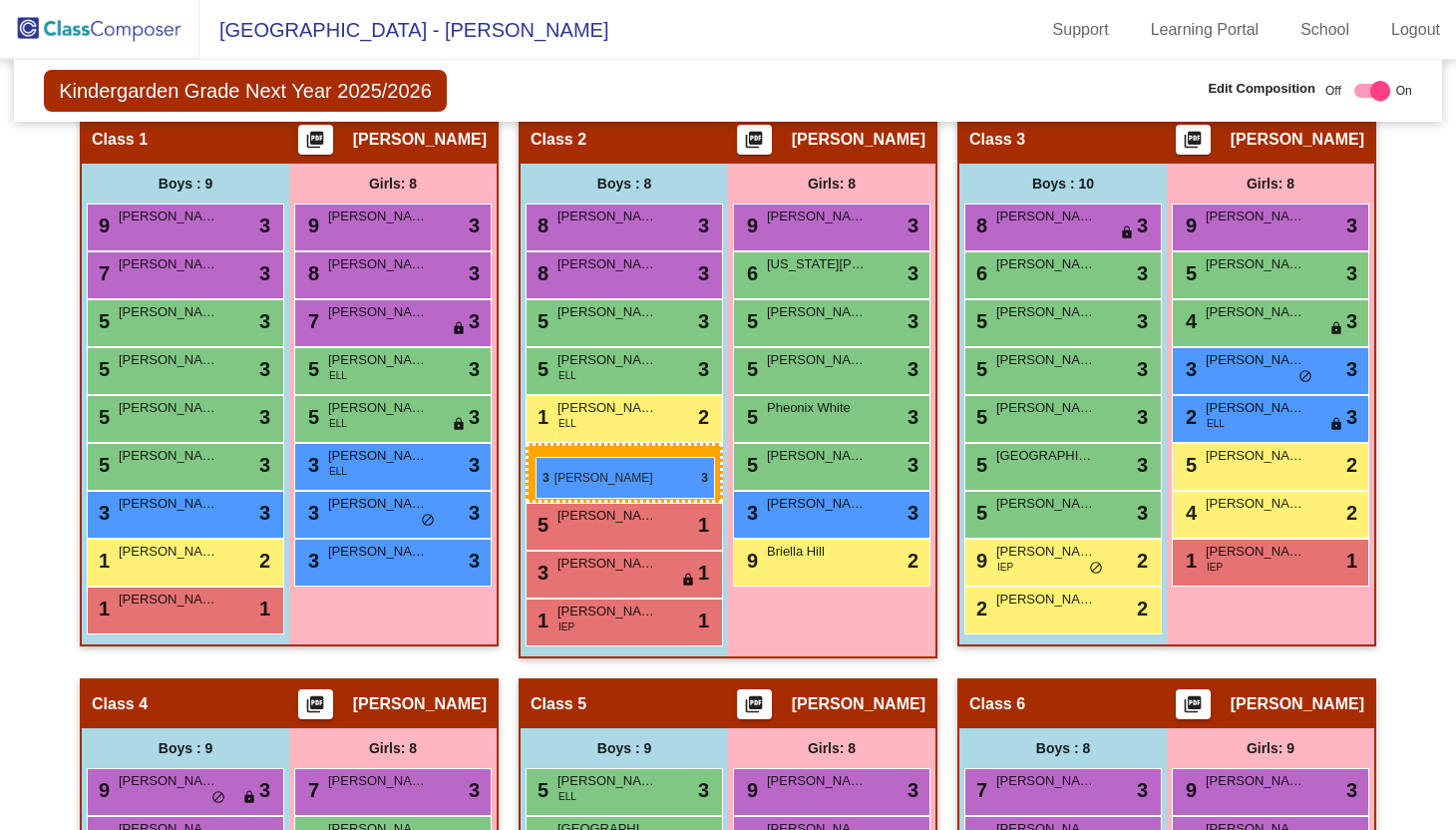 drag, startPoint x: 1109, startPoint y: 563, endPoint x: 536, endPoint y: 456, distance: 582.9048 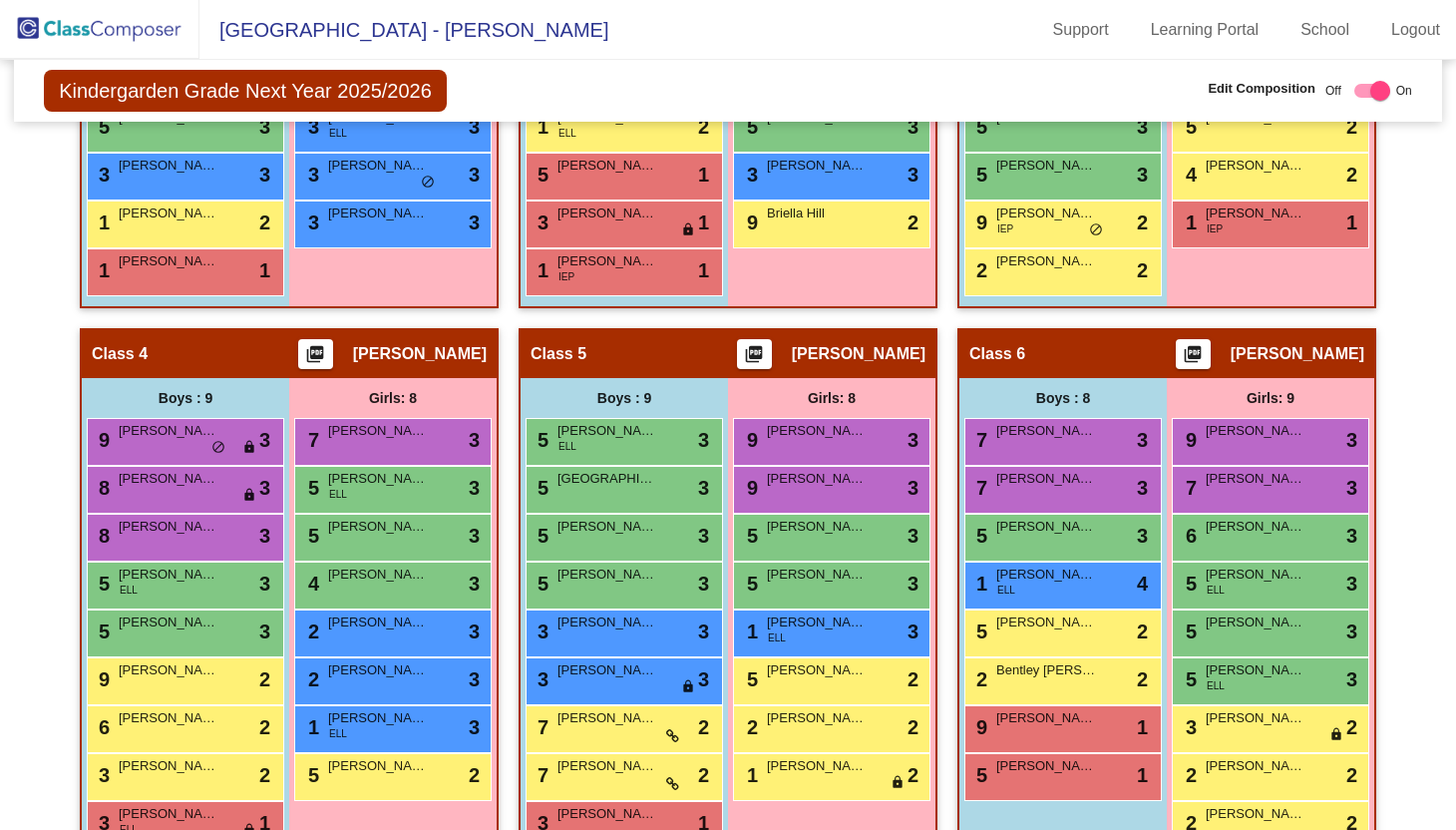 scroll, scrollTop: 892, scrollLeft: 0, axis: vertical 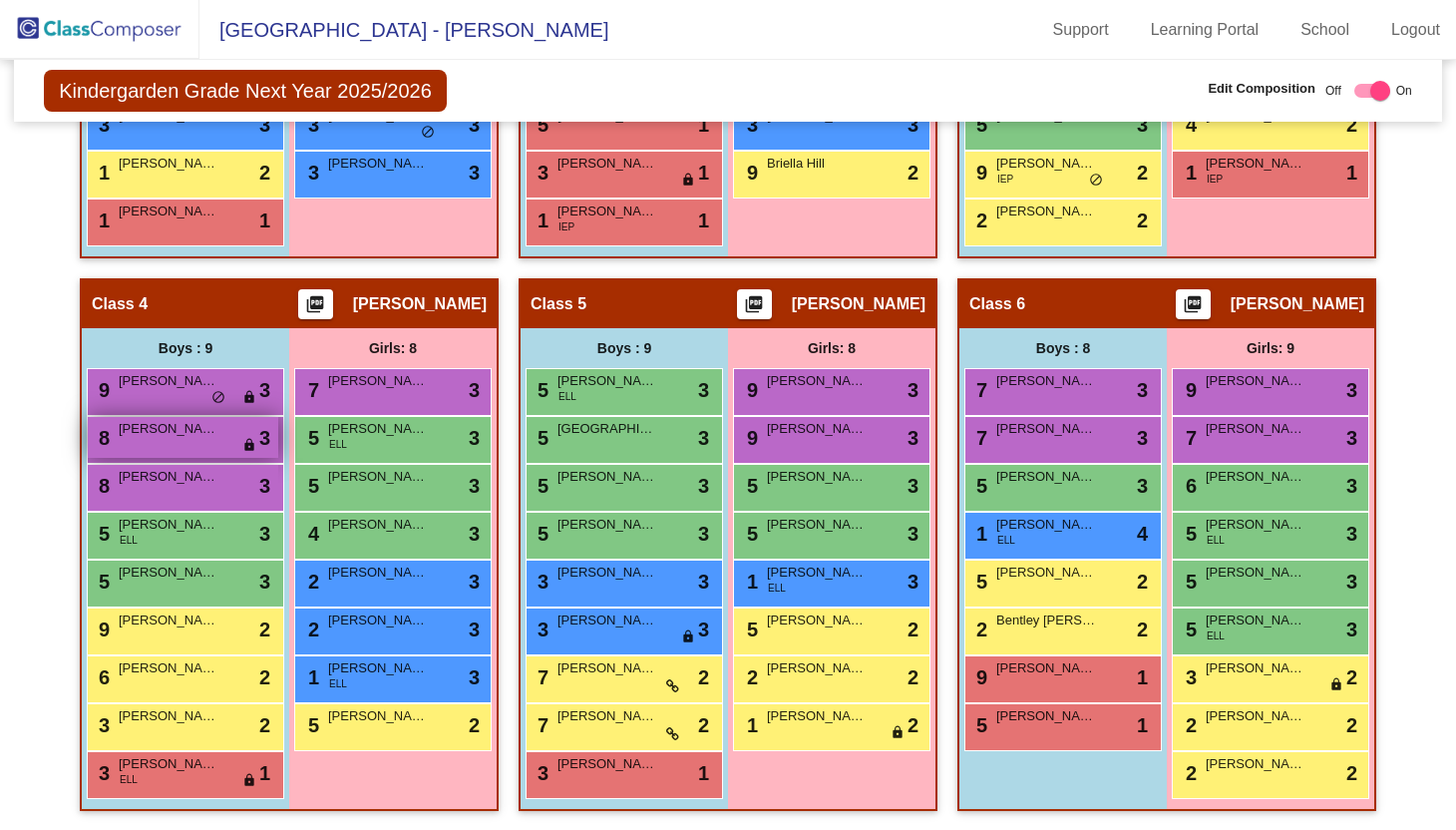 click on "8 [PERSON_NAME] lock do_not_disturb_alt 3" at bounding box center (182, 437) 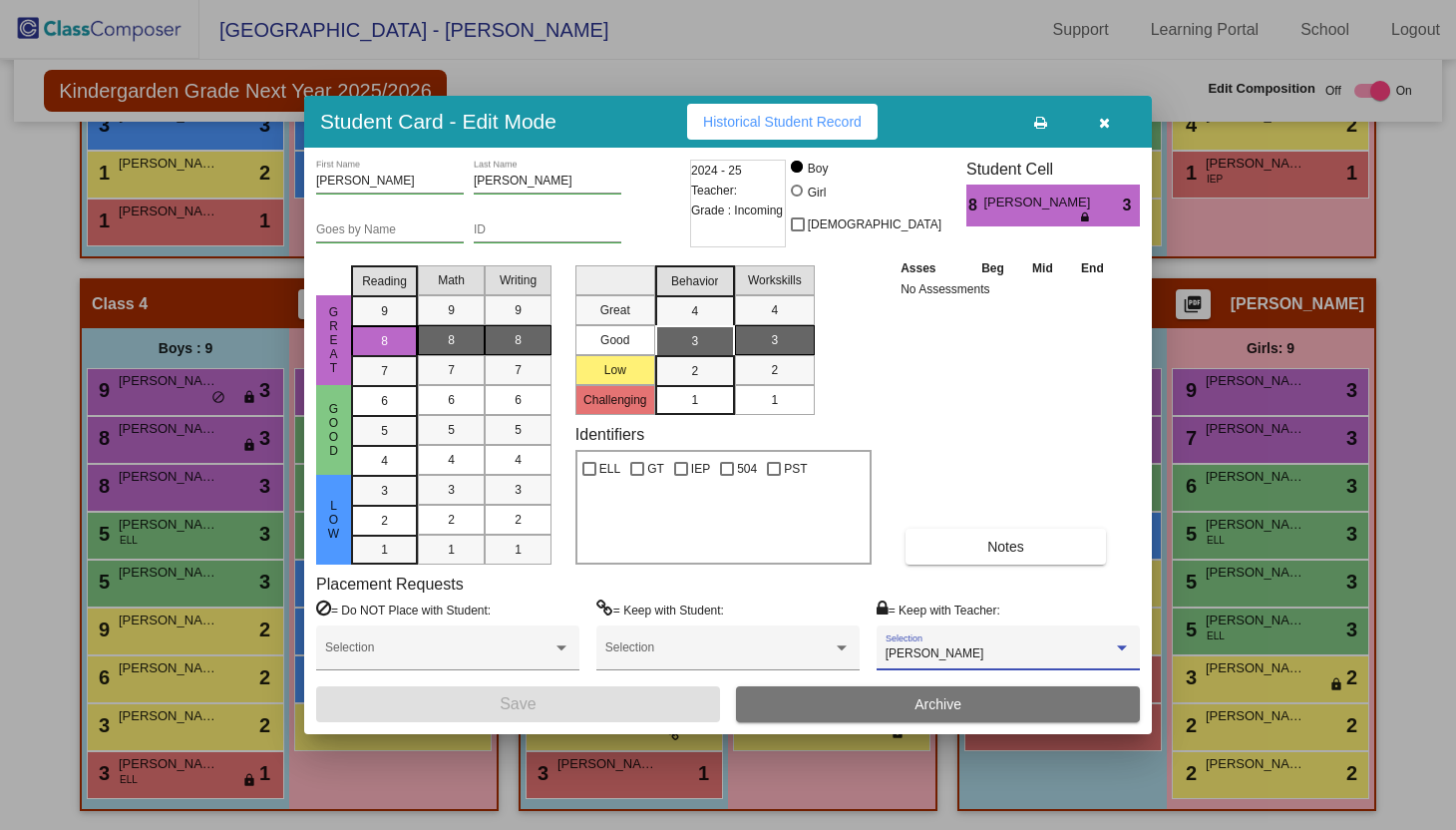 click on "[PERSON_NAME]" at bounding box center (999, 654) 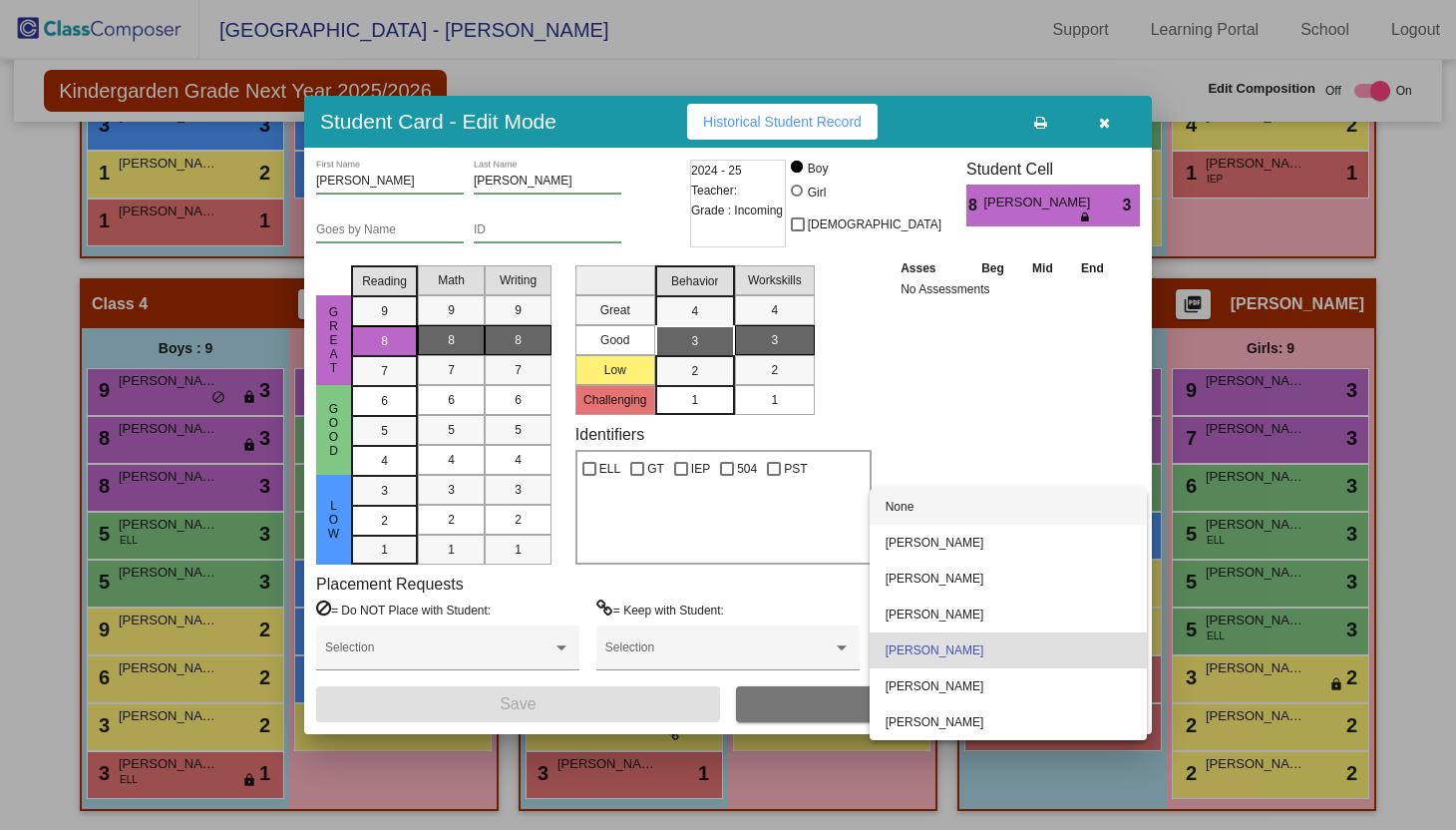 click on "None" at bounding box center (1008, 507) 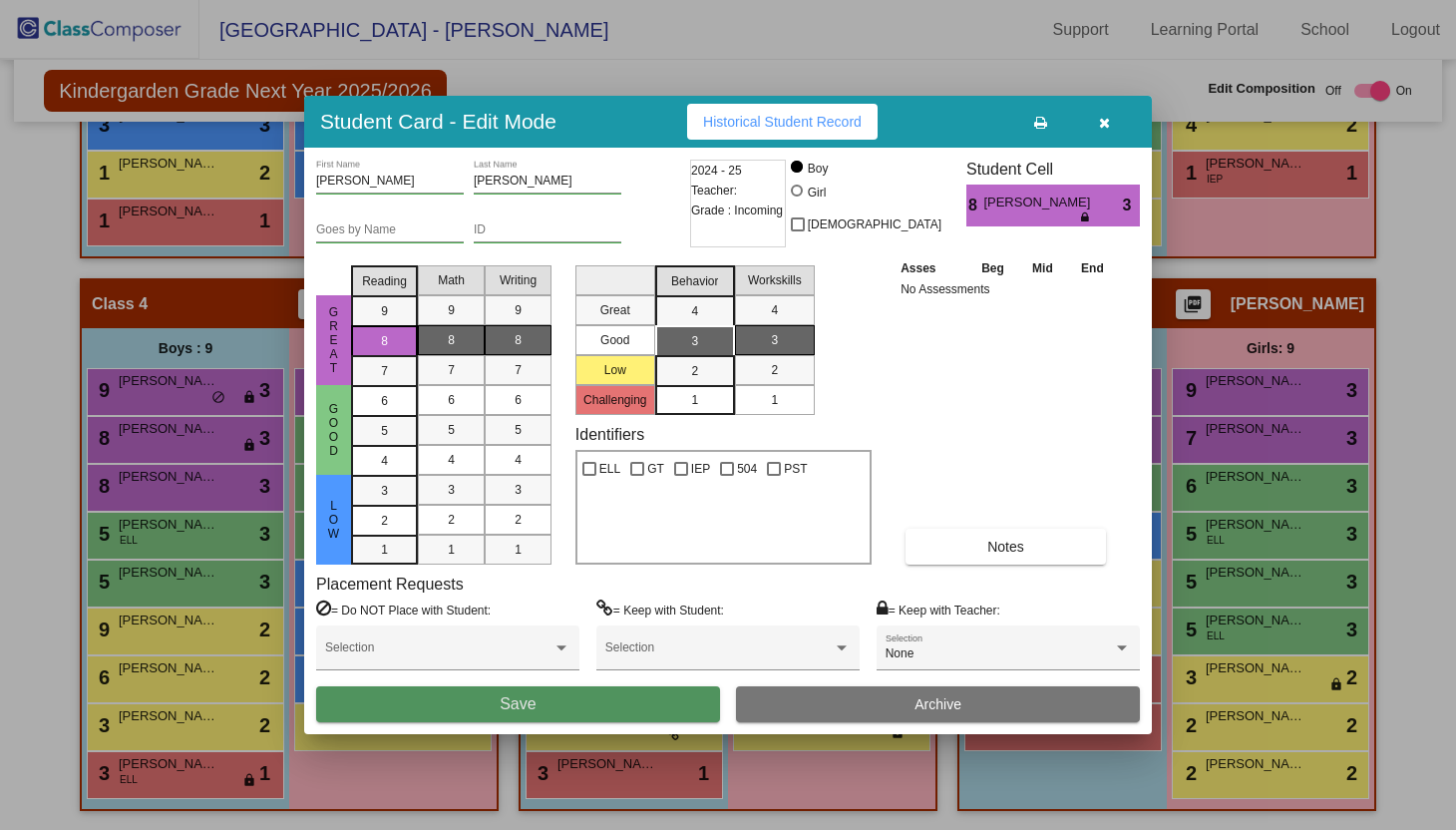 click on "Save" at bounding box center (518, 704) 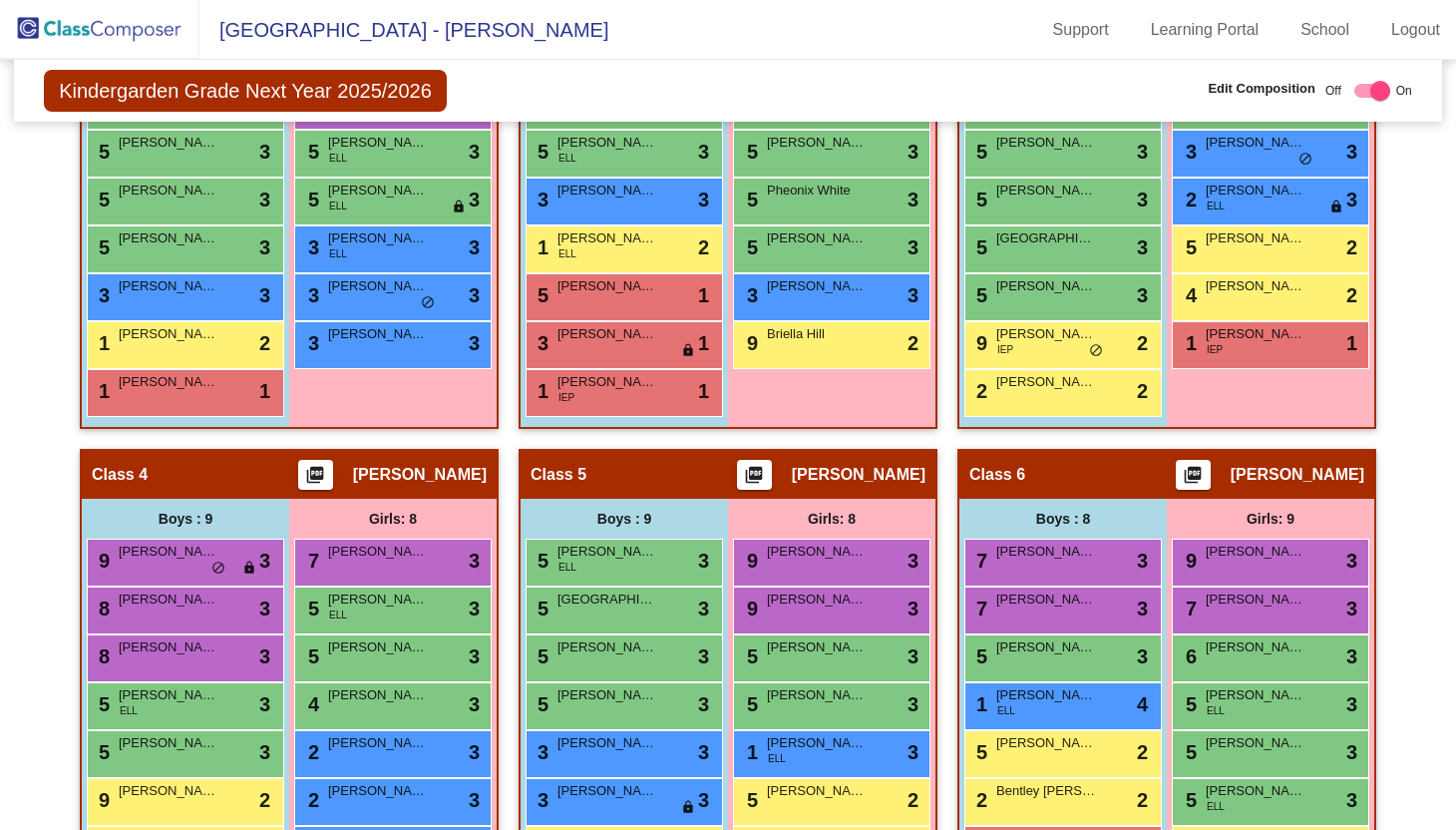 scroll, scrollTop: 671, scrollLeft: 0, axis: vertical 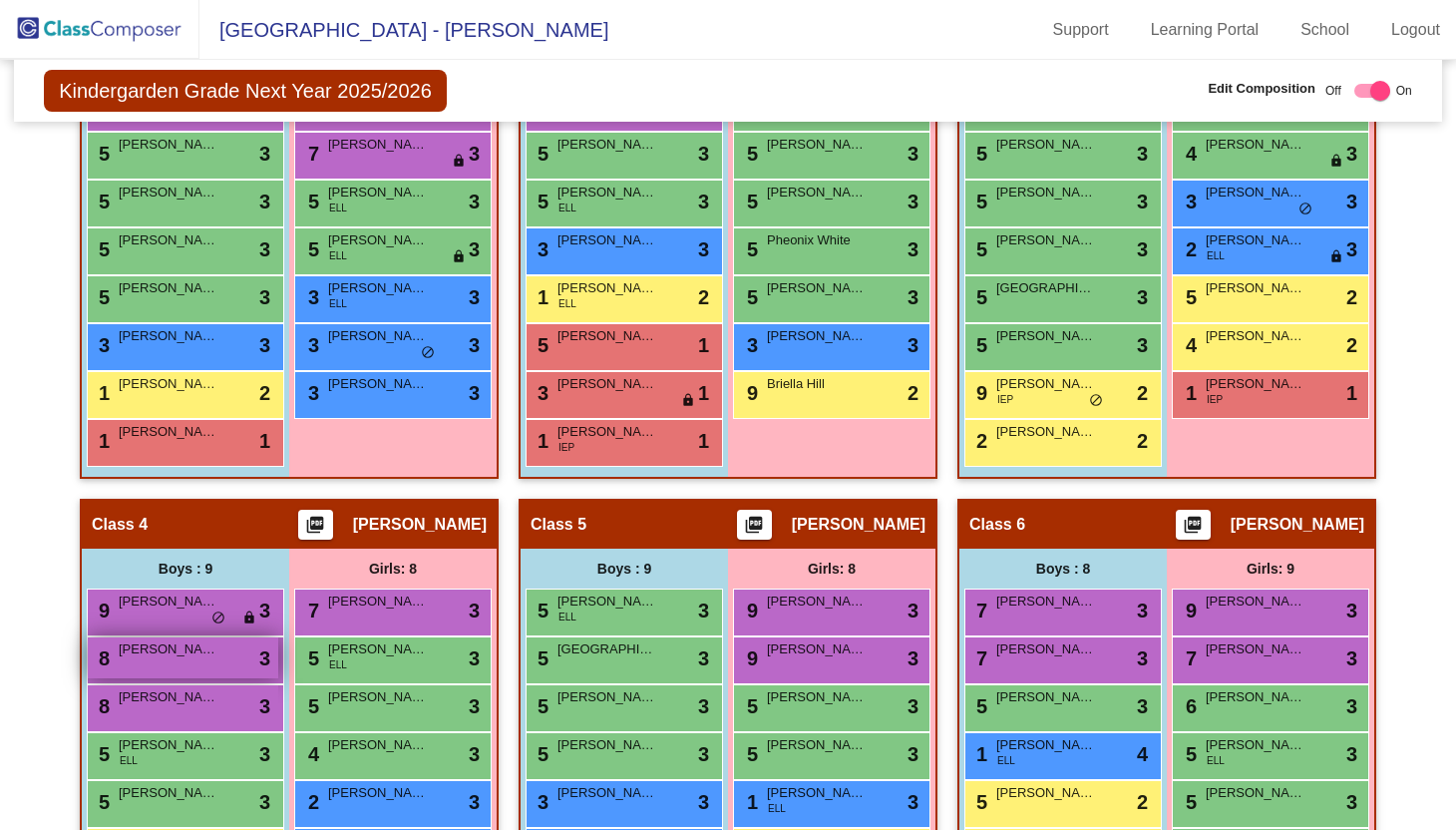 click on "8 [PERSON_NAME] lock do_not_disturb_alt 3" at bounding box center [182, 657] 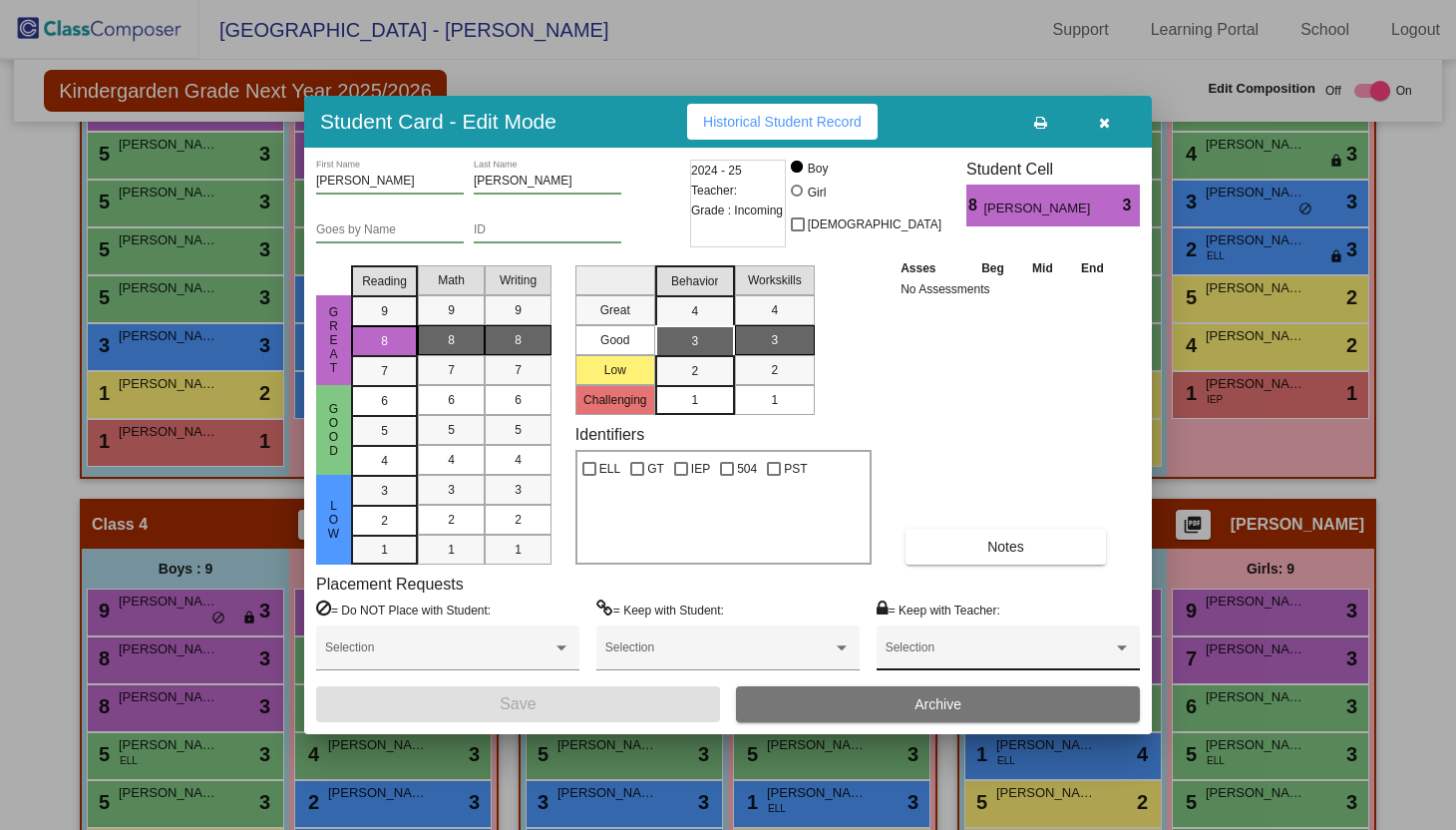 click at bounding box center [999, 654] 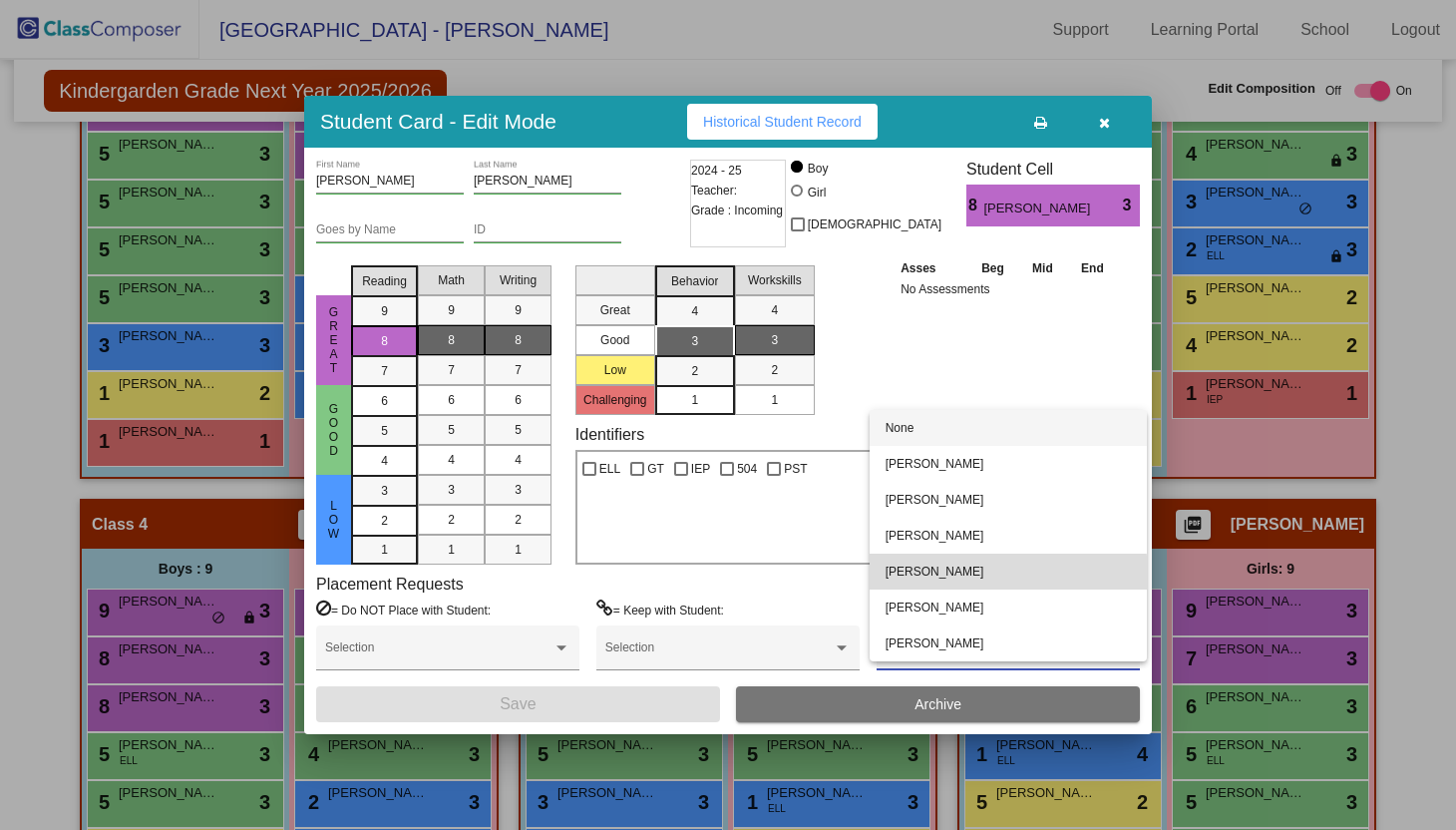 click on "[PERSON_NAME]" at bounding box center (1008, 572) 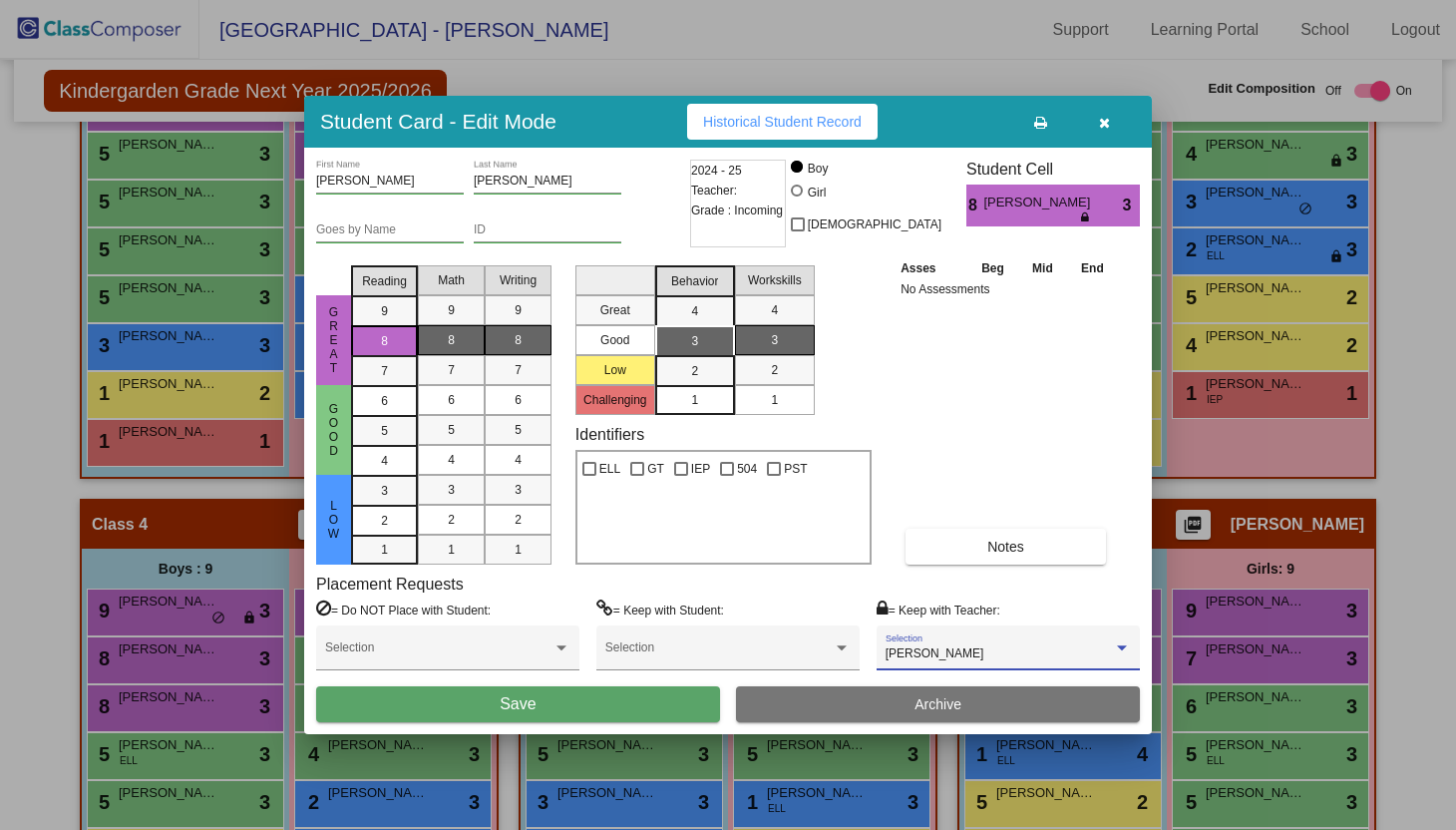 click on "Save" at bounding box center (518, 704) 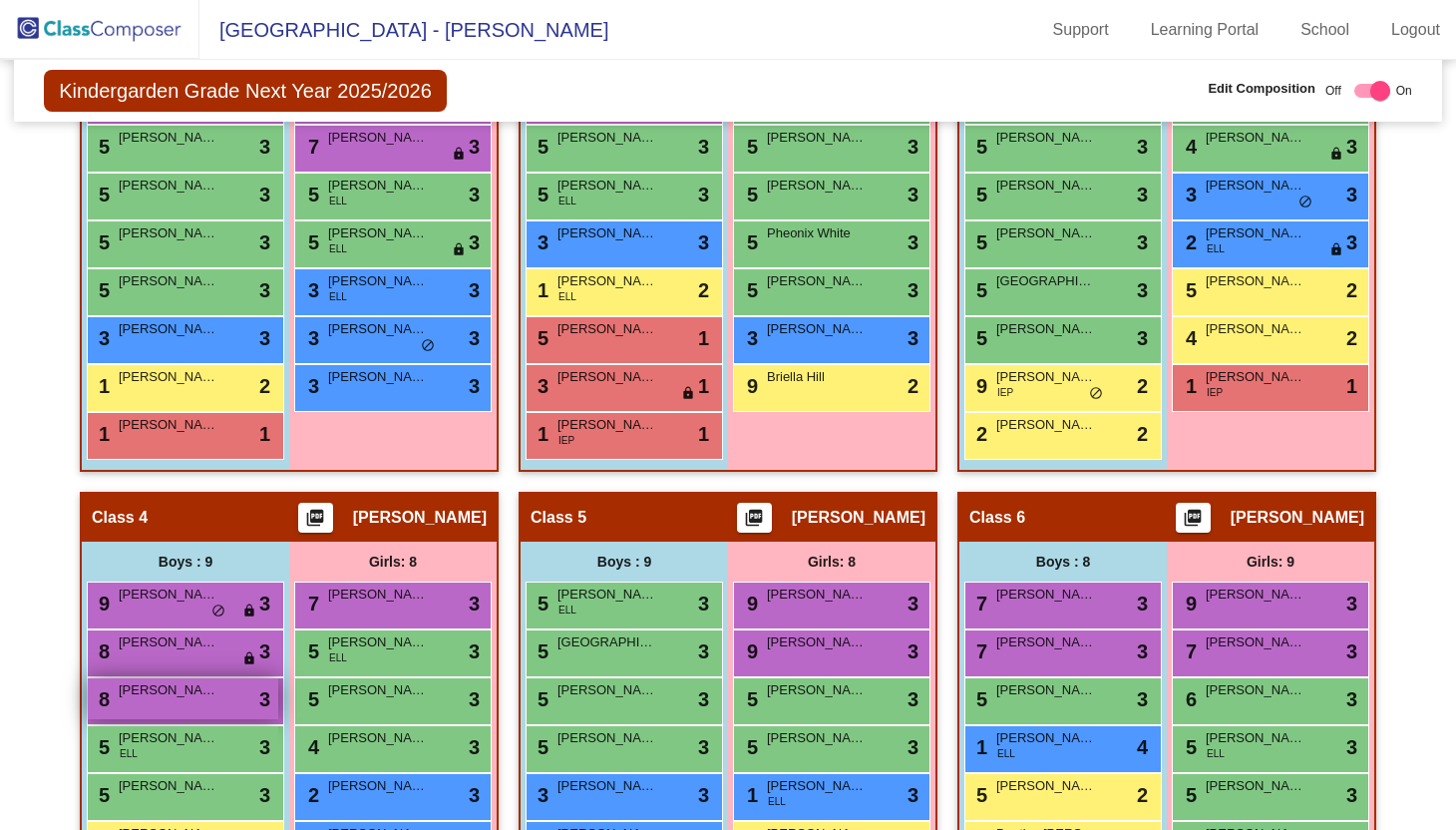 scroll, scrollTop: 666, scrollLeft: 0, axis: vertical 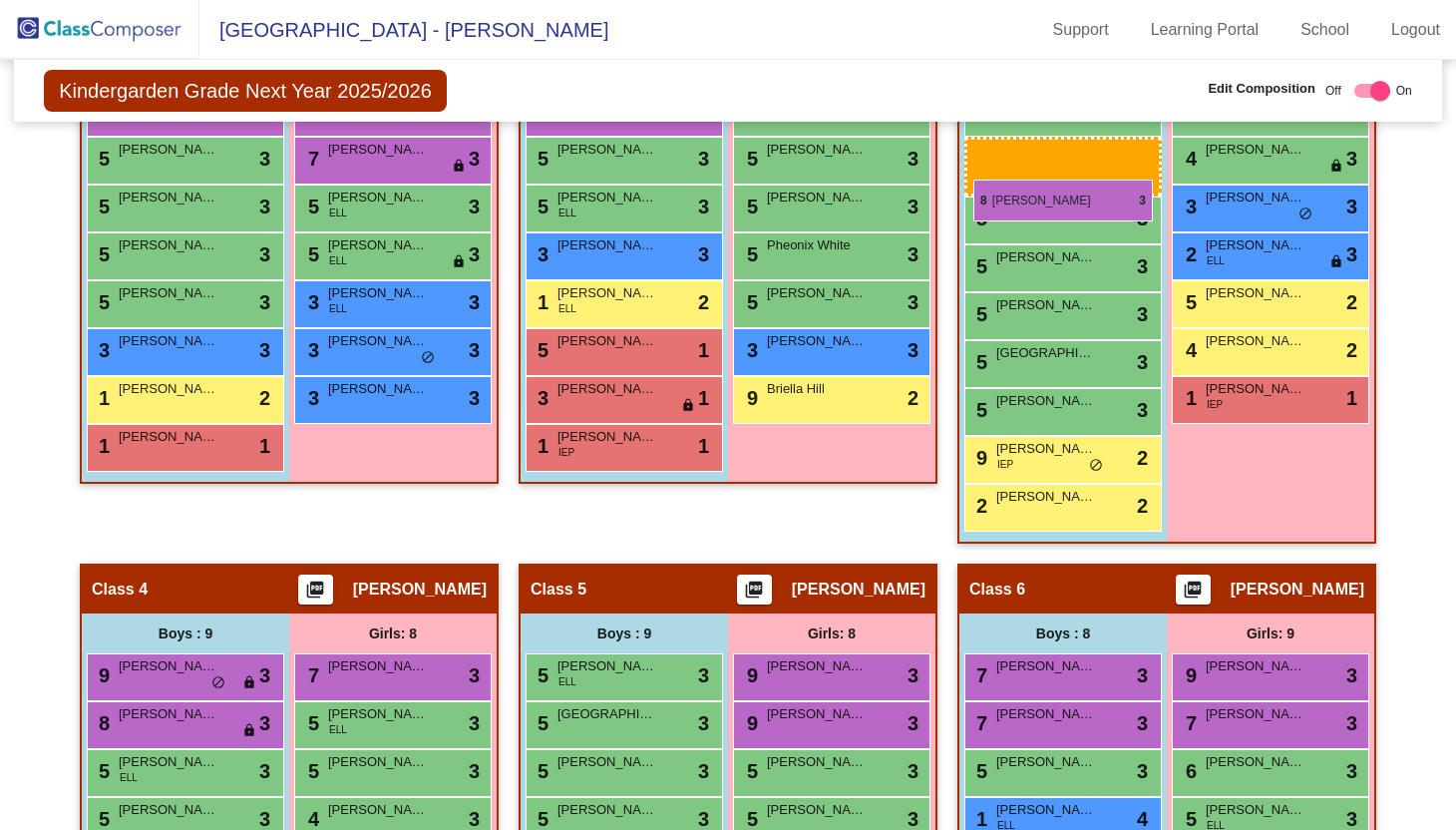 drag, startPoint x: 183, startPoint y: 716, endPoint x: 973, endPoint y: 180, distance: 954.67062 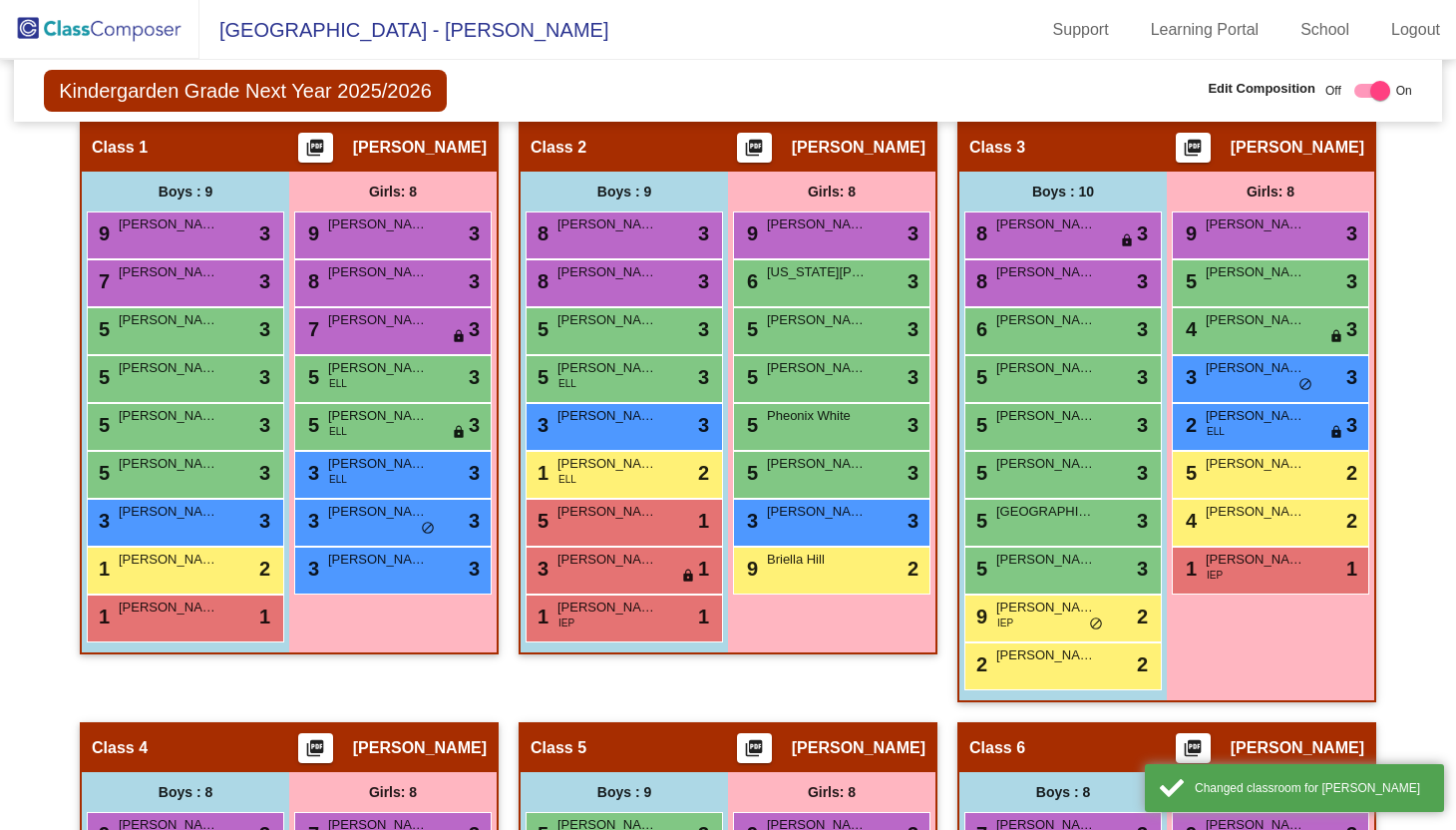 scroll, scrollTop: 495, scrollLeft: 0, axis: vertical 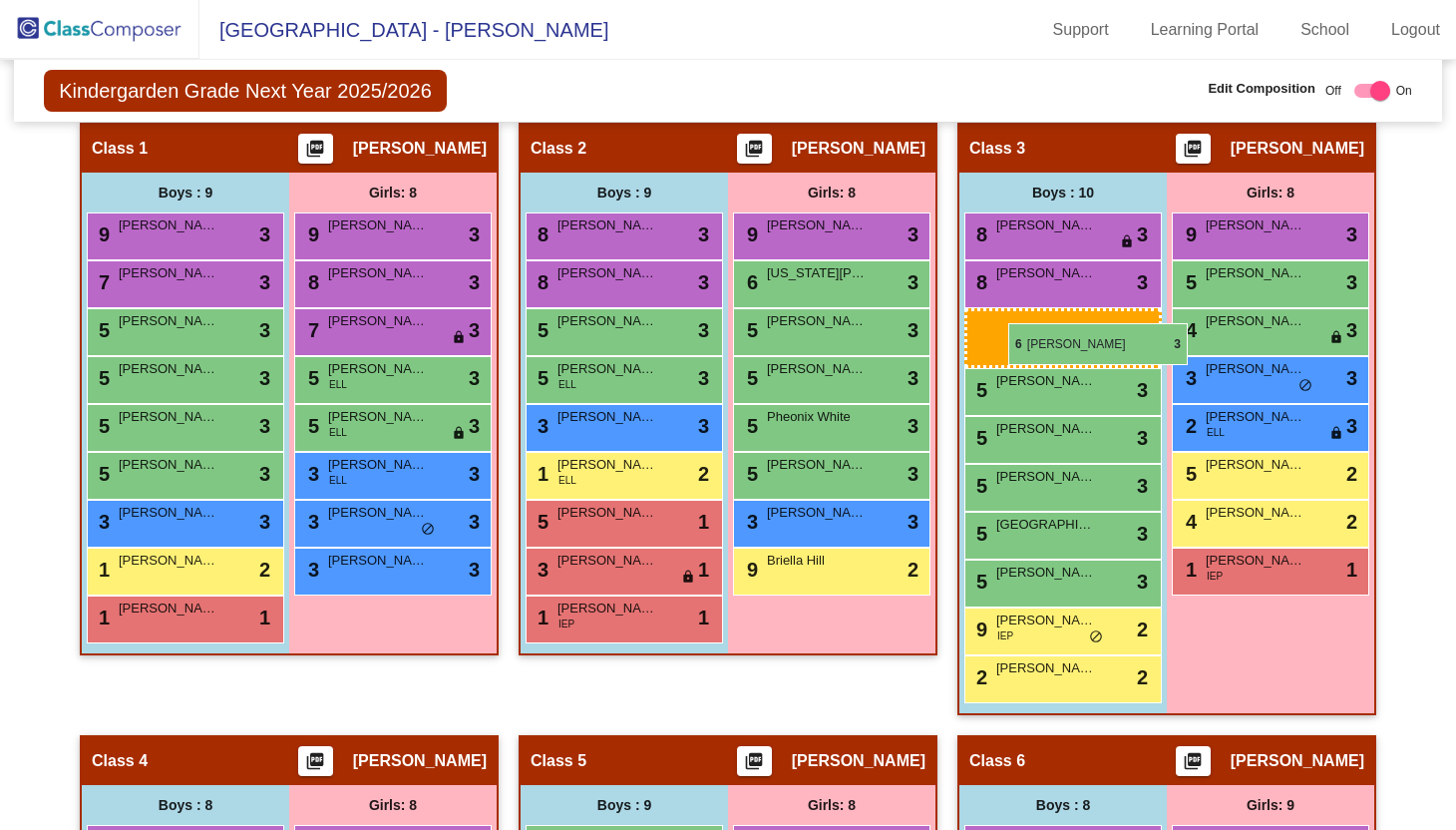 drag, startPoint x: 1030, startPoint y: 334, endPoint x: 1008, endPoint y: 322, distance: 25.059928 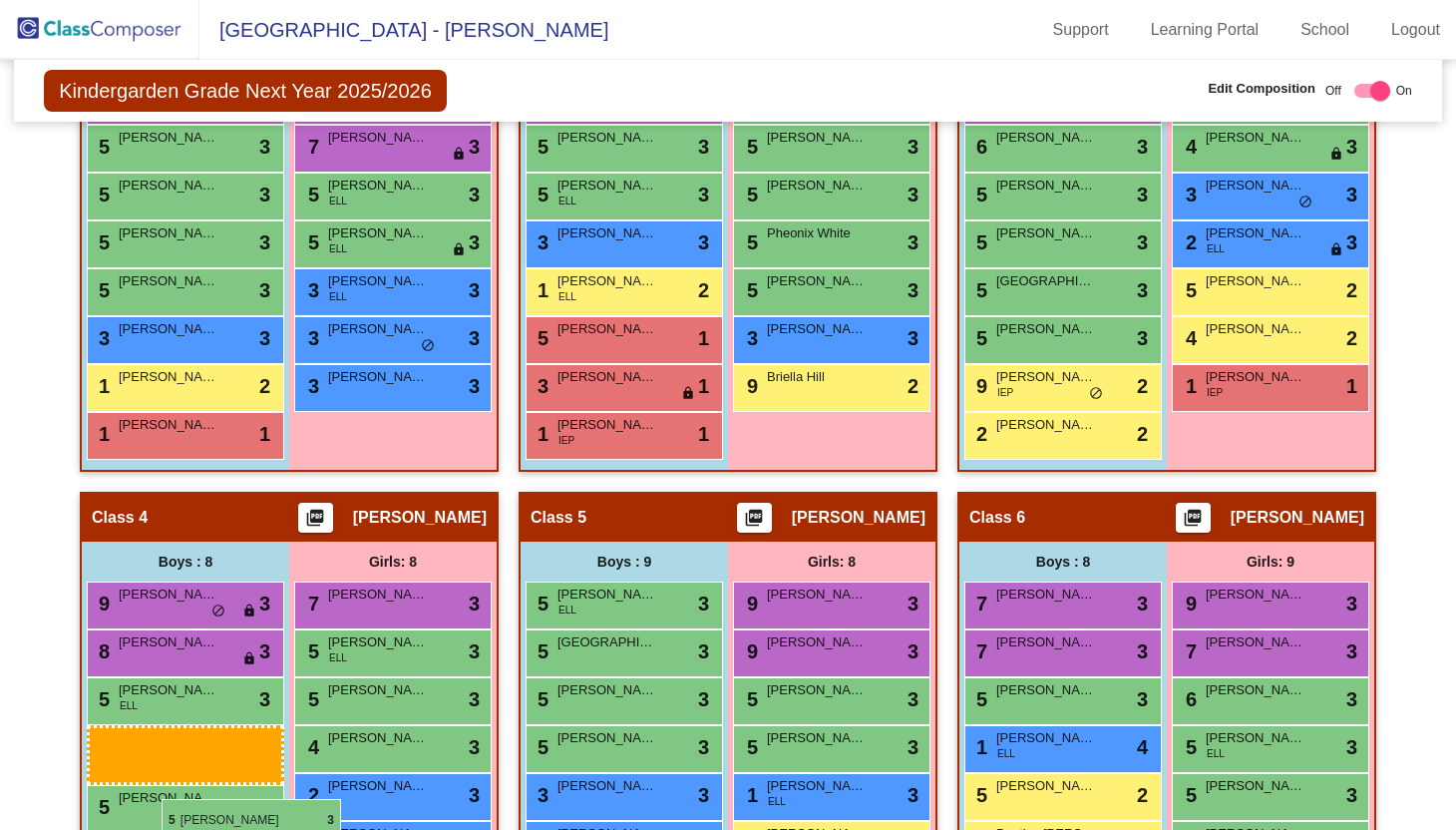 scroll, scrollTop: 682, scrollLeft: 0, axis: vertical 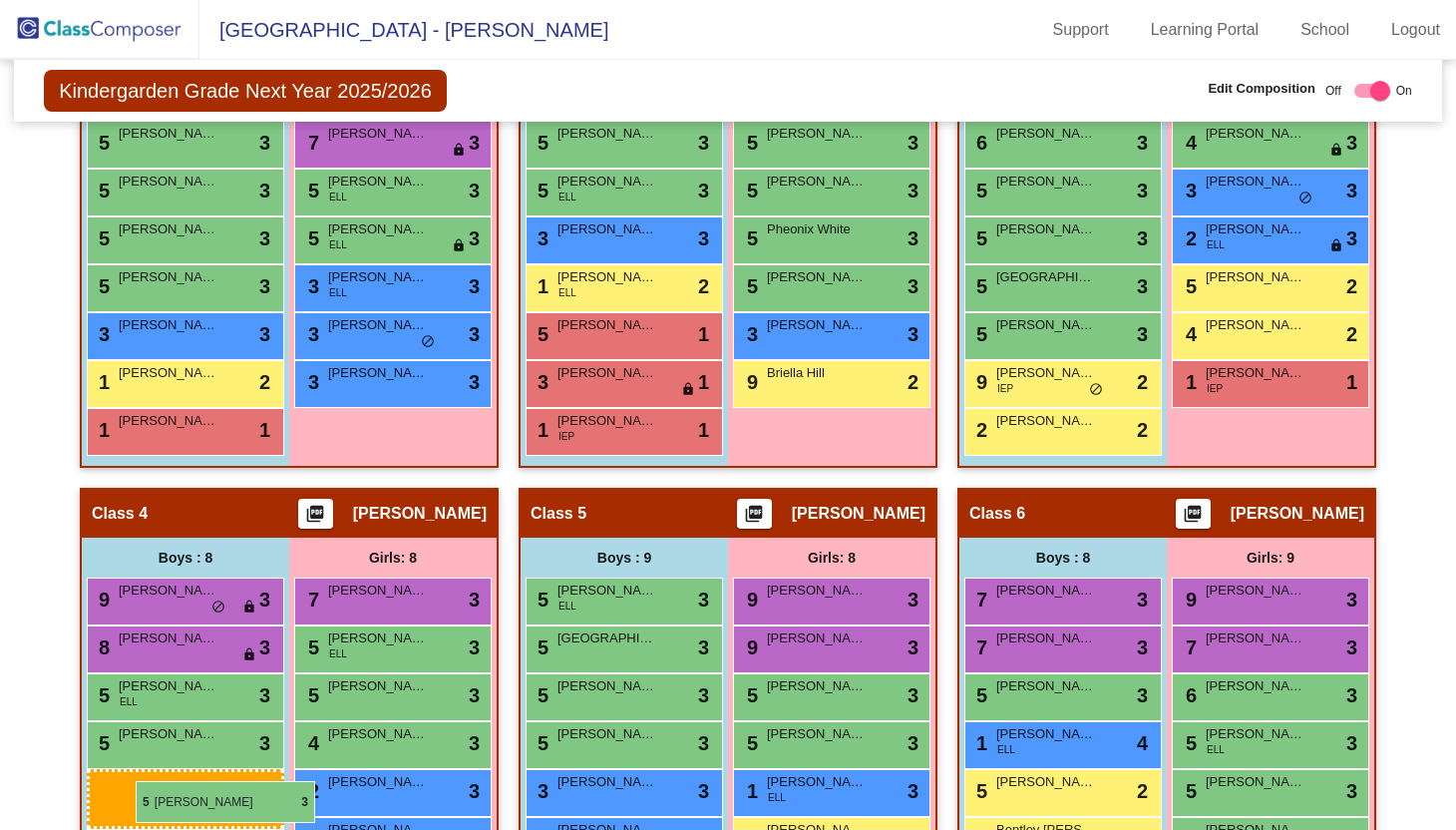 drag, startPoint x: 1015, startPoint y: 371, endPoint x: 136, endPoint y: 780, distance: 969.49575 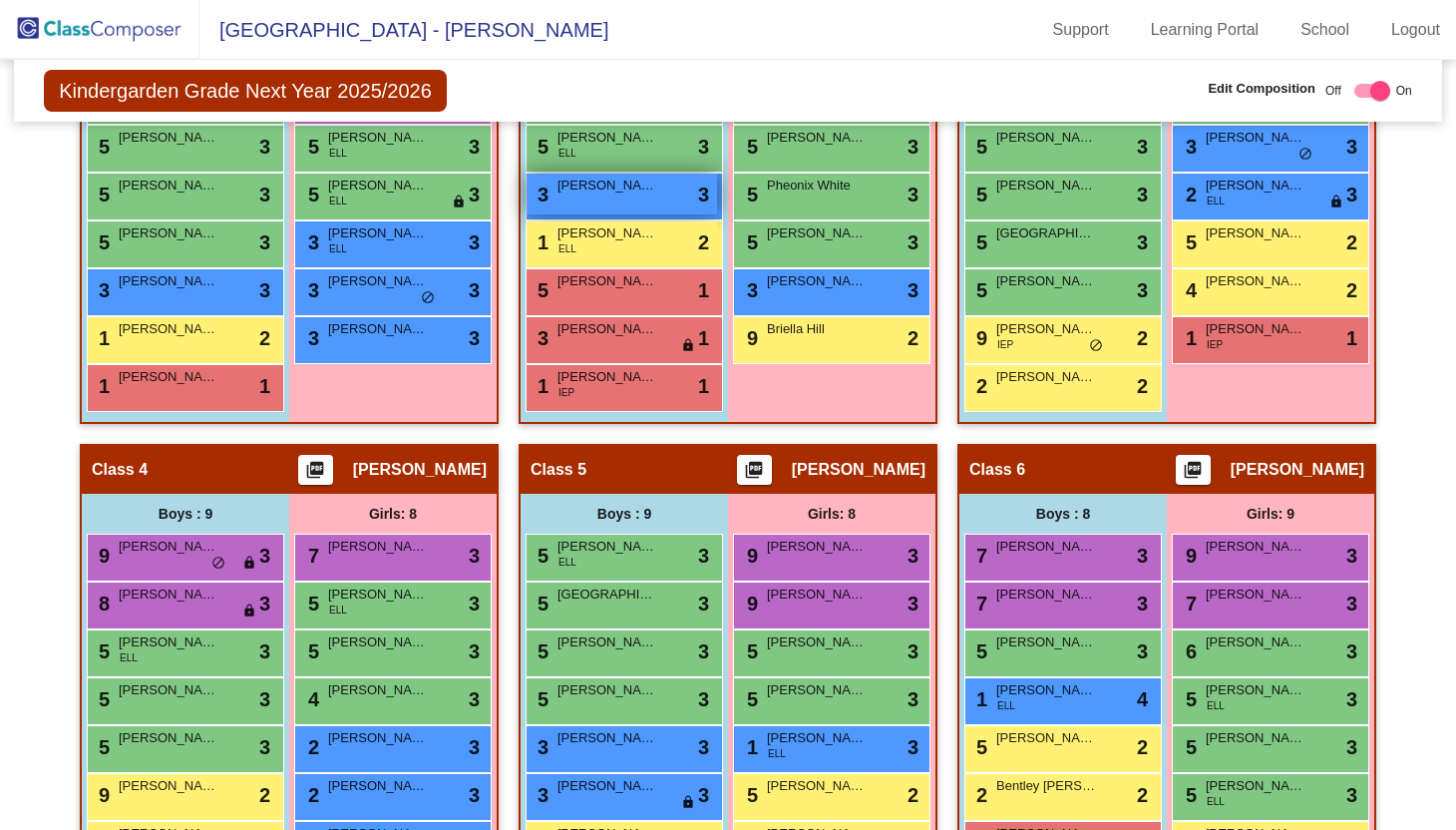 scroll, scrollTop: 727, scrollLeft: 0, axis: vertical 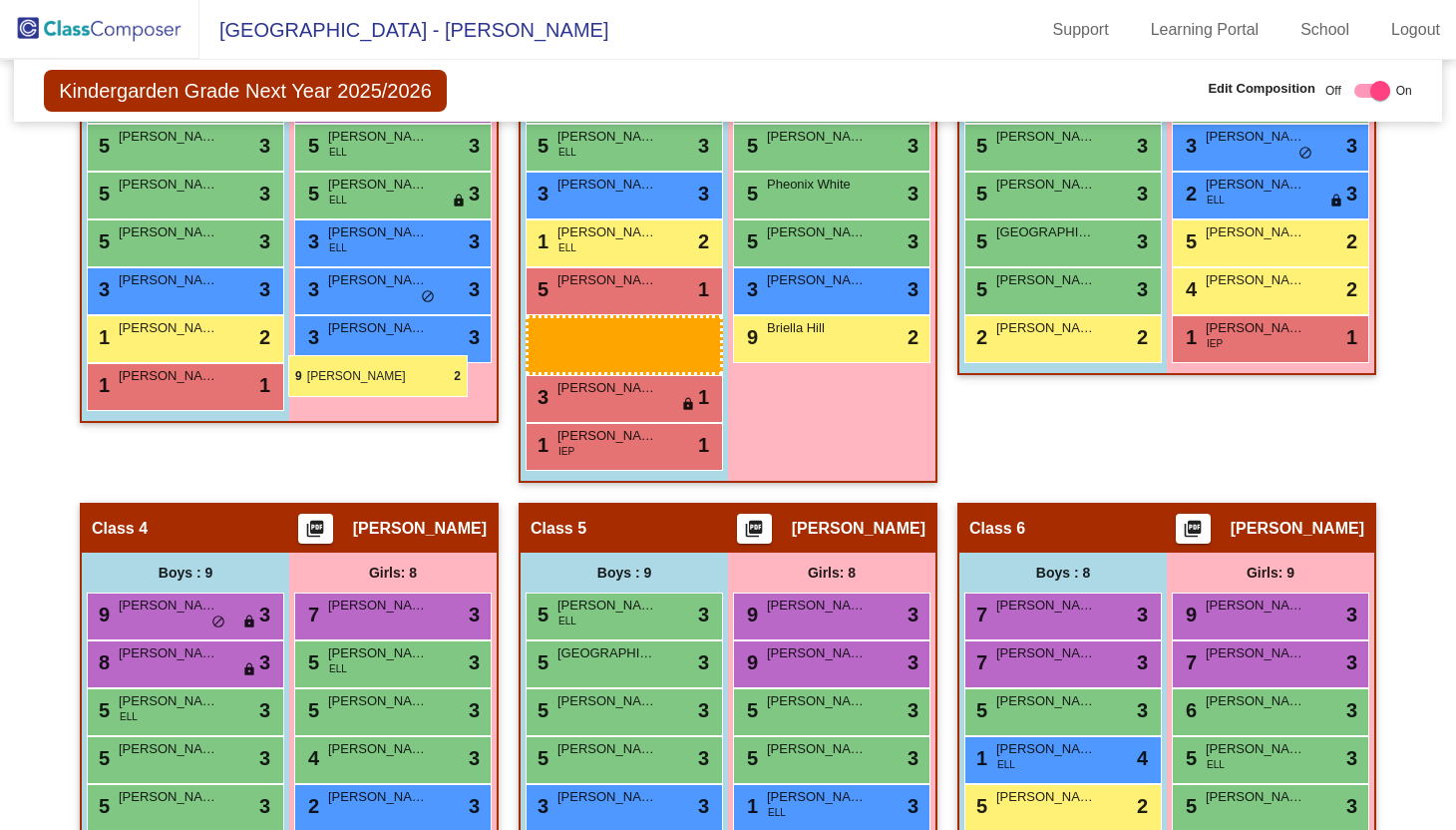 drag, startPoint x: 1043, startPoint y: 334, endPoint x: 290, endPoint y: 356, distance: 753.32131 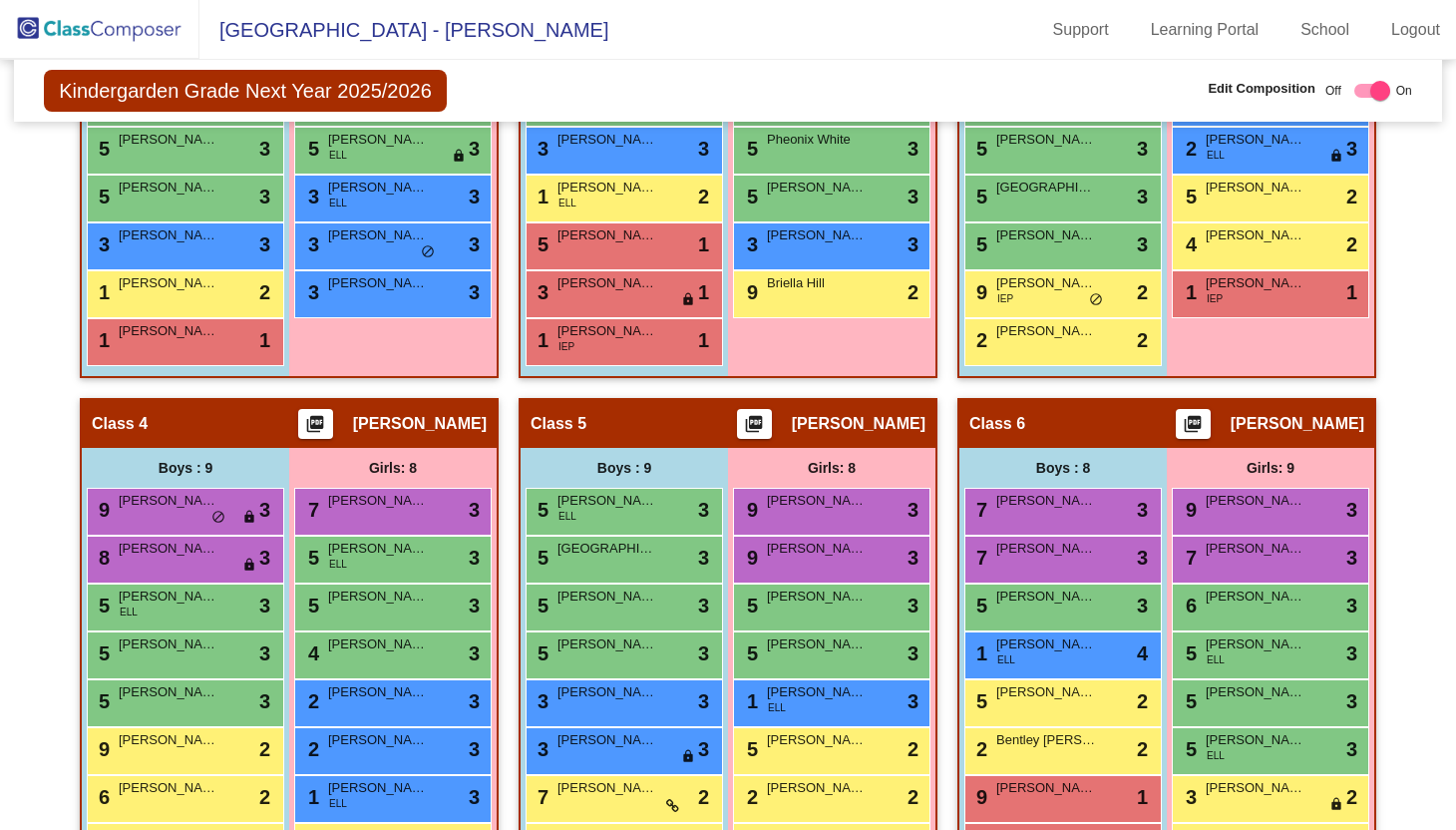 scroll, scrollTop: 773, scrollLeft: 0, axis: vertical 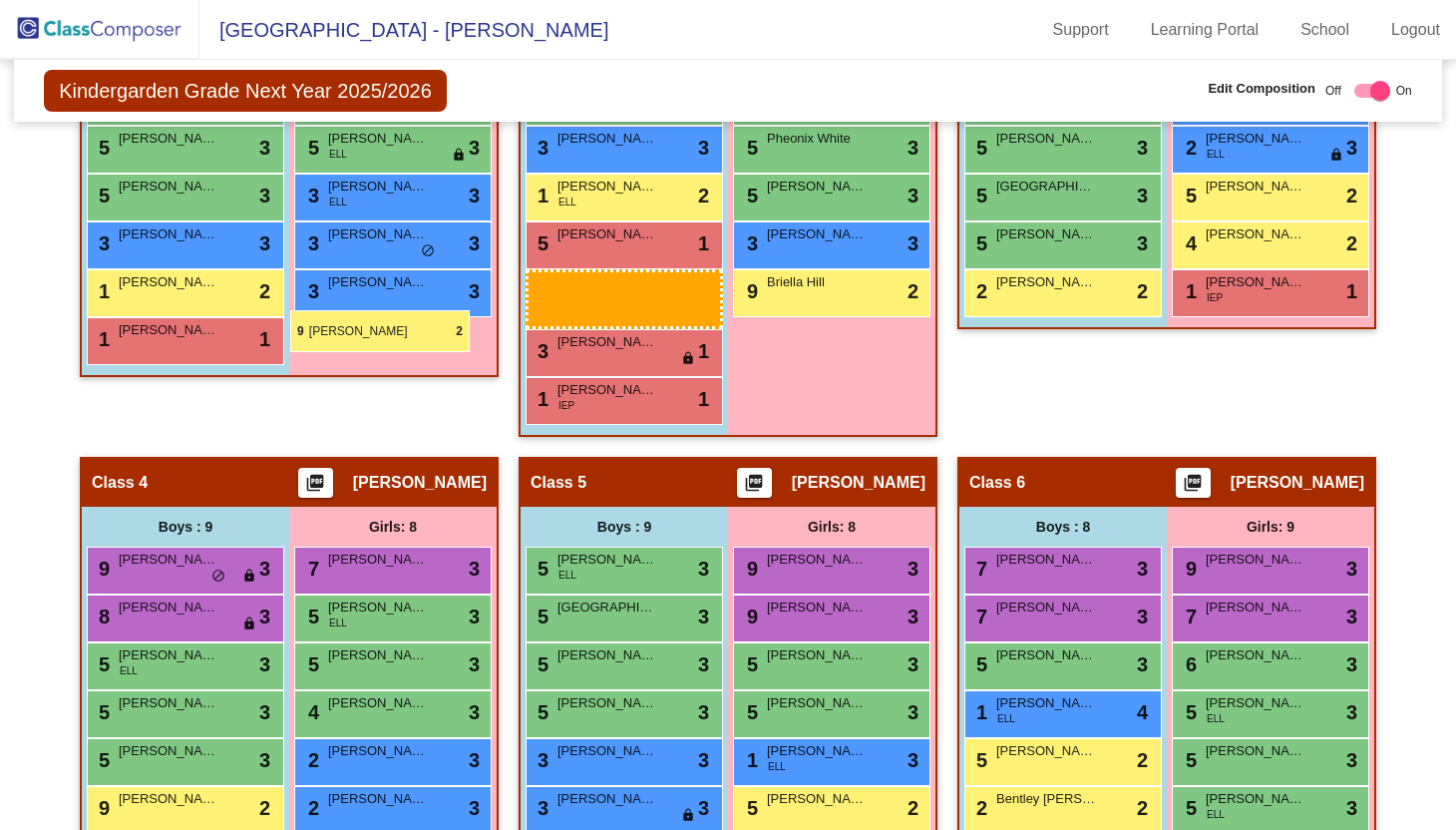 drag, startPoint x: 1059, startPoint y: 287, endPoint x: 290, endPoint y: 310, distance: 769.34388 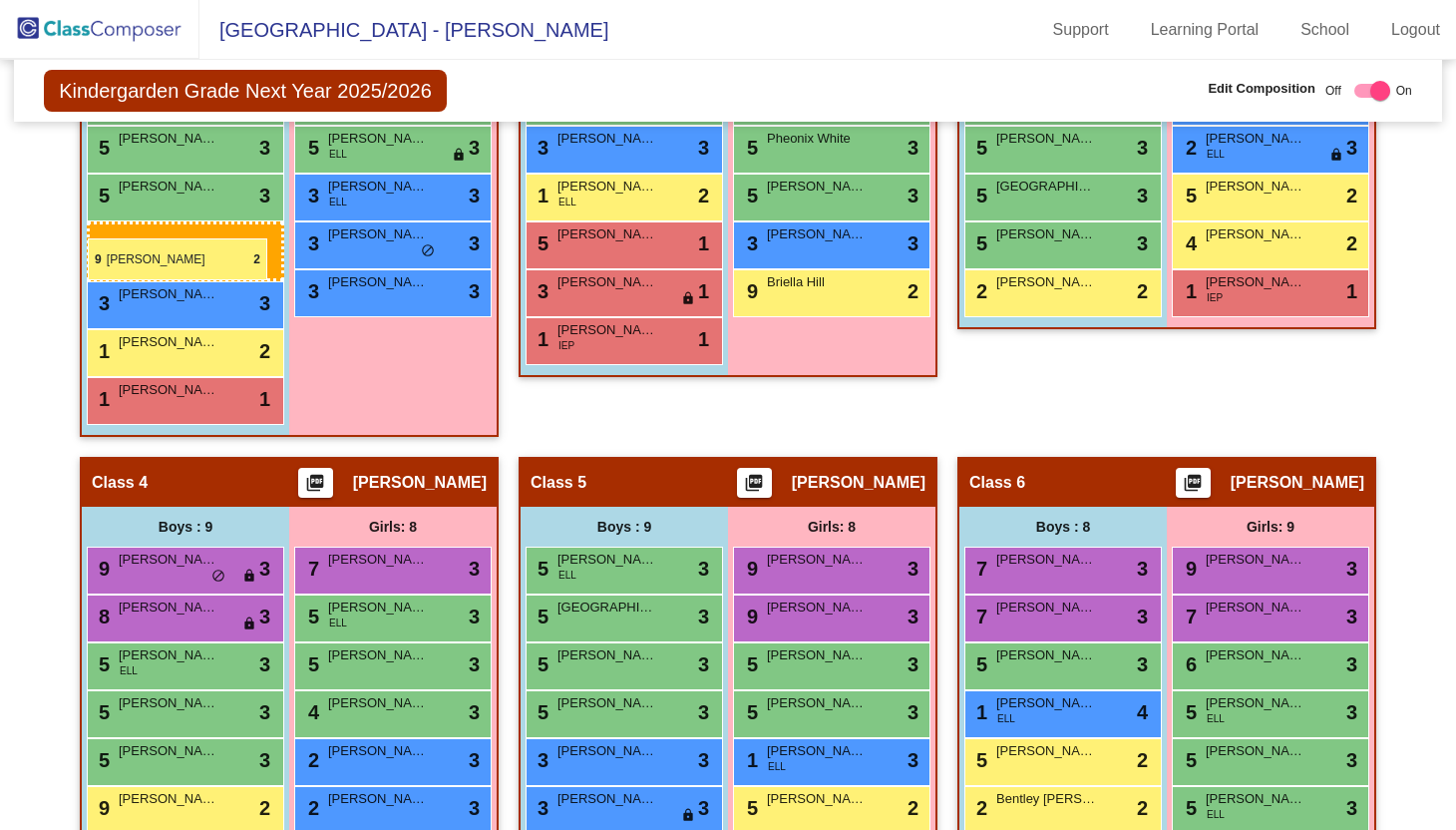 drag, startPoint x: 1061, startPoint y: 280, endPoint x: 89, endPoint y: 237, distance: 972.95067 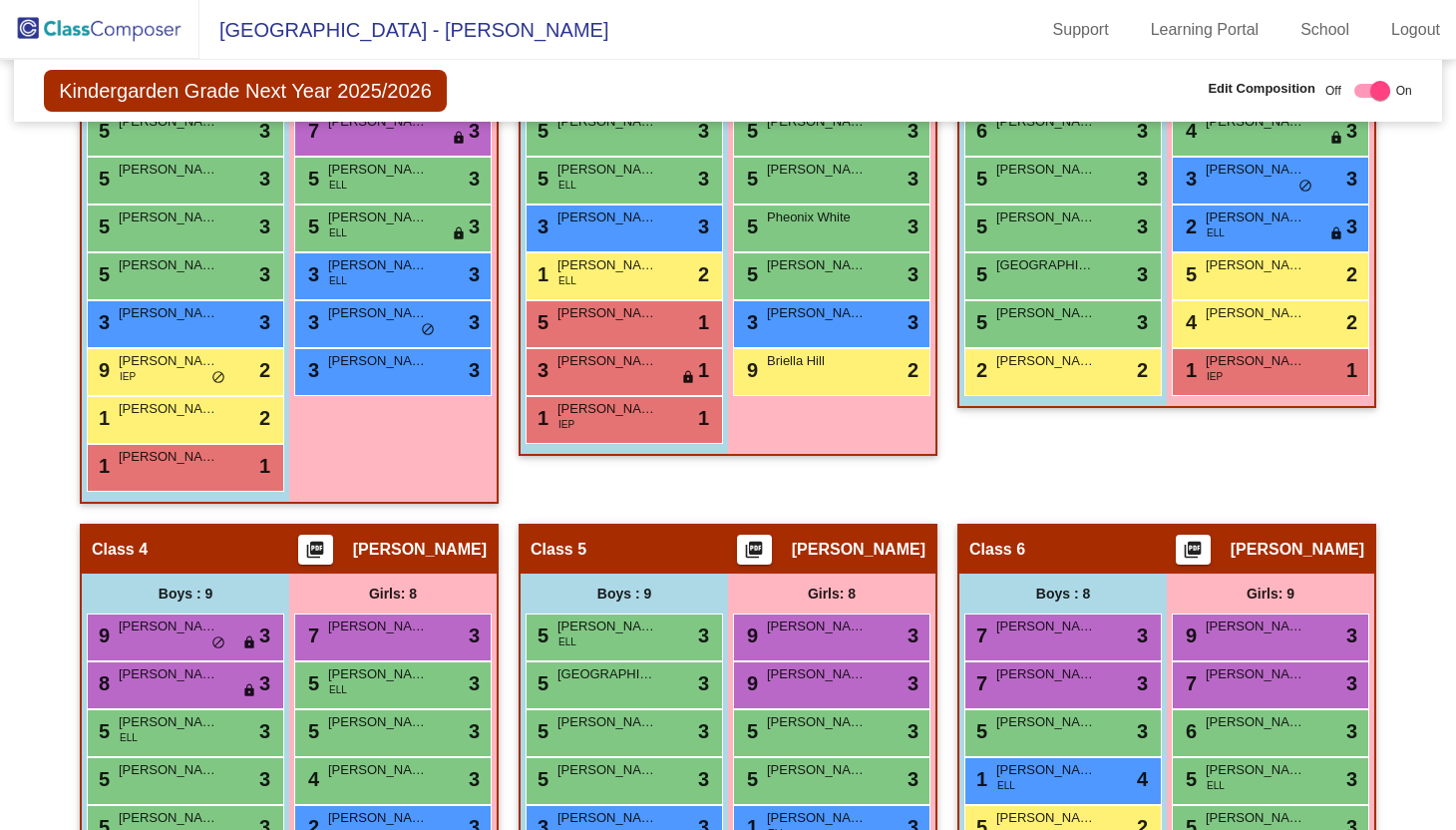 scroll, scrollTop: 562, scrollLeft: 0, axis: vertical 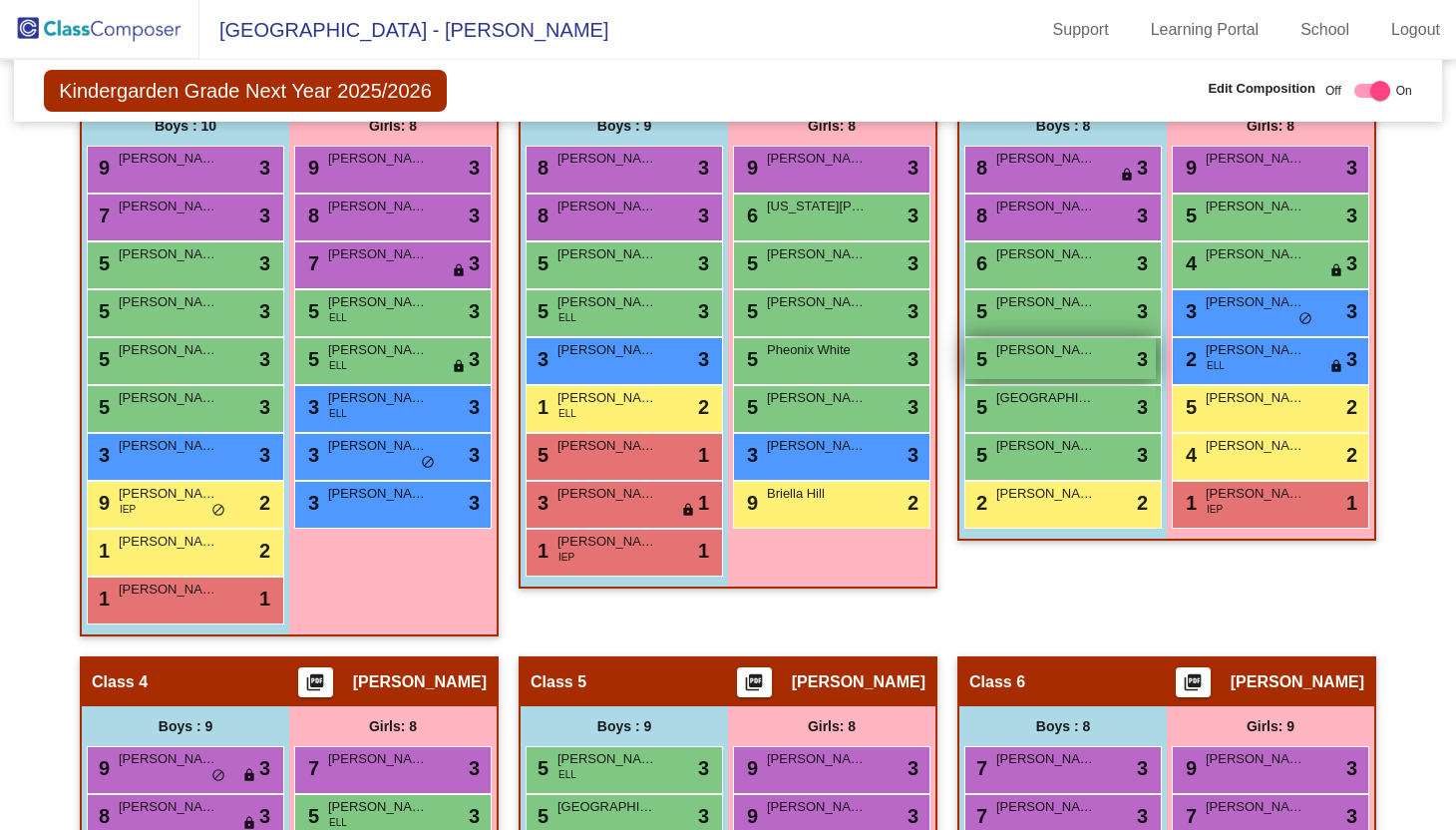 click on "[PERSON_NAME]" at bounding box center [1046, 350] 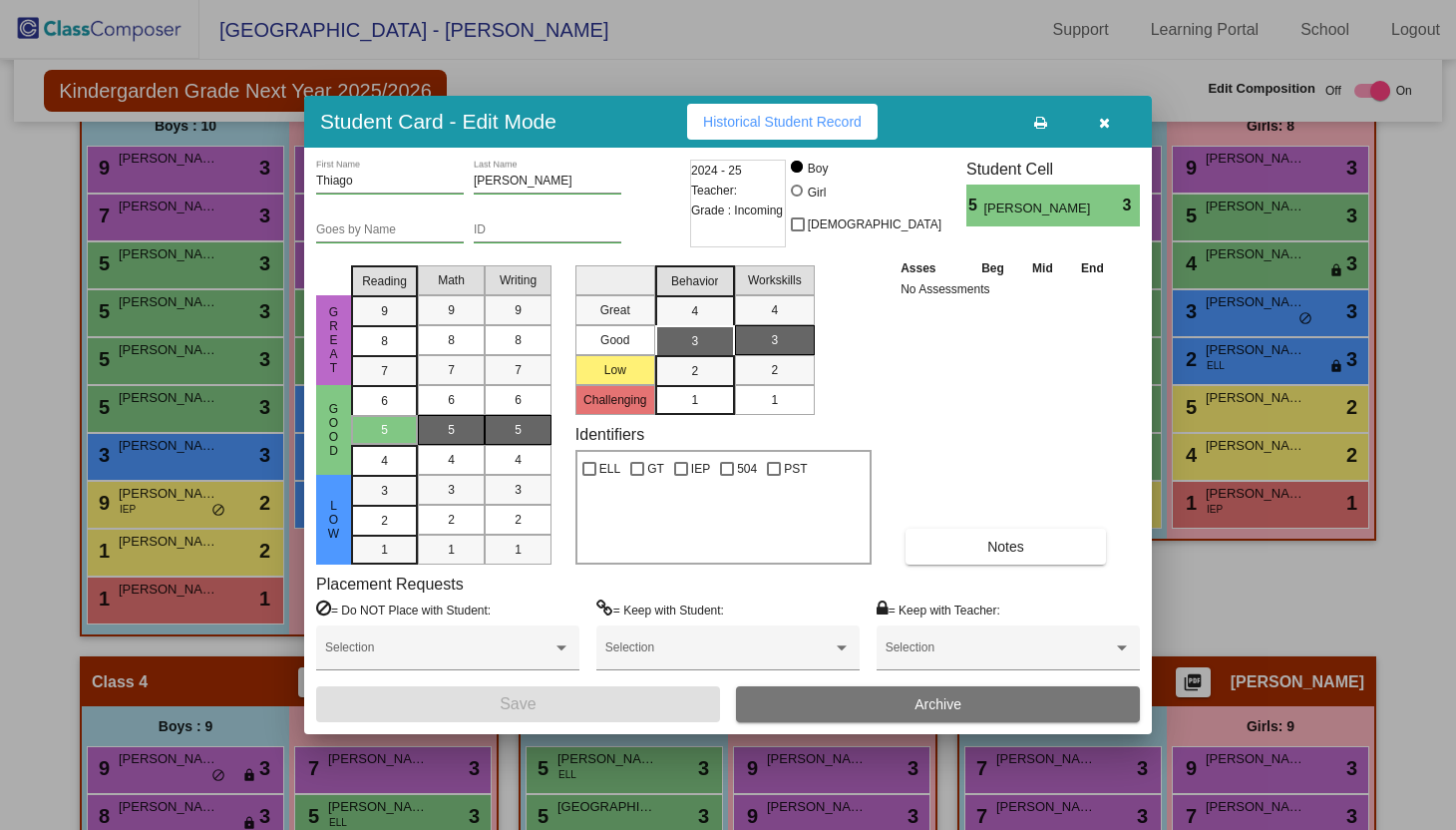 click at bounding box center (1104, 123) 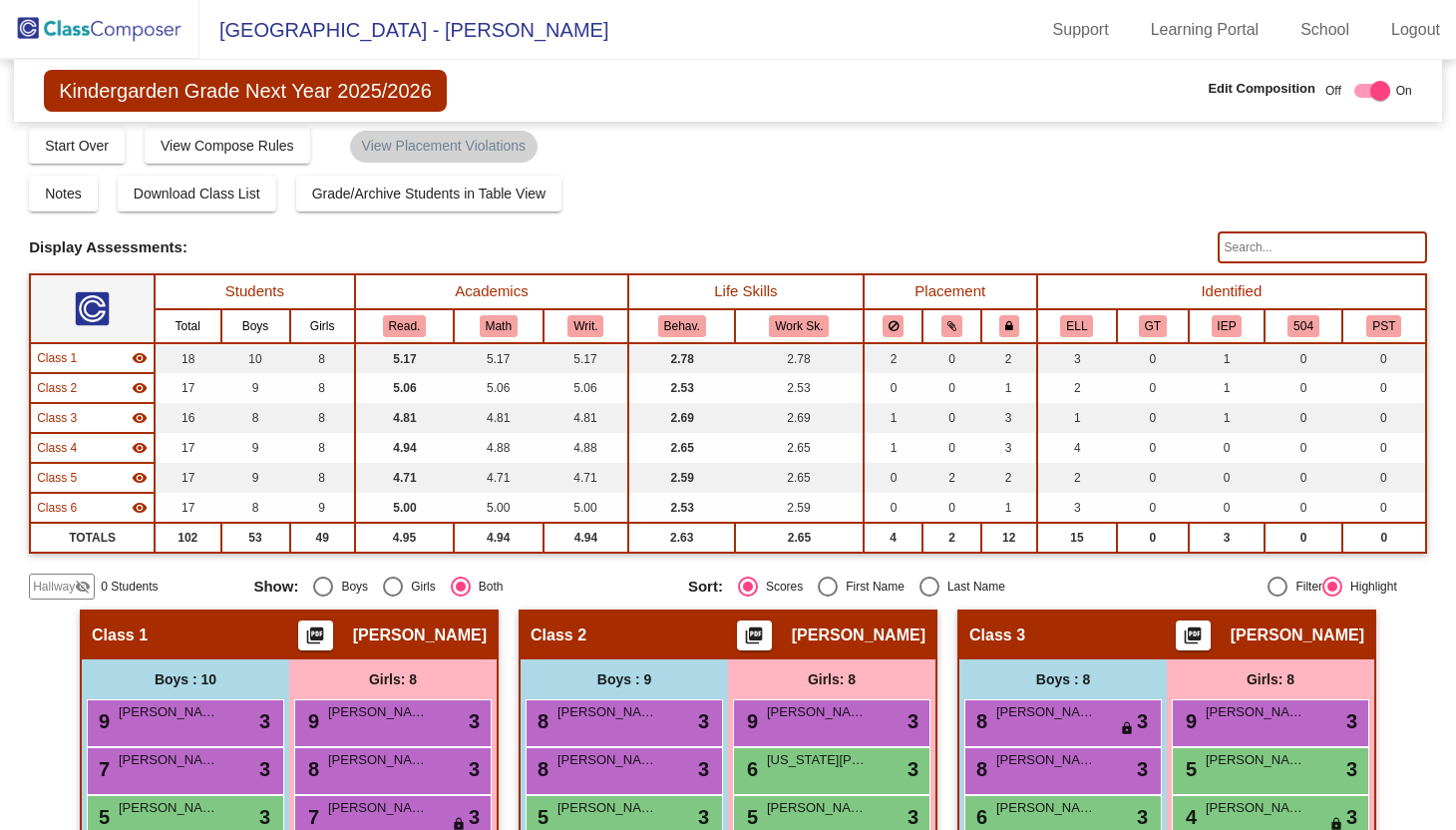 scroll, scrollTop: 0, scrollLeft: 0, axis: both 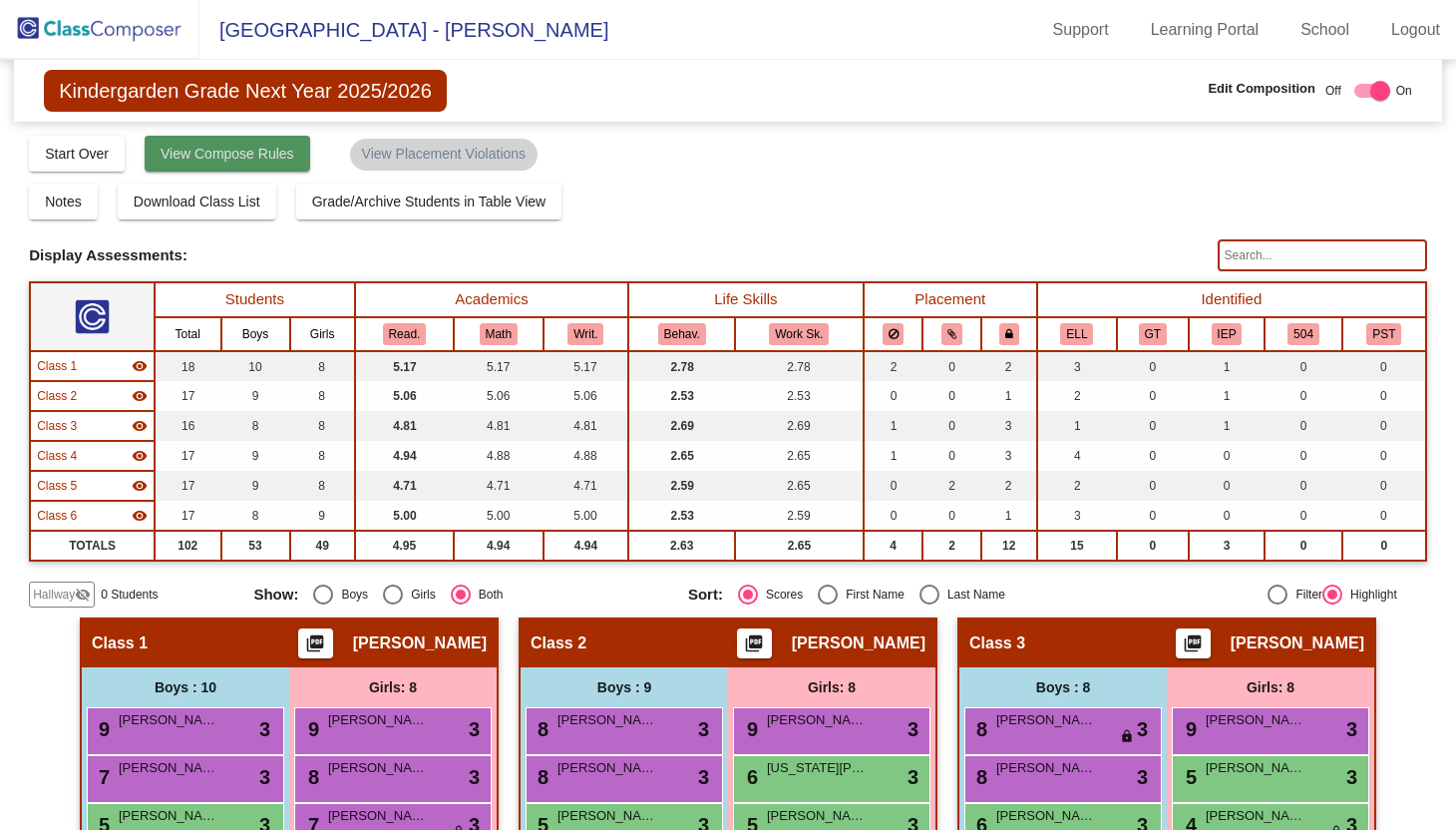 click on "View Compose Rules" 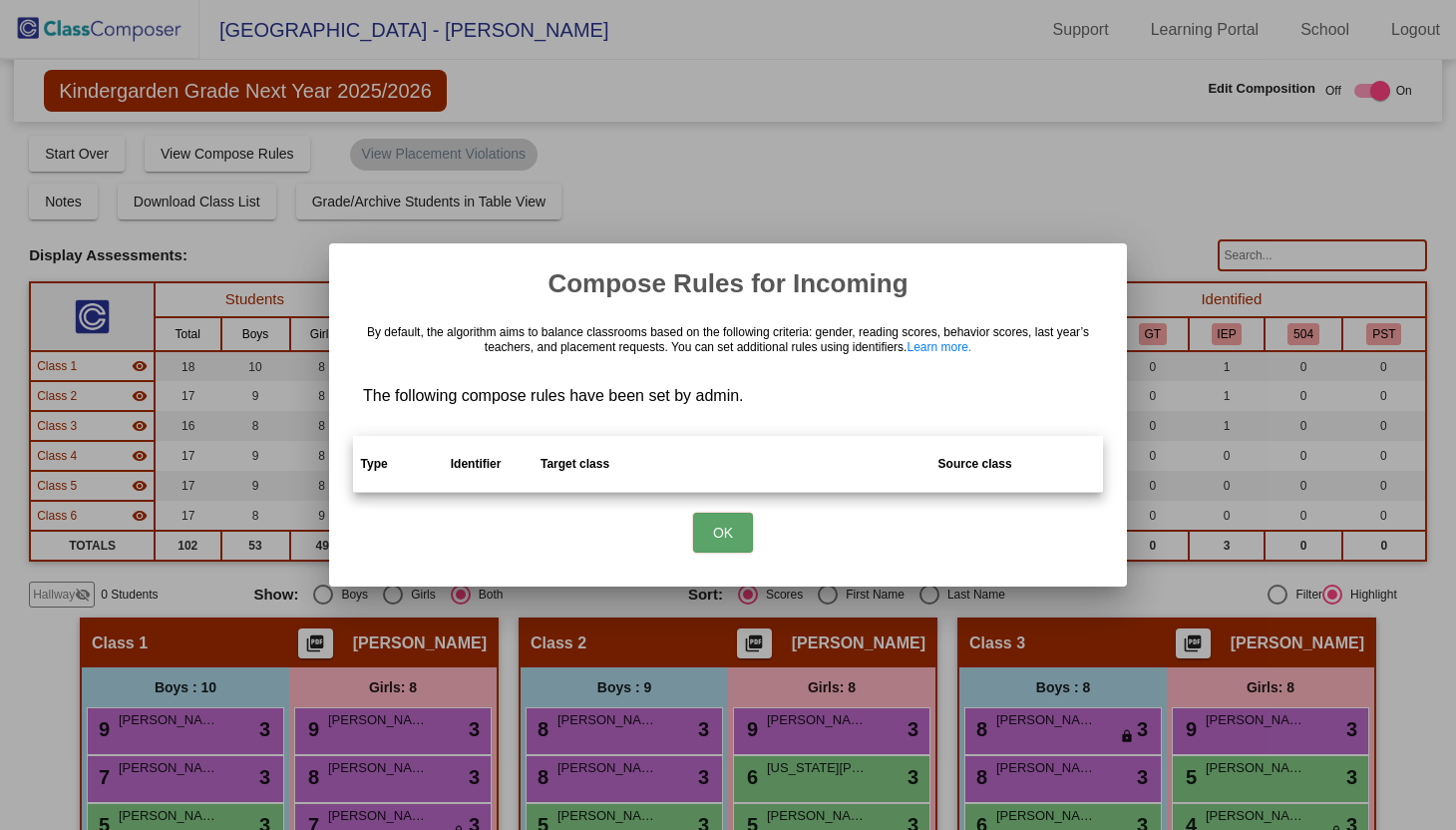 click on "OK" at bounding box center [723, 533] 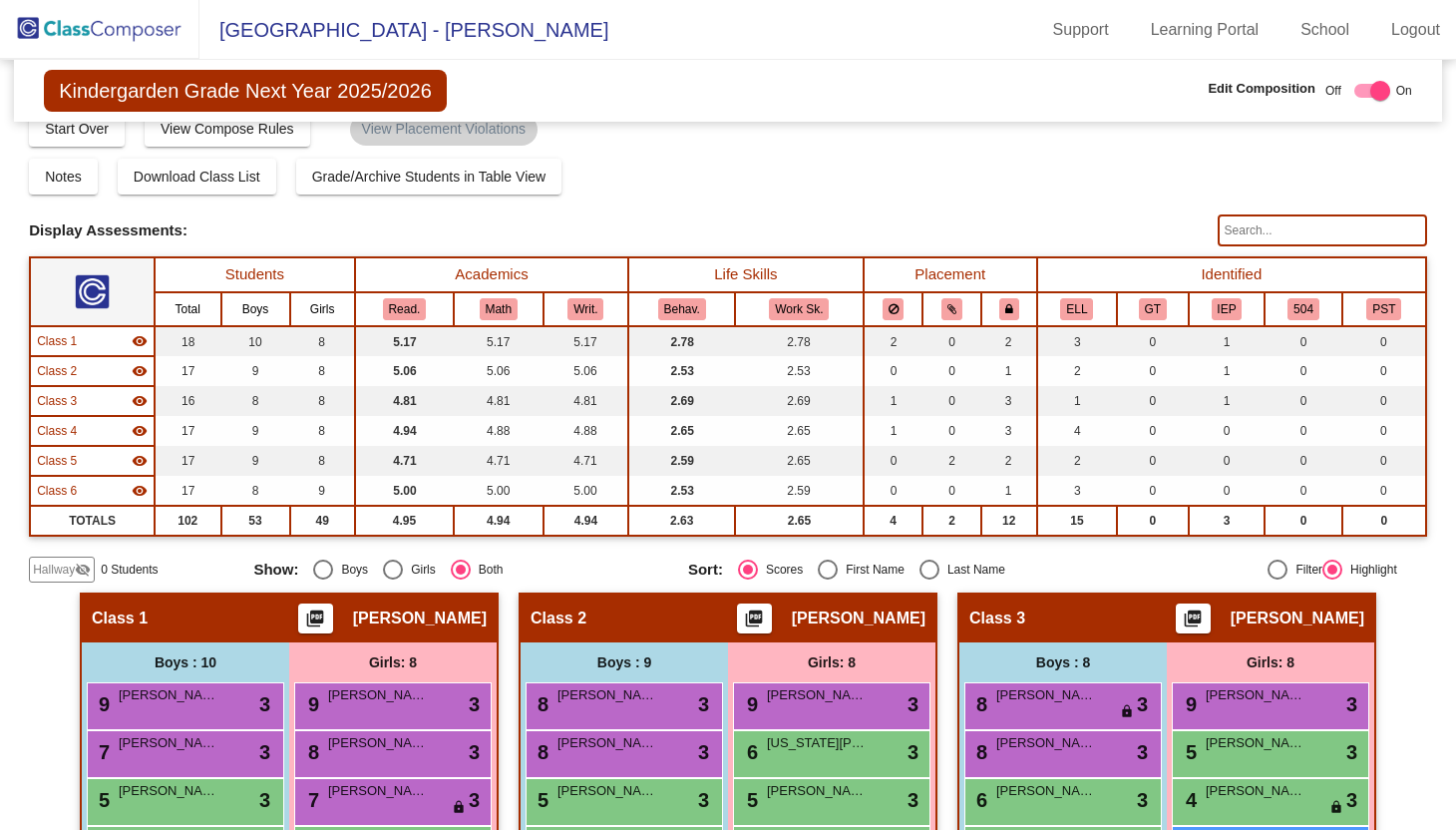 scroll, scrollTop: 0, scrollLeft: 0, axis: both 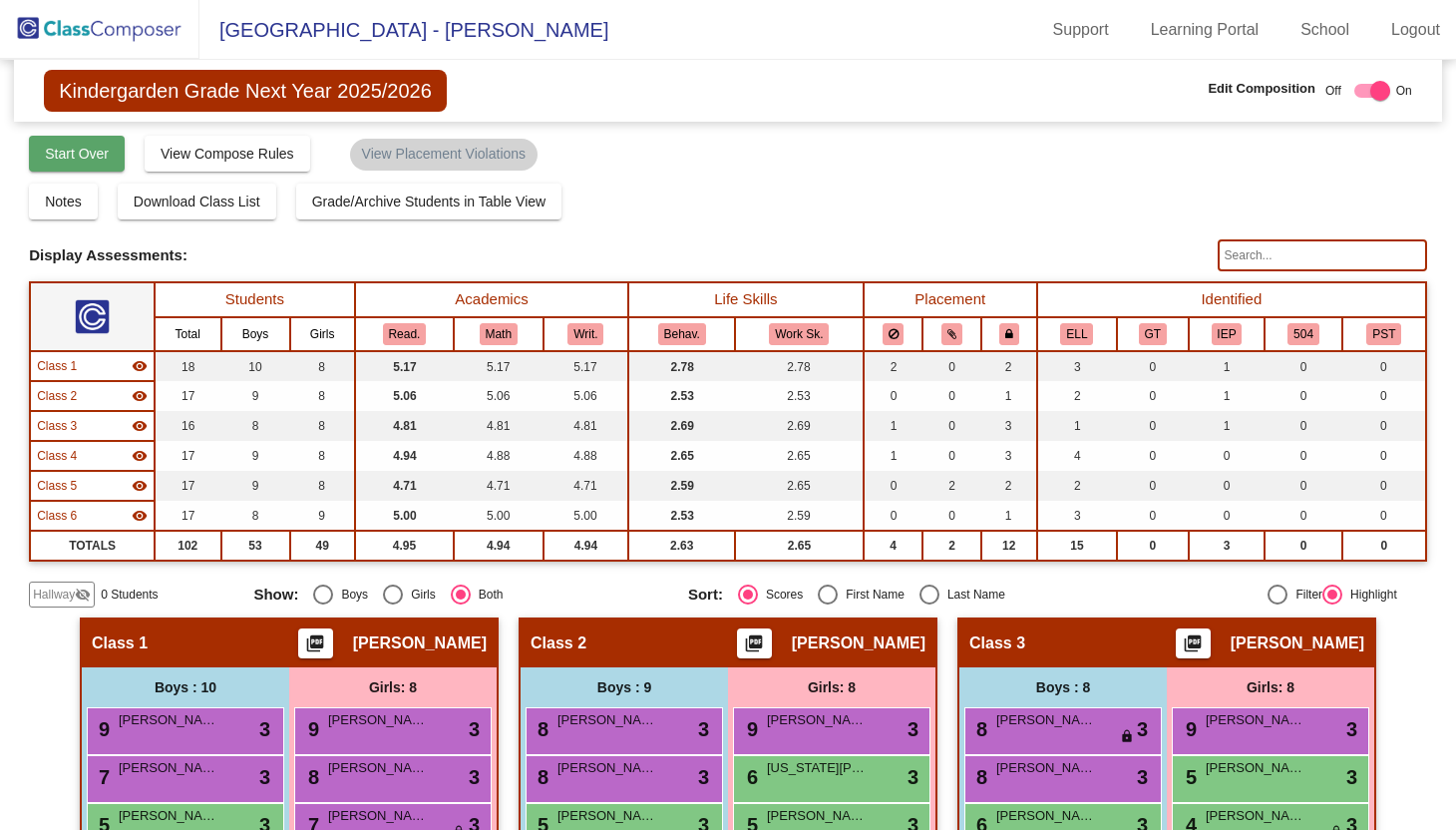 click on "Start Over" 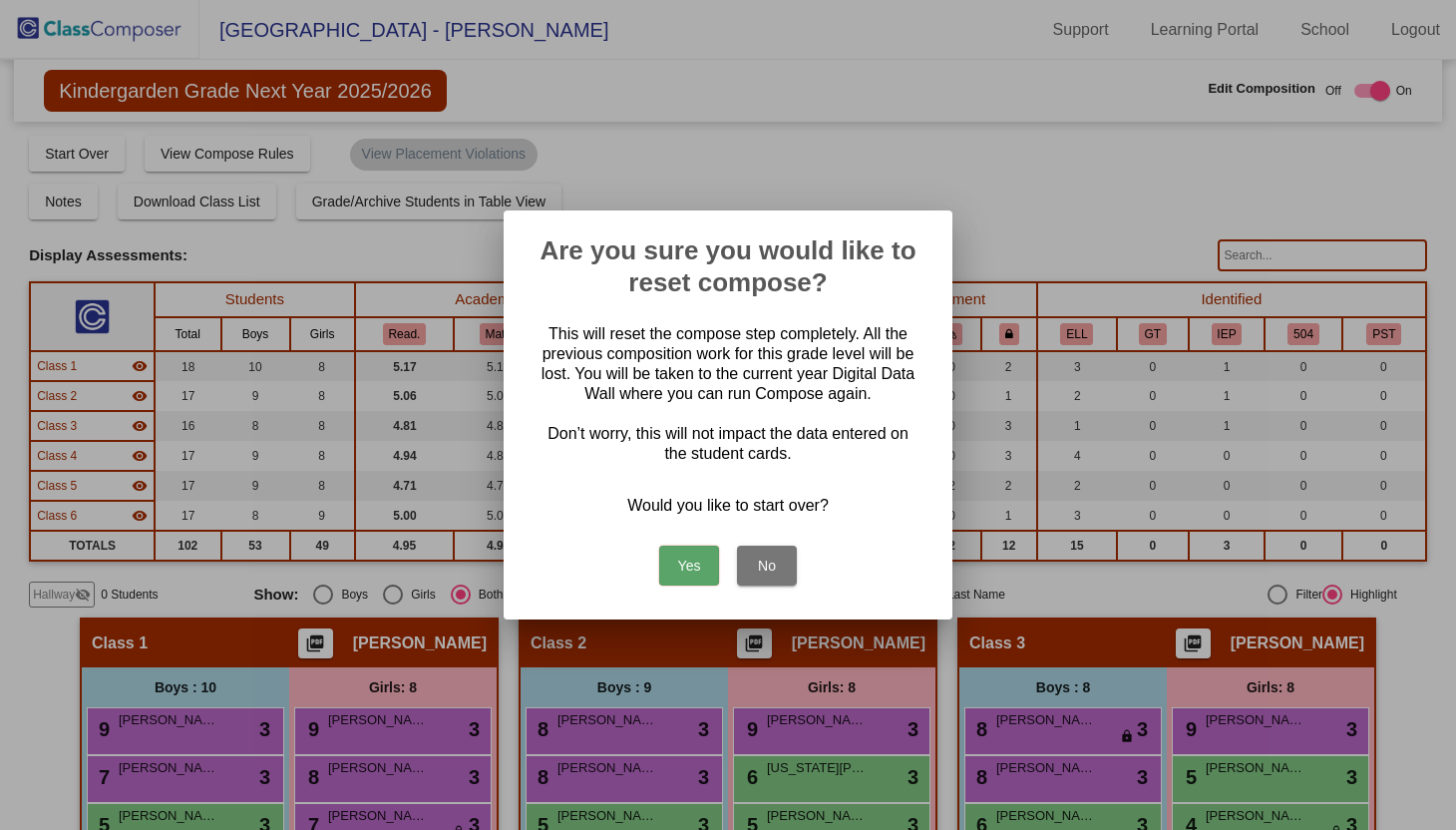 click on "Yes" at bounding box center (689, 566) 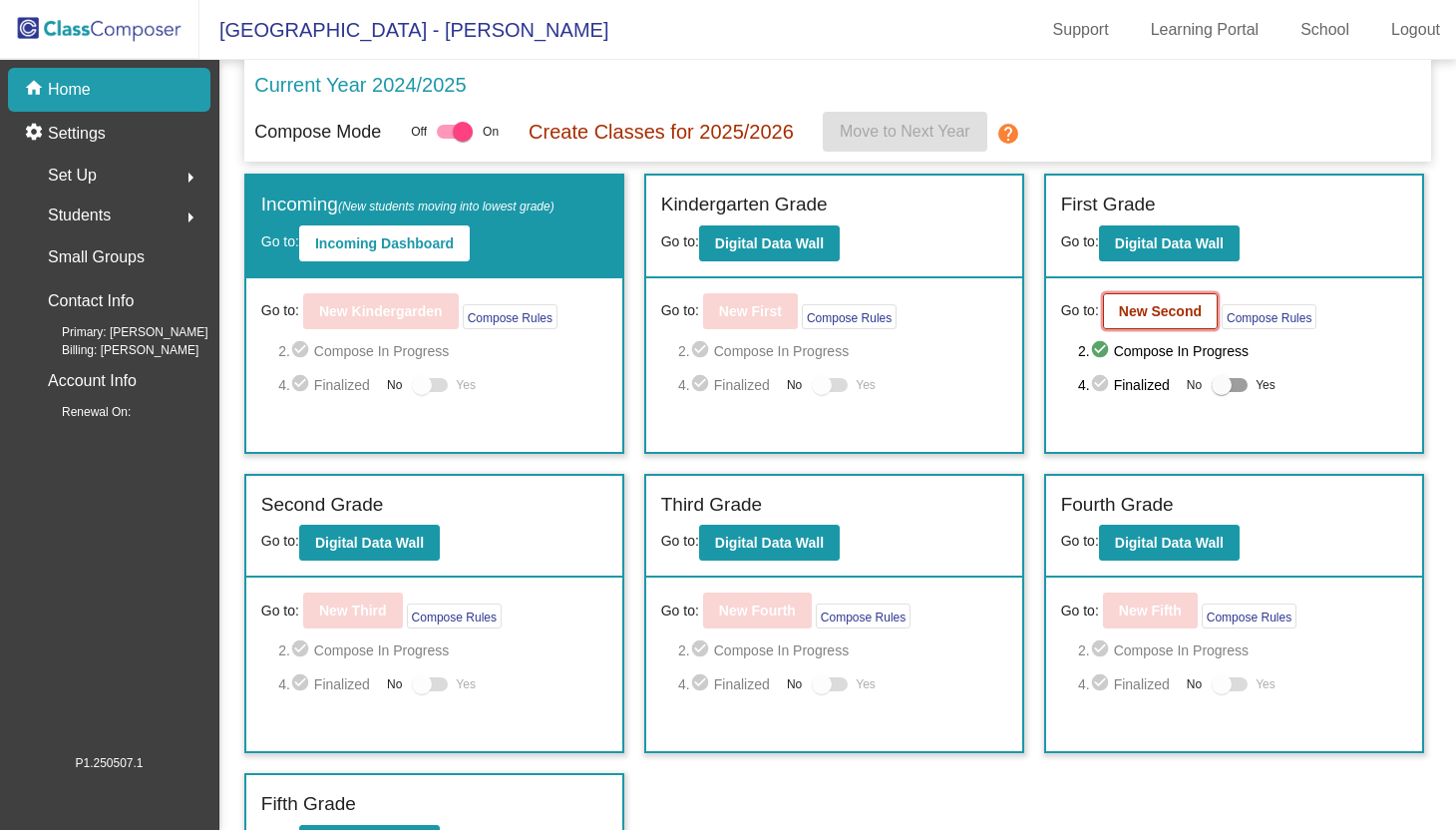 click on "New Second" 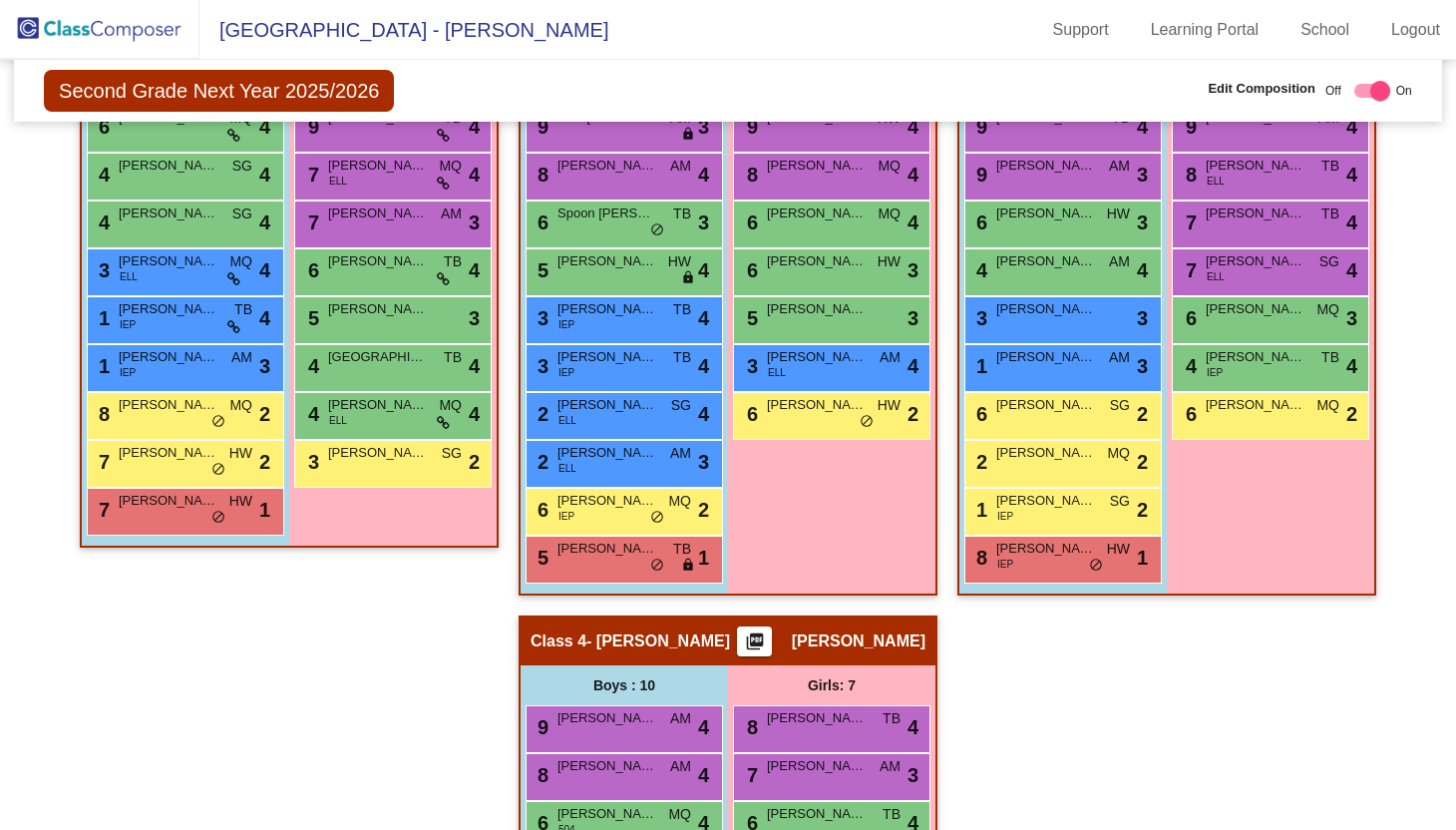 scroll, scrollTop: 0, scrollLeft: 0, axis: both 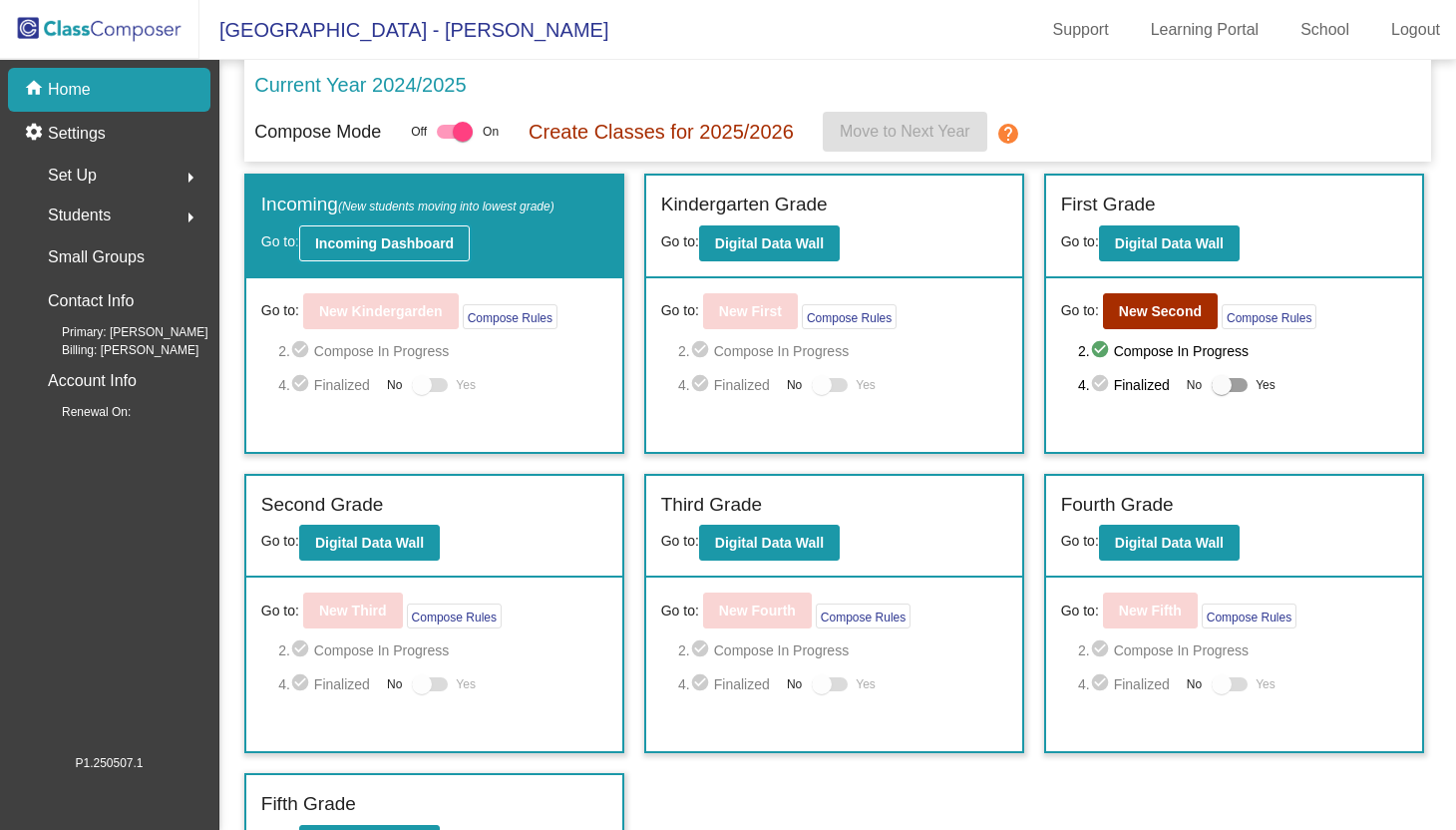 click on "Incoming Dashboard" 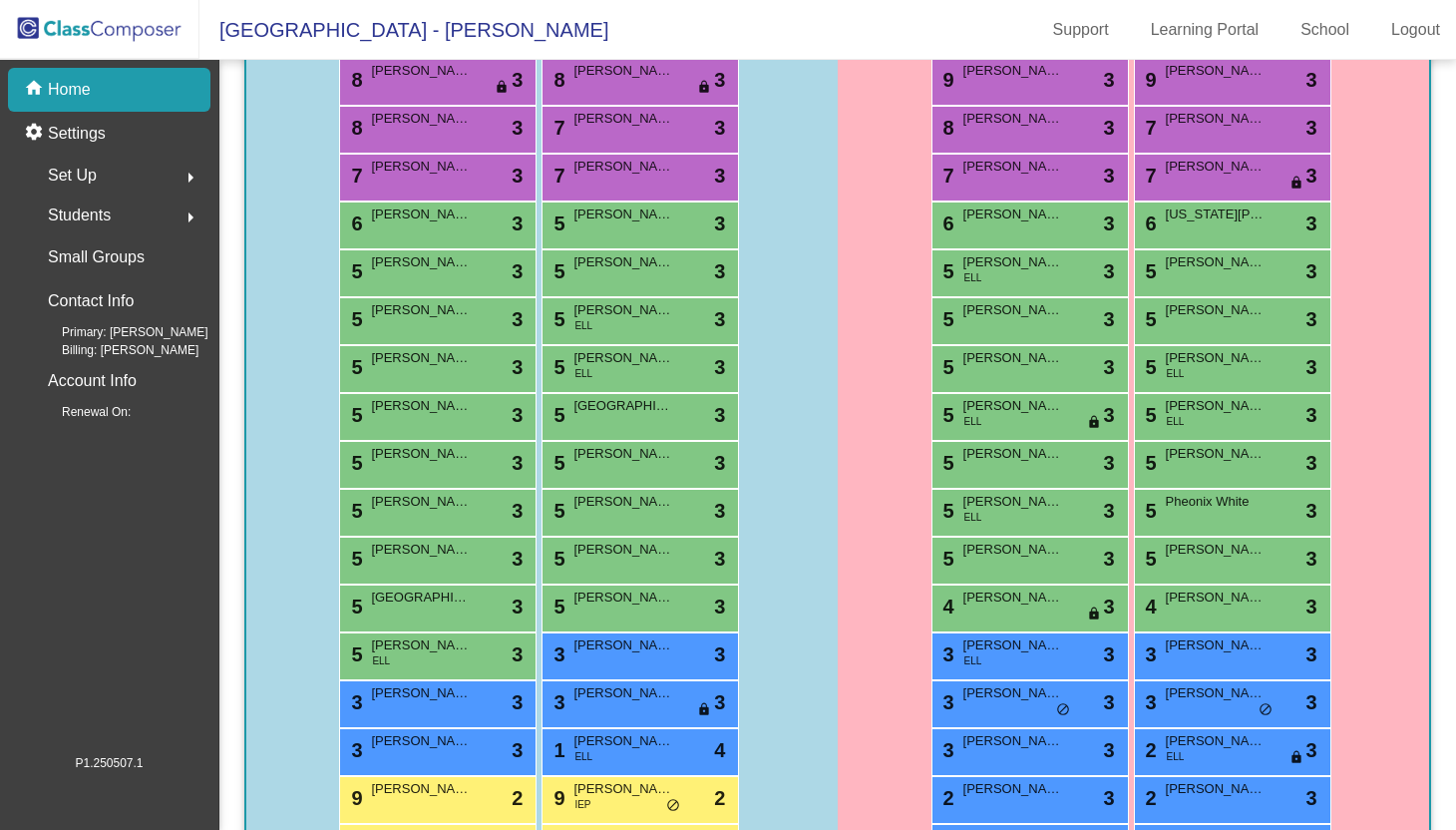 scroll, scrollTop: 547, scrollLeft: 0, axis: vertical 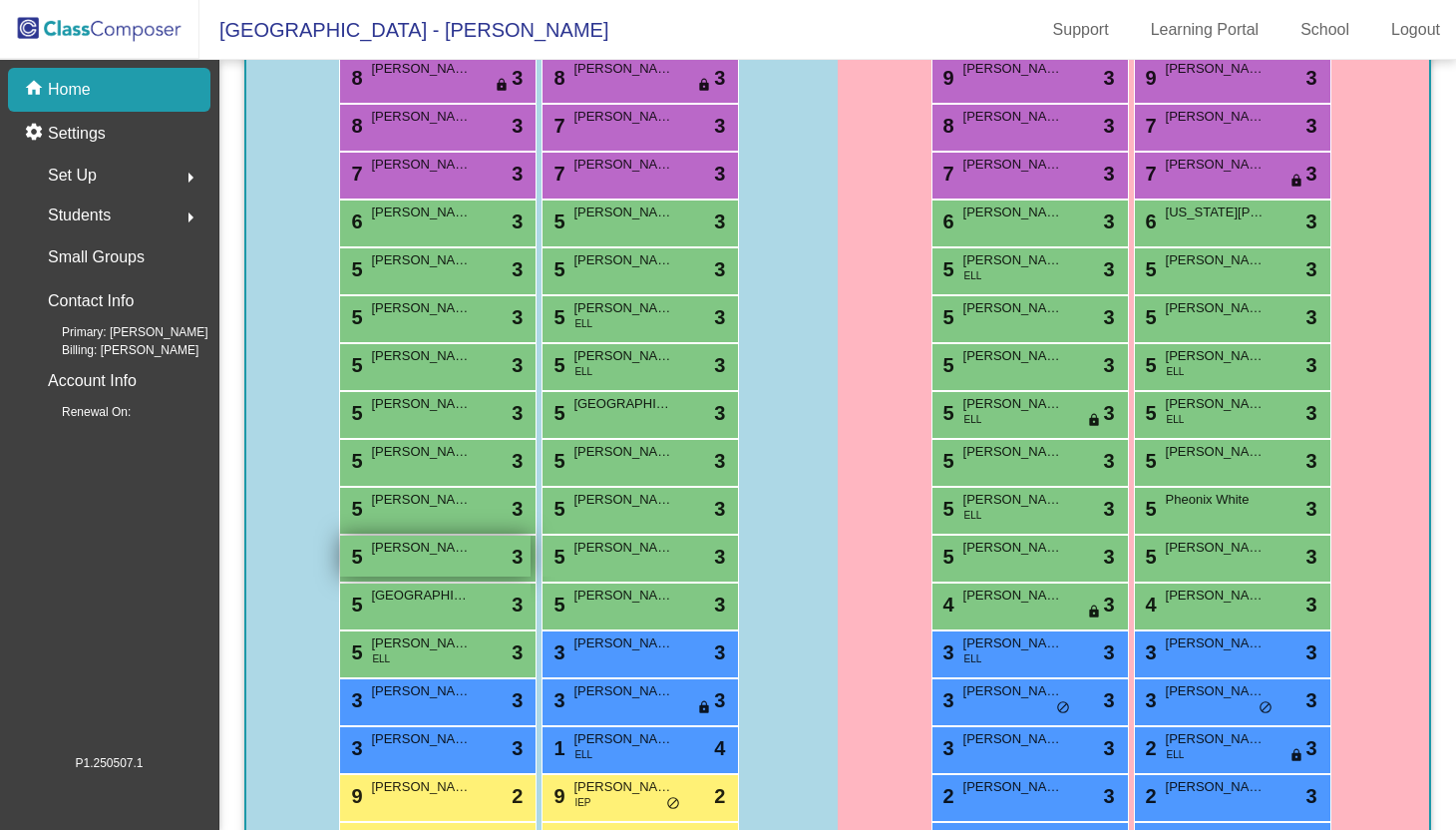 click on "5 [PERSON_NAME] lock do_not_disturb_alt 3" at bounding box center (435, 556) 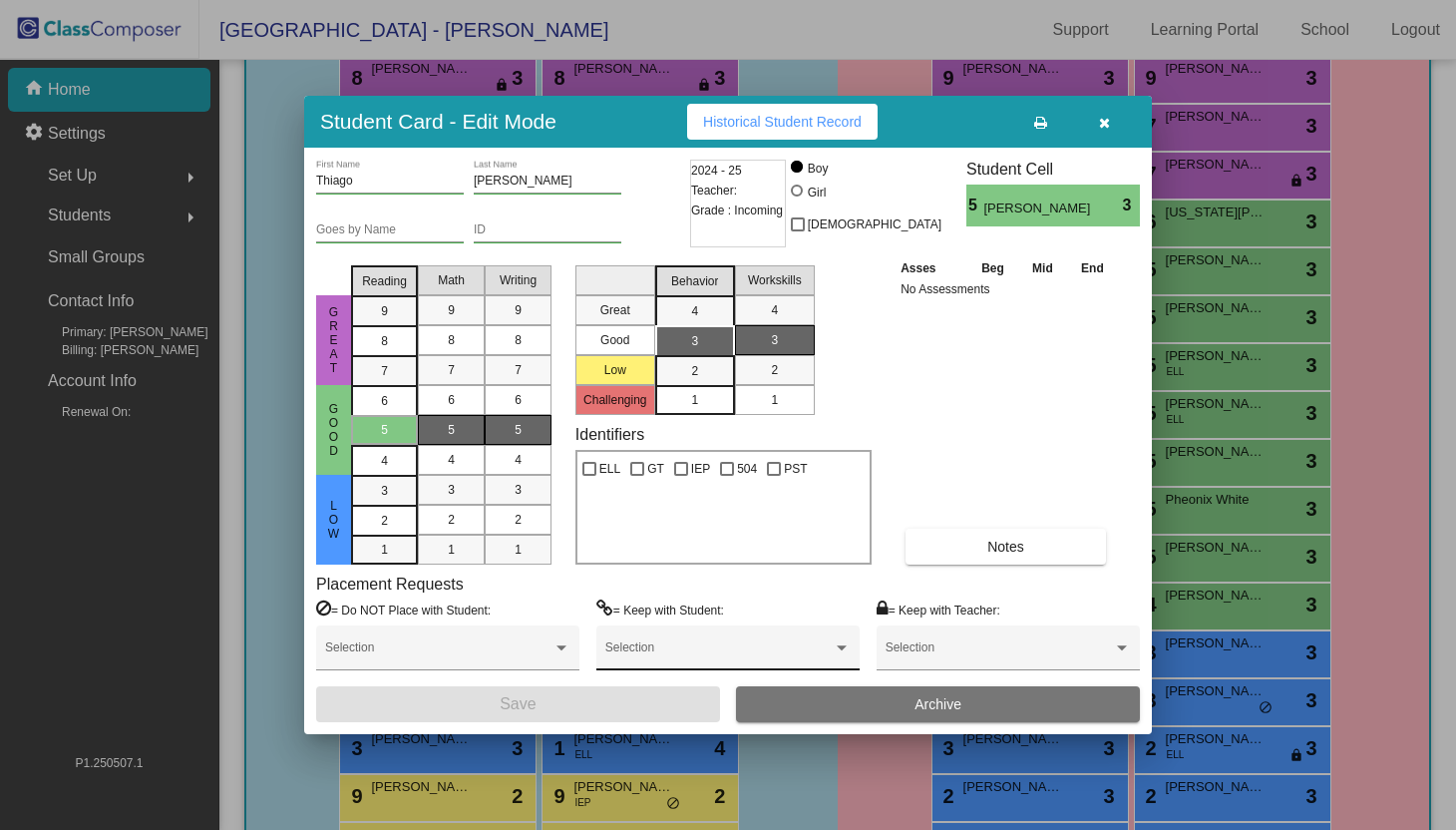 click on "Selection" at bounding box center (728, 652) 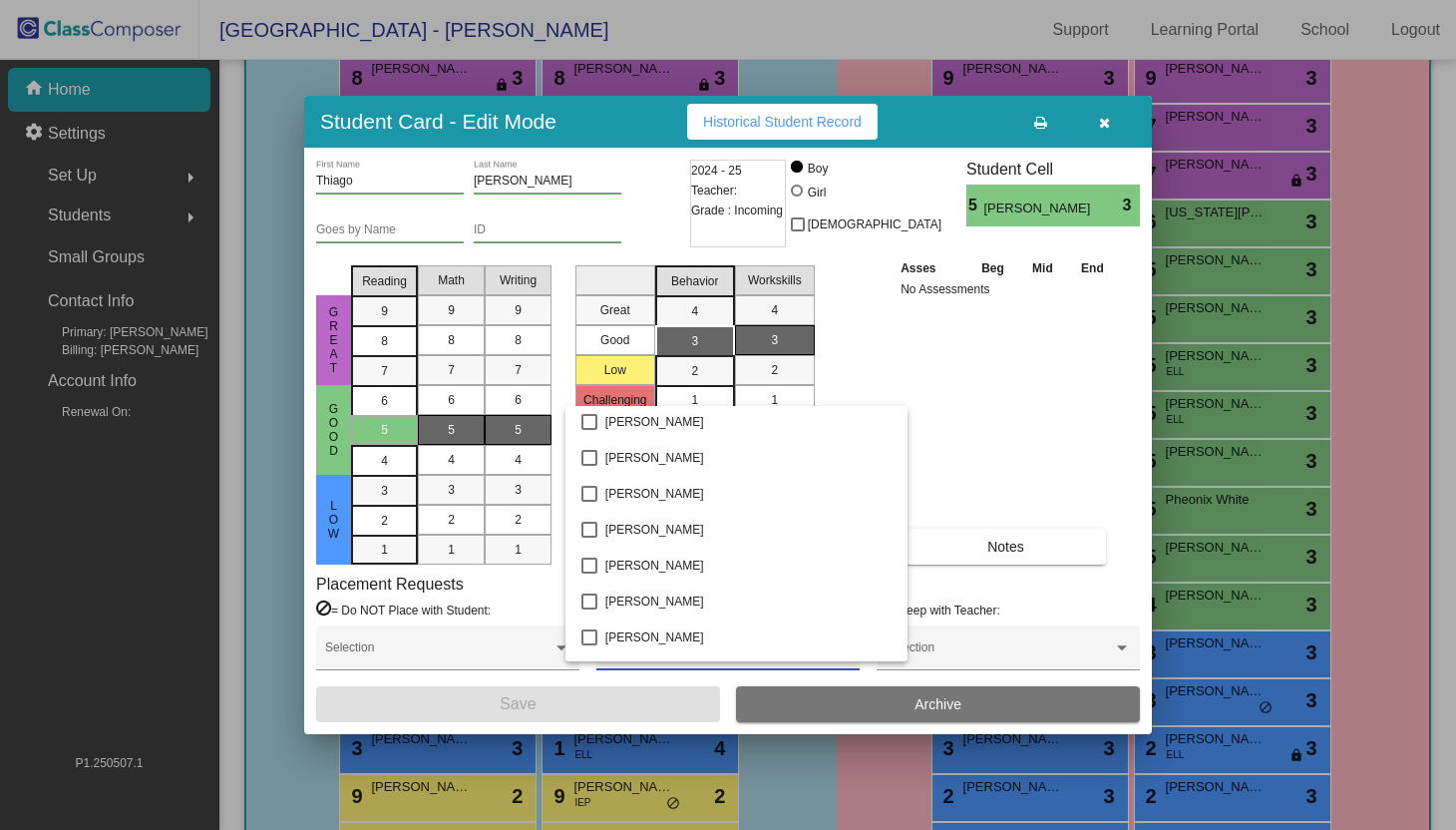 scroll, scrollTop: 2485, scrollLeft: 0, axis: vertical 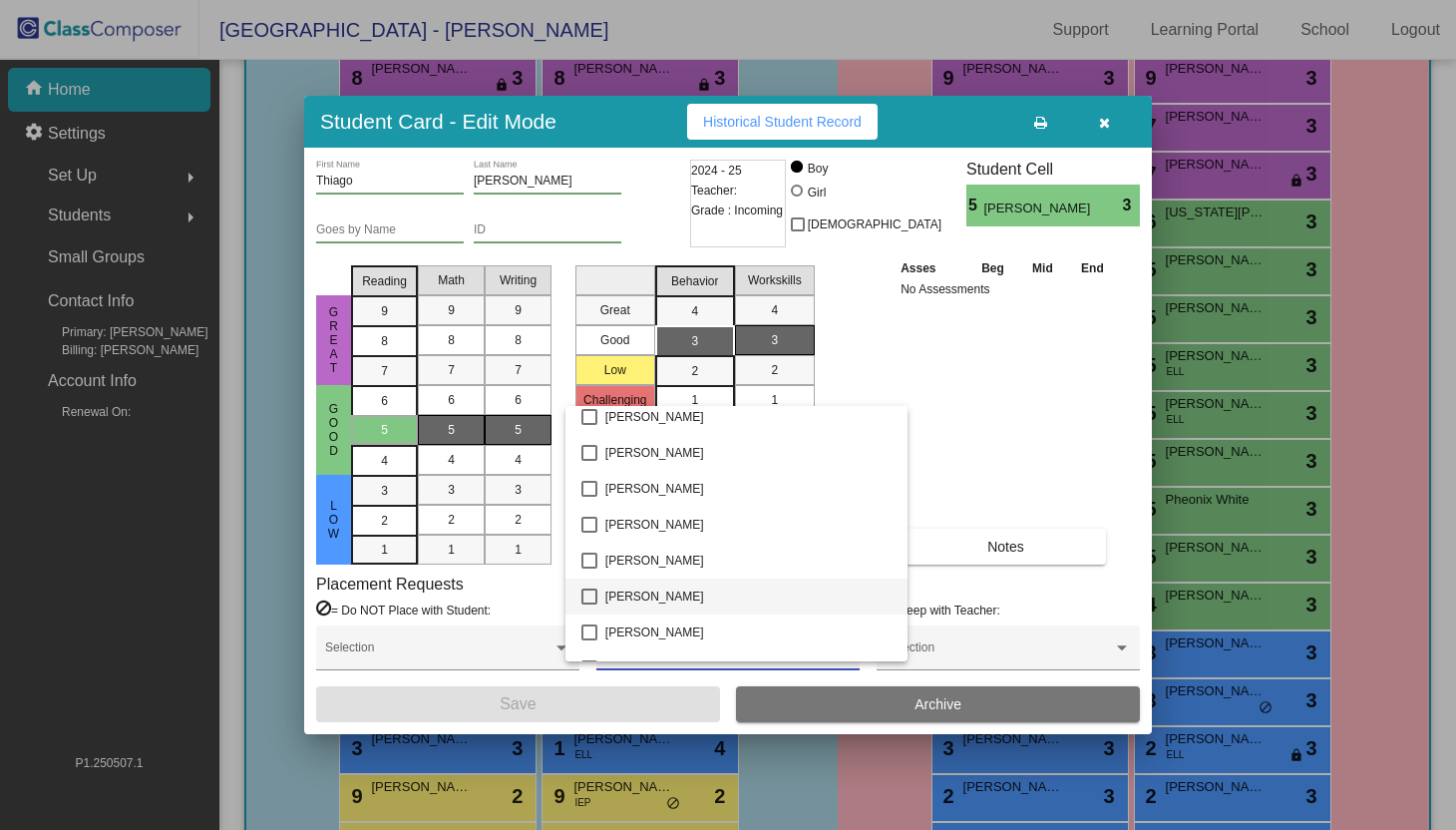 click at bounding box center (589, 597) 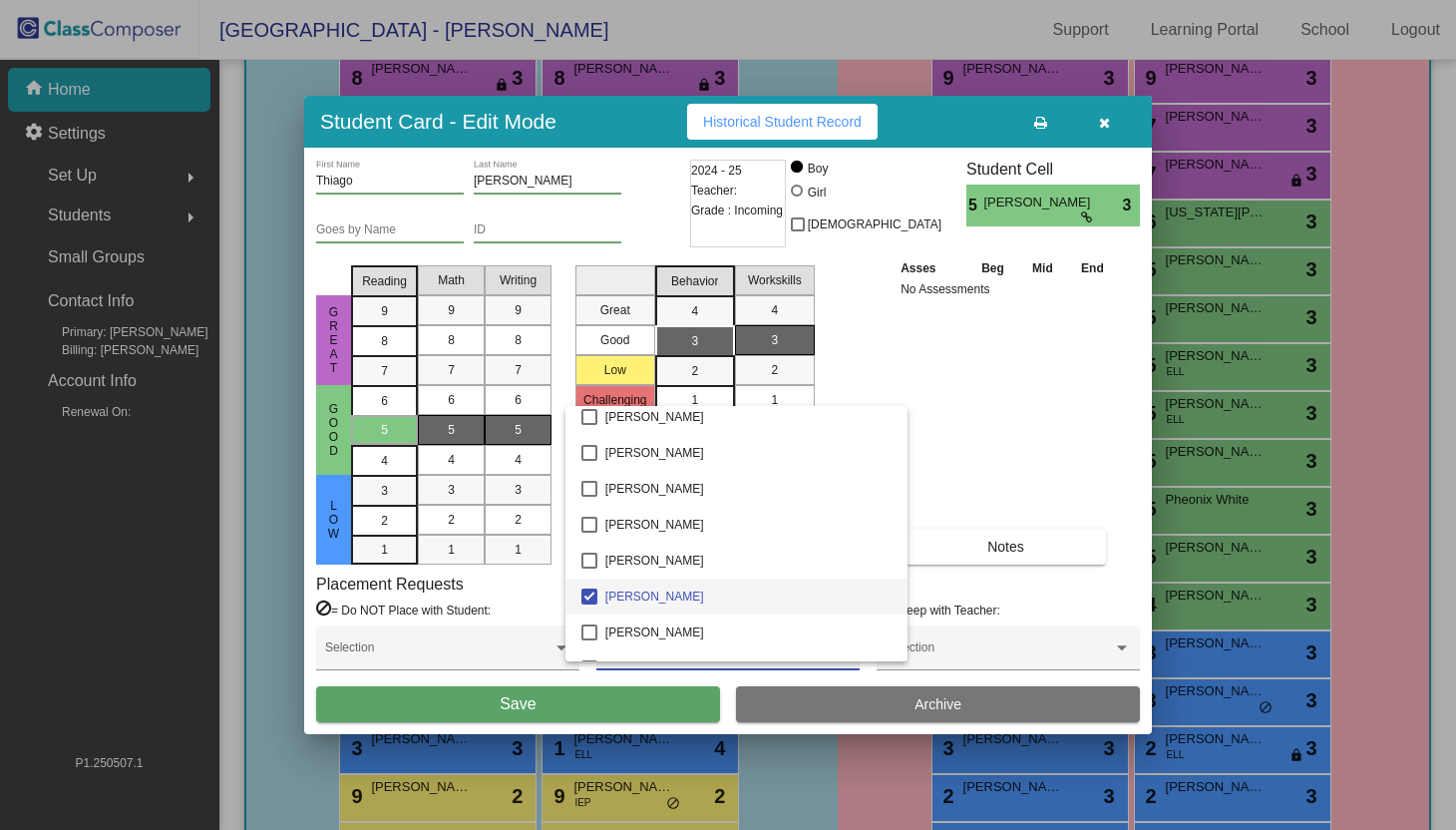 click at bounding box center (728, 415) 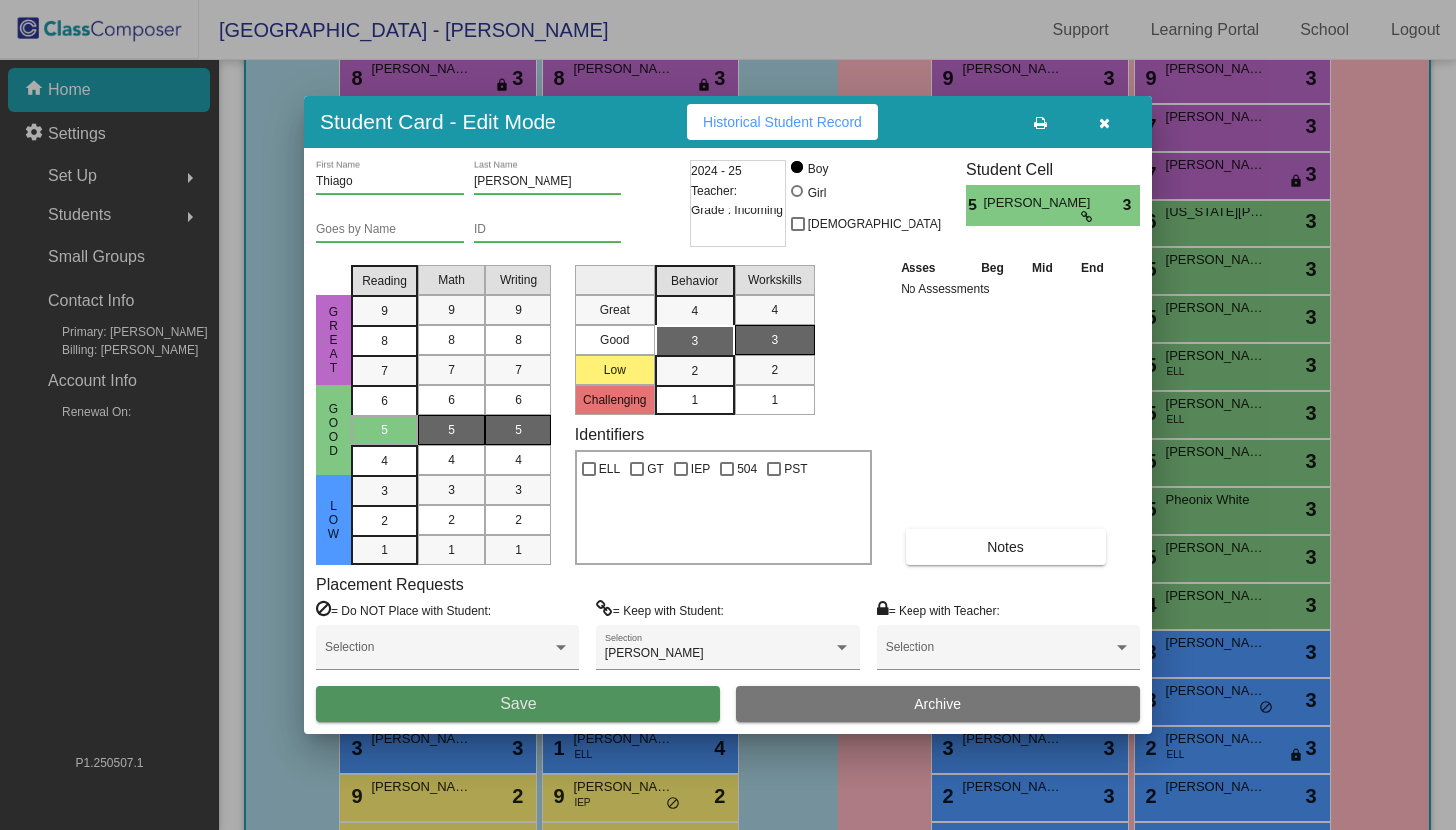click on "Save" at bounding box center [518, 704] 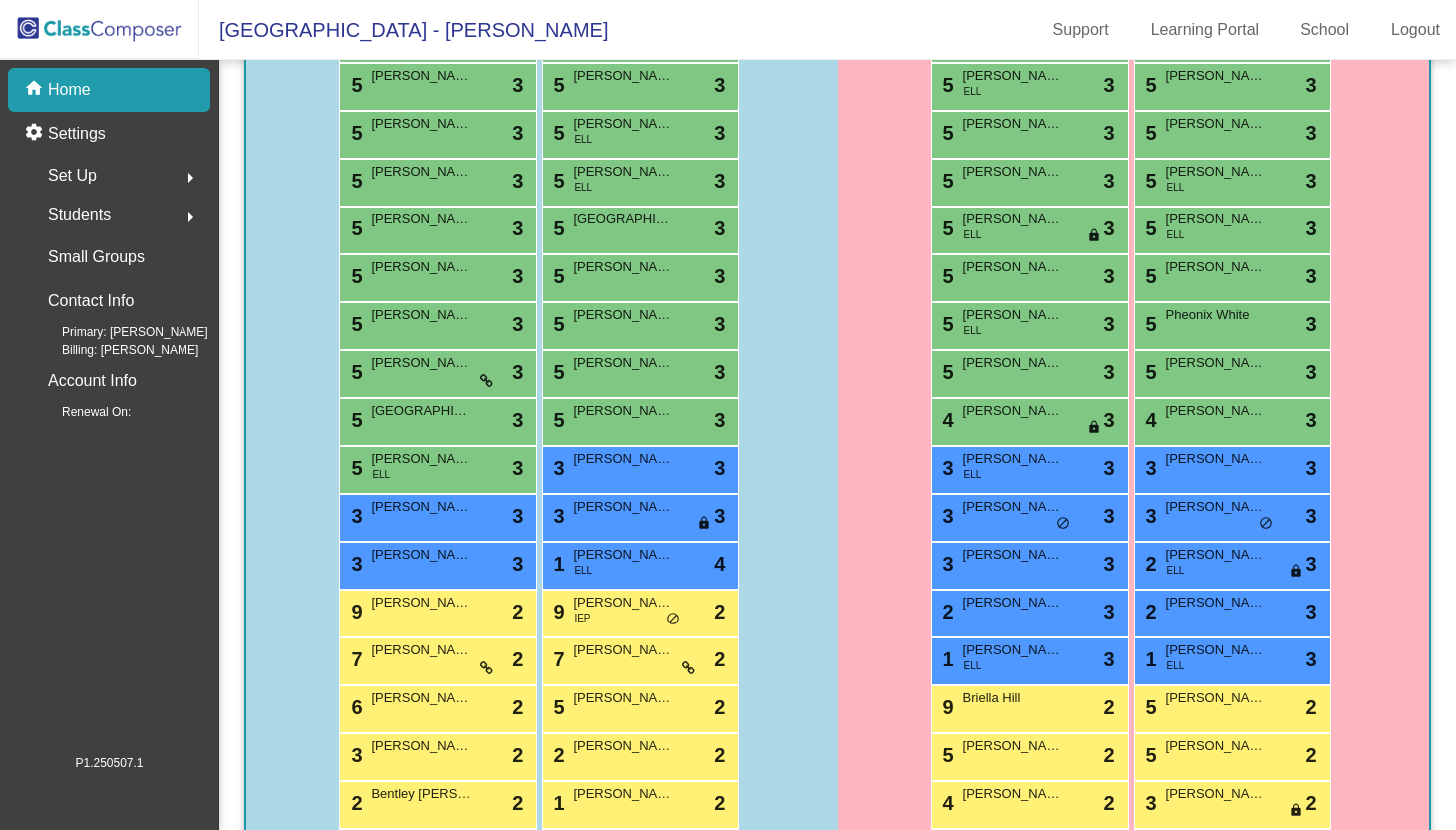 scroll, scrollTop: 736, scrollLeft: 0, axis: vertical 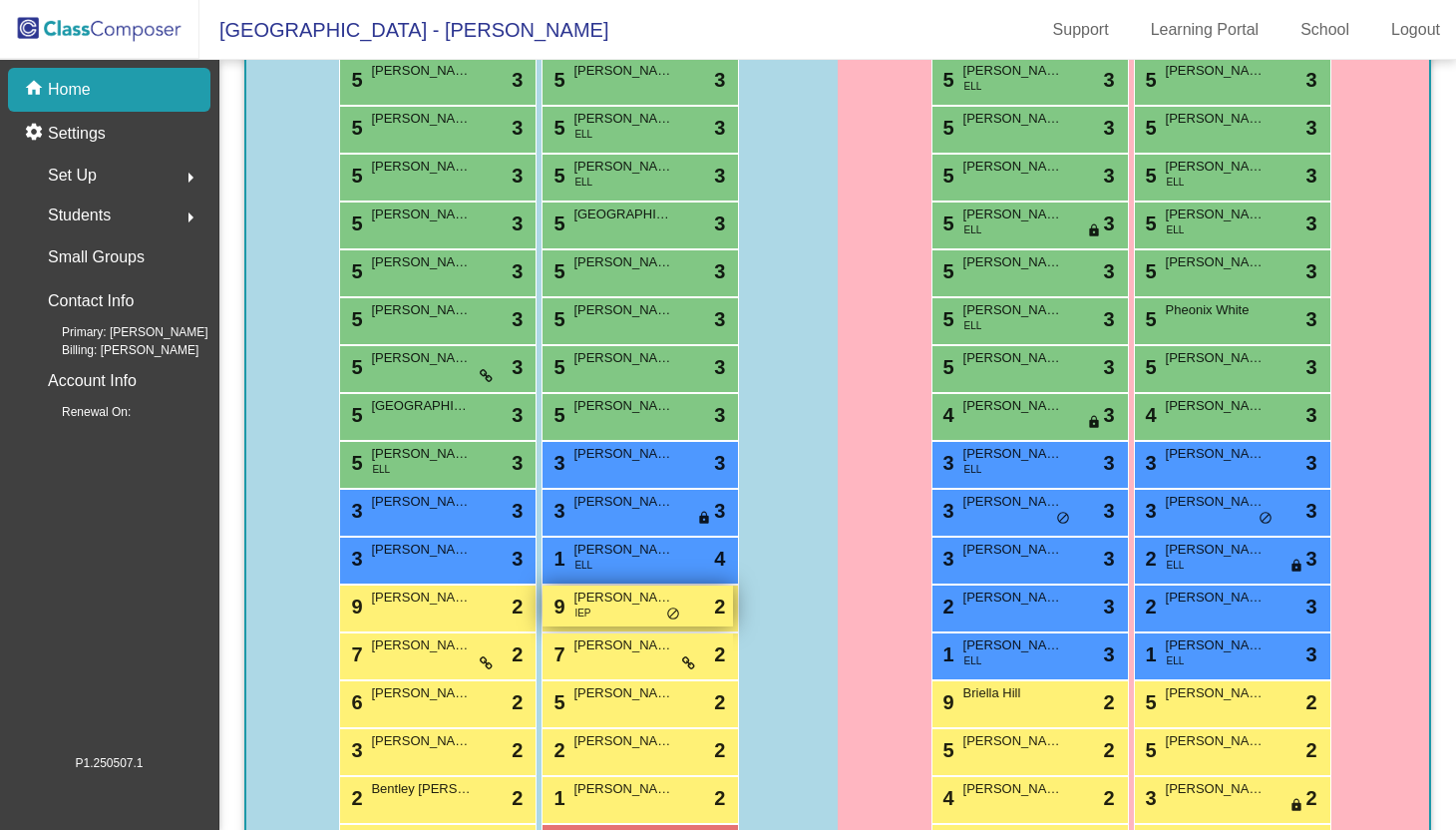click on "9 Lincoln [PERSON_NAME] IEP lock do_not_disturb_alt 2" at bounding box center (637, 606) 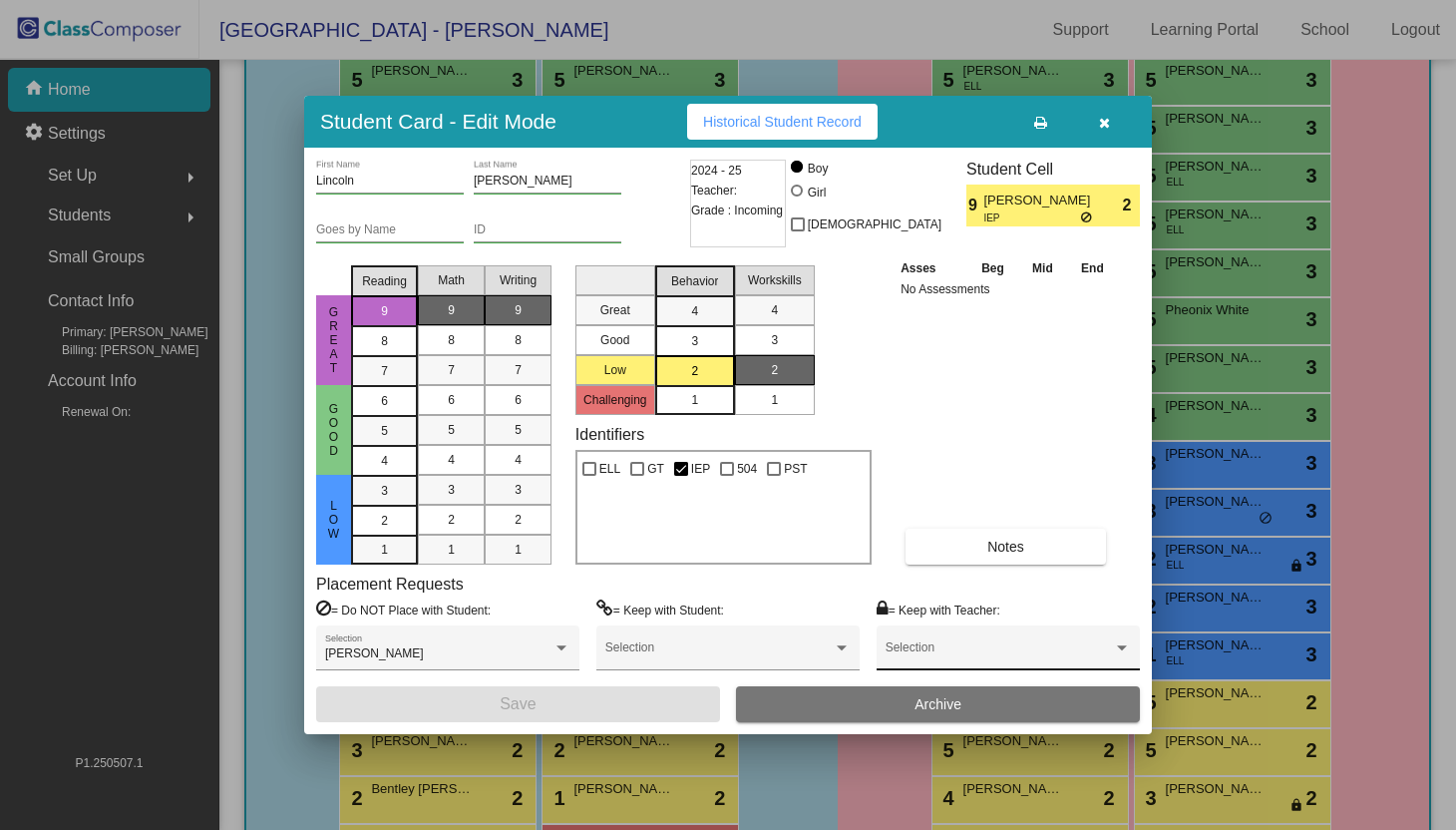click on "Selection" at bounding box center (1008, 652) 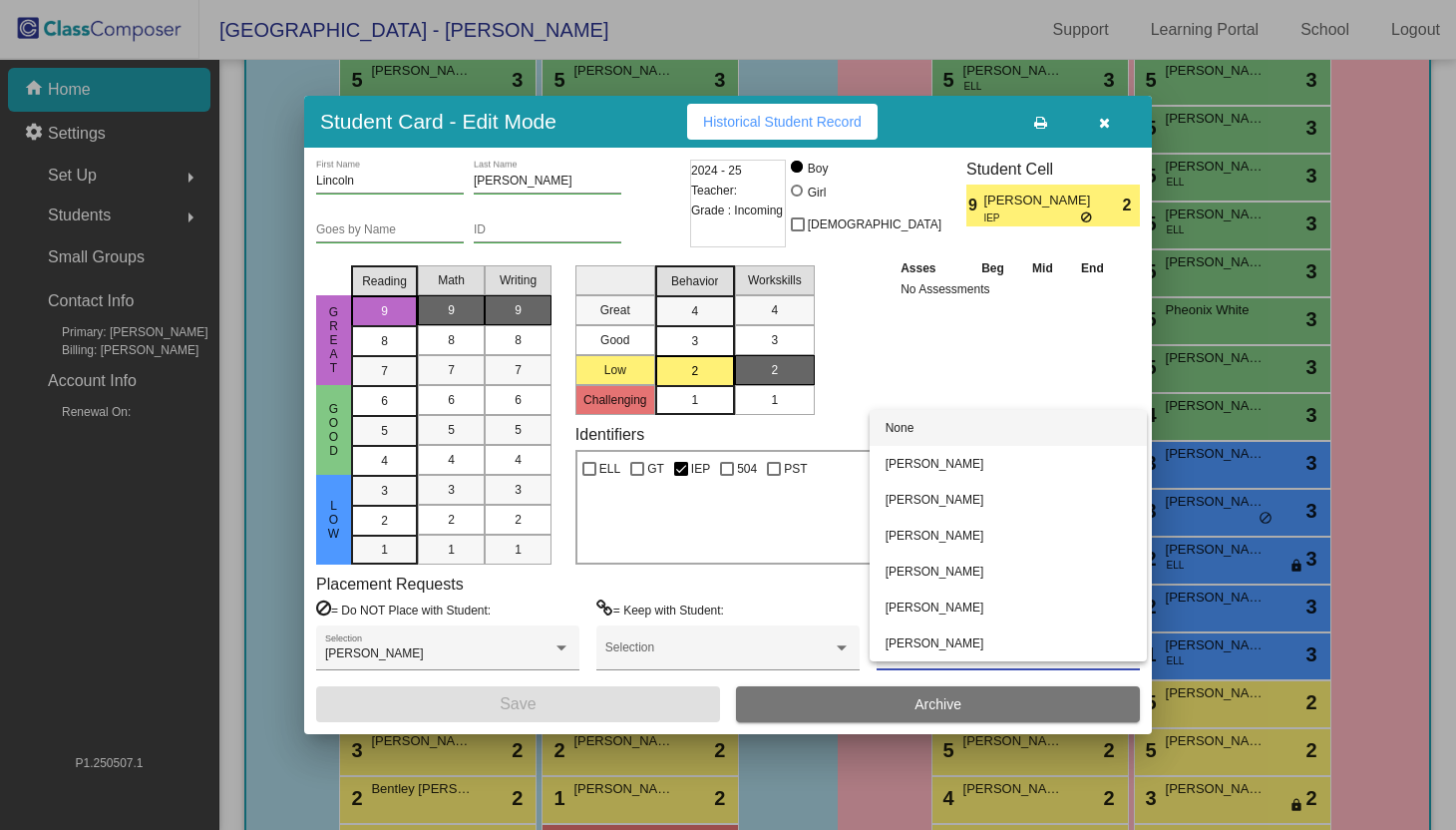click at bounding box center [728, 415] 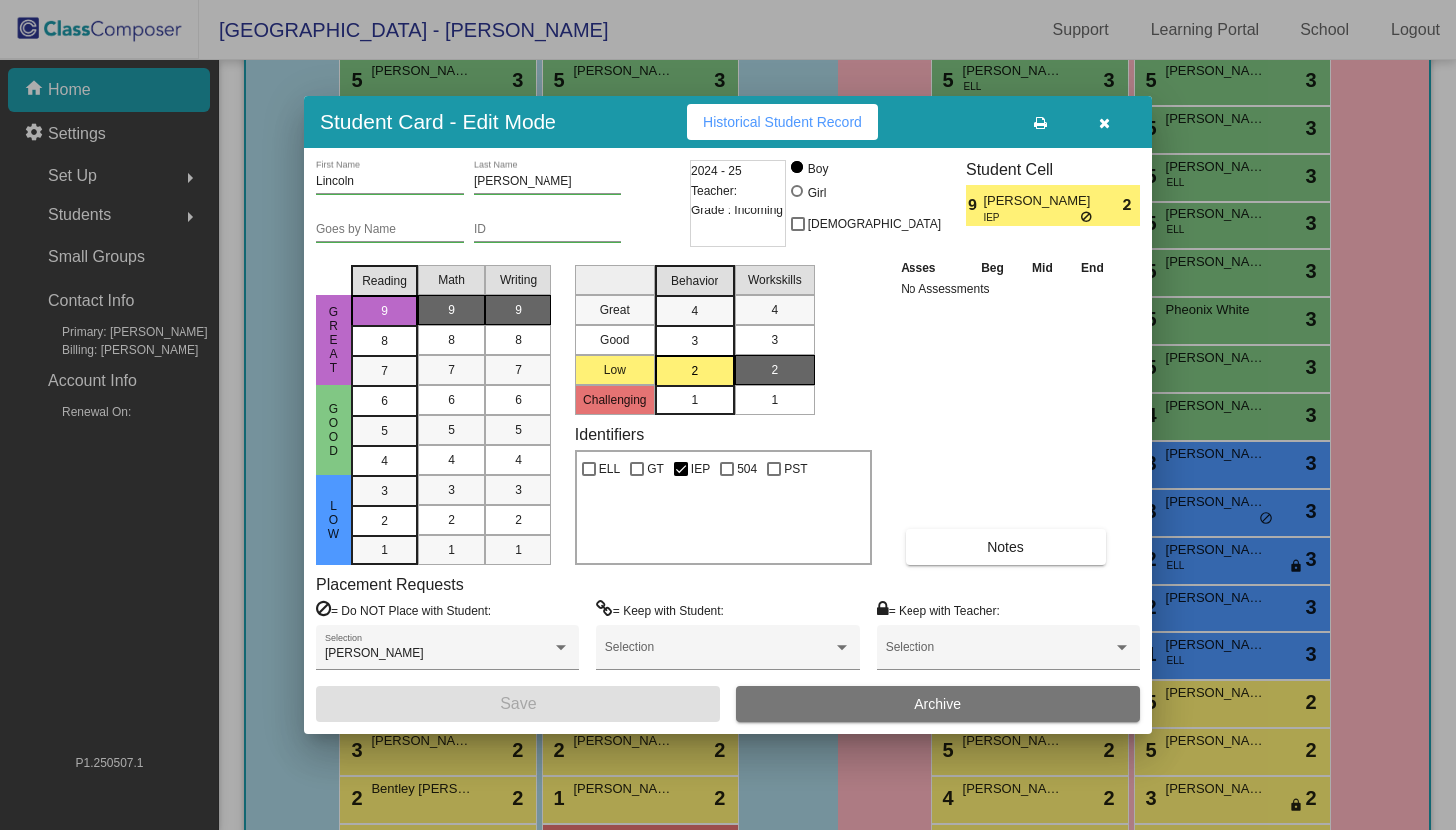 click at bounding box center (1104, 123) 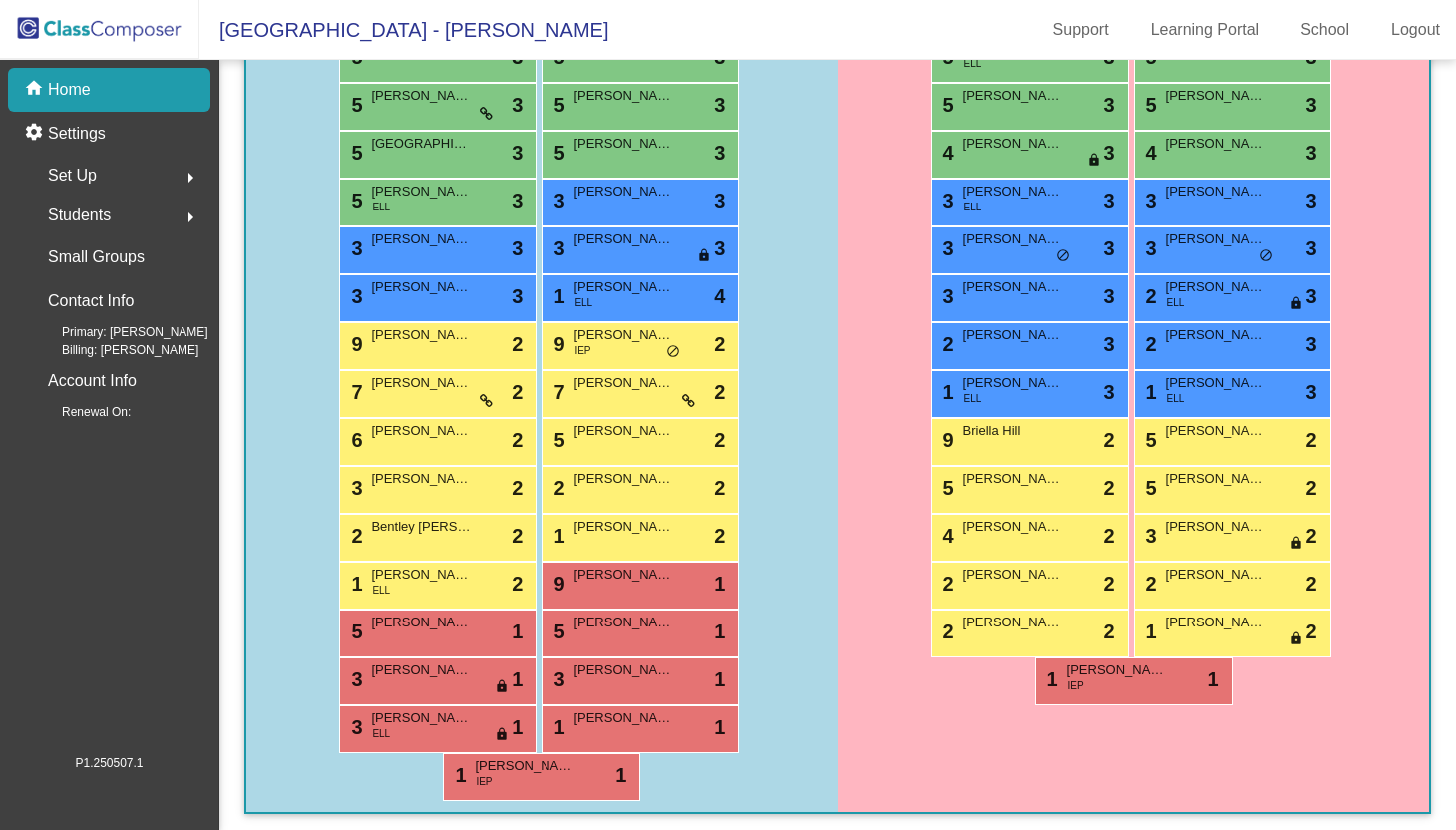 scroll, scrollTop: 993, scrollLeft: 0, axis: vertical 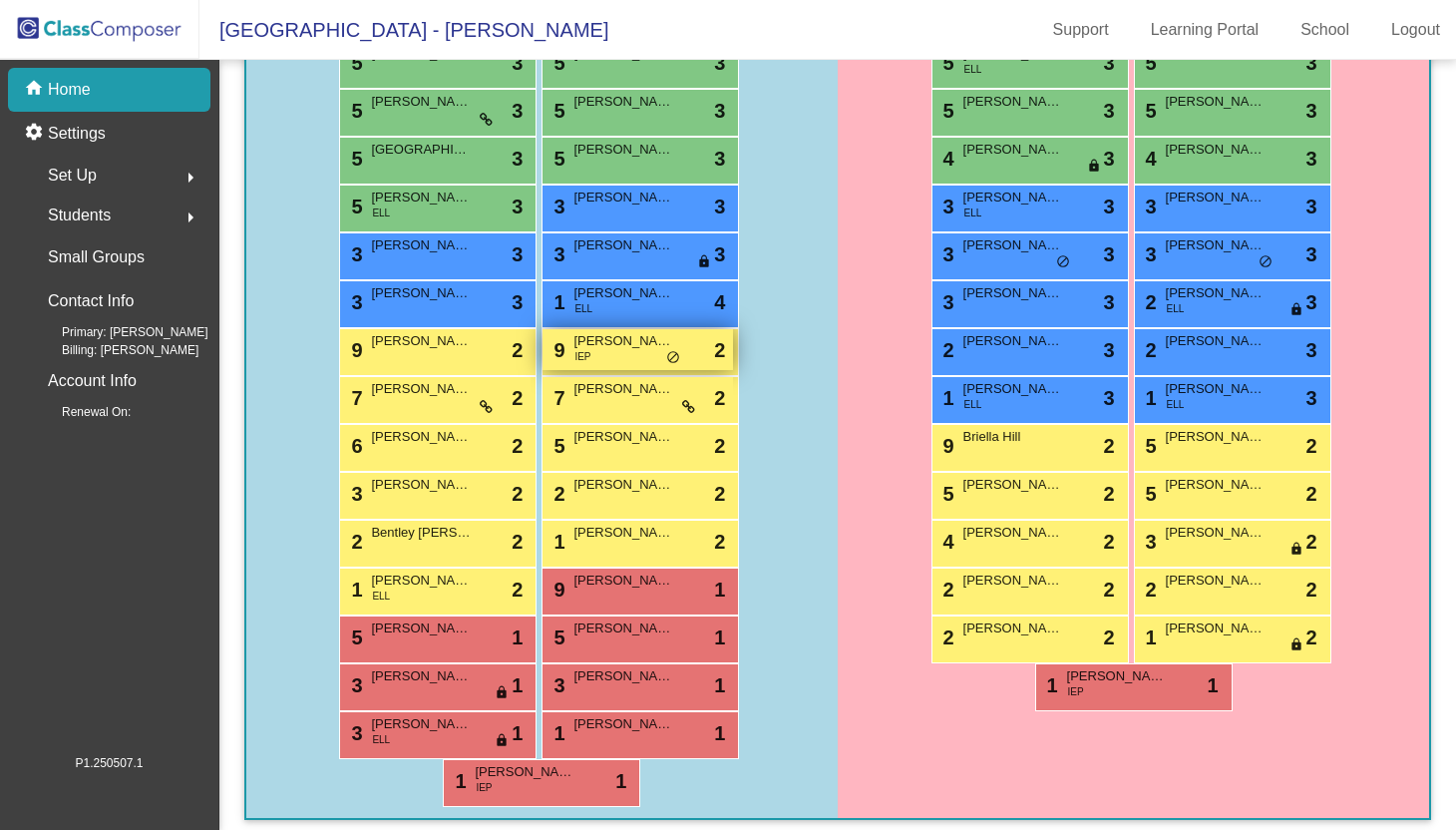click on "9 Lincoln [PERSON_NAME] IEP lock do_not_disturb_alt 2" at bounding box center (637, 349) 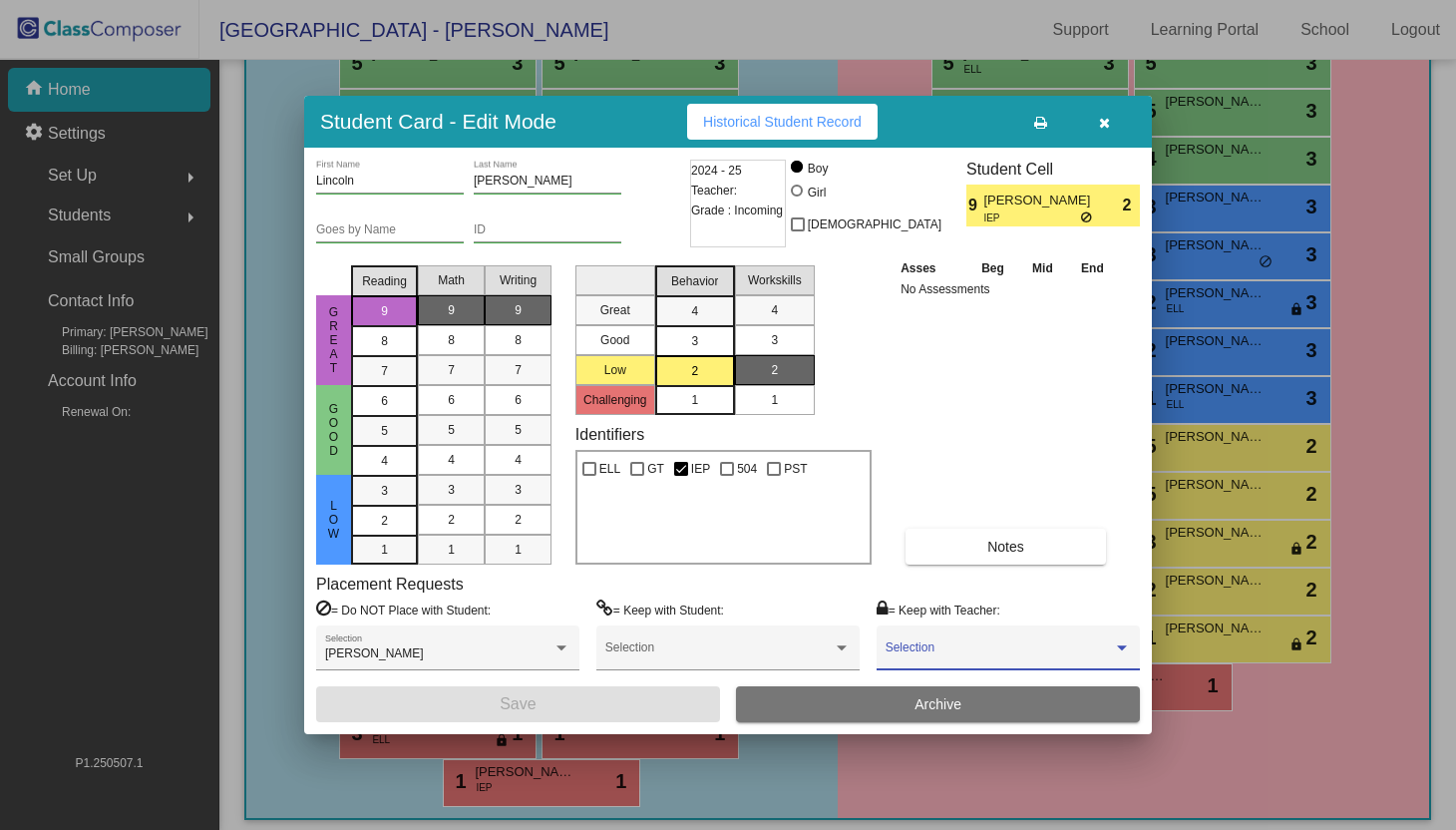 click at bounding box center [999, 654] 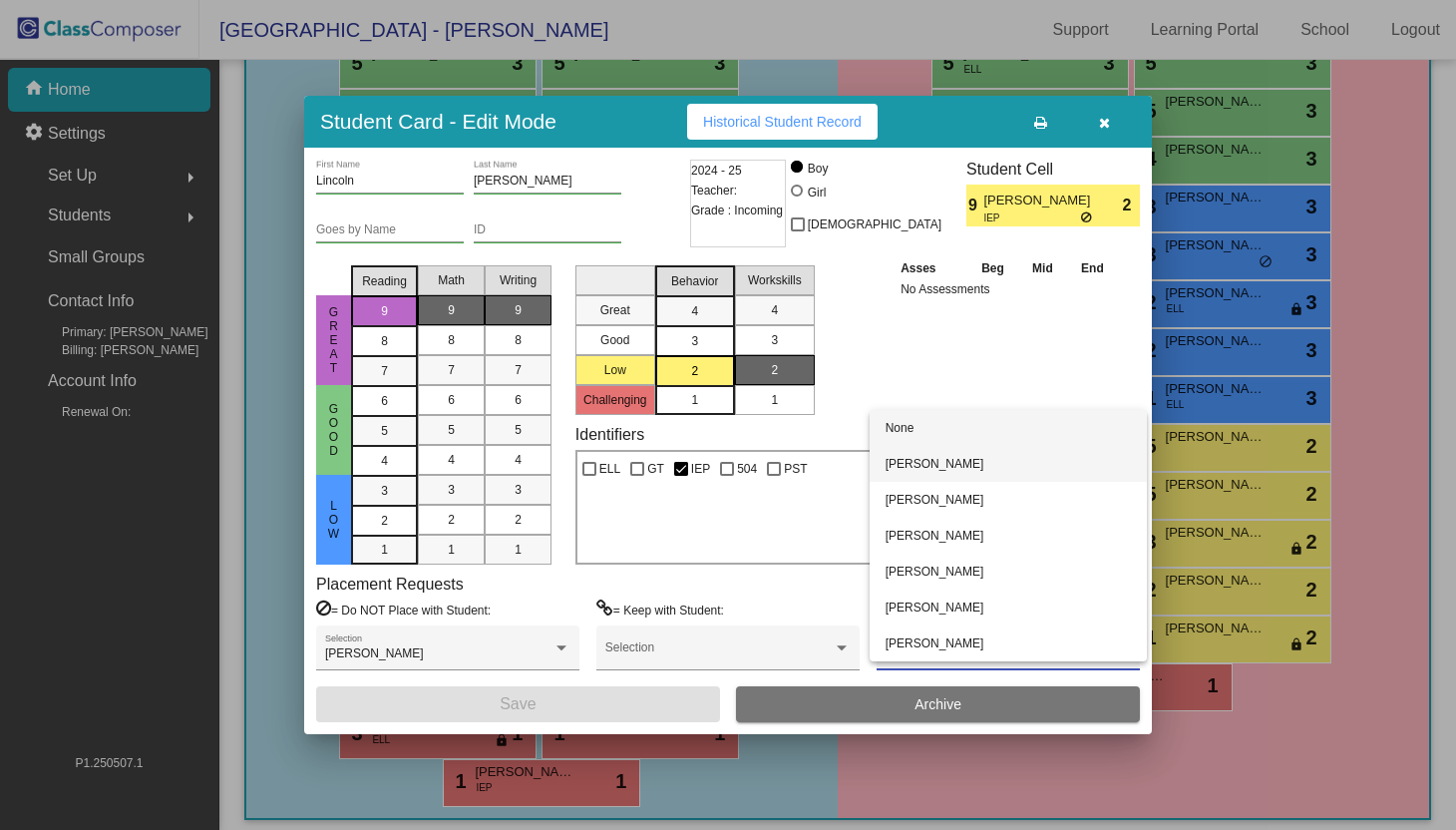 click on "[PERSON_NAME]" at bounding box center [1008, 464] 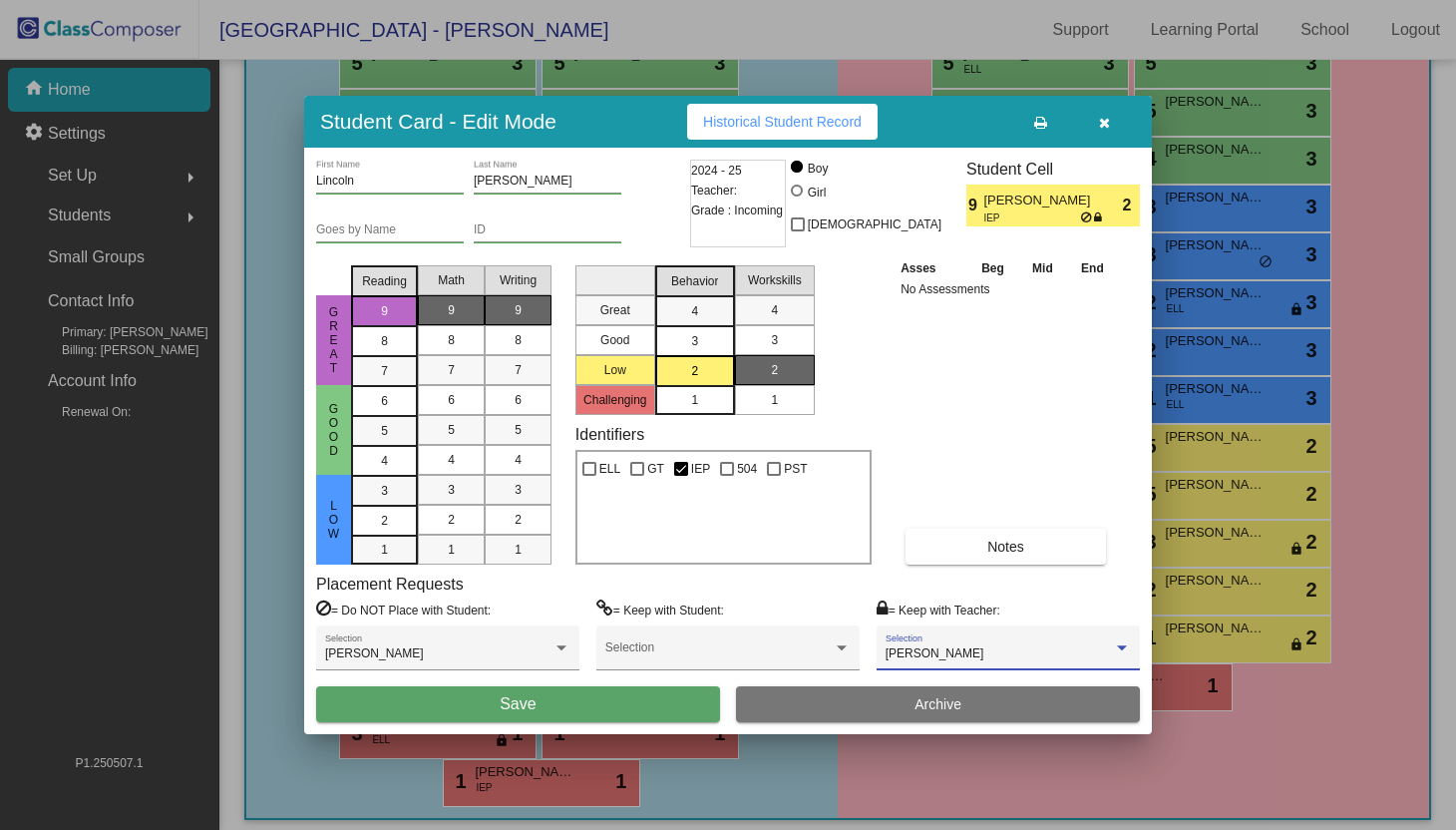 click on "Save" at bounding box center [518, 704] 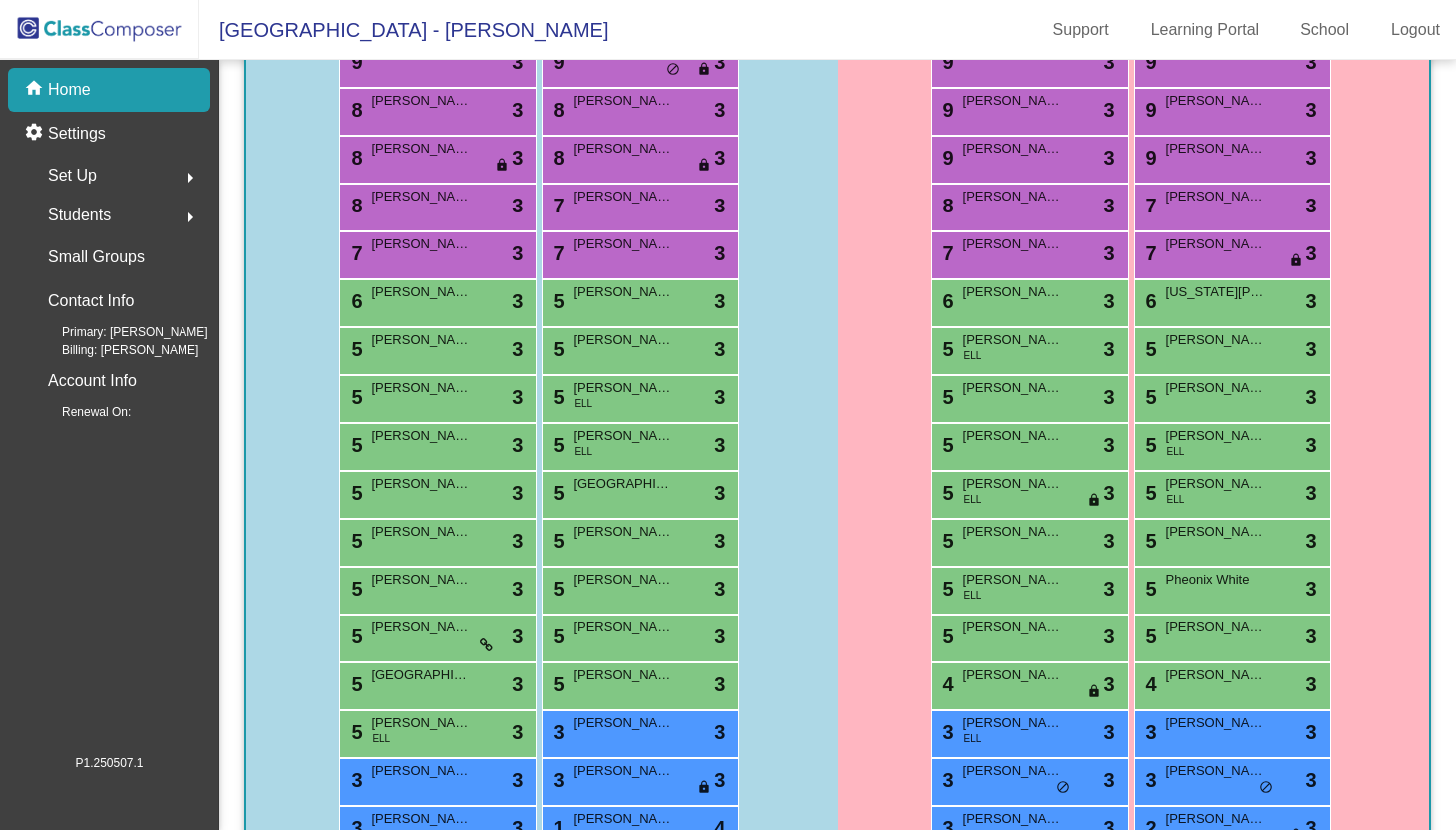 scroll, scrollTop: 175, scrollLeft: 0, axis: vertical 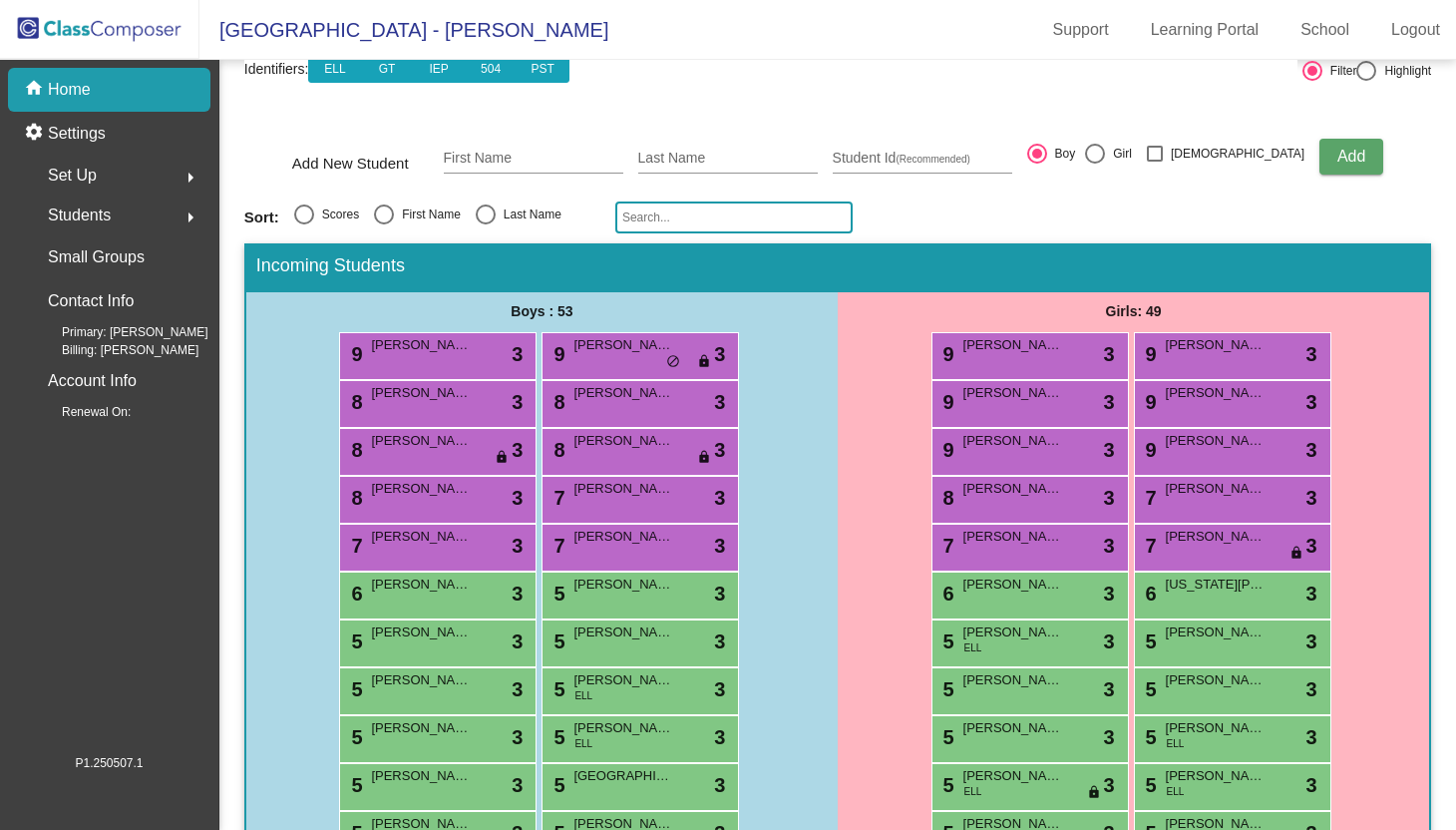 click 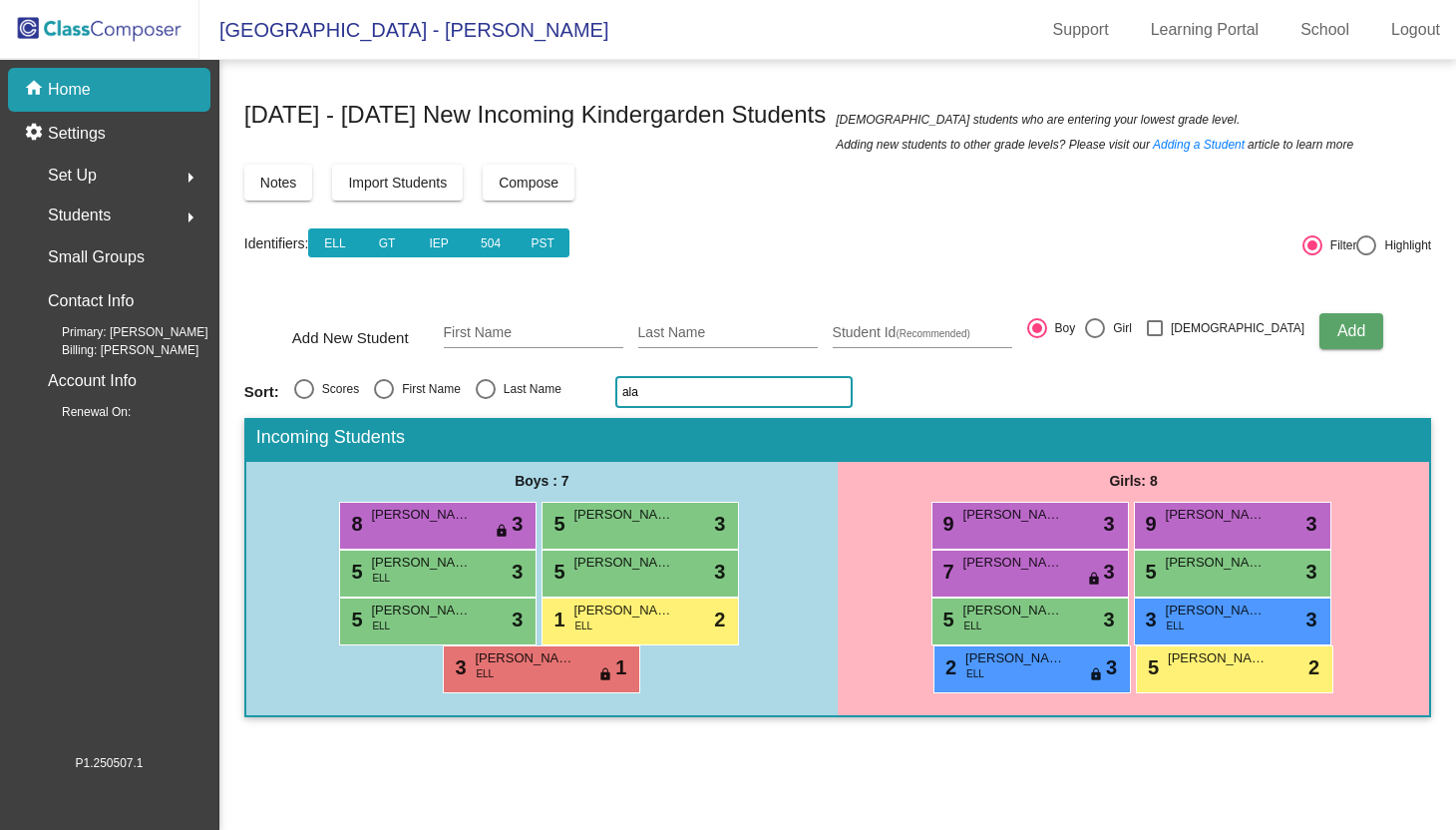 scroll, scrollTop: 0, scrollLeft: 0, axis: both 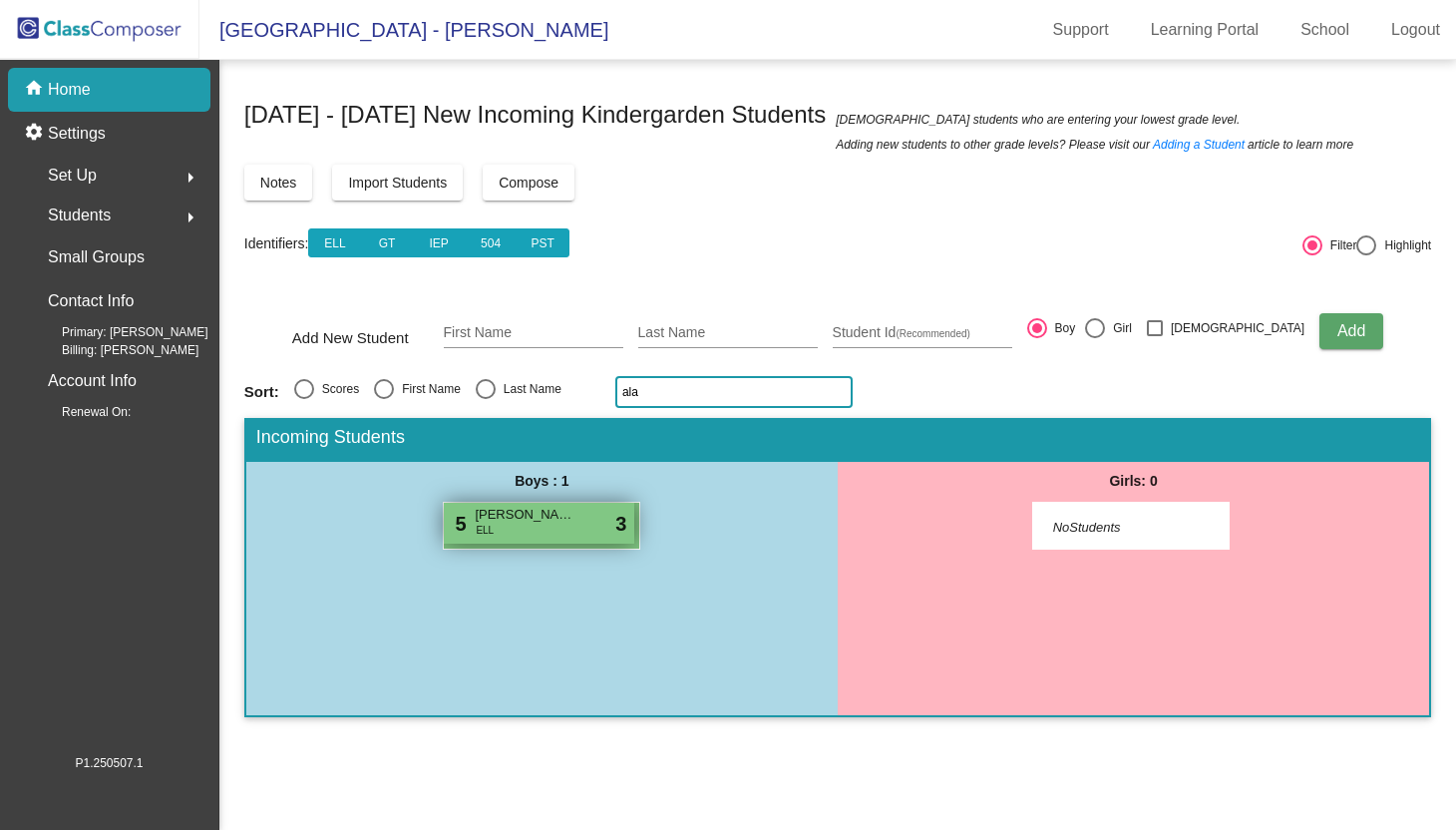 type on "ala" 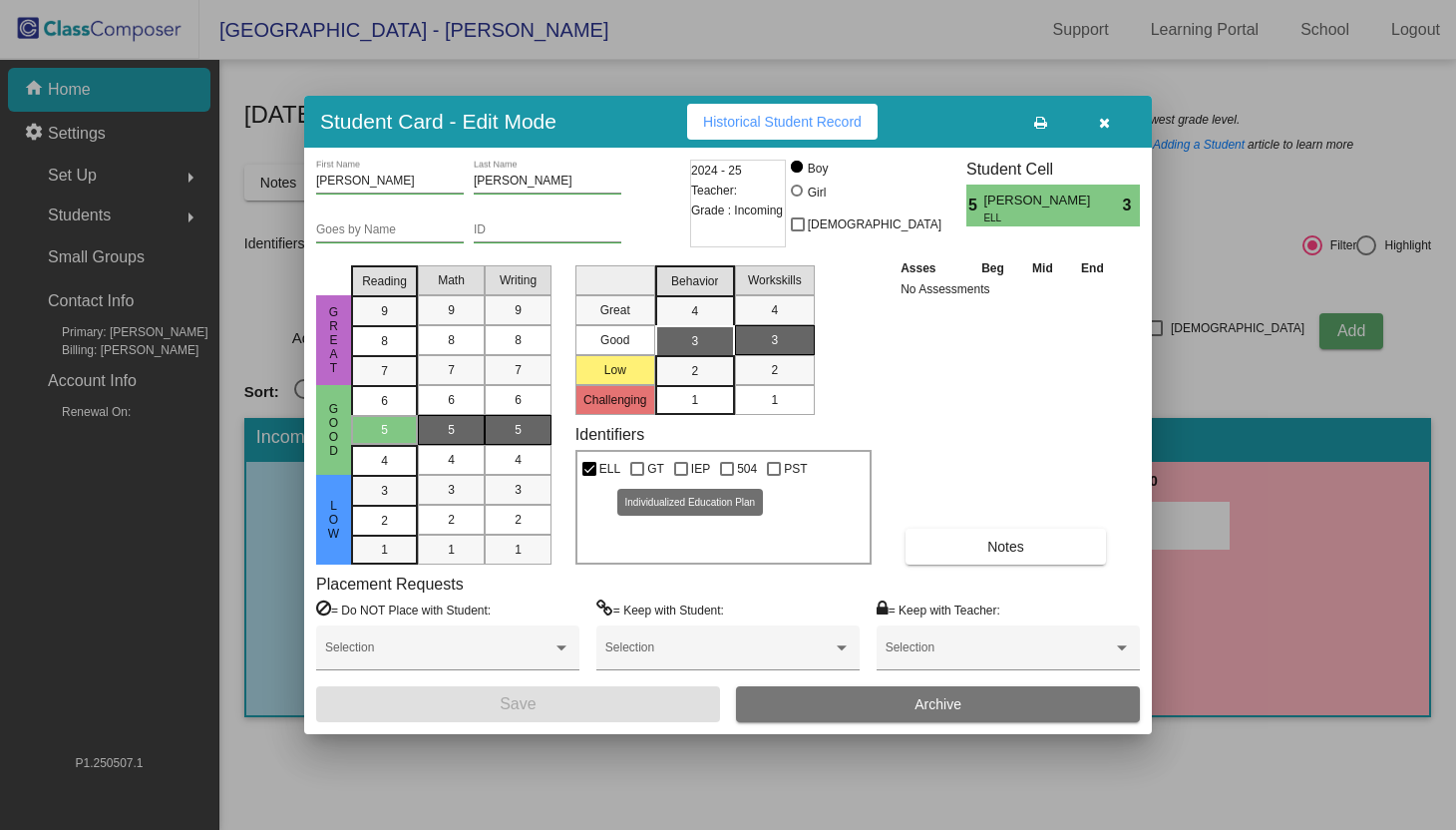 click at bounding box center (681, 469) 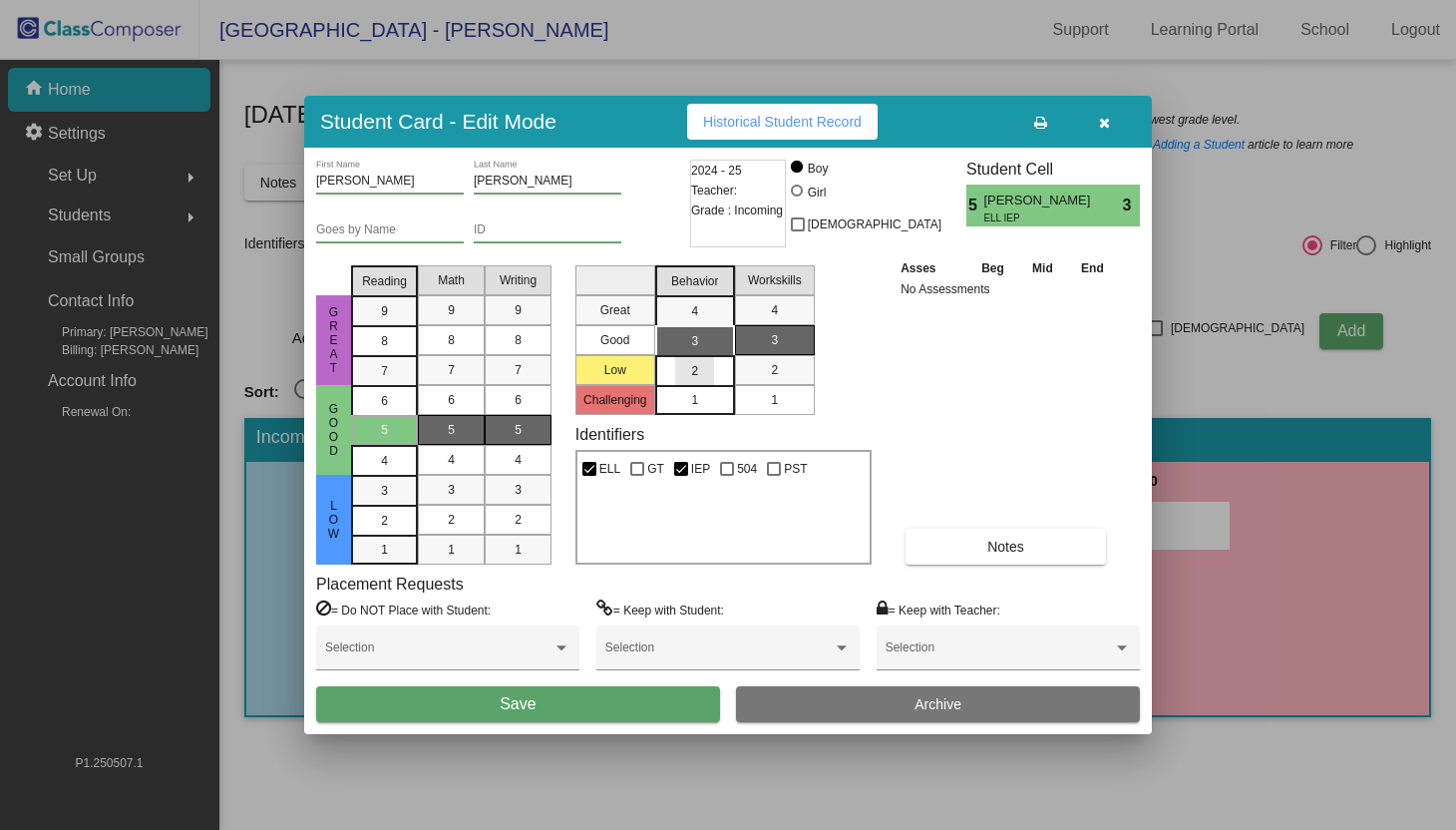 click on "2" at bounding box center (694, 371) 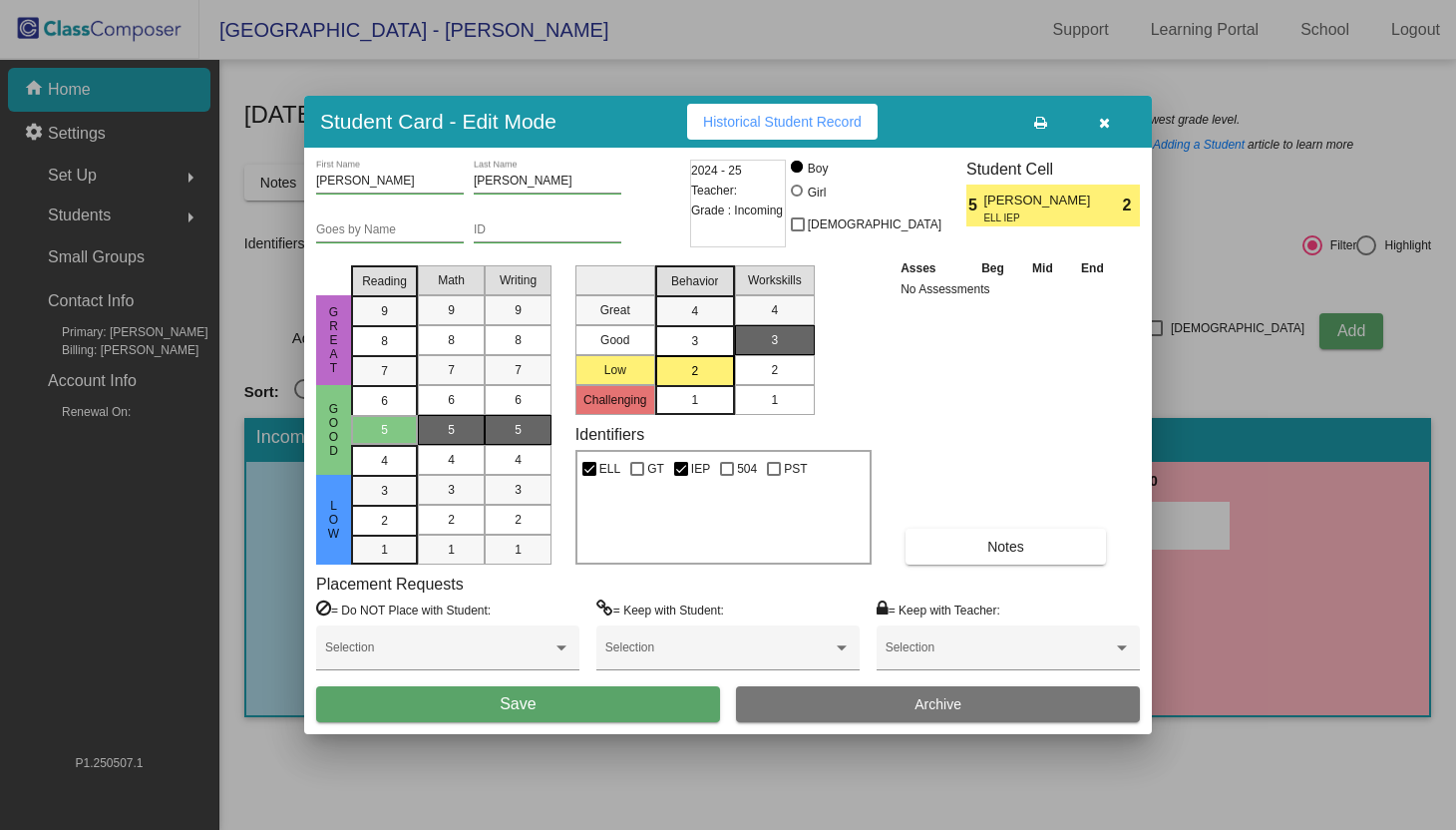 click on "2" at bounding box center (774, 370) 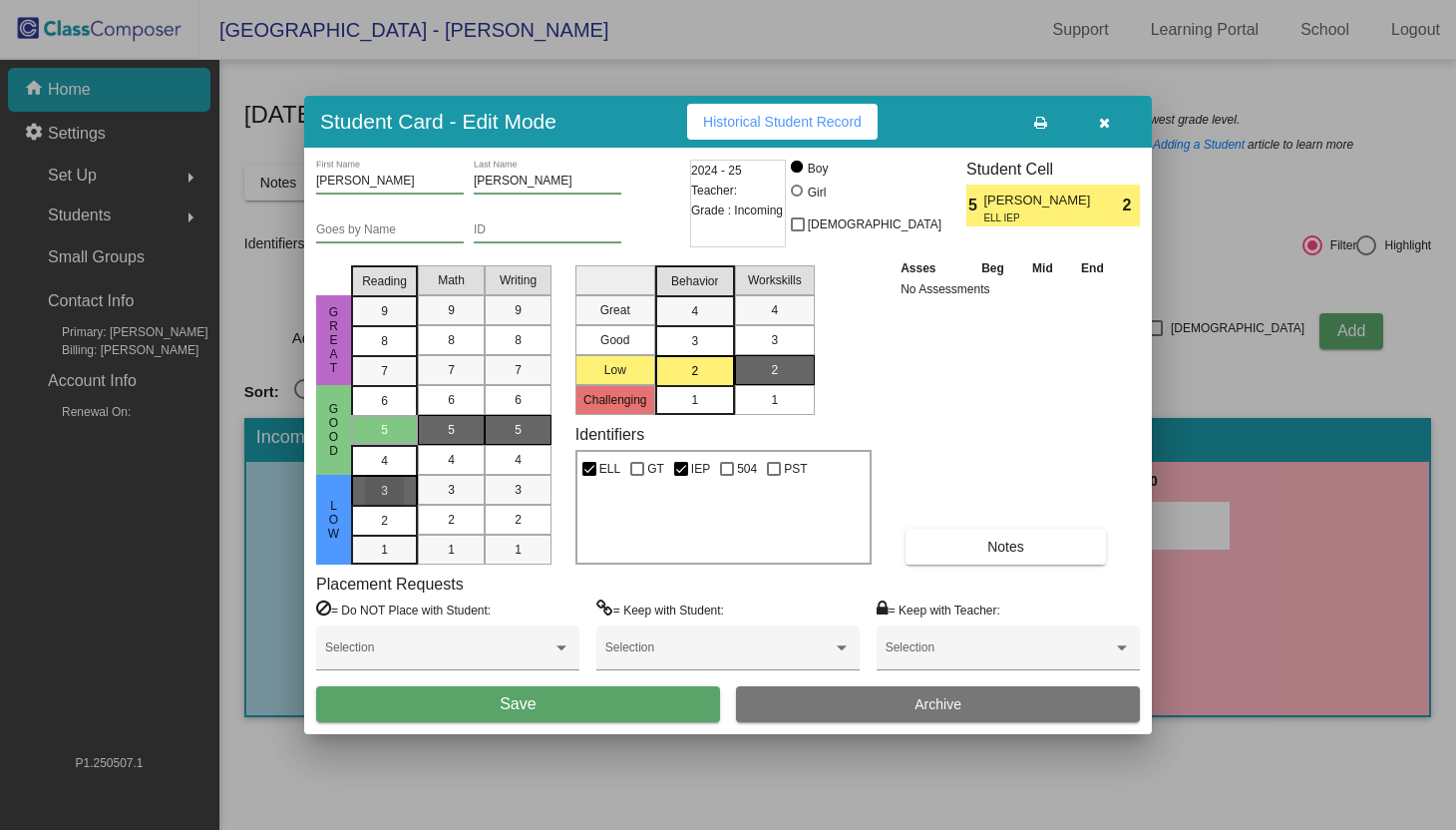 click on "3" at bounding box center [384, 491] 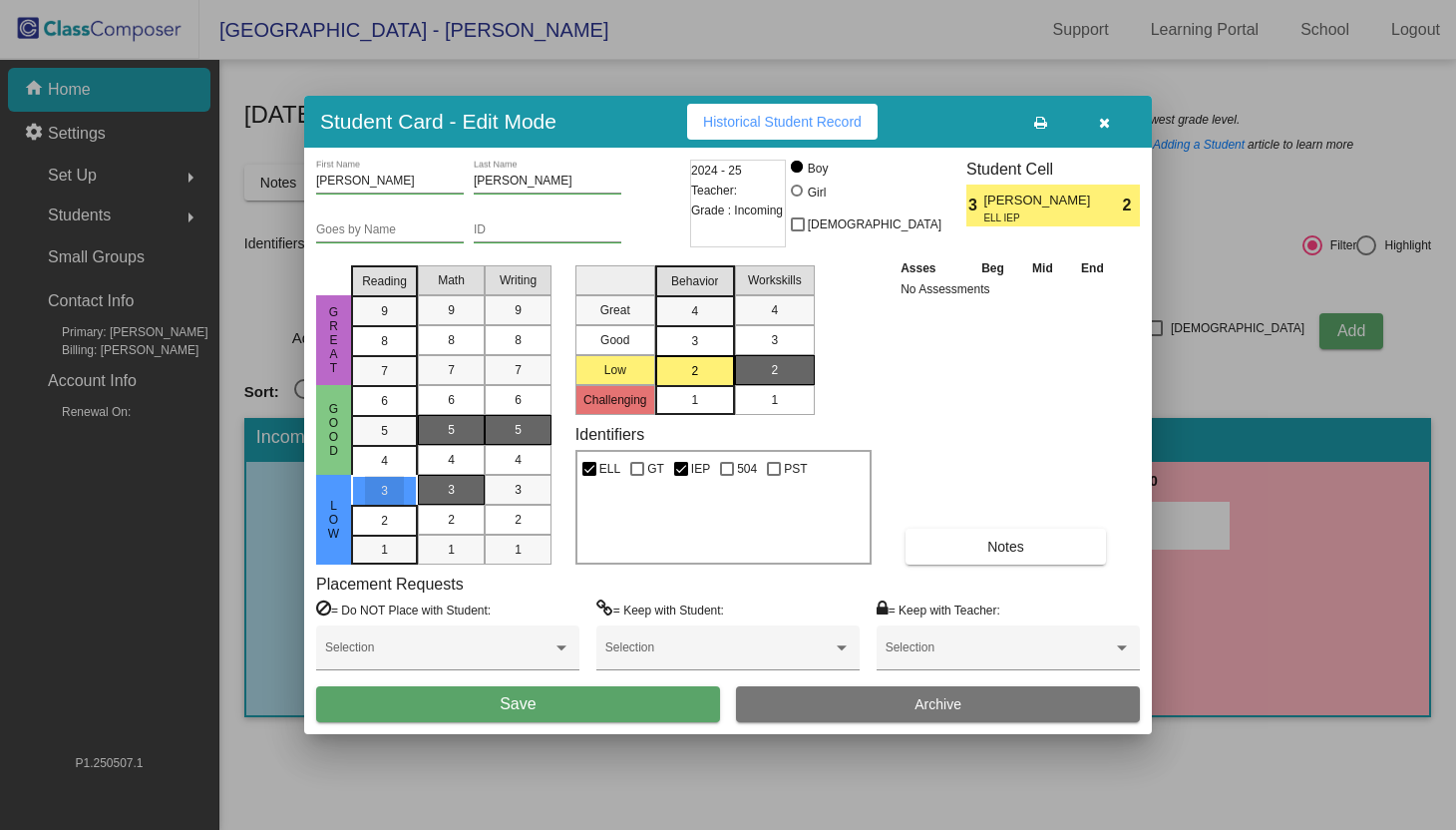 click on "3" at bounding box center (451, 490) 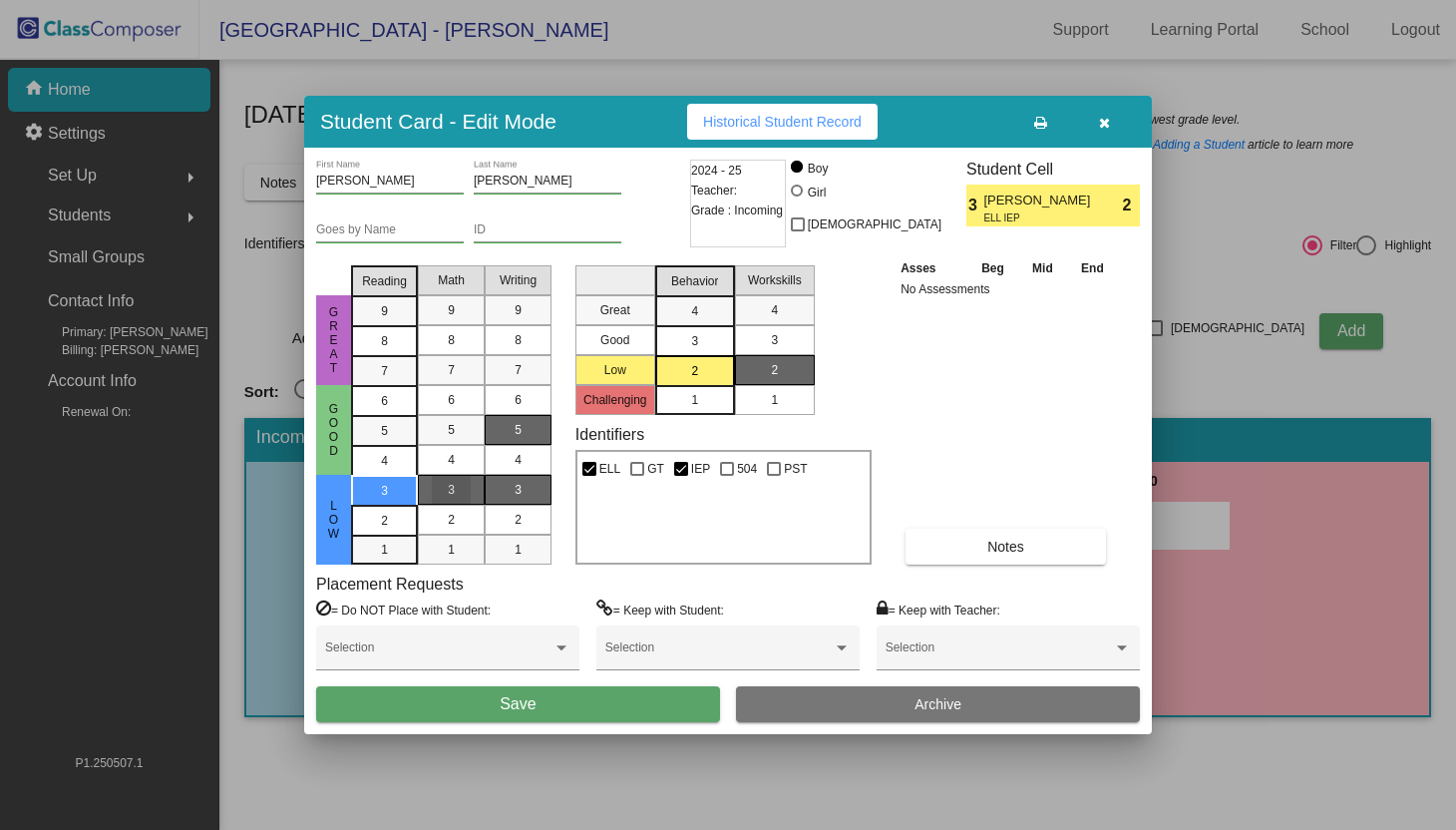 click on "3" at bounding box center [518, 490] 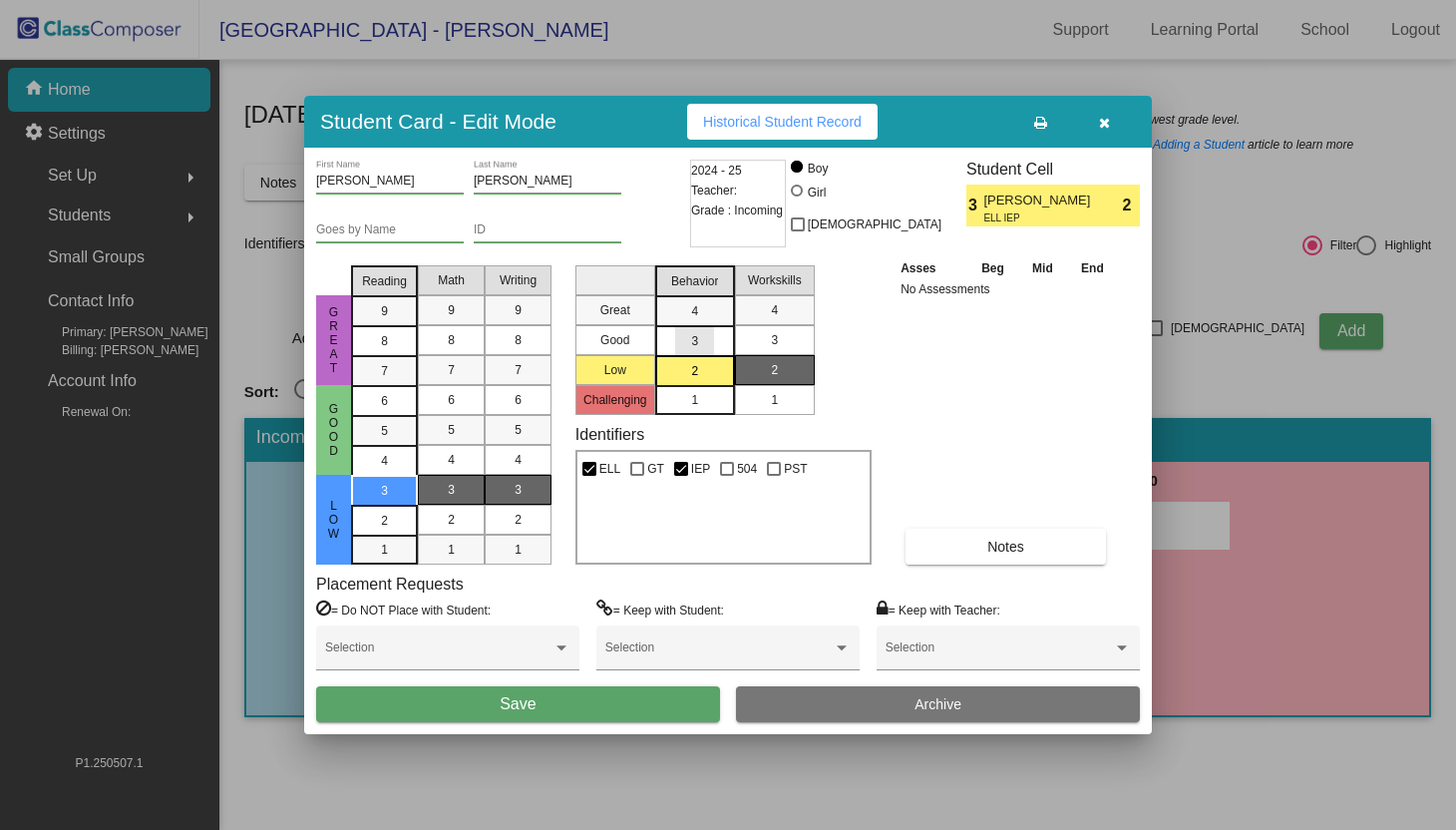 click on "3" at bounding box center (694, 311) 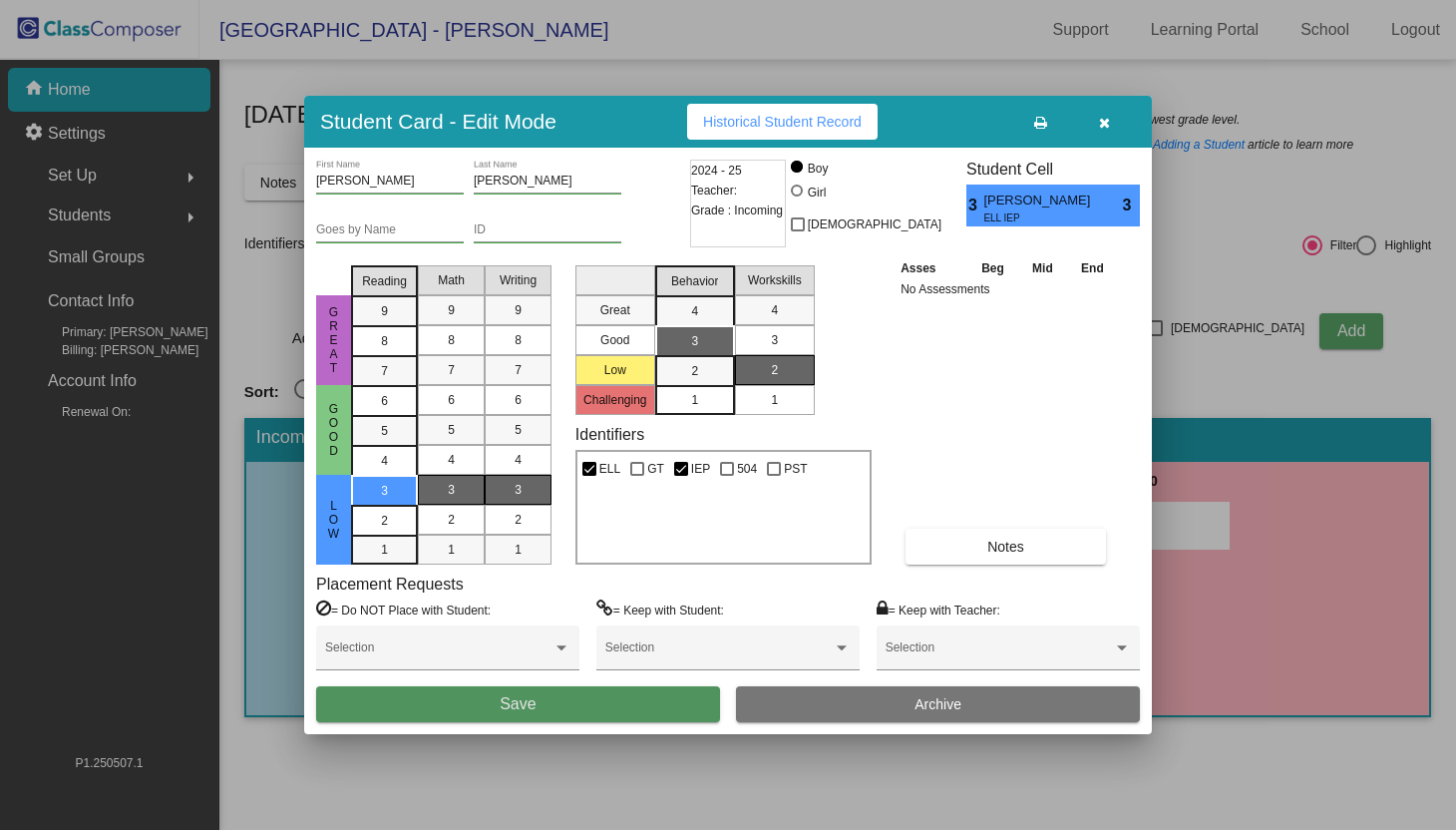 click on "Save" at bounding box center (518, 704) 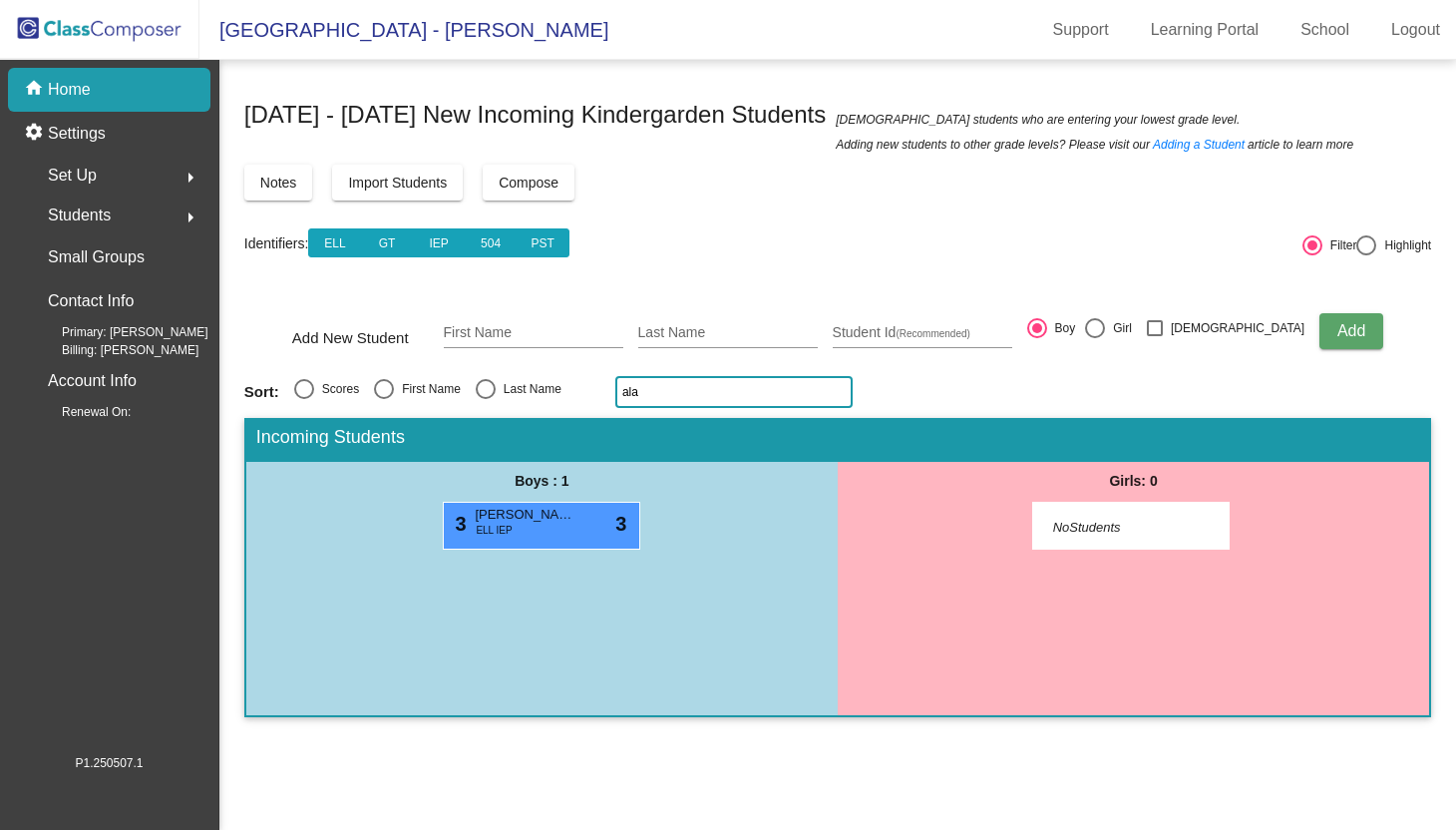 click on "ala" 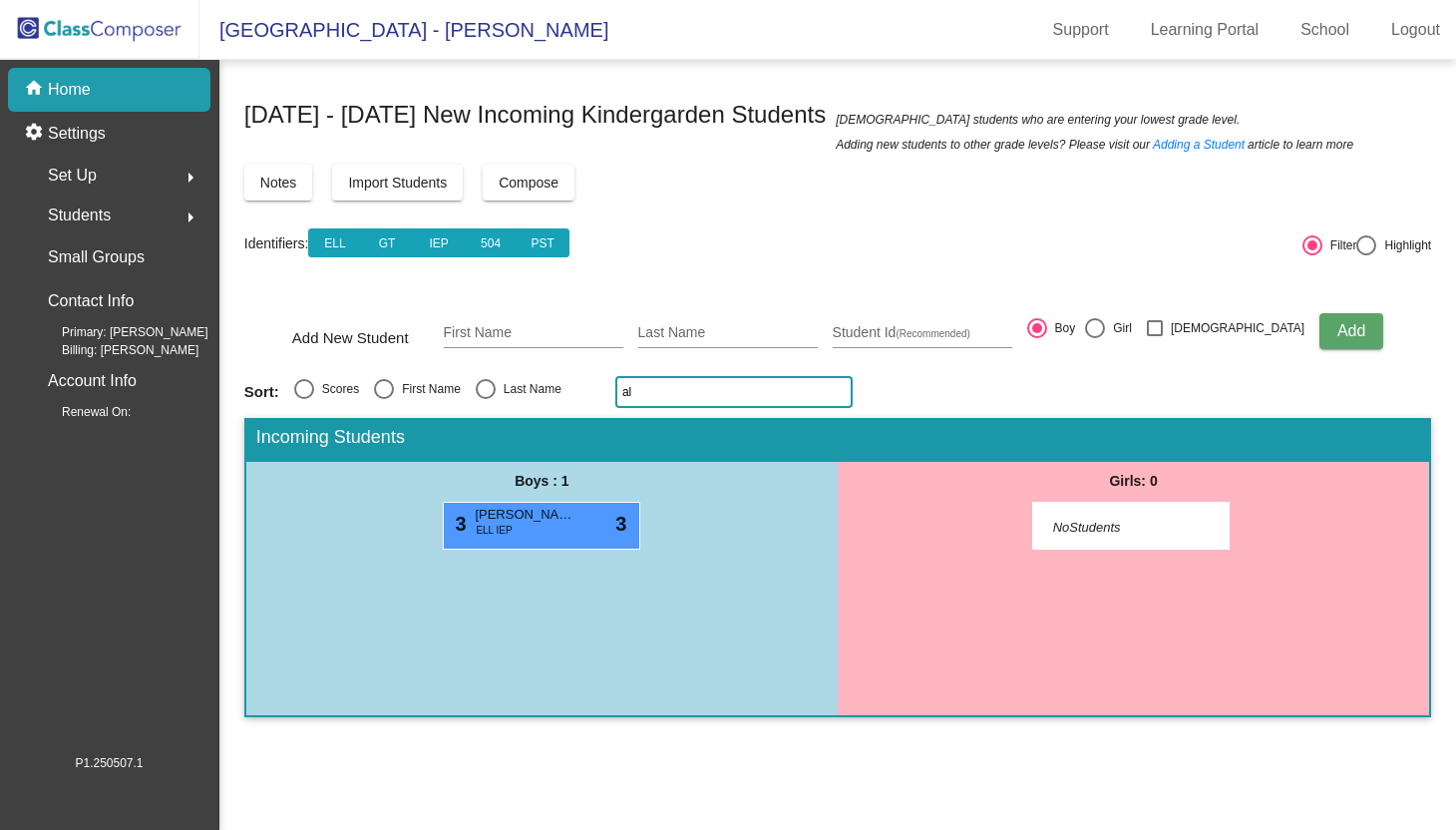 type on "a" 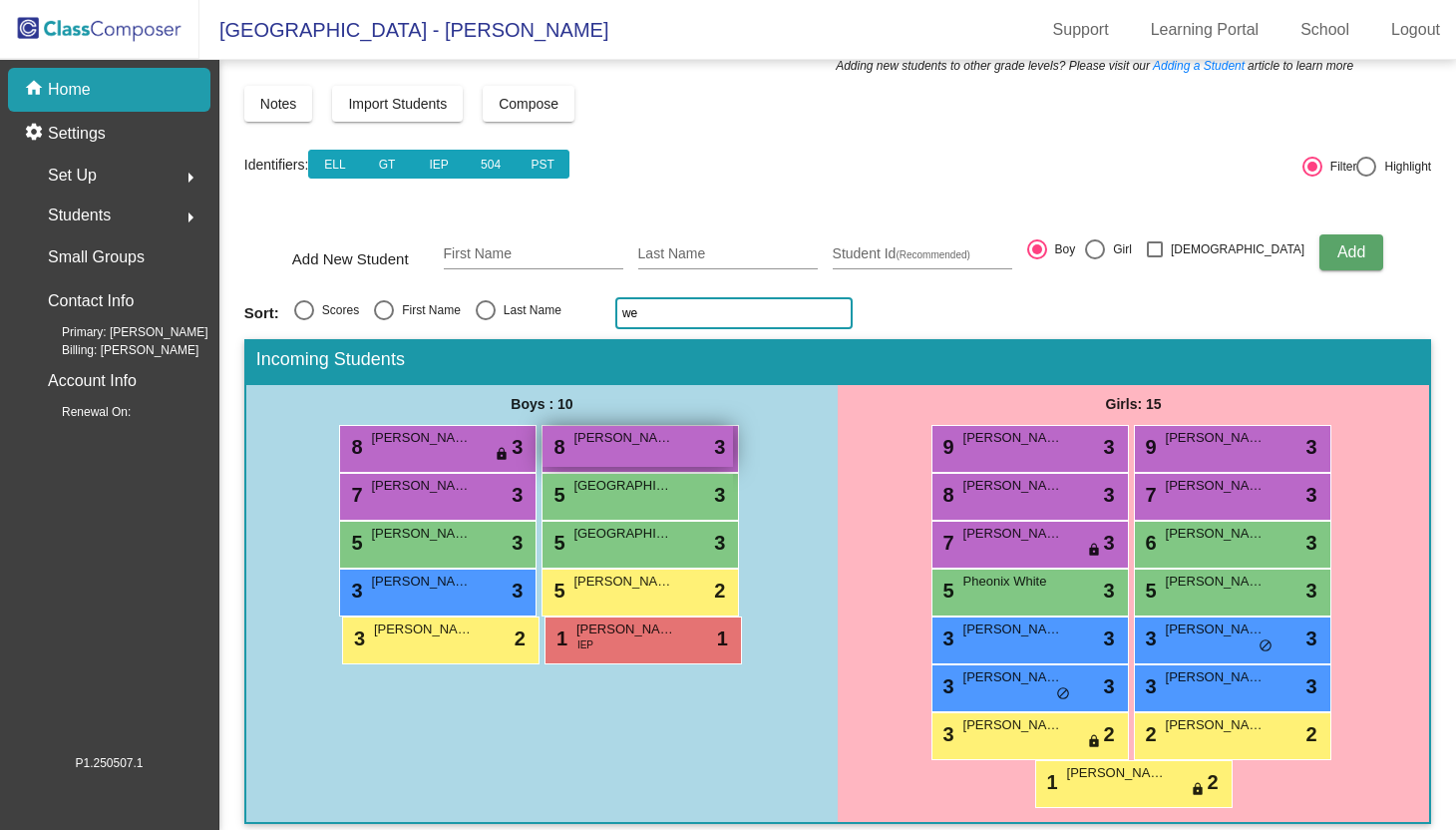 scroll, scrollTop: 0, scrollLeft: 0, axis: both 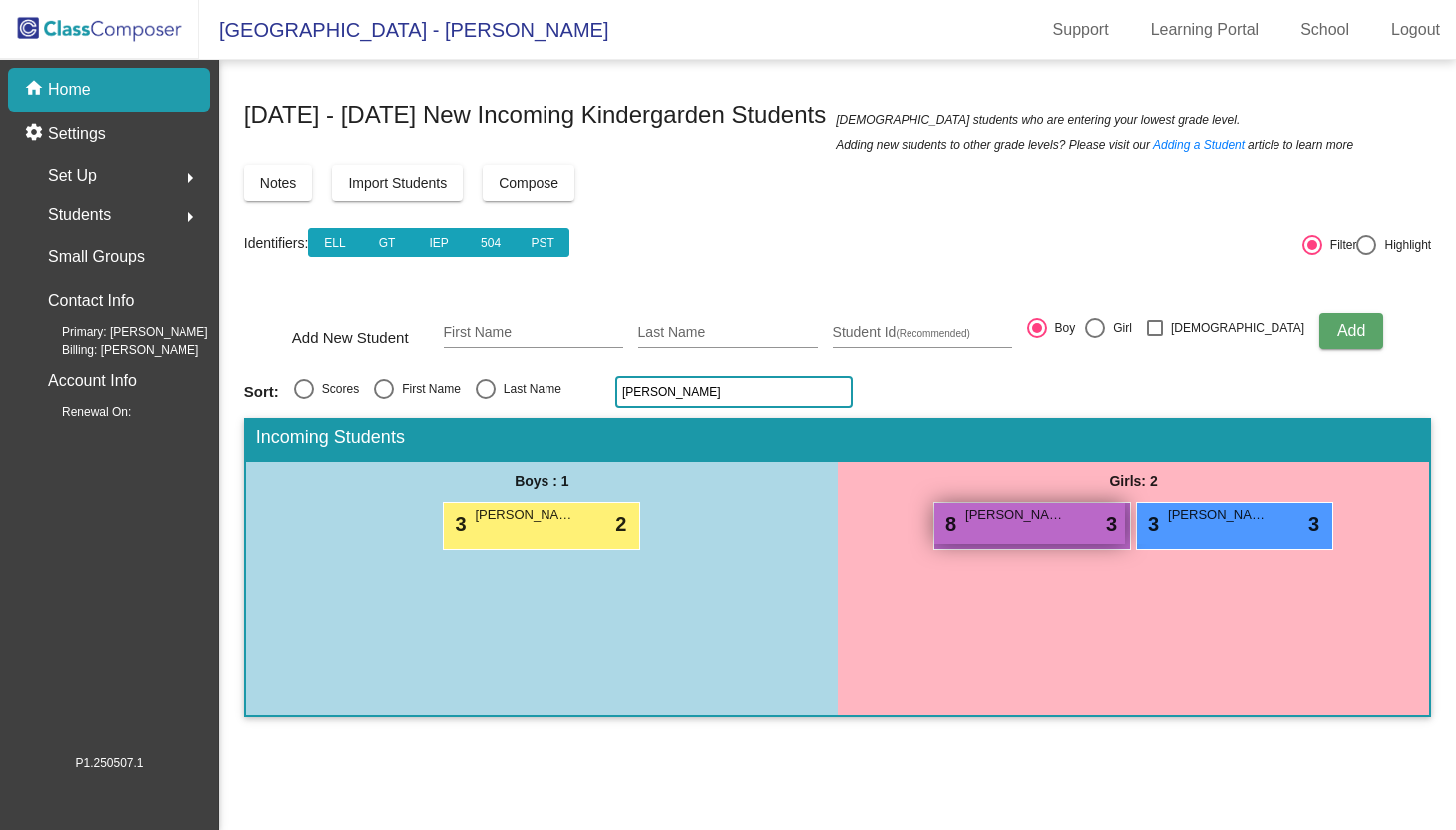 click on "8 [PERSON_NAME] lock do_not_disturb_alt 3" at bounding box center (1029, 523) 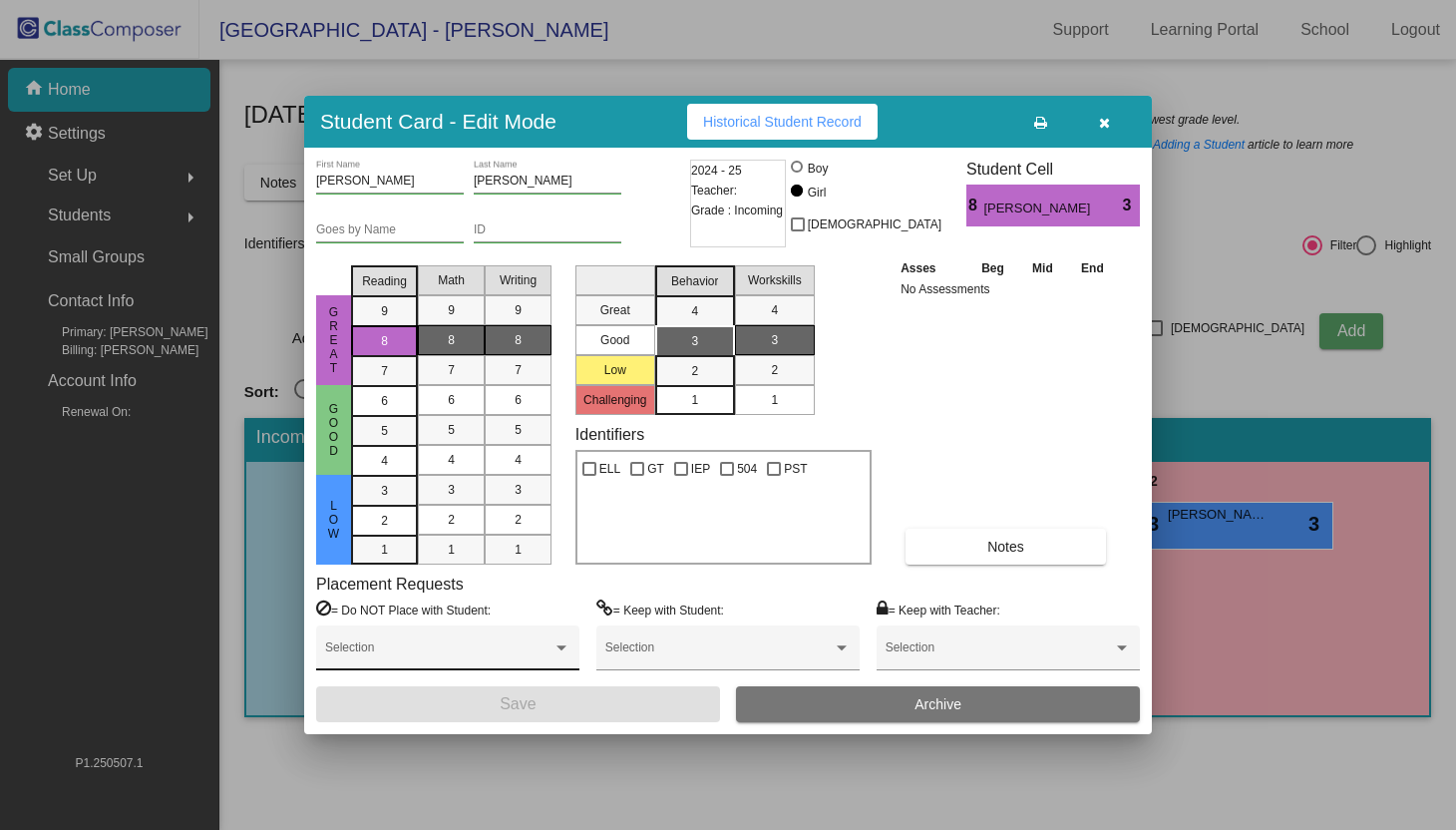 click at bounding box center (439, 654) 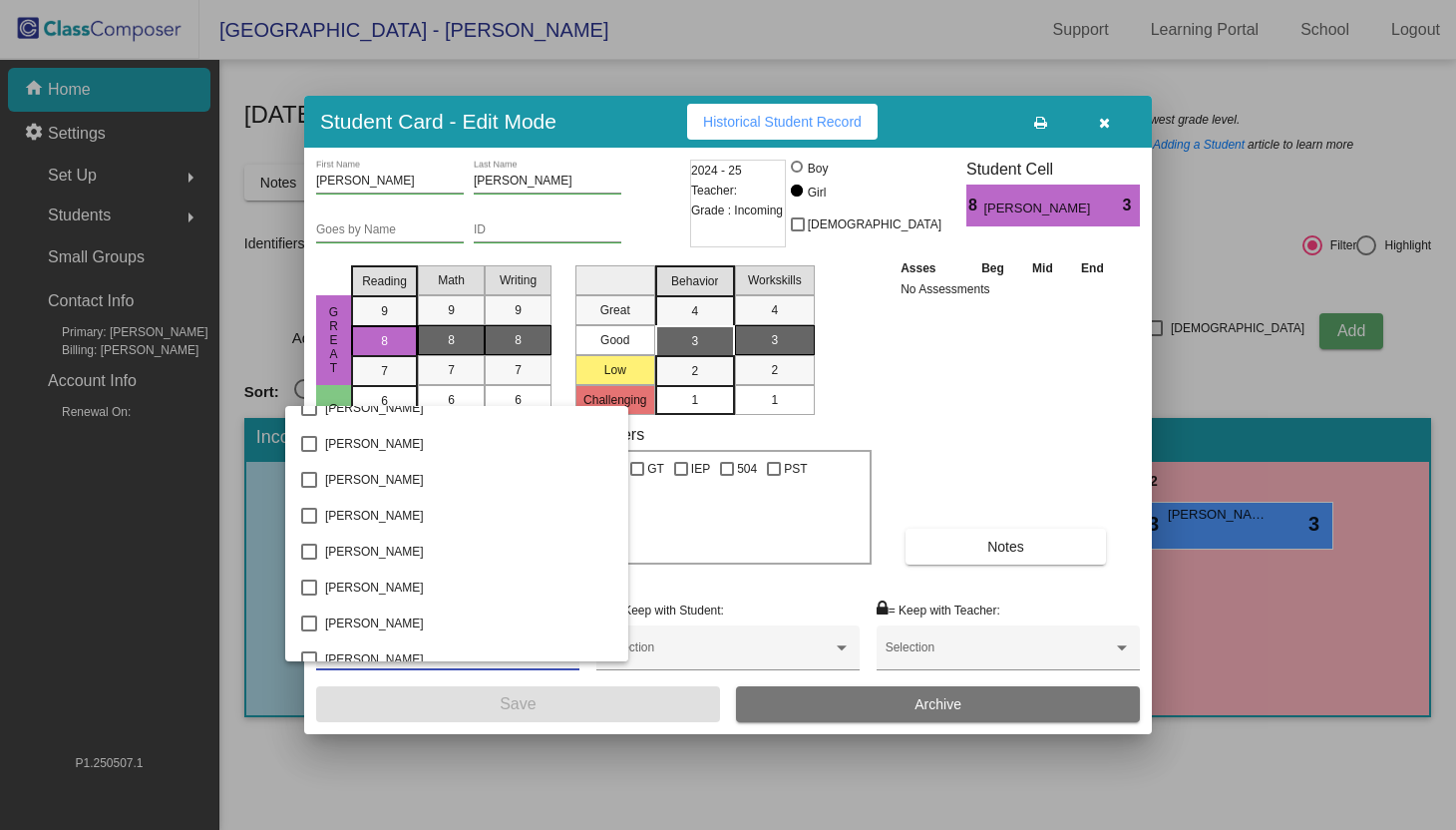 scroll, scrollTop: 2215, scrollLeft: 0, axis: vertical 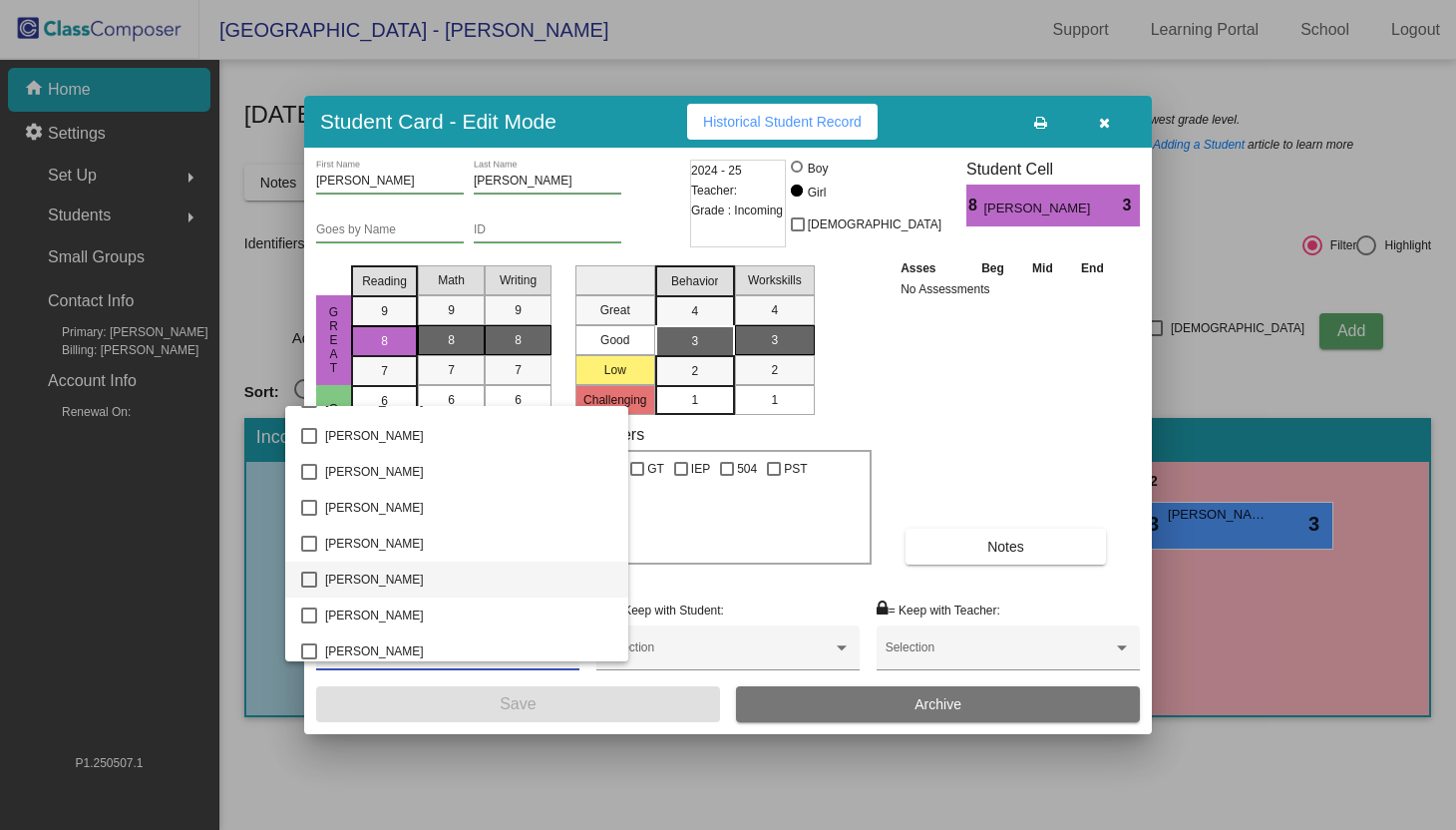 click at bounding box center [309, 580] 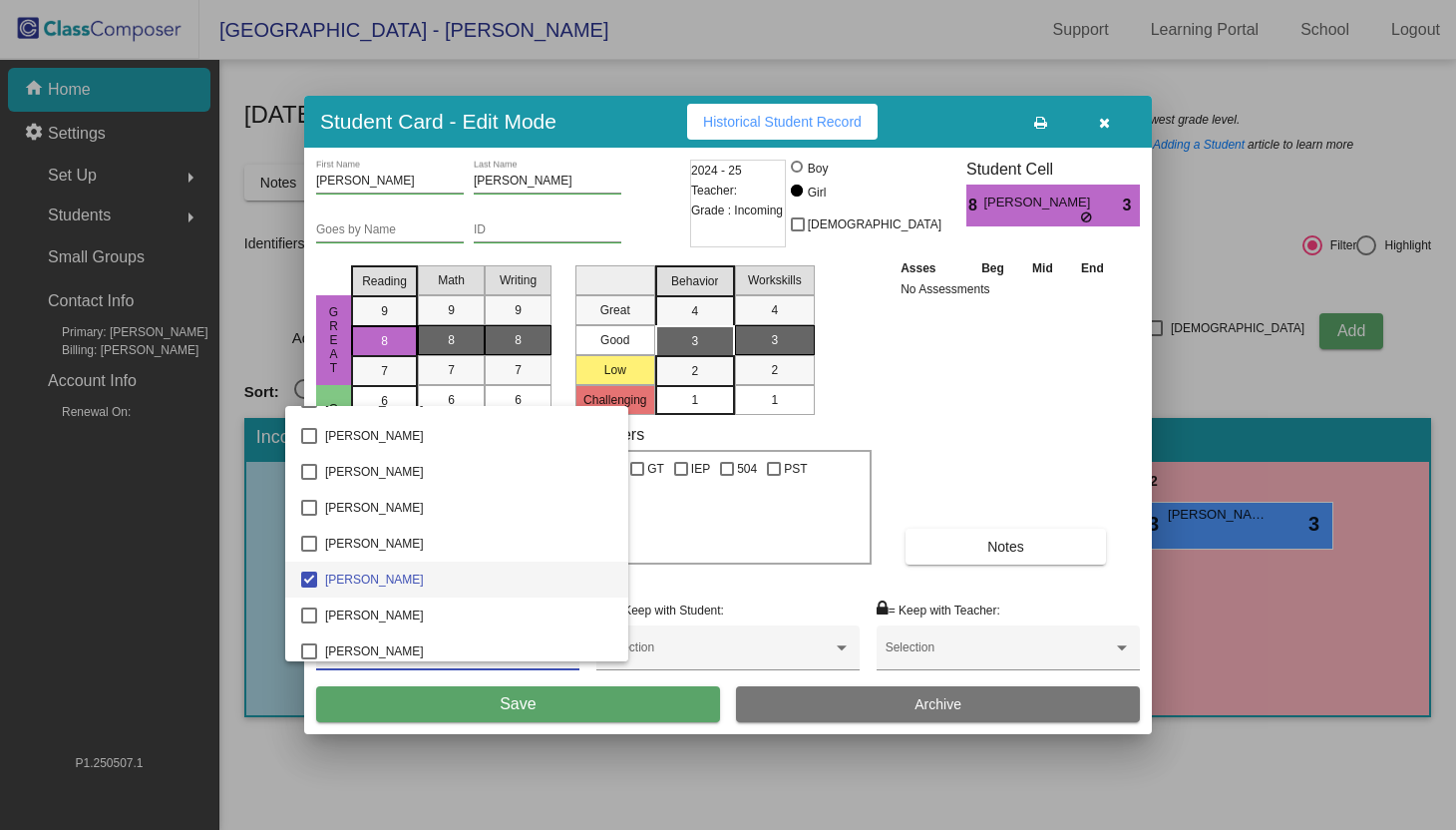 click at bounding box center (728, 415) 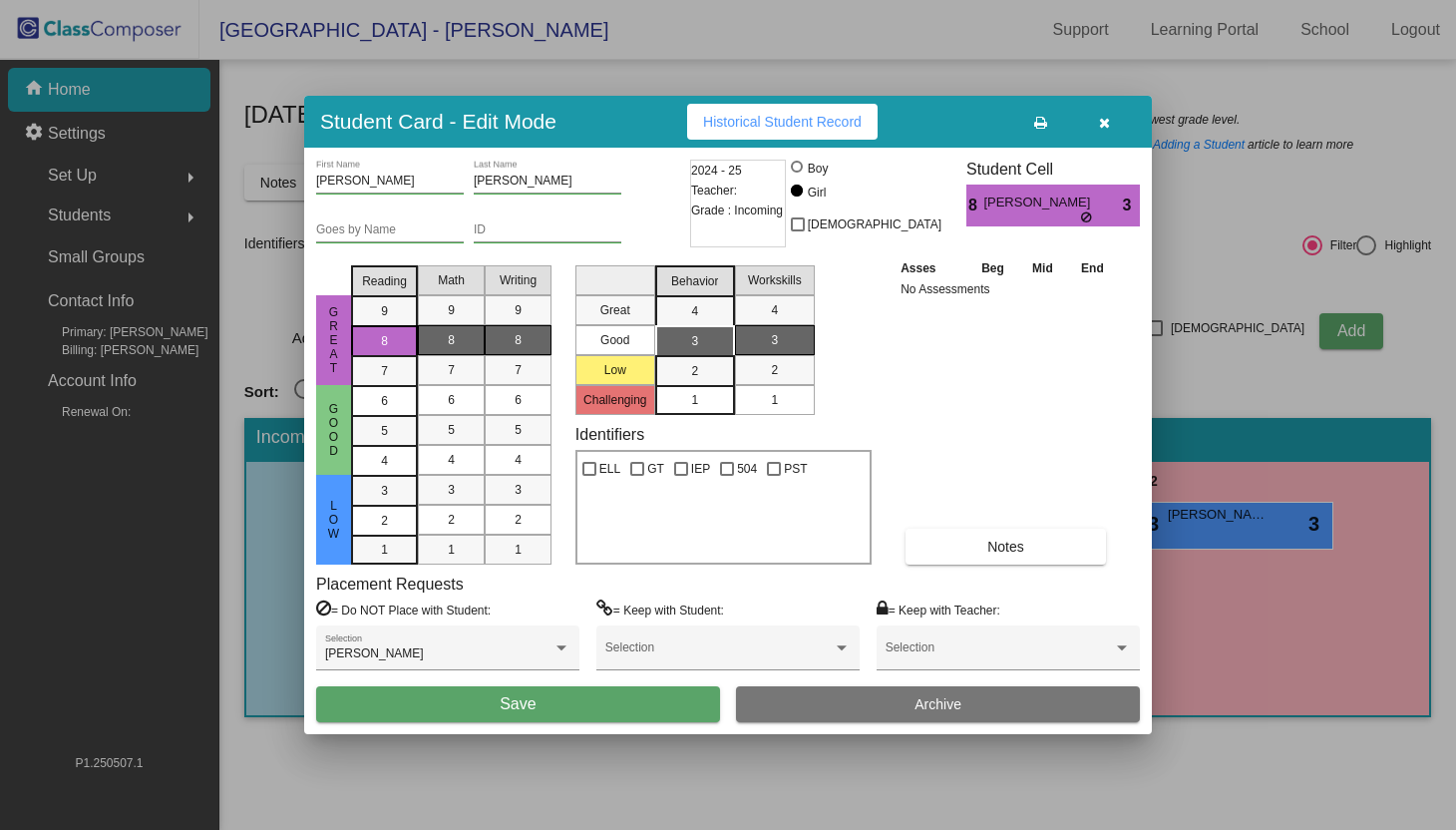 click on "Save" at bounding box center (518, 703) 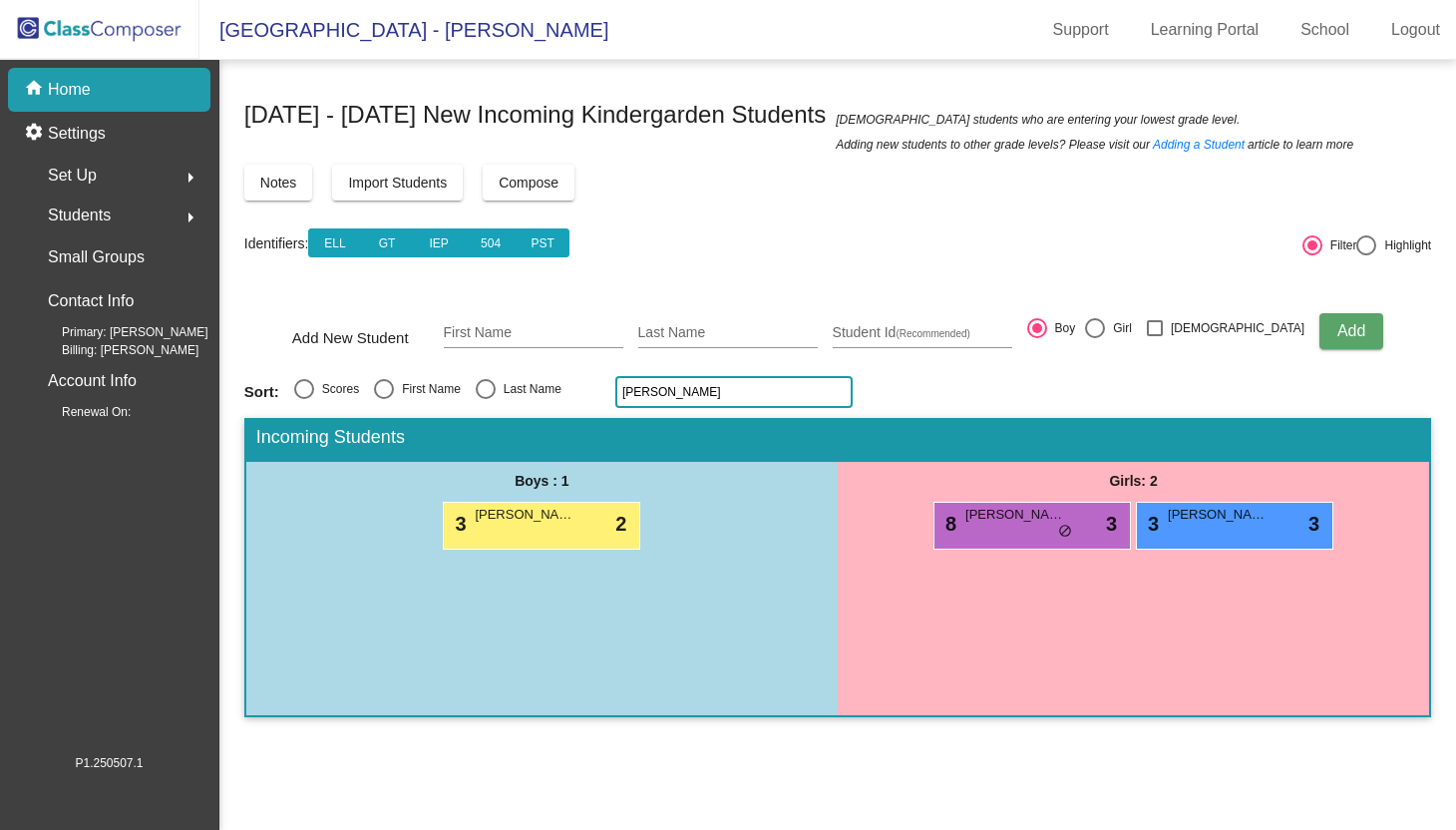 click on "[PERSON_NAME]" 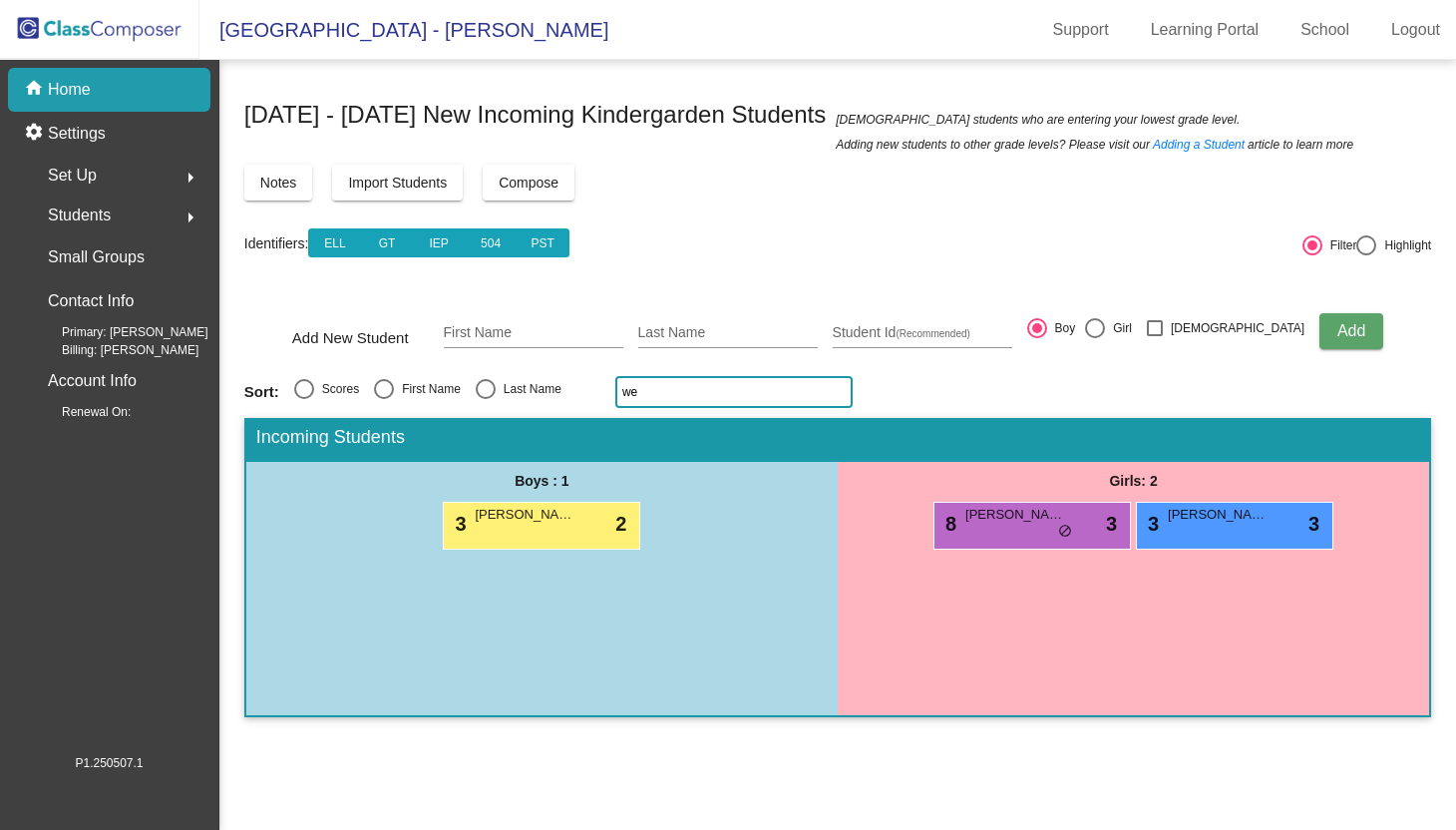 type on "w" 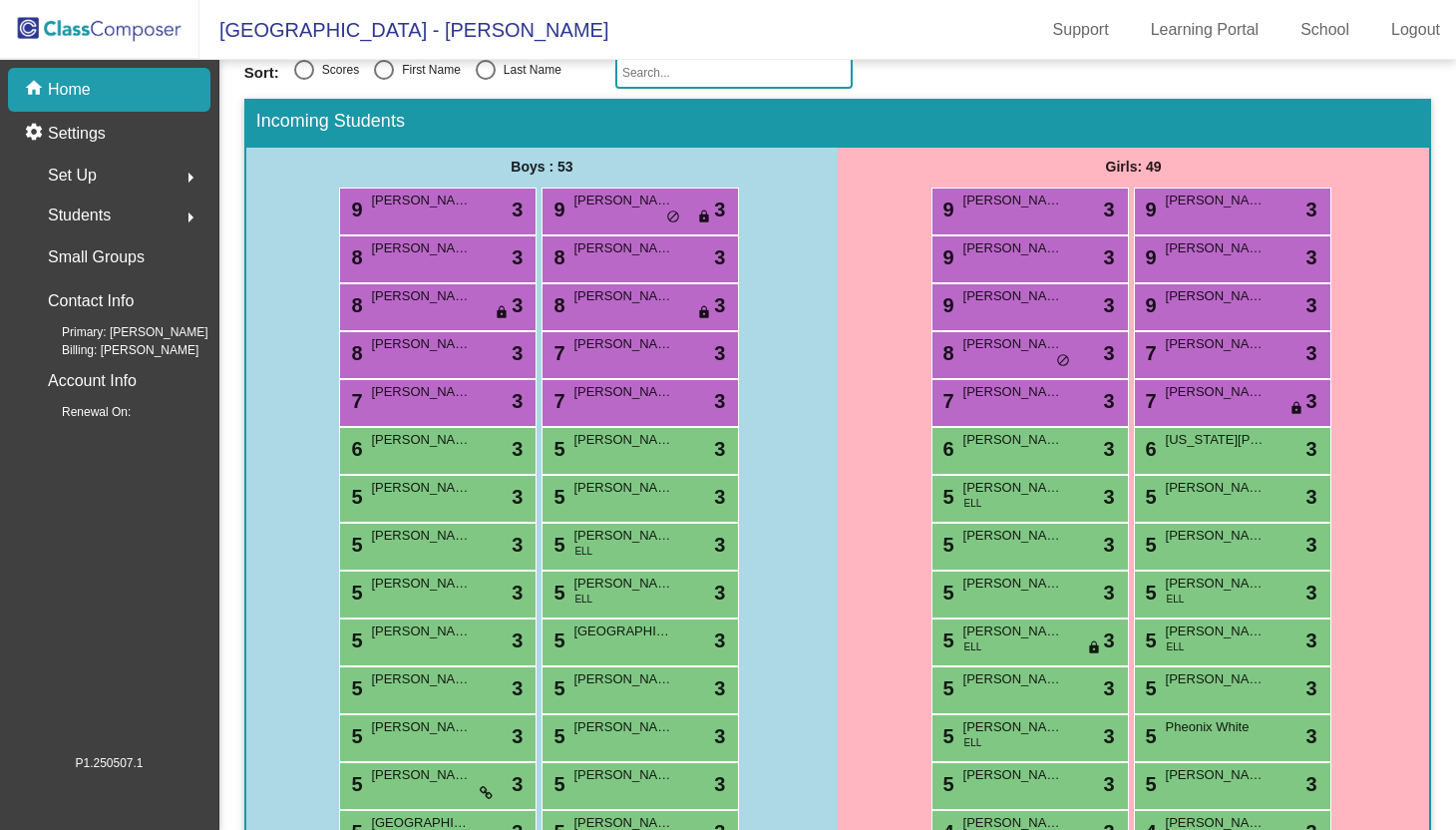 scroll, scrollTop: 321, scrollLeft: 0, axis: vertical 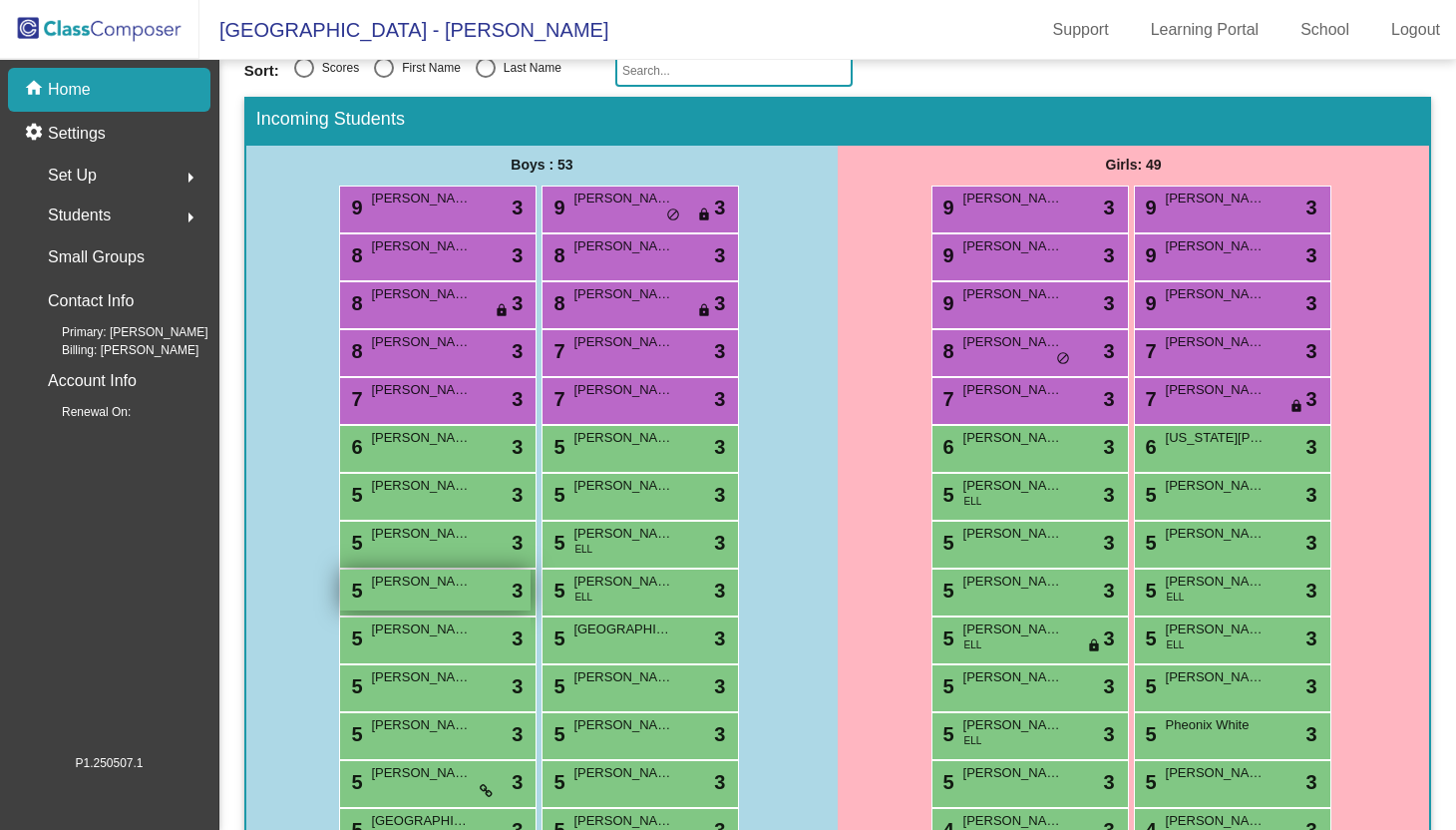 click on "5" at bounding box center [354, 591] 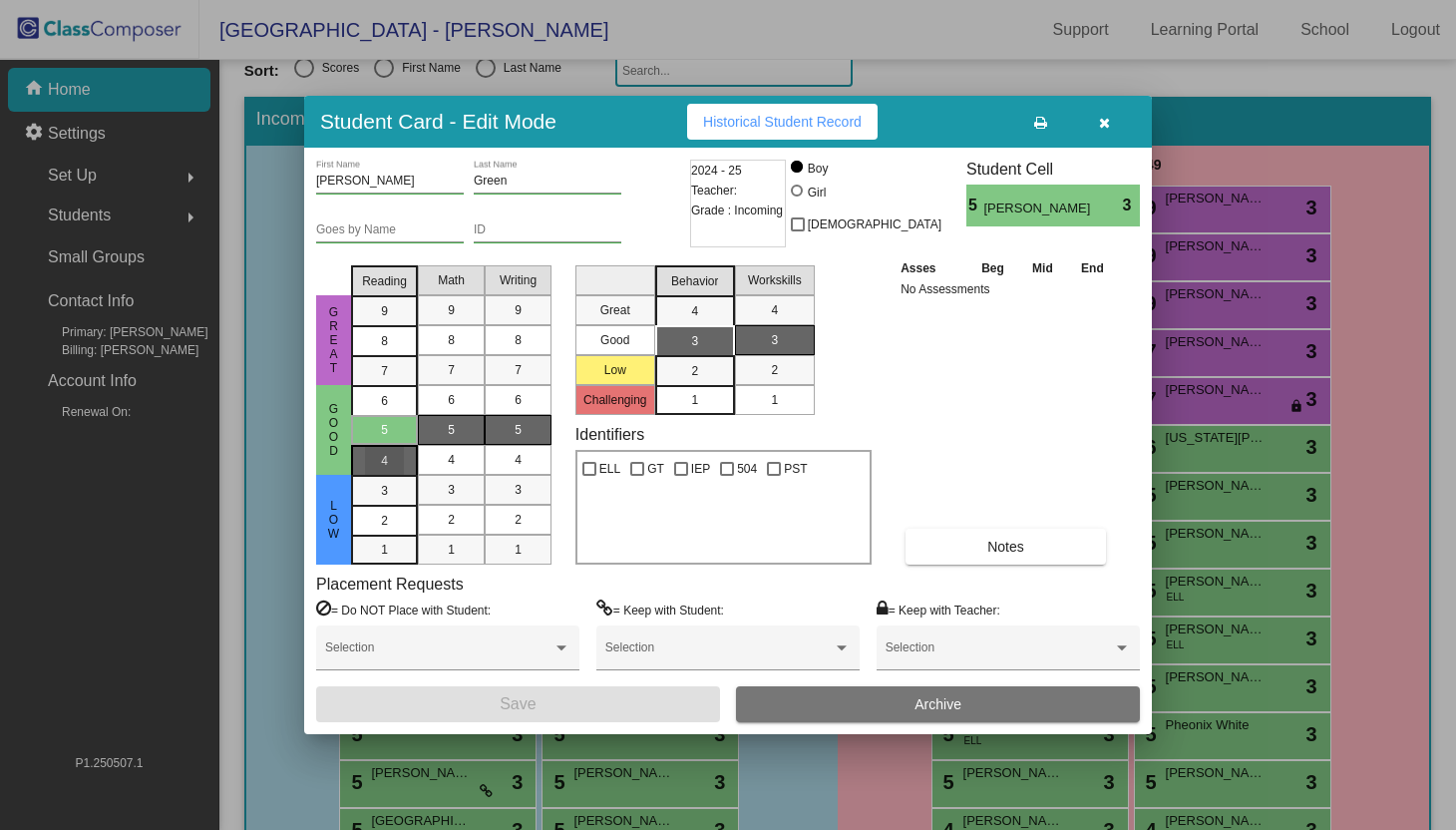 click on "4" at bounding box center (384, 401) 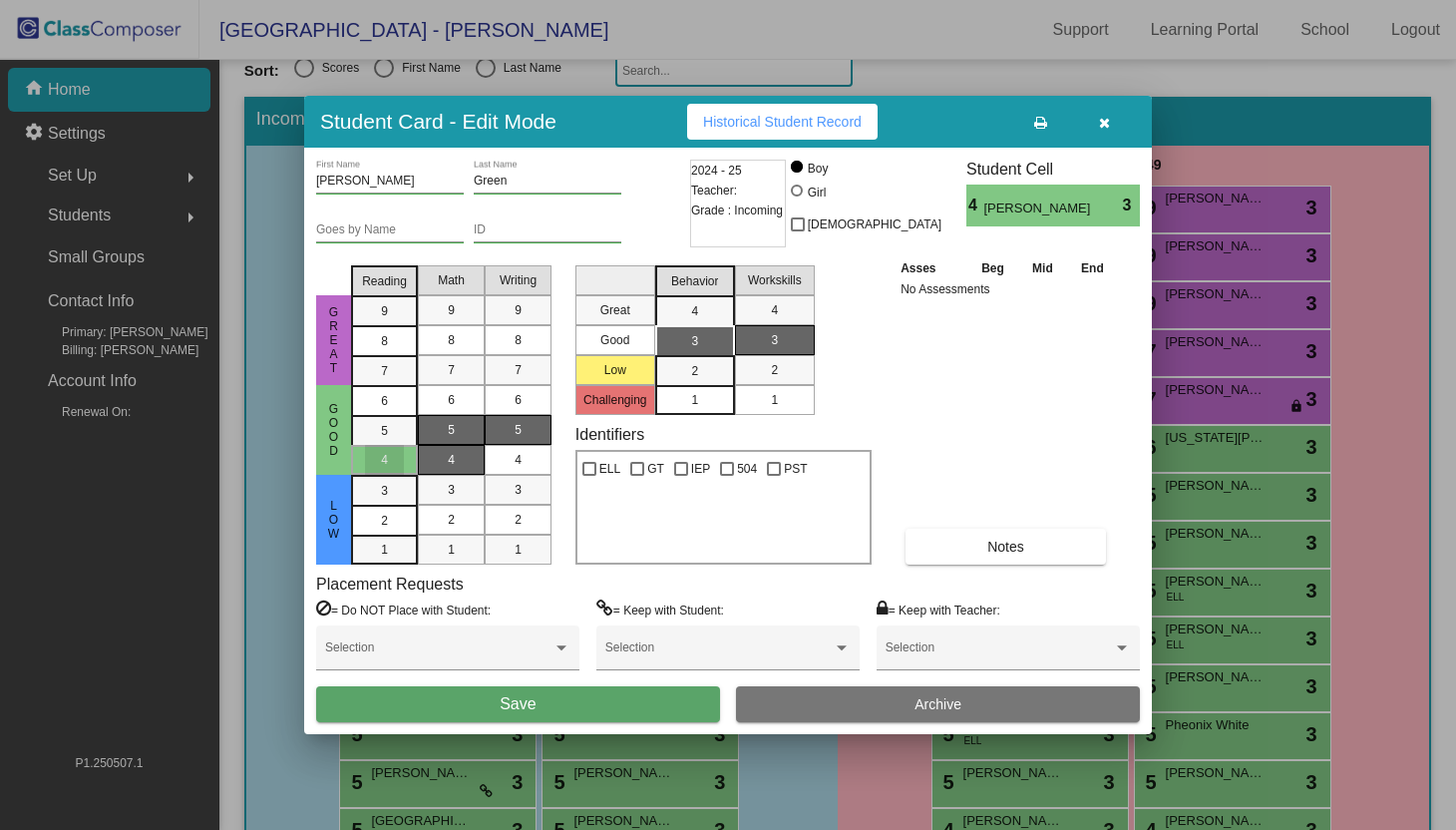 click on "4" at bounding box center (451, 460) 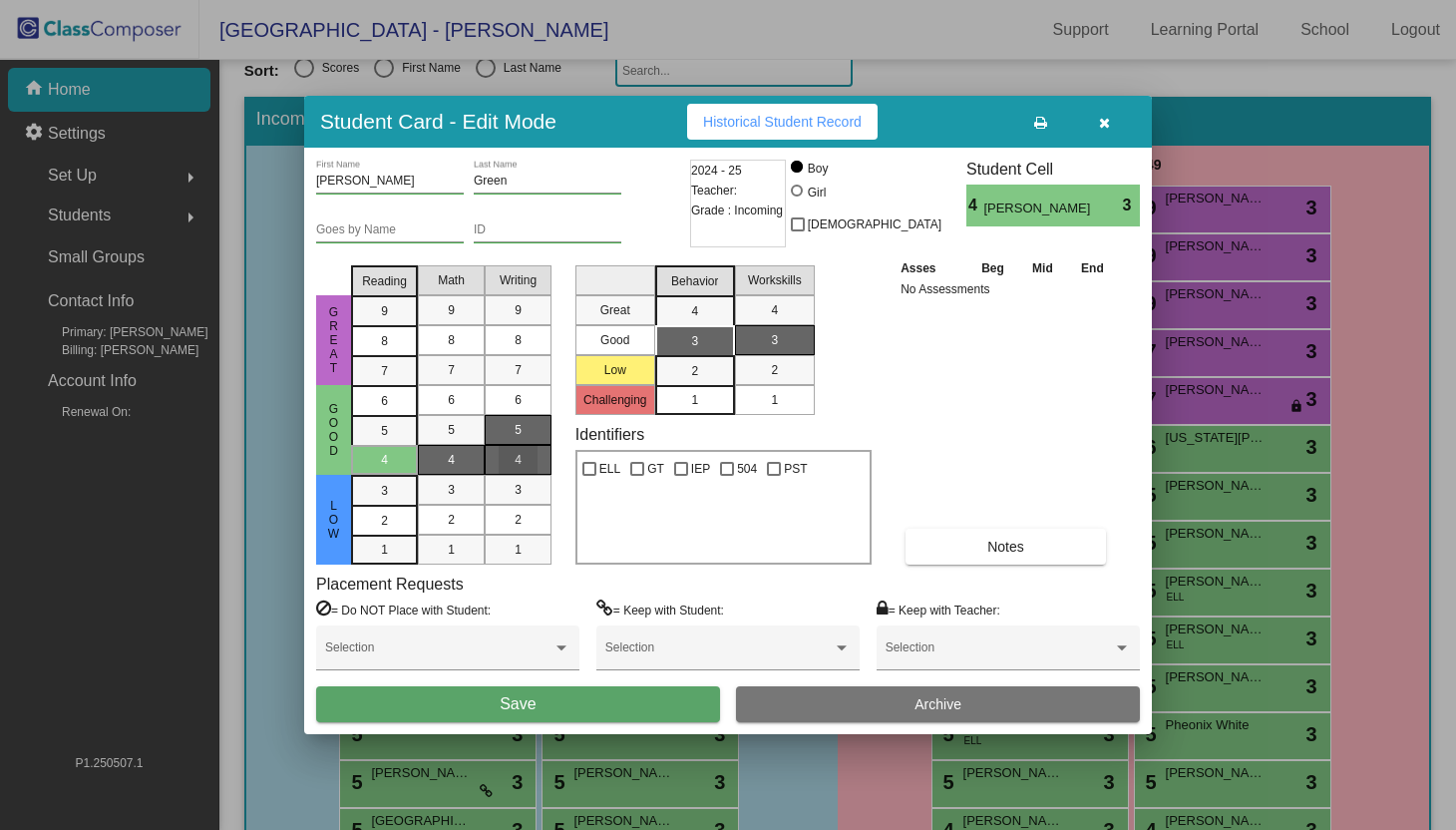 click on "4" at bounding box center [518, 460] 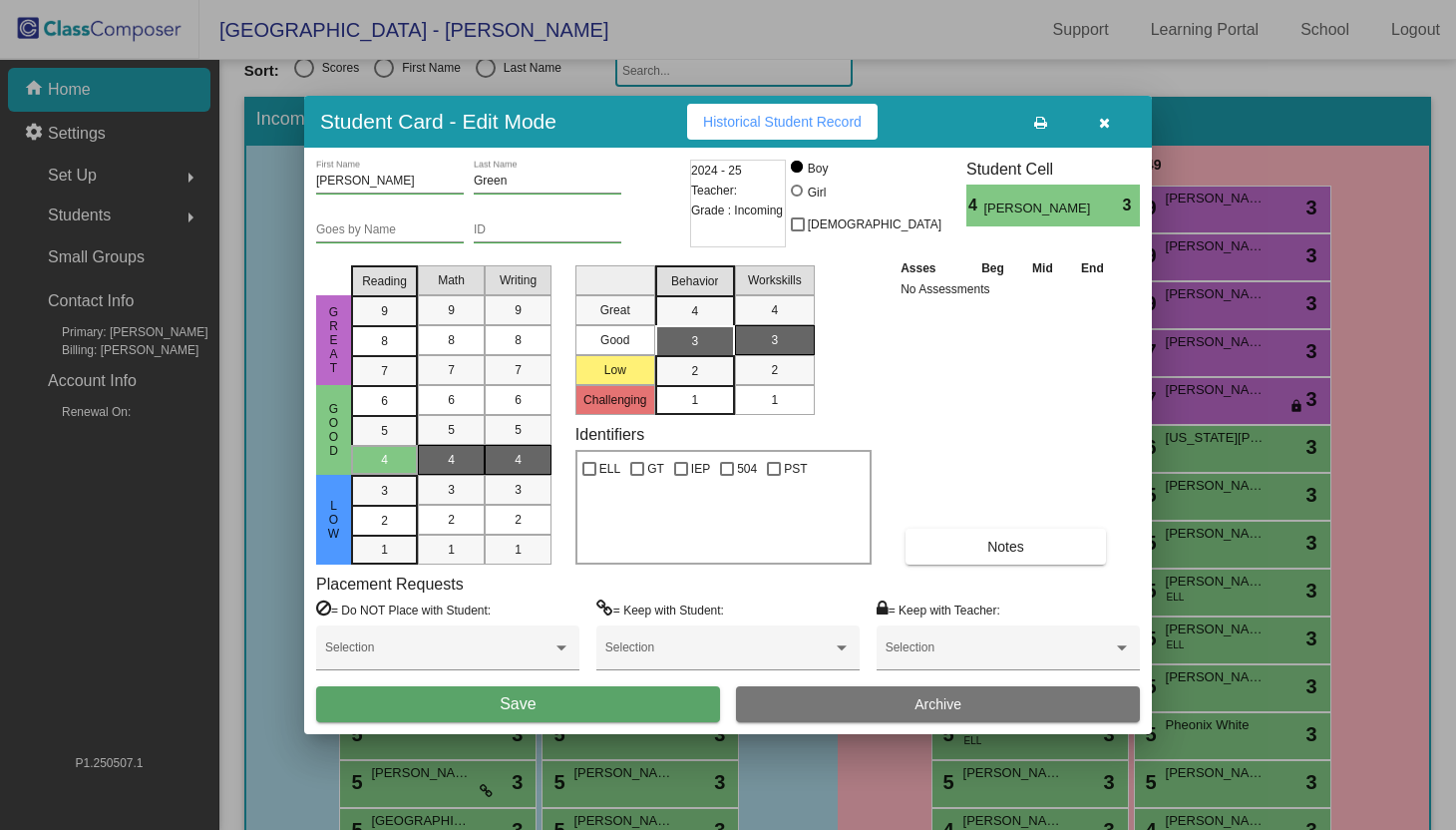 click on "Save" at bounding box center [518, 704] 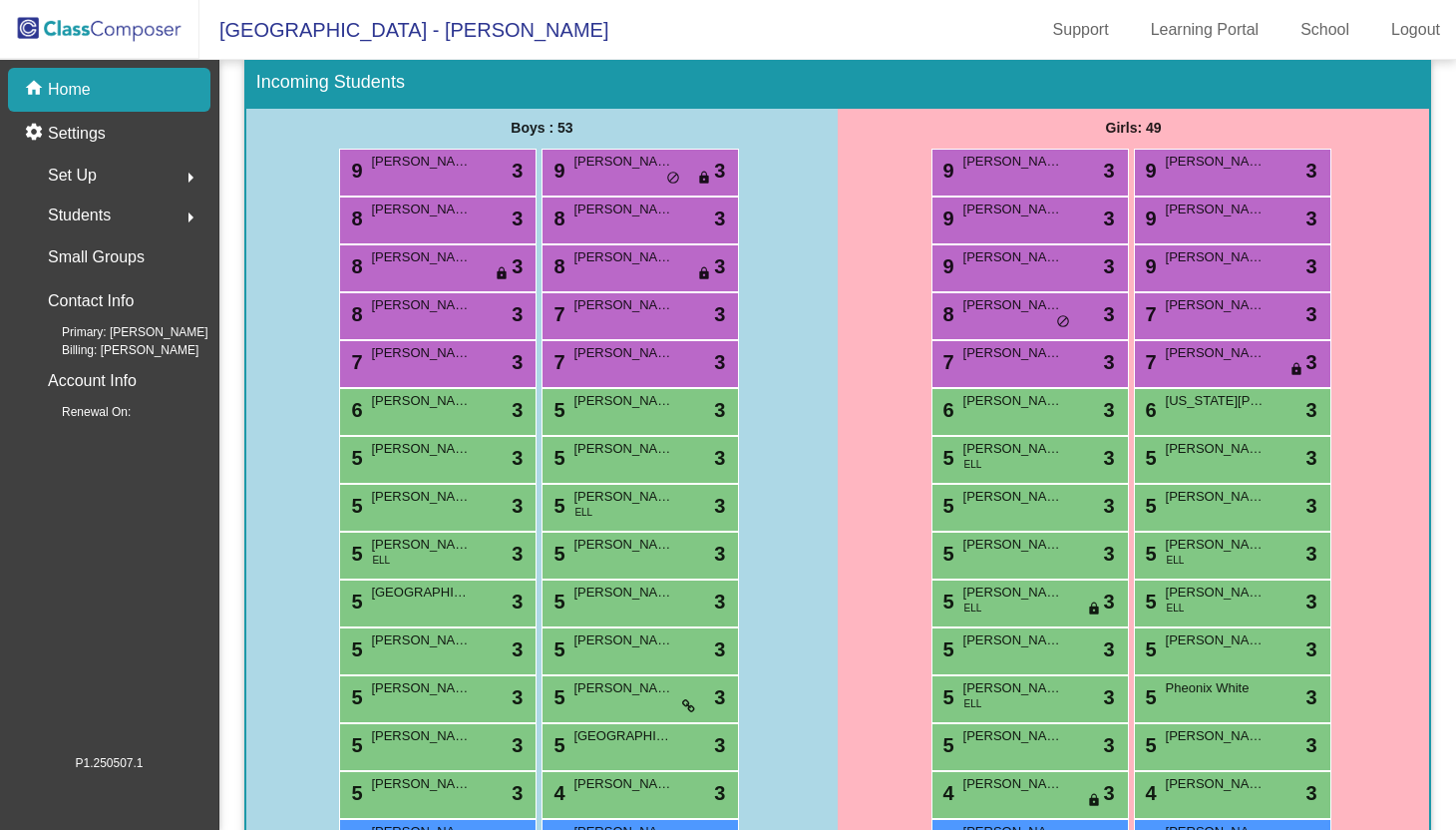 scroll, scrollTop: 273, scrollLeft: 0, axis: vertical 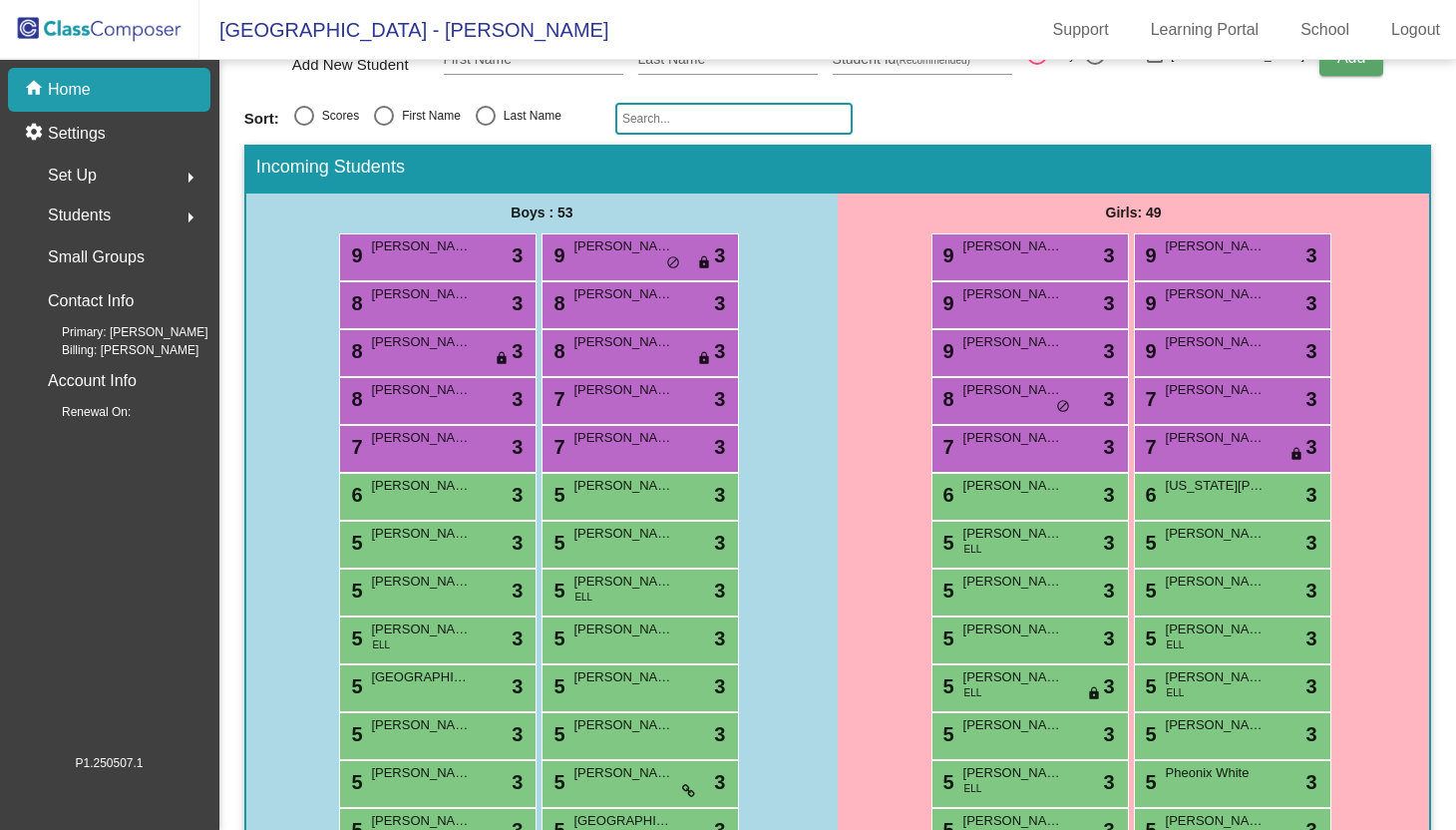click 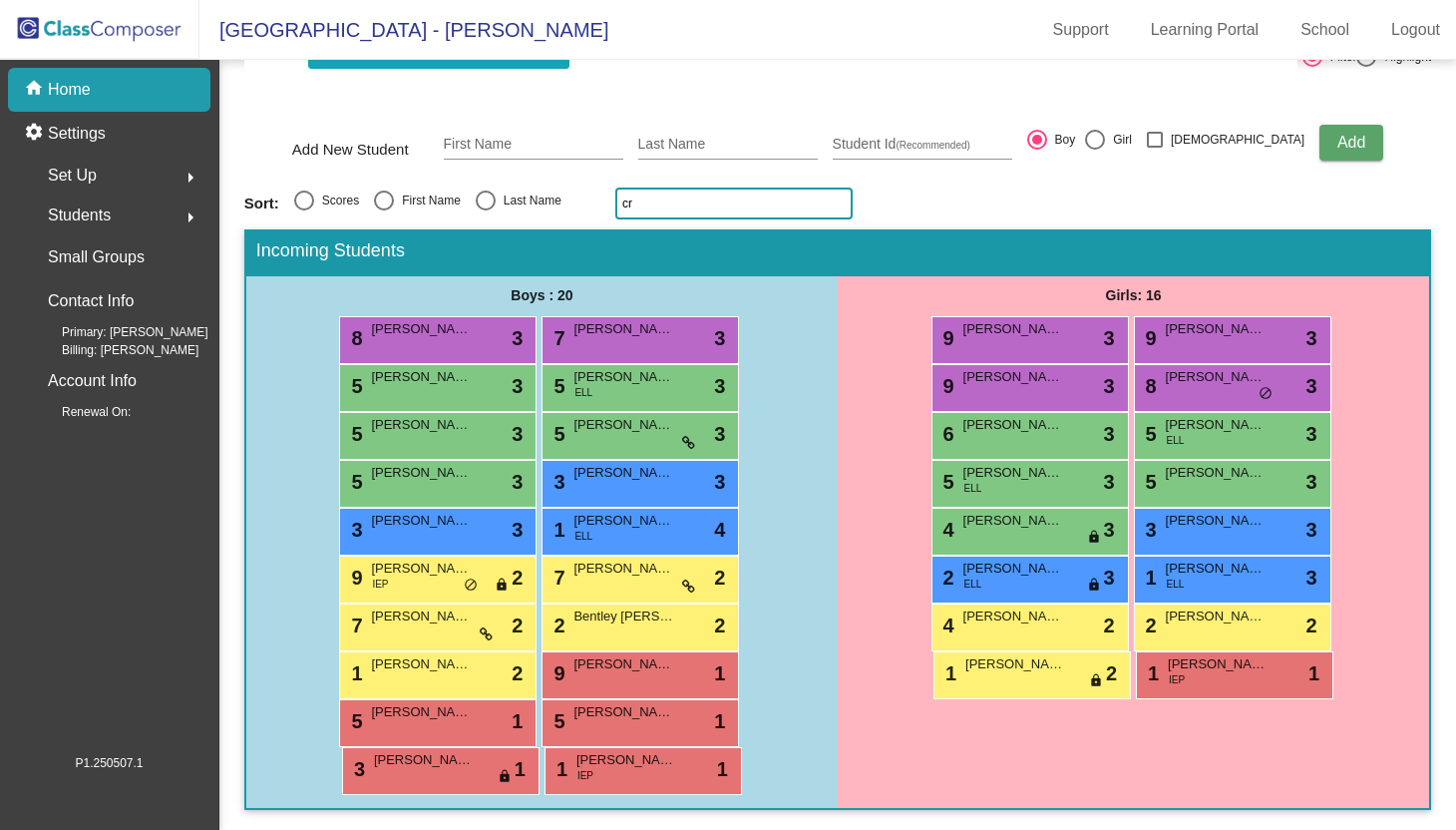 scroll, scrollTop: 0, scrollLeft: 0, axis: both 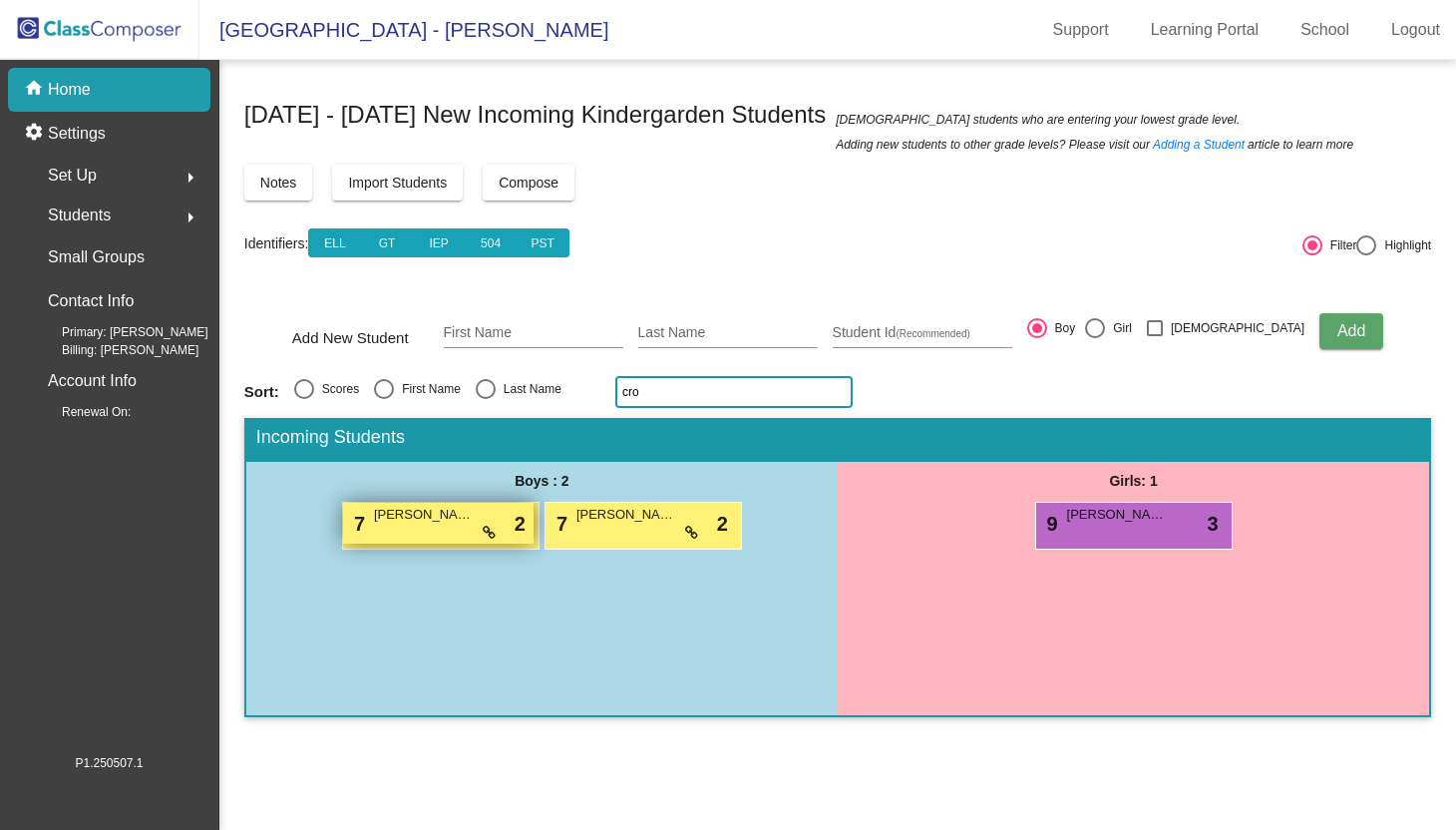 type on "cro" 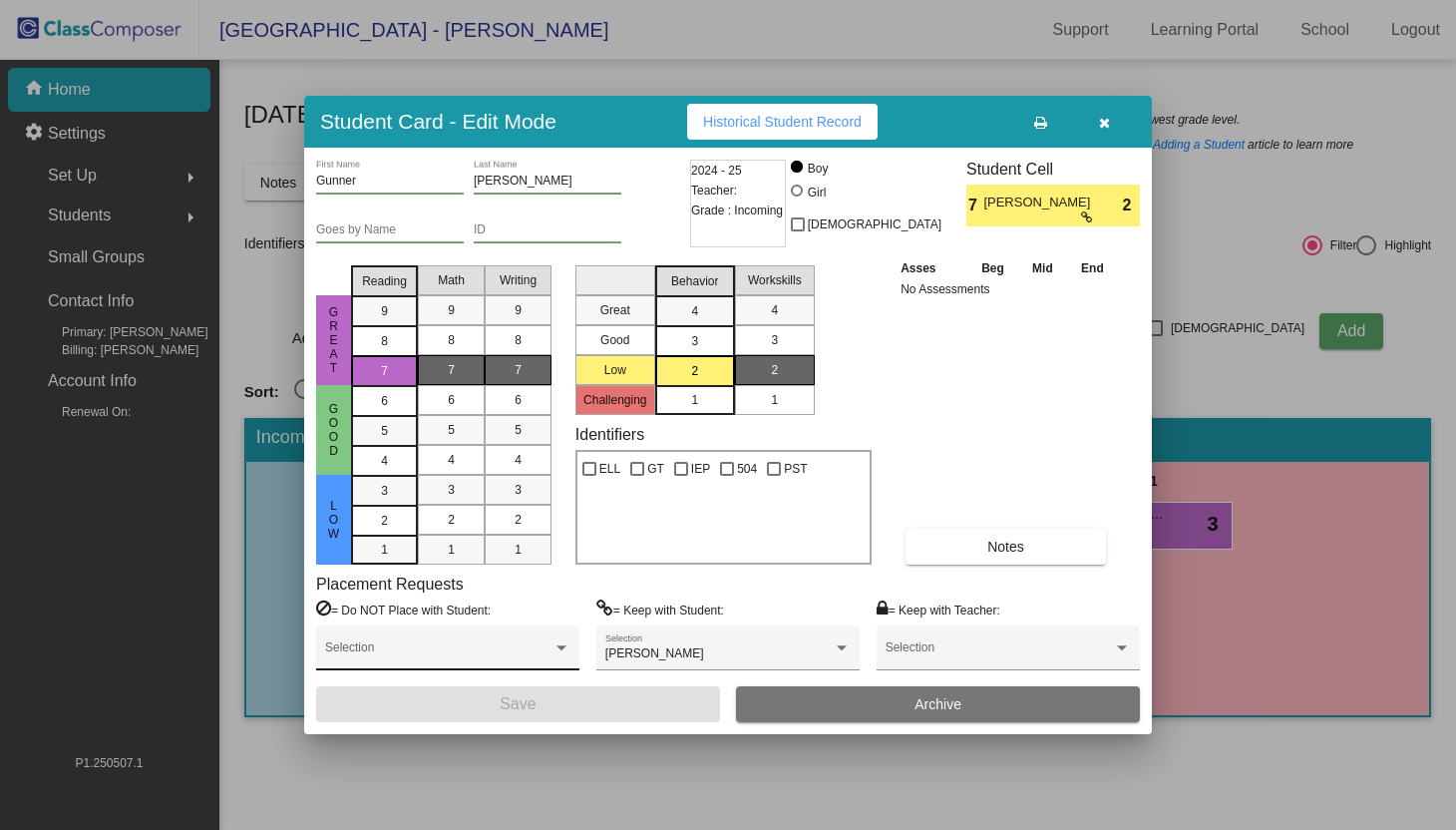 click on "Selection" at bounding box center [448, 652] 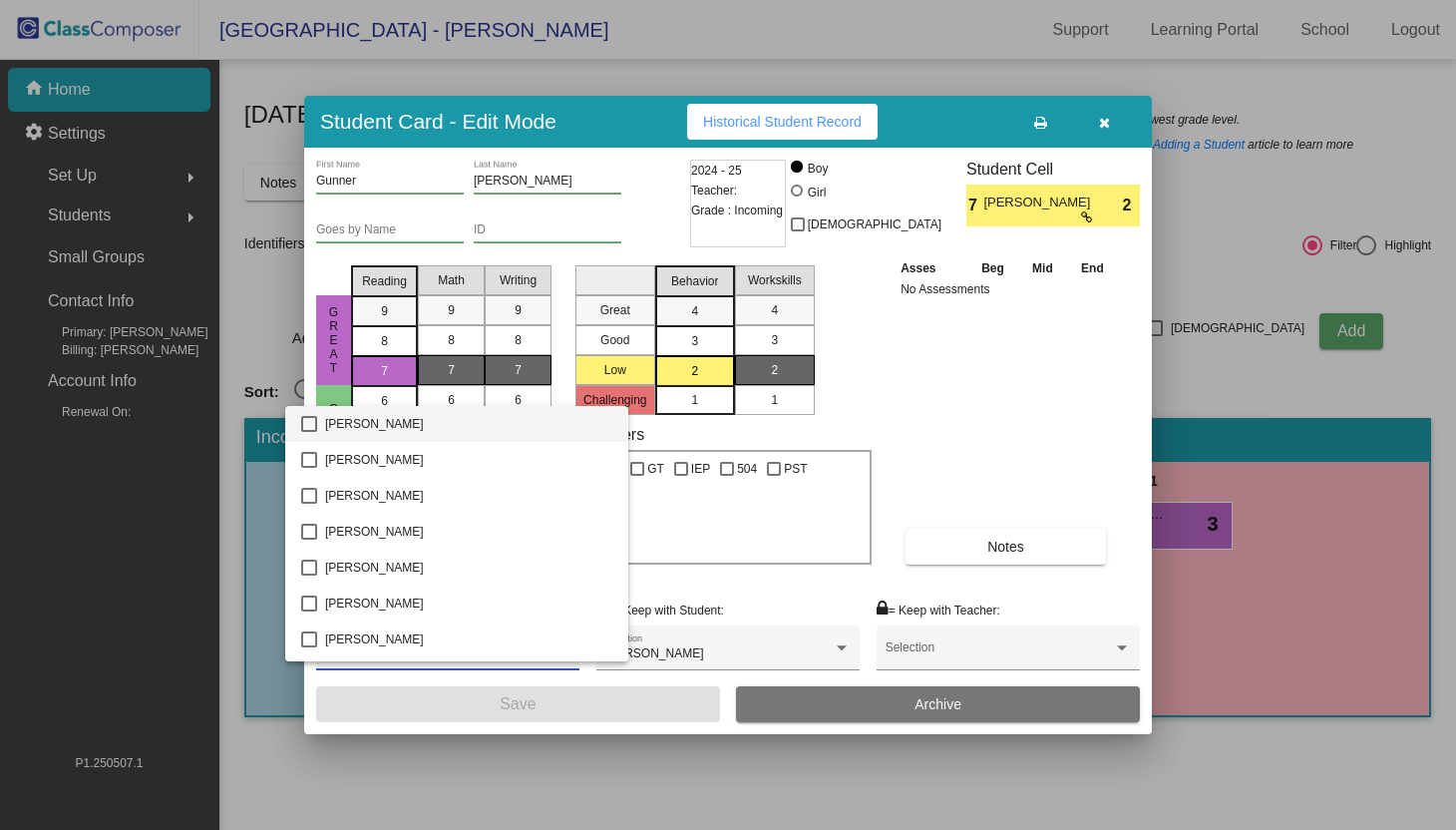 click at bounding box center [728, 415] 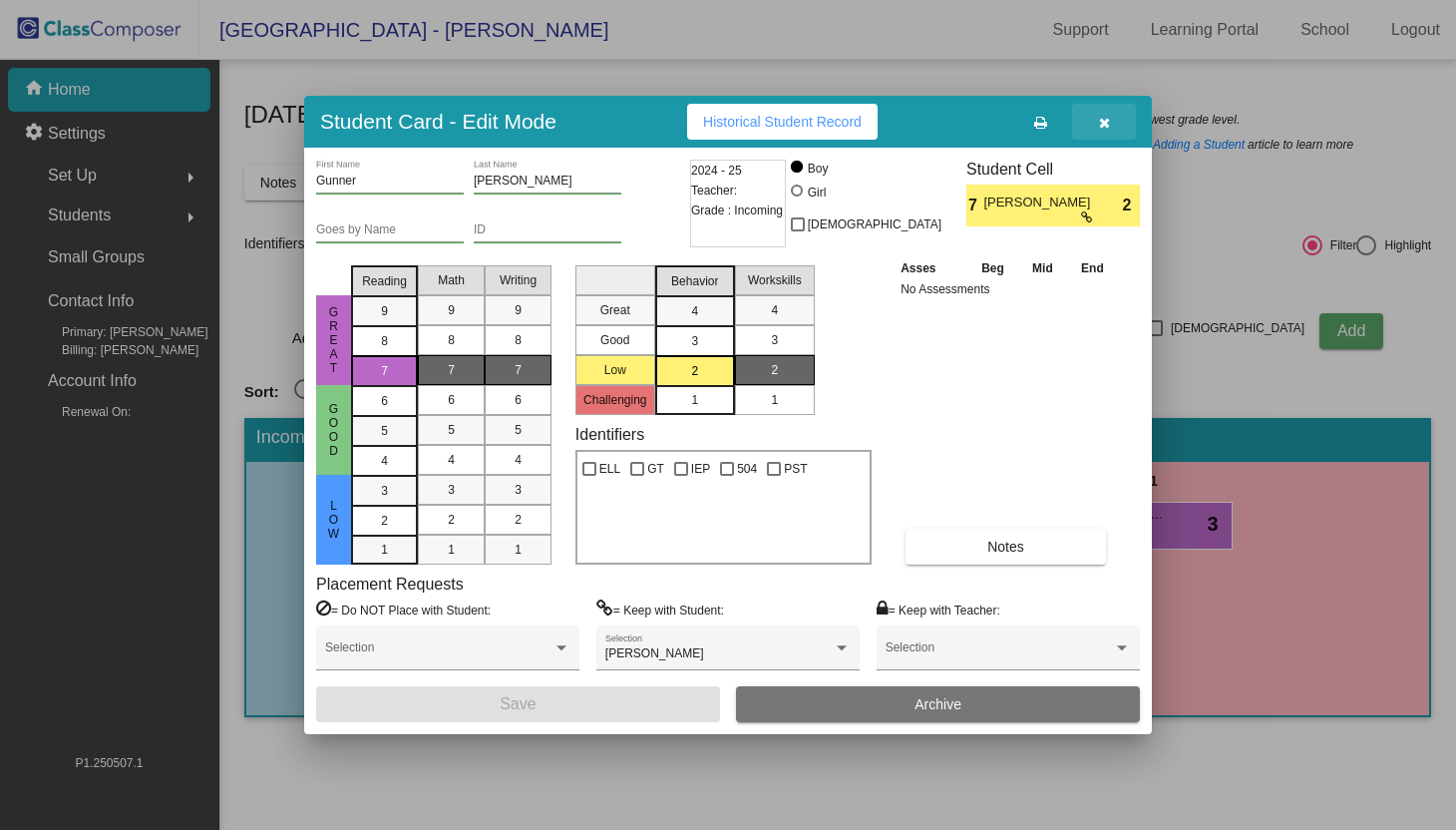click at bounding box center [1104, 123] 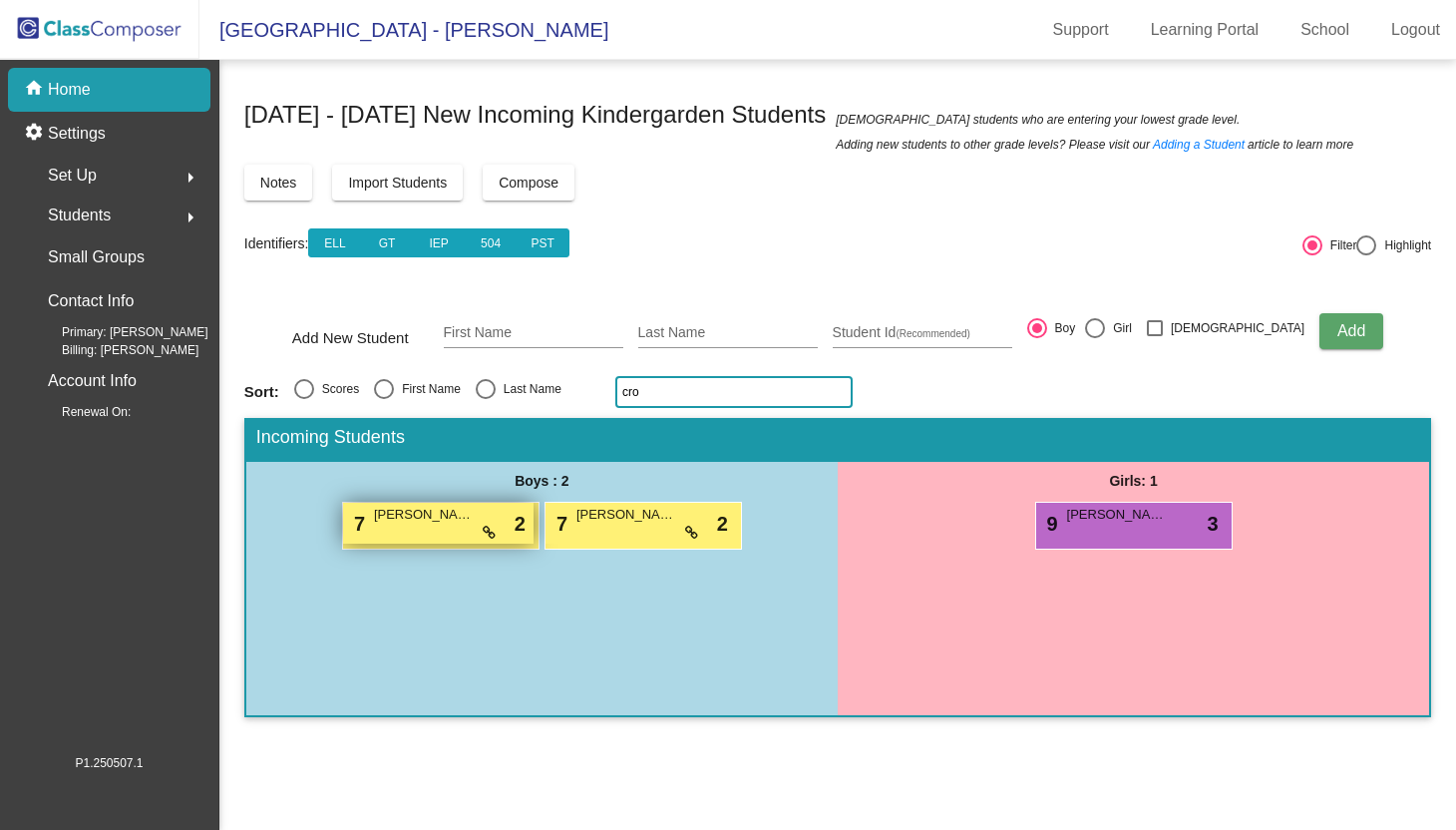 click on "7 [PERSON_NAME] lock do_not_disturb_alt 2" at bounding box center [438, 523] 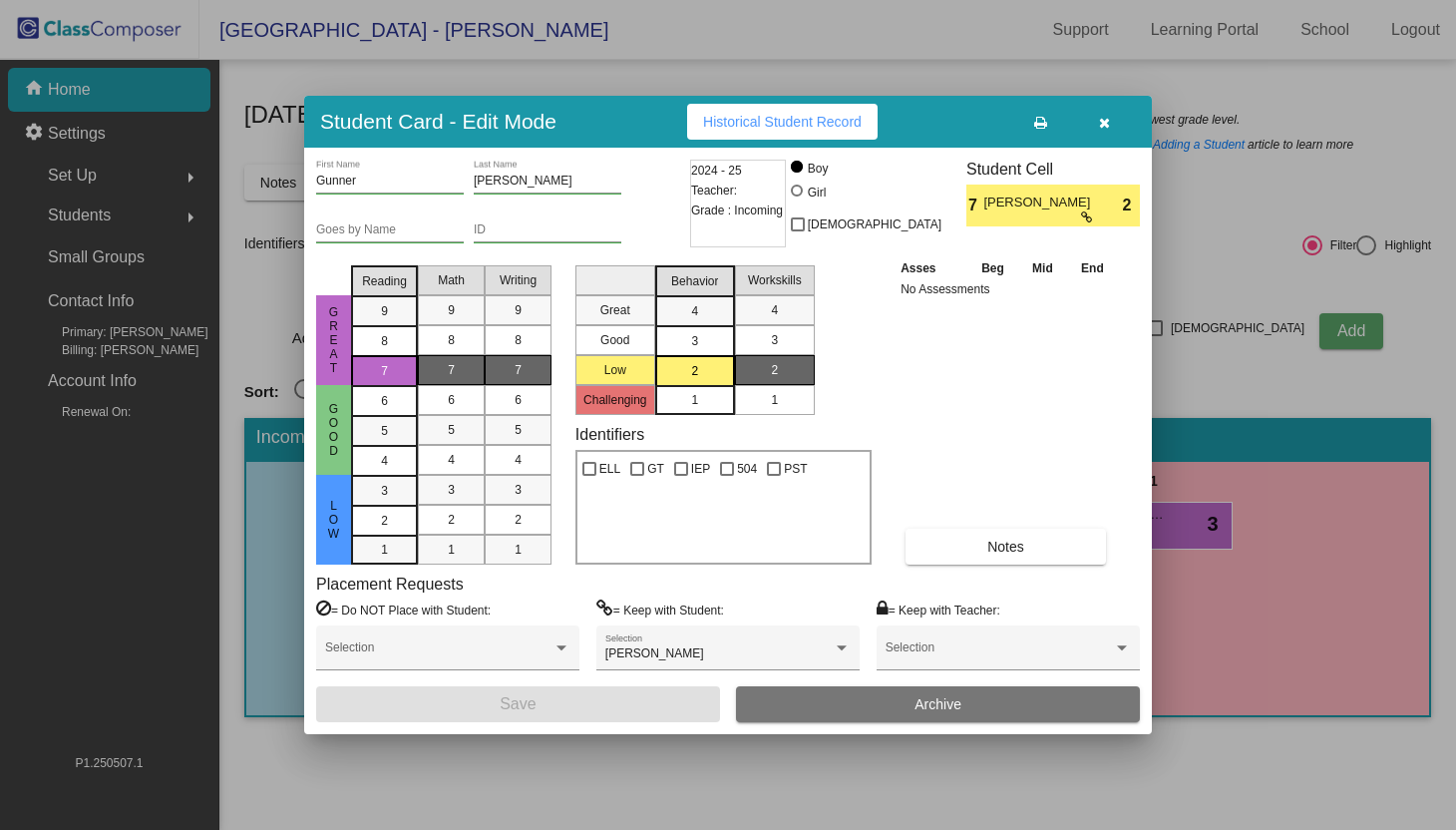 click at bounding box center [1104, 123] 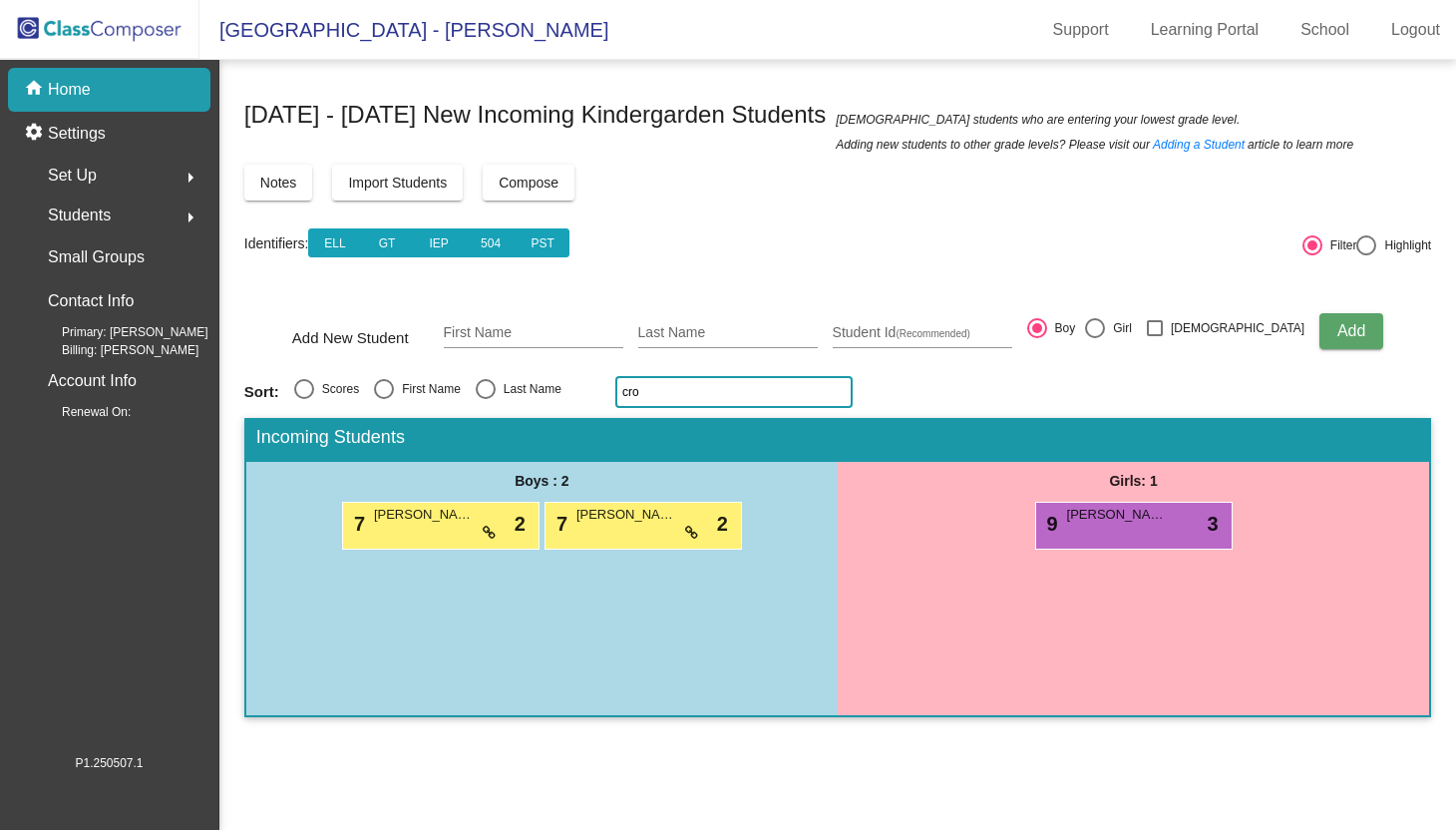 click on "Compose" 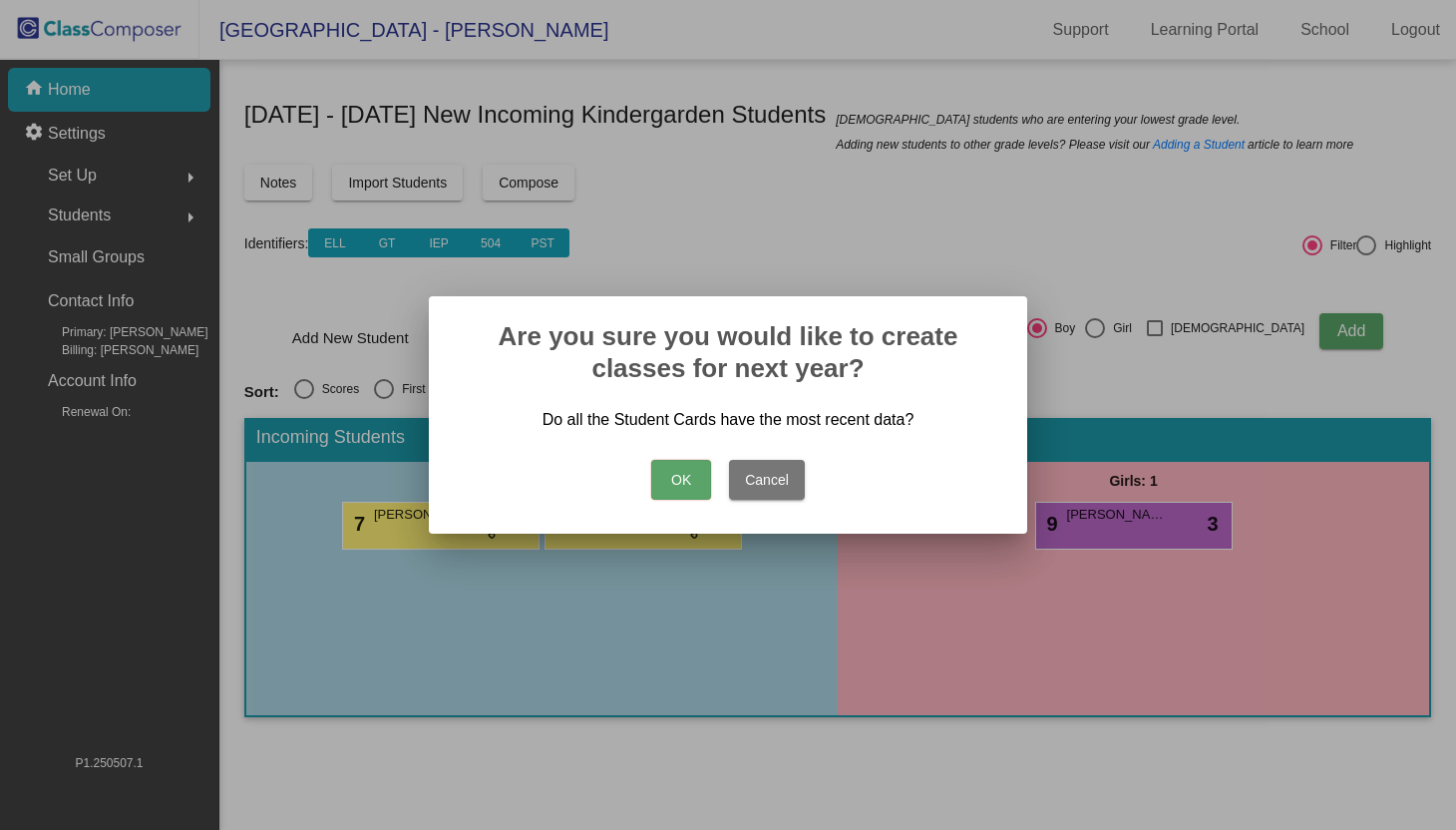 click on "OK" at bounding box center (681, 480) 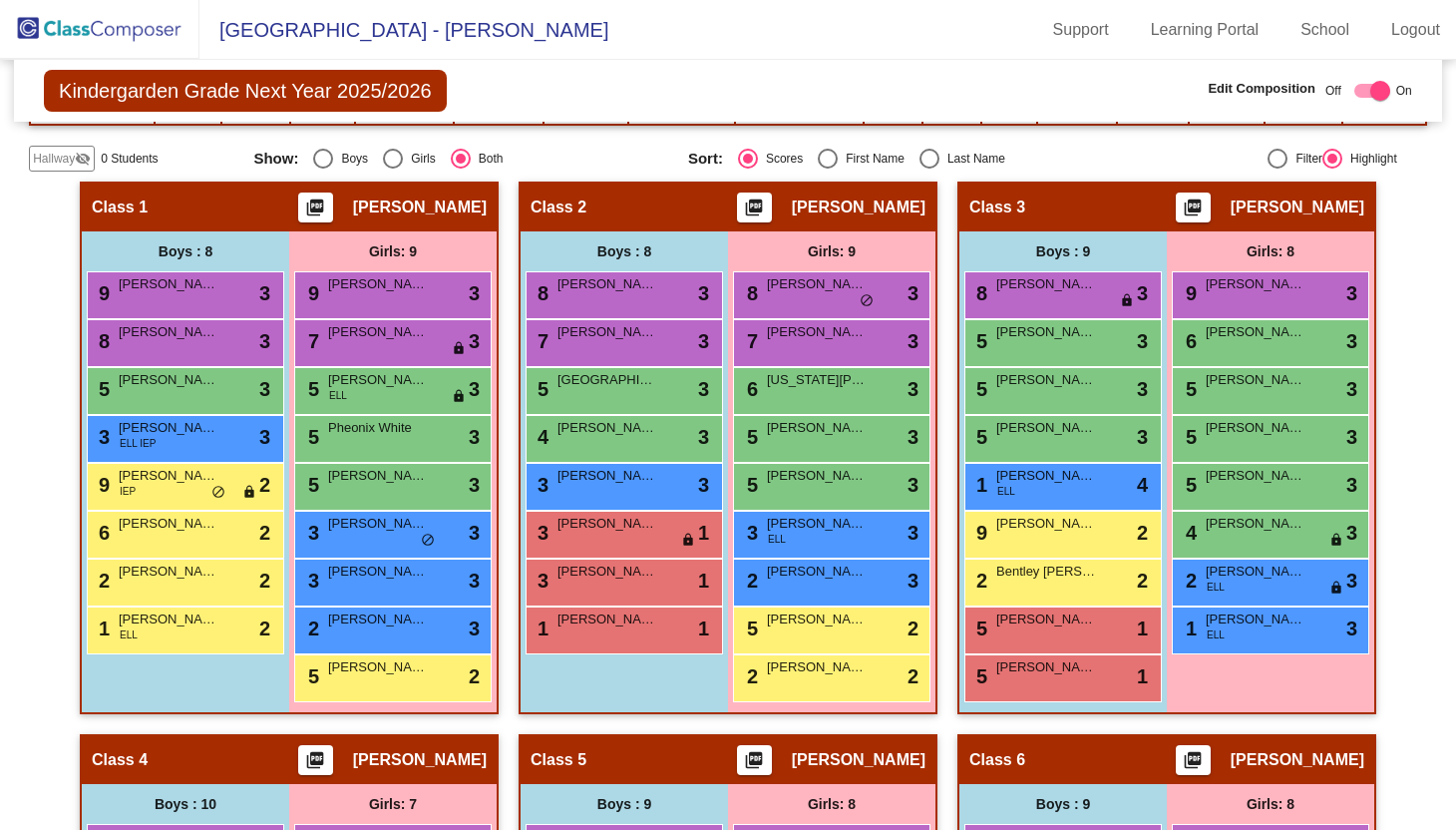 scroll, scrollTop: 447, scrollLeft: 0, axis: vertical 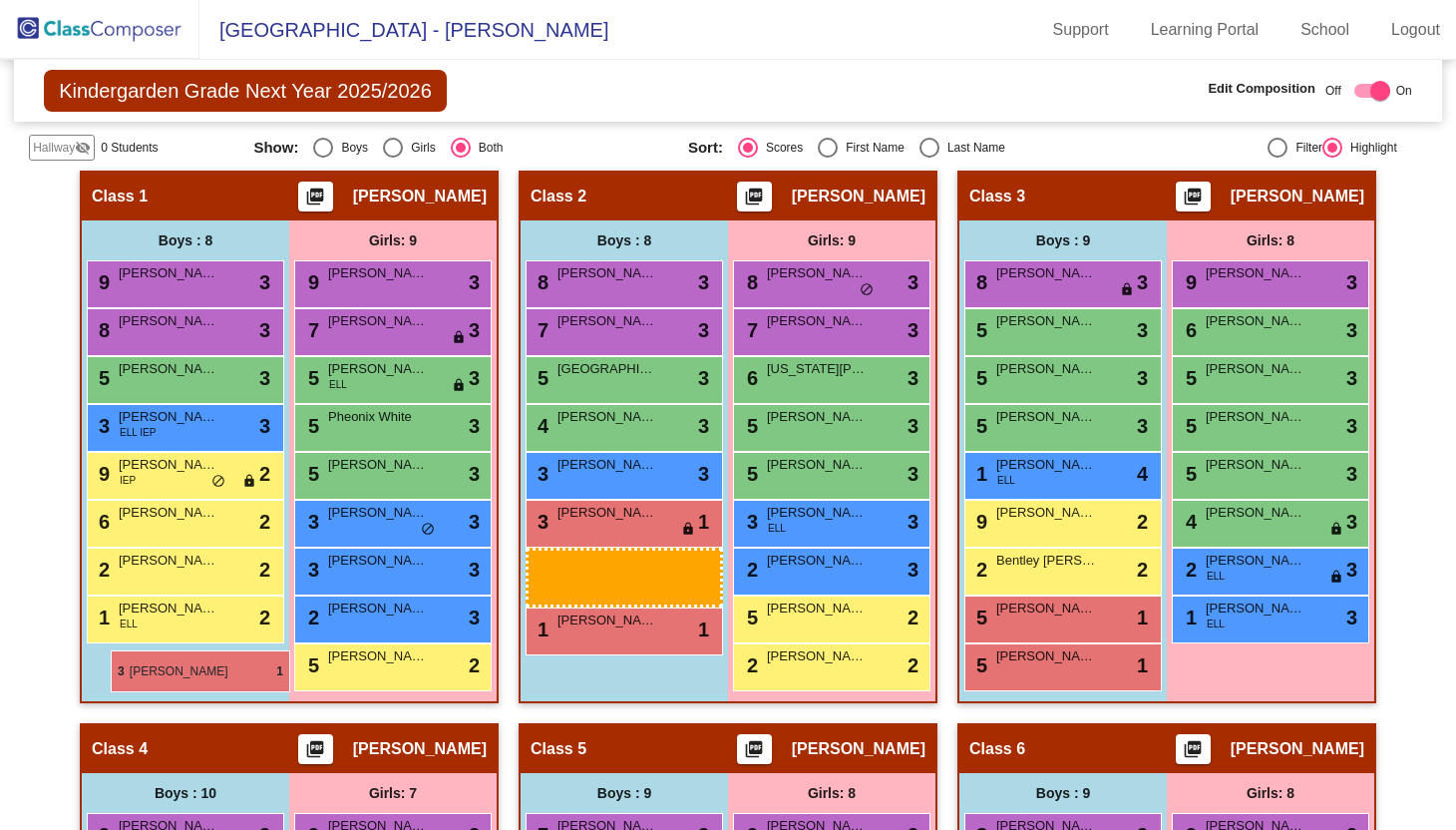drag, startPoint x: 638, startPoint y: 575, endPoint x: 100, endPoint y: 644, distance: 542.4067 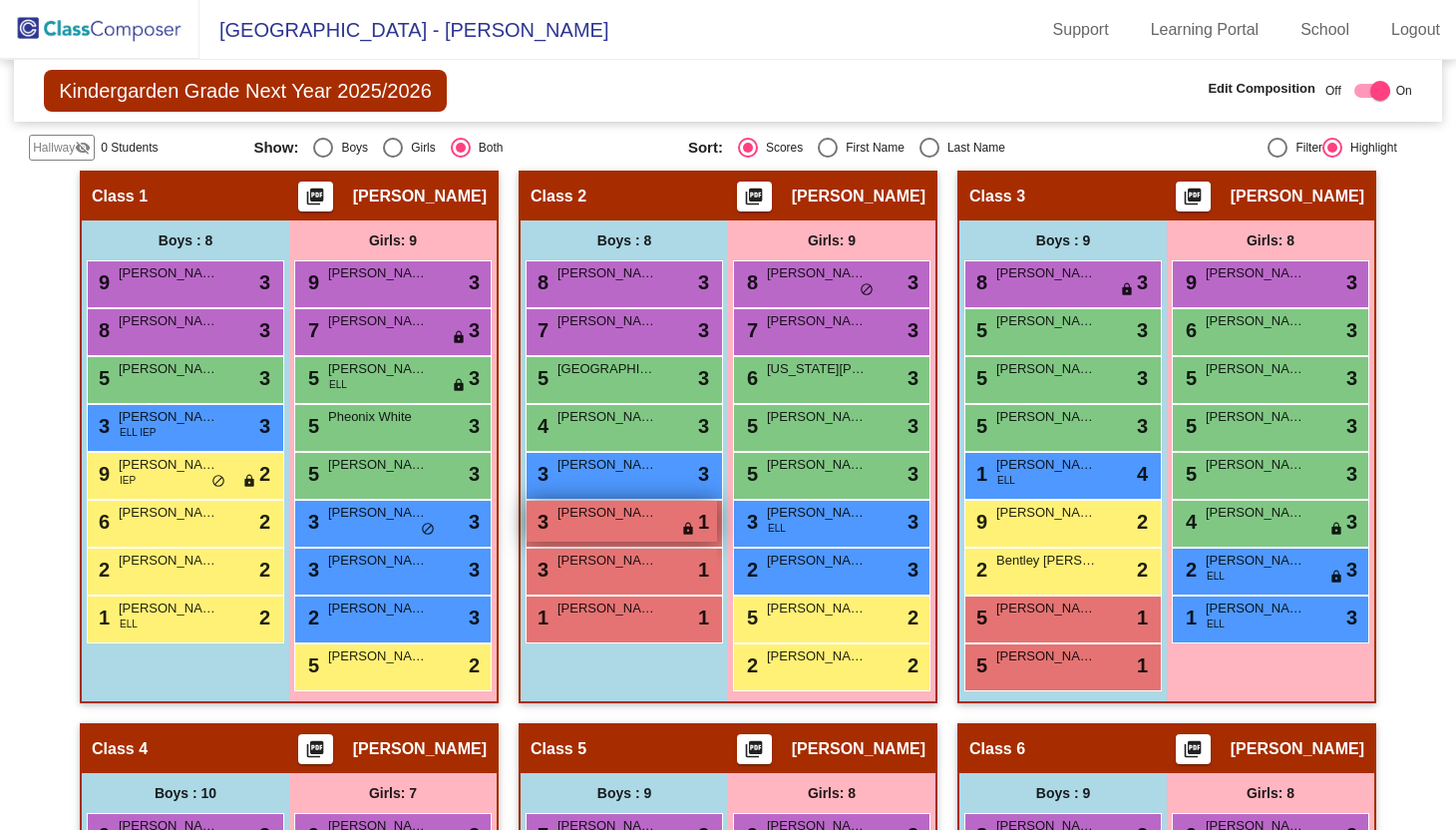 click on "3 [PERSON_NAME] lock do_not_disturb_alt 1" at bounding box center [621, 521] 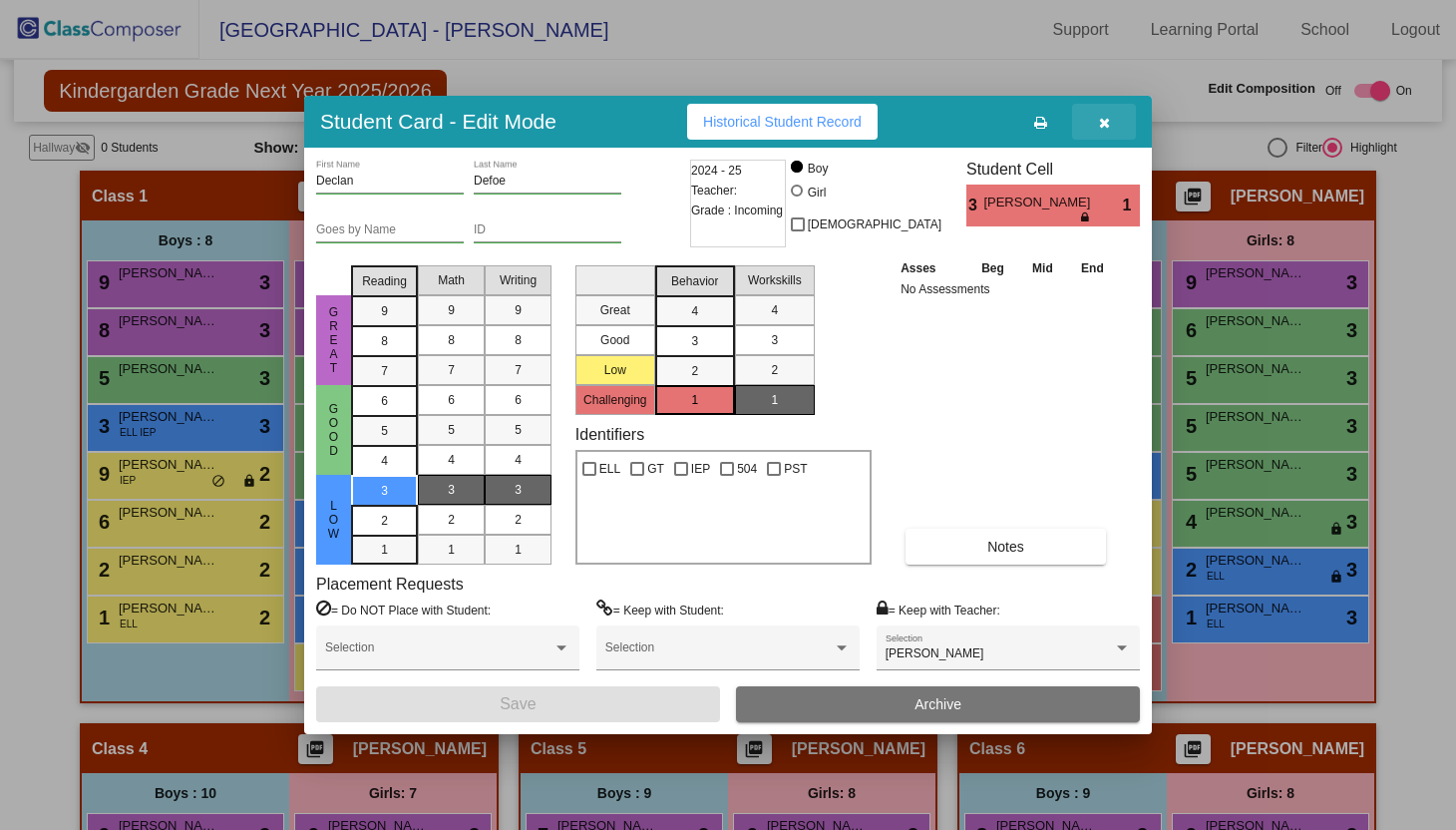 click at bounding box center [1104, 123] 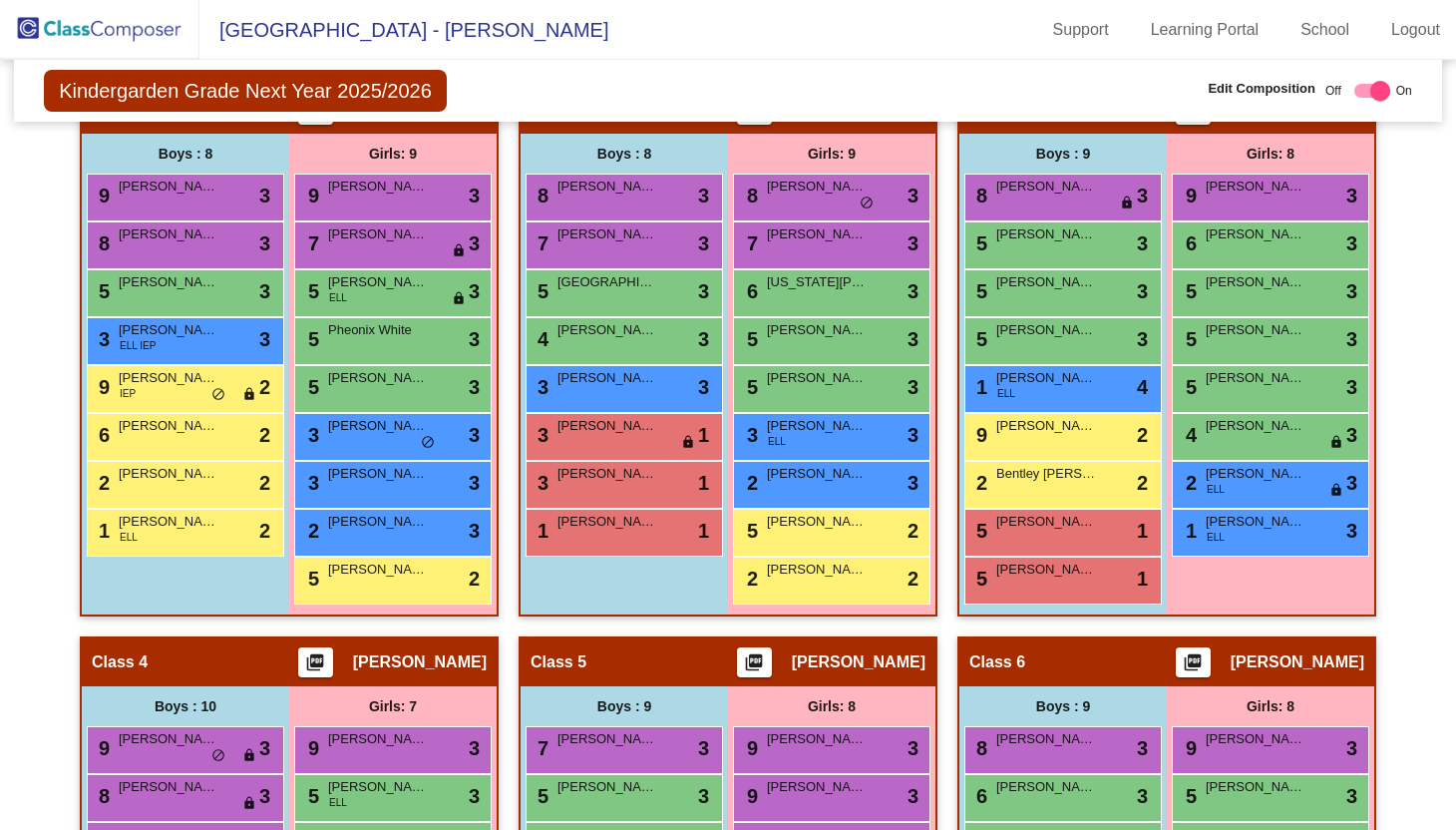scroll, scrollTop: 540, scrollLeft: 0, axis: vertical 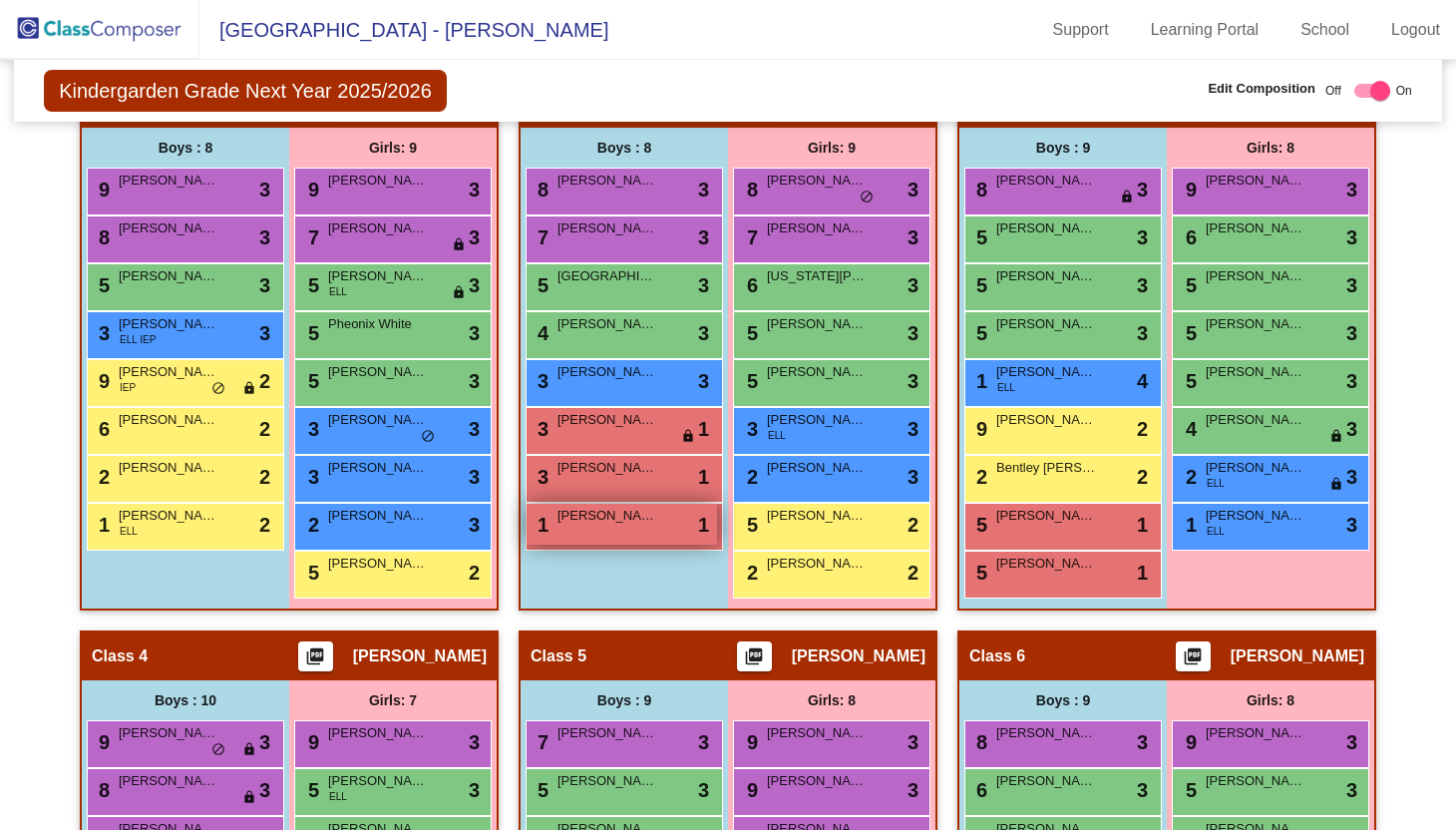 click on "1 [PERSON_NAME] lock do_not_disturb_alt 1" at bounding box center (621, 524) 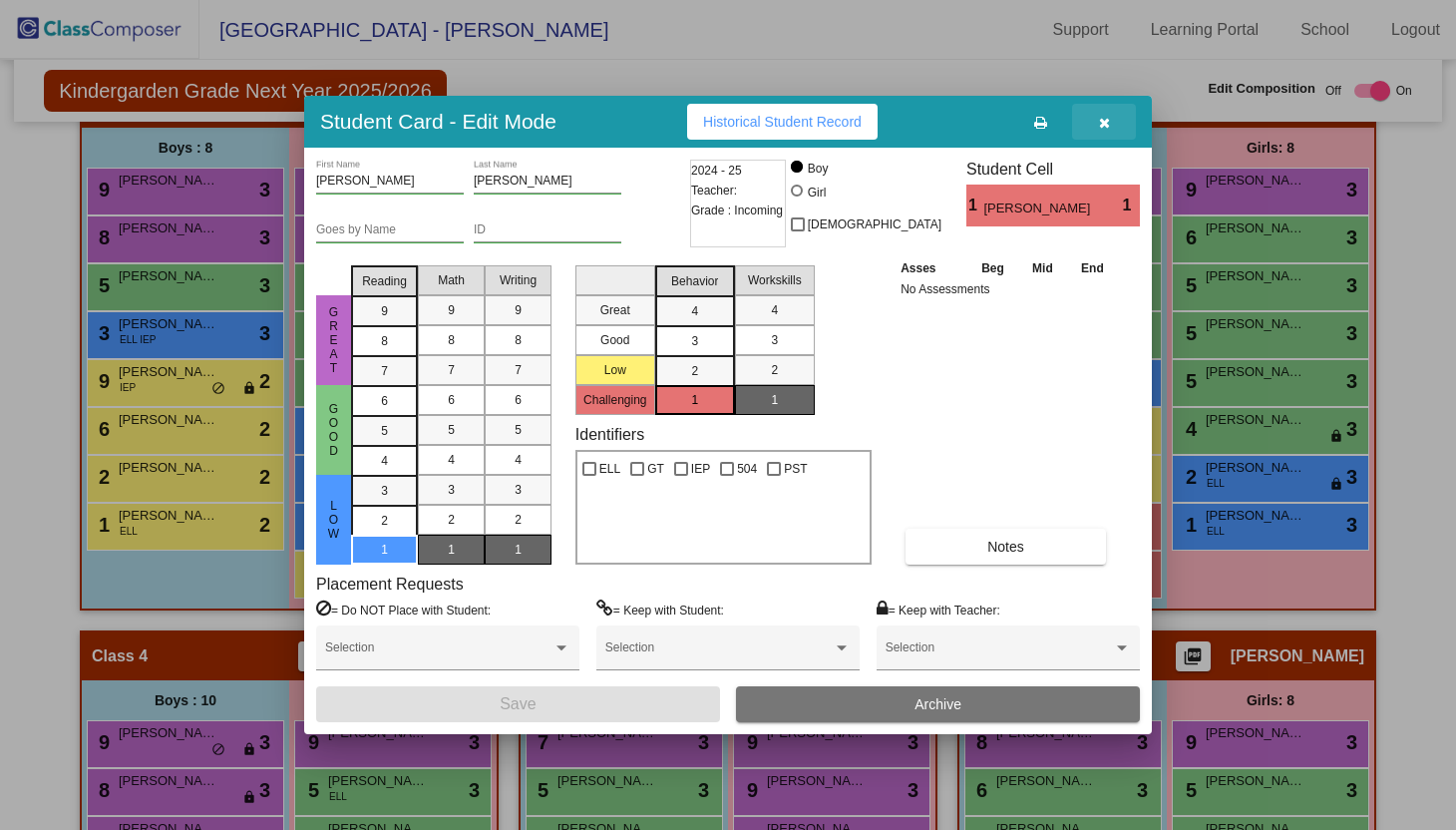 click at bounding box center [1104, 122] 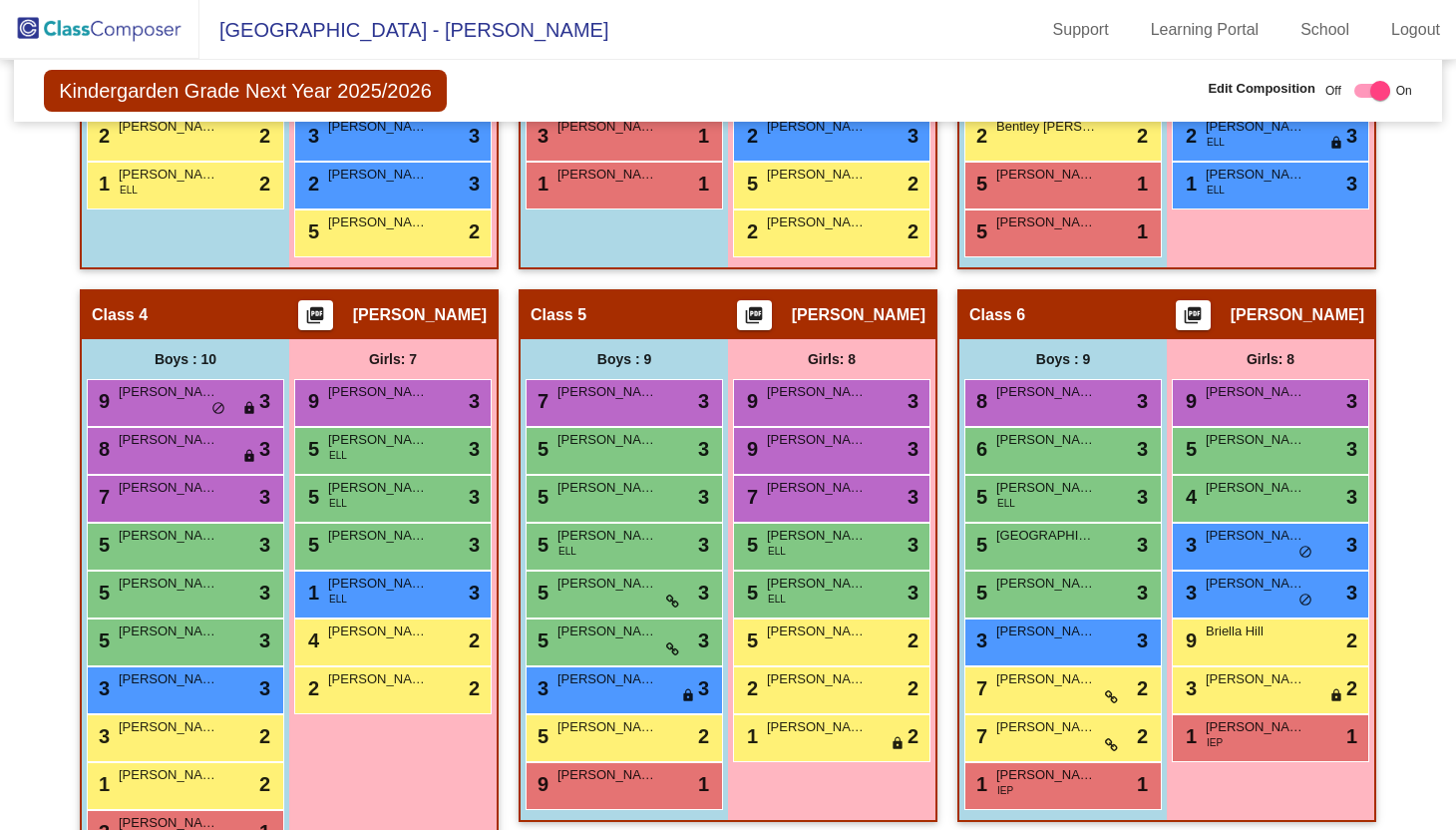 scroll, scrollTop: 940, scrollLeft: 0, axis: vertical 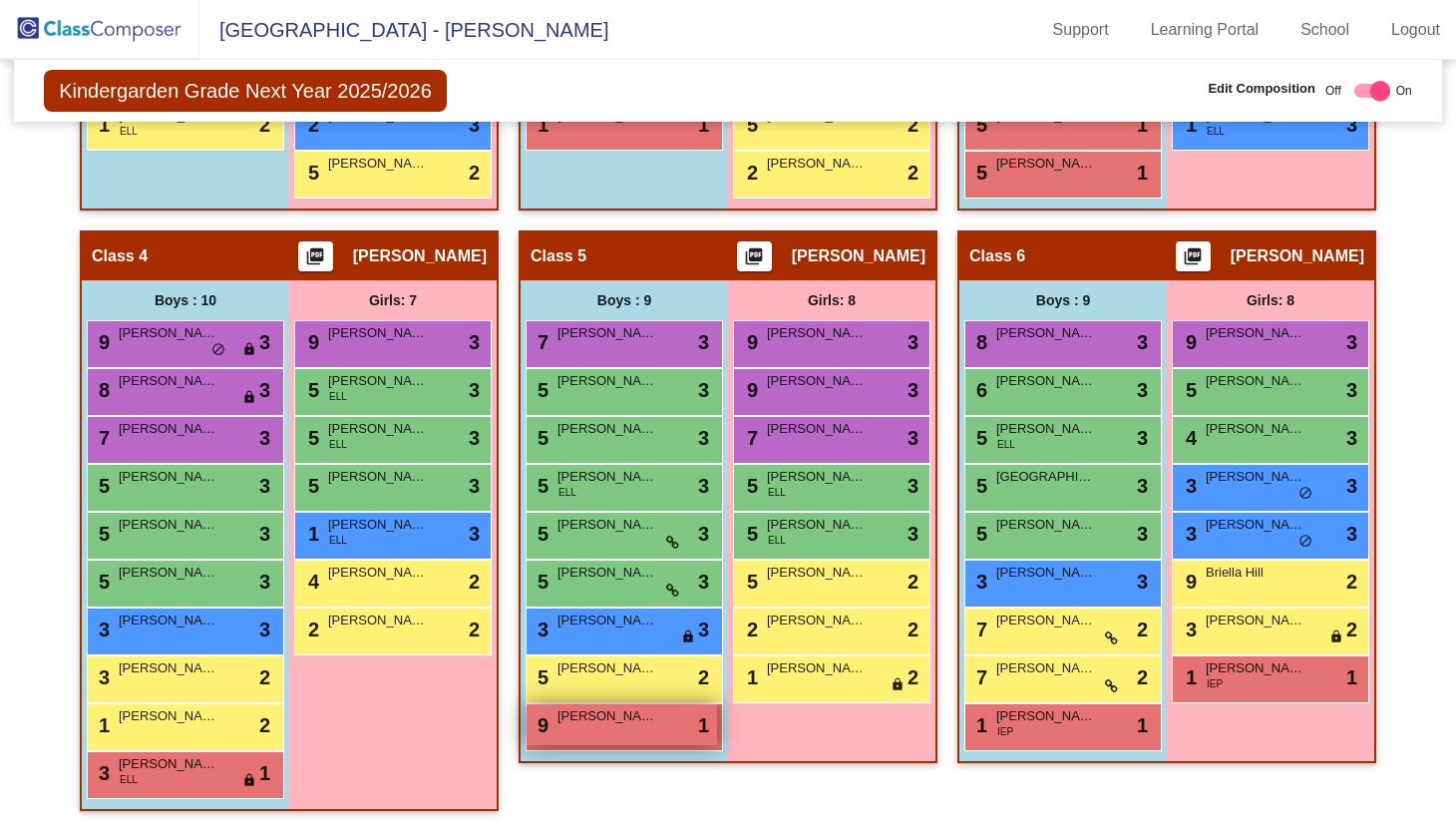 click on "[PERSON_NAME]" at bounding box center [607, 716] 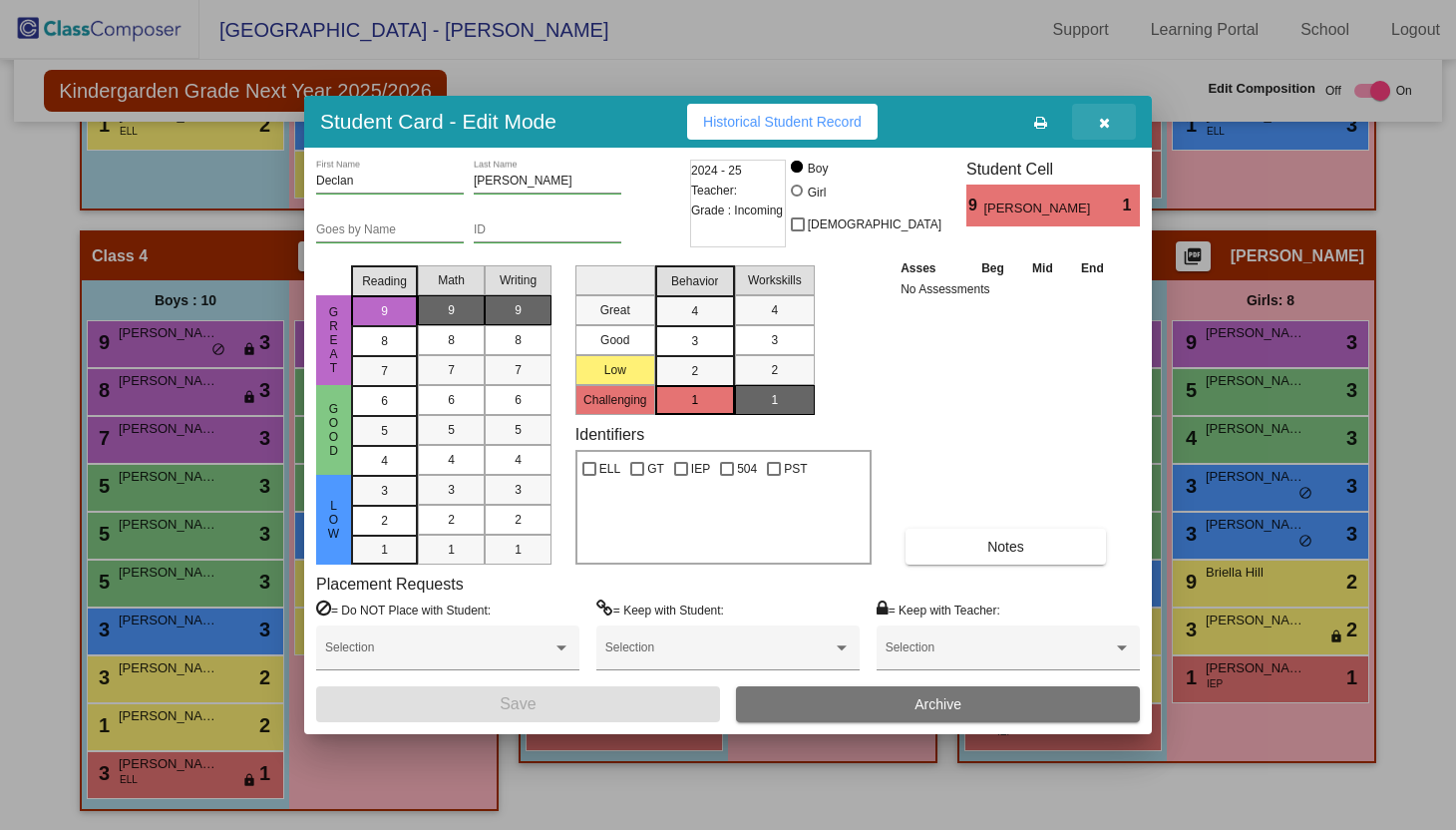 click at bounding box center [1104, 123] 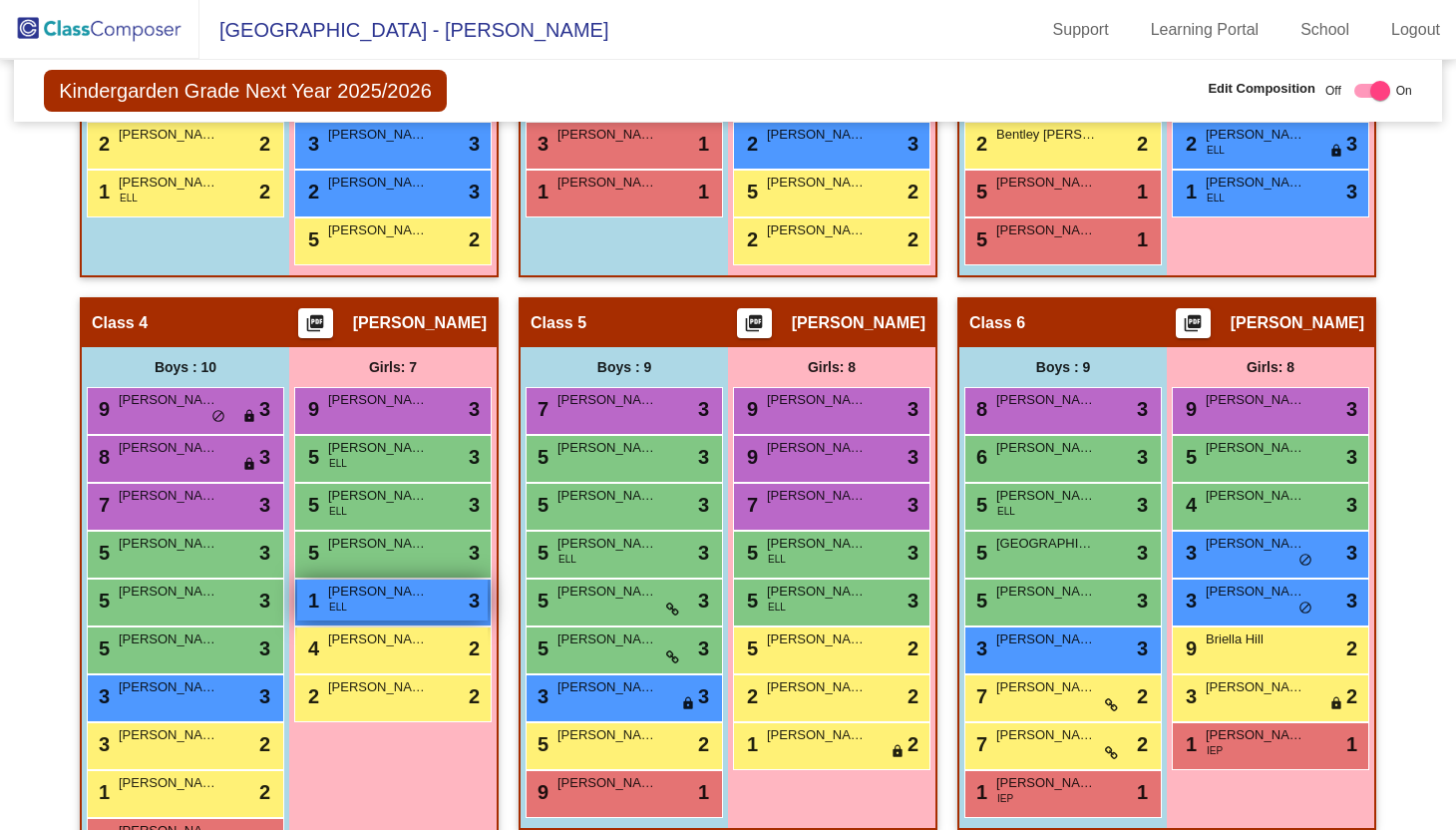 scroll, scrollTop: 940, scrollLeft: 0, axis: vertical 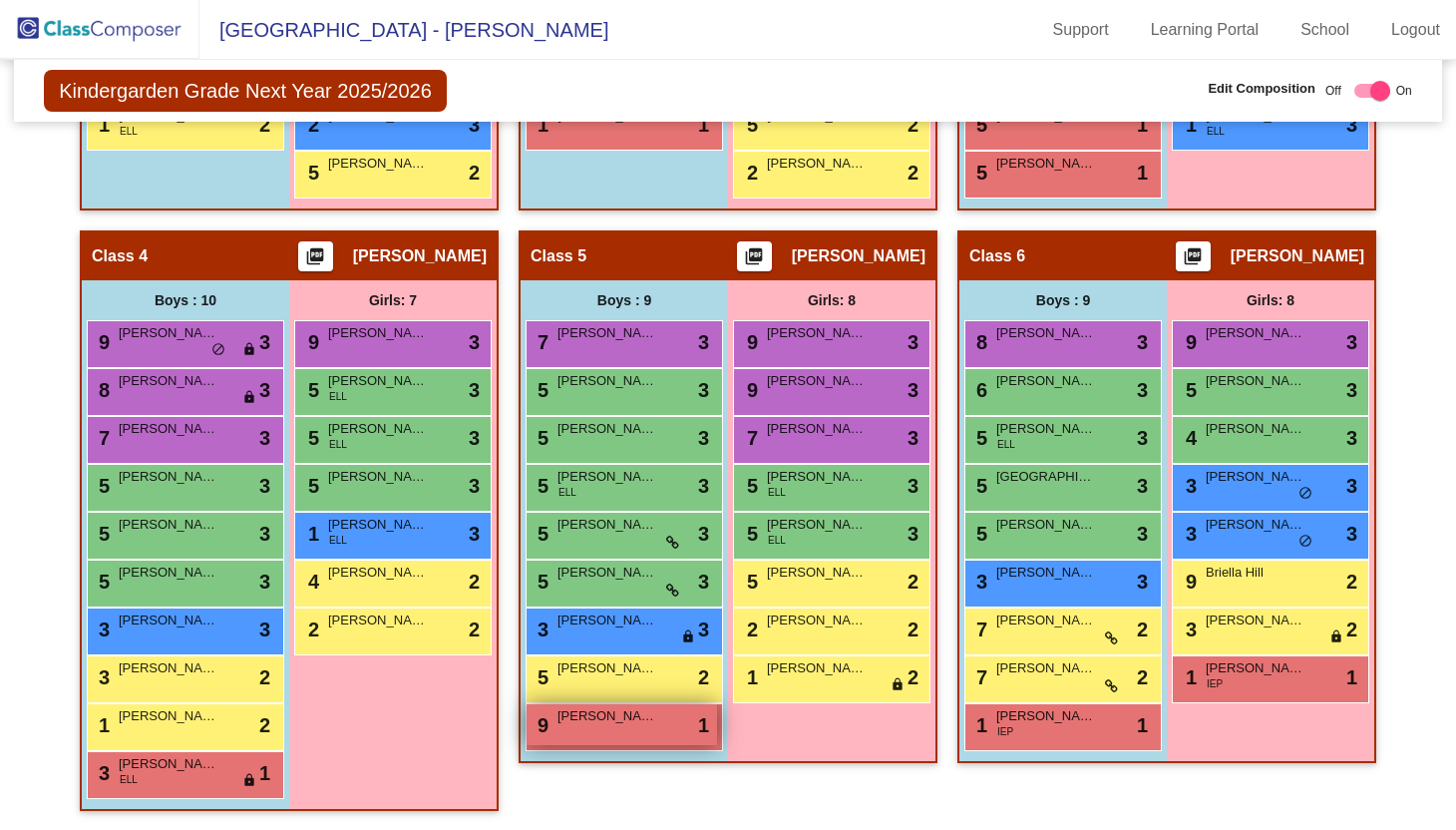 click on "[PERSON_NAME]" at bounding box center (607, 716) 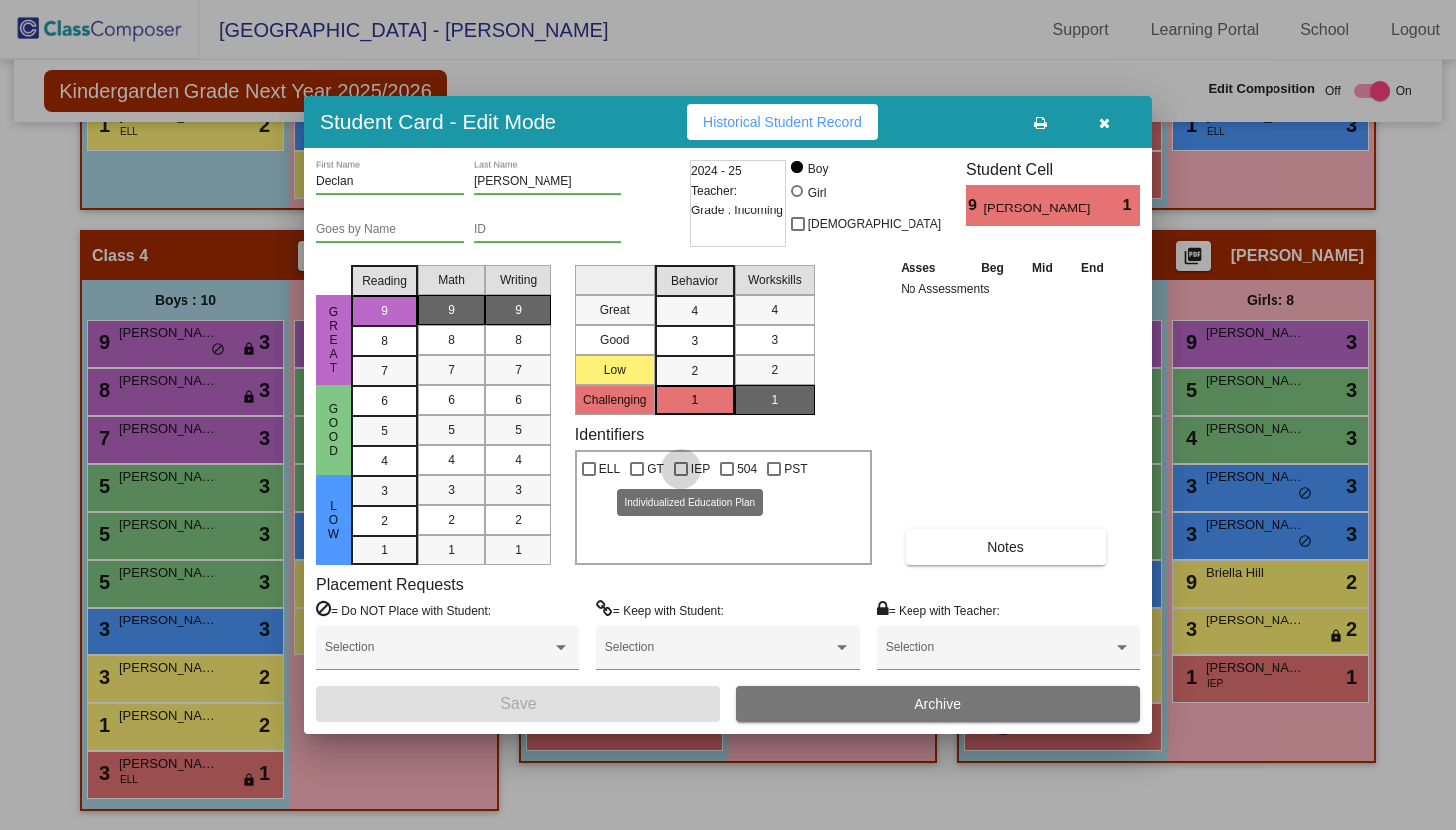 click at bounding box center [681, 469] 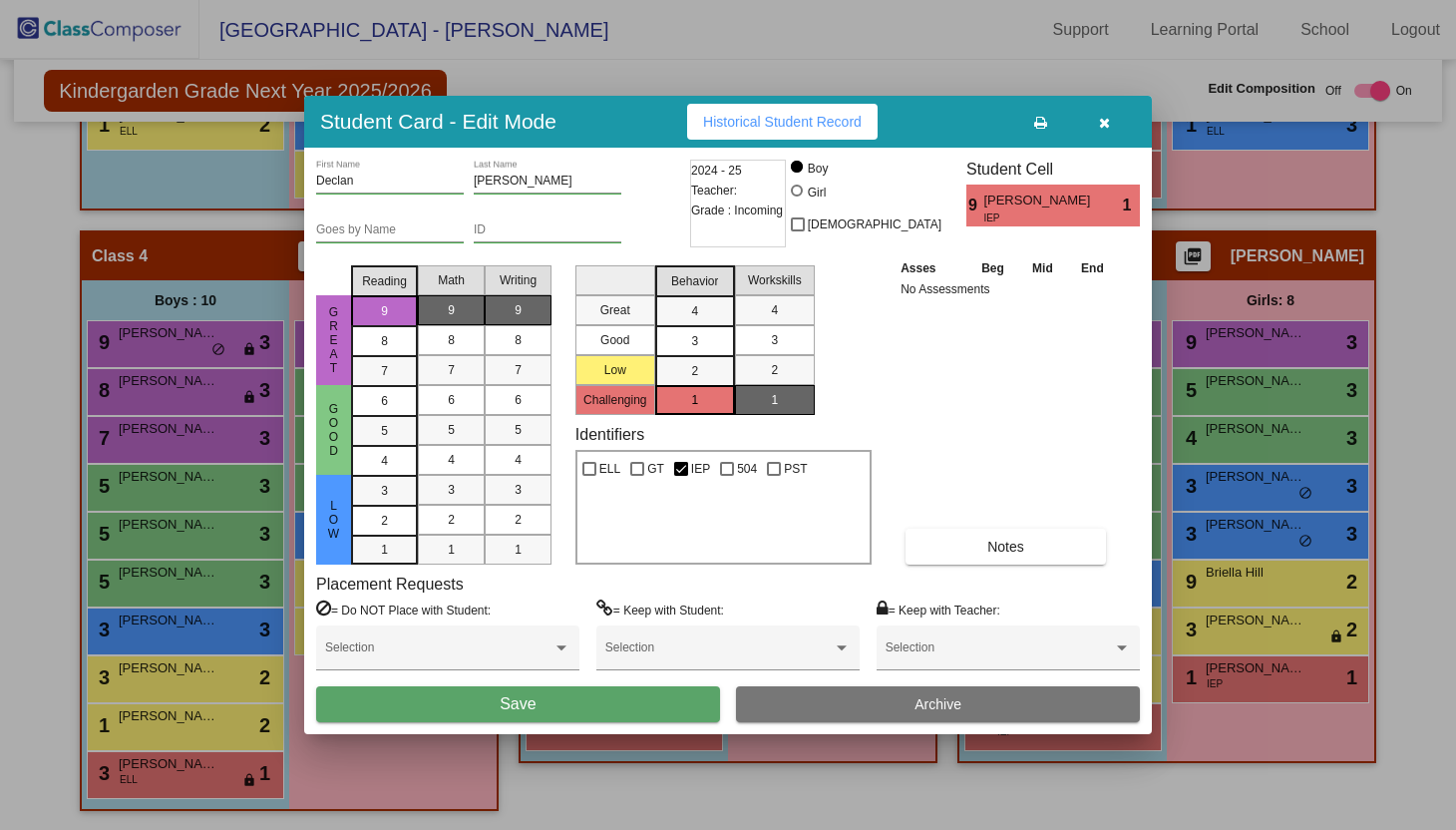 click on "Save" at bounding box center (518, 704) 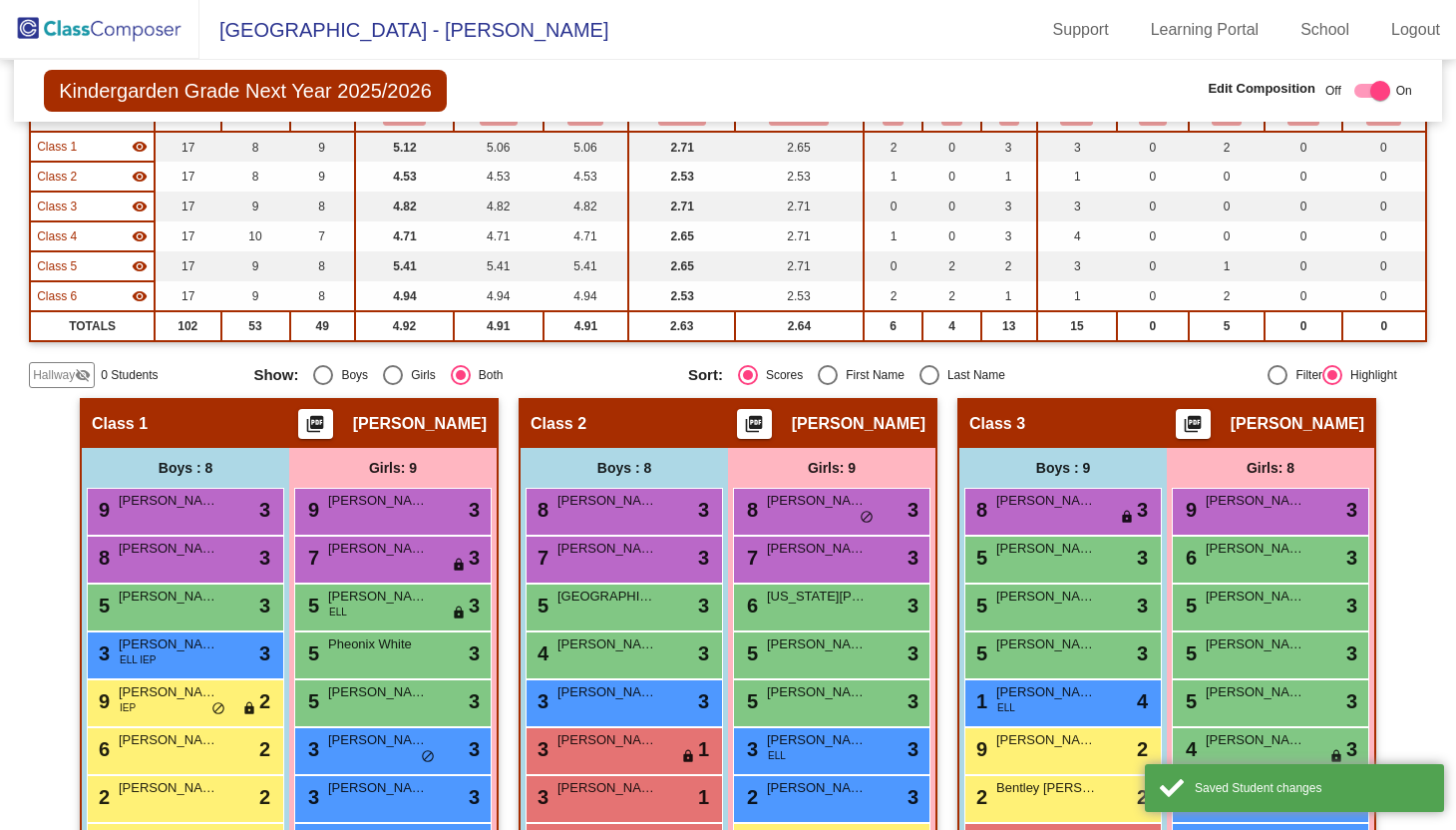 scroll, scrollTop: 0, scrollLeft: 0, axis: both 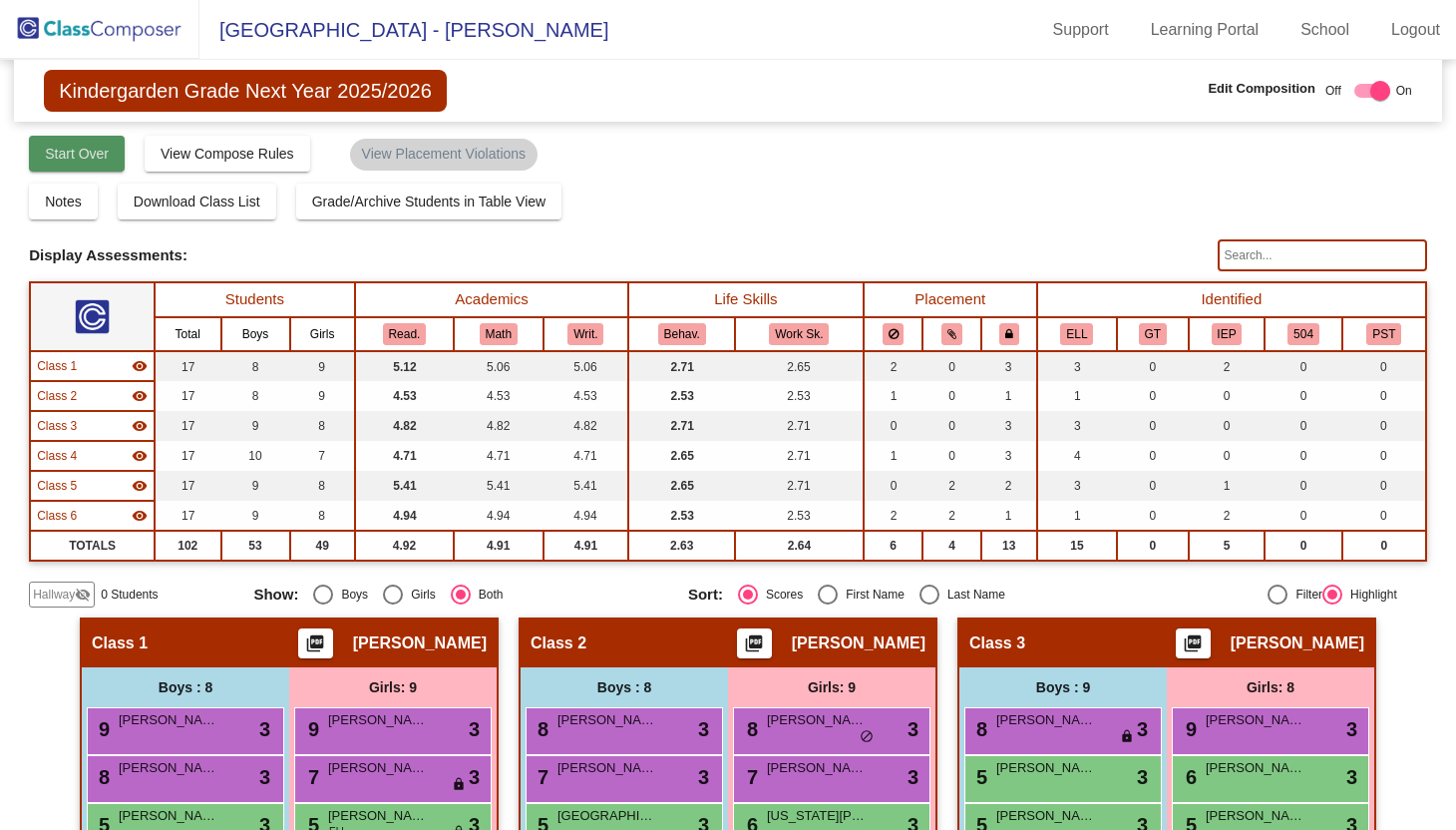 click on "Start Over" 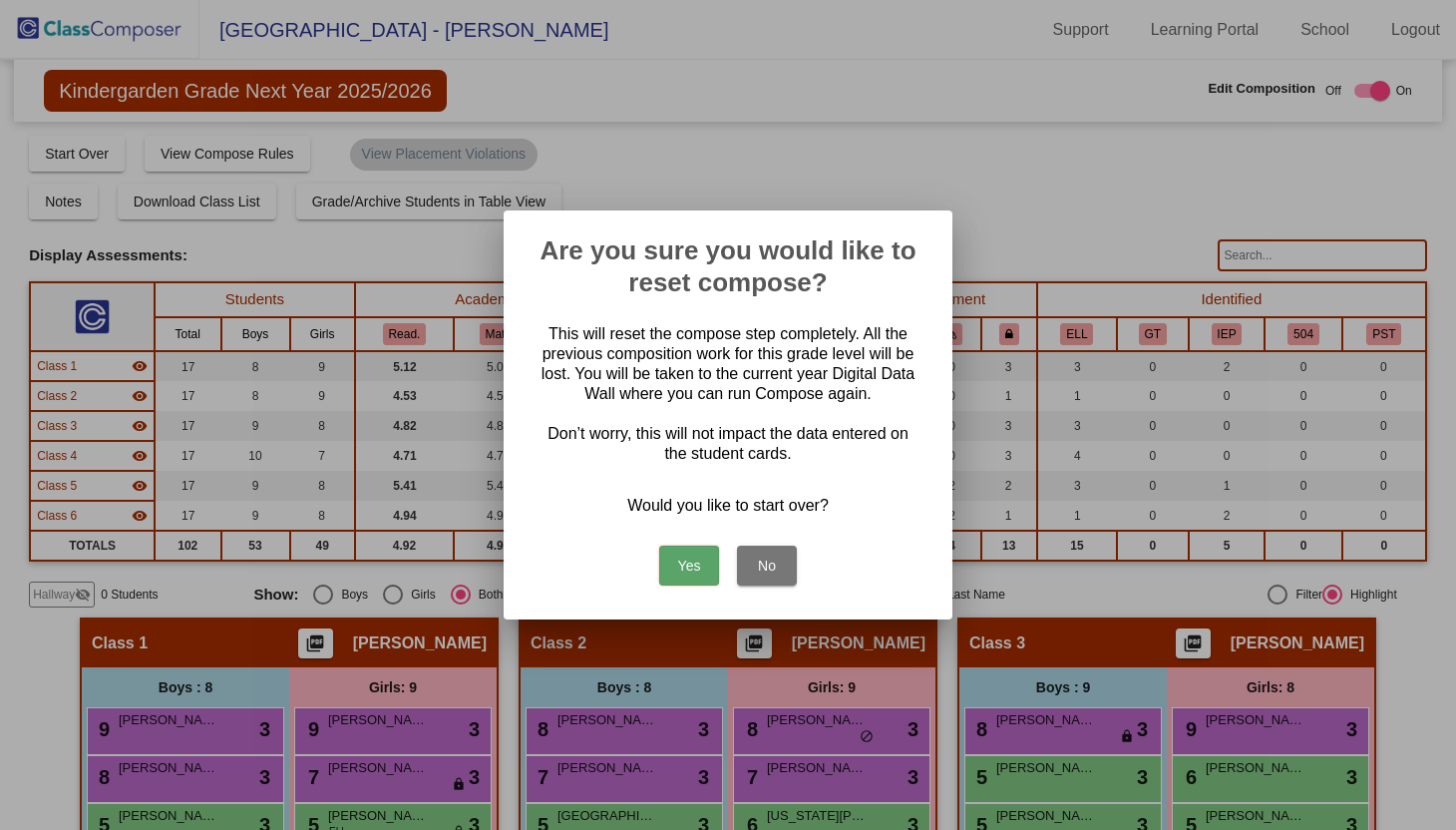 click on "Yes" at bounding box center (689, 566) 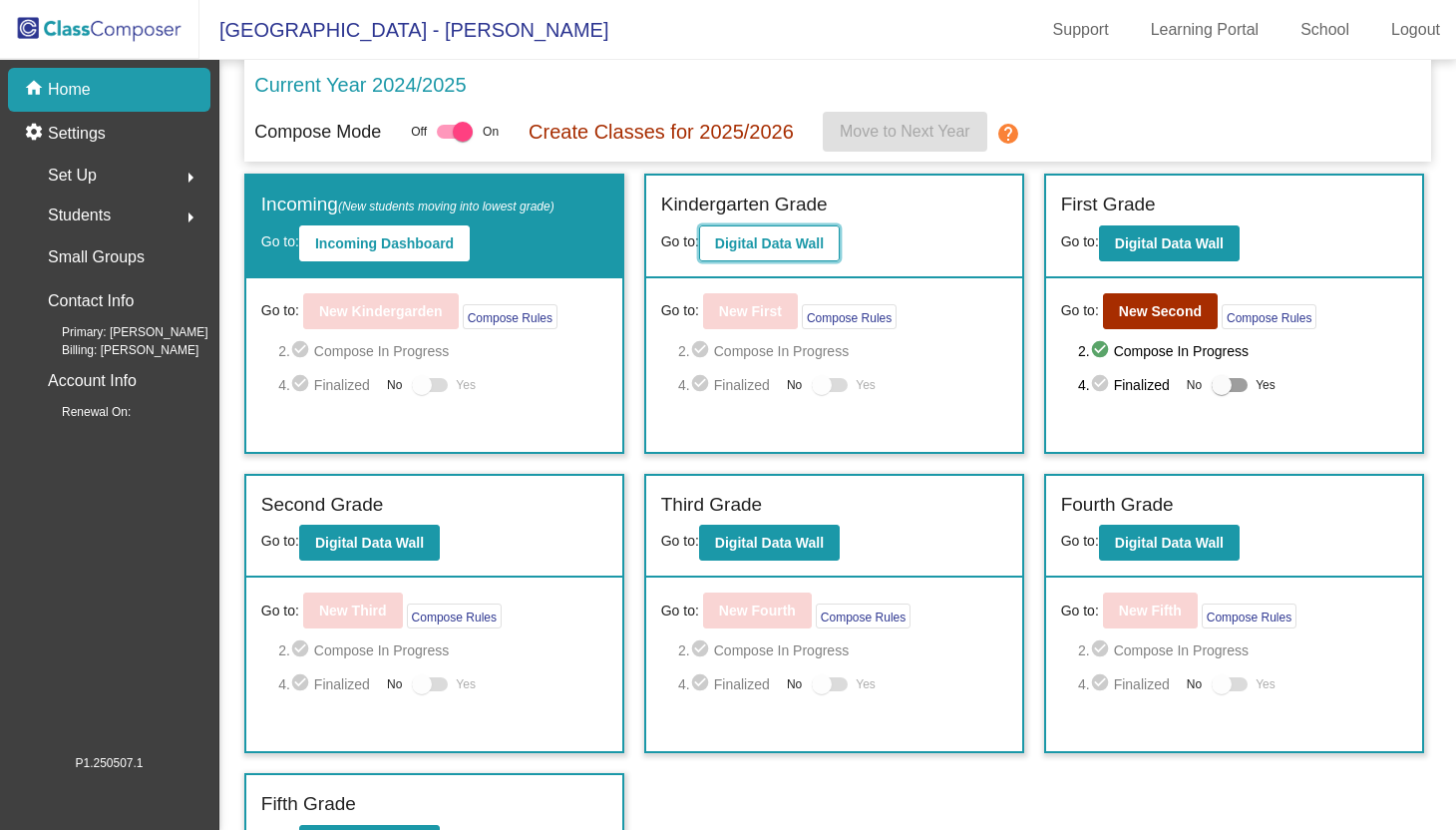 click on "Digital Data Wall" 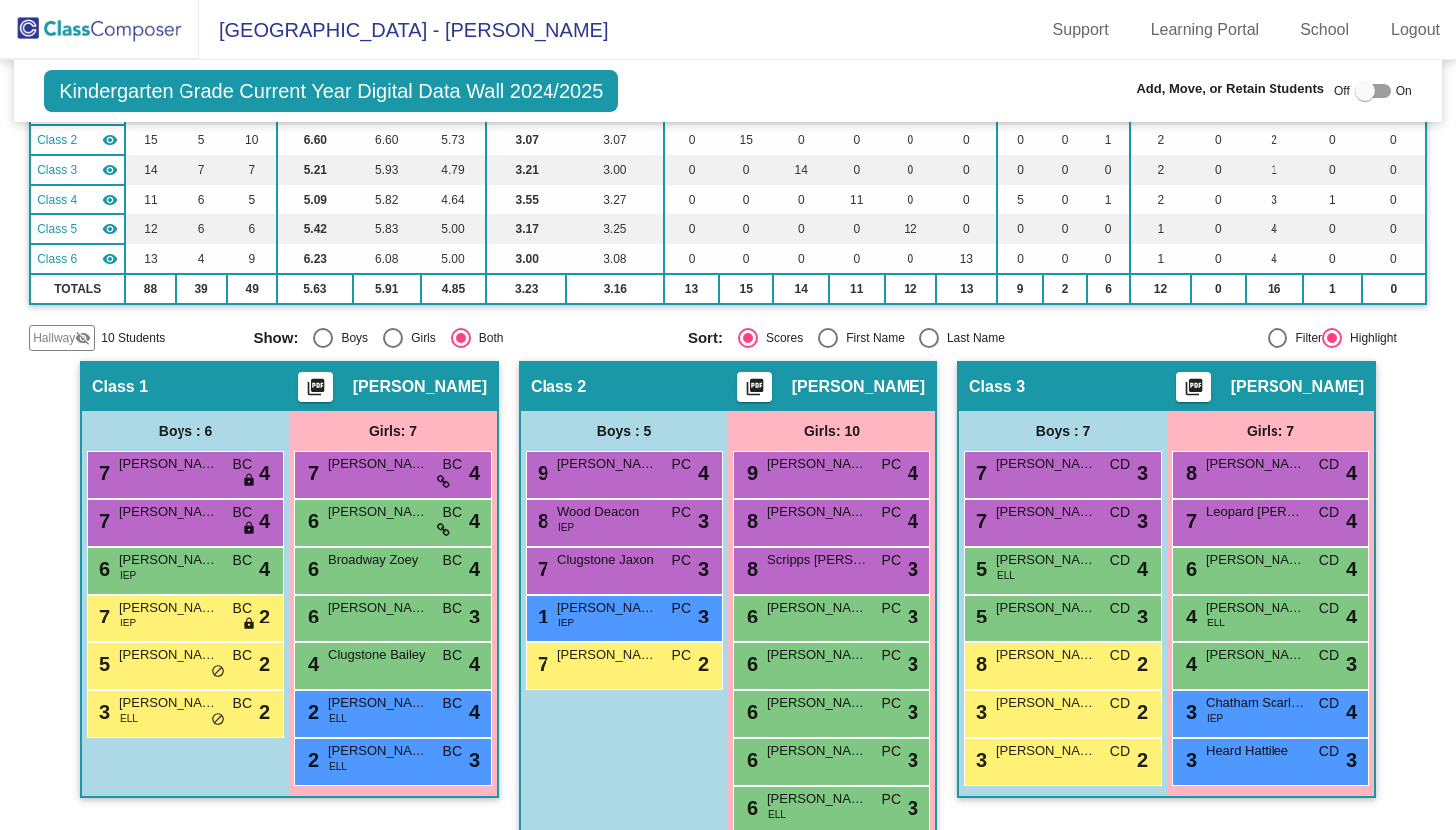 scroll, scrollTop: 0, scrollLeft: 0, axis: both 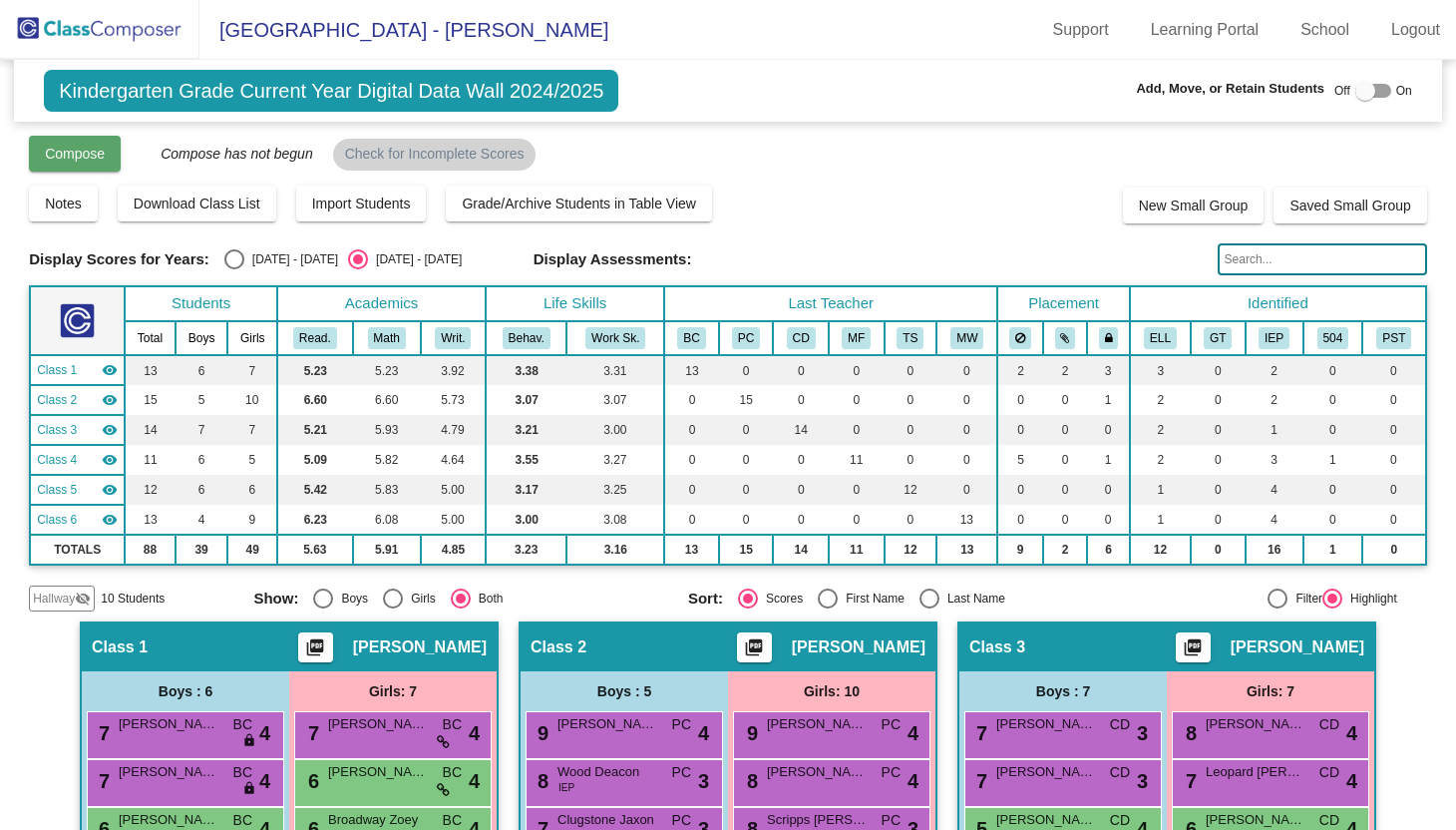click on "Compose" 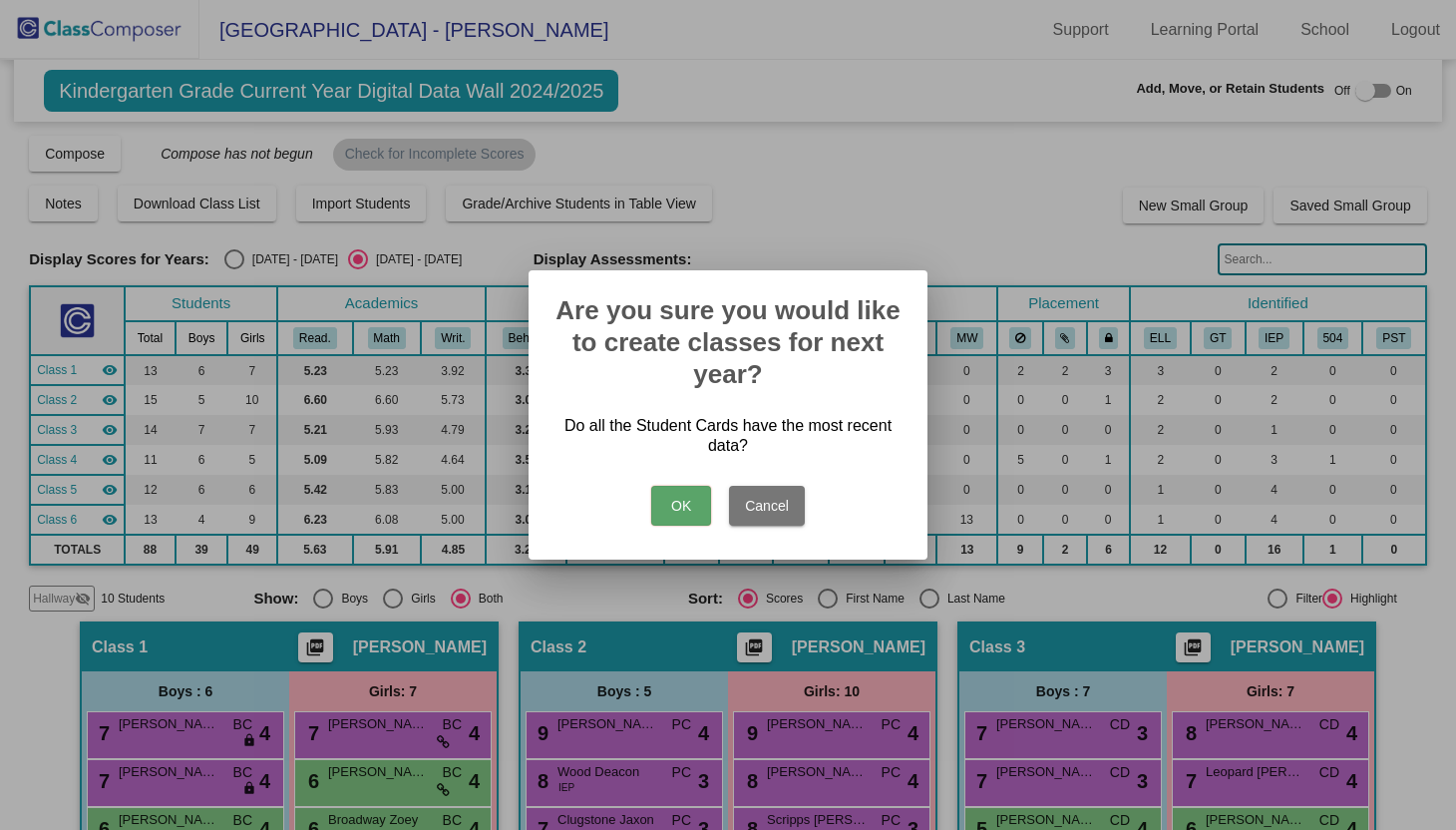 click on "OK" at bounding box center [681, 506] 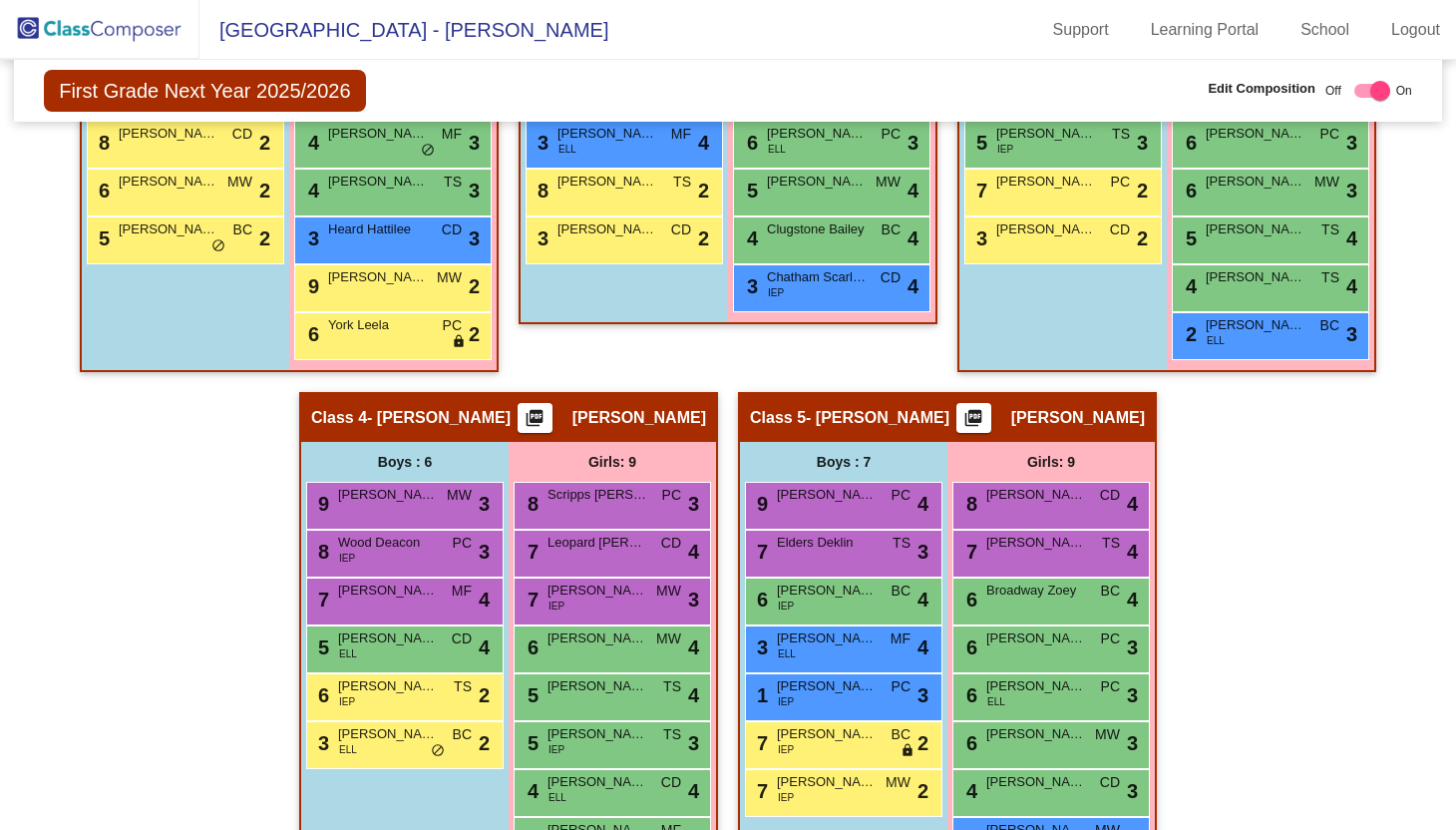 scroll, scrollTop: 862, scrollLeft: 0, axis: vertical 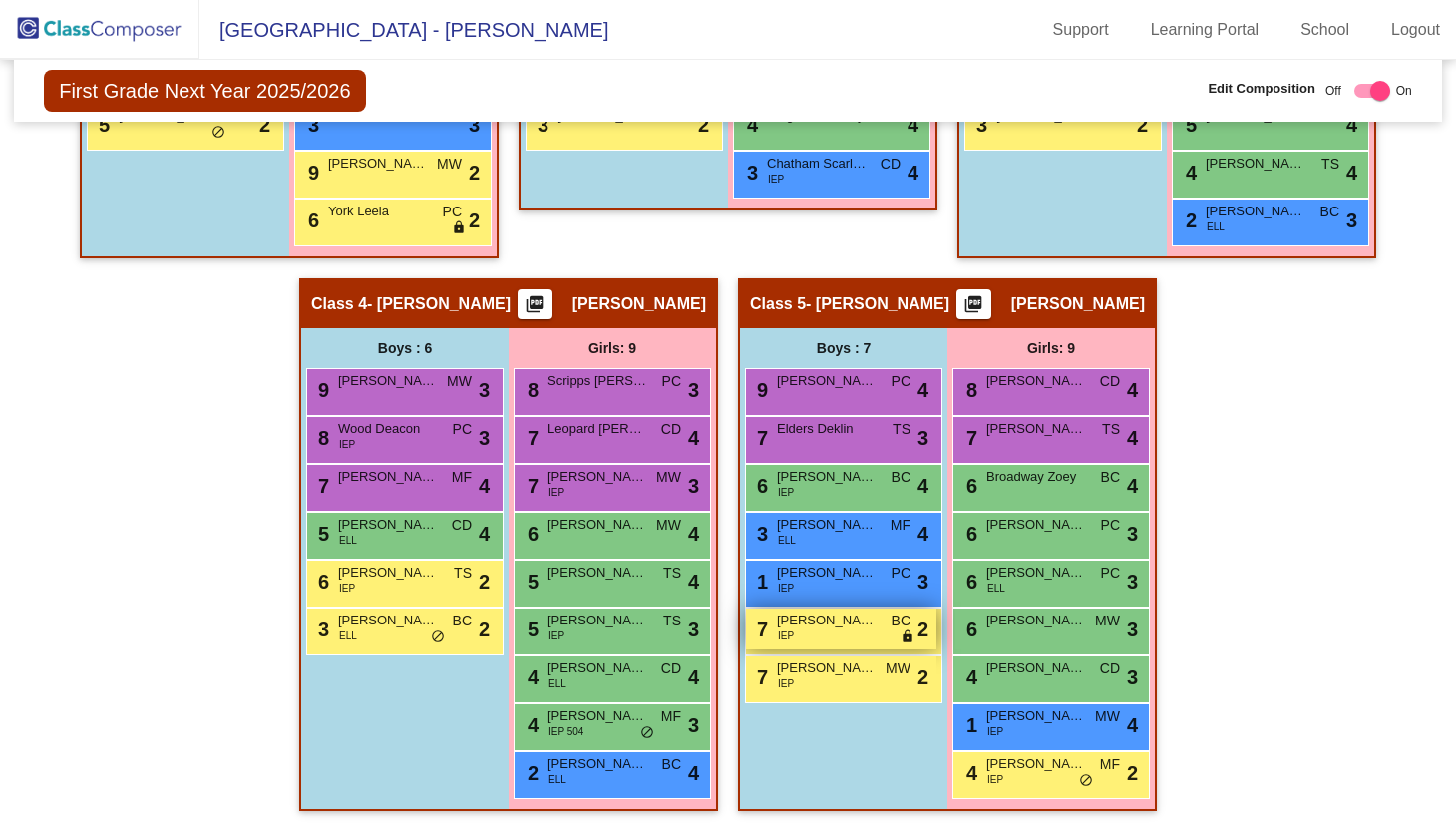 click on "7 [PERSON_NAME] [PERSON_NAME] IEP BC lock do_not_disturb_alt 2" at bounding box center (841, 628) 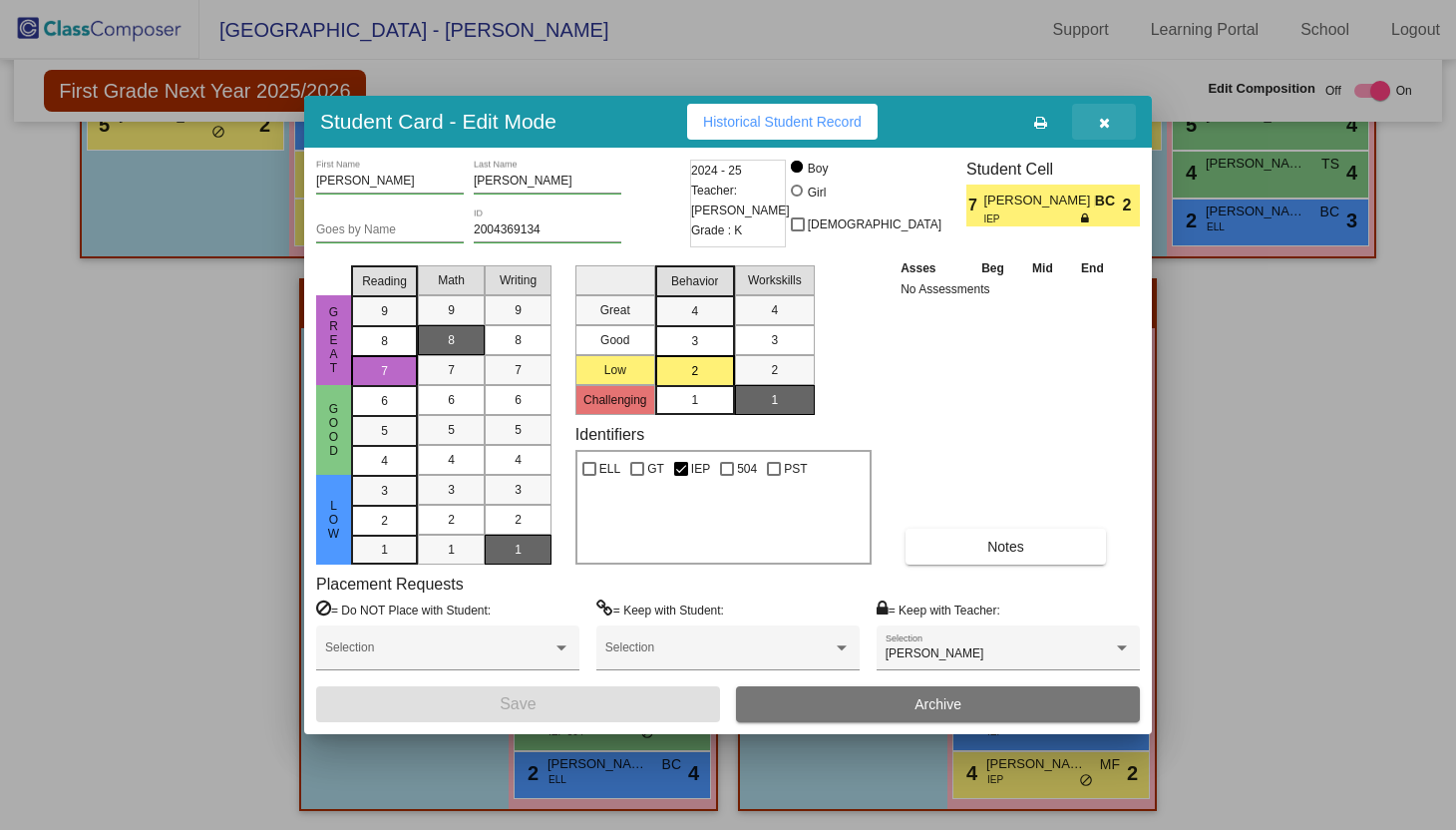 click at bounding box center [1104, 122] 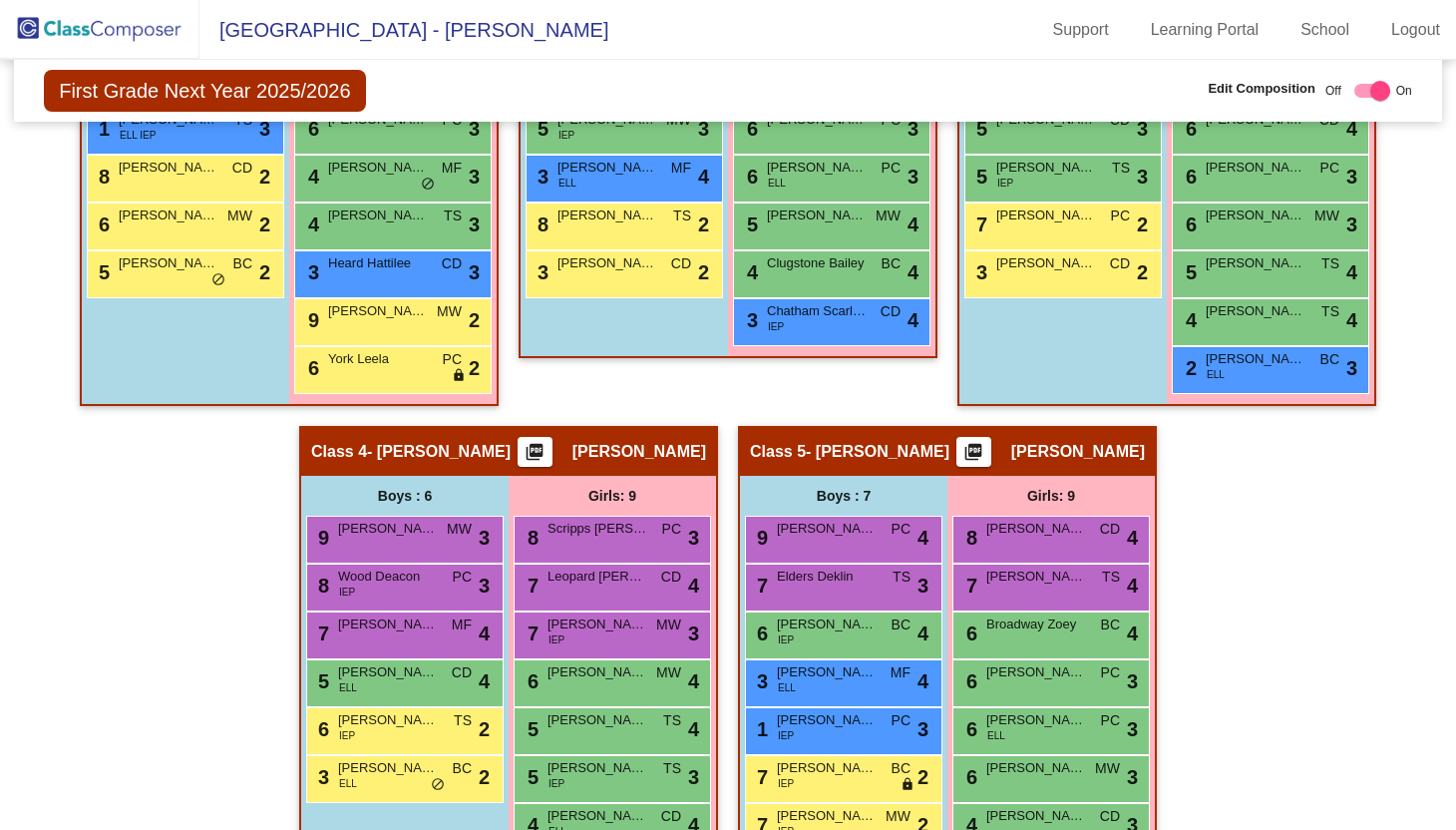 scroll, scrollTop: 0, scrollLeft: 0, axis: both 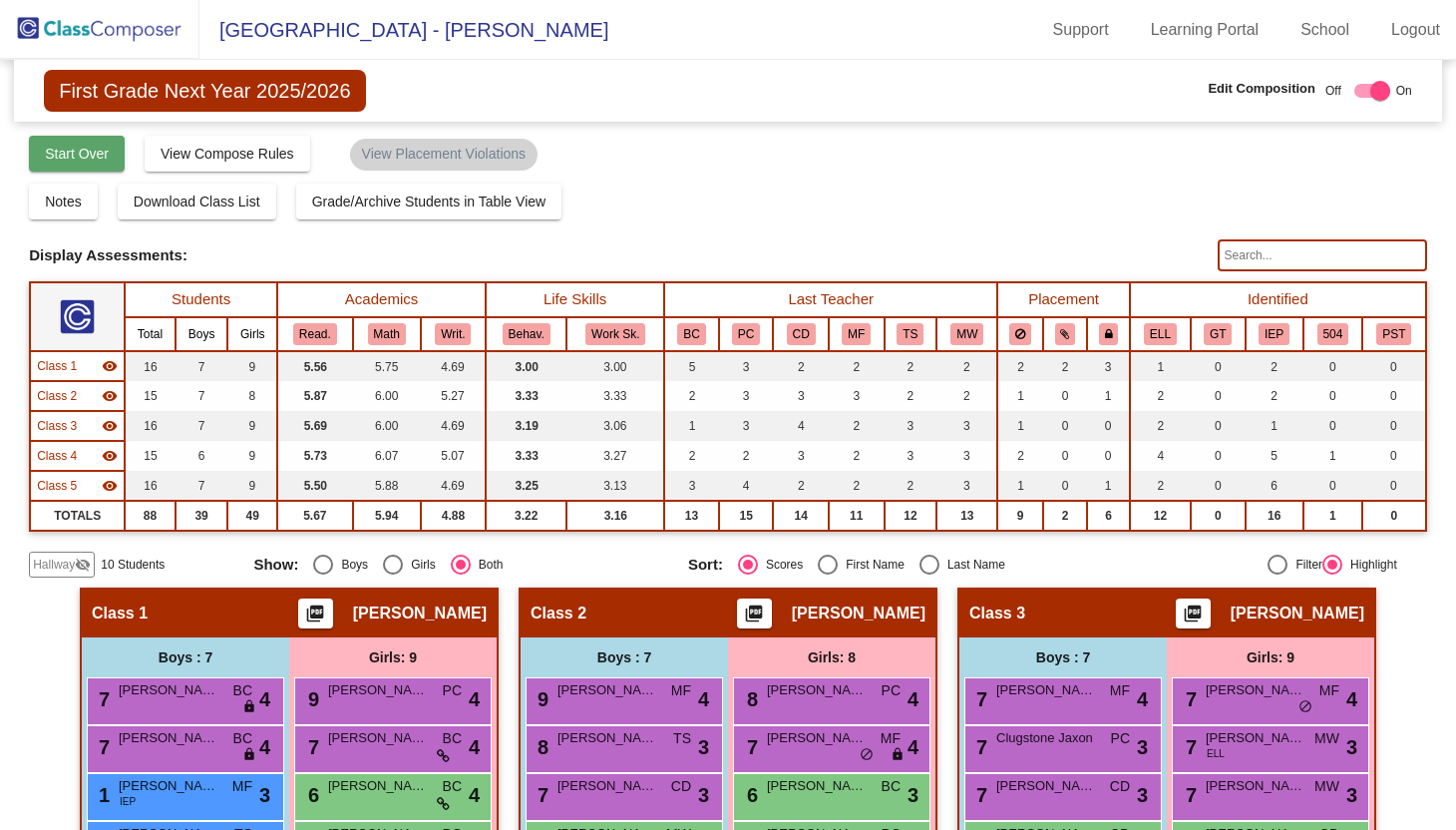 click on "Start Over" 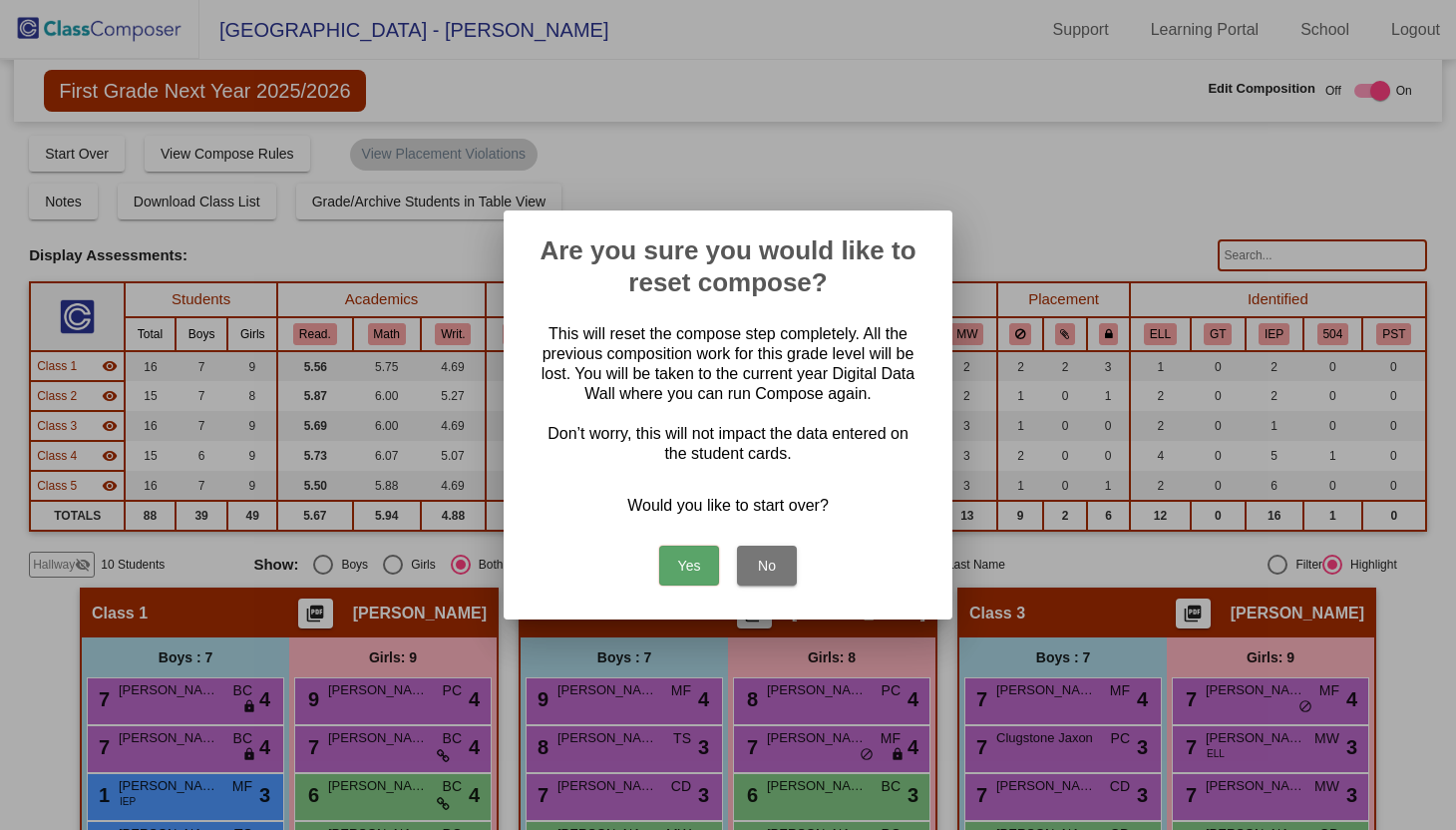 click on "Yes" at bounding box center [689, 566] 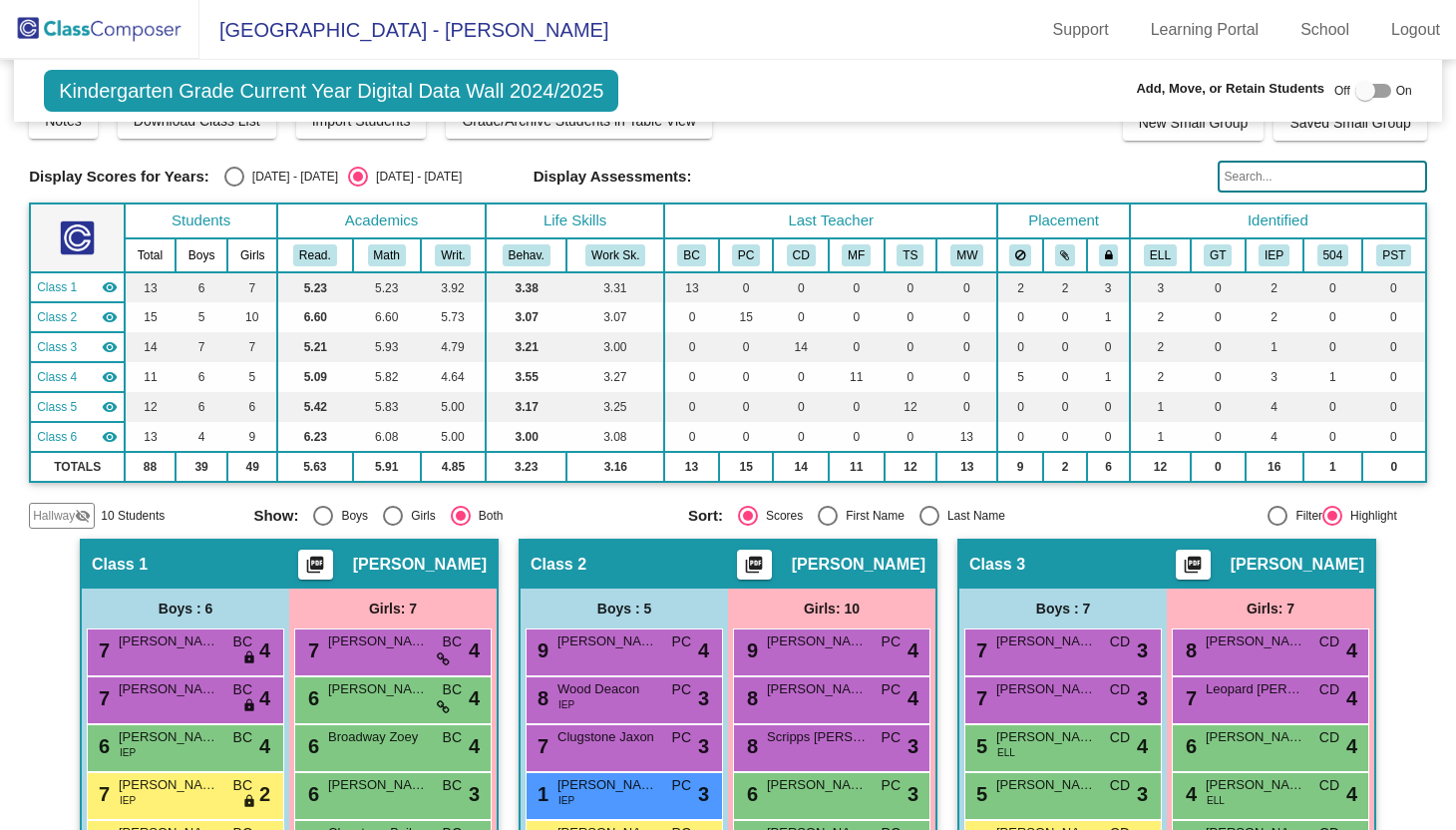 scroll, scrollTop: 0, scrollLeft: 0, axis: both 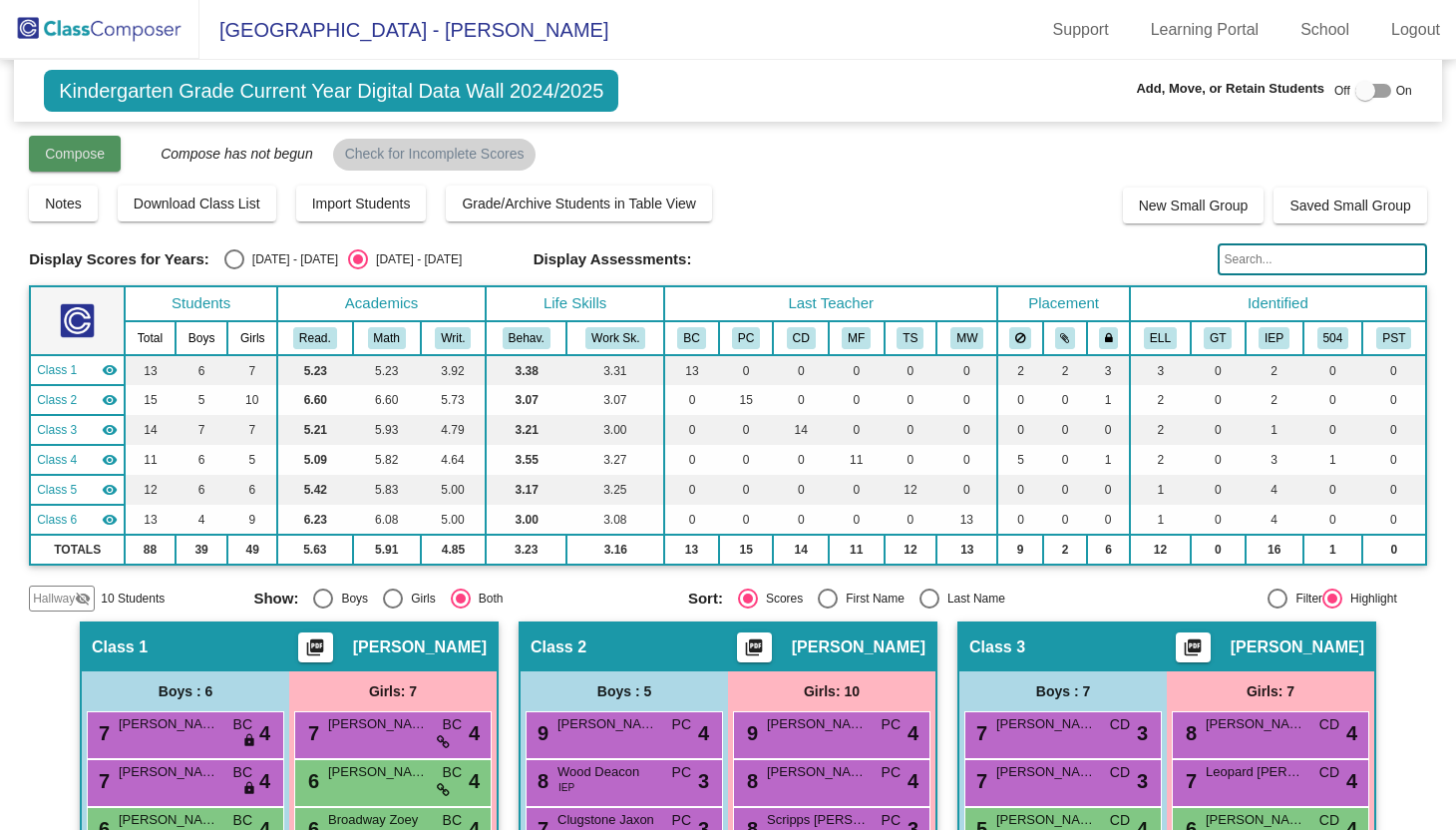 click on "Compose" 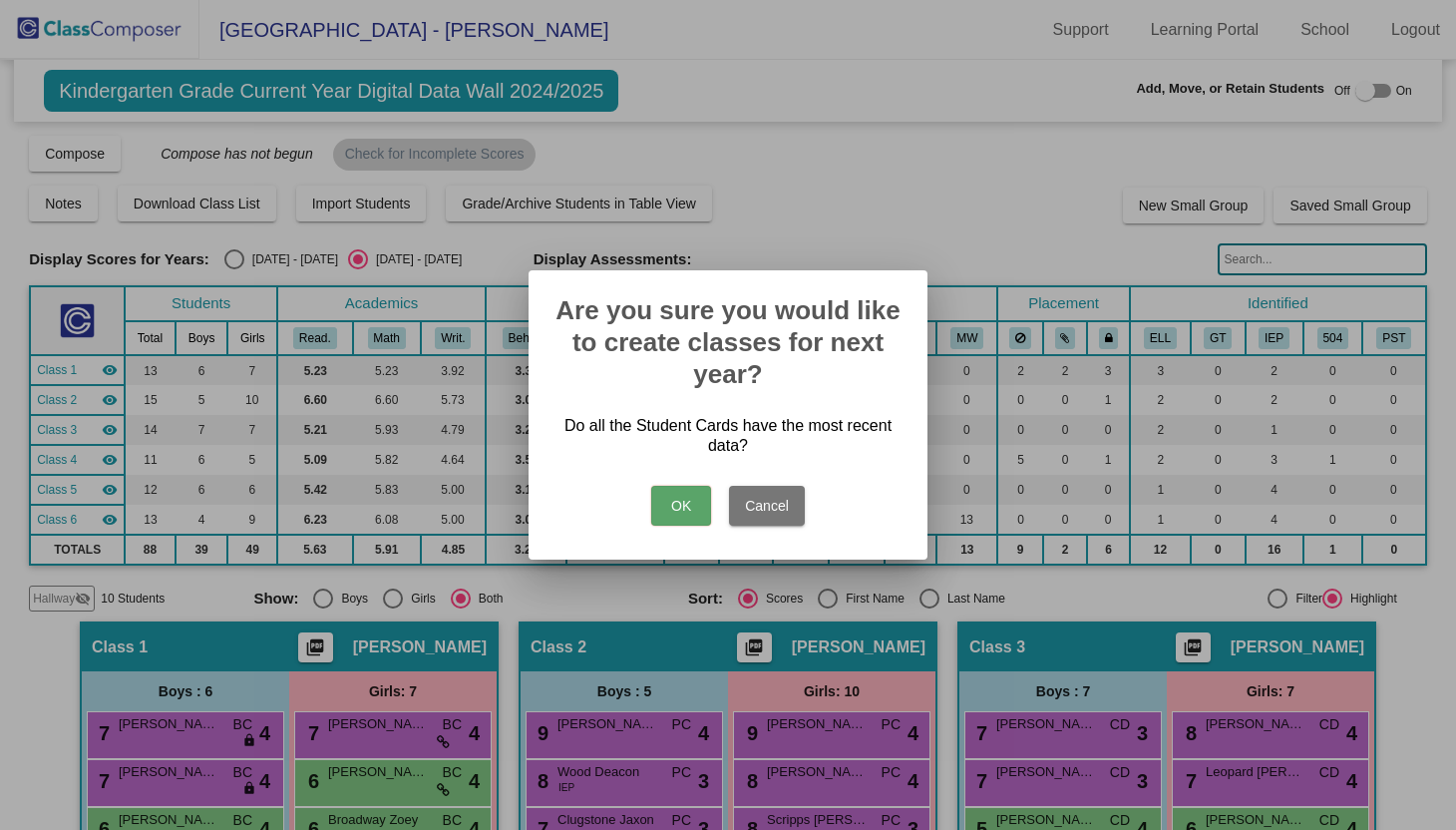 click on "OK" at bounding box center (681, 506) 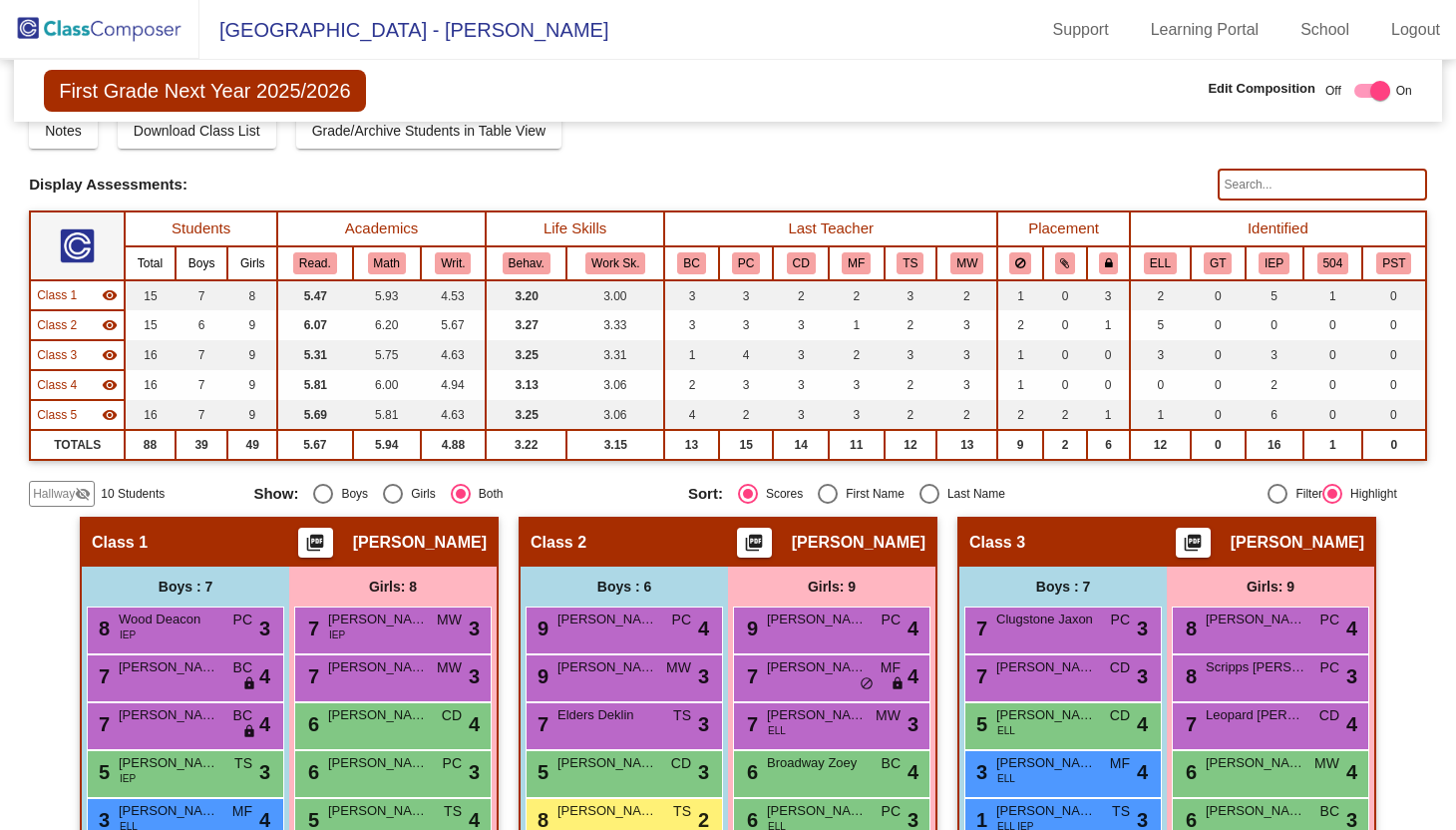 scroll, scrollTop: 0, scrollLeft: 0, axis: both 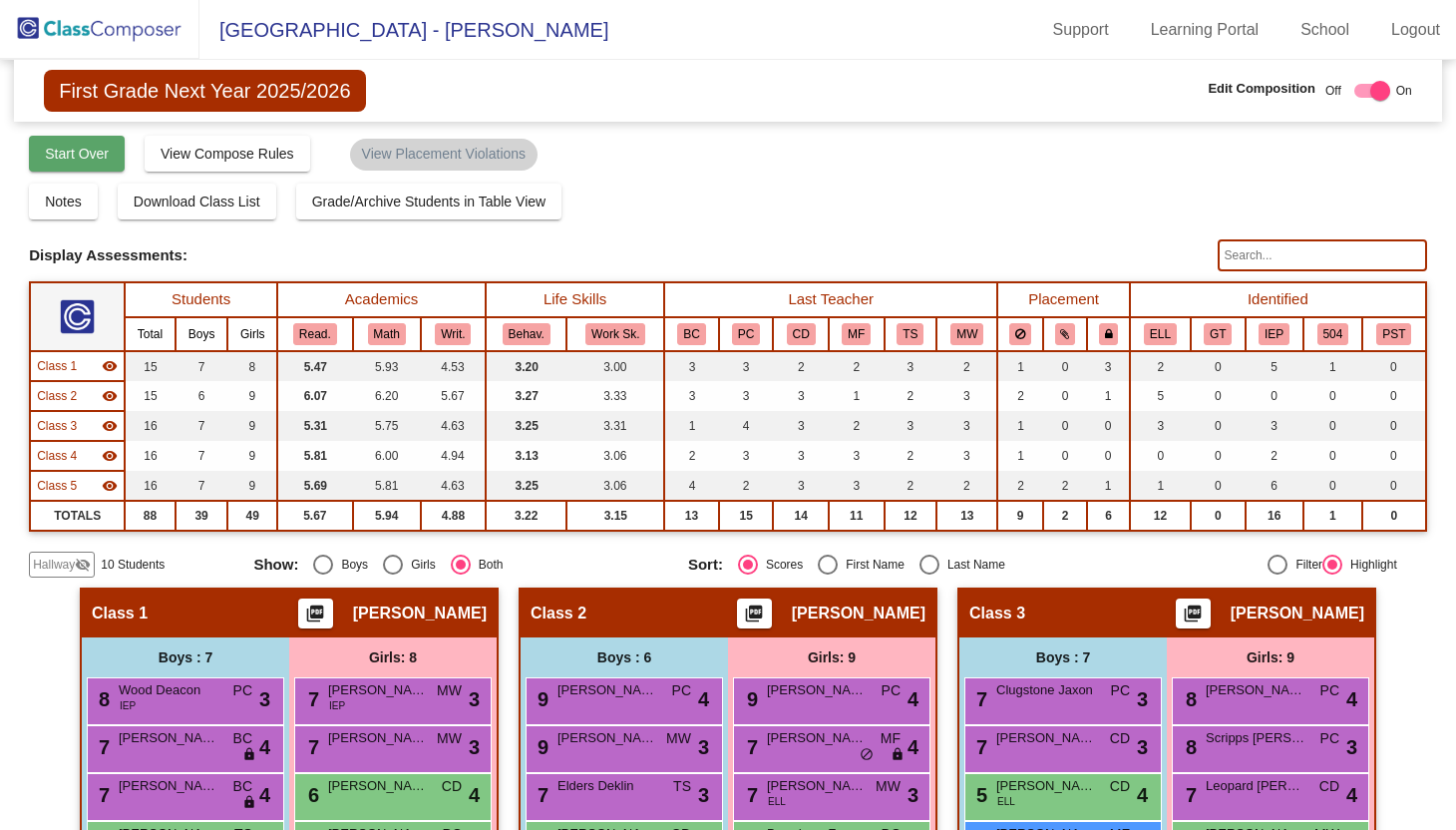 click on "Start Over" 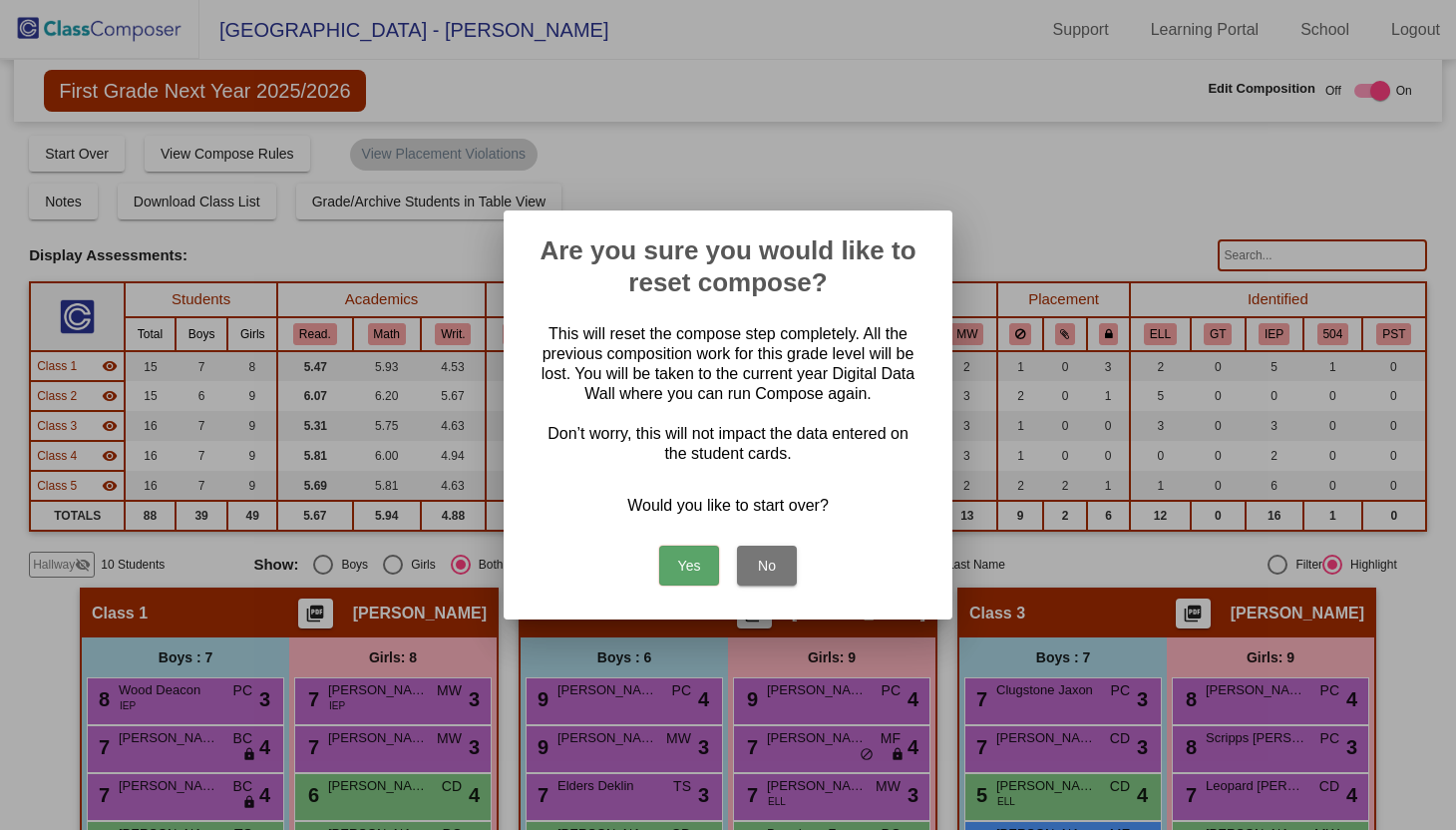 click on "Yes" at bounding box center [689, 566] 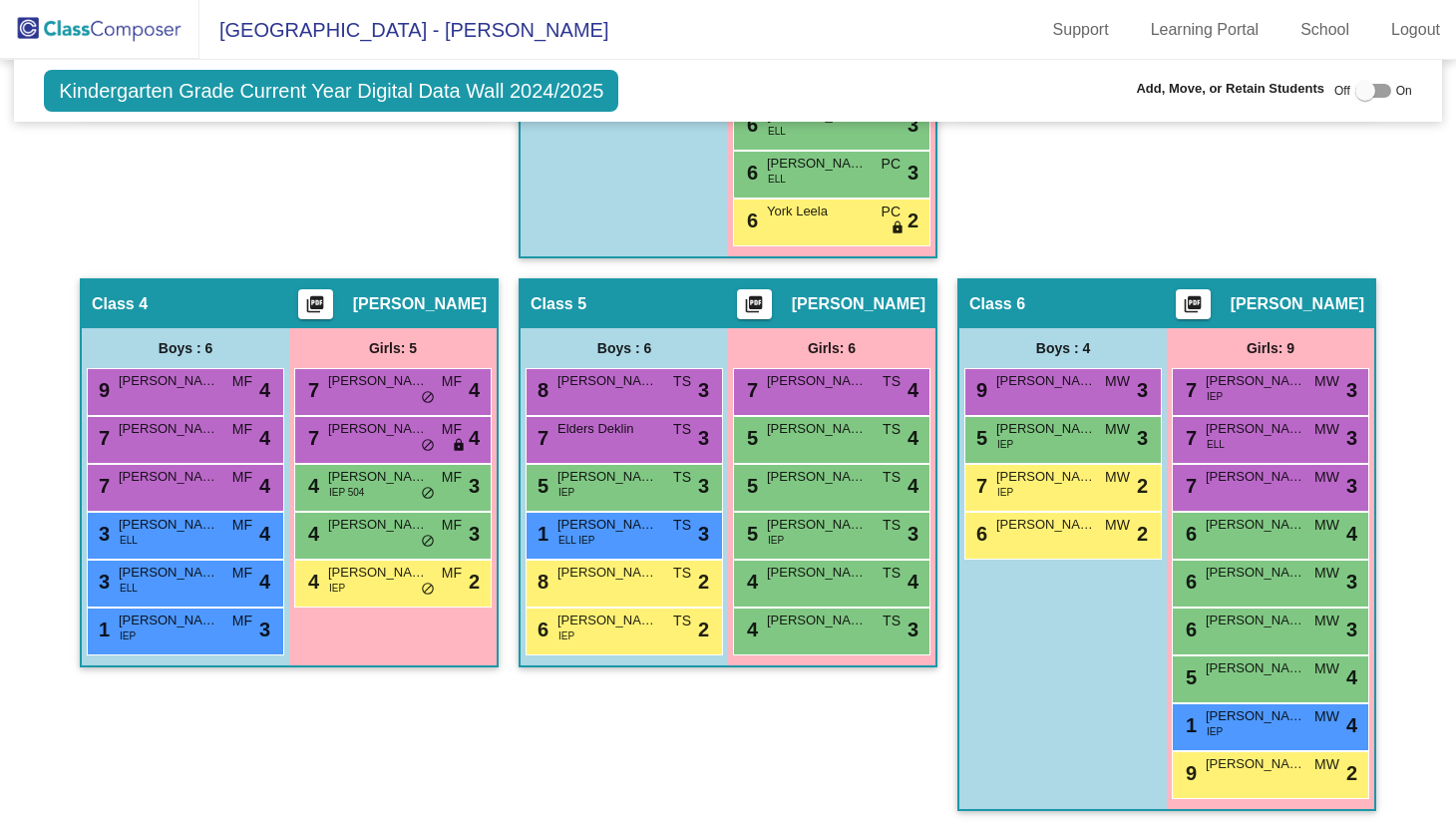scroll, scrollTop: 672, scrollLeft: 0, axis: vertical 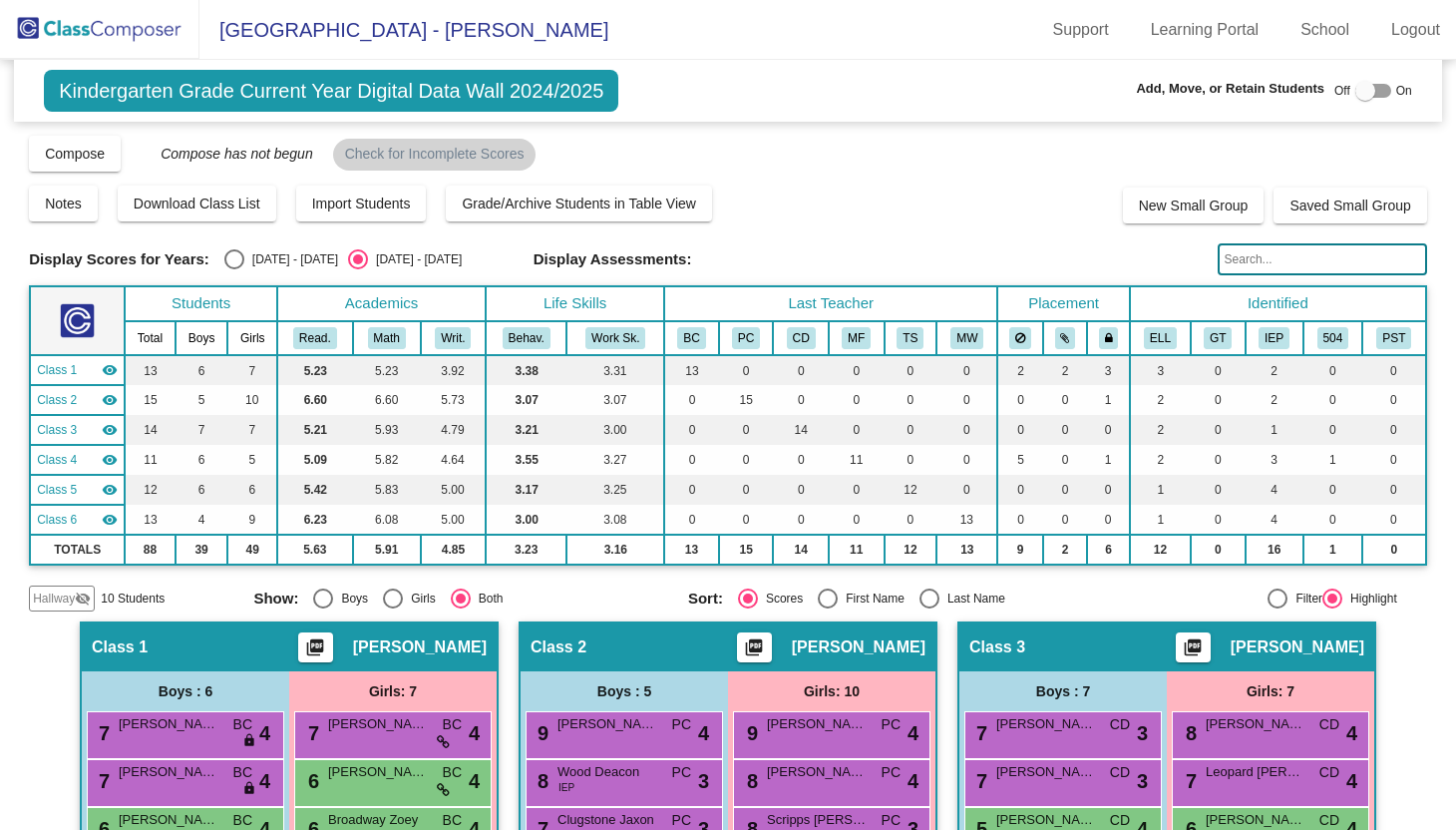click at bounding box center (100, 29) 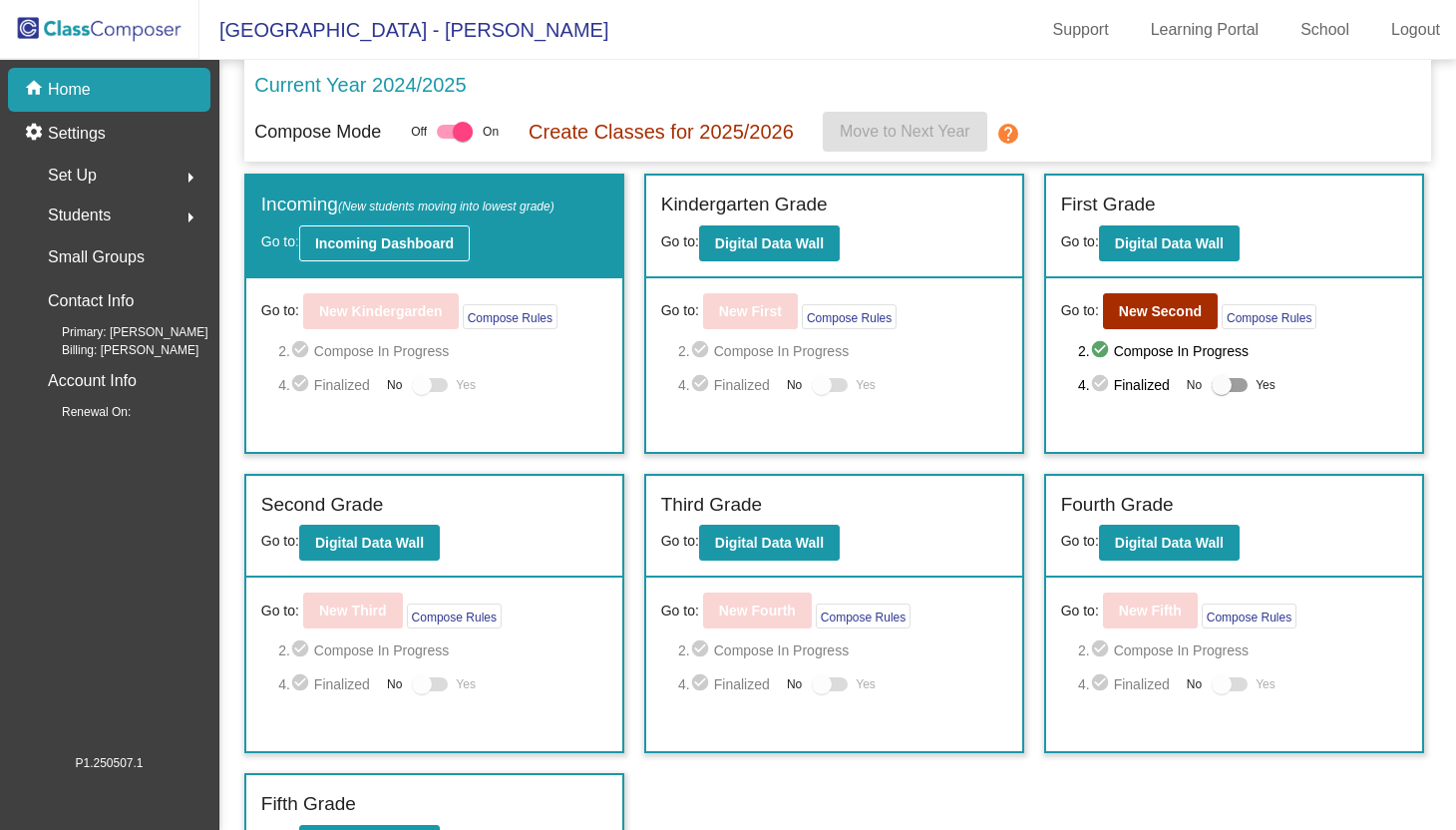 click on "Incoming Dashboard" 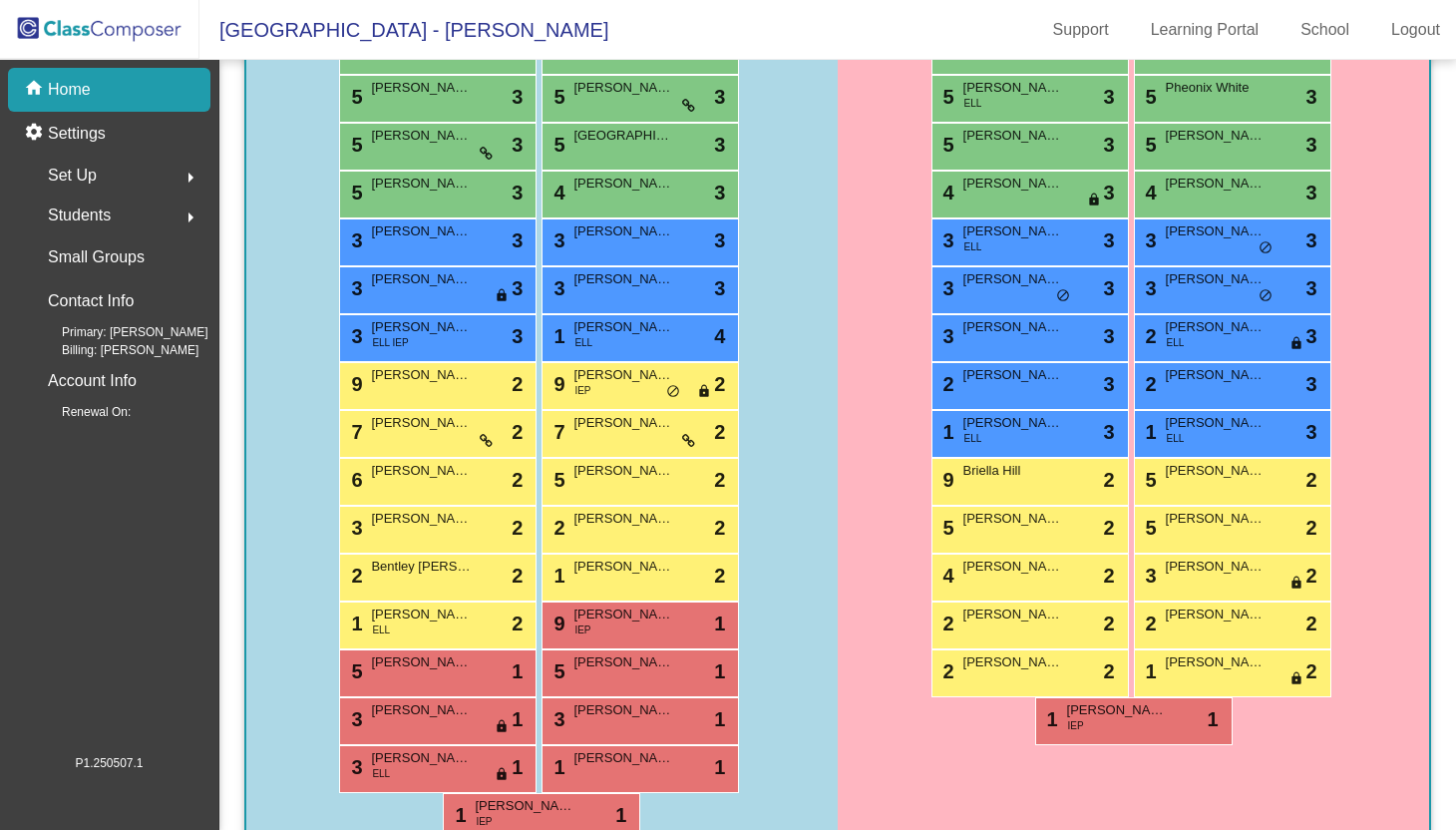 scroll, scrollTop: 1003, scrollLeft: 0, axis: vertical 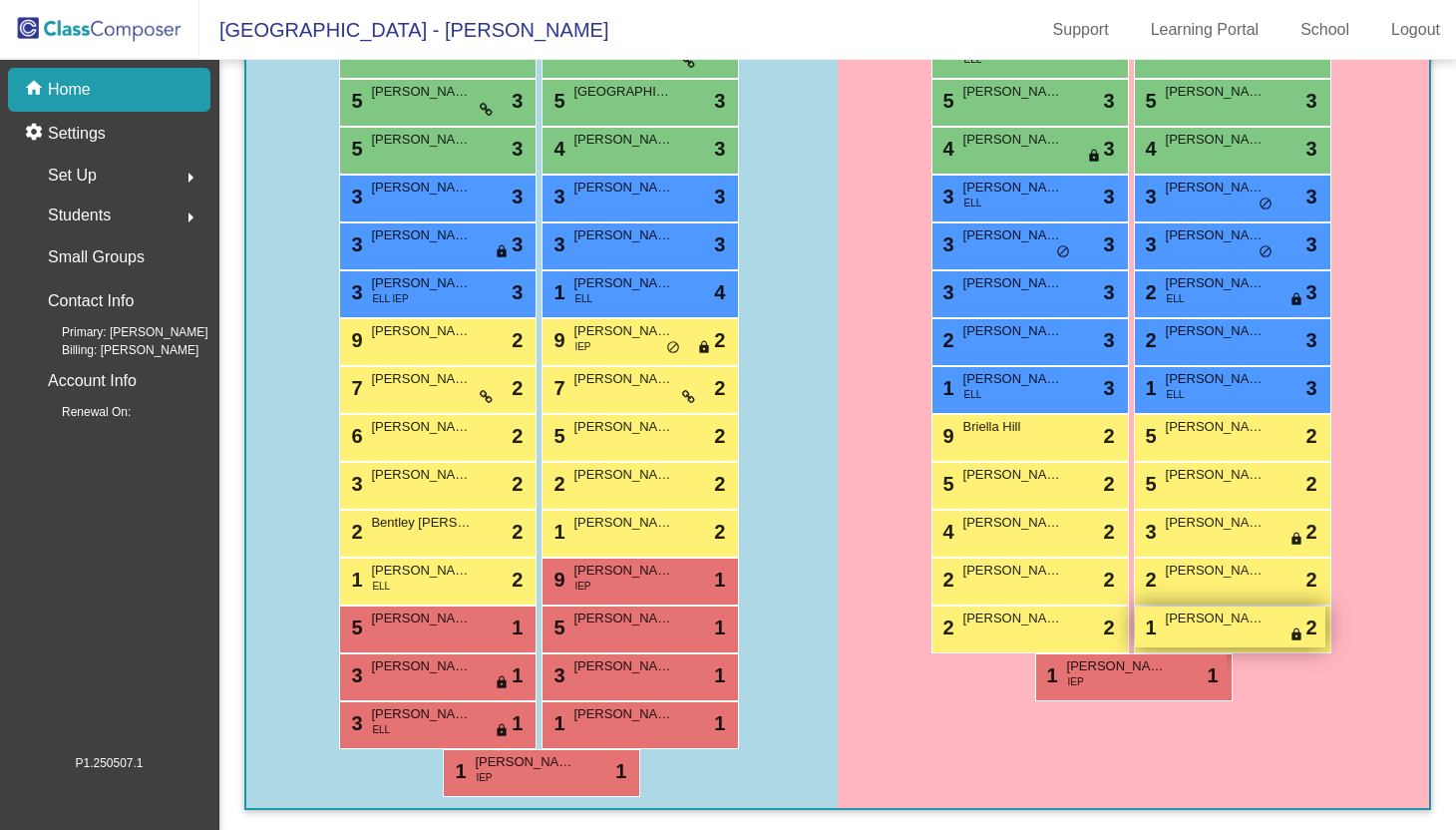 click on "1 [PERSON_NAME] lock do_not_disturb_alt 2" at bounding box center [1230, 626] 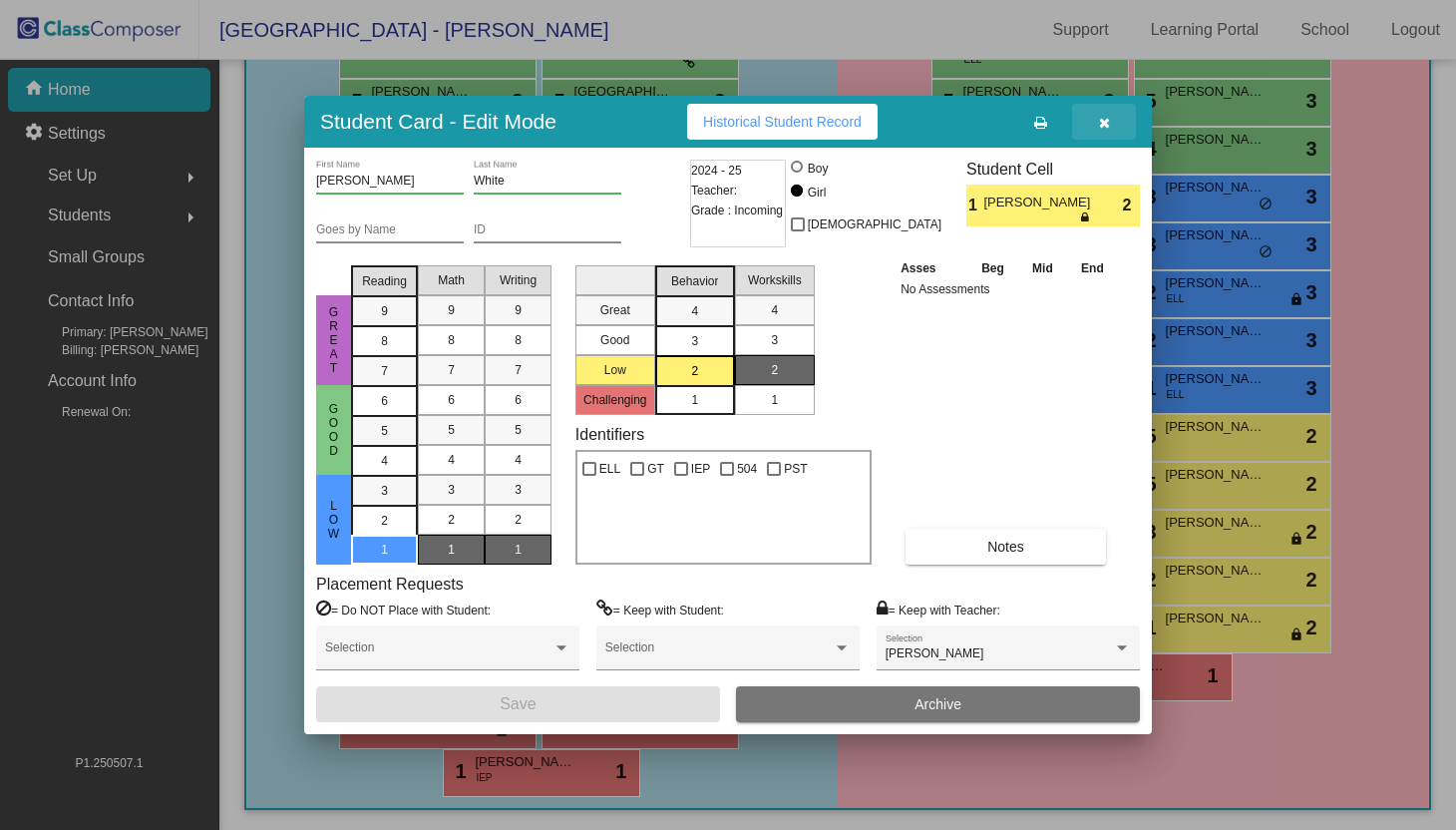 click at bounding box center [1104, 123] 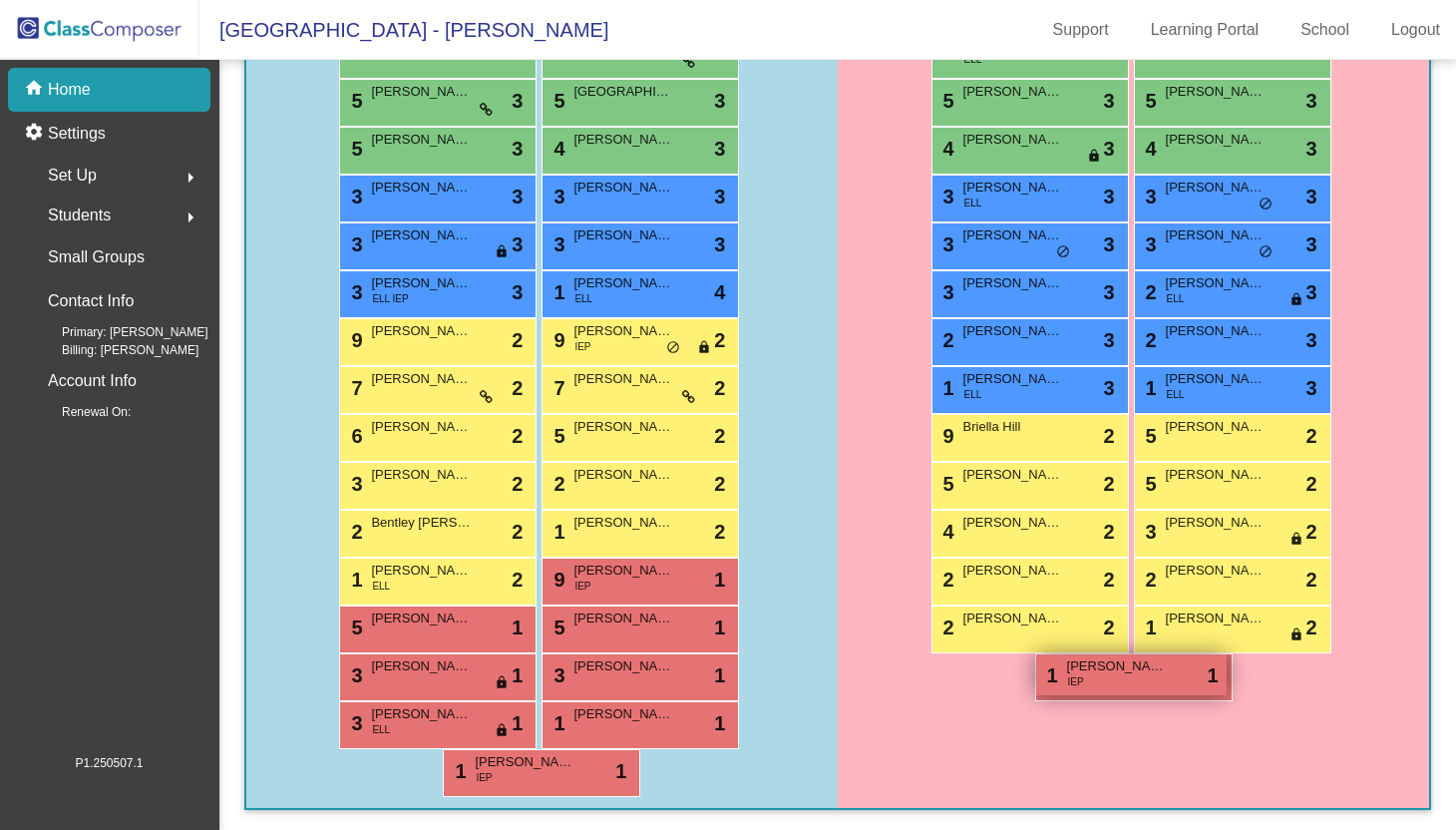 click on "[PERSON_NAME]" at bounding box center (1117, 666) 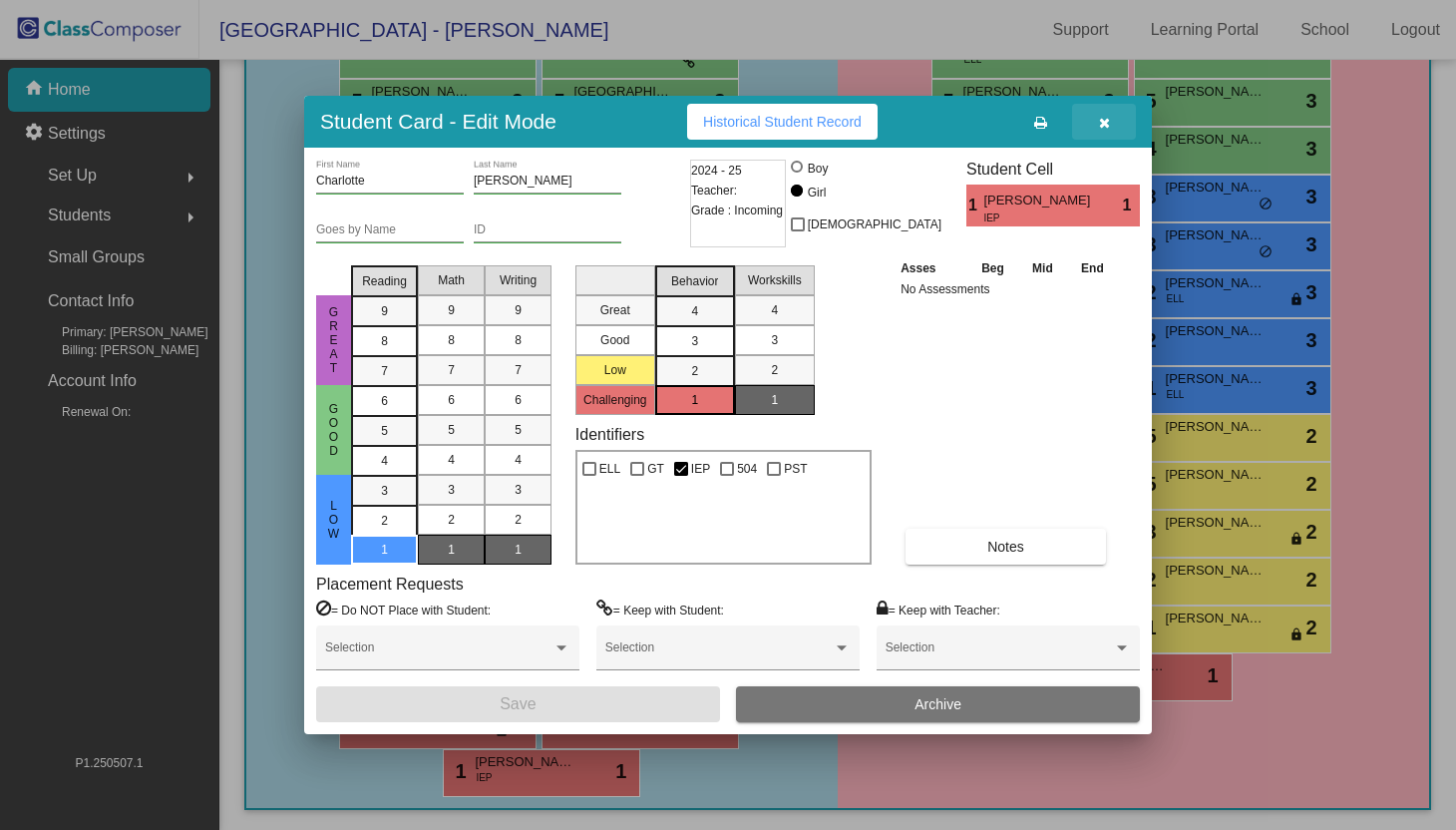 click at bounding box center (1104, 123) 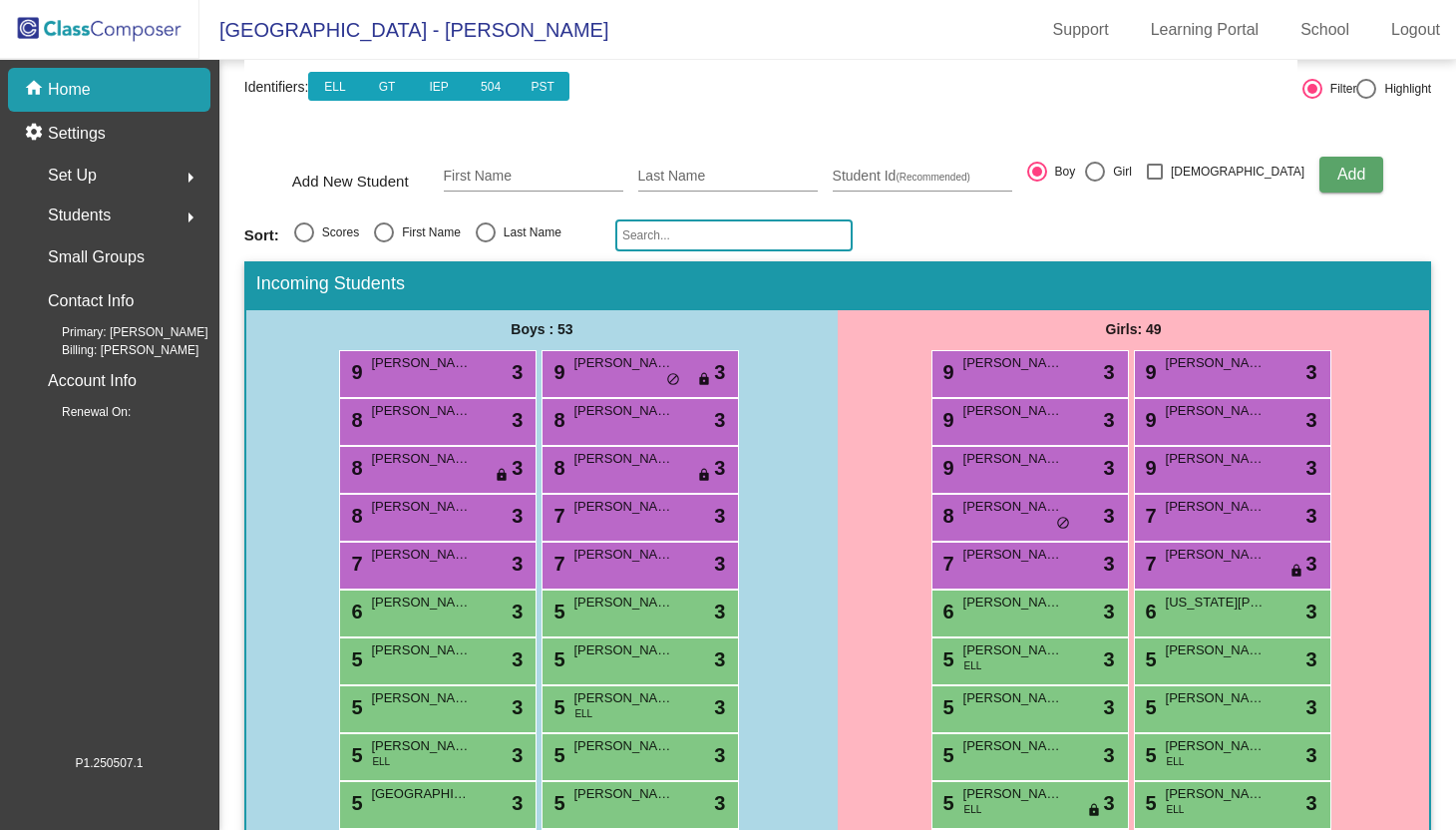 scroll, scrollTop: 0, scrollLeft: 0, axis: both 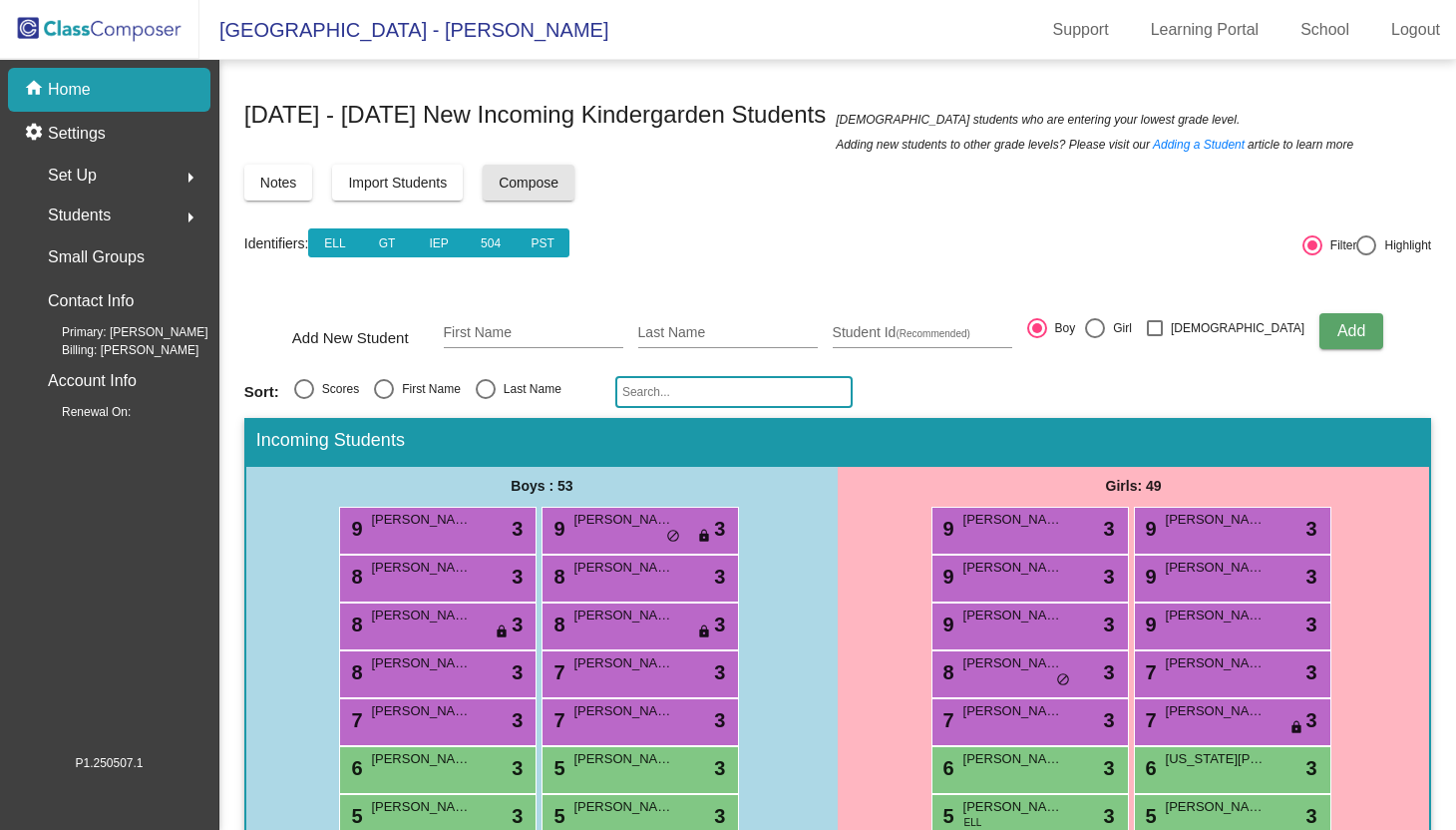 click on "Compose" 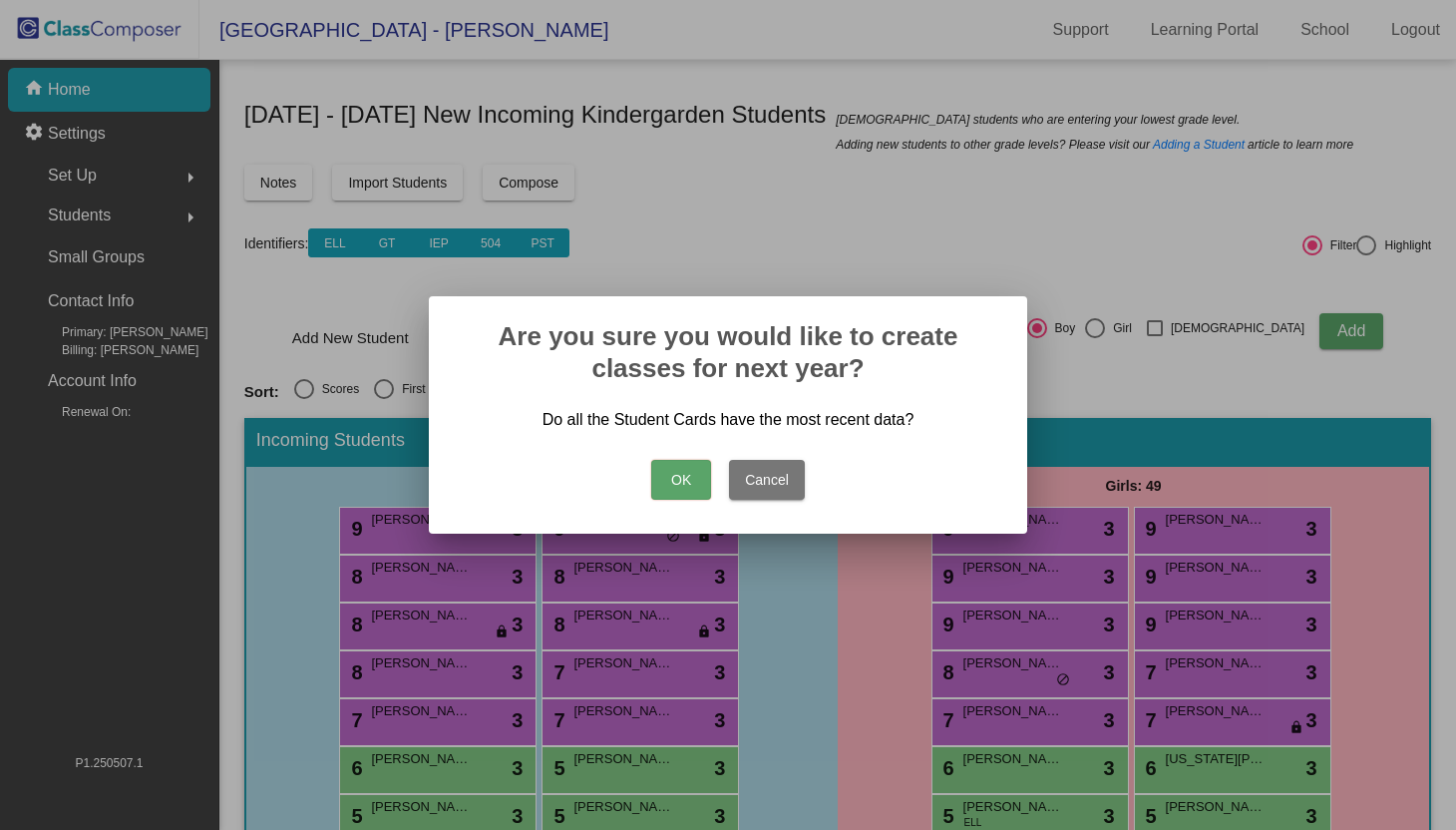 click on "OK" at bounding box center (681, 480) 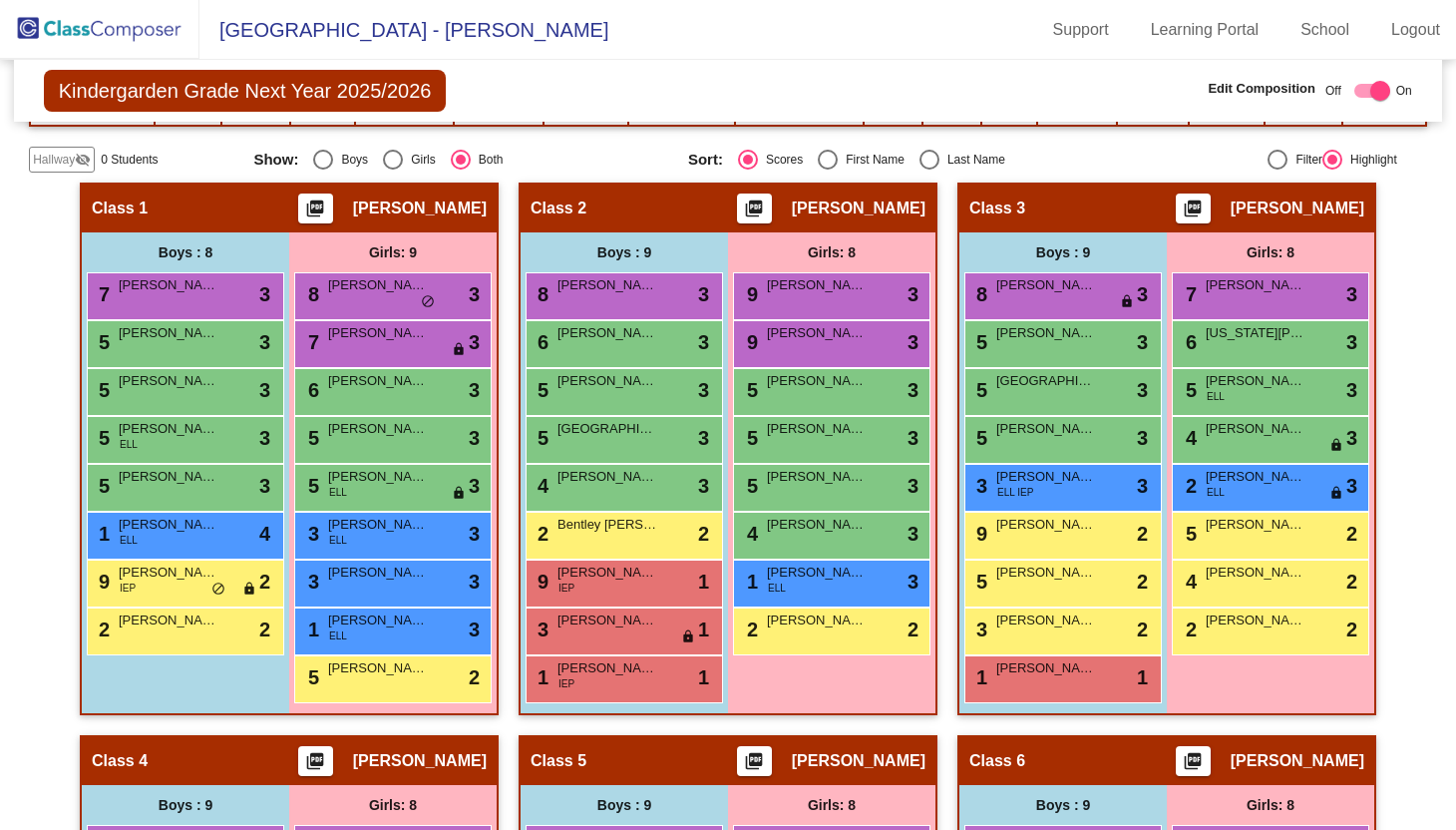 scroll, scrollTop: 433, scrollLeft: 0, axis: vertical 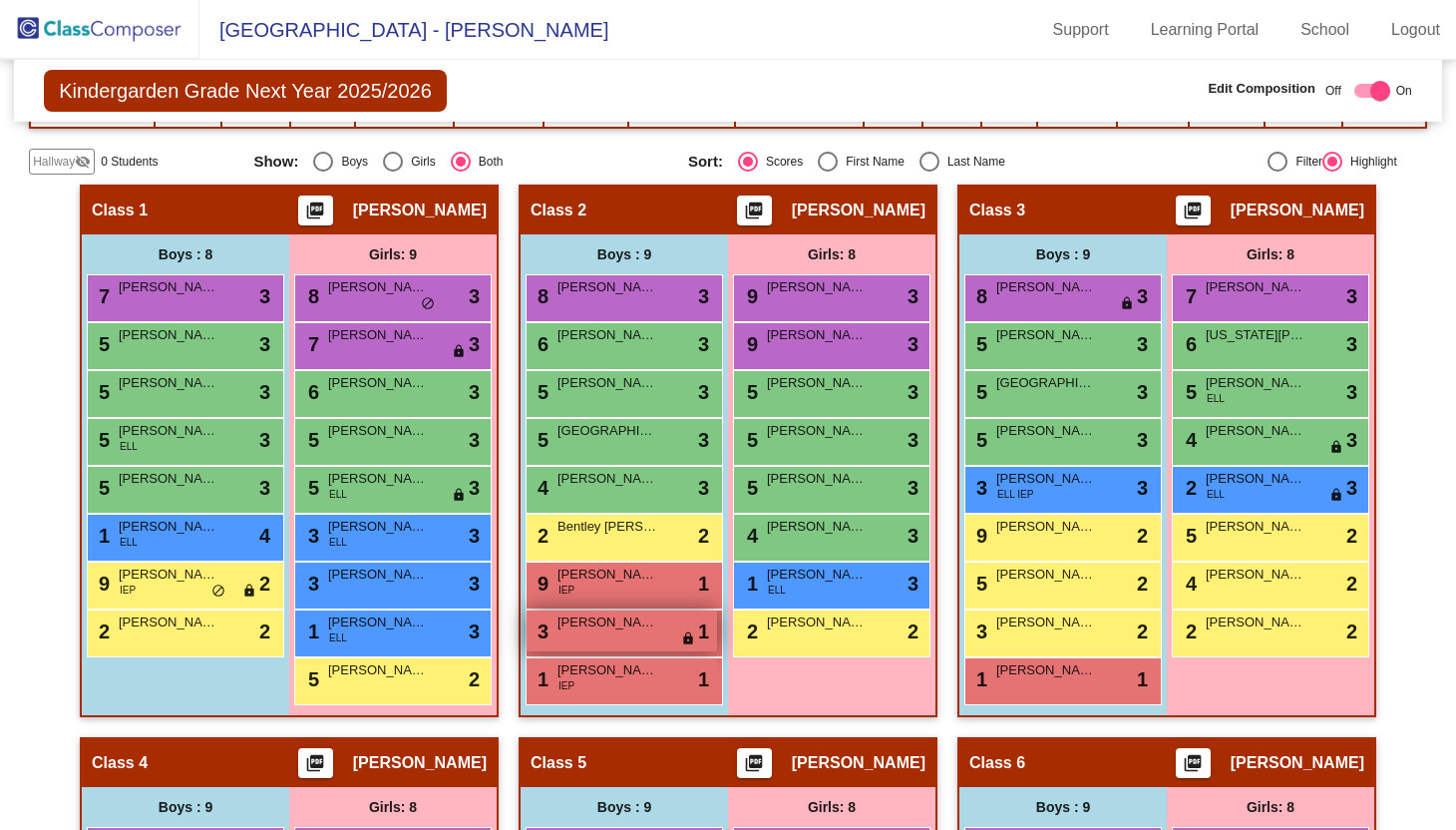 click on "3 [PERSON_NAME] lock do_not_disturb_alt 1" at bounding box center [621, 630] 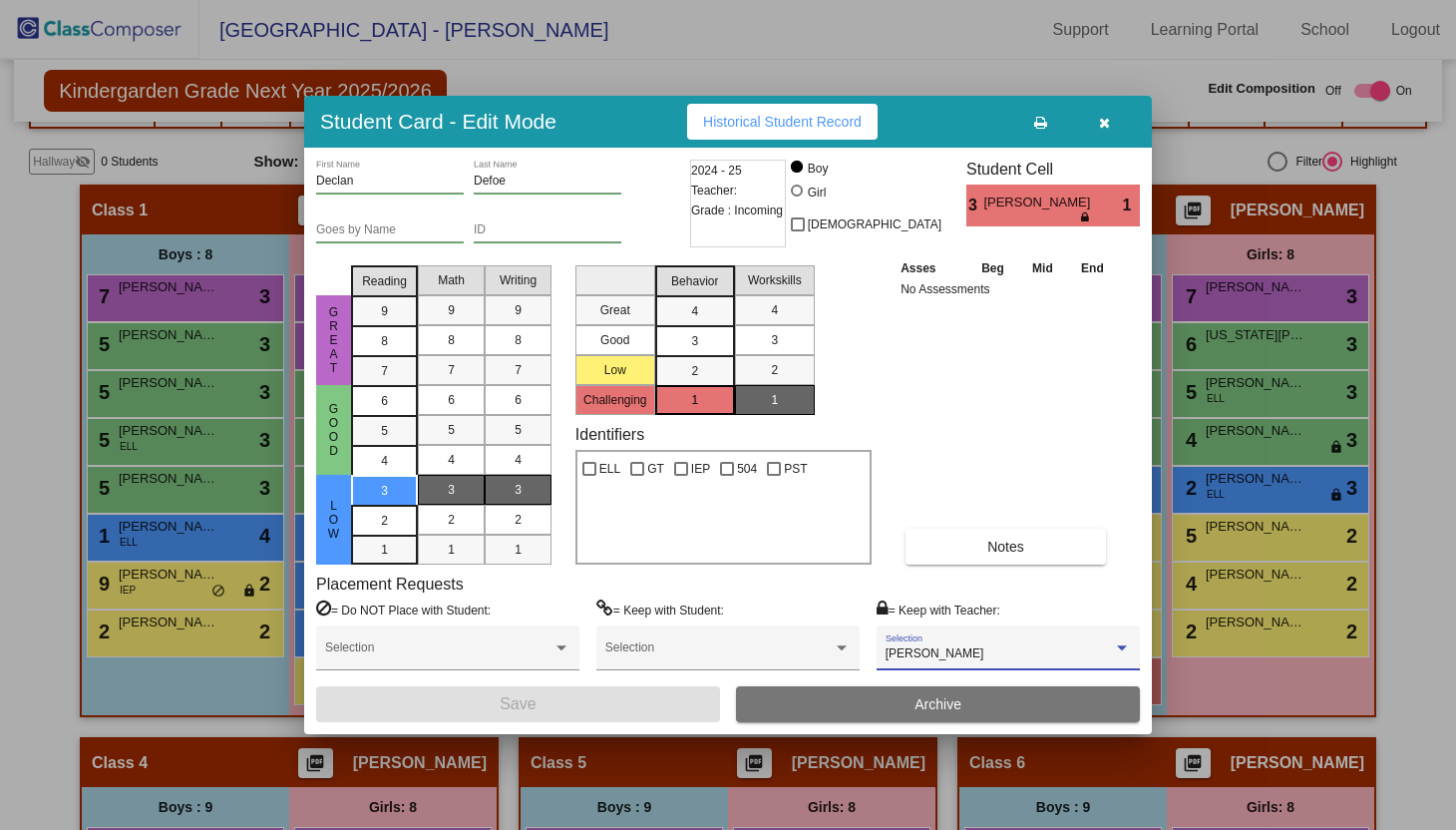 click on "[PERSON_NAME]" at bounding box center (934, 653) 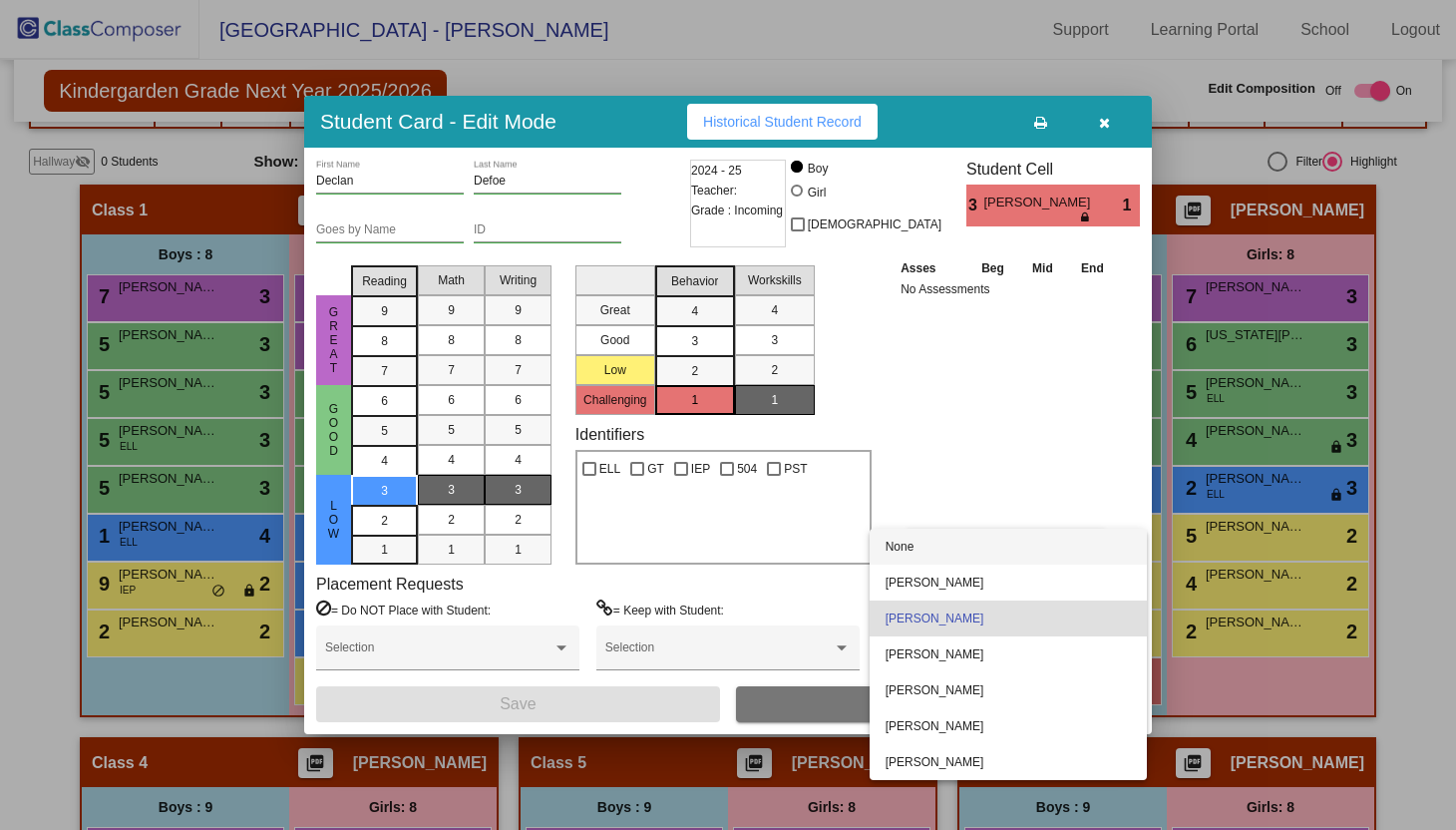 click on "None" at bounding box center (1008, 547) 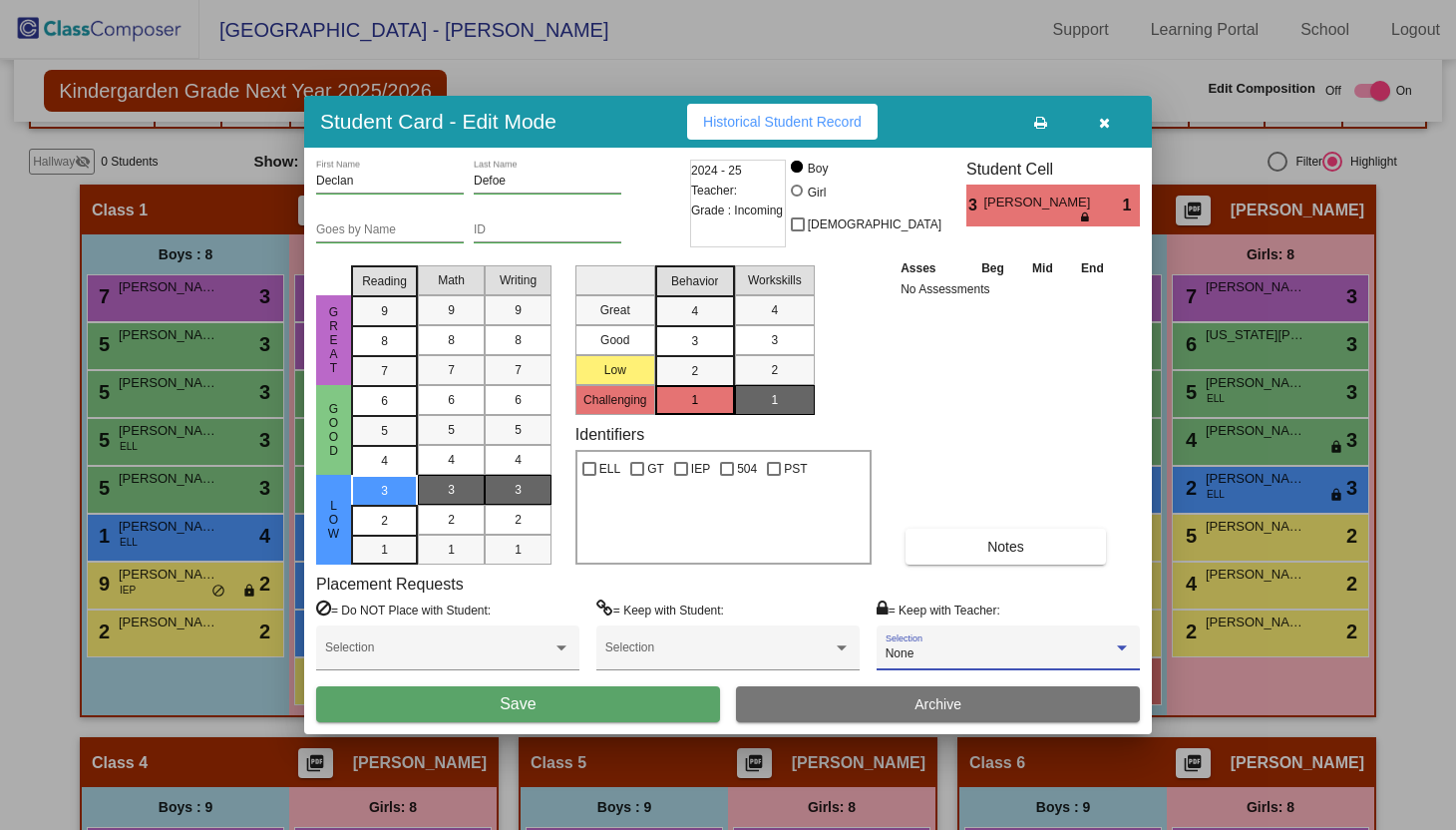click on "Save" at bounding box center [518, 704] 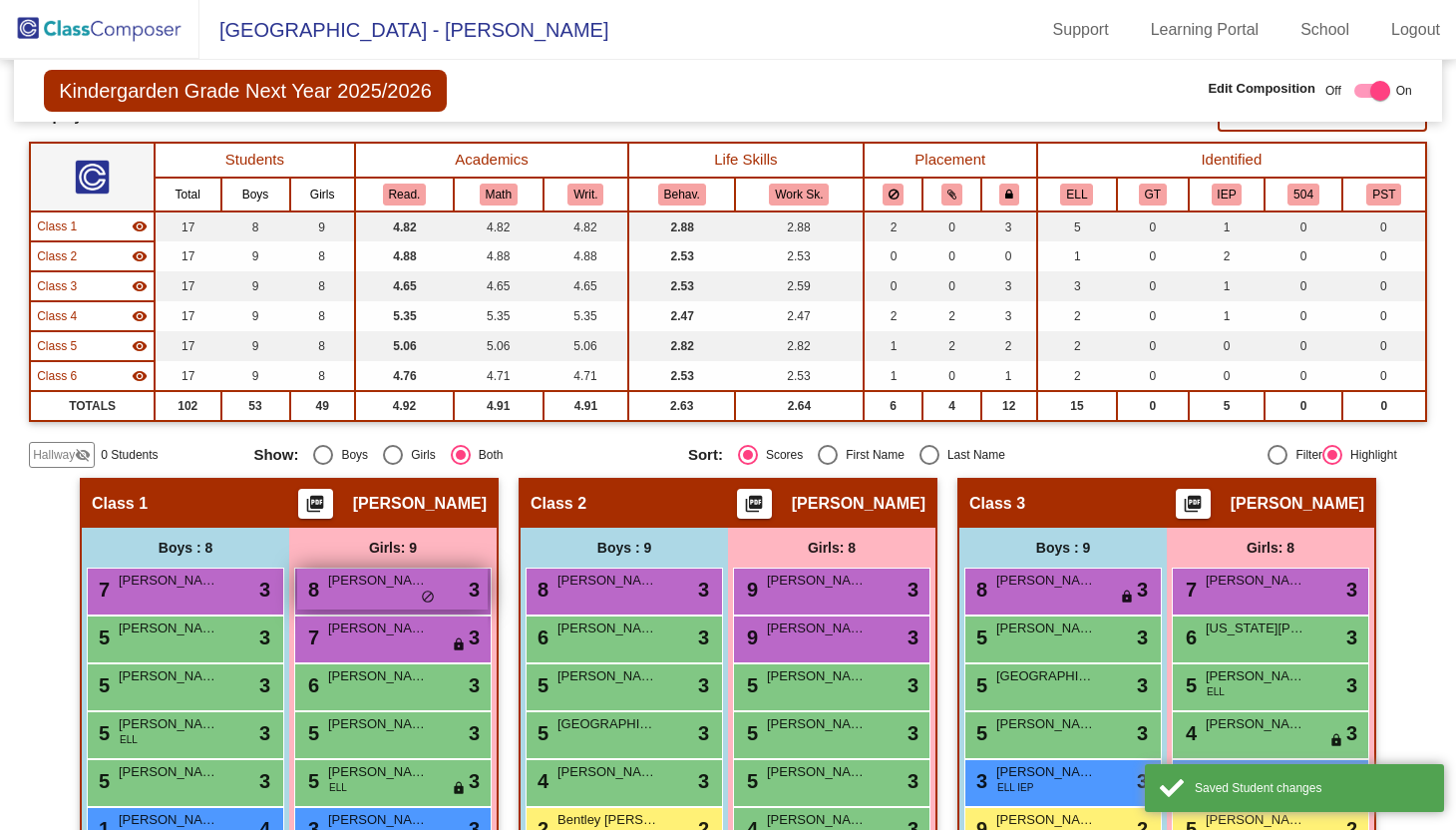 scroll, scrollTop: 0, scrollLeft: 0, axis: both 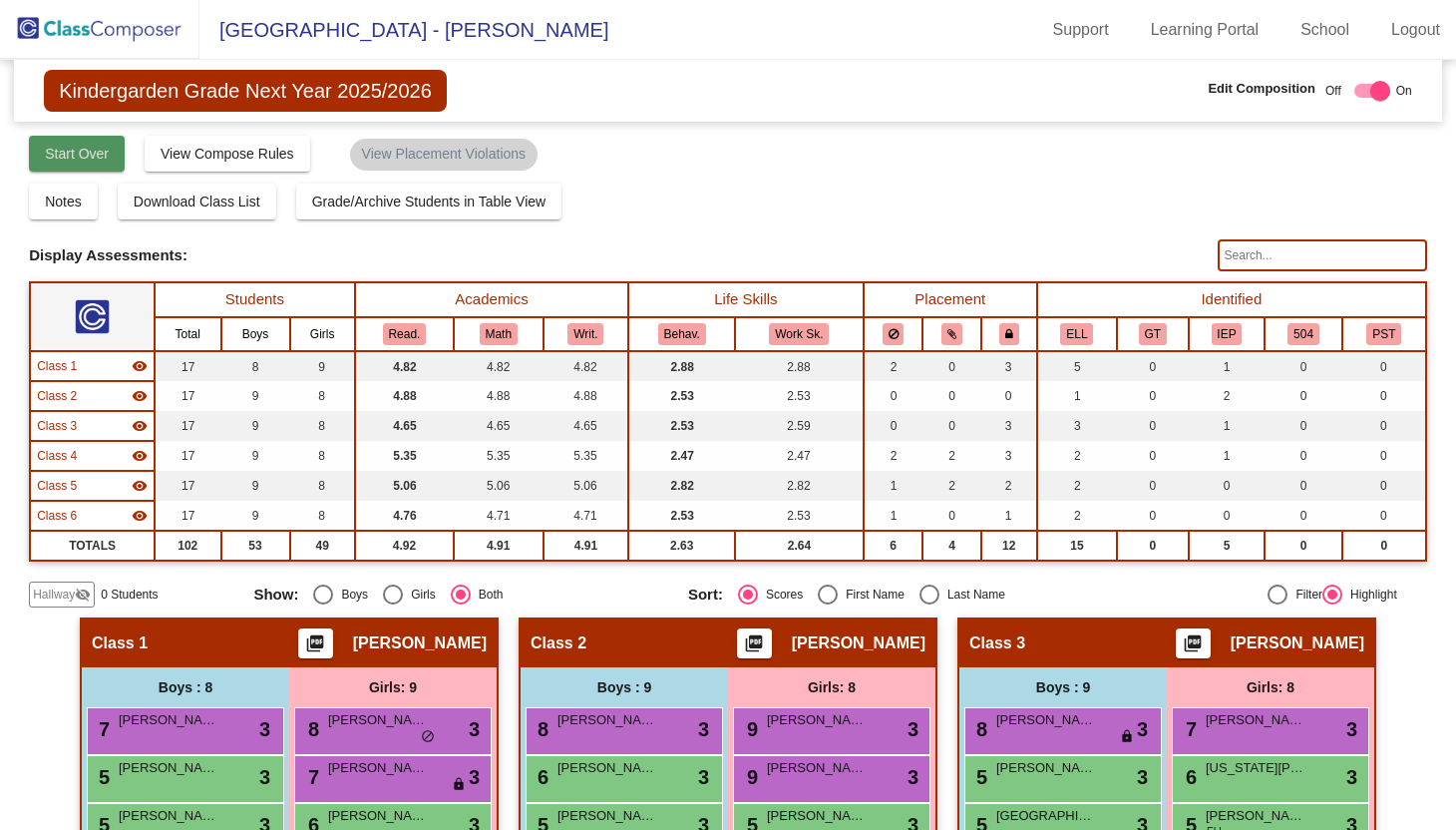 click on "Start Over" 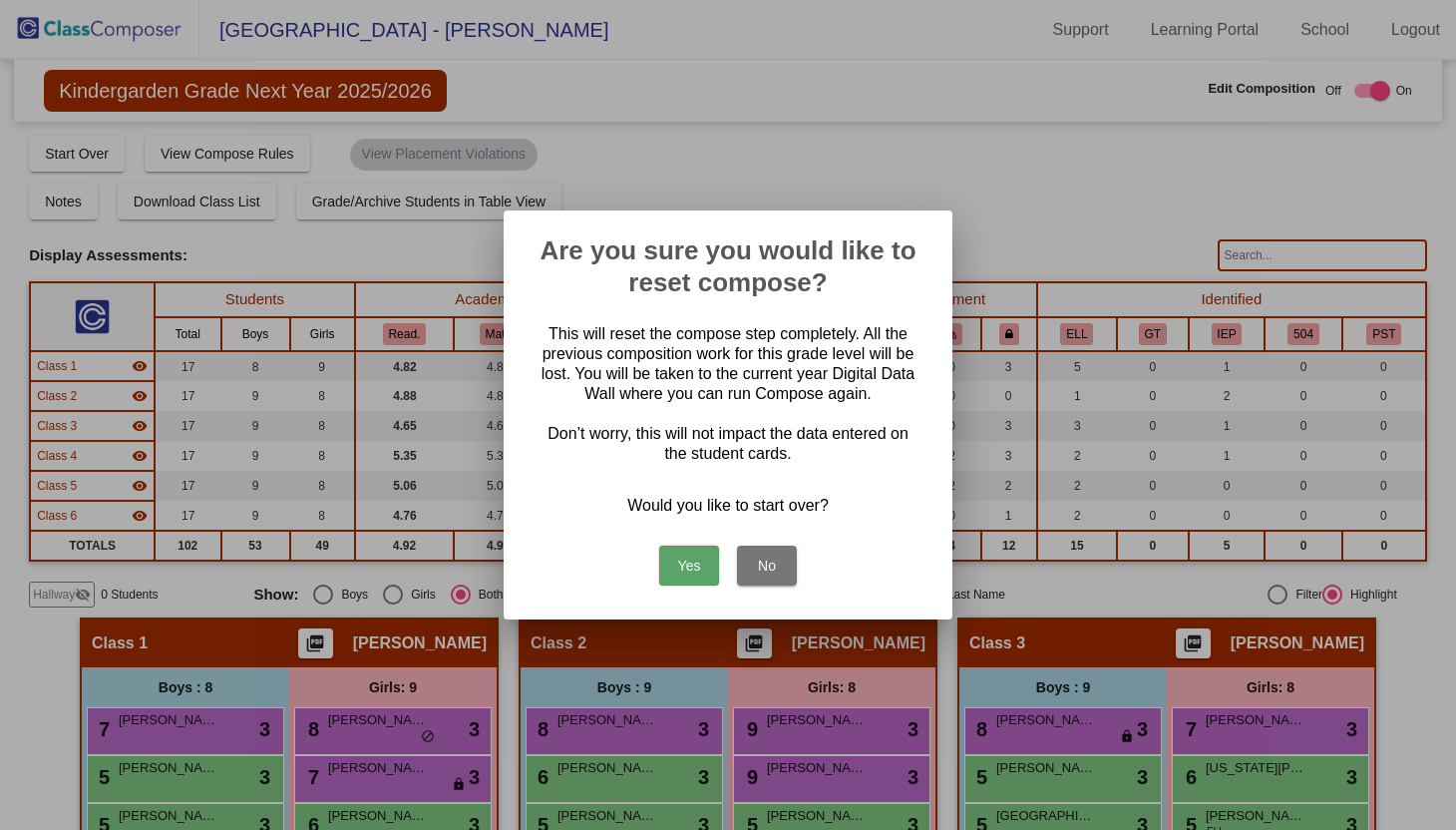 click on "Yes" at bounding box center (689, 566) 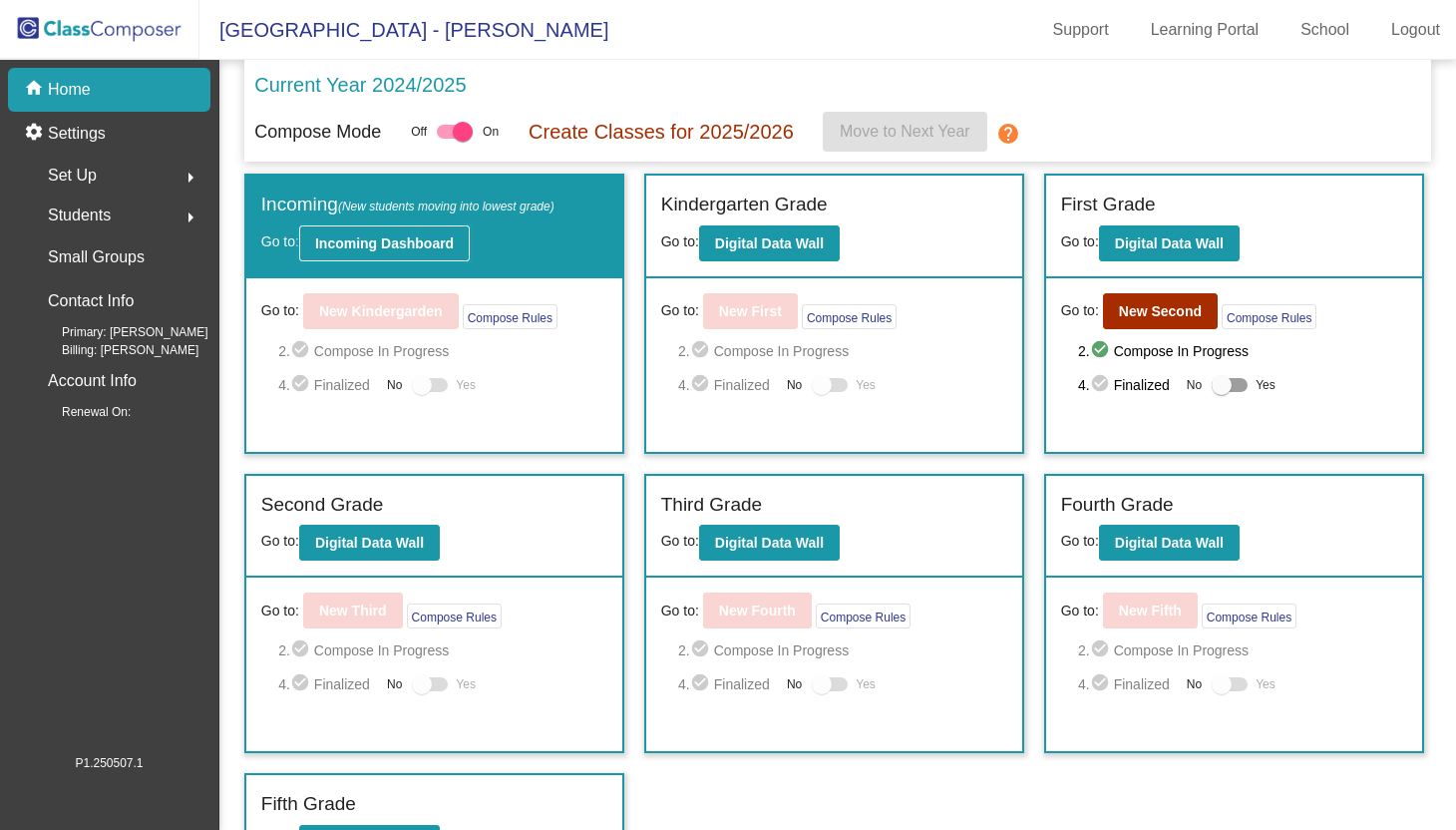 click on "Incoming Dashboard" 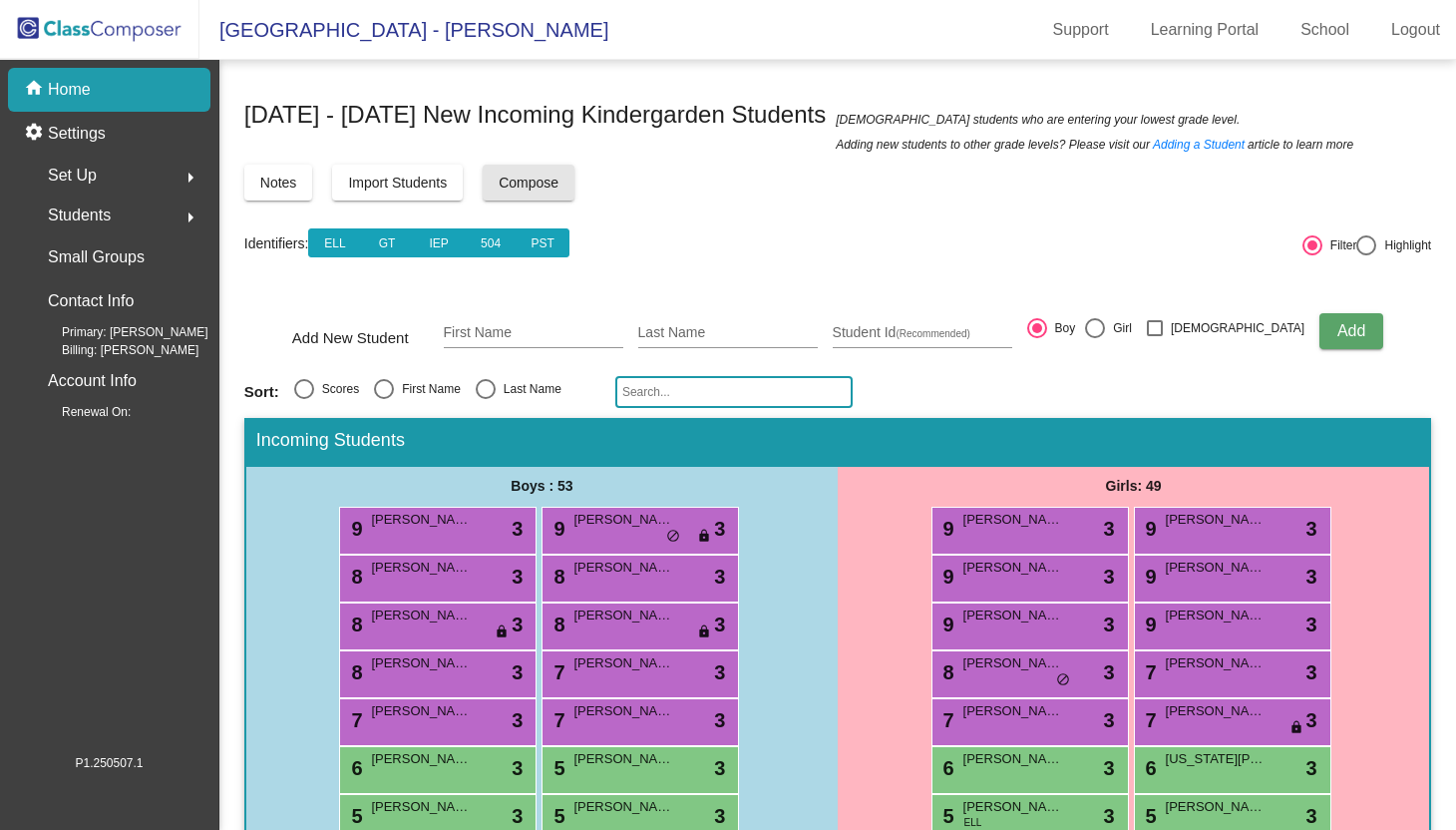 click on "Compose" 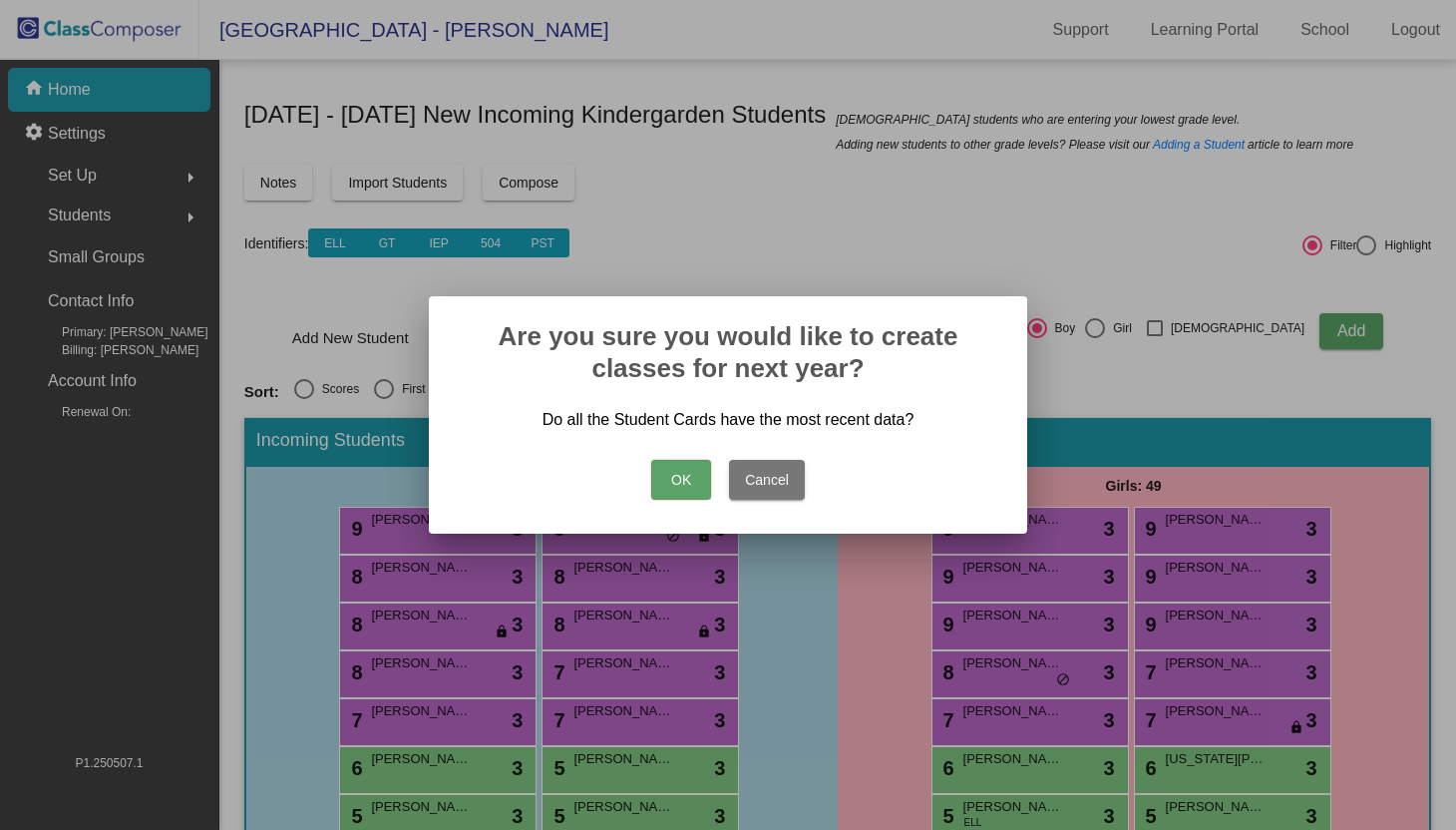 click on "OK" at bounding box center [681, 480] 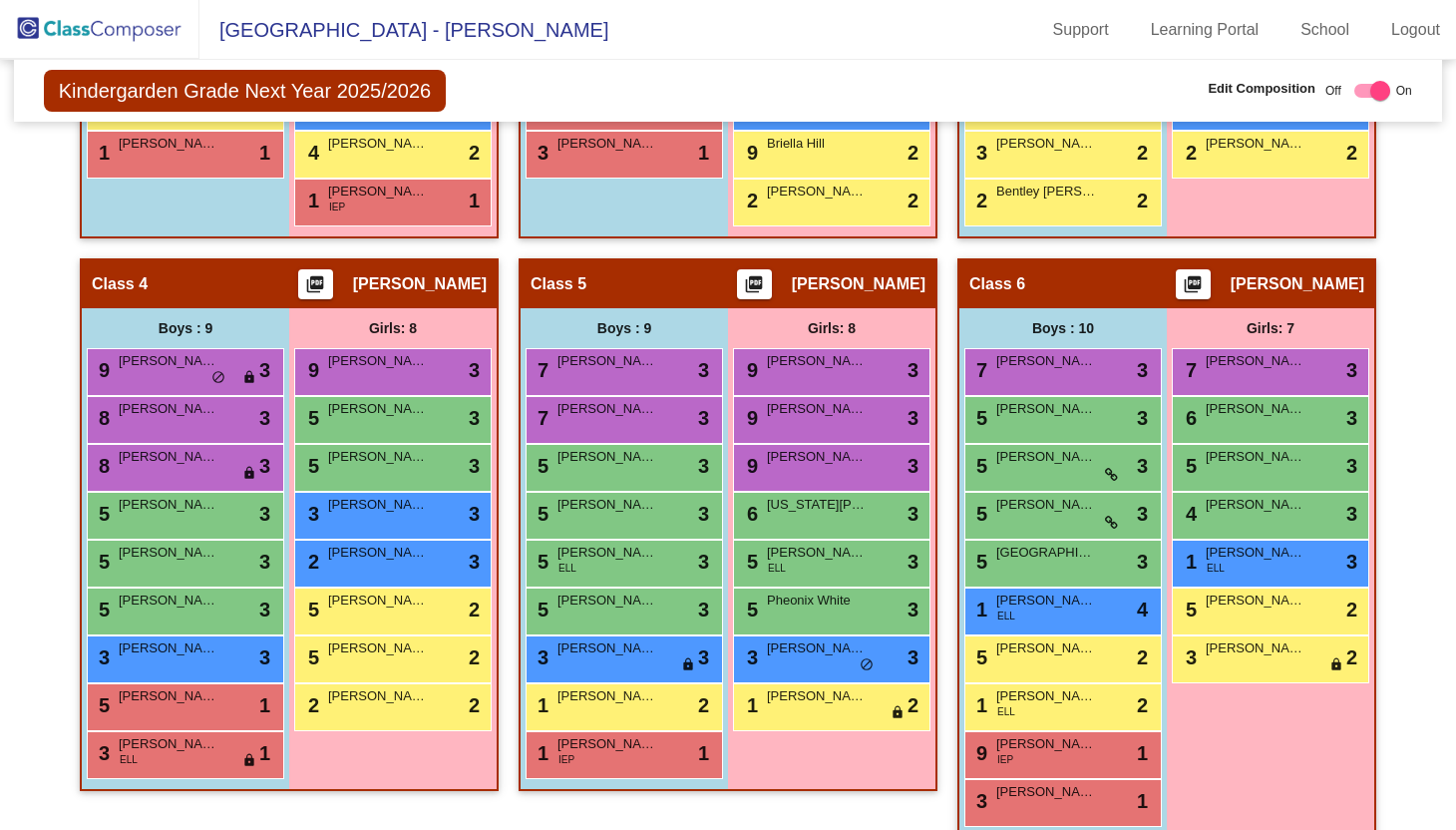 scroll, scrollTop: 940, scrollLeft: 0, axis: vertical 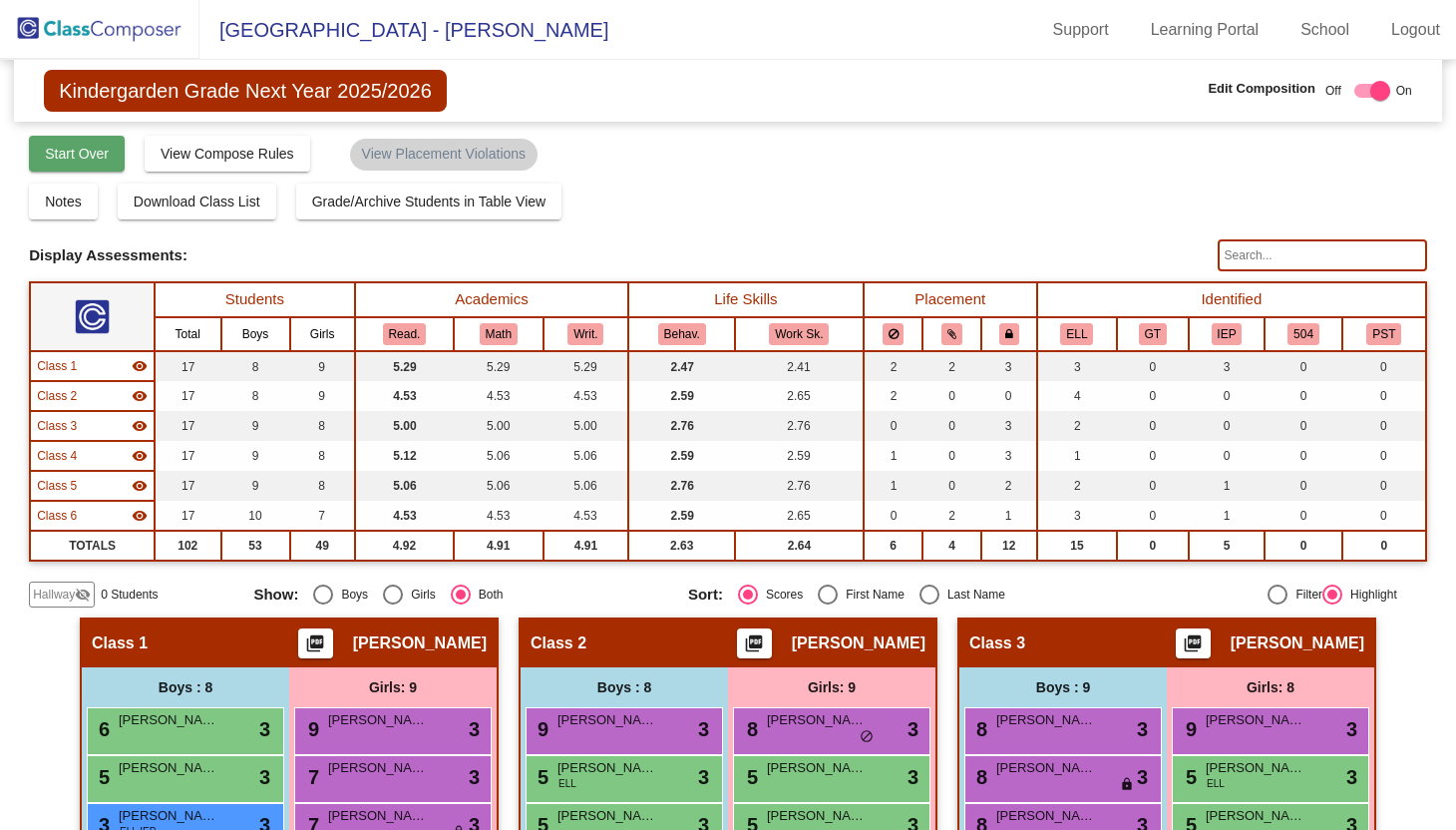 click on "Start Over" 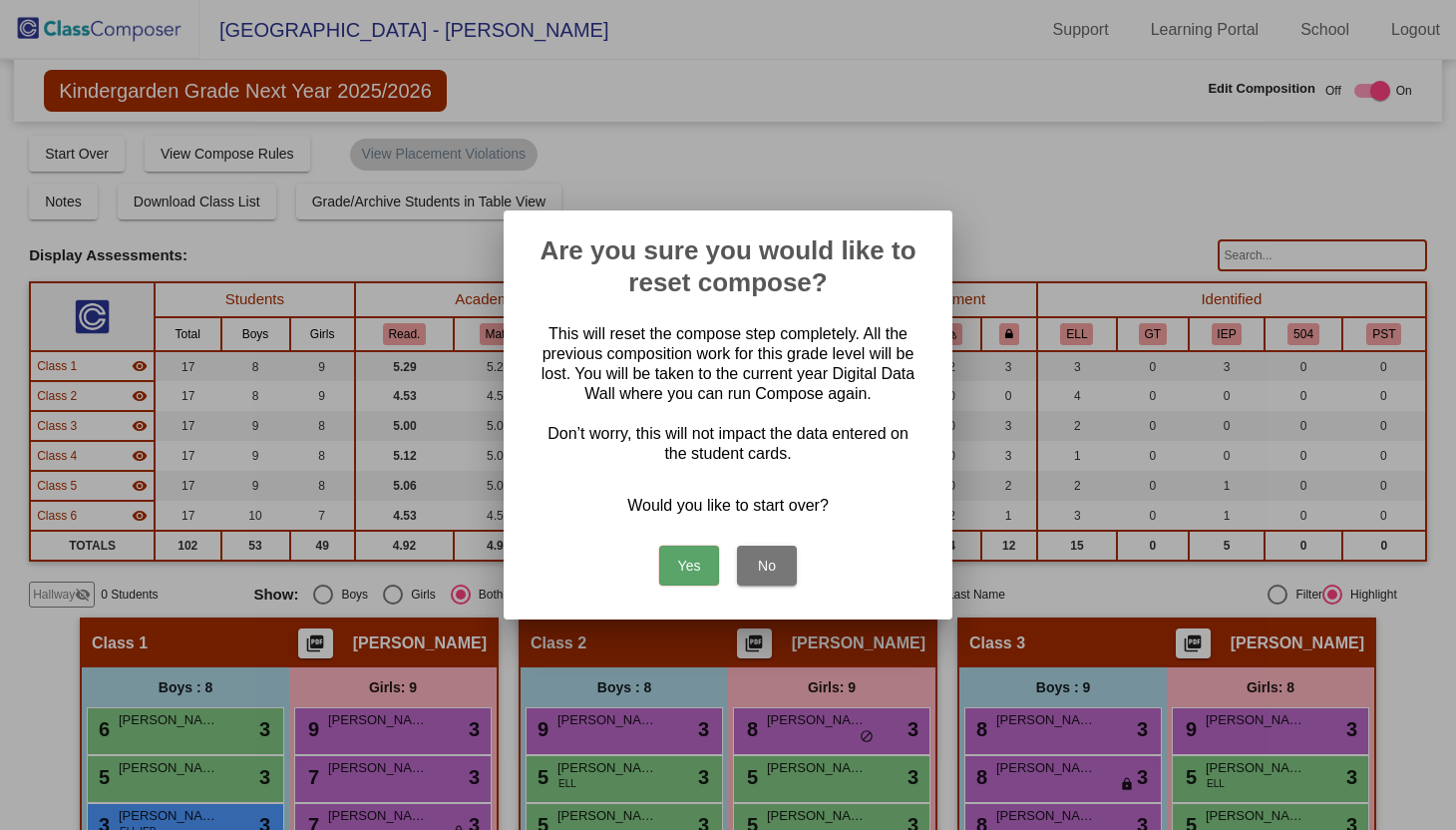 click on "Yes" at bounding box center [689, 566] 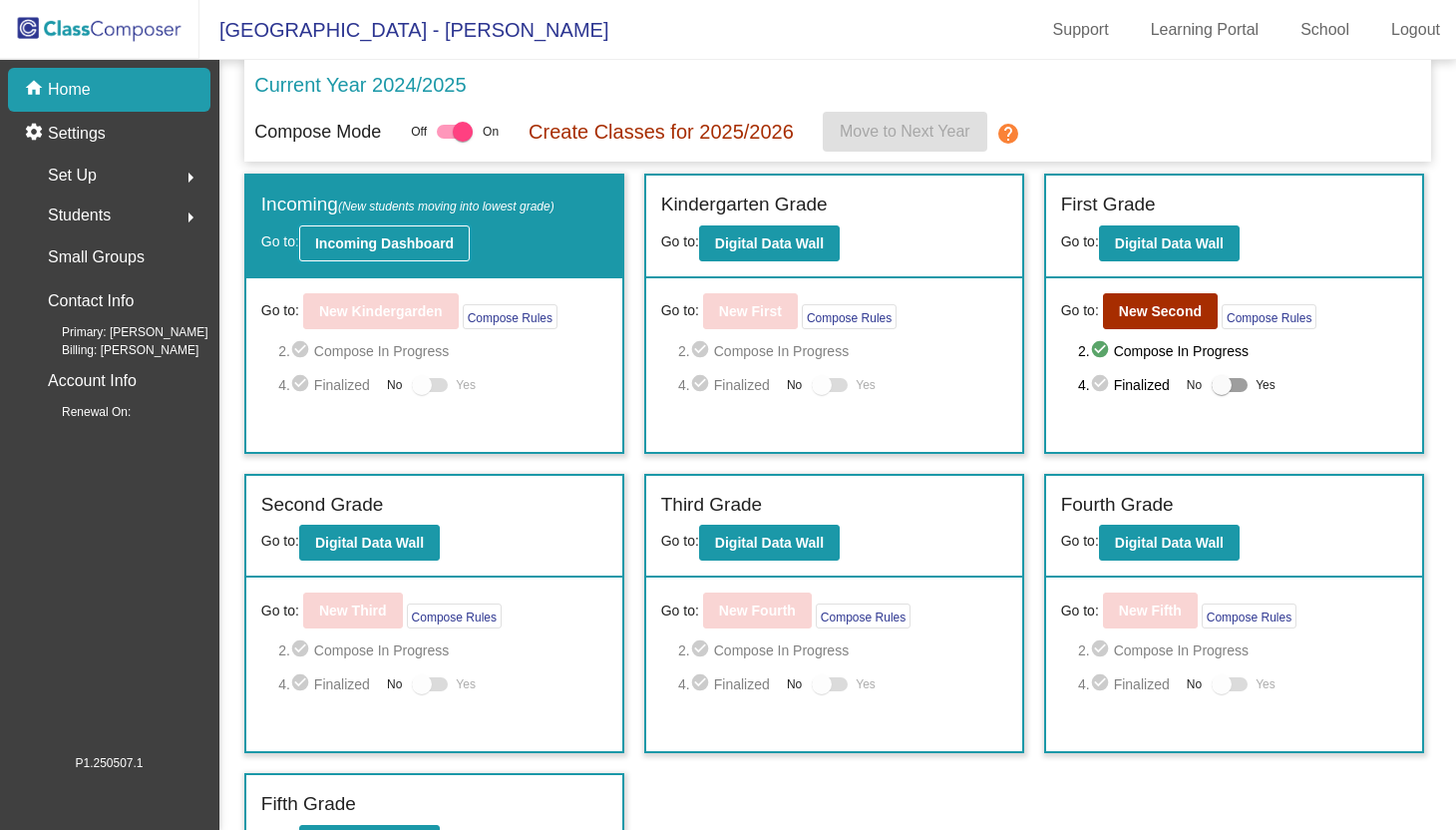 click on "Incoming Dashboard" 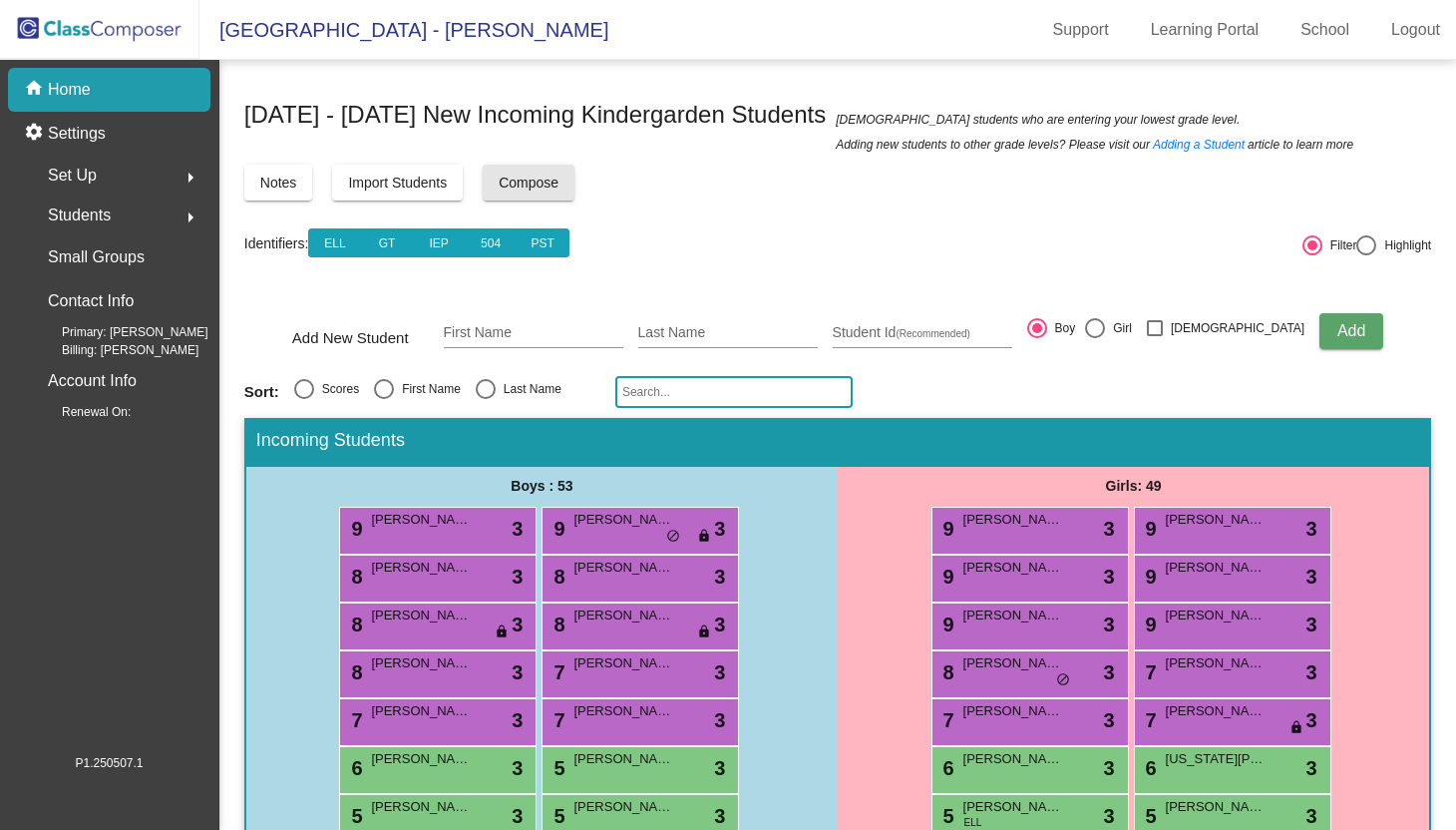 click on "Compose" 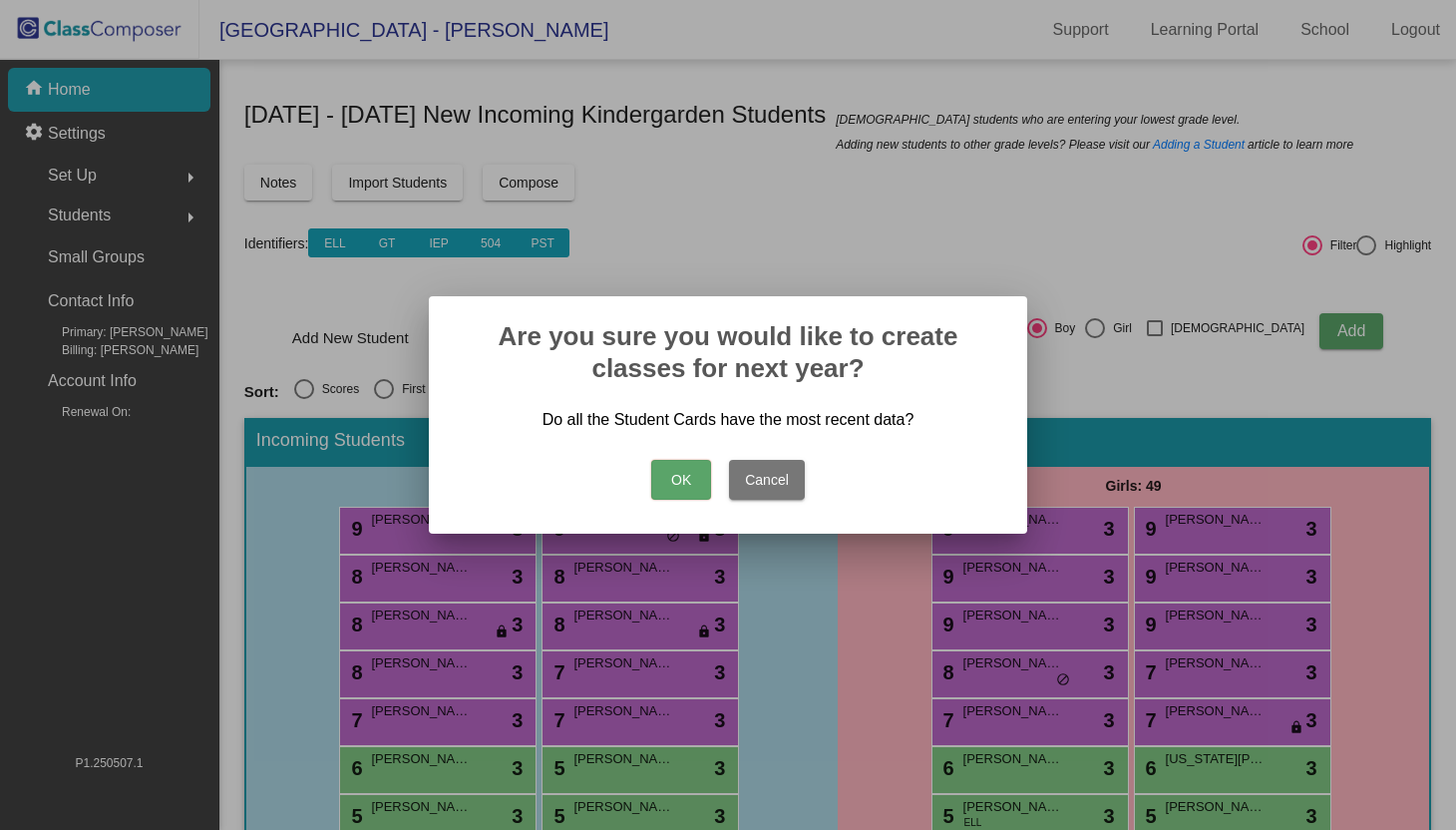click on "OK" at bounding box center (681, 480) 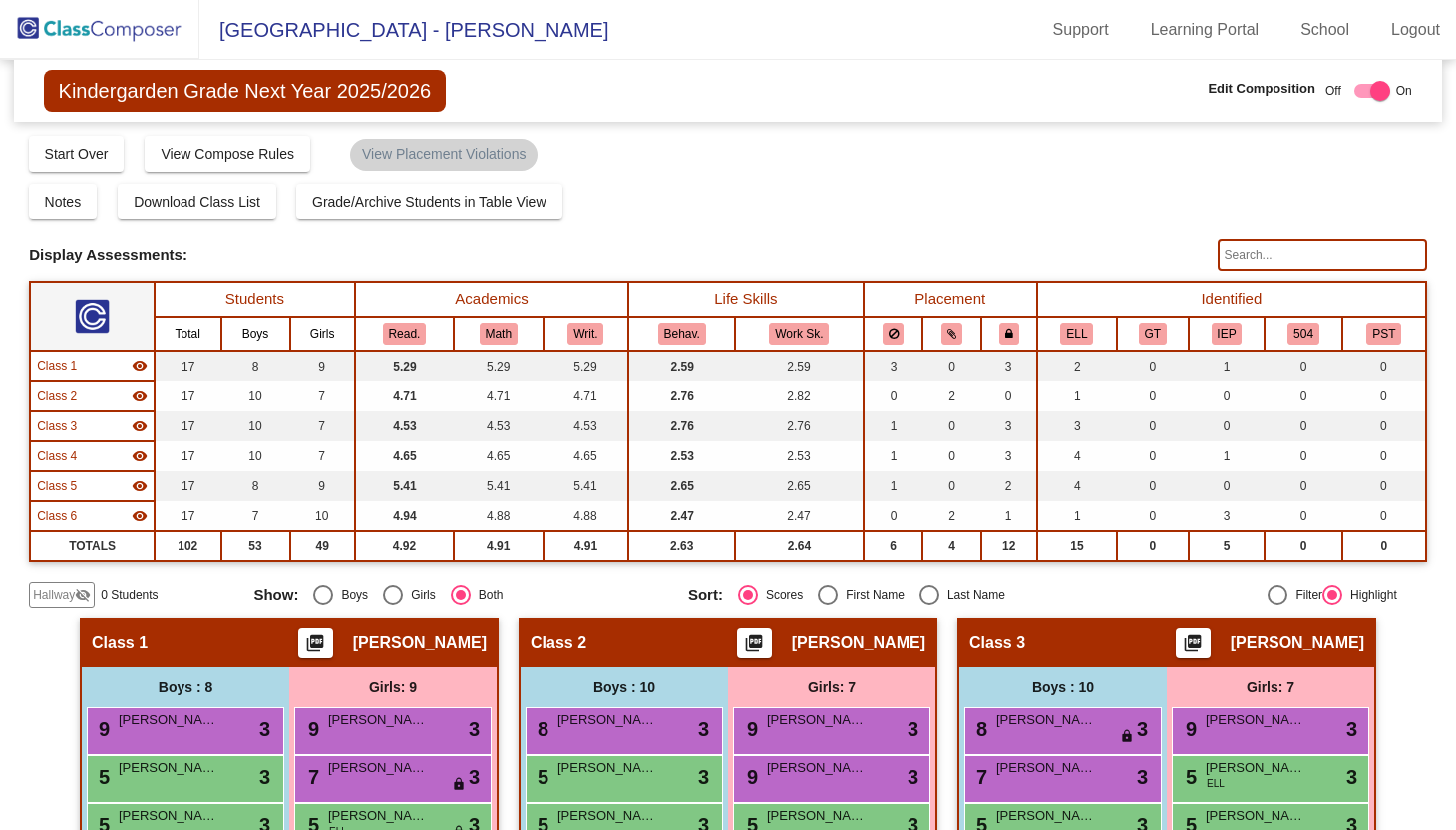 scroll, scrollTop: 0, scrollLeft: 0, axis: both 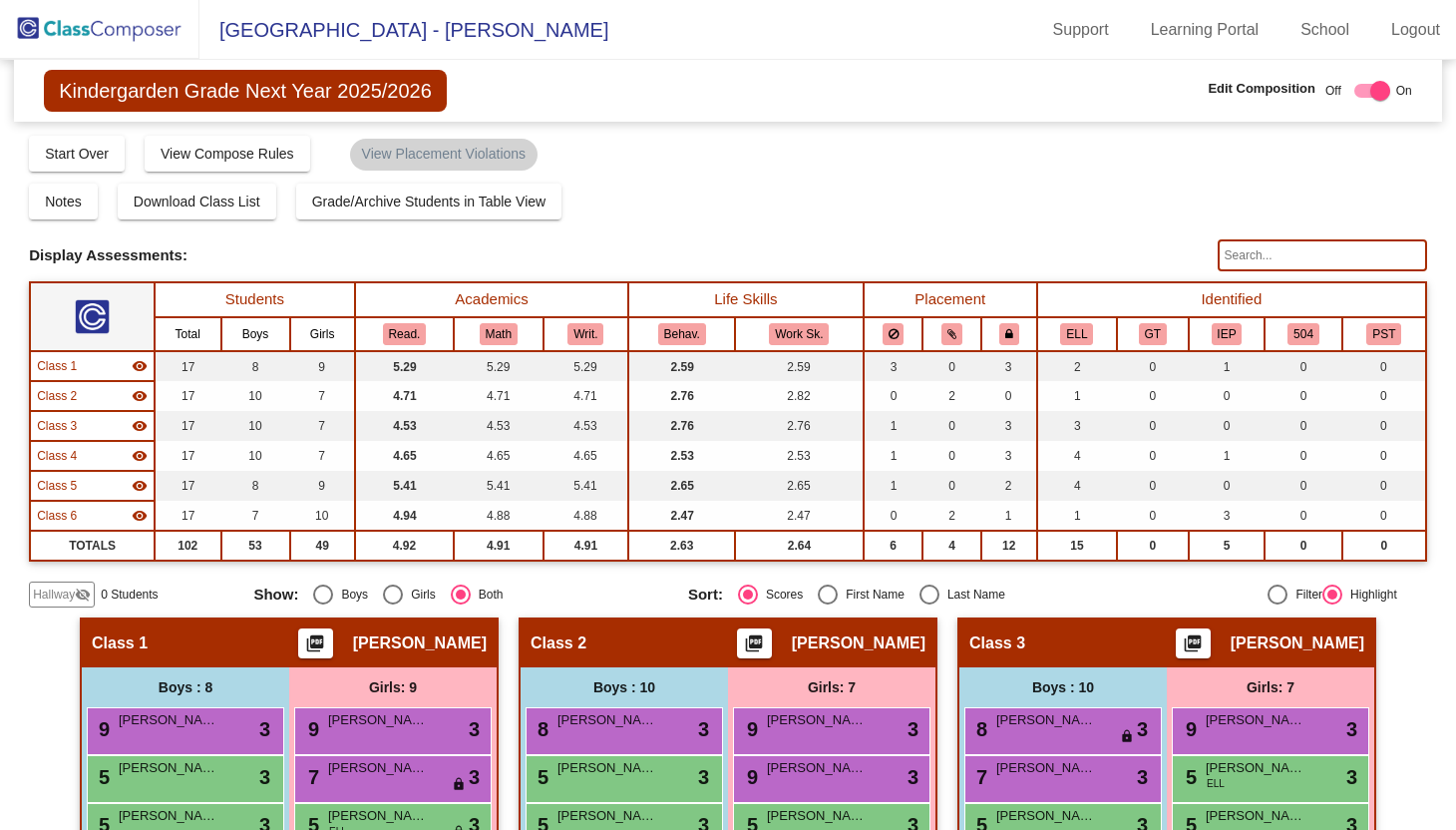 click on "Display Scores for Years:   [DATE] - [DATE]   [DATE] - [DATE]  Grade/Archive Students in Table View   Download   New Small Group   Saved Small Group   Compose   Start Over   Submit Classes  Compose has been submitted  Check for Incomplete Scores  View Compose Rules   View Placement Violations  Notes   Download Class List   Import Students   Grade/Archive Students in Table View   New Small Group   Saved Small Group  Display Scores for Years:   [DATE] - [DATE]   [DATE] - [DATE] Display Assessments: Students Academics Life Skills Placement  Identified  Total Boys Girls  Read.   Math   Writ.   Behav.   Work Sk.   ELL   GT   IEP   504   PST  Hallway  visibility_off  0 0 0                 0   0   0   0   0   0   0   0  Class 1  visibility  17 8 9  5.29   5.29   5.29   2.59   2.59   3   0   3   2   0   1   0   0  Class 2  visibility  17 10 7  4.71   4.71   4.71   2.76   2.82   0   2   0   1   0   0   0   0  Class 3  visibility  17 10 7  4.53   4.53   4.53   2.76   2.76   1   0   3   3   0   0   0   0  Class 4  visibility  17" 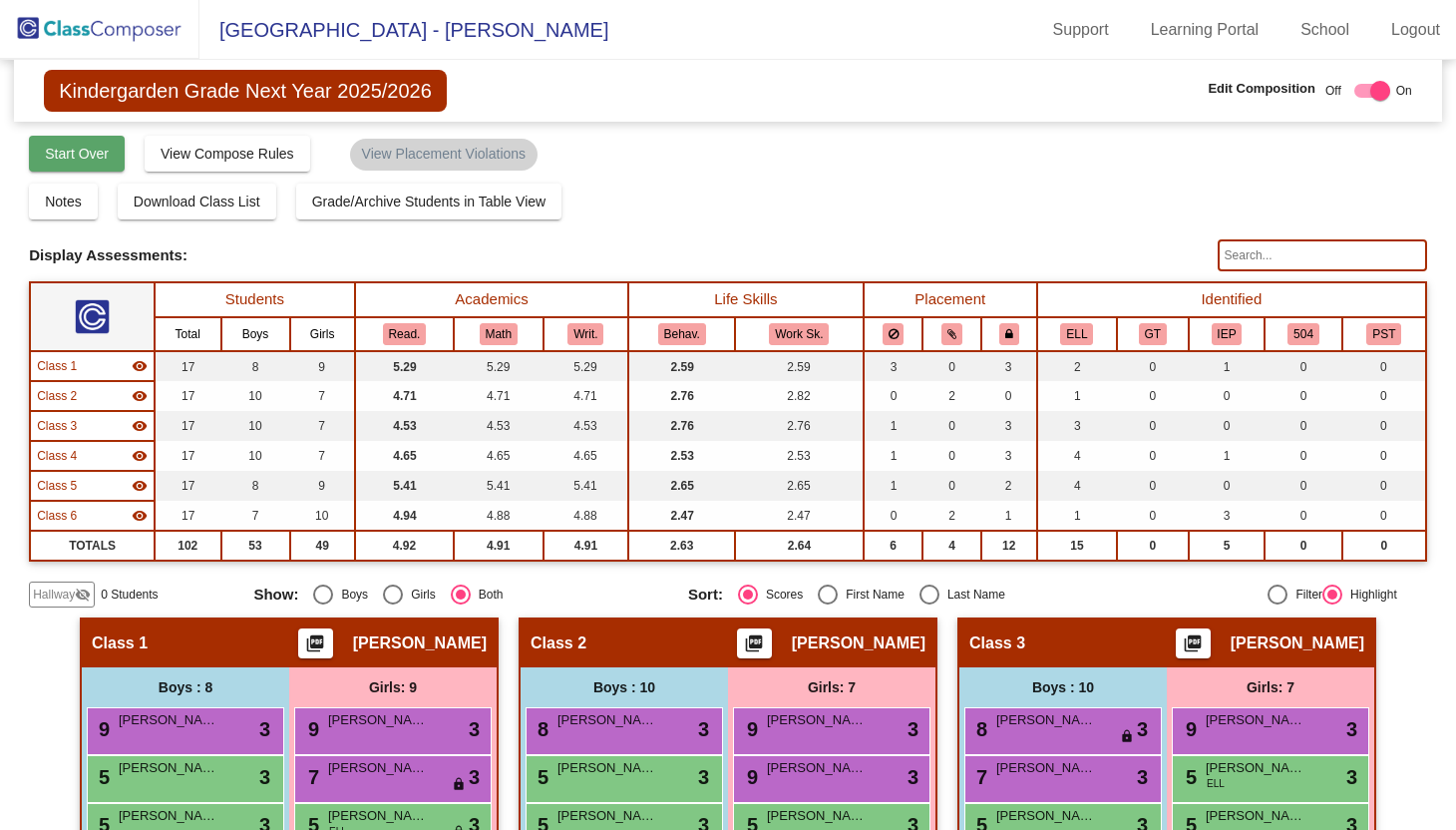 click on "Start Over" 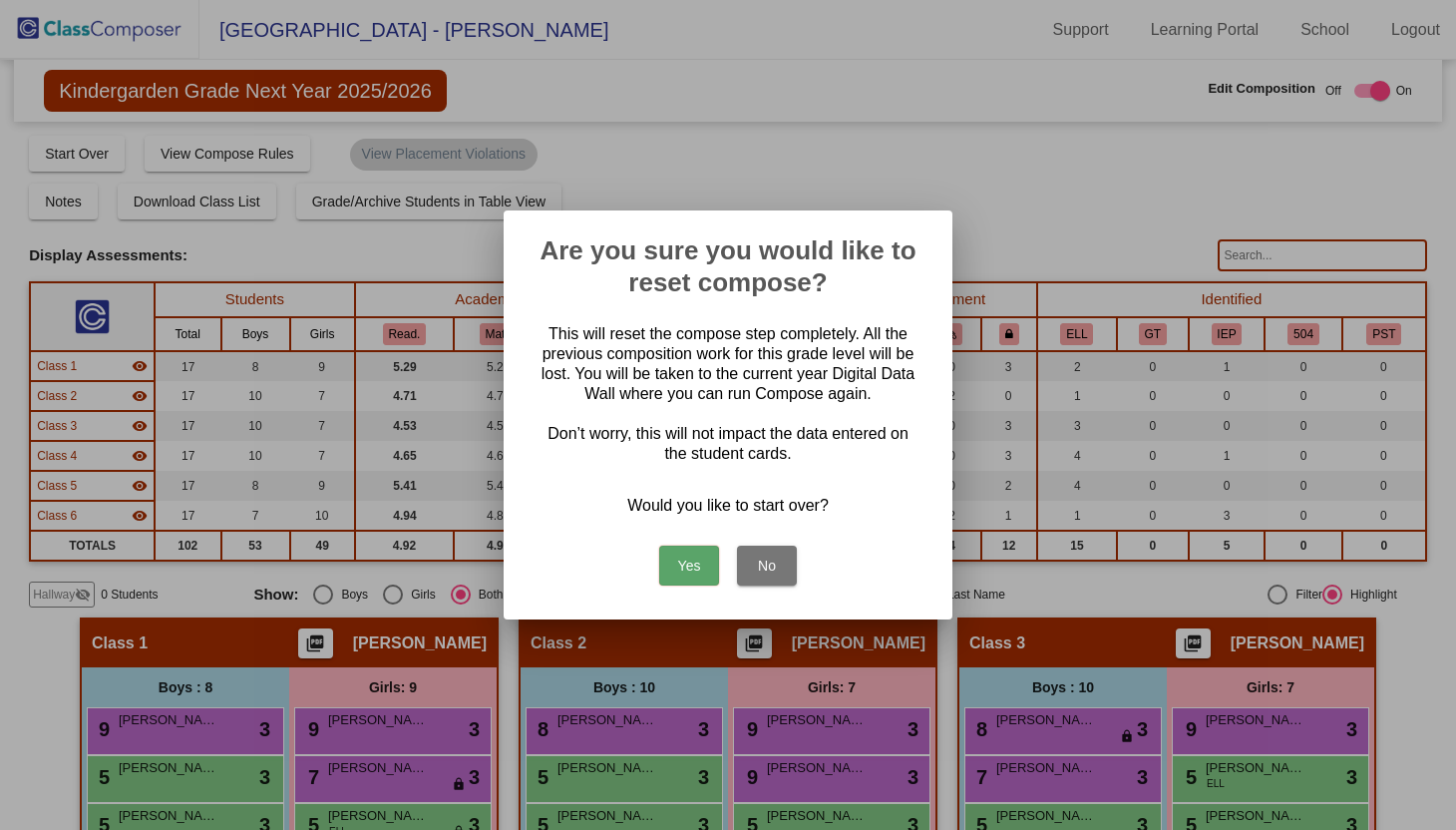 click on "Yes" at bounding box center (689, 566) 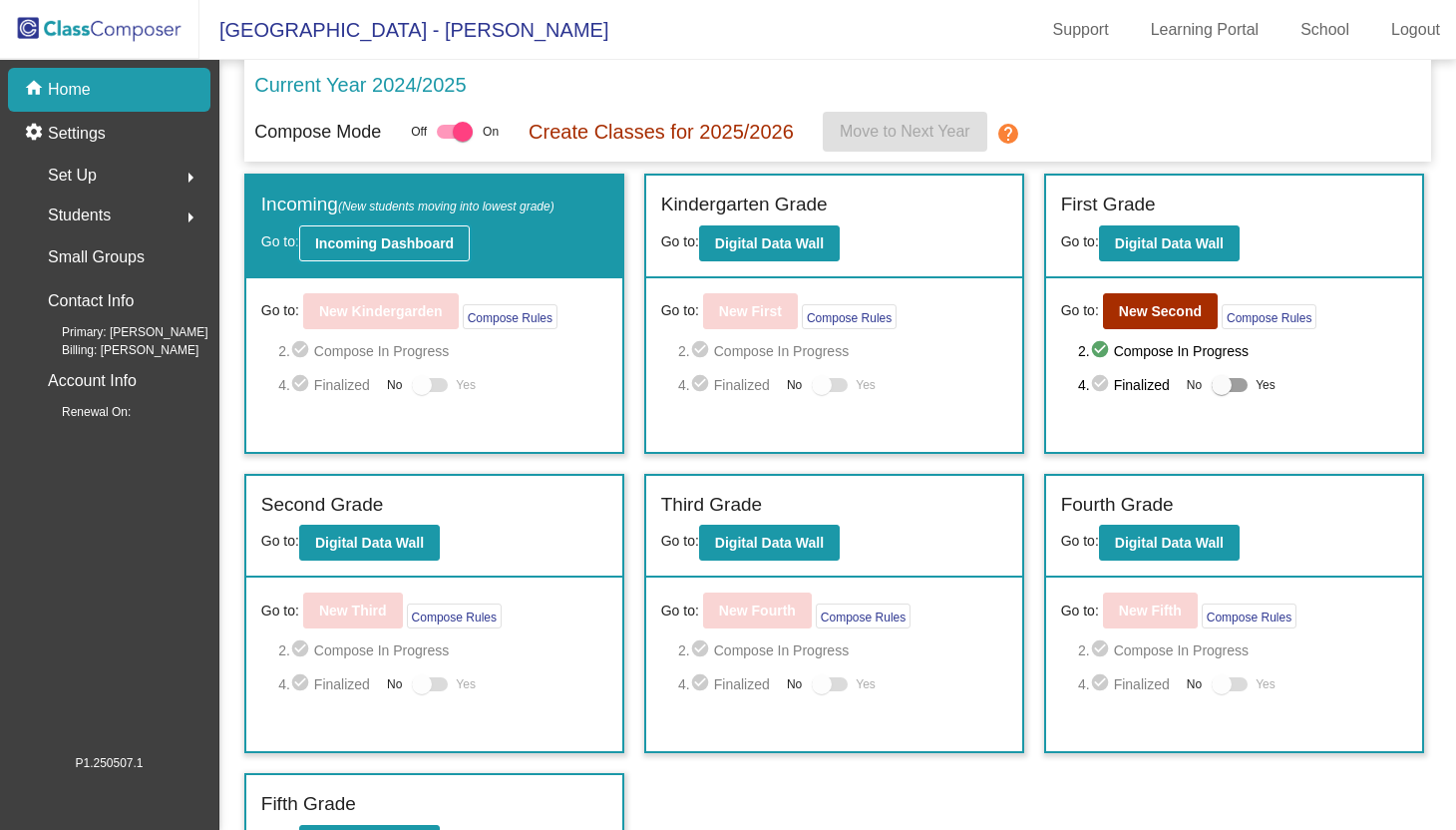 click on "Incoming Dashboard" 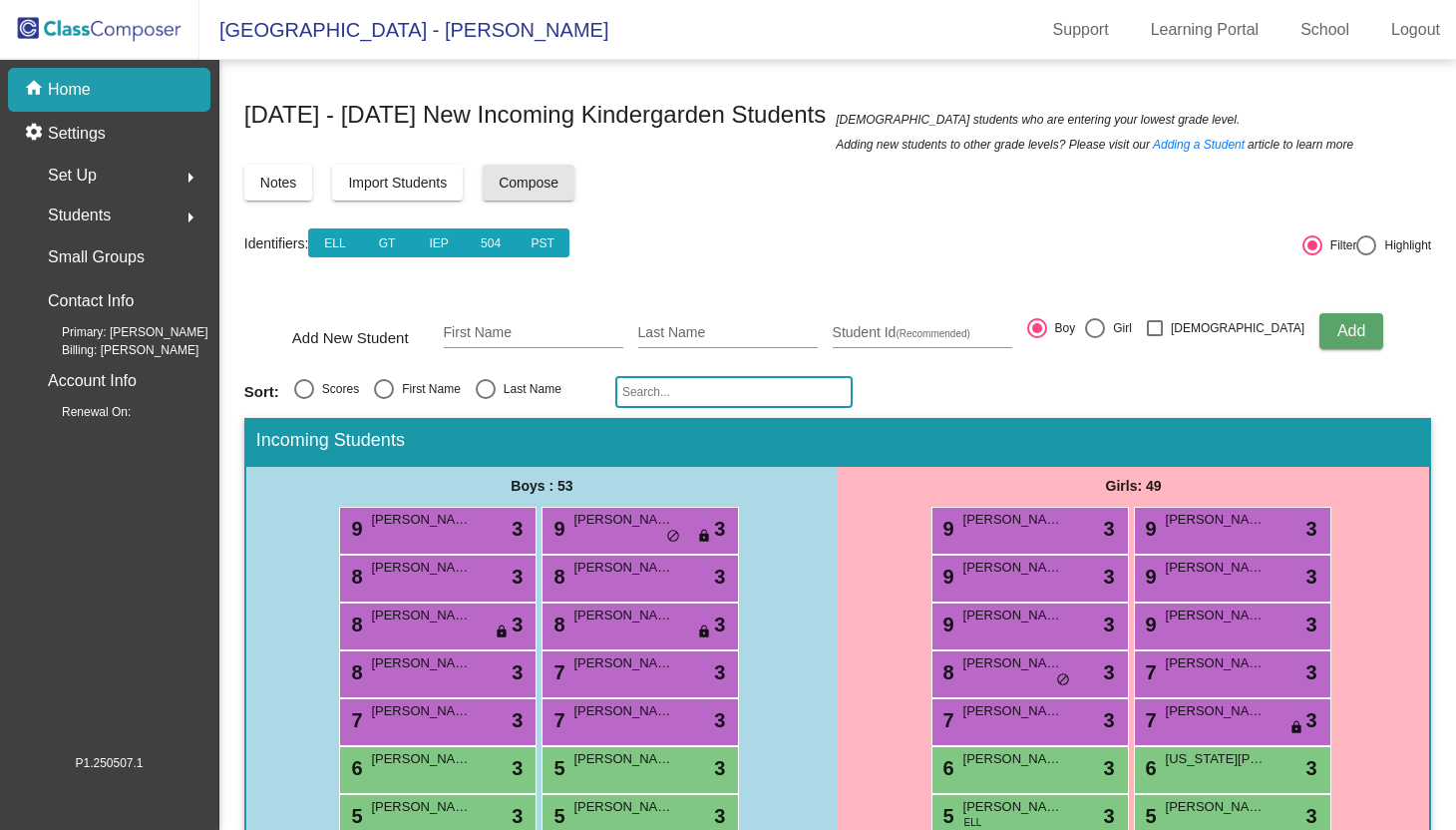 click on "Compose" 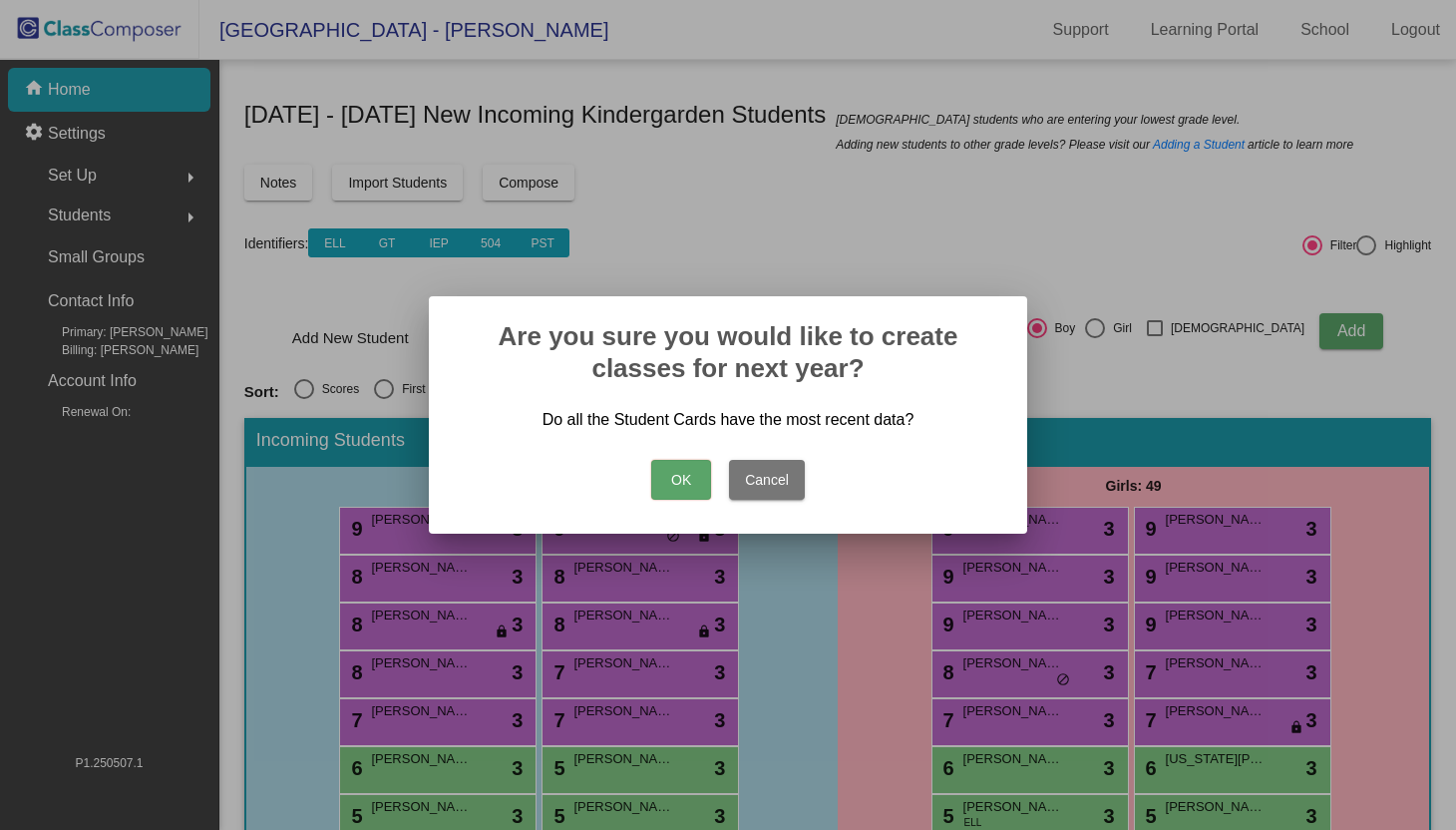 click on "OK" at bounding box center (681, 480) 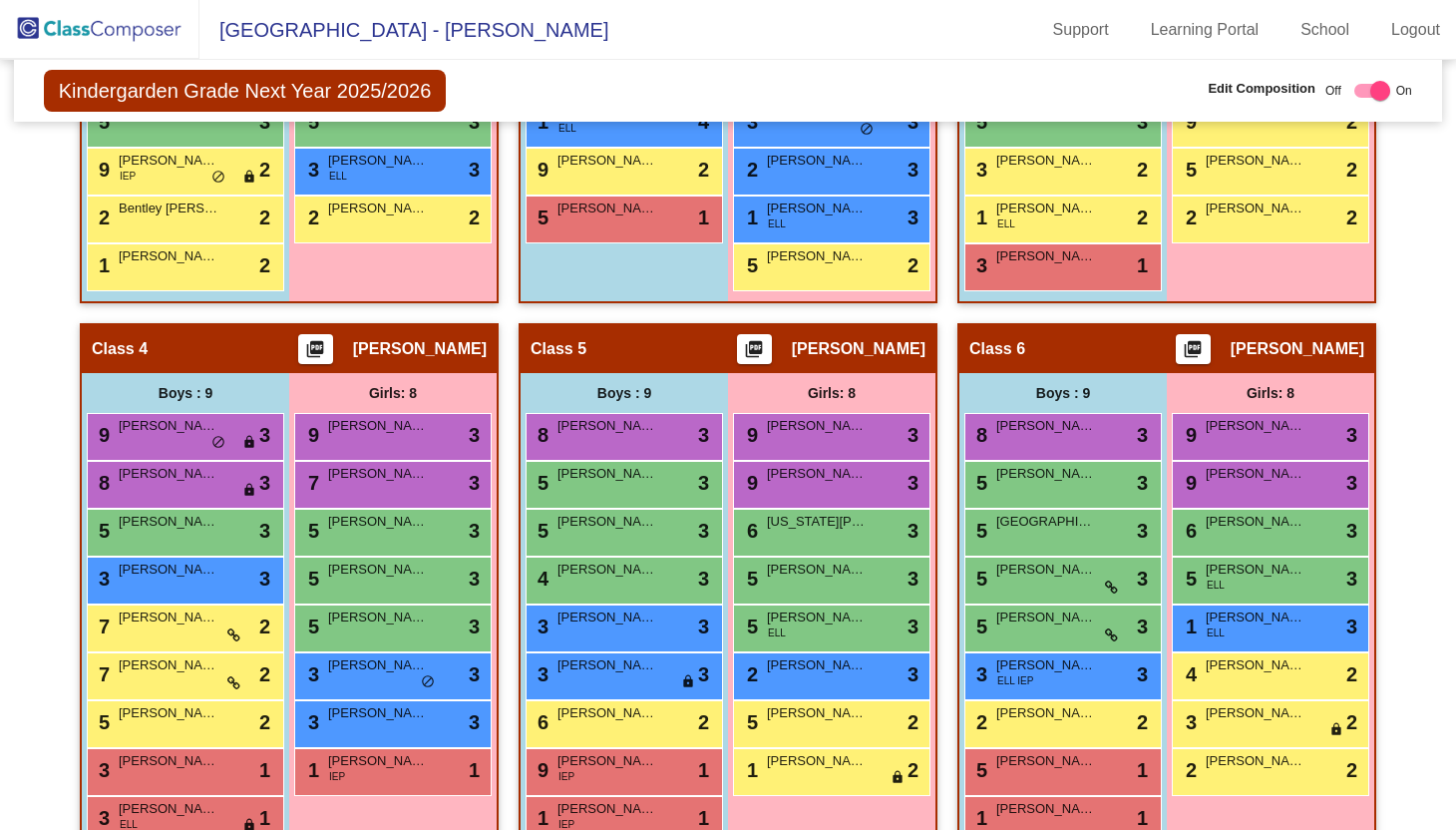 scroll, scrollTop: 851, scrollLeft: 0, axis: vertical 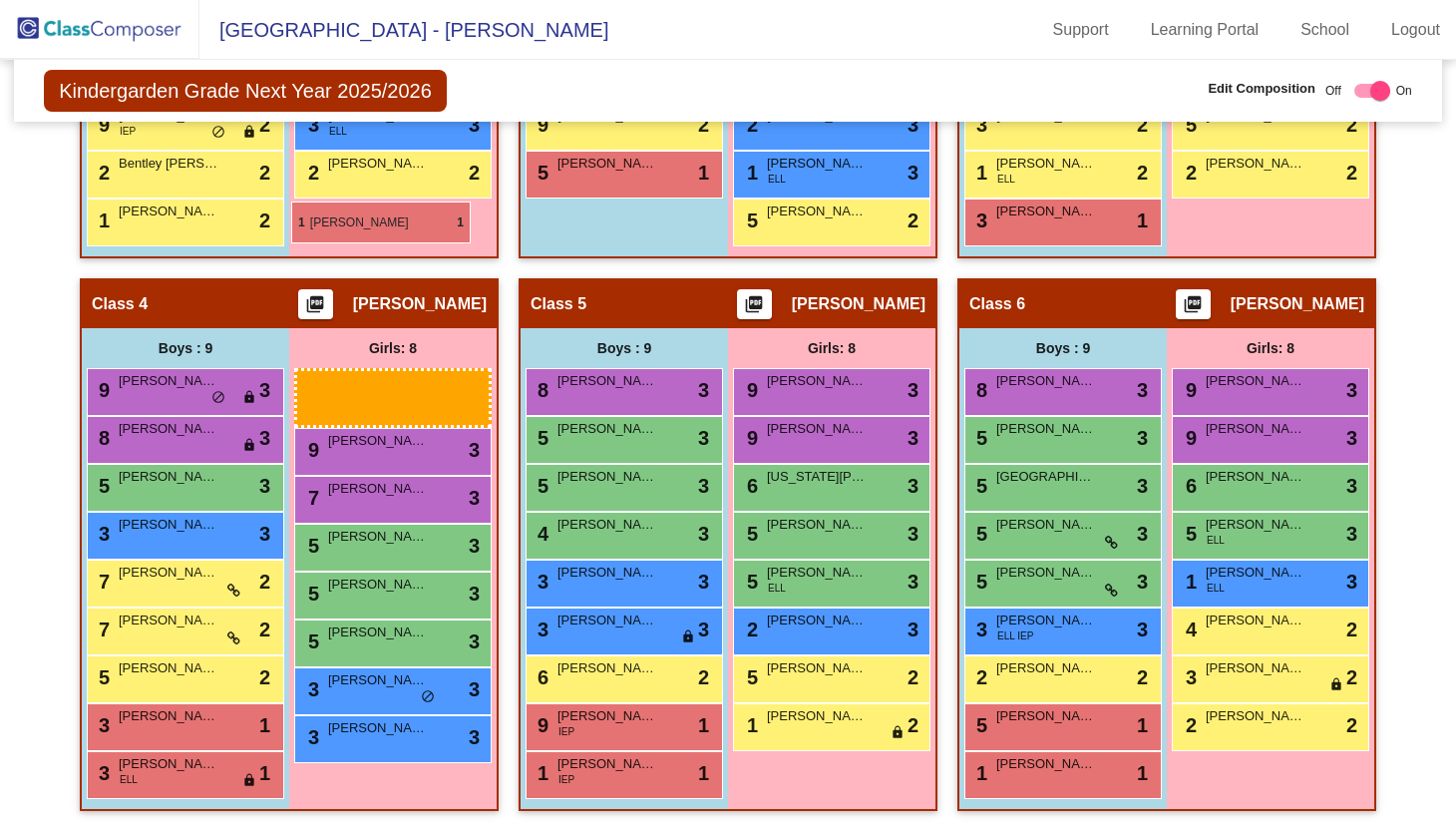 drag, startPoint x: 351, startPoint y: 774, endPoint x: 291, endPoint y: 202, distance: 575.1382 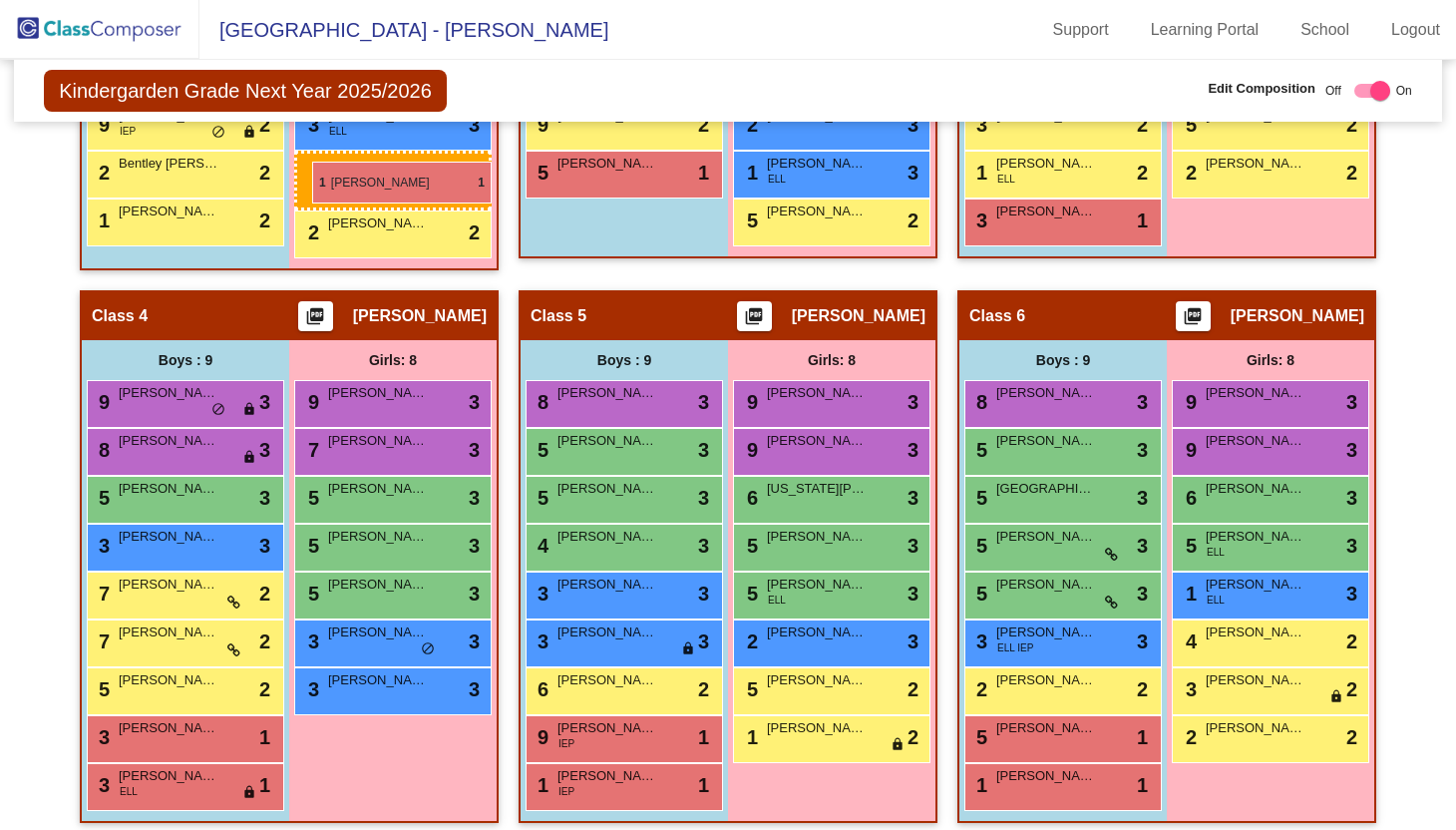 drag, startPoint x: 386, startPoint y: 729, endPoint x: 312, endPoint y: 161, distance: 572.80014 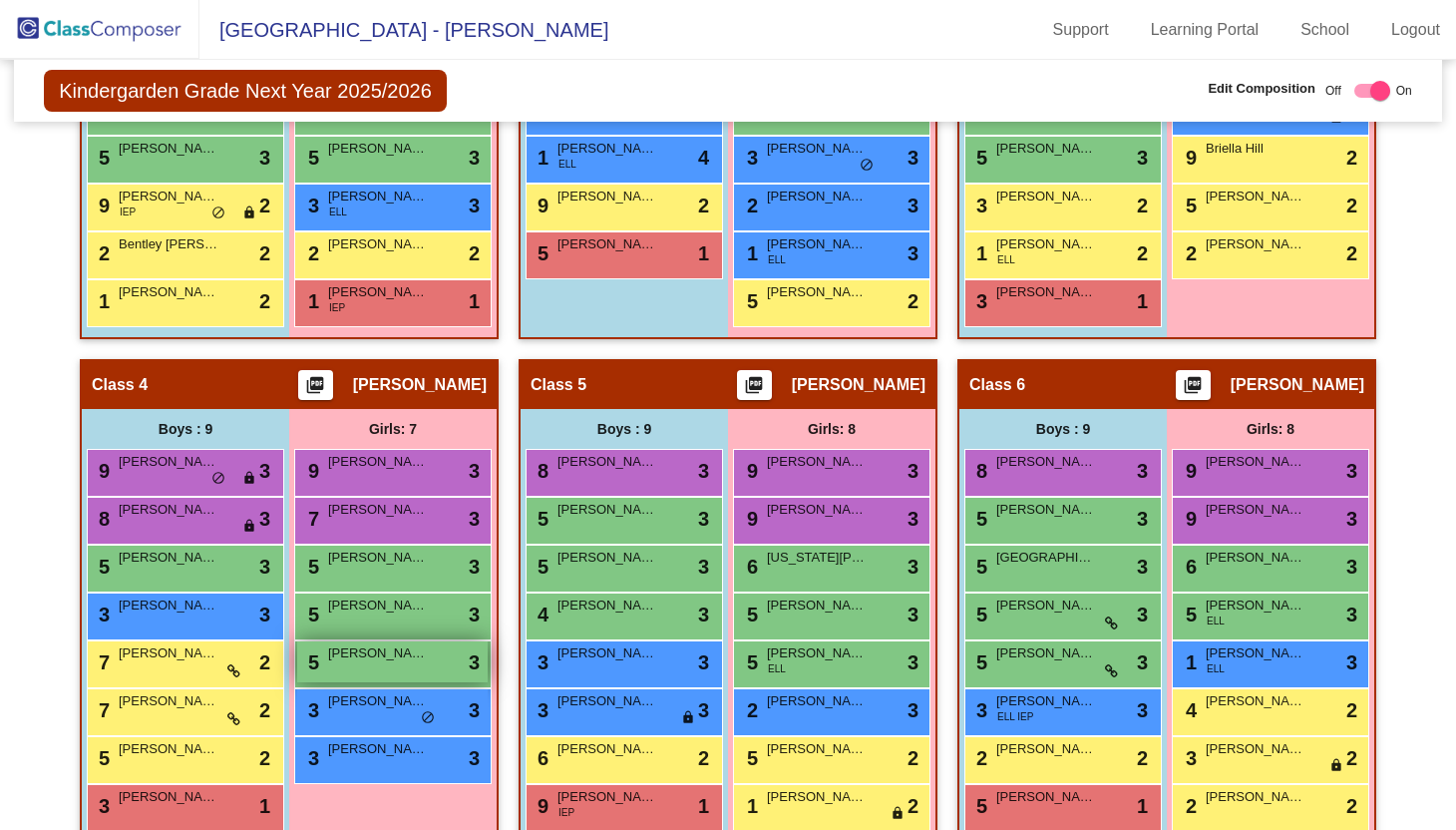 scroll, scrollTop: 813, scrollLeft: 0, axis: vertical 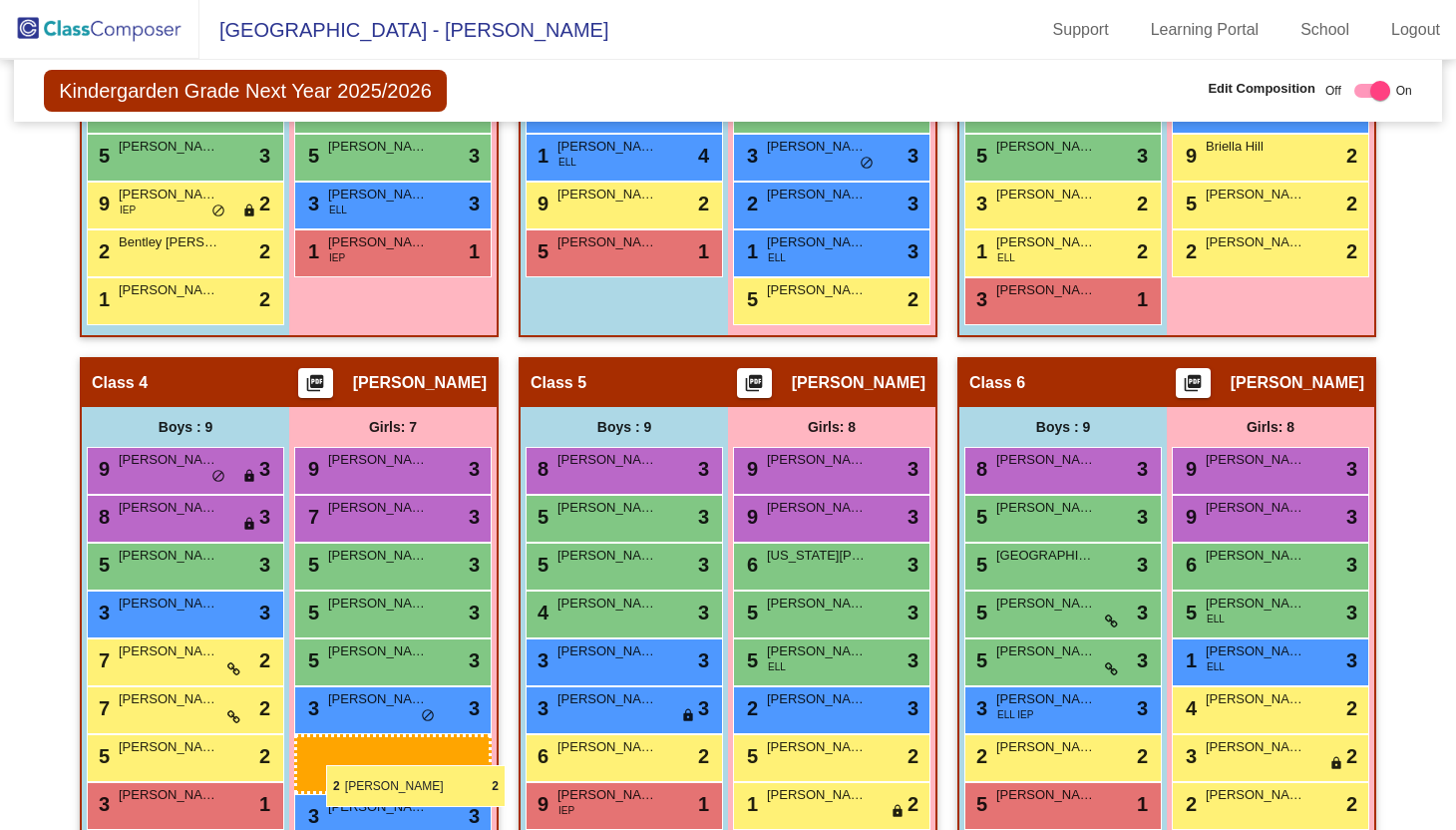 drag, startPoint x: 383, startPoint y: 251, endPoint x: 324, endPoint y: 763, distance: 515.3882 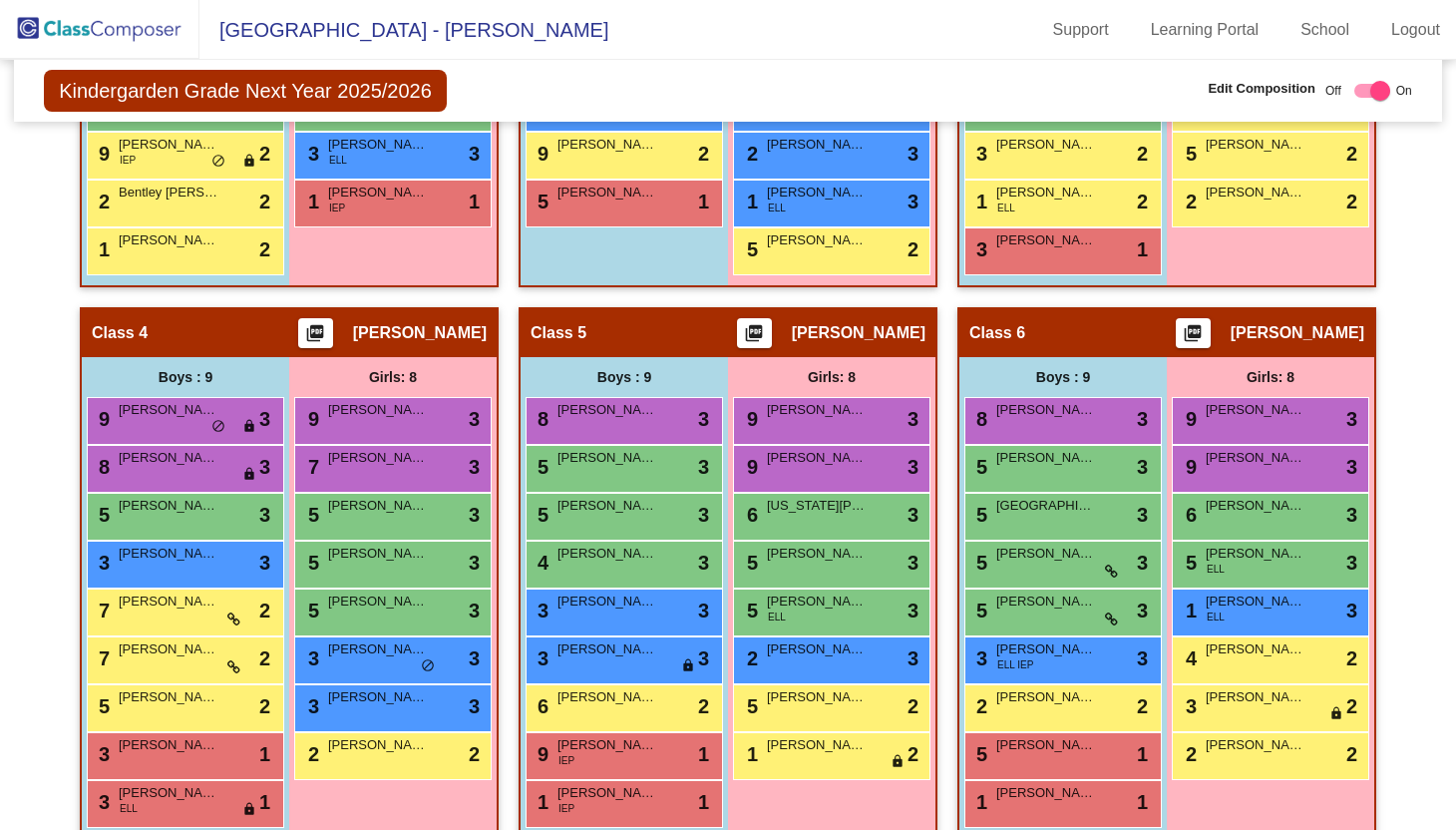 scroll, scrollTop: 892, scrollLeft: 0, axis: vertical 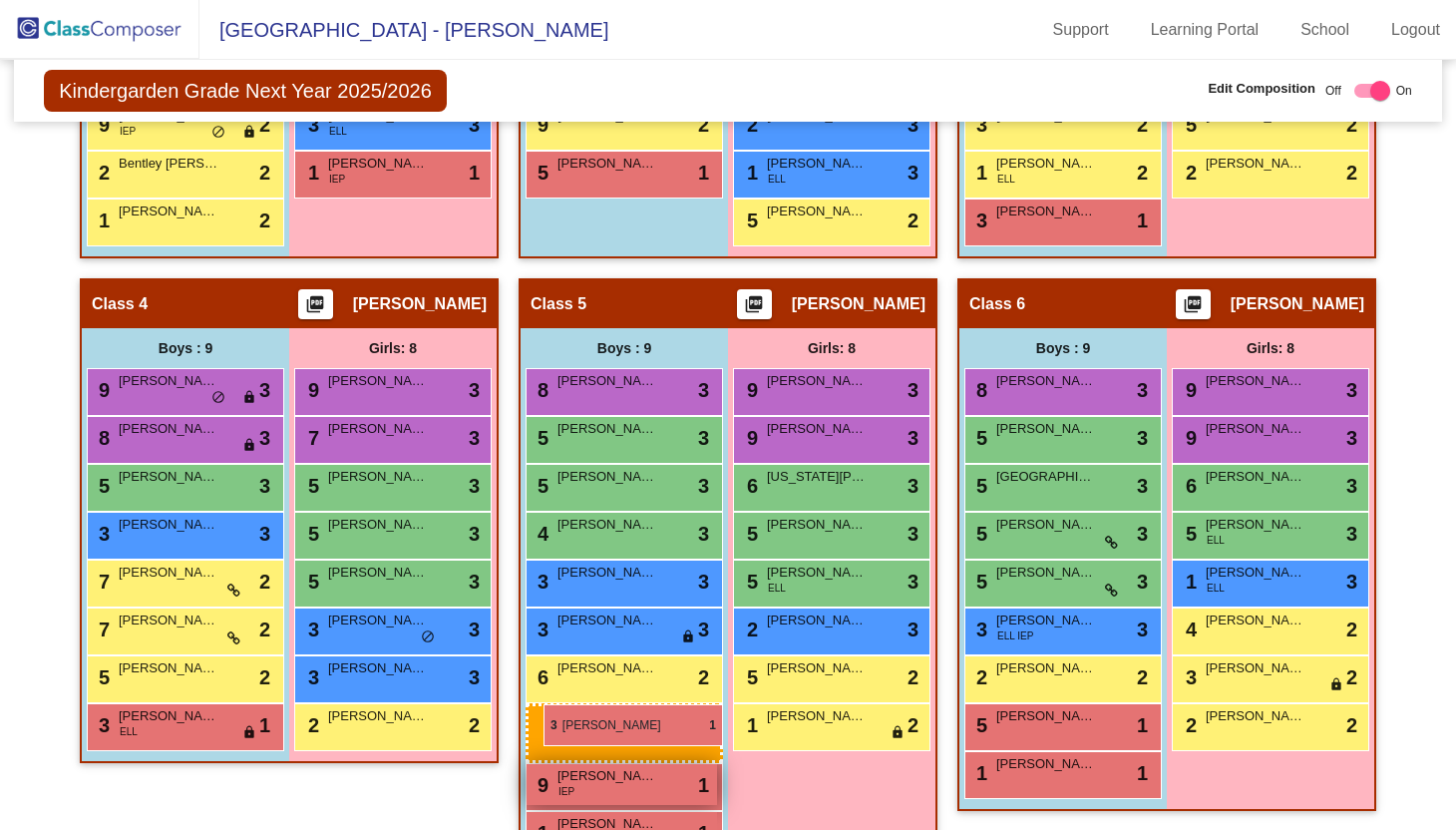 drag, startPoint x: 187, startPoint y: 718, endPoint x: 544, endPoint y: 703, distance: 357.31499 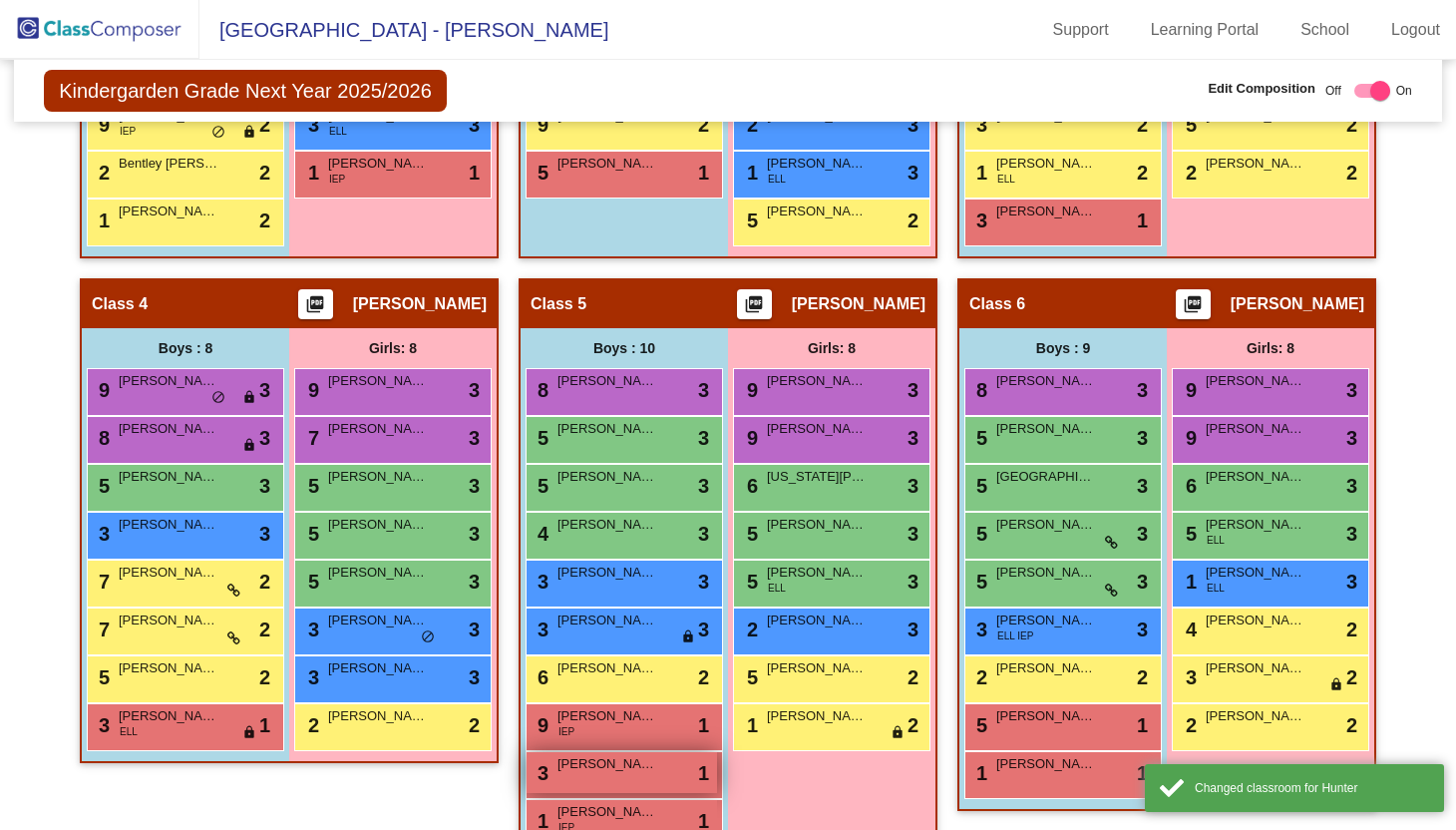 scroll, scrollTop: 940, scrollLeft: 0, axis: vertical 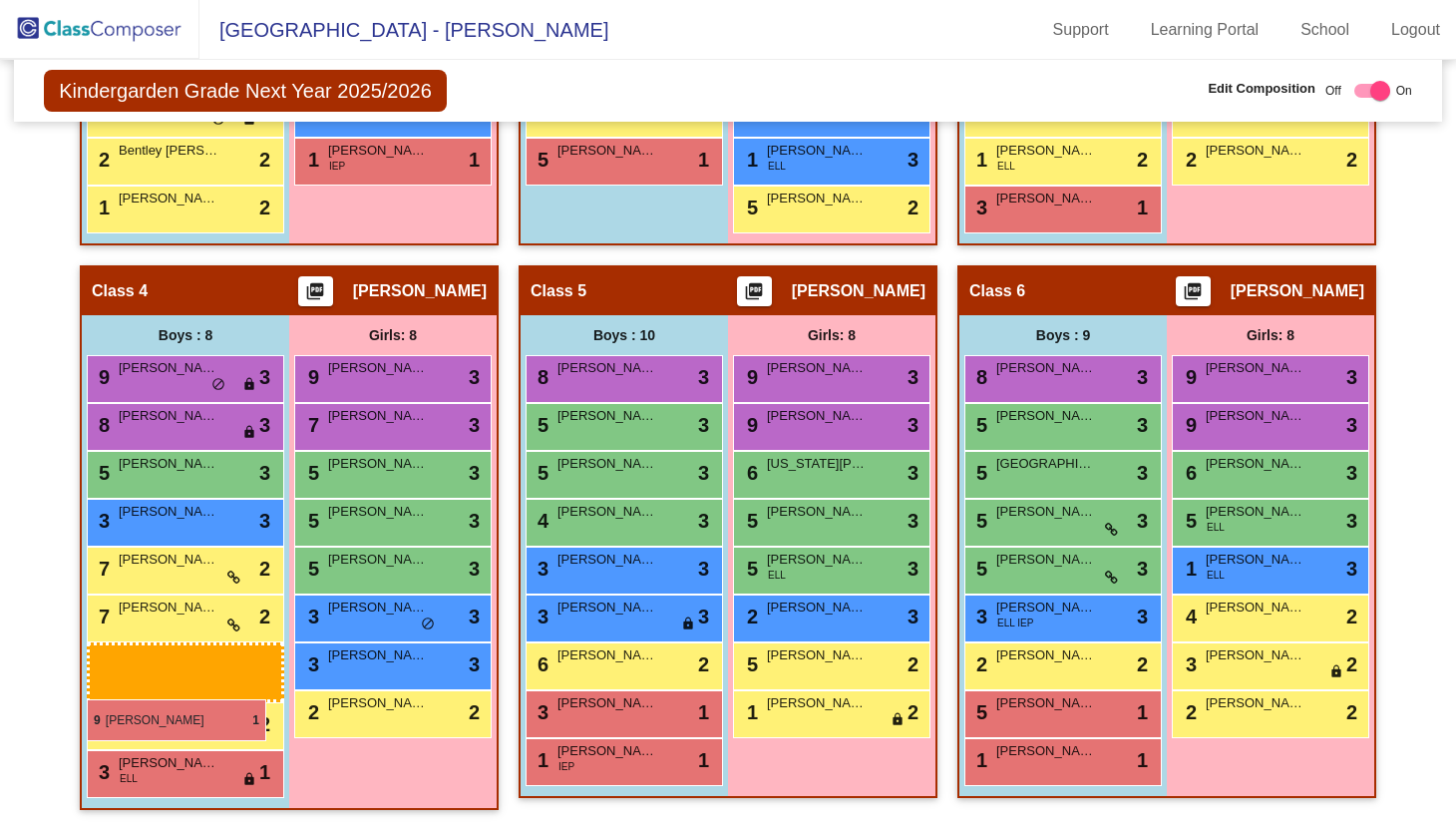 drag, startPoint x: 649, startPoint y: 677, endPoint x: 87, endPoint y: 699, distance: 562.4304 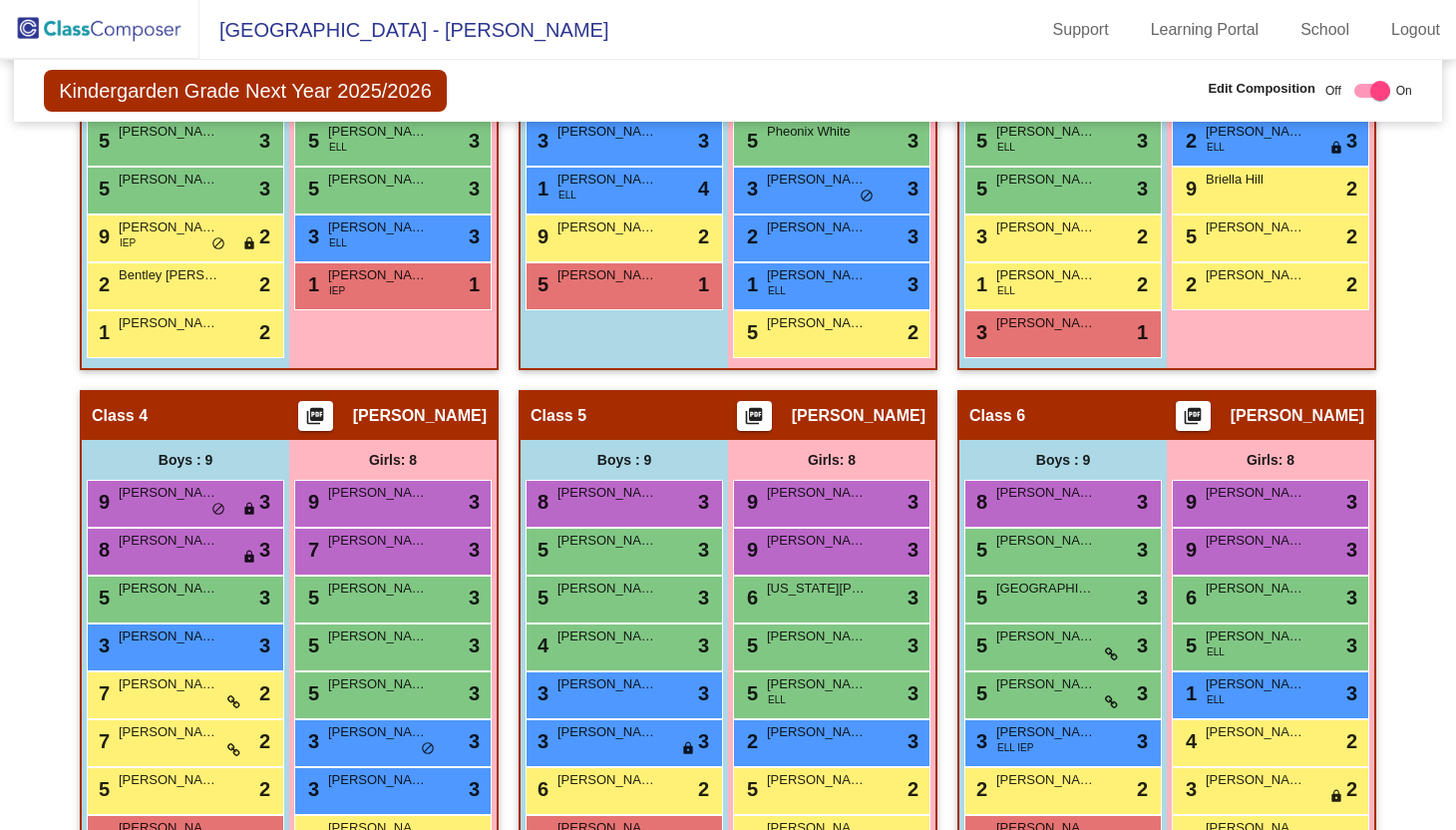 scroll, scrollTop: 768, scrollLeft: 0, axis: vertical 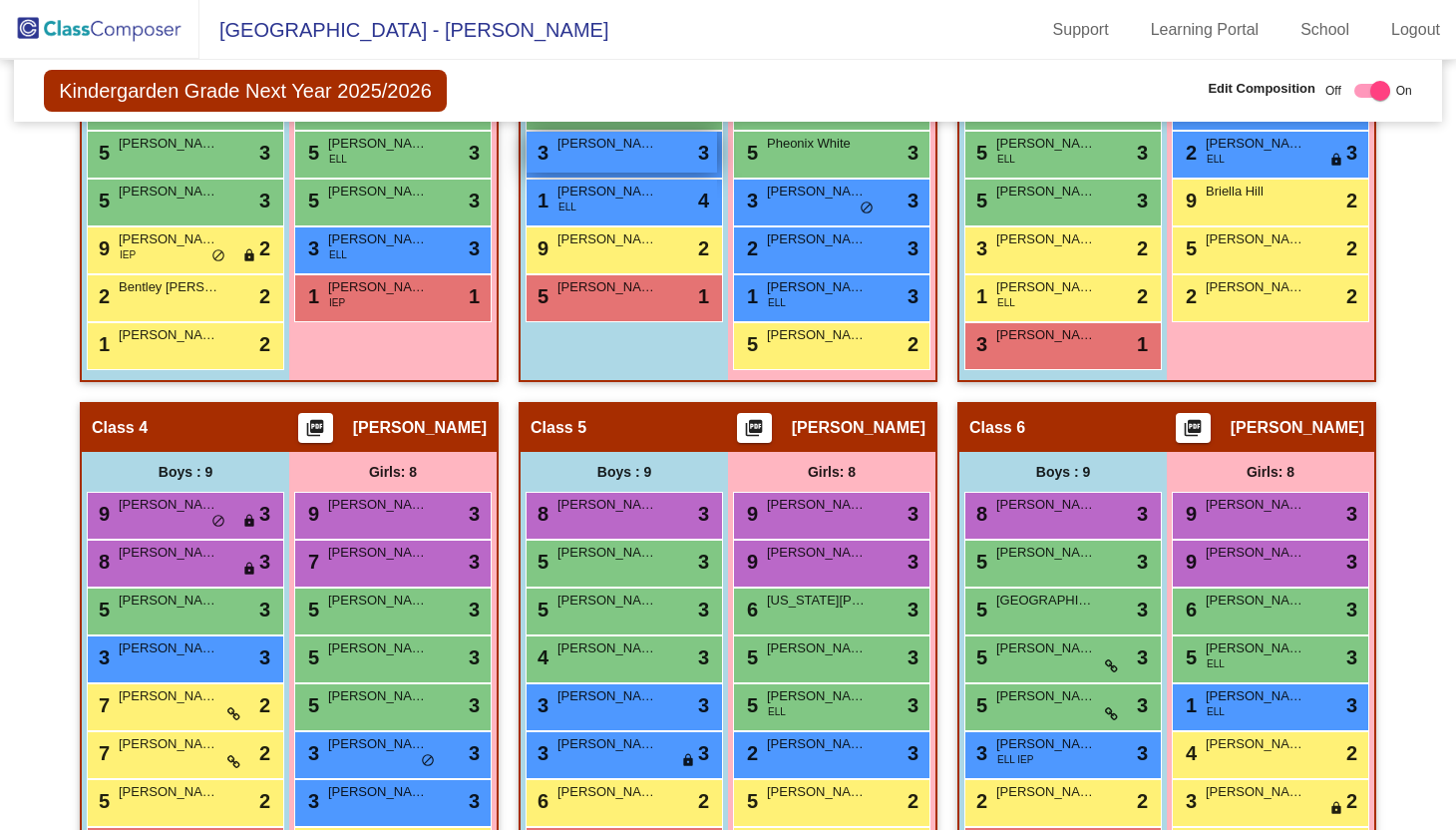 click on "3 [PERSON_NAME] lock do_not_disturb_alt 3" at bounding box center (621, 152) 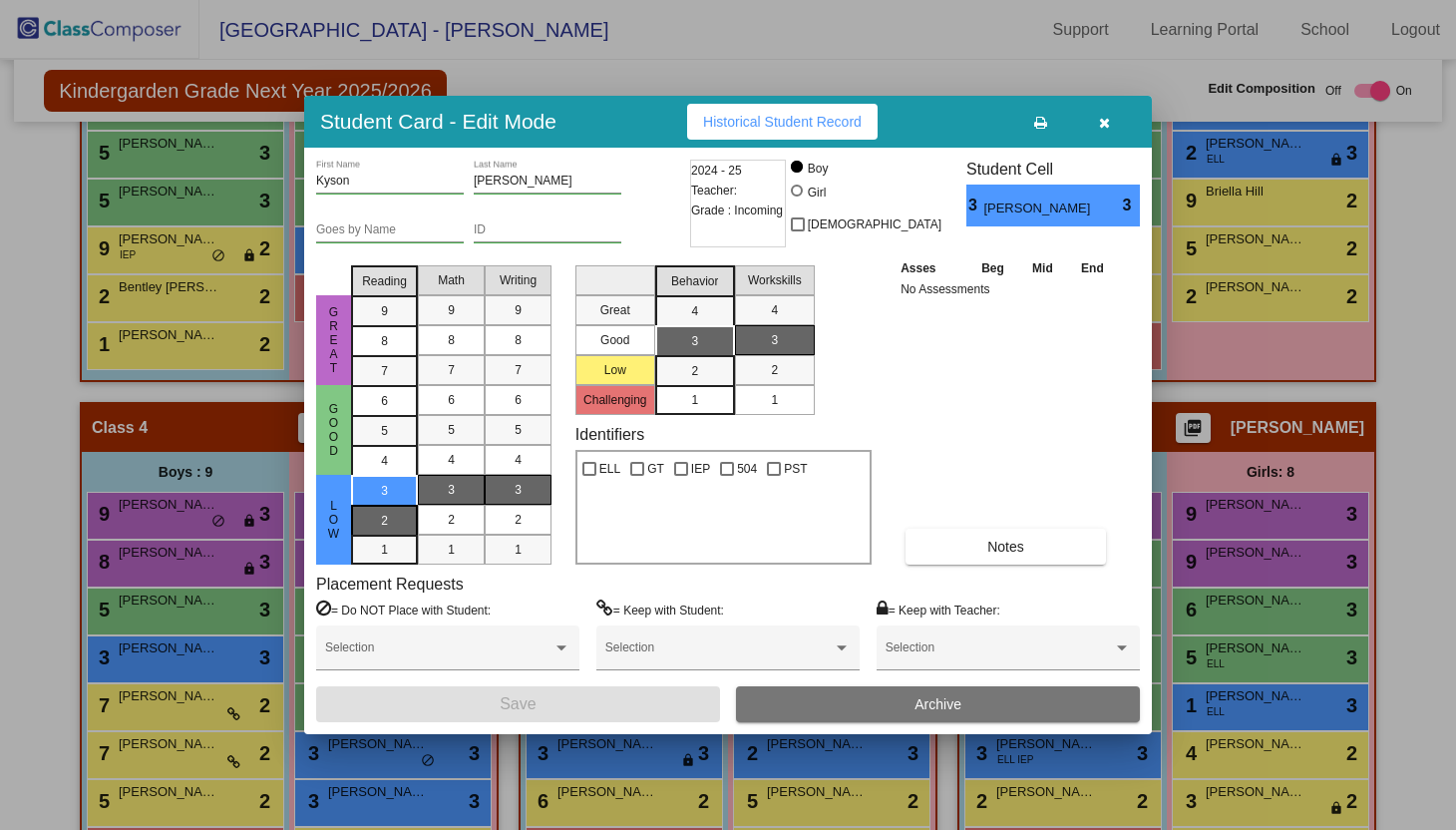 click on "2" at bounding box center (384, 491) 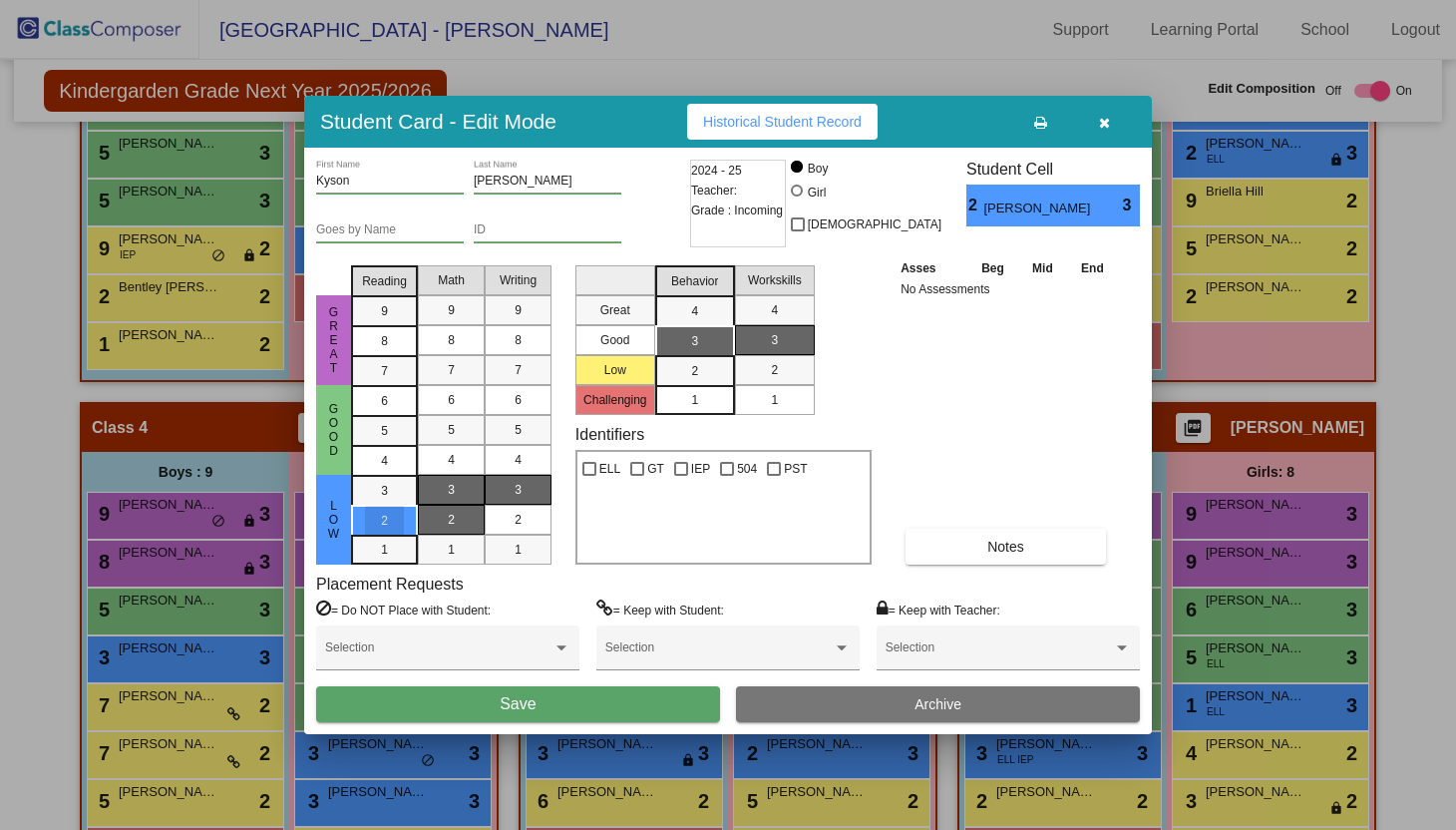 click on "2" at bounding box center (451, 520) 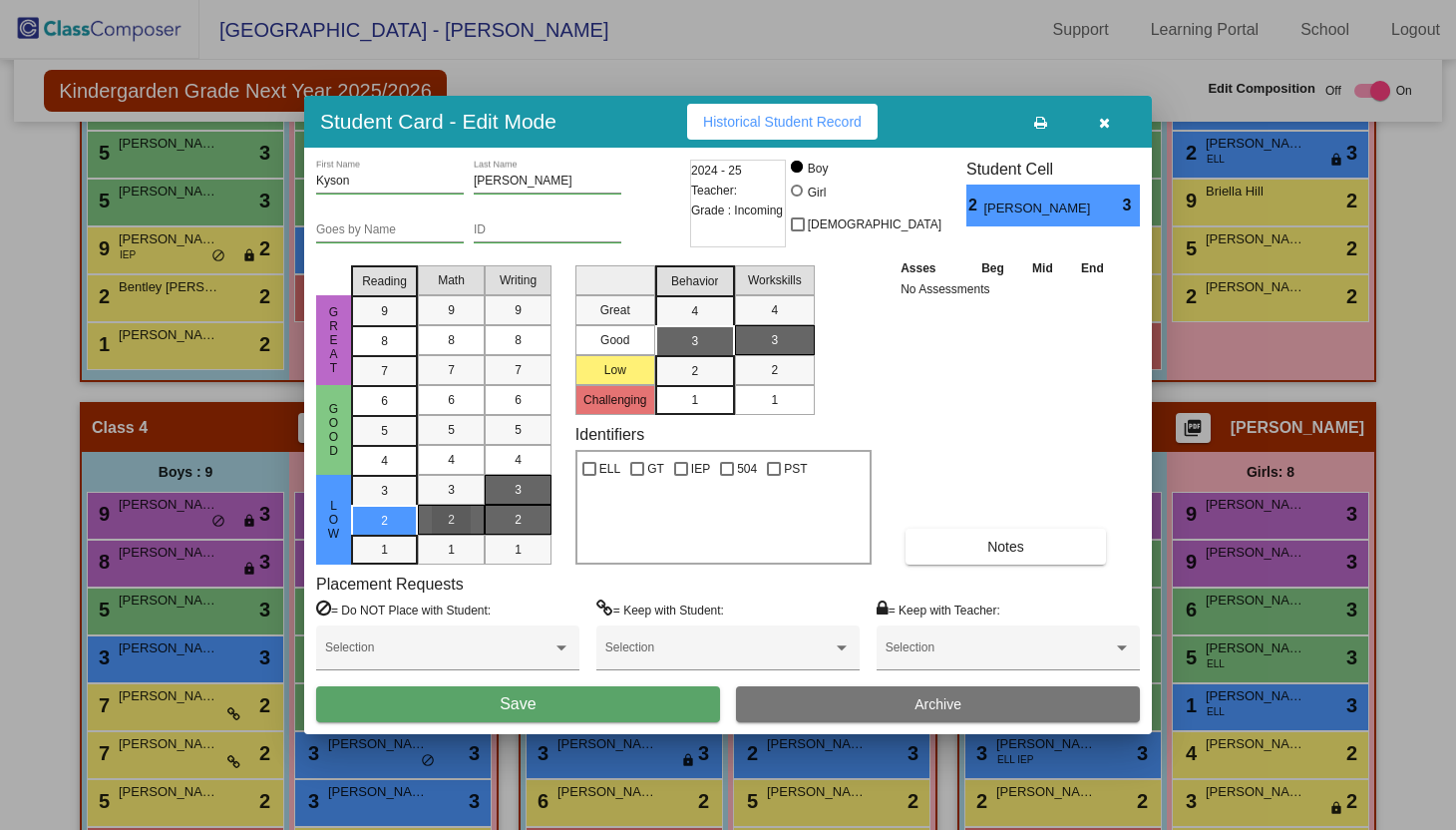 click on "2" at bounding box center [518, 520] 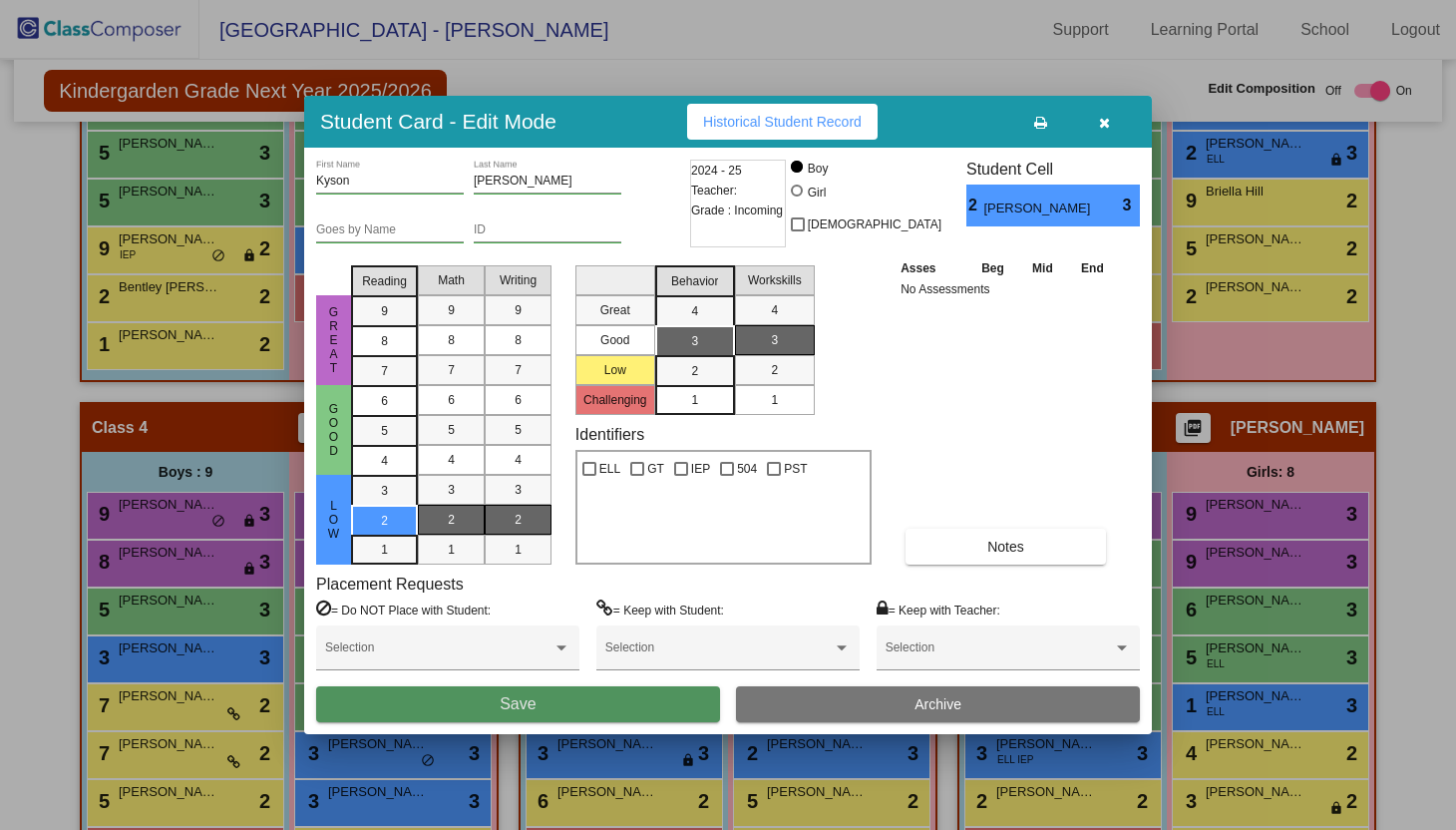 click on "Save" at bounding box center [518, 704] 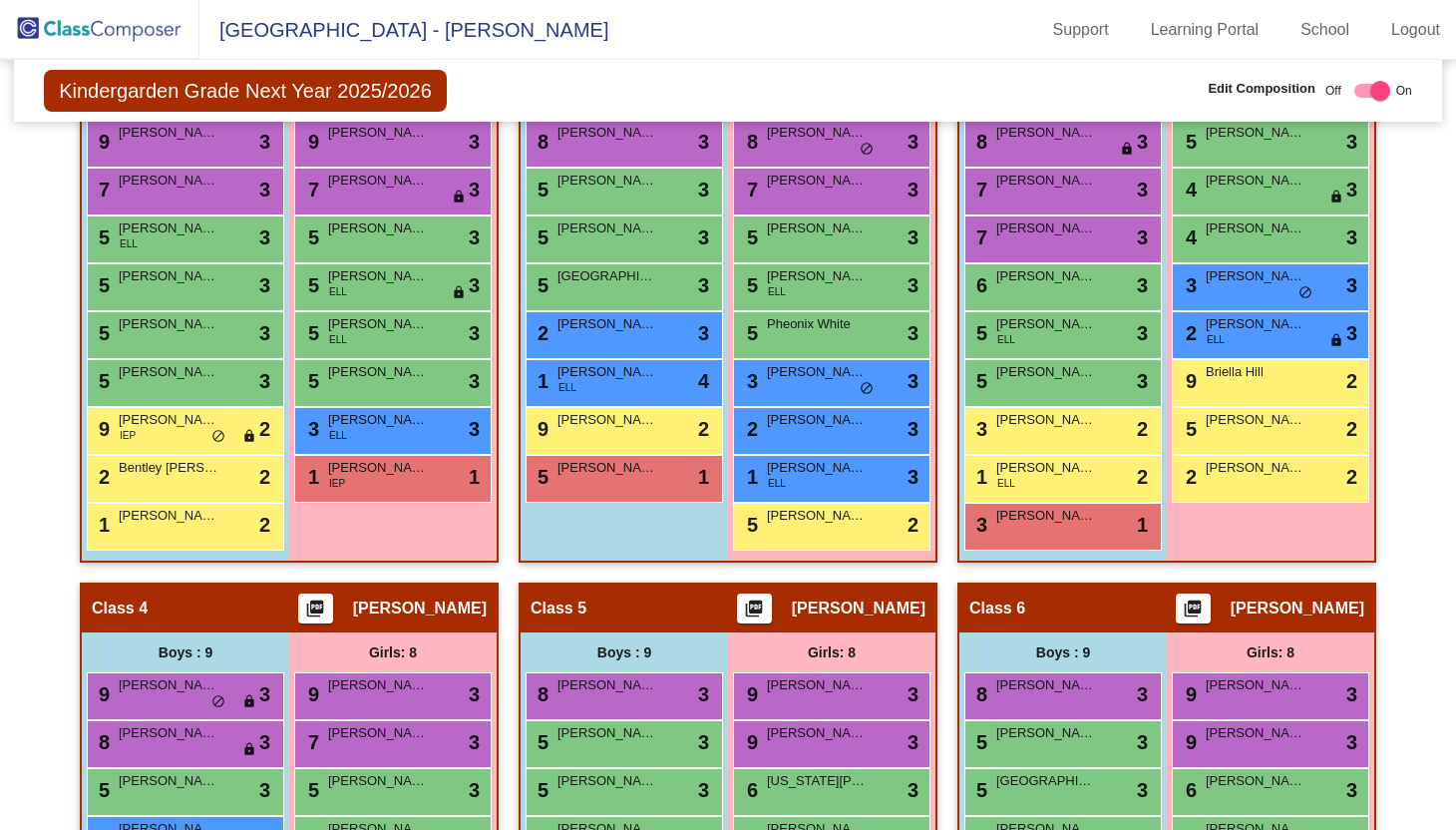 scroll, scrollTop: 585, scrollLeft: 0, axis: vertical 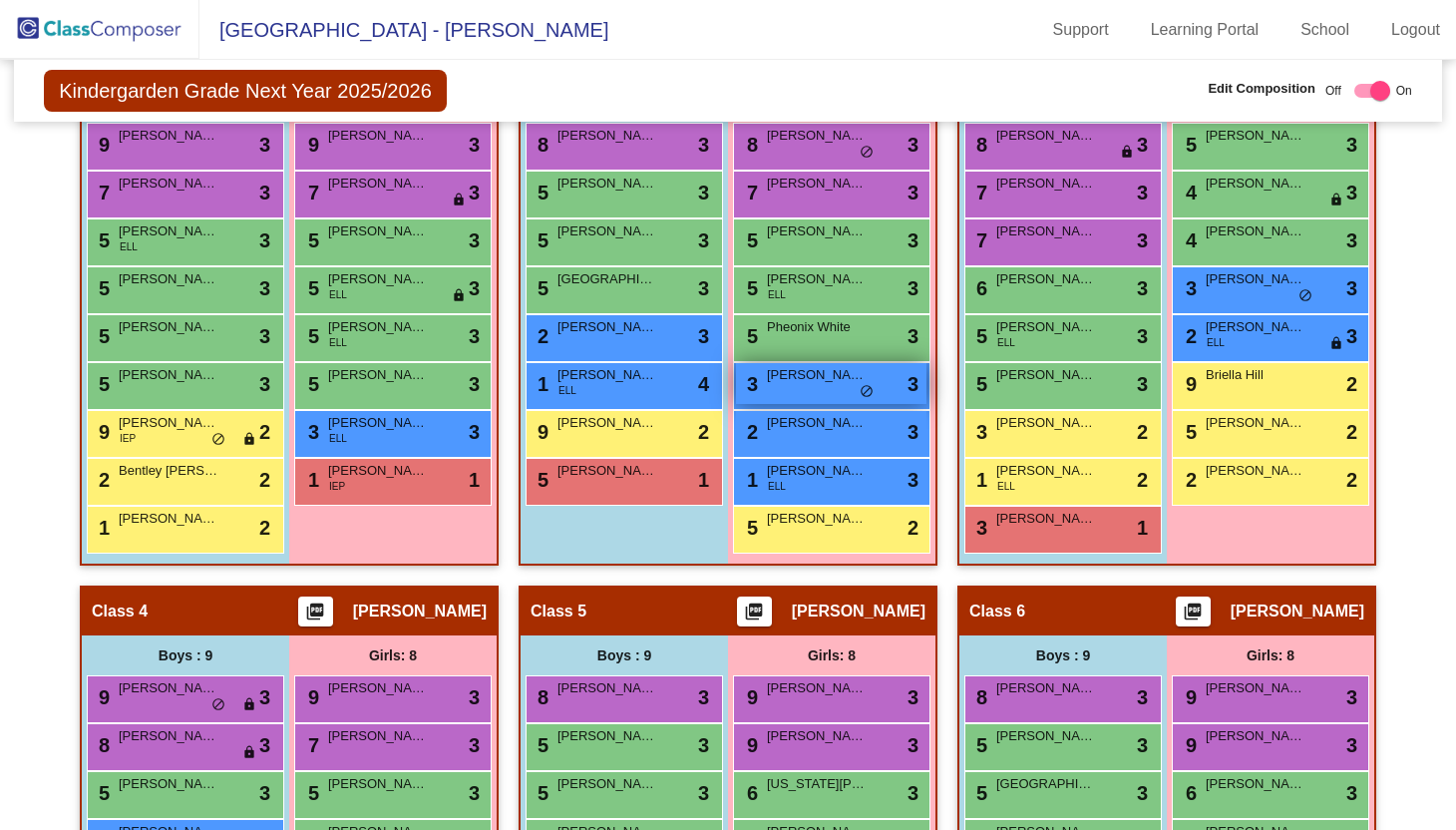 click on "[PERSON_NAME]" at bounding box center (817, 375) 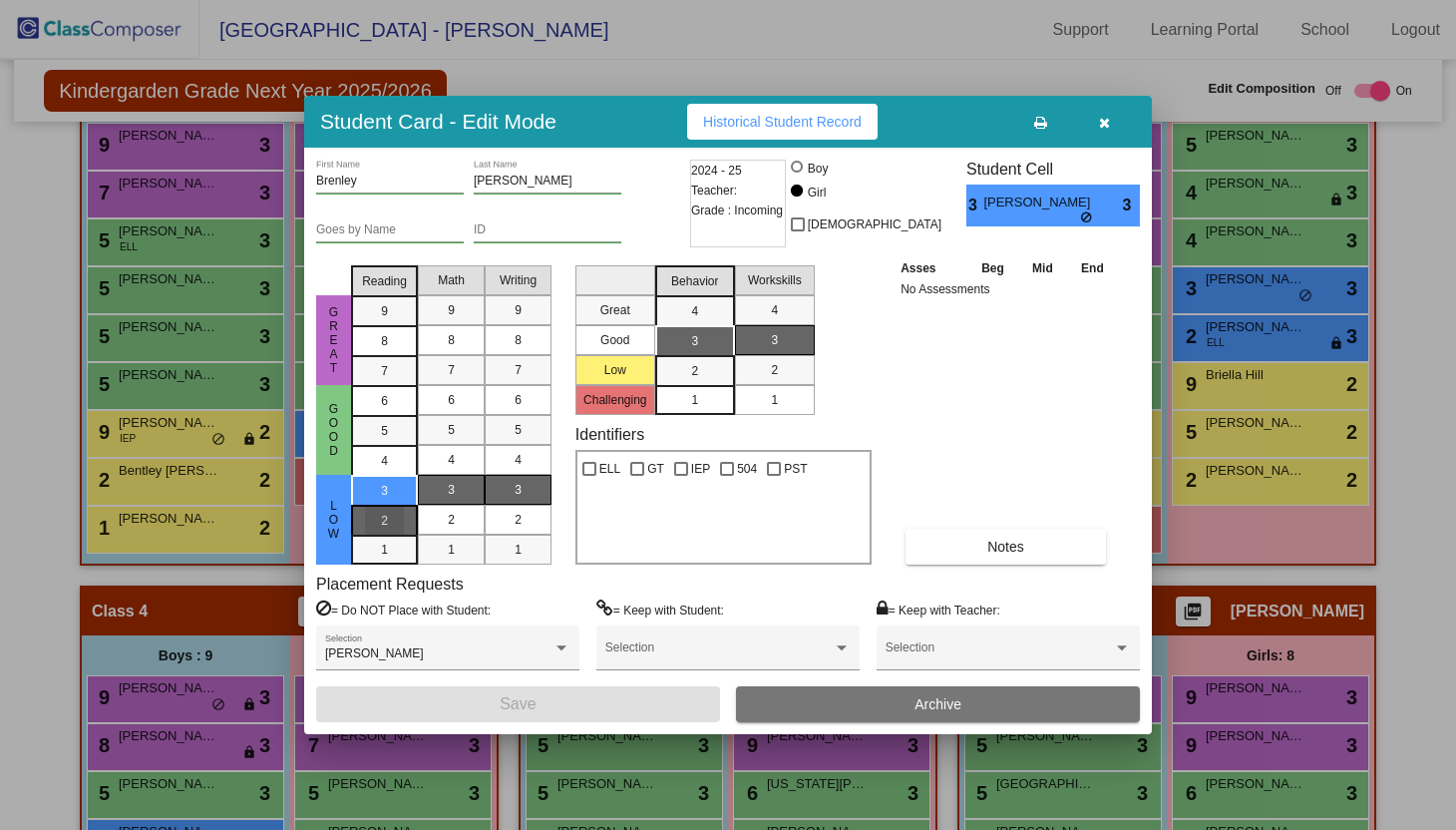 click on "2" at bounding box center (384, 491) 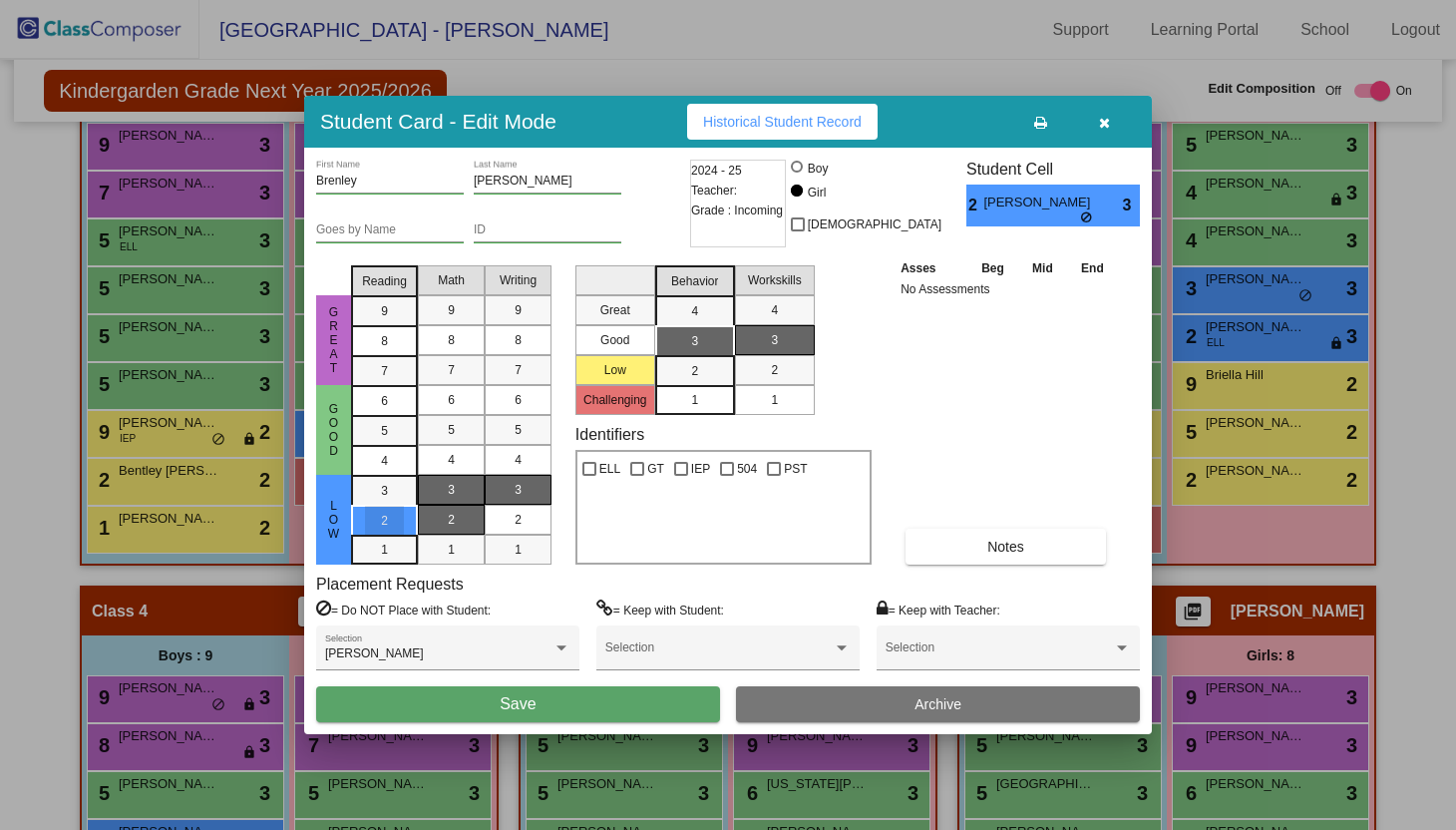 click on "2" at bounding box center (451, 520) 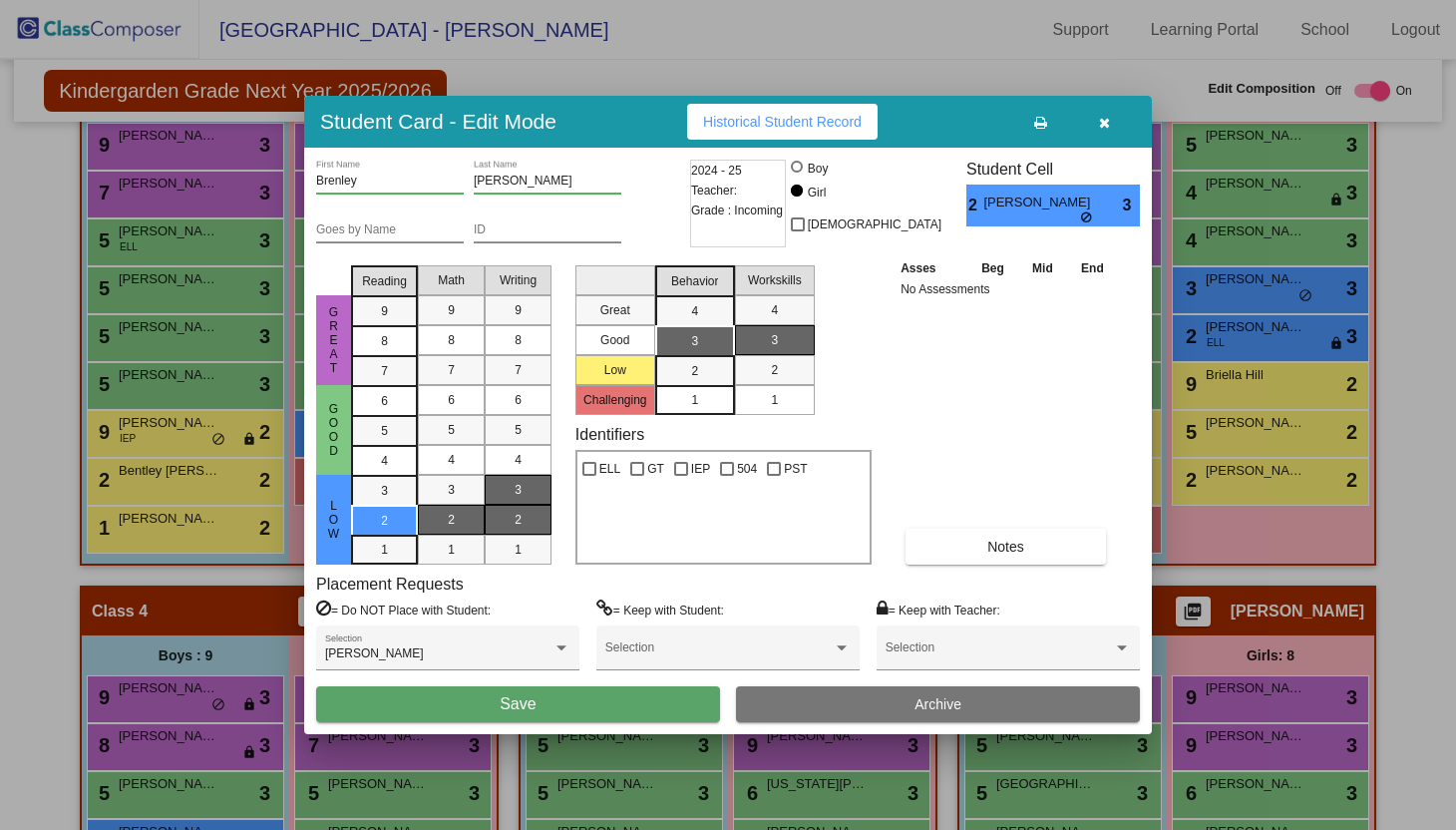 click on "2" at bounding box center [518, 520] 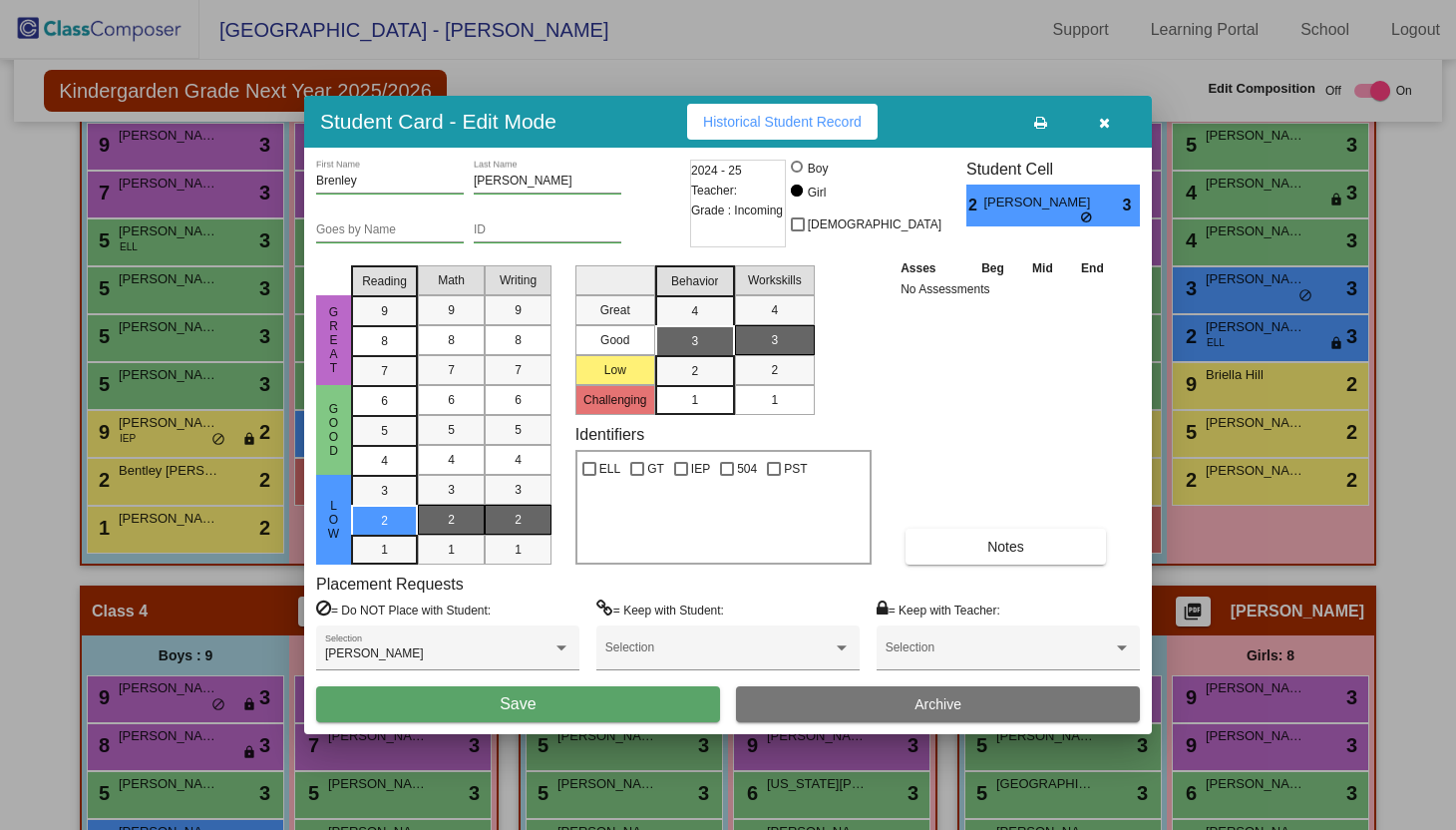 click on "Save" at bounding box center (518, 703) 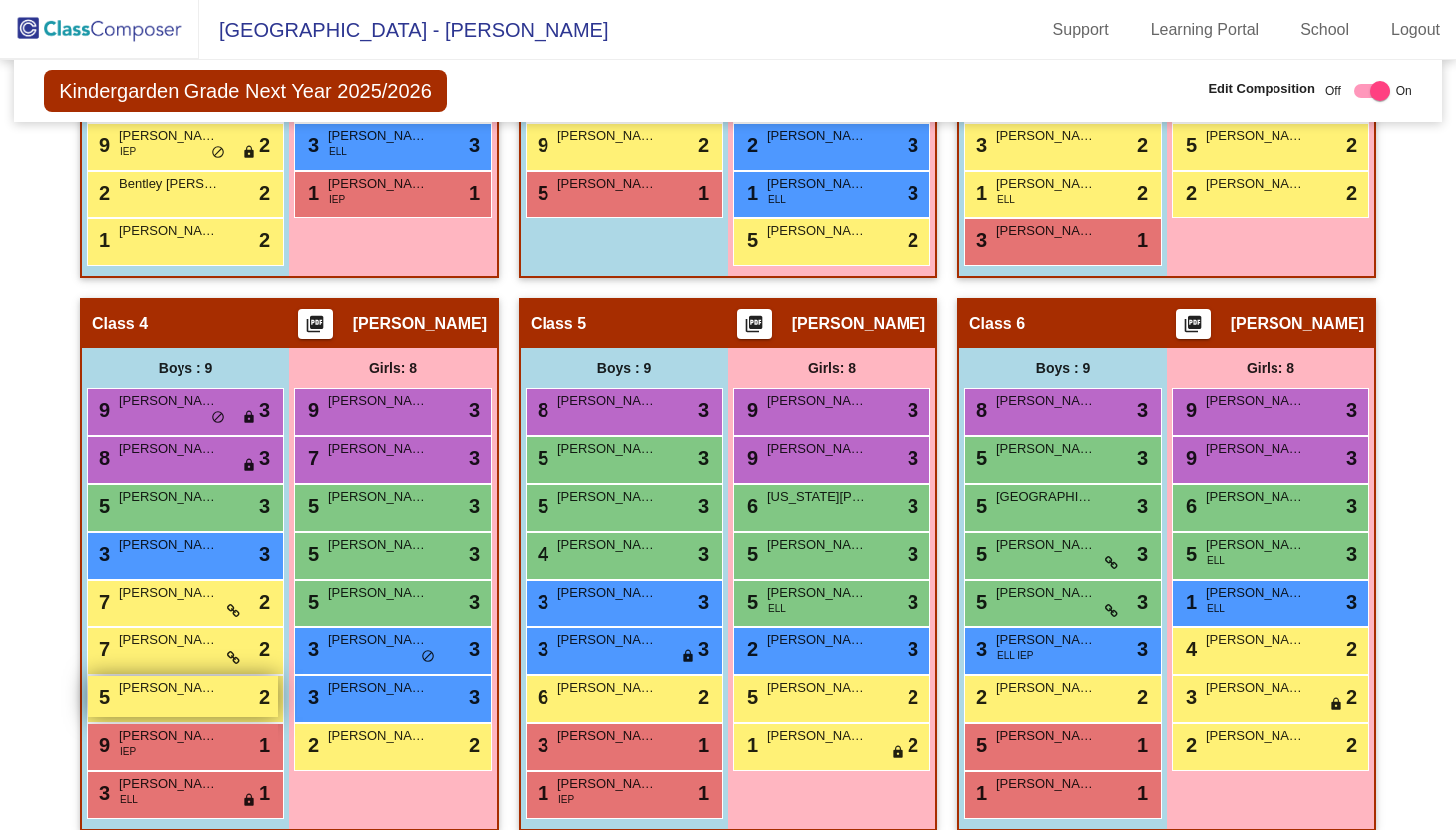 scroll, scrollTop: 892, scrollLeft: 0, axis: vertical 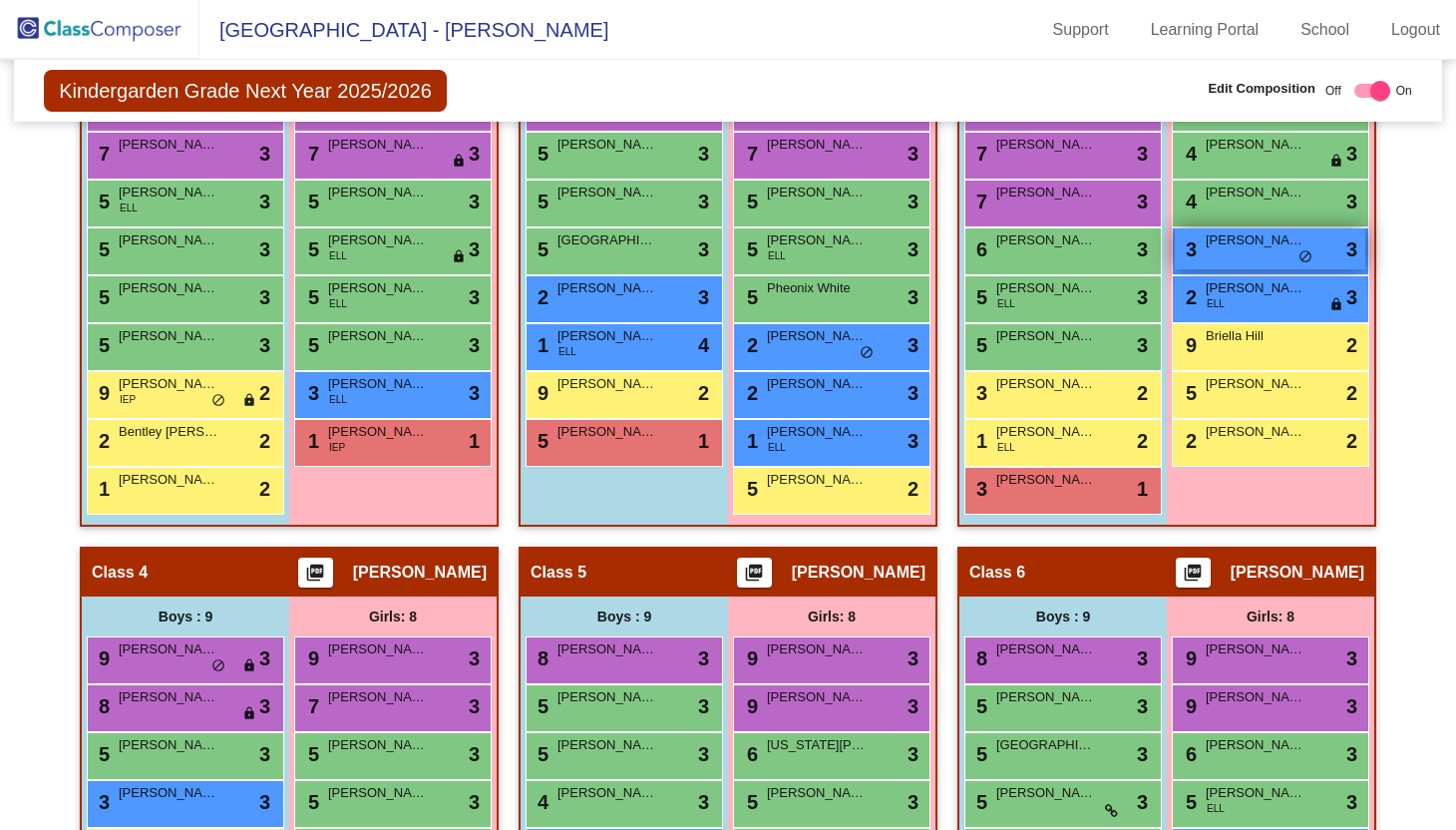 click on "[PERSON_NAME]" at bounding box center [1256, 240] 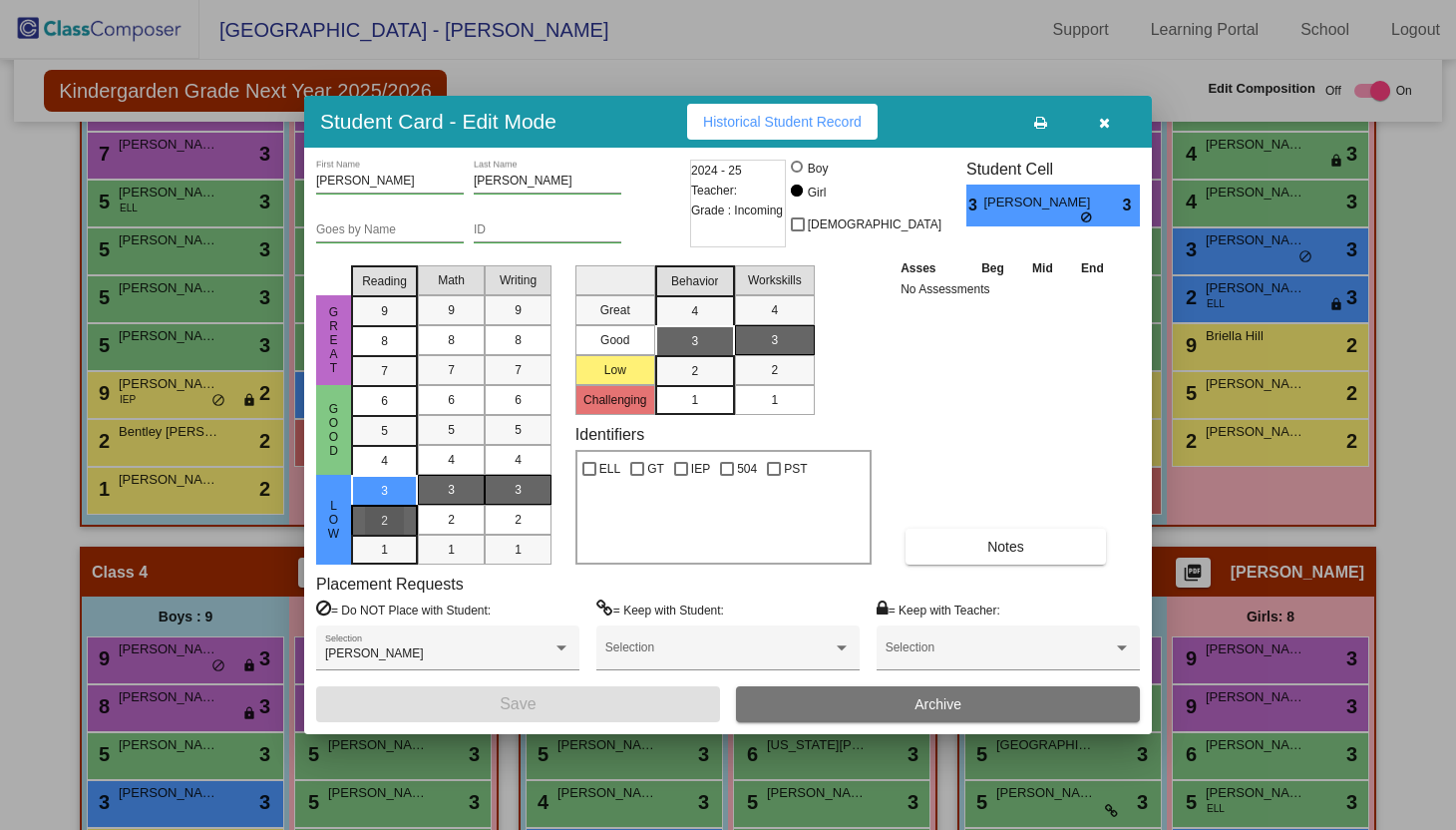 click on "2" at bounding box center [384, 491] 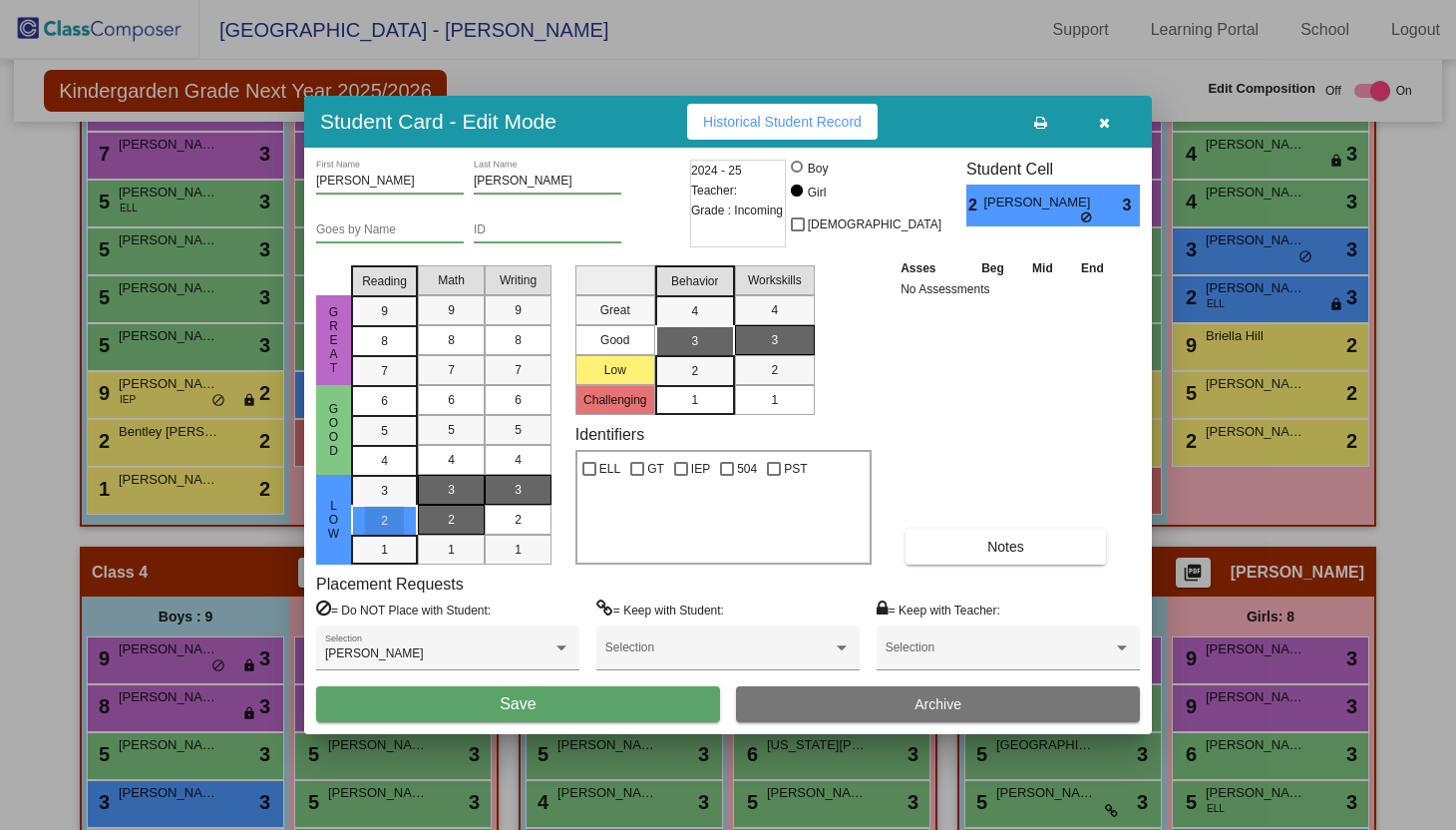 click on "2" at bounding box center (451, 520) 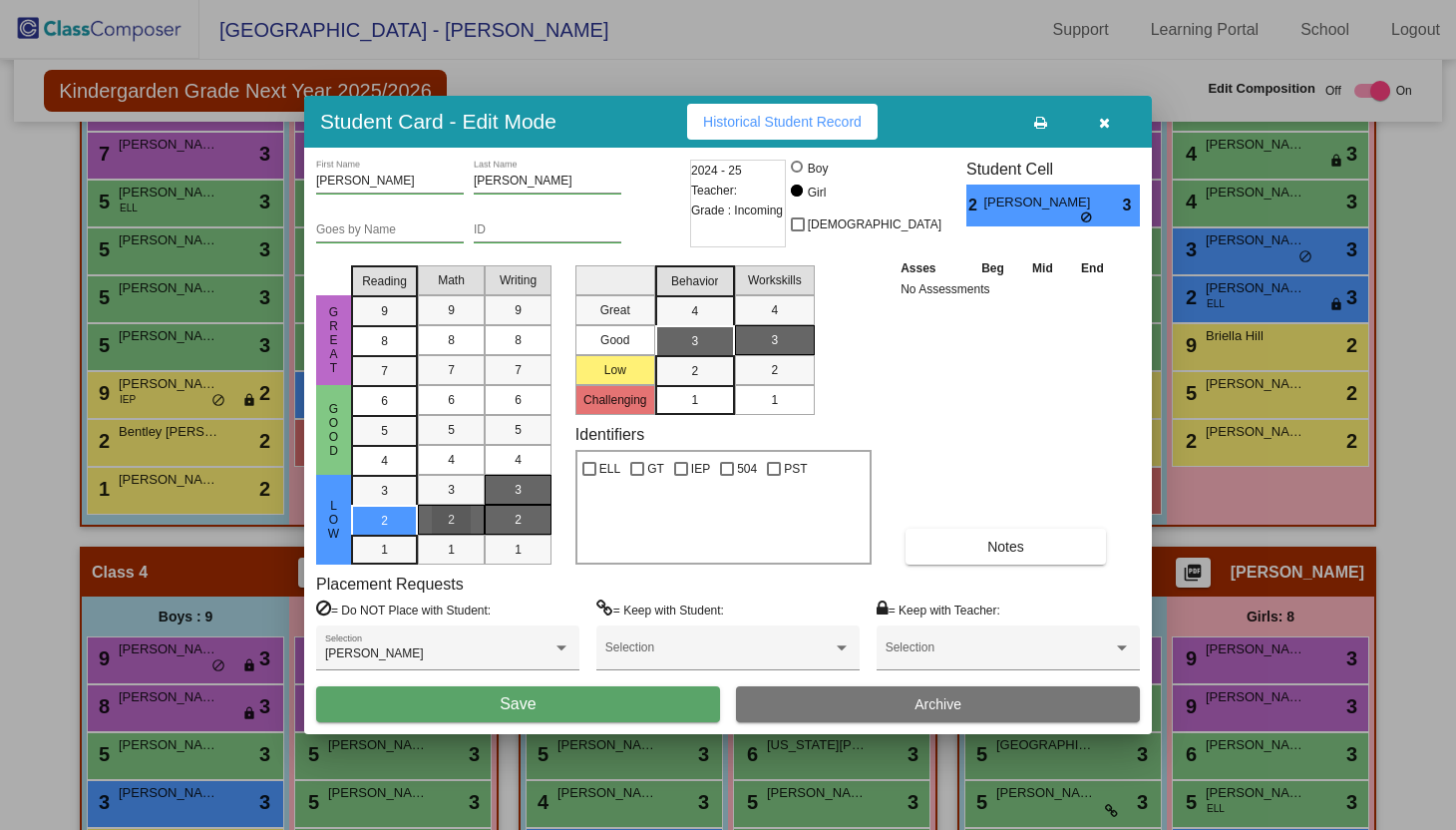 click on "2" at bounding box center [518, 520] 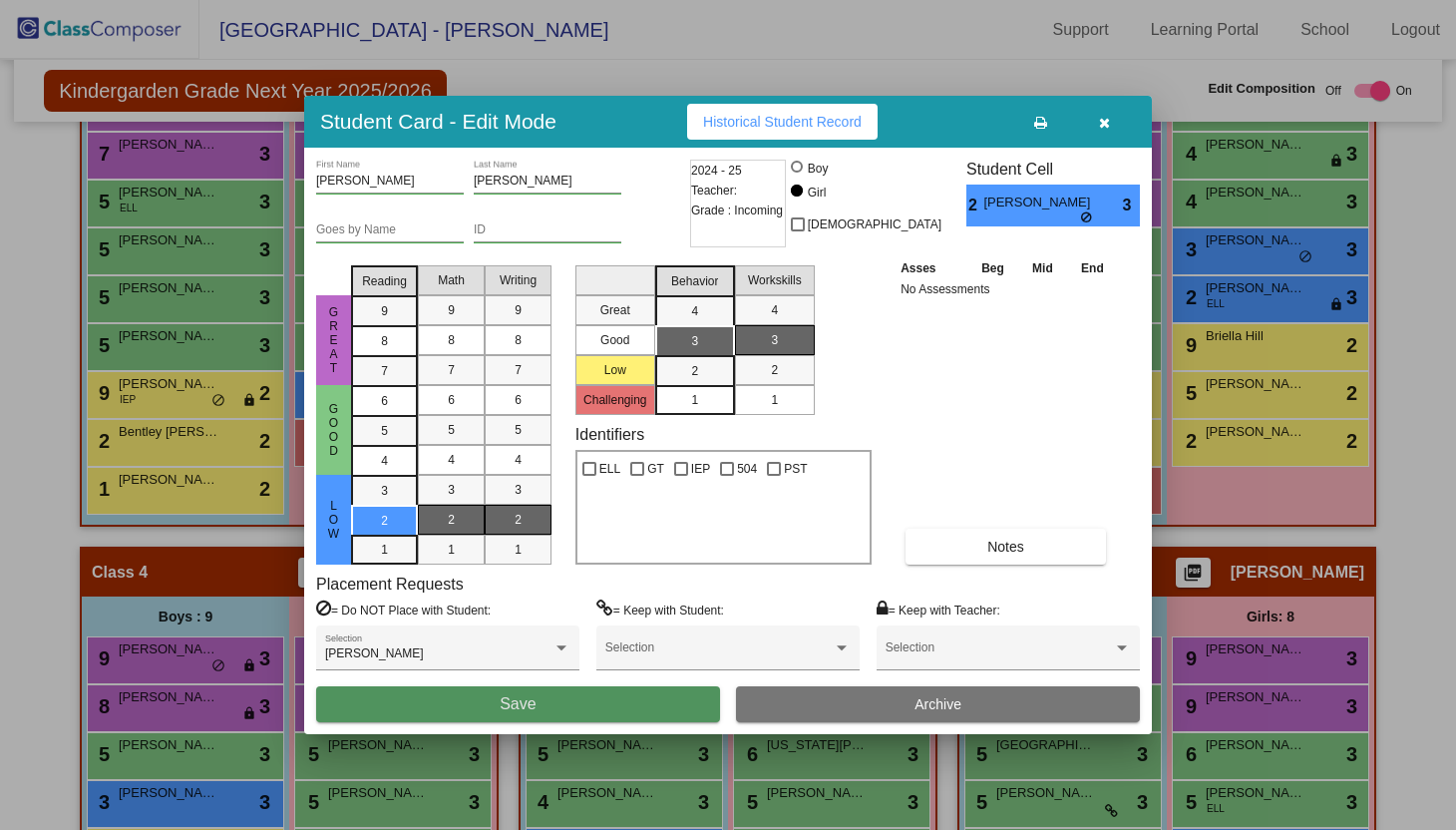 click on "Save" at bounding box center [518, 703] 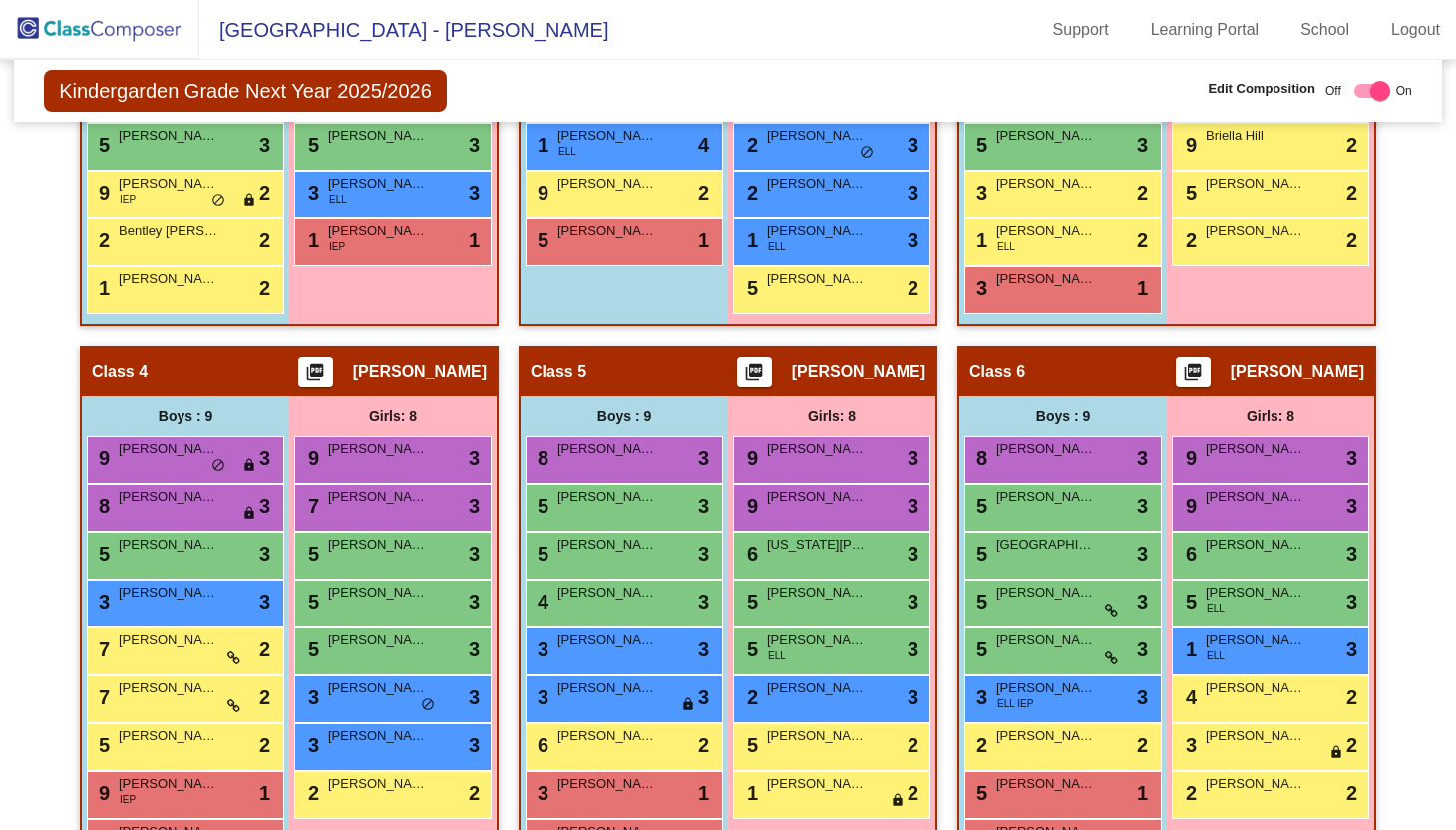 scroll, scrollTop: 822, scrollLeft: 0, axis: vertical 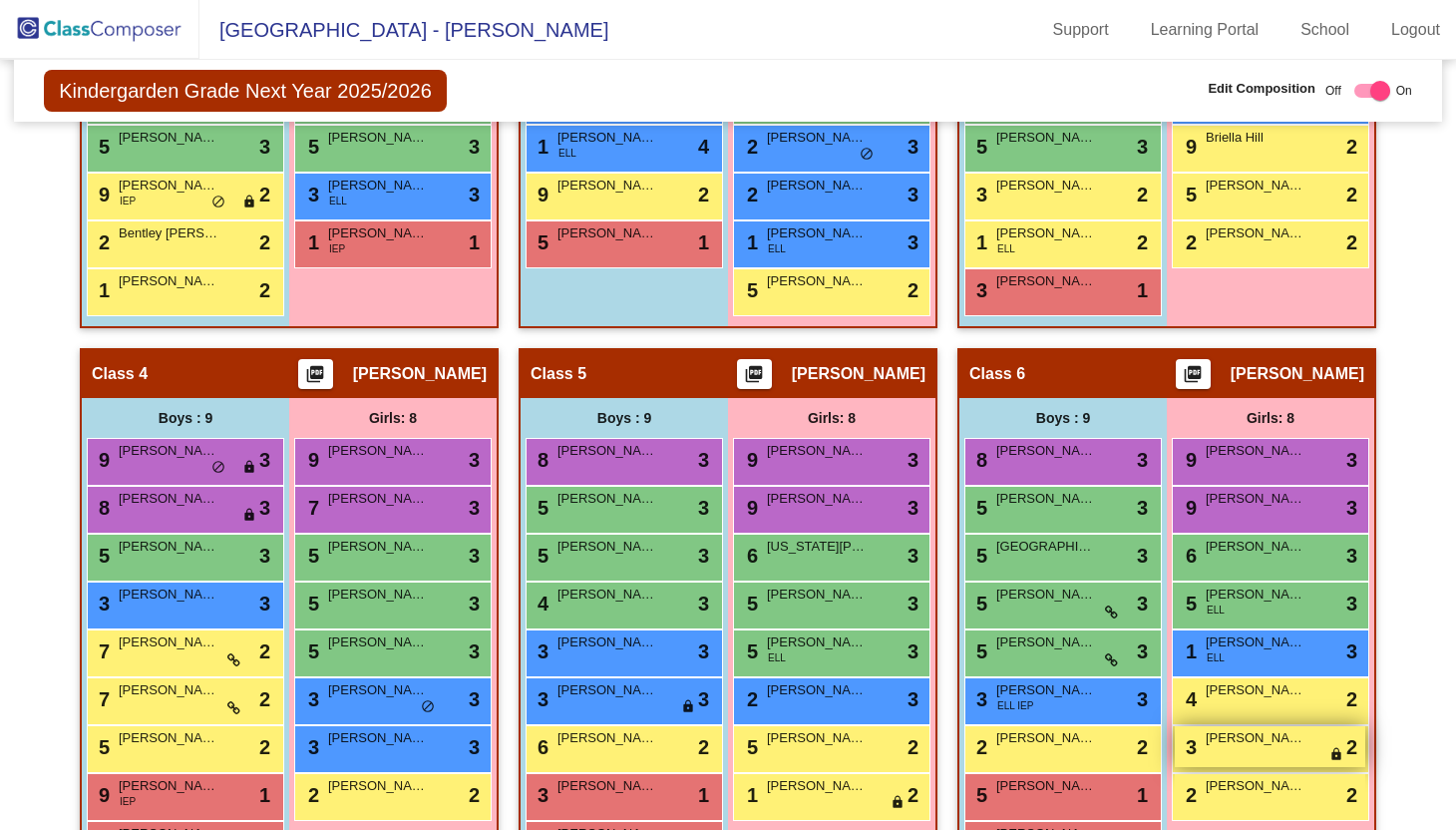 click on "[STREET_ADDRESS][PERSON_NAME] lock do_not_disturb_alt 2" at bounding box center (1270, 746) 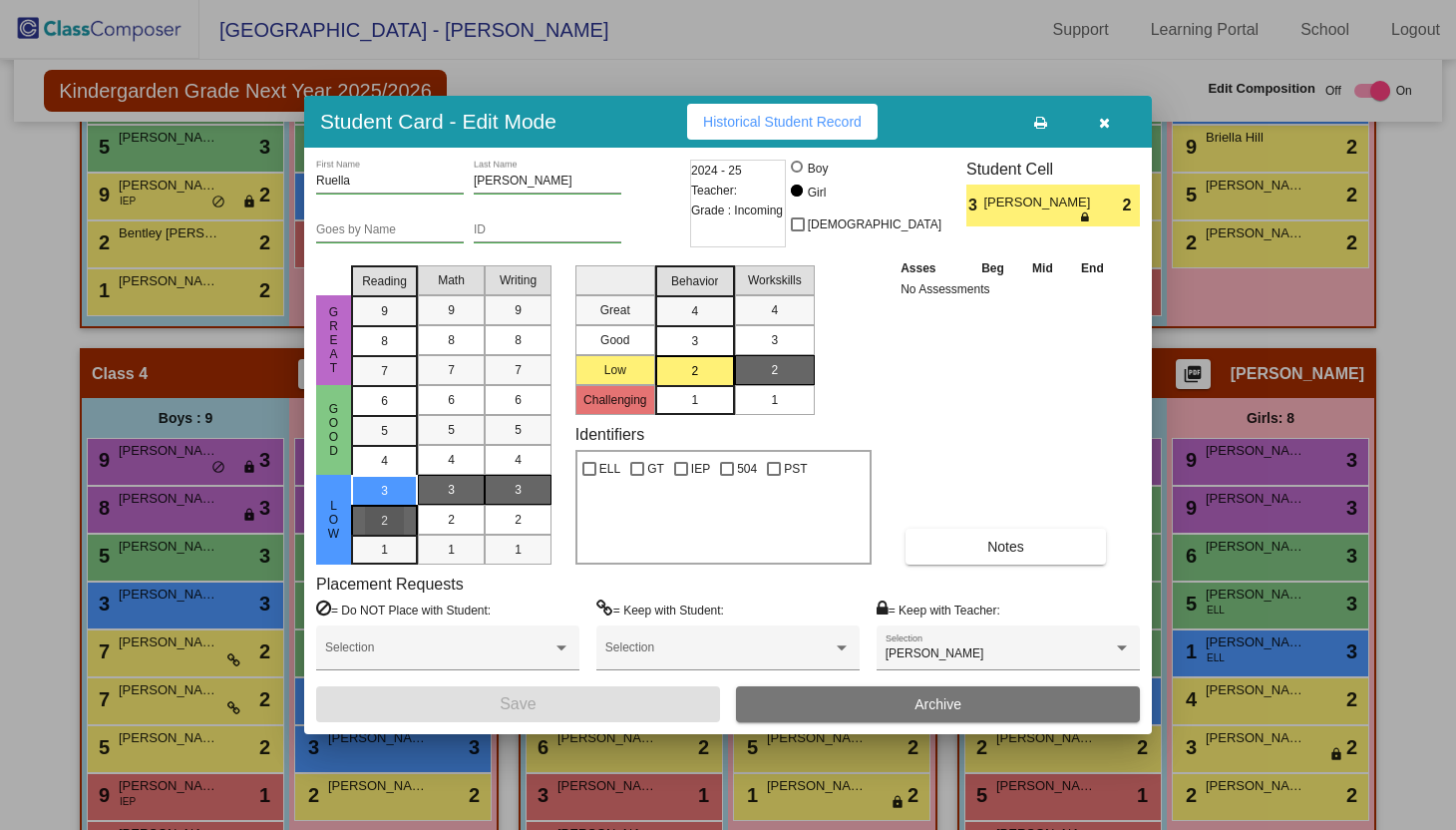 click on "2" at bounding box center (384, 491) 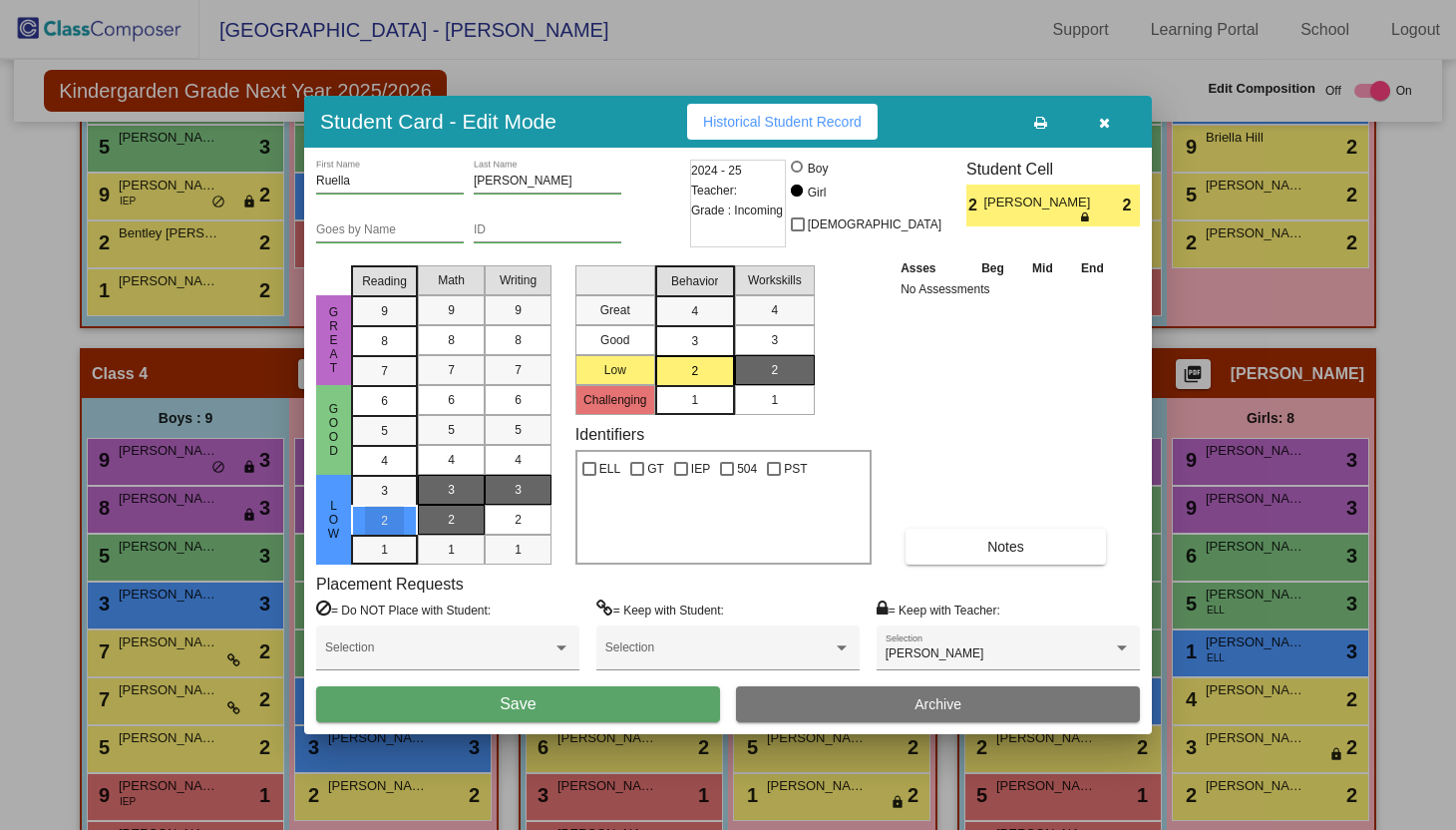 click on "2" at bounding box center [451, 520] 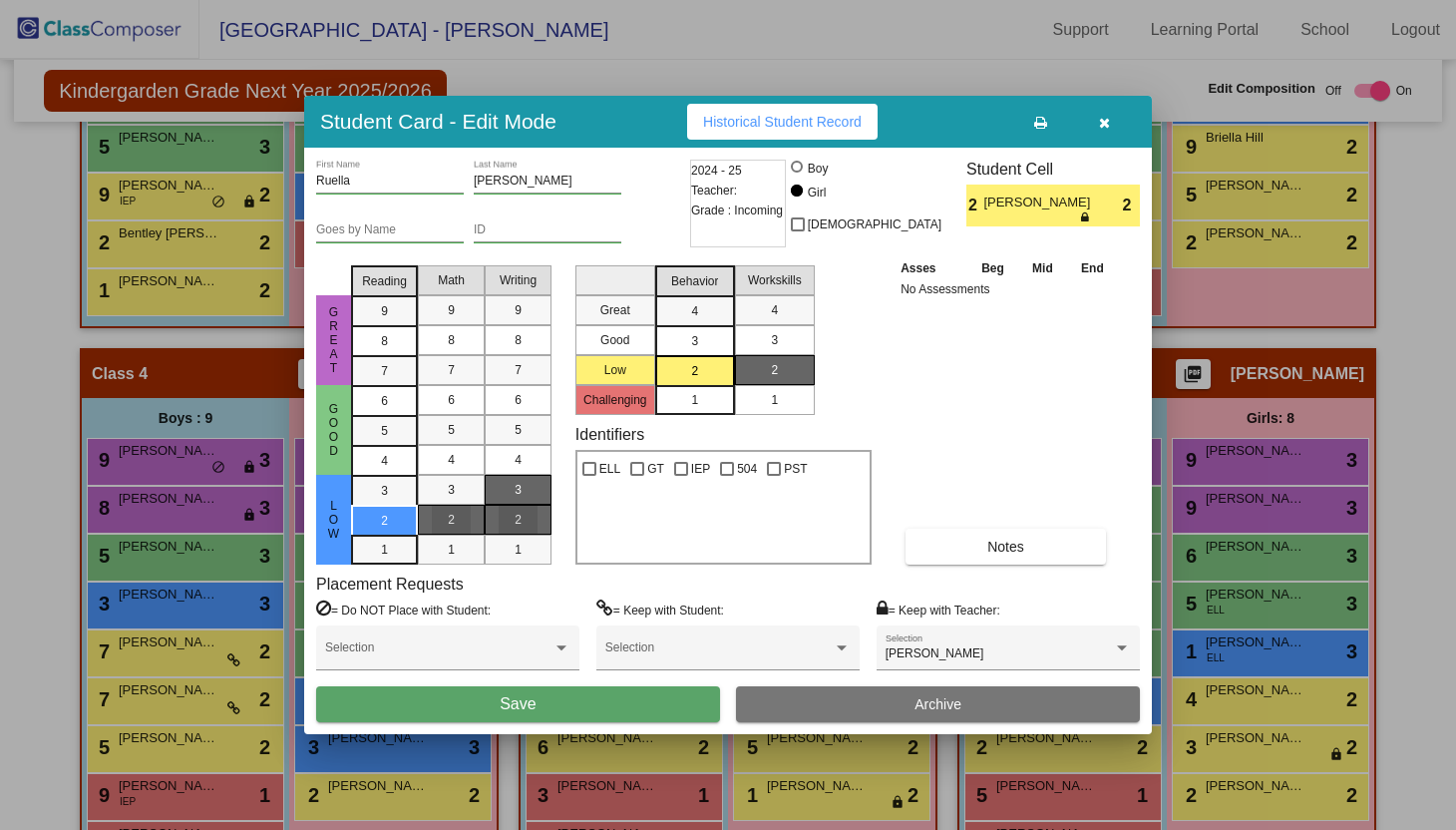 click on "2" at bounding box center [518, 520] 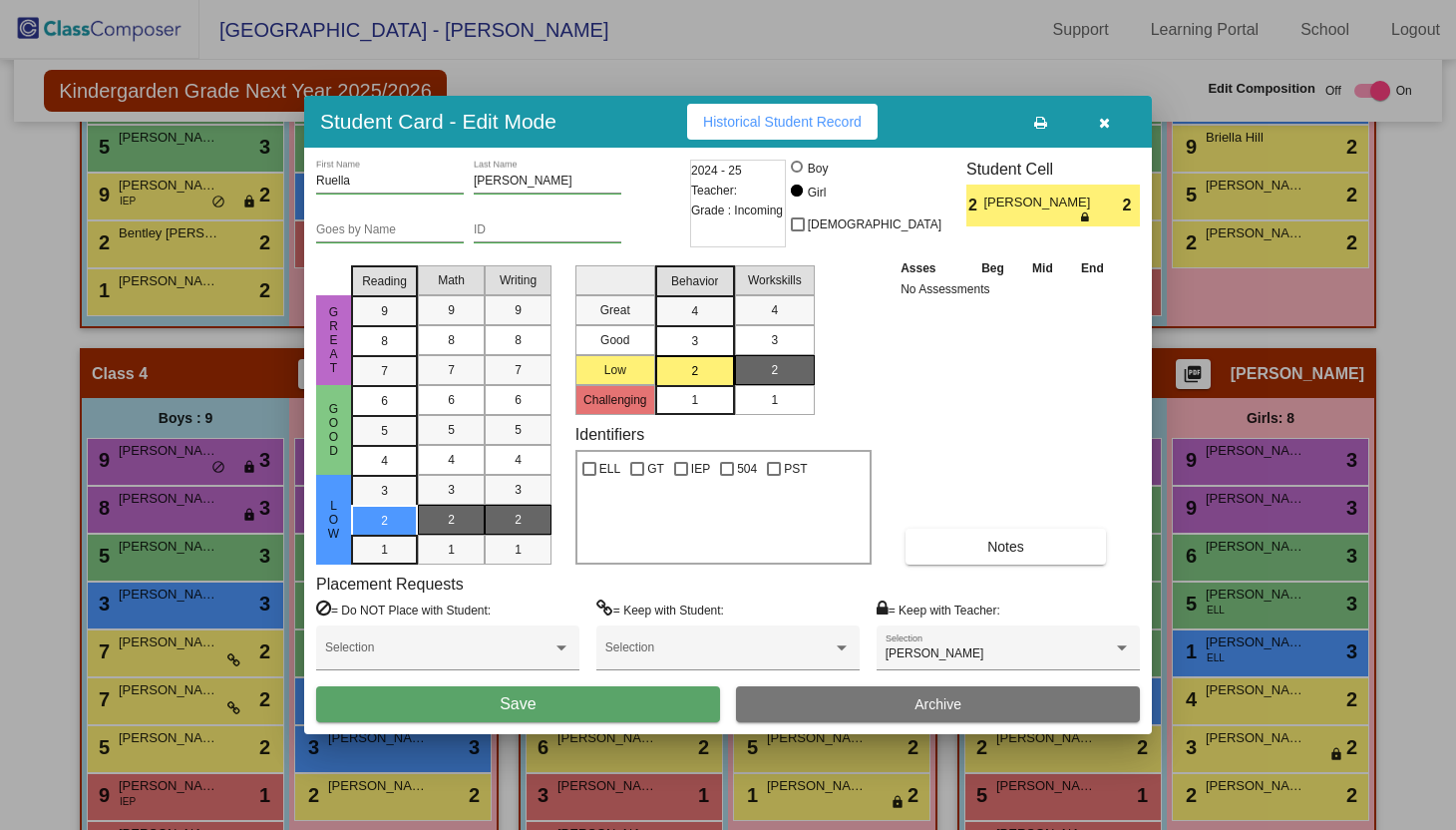 click on "Selection" at bounding box center (448, 655) 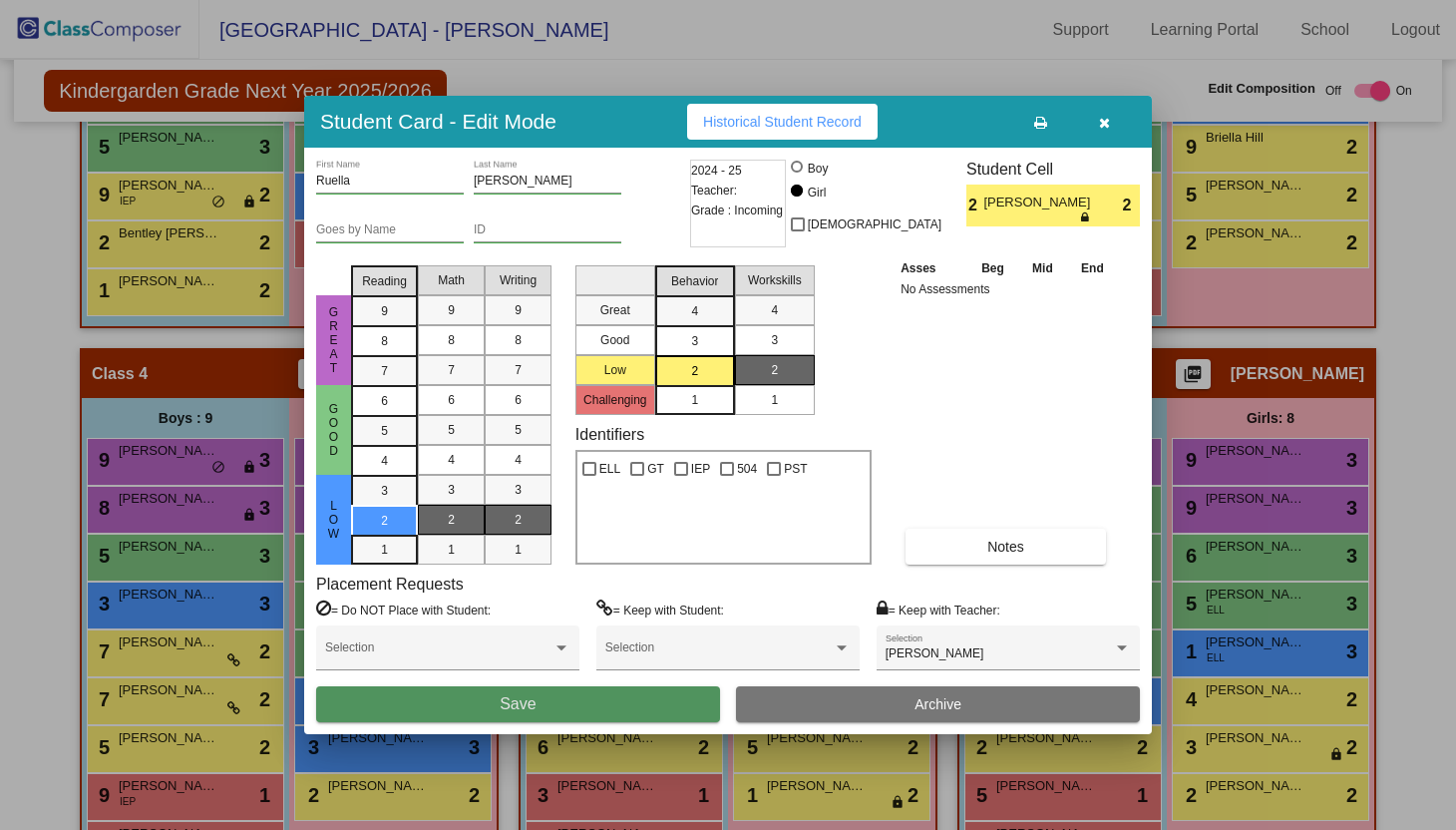 click on "Save" at bounding box center (518, 703) 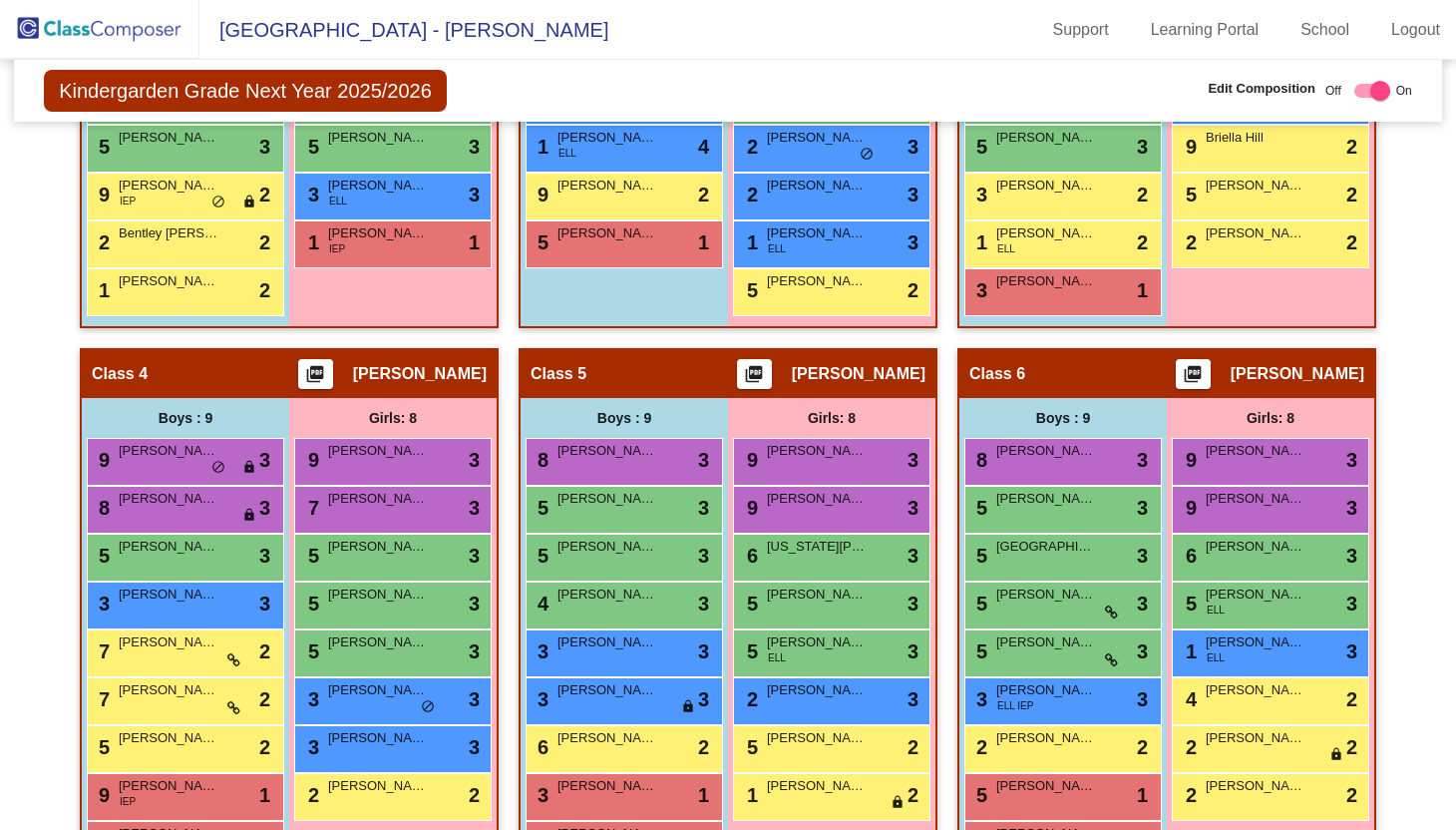 scroll, scrollTop: 892, scrollLeft: 0, axis: vertical 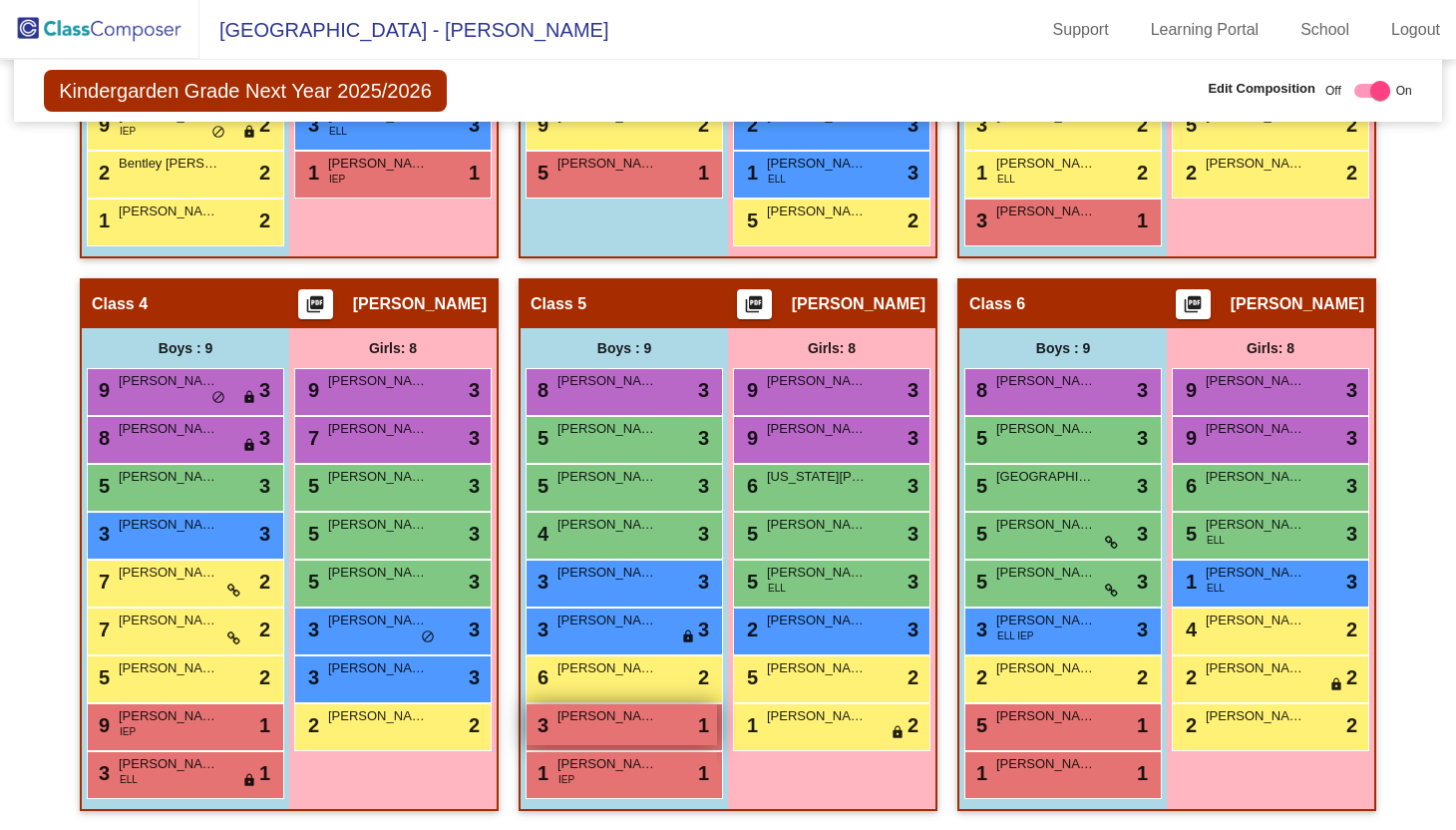 click on "3 [PERSON_NAME] lock do_not_disturb_alt 1" at bounding box center (621, 724) 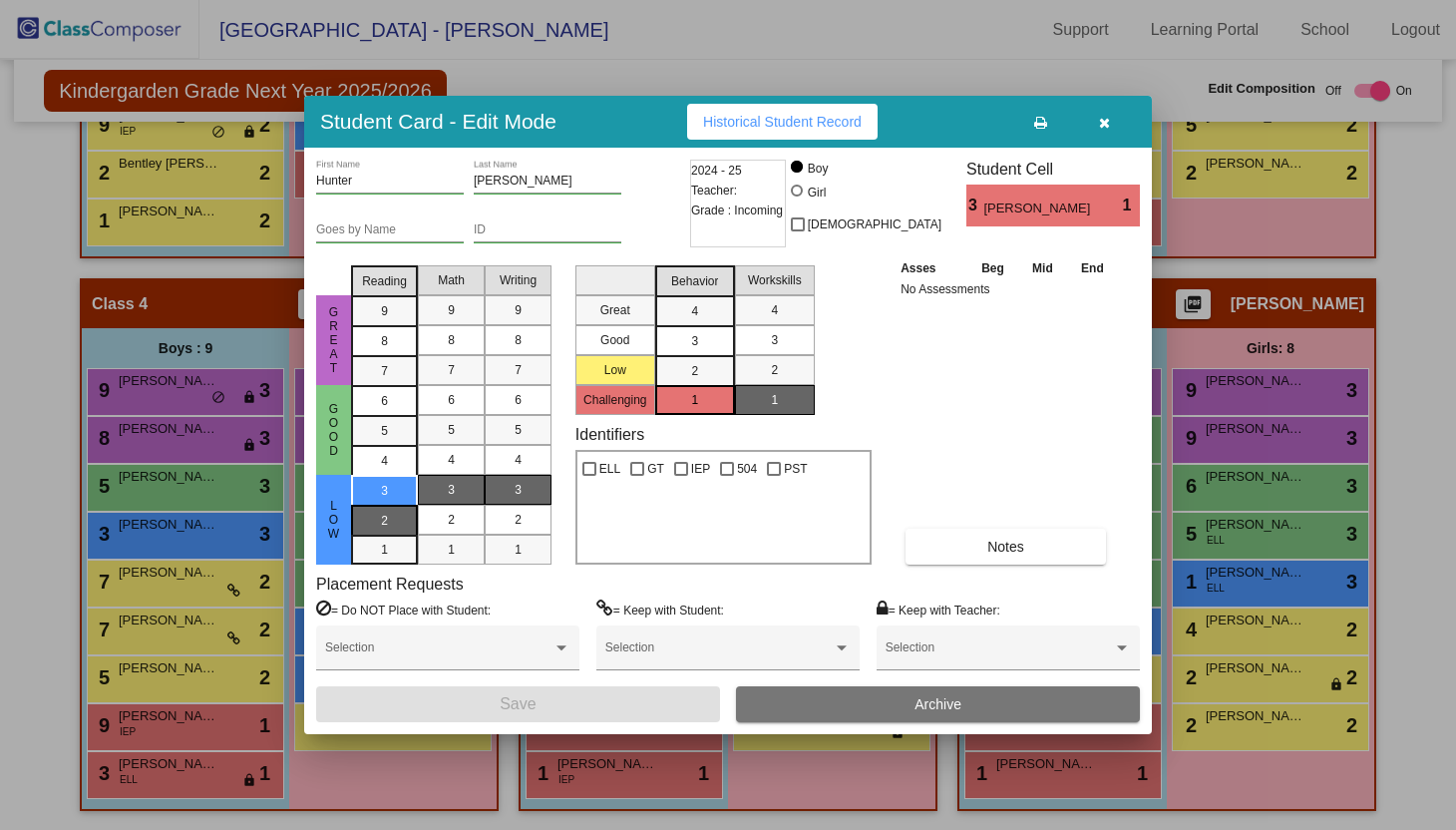 click on "2" at bounding box center (384, 491) 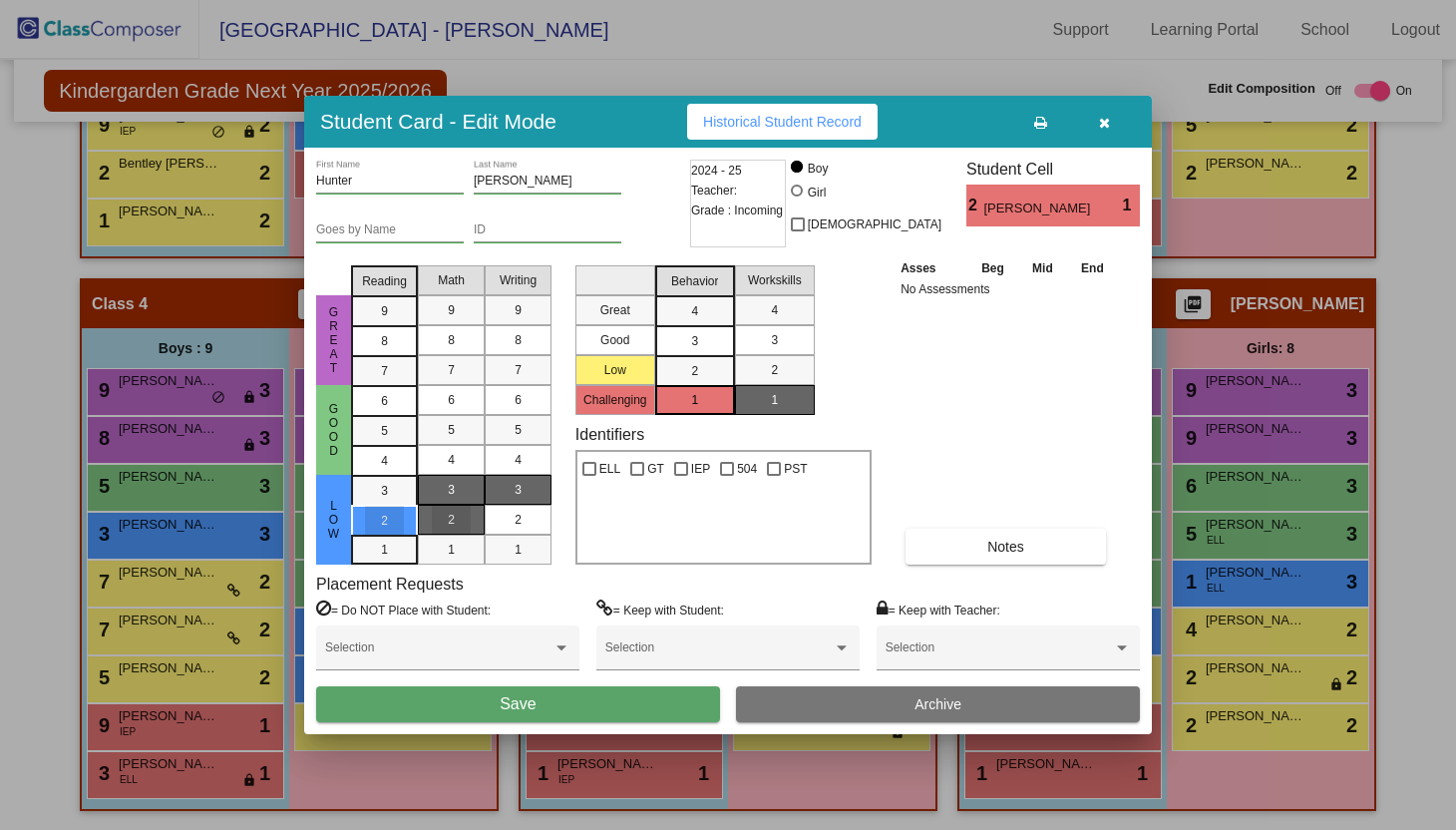 click on "2" at bounding box center [451, 520] 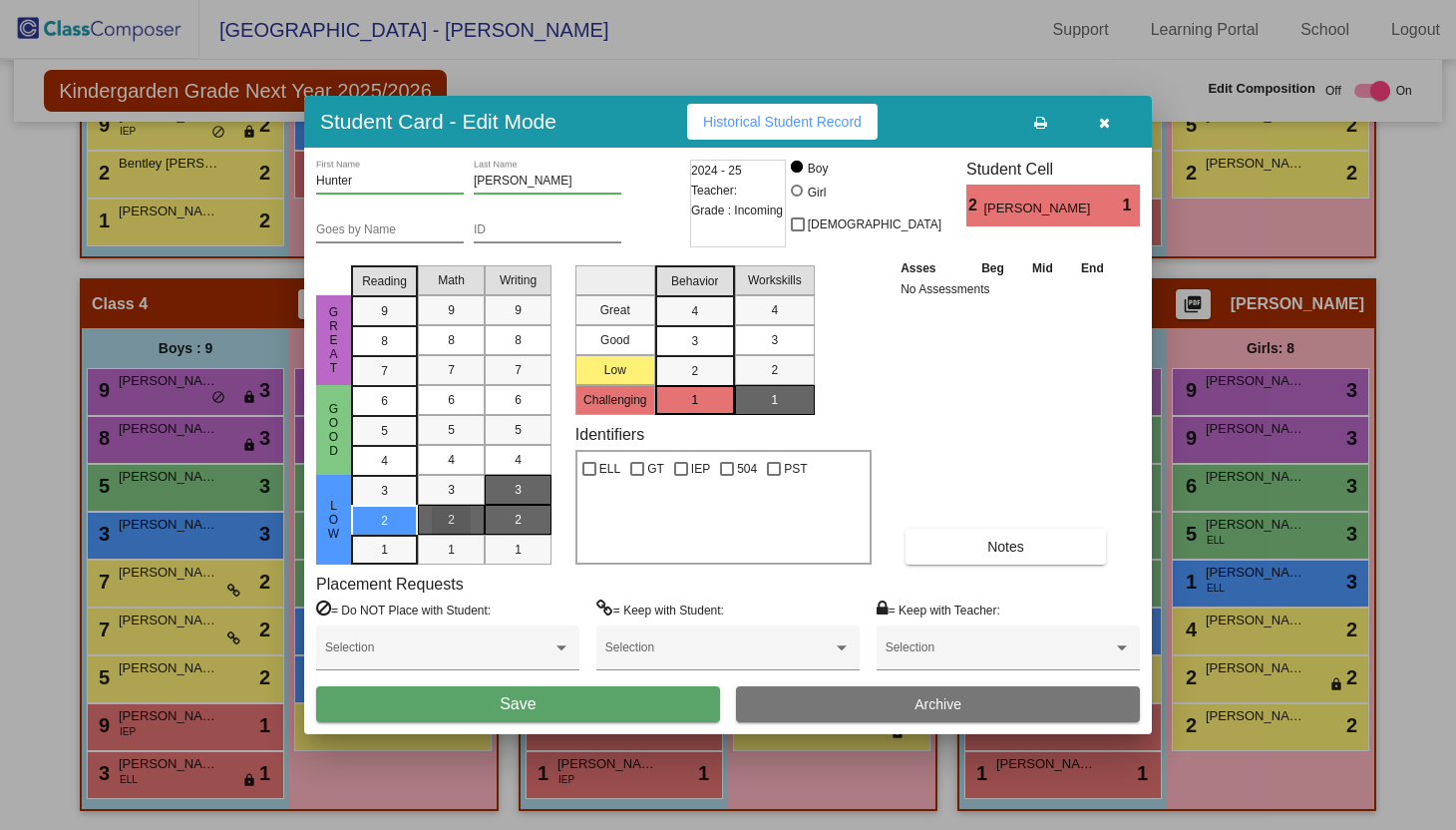 click on "2" at bounding box center (518, 520) 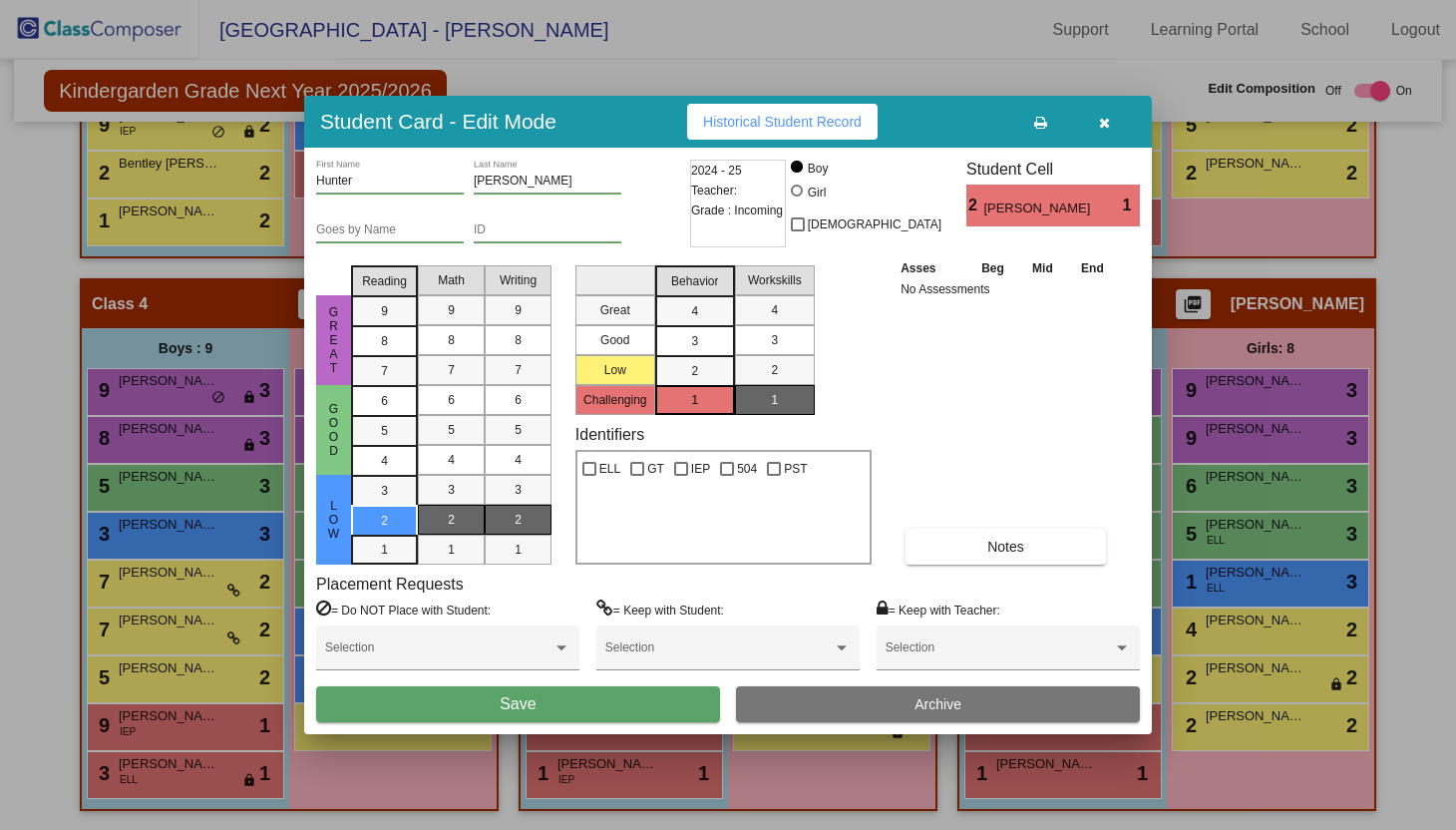 click on "Save" at bounding box center (518, 703) 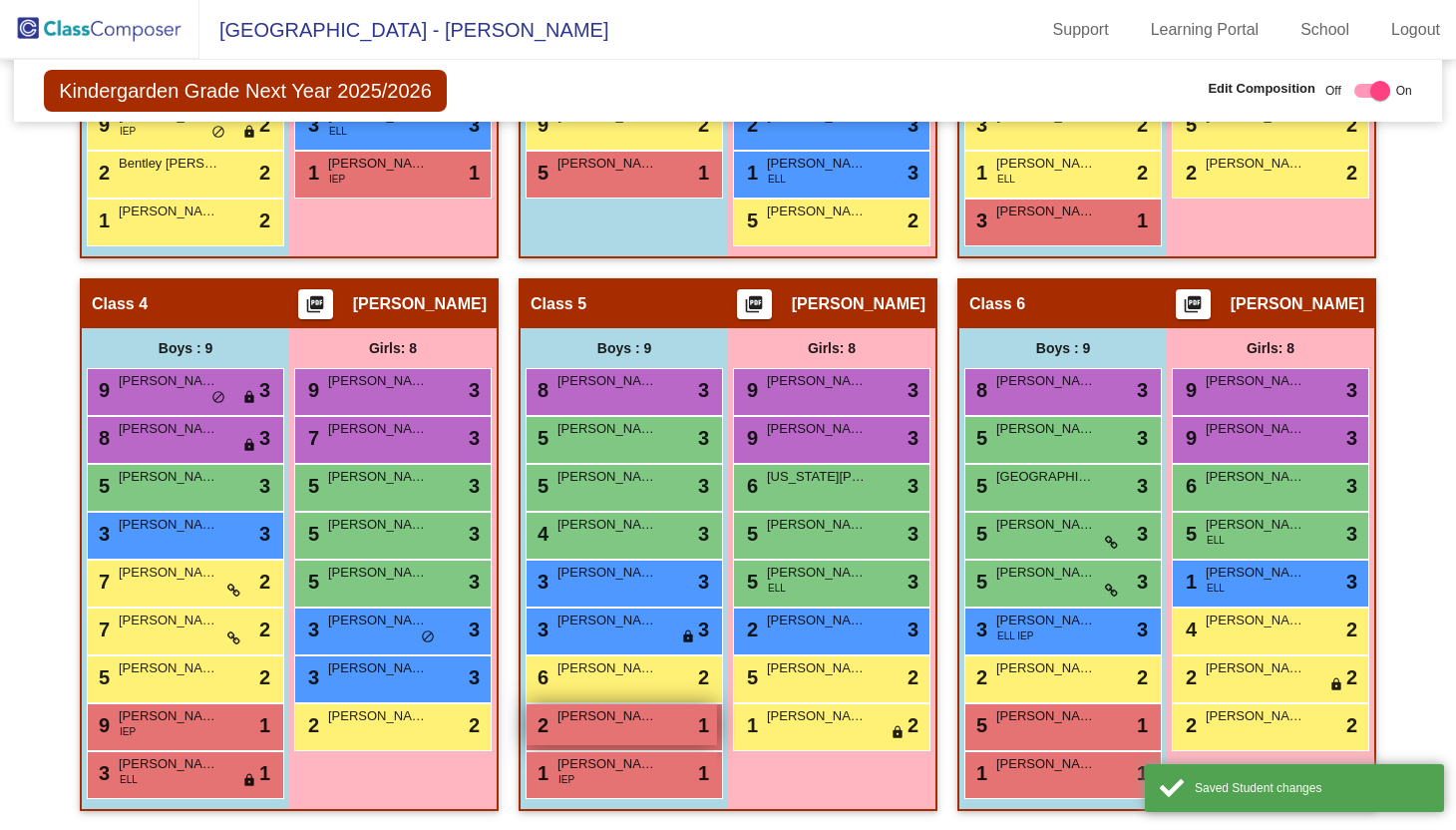 click on "2 [PERSON_NAME] lock do_not_disturb_alt 1" at bounding box center [621, 724] 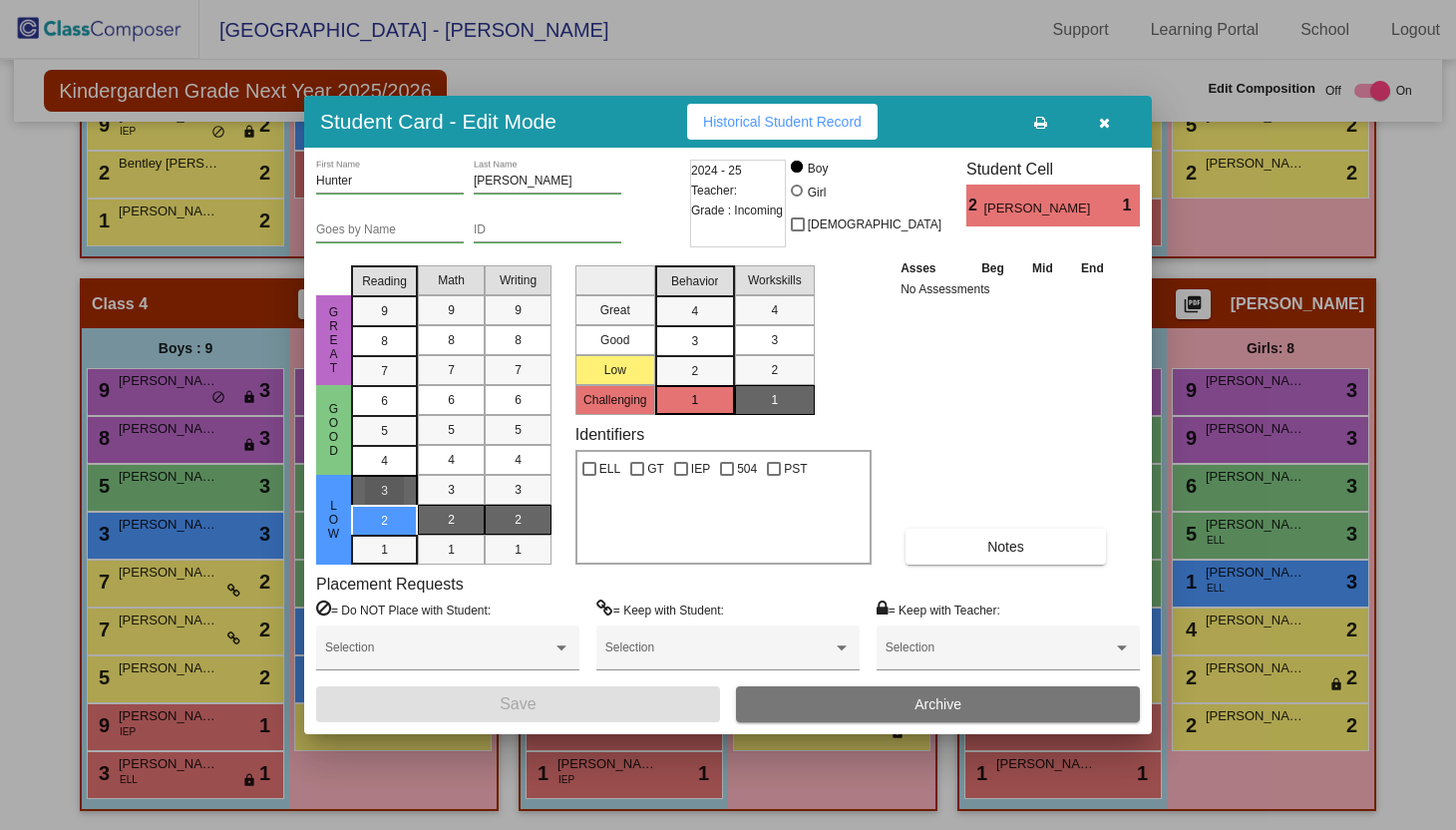 click on "3" at bounding box center (384, 491) 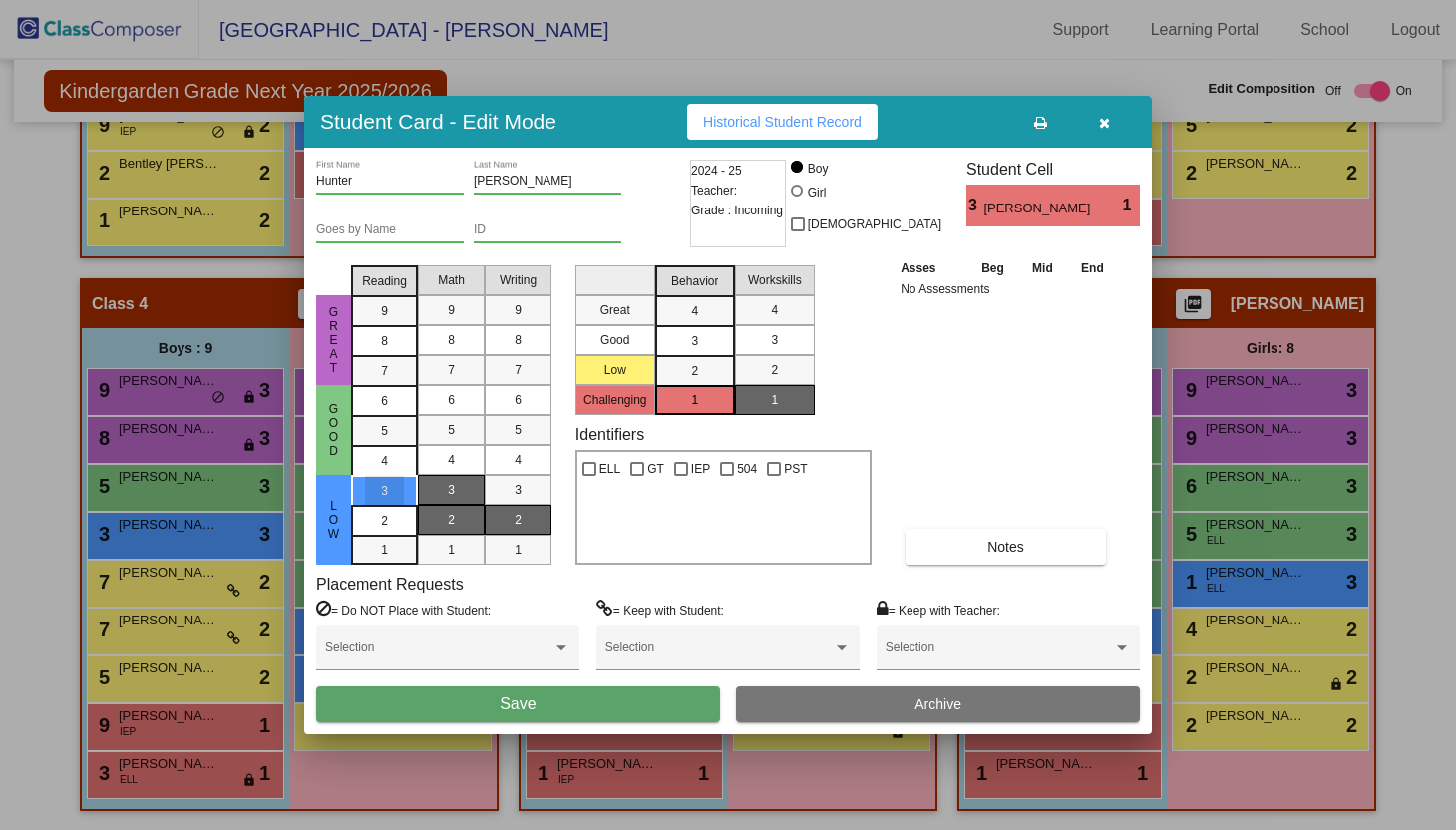 click on "3" at bounding box center (451, 490) 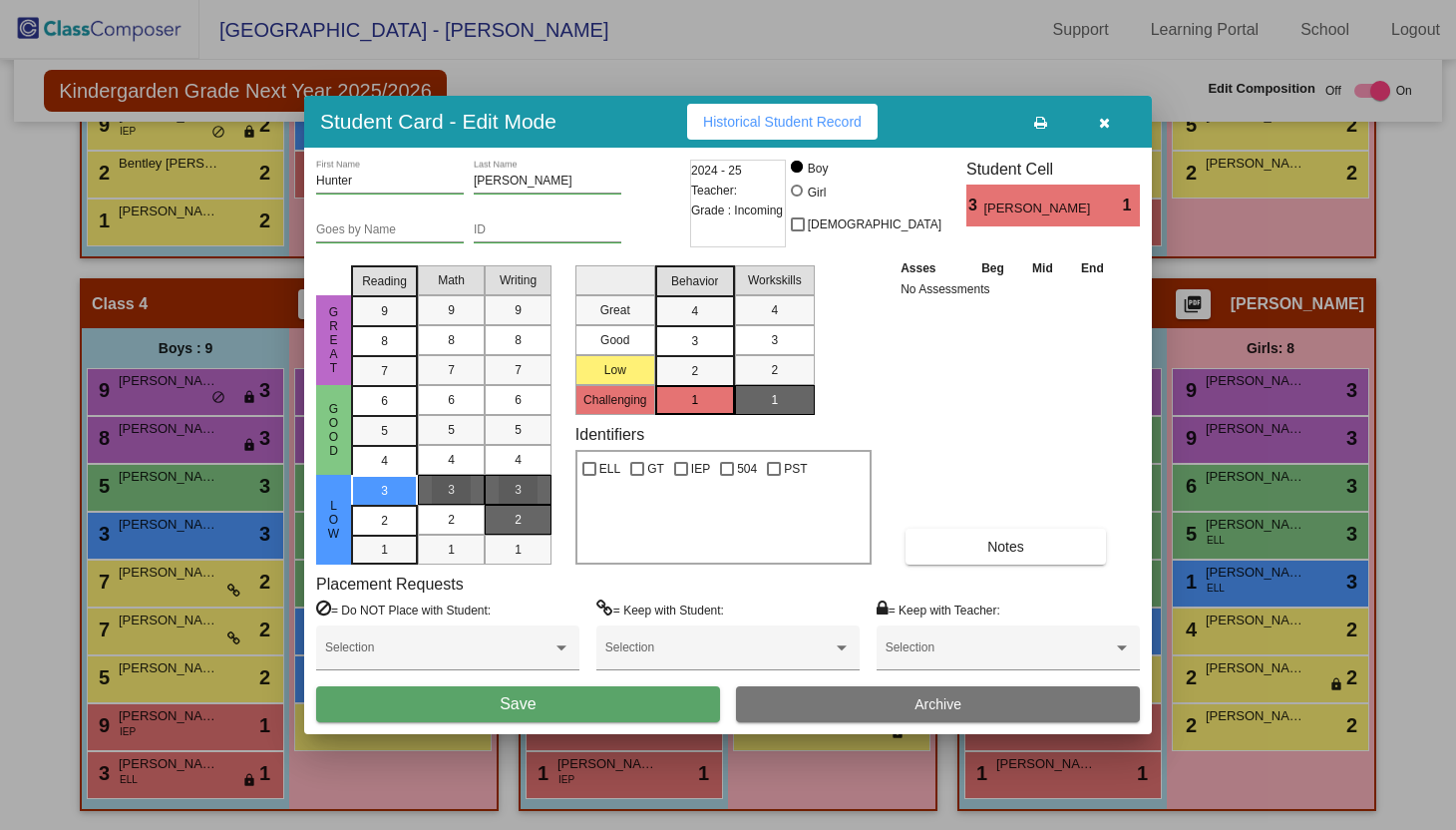 click on "3" at bounding box center (518, 490) 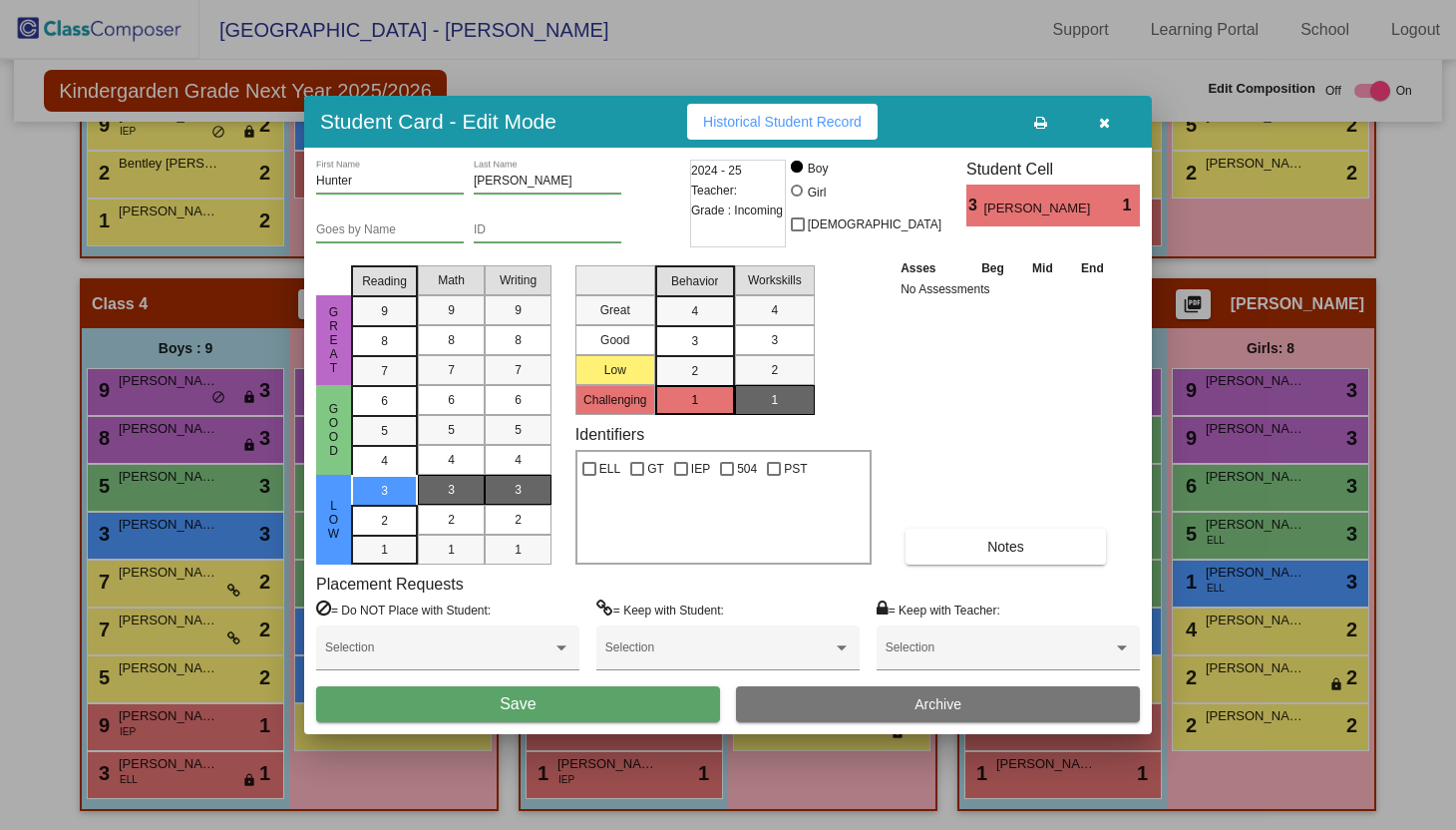 click on "Save" at bounding box center (518, 703) 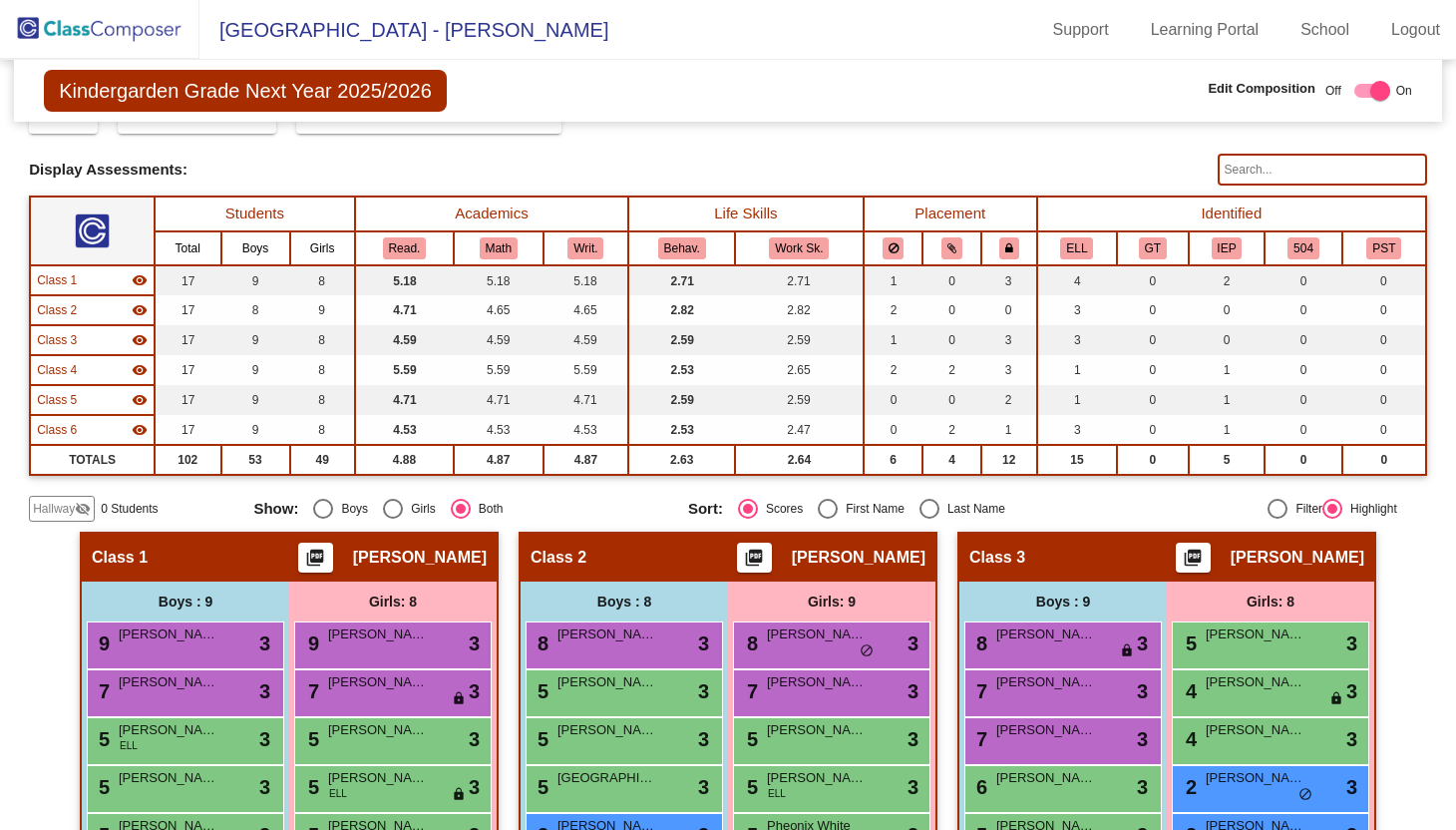 scroll, scrollTop: 0, scrollLeft: 0, axis: both 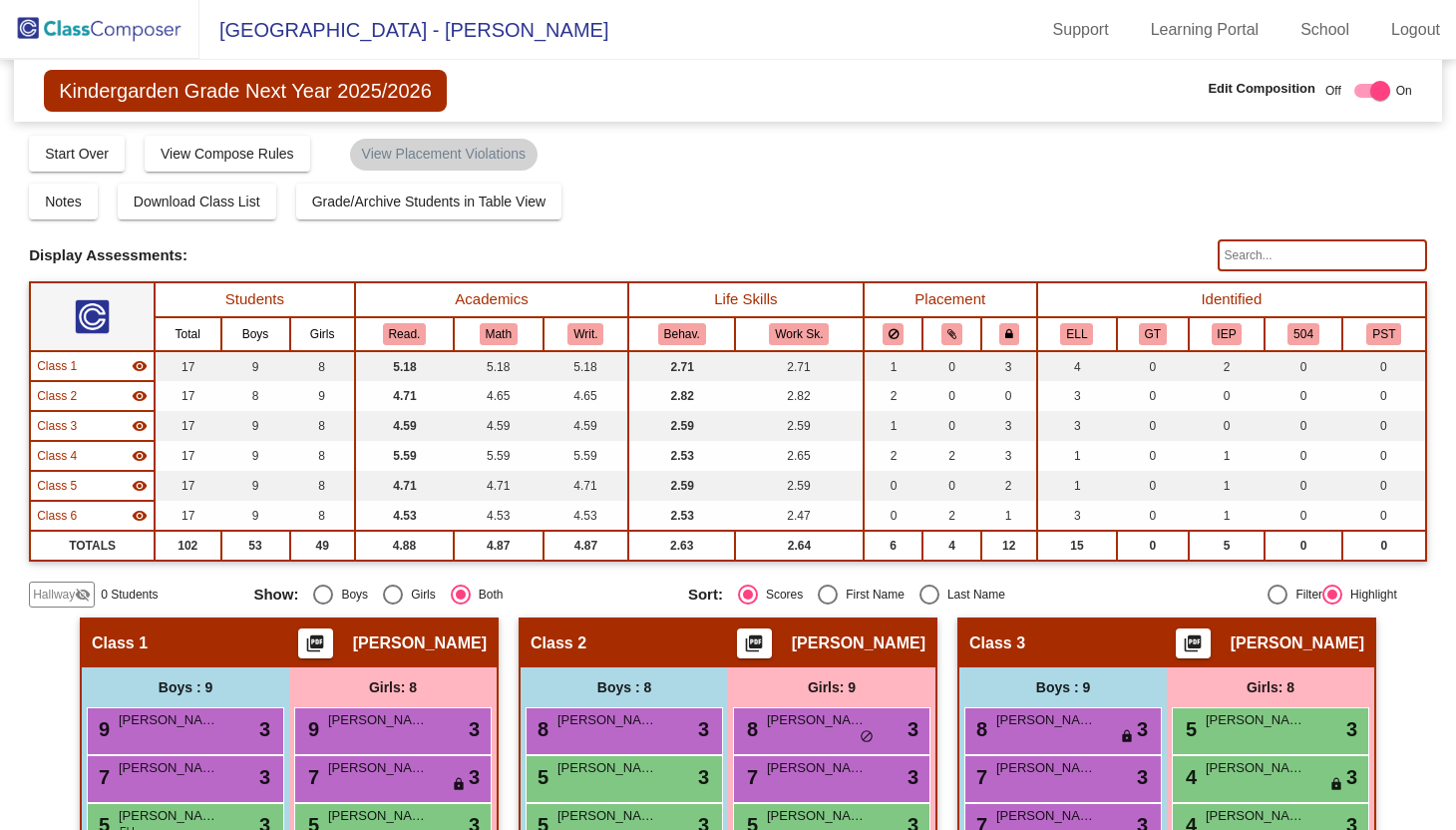 click at bounding box center (100, 29) 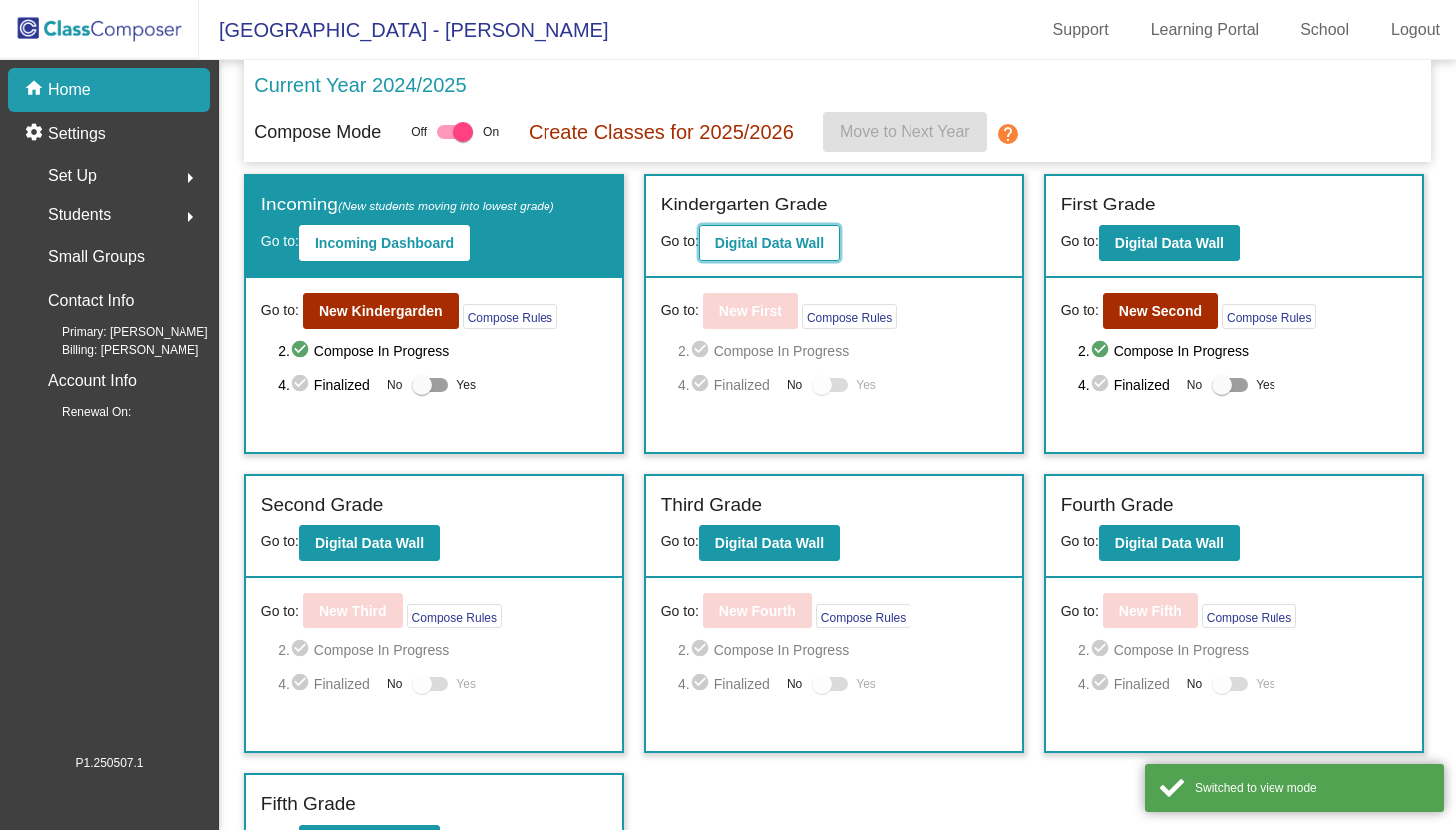 click on "Digital Data Wall" 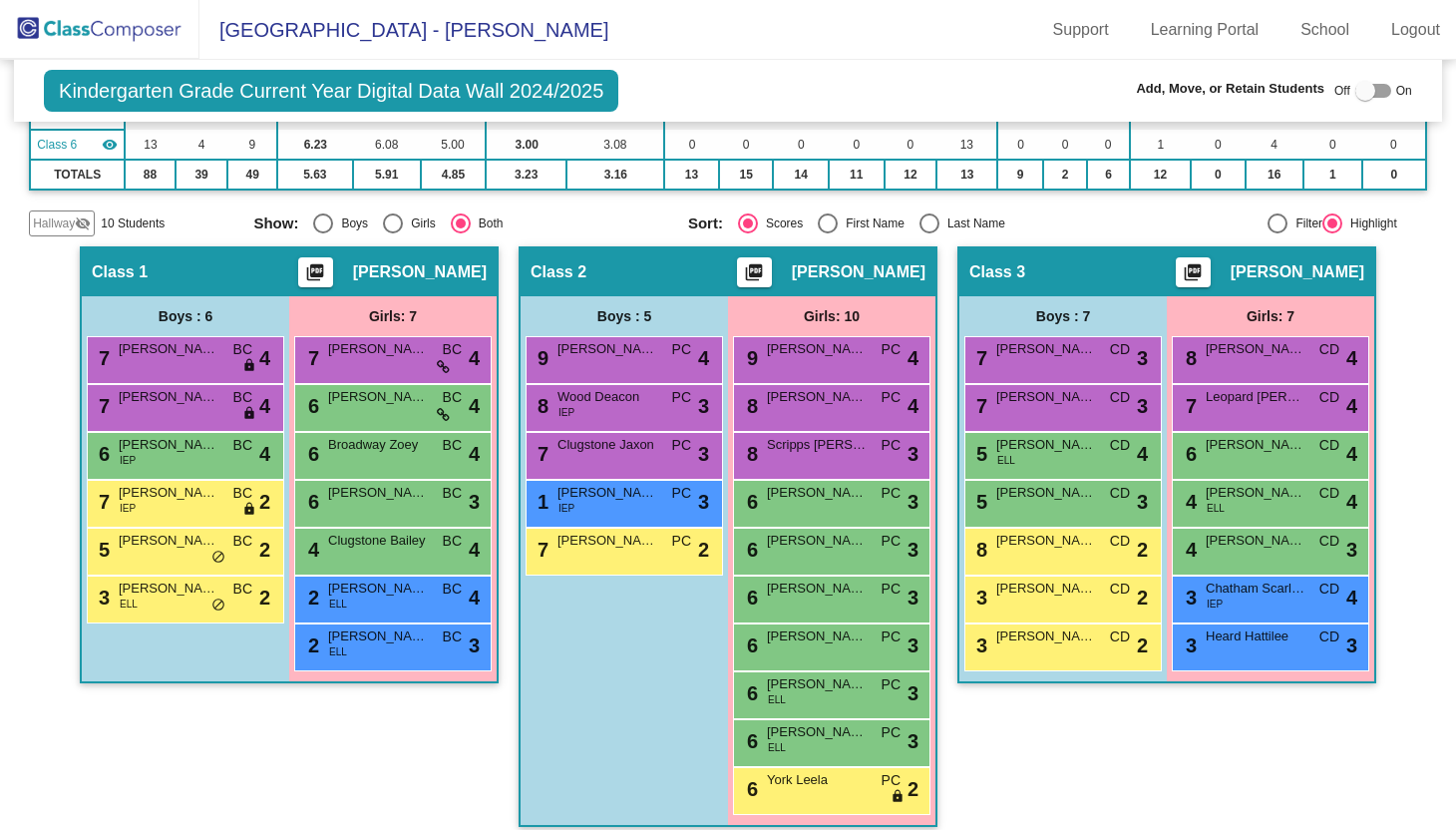 scroll, scrollTop: 0, scrollLeft: 0, axis: both 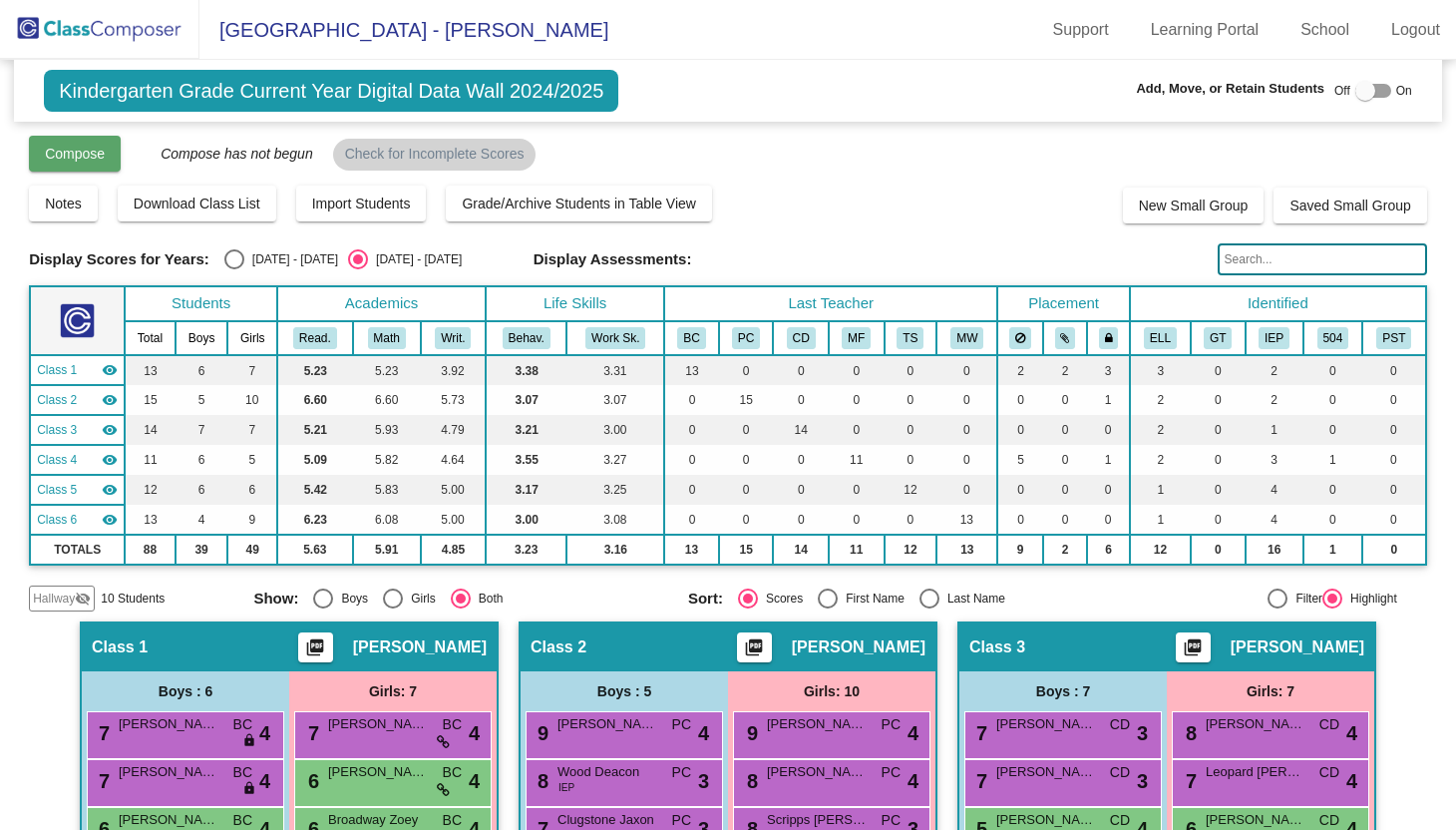 click on "Compose" 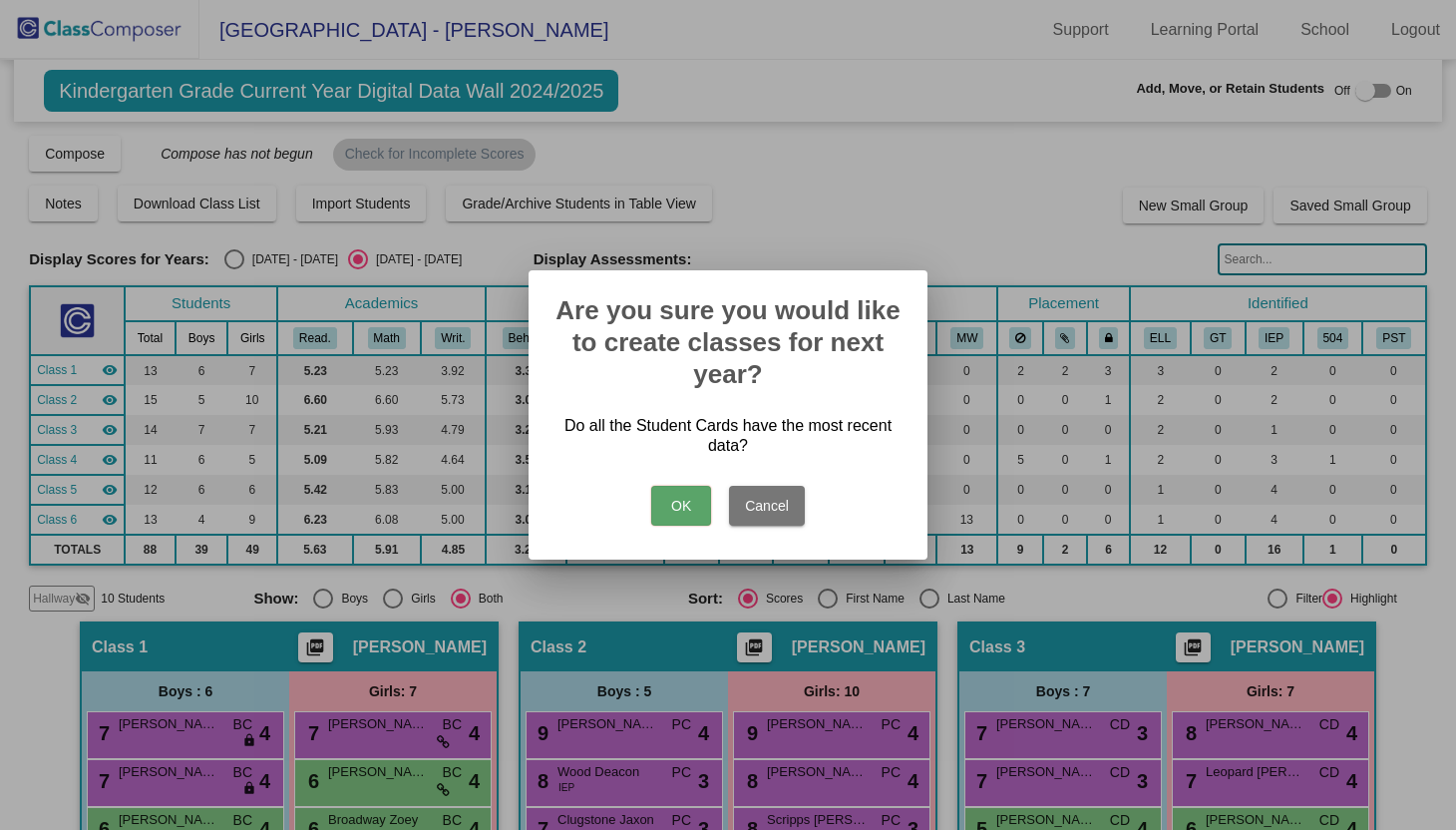 click on "OK" at bounding box center [681, 506] 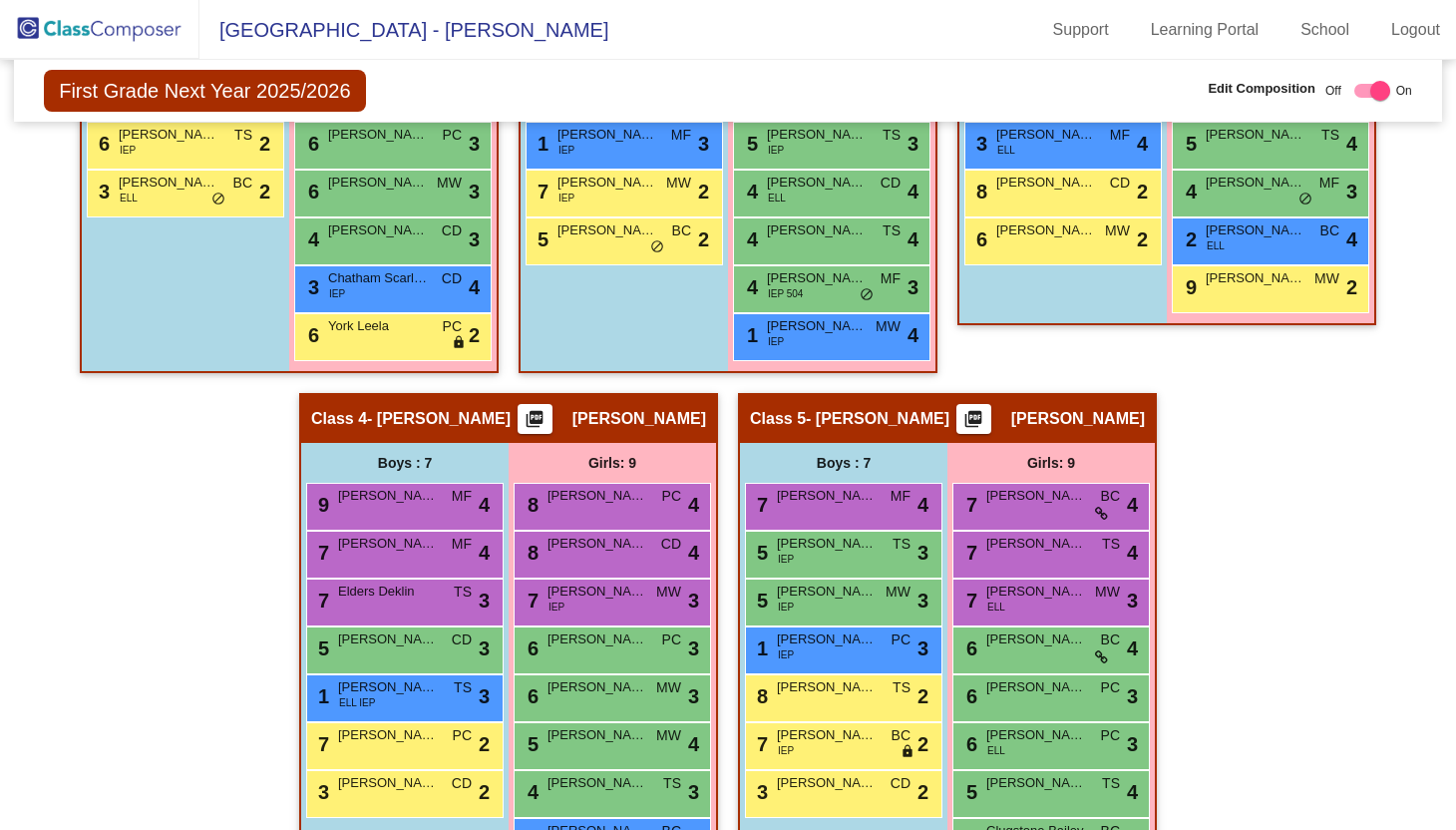 scroll, scrollTop: 862, scrollLeft: 0, axis: vertical 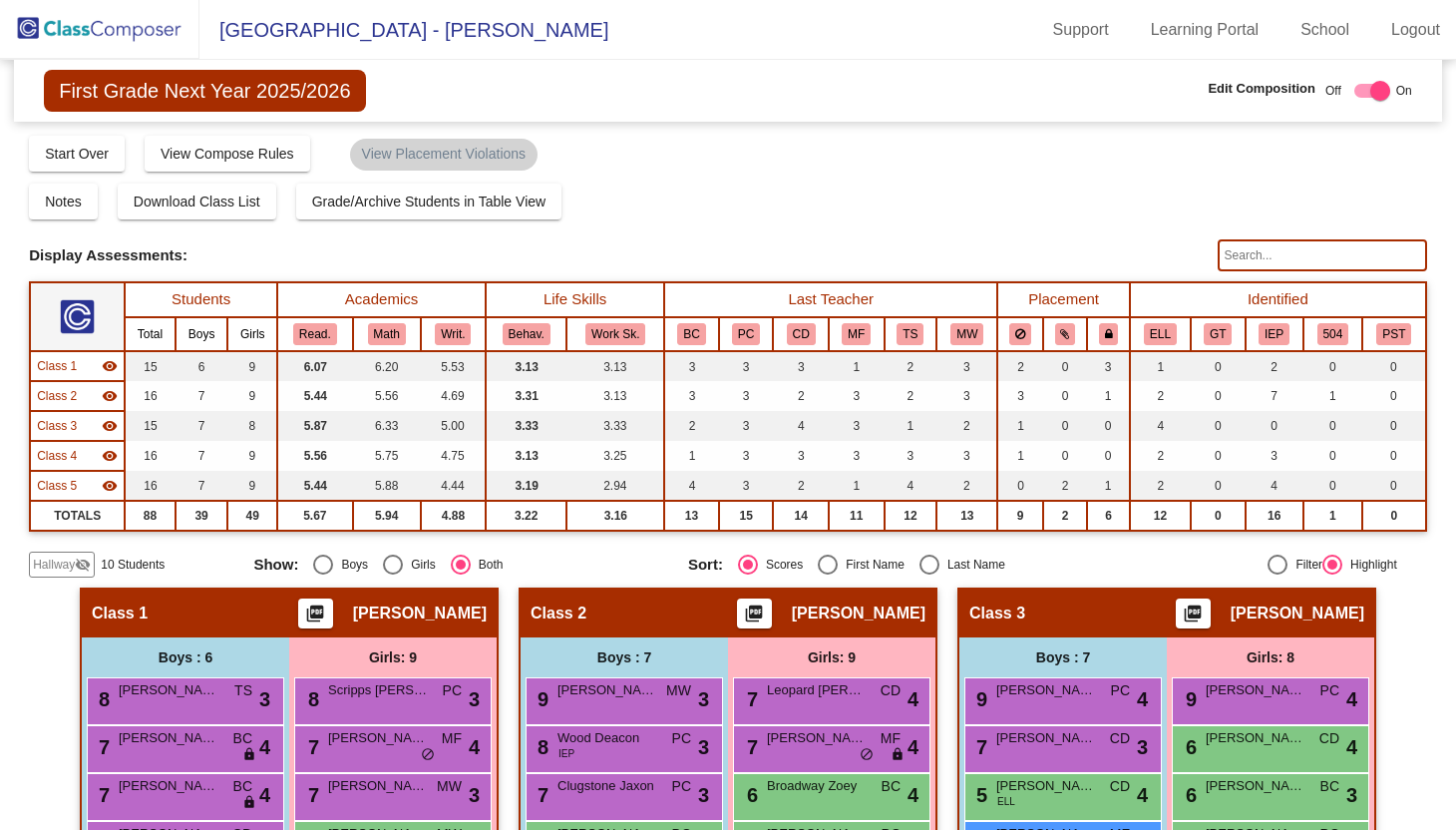click at bounding box center (100, 29) 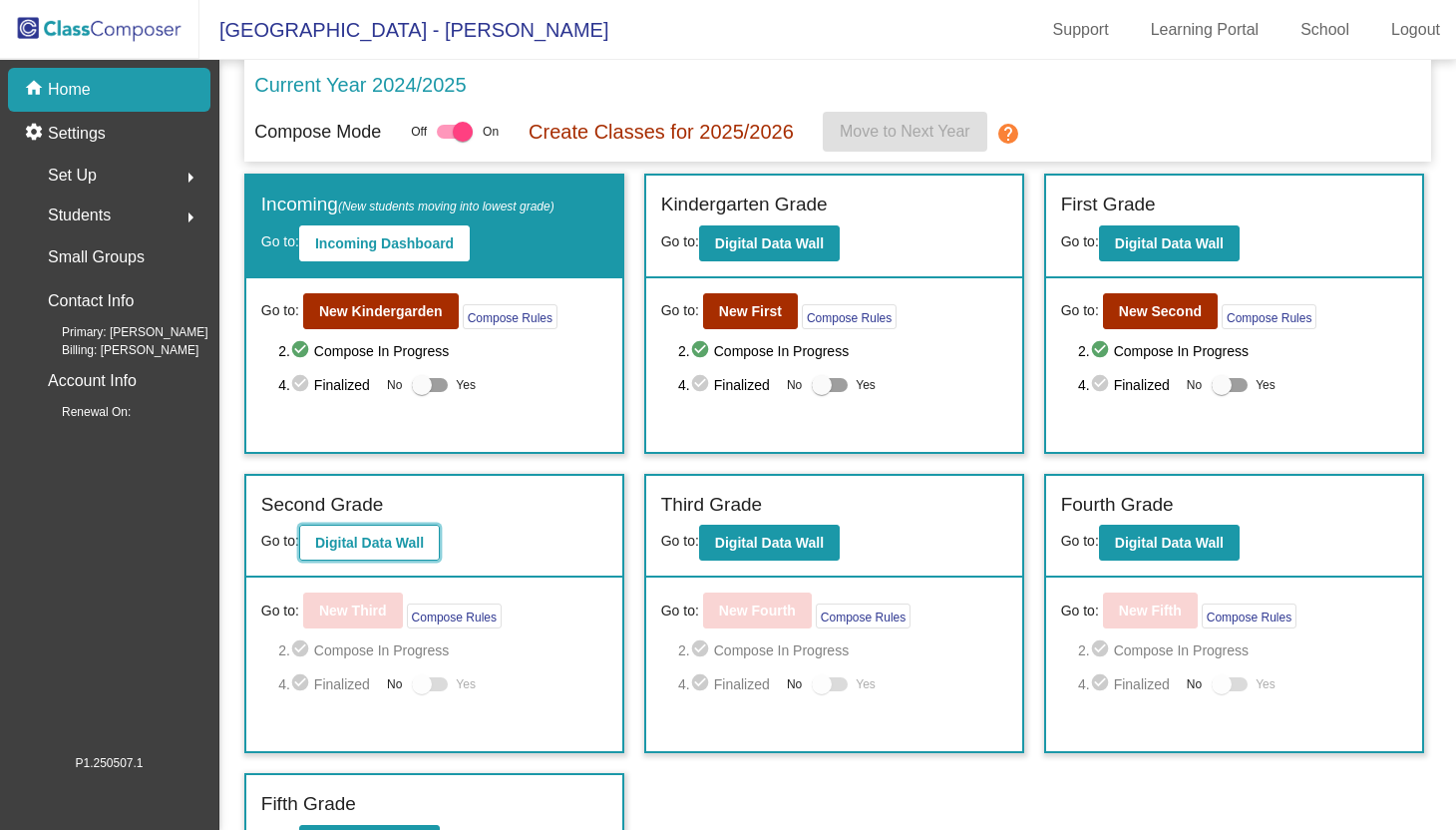 click on "Digital Data Wall" 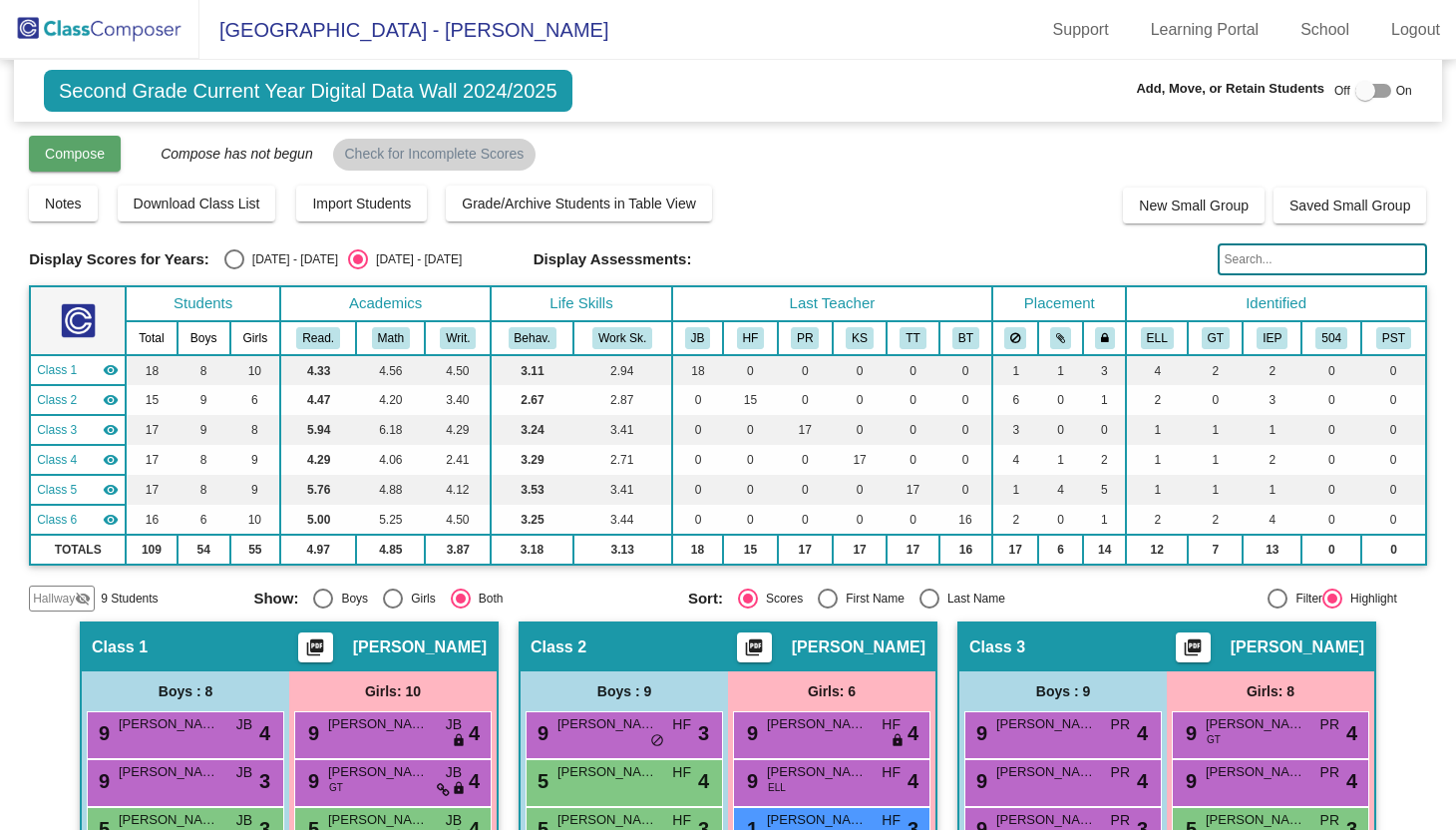 click on "Compose" 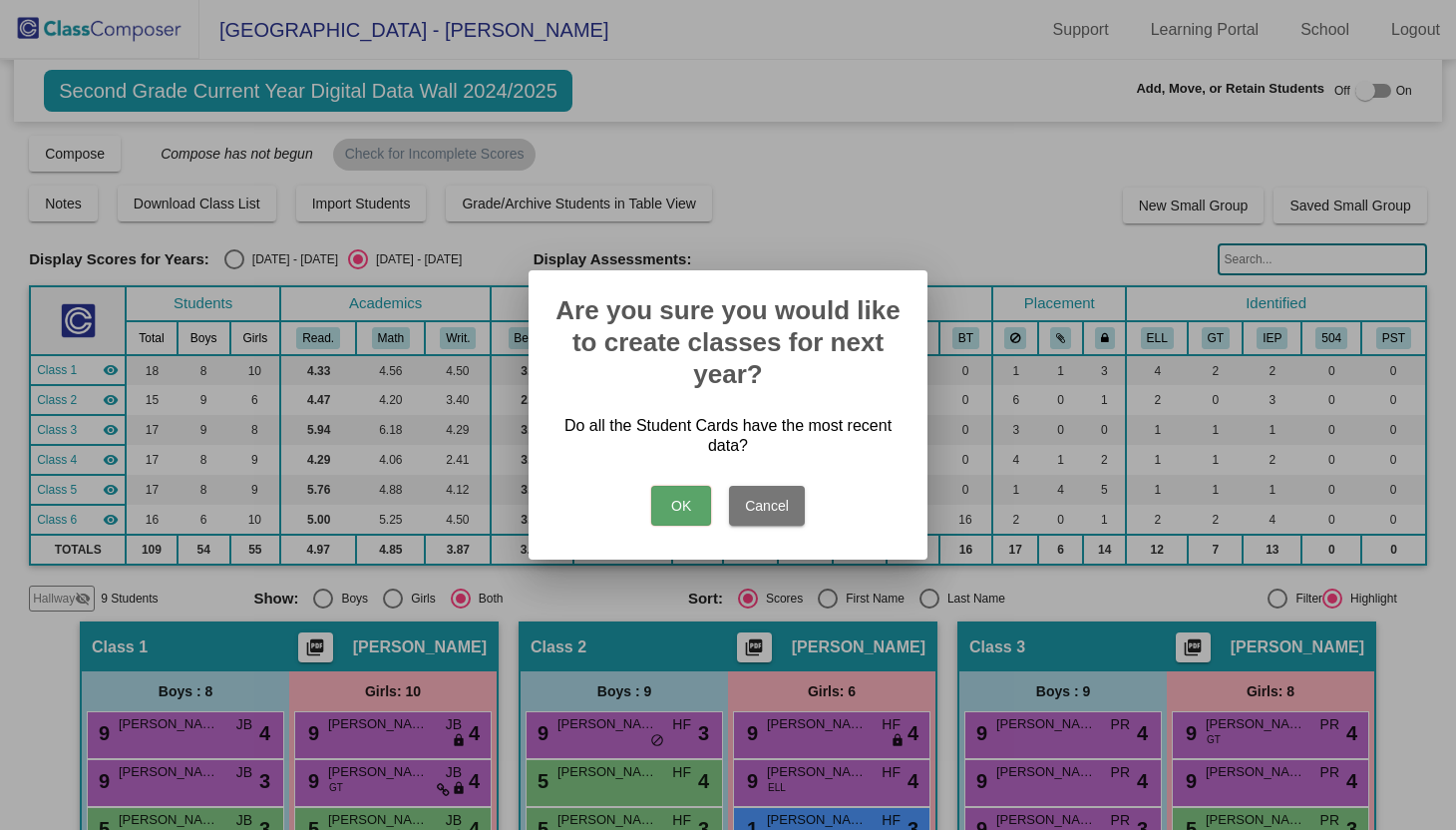 click on "OK" at bounding box center [681, 506] 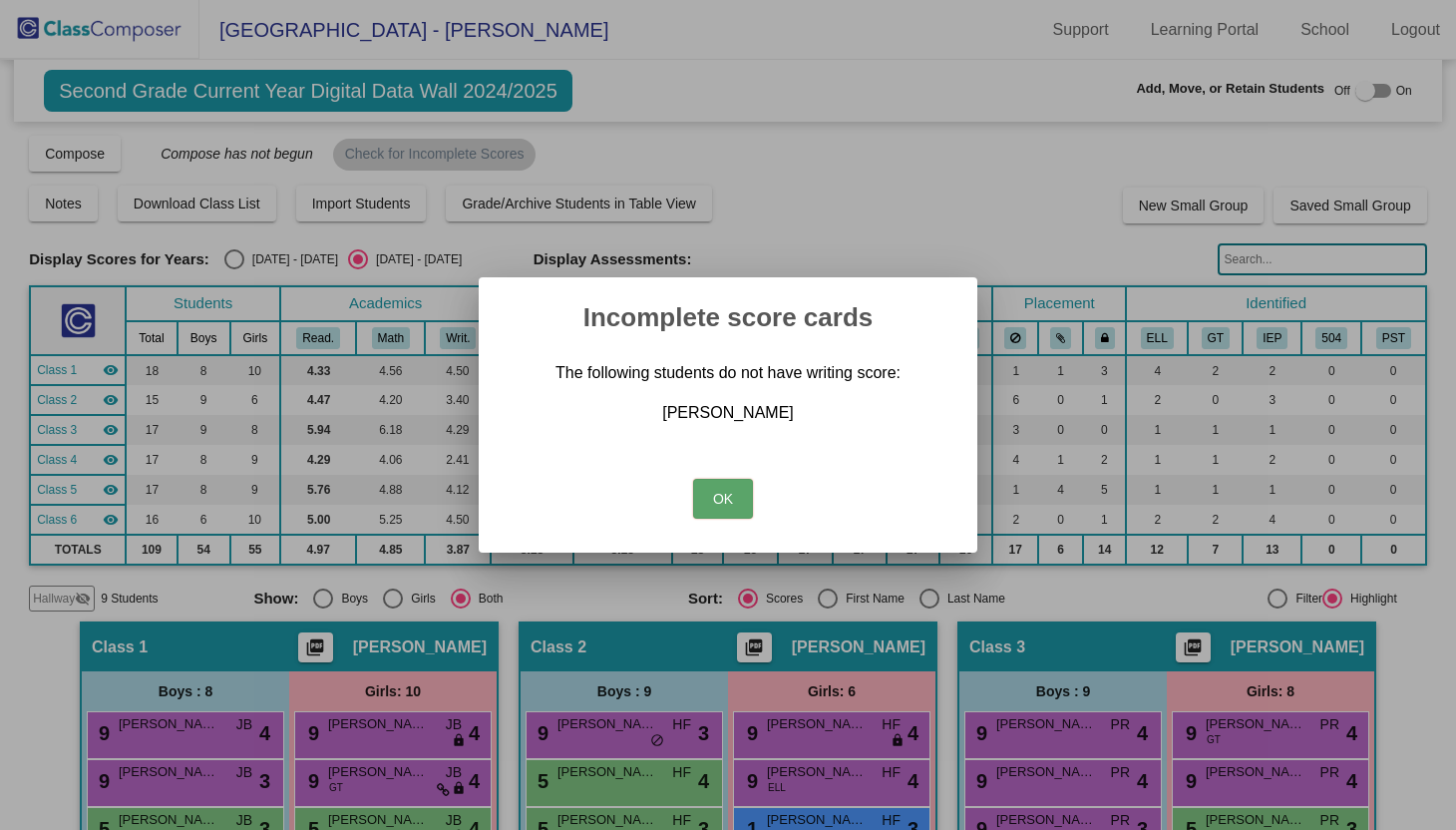 click on "OK" at bounding box center (723, 499) 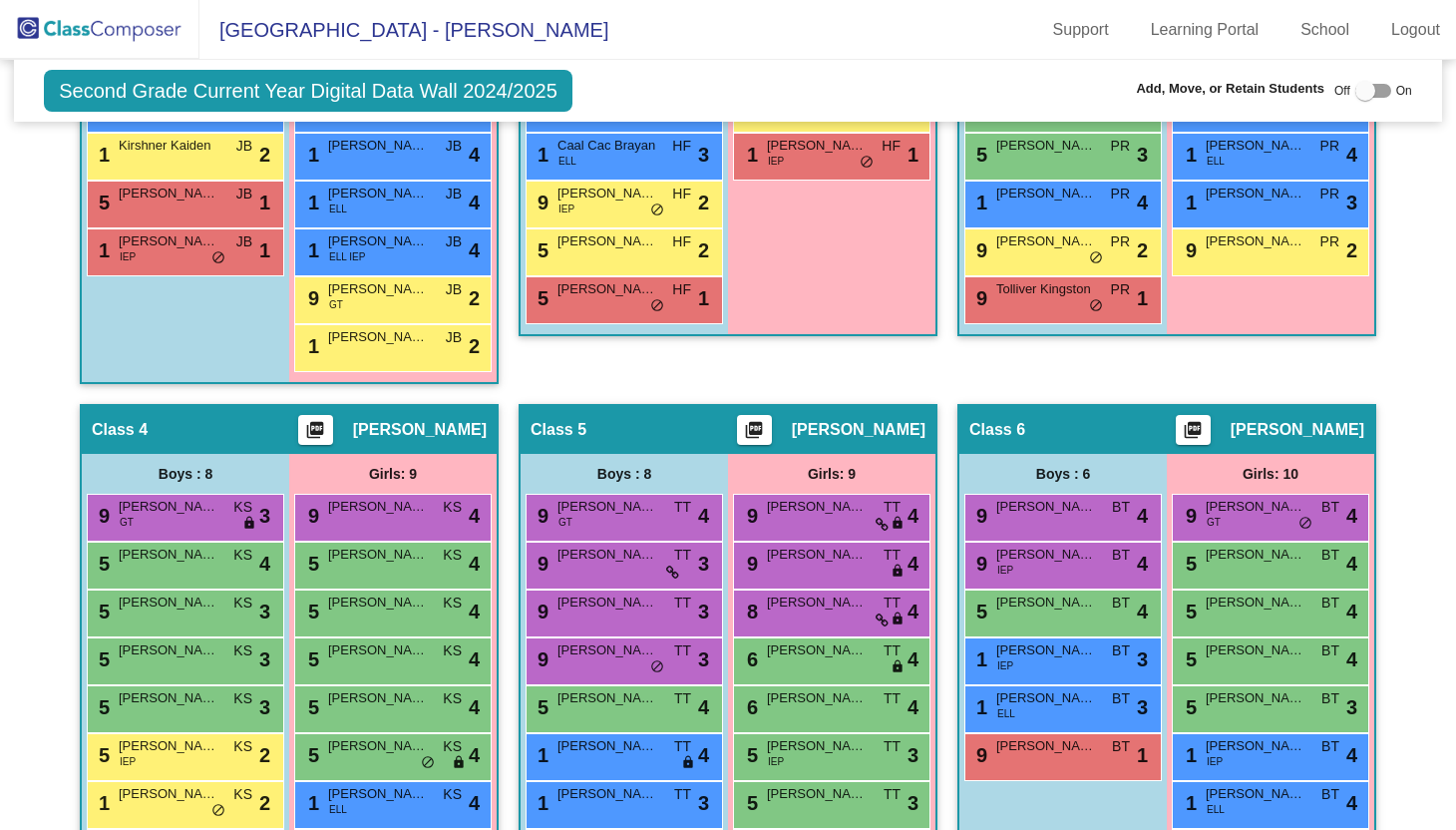 scroll, scrollTop: 992, scrollLeft: 0, axis: vertical 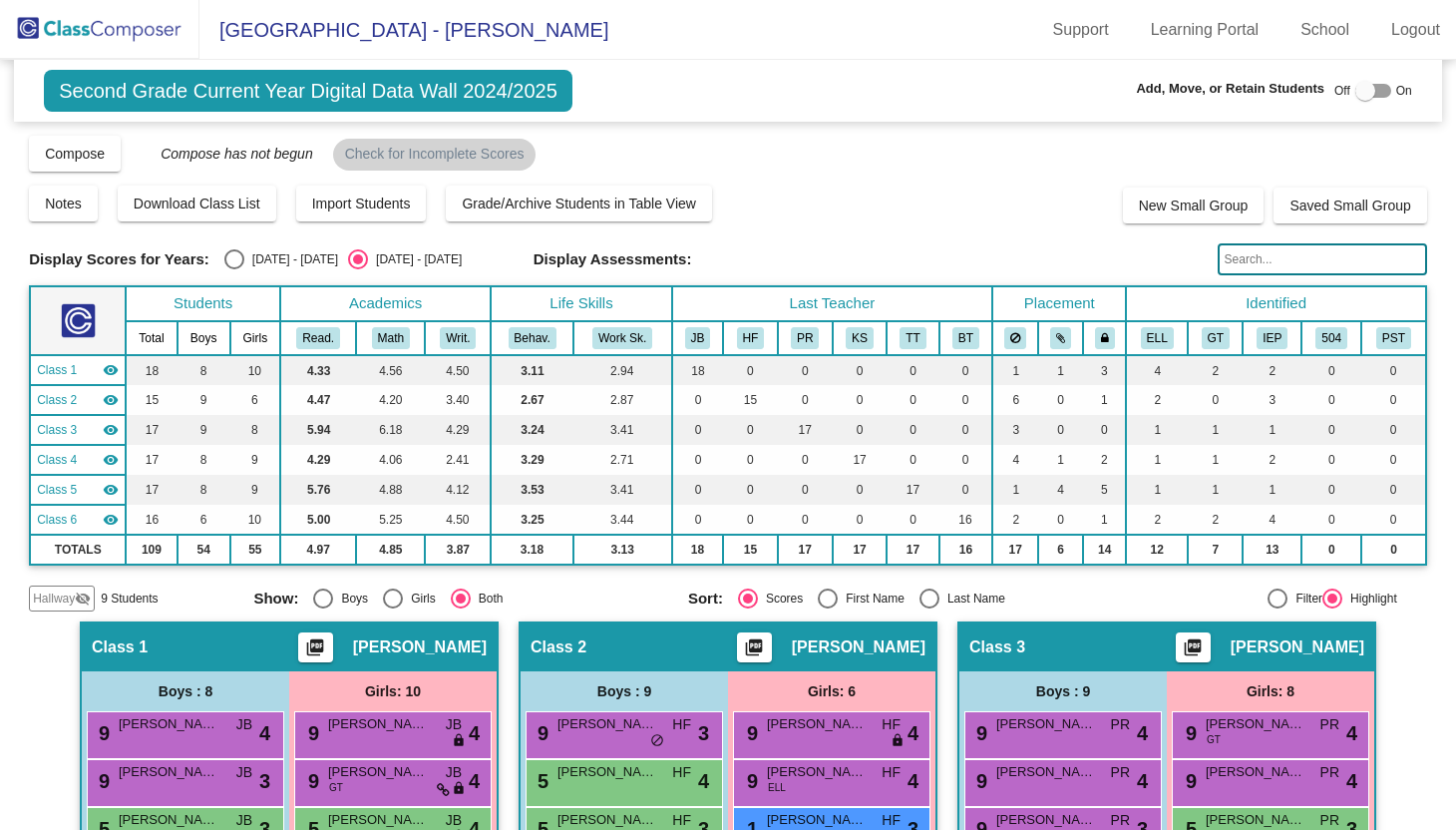 click 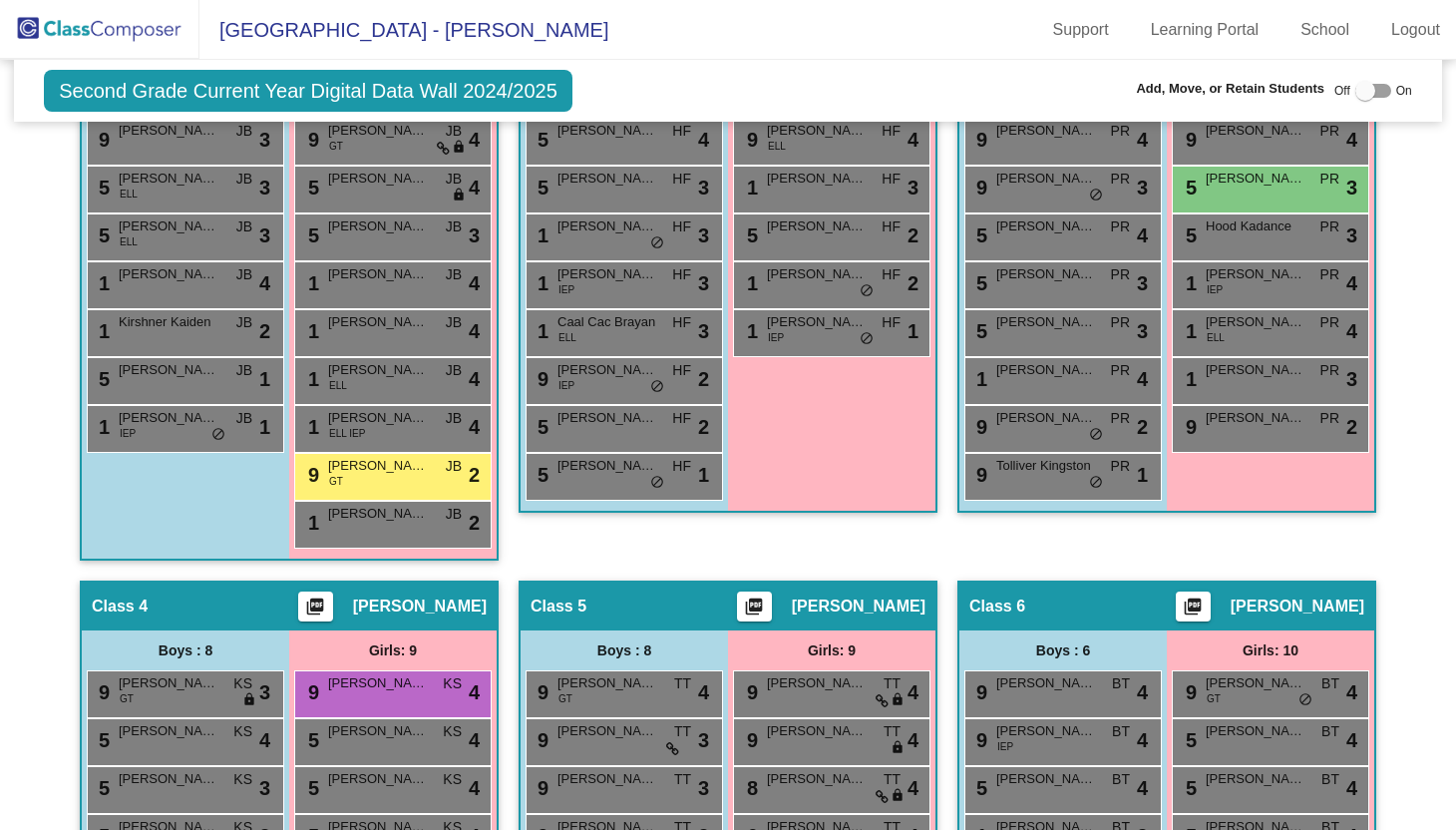 scroll, scrollTop: 665, scrollLeft: 0, axis: vertical 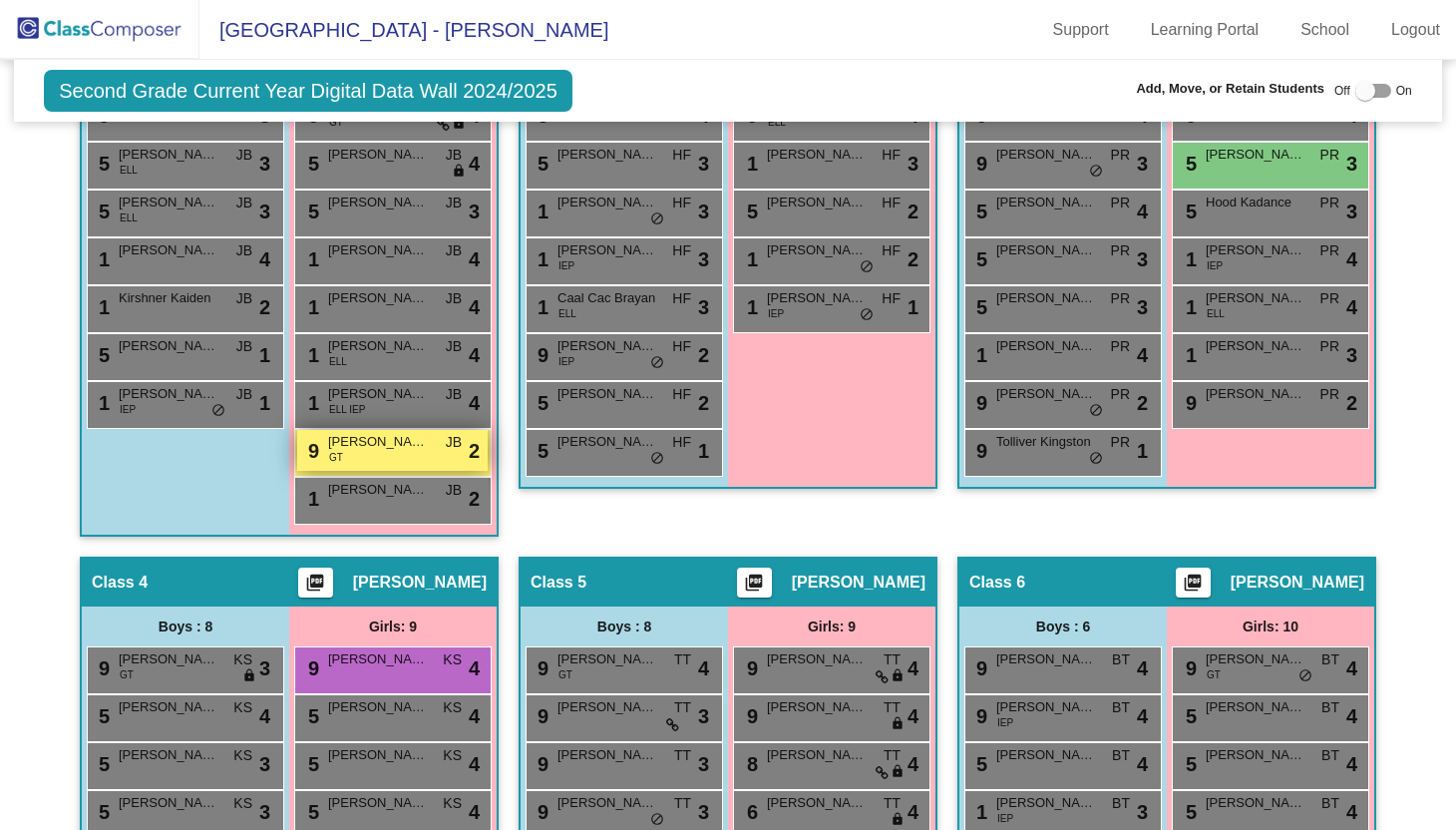 type on "bro" 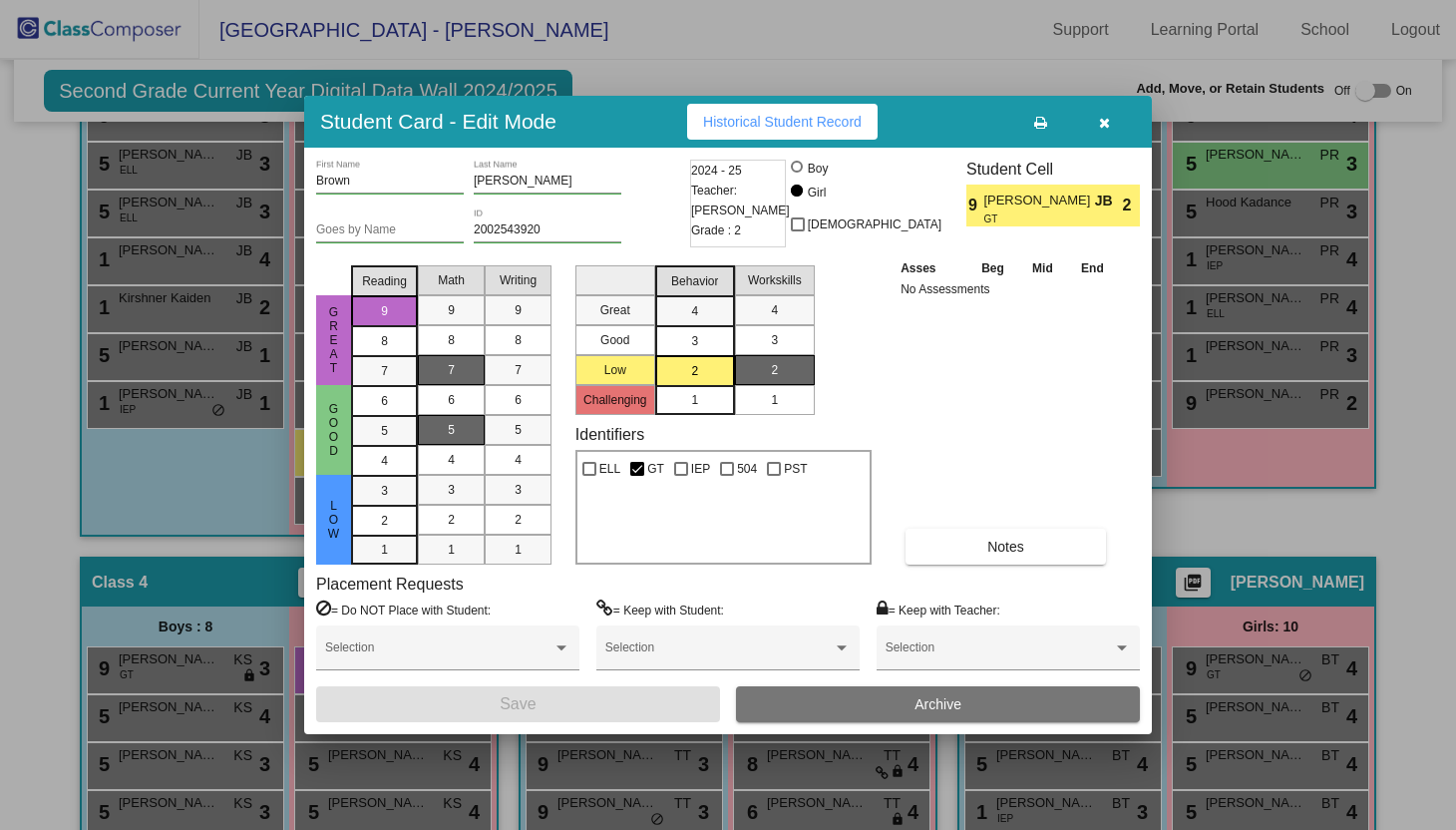 click on "7" at bounding box center [451, 370] 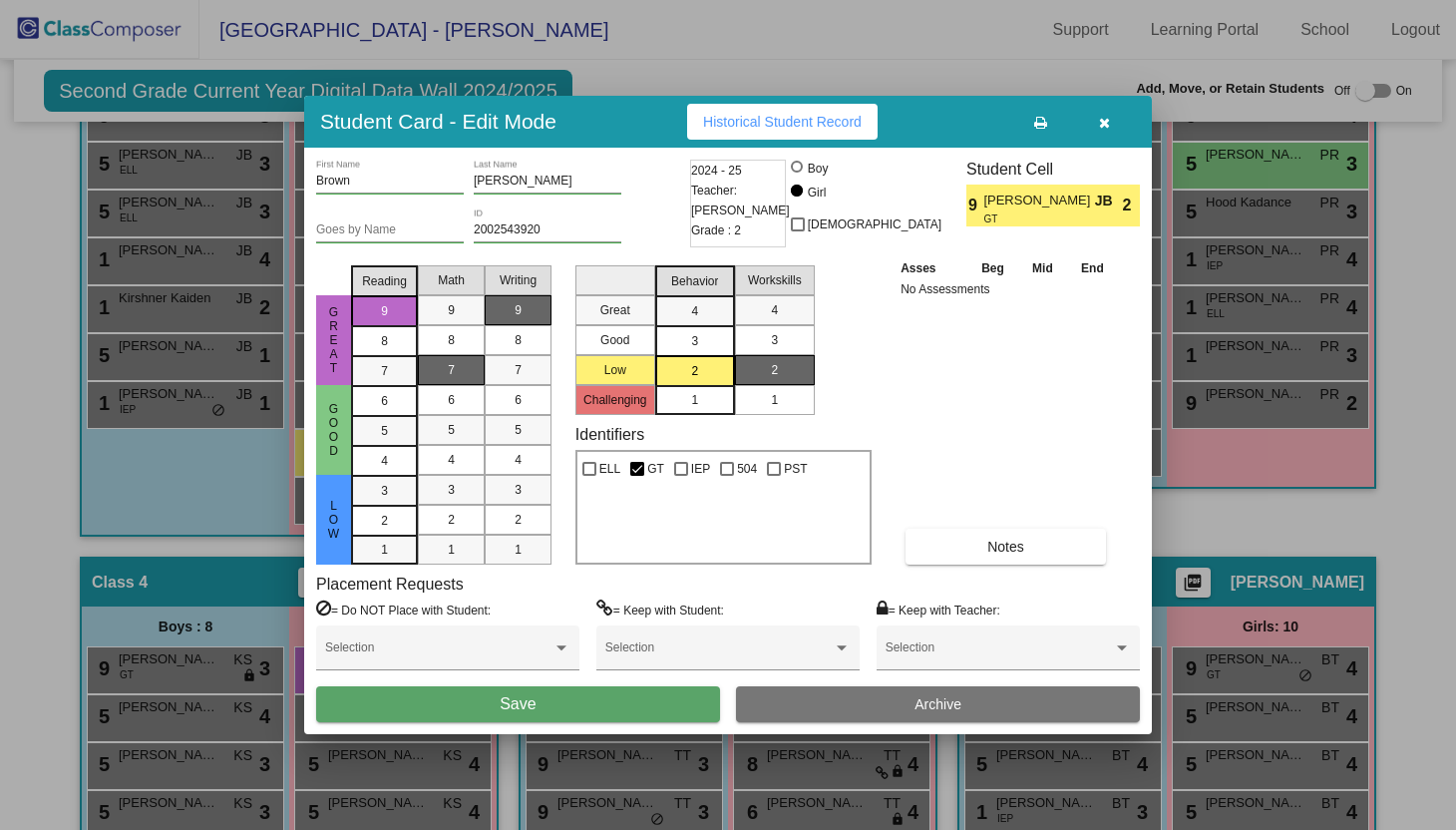 click on "9" at bounding box center (518, 310) 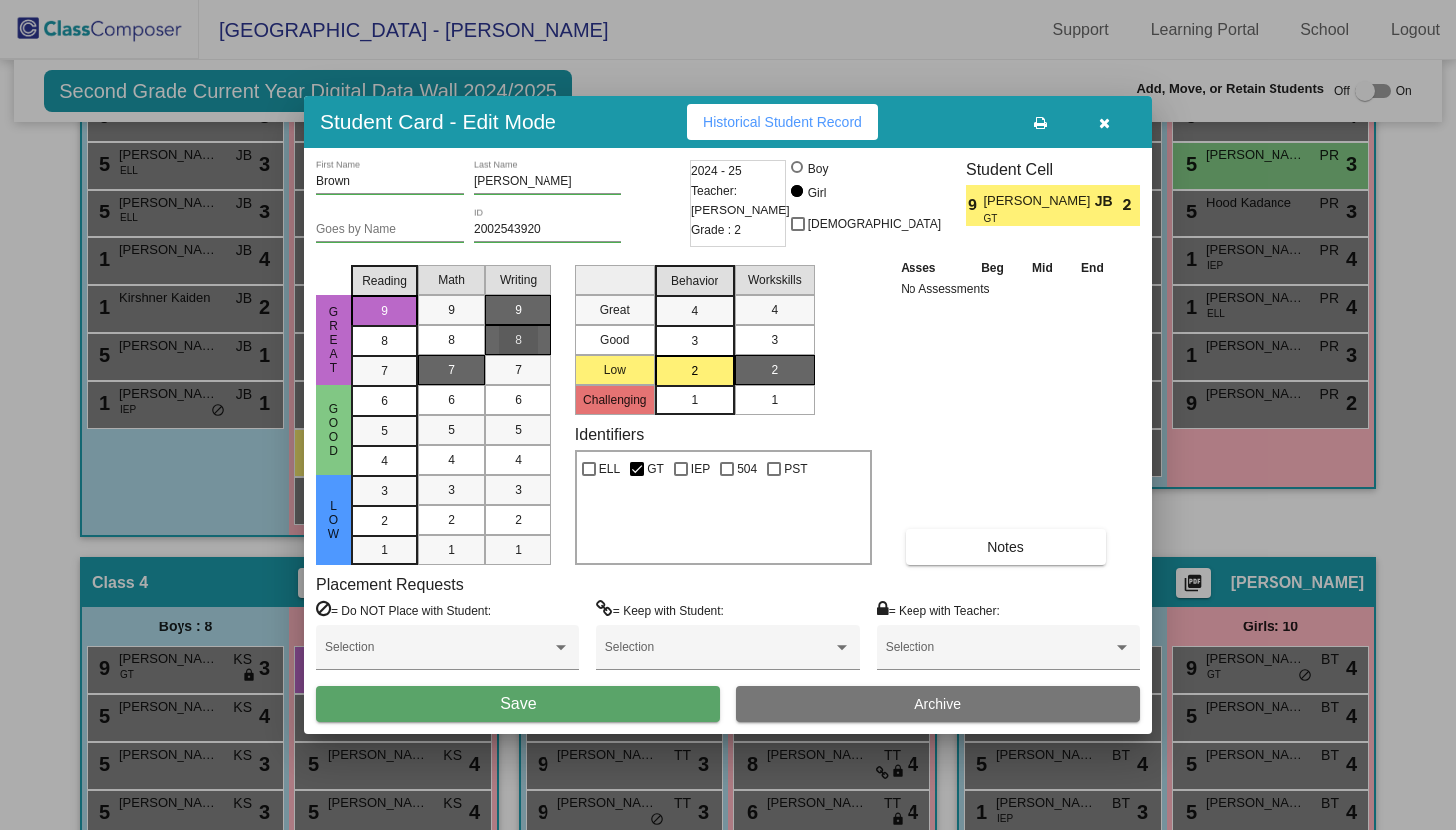 click on "8" at bounding box center (518, 340) 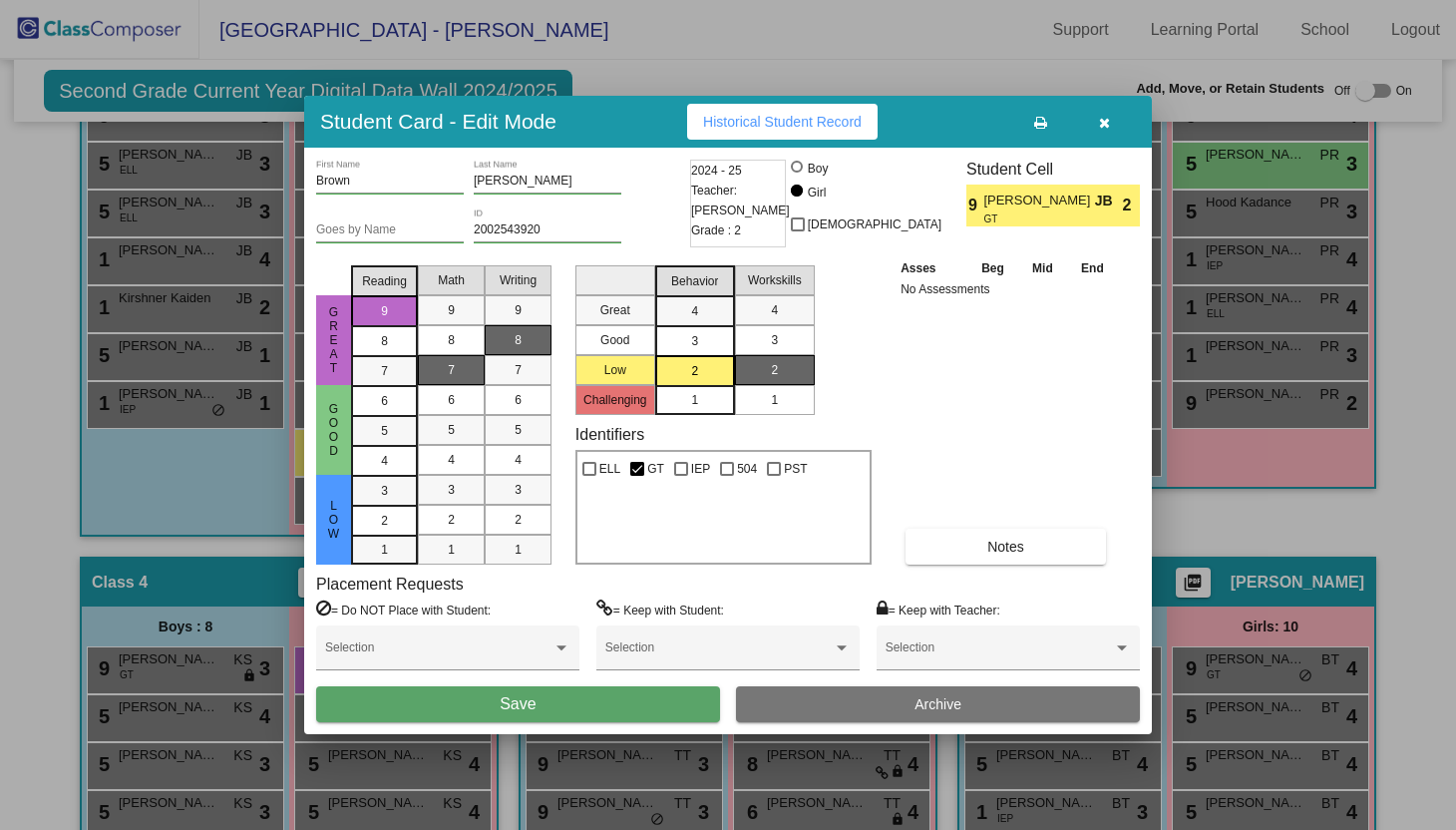 click on "Save" at bounding box center [518, 704] 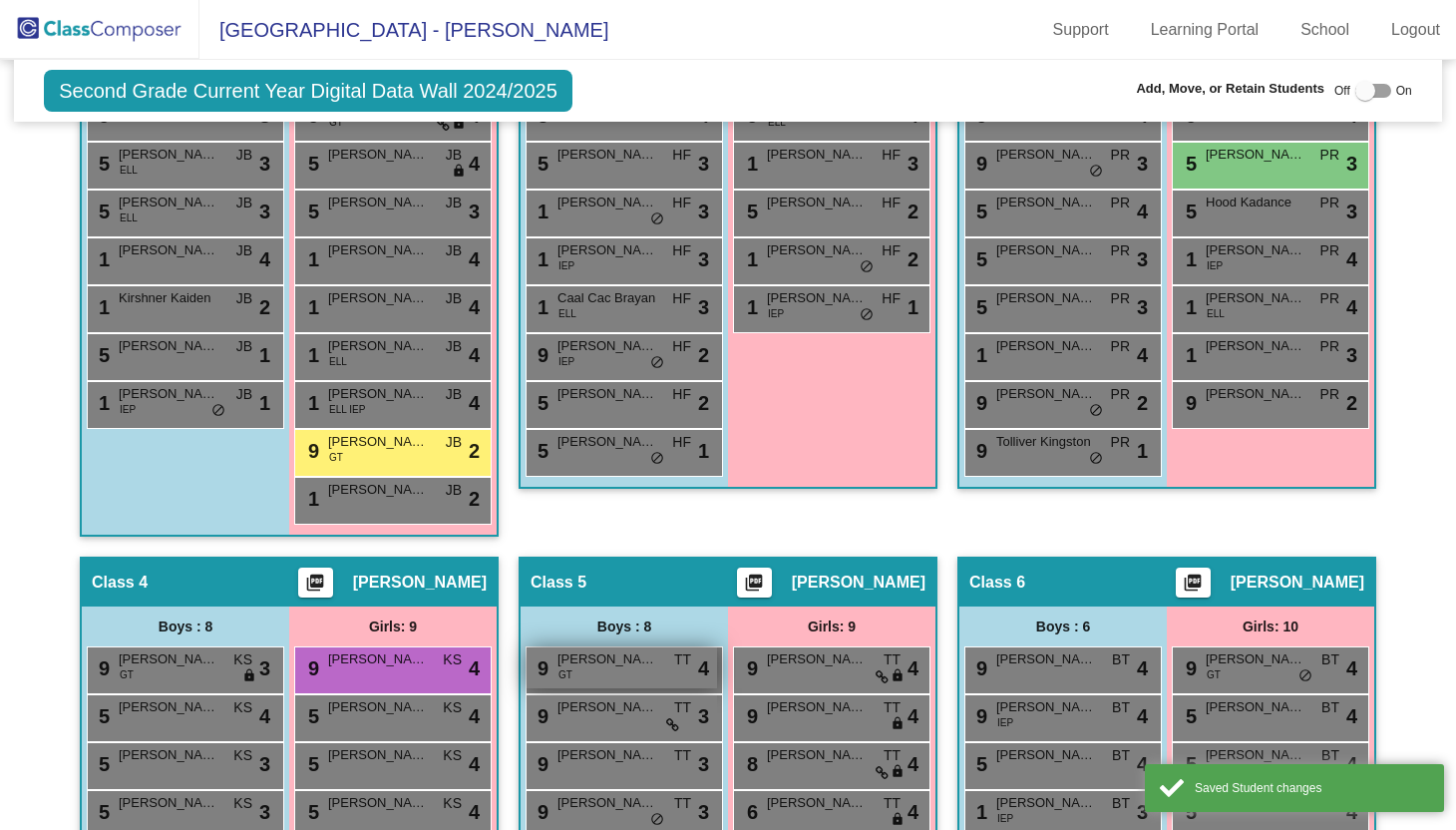 scroll, scrollTop: 0, scrollLeft: 0, axis: both 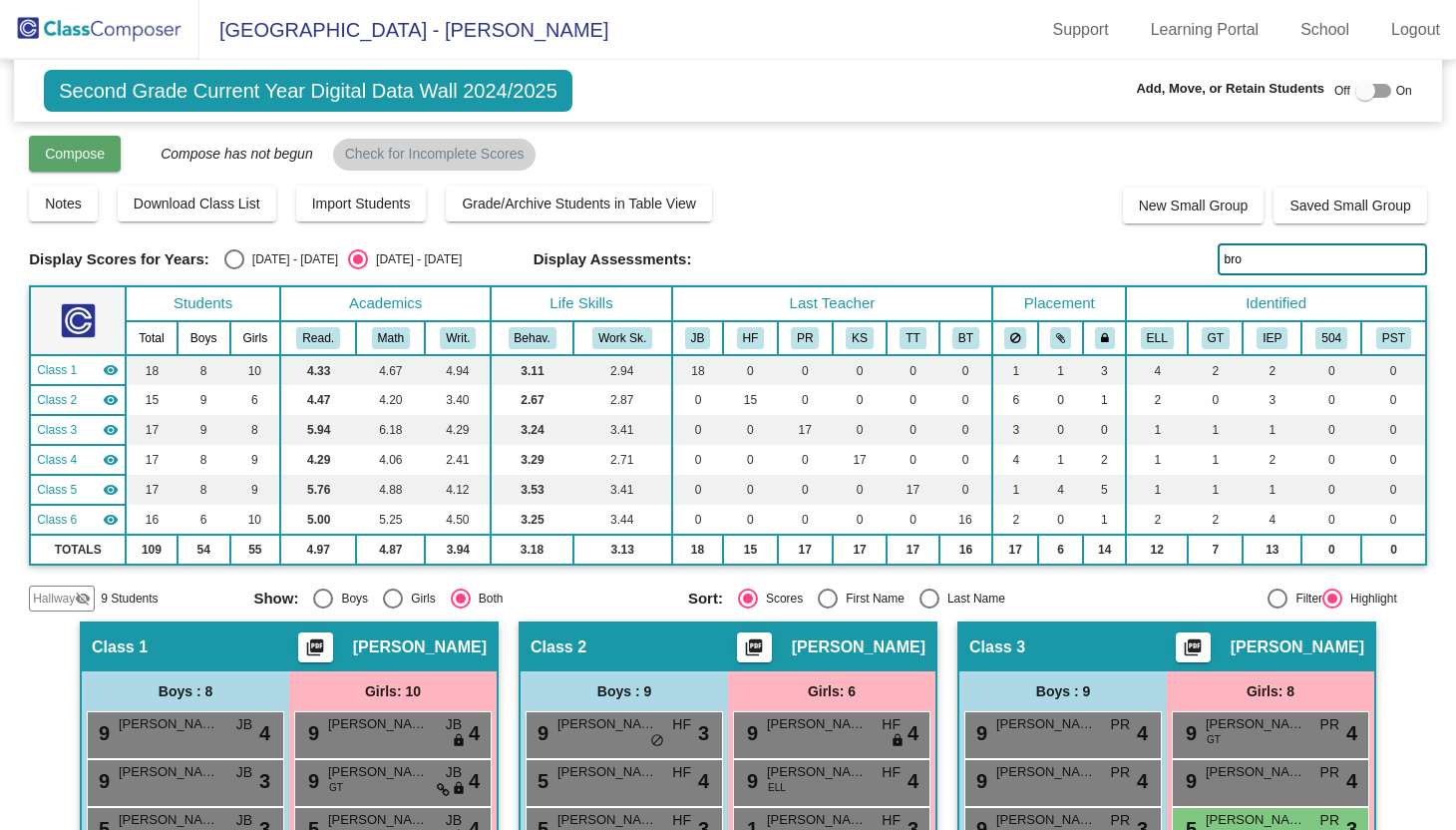click on "Compose" 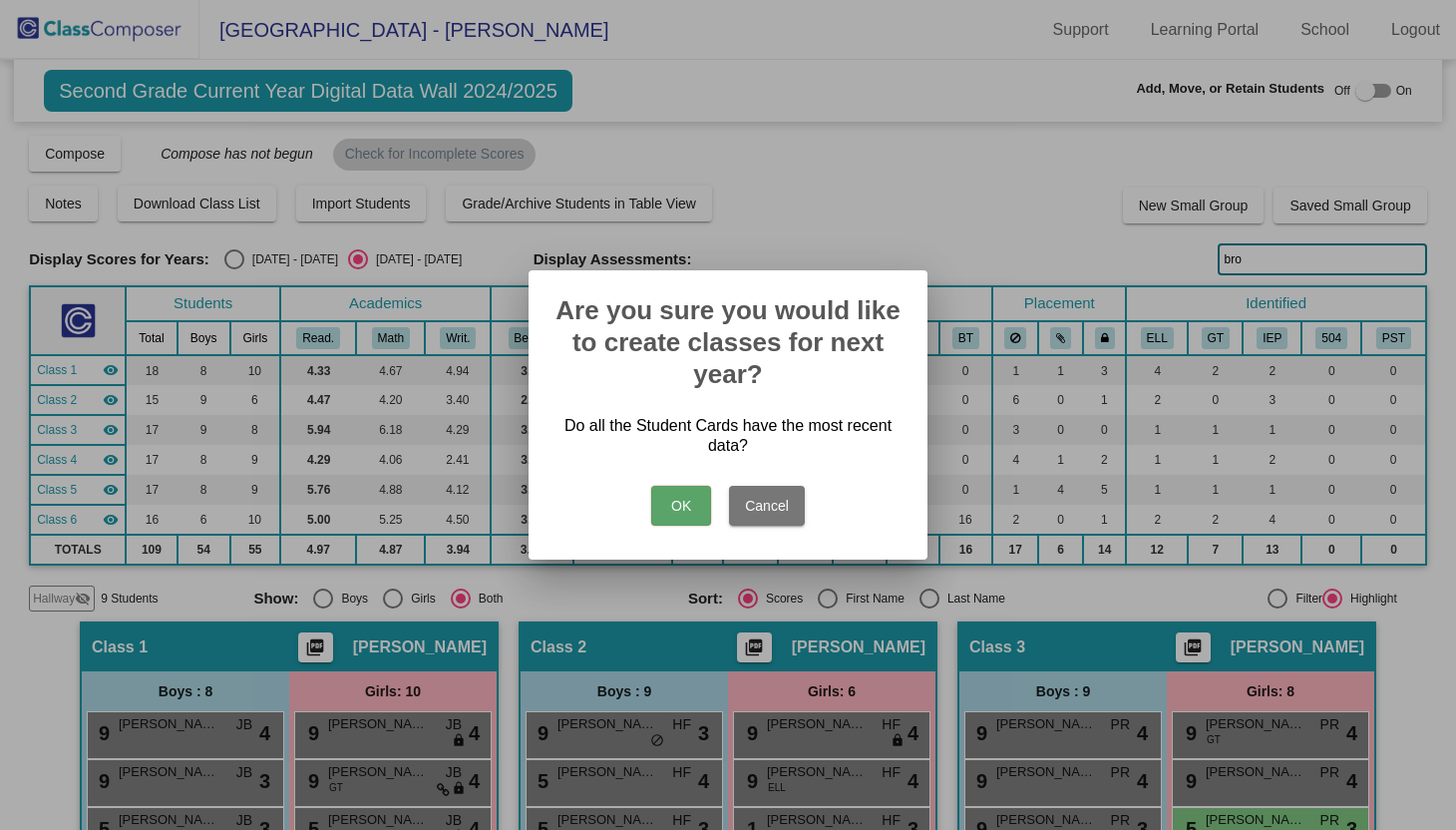 click on "OK" at bounding box center [681, 506] 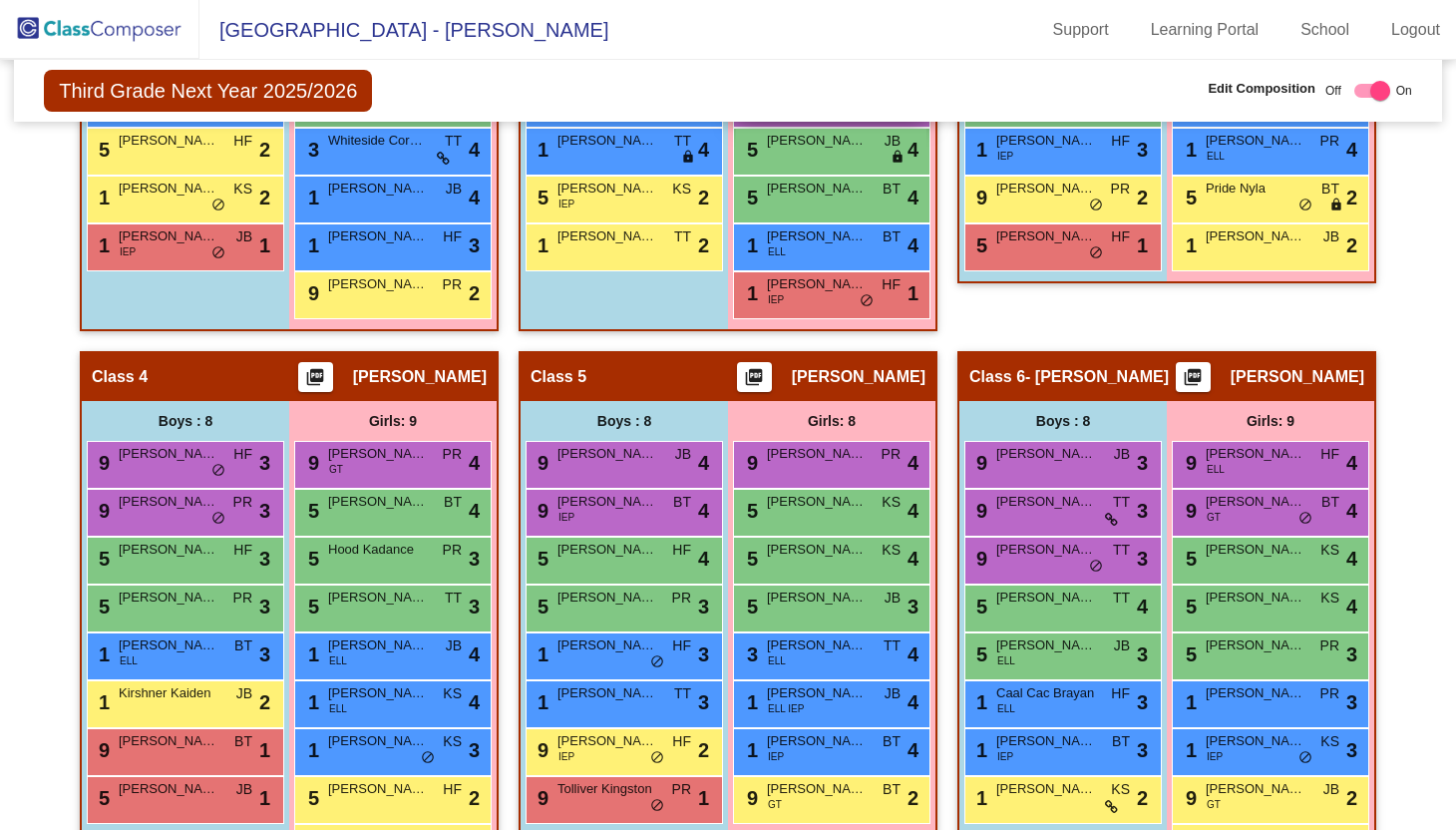 scroll, scrollTop: 892, scrollLeft: 0, axis: vertical 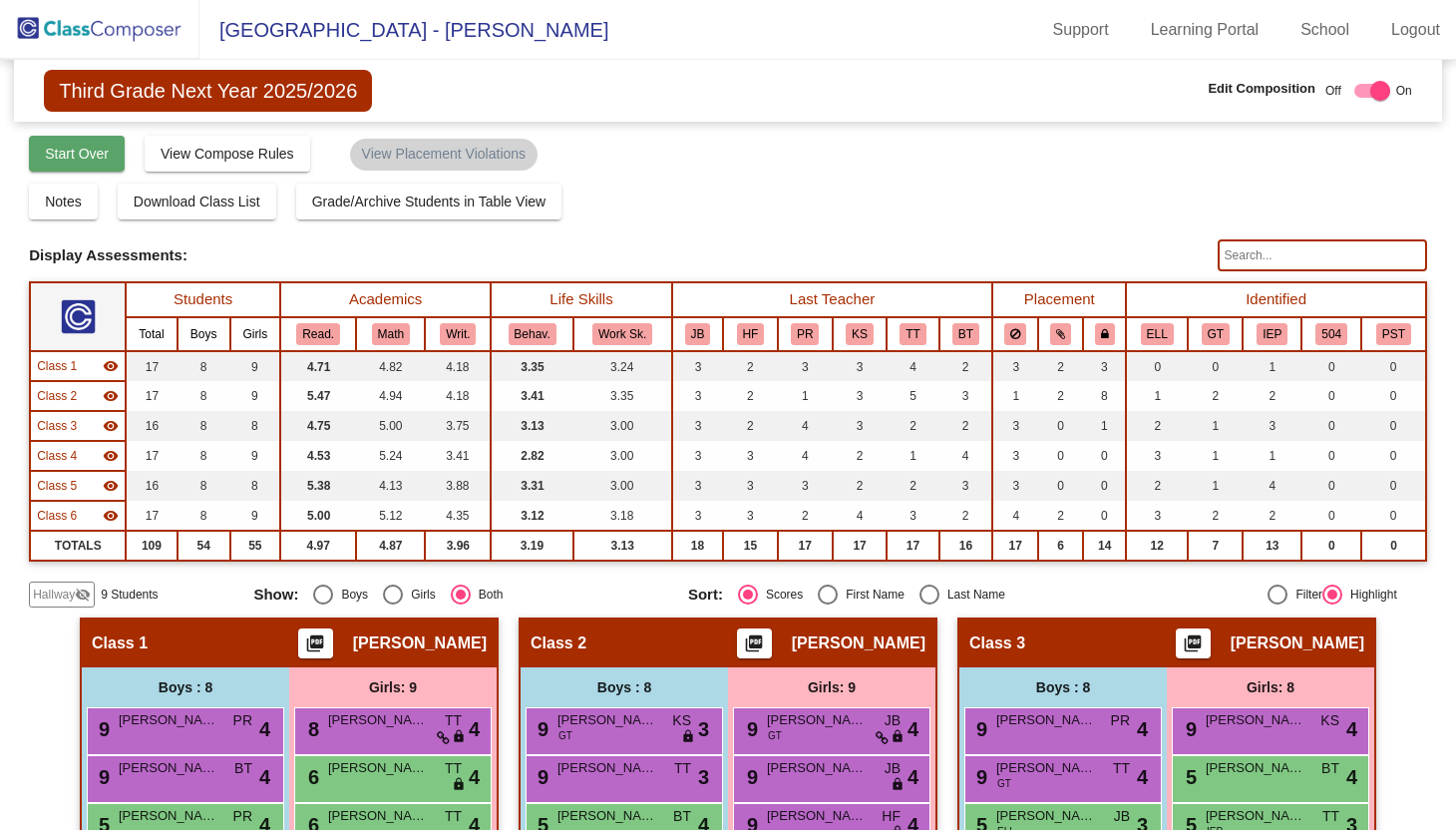 click on "Start Over" 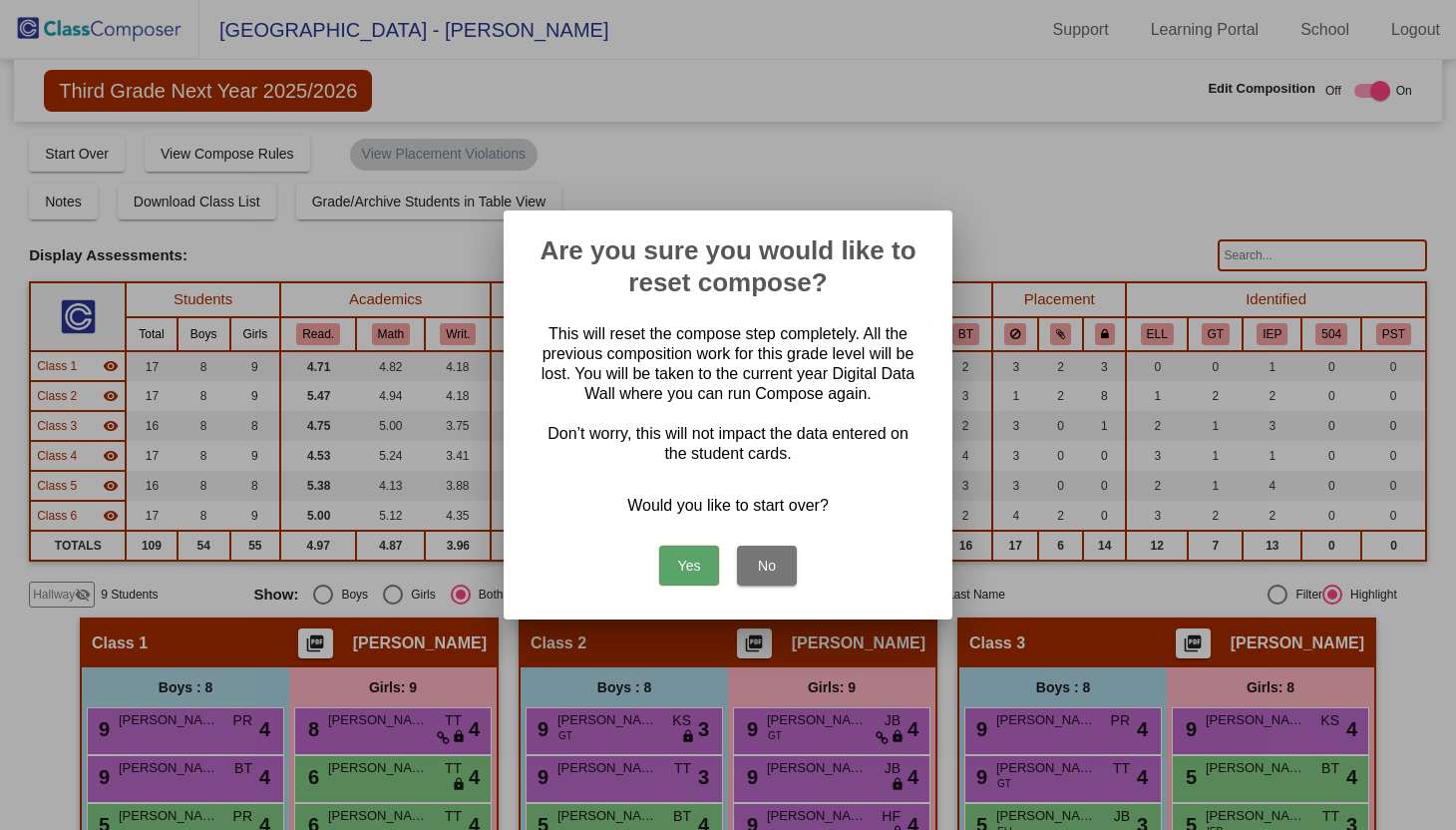 click on "Yes" at bounding box center (689, 566) 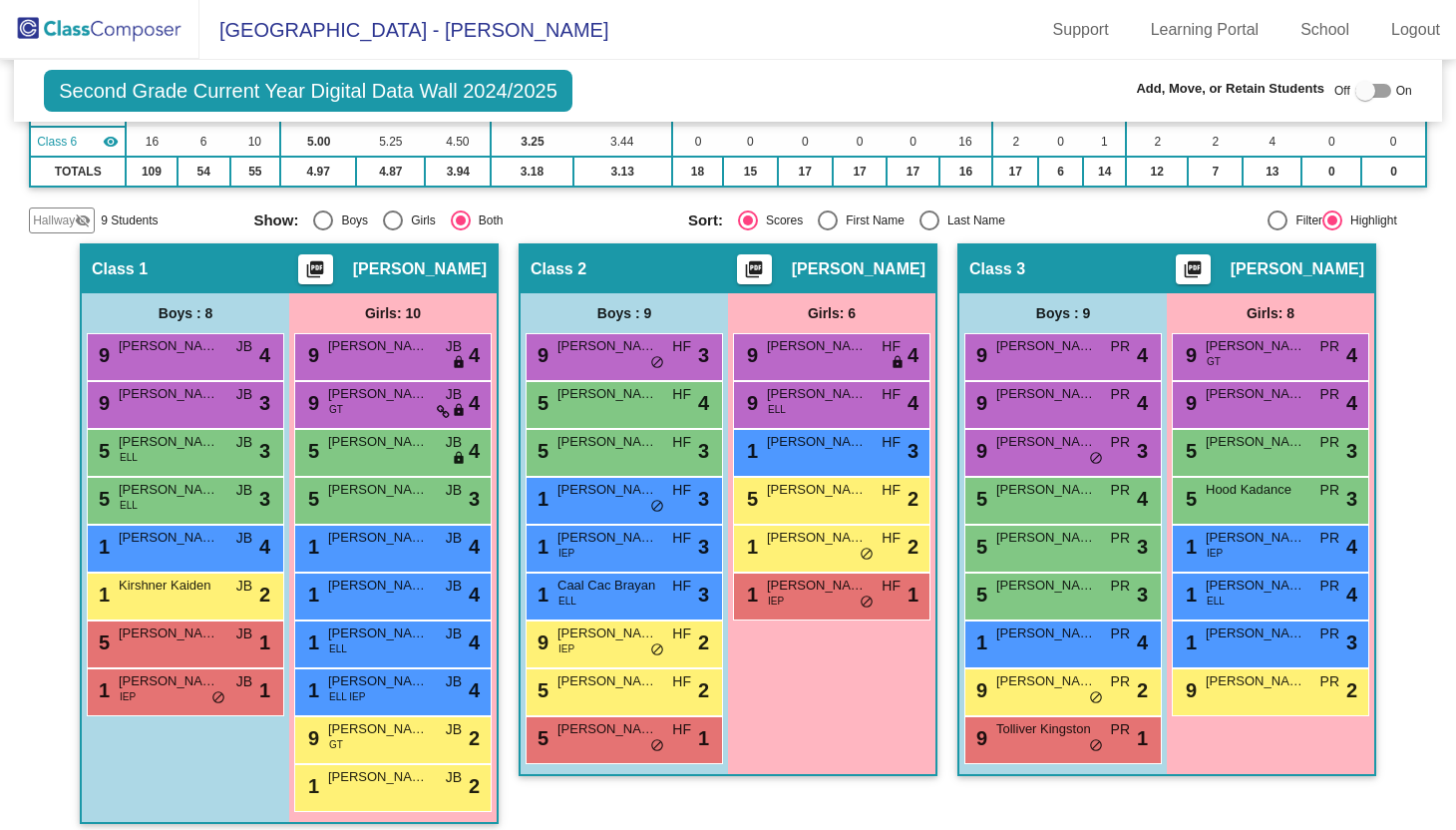 scroll, scrollTop: 0, scrollLeft: 0, axis: both 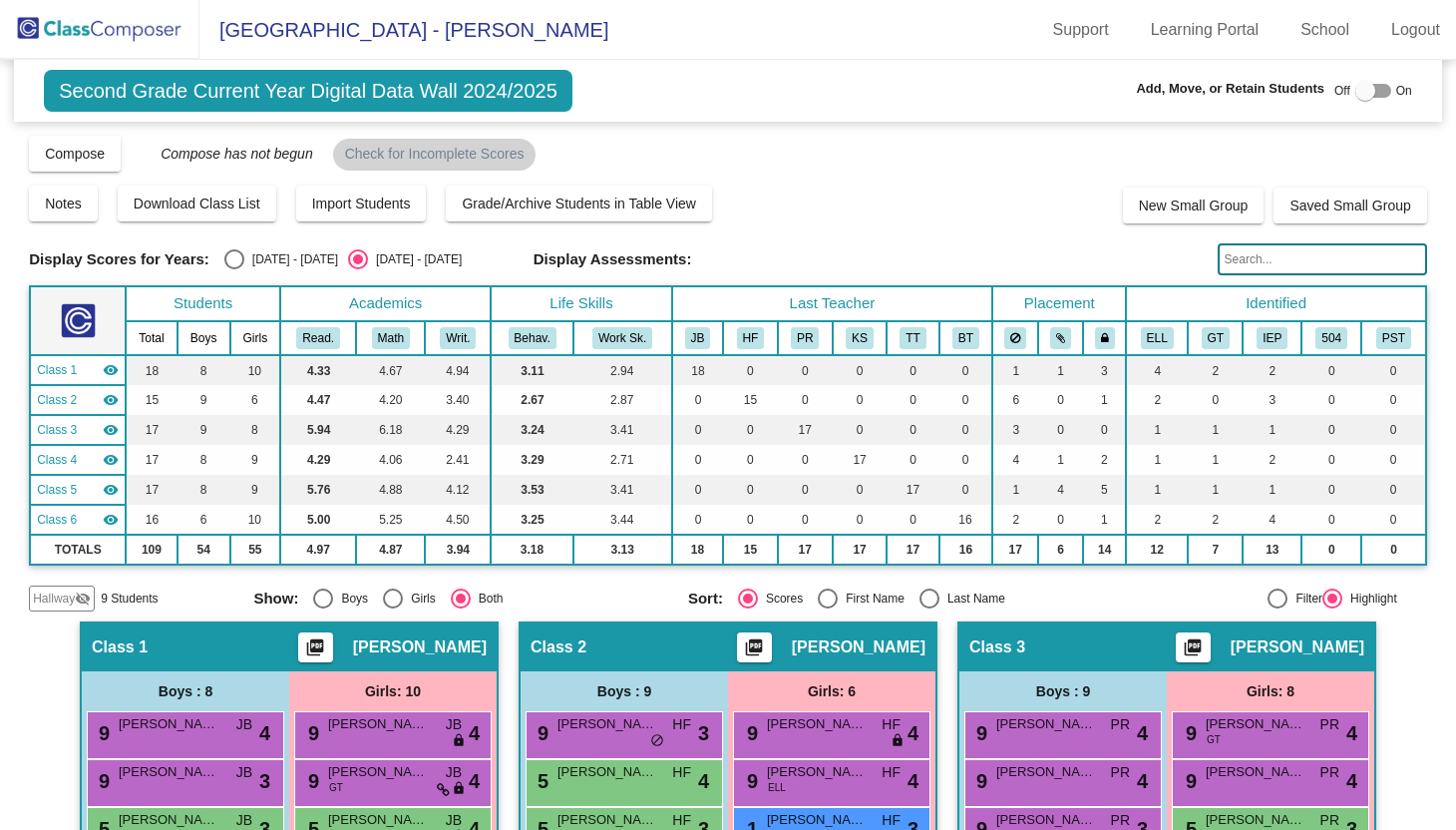 click at bounding box center [100, 29] 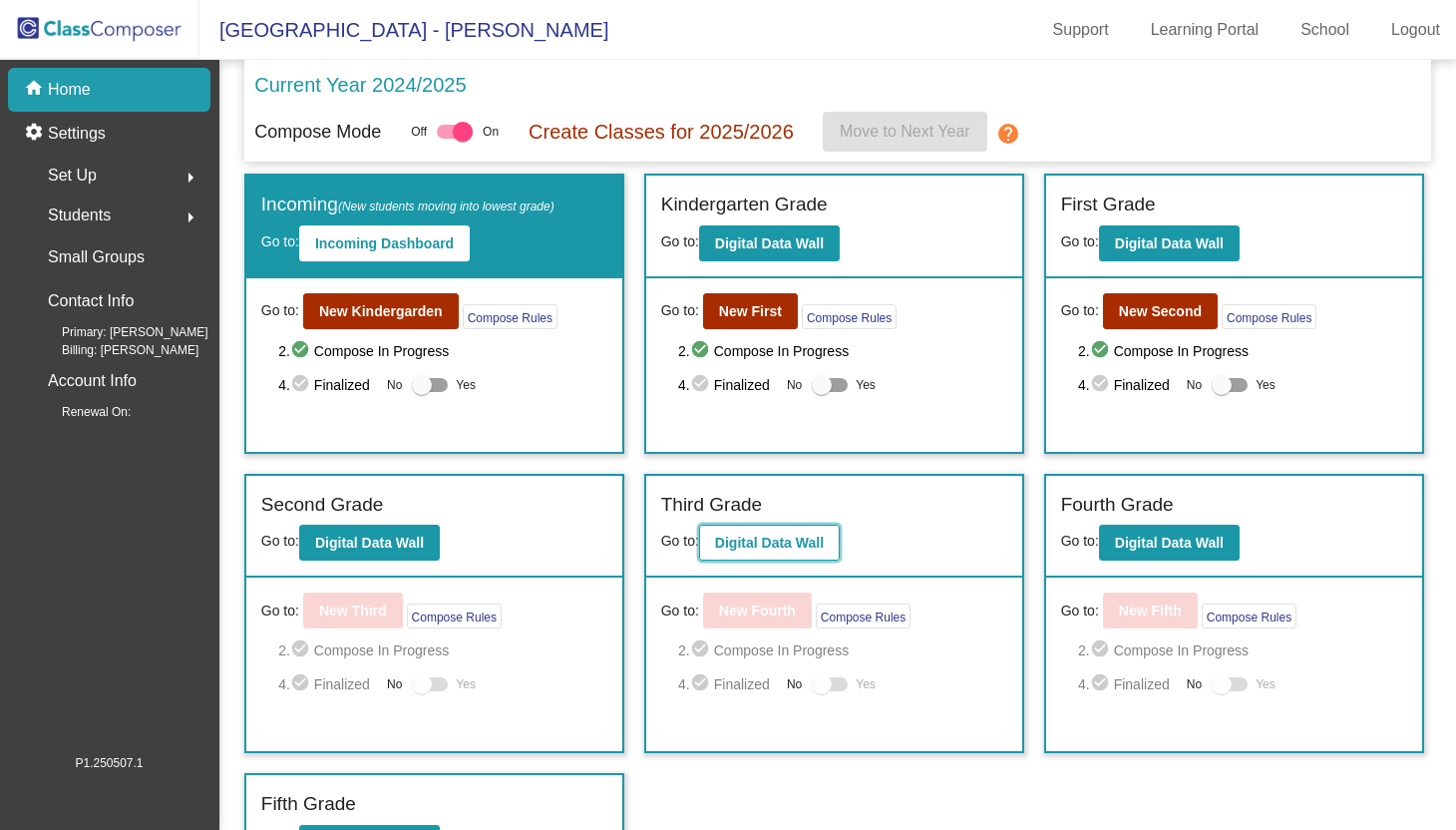 click on "Digital Data Wall" 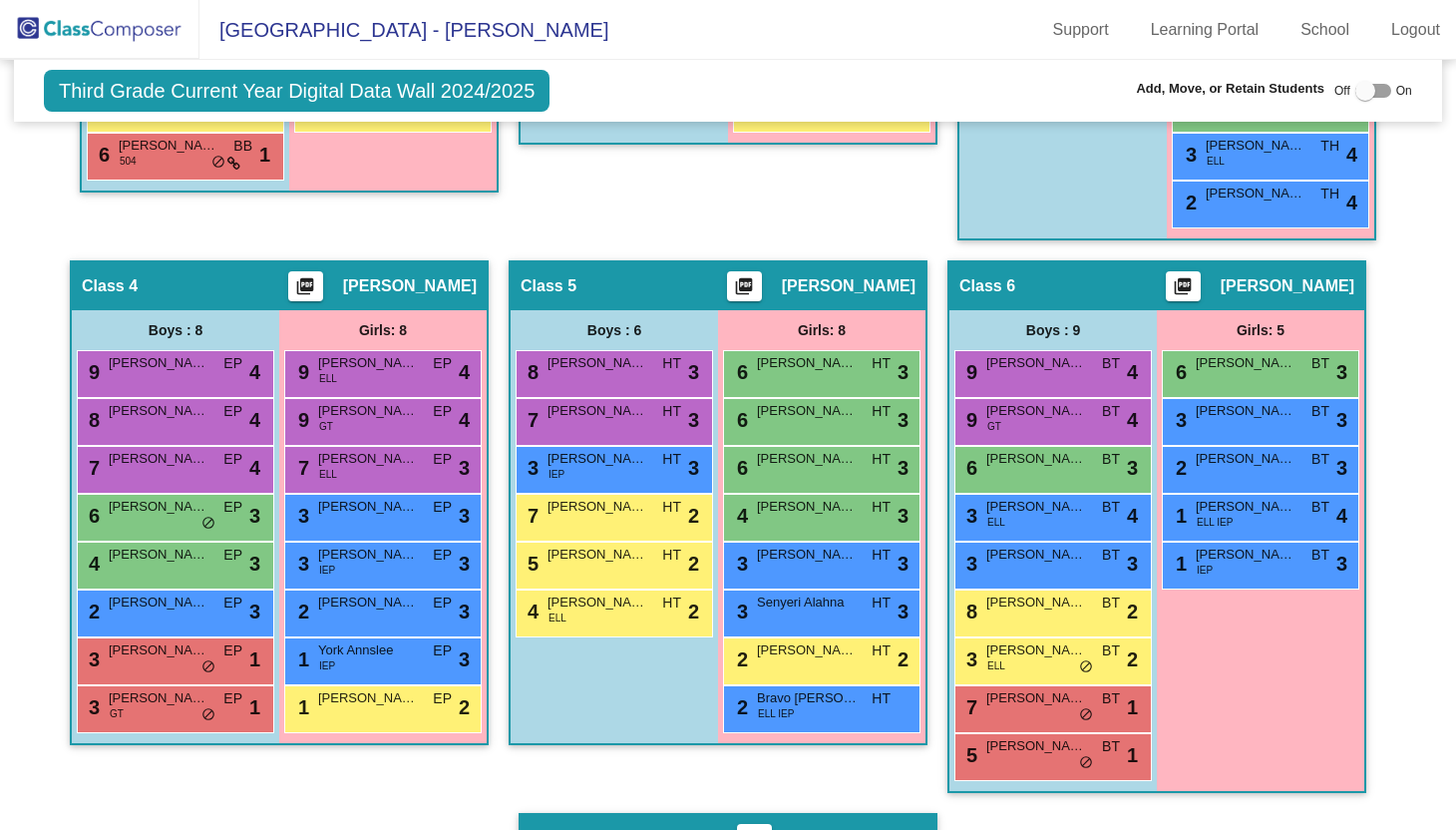 scroll, scrollTop: 0, scrollLeft: 0, axis: both 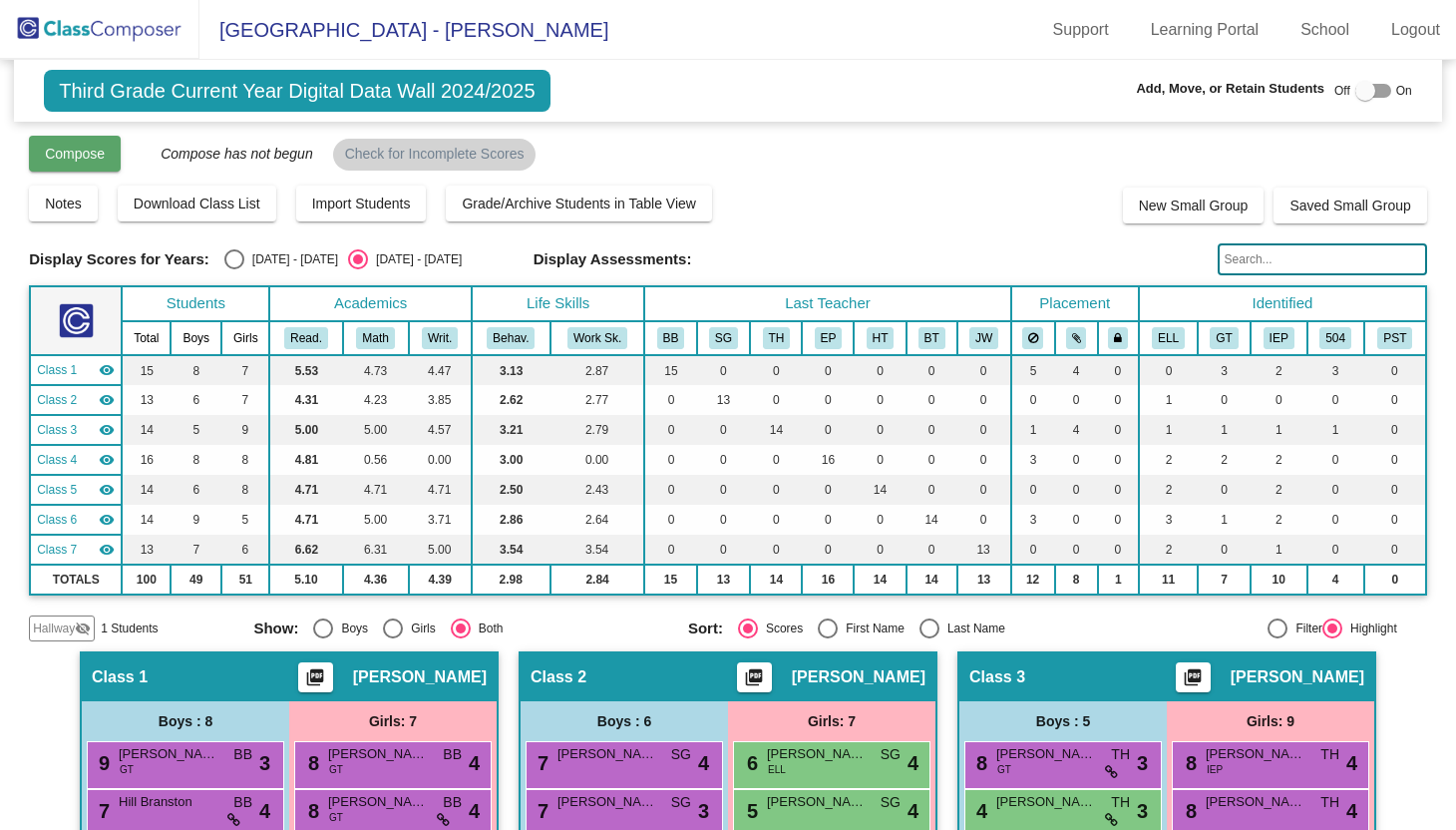 click on "Compose" 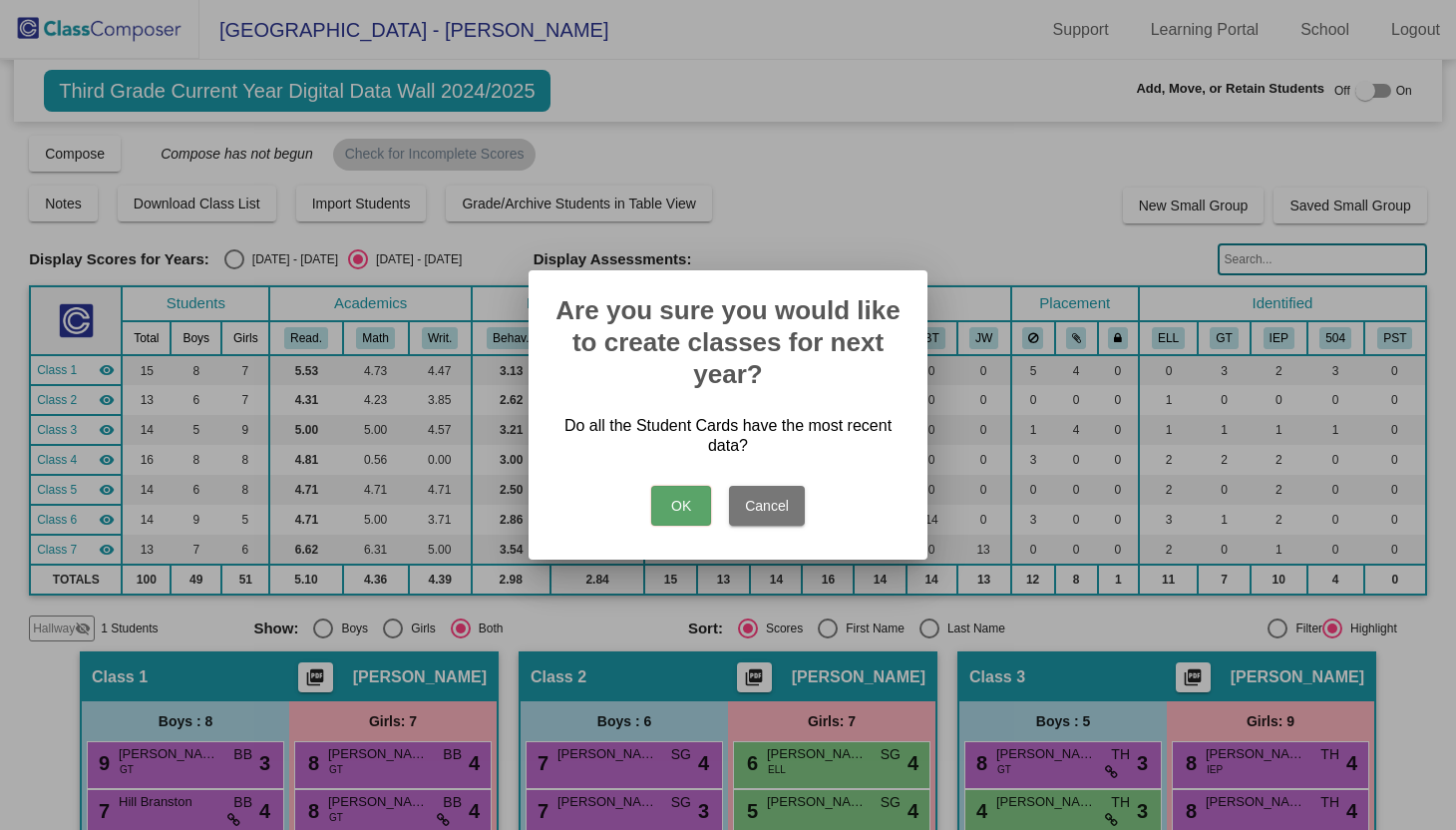 click on "OK" at bounding box center (681, 506) 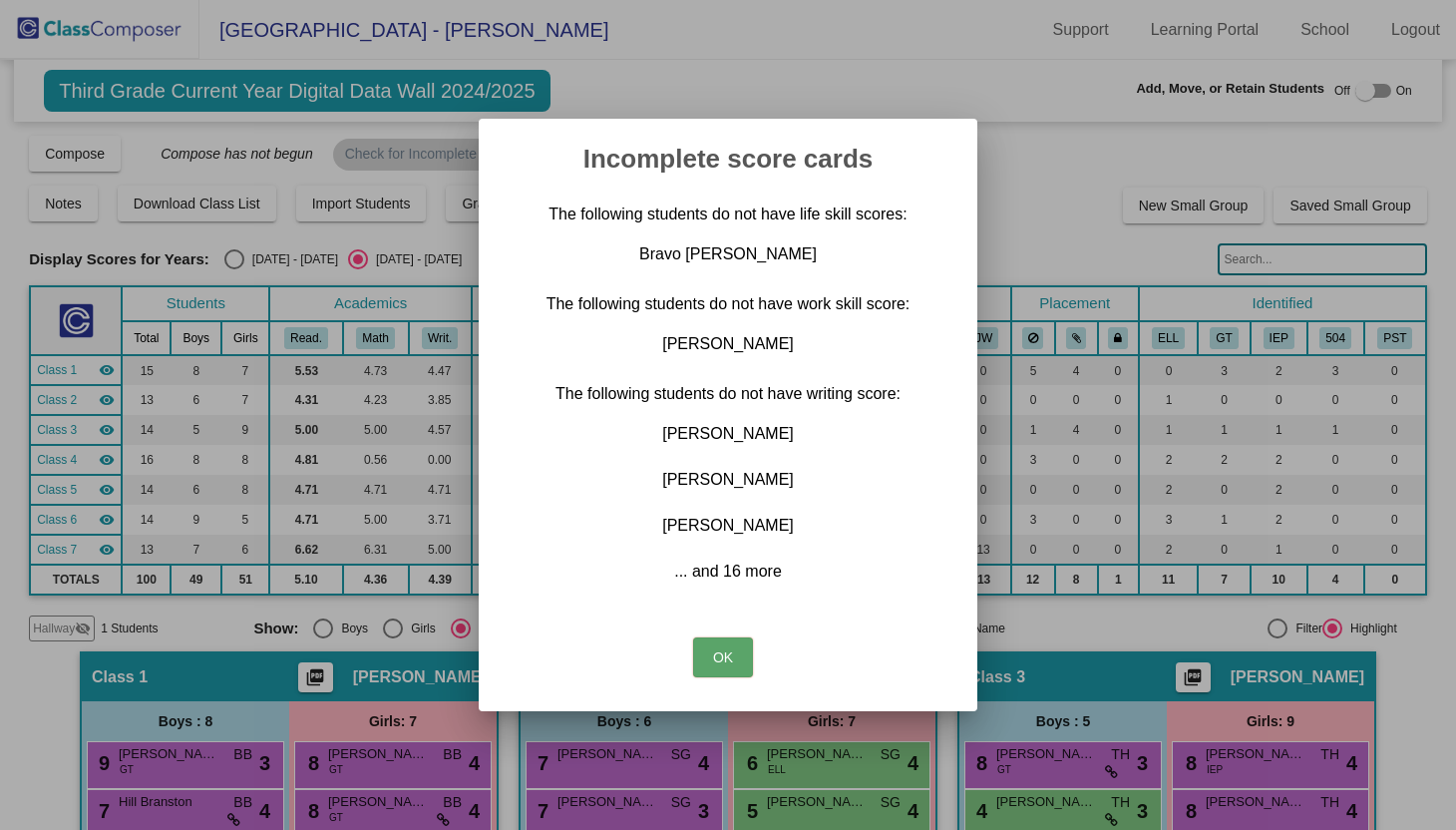 click on "OK" at bounding box center (723, 657) 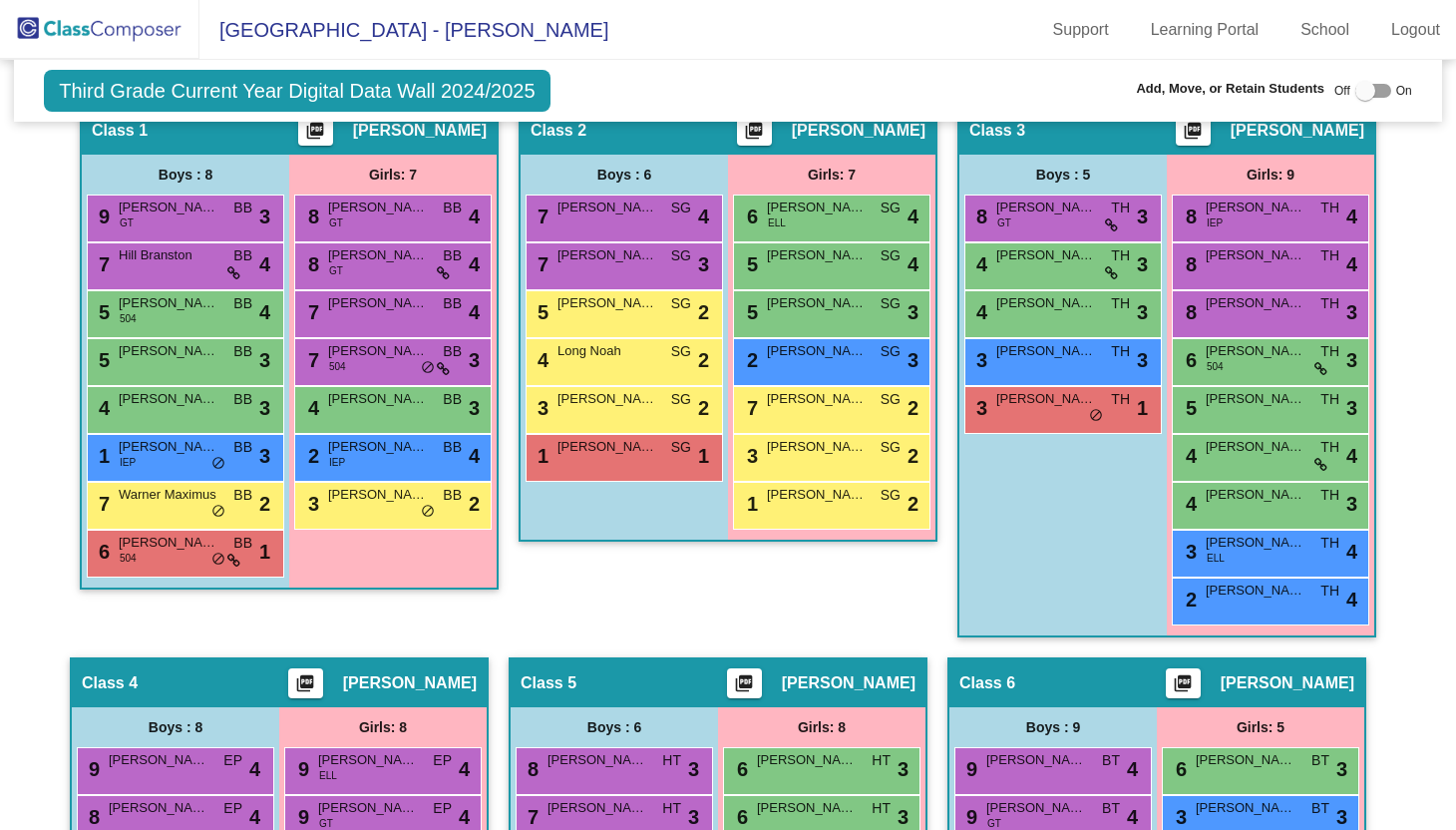 scroll, scrollTop: 548, scrollLeft: 0, axis: vertical 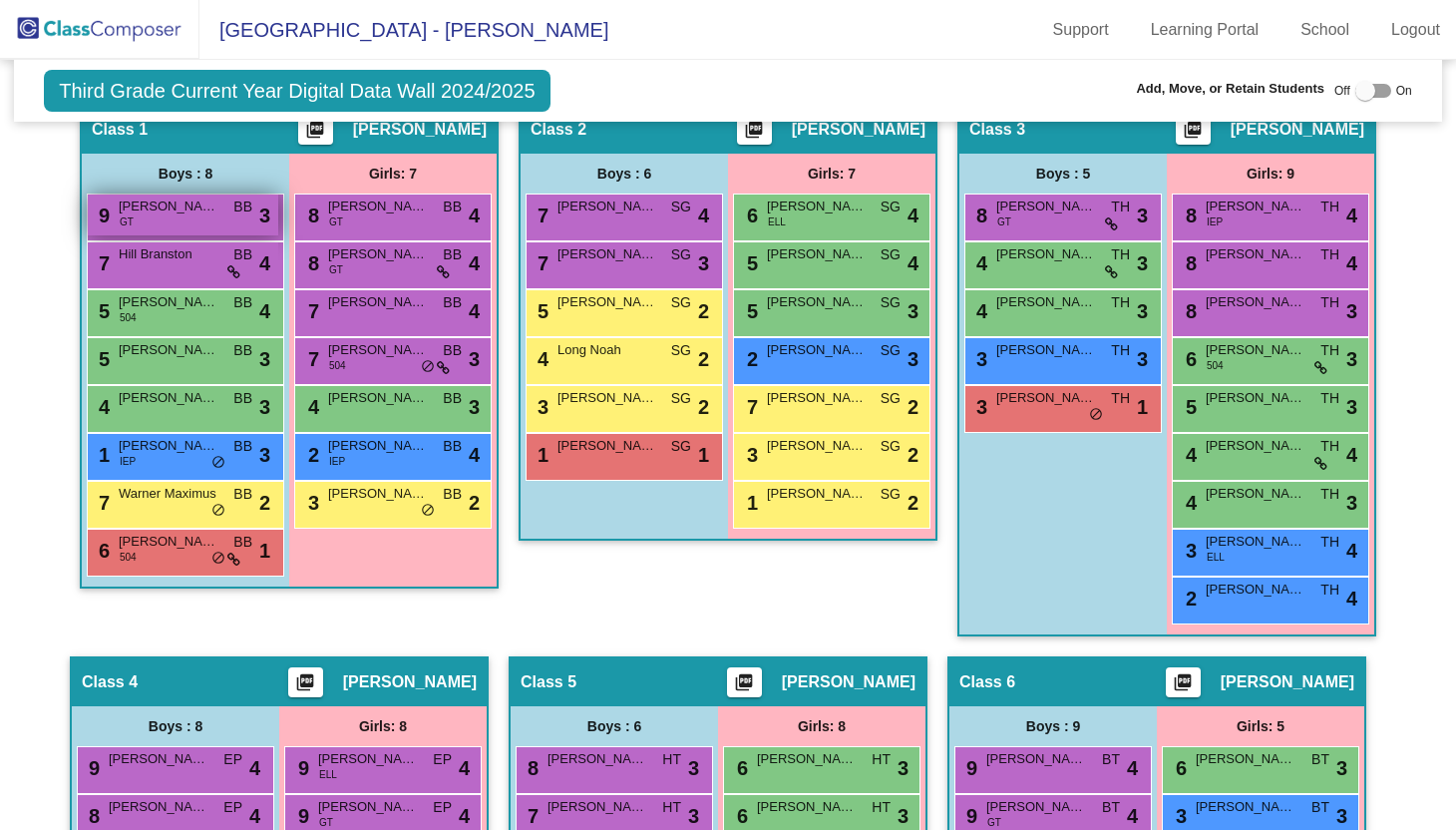click on "[PERSON_NAME]" at bounding box center (169, 207) 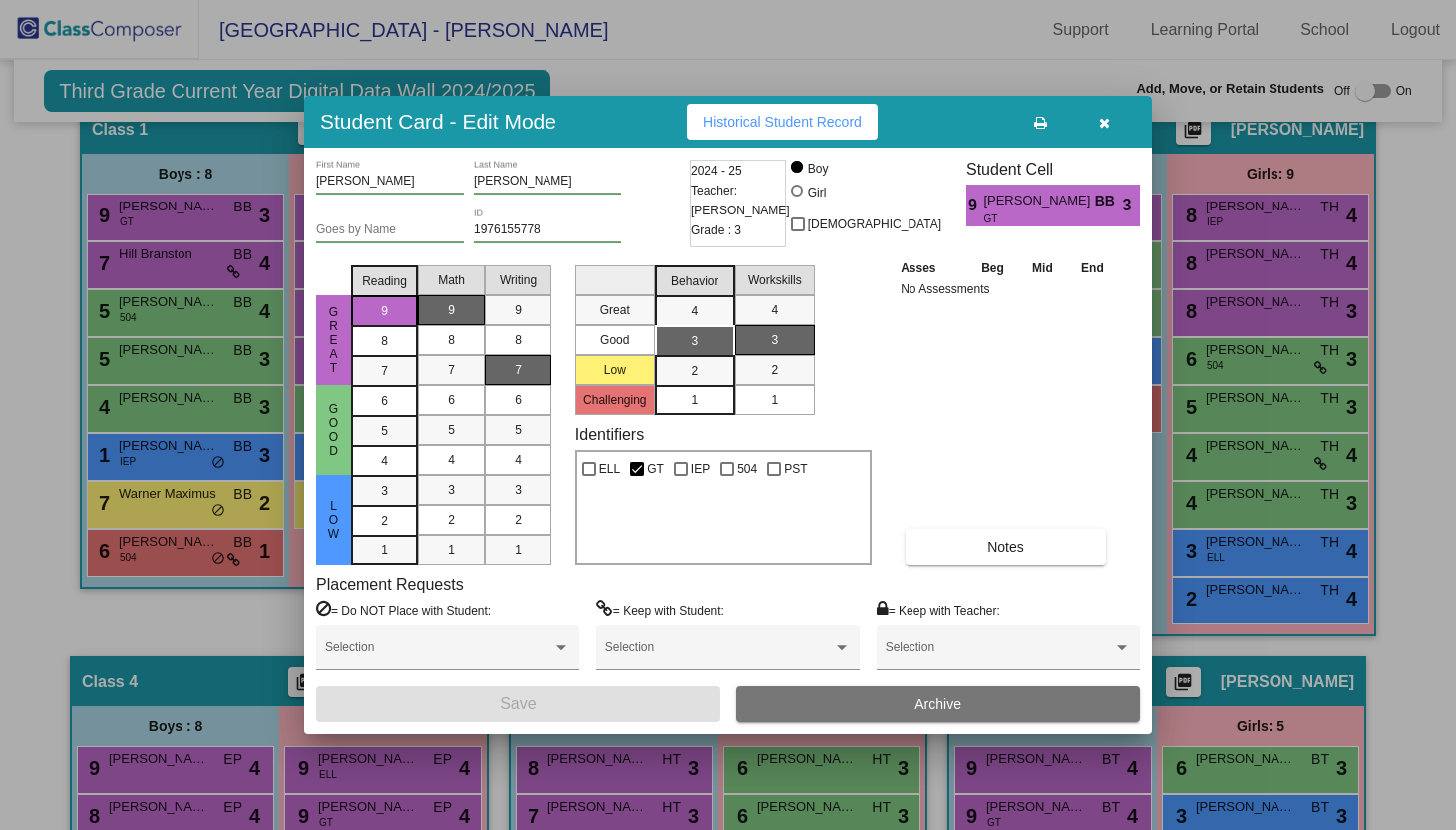 click at bounding box center [1104, 122] 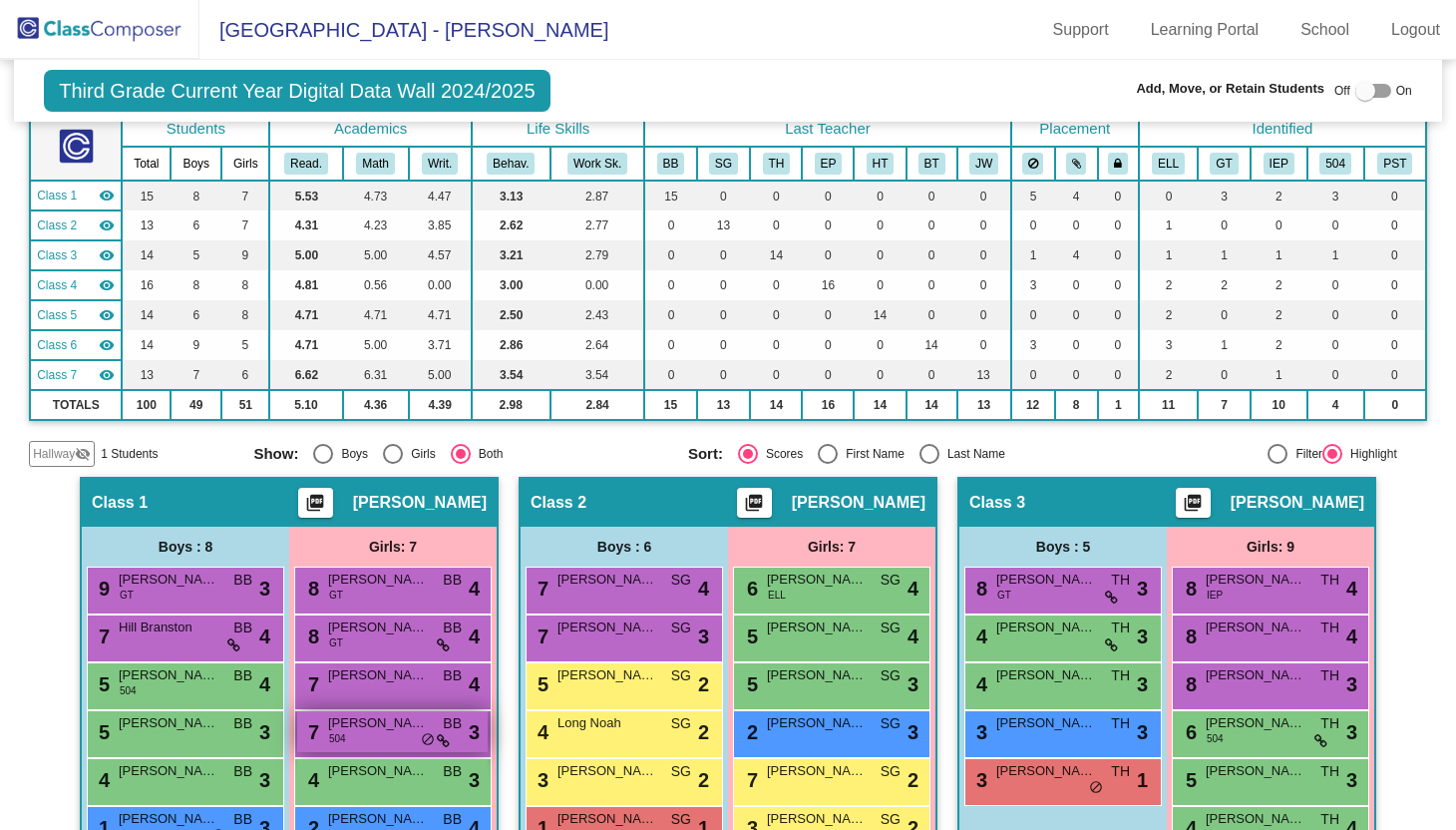 scroll, scrollTop: 0, scrollLeft: 0, axis: both 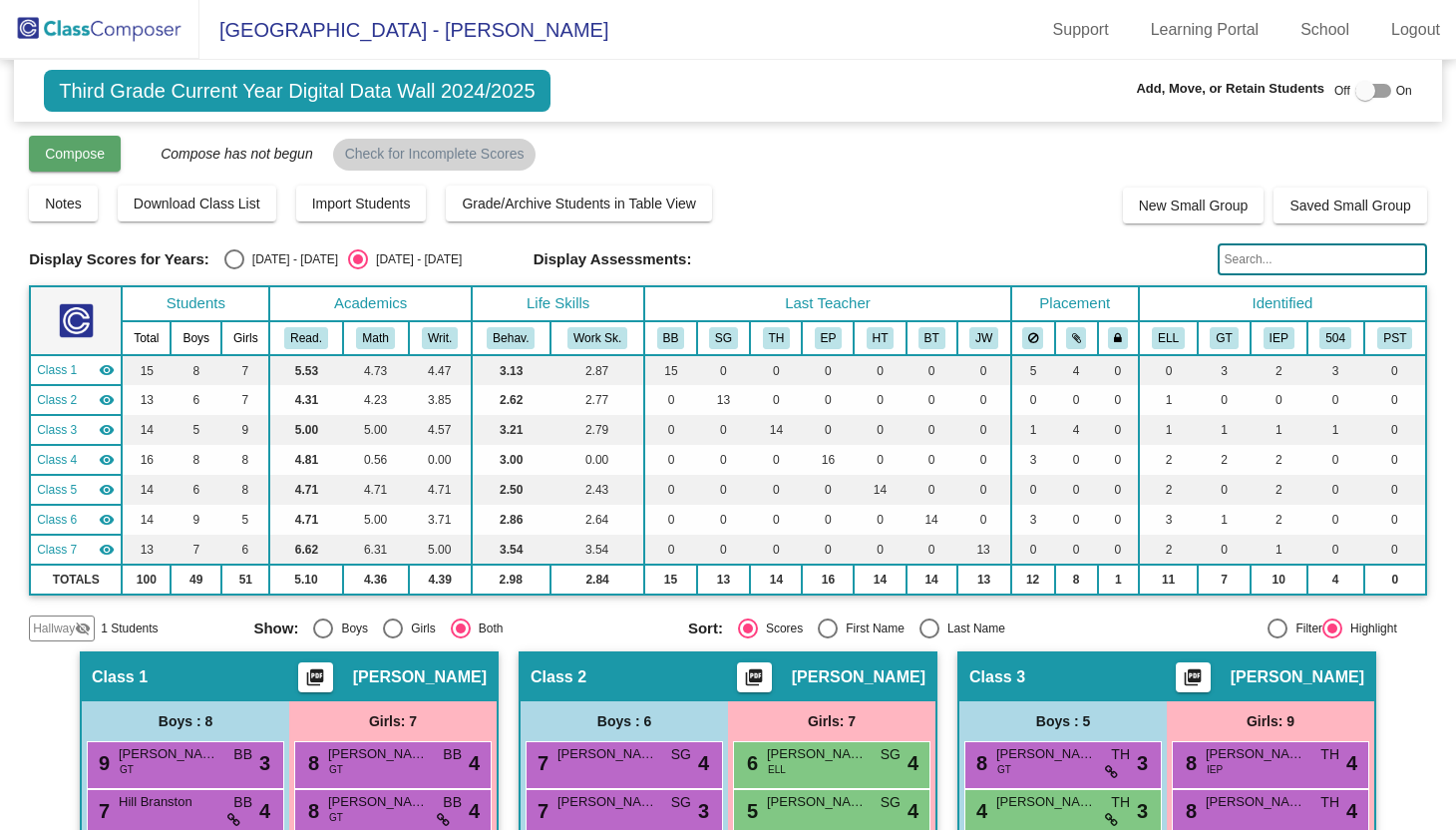 click on "Compose" 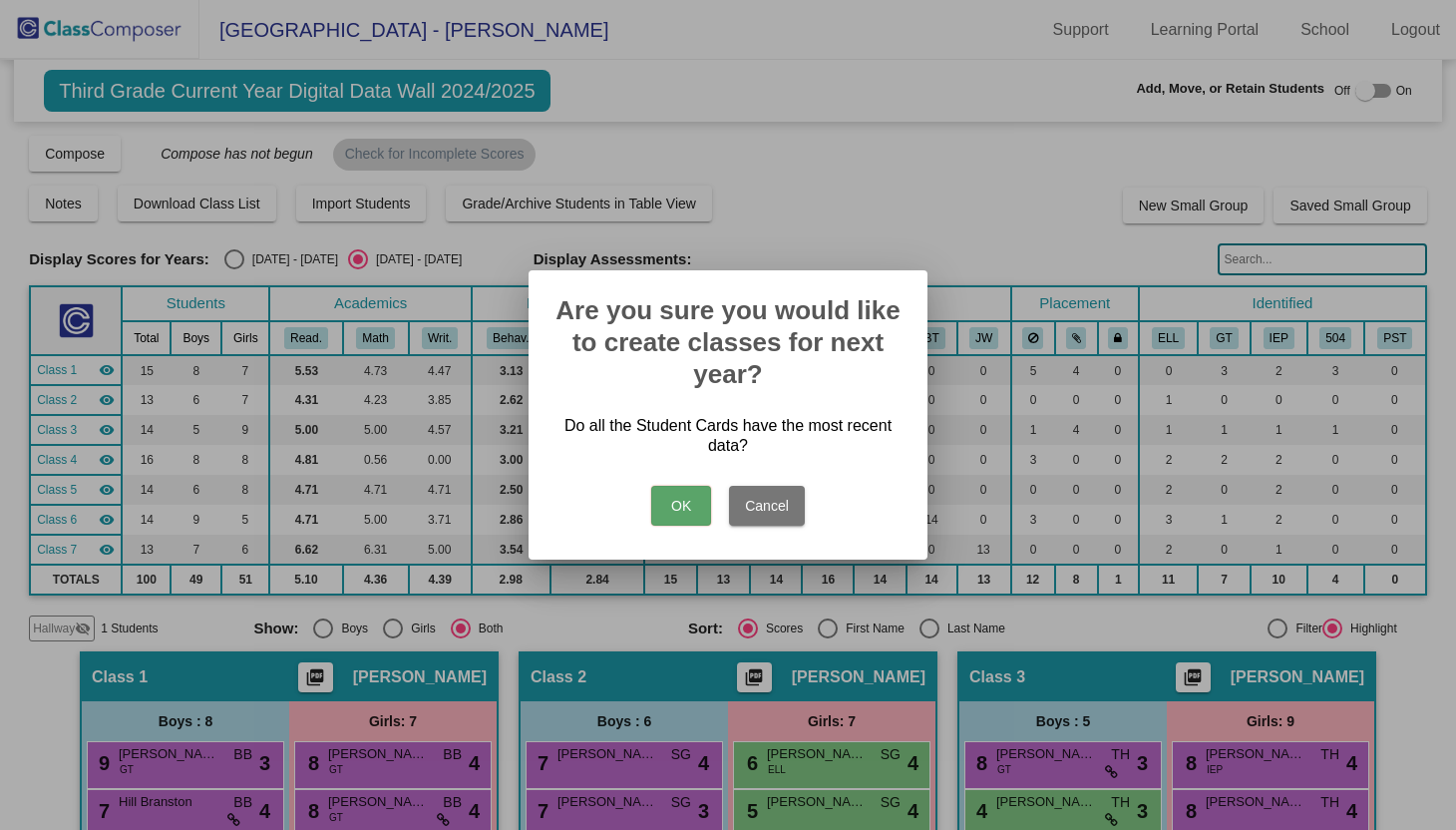 click on "OK" at bounding box center (681, 506) 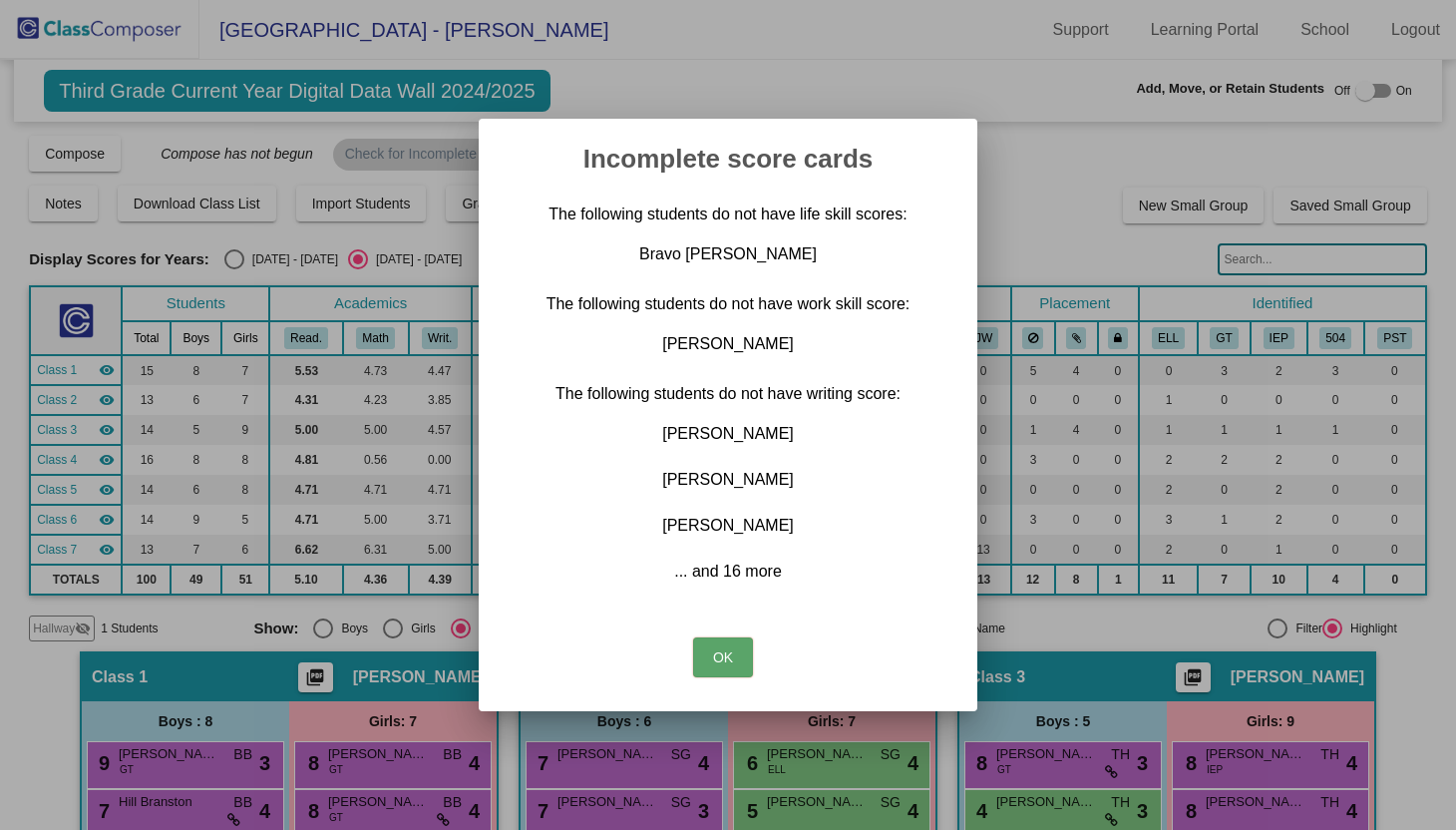 click on "OK" at bounding box center [723, 657] 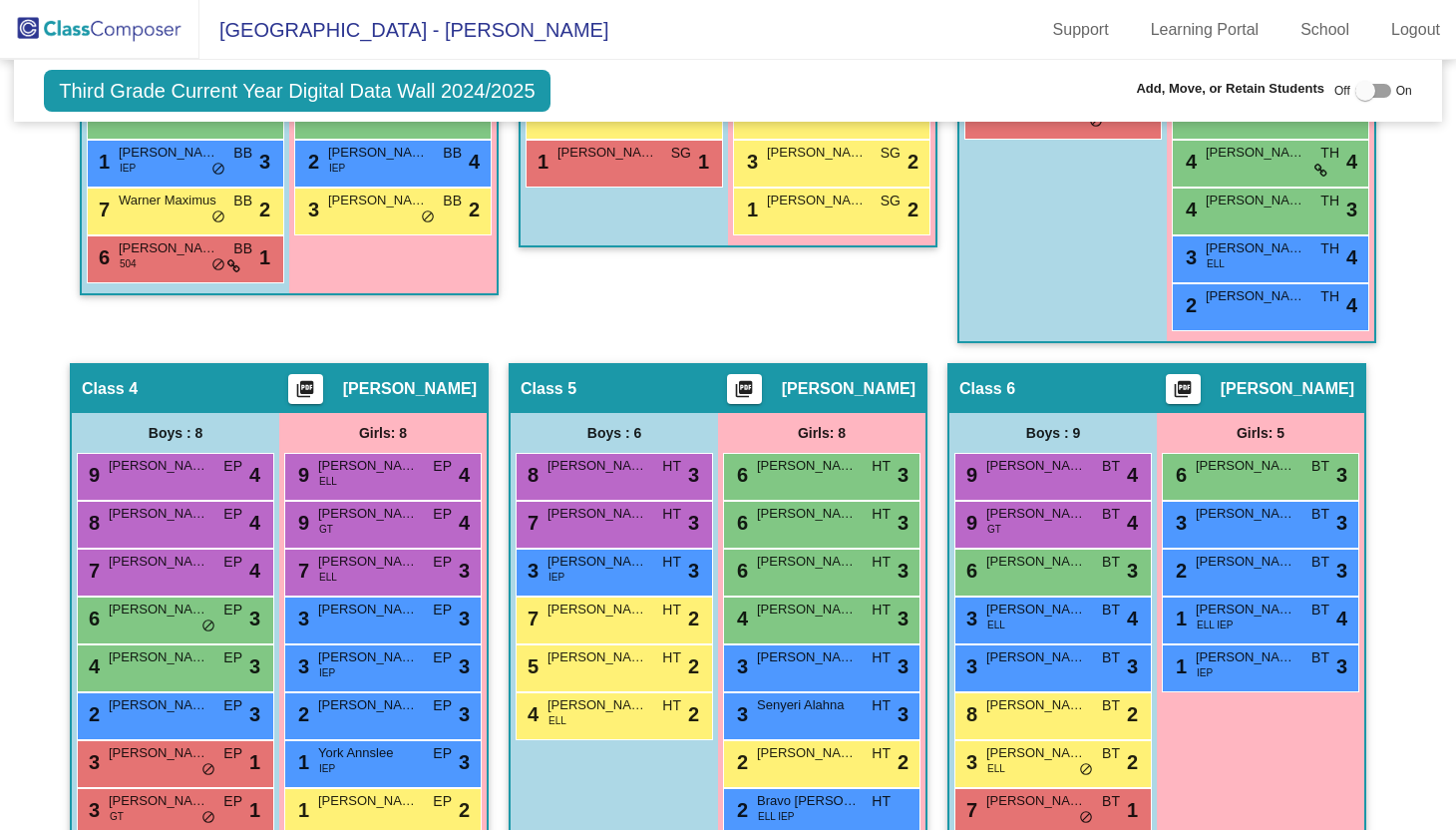 scroll, scrollTop: 842, scrollLeft: 0, axis: vertical 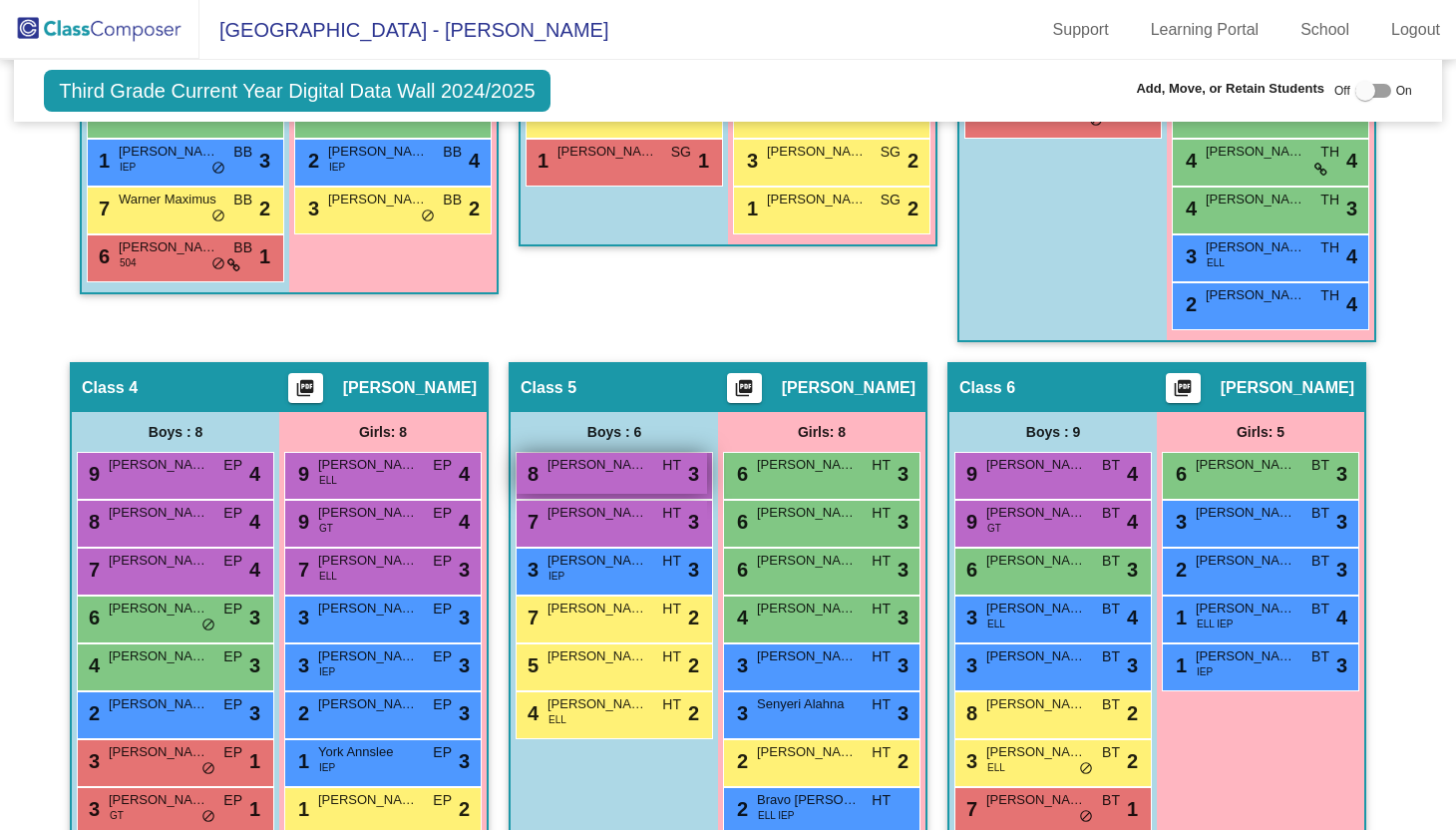 click on "[PERSON_NAME]" at bounding box center [597, 465] 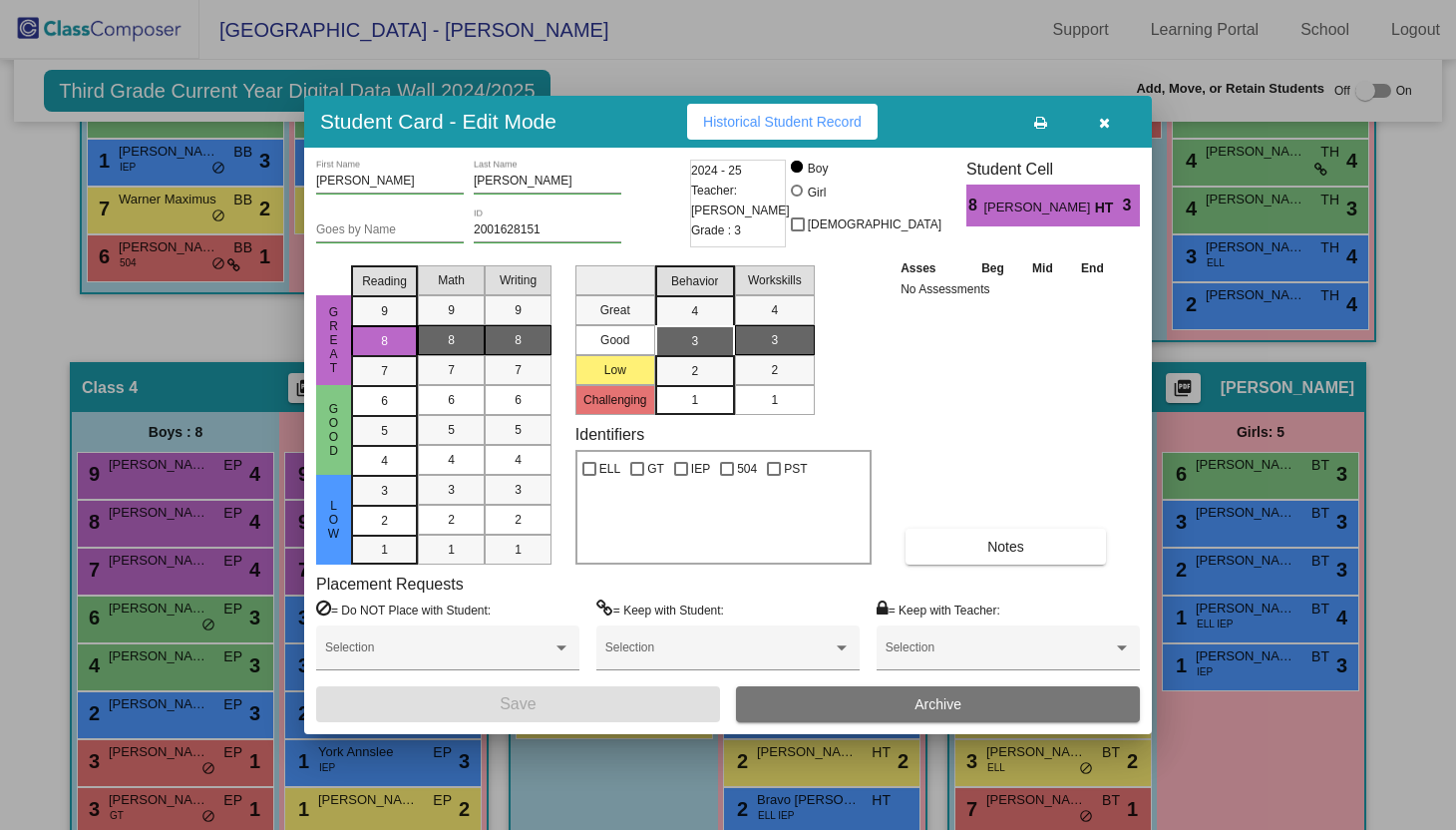 click at bounding box center [1104, 123] 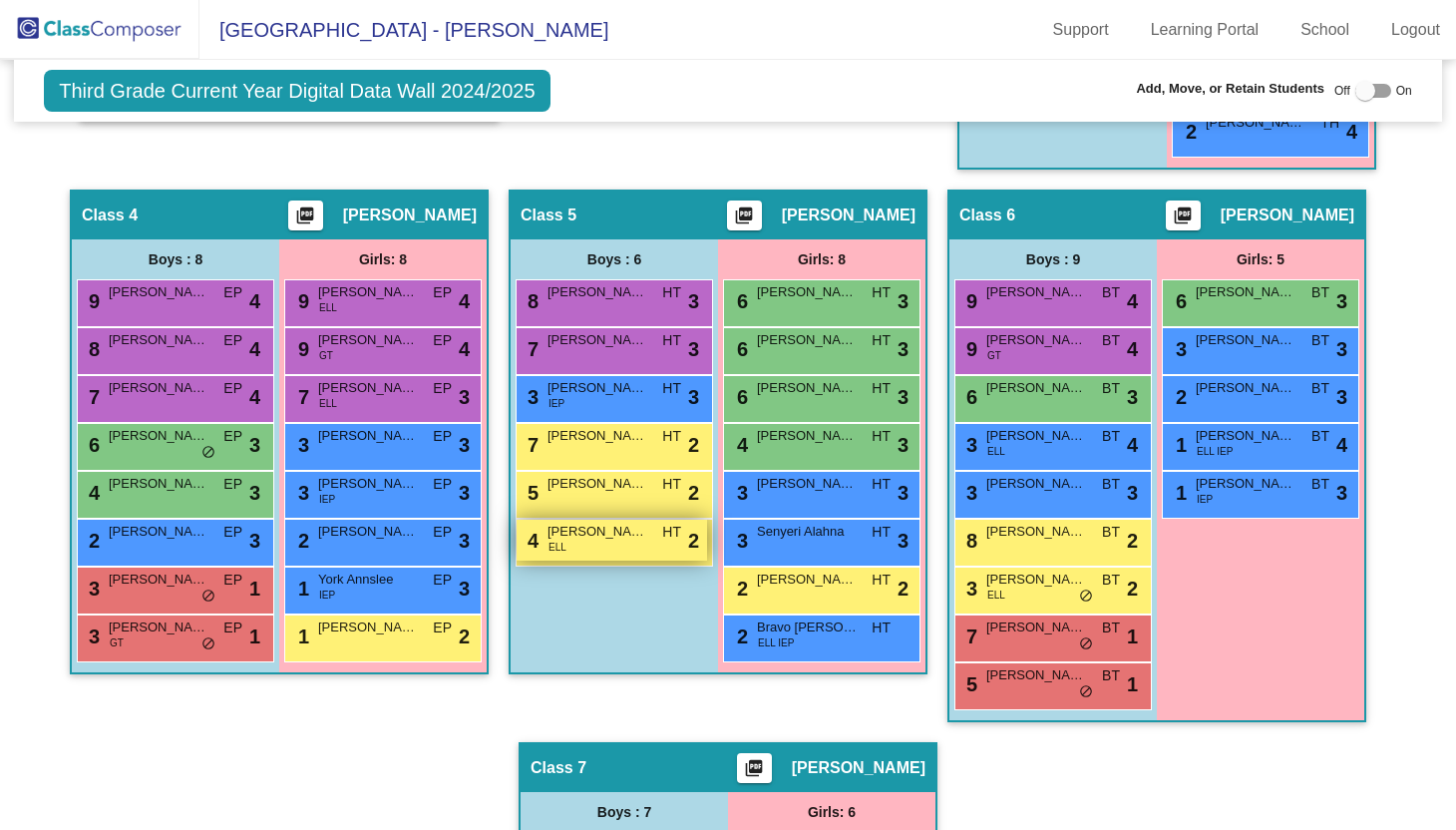 scroll, scrollTop: 1016, scrollLeft: 0, axis: vertical 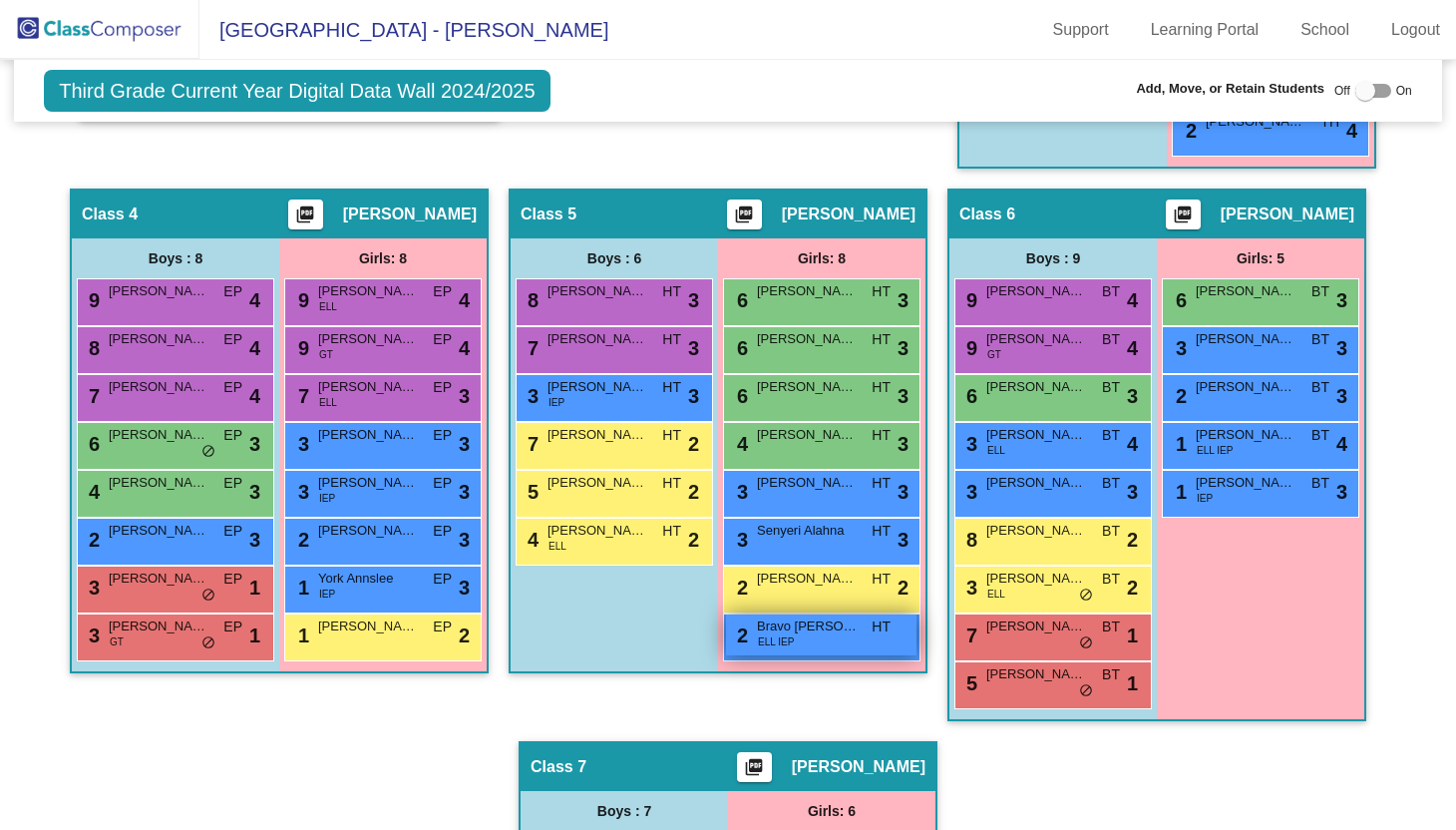 click on "ELL IEP" at bounding box center [776, 641] 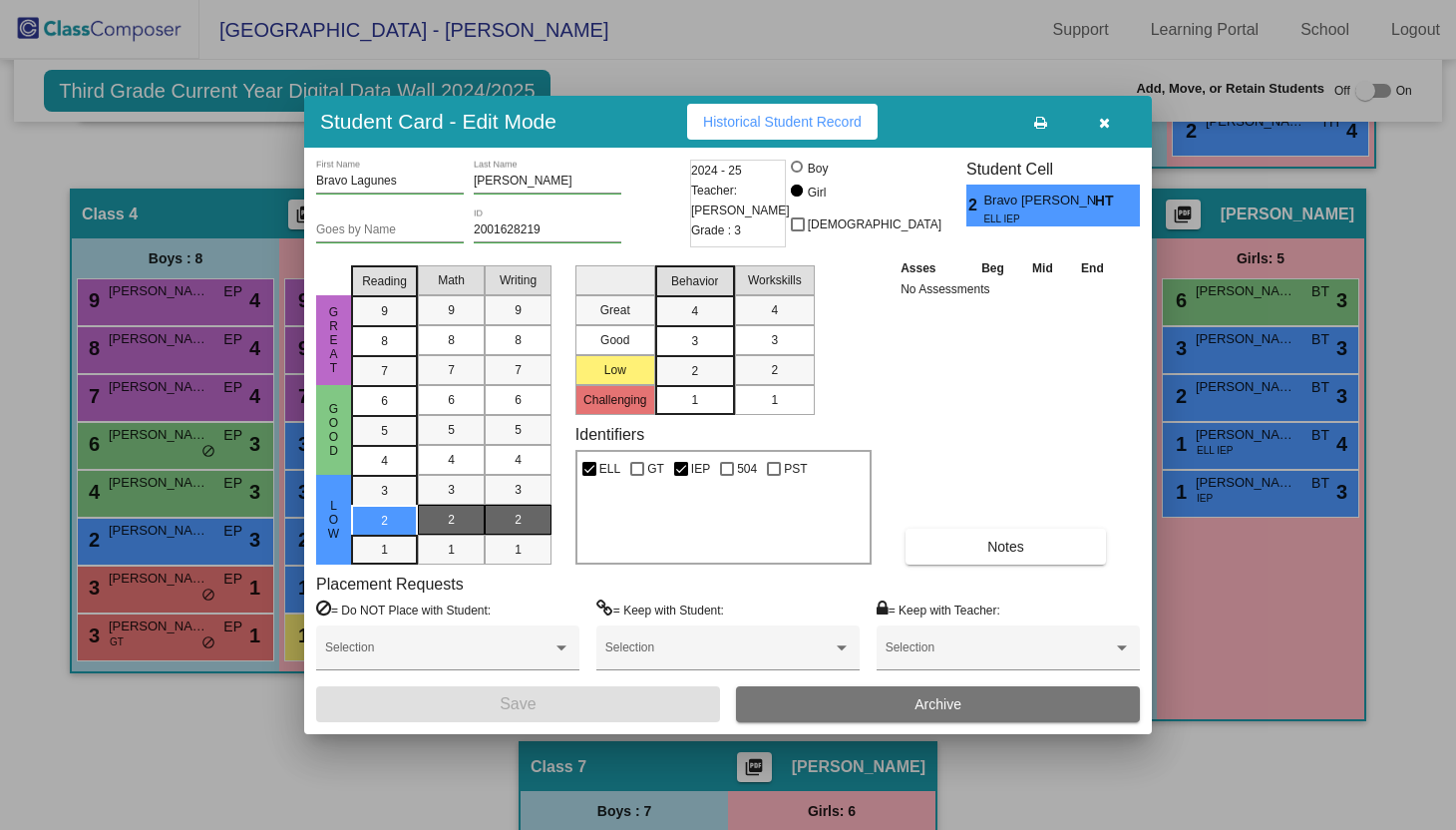 click on "3" at bounding box center [694, 311] 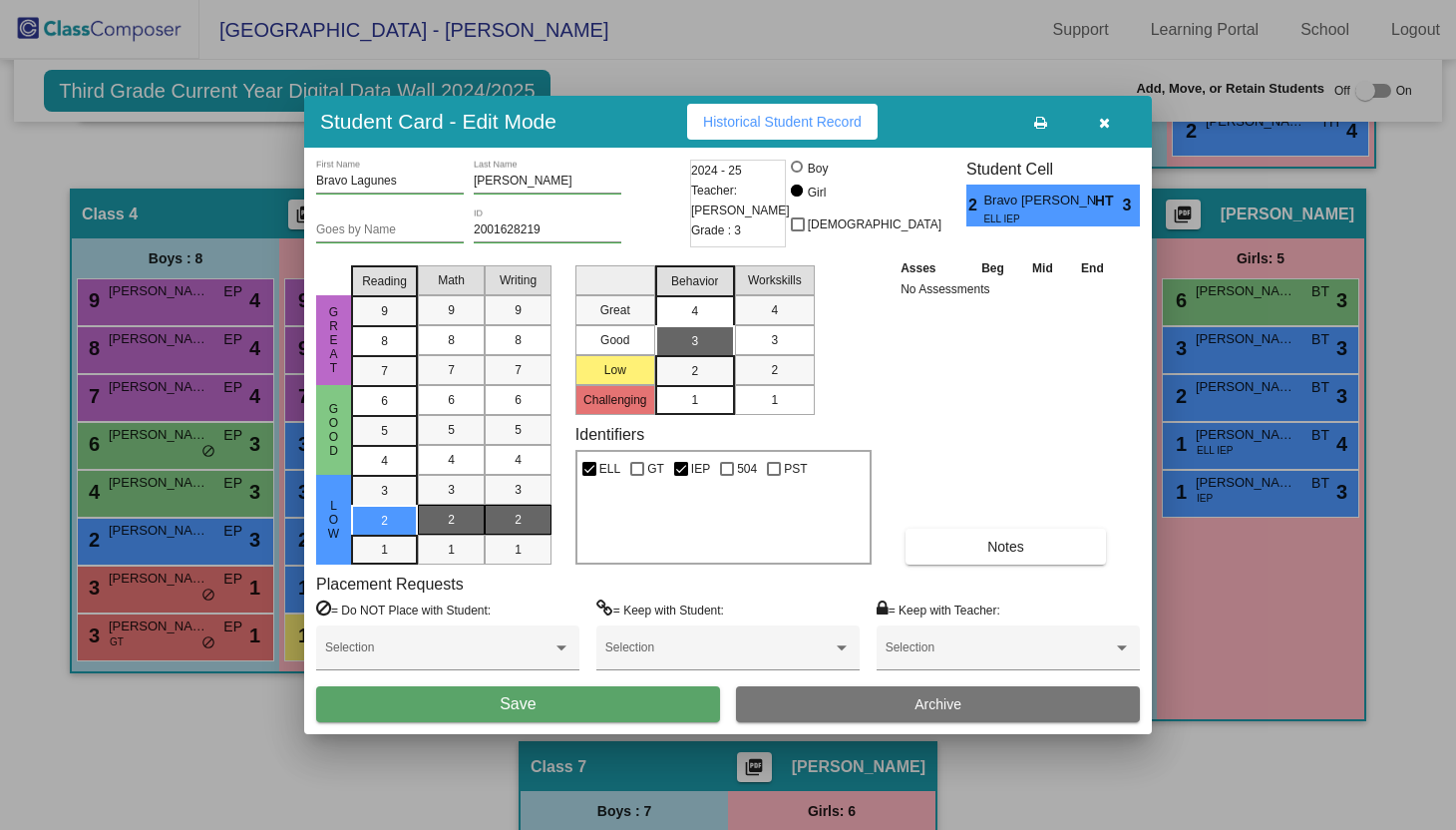 click on "4" at bounding box center (694, 311) 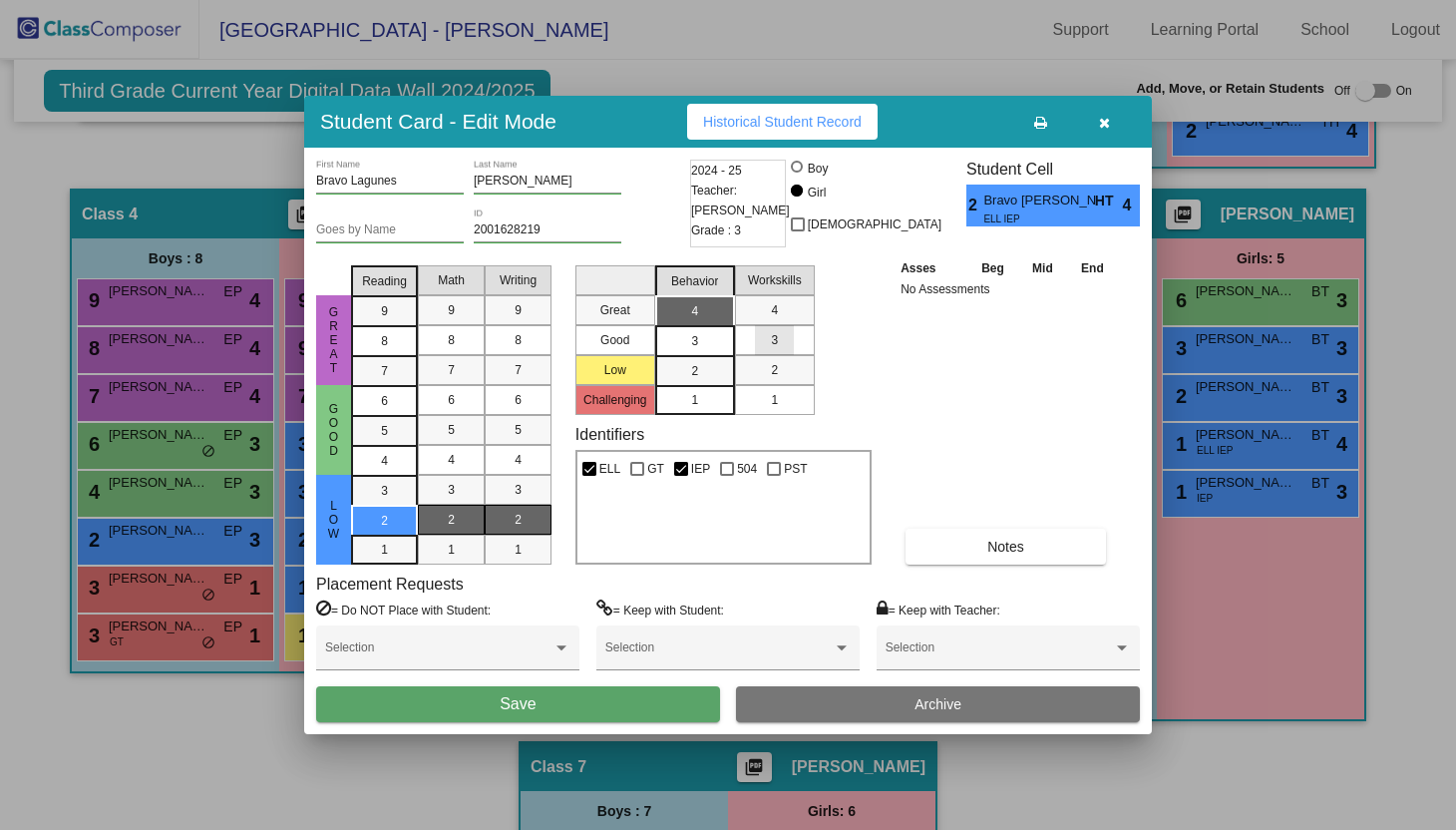 click on "3" at bounding box center (774, 340) 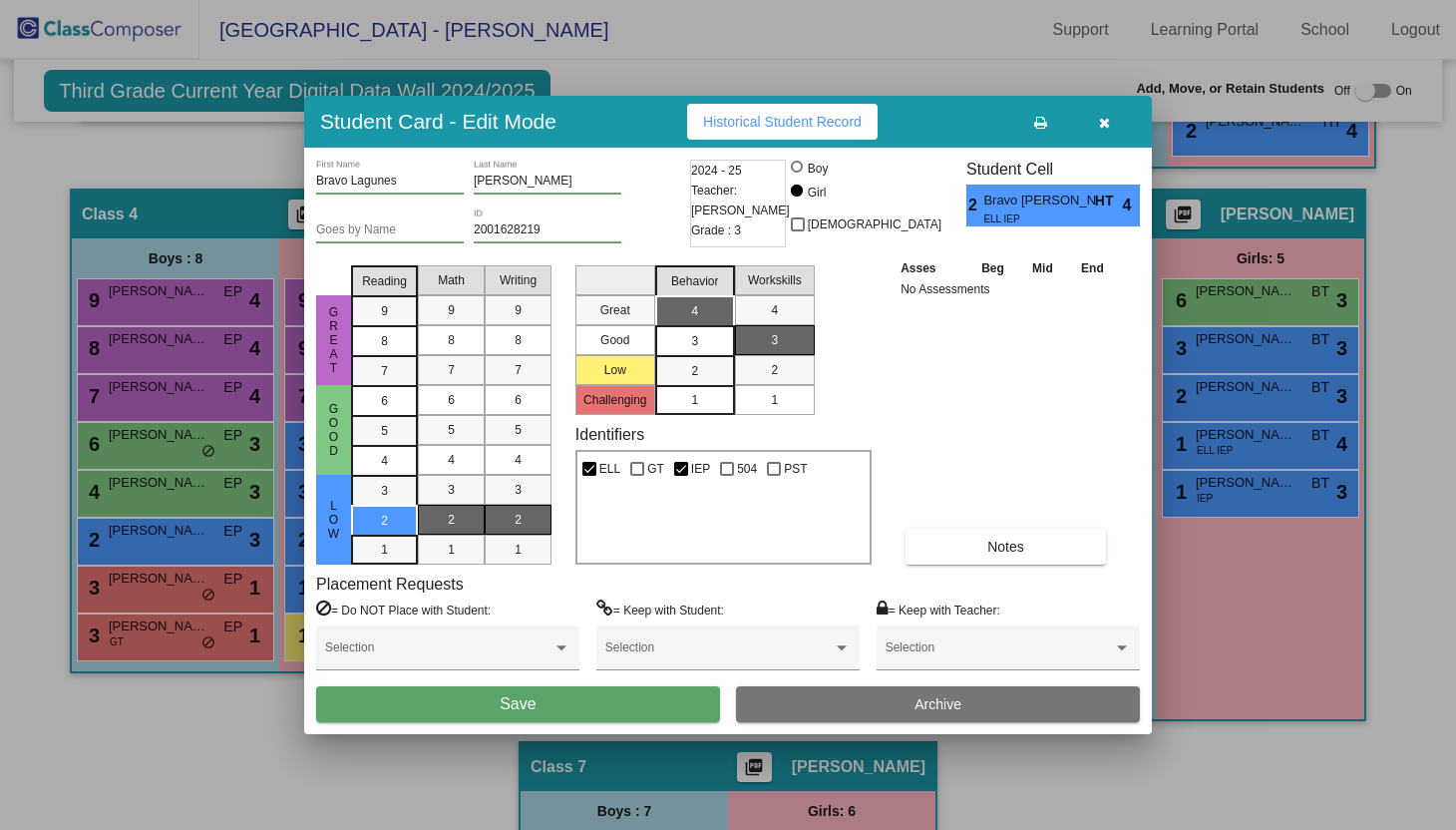 click on "Save" at bounding box center (518, 704) 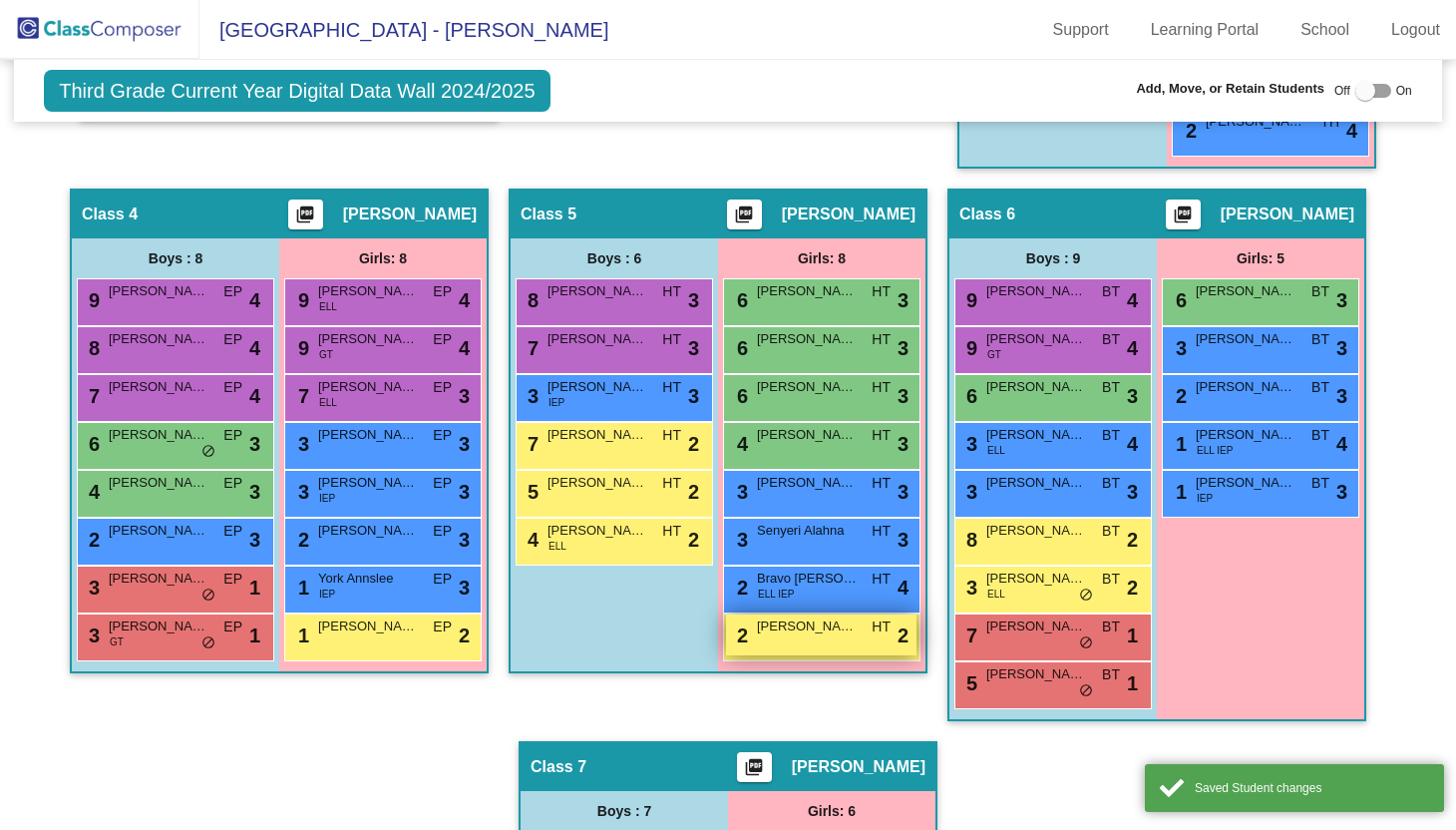 click on "[PERSON_NAME]" at bounding box center [807, 626] 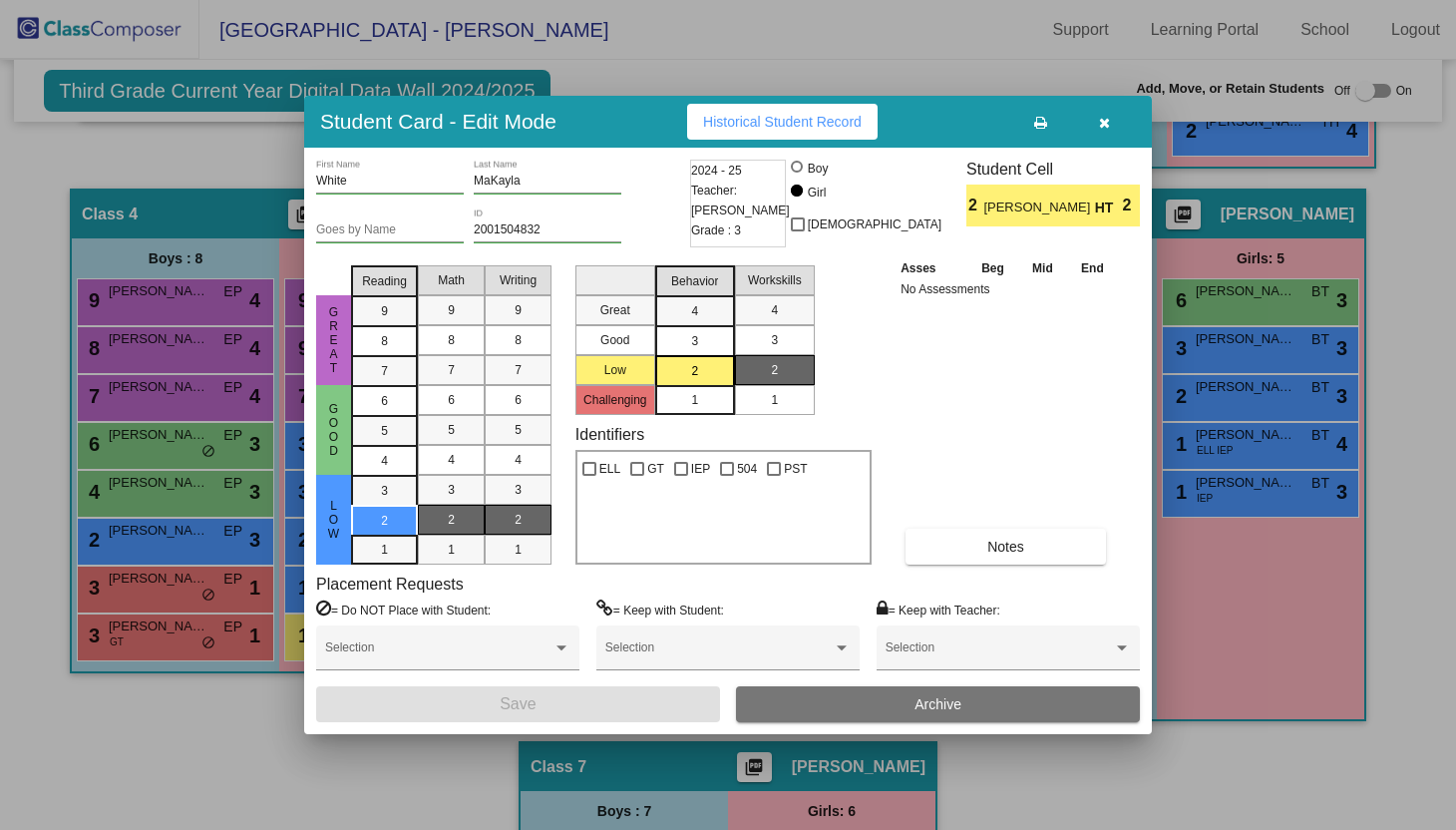 click at bounding box center (1104, 123) 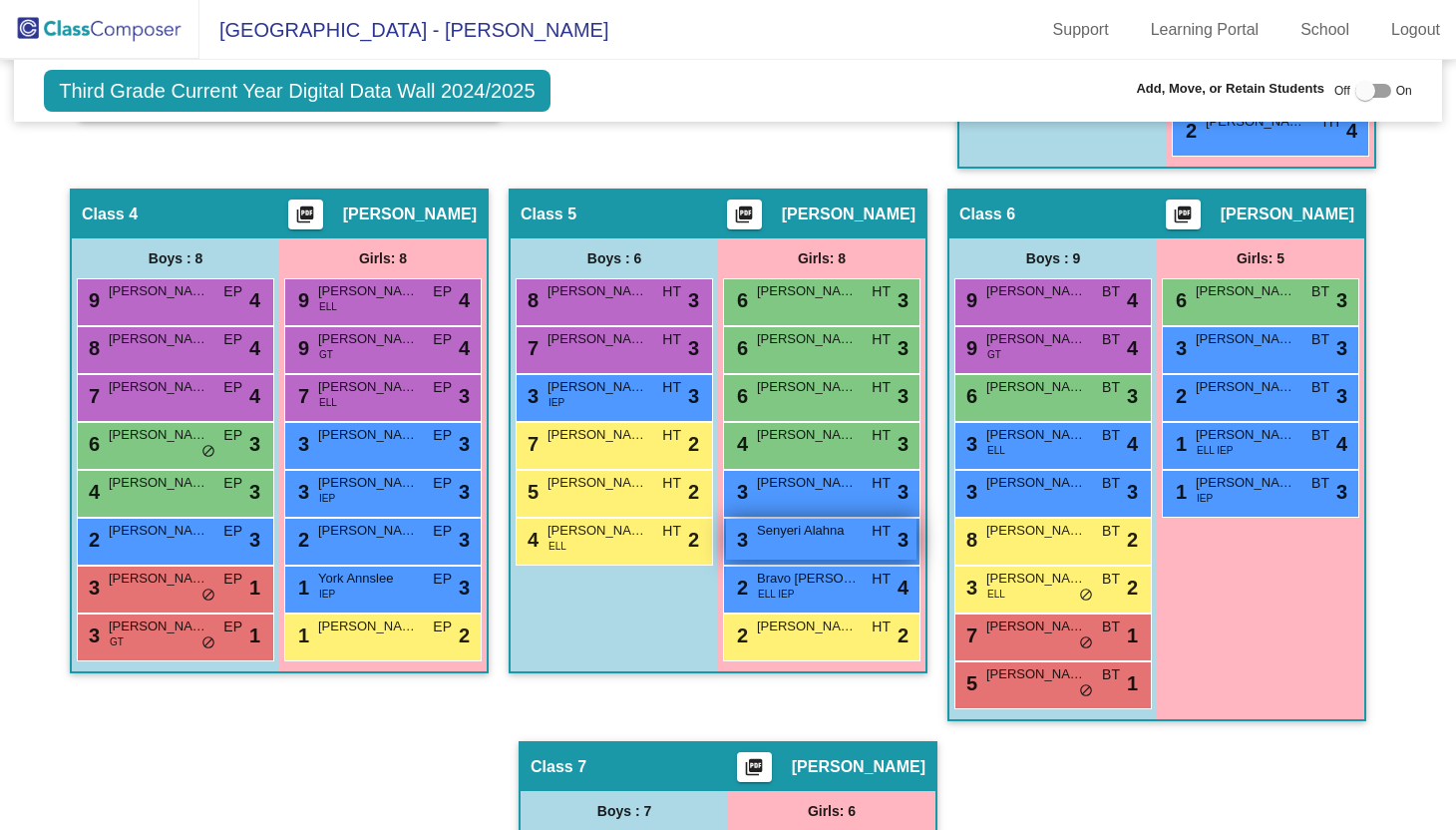 click on "3 Senyeri Alahna HT lock do_not_disturb_alt 3" at bounding box center [821, 539] 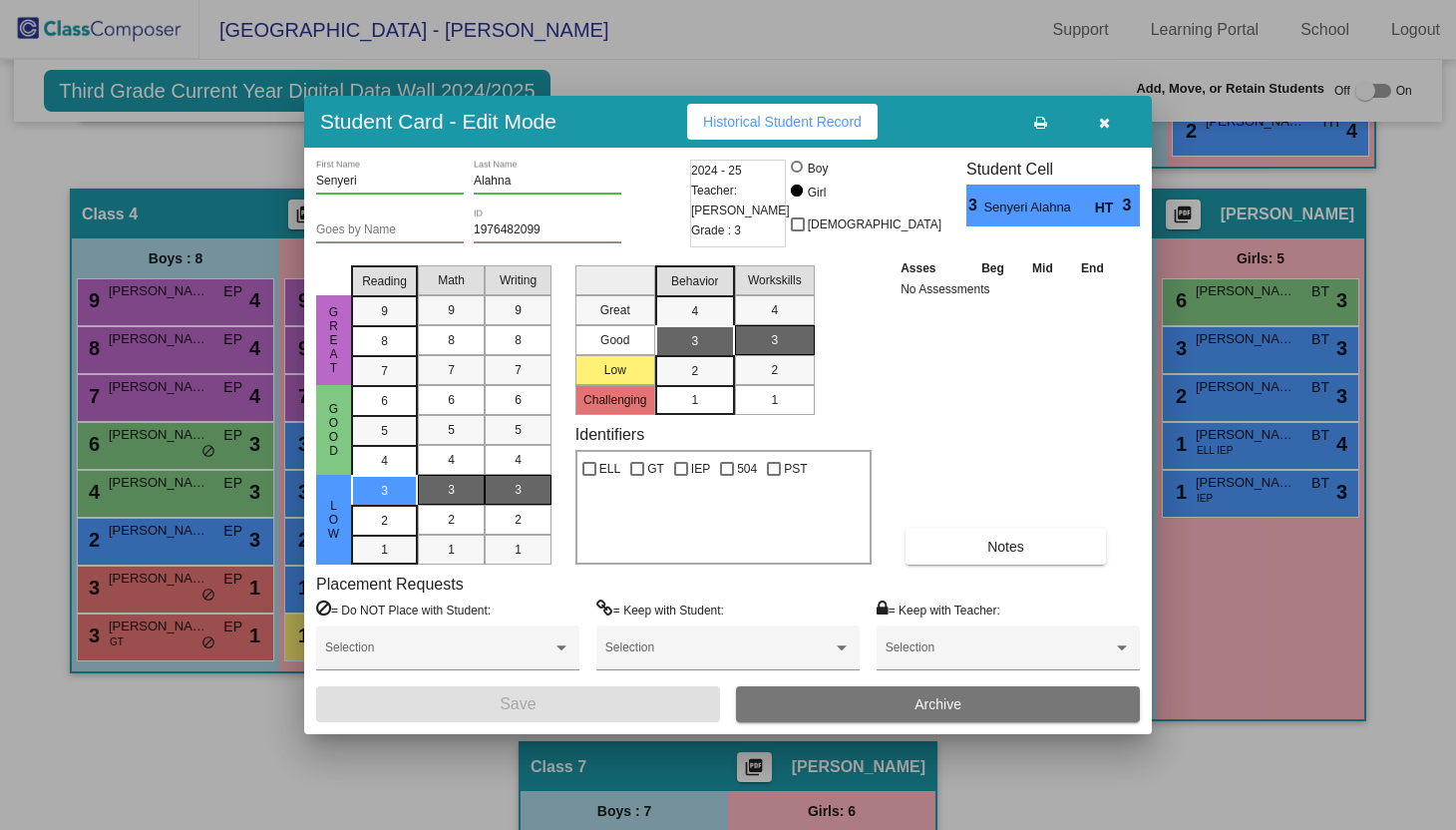 click at bounding box center [1104, 123] 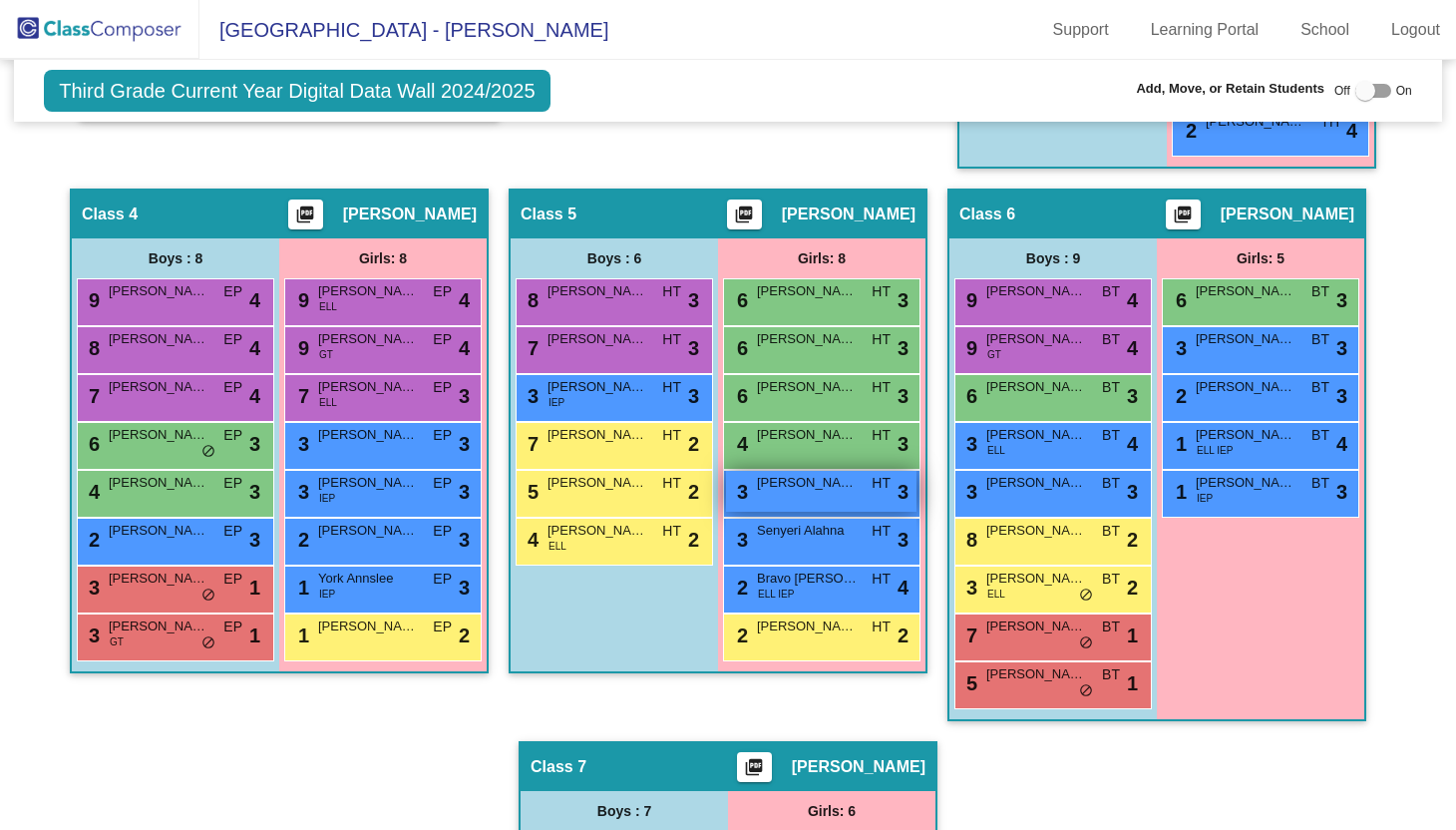 click on "[PERSON_NAME]" at bounding box center [807, 483] 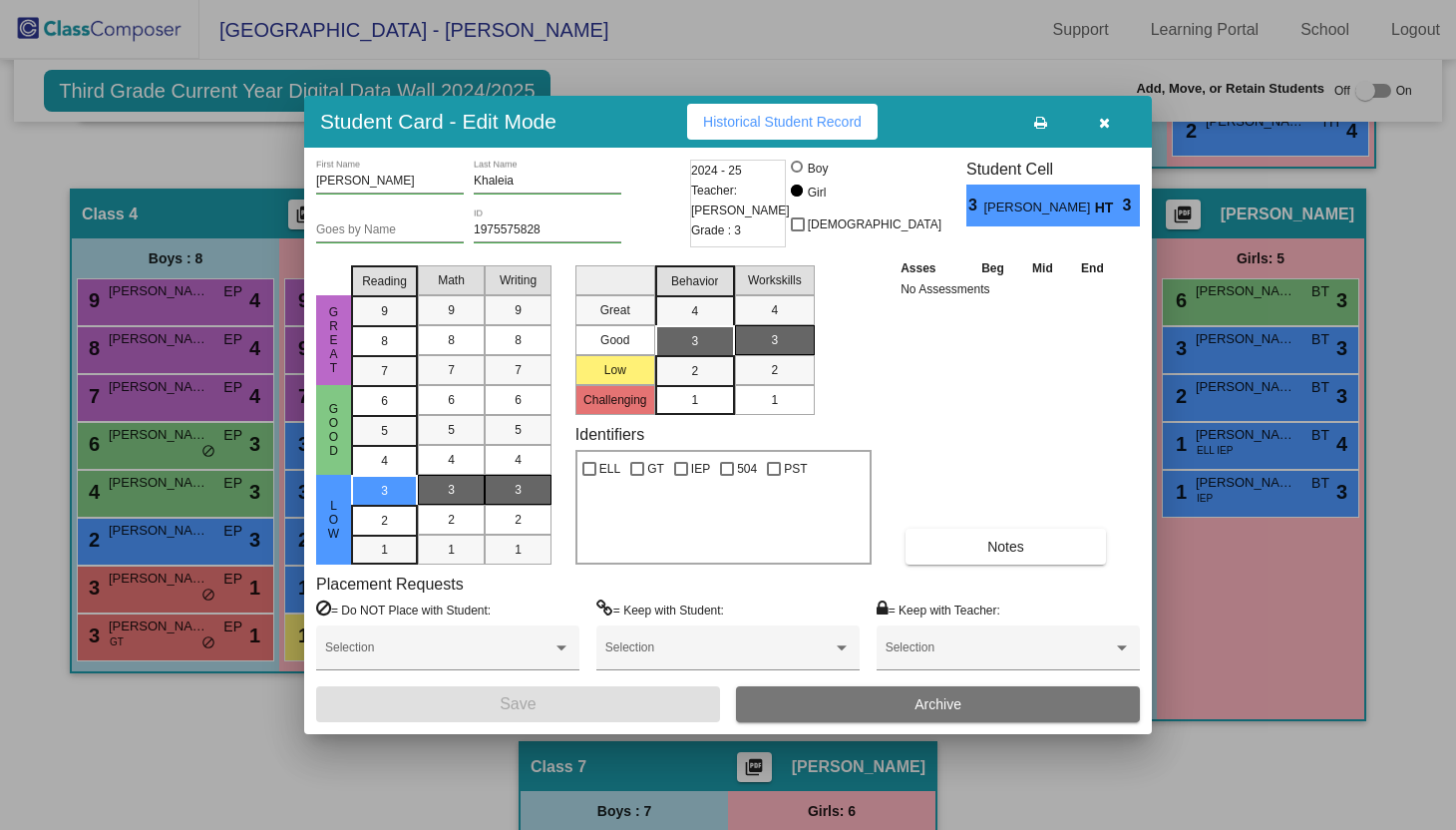 click at bounding box center [1104, 123] 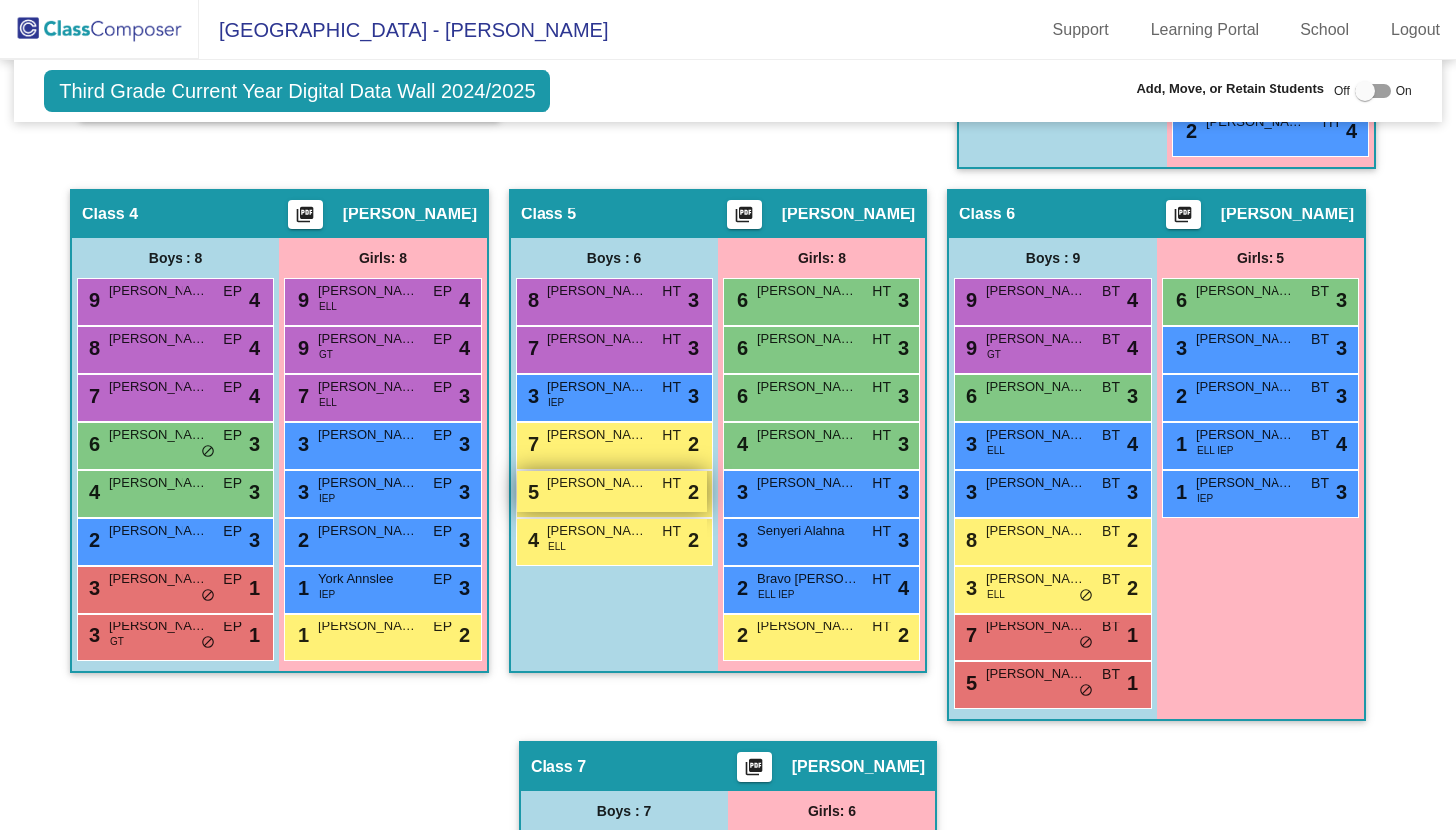 click on "[PERSON_NAME] [PERSON_NAME]" at bounding box center [597, 483] 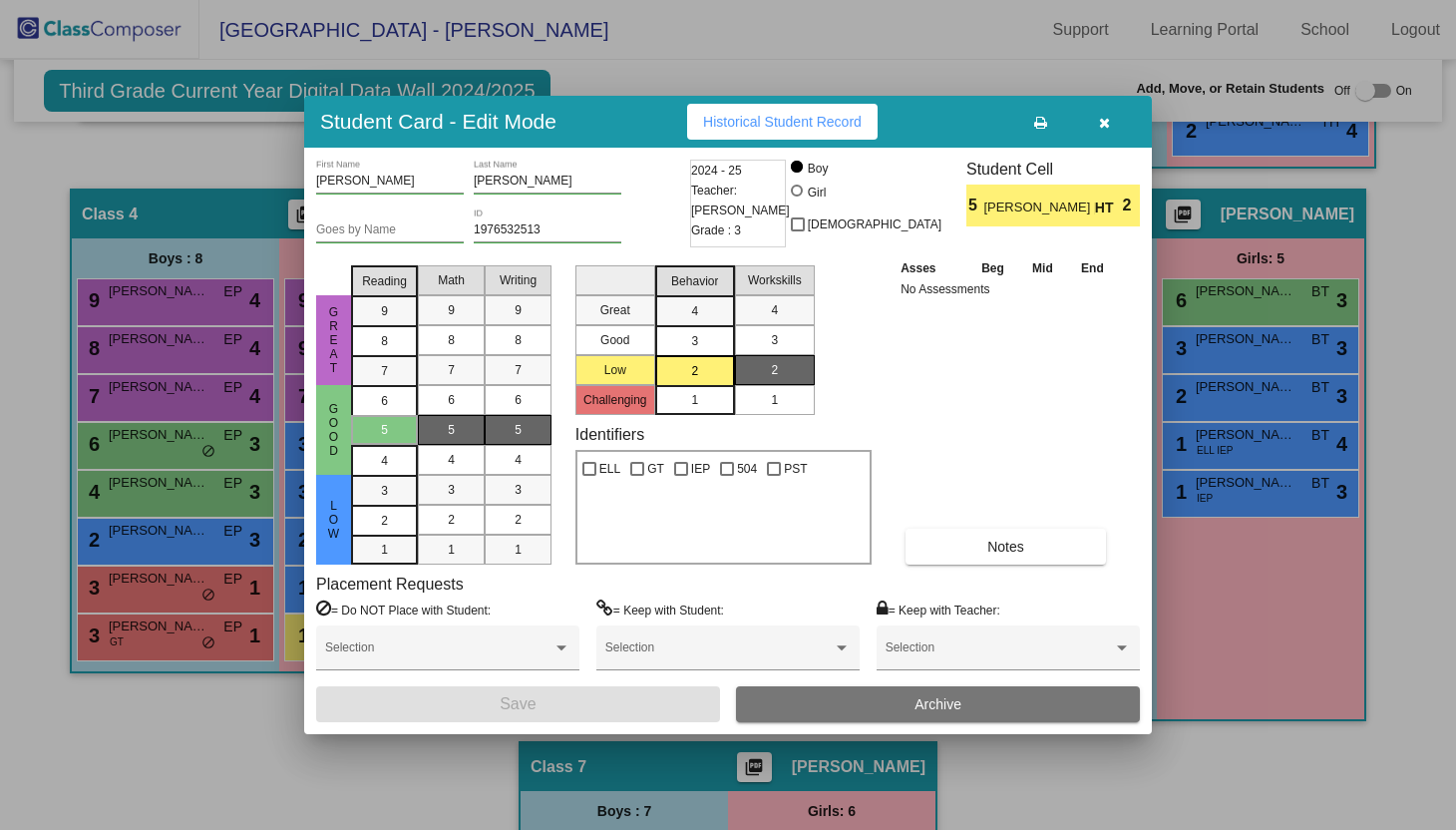 click on "Asses Beg Mid End No Assessments  Notes" at bounding box center (1006, 411) 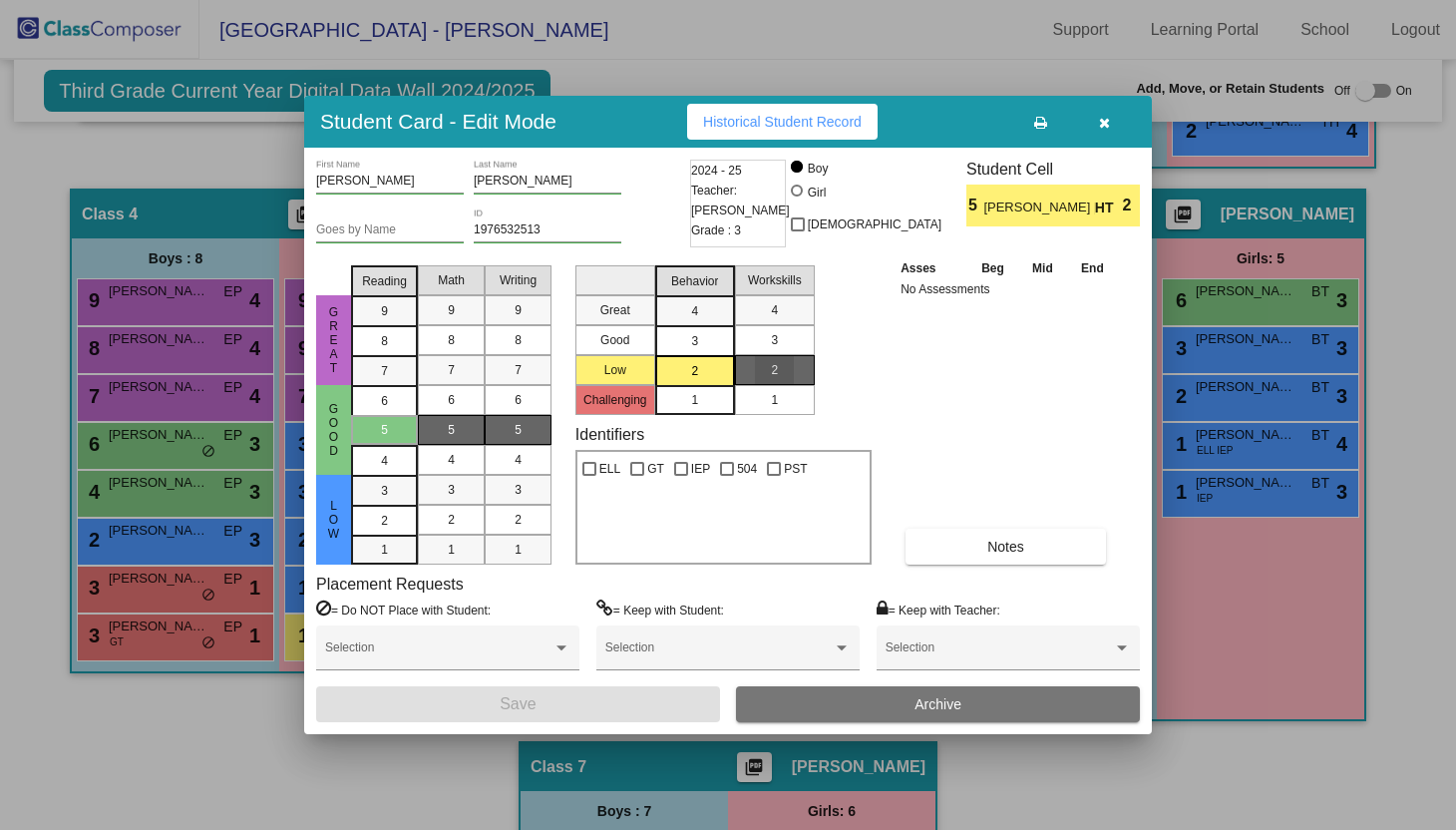 click on "2" at bounding box center [775, 370] 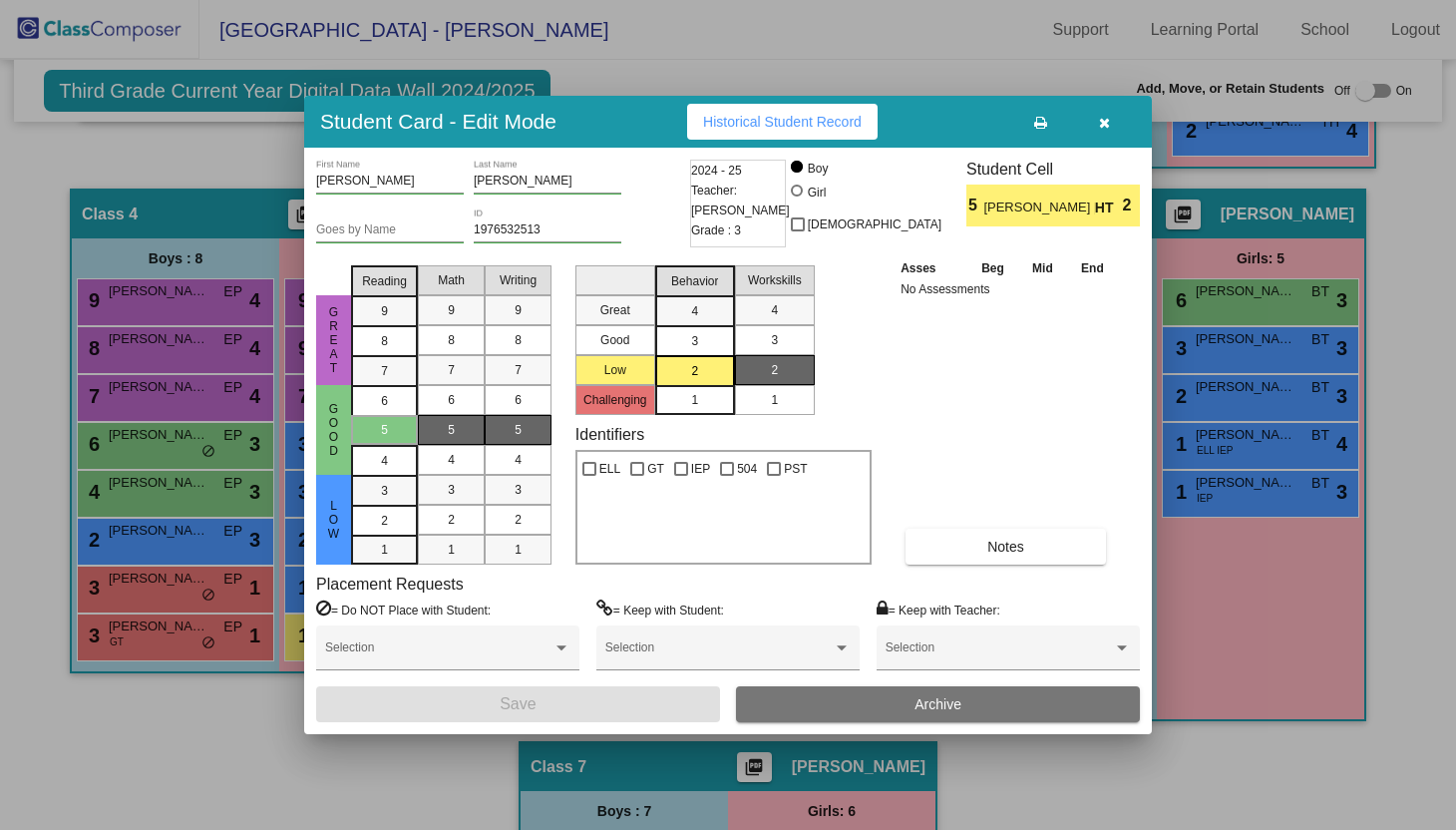 click on "Asses Beg Mid End No Assessments  Notes" at bounding box center (1006, 411) 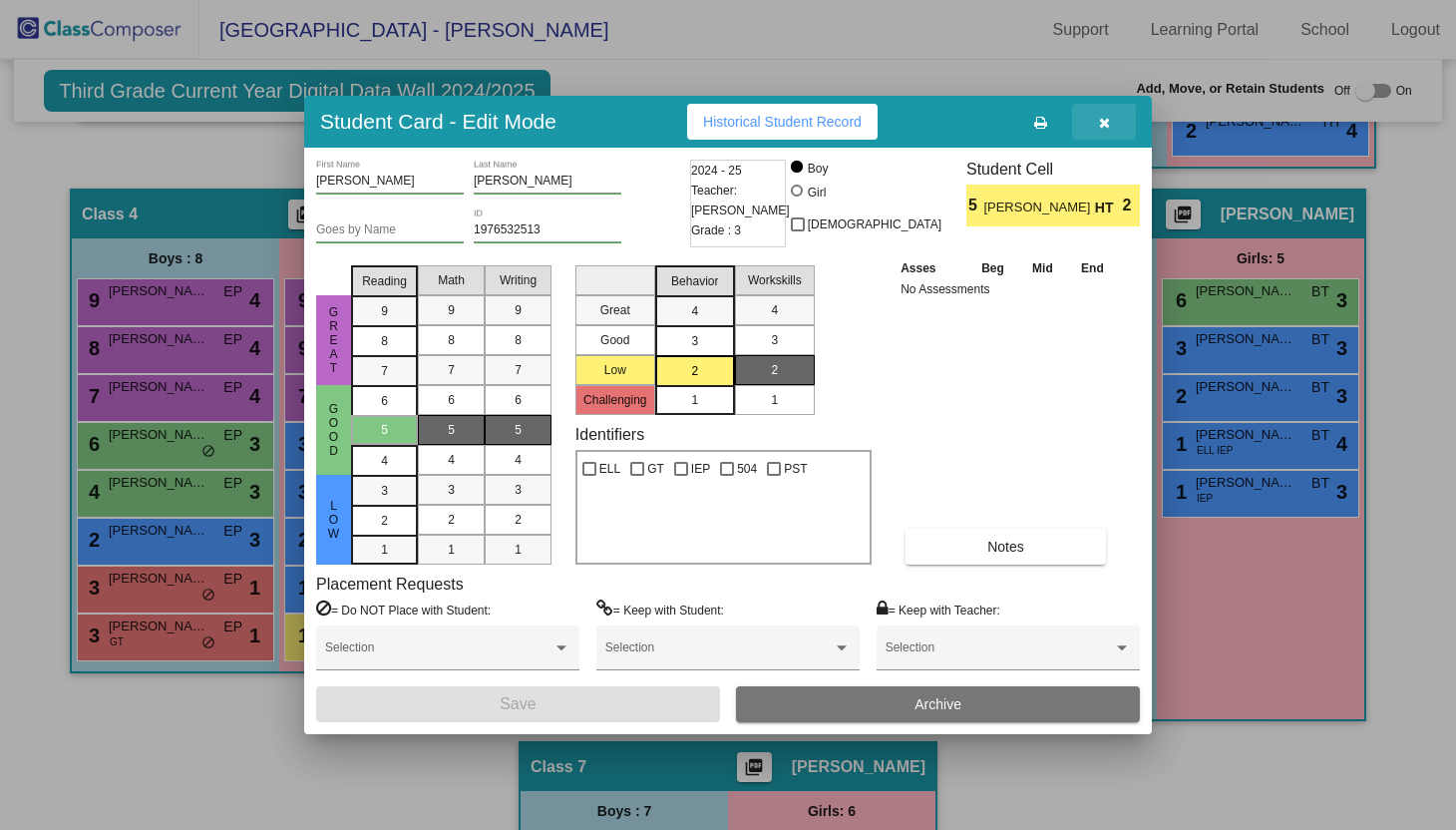 click at bounding box center (1104, 123) 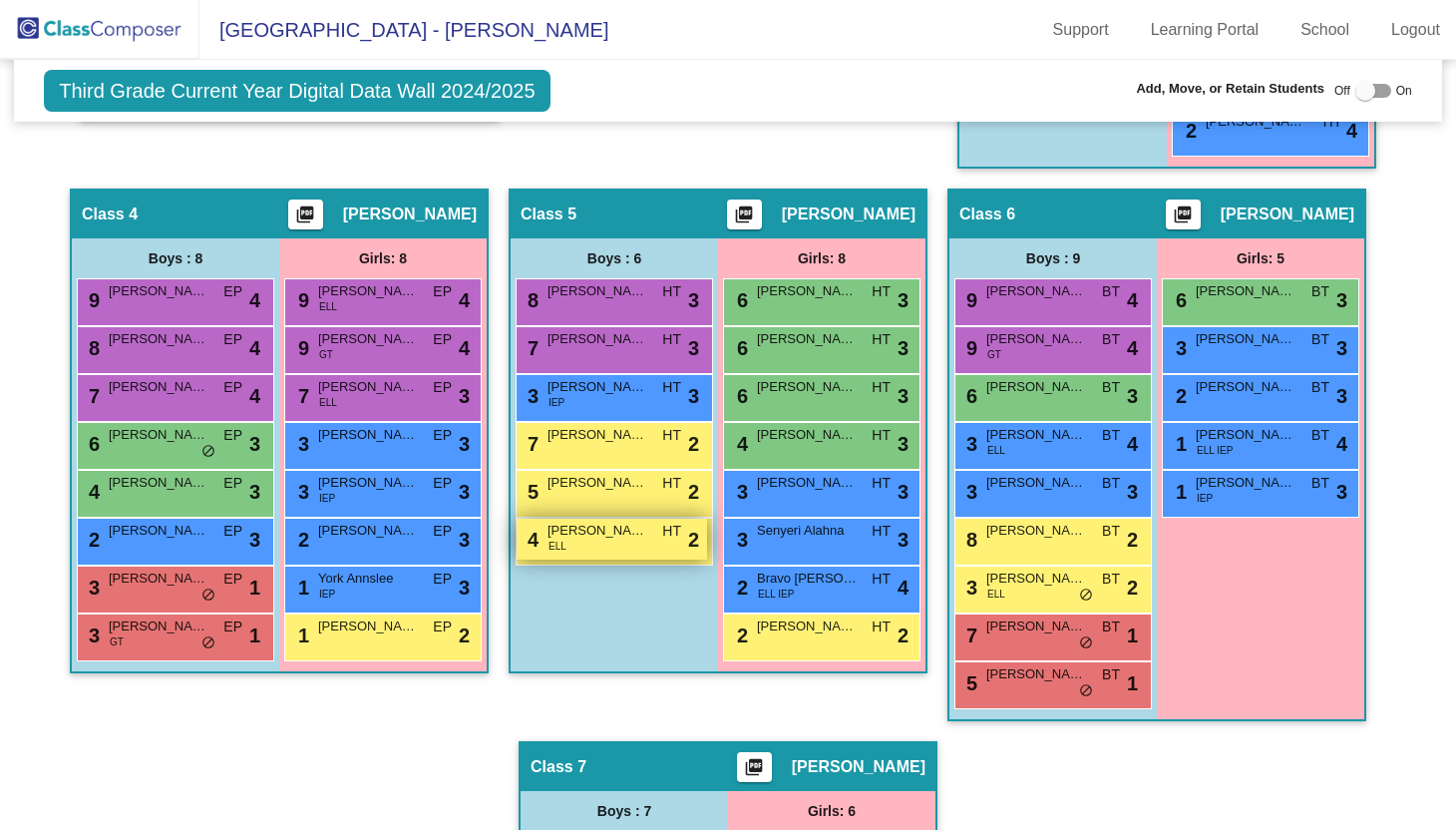 click on "4 [PERSON_NAME] ELL HT lock do_not_disturb_alt 2" at bounding box center [611, 539] 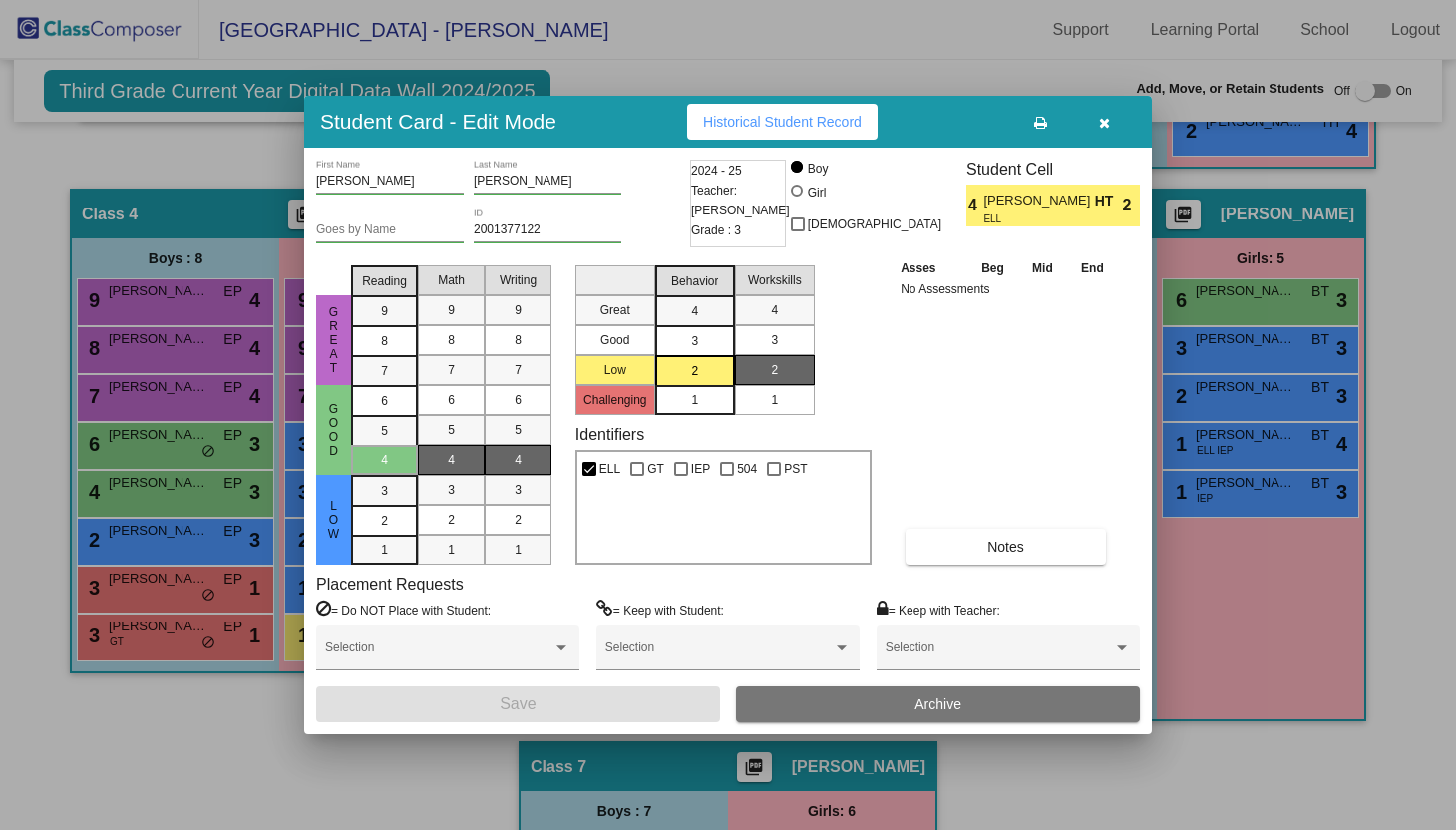 click at bounding box center (1104, 123) 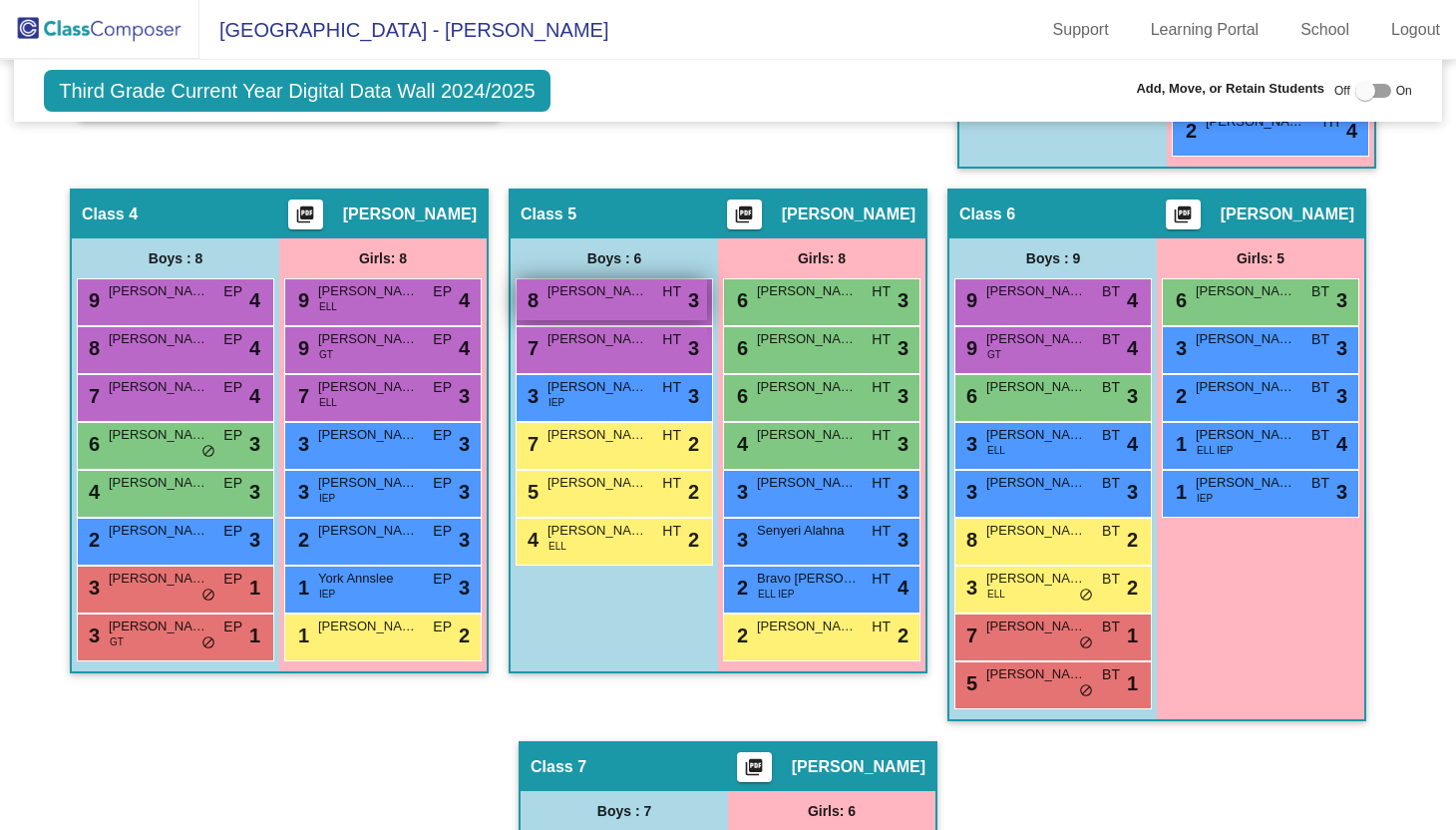 click on "[PERSON_NAME]" at bounding box center [597, 291] 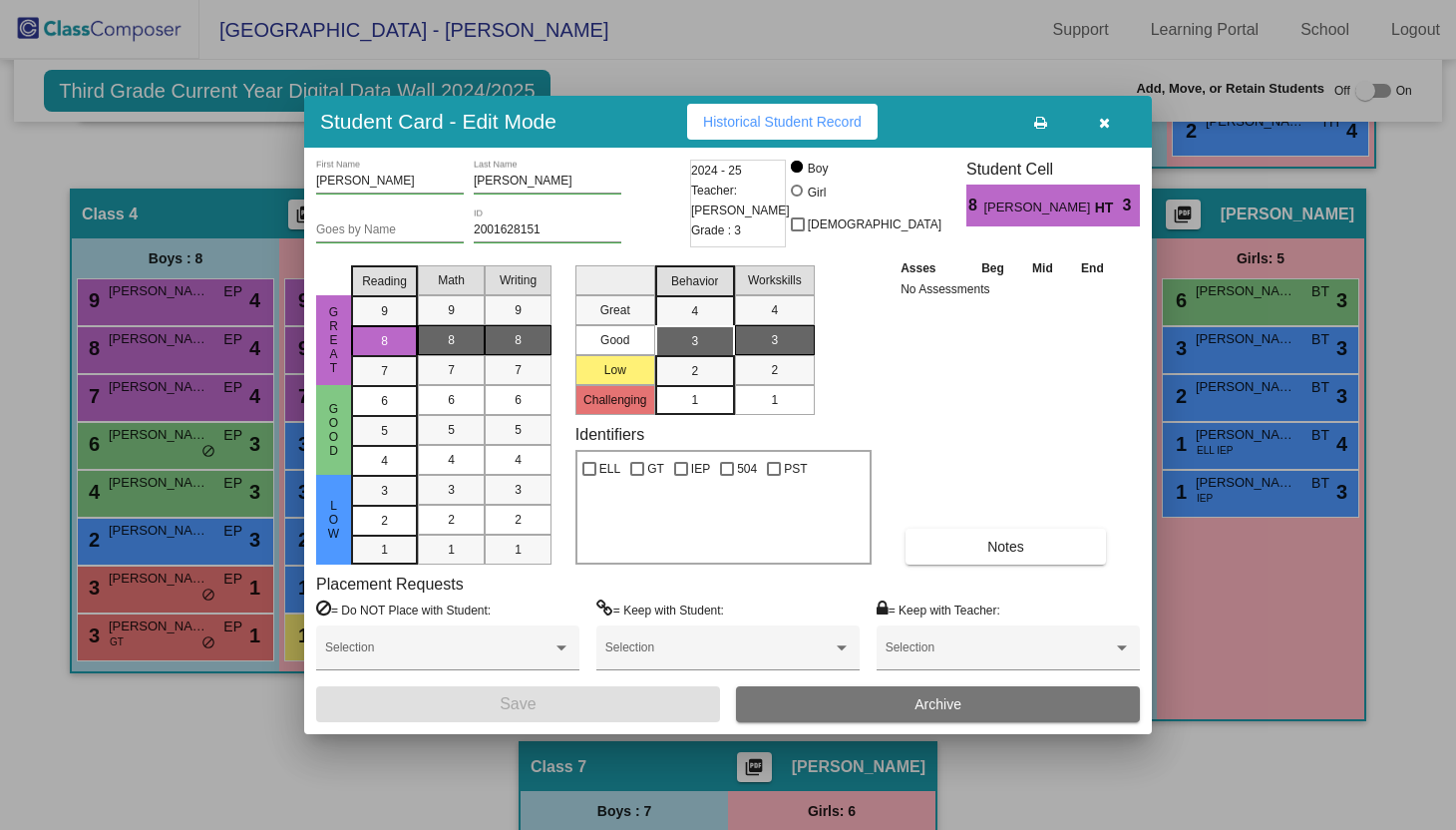 click at bounding box center (1104, 123) 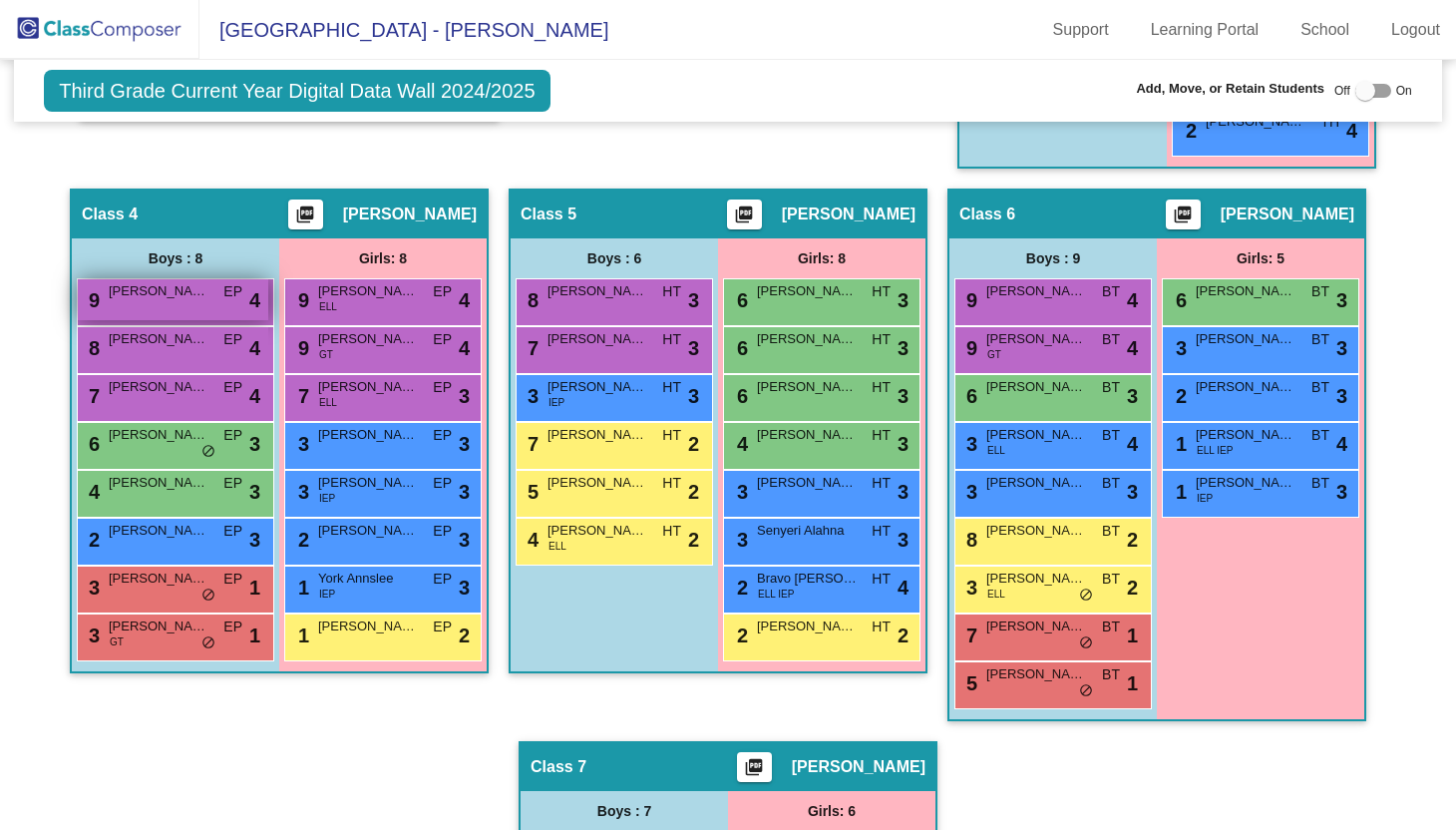 click on "9 [PERSON_NAME] EP lock do_not_disturb_alt 4" at bounding box center [173, 299] 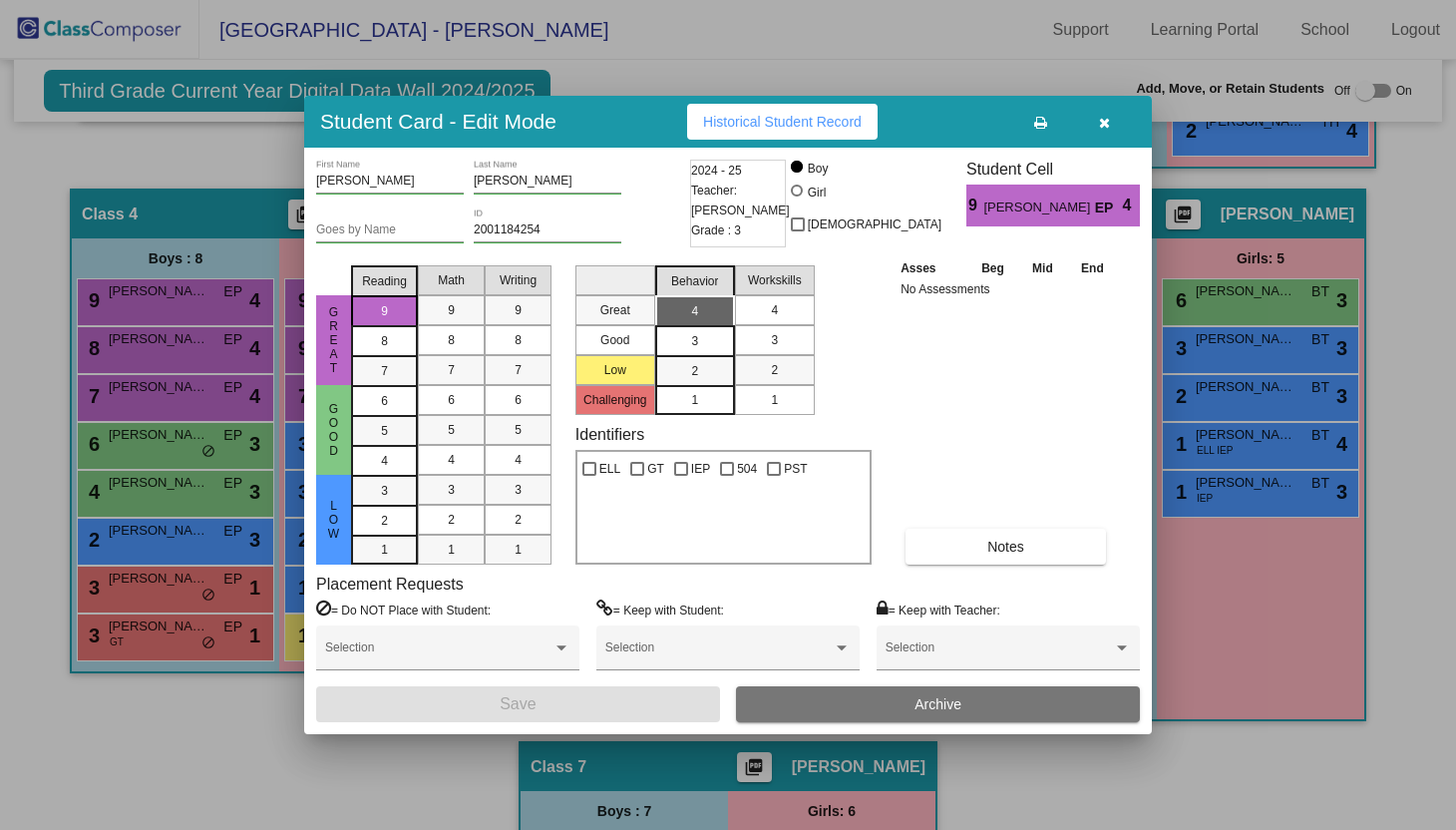 click on "4" at bounding box center (774, 310) 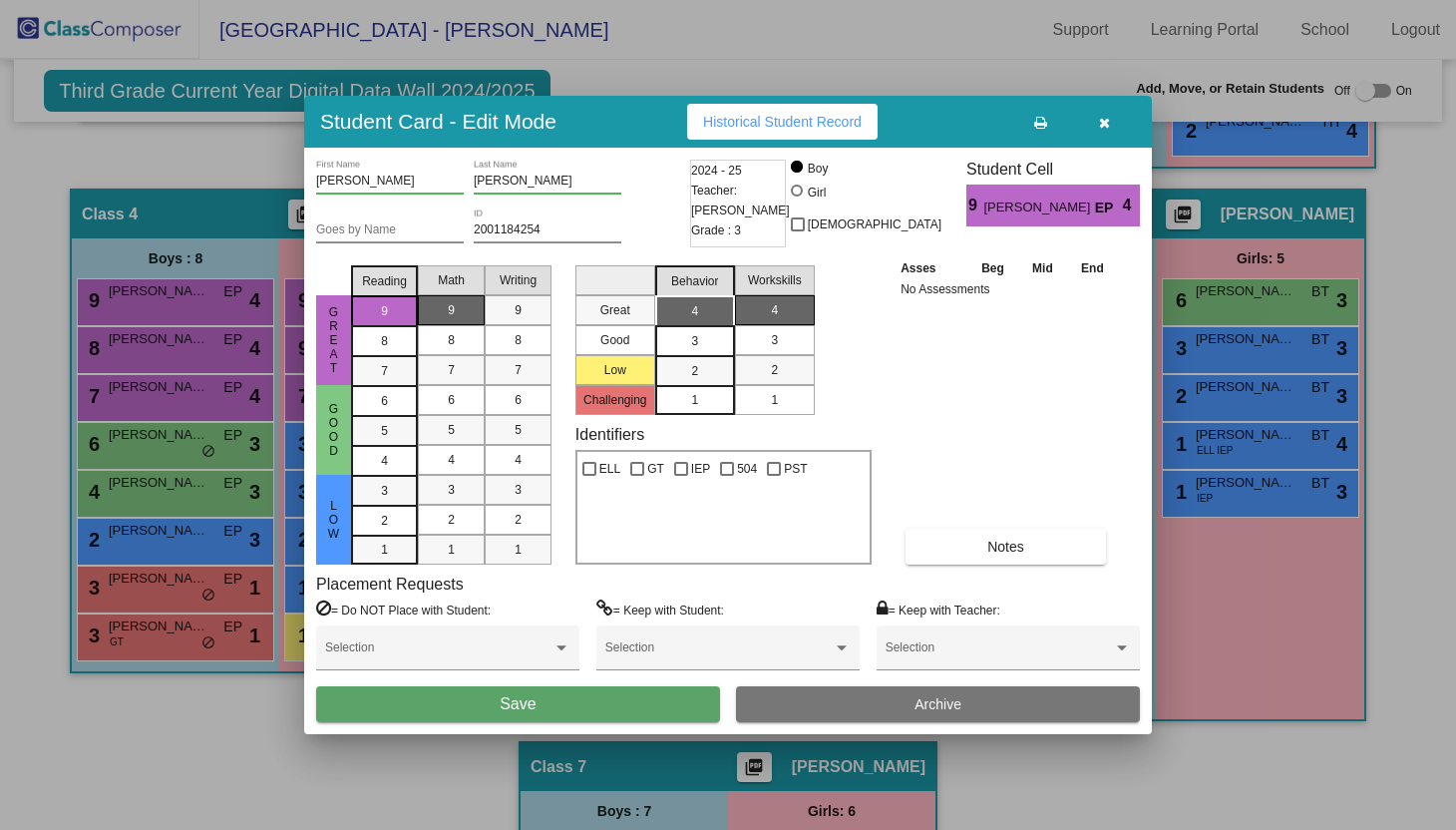 click on "9" at bounding box center [451, 310] 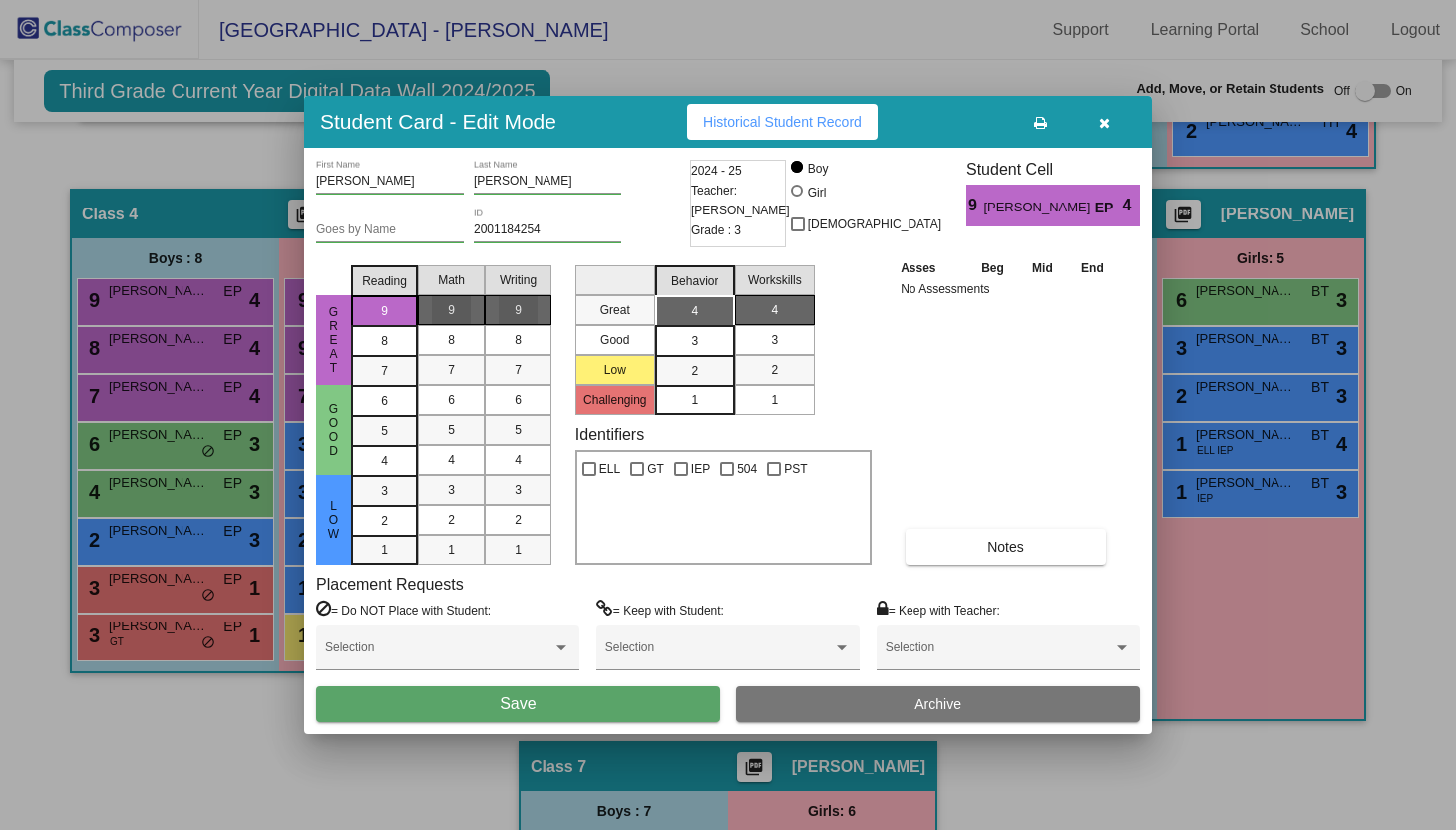 click on "9" at bounding box center (518, 310) 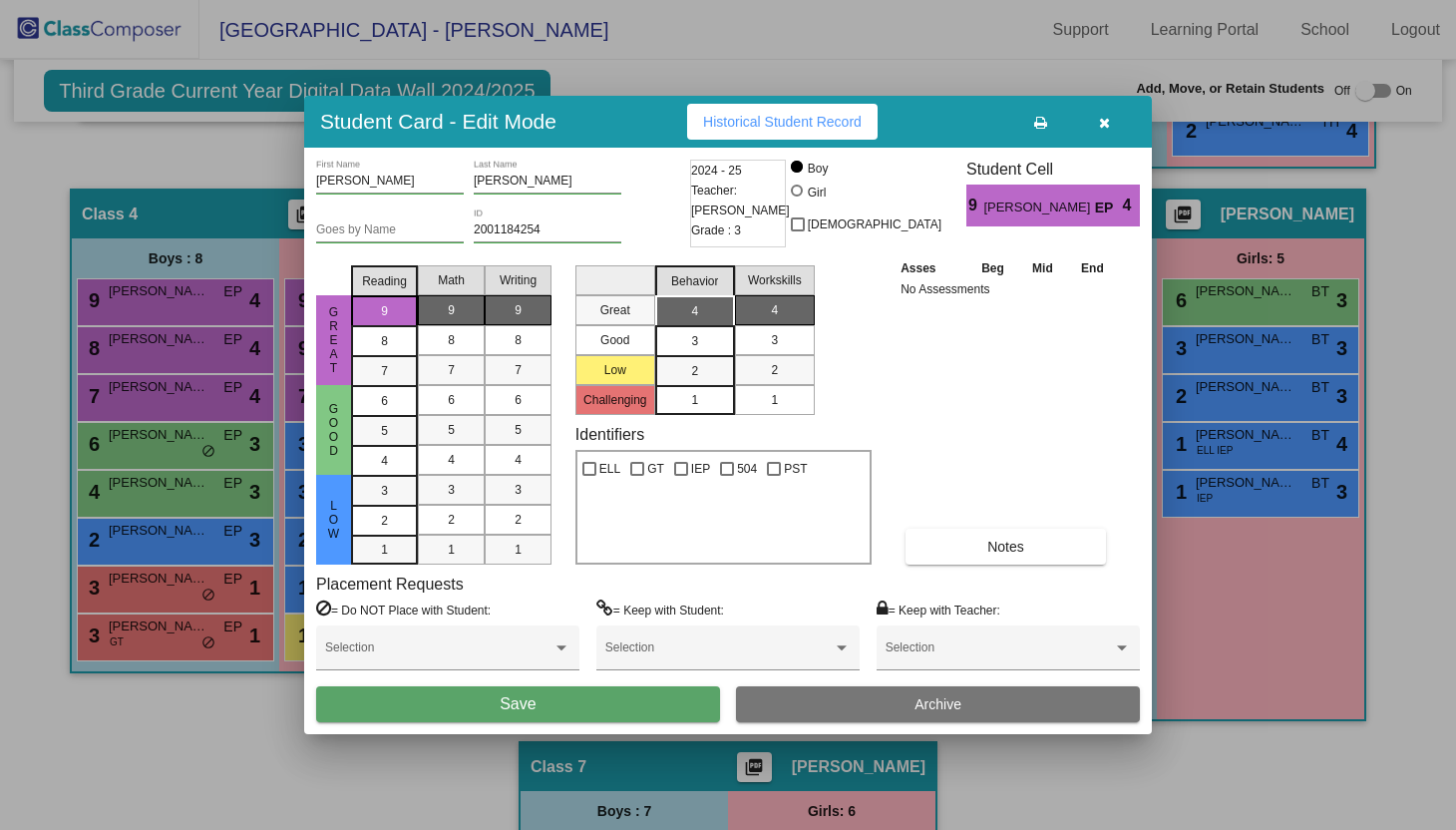 click on "Save" at bounding box center [518, 704] 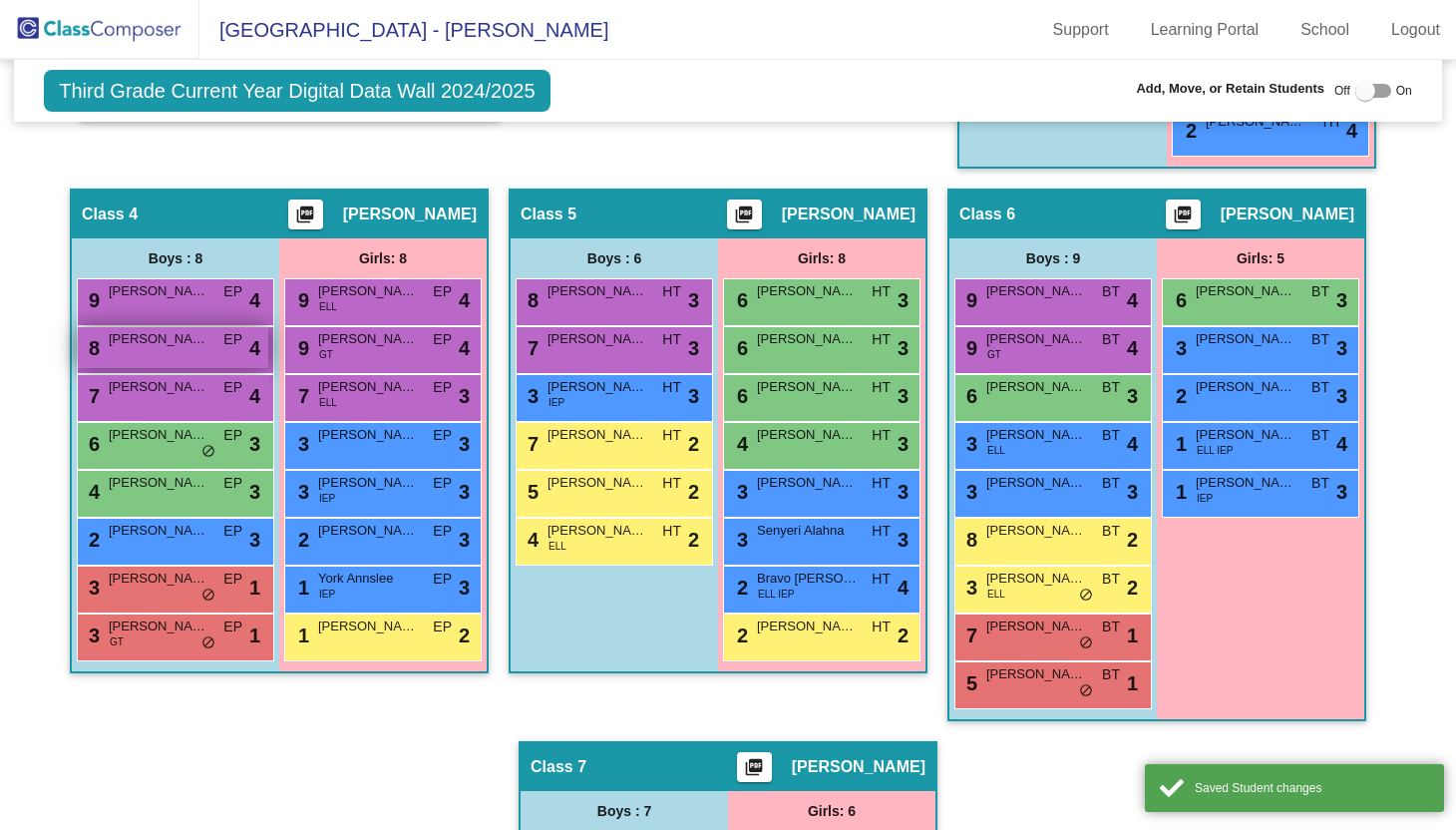 click on "[PERSON_NAME]" at bounding box center [159, 339] 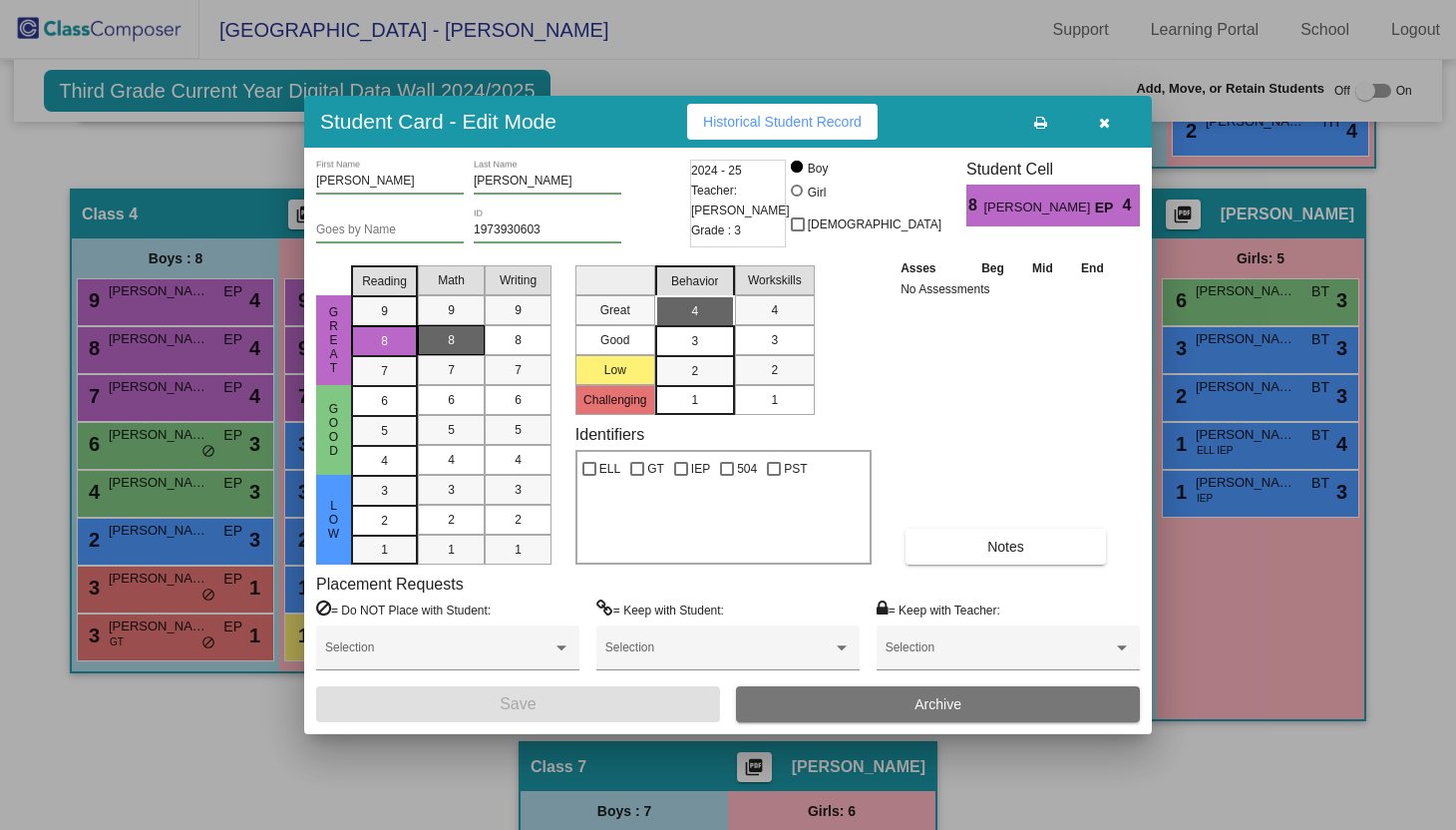click on "8" at bounding box center [451, 340] 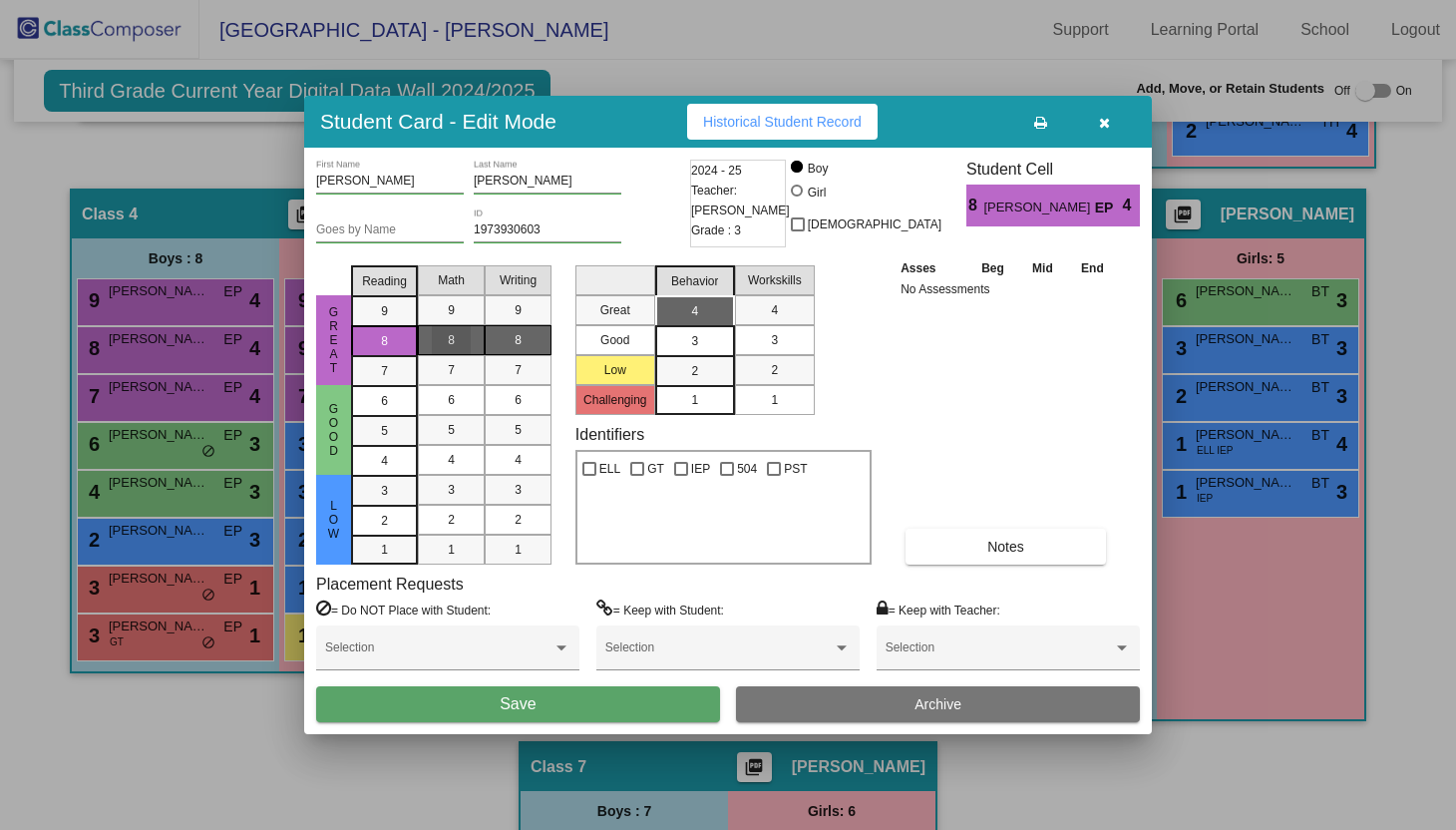 click on "8" at bounding box center (518, 340) 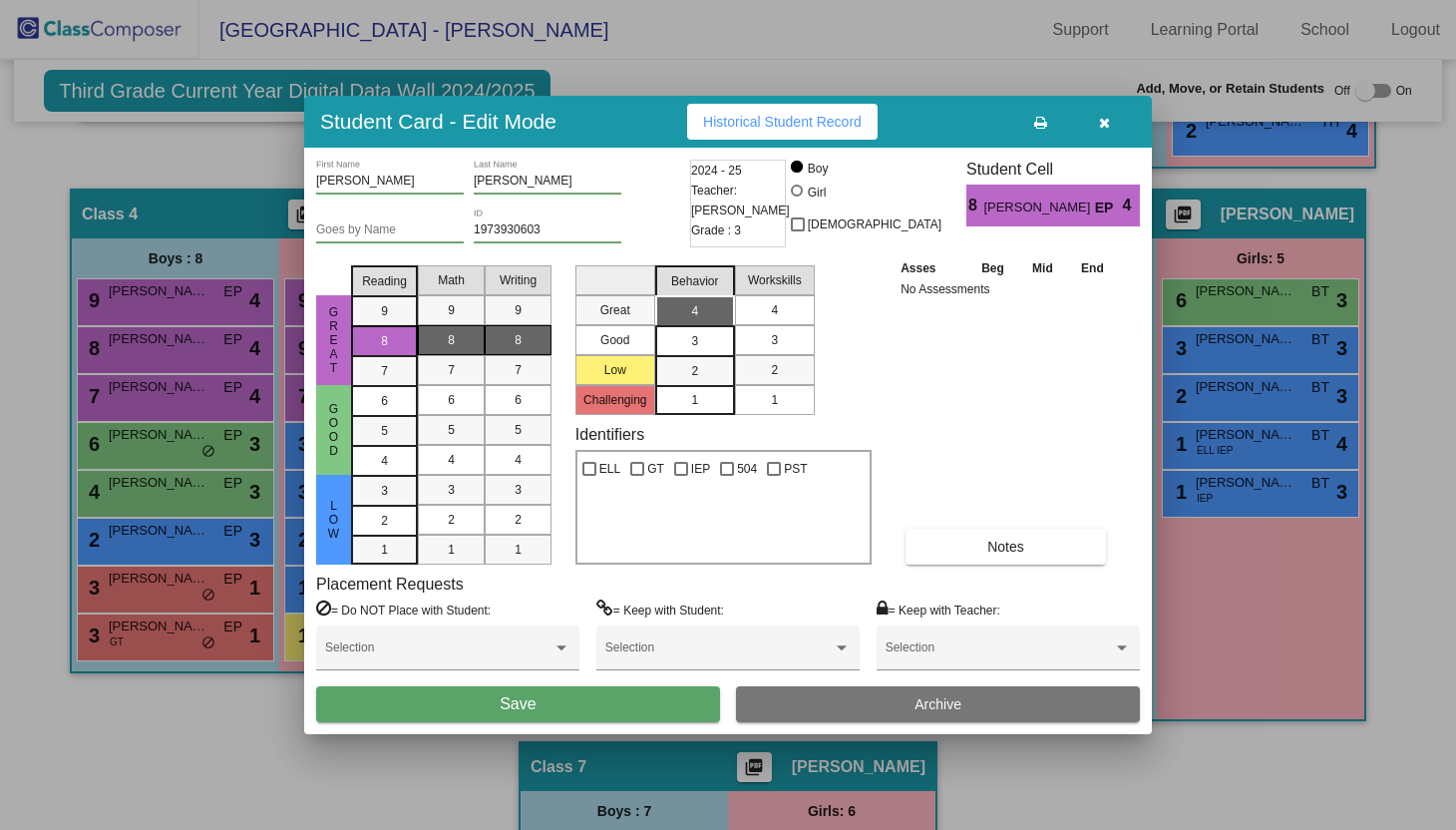 click on "4" at bounding box center [774, 310] 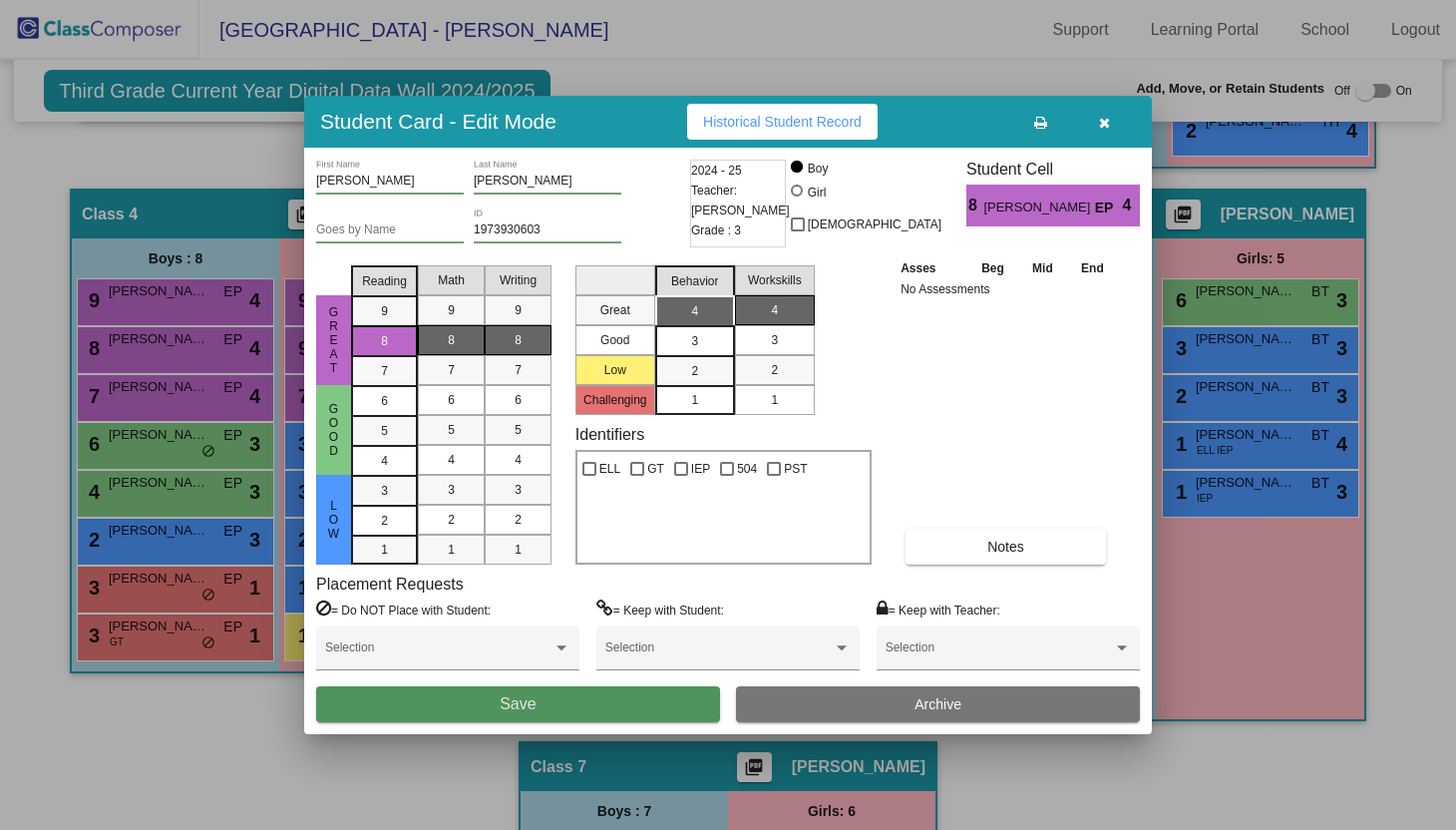 click on "Save" at bounding box center (518, 703) 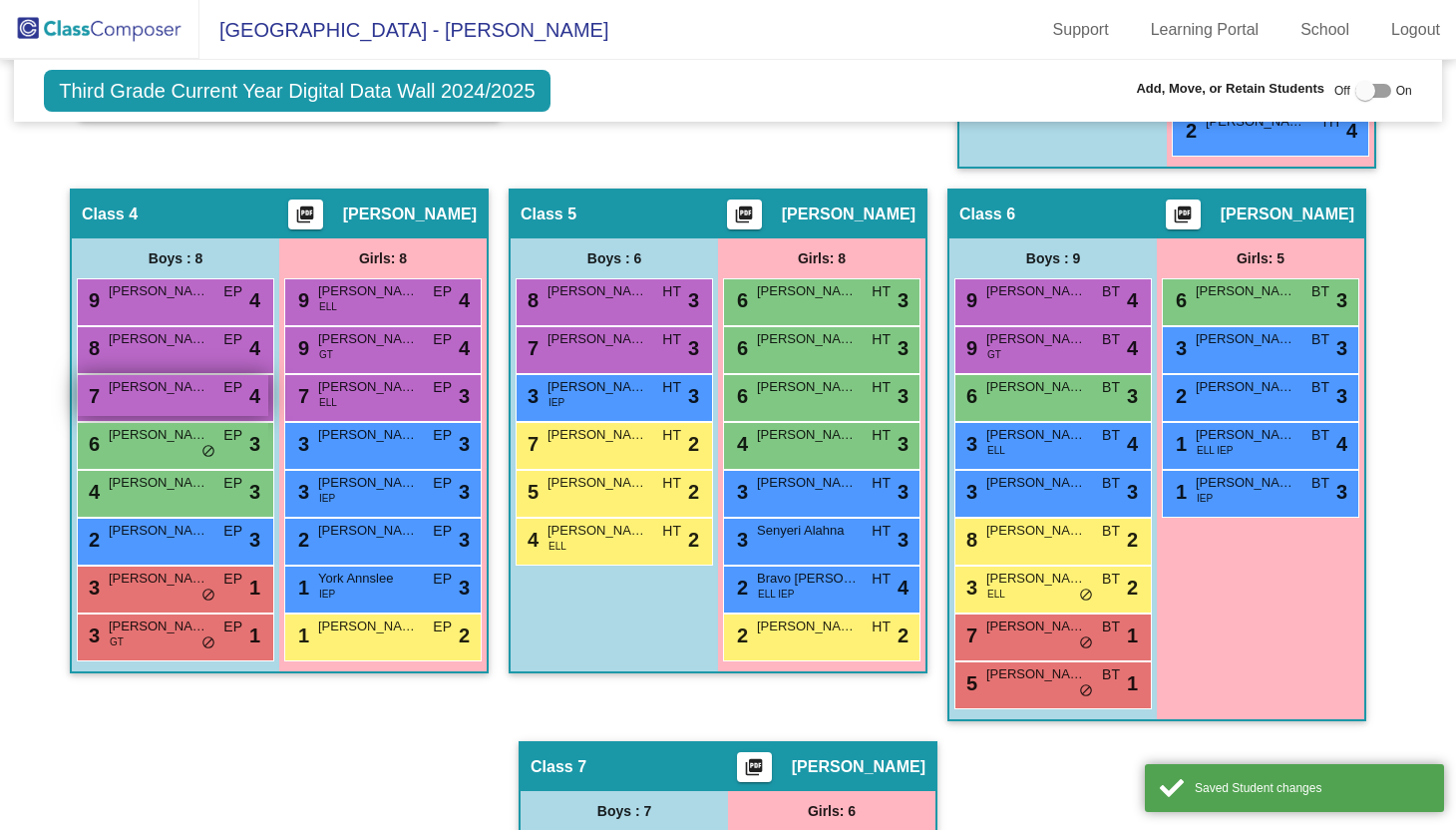 click on "7 [PERSON_NAME] Haustin EP lock do_not_disturb_alt 4" at bounding box center (173, 395) 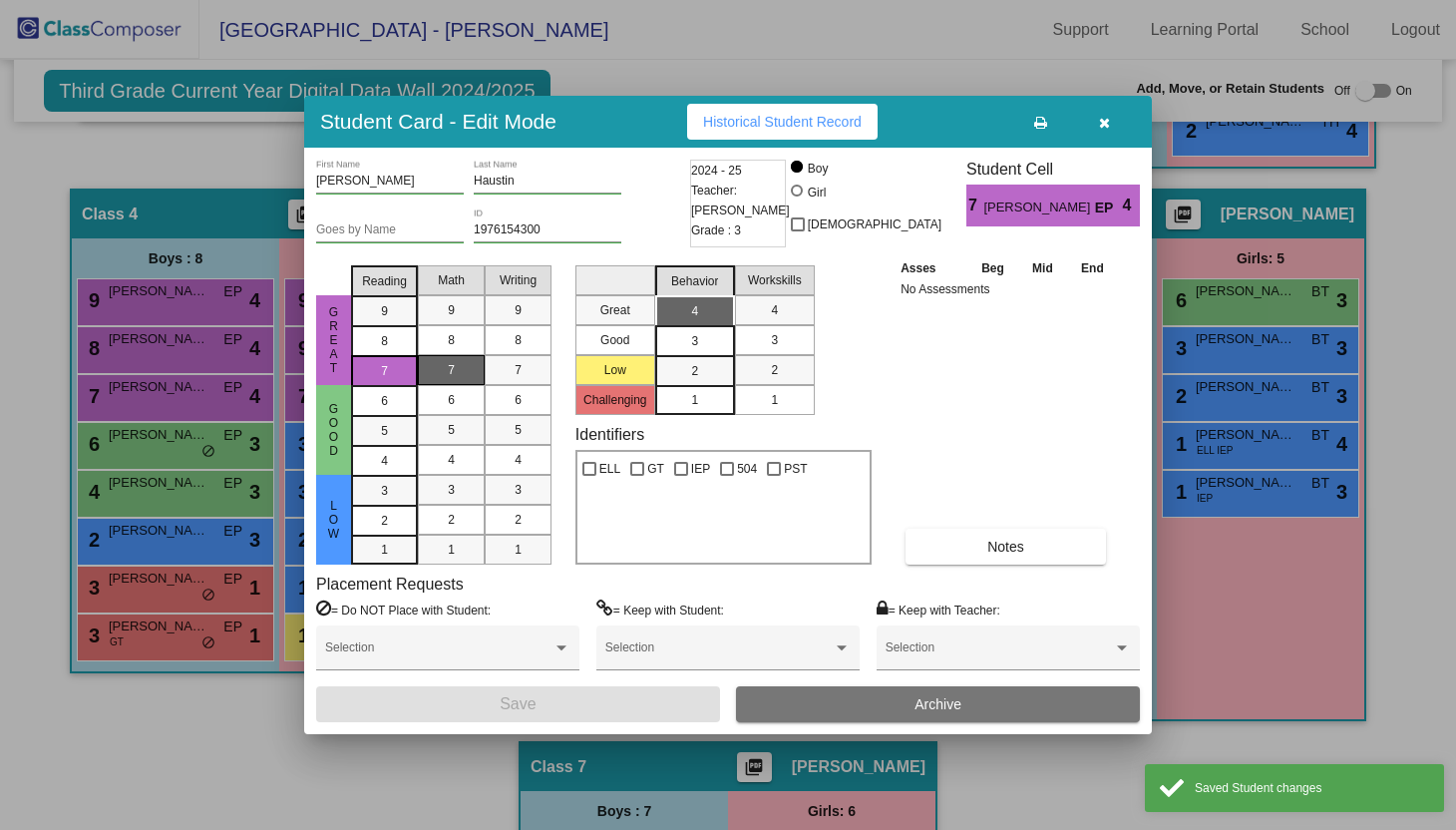 click on "7" at bounding box center (451, 370) 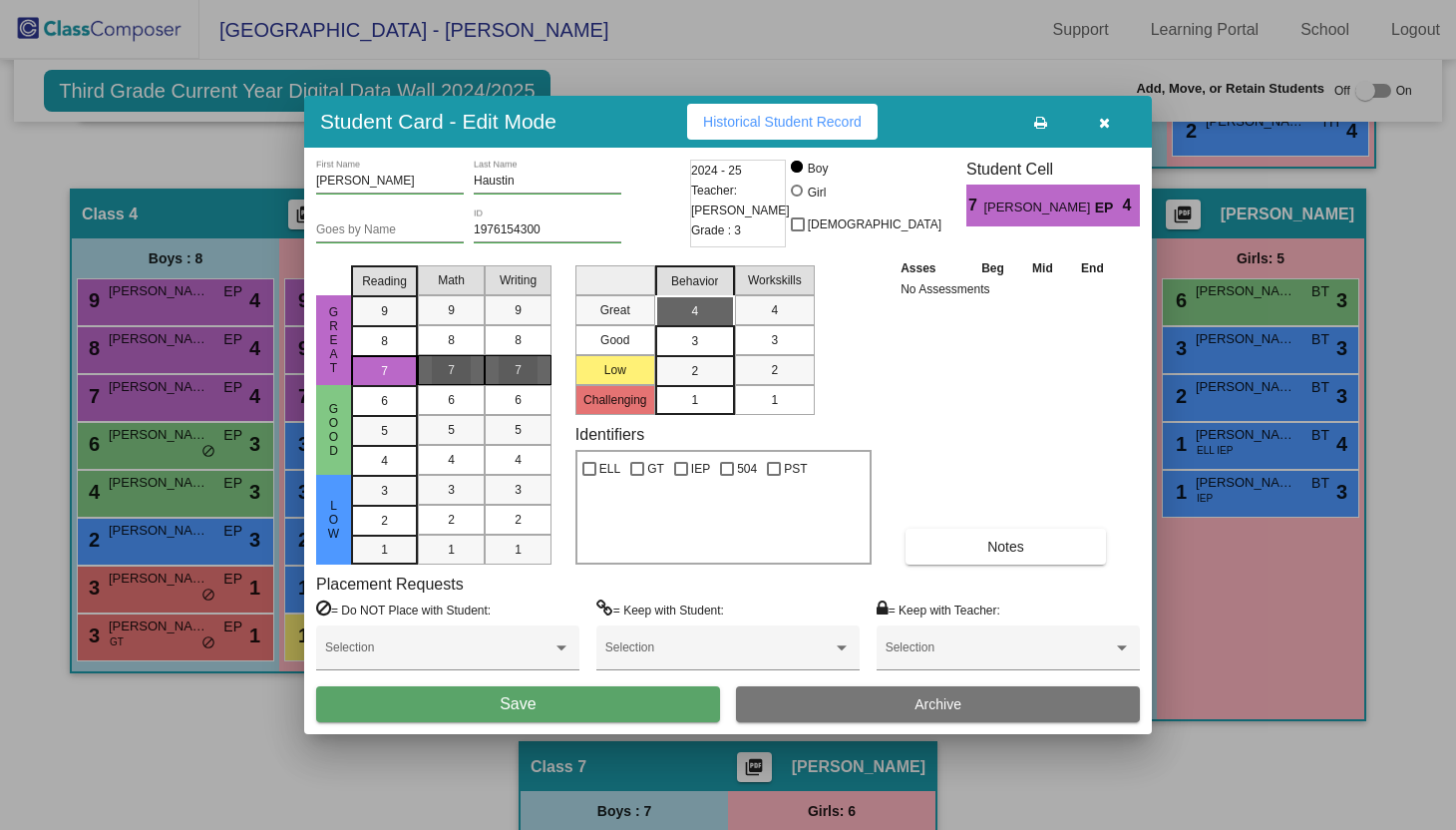 click on "7" at bounding box center [518, 370] 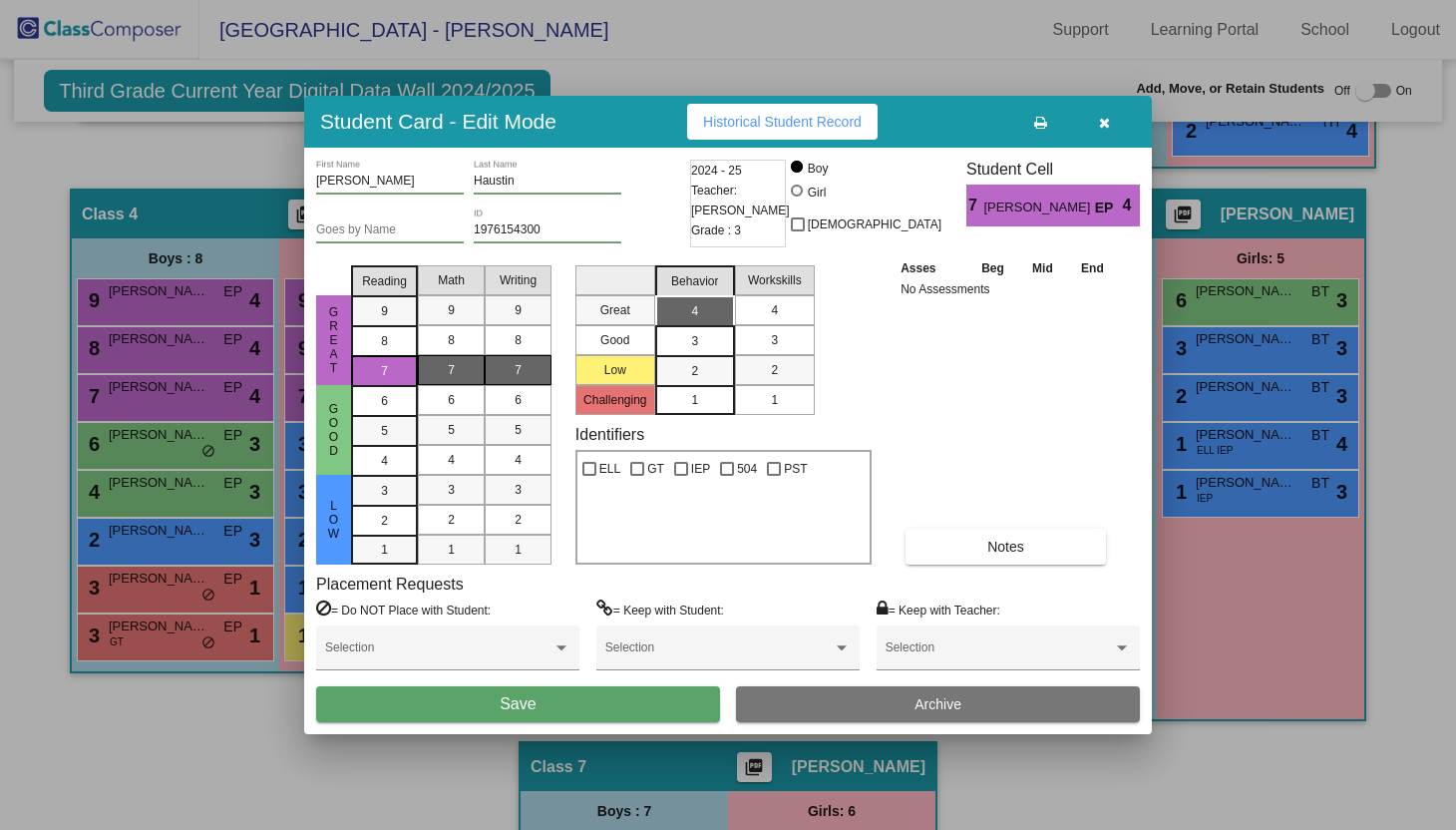 click on "4" at bounding box center (774, 310) 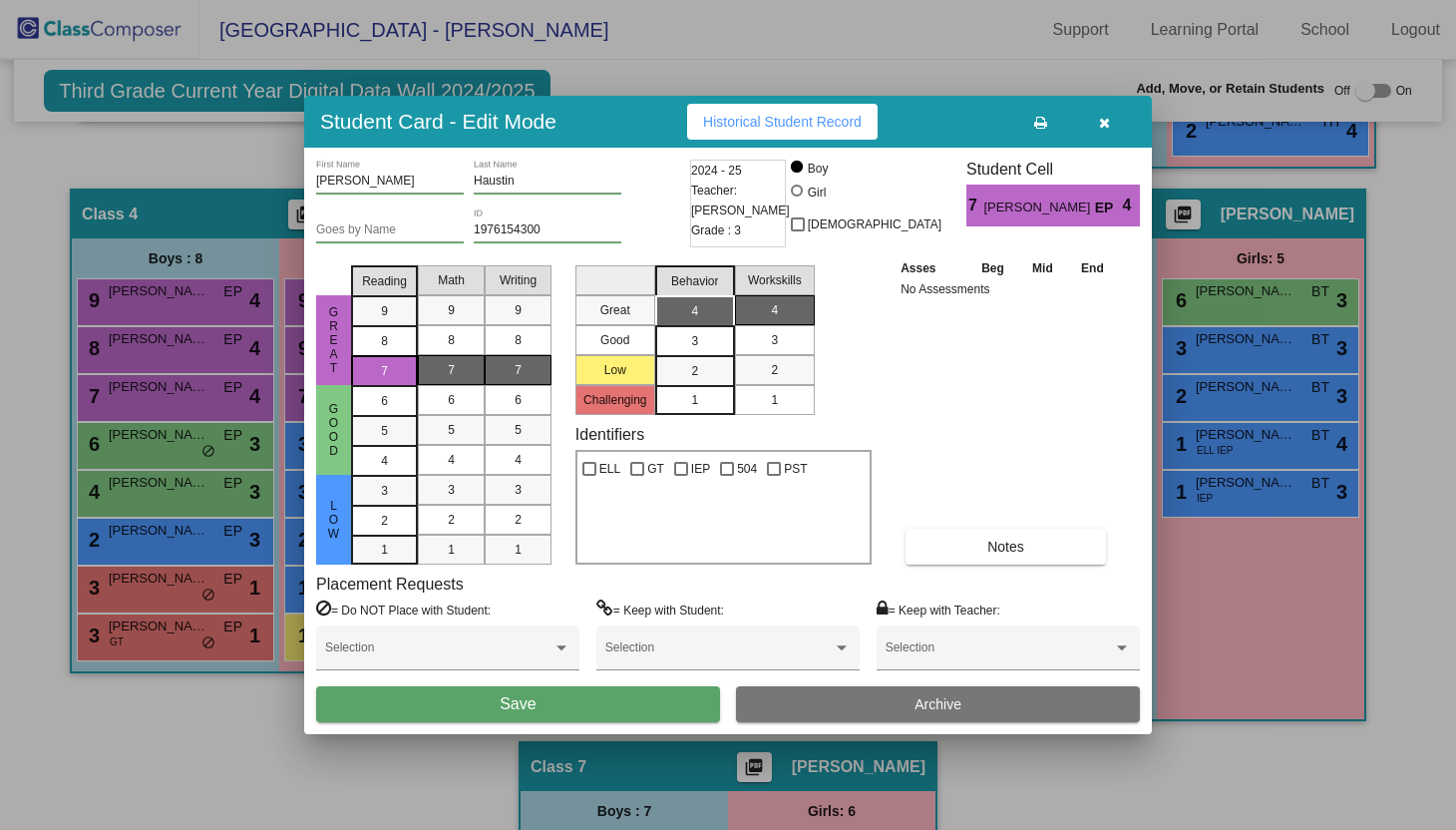 click on "Selection" at bounding box center [448, 655] 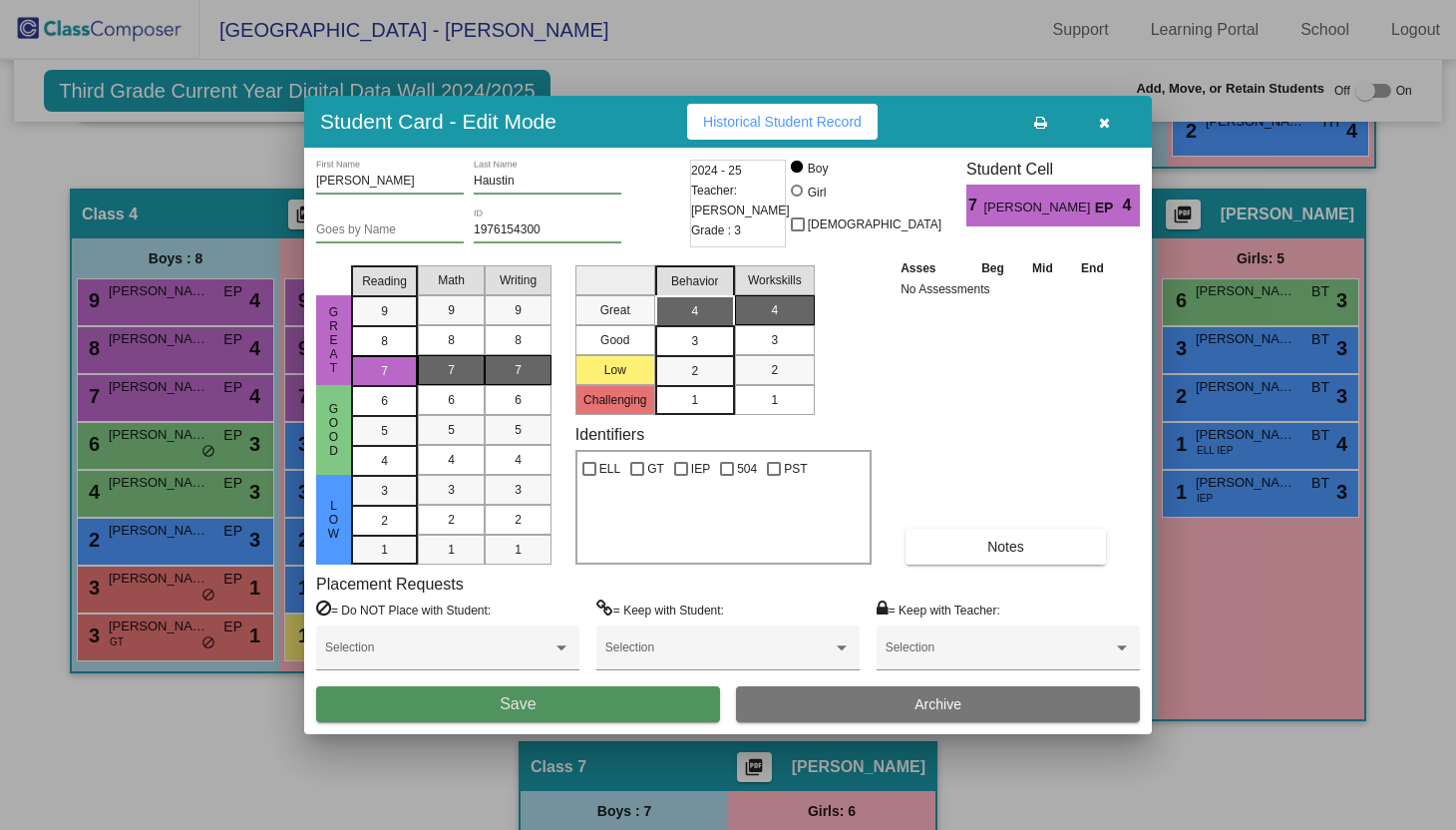 click on "Save" at bounding box center (518, 703) 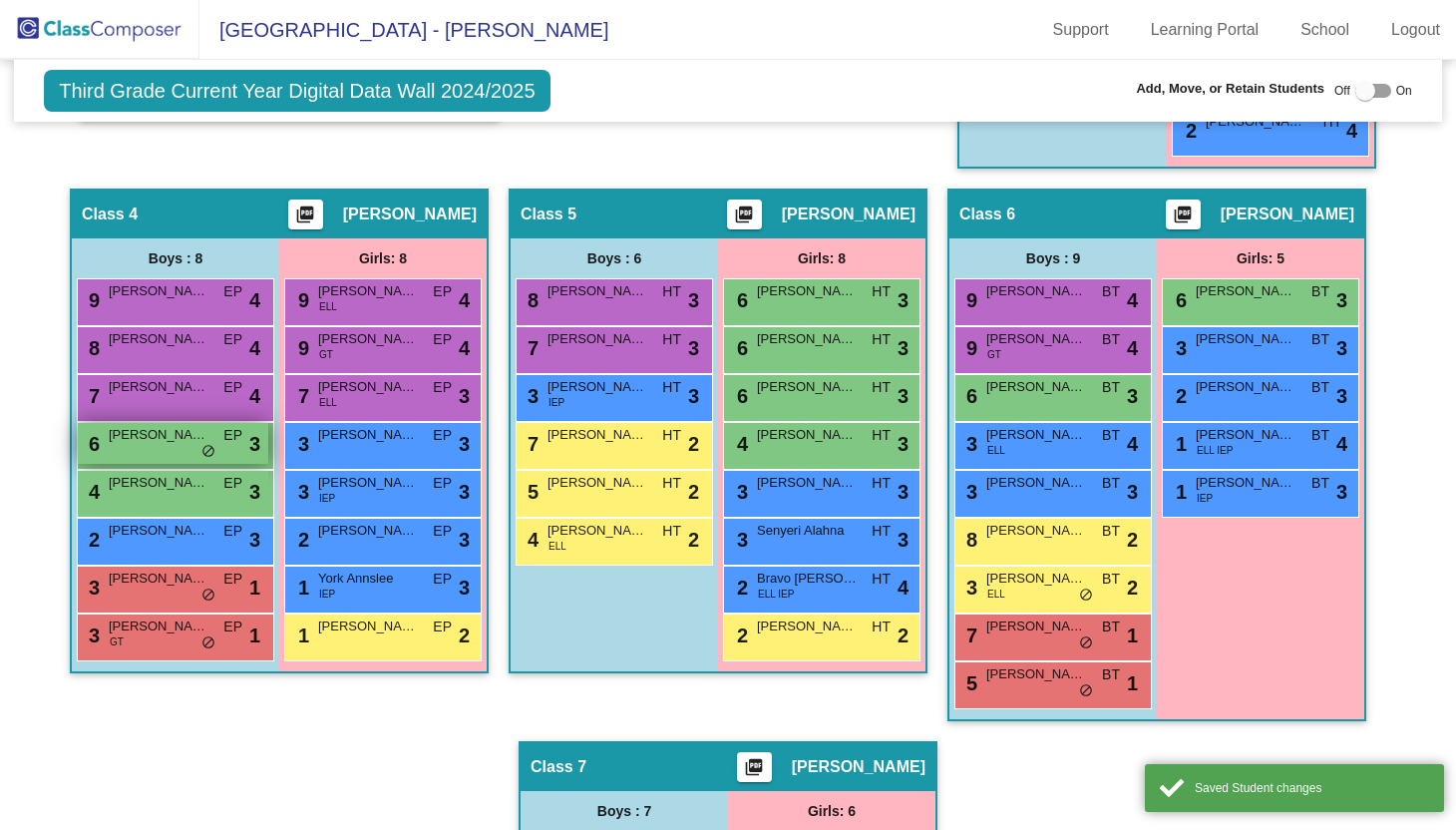 click on "[PERSON_NAME]" at bounding box center (159, 435) 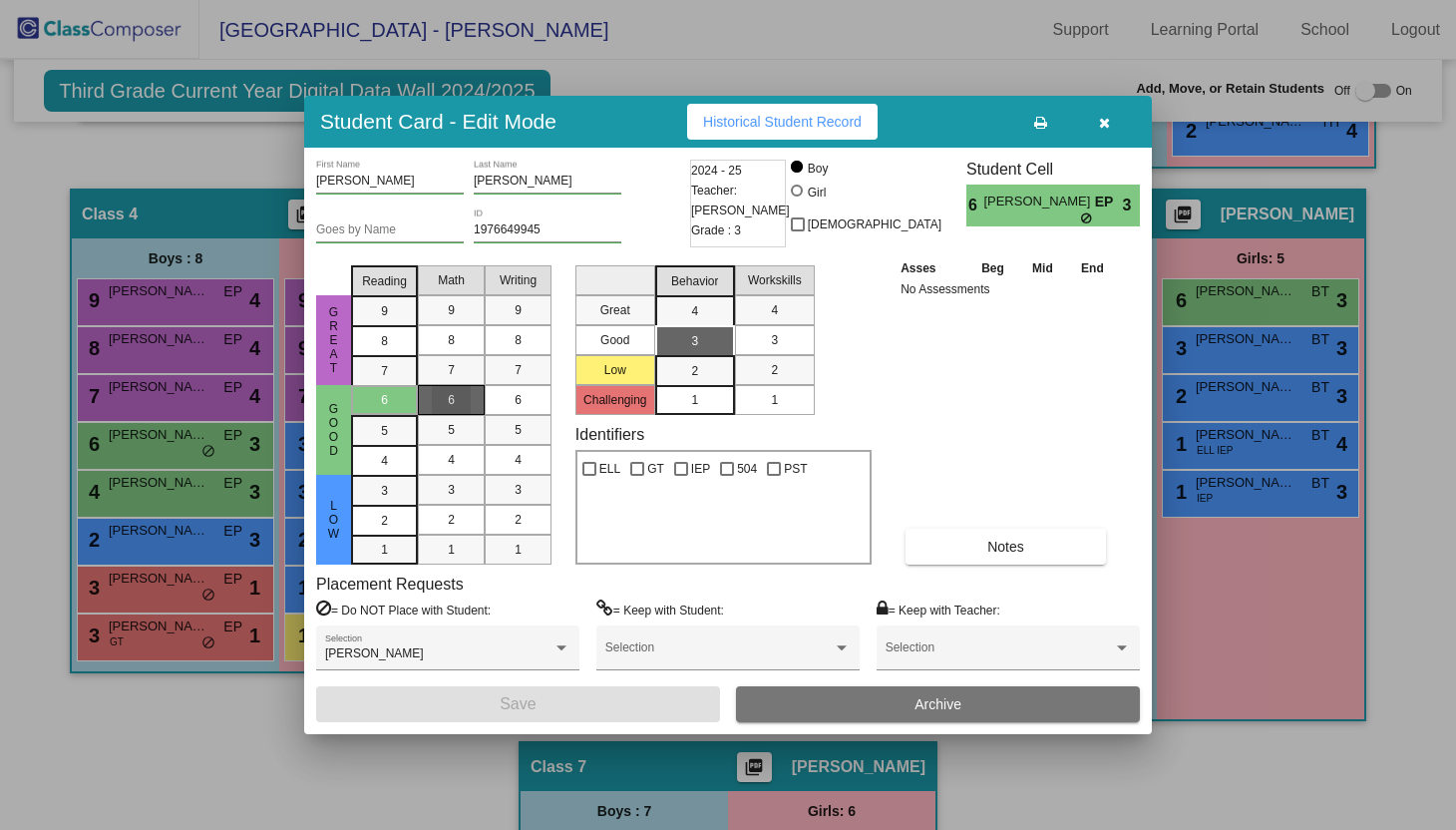 click on "6" at bounding box center (451, 400) 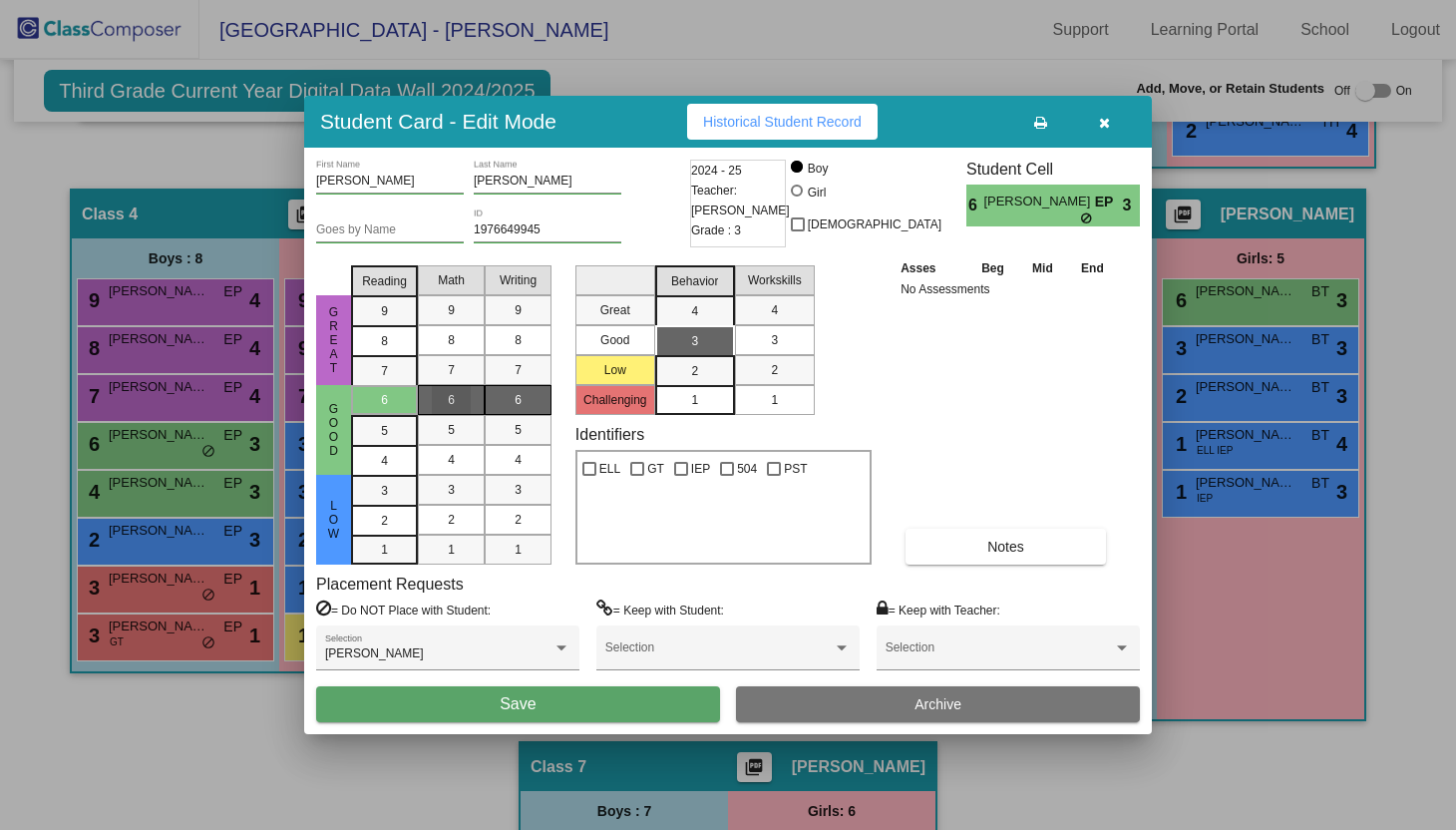 click on "6" at bounding box center (518, 400) 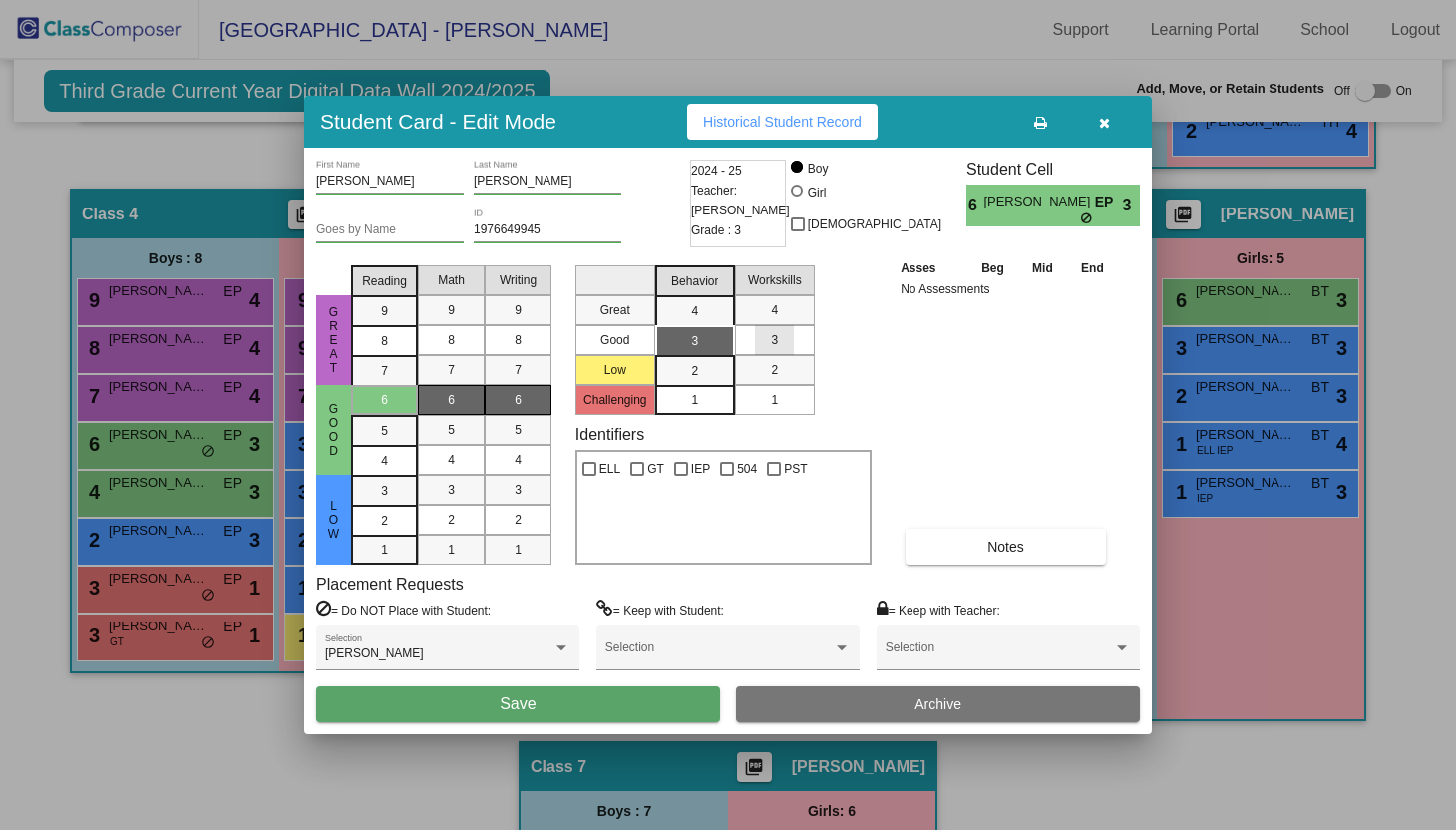 click on "3" at bounding box center (774, 340) 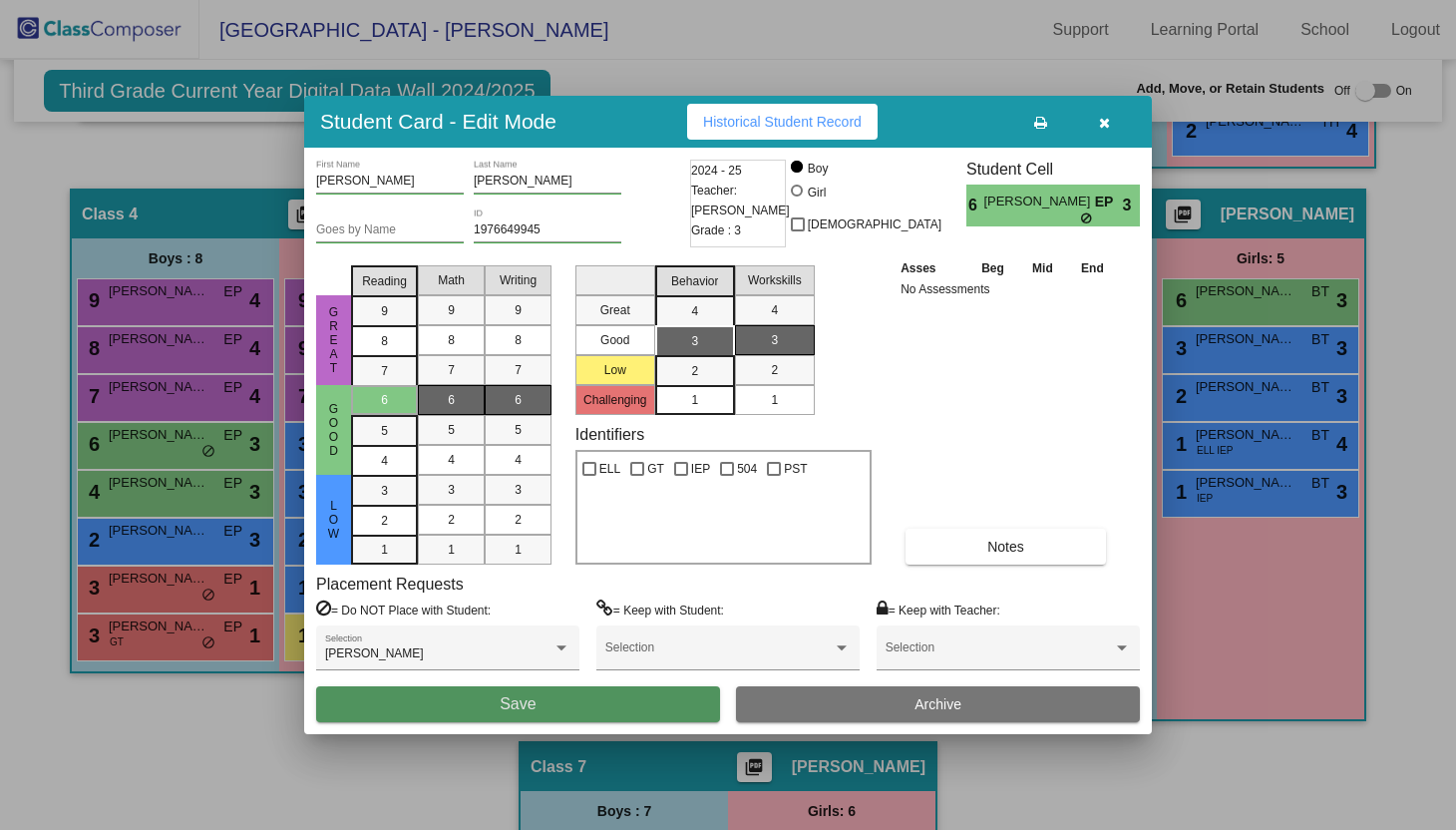 click on "Save" at bounding box center [518, 704] 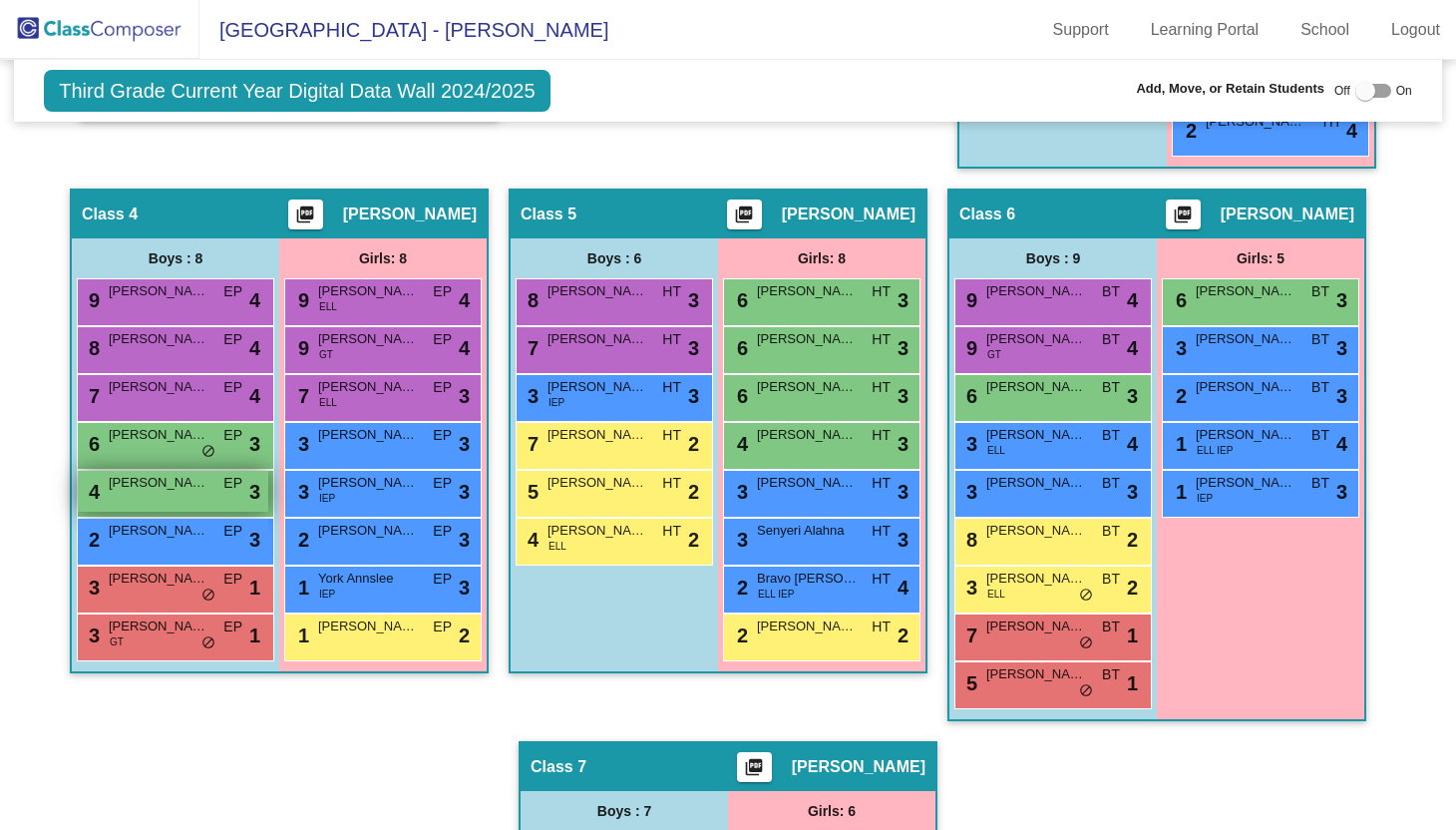 click on "4 [PERSON_NAME] EP lock do_not_disturb_alt 3" at bounding box center [173, 491] 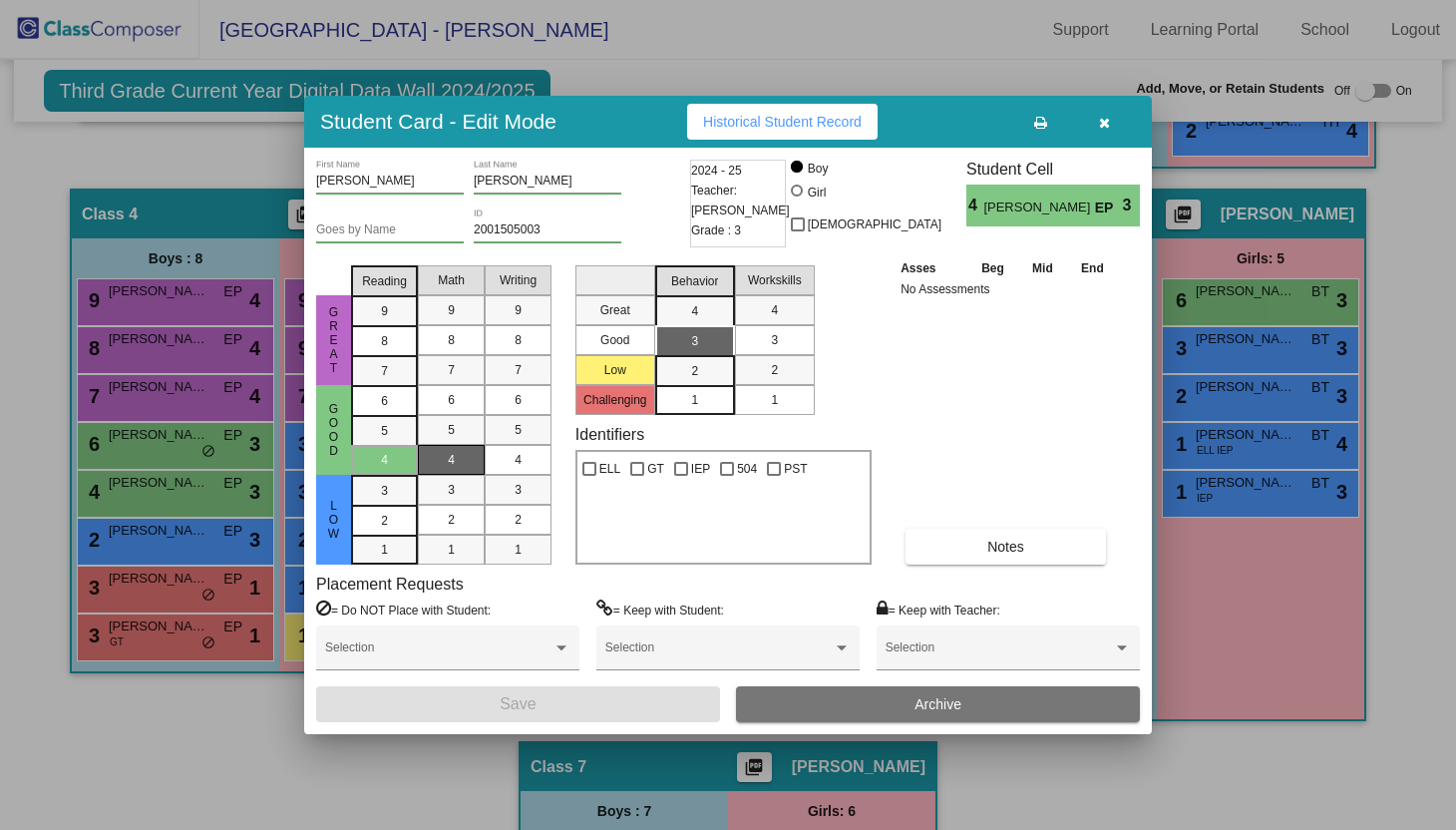 click on "4" at bounding box center [451, 460] 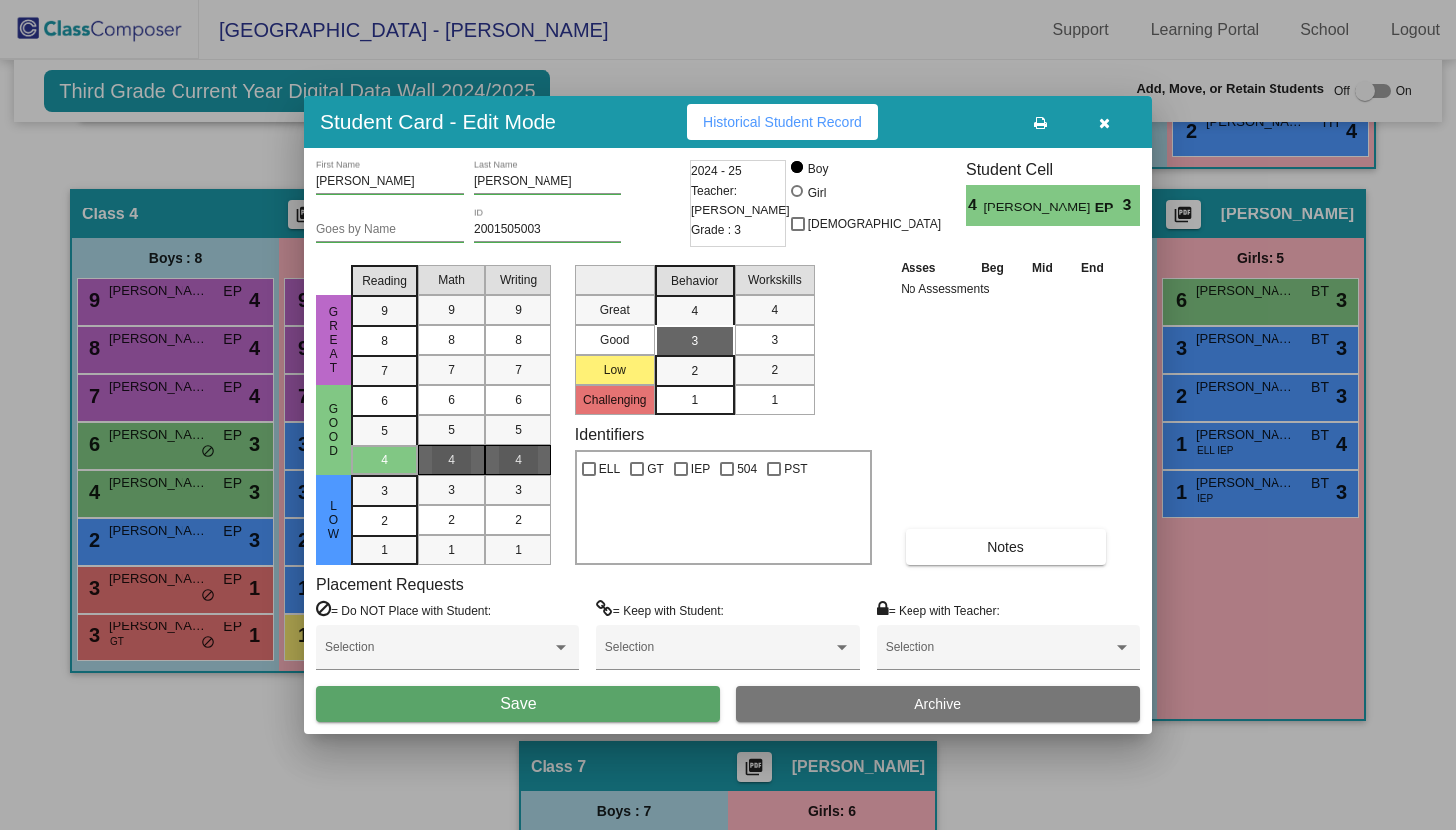 click on "4" at bounding box center (518, 460) 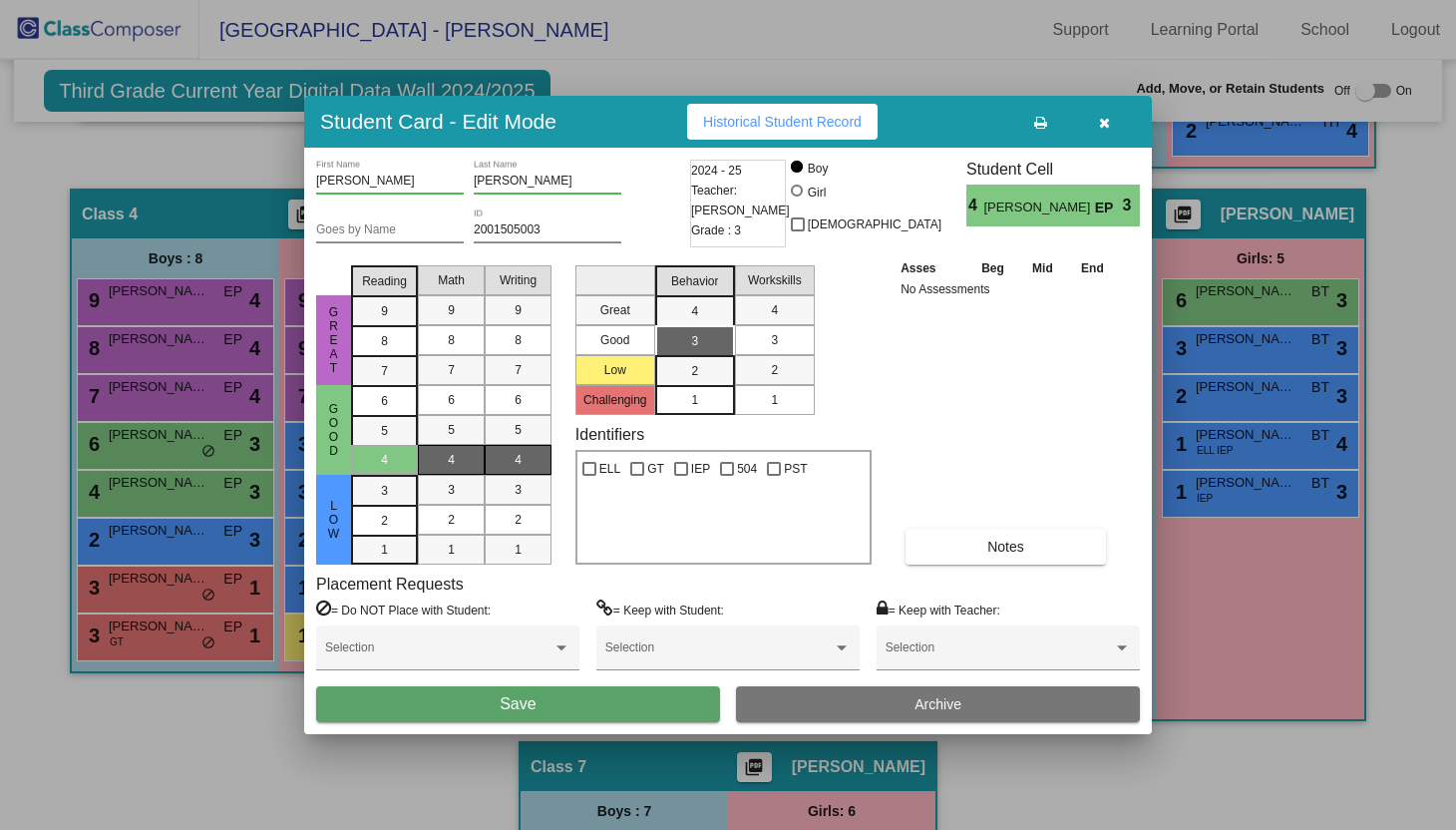 click on "3" at bounding box center (774, 340) 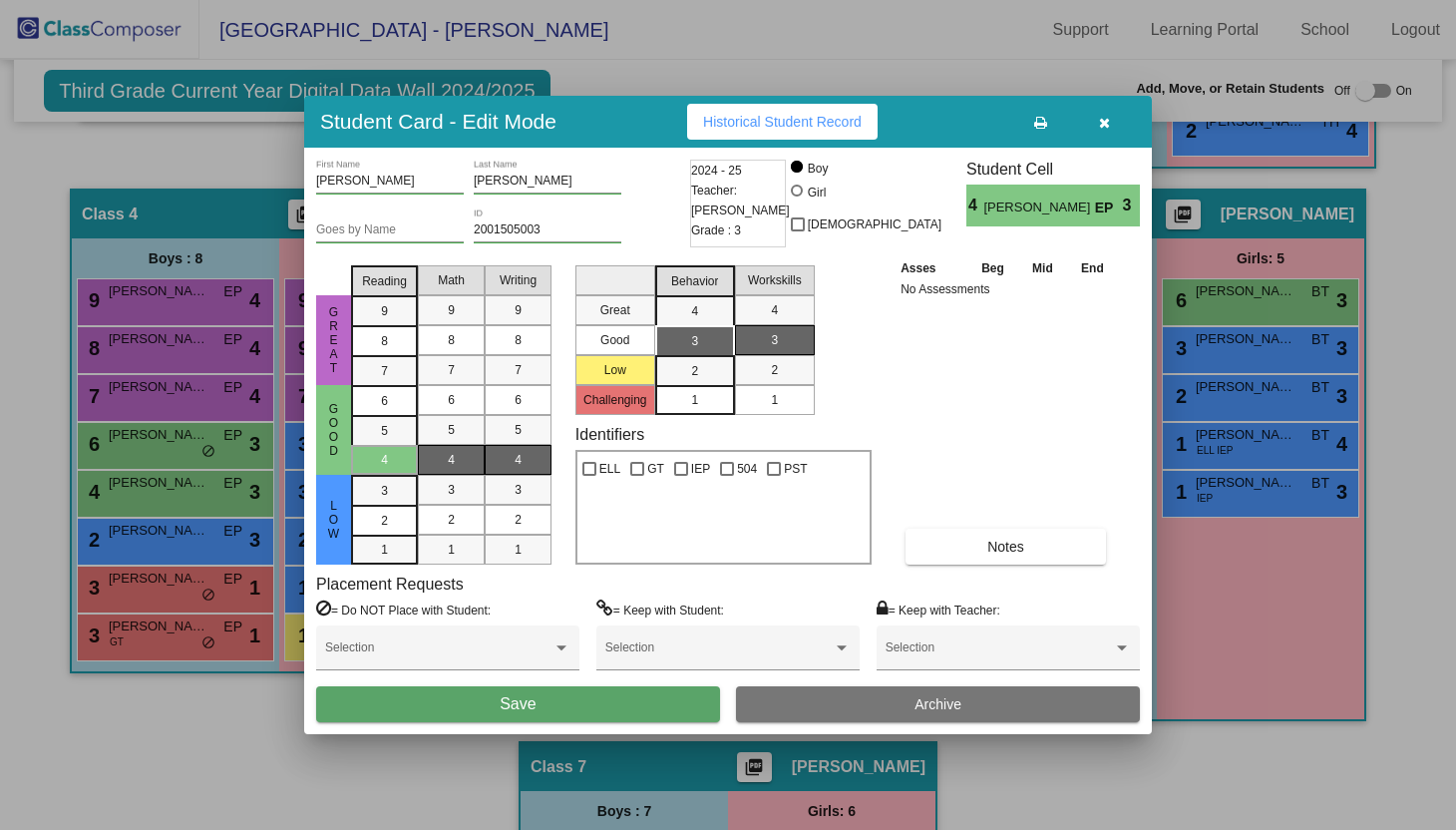 click on "Save" at bounding box center (518, 704) 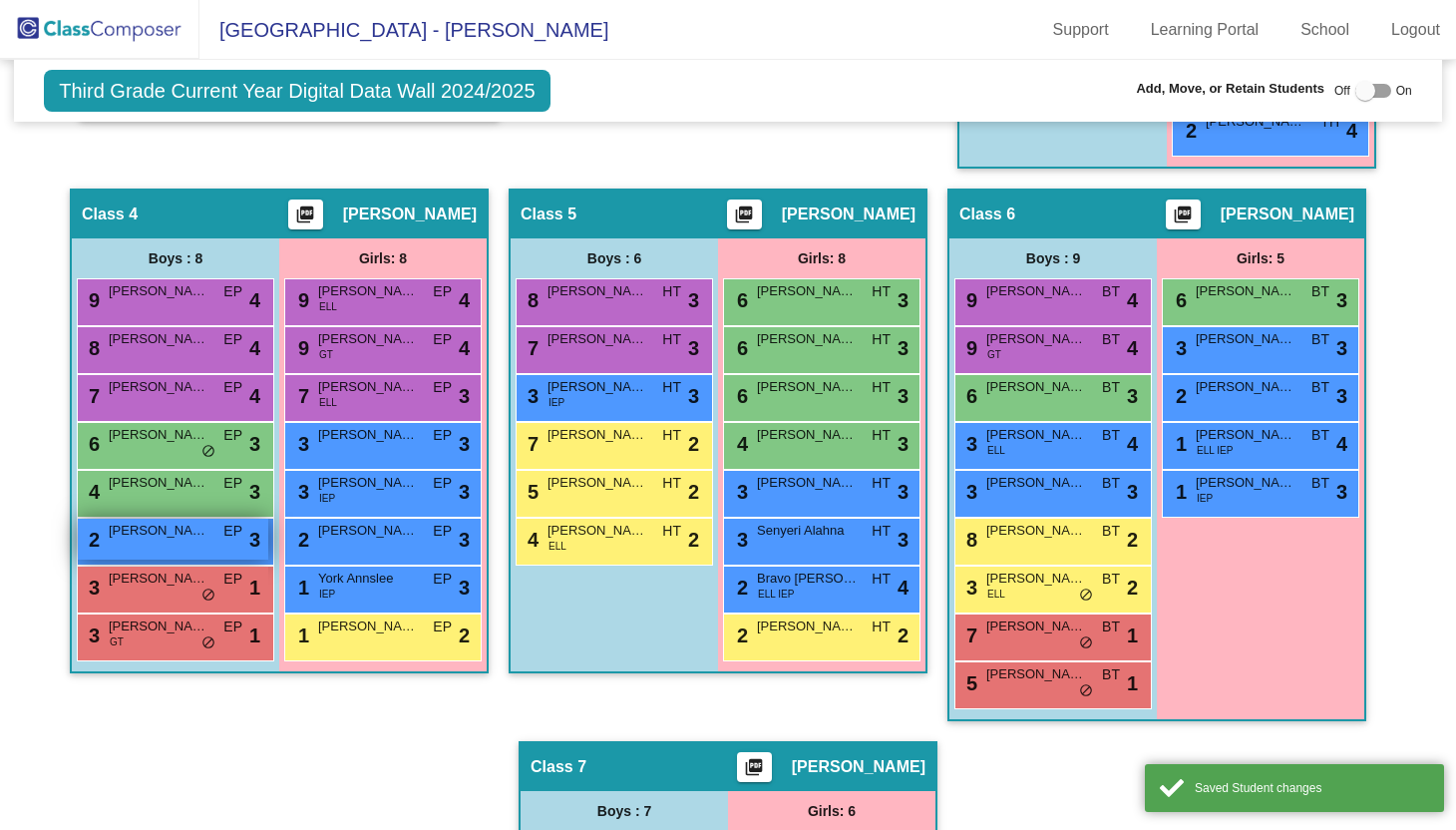 click on "EP" at bounding box center (232, 531) 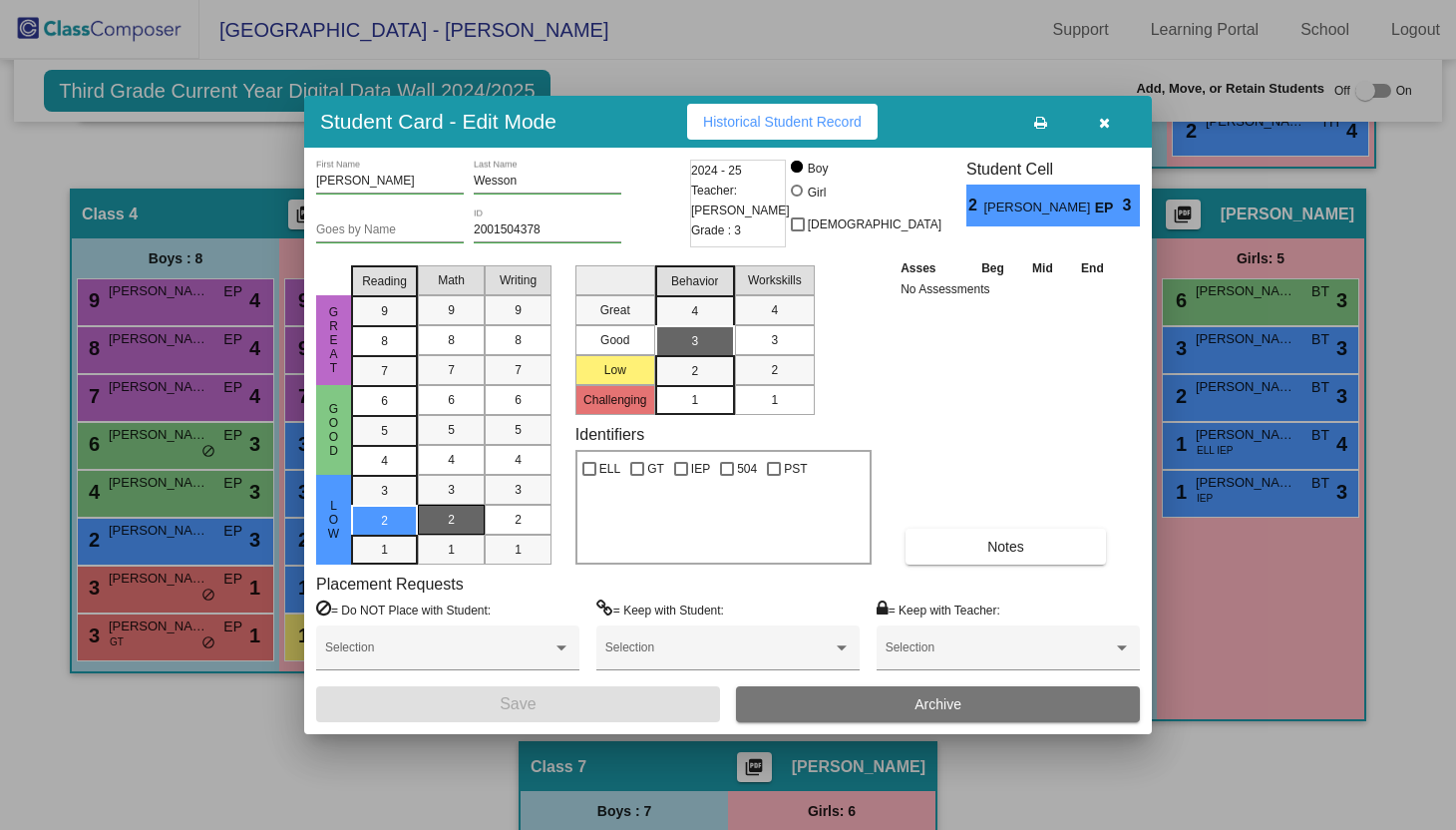 click on "2" at bounding box center (451, 520) 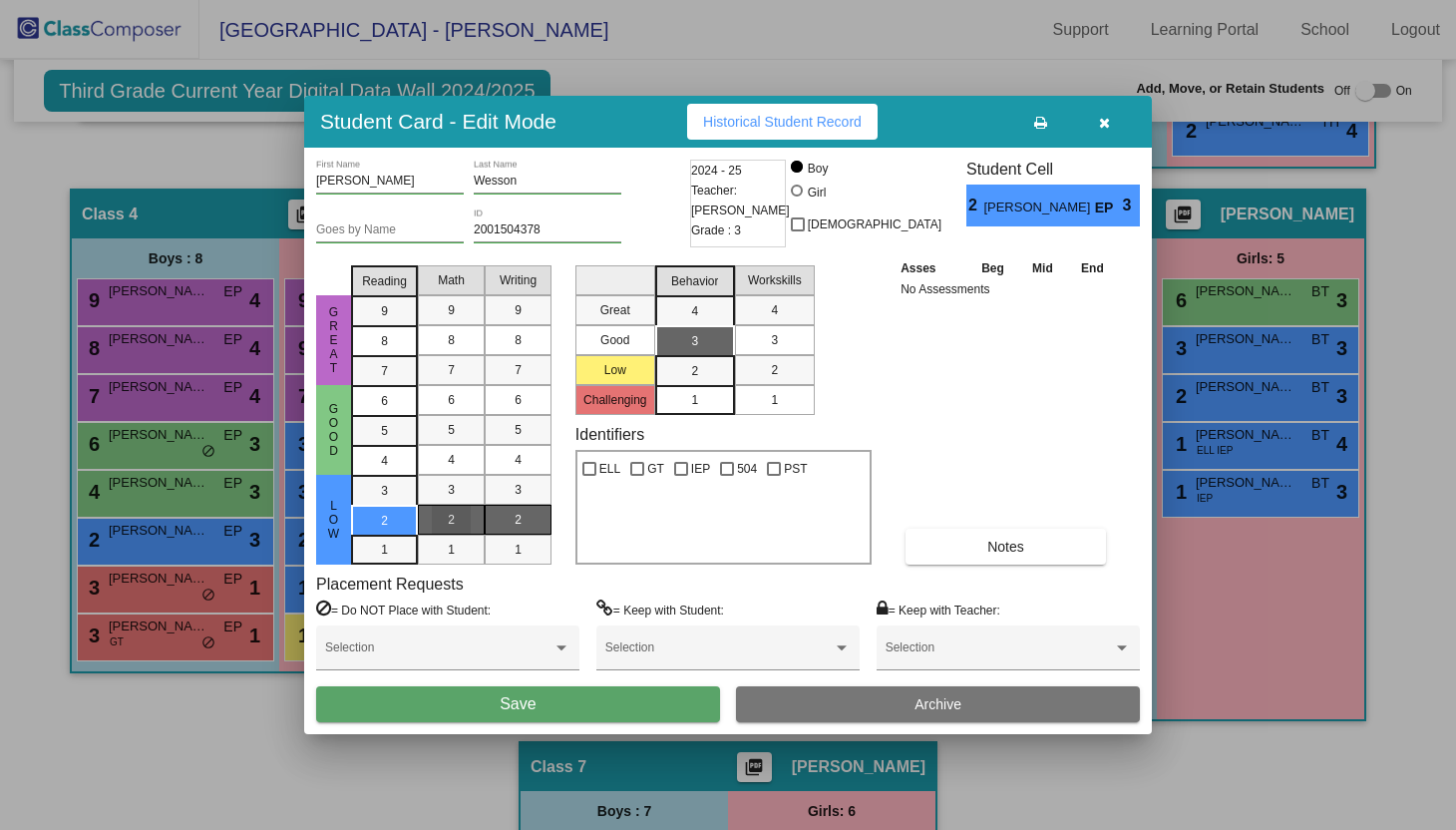 click on "2" at bounding box center [518, 520] 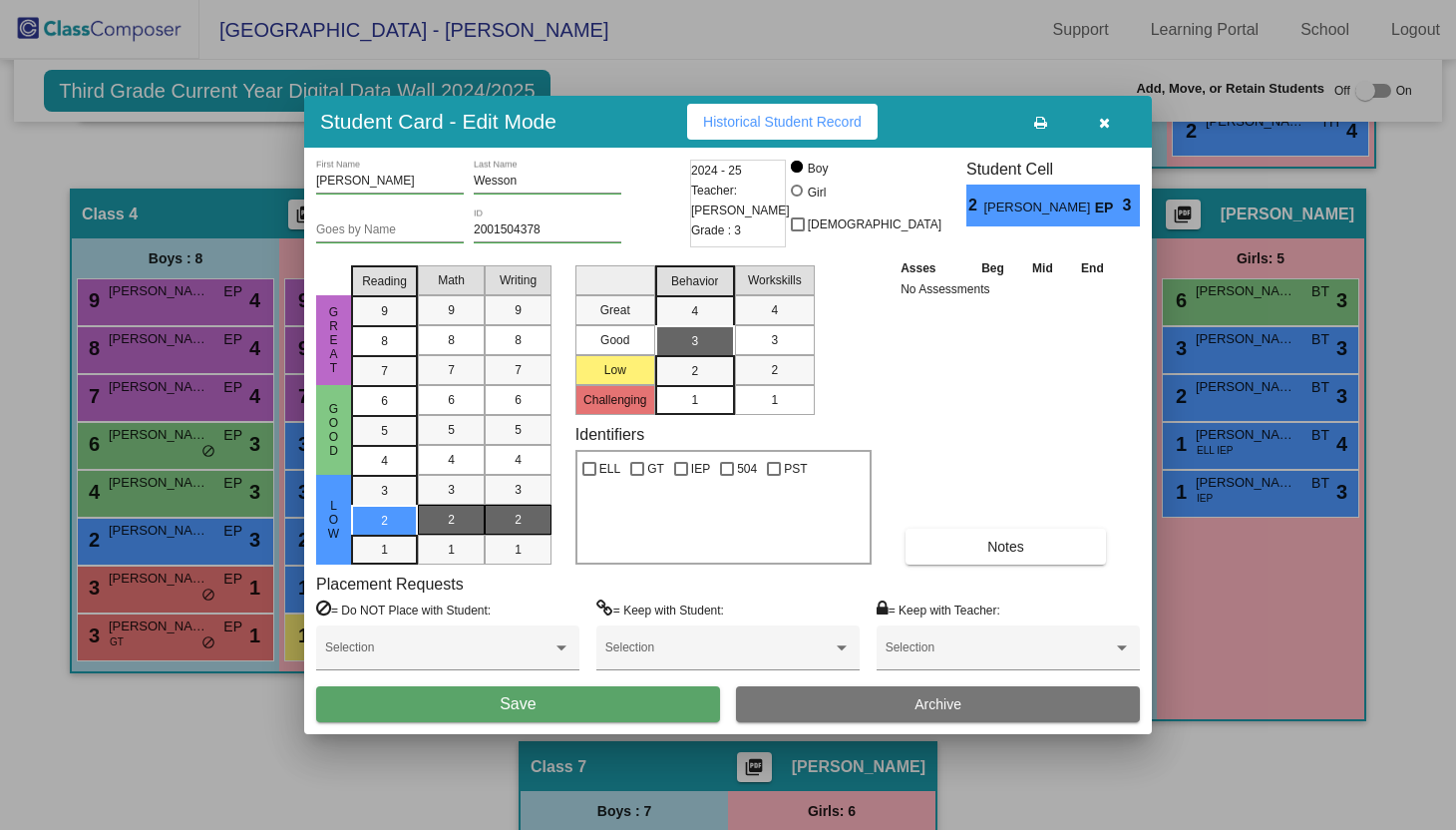 click on "3" at bounding box center (774, 340) 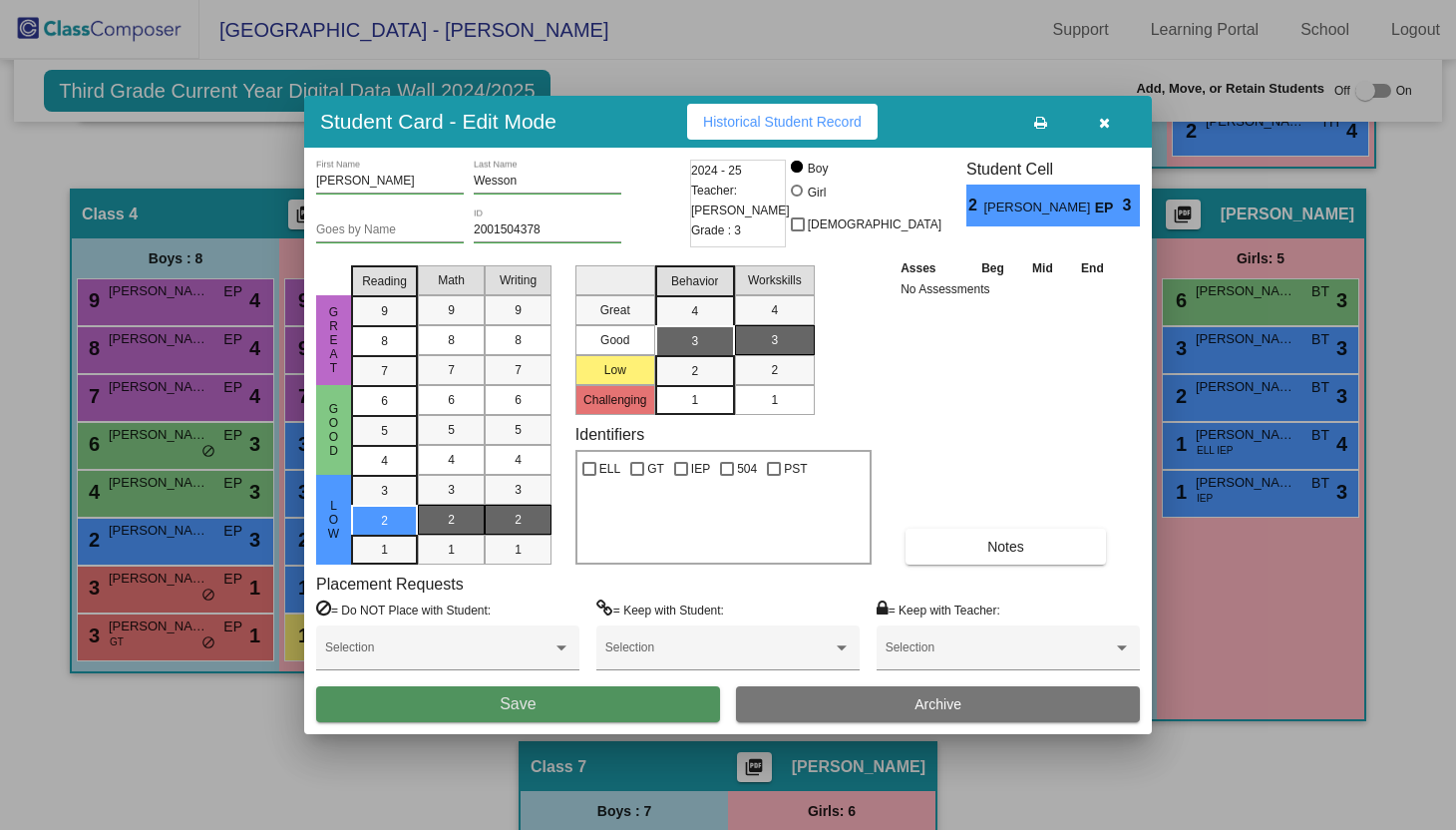 click on "Save" at bounding box center [518, 704] 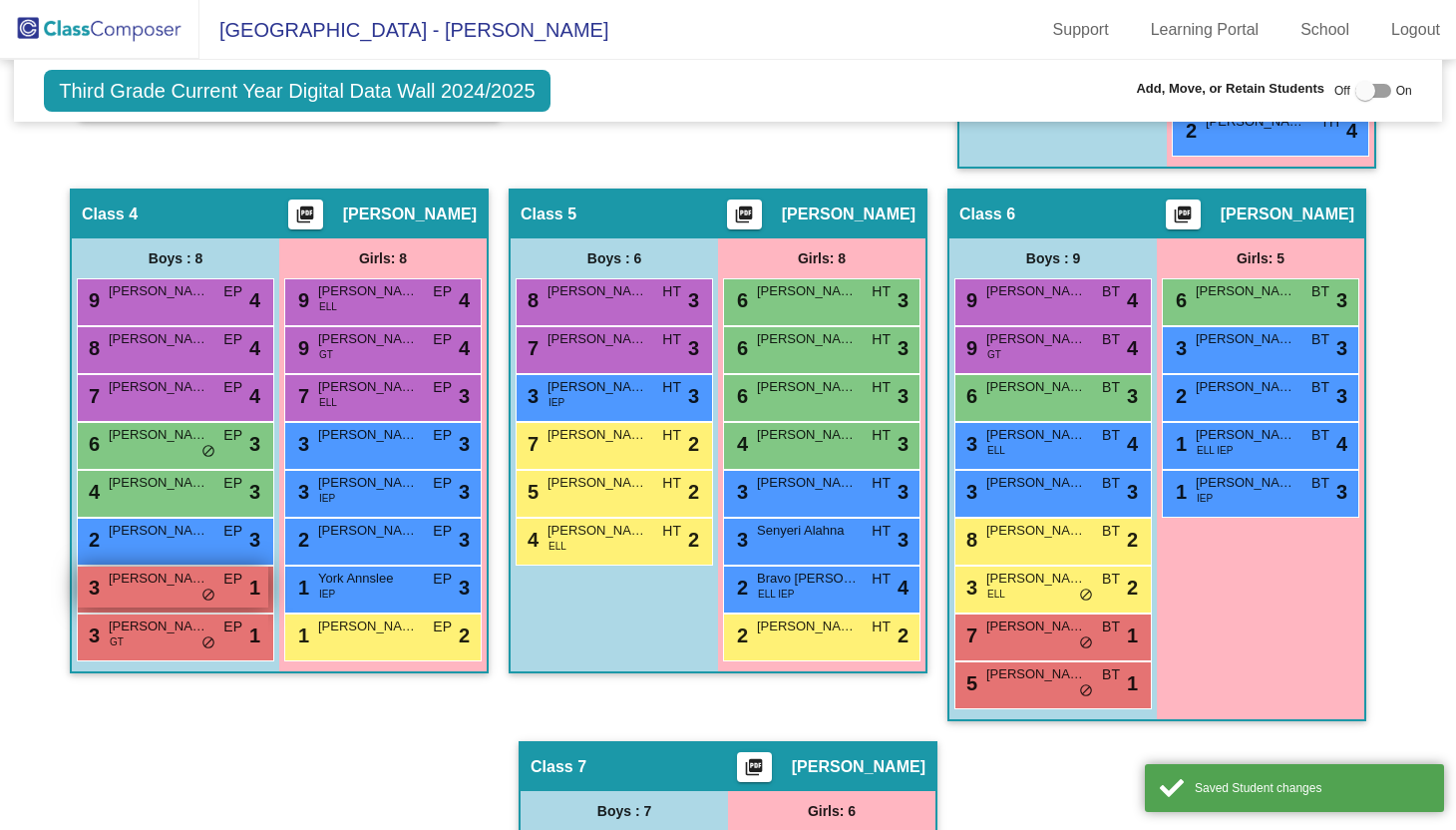 click on "[PERSON_NAME] [PERSON_NAME]" at bounding box center (159, 579) 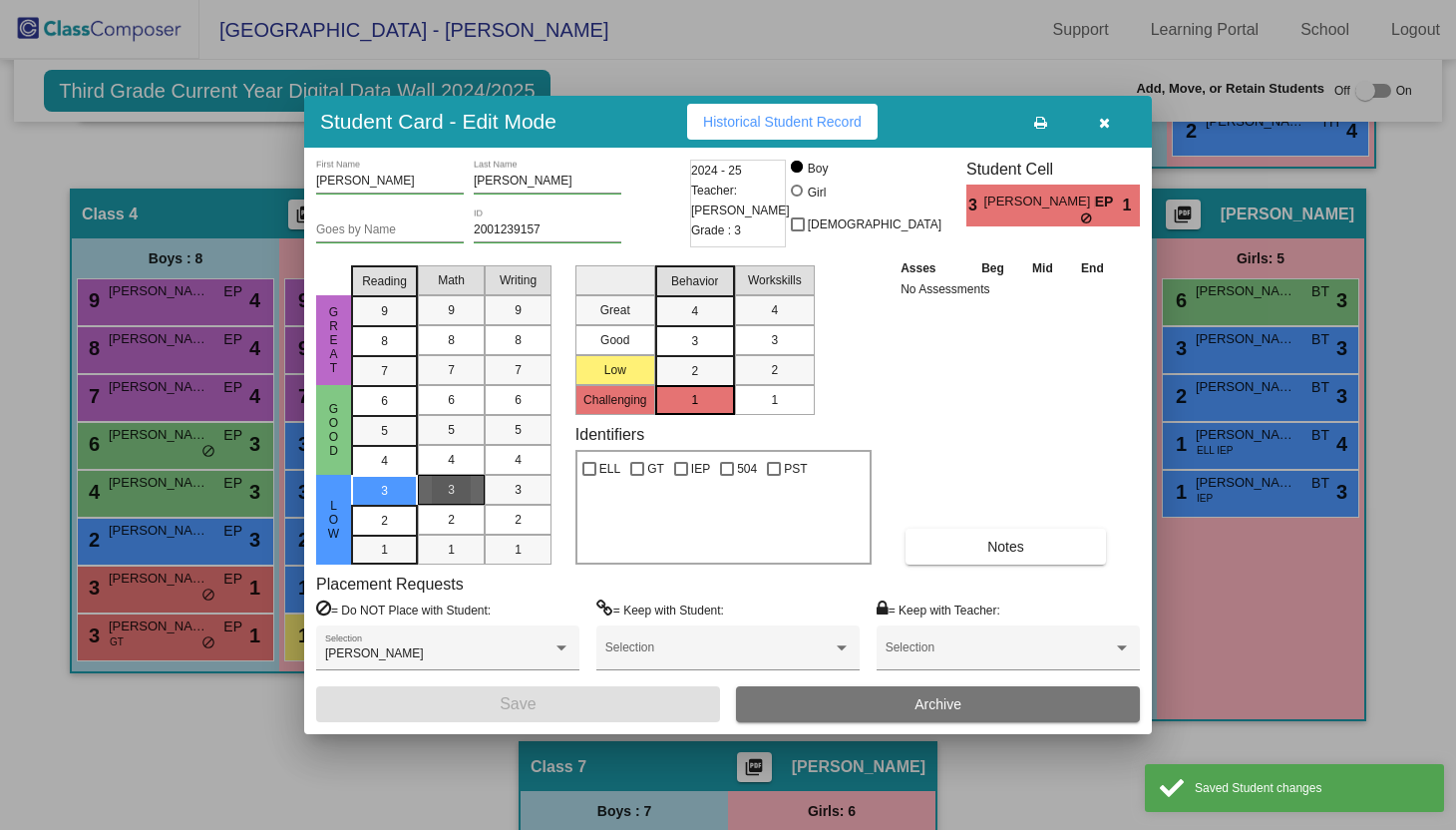 click on "3" at bounding box center [451, 490] 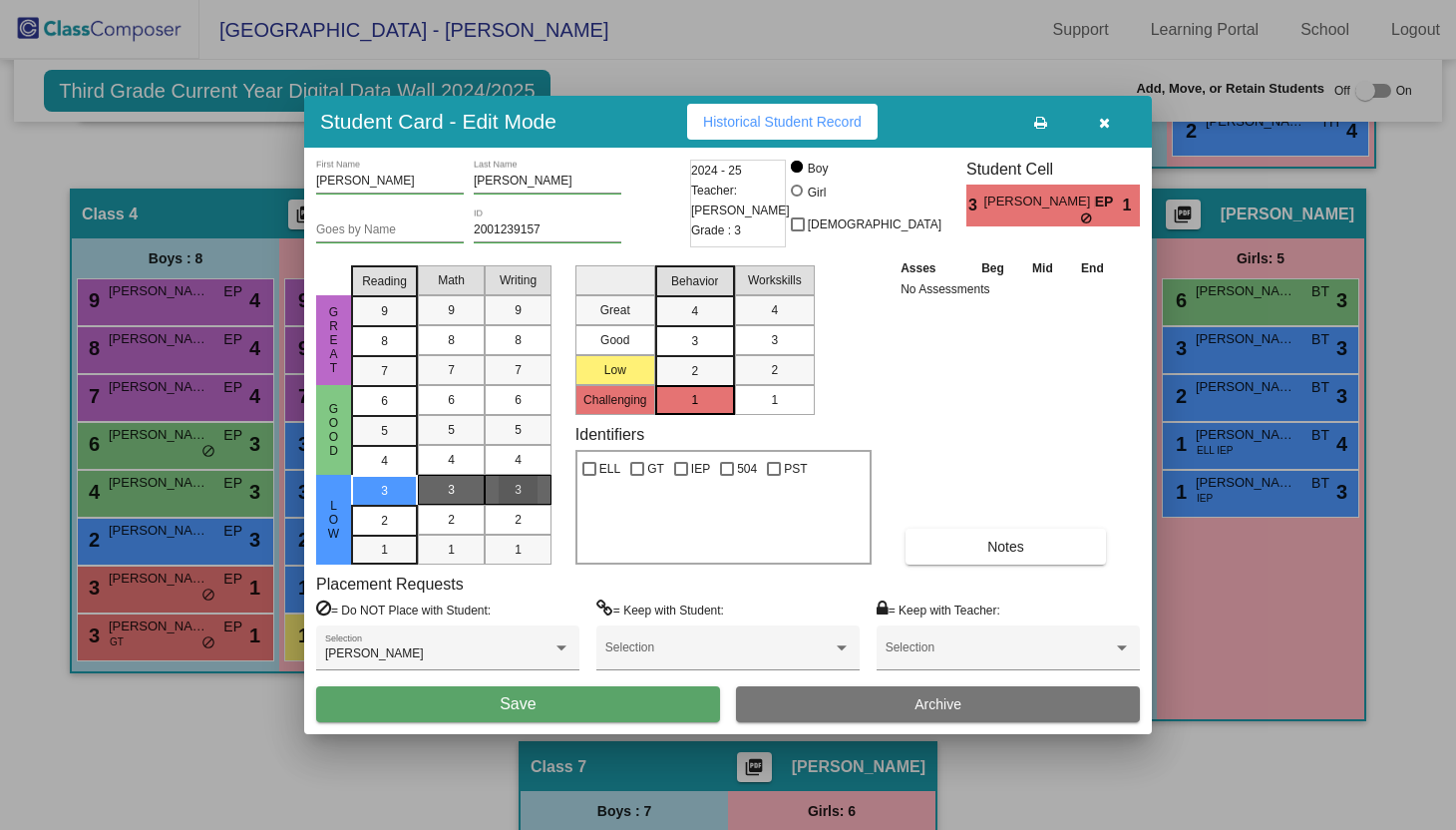 click on "3" at bounding box center (518, 490) 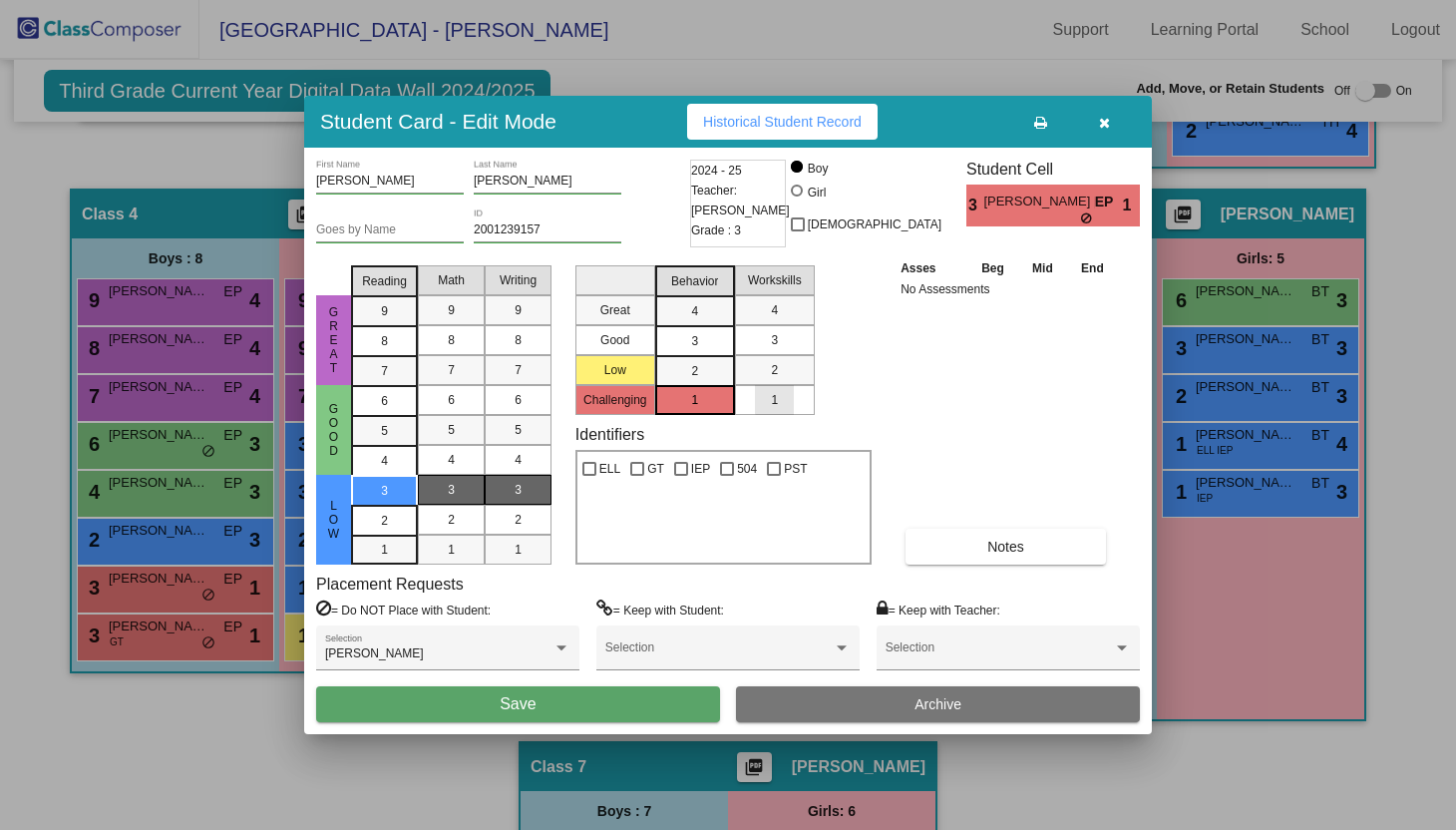 click on "1" at bounding box center (774, 400) 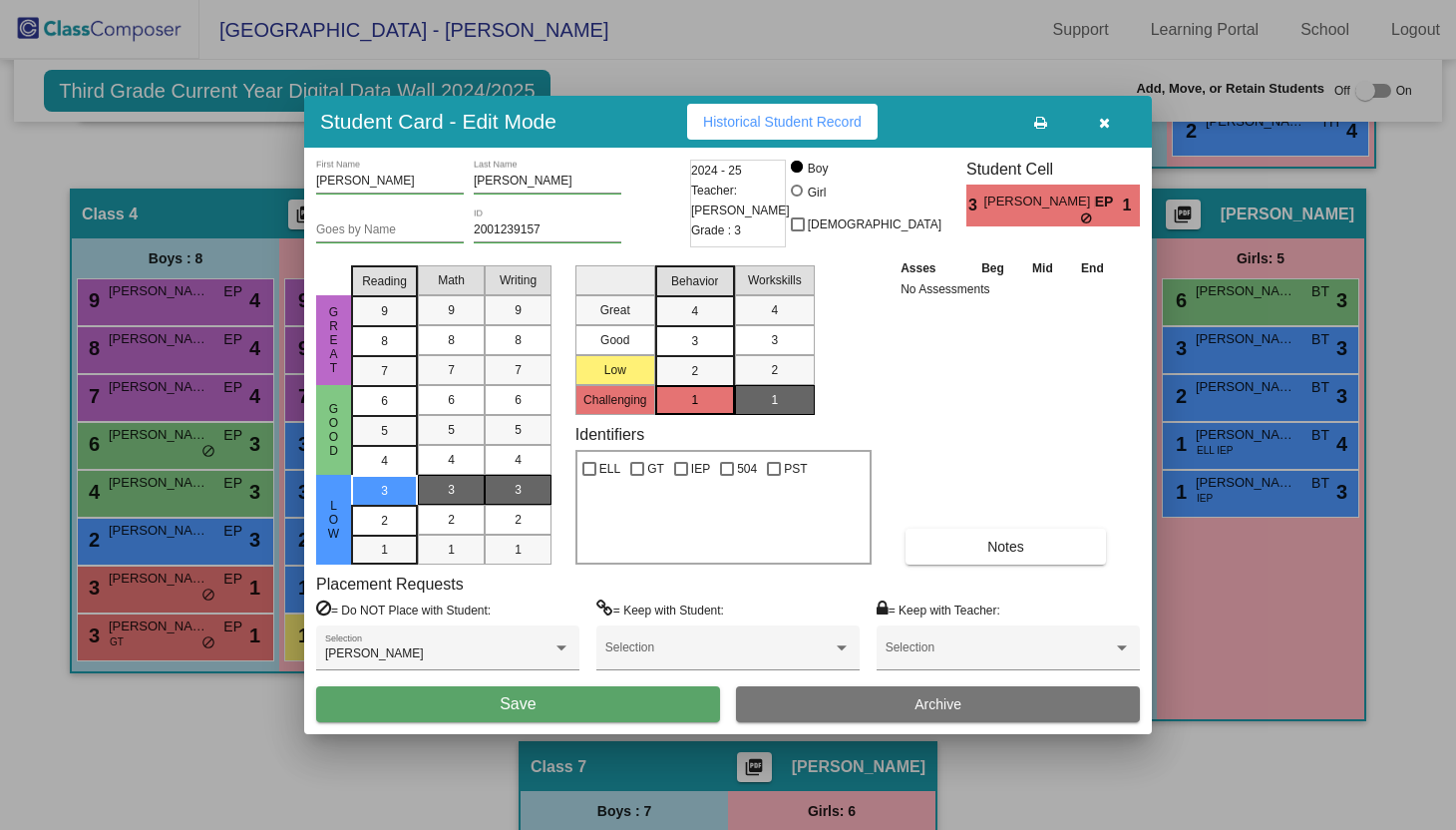 click on "[PERSON_NAME] Selection" at bounding box center [448, 655] 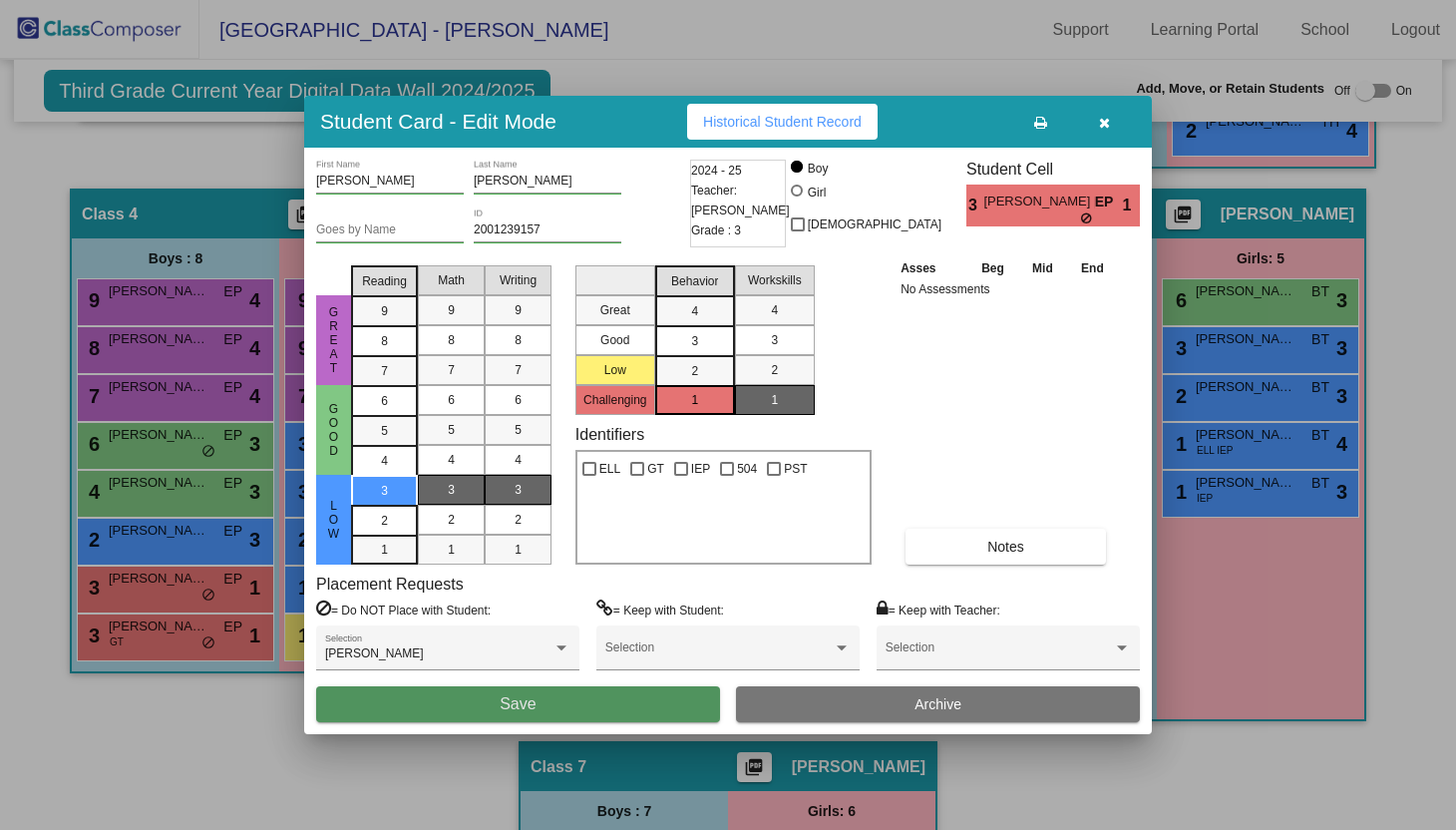 click on "Save" at bounding box center [518, 703] 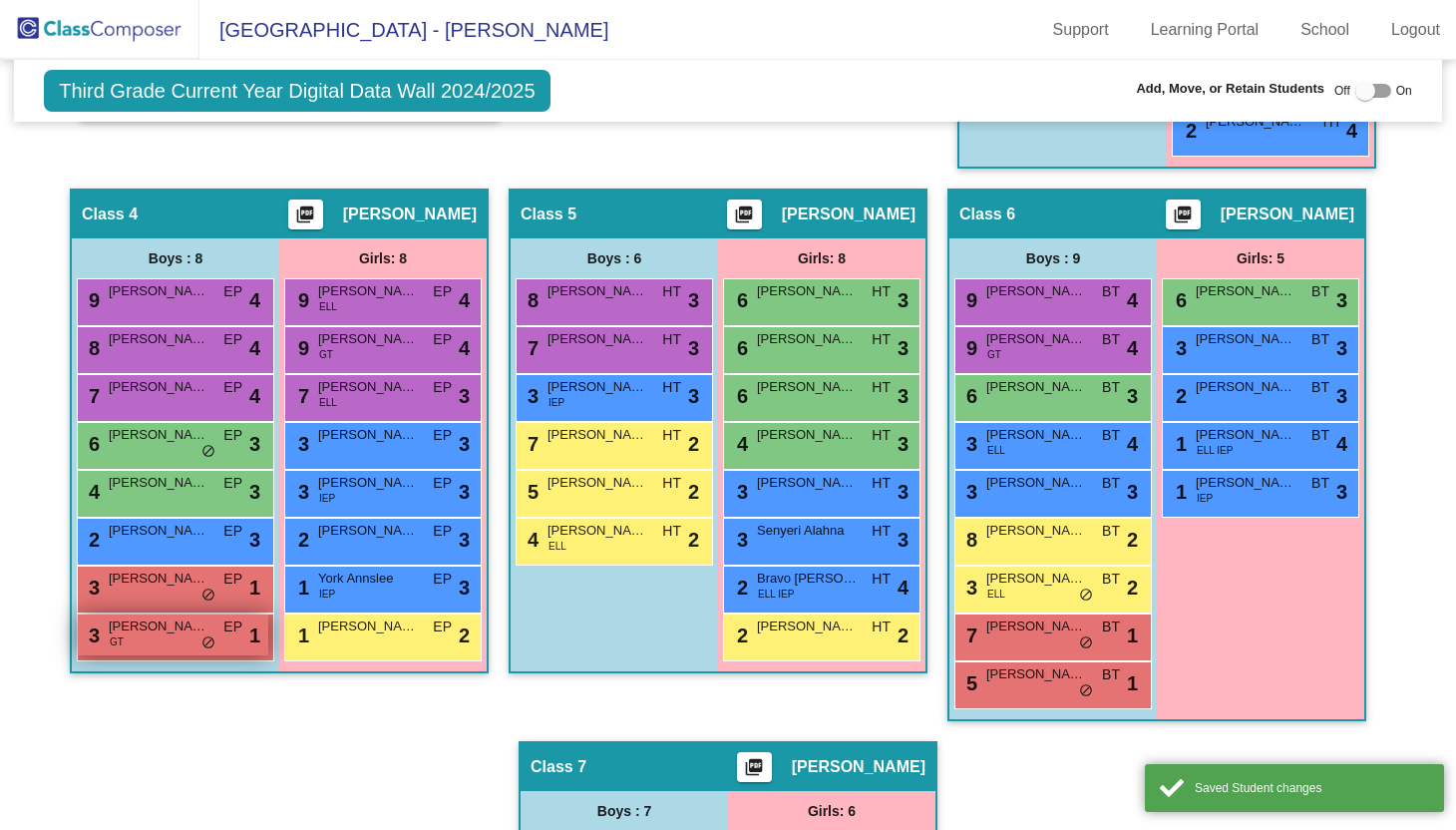 click on "3 [PERSON_NAME] GT EP lock do_not_disturb_alt 1" at bounding box center [173, 634] 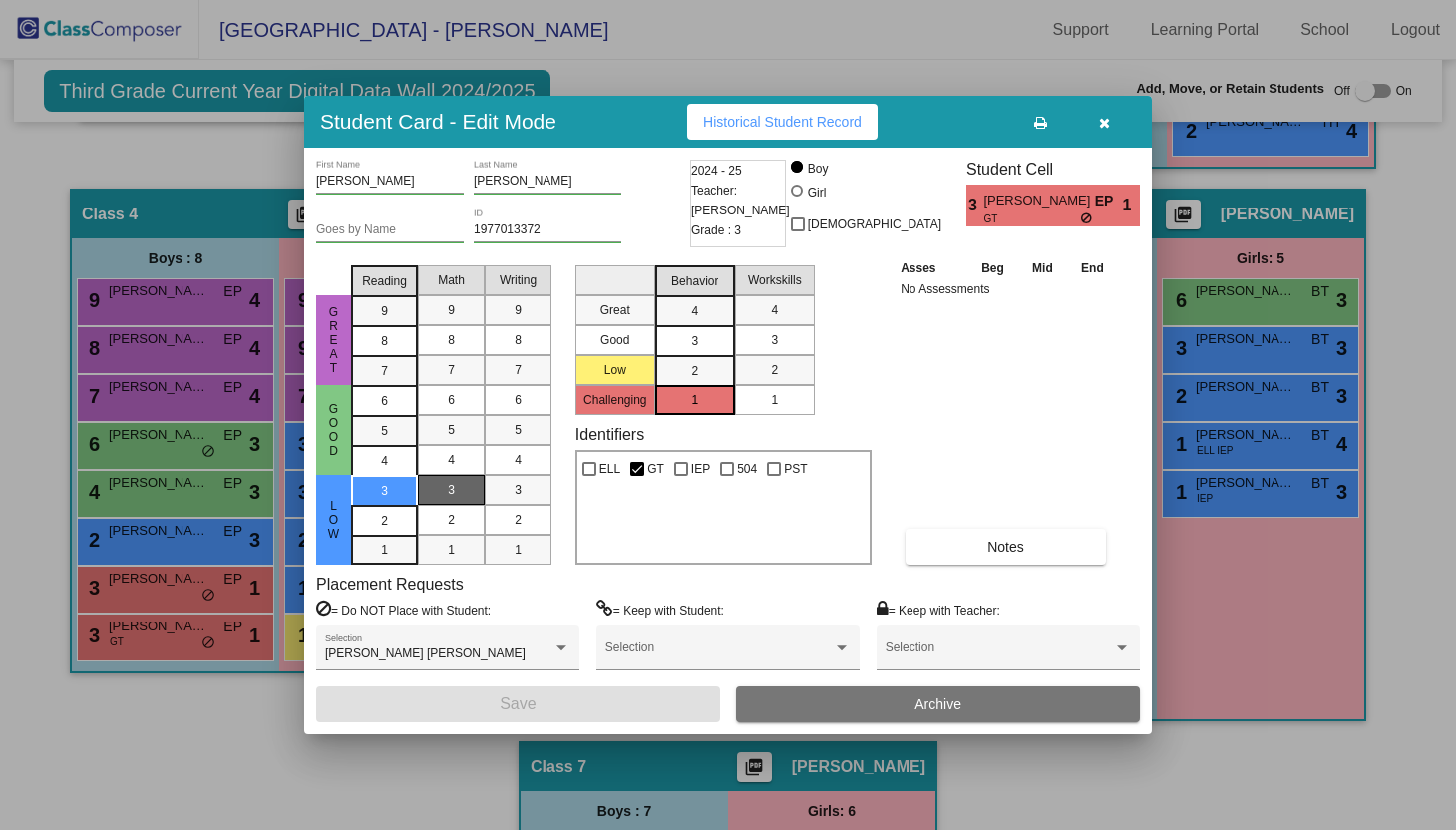 click on "3" at bounding box center [451, 490] 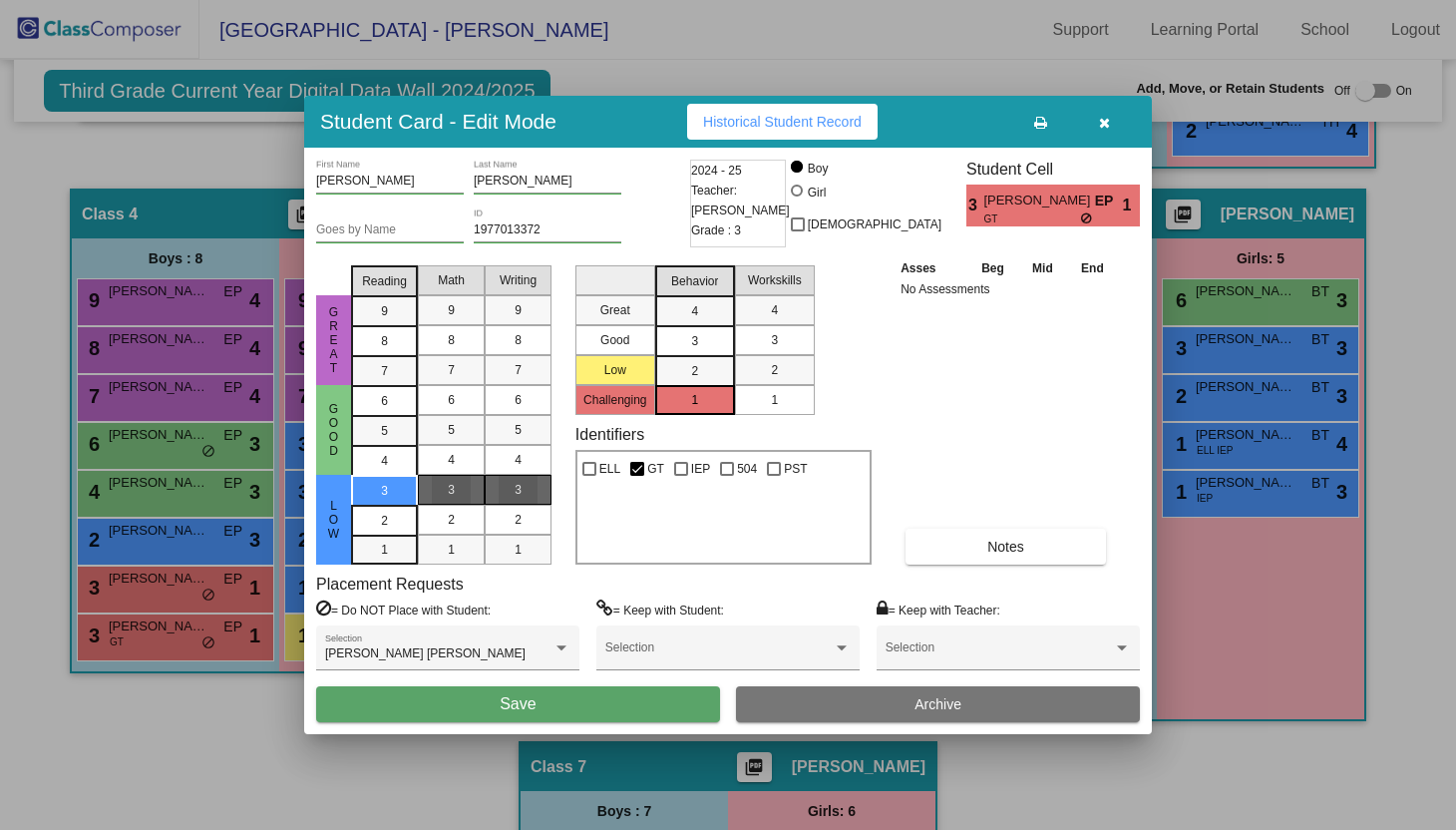 click on "3" at bounding box center [518, 490] 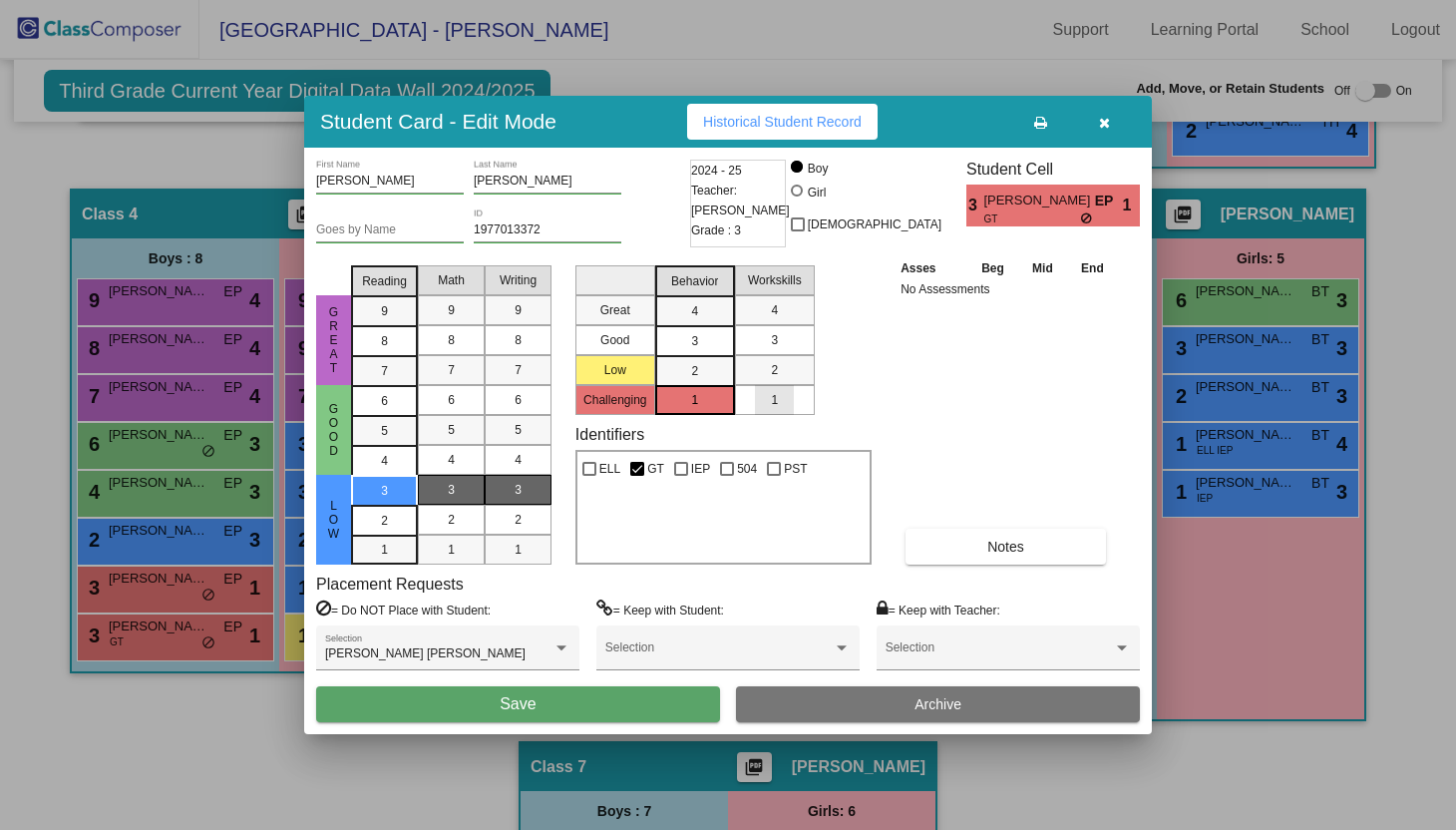 click on "1" at bounding box center [774, 400] 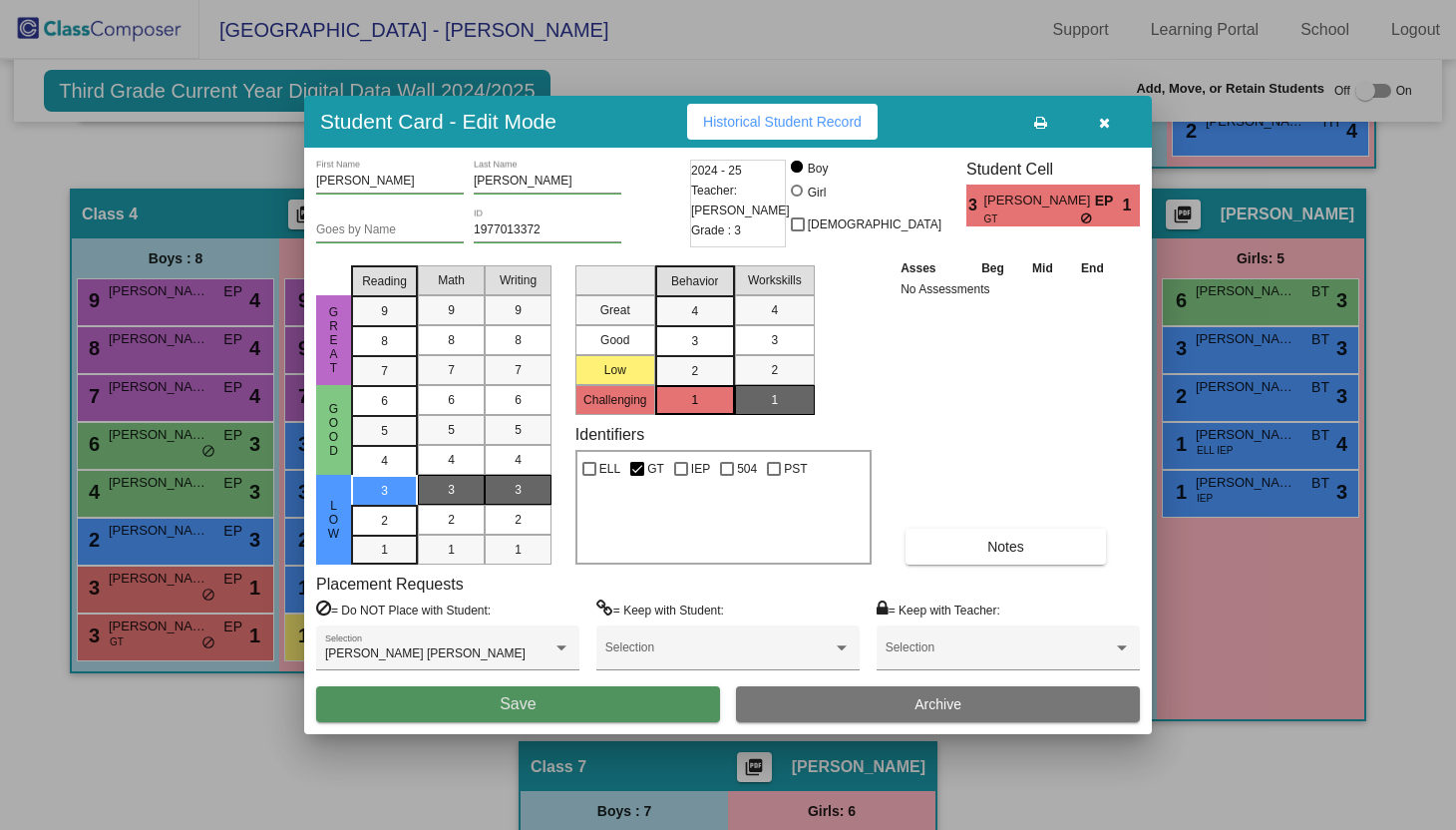 click on "Save" at bounding box center [518, 704] 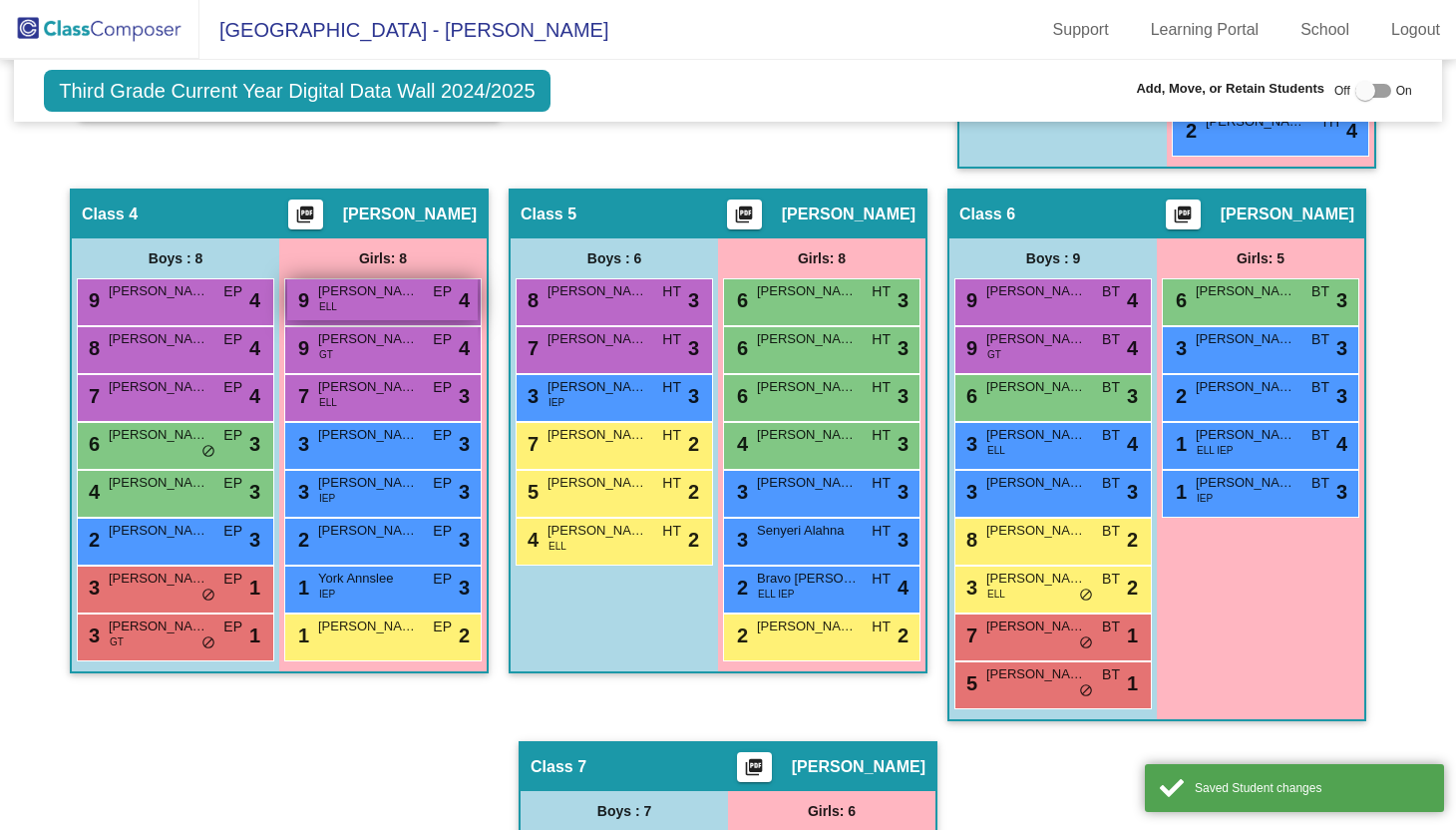 click on "9 [PERSON_NAME] ELL EP lock do_not_disturb_alt 4" at bounding box center [382, 299] 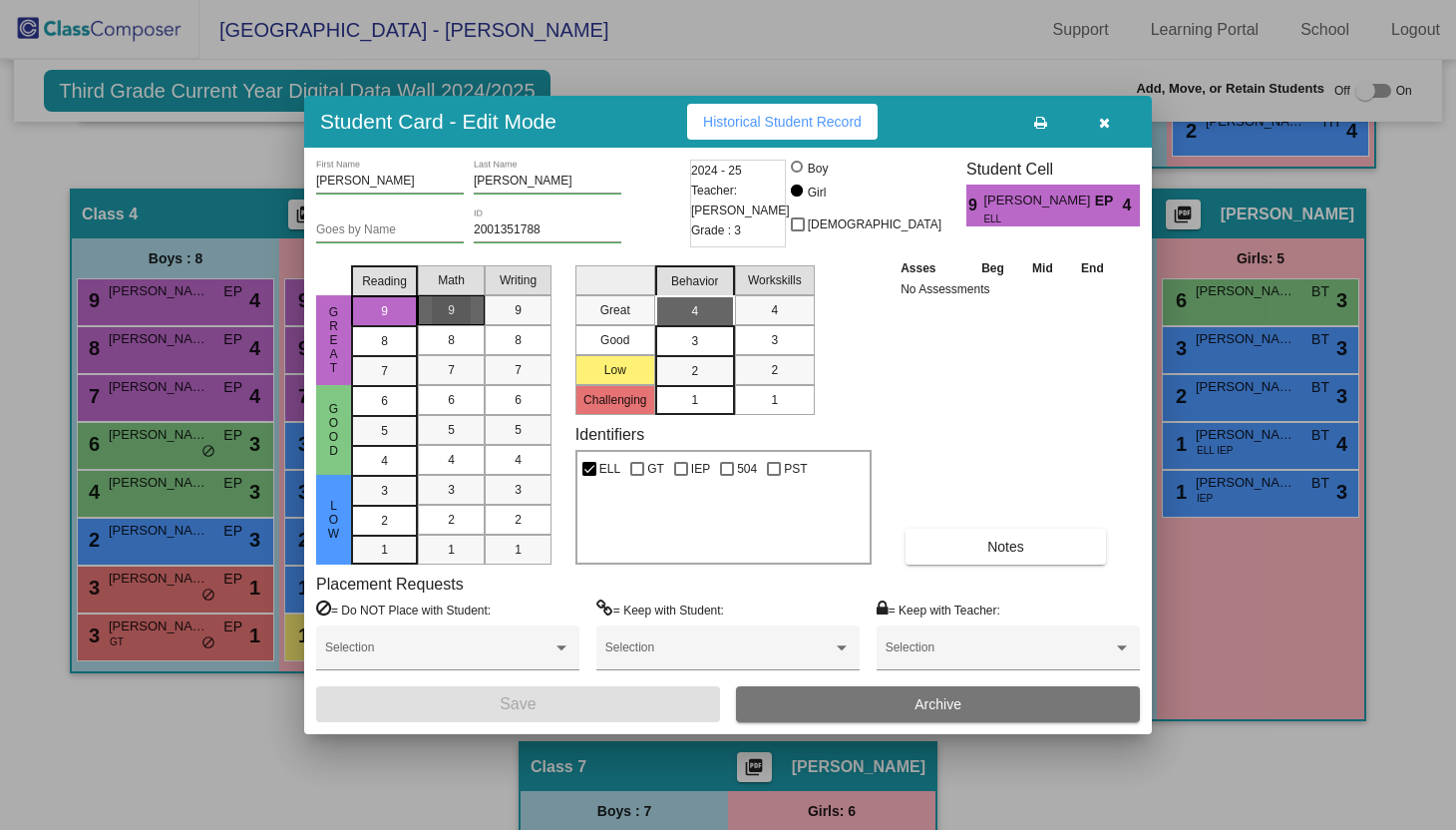 click on "9" at bounding box center [451, 310] 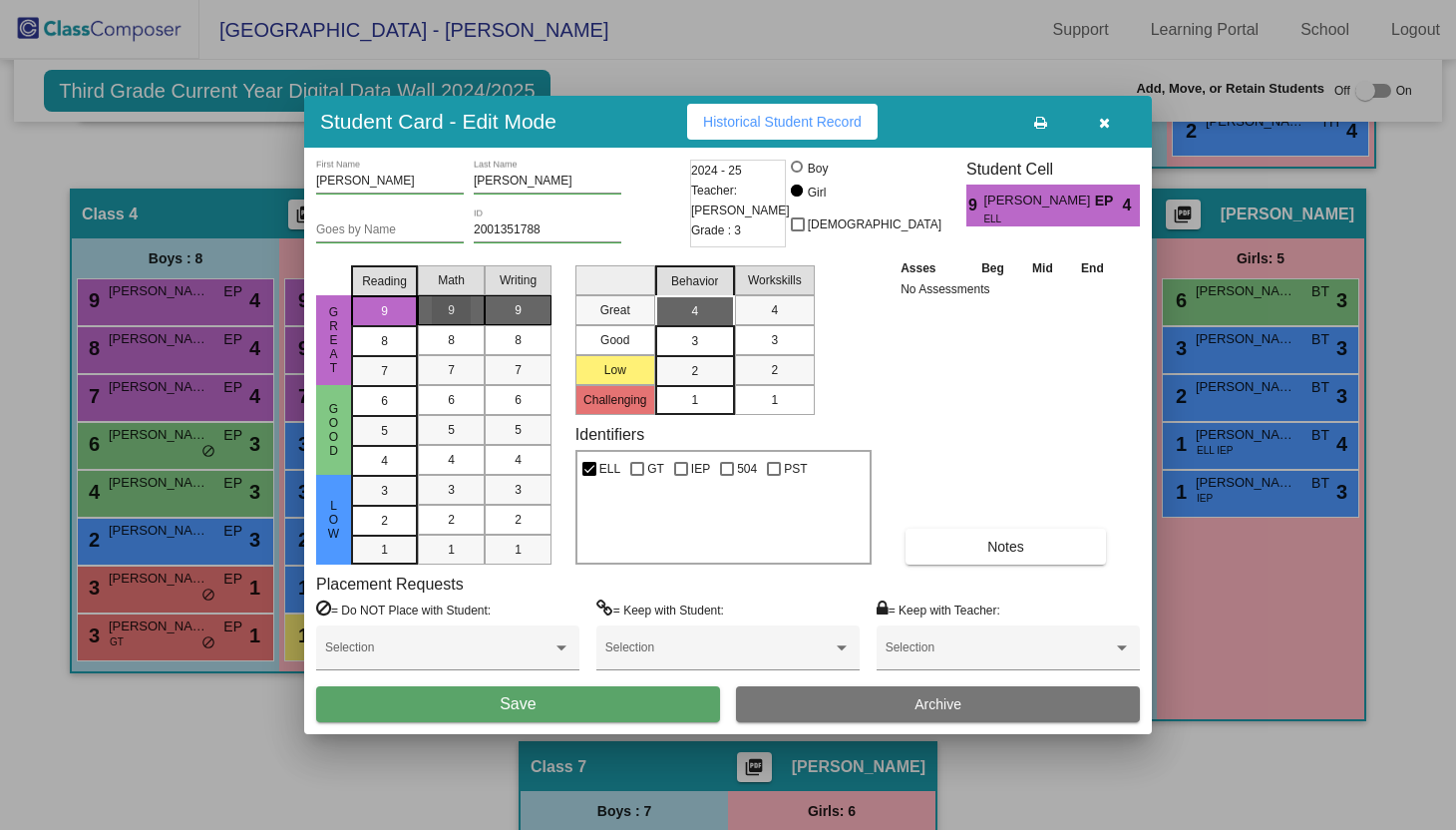 click on "9" at bounding box center (518, 310) 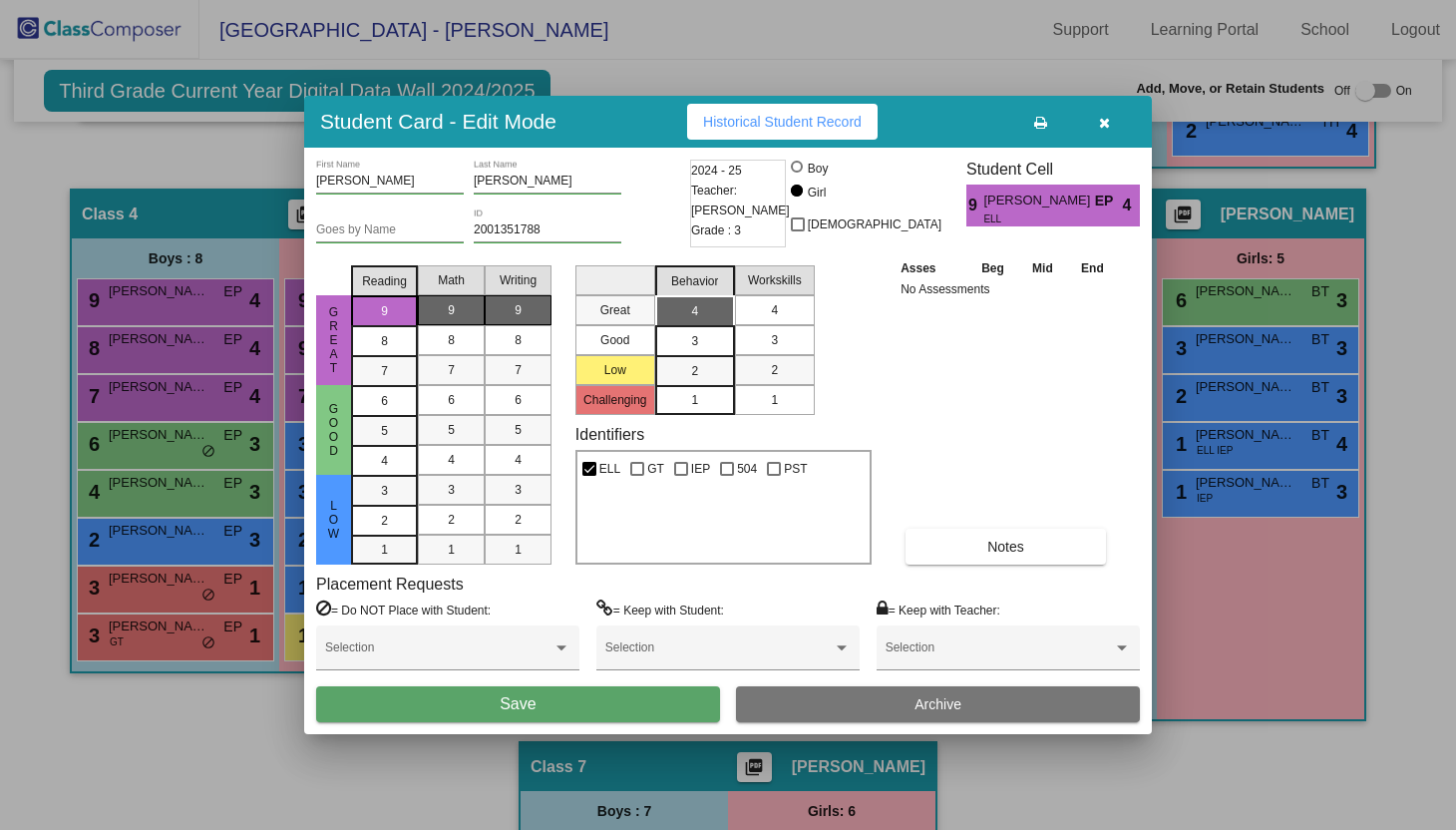 click on "4" at bounding box center (774, 310) 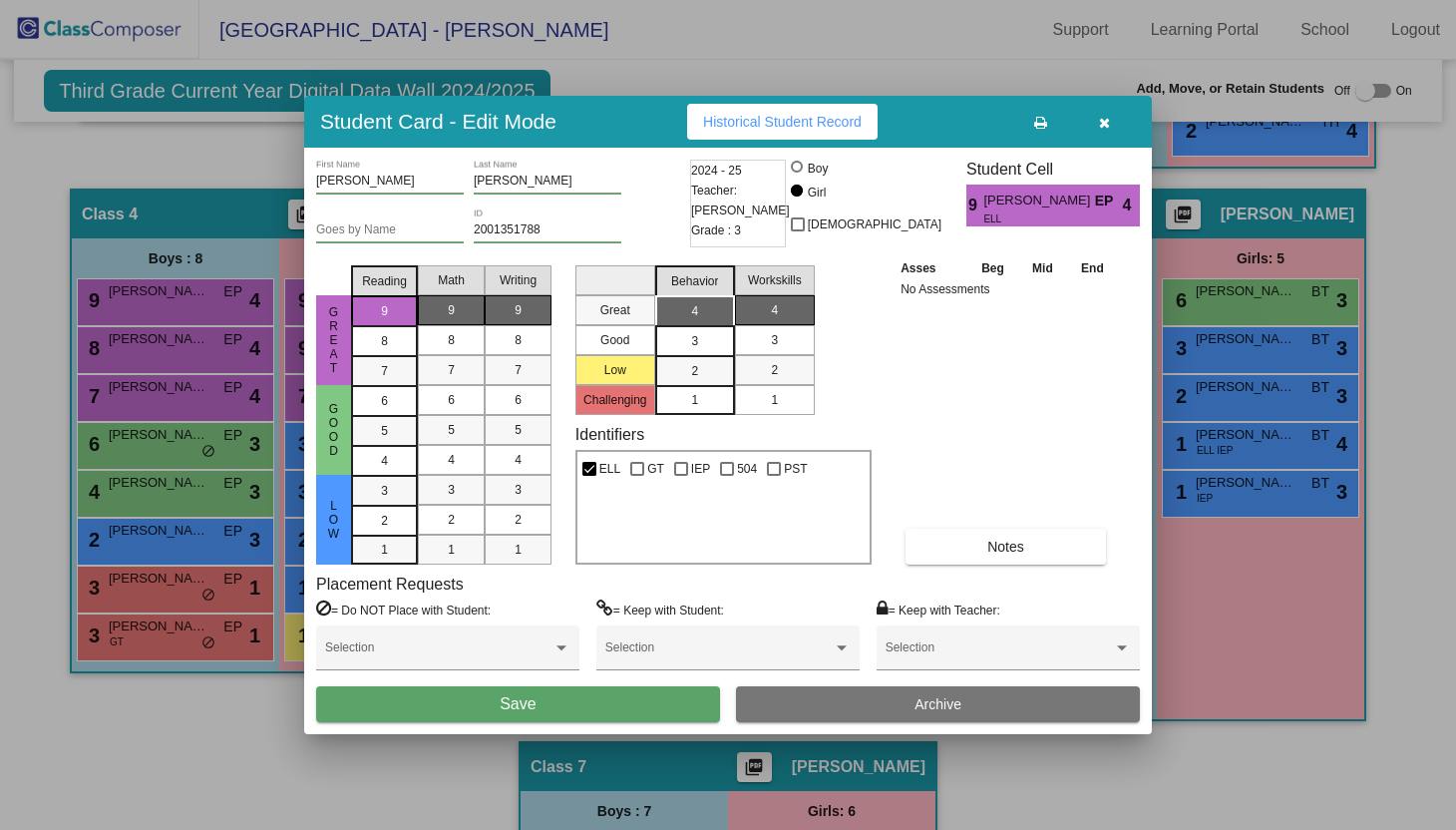 click on "Save" at bounding box center [518, 703] 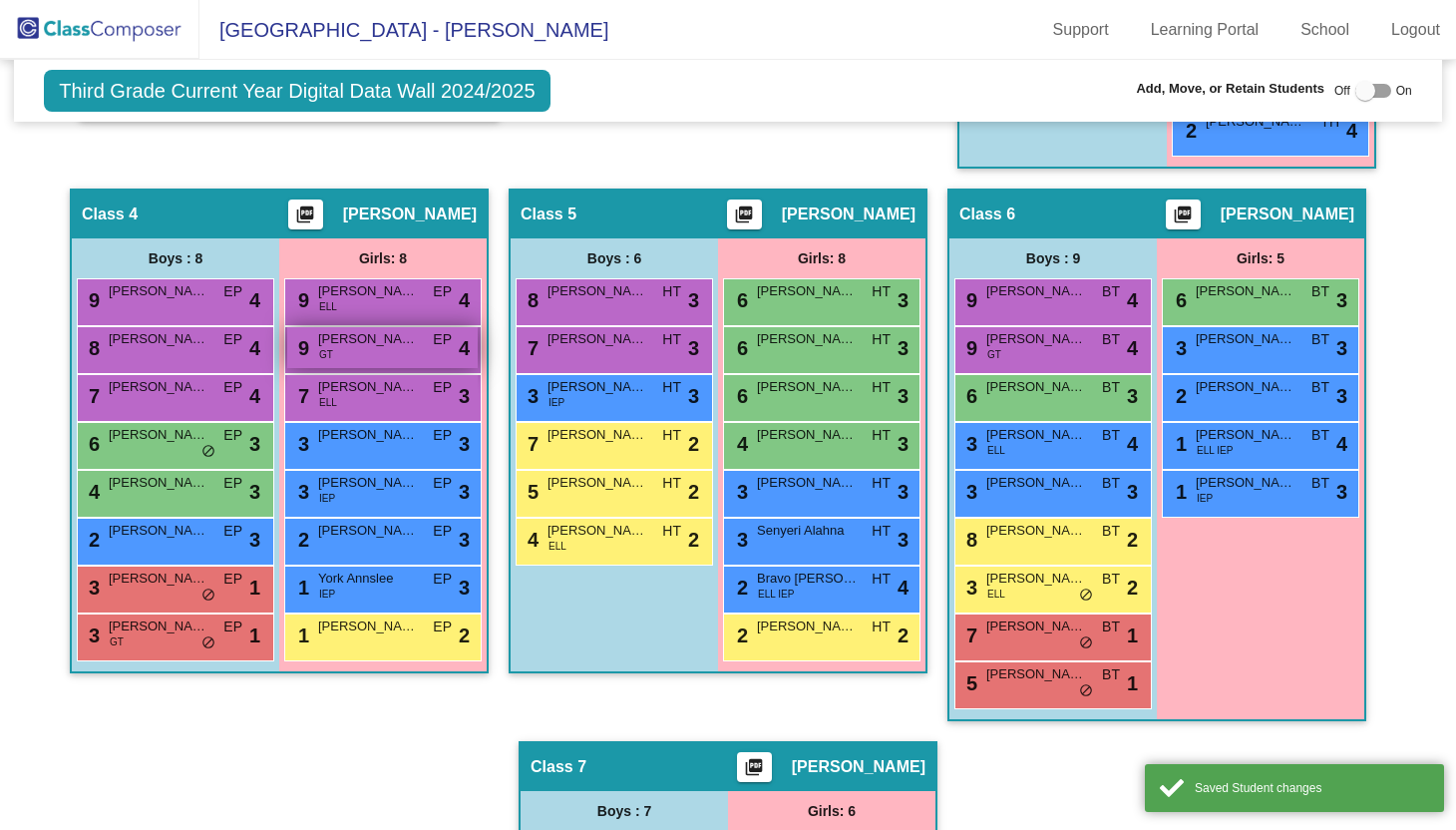 click on "9 [PERSON_NAME] GT EP lock do_not_disturb_alt 4" at bounding box center (382, 347) 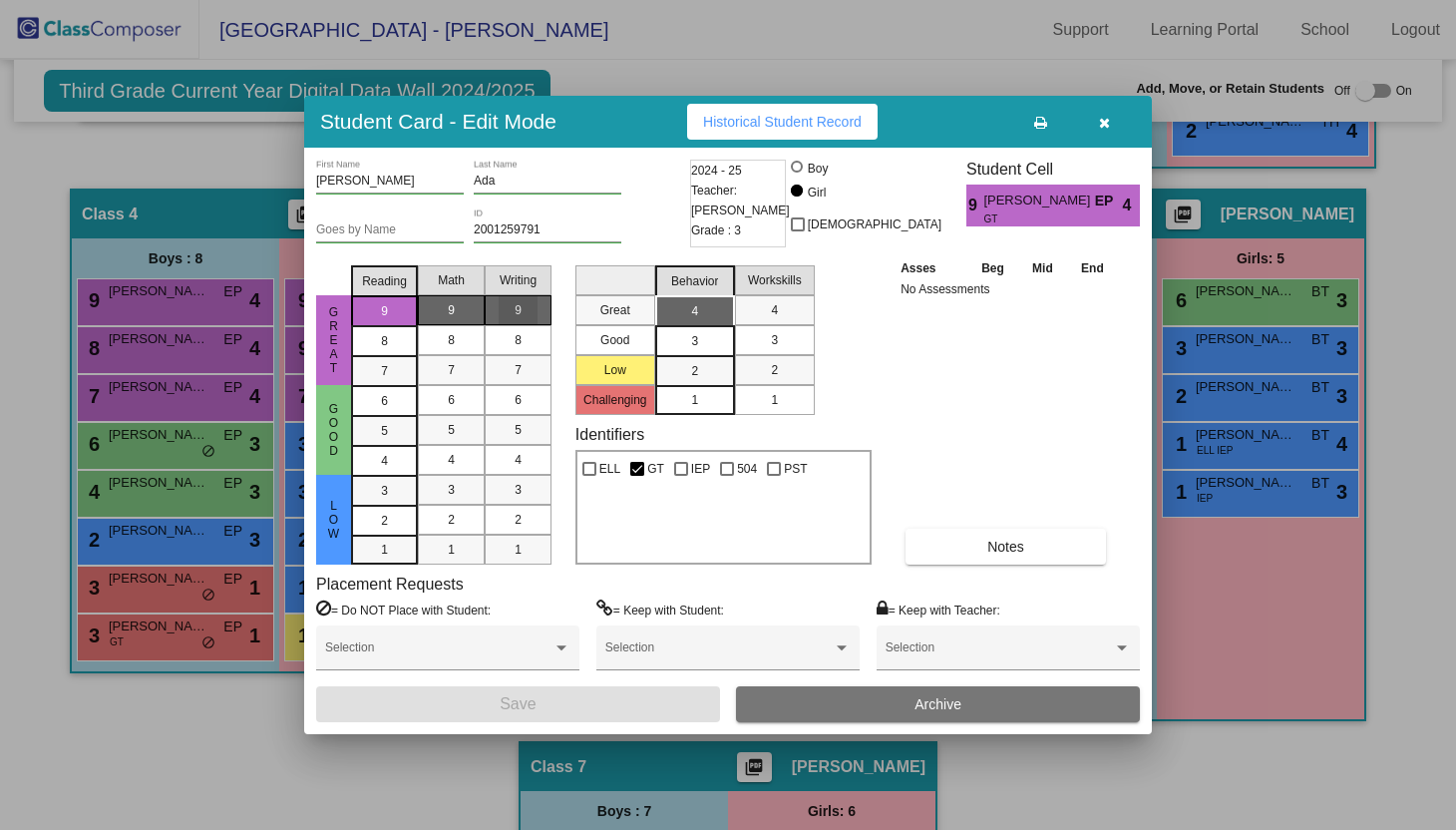 click on "9" at bounding box center (518, 310) 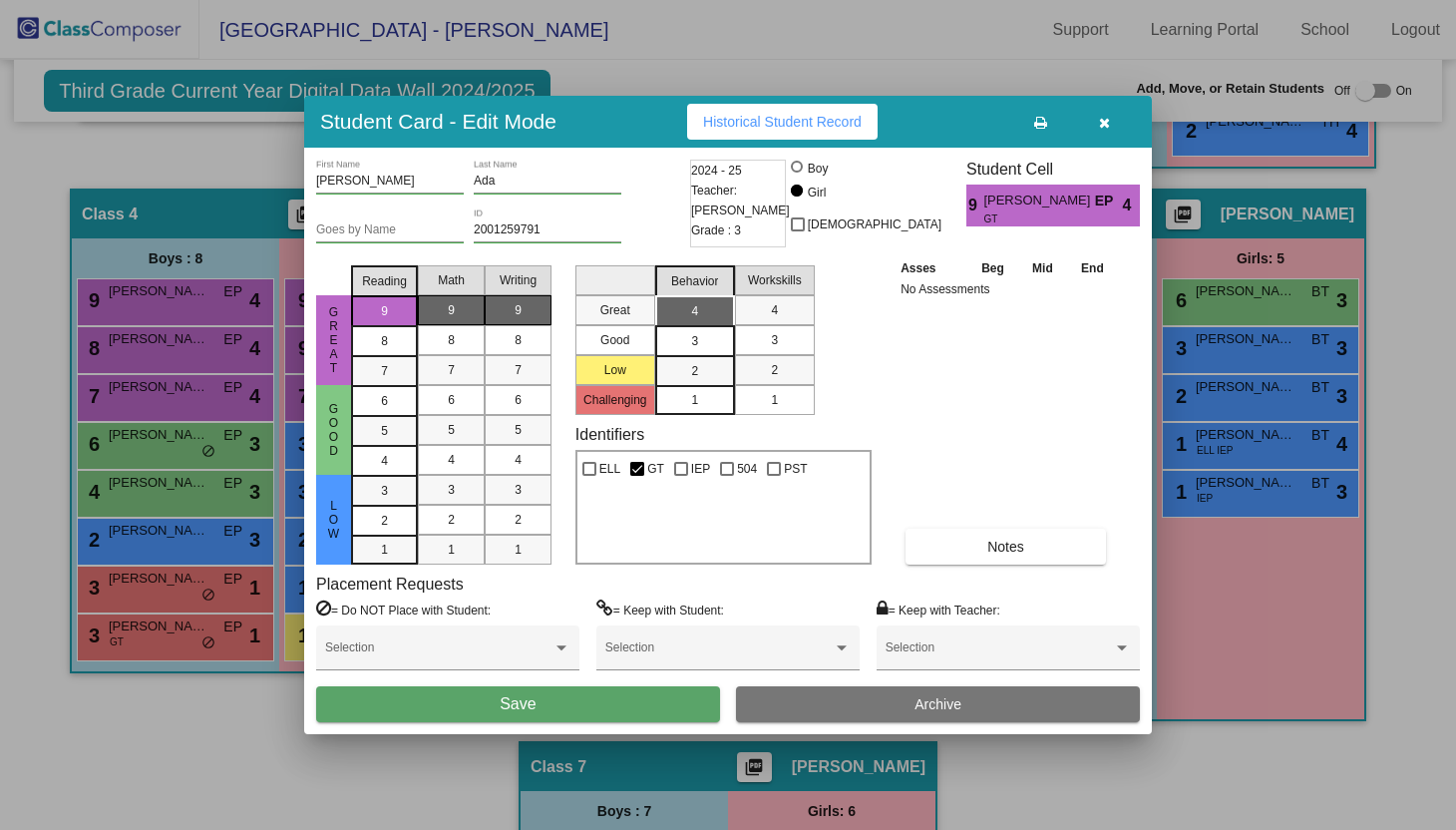 click on "9" at bounding box center (451, 310) 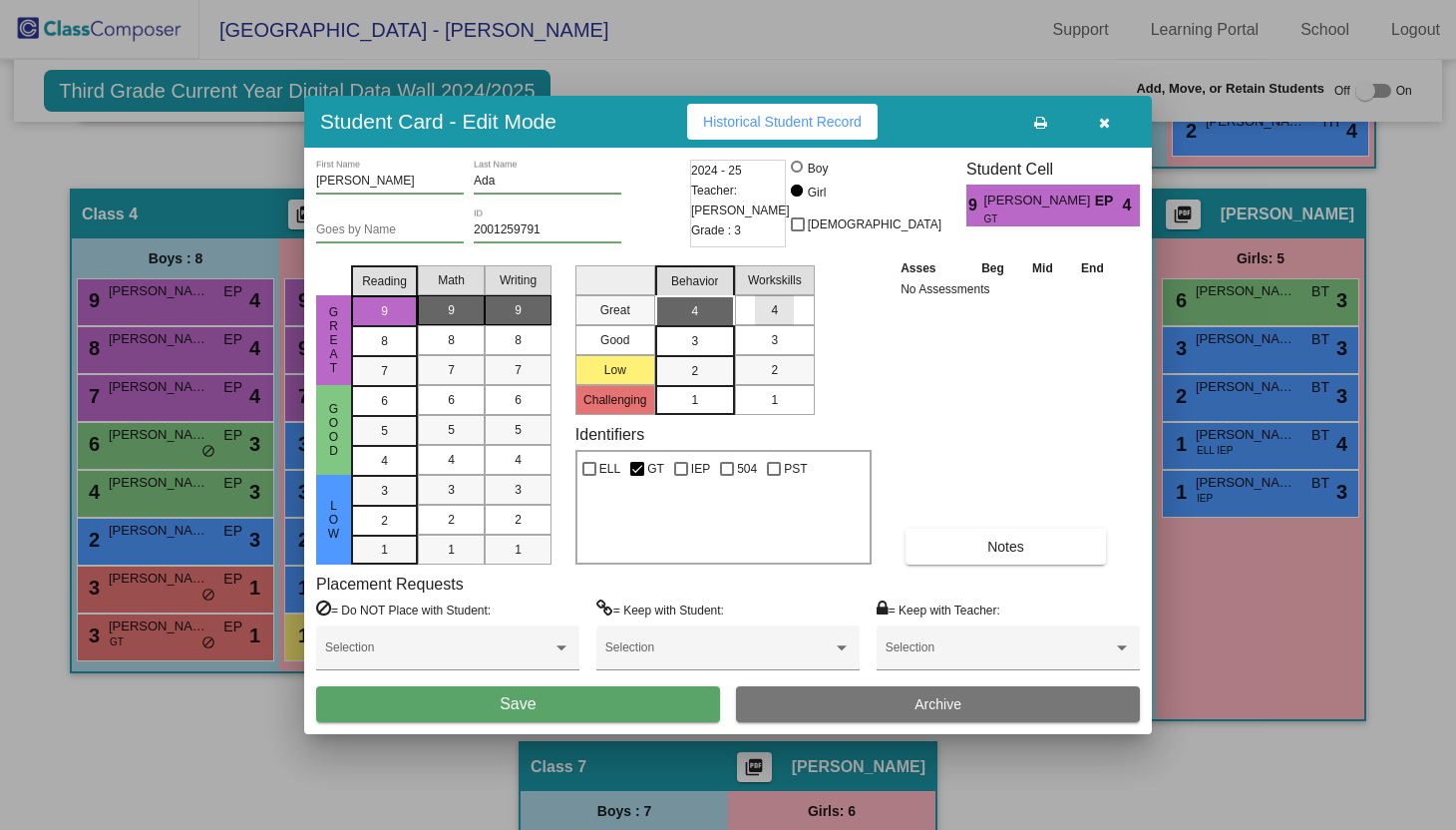 click on "4" at bounding box center (774, 310) 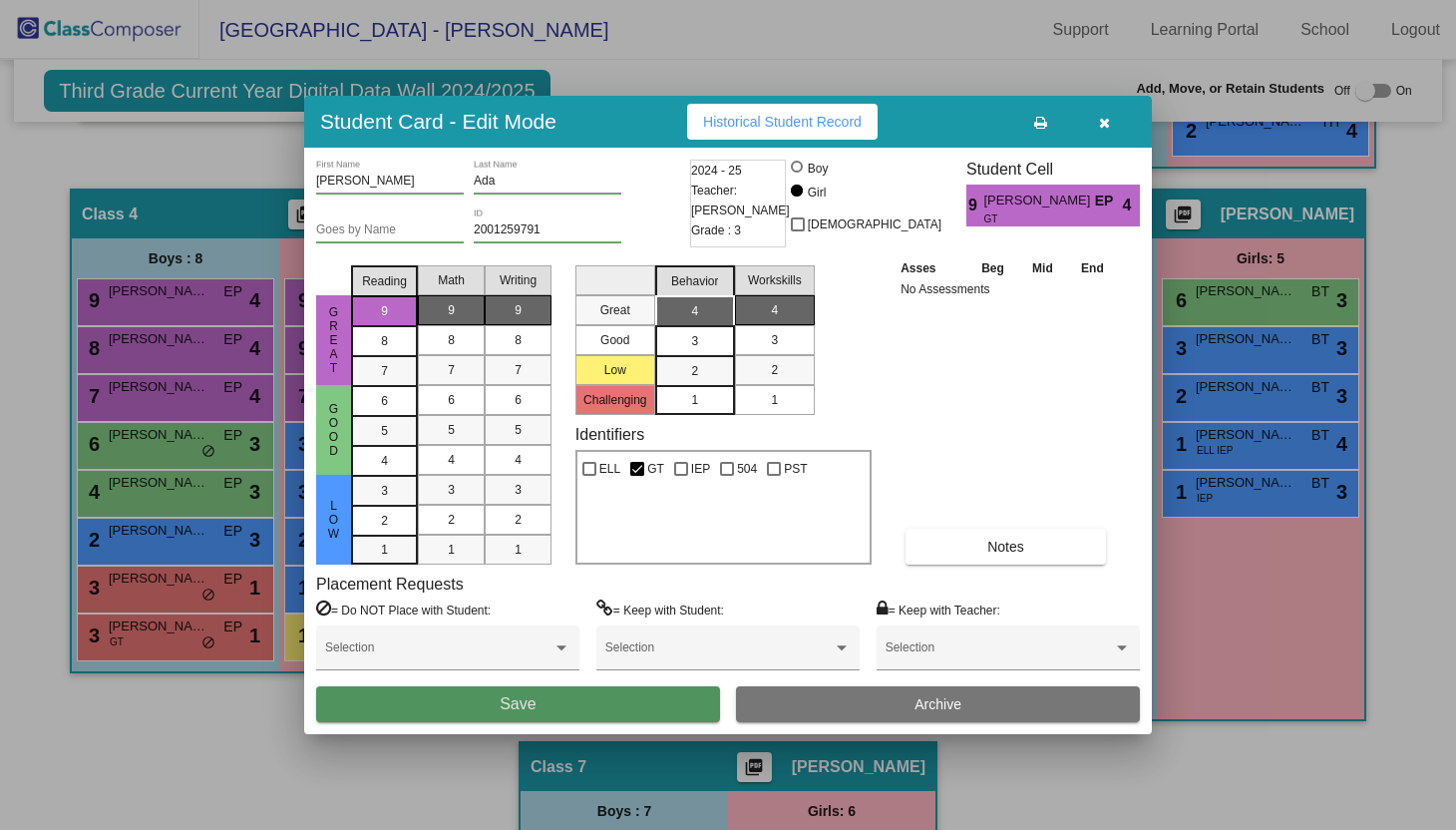 click on "Save" at bounding box center [518, 703] 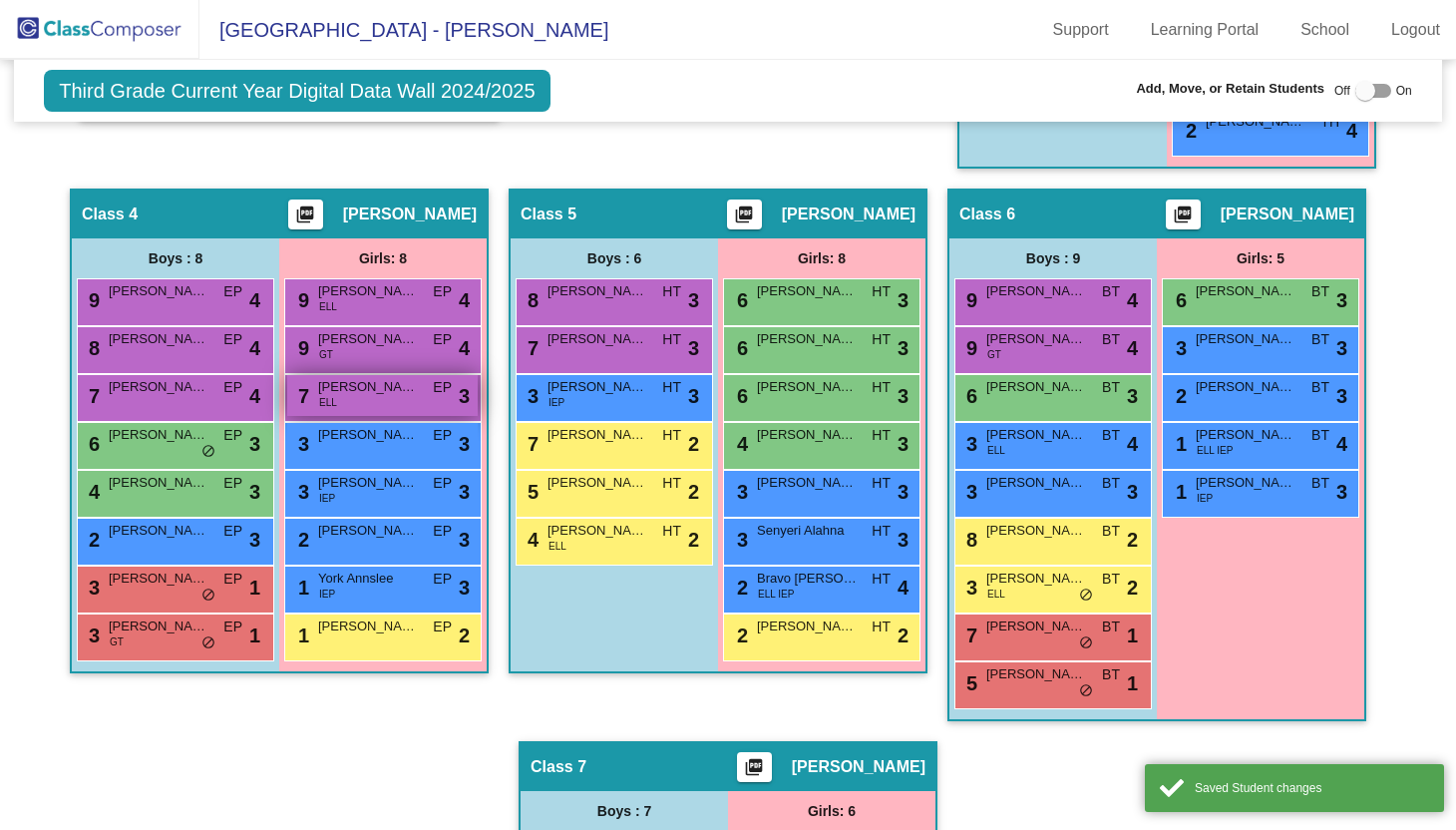 click on "7 [PERSON_NAME] [PERSON_NAME] EP lock do_not_disturb_alt 3" at bounding box center [382, 395] 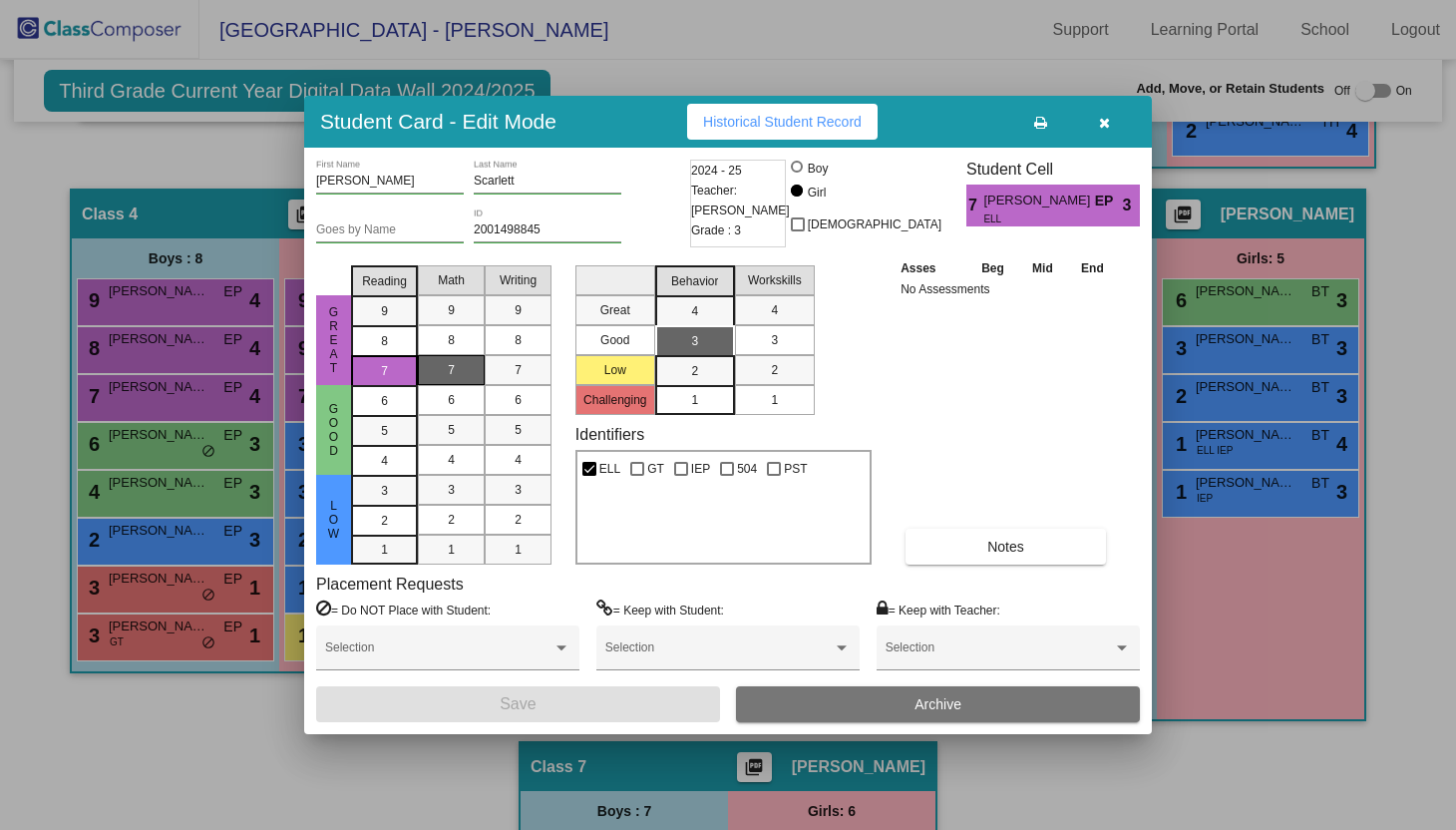 click on "7" at bounding box center (451, 370) 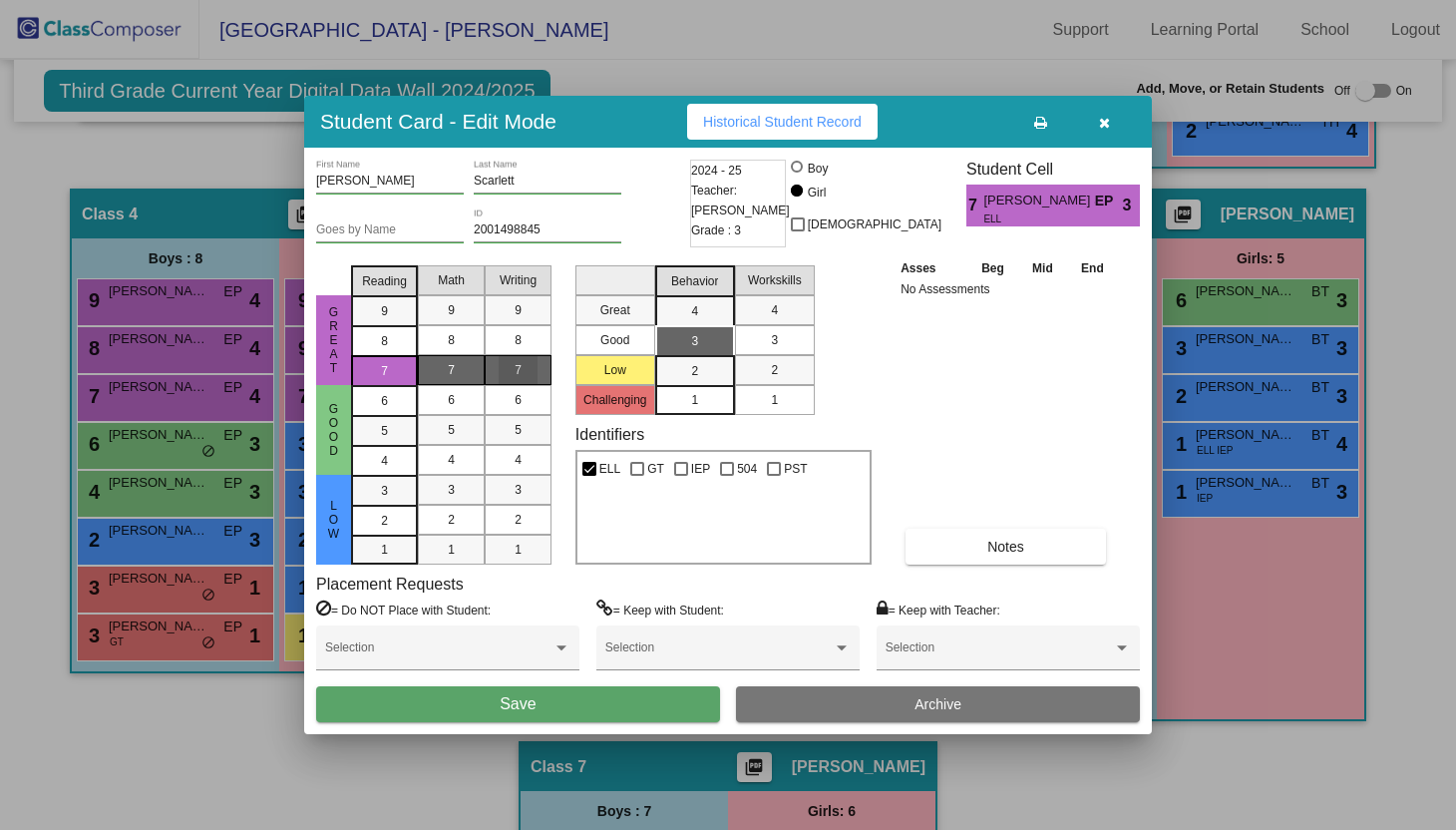 click on "7" at bounding box center [518, 370] 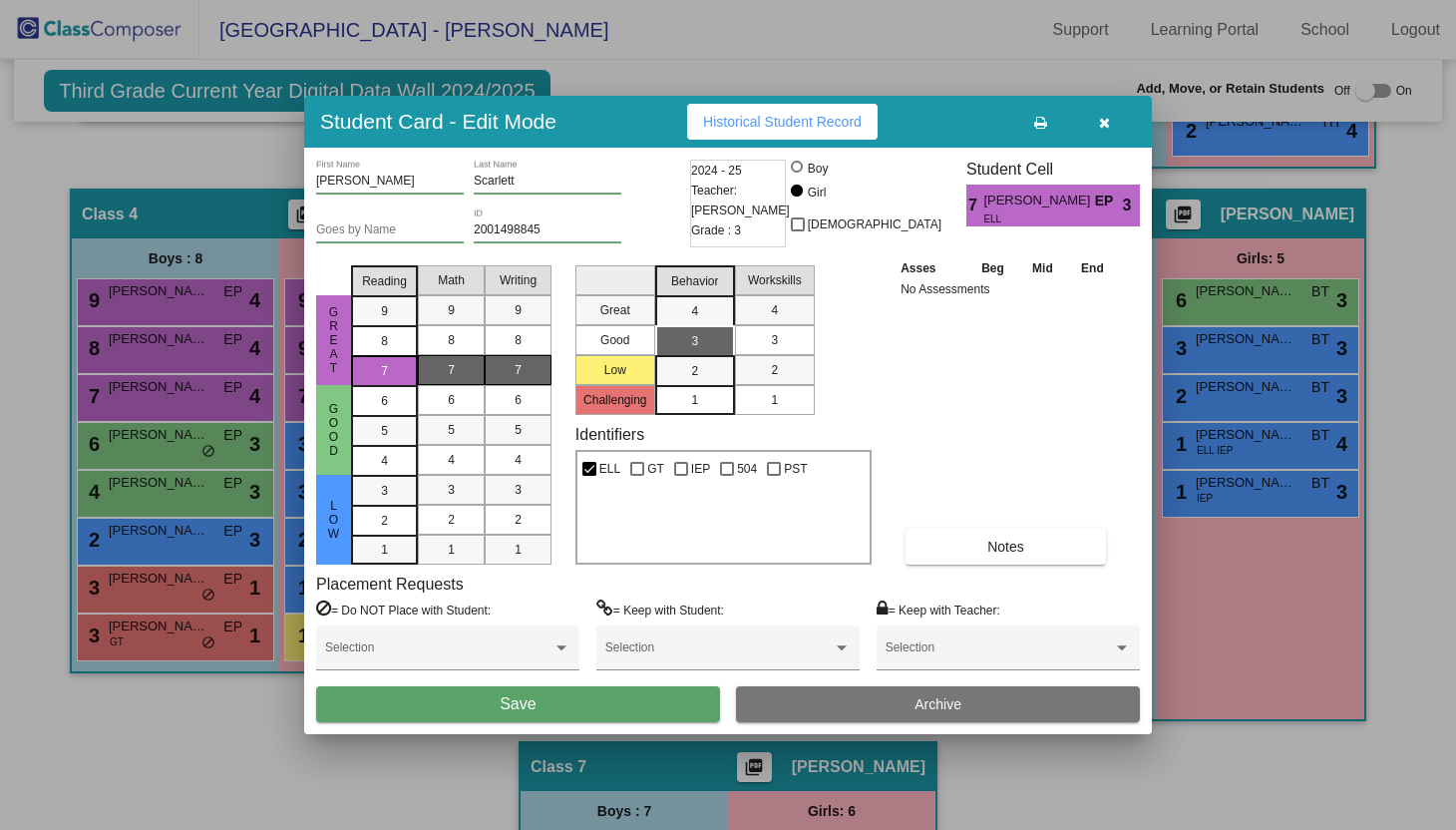 click on "3" at bounding box center (774, 340) 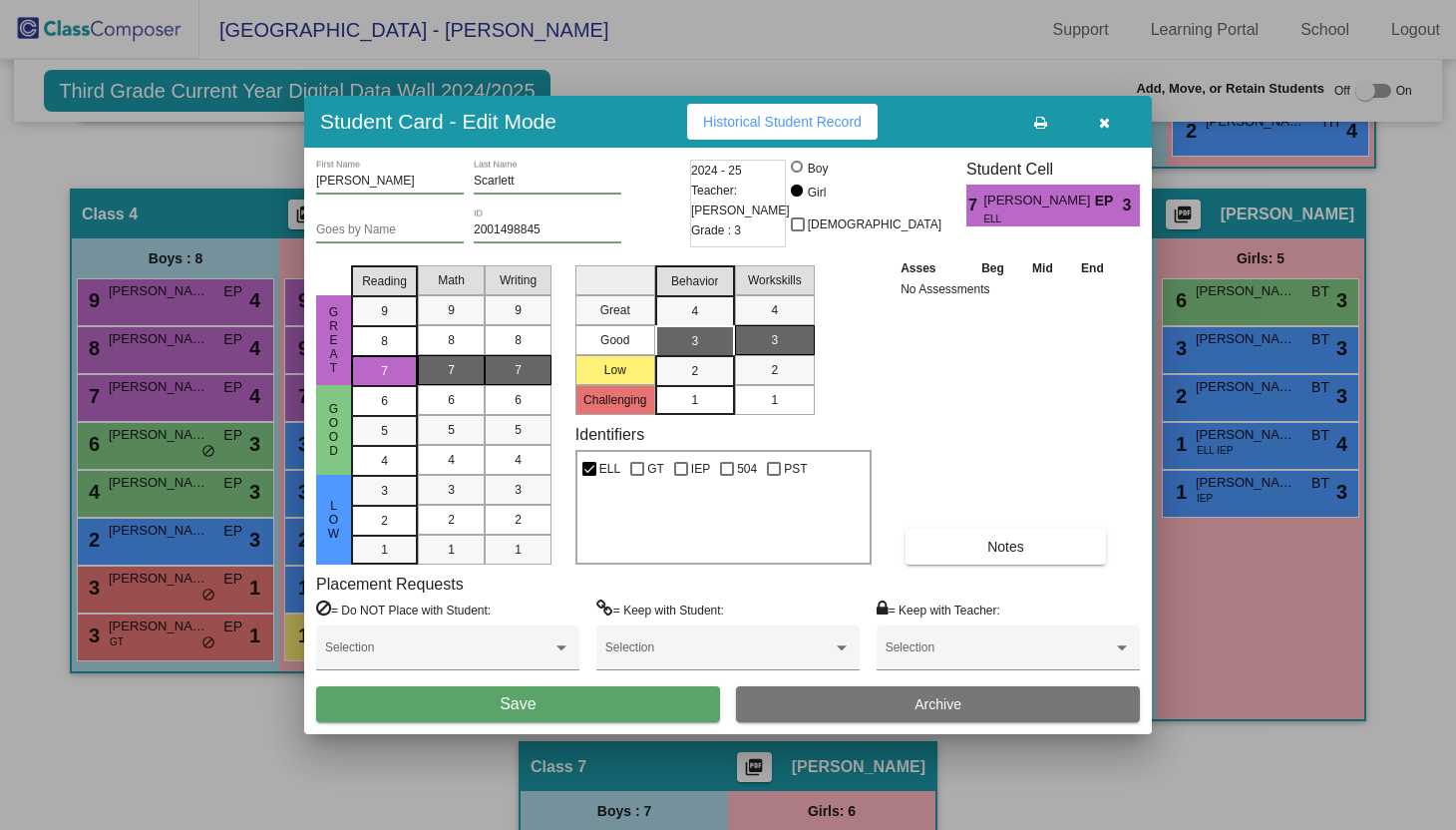 click on "Save" at bounding box center [518, 704] 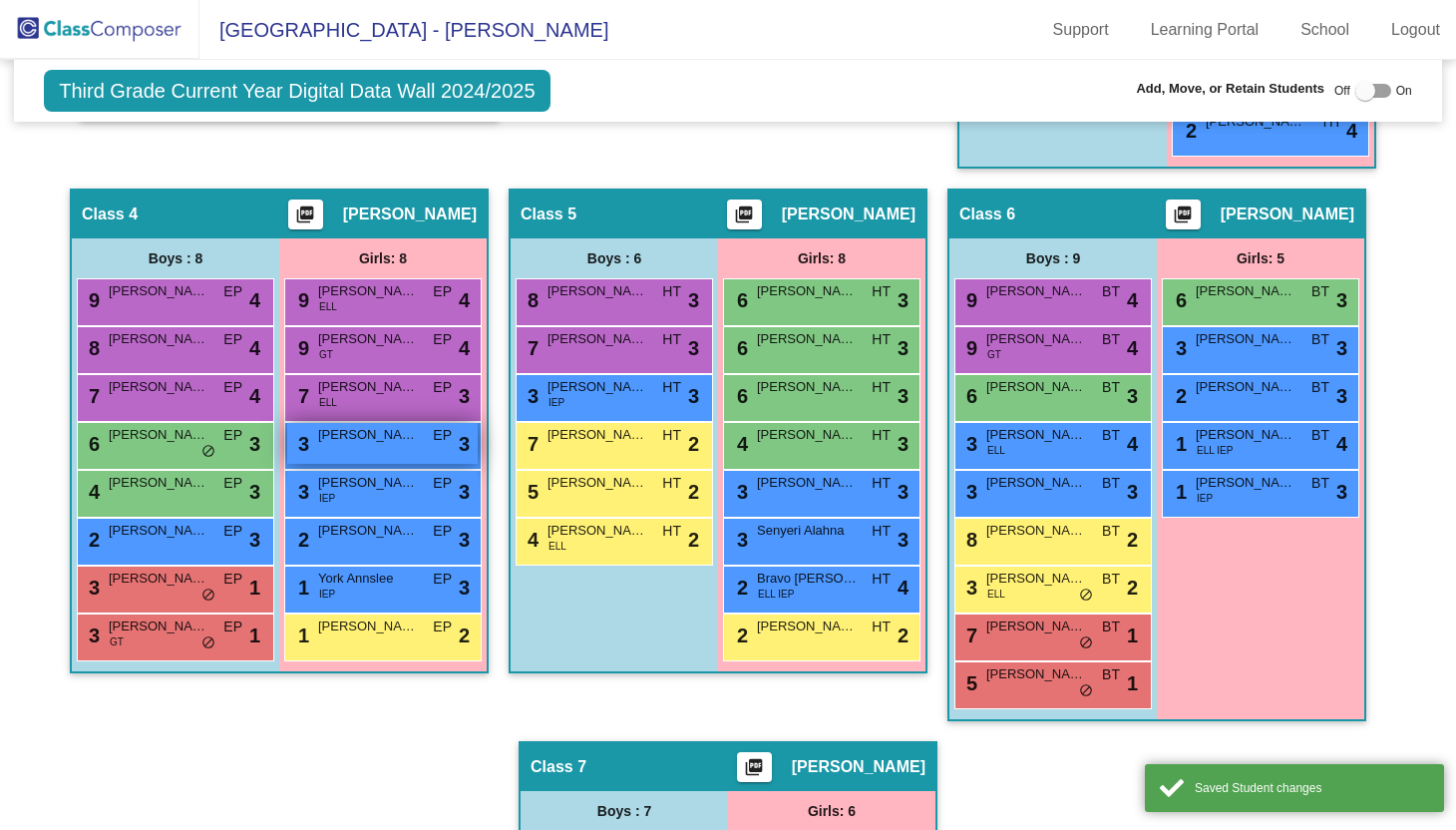 click on "EP" at bounding box center (442, 435) 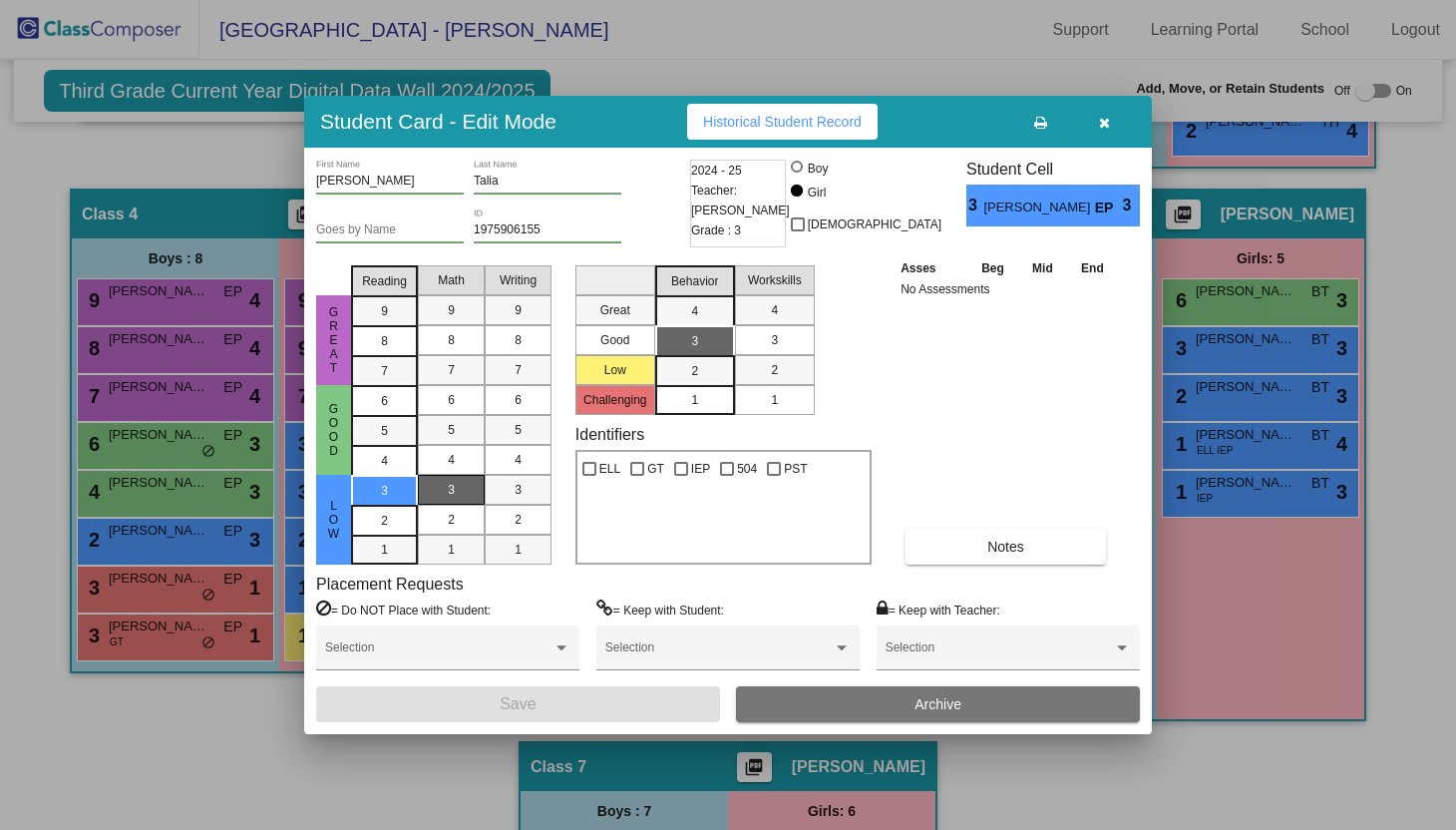 click on "3" at bounding box center (451, 490) 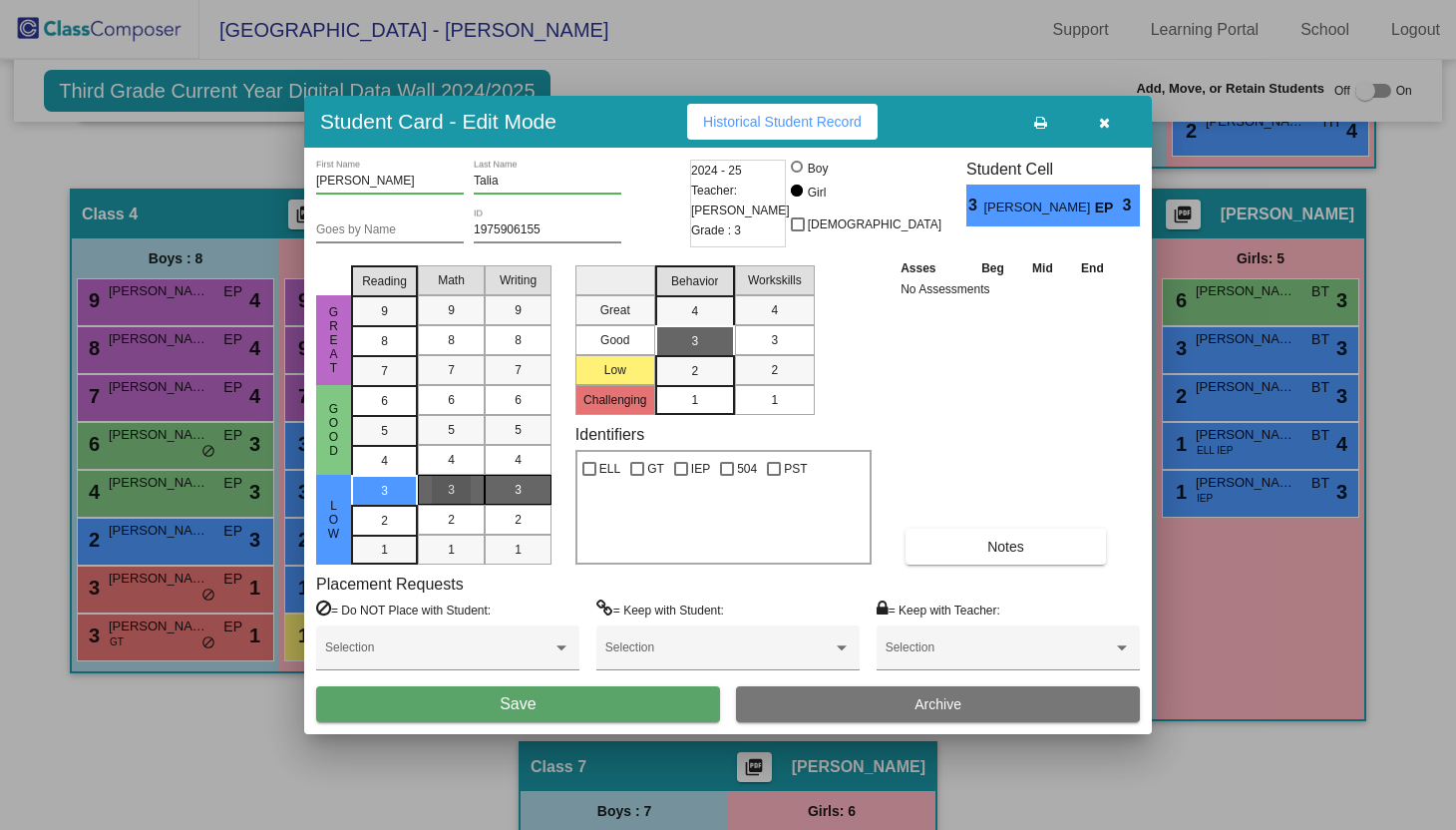 click on "3" at bounding box center [518, 490] 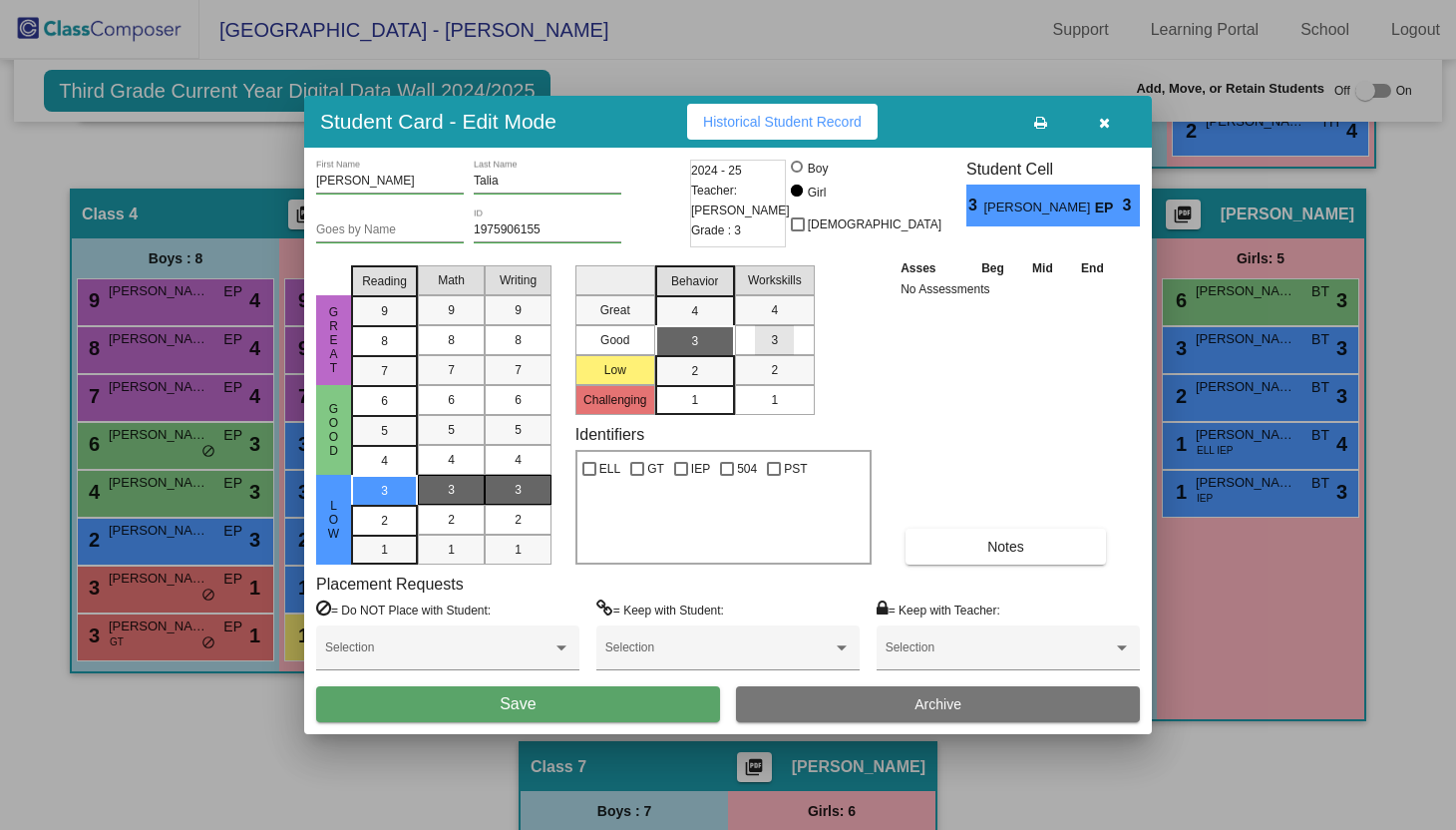 click on "3" at bounding box center [774, 340] 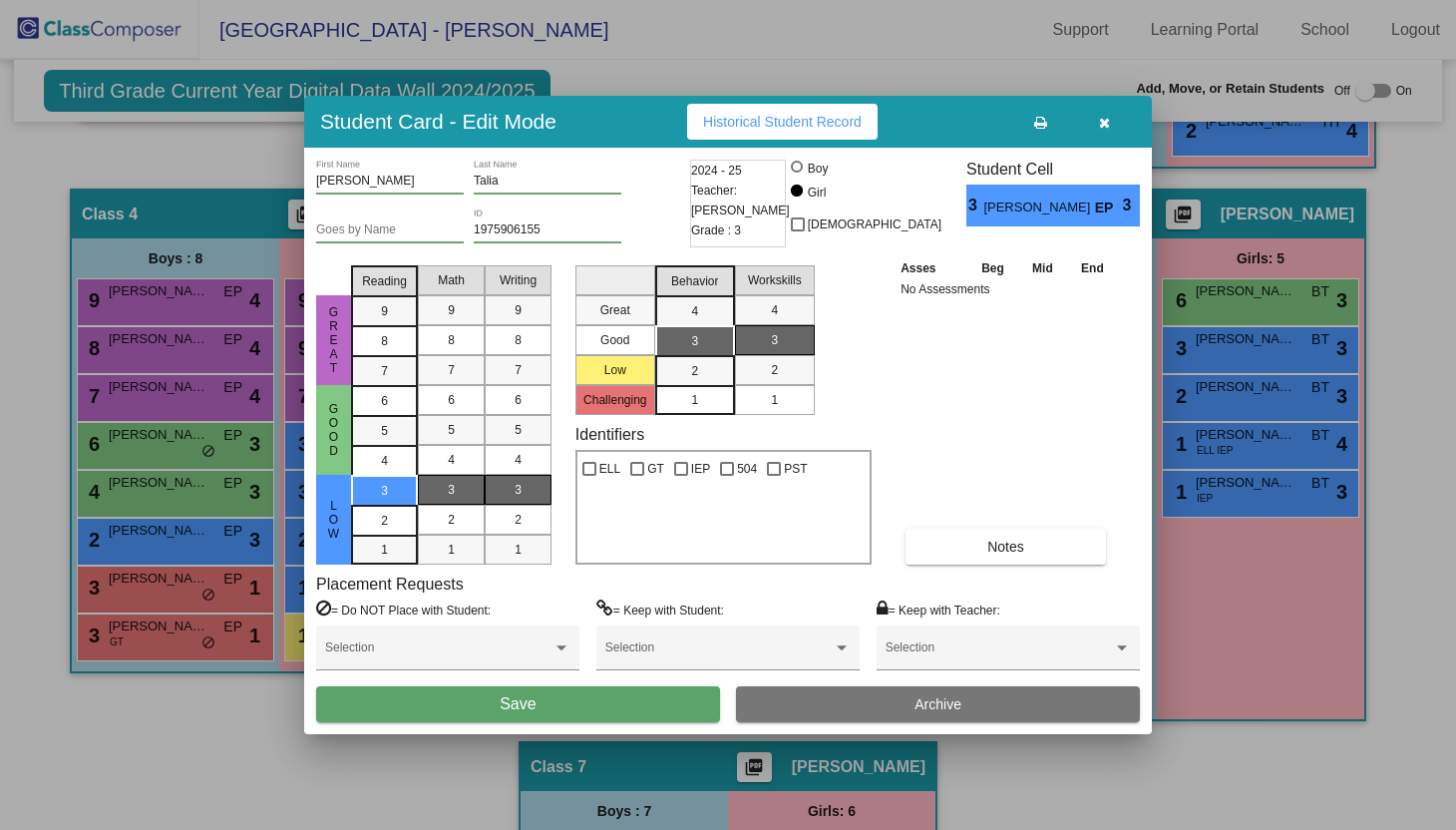 click on "Save" at bounding box center (518, 704) 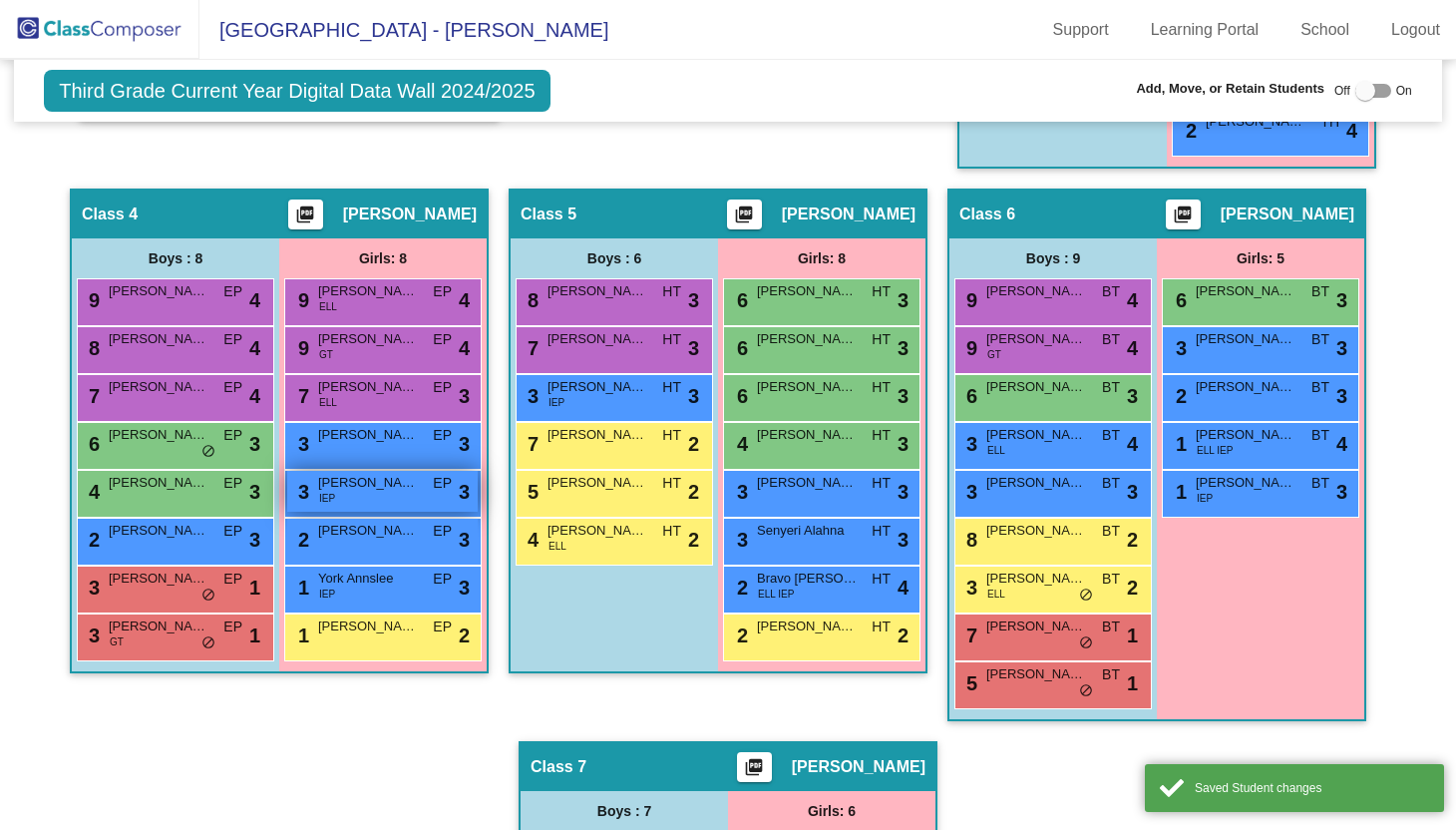 click on "EP" at bounding box center (442, 483) 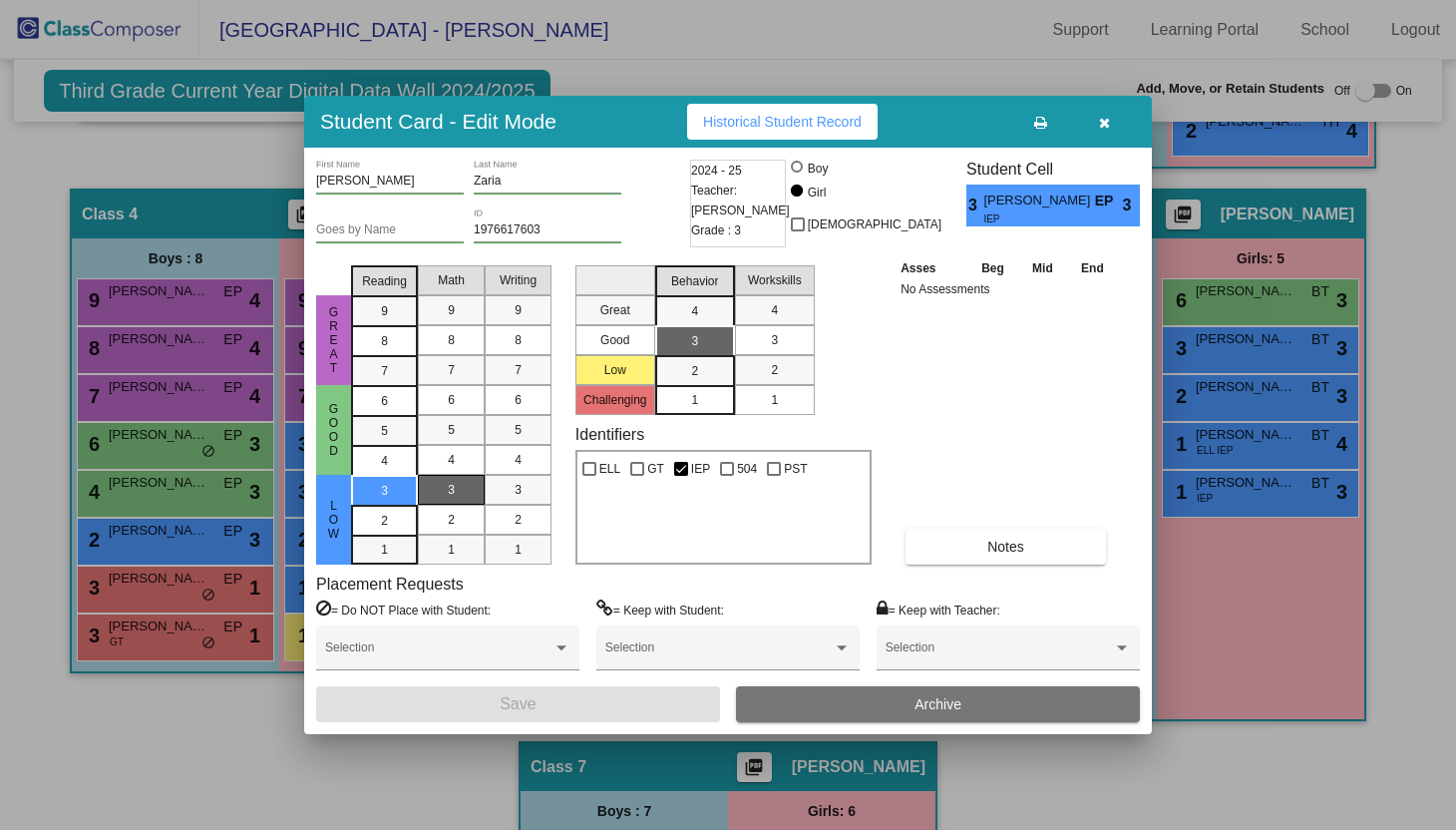click on "3" at bounding box center (451, 490) 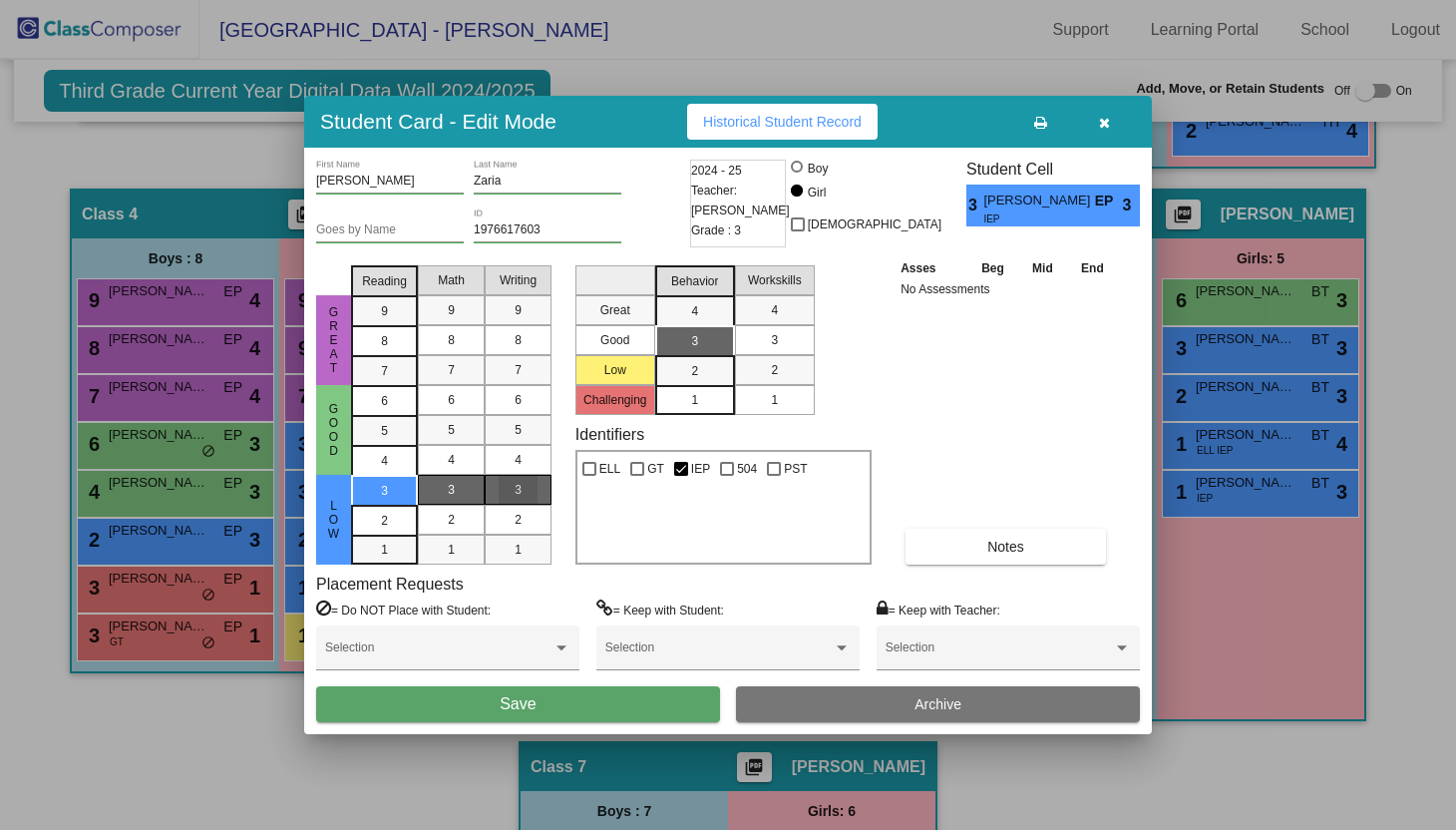 click on "3" at bounding box center [518, 490] 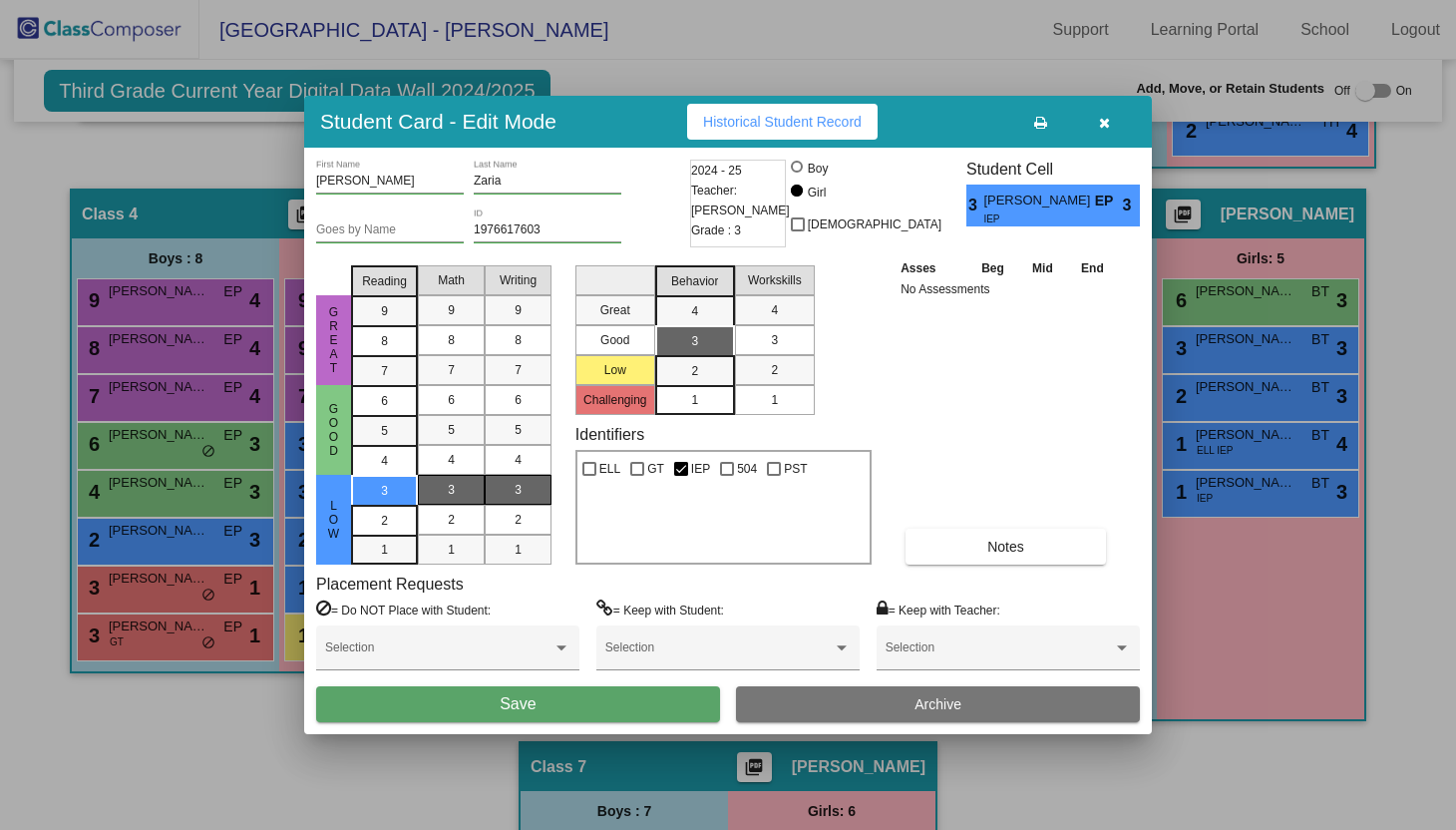 click on "3" at bounding box center [774, 340] 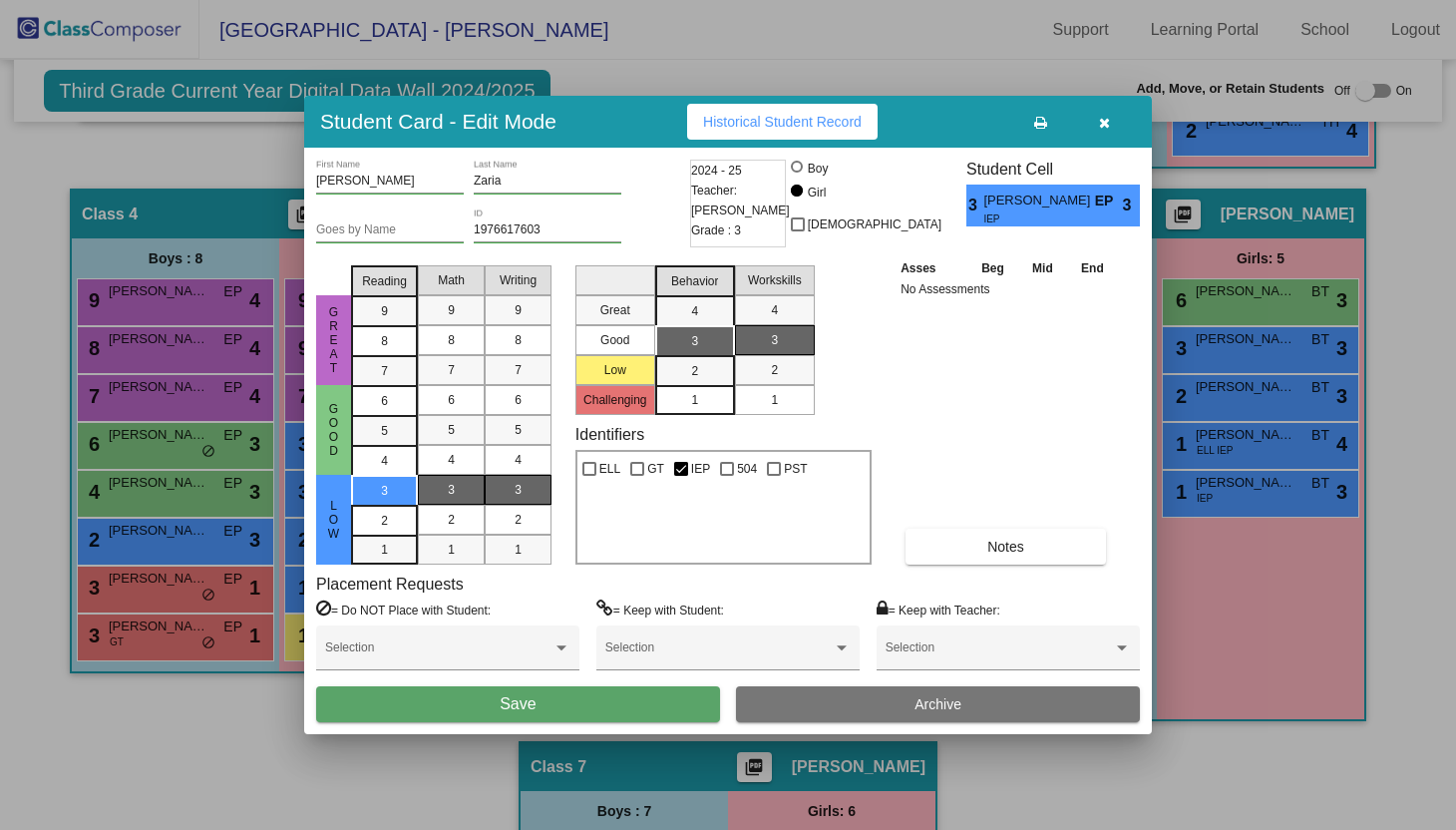 click on "Save" at bounding box center [518, 704] 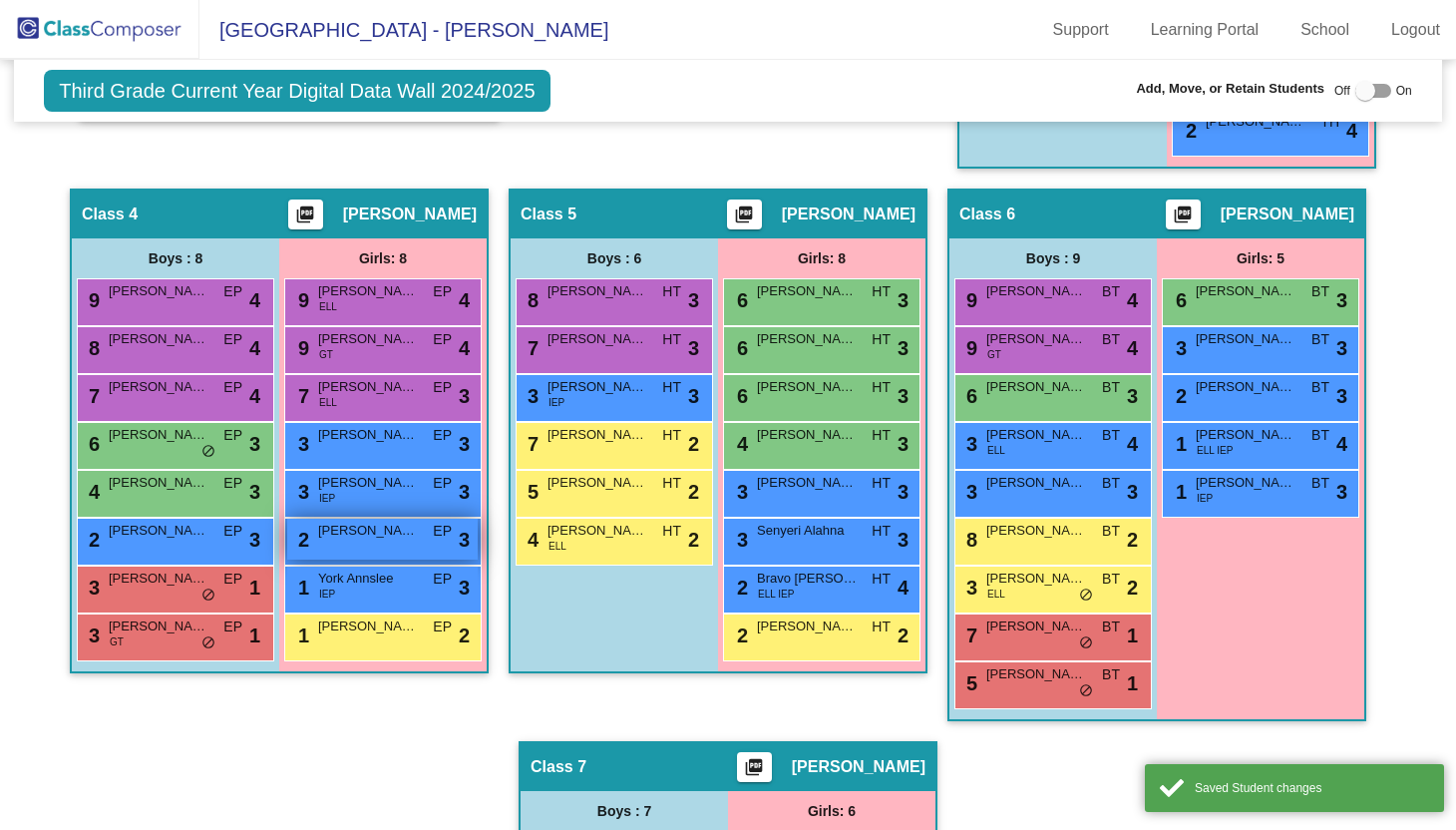 click on "2 [PERSON_NAME] EP lock do_not_disturb_alt 3" at bounding box center (382, 539) 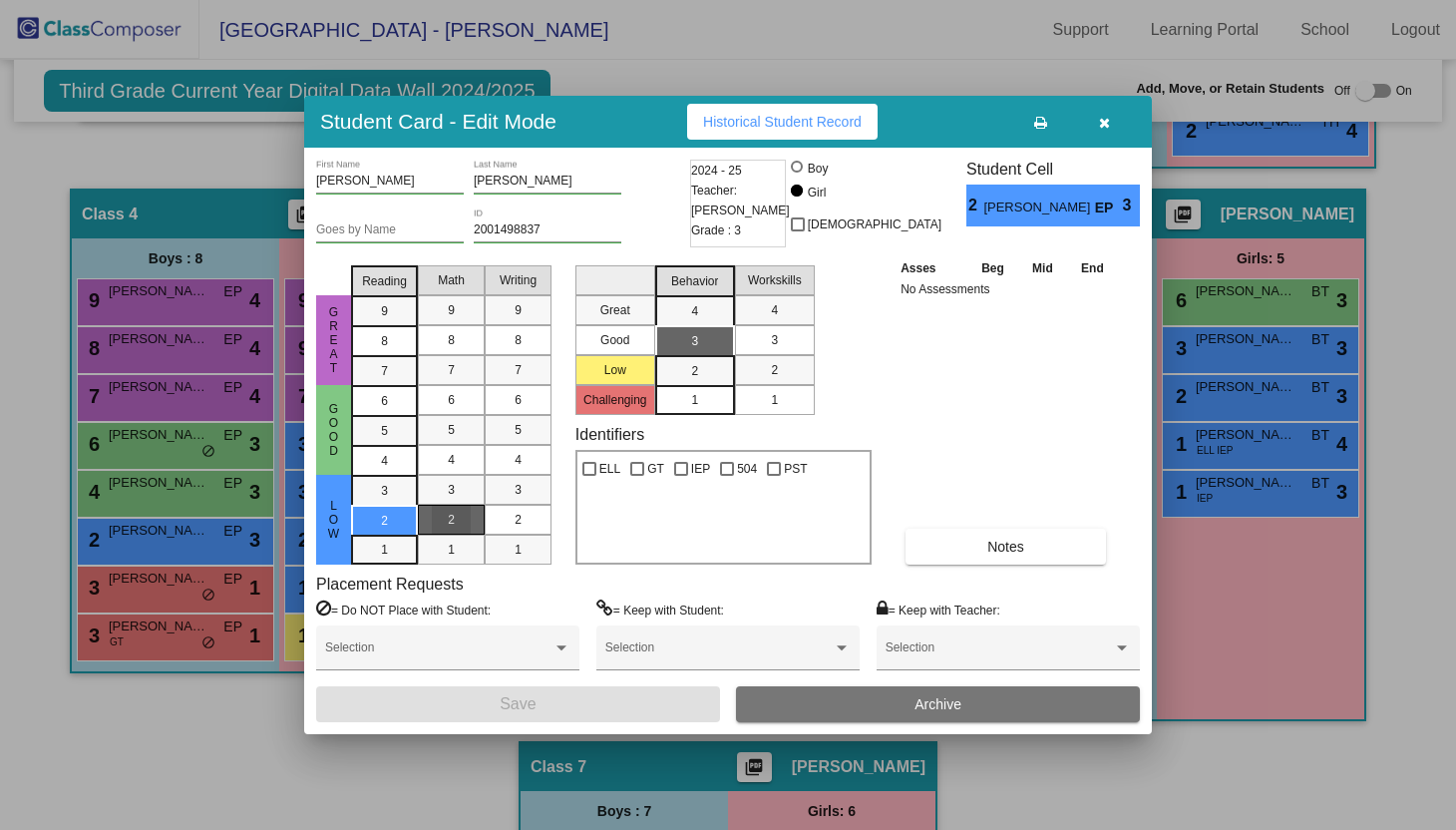 click on "2" at bounding box center (451, 520) 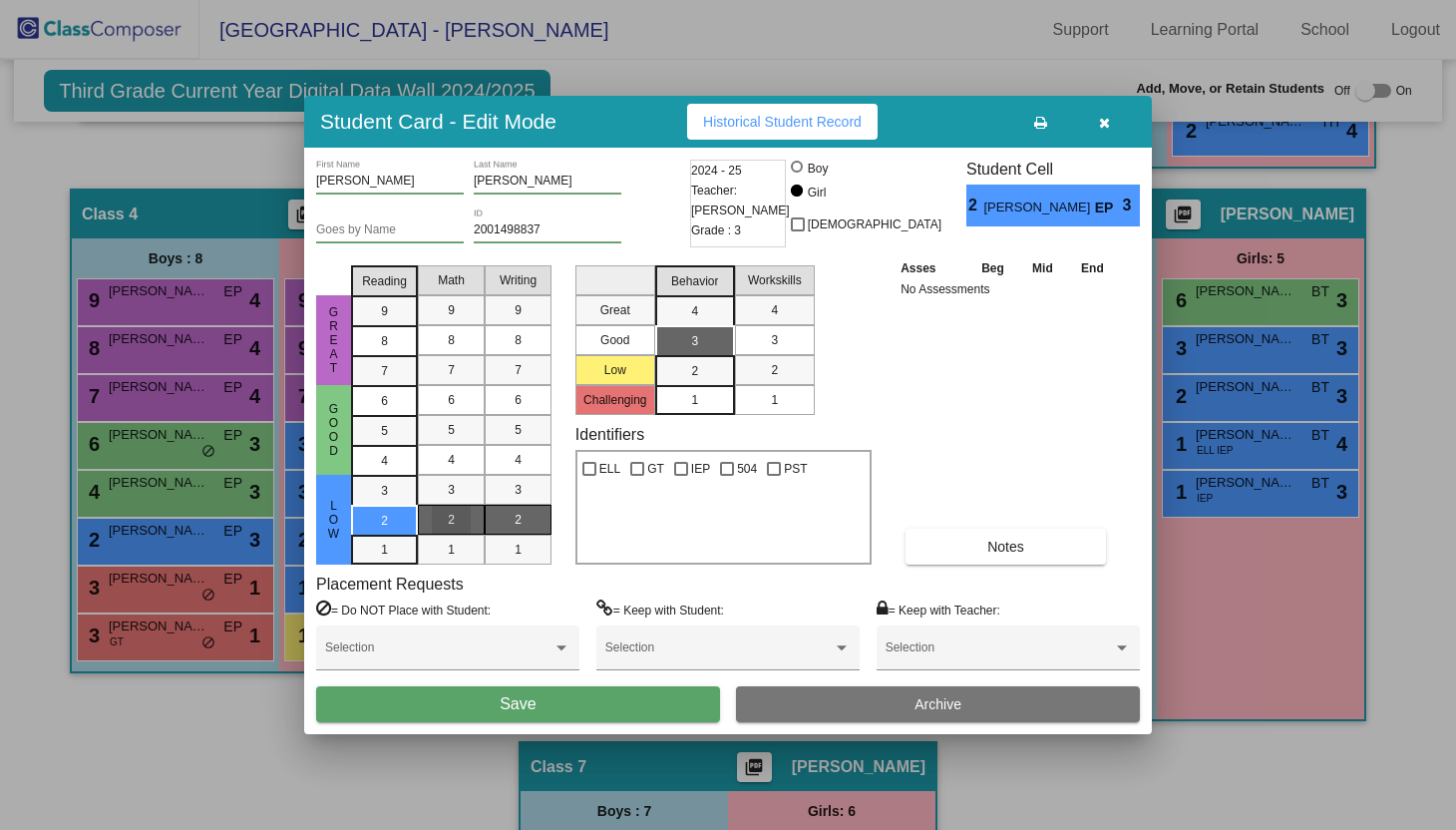 click on "2" at bounding box center (518, 520) 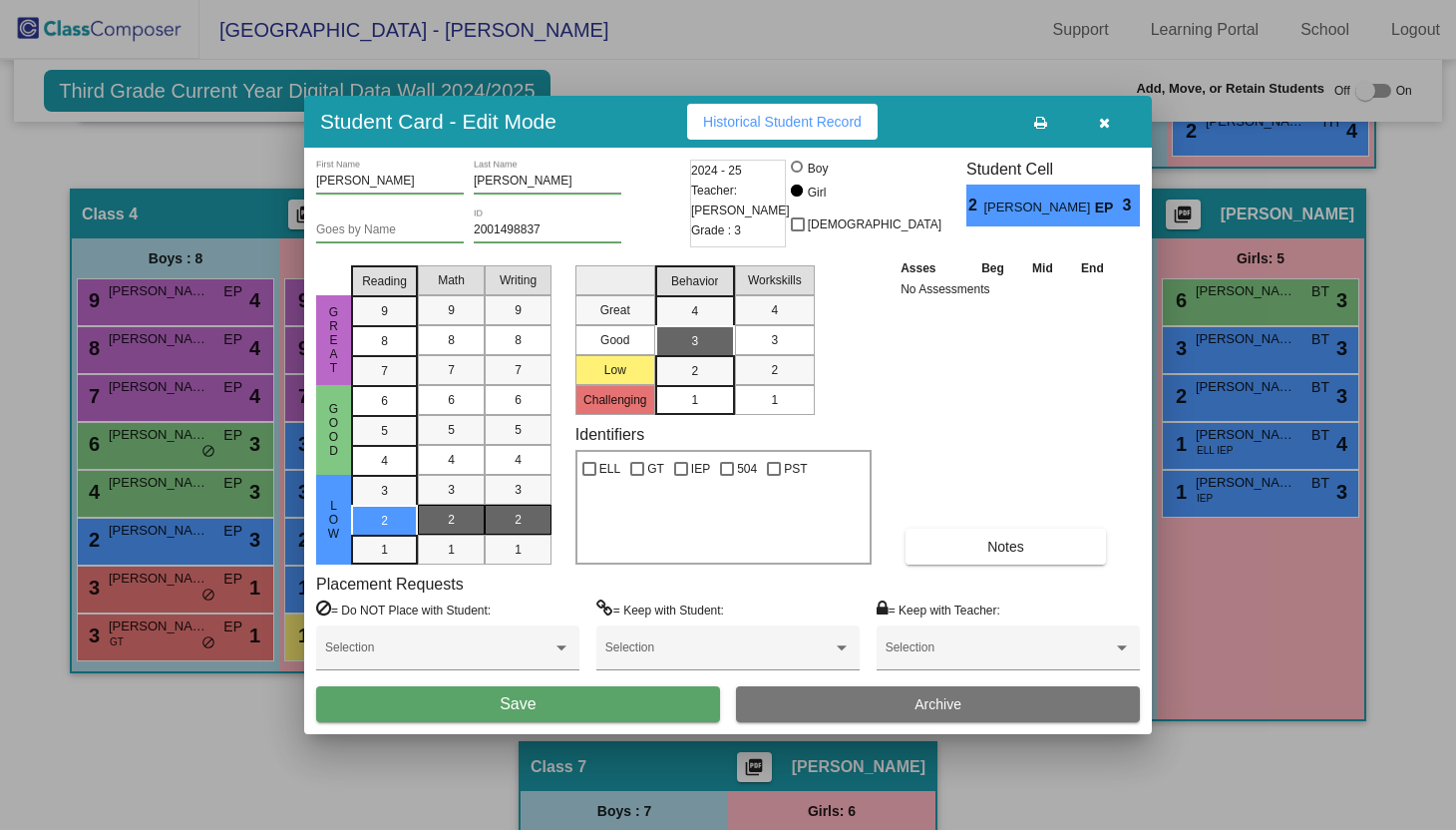 click on "3" at bounding box center [774, 340] 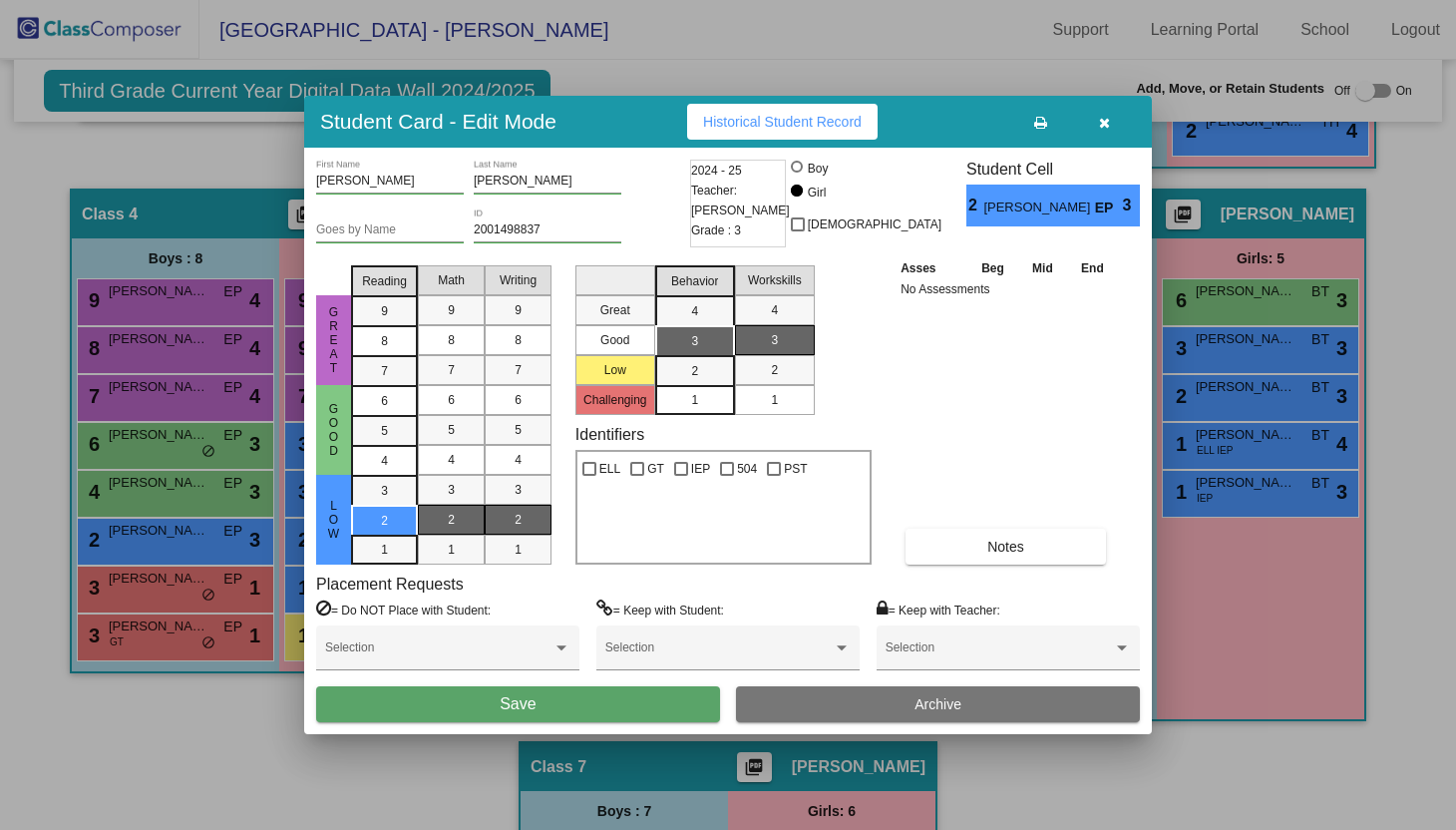click on "Save" at bounding box center [518, 704] 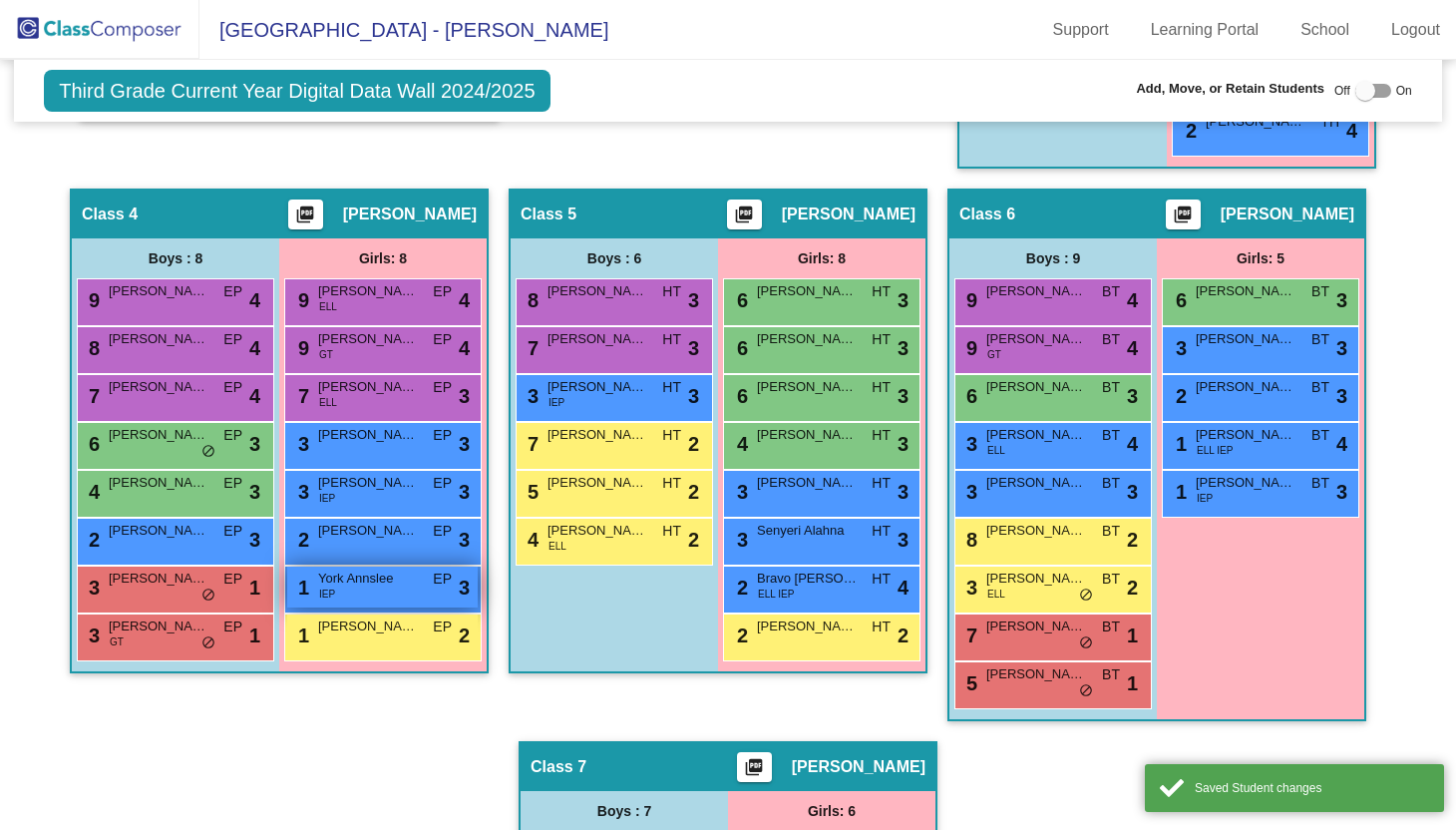 click on "EP" at bounding box center (442, 579) 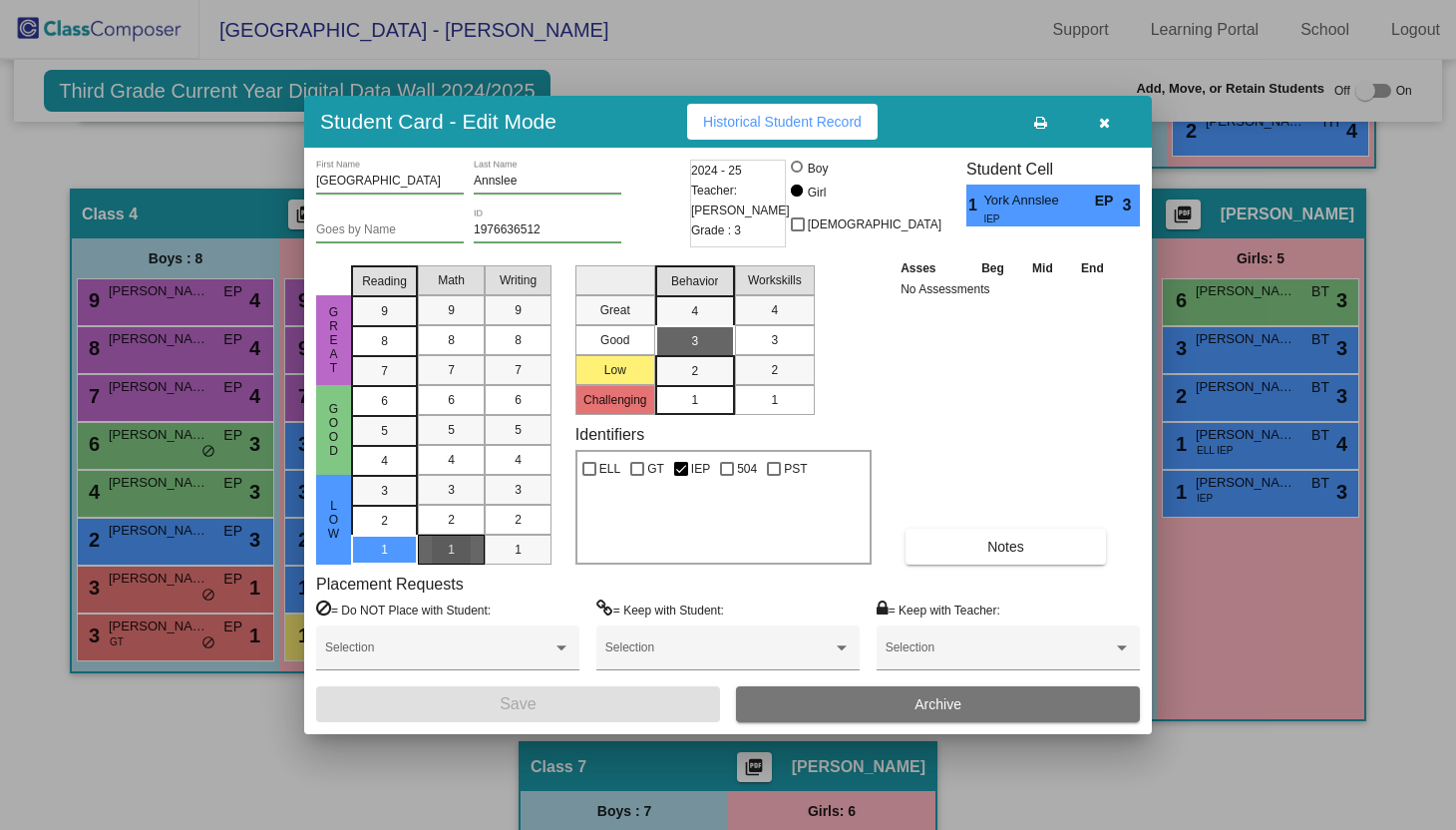 click on "1" at bounding box center [451, 550] 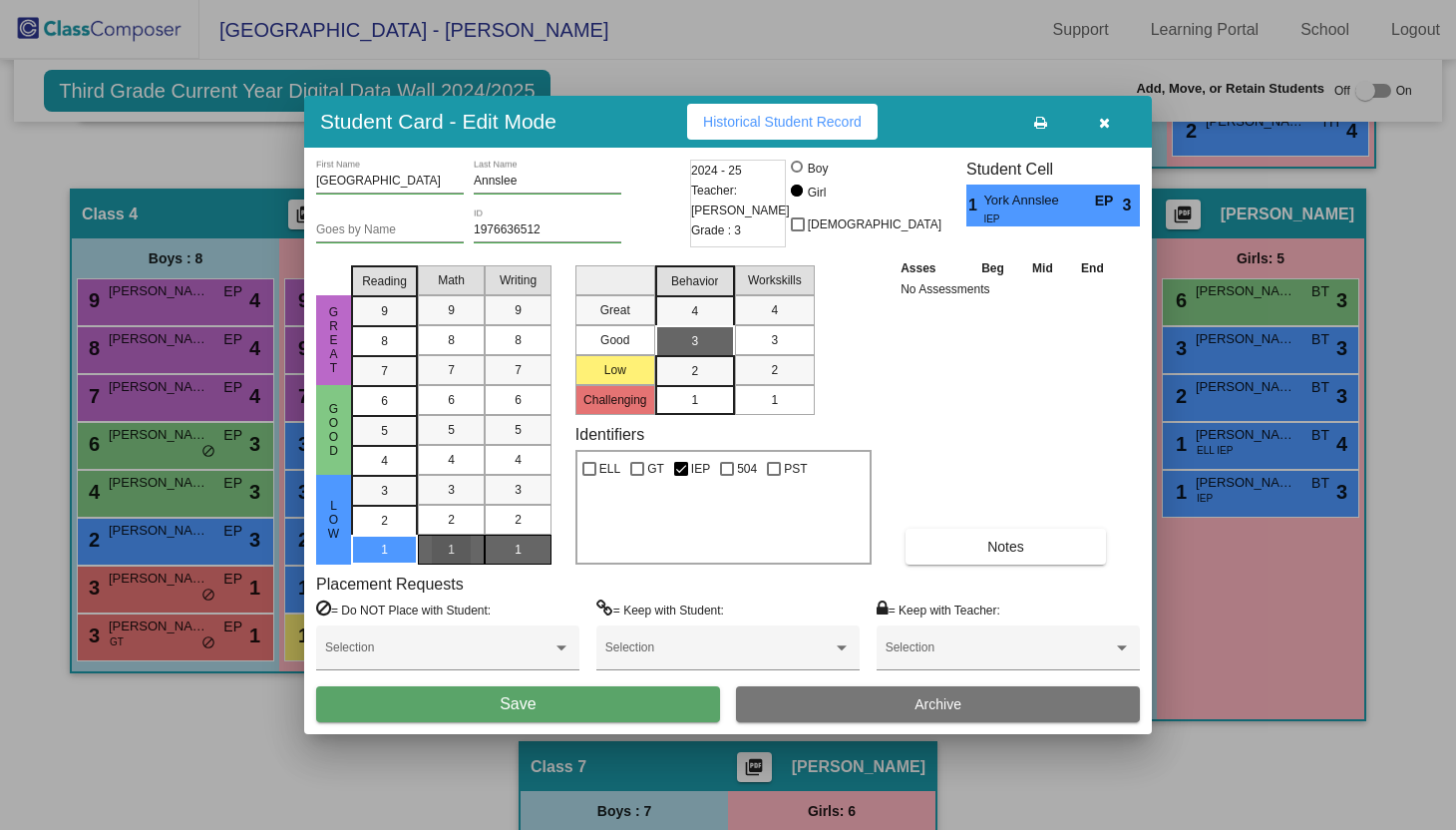 click on "1" at bounding box center [518, 550] 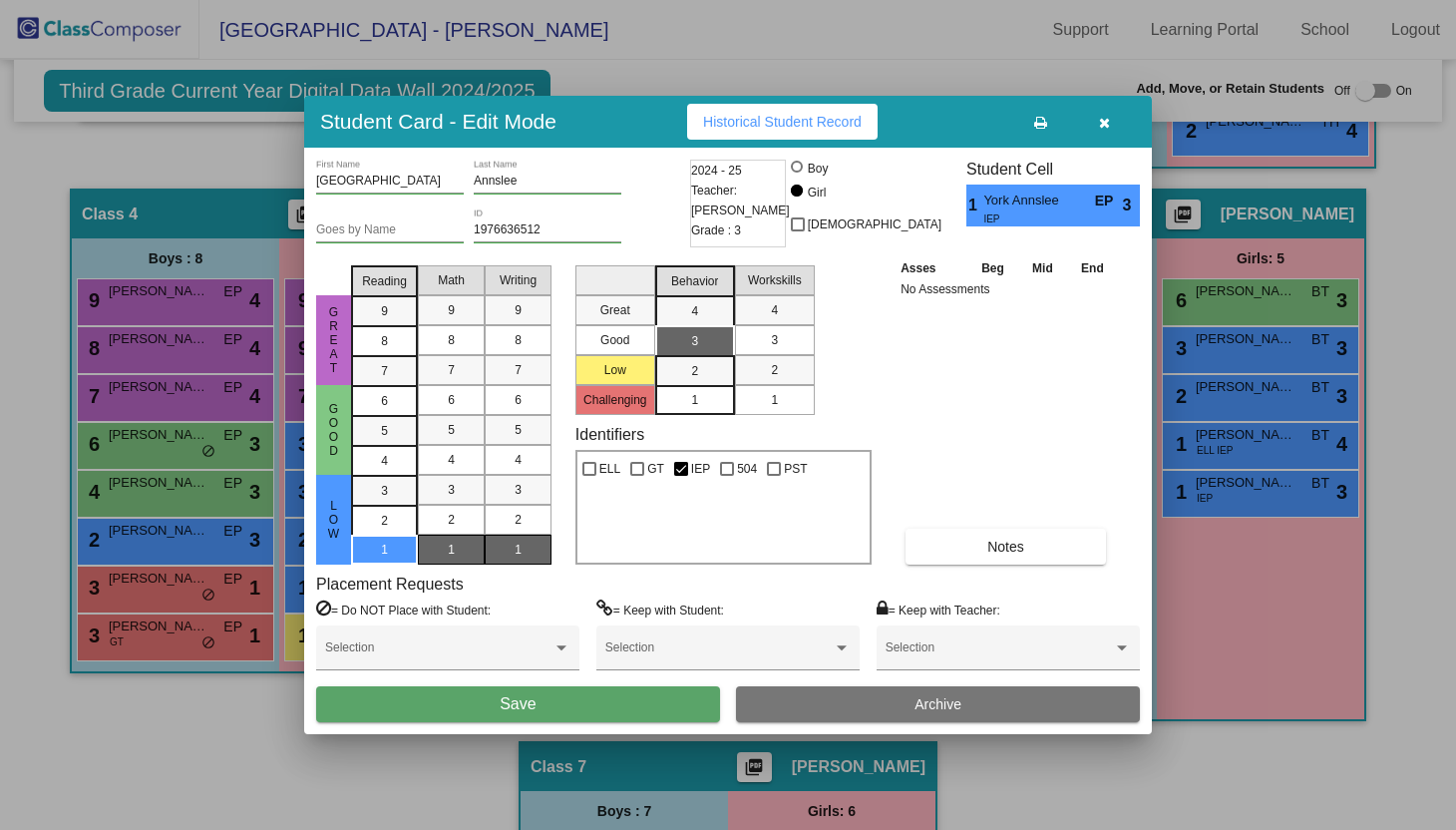 click on "3" at bounding box center (774, 340) 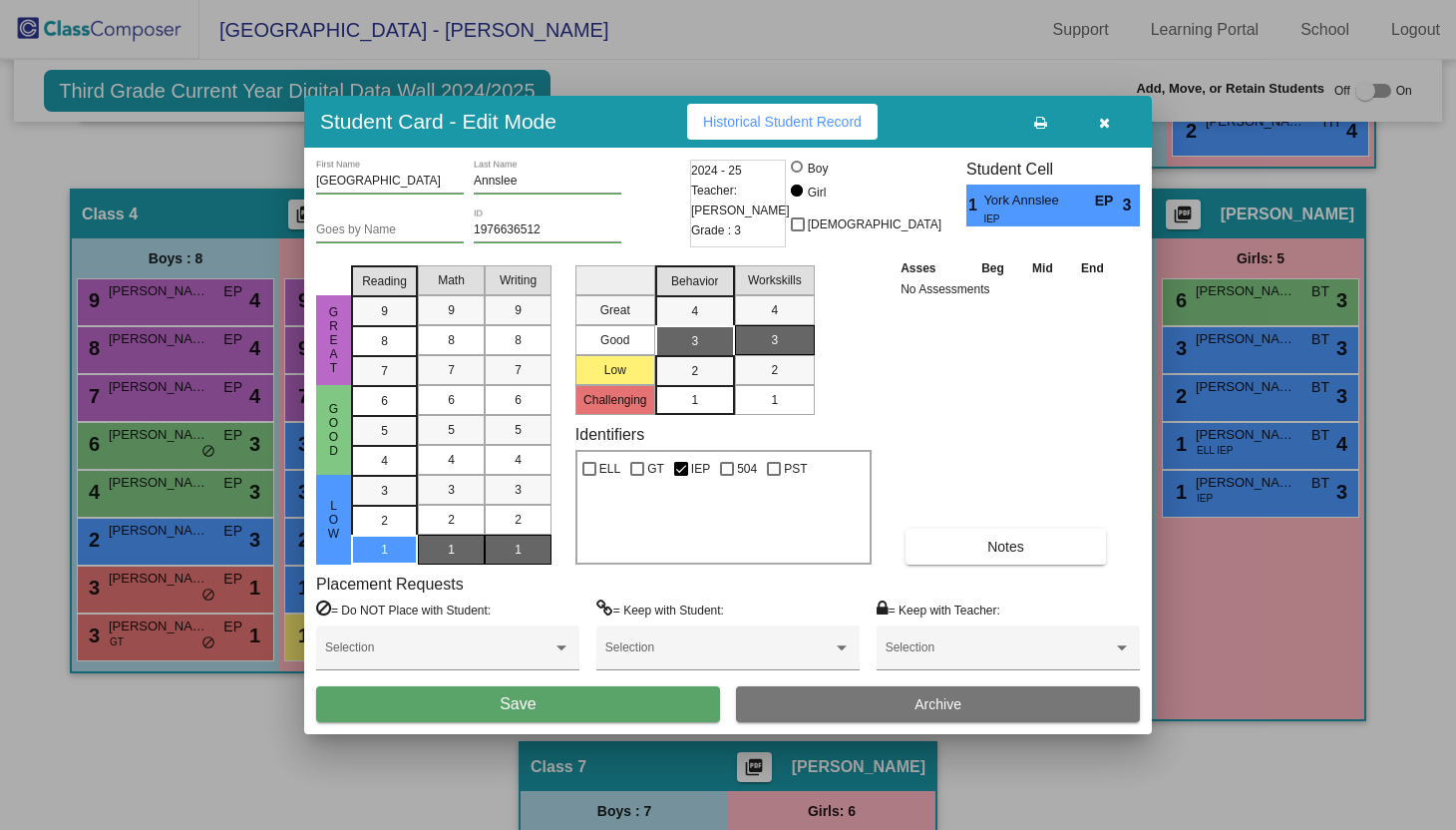 click on "Save" at bounding box center [518, 704] 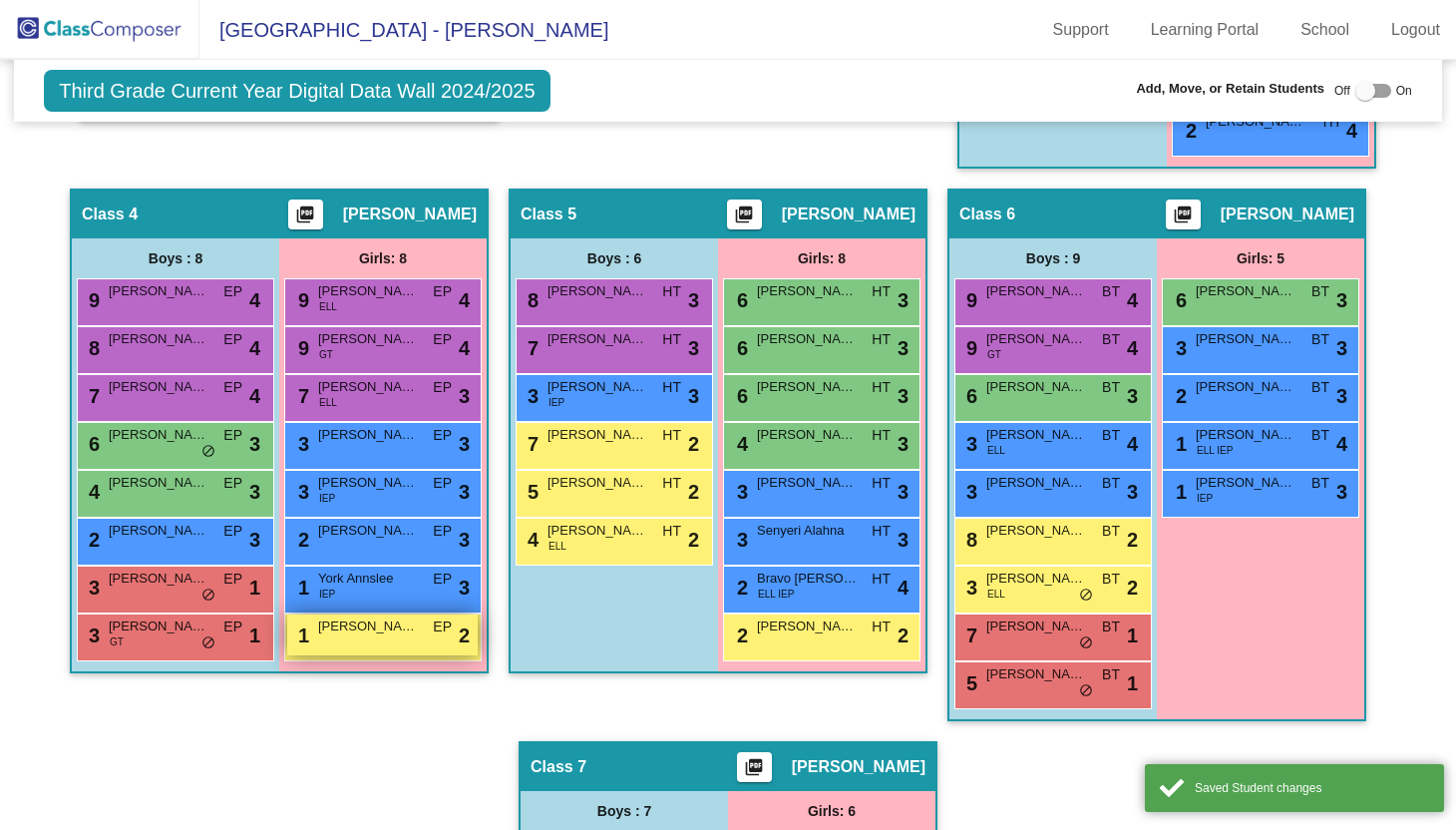 click on "EP" at bounding box center (442, 626) 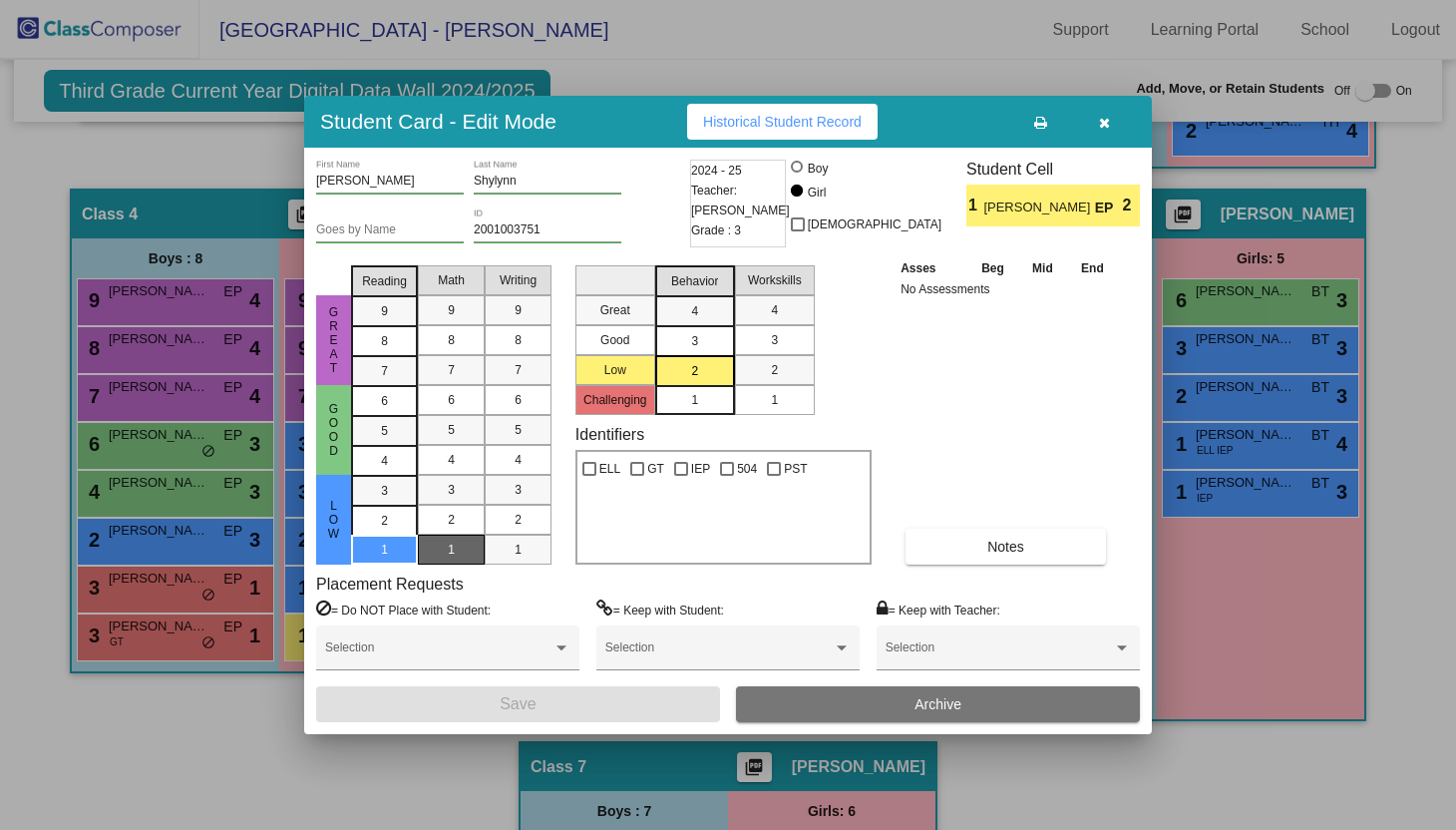 click on "1" at bounding box center [451, 550] 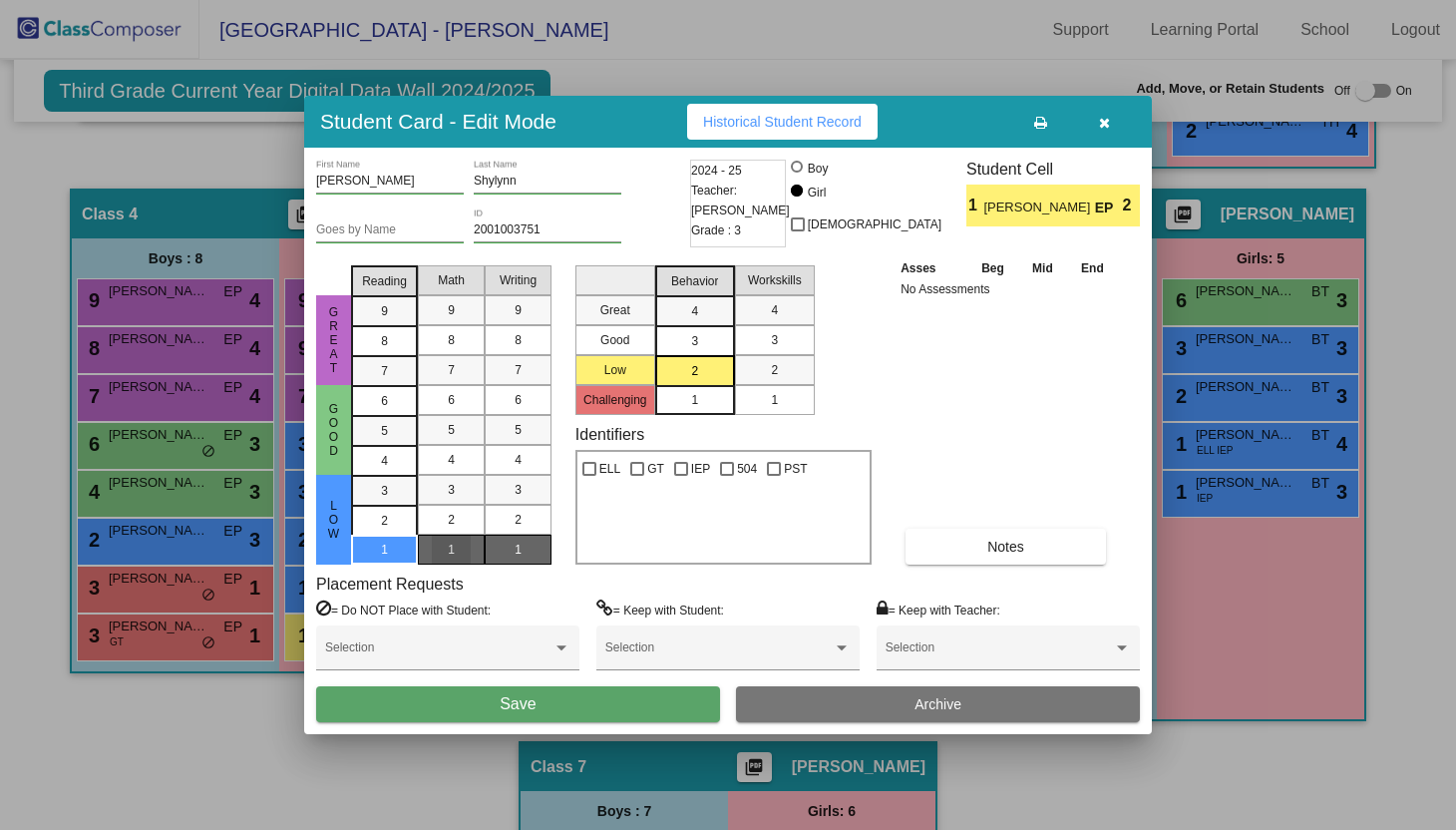 click on "1" at bounding box center [518, 550] 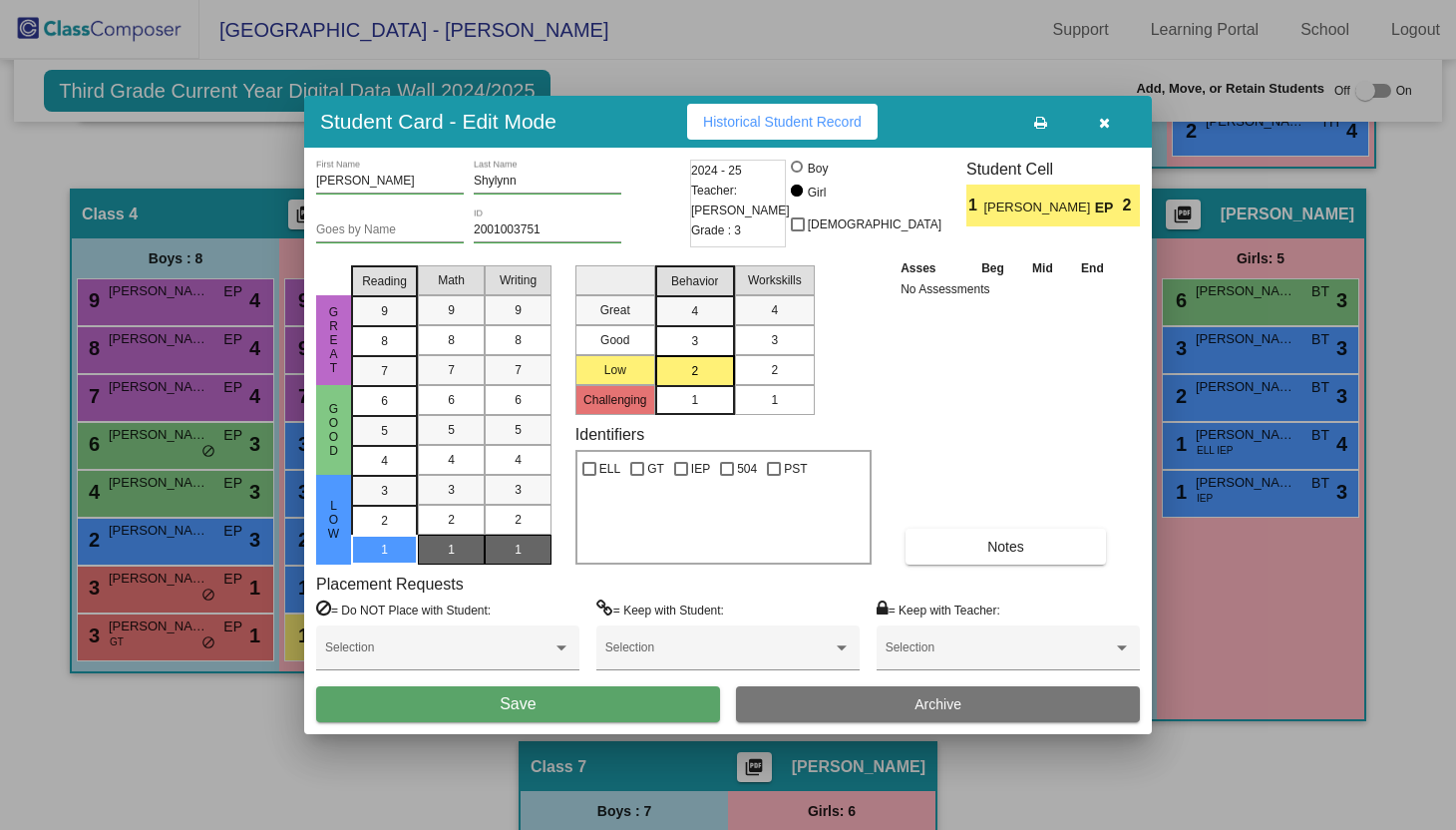 click on "2" at bounding box center [774, 370] 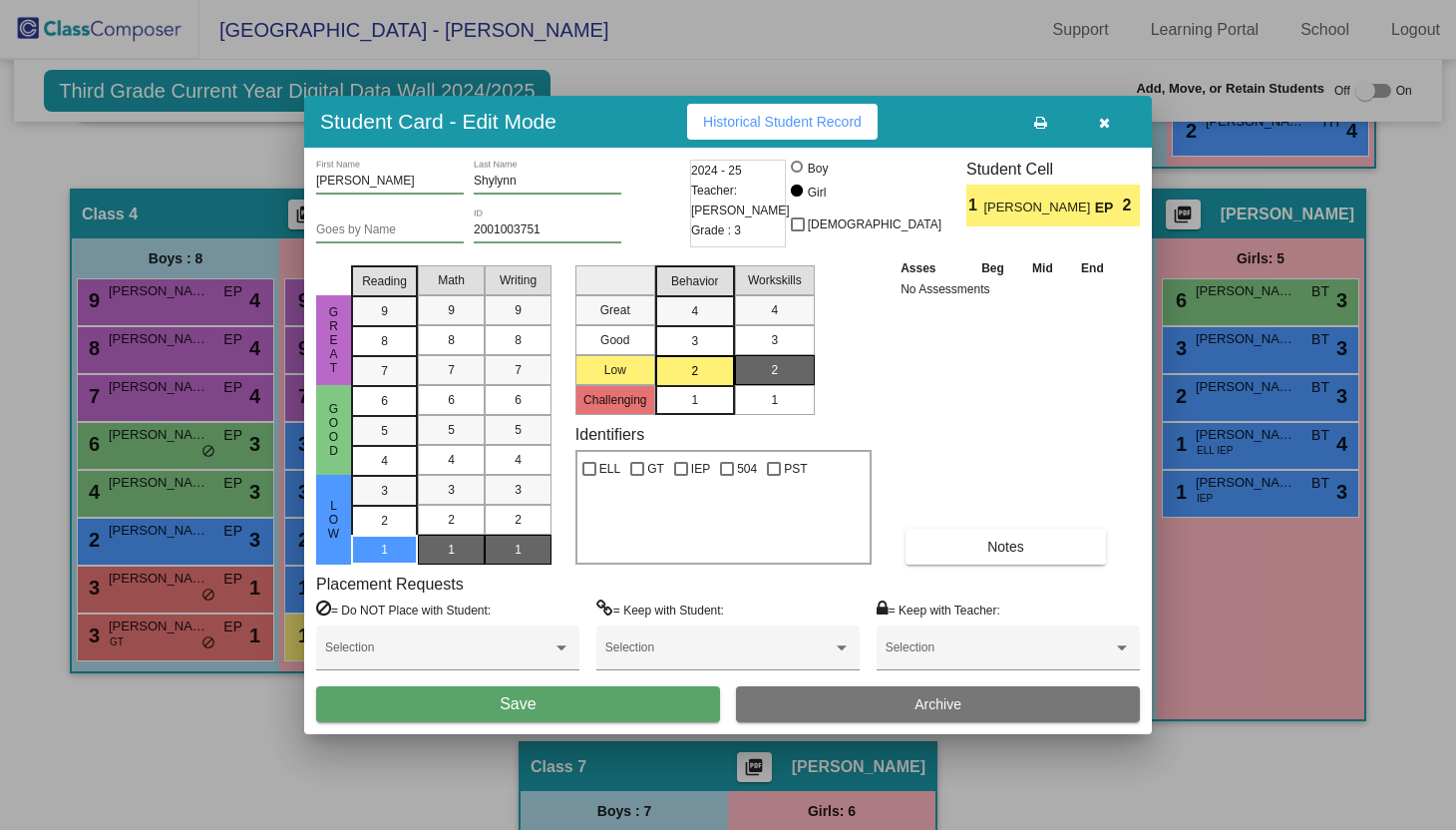 click on "Save" at bounding box center (518, 704) 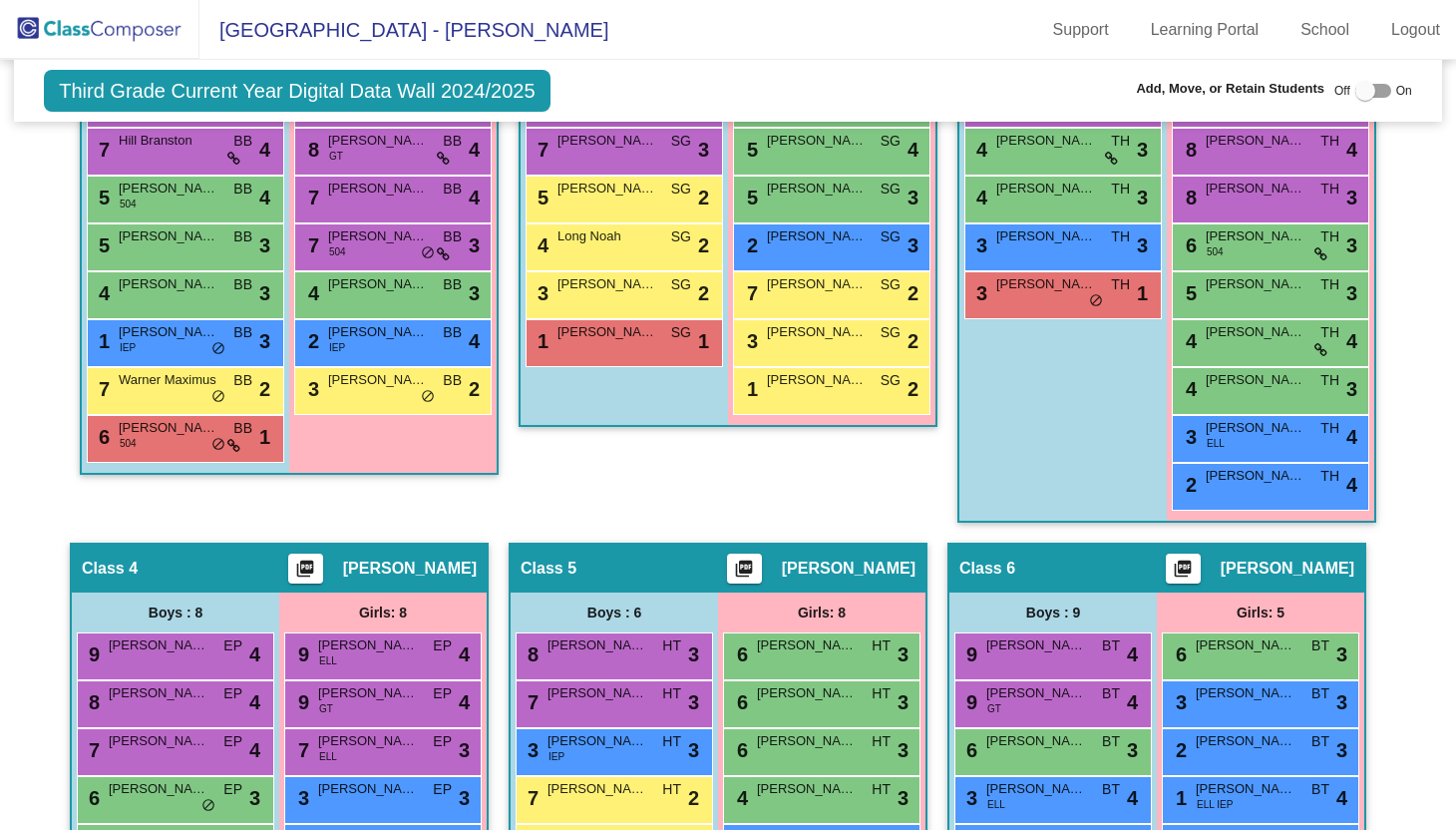 scroll, scrollTop: 0, scrollLeft: 0, axis: both 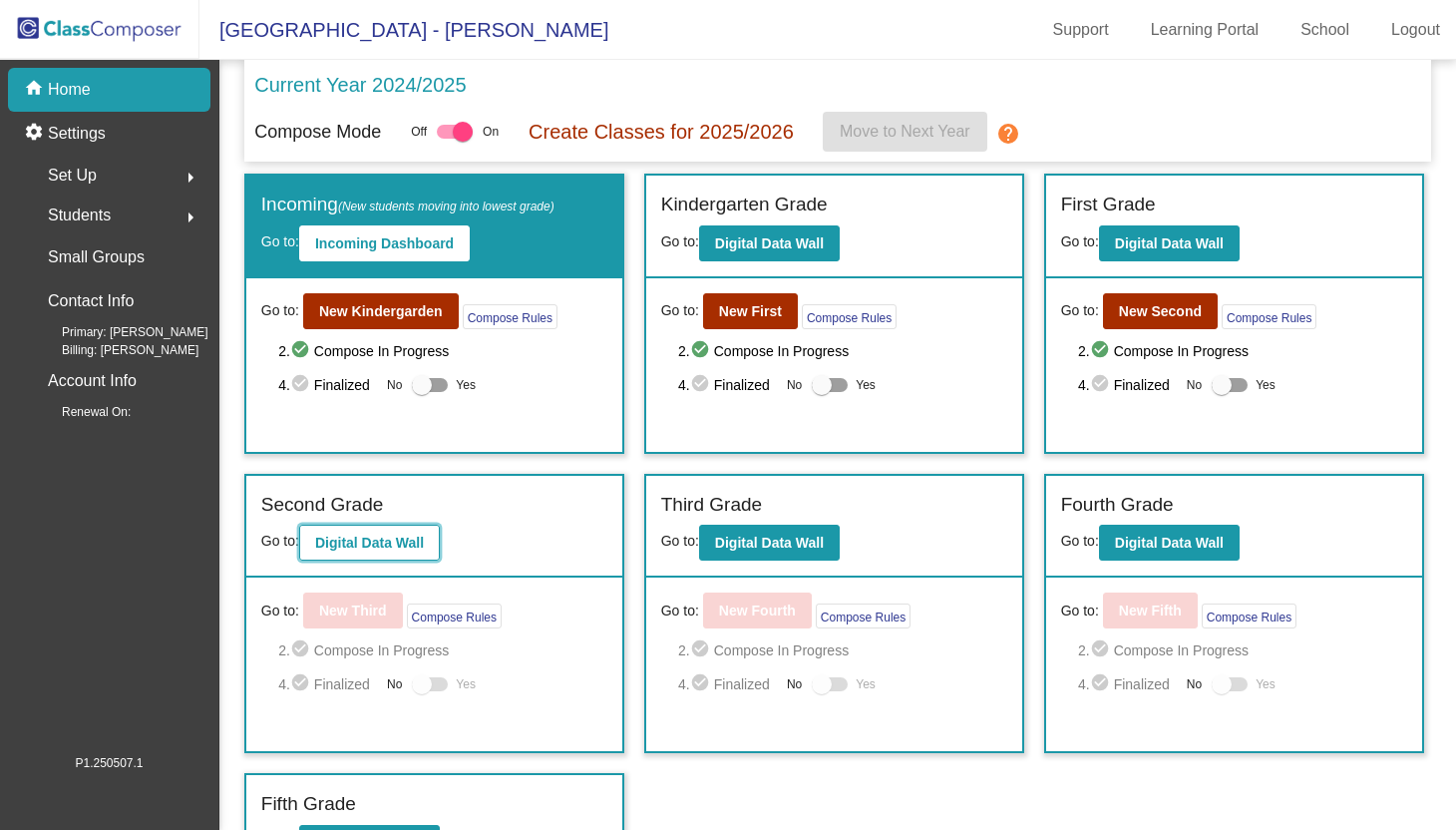 click on "Digital Data Wall" 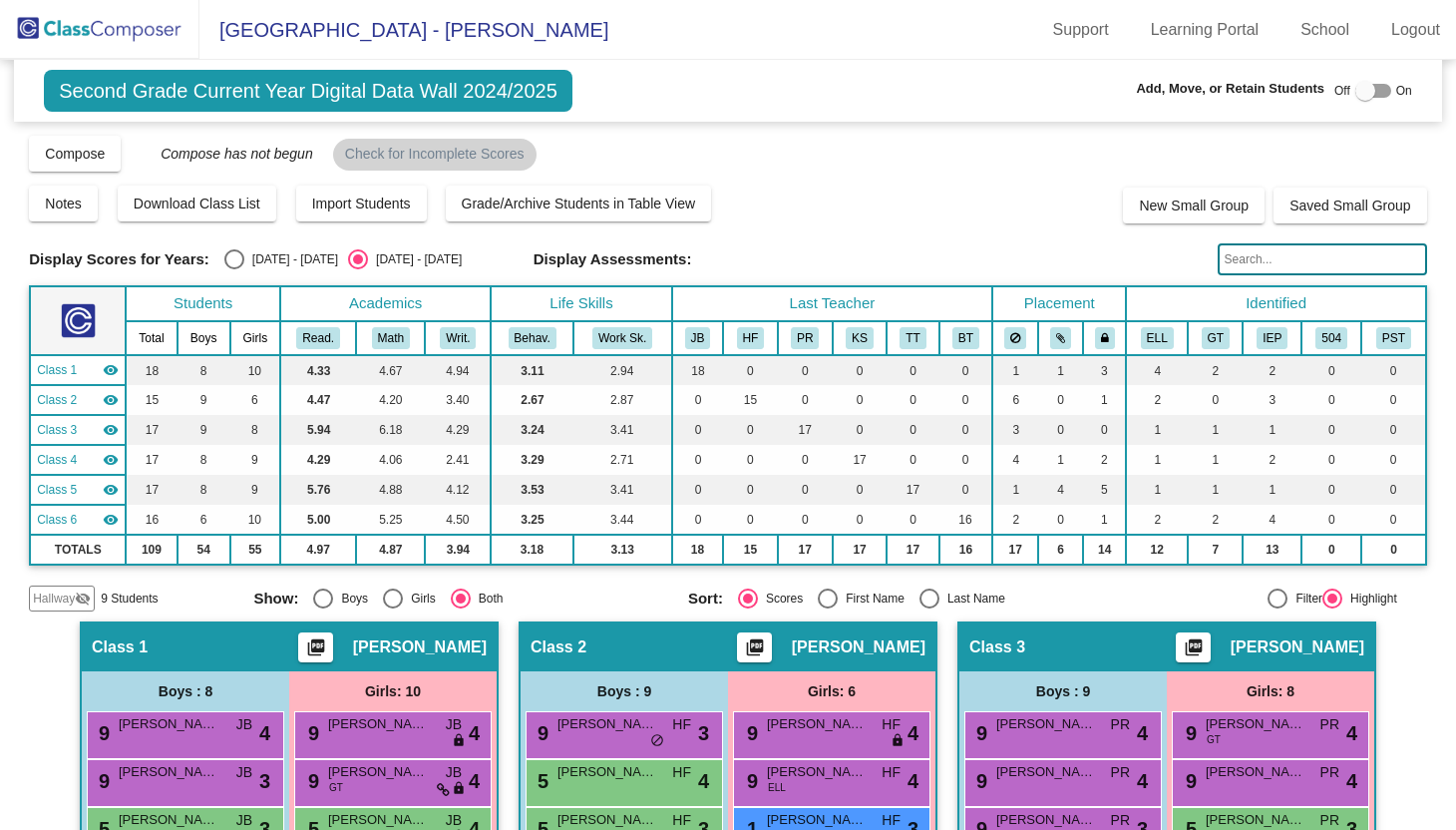 click on "Hallway" 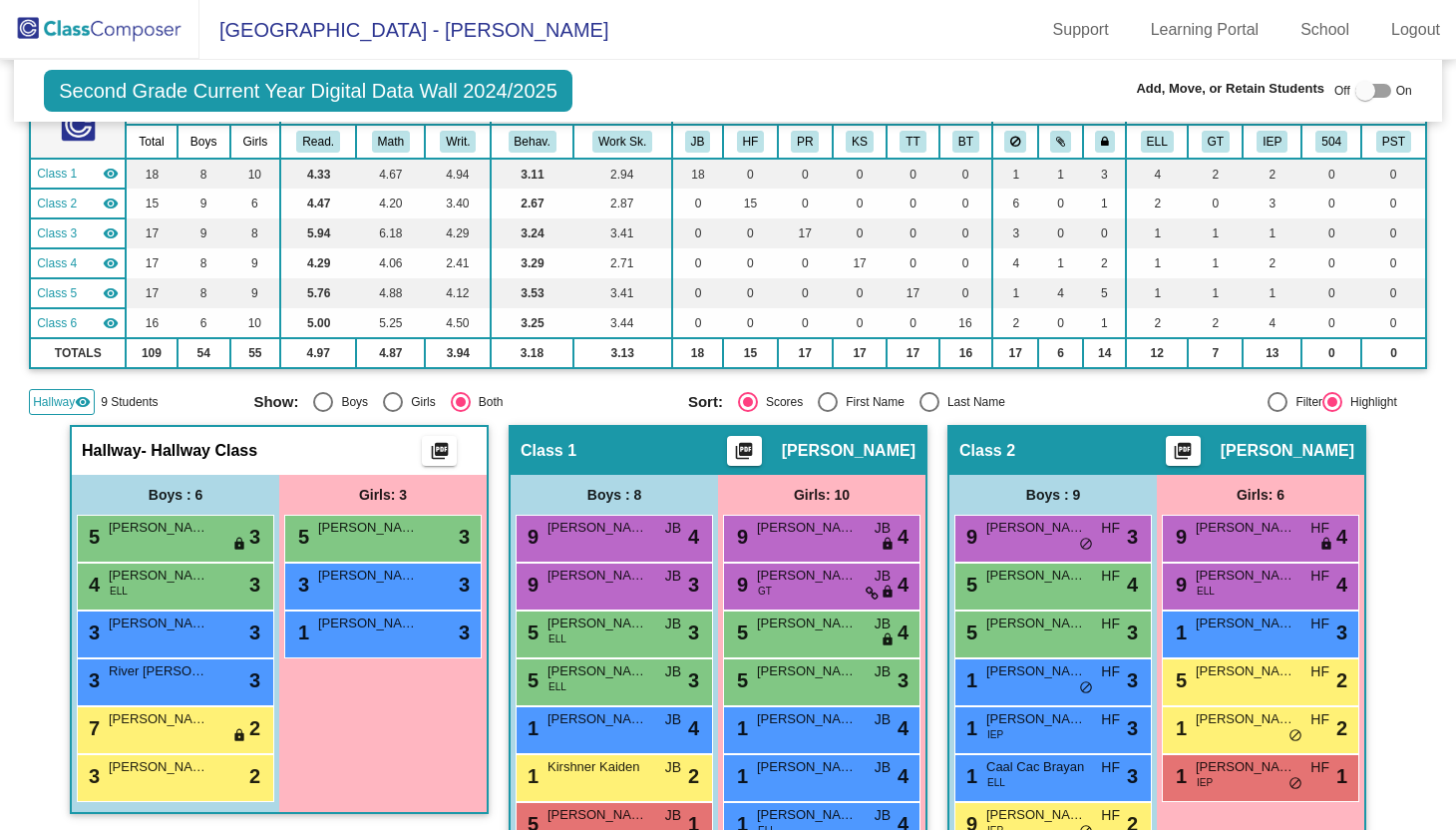 scroll, scrollTop: 205, scrollLeft: 0, axis: vertical 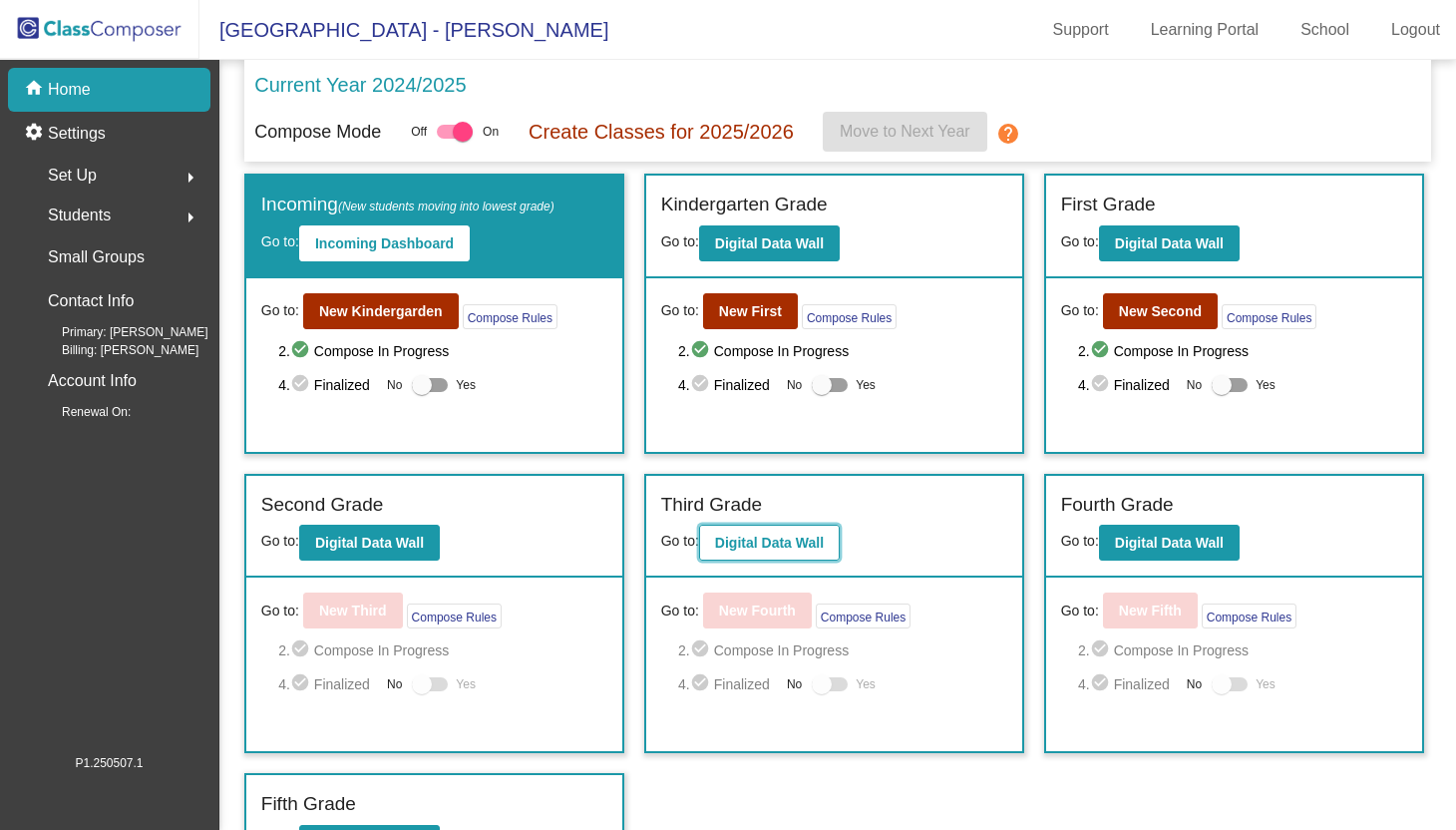 click on "Digital Data Wall" 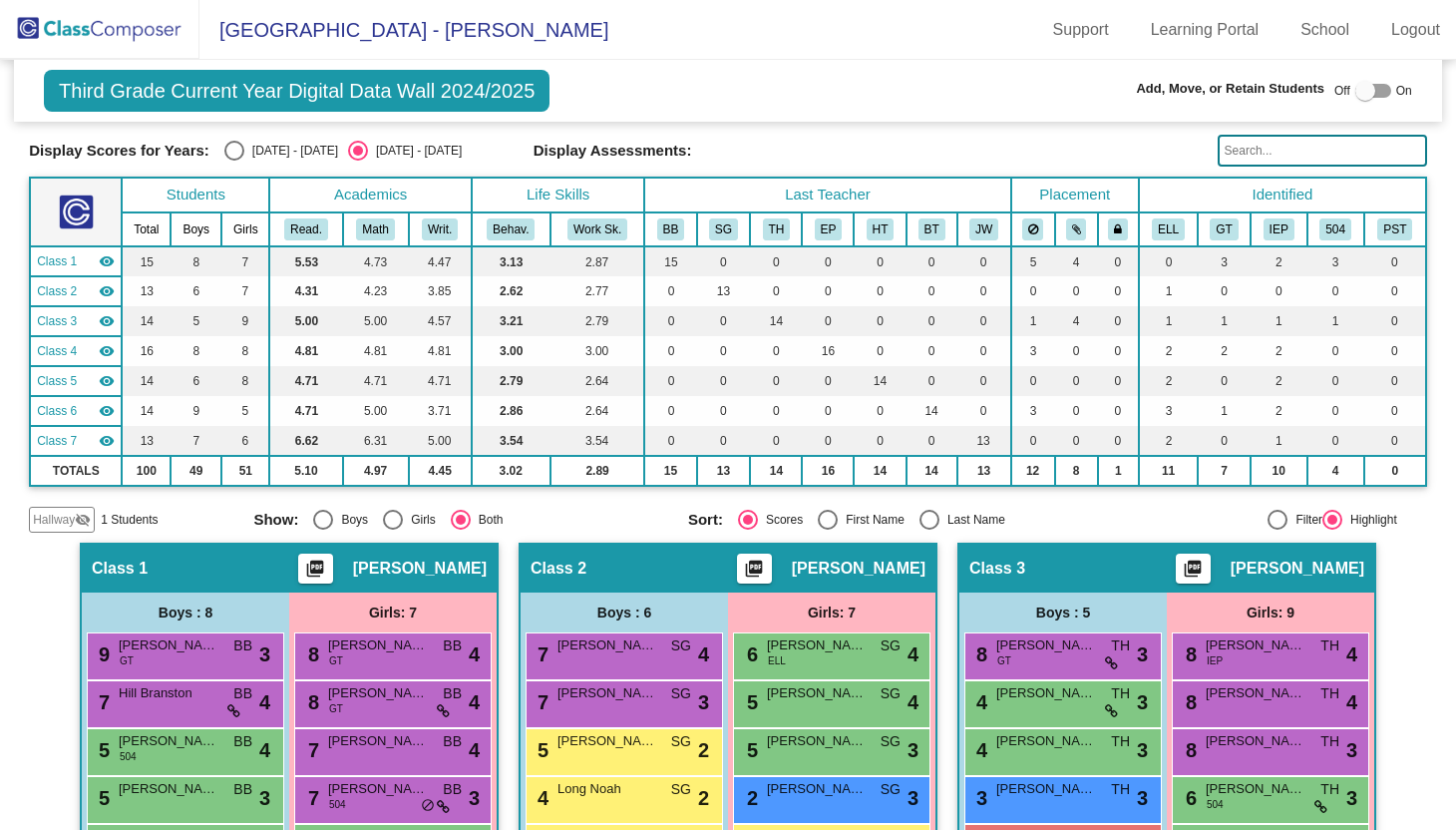 scroll, scrollTop: 0, scrollLeft: 0, axis: both 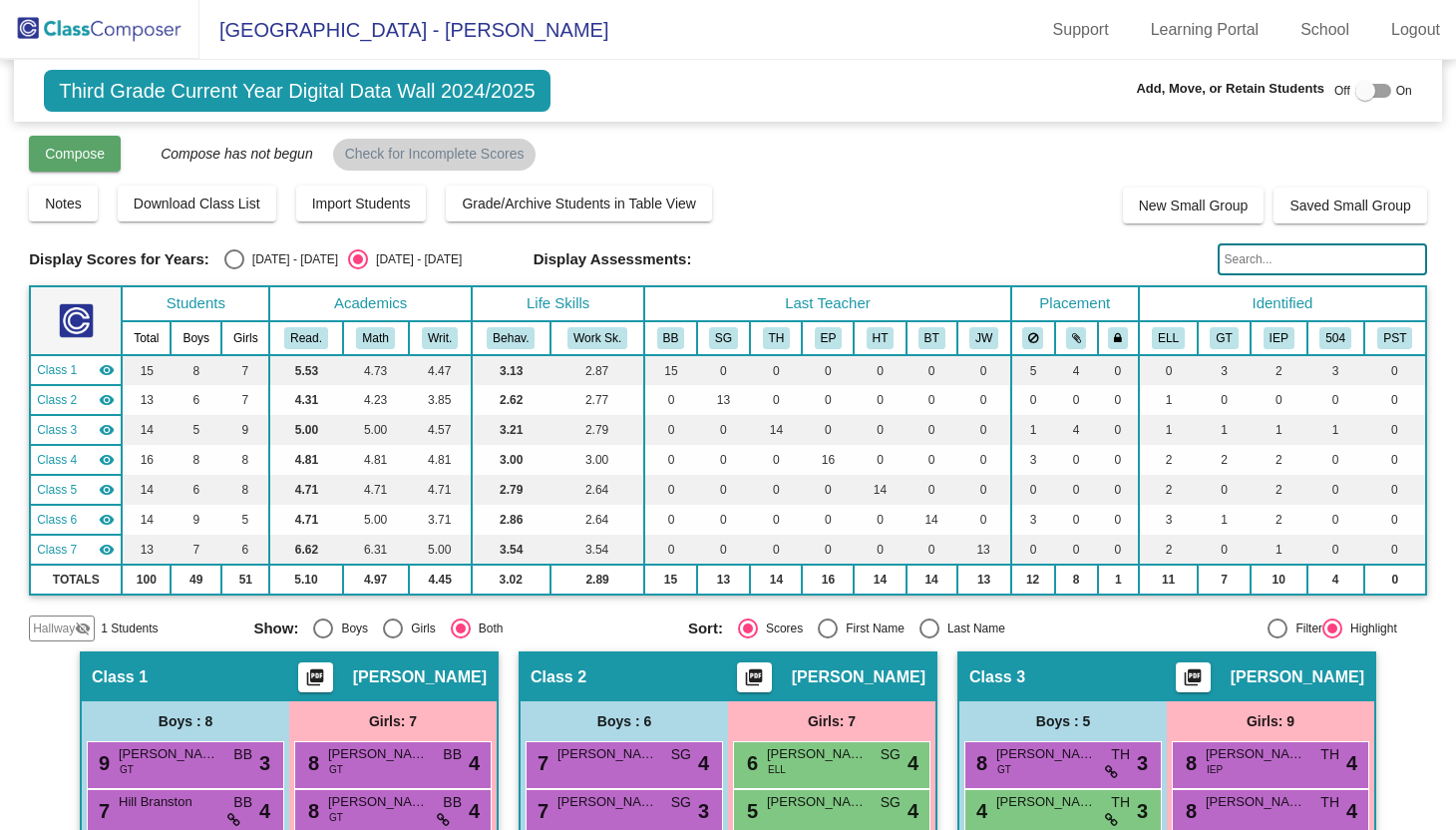 click on "Compose" 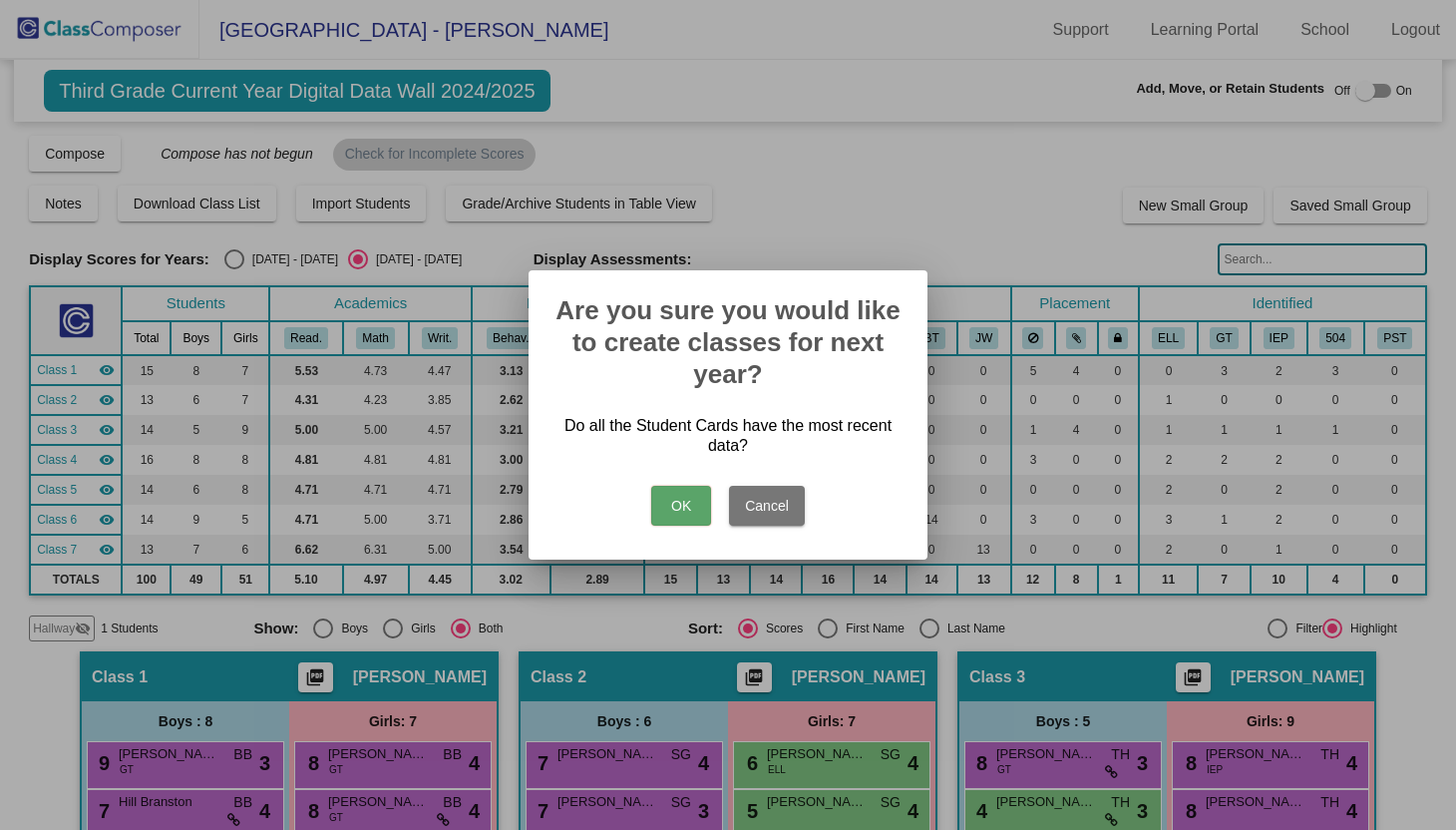 click on "OK" at bounding box center (681, 506) 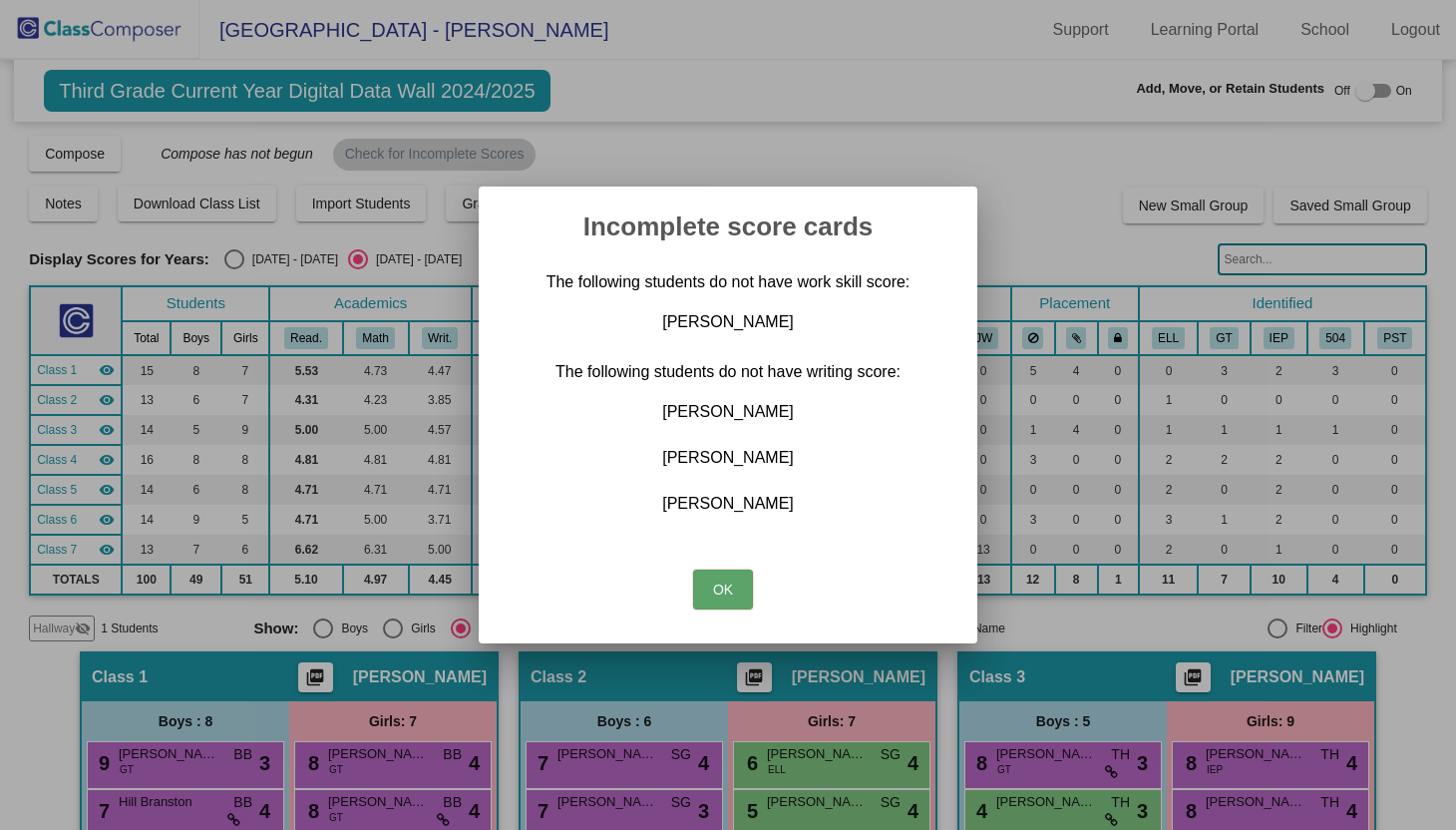 click on "OK" at bounding box center (723, 590) 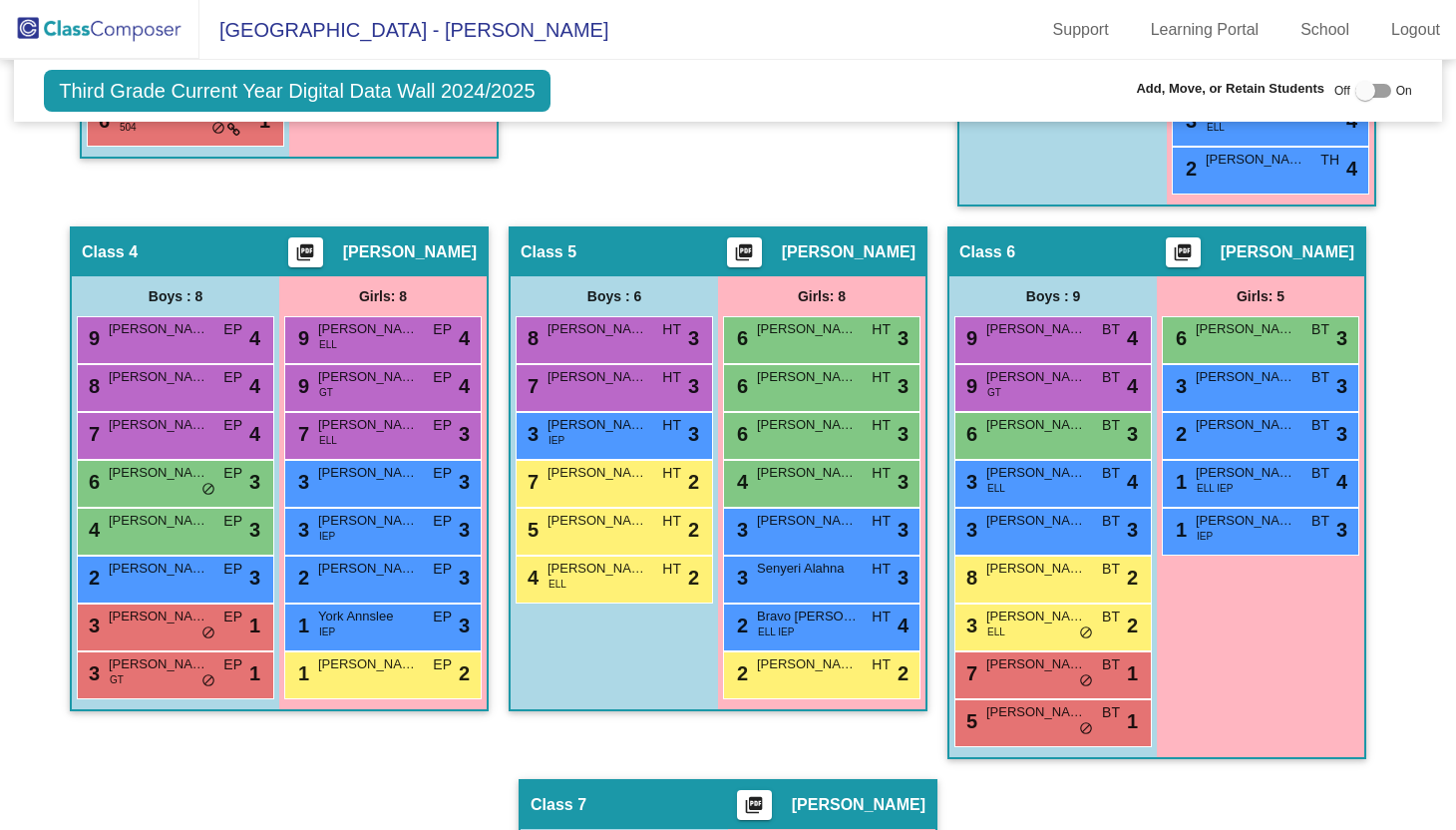 scroll, scrollTop: 981, scrollLeft: 0, axis: vertical 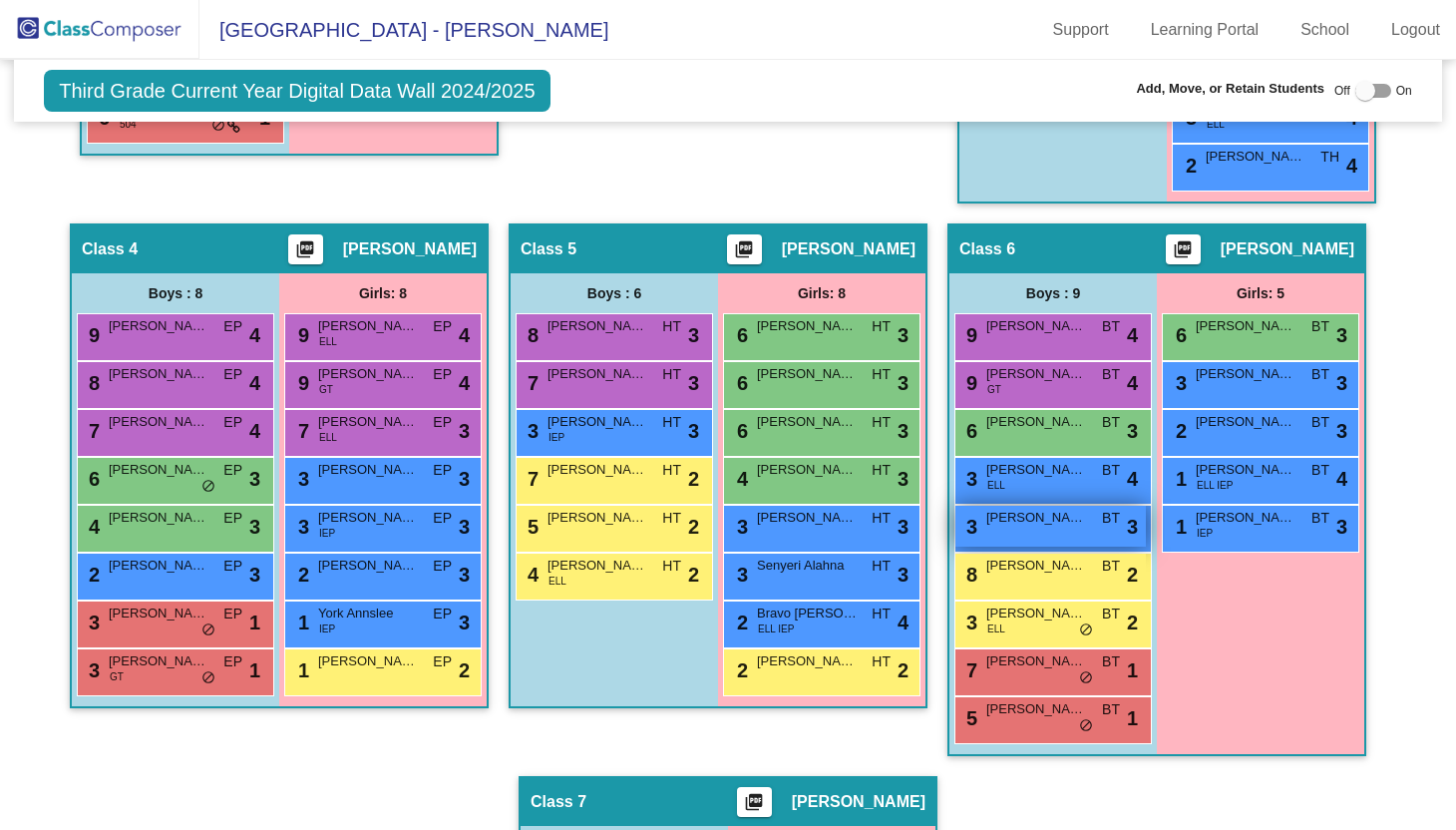 click on "3 [PERSON_NAME] BT lock do_not_disturb_alt 3" at bounding box center [1050, 526] 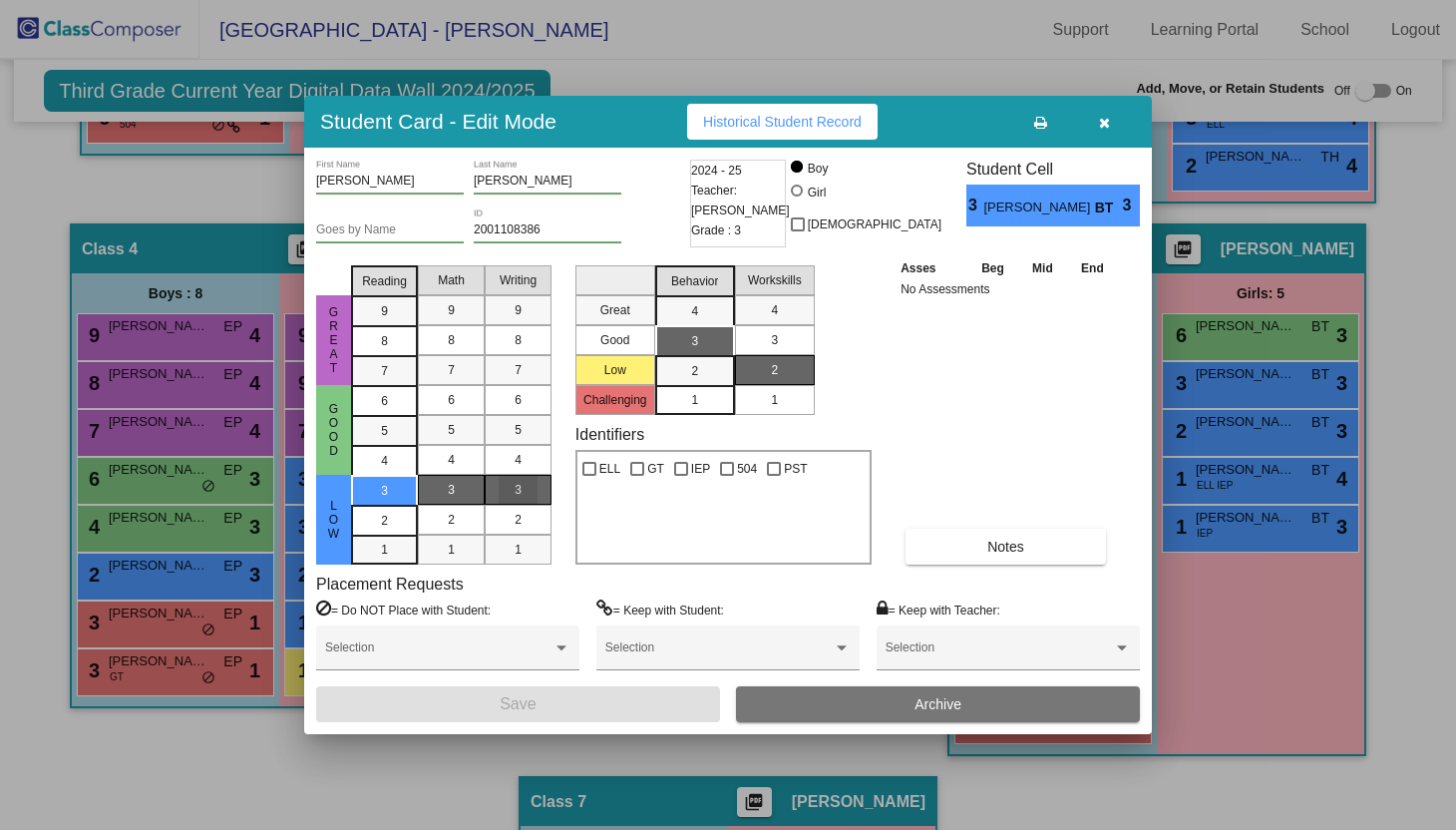 click on "3" at bounding box center (518, 490) 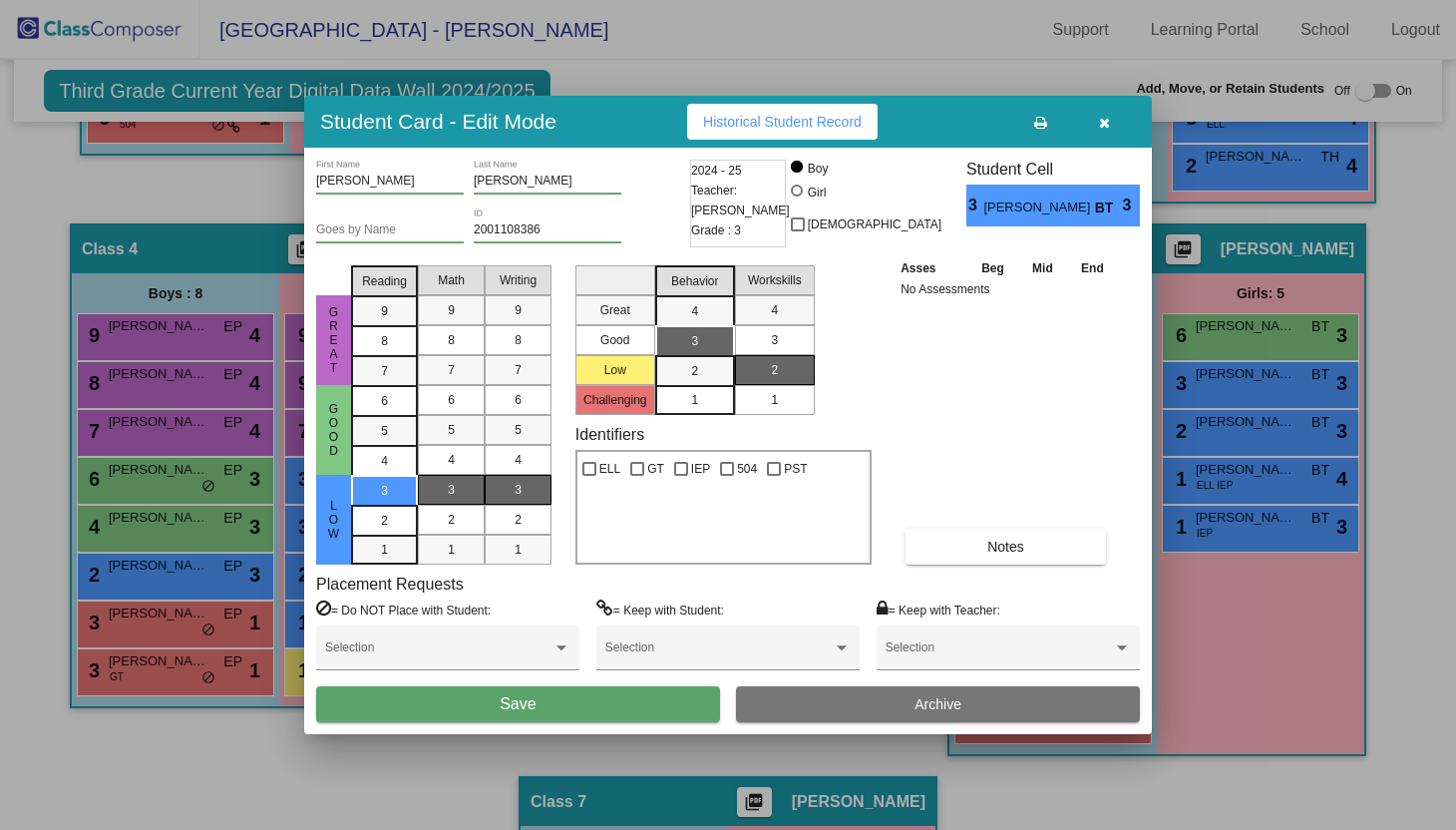 click on "Save" at bounding box center (518, 704) 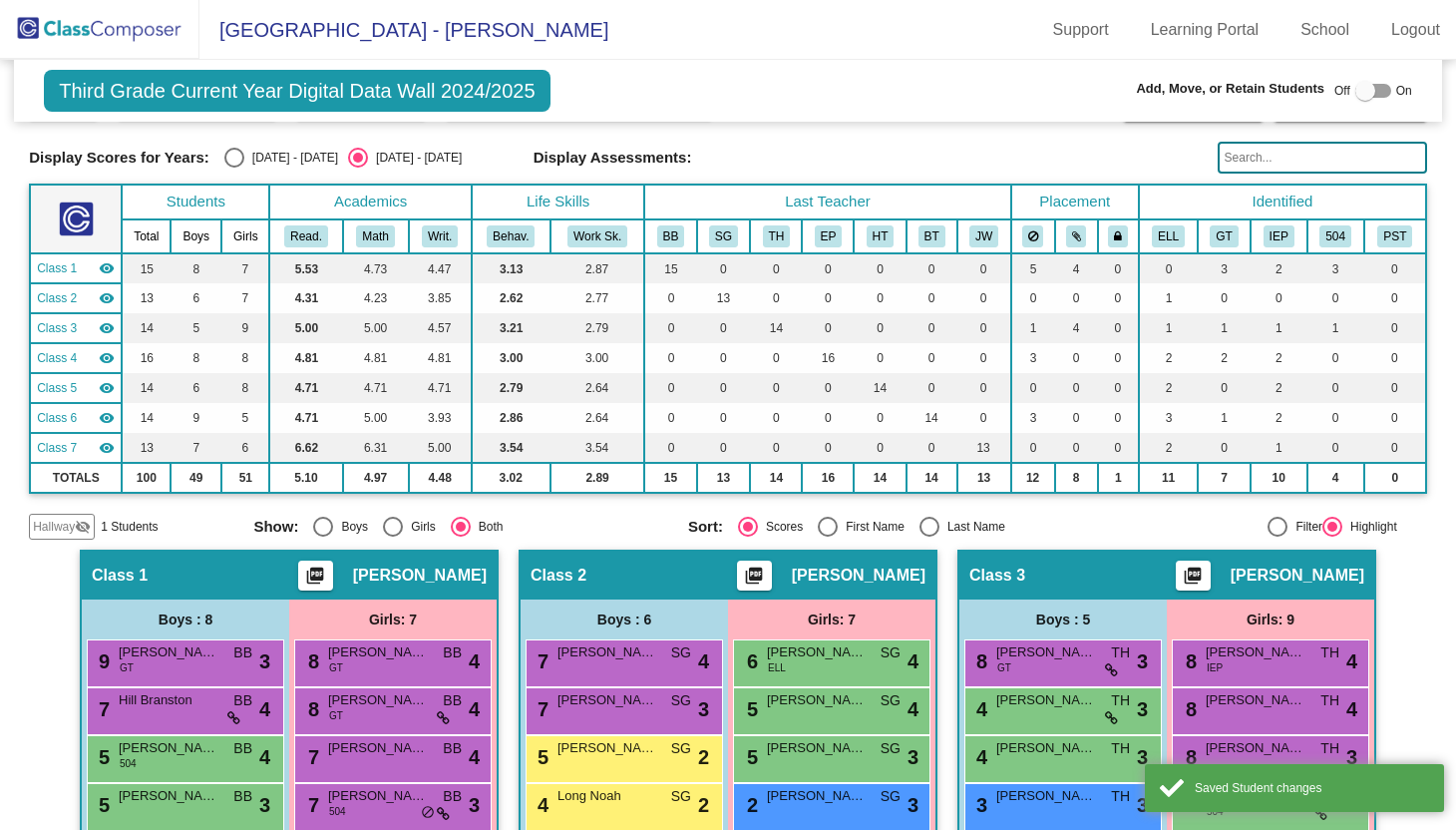 scroll, scrollTop: 0, scrollLeft: 0, axis: both 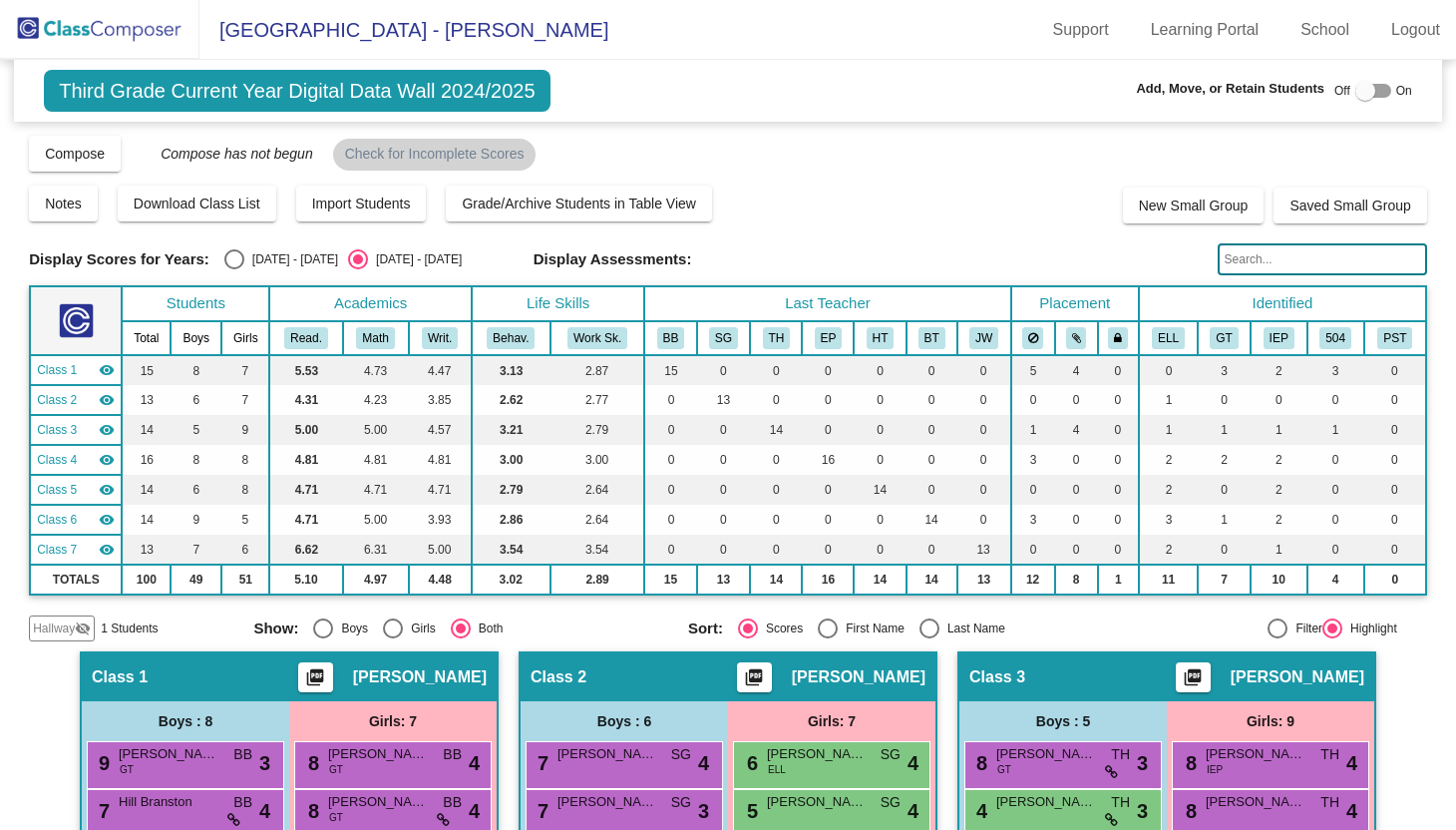 click 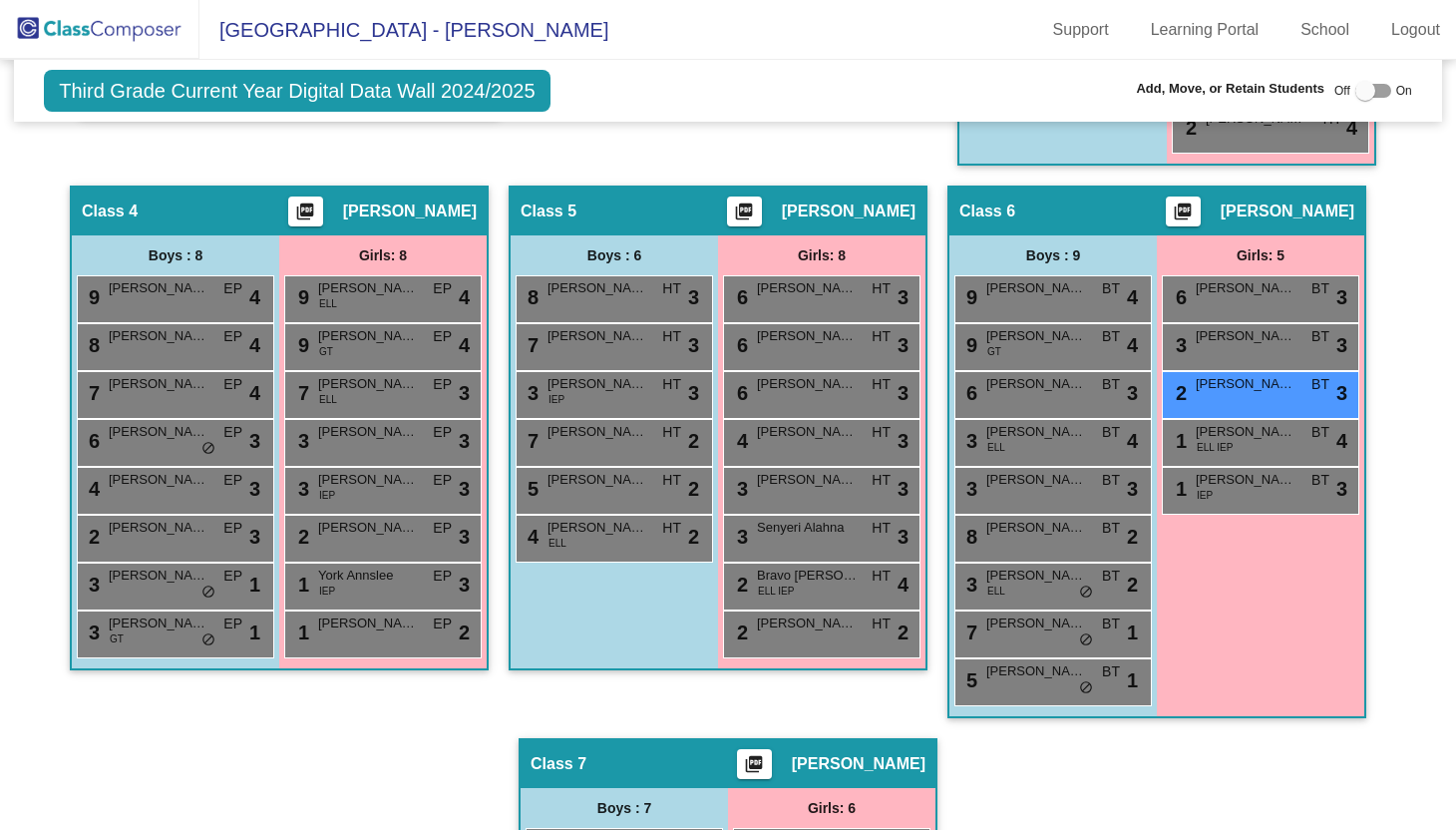 scroll, scrollTop: 1019, scrollLeft: 0, axis: vertical 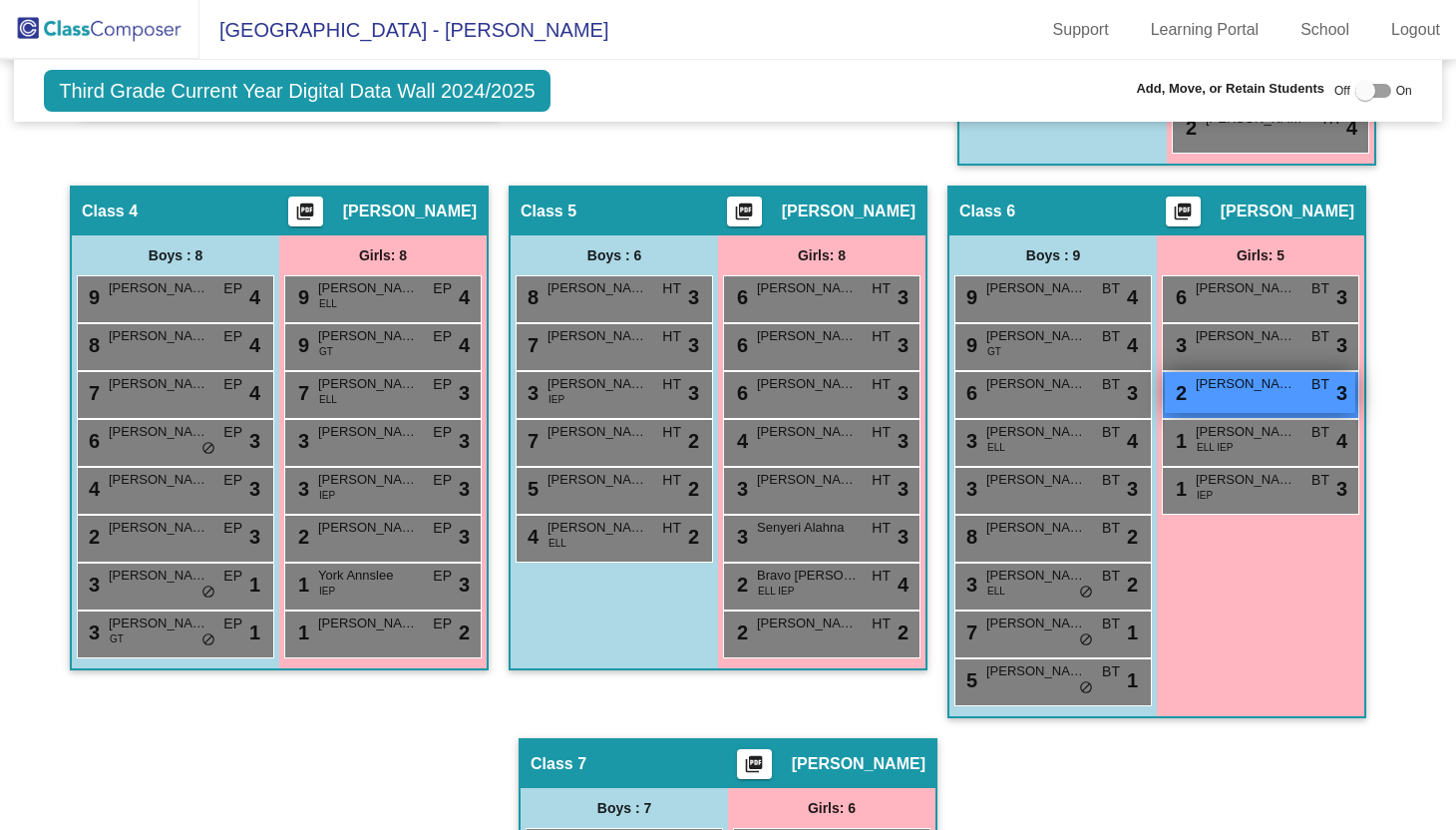 type on "nea" 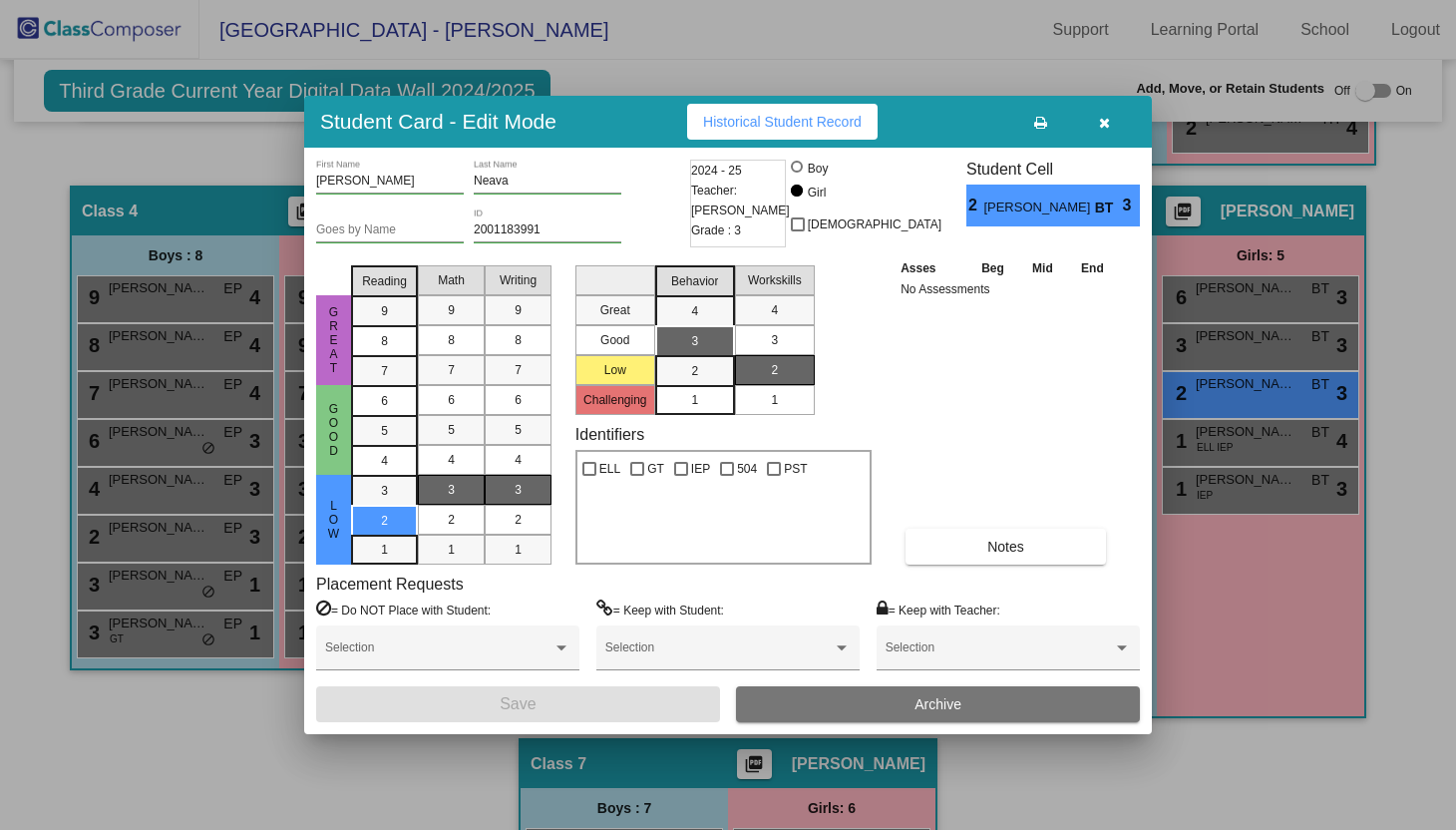 click on "3" at bounding box center (518, 490) 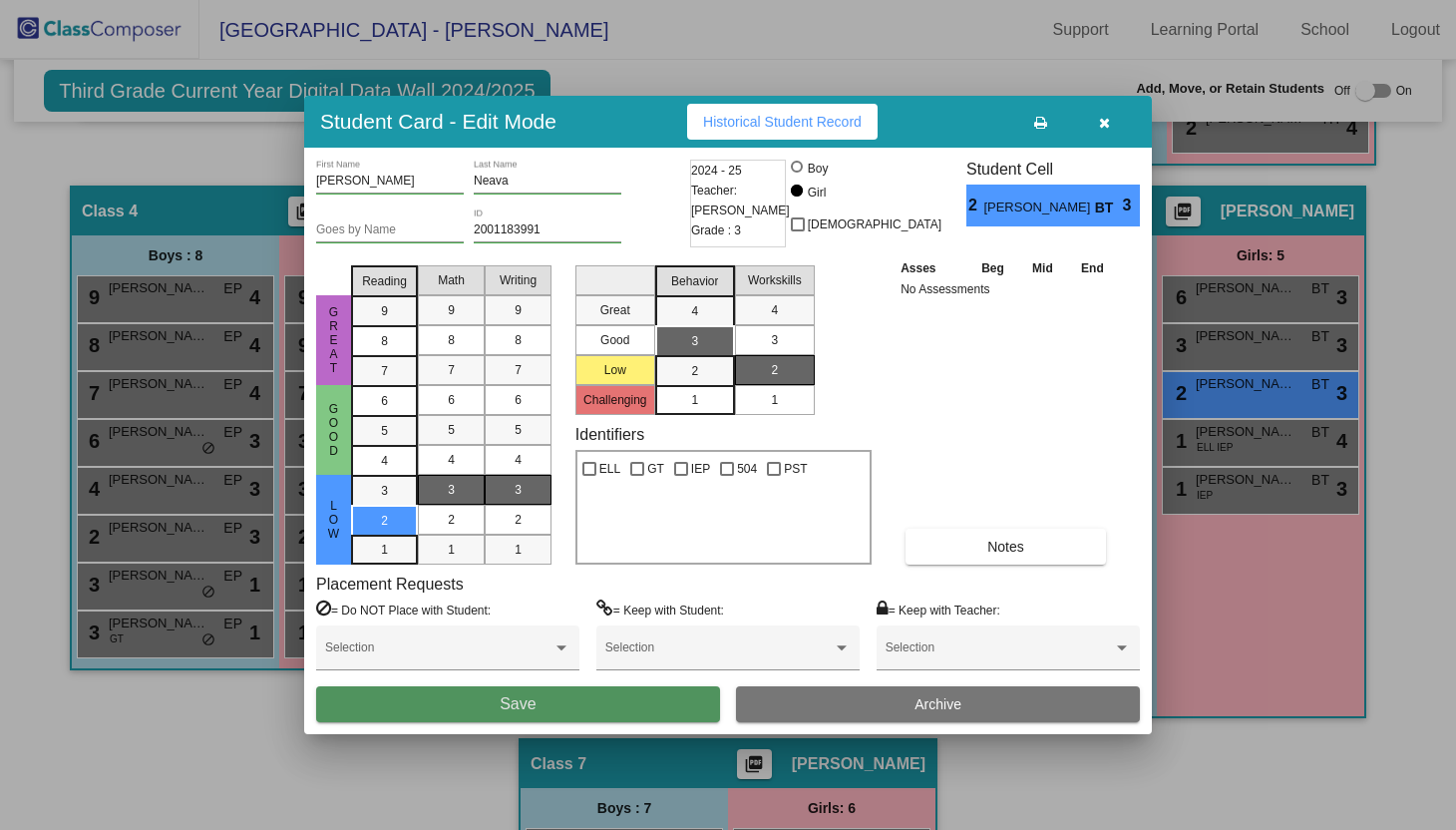 click on "Save" at bounding box center (518, 704) 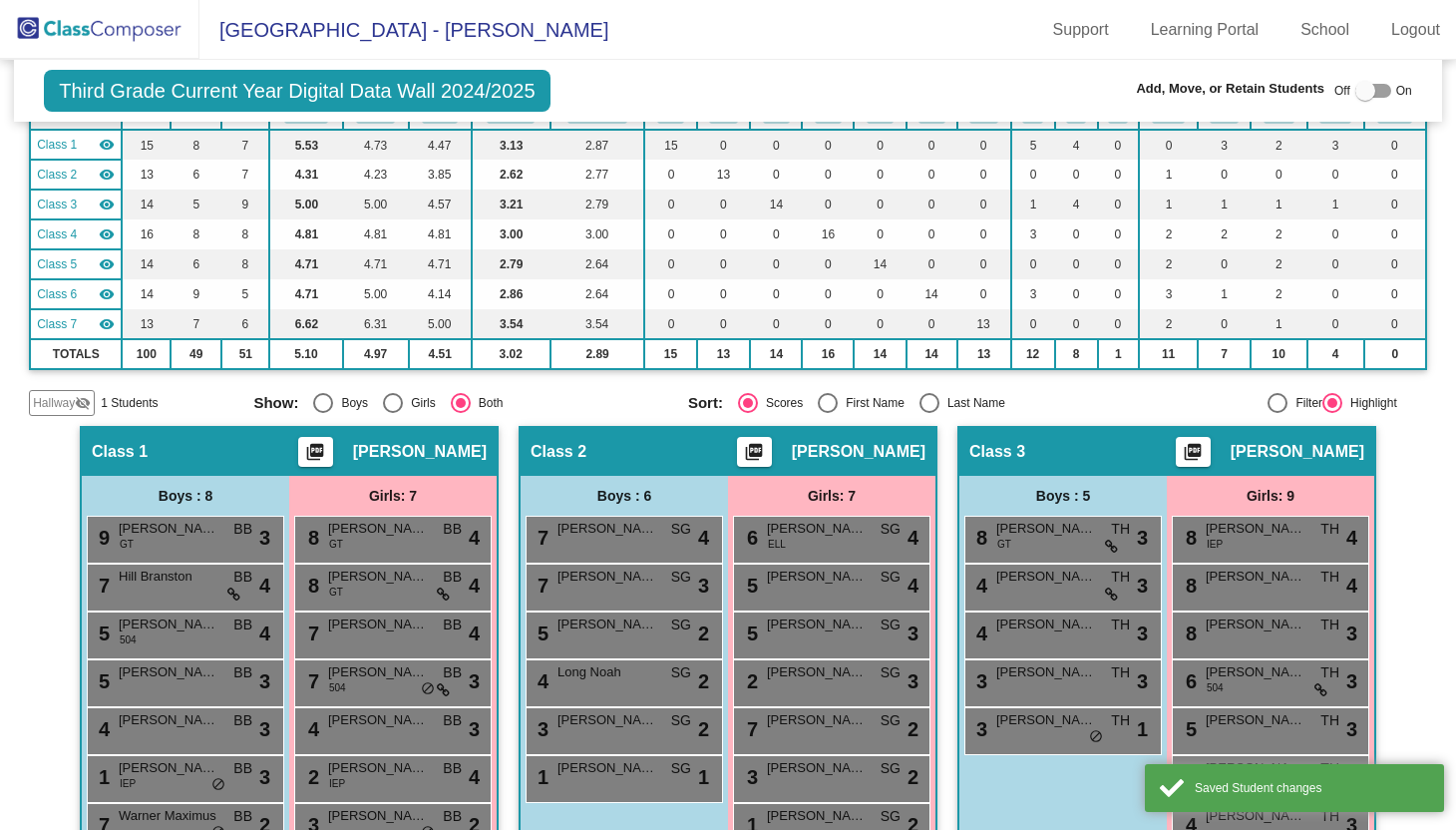 scroll, scrollTop: 0, scrollLeft: 0, axis: both 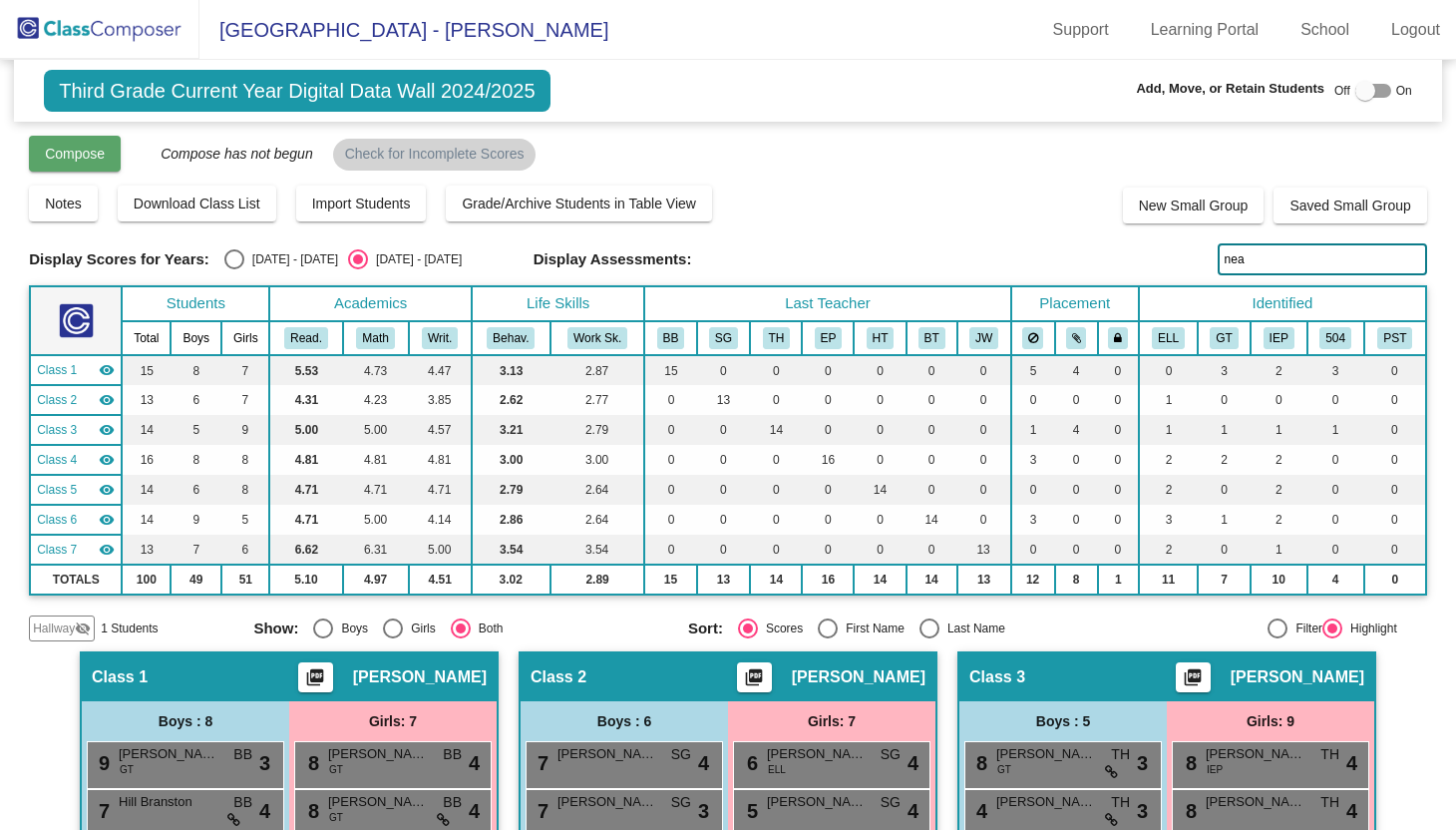 click on "Compose" 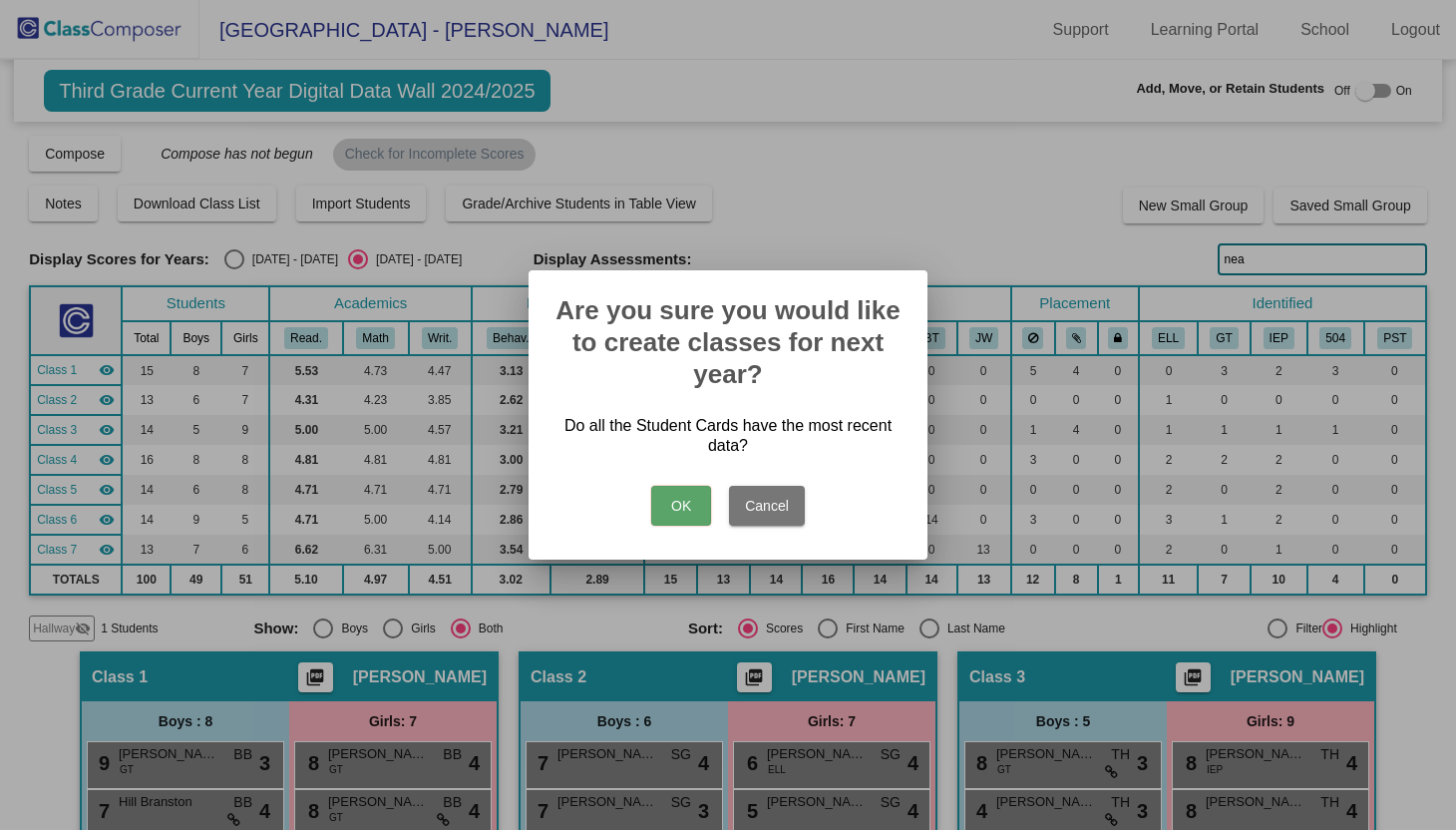 click on "OK" at bounding box center (681, 506) 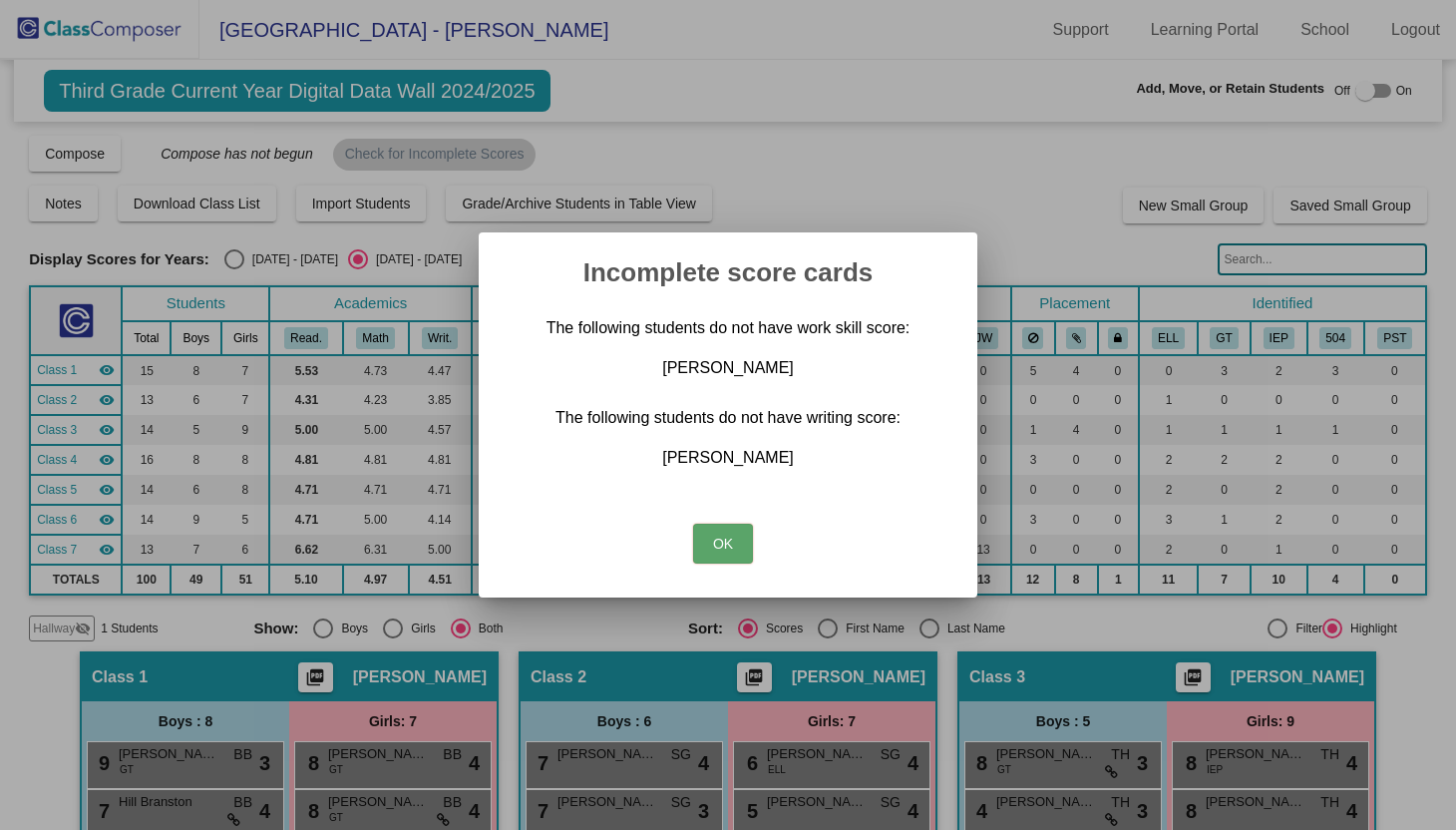 click on "OK" at bounding box center (723, 544) 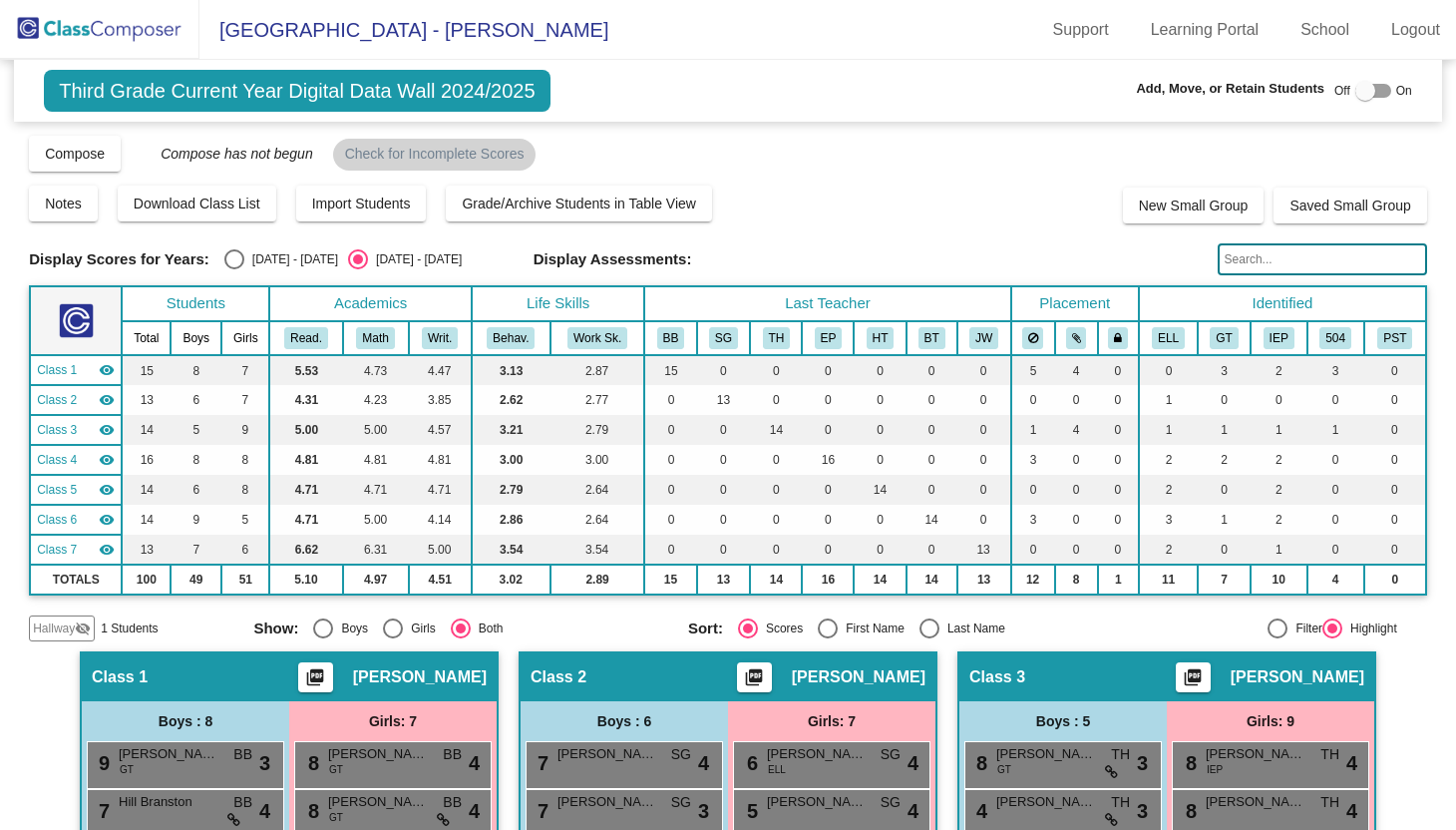 click 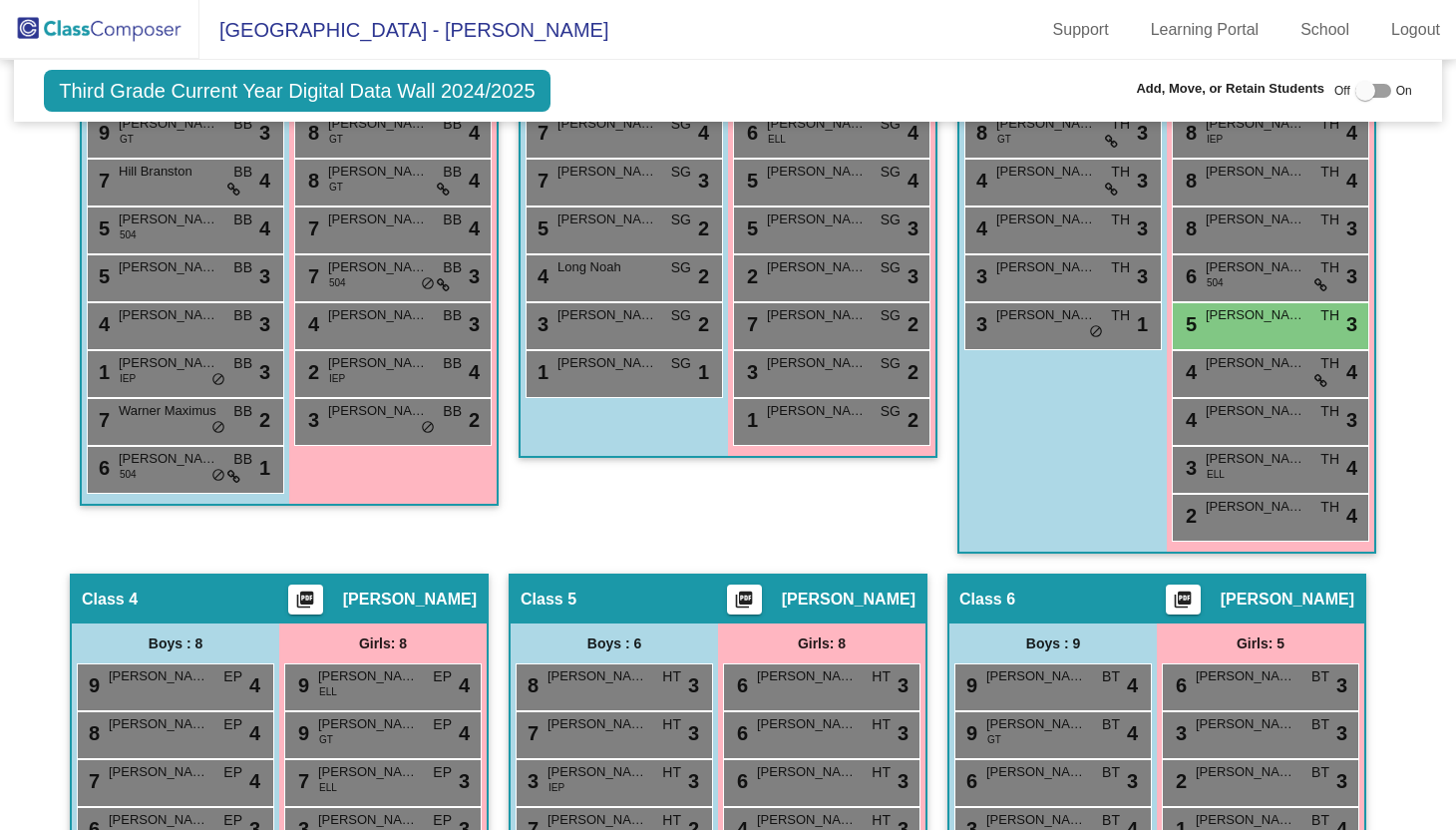 scroll, scrollTop: 640, scrollLeft: 0, axis: vertical 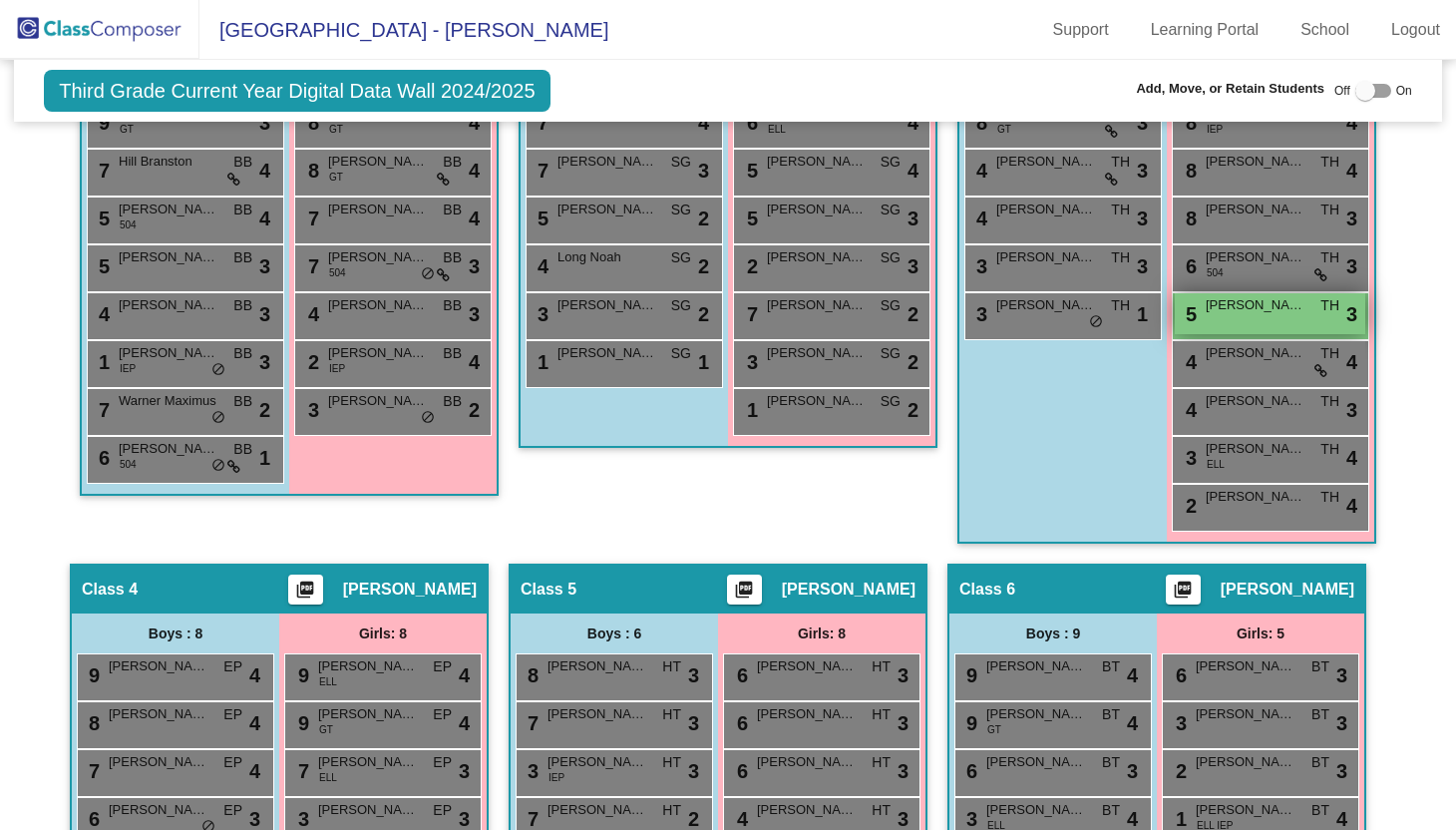 type on "whit" 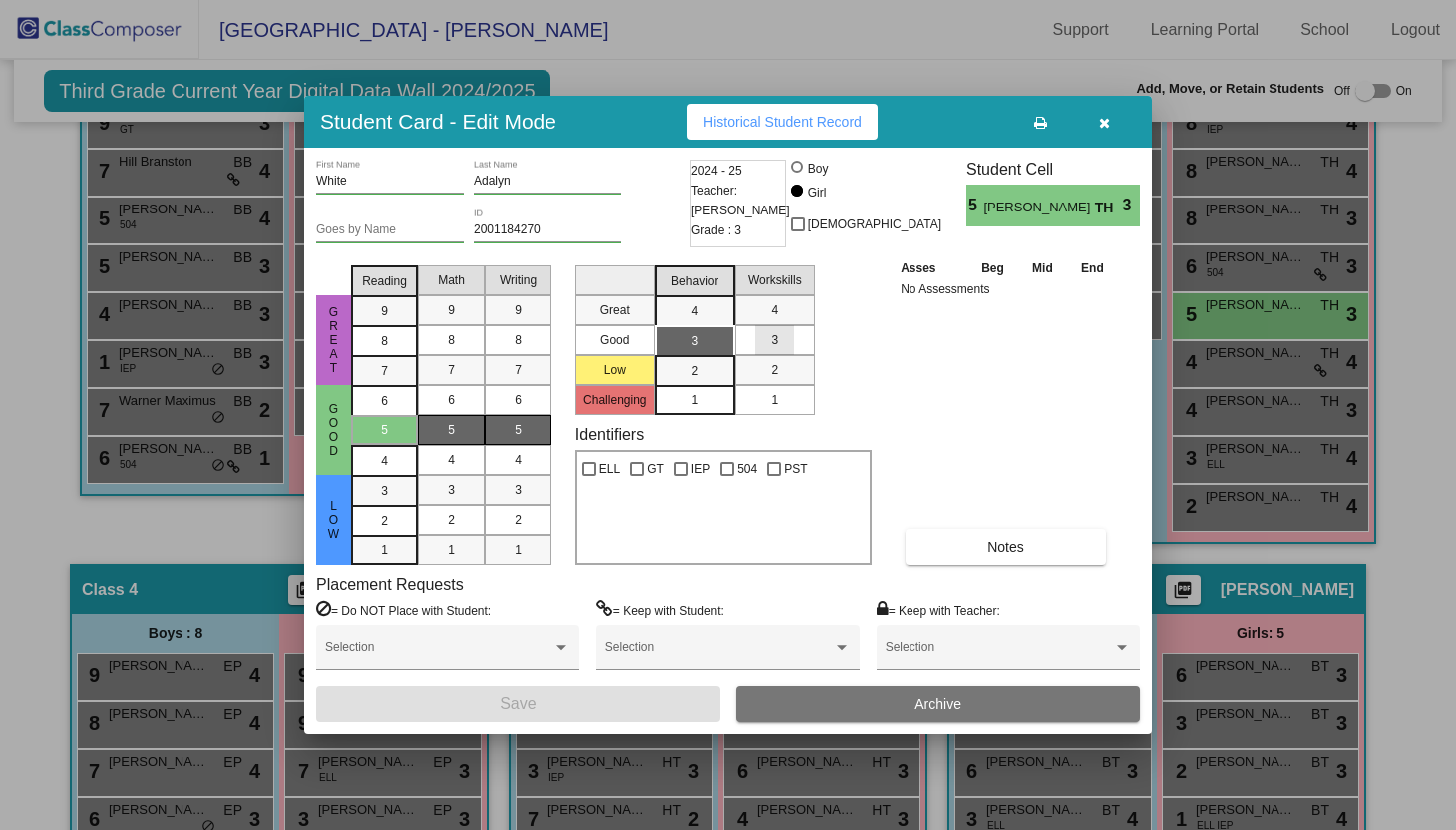 click on "3" at bounding box center [774, 340] 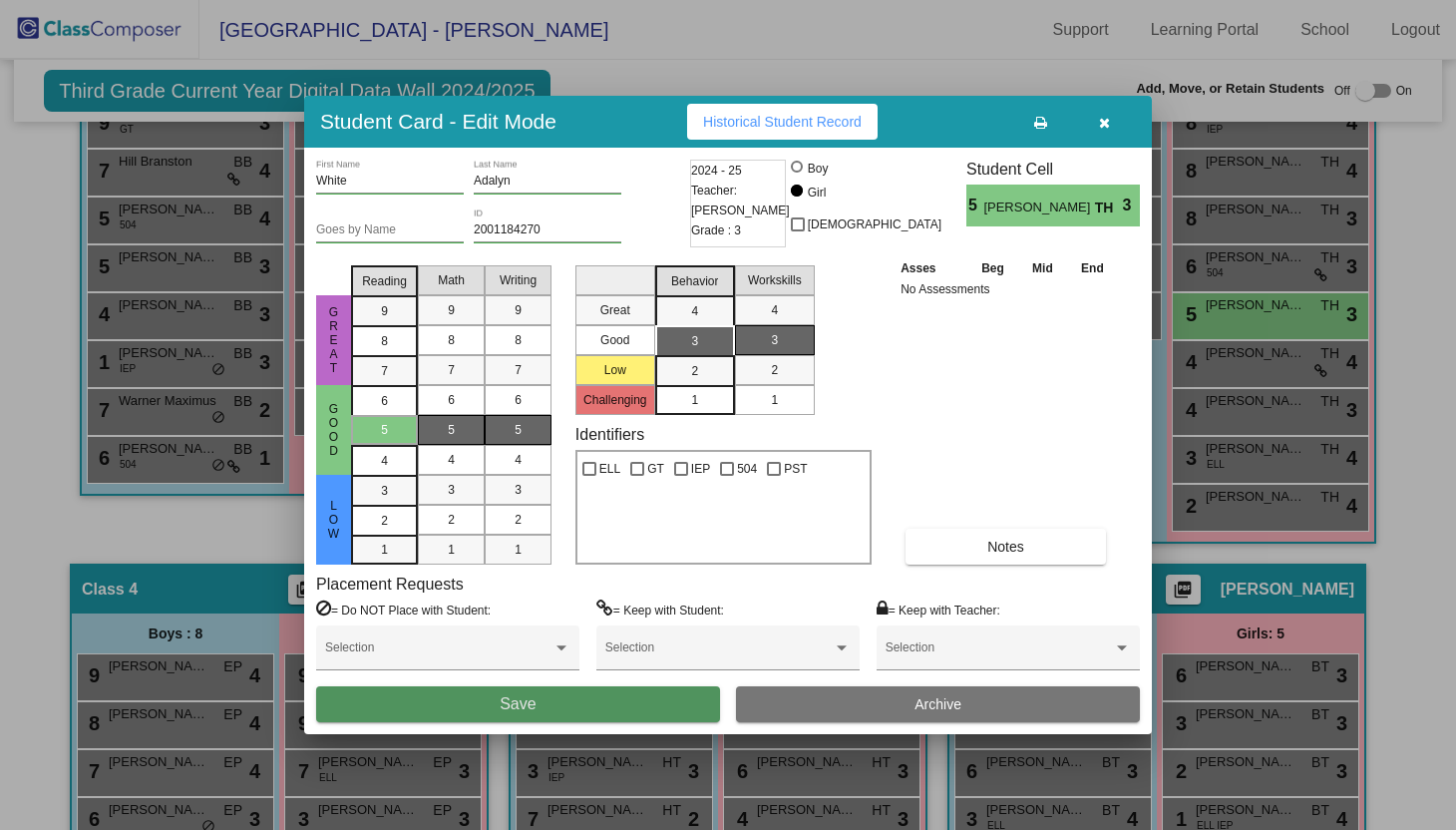 click on "Save" at bounding box center [518, 704] 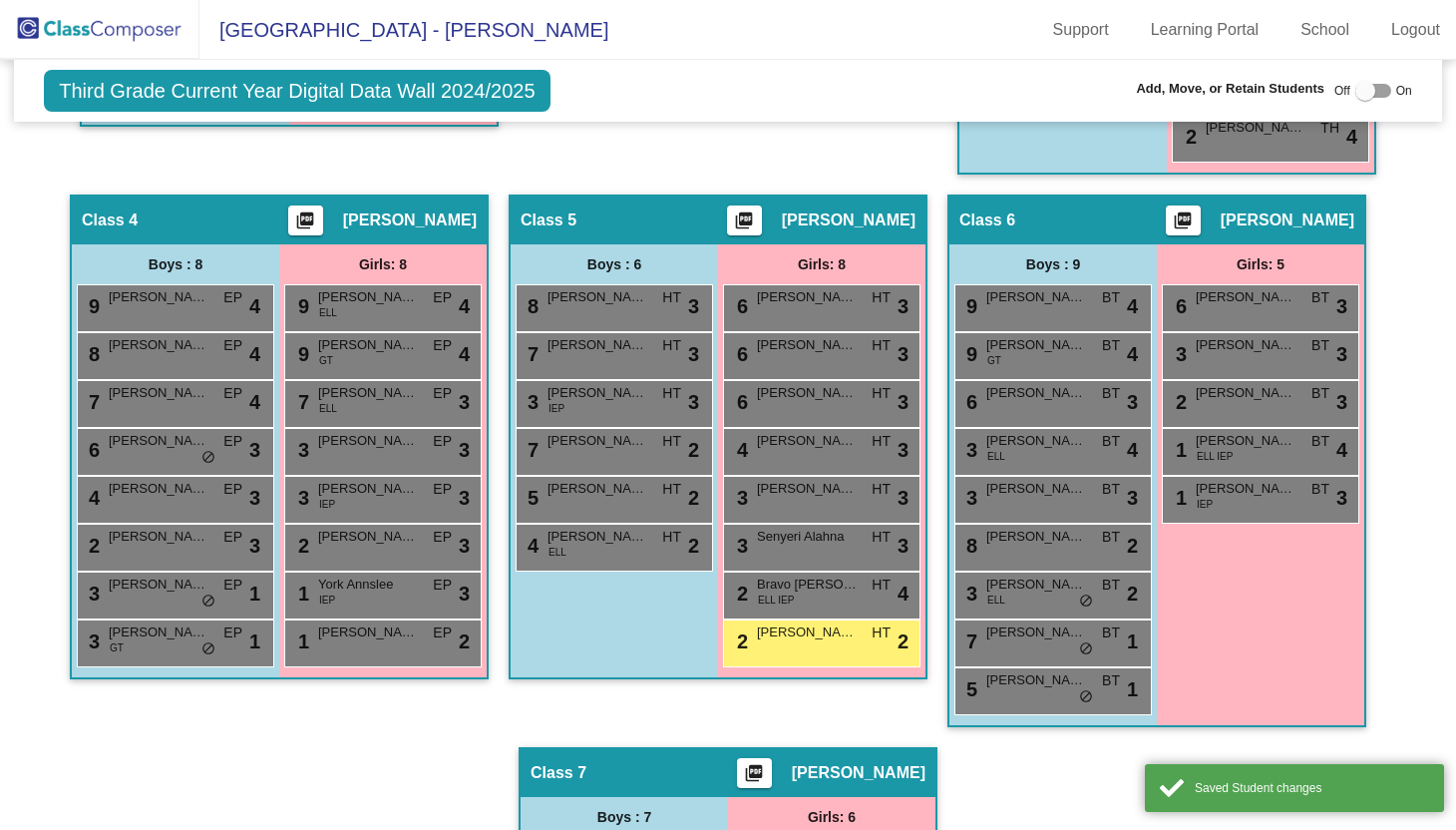 scroll, scrollTop: 1012, scrollLeft: 0, axis: vertical 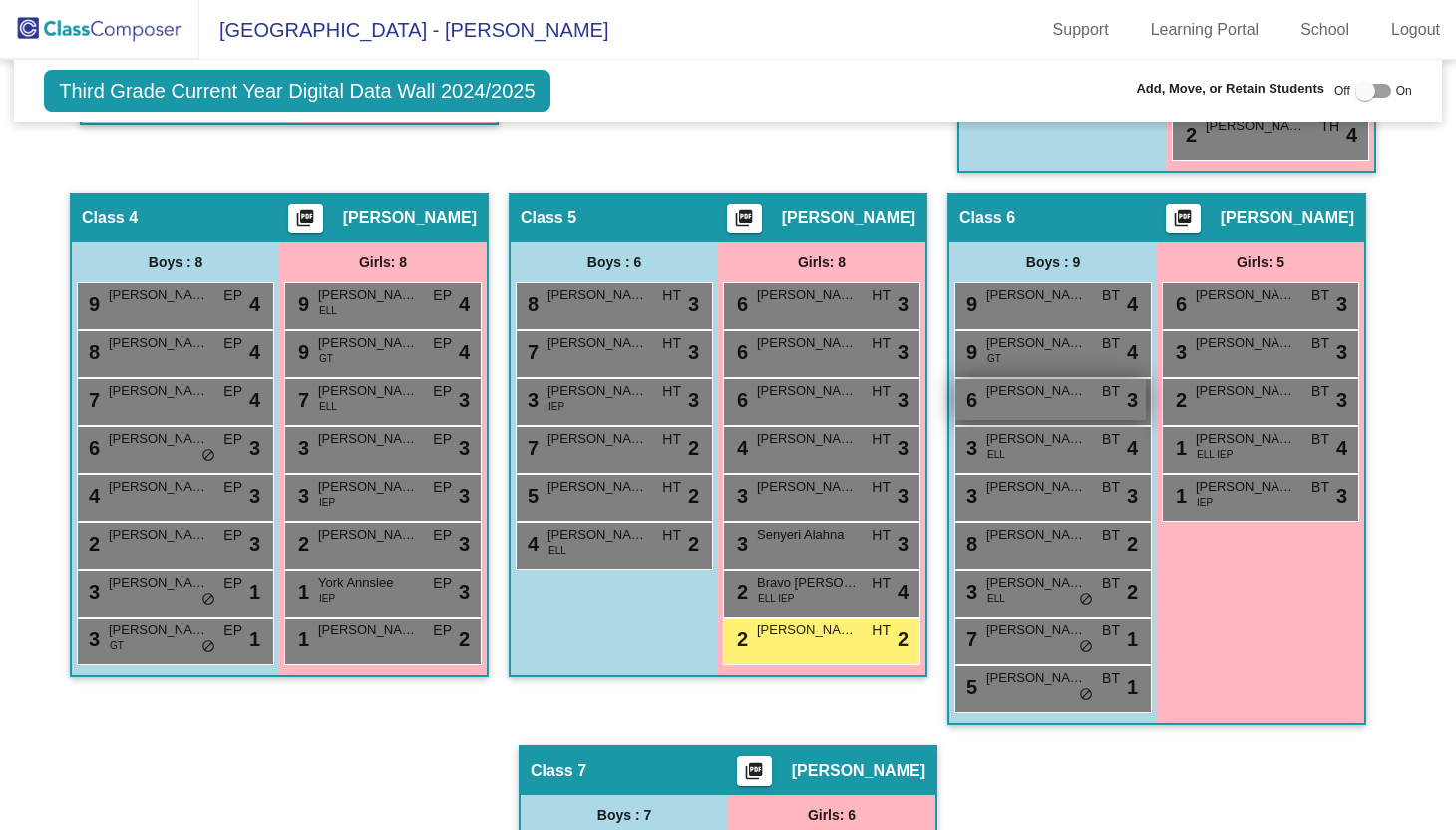 click on "6 [PERSON_NAME] BT lock do_not_disturb_alt 3" at bounding box center (1050, 399) 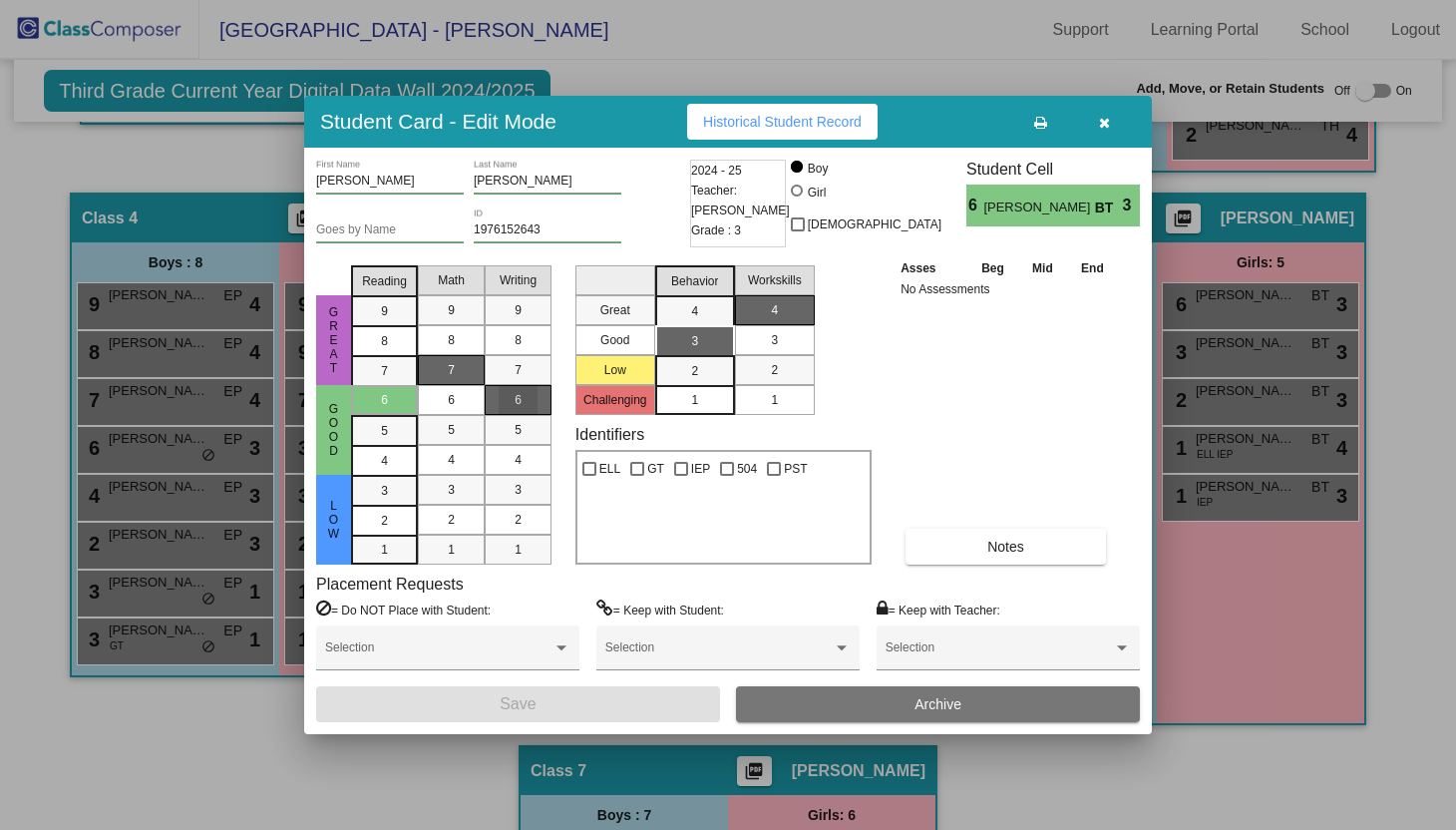 click on "6" at bounding box center (518, 400) 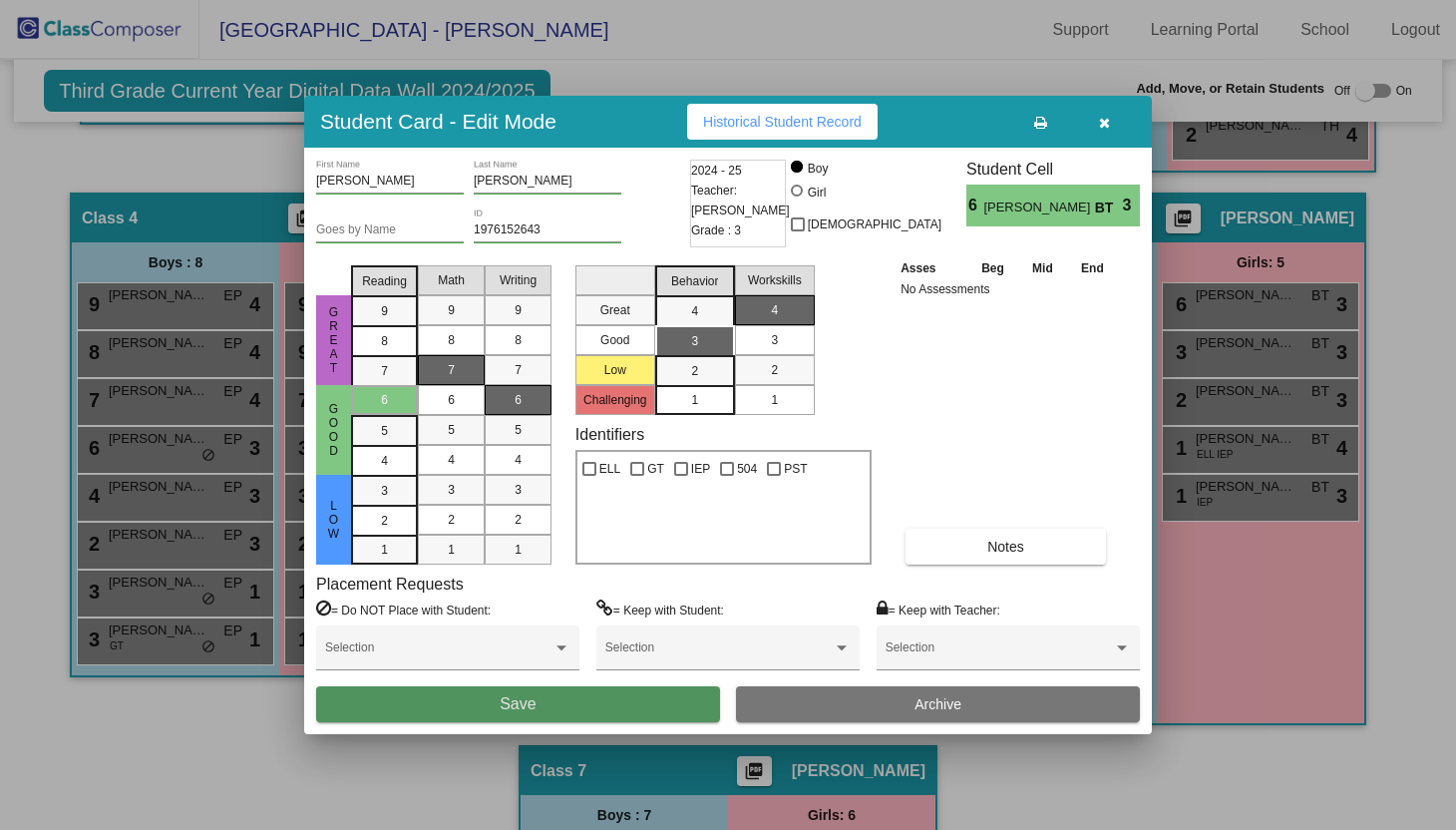 click on "Save" at bounding box center (518, 703) 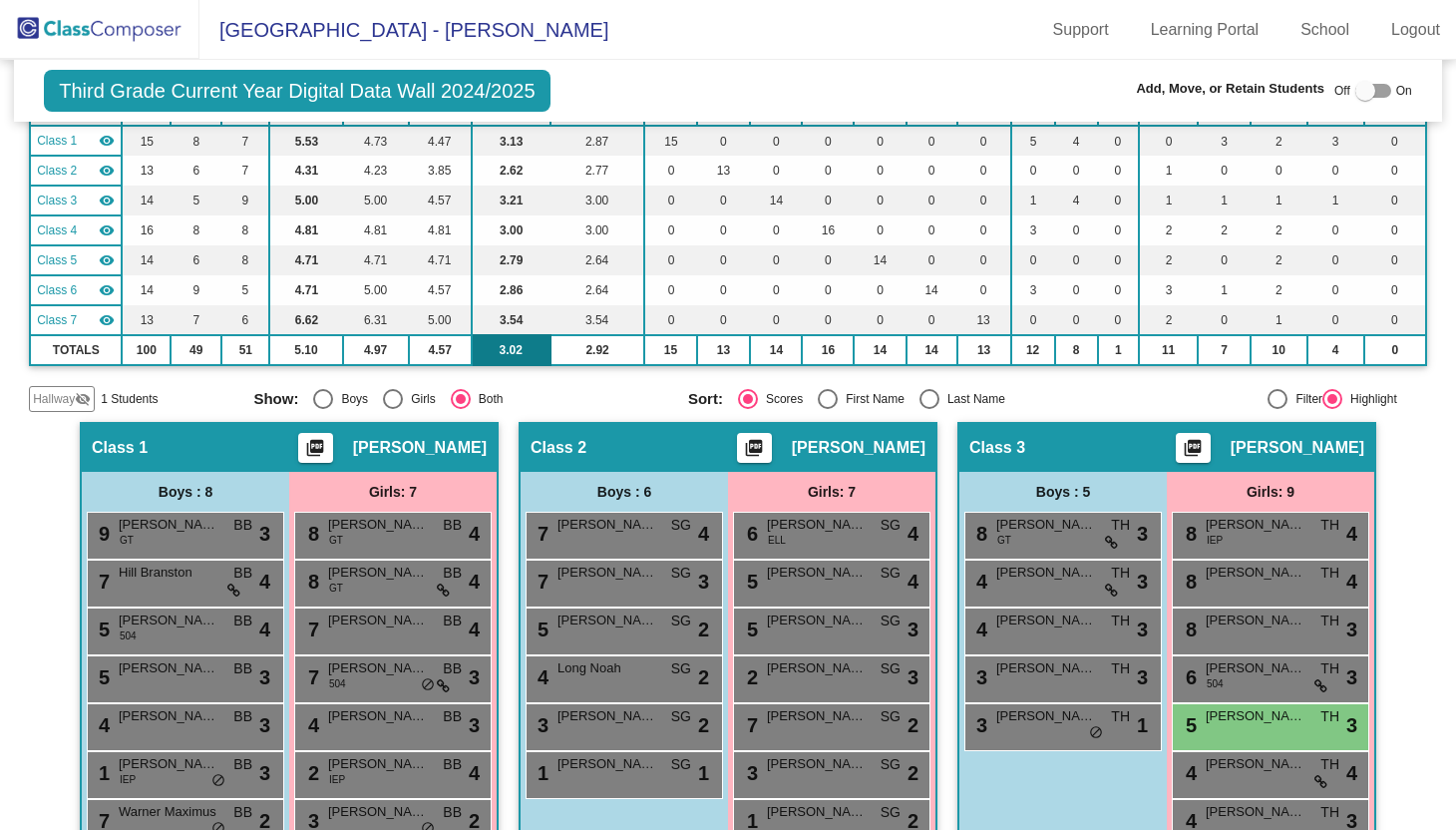 scroll, scrollTop: 0, scrollLeft: 0, axis: both 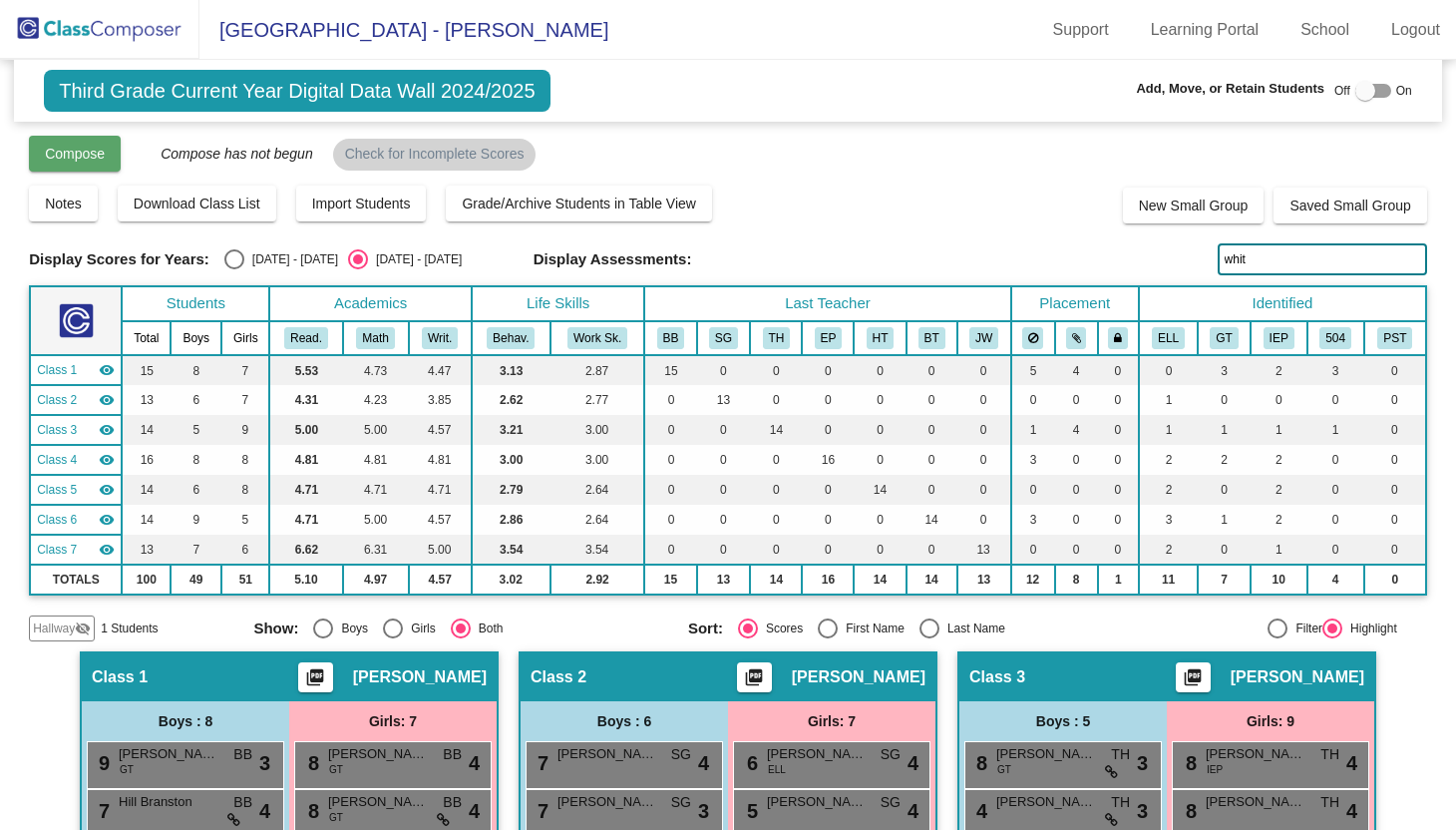 click on "Compose" 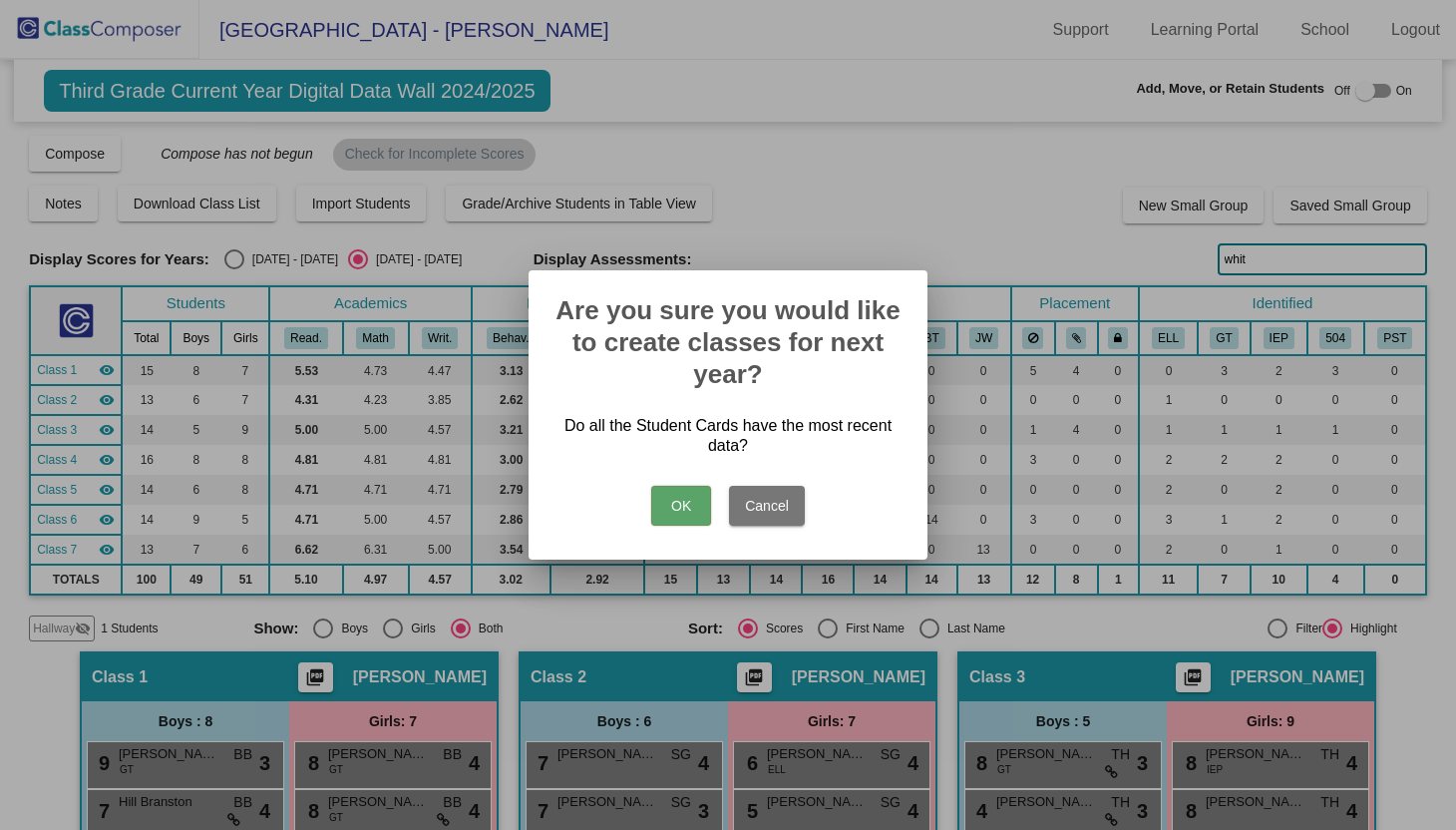 click on "OK" at bounding box center (681, 506) 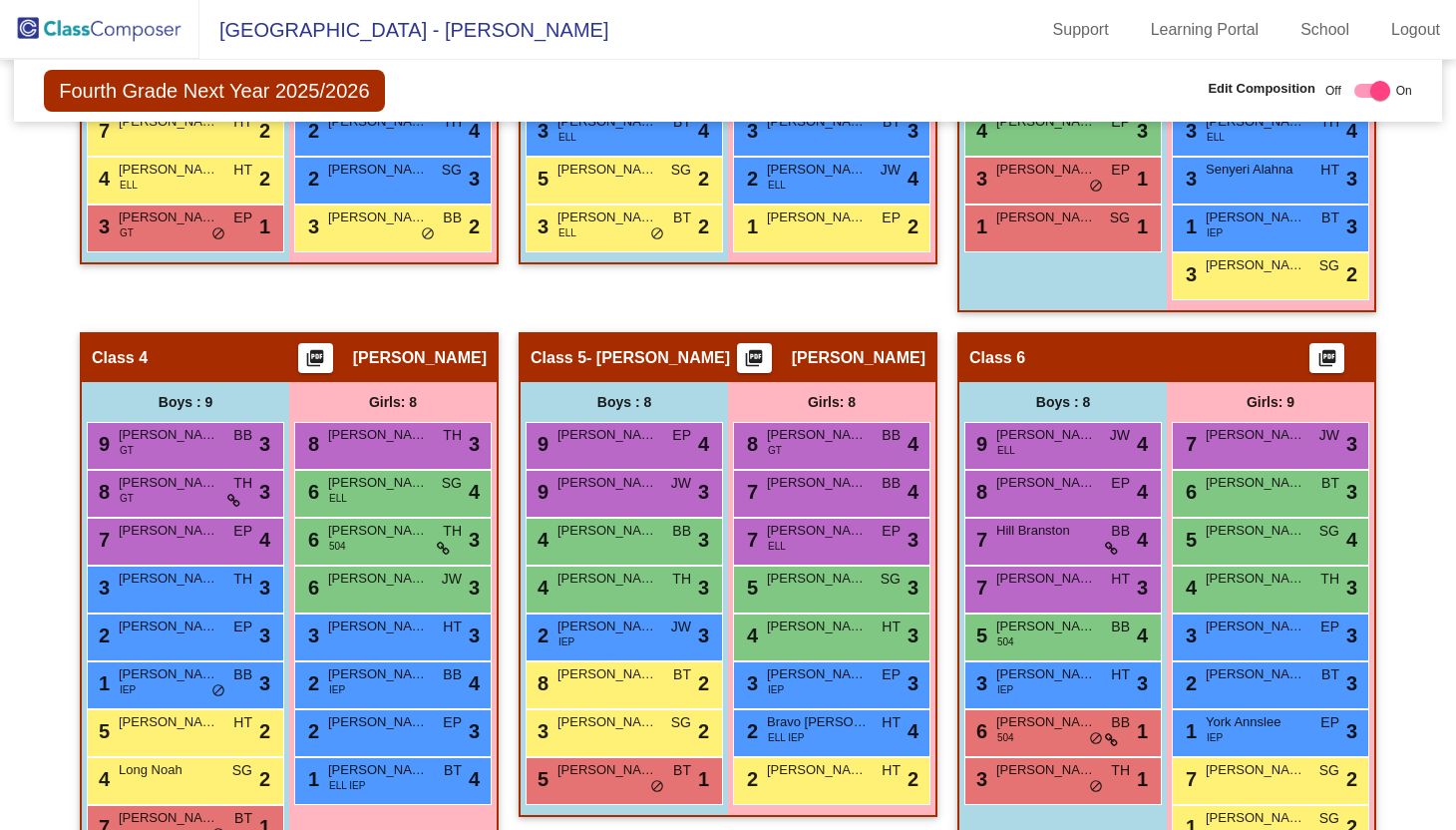 scroll, scrollTop: 892, scrollLeft: 0, axis: vertical 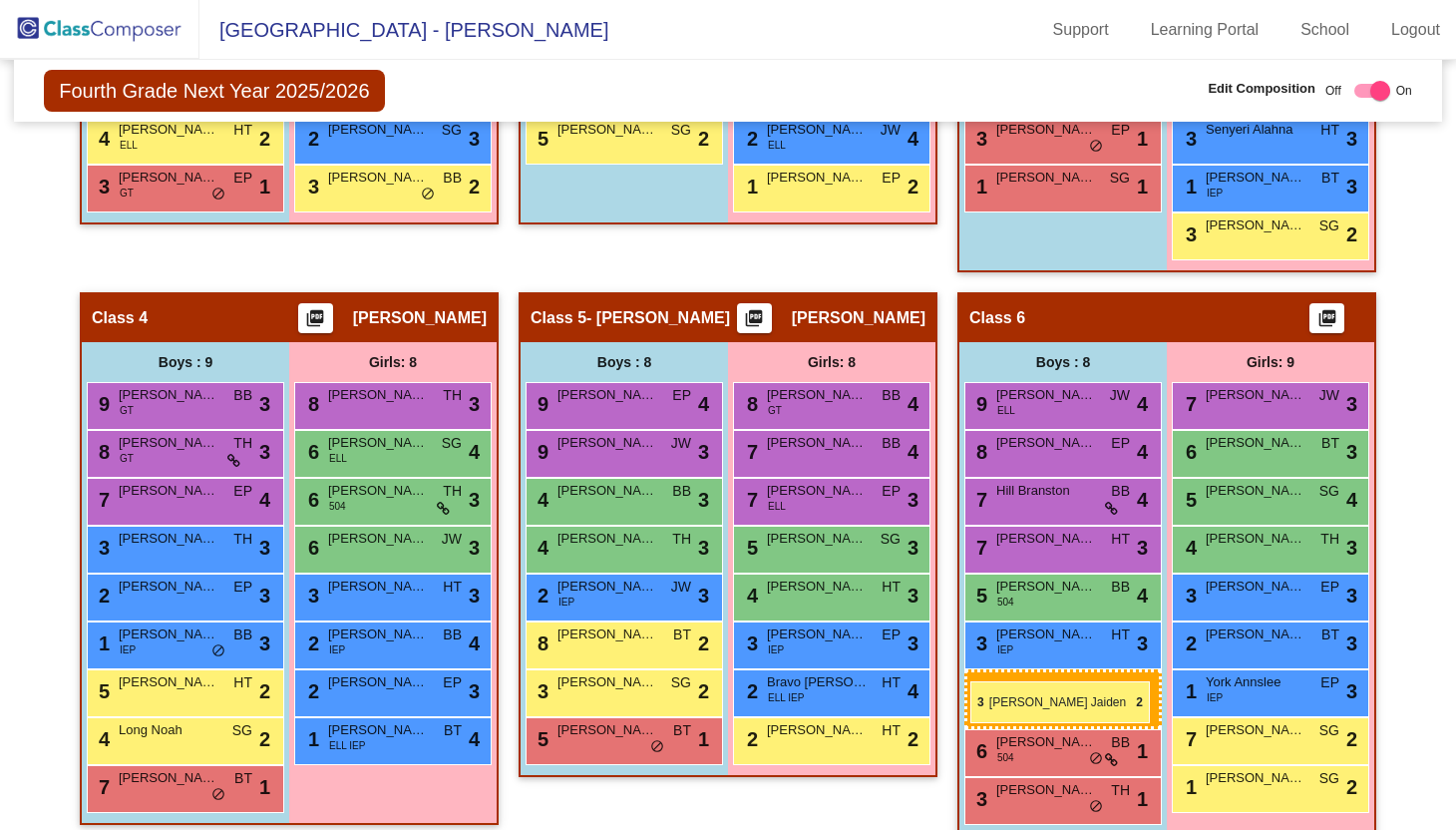 drag, startPoint x: 599, startPoint y: 195, endPoint x: 970, endPoint y: 681, distance: 611.4221 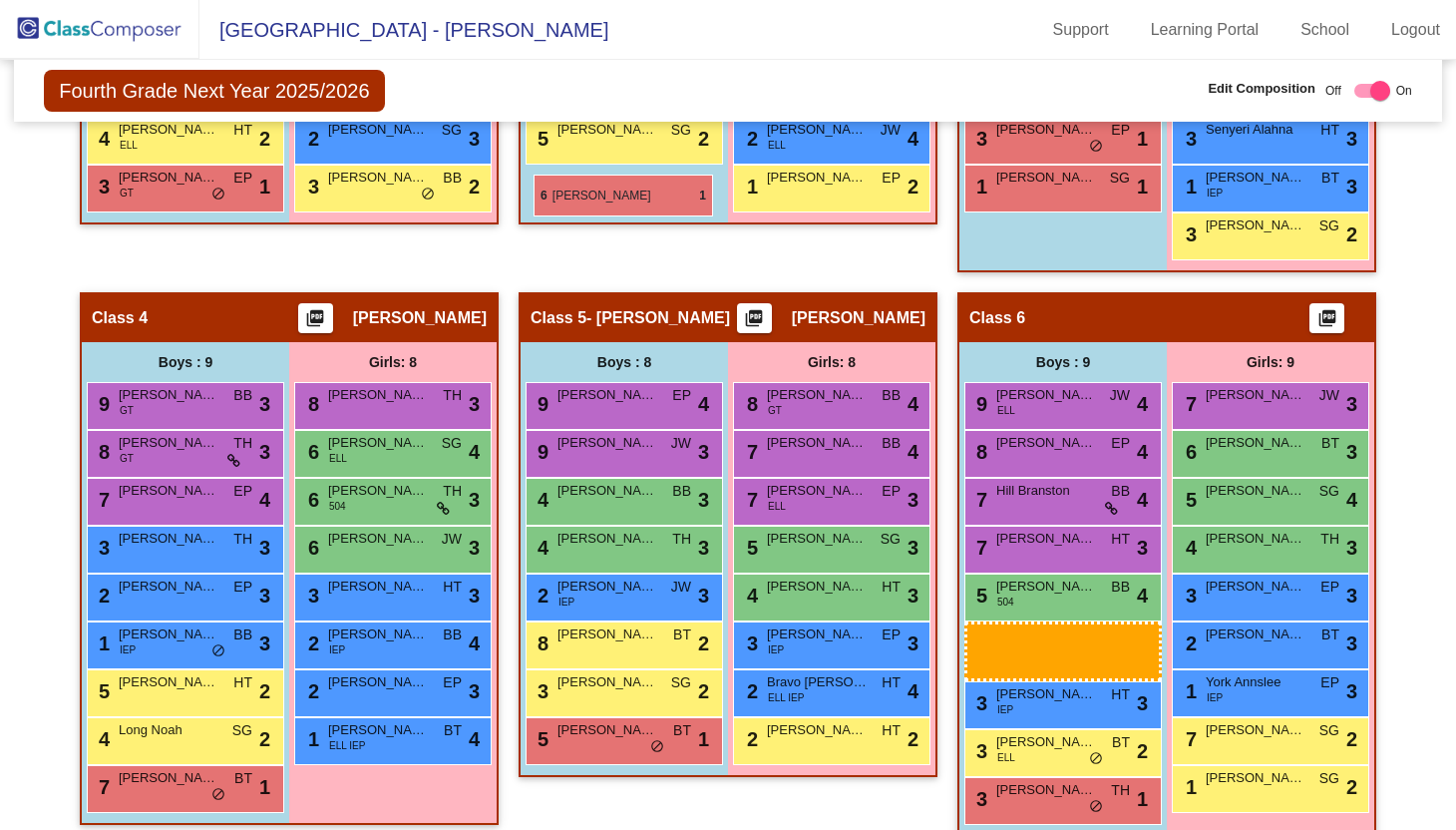 drag, startPoint x: 1016, startPoint y: 737, endPoint x: 534, endPoint y: 175, distance: 740.38368 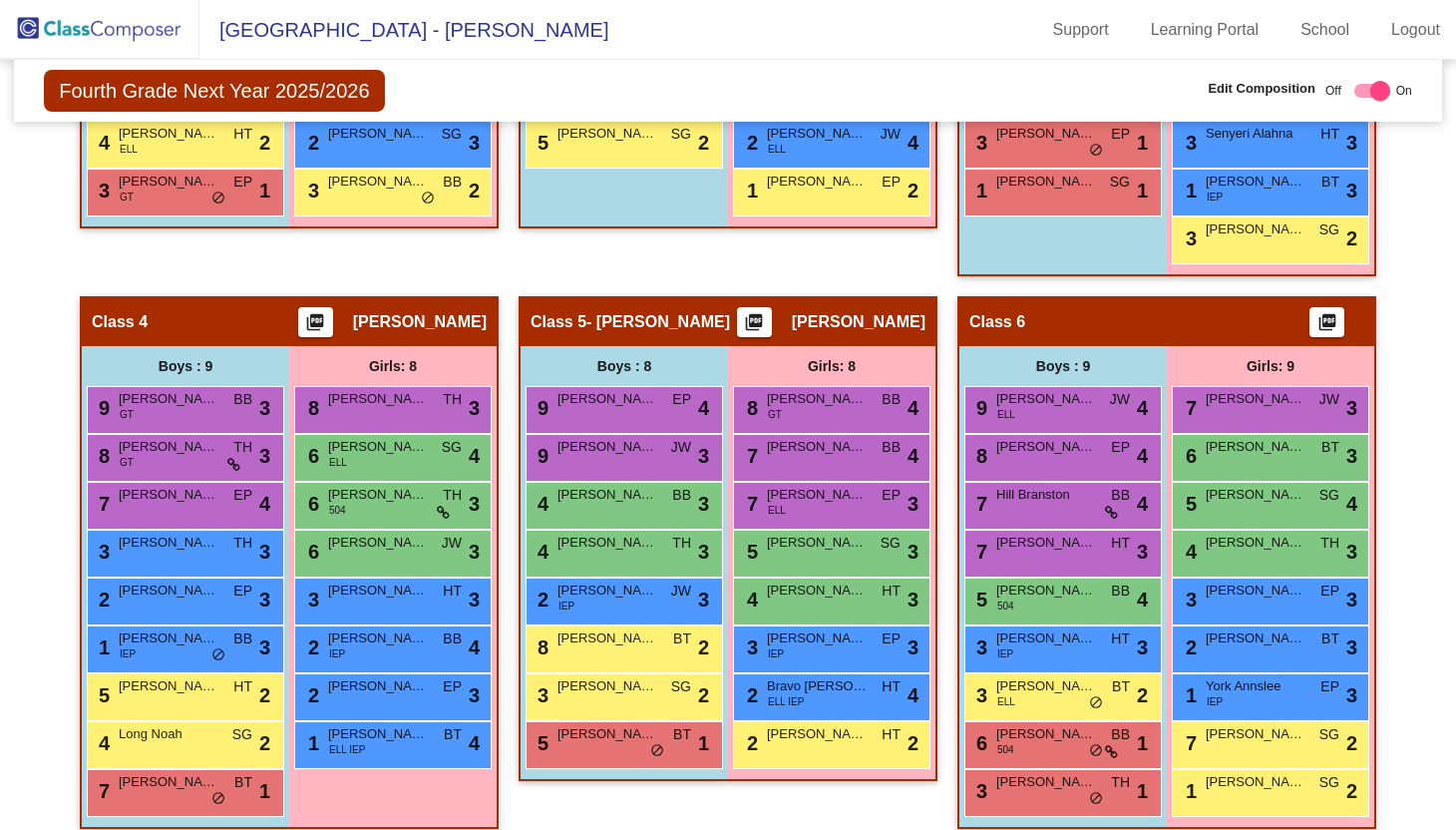 scroll, scrollTop: 877, scrollLeft: 0, axis: vertical 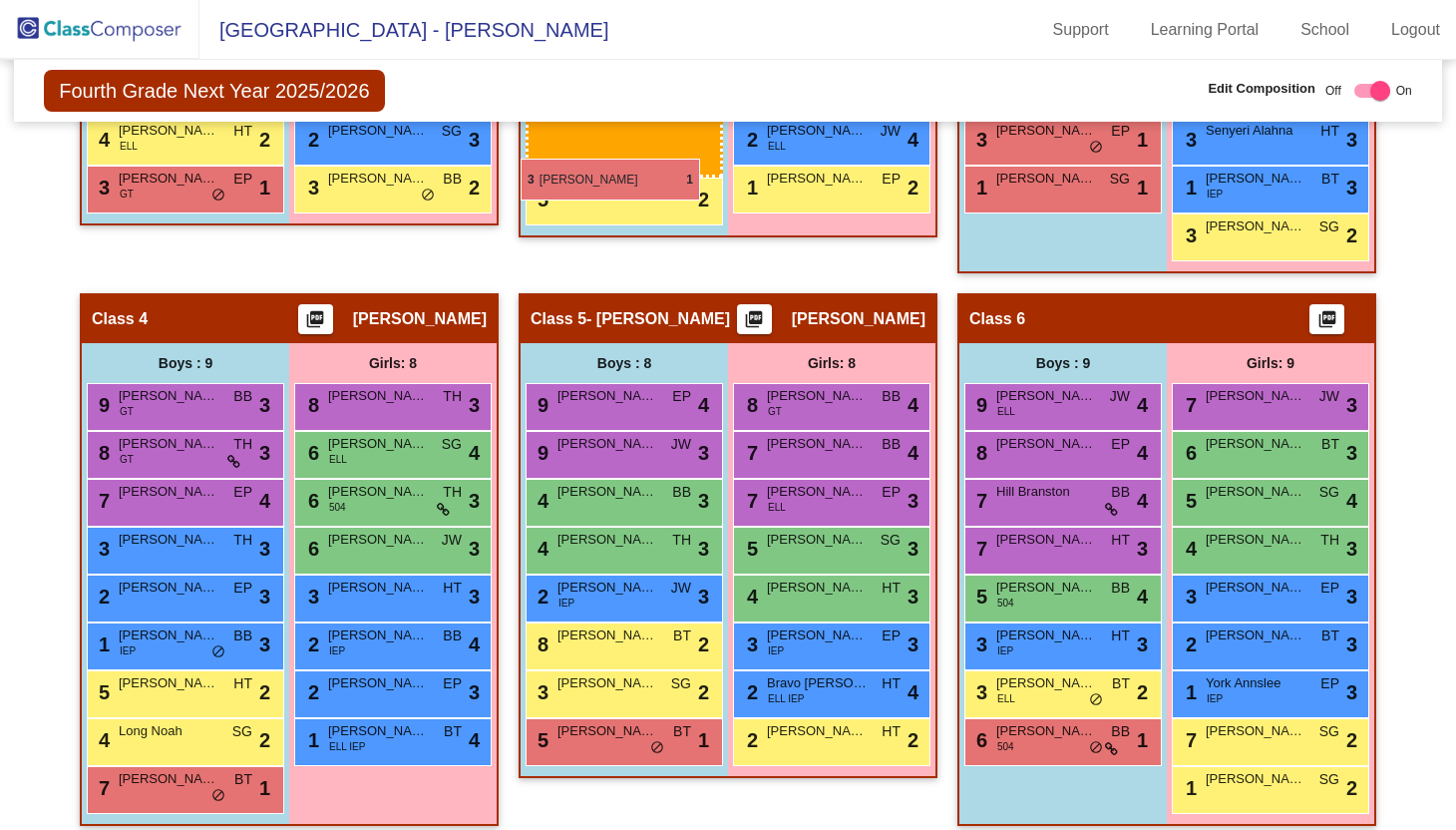 drag, startPoint x: 1063, startPoint y: 797, endPoint x: 521, endPoint y: 160, distance: 836.3809 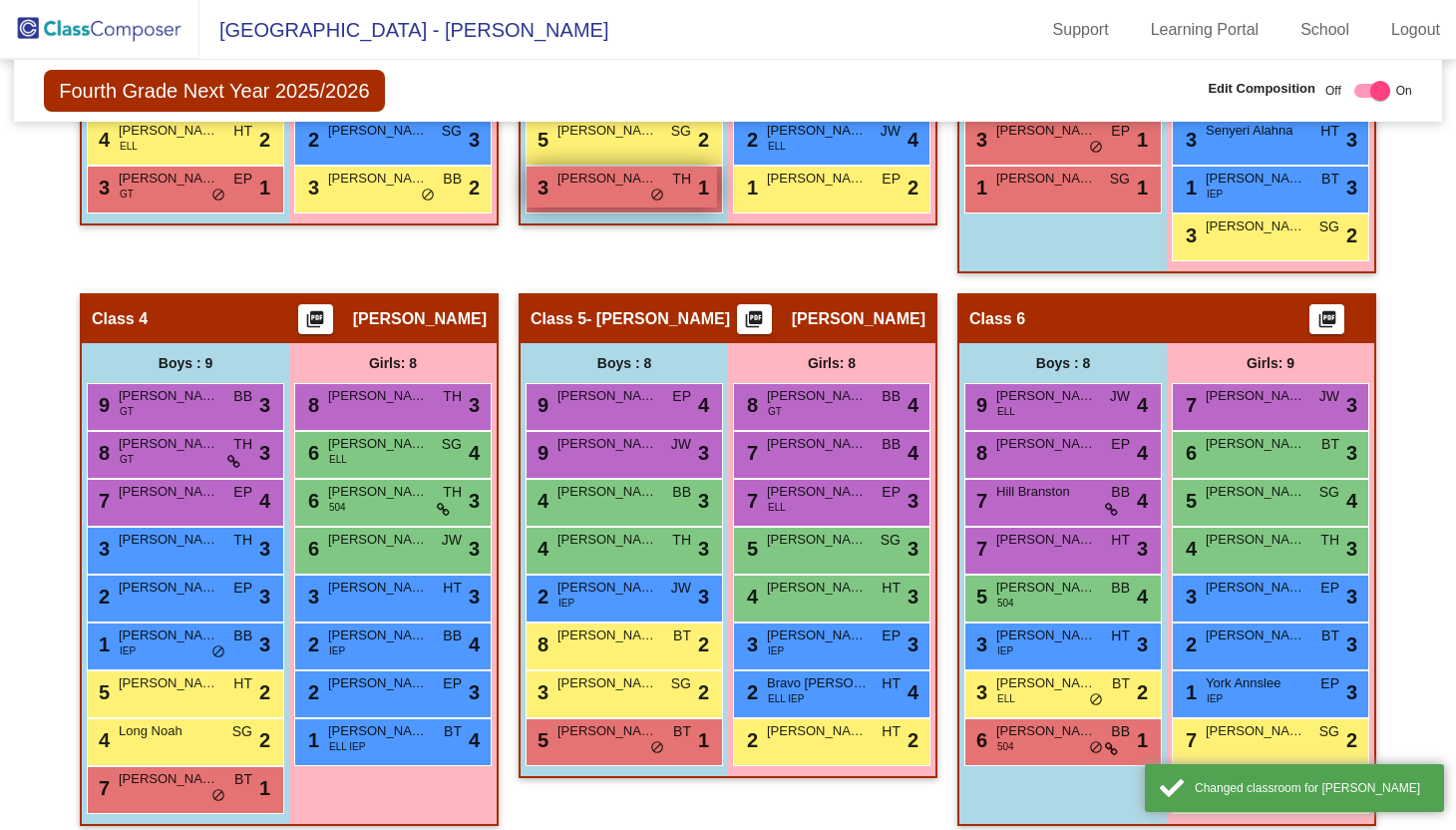 click on "[PERSON_NAME]" at bounding box center [607, 179] 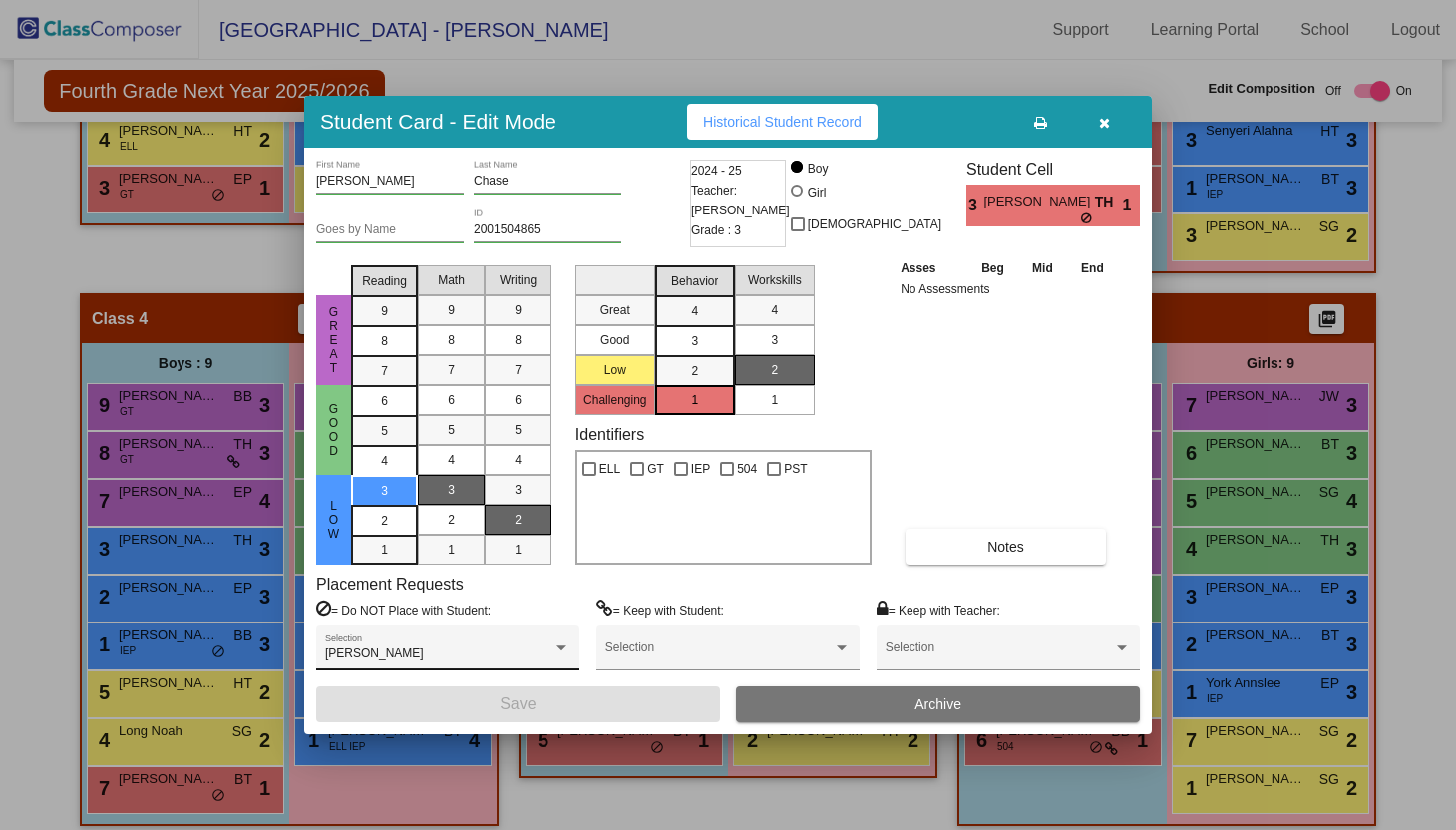click on "[PERSON_NAME] Selection" at bounding box center (448, 652) 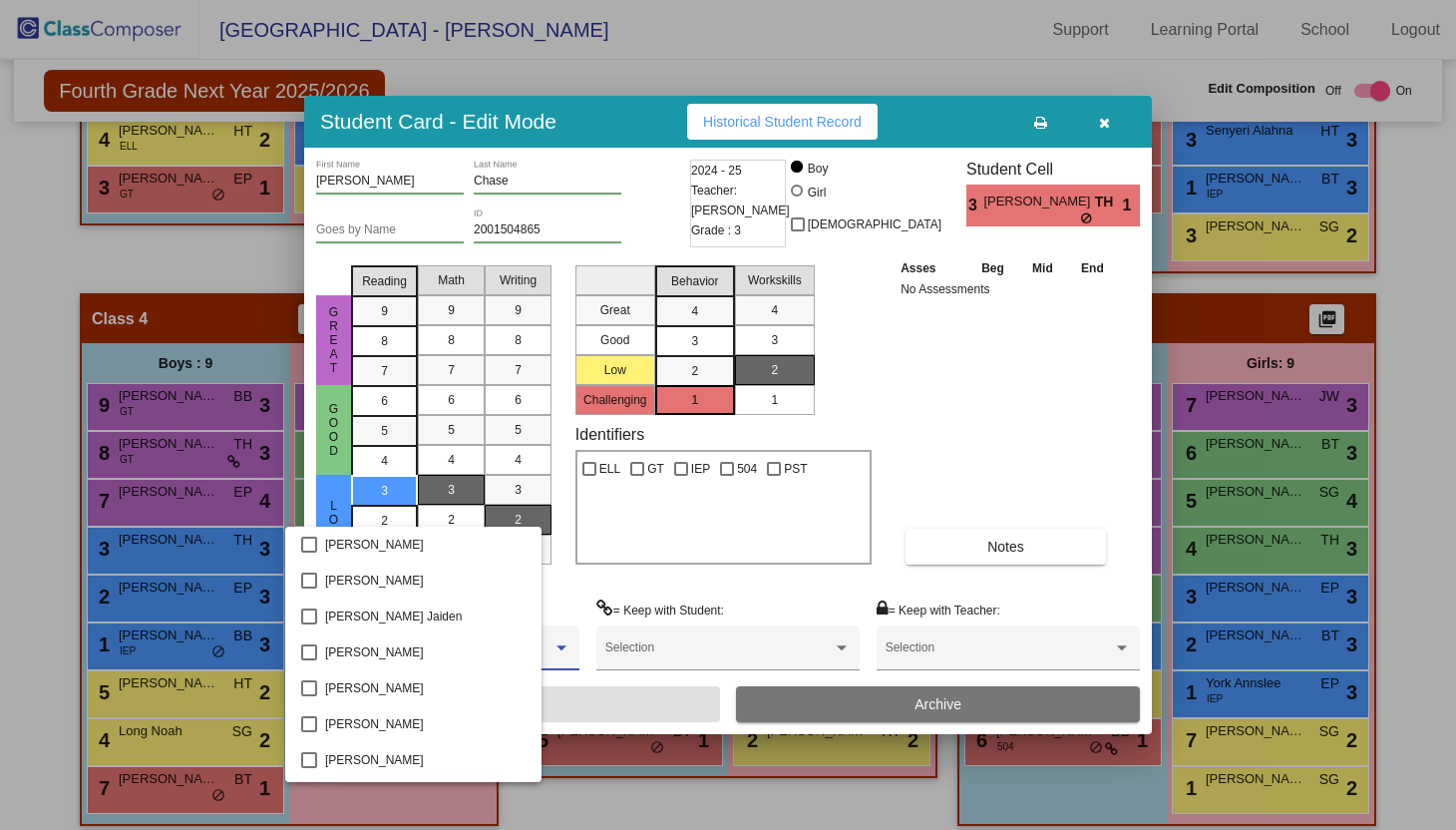 scroll, scrollTop: 2799, scrollLeft: 0, axis: vertical 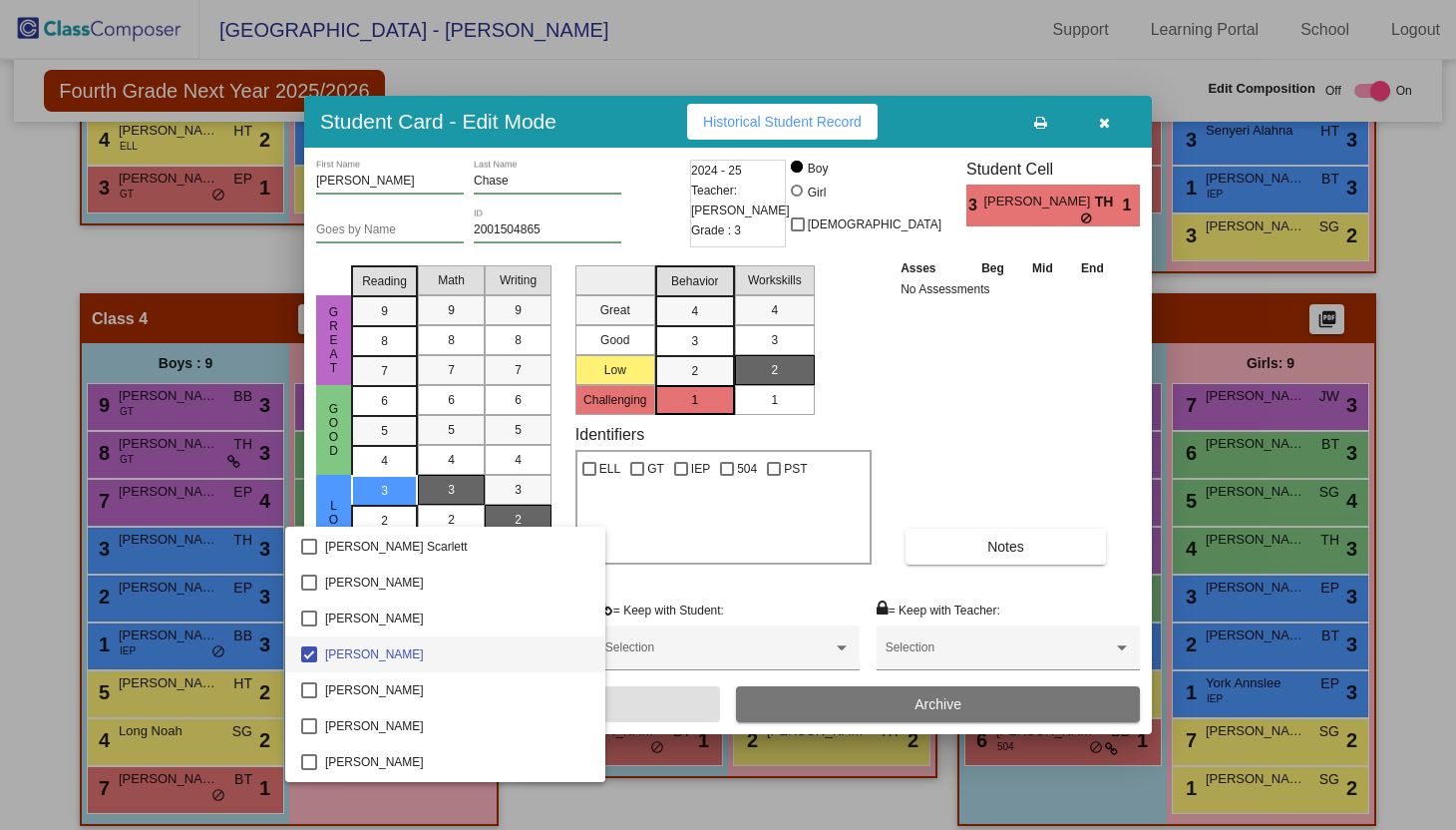 click on "[PERSON_NAME]" at bounding box center (457, 654) 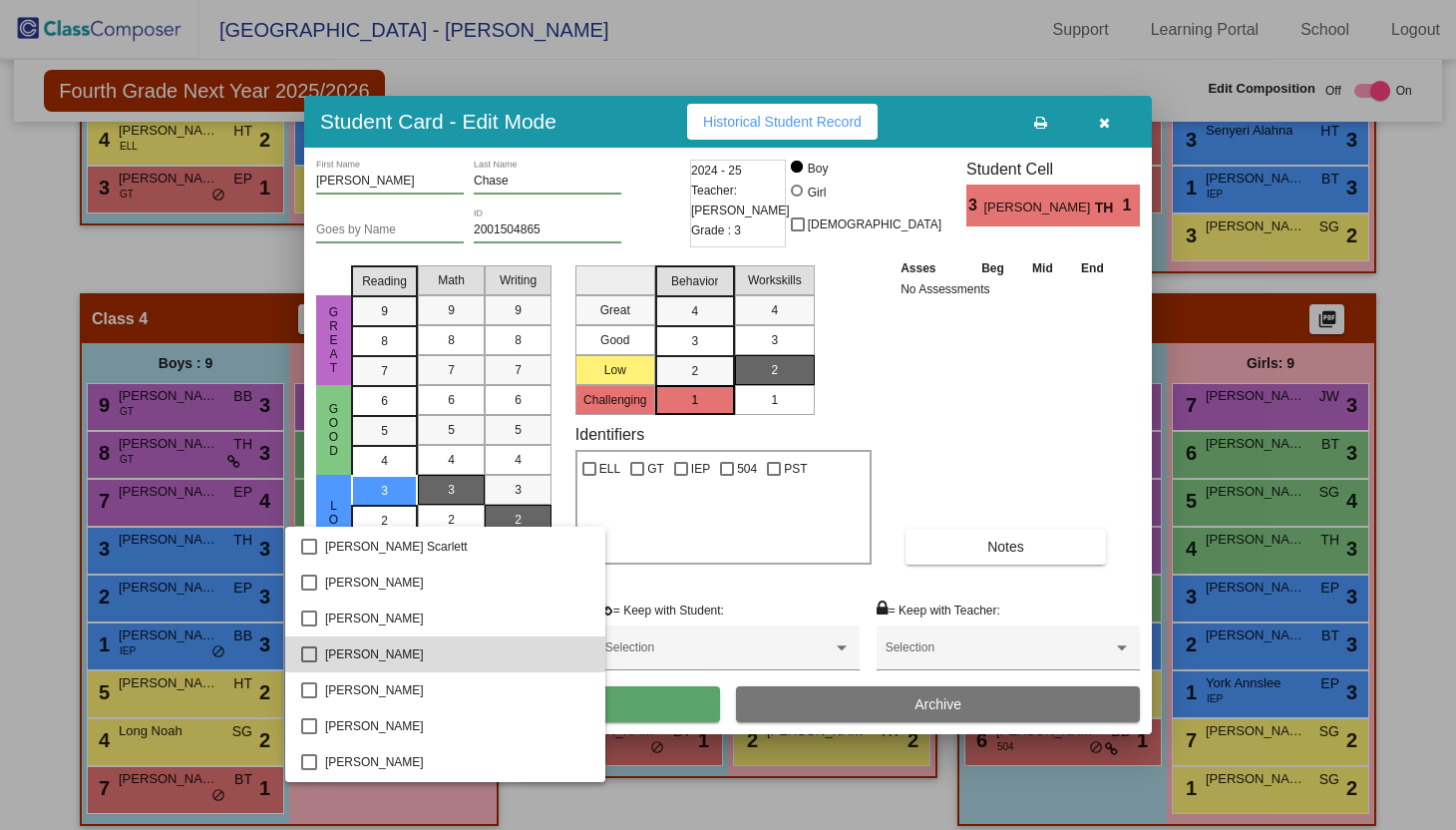 click on "[PERSON_NAME]" at bounding box center (457, 654) 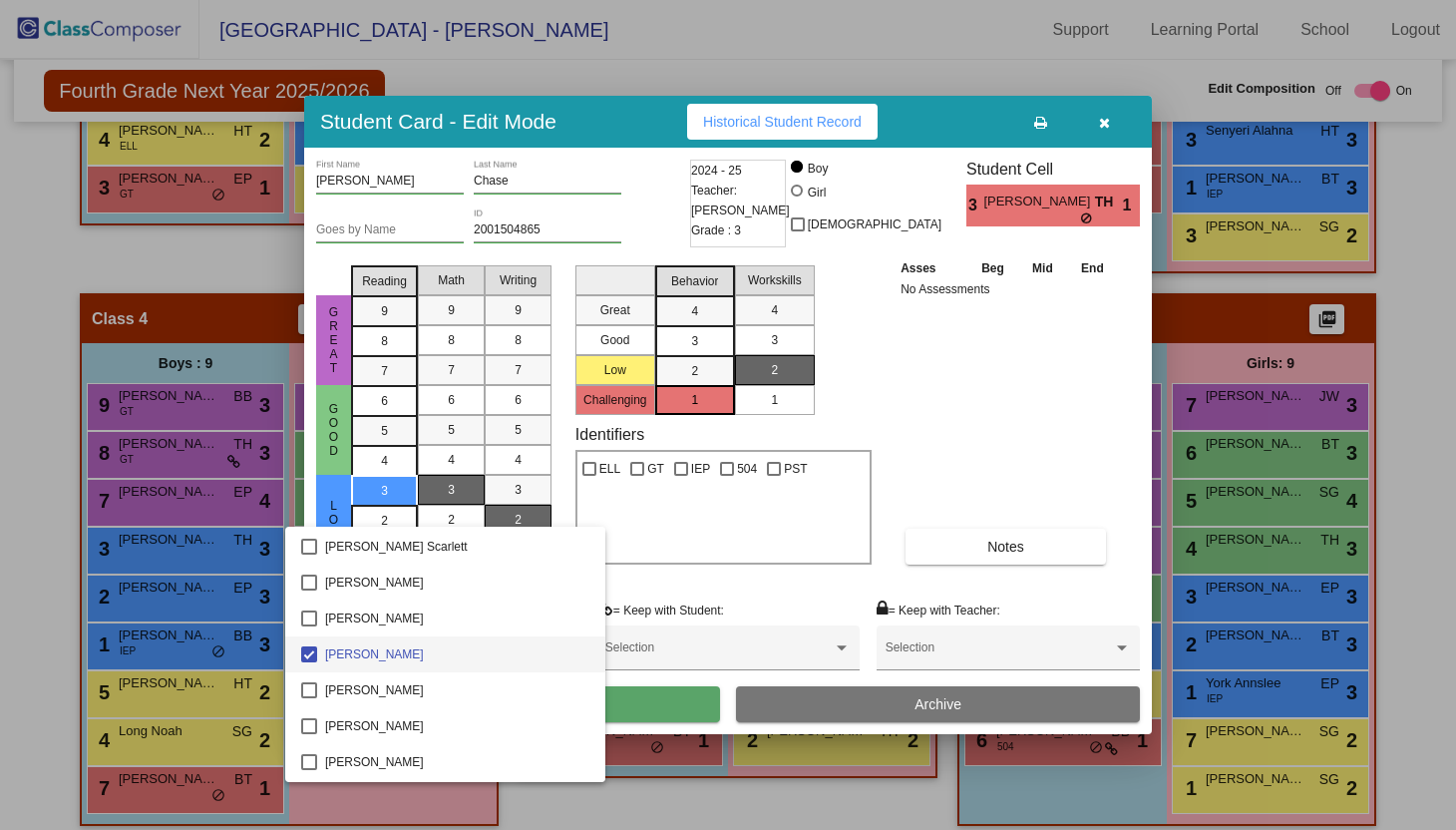 click at bounding box center [728, 415] 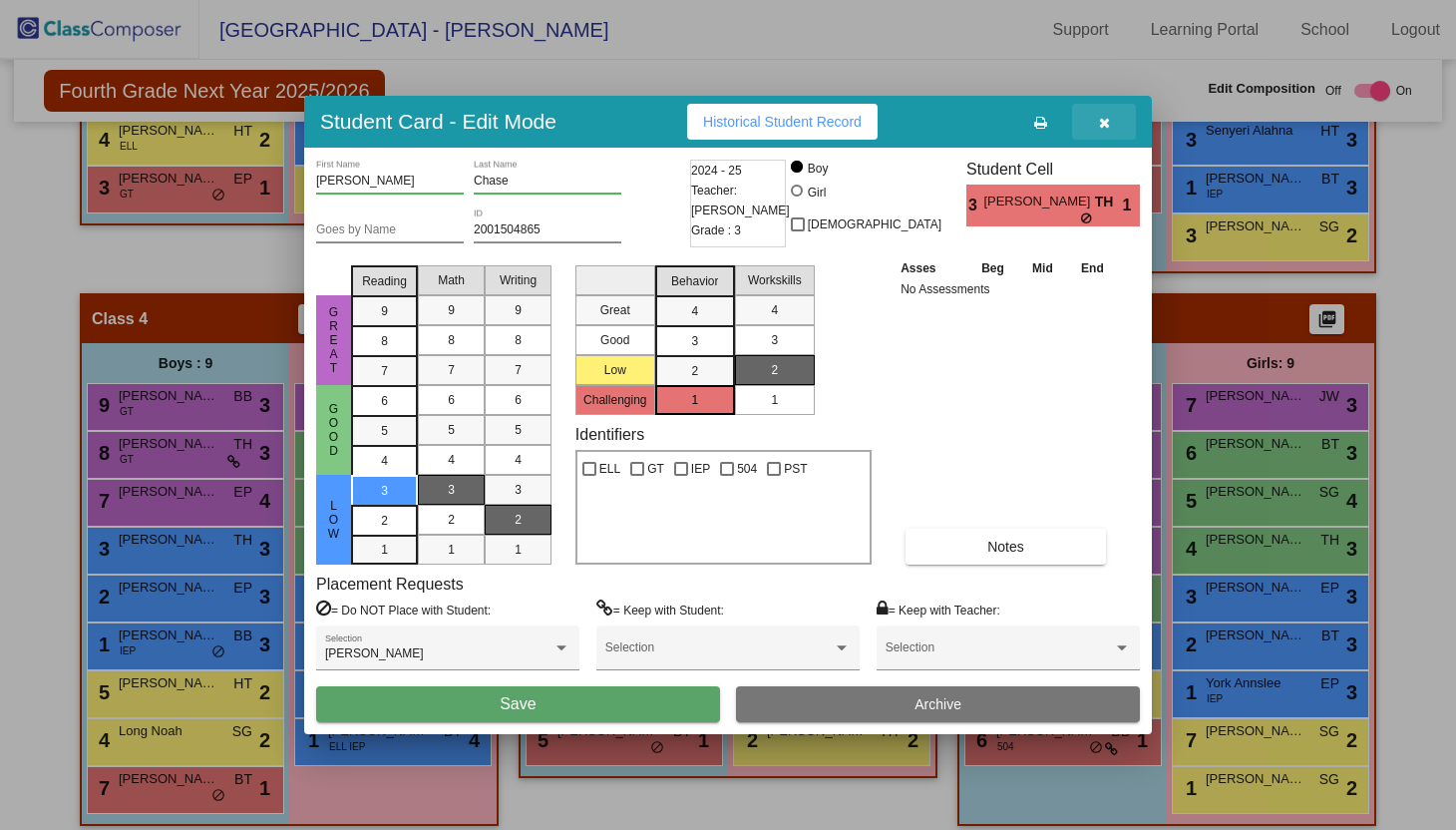 click at bounding box center (1104, 123) 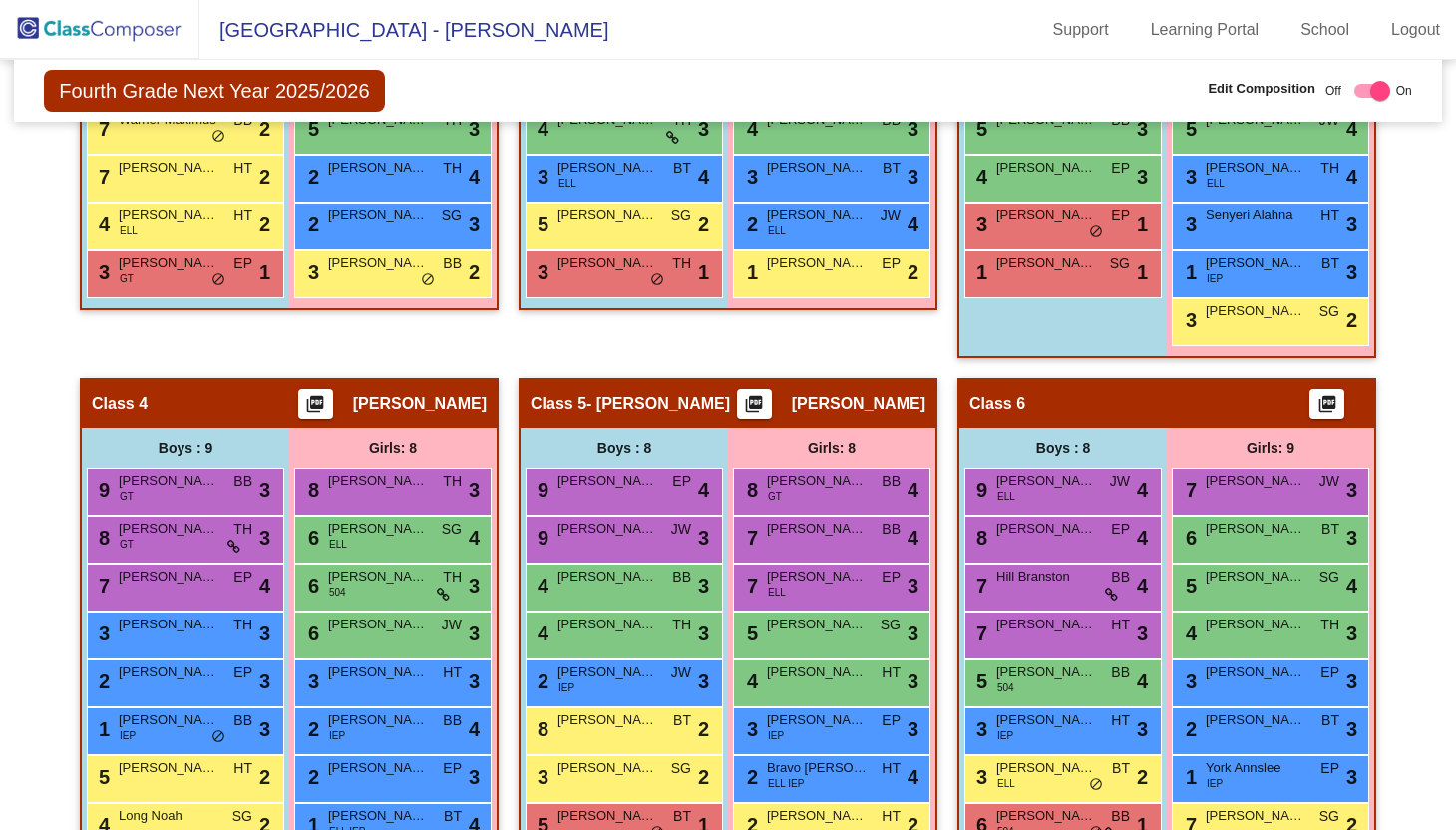 scroll, scrollTop: 892, scrollLeft: 0, axis: vertical 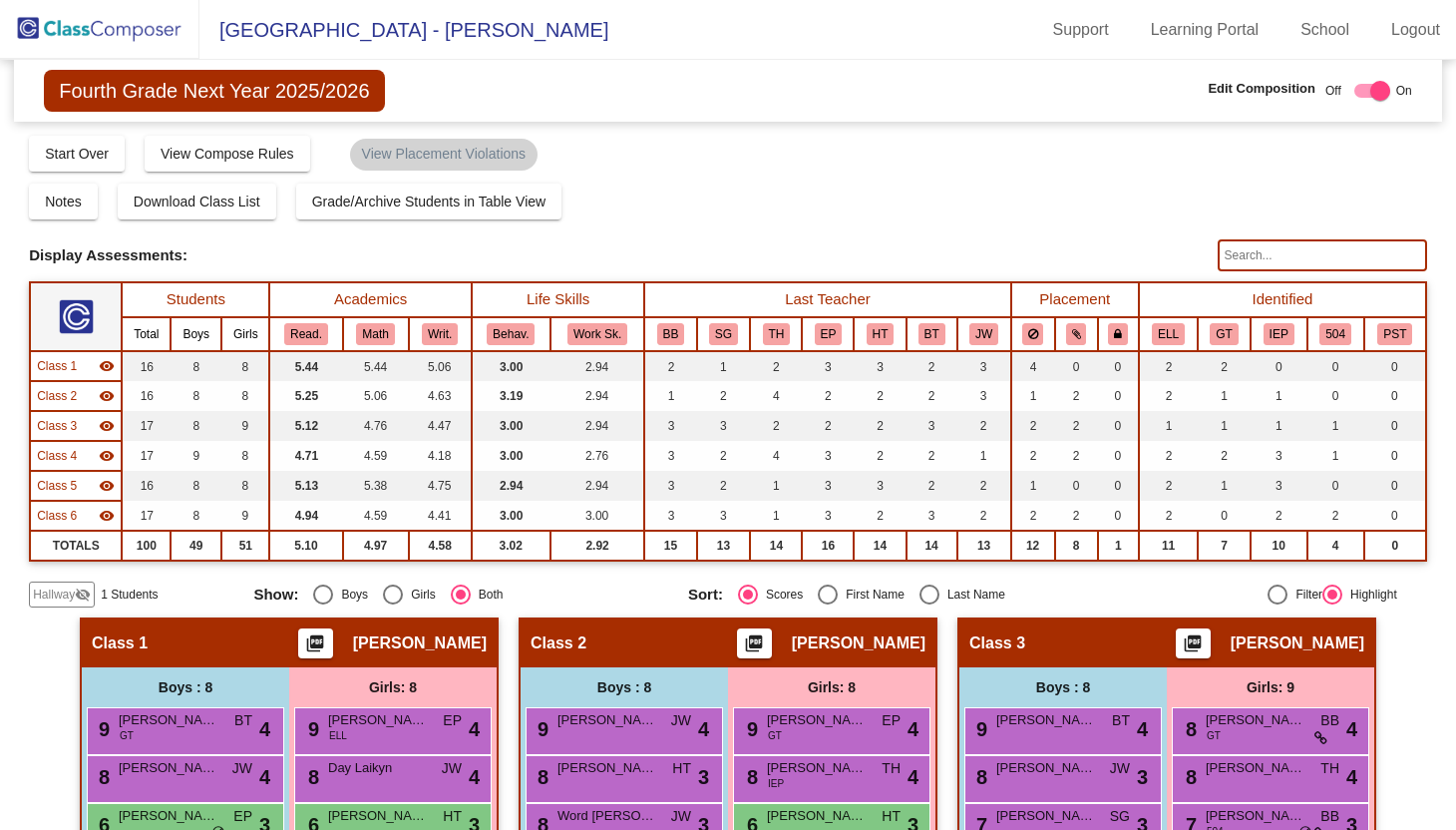 click 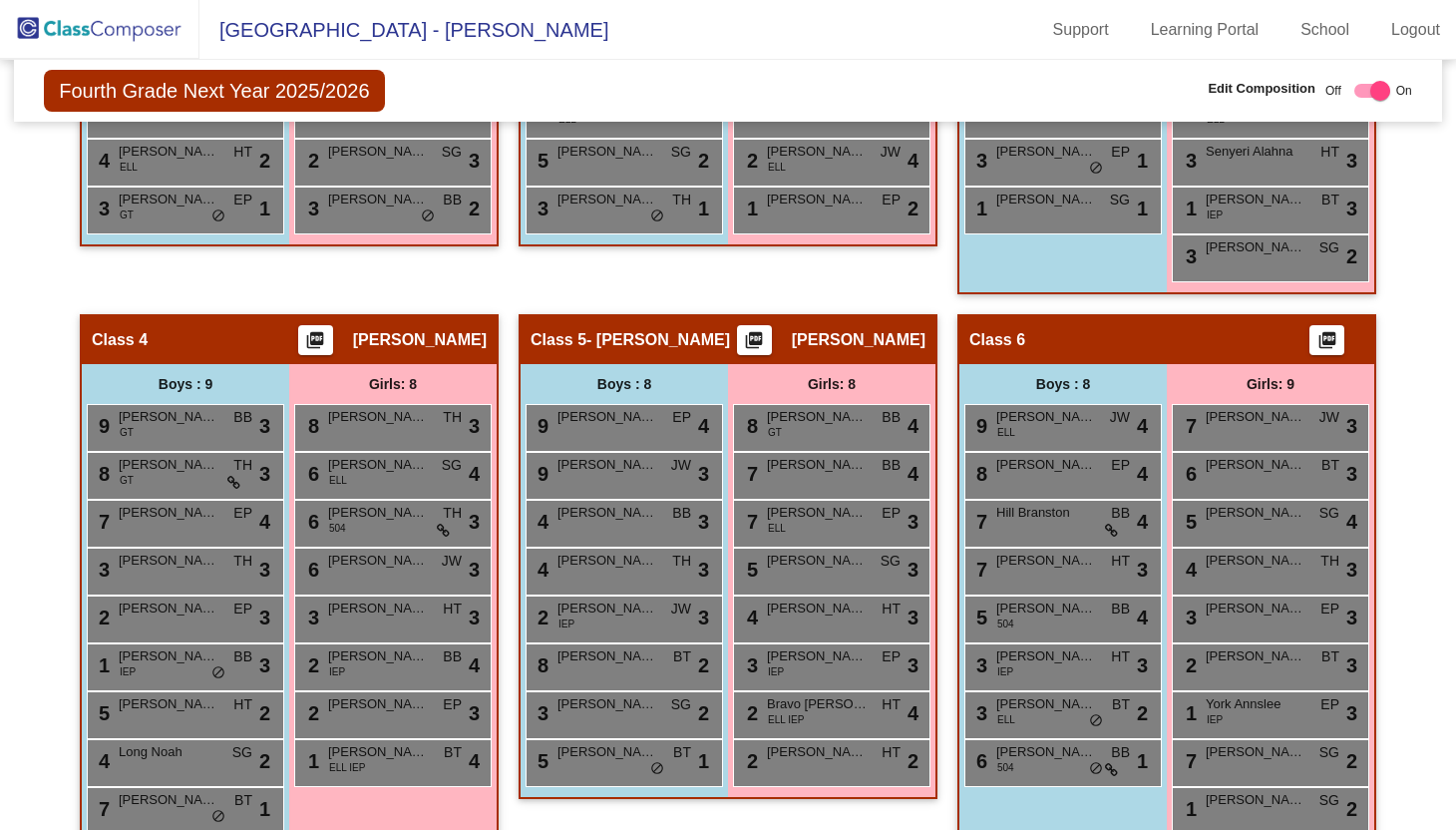 scroll, scrollTop: 892, scrollLeft: 0, axis: vertical 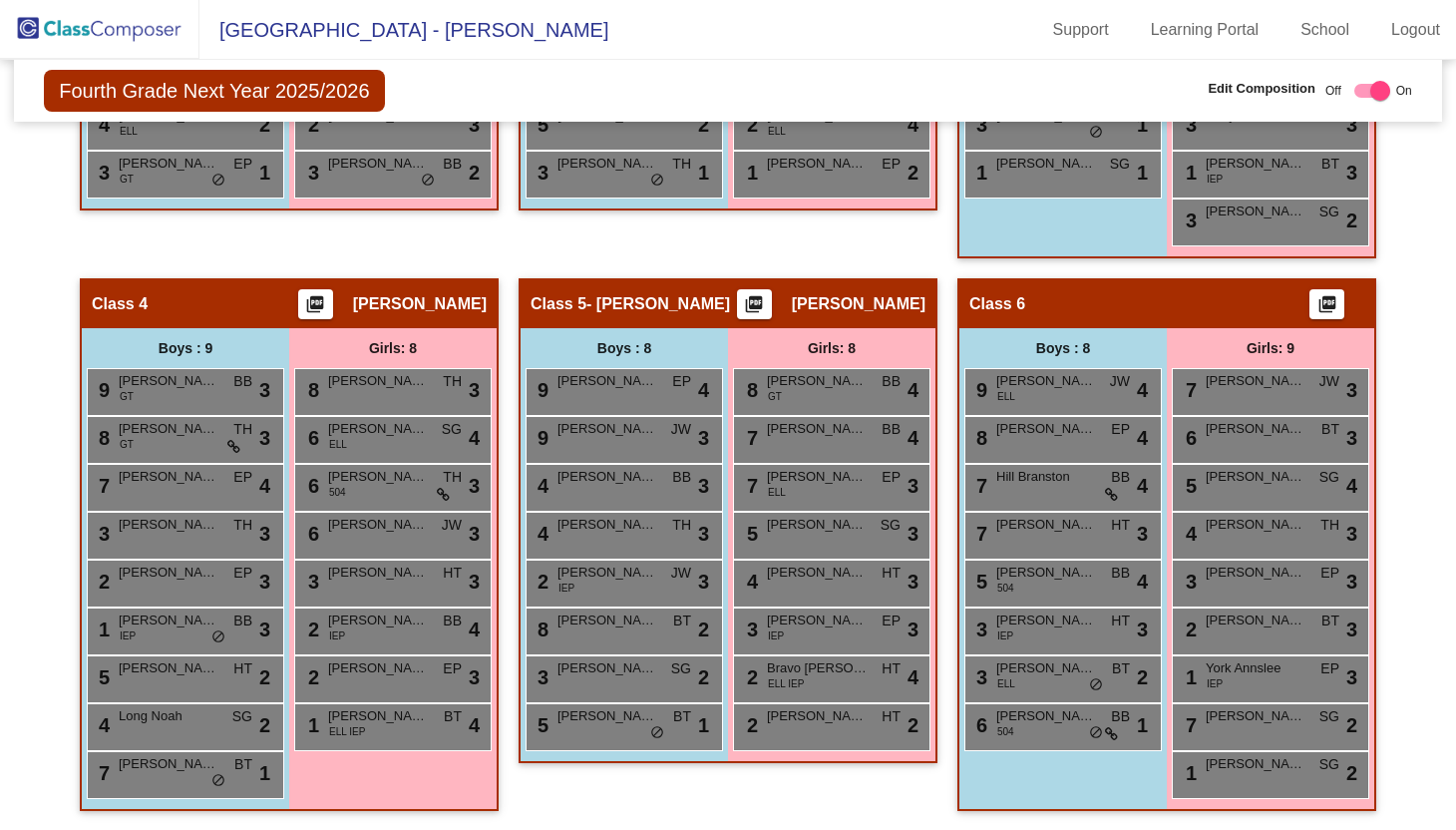 type on "[PERSON_NAME]" 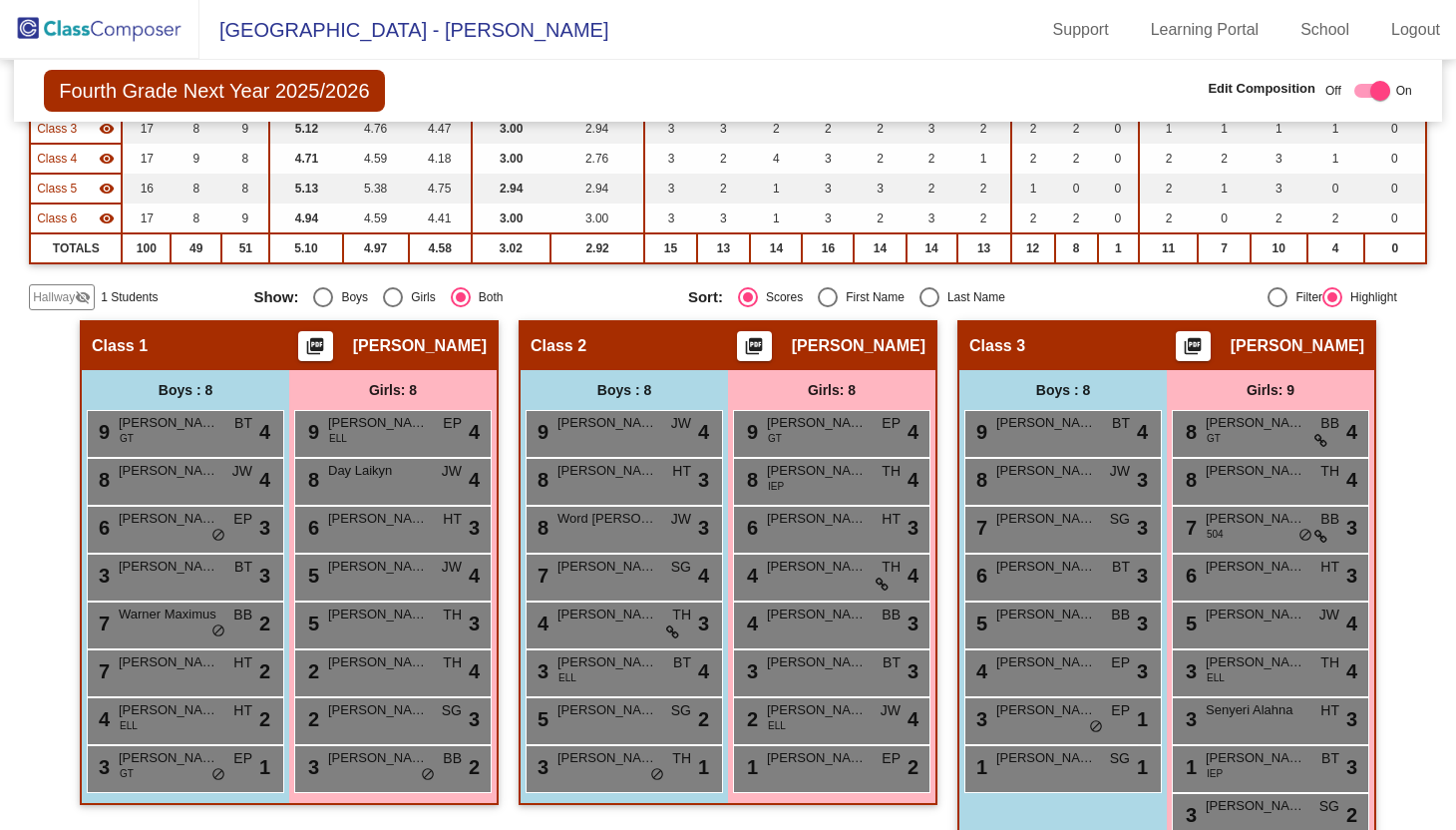 scroll, scrollTop: 0, scrollLeft: 0, axis: both 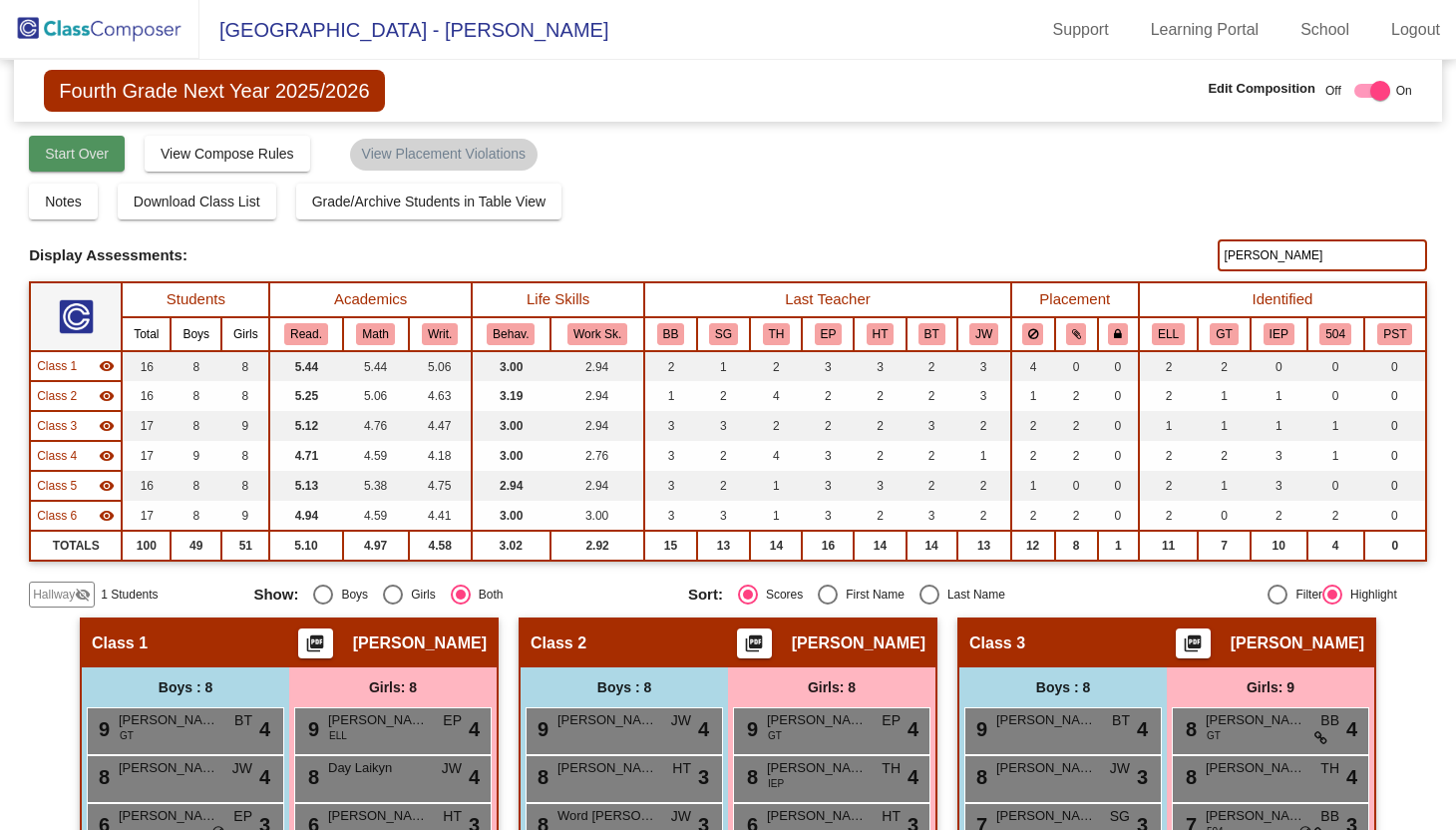 click on "Start Over" 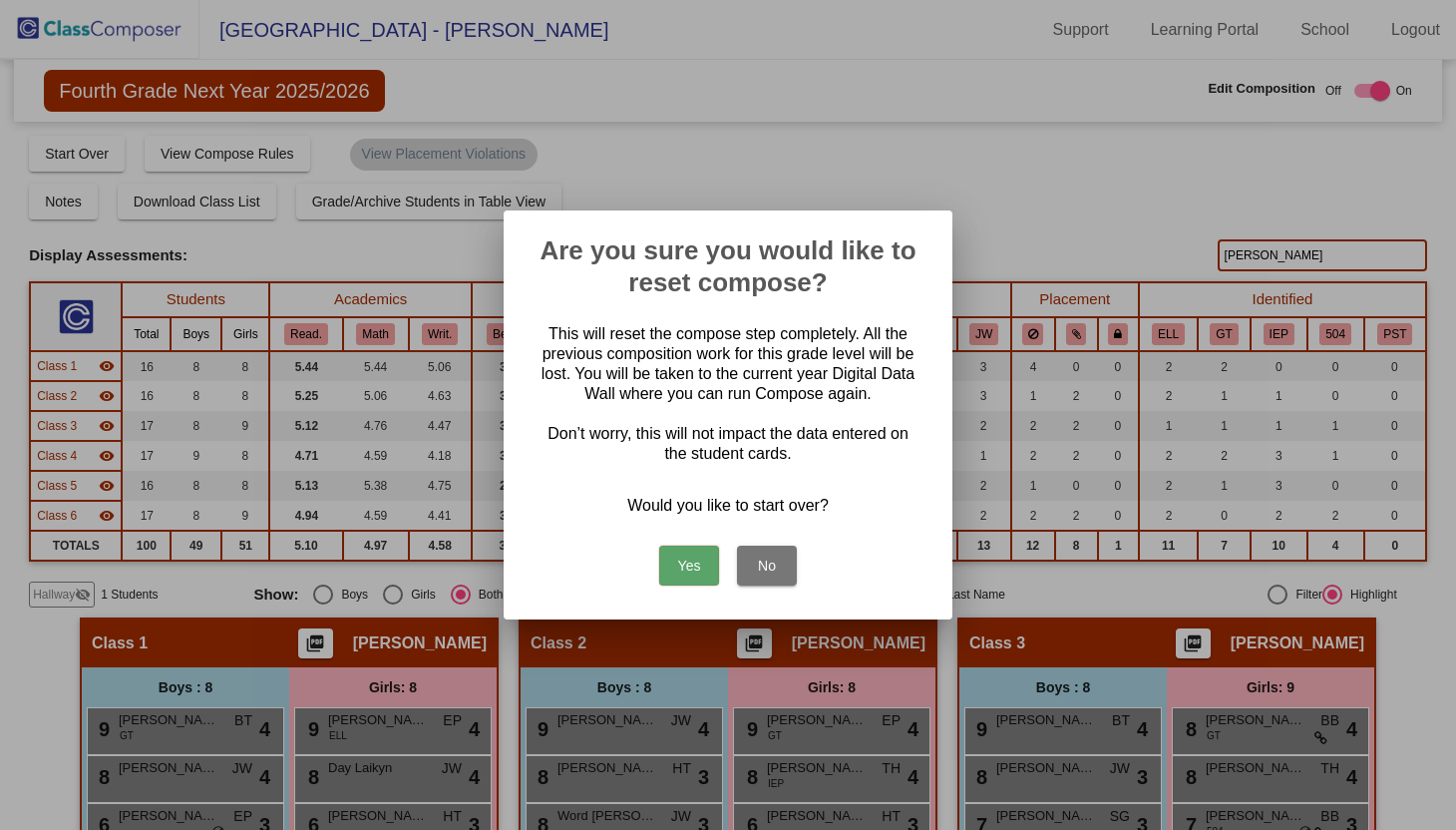 click on "Yes" at bounding box center [689, 566] 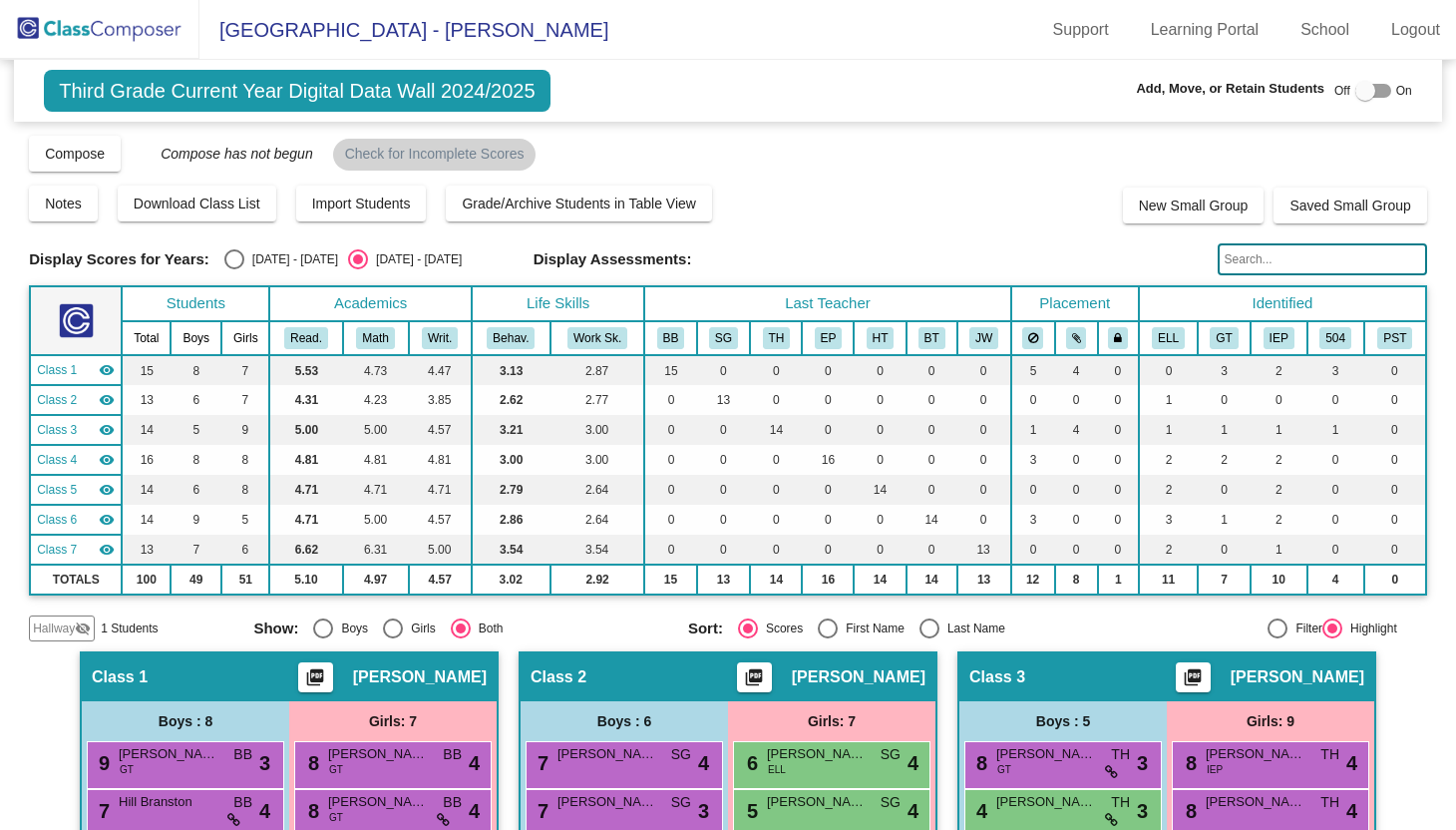 click at bounding box center (100, 29) 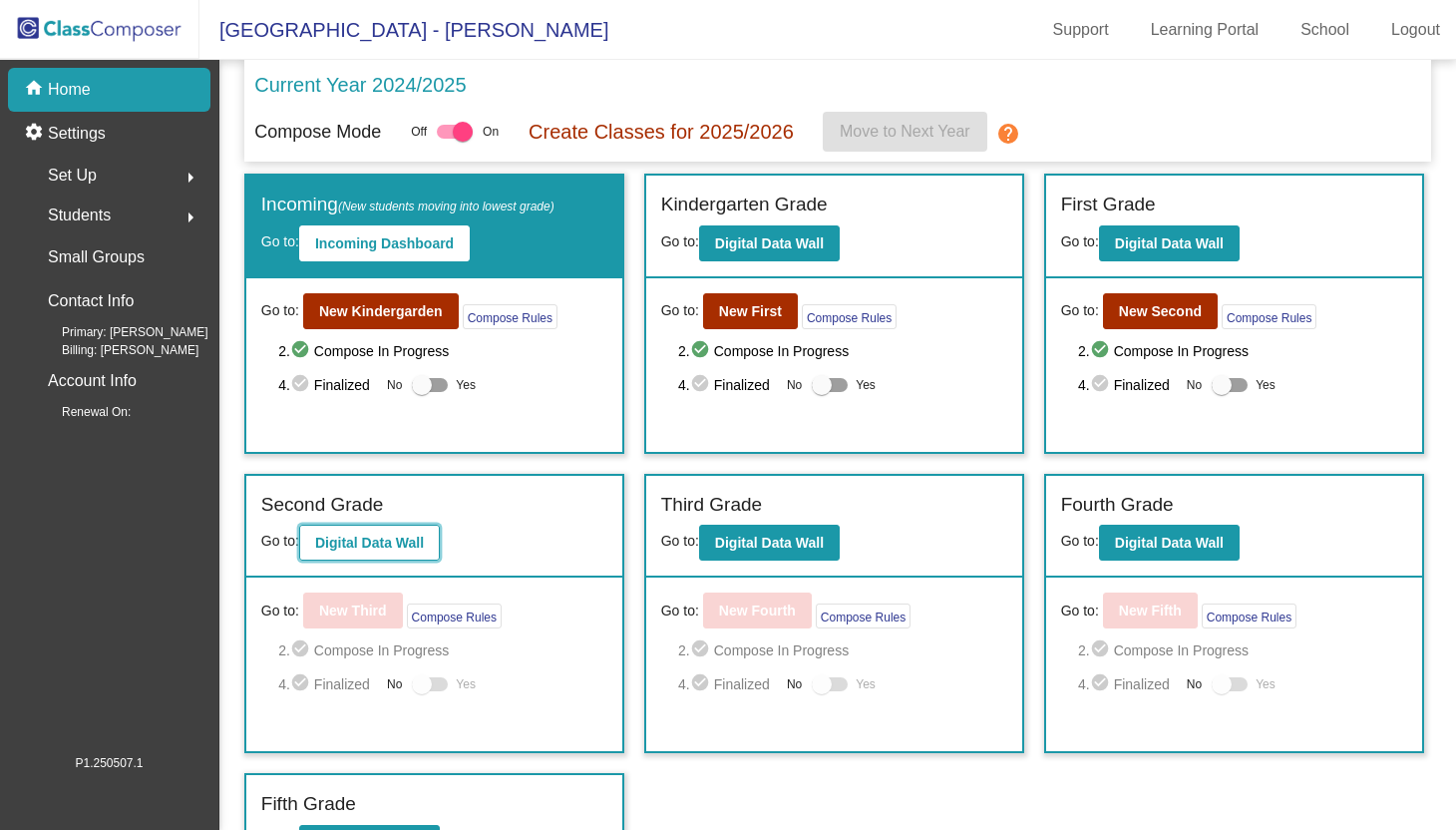 click on "Digital Data Wall" 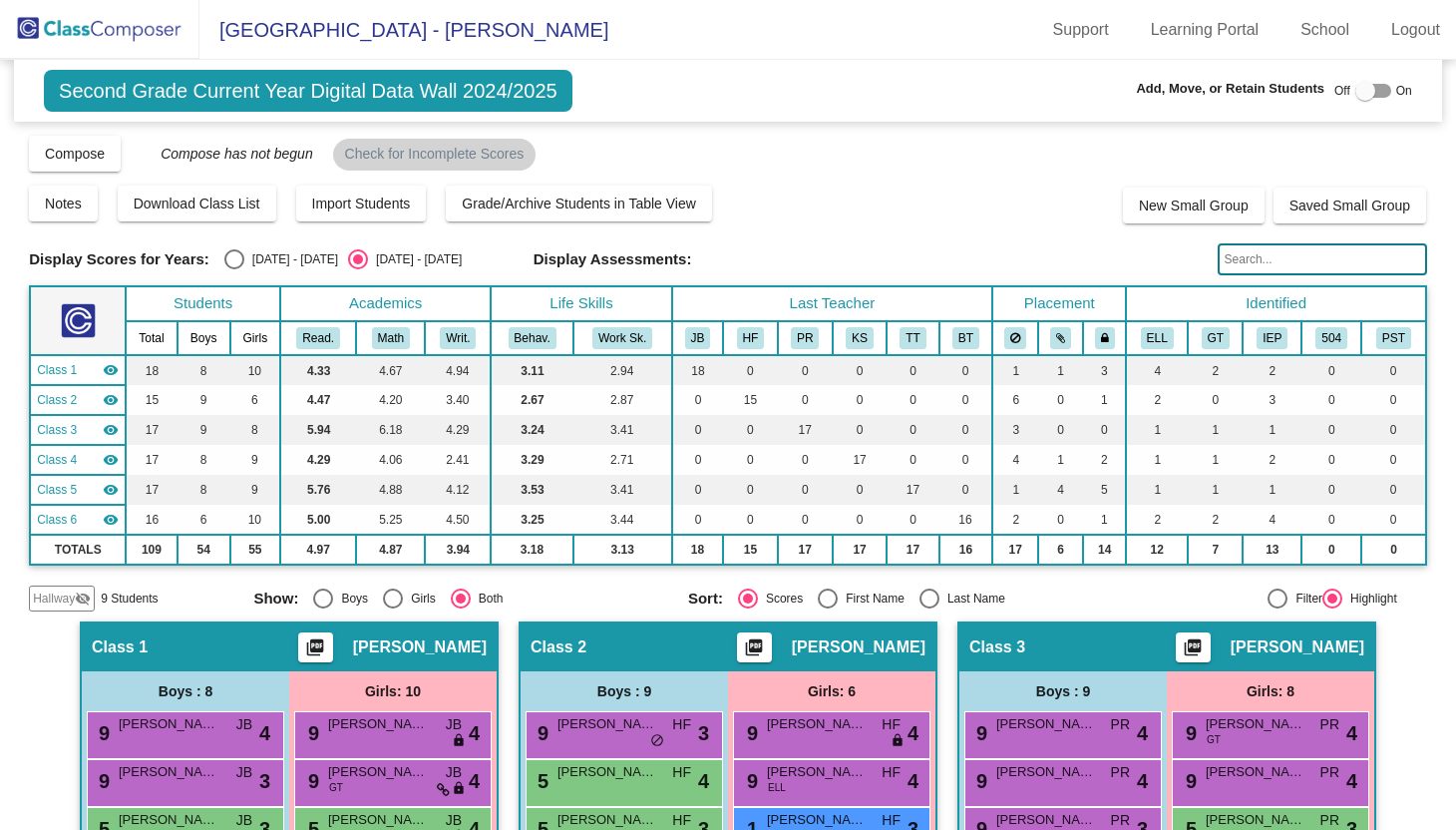 click 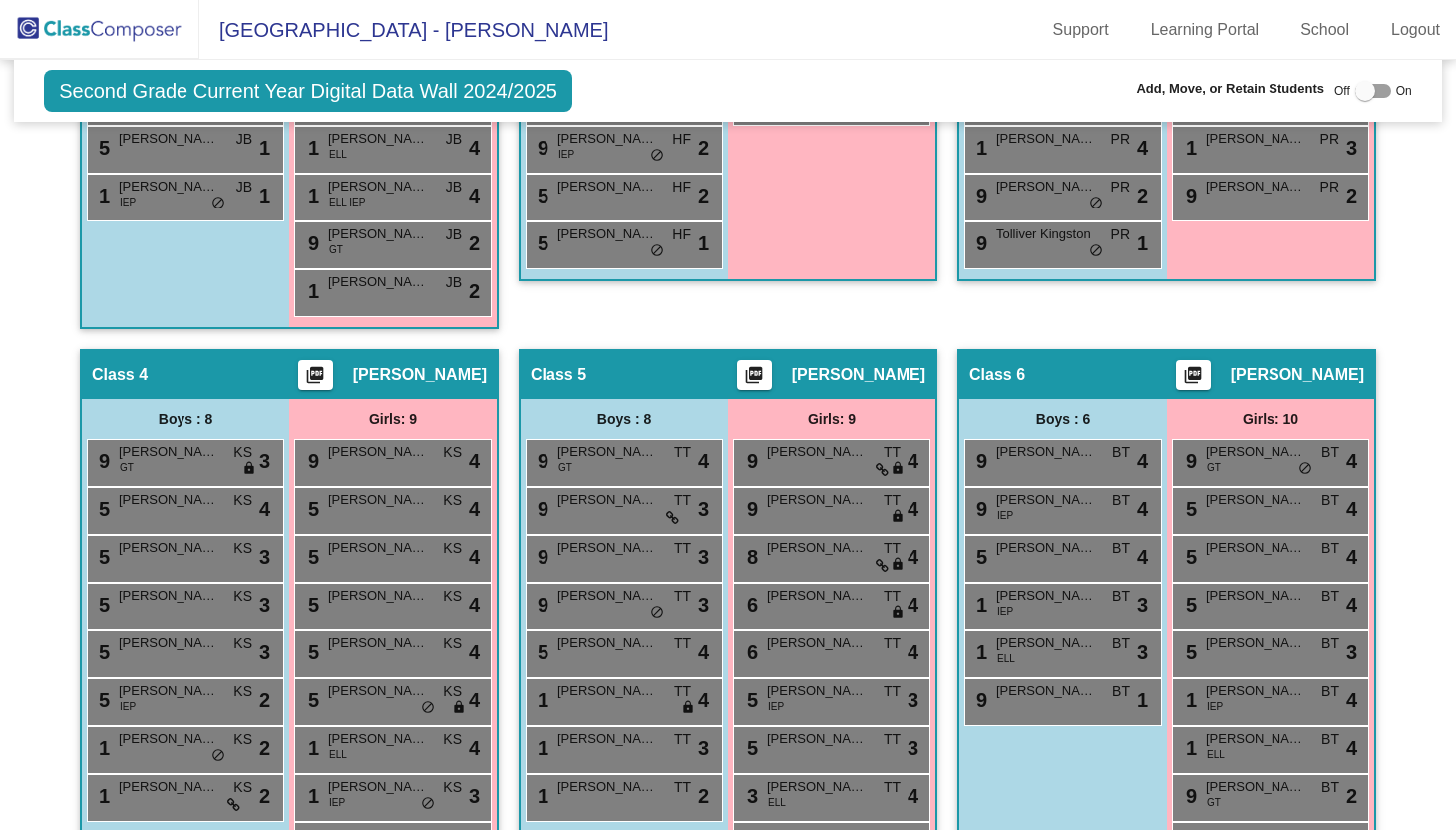 scroll, scrollTop: 992, scrollLeft: 0, axis: vertical 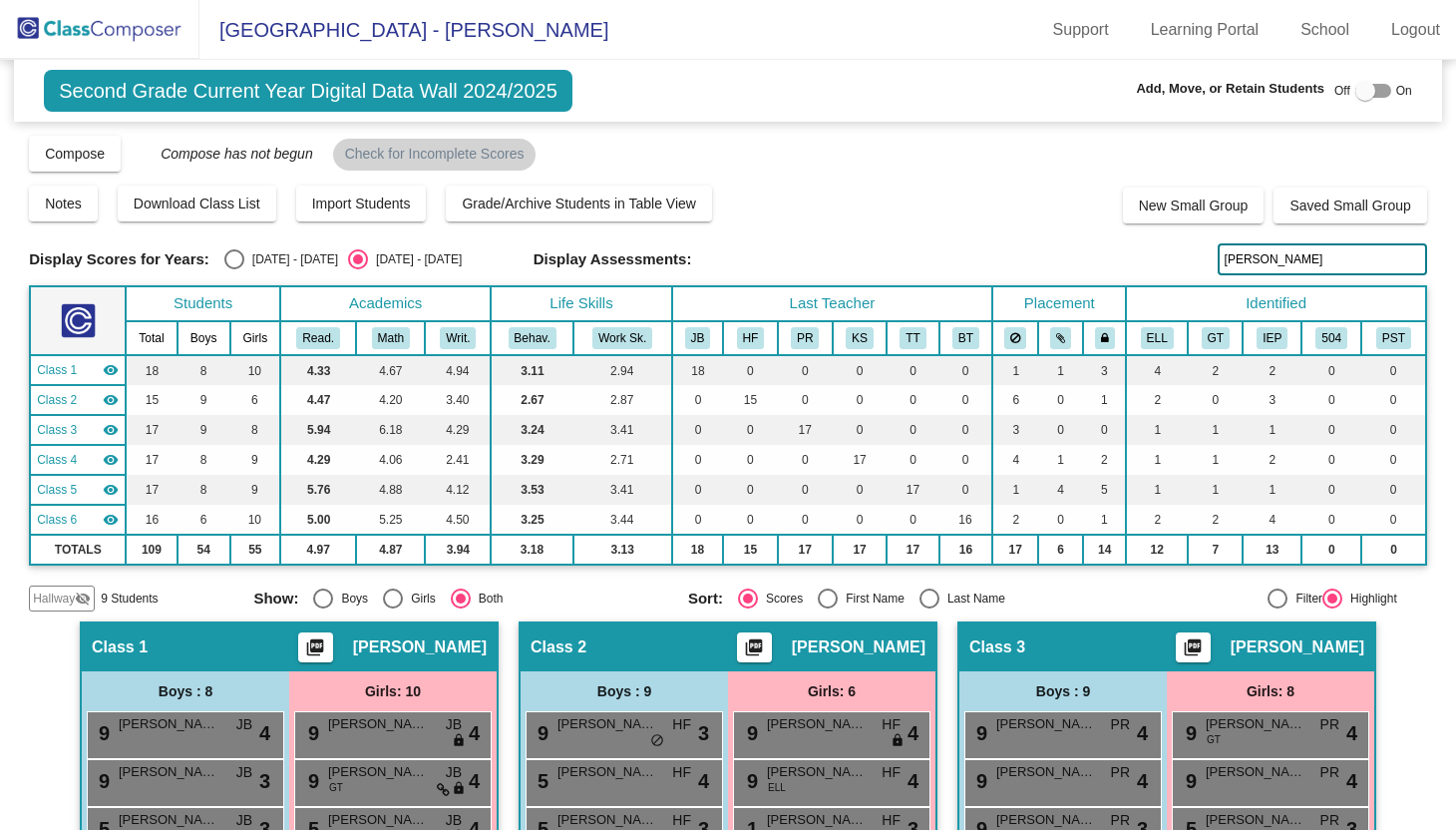 type on "[PERSON_NAME]" 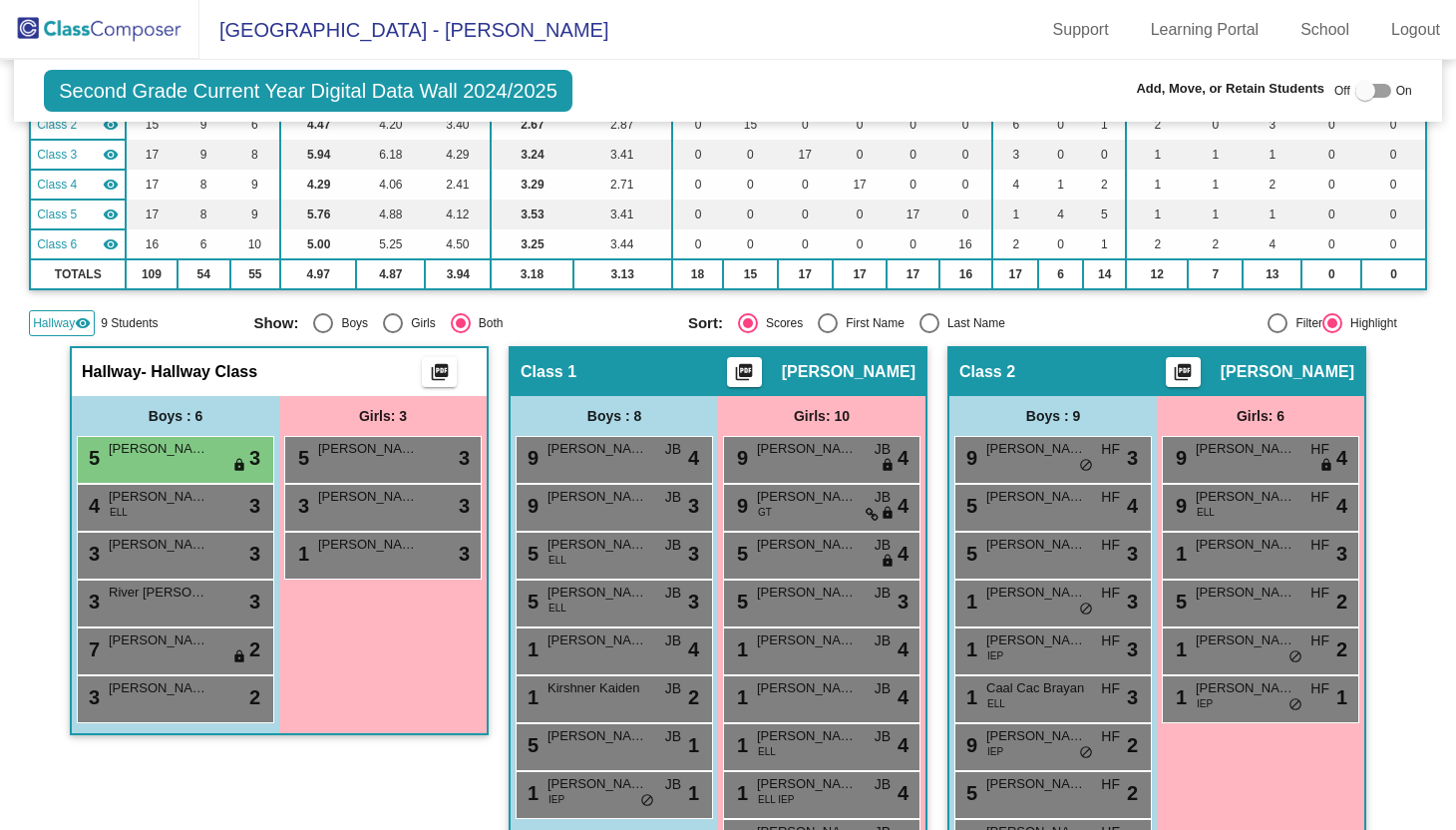 scroll, scrollTop: 283, scrollLeft: 0, axis: vertical 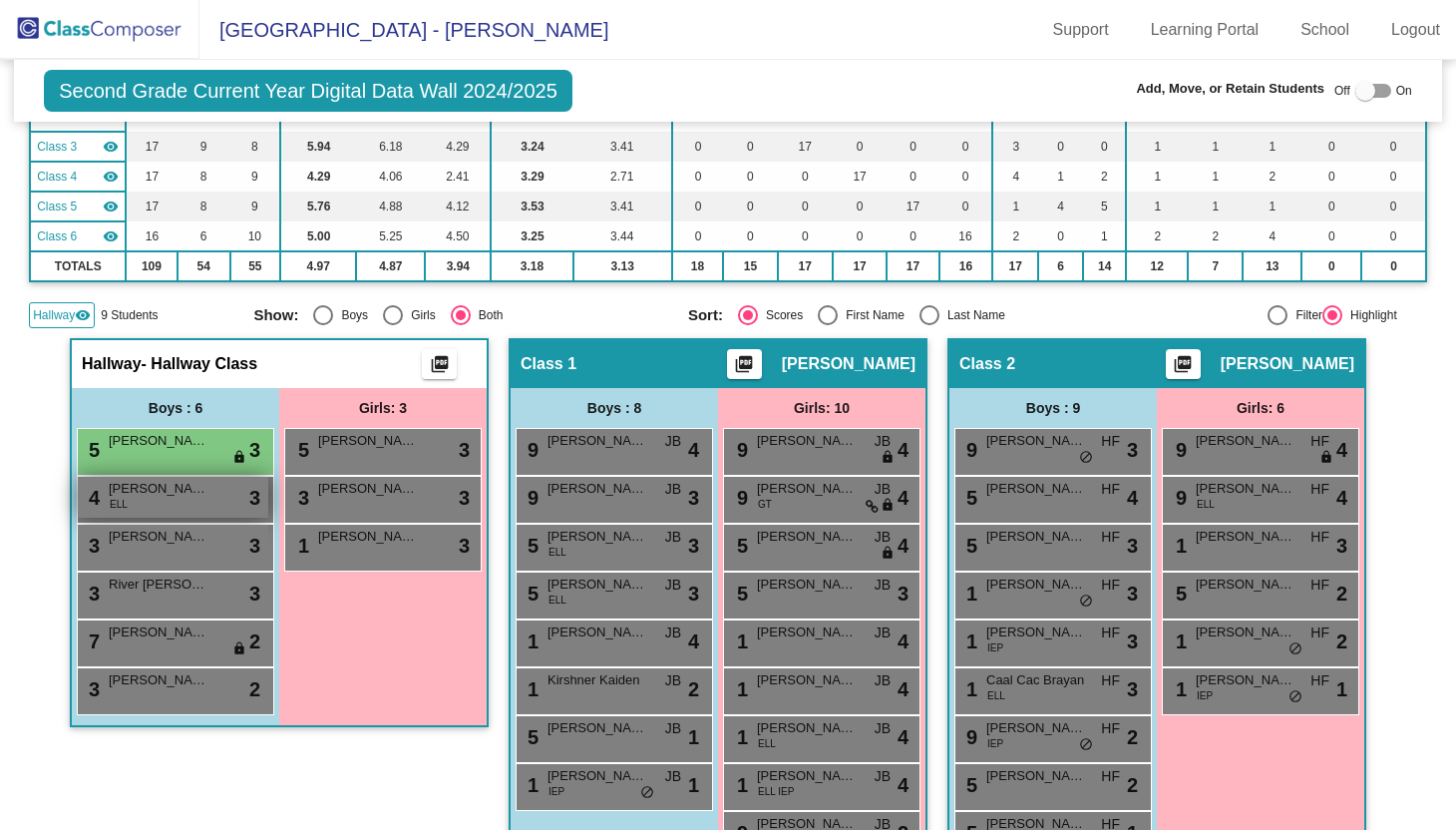 click on "4 [PERSON_NAME] ELL lock do_not_disturb_alt 3" at bounding box center [173, 497] 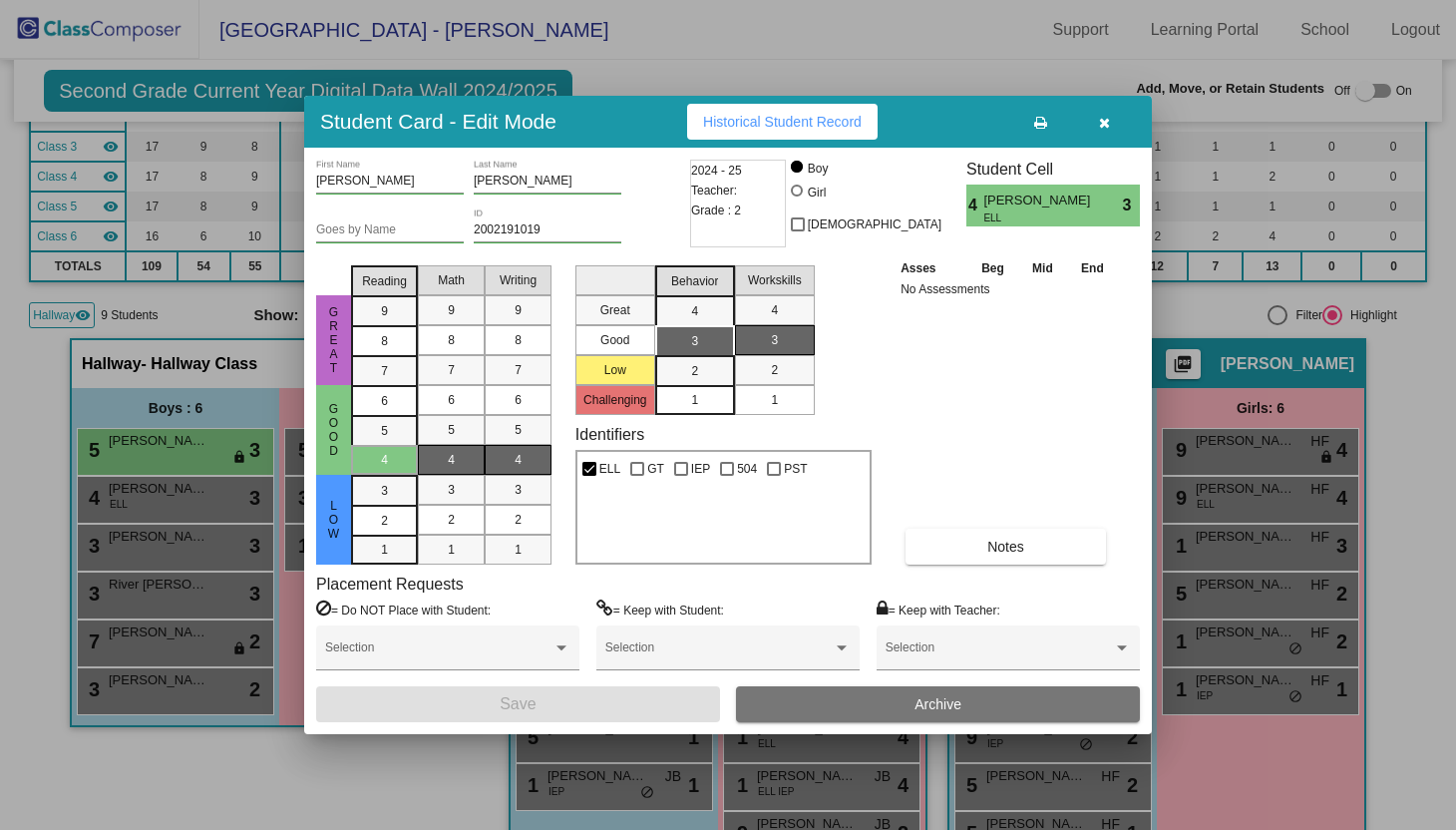 click at bounding box center (728, 415) 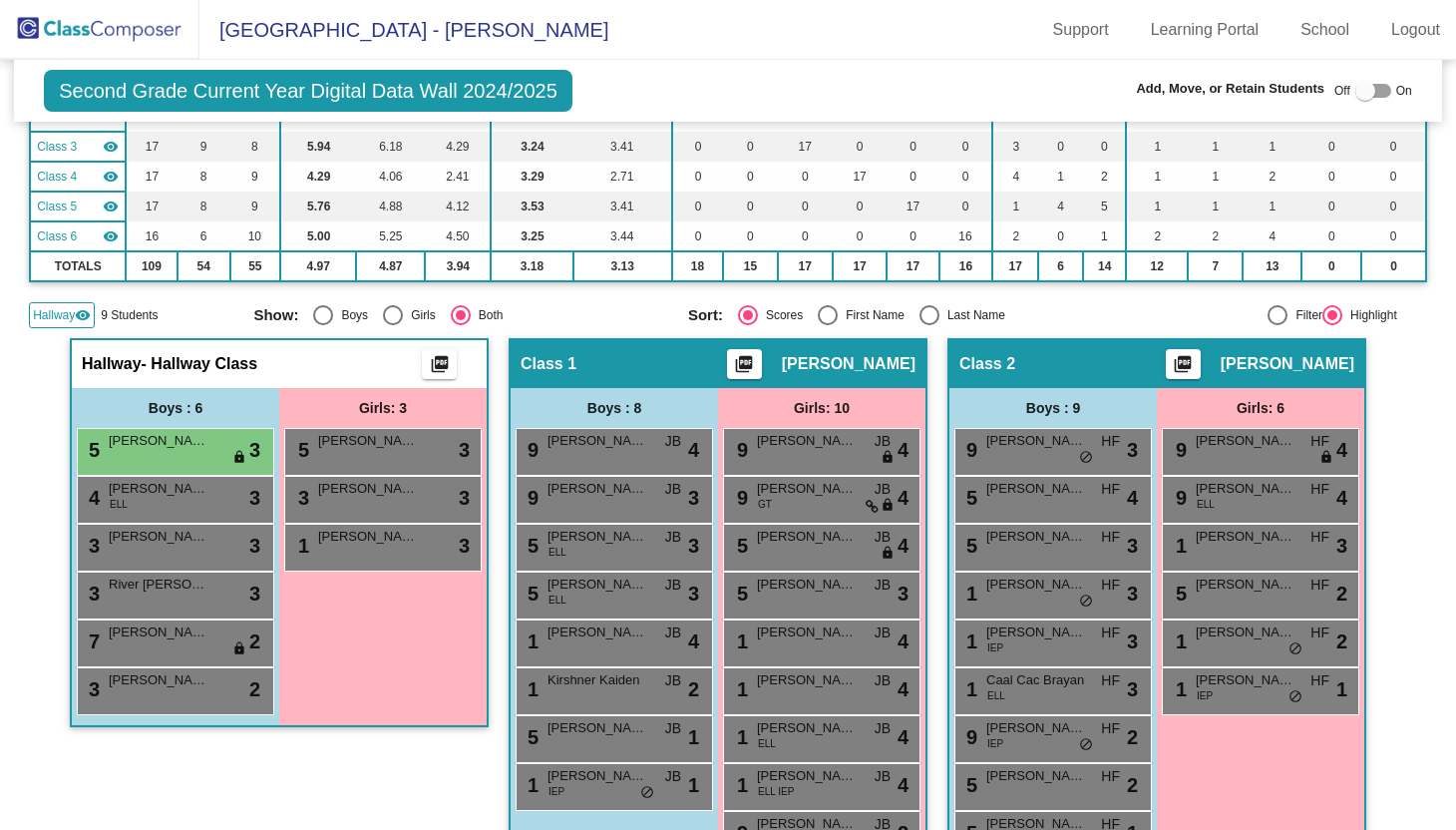 click on "4 [PERSON_NAME] ELL lock do_not_disturb_alt 3" at bounding box center (173, 497) 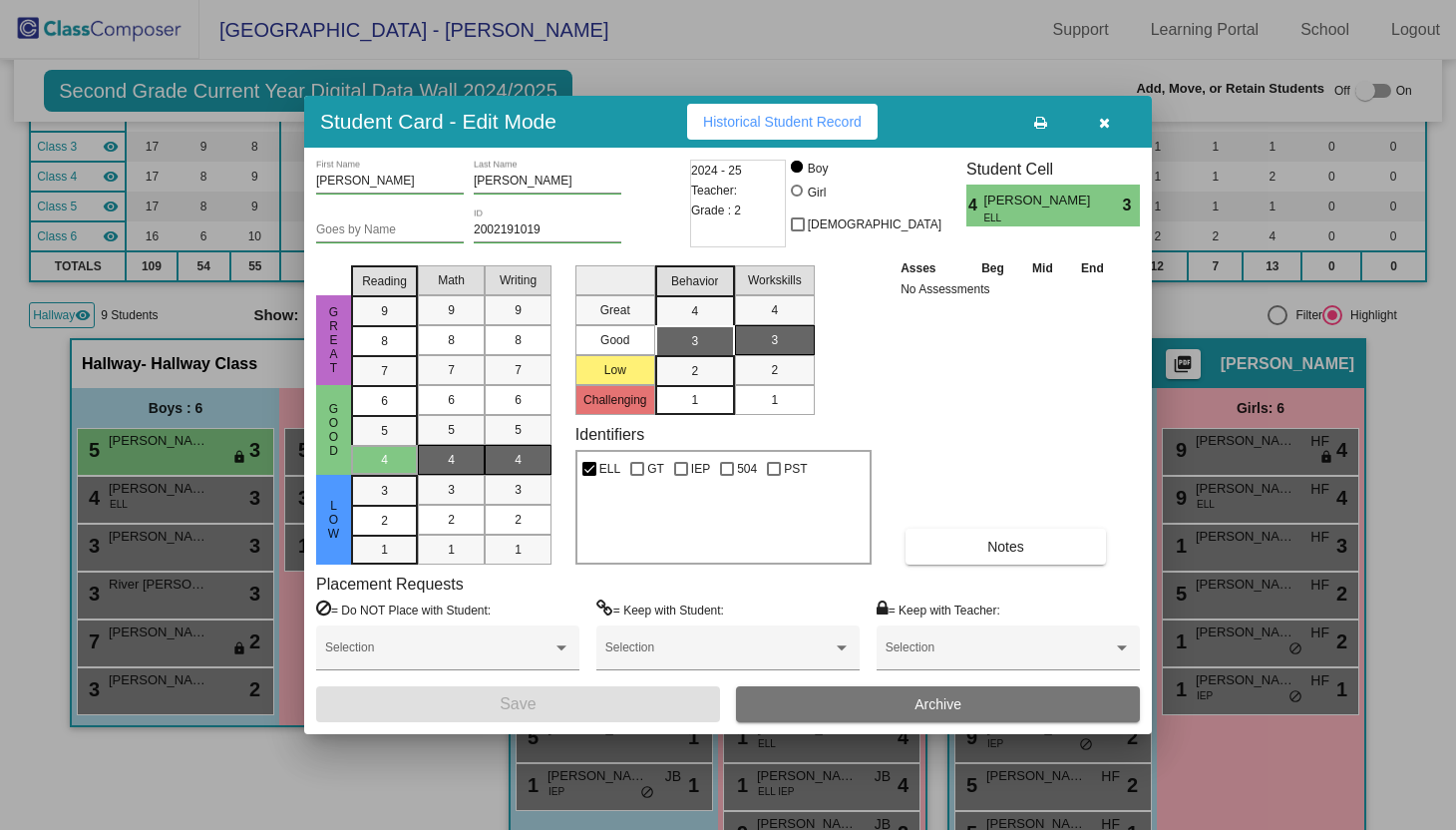 click at bounding box center [1104, 122] 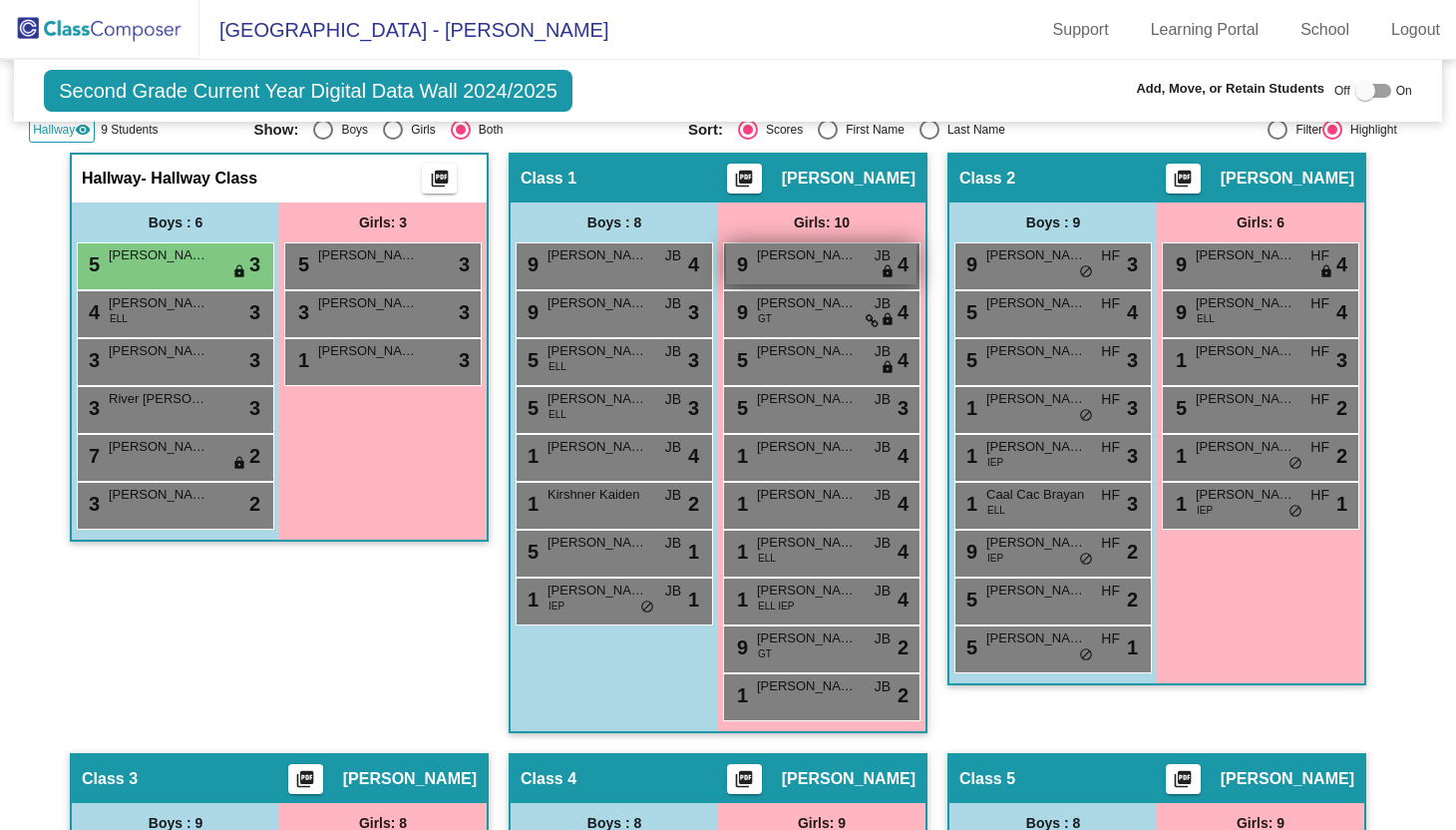 scroll, scrollTop: 472, scrollLeft: 0, axis: vertical 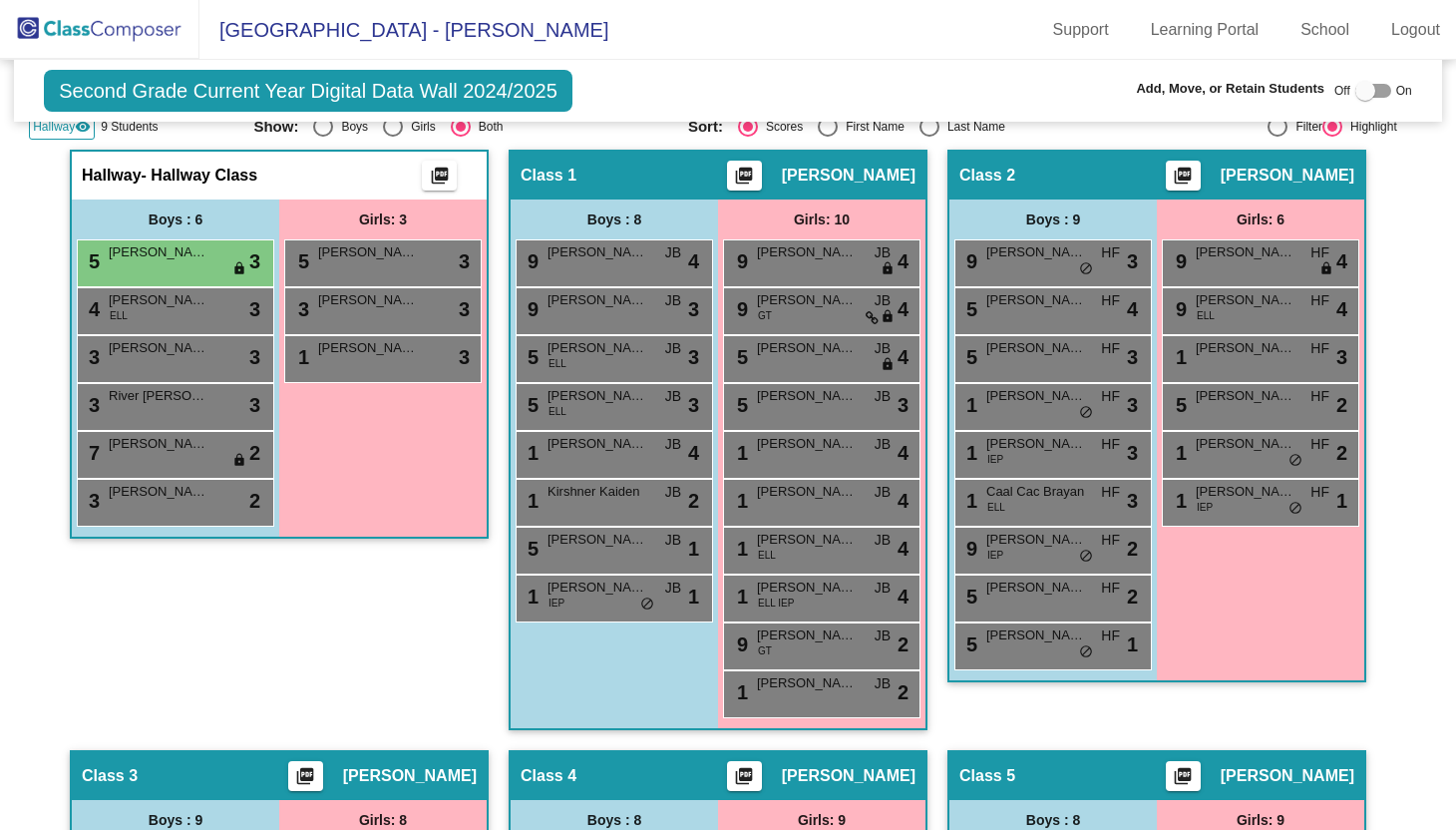 drag, startPoint x: 384, startPoint y: 352, endPoint x: 585, endPoint y: 575, distance: 300.21659 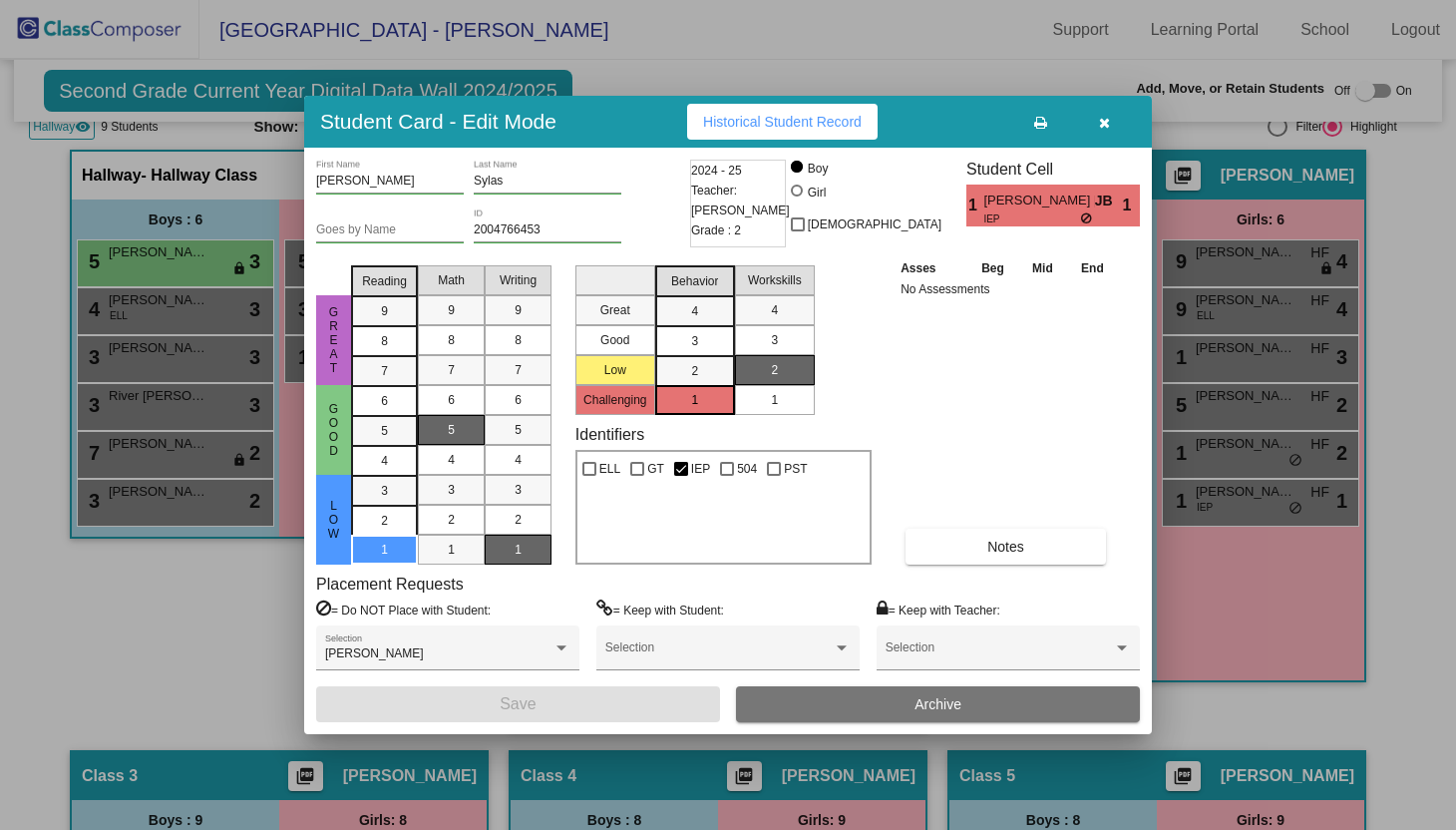 click at bounding box center (1104, 123) 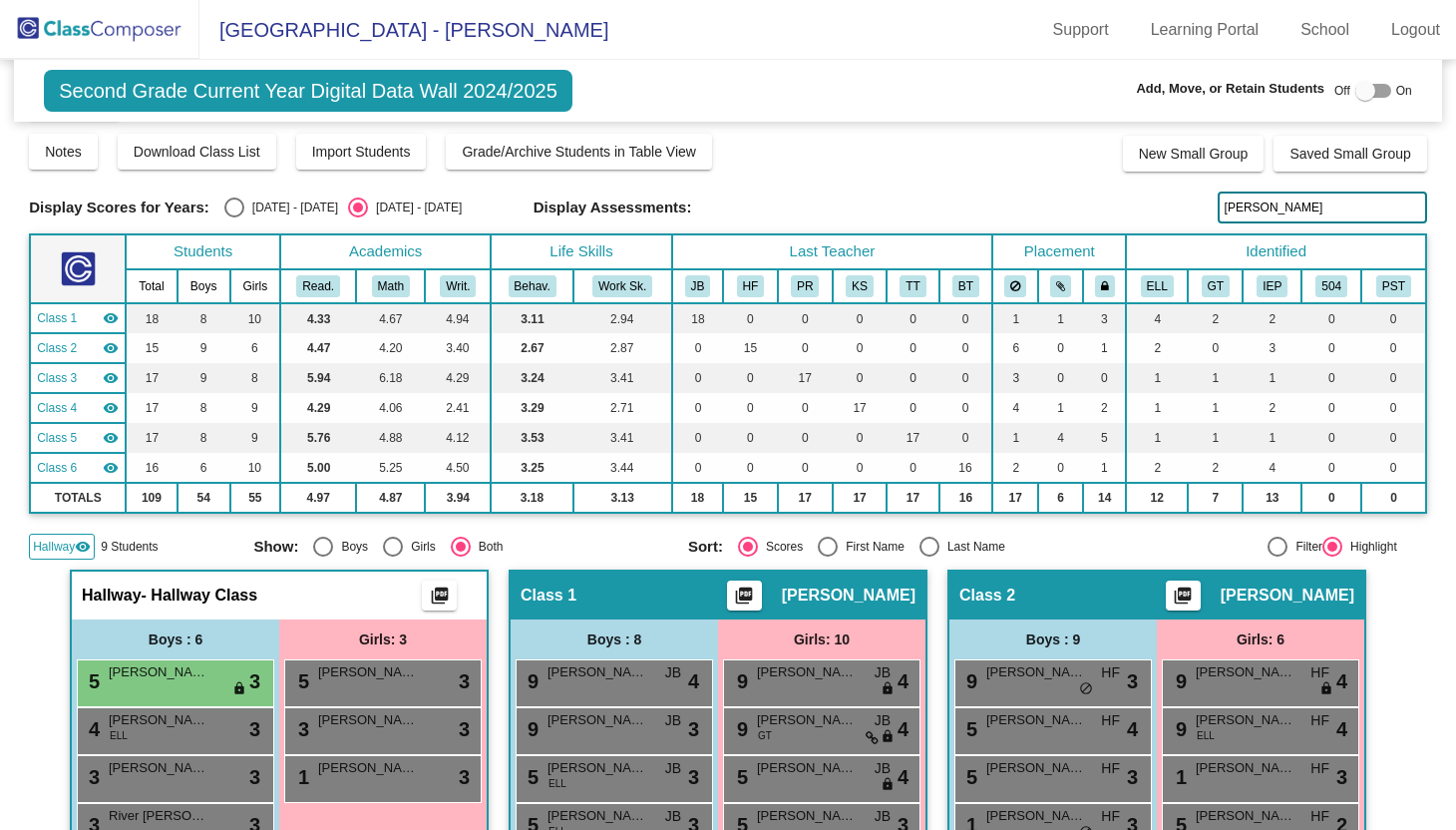 scroll, scrollTop: 0, scrollLeft: 0, axis: both 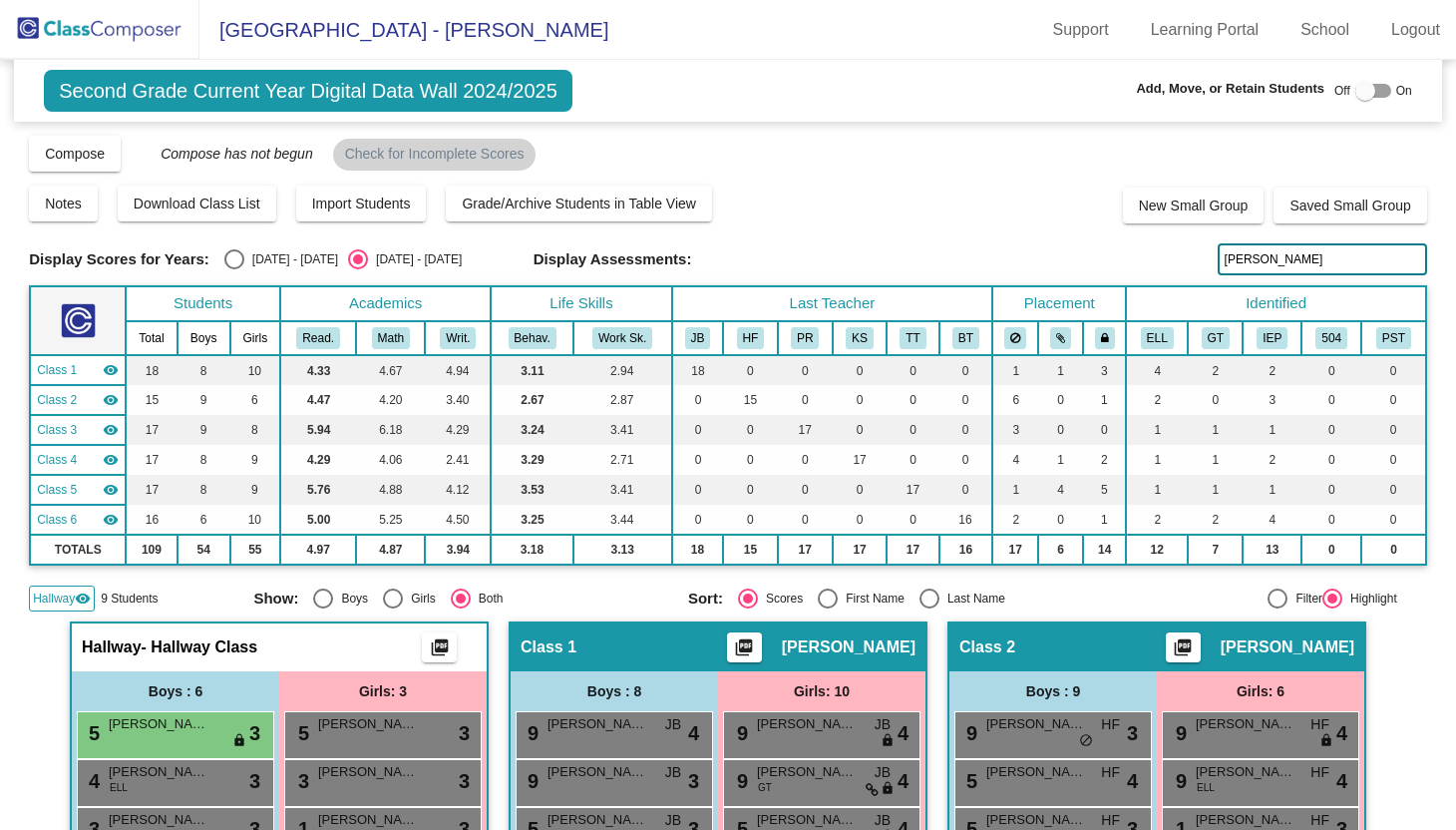 click at bounding box center [100, 29] 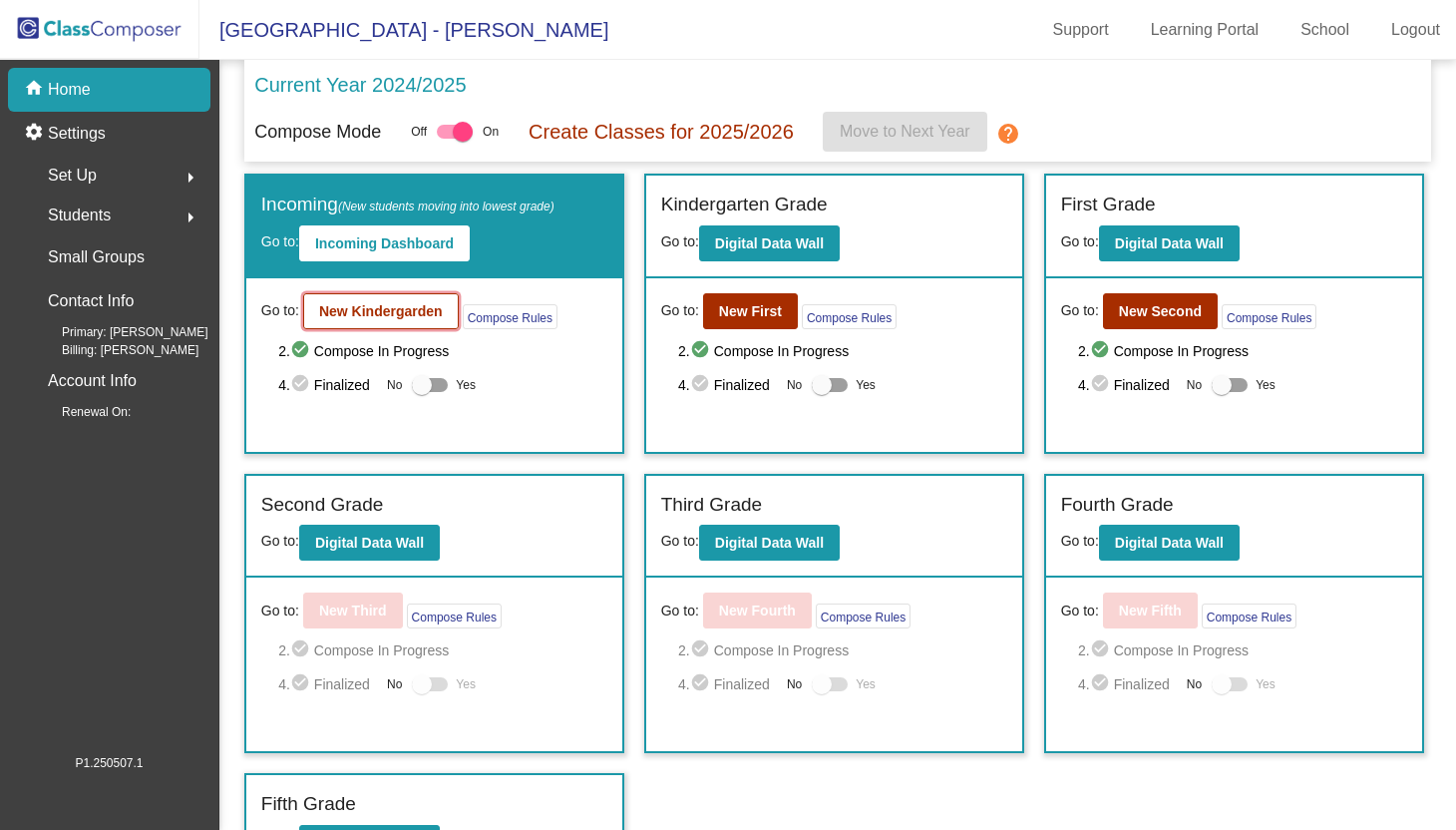 click on "New Kindergarden" 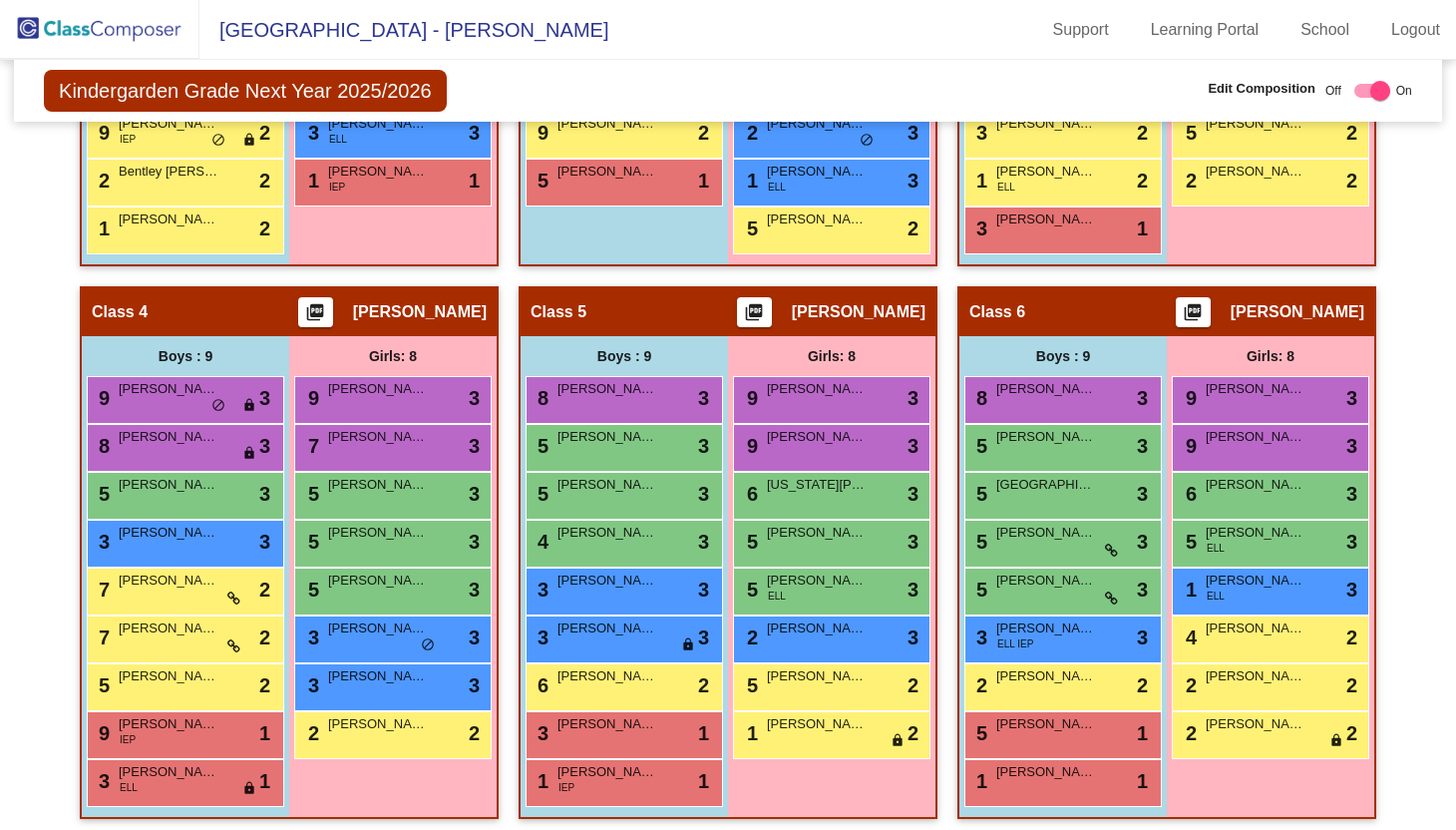 scroll, scrollTop: 892, scrollLeft: 0, axis: vertical 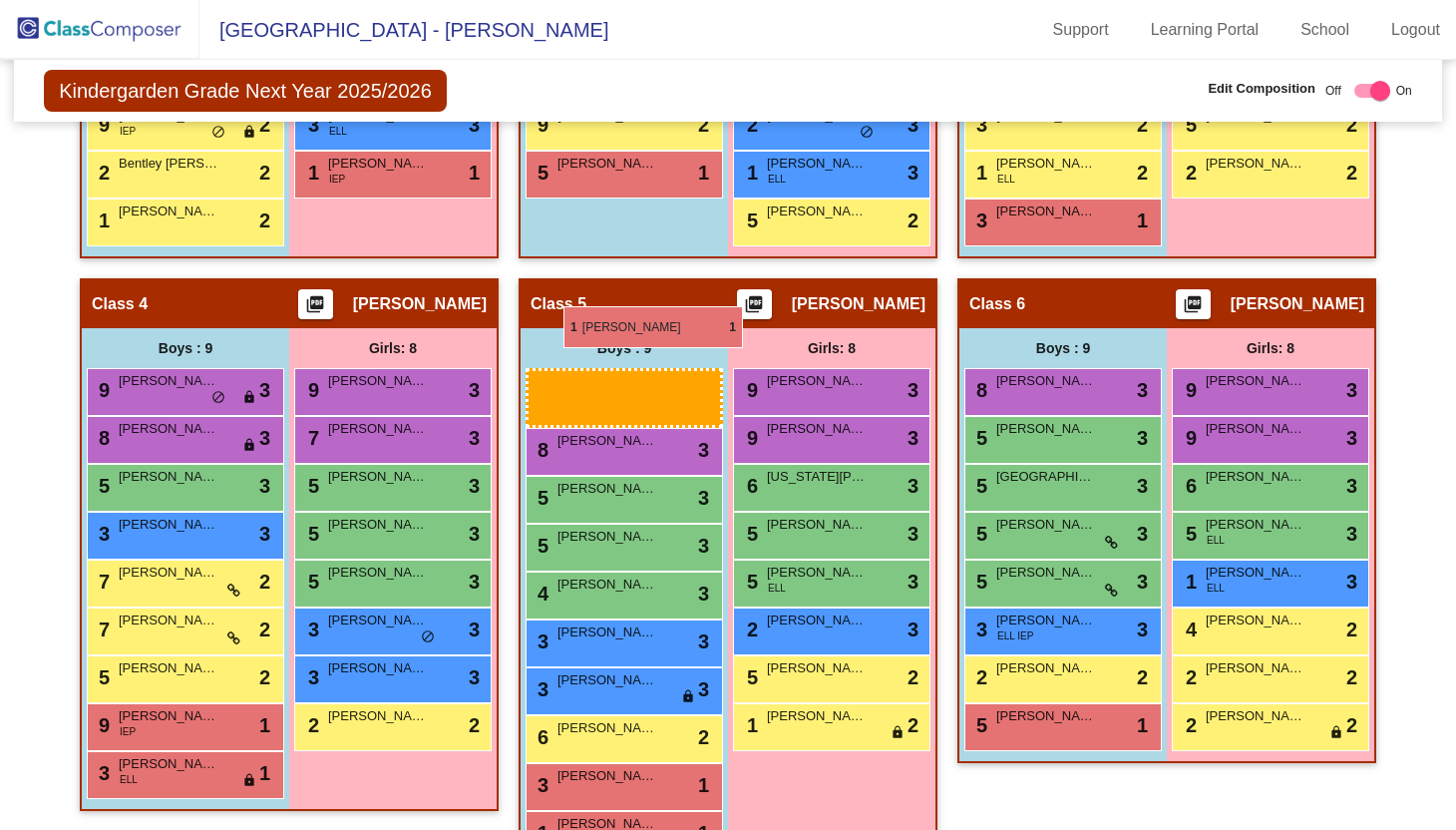 drag, startPoint x: 1046, startPoint y: 786, endPoint x: 563, endPoint y: 306, distance: 680.9471 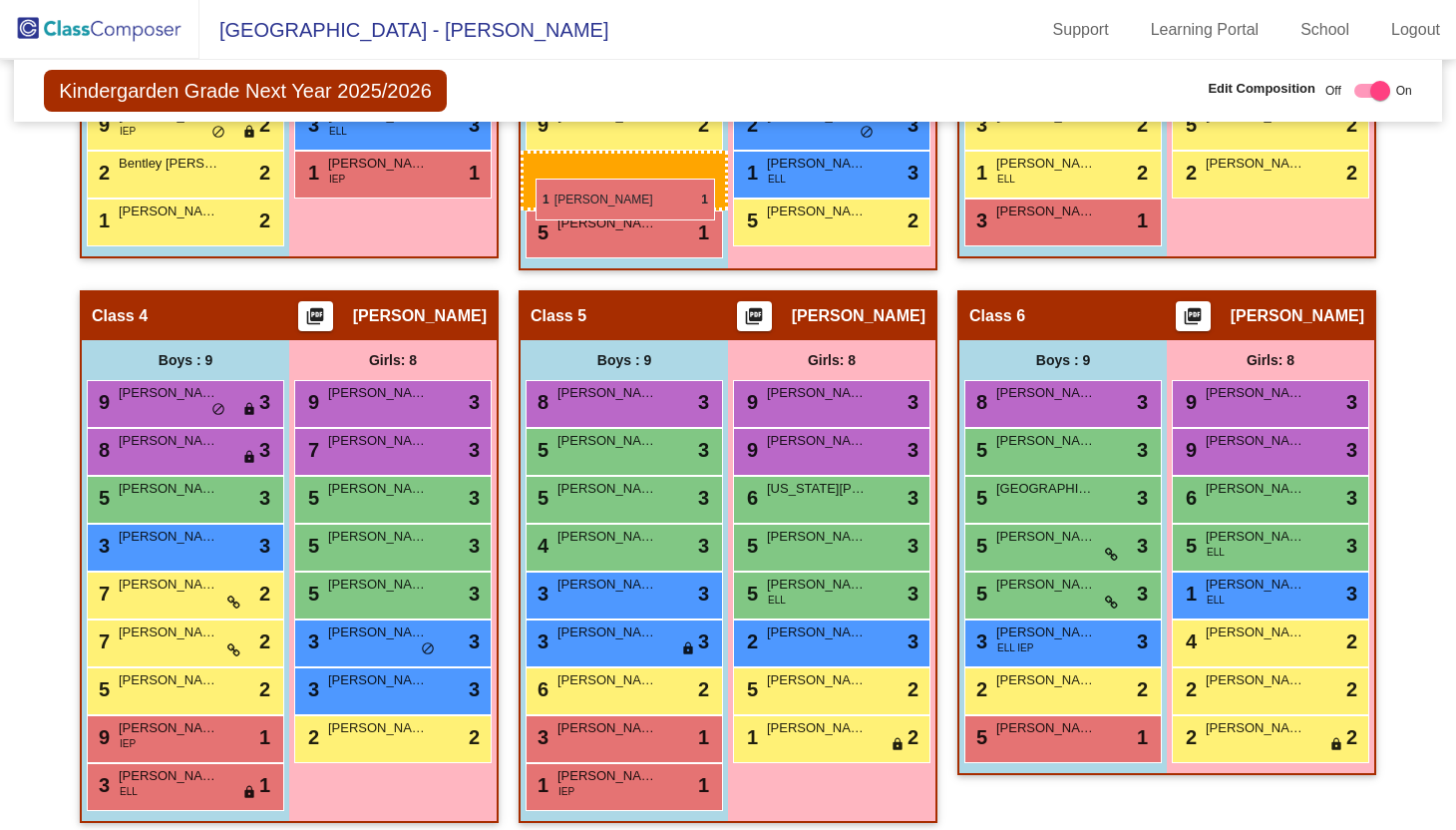 drag, startPoint x: 1106, startPoint y: 758, endPoint x: 536, endPoint y: 179, distance: 812.491 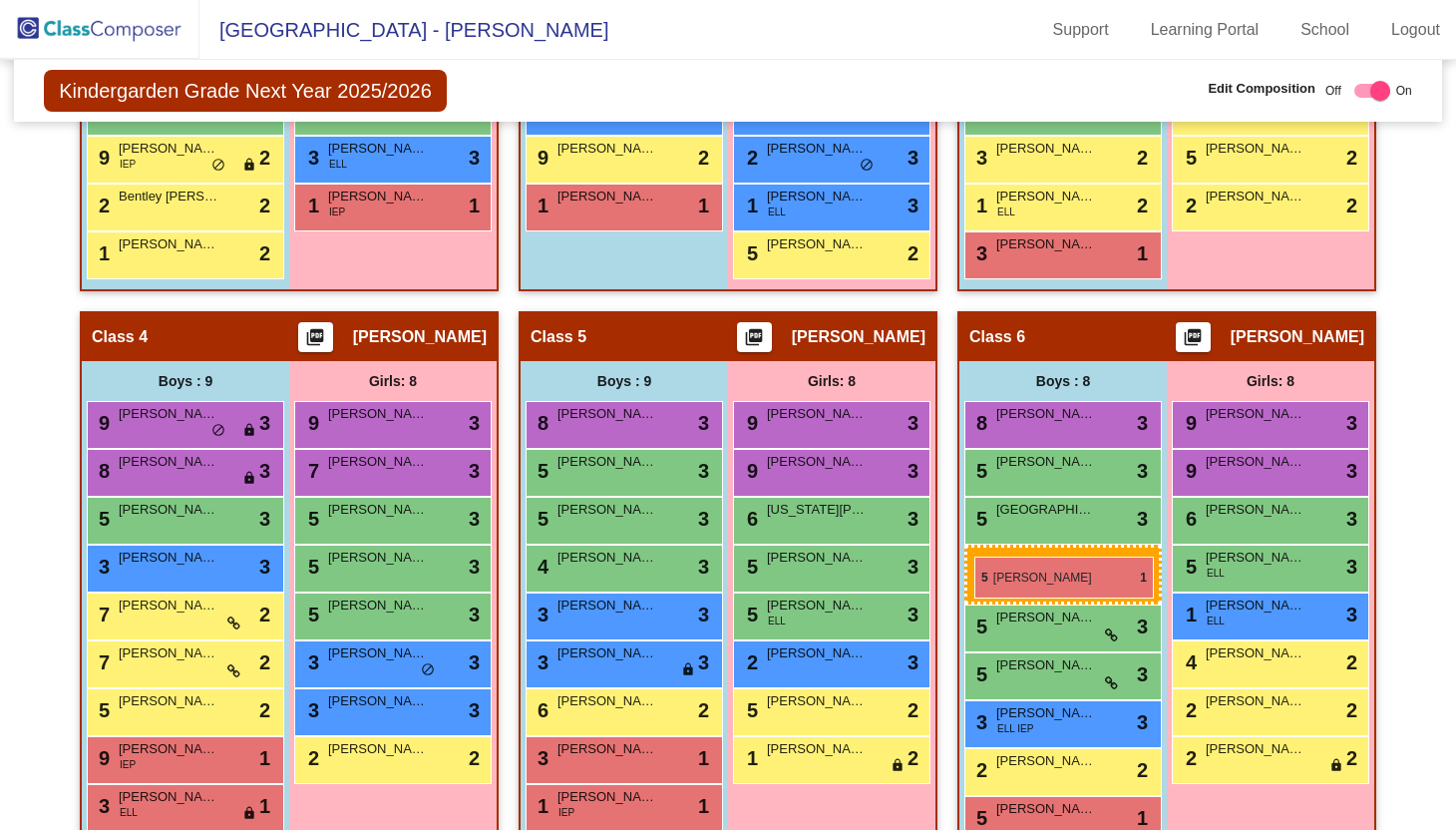 drag, startPoint x: 560, startPoint y: 173, endPoint x: 974, endPoint y: 557, distance: 564.67 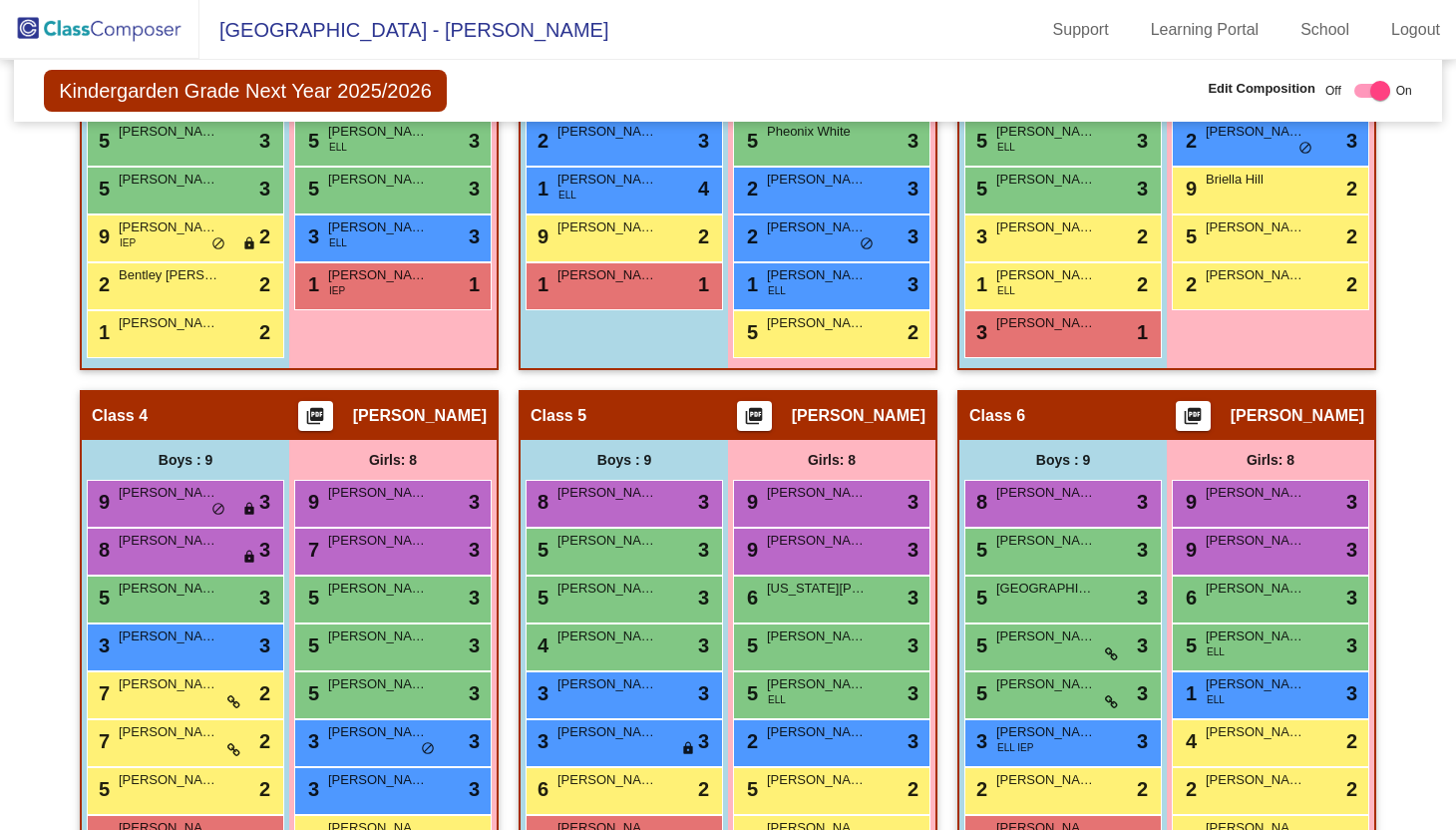 scroll, scrollTop: 892, scrollLeft: 0, axis: vertical 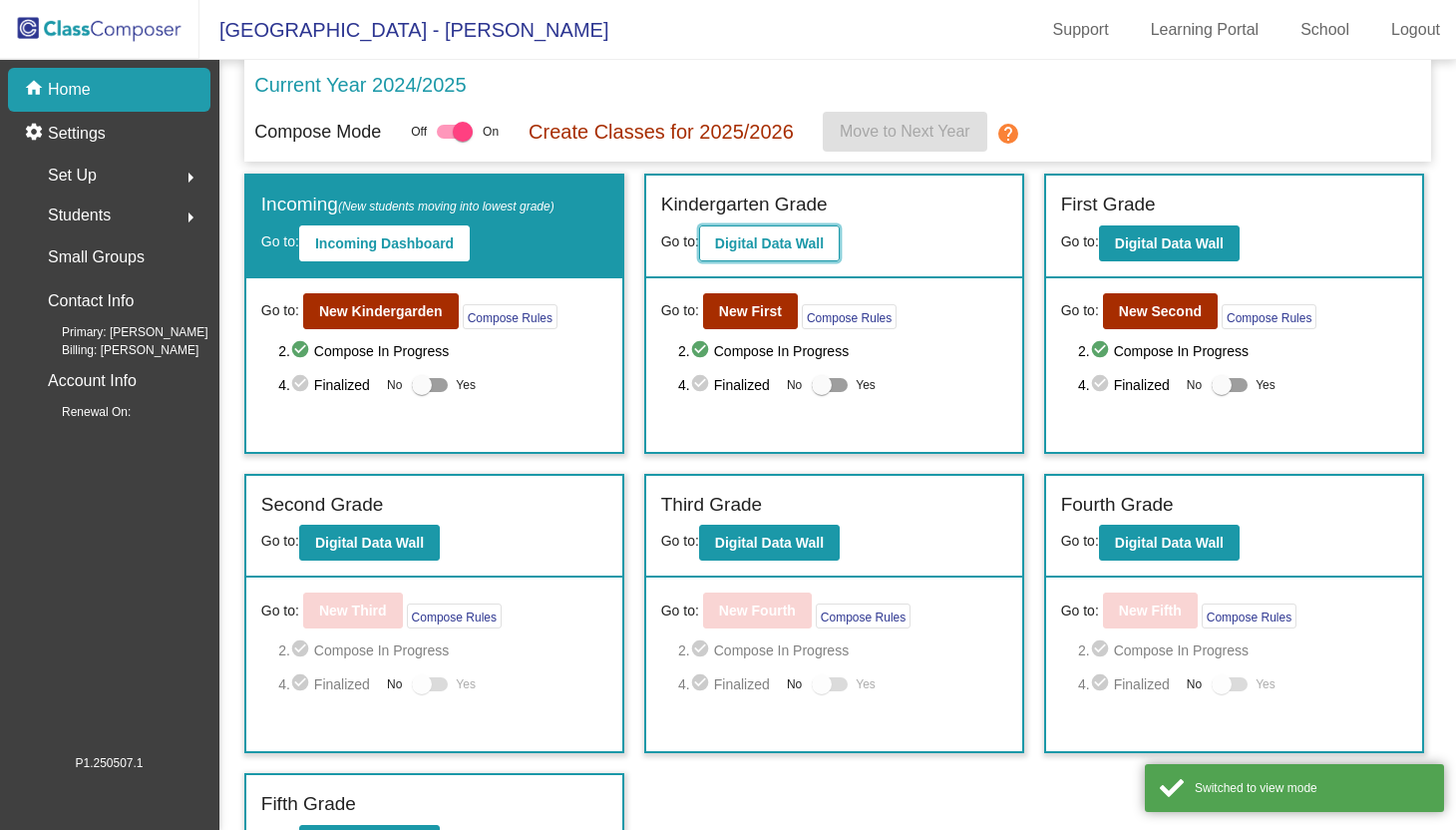 click on "Digital Data Wall" 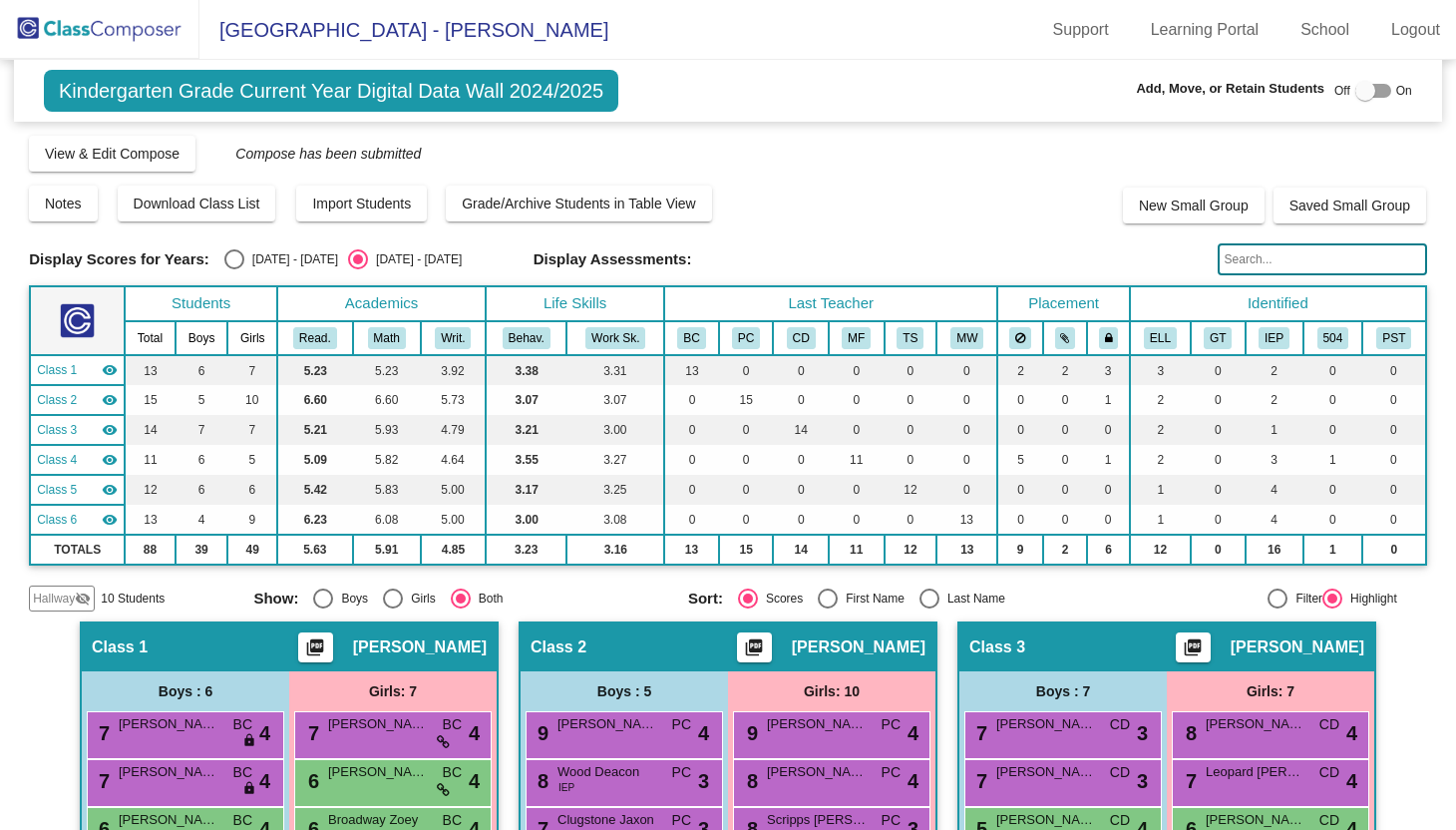 click on "Hallway" 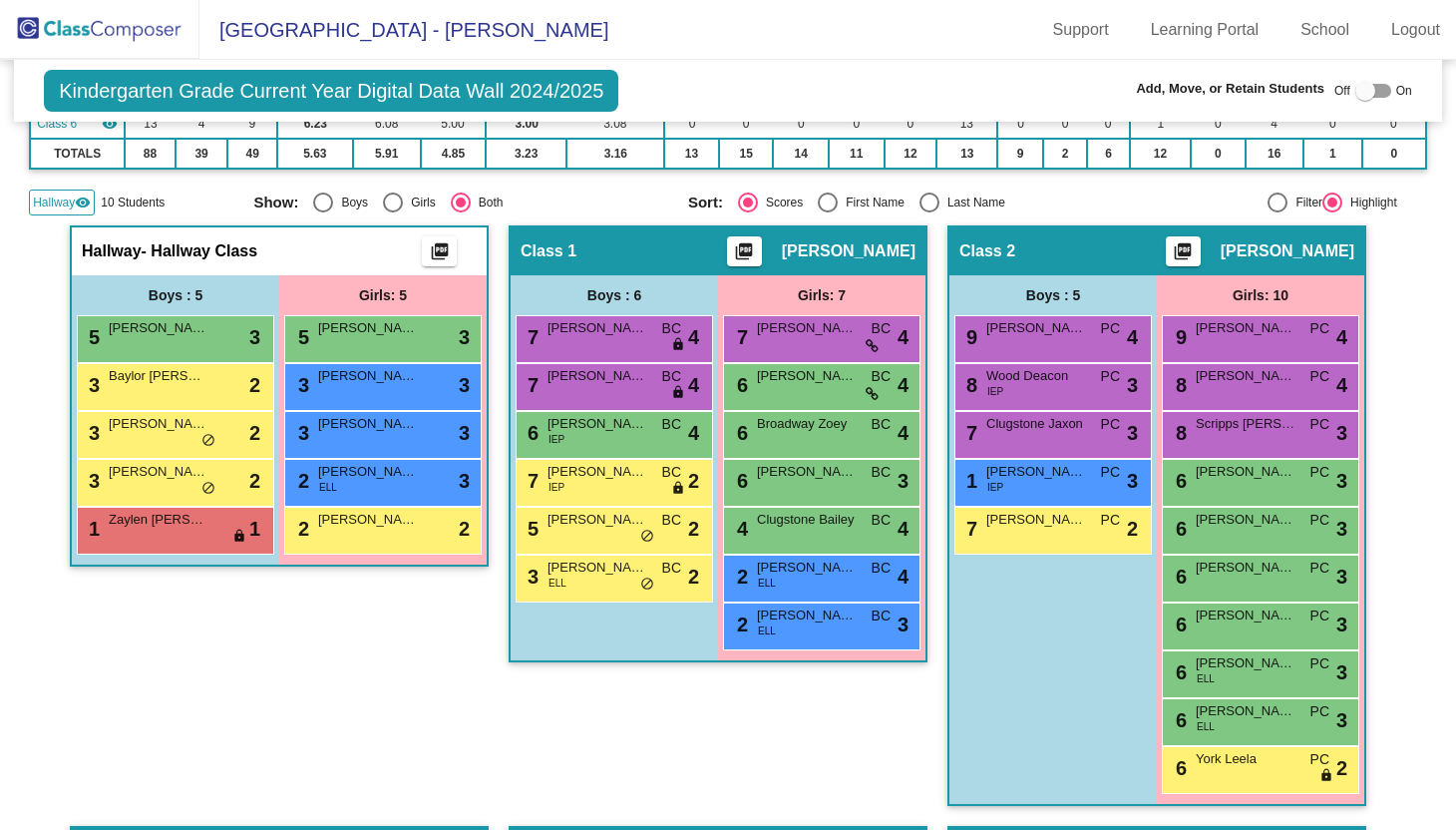 scroll, scrollTop: 412, scrollLeft: 0, axis: vertical 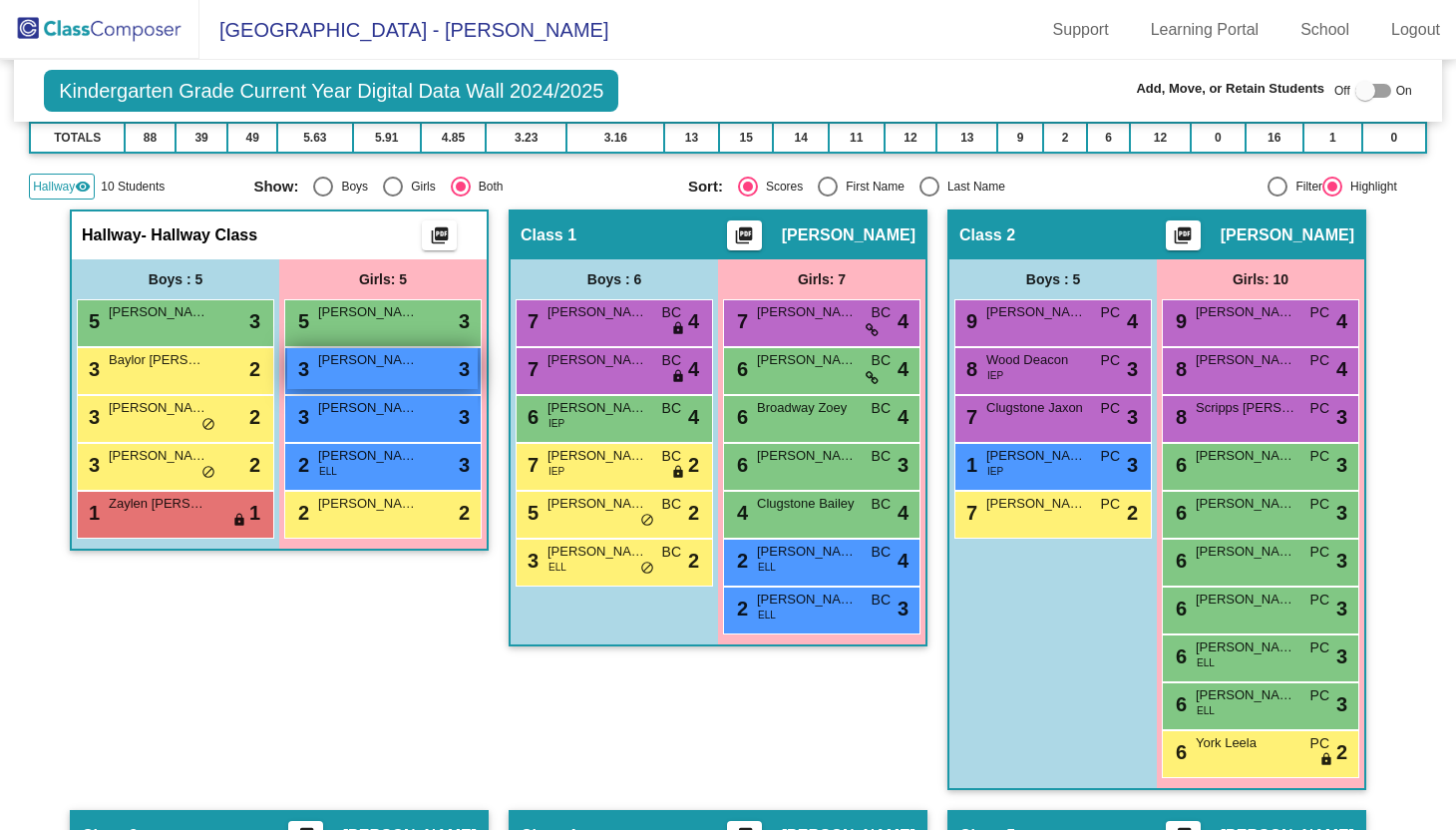 drag, startPoint x: 187, startPoint y: 505, endPoint x: 440, endPoint y: 350, distance: 296.70524 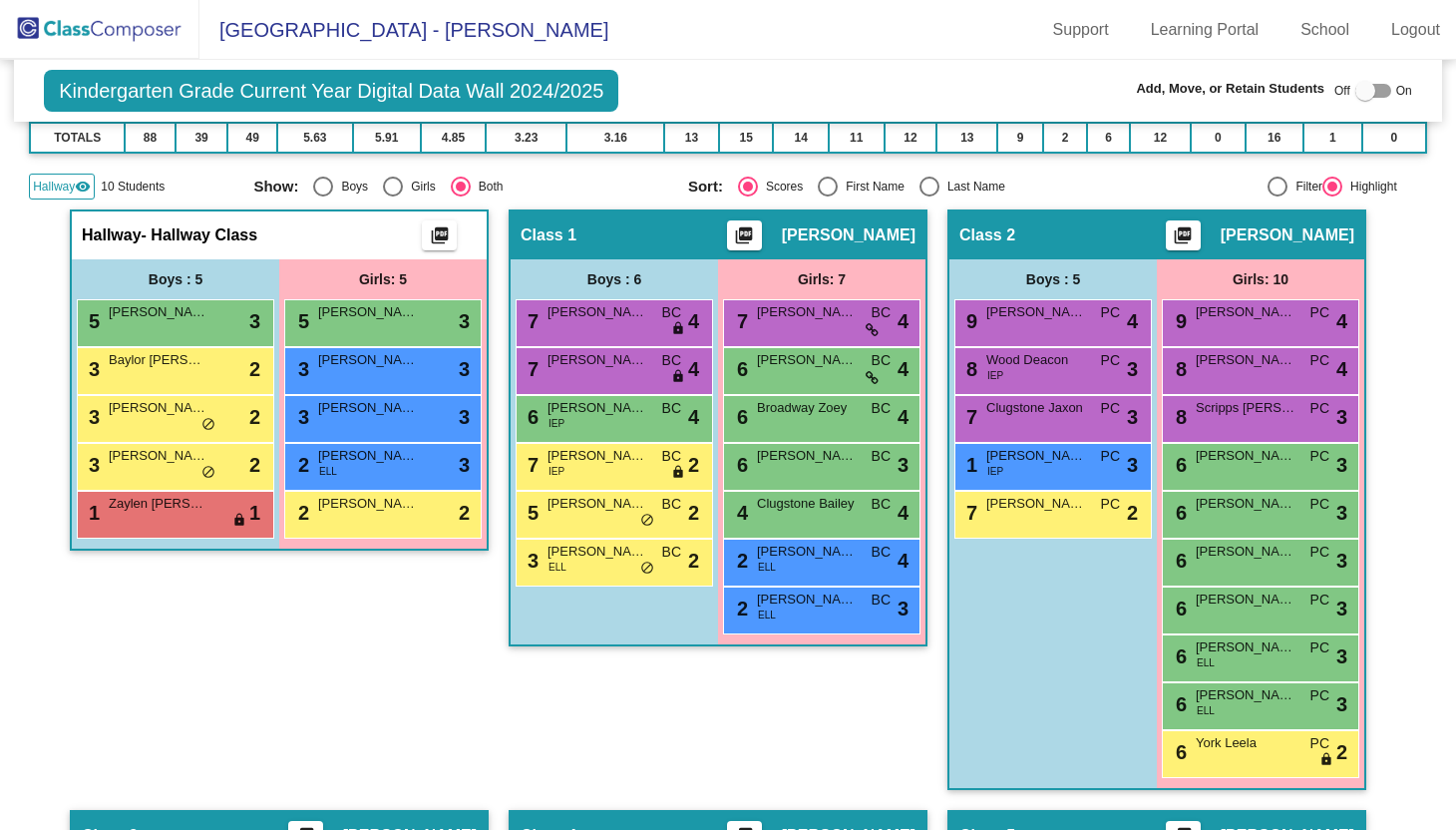 scroll, scrollTop: 0, scrollLeft: 0, axis: both 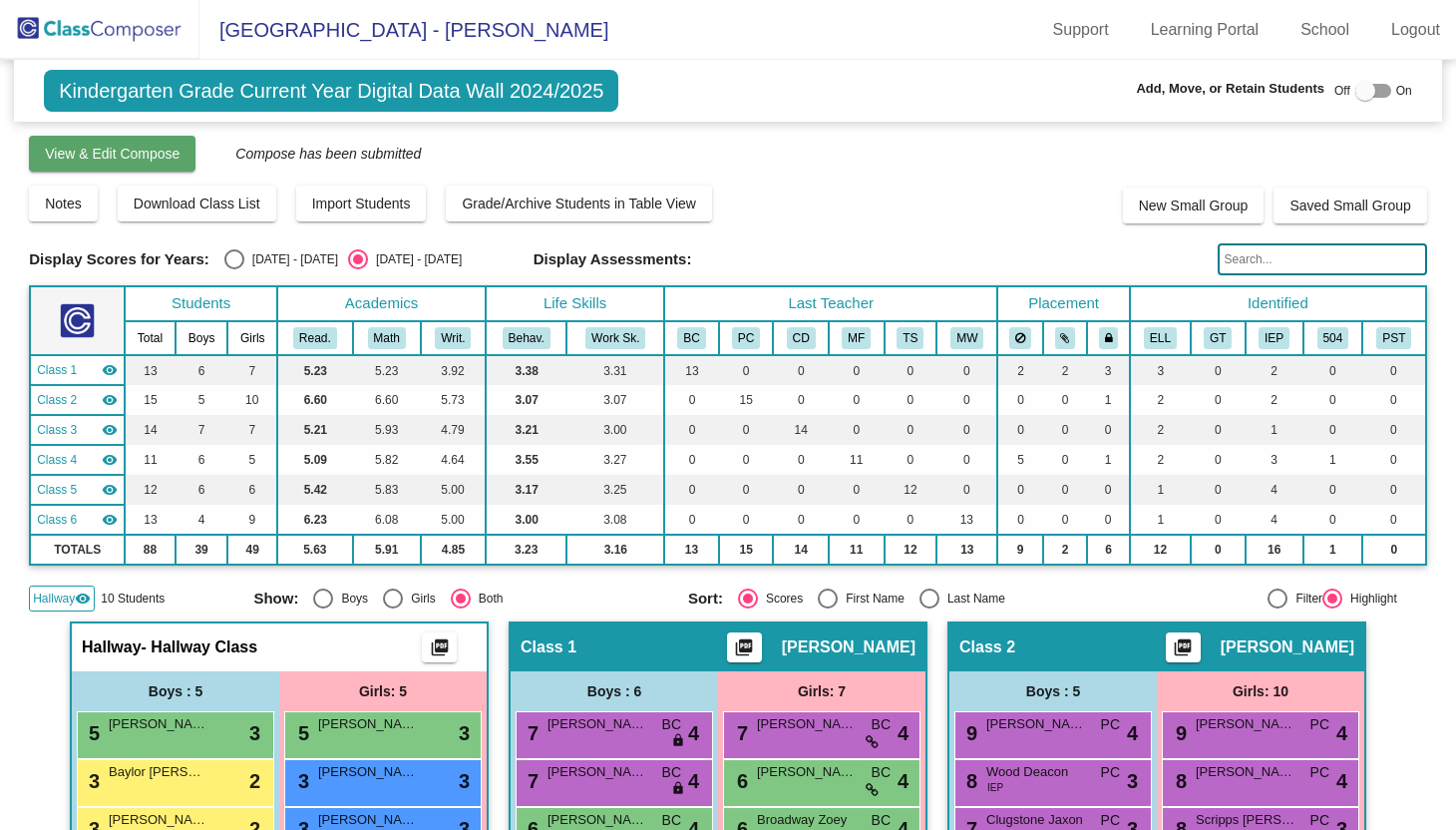 click on "View & Edit Compose" 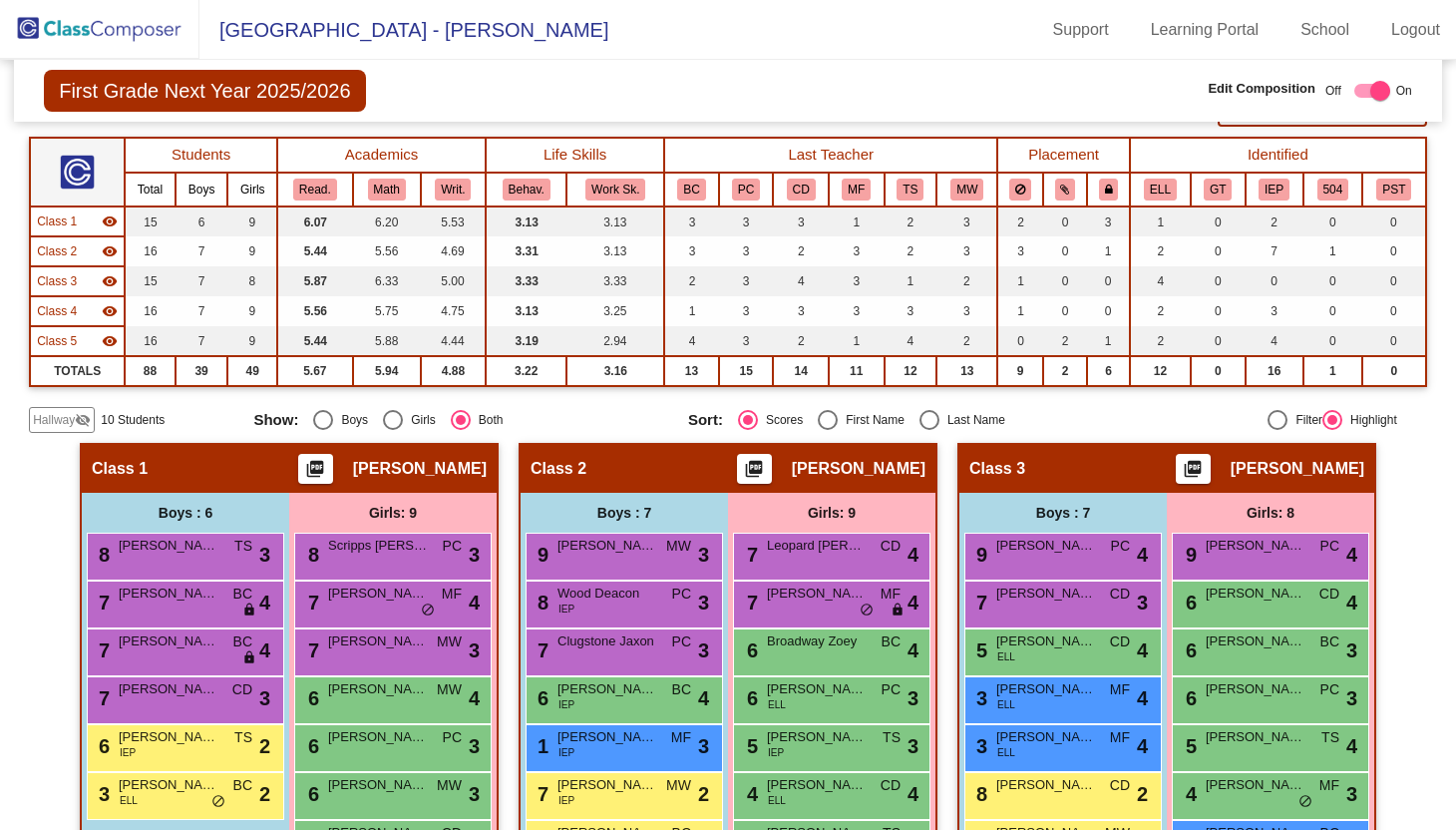 scroll, scrollTop: 230, scrollLeft: 0, axis: vertical 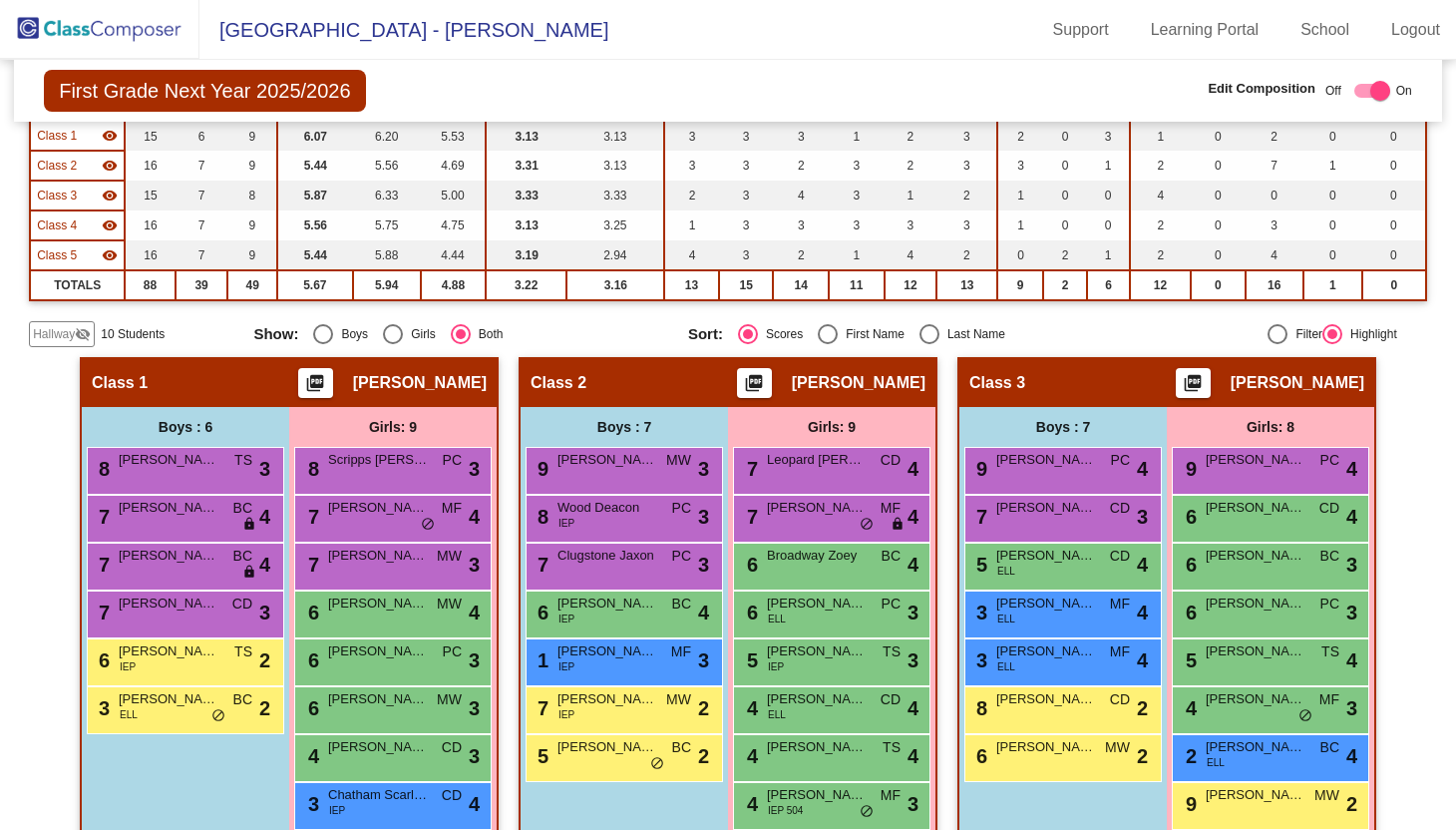 click on "visibility_off" 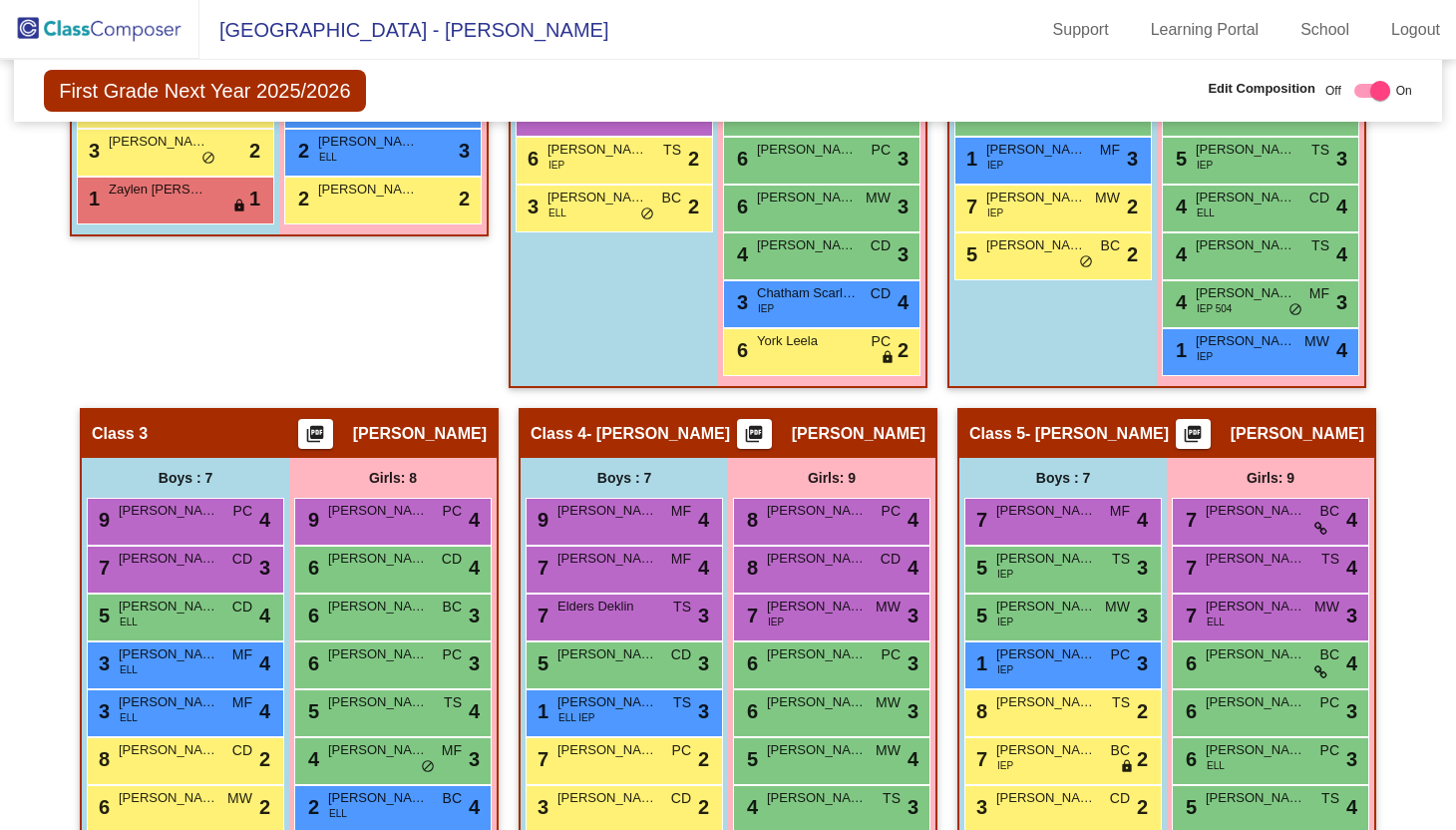 scroll, scrollTop: 728, scrollLeft: 0, axis: vertical 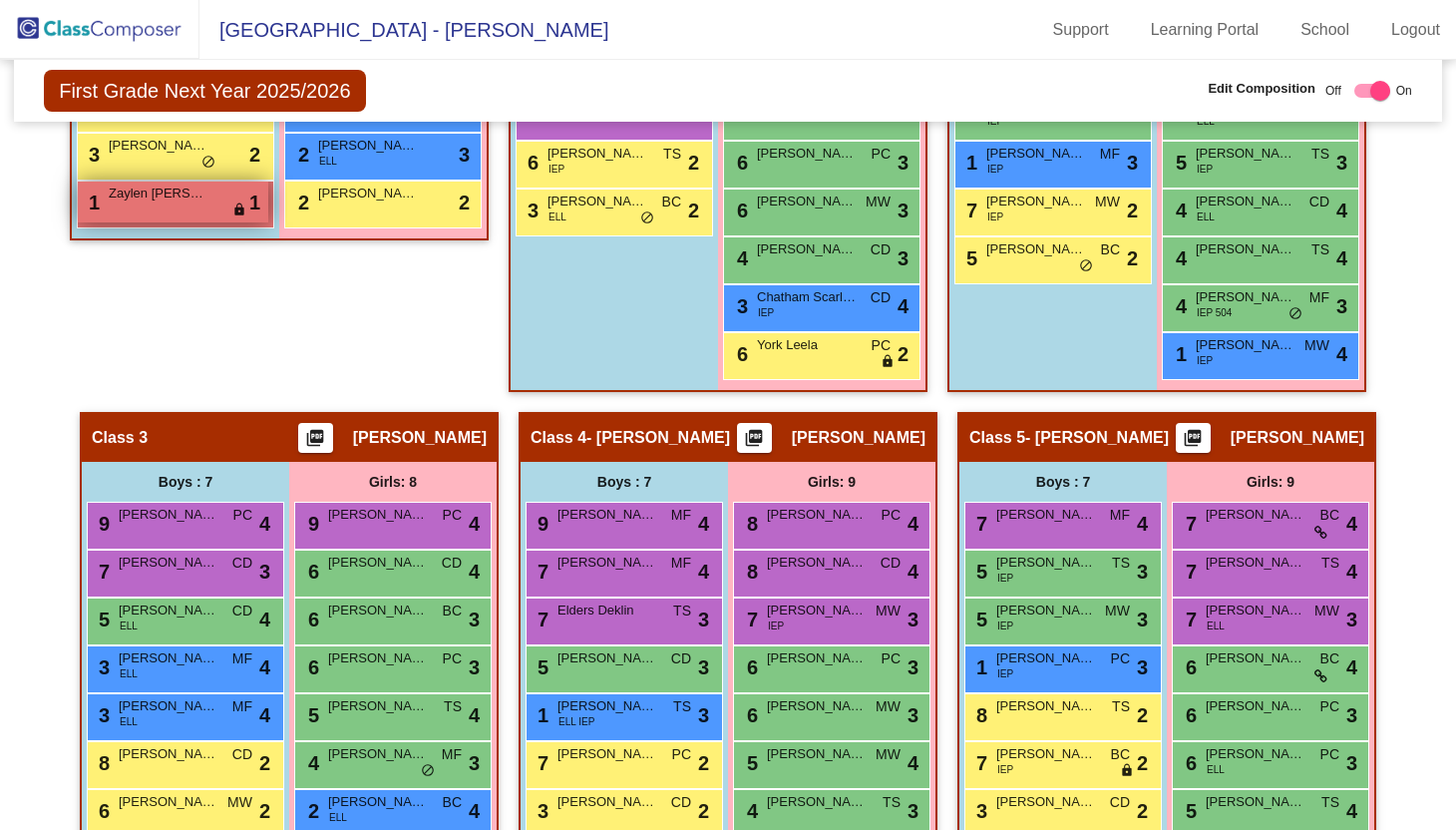 click on "lock" at bounding box center (239, 210) 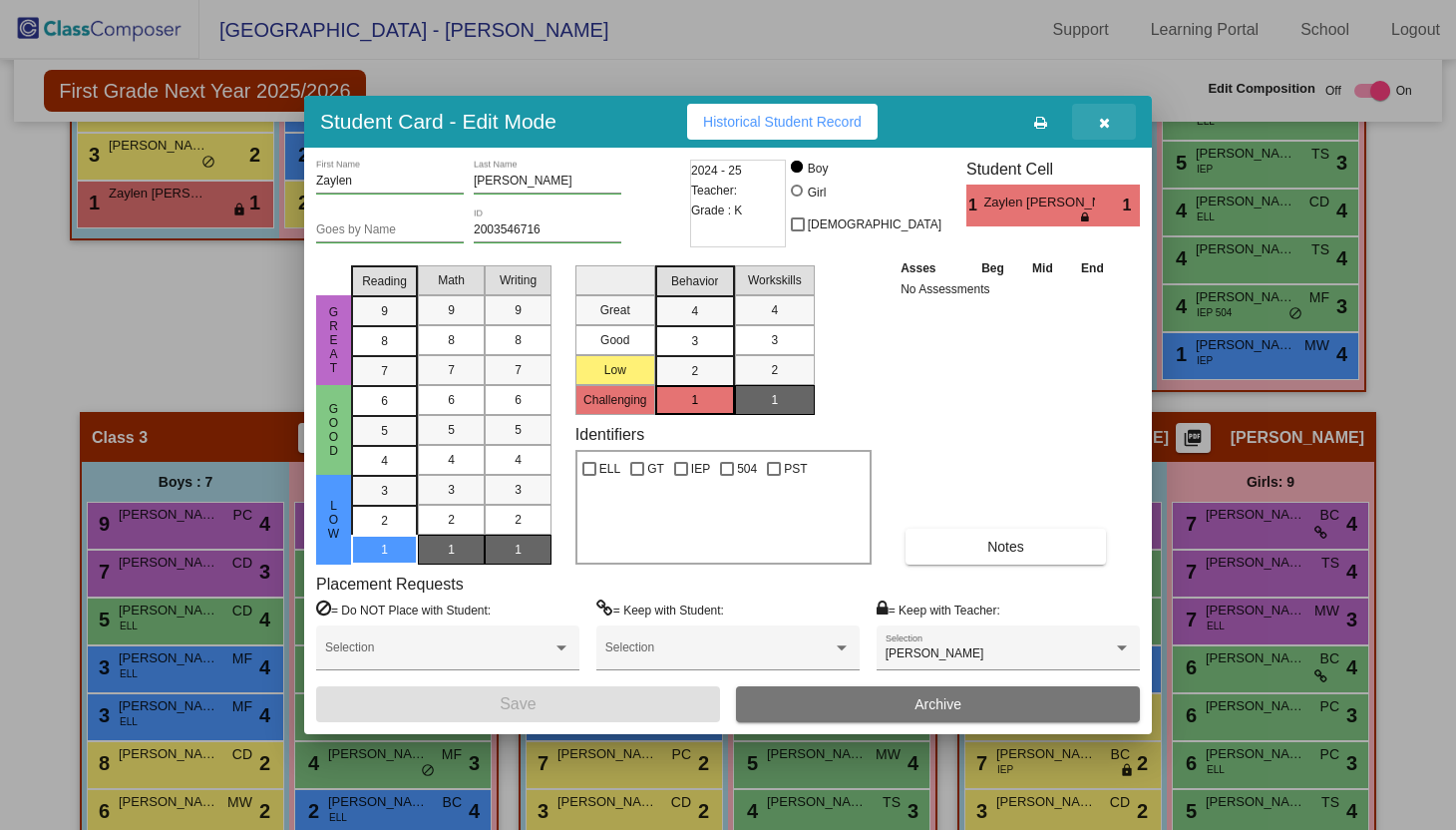 click at bounding box center [1104, 122] 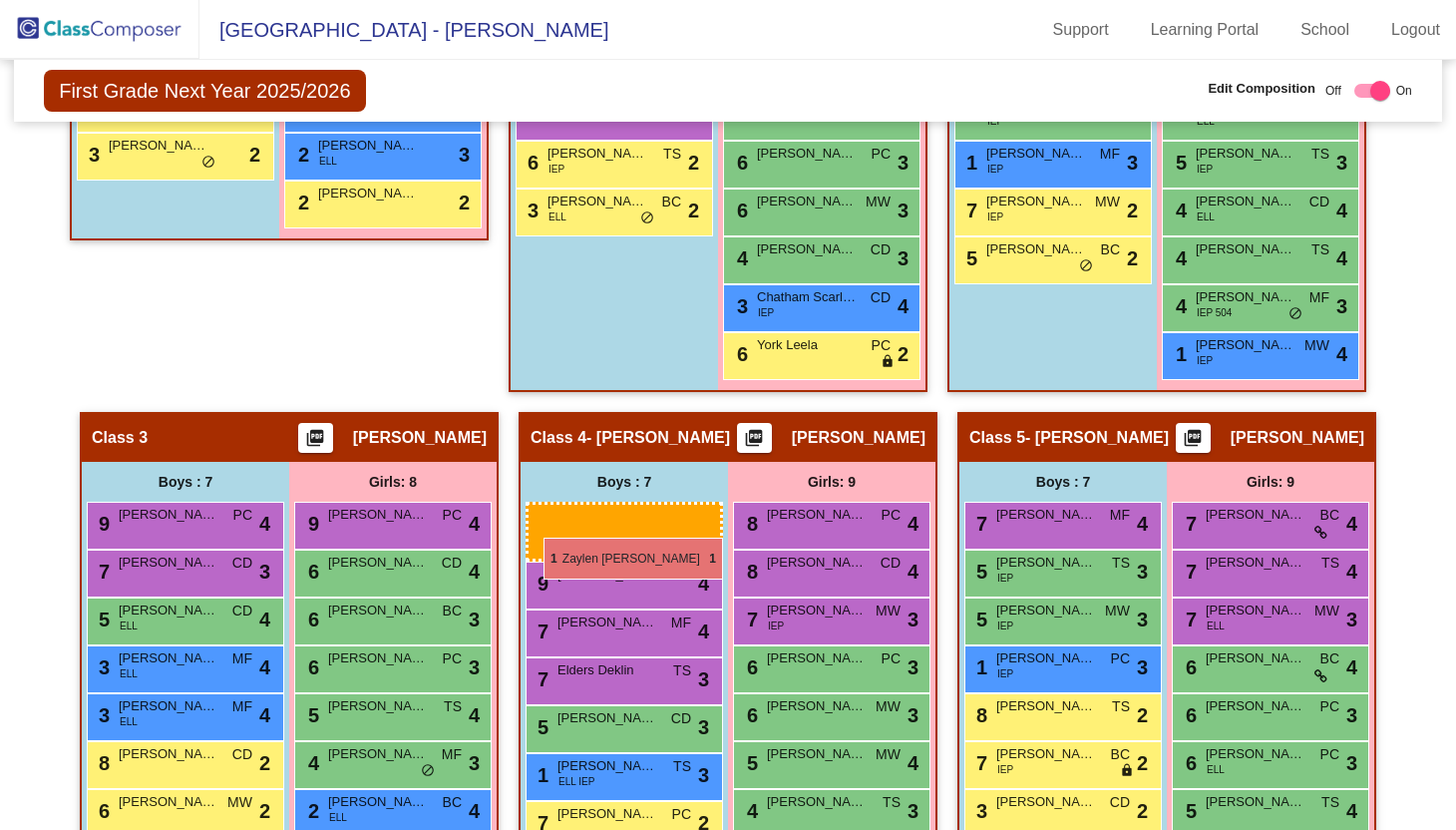 drag, startPoint x: 181, startPoint y: 197, endPoint x: 545, endPoint y: 540, distance: 500.14498 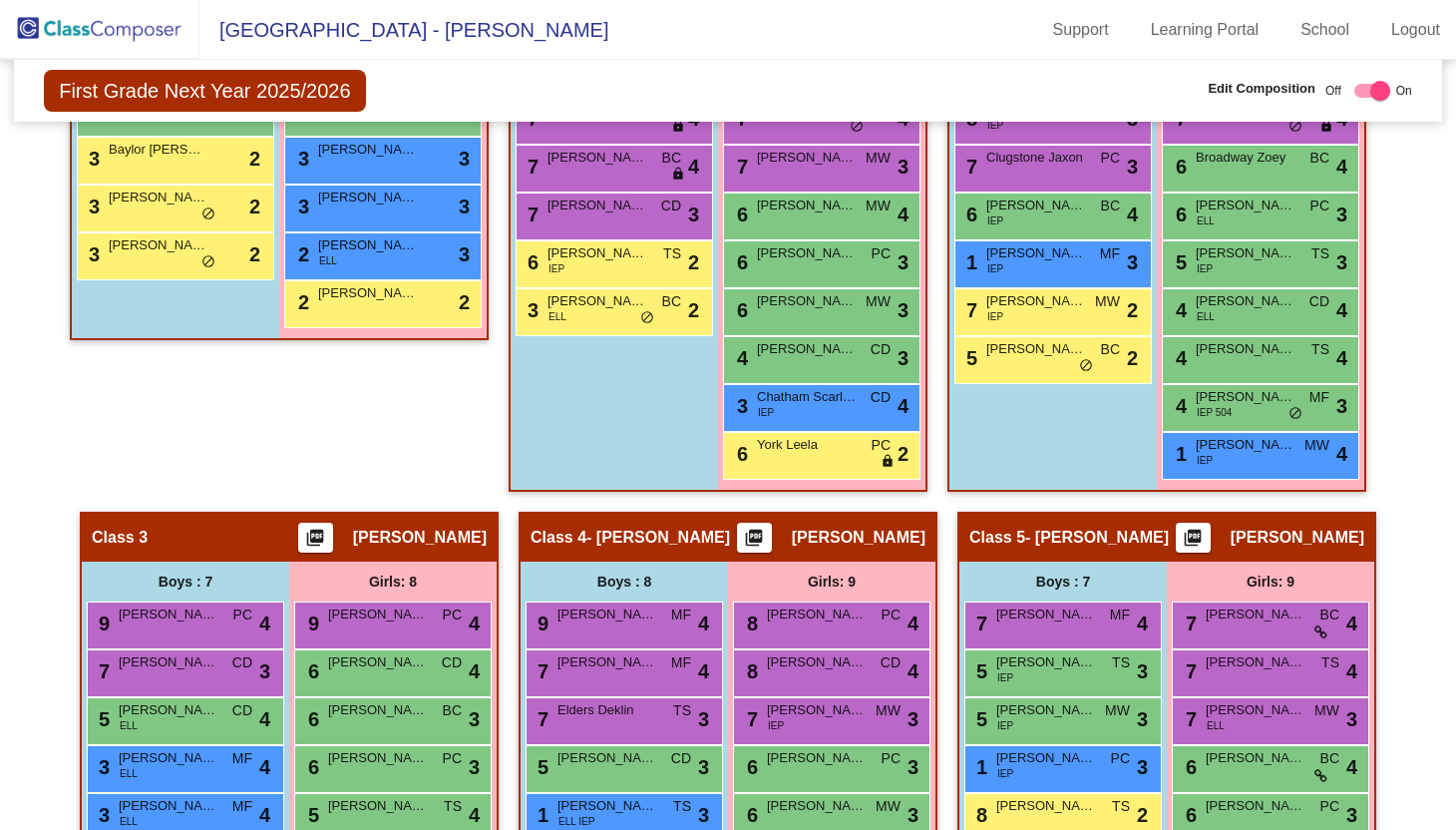 scroll, scrollTop: 627, scrollLeft: 0, axis: vertical 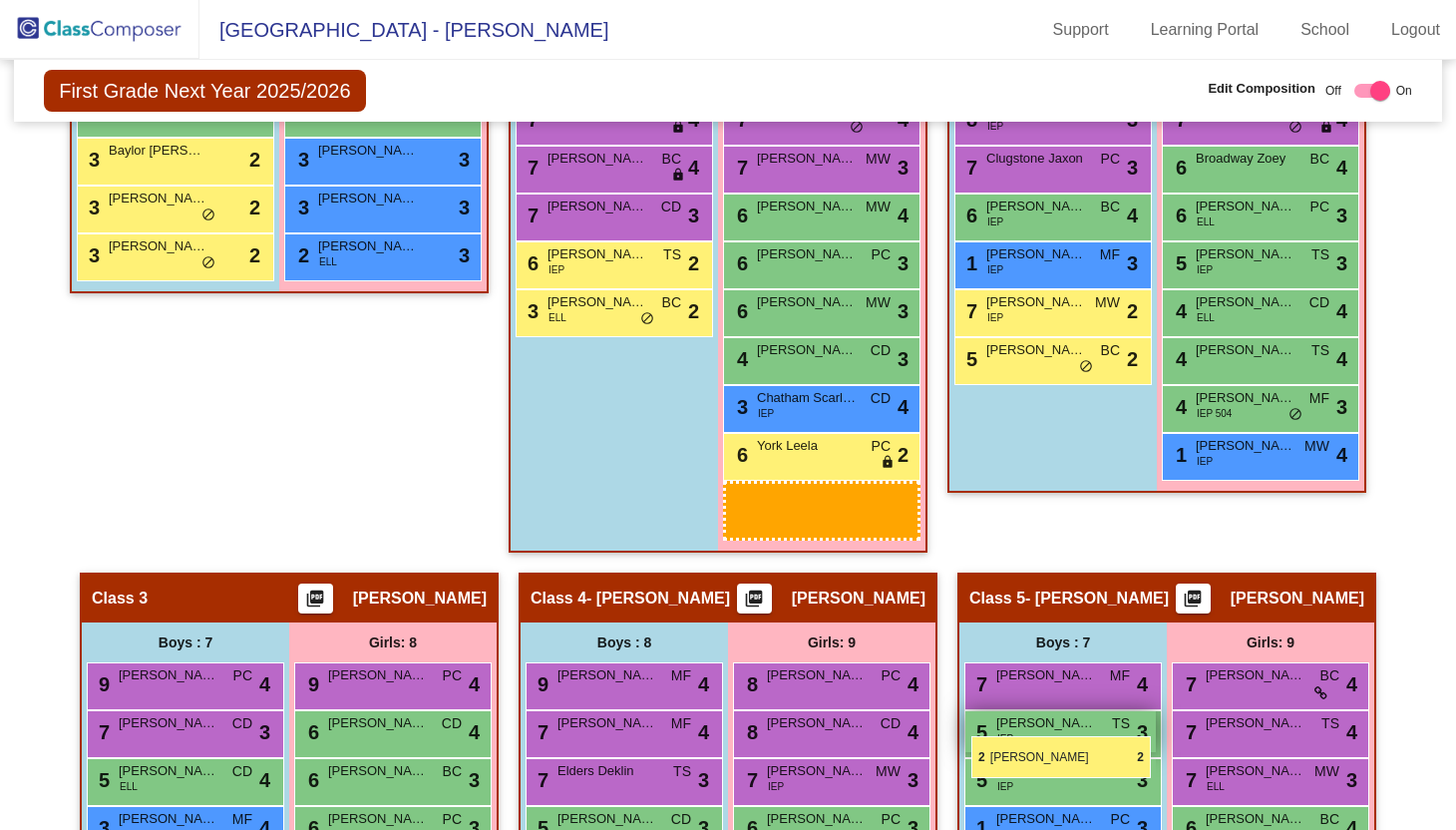 drag, startPoint x: 344, startPoint y: 306, endPoint x: 971, endPoint y: 736, distance: 760.2822 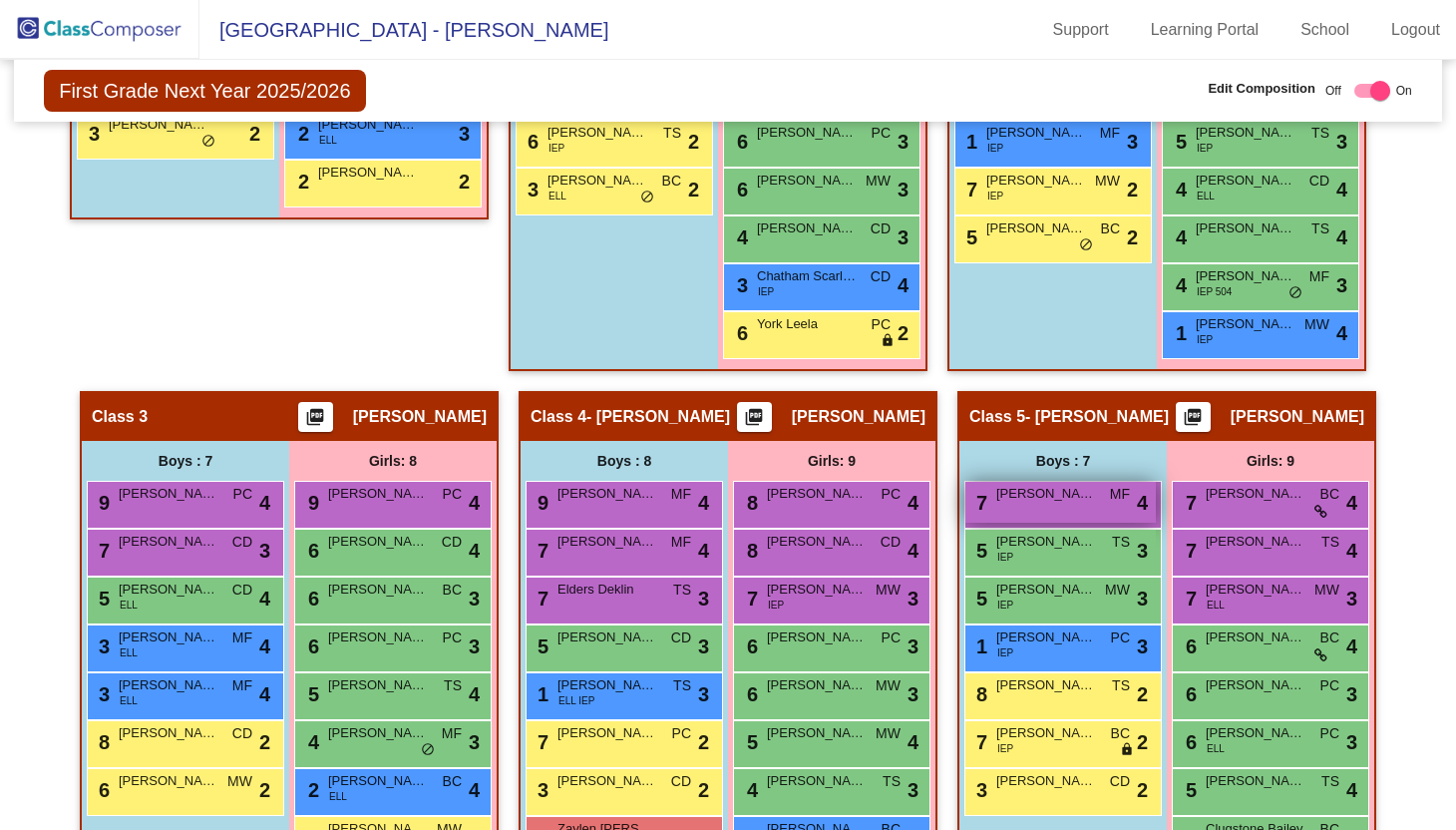 scroll, scrollTop: 750, scrollLeft: 0, axis: vertical 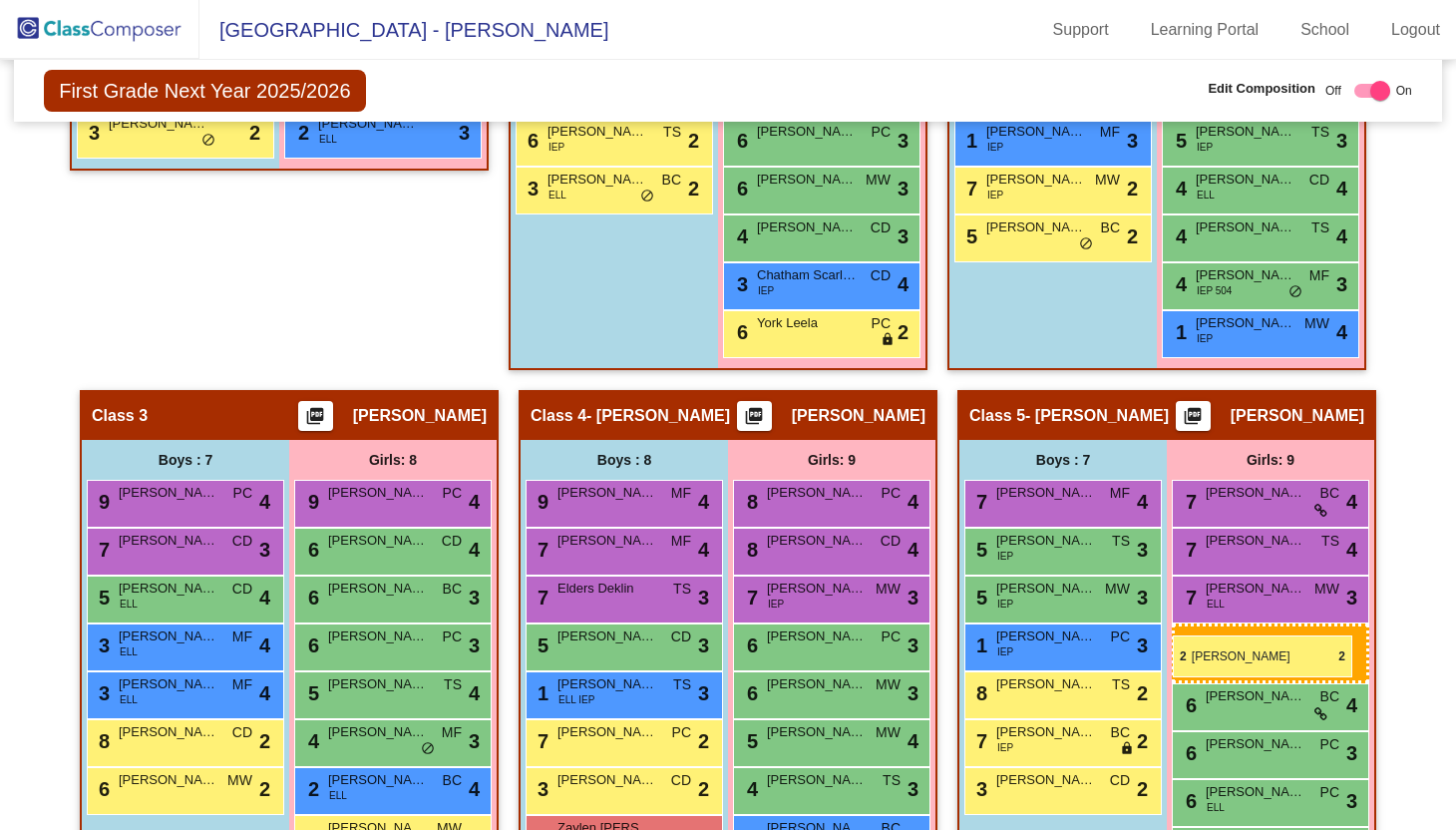drag, startPoint x: 400, startPoint y: 186, endPoint x: 1173, endPoint y: 635, distance: 893.941 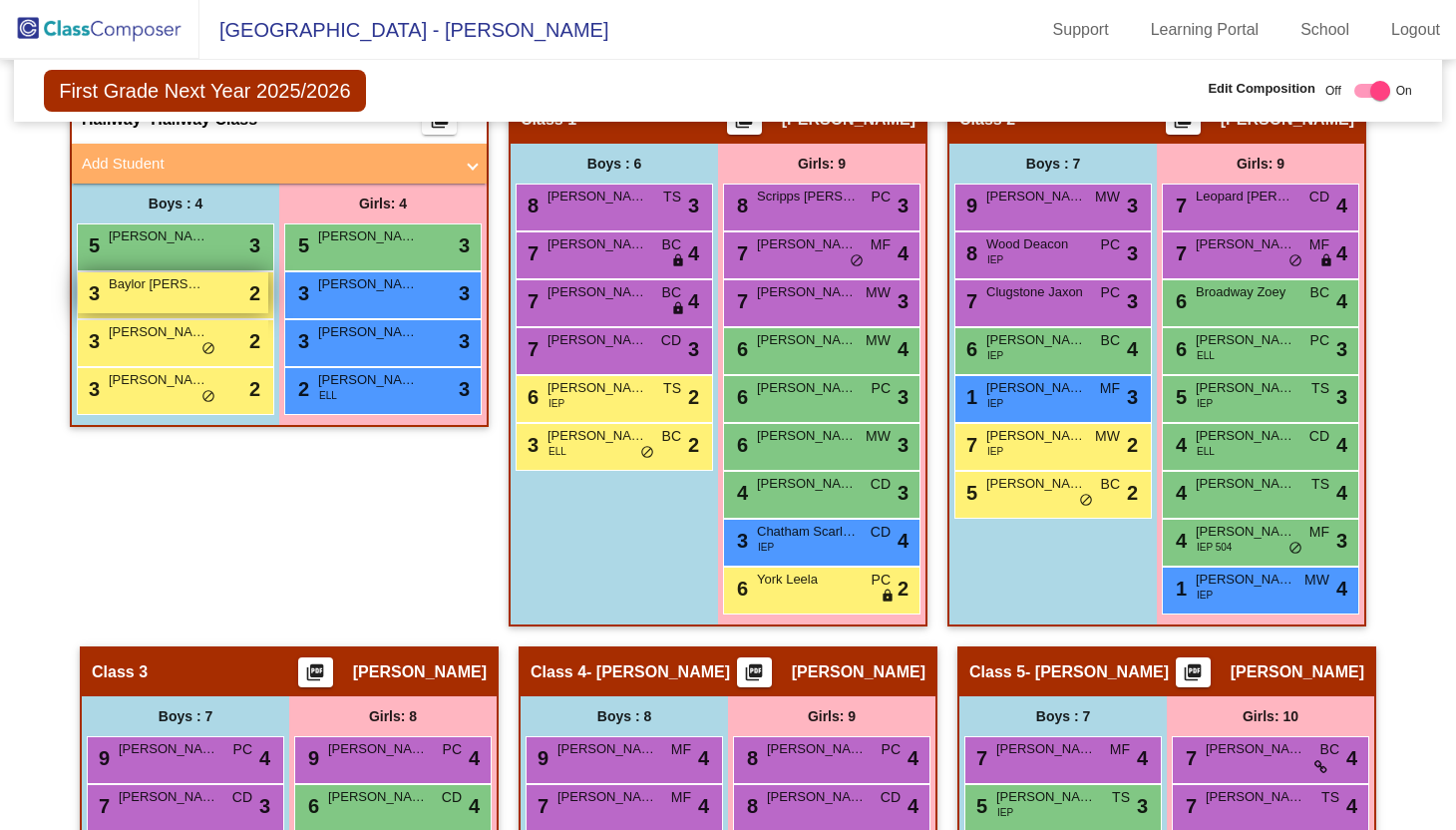 scroll, scrollTop: 490, scrollLeft: 0, axis: vertical 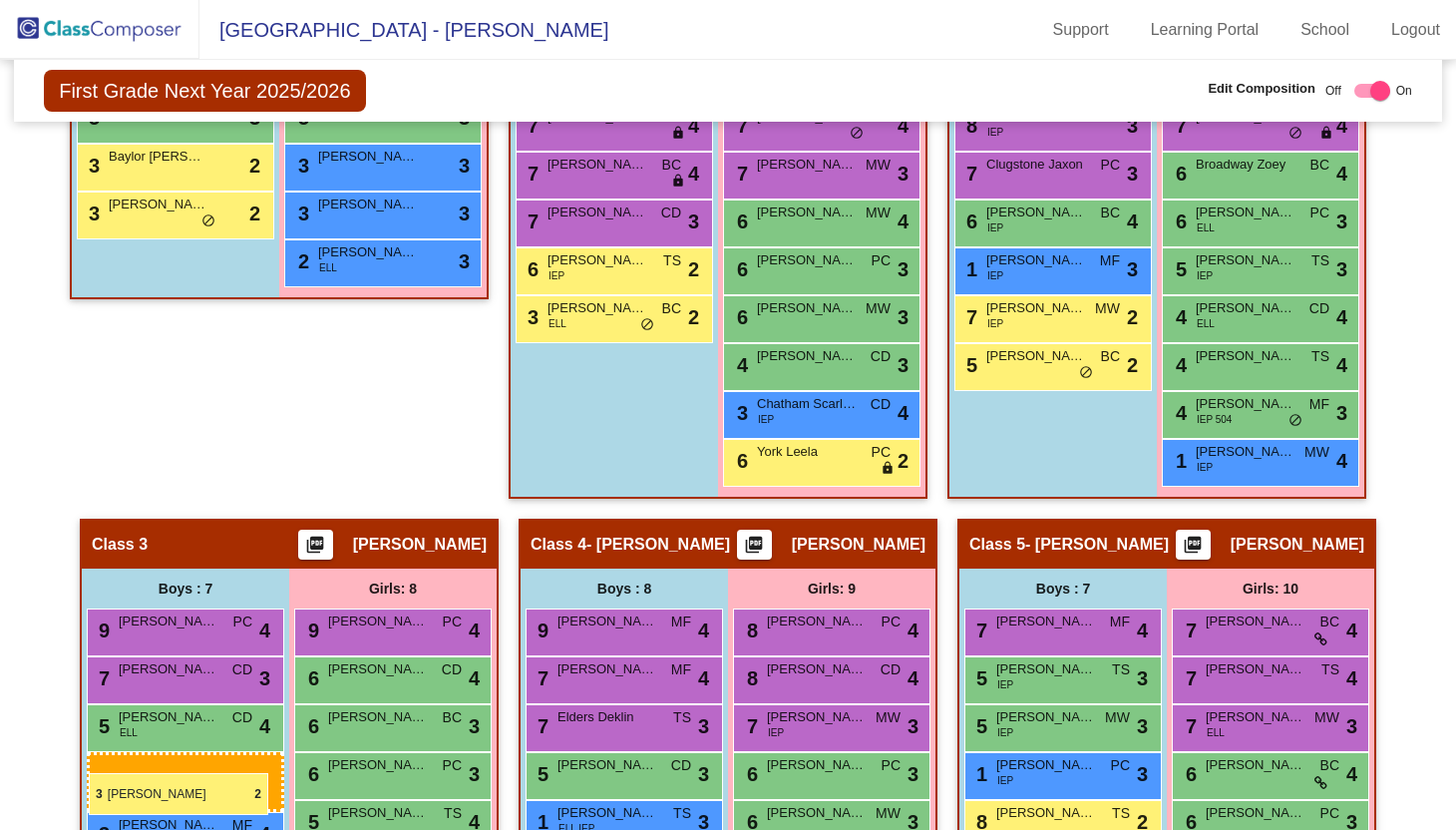 drag, startPoint x: 198, startPoint y: 389, endPoint x: 88, endPoint y: 769, distance: 395.60081 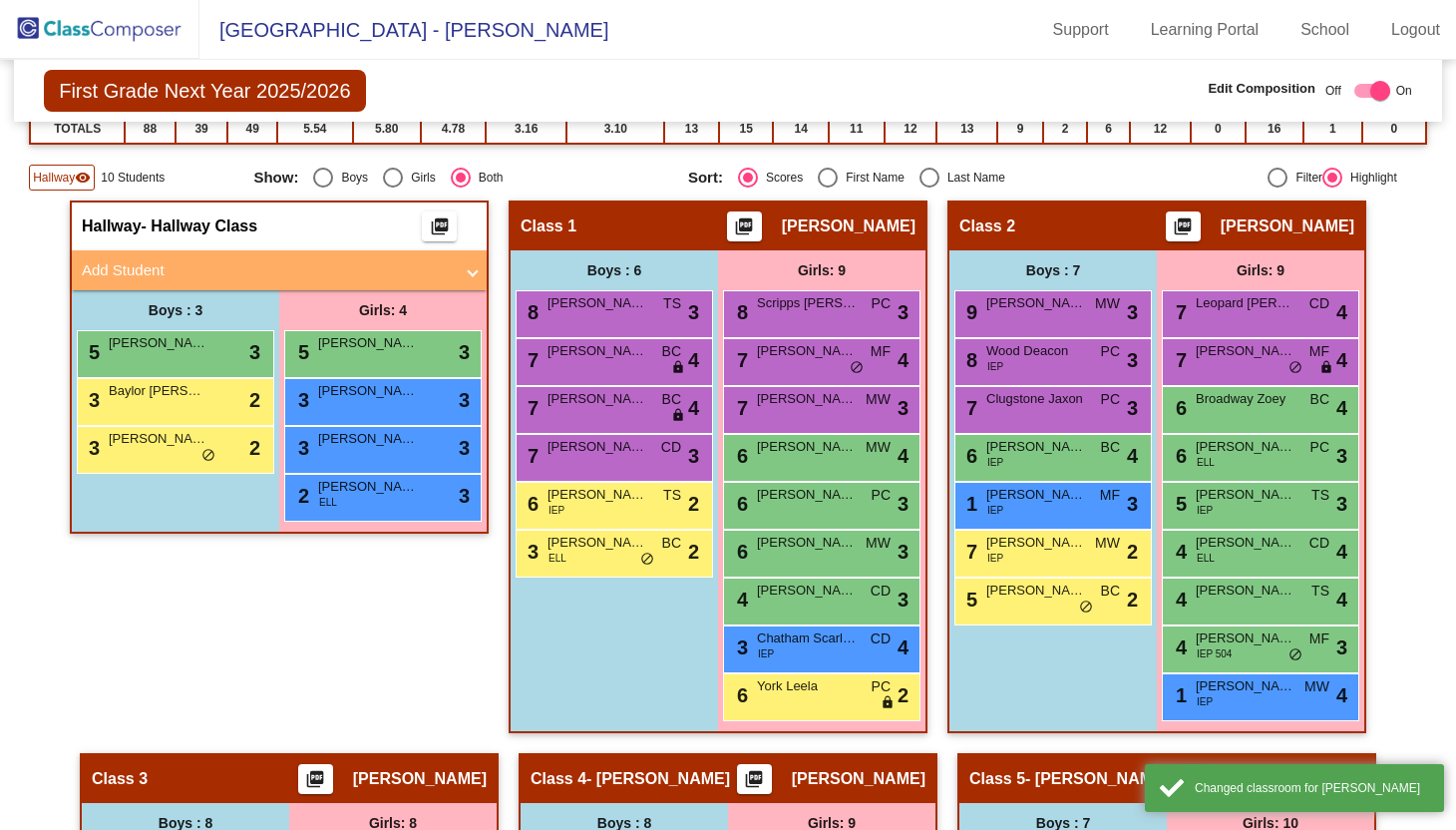 scroll, scrollTop: 385, scrollLeft: 0, axis: vertical 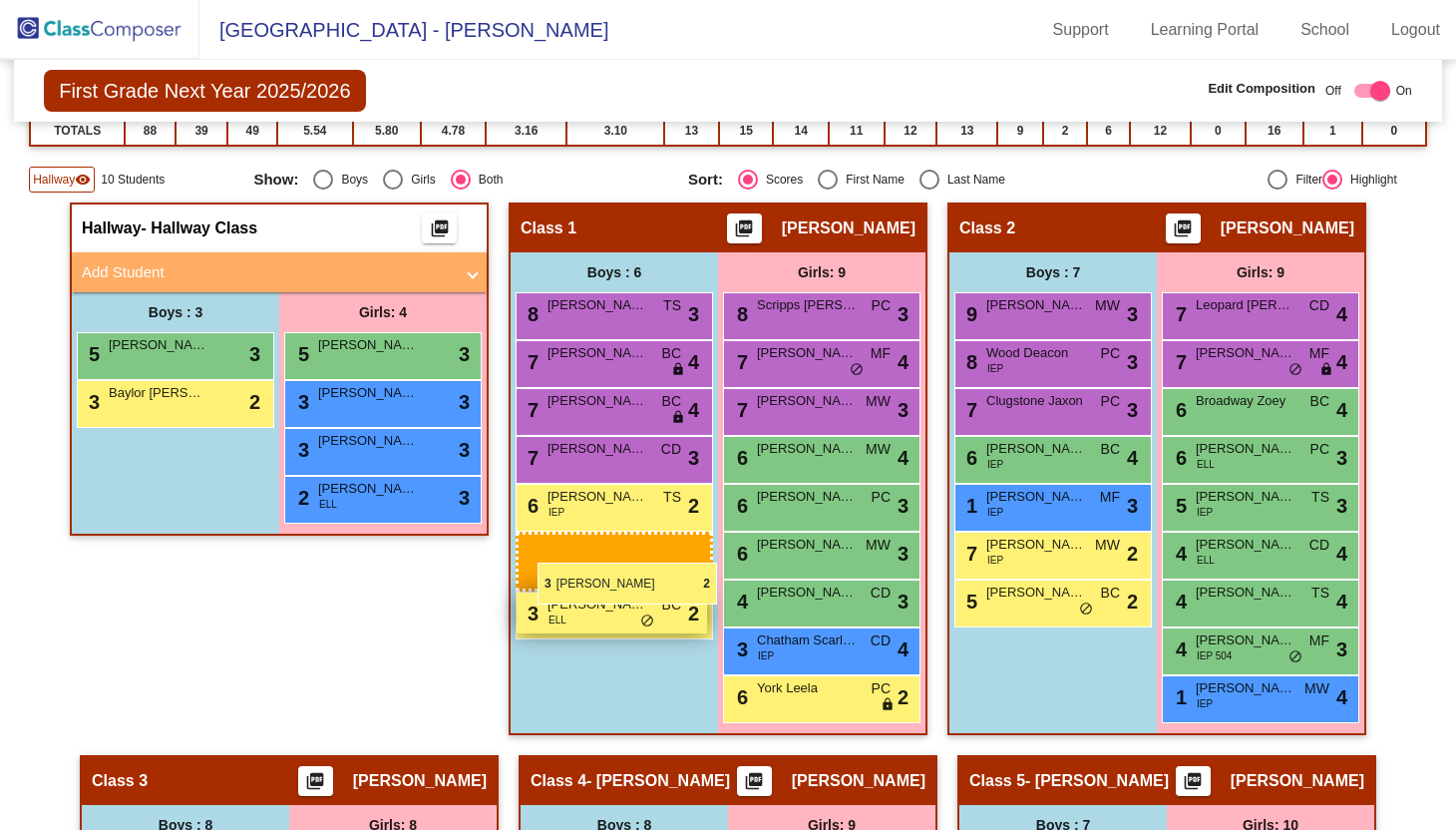 drag, startPoint x: 123, startPoint y: 449, endPoint x: 538, endPoint y: 562, distance: 430.10929 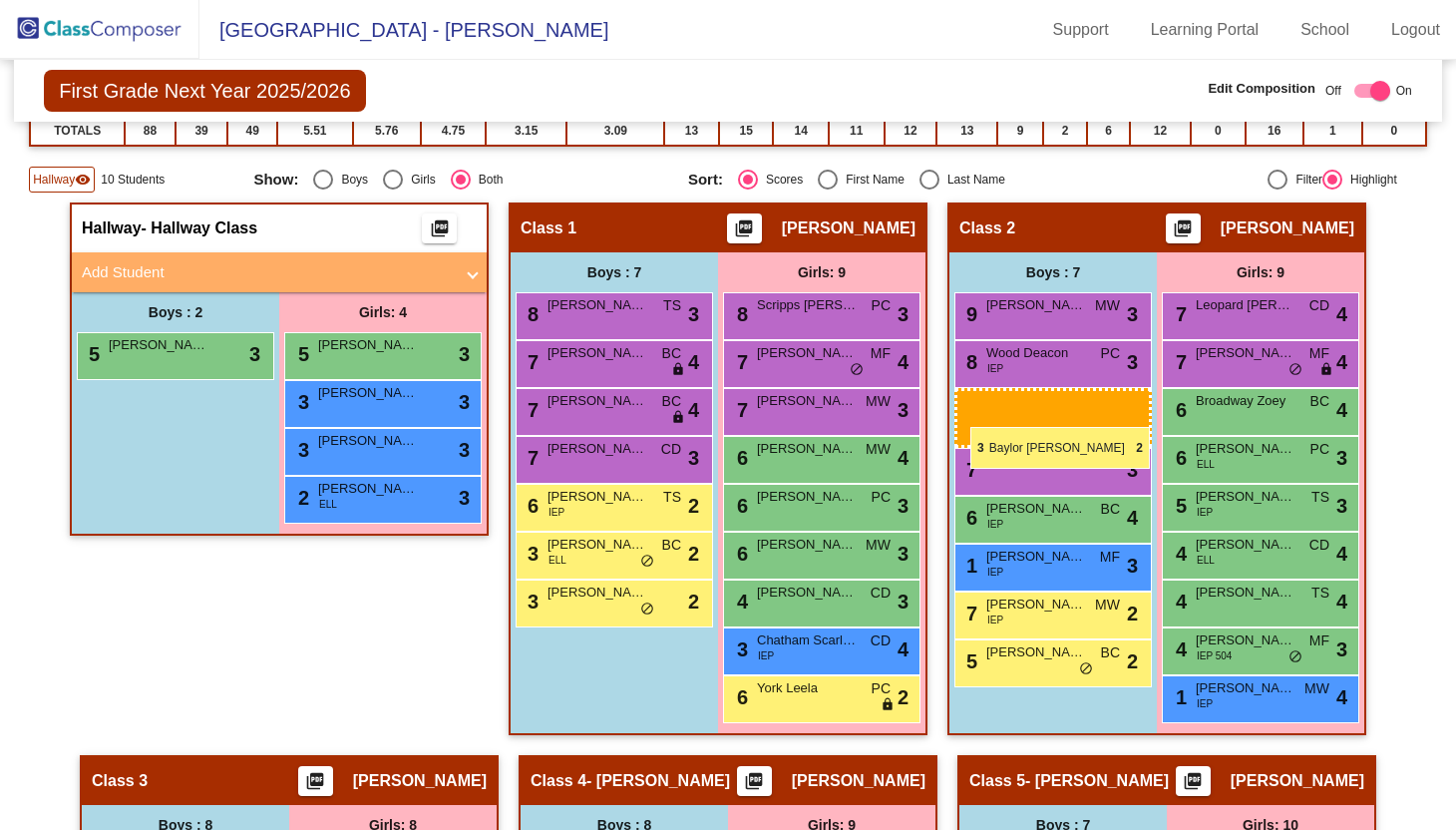 drag, startPoint x: 157, startPoint y: 389, endPoint x: 968, endPoint y: 424, distance: 811.75489 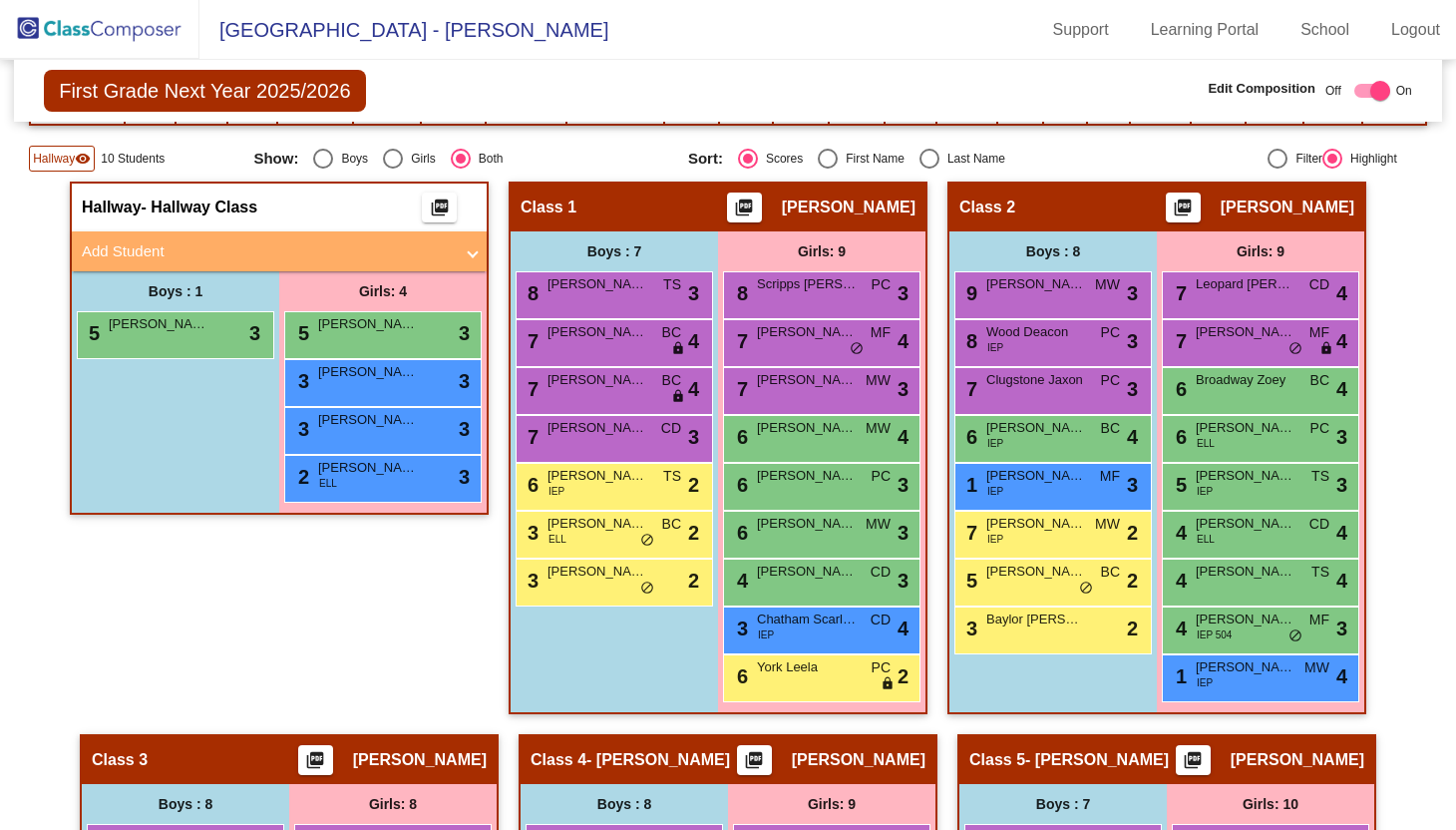 scroll, scrollTop: 369, scrollLeft: 0, axis: vertical 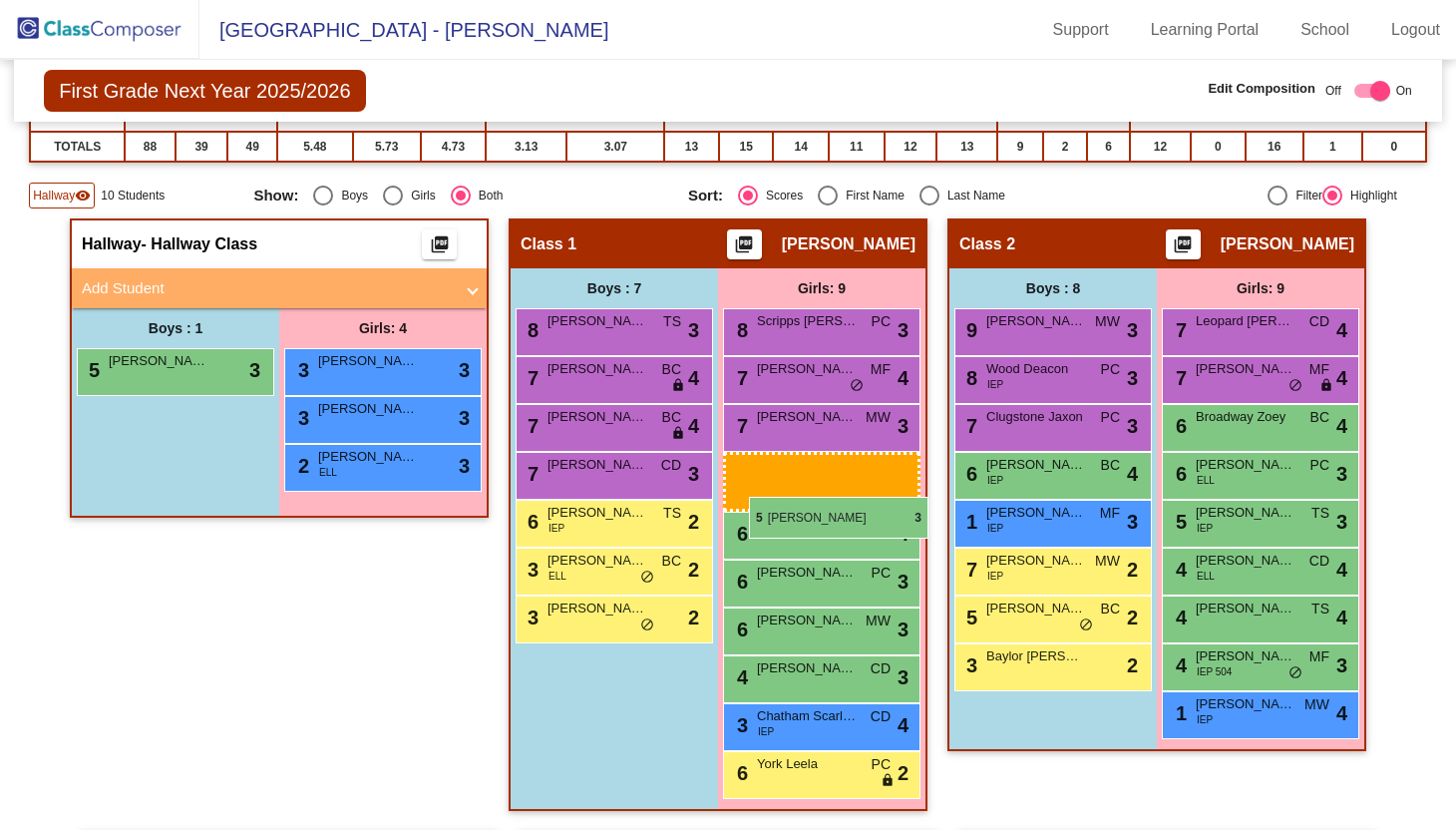 drag, startPoint x: 312, startPoint y: 367, endPoint x: 749, endPoint y: 497, distance: 455.9265 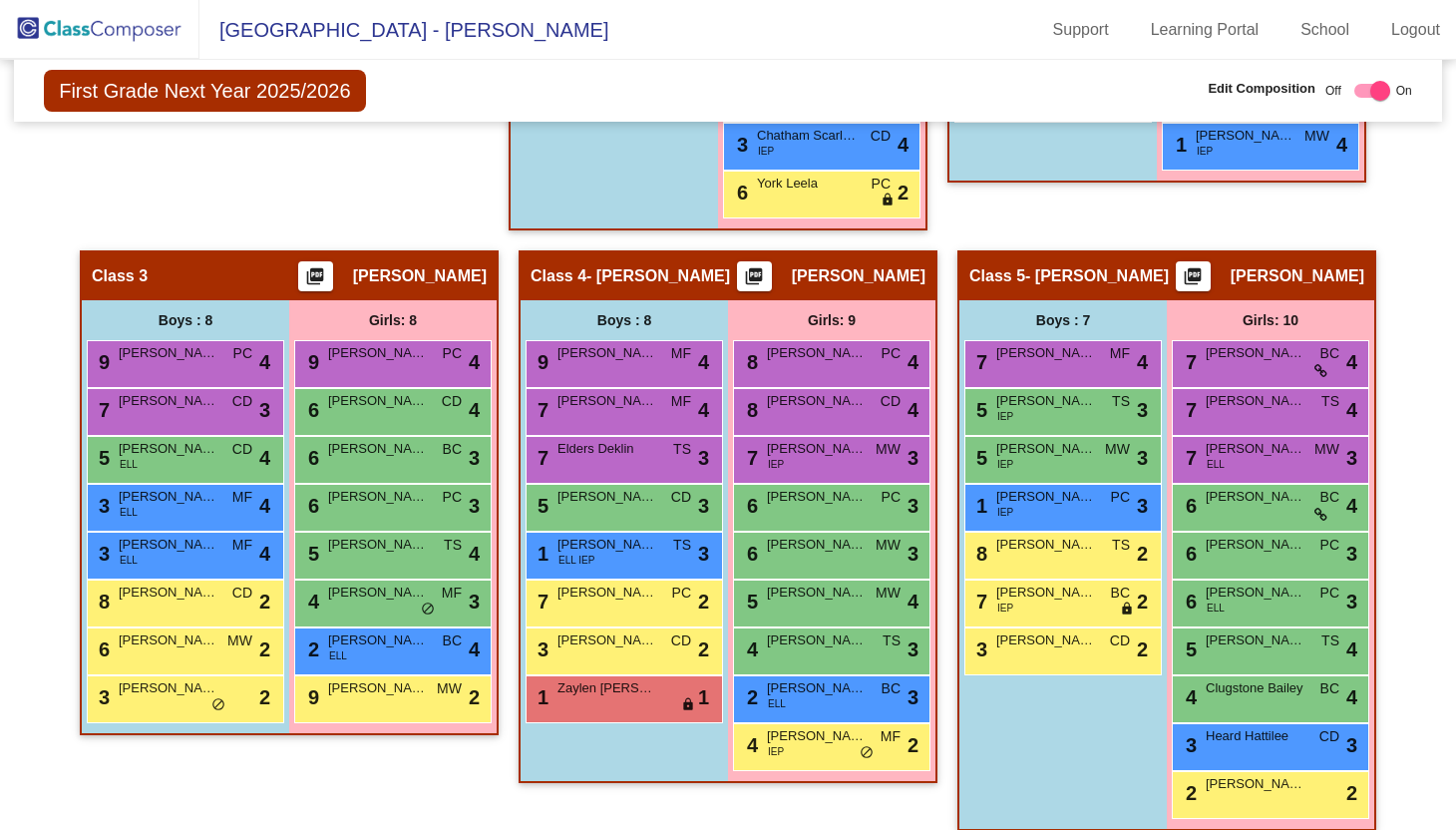 scroll, scrollTop: 958, scrollLeft: 0, axis: vertical 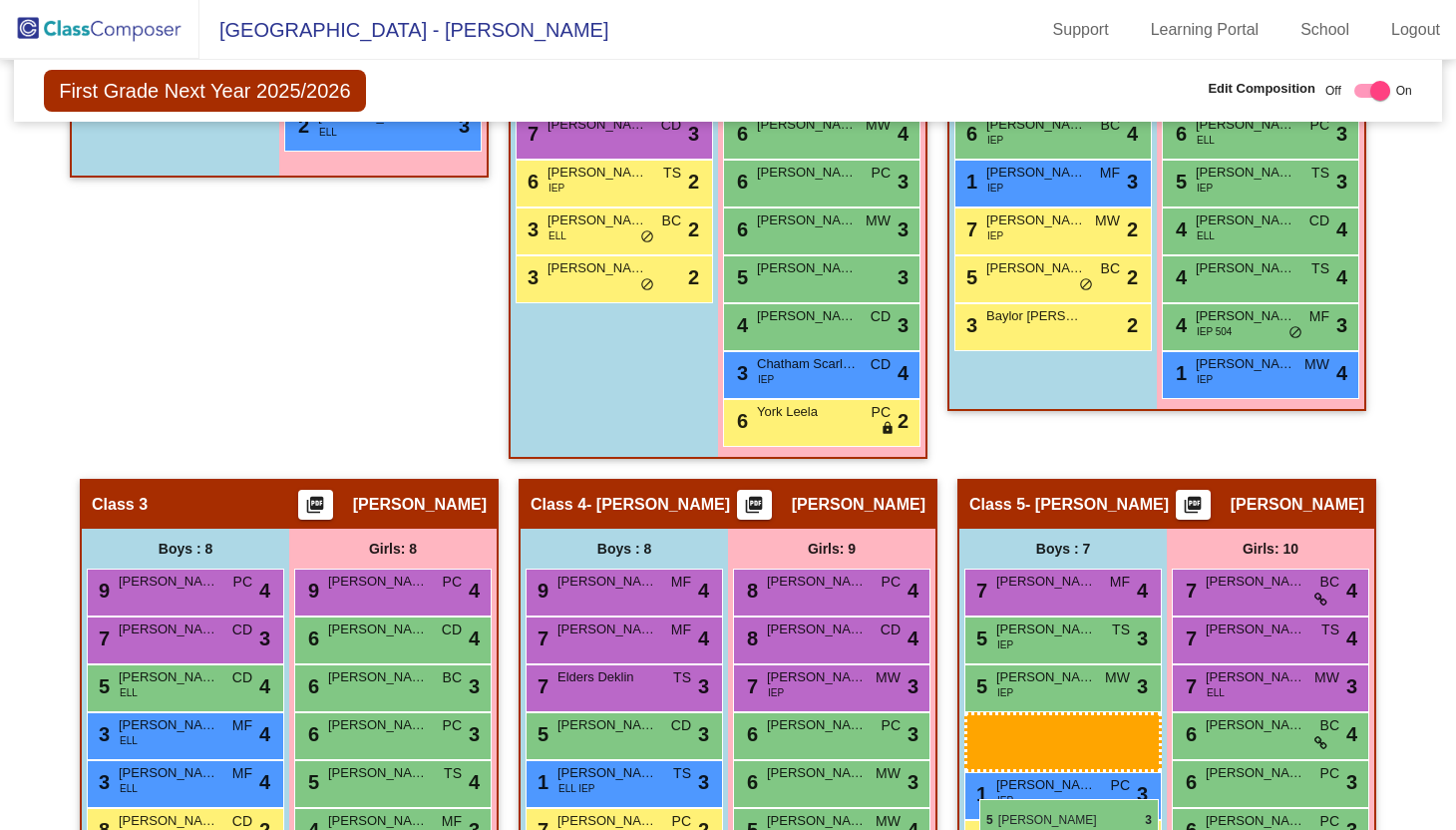 drag, startPoint x: 138, startPoint y: 292, endPoint x: 979, endPoint y: 799, distance: 982.0031 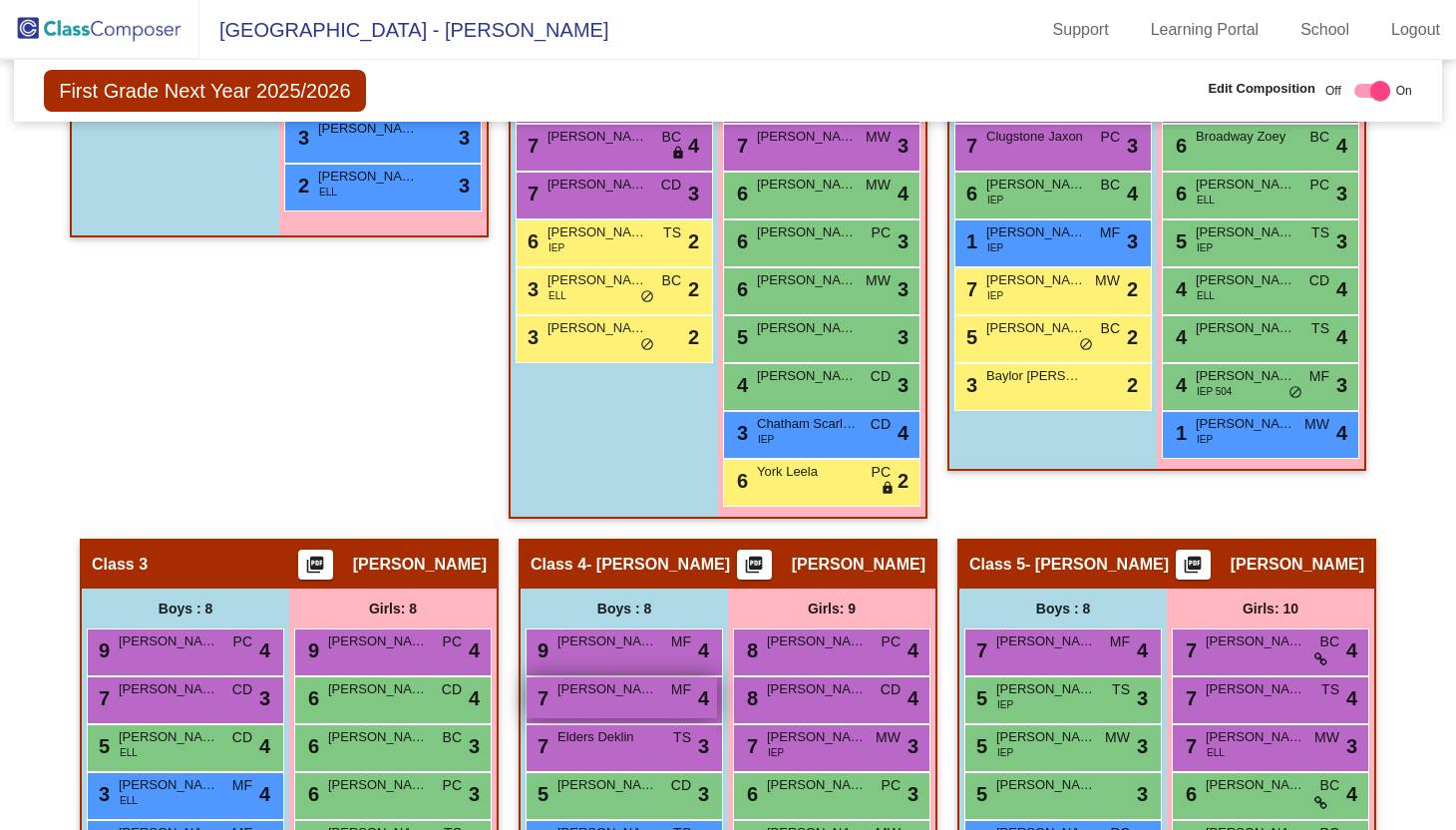 scroll, scrollTop: 626, scrollLeft: 0, axis: vertical 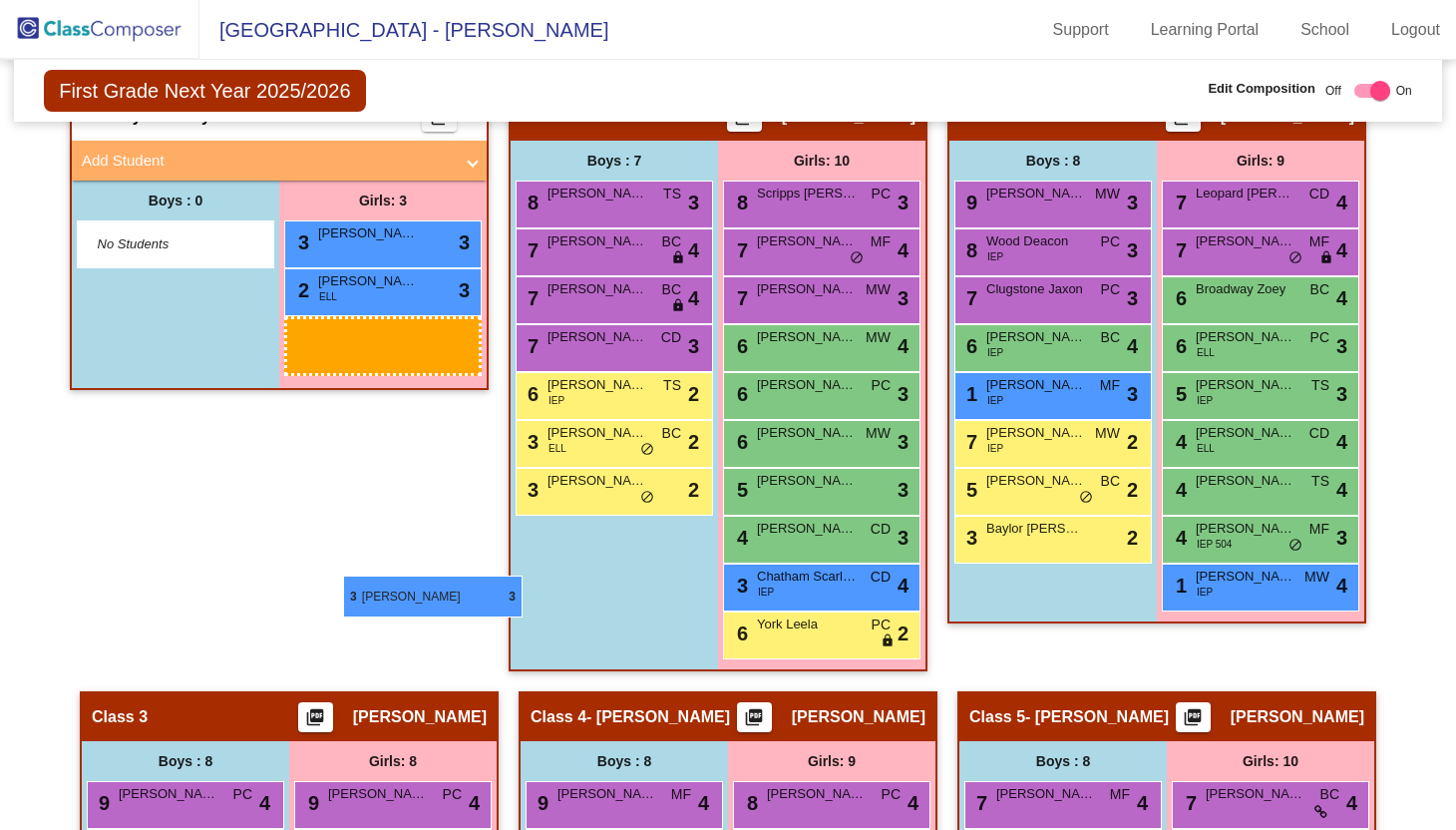 drag, startPoint x: 314, startPoint y: 240, endPoint x: 343, endPoint y: 576, distance: 337.24917 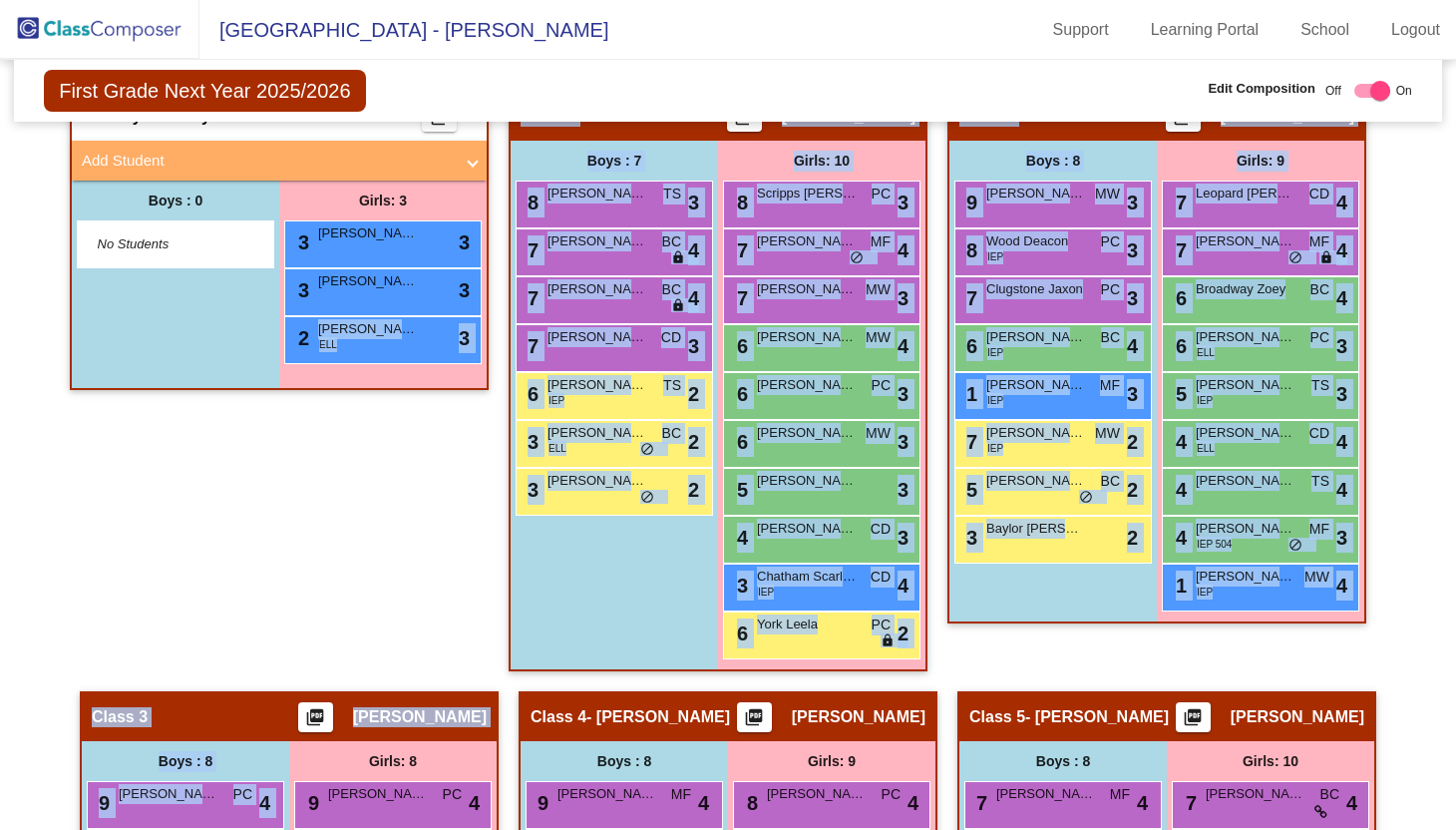 drag, startPoint x: 343, startPoint y: 576, endPoint x: 369, endPoint y: 762, distance: 187.80841 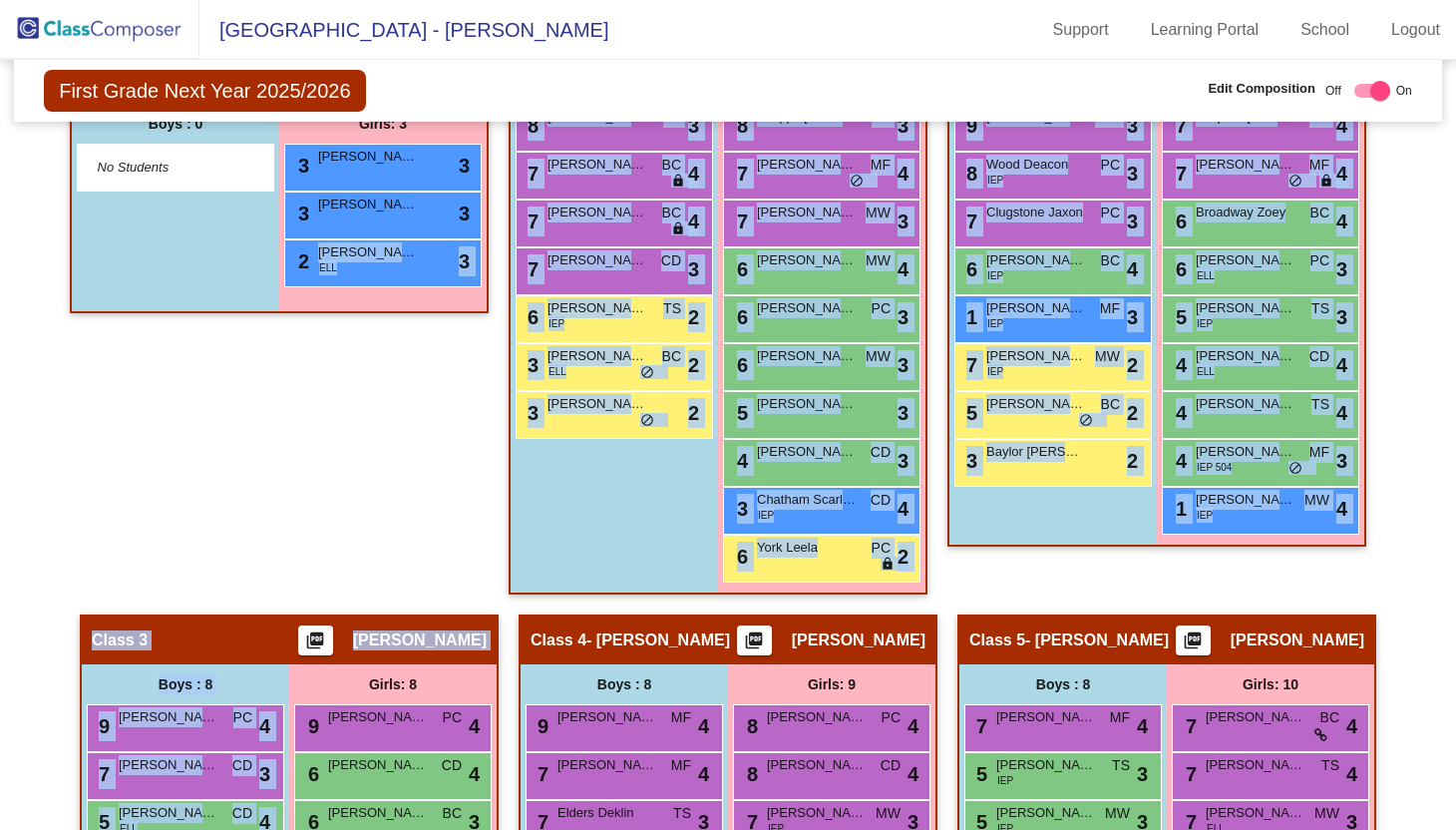 scroll, scrollTop: 582, scrollLeft: 0, axis: vertical 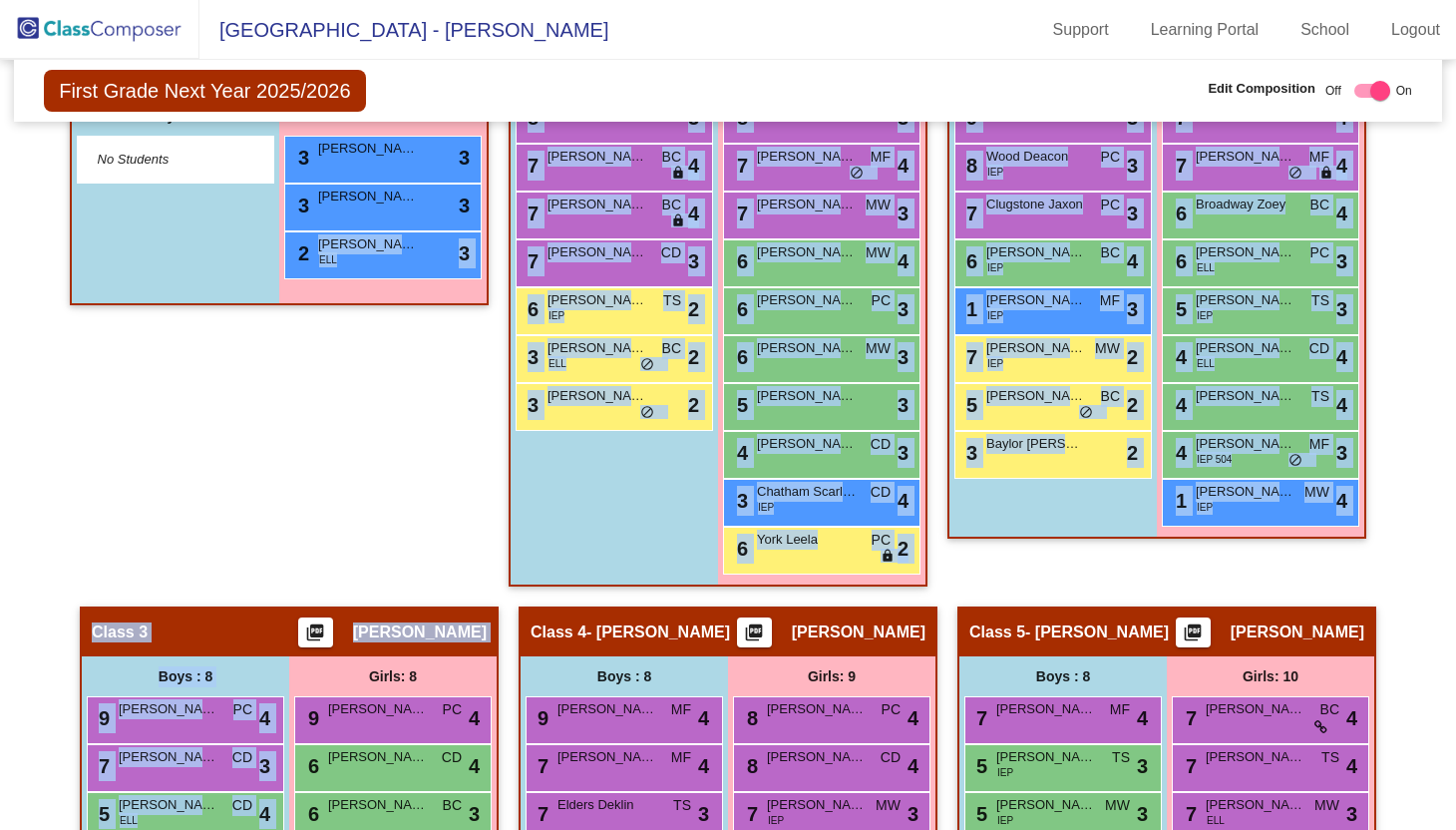 click on "Hallway   - Hallway Class  picture_as_pdf  Add Student  First Name Last Name Student Id  (Recommended)   Boy   Girl   Non Binary Add Close  Boys : 0    No Students   Girls: 3 3 Zaya Clemons lock do_not_disturb_alt 3 3 Aubree Grant lock do_not_disturb_alt 3 2 Carlie Labra Mendizabal ELL lock do_not_disturb_alt 3" 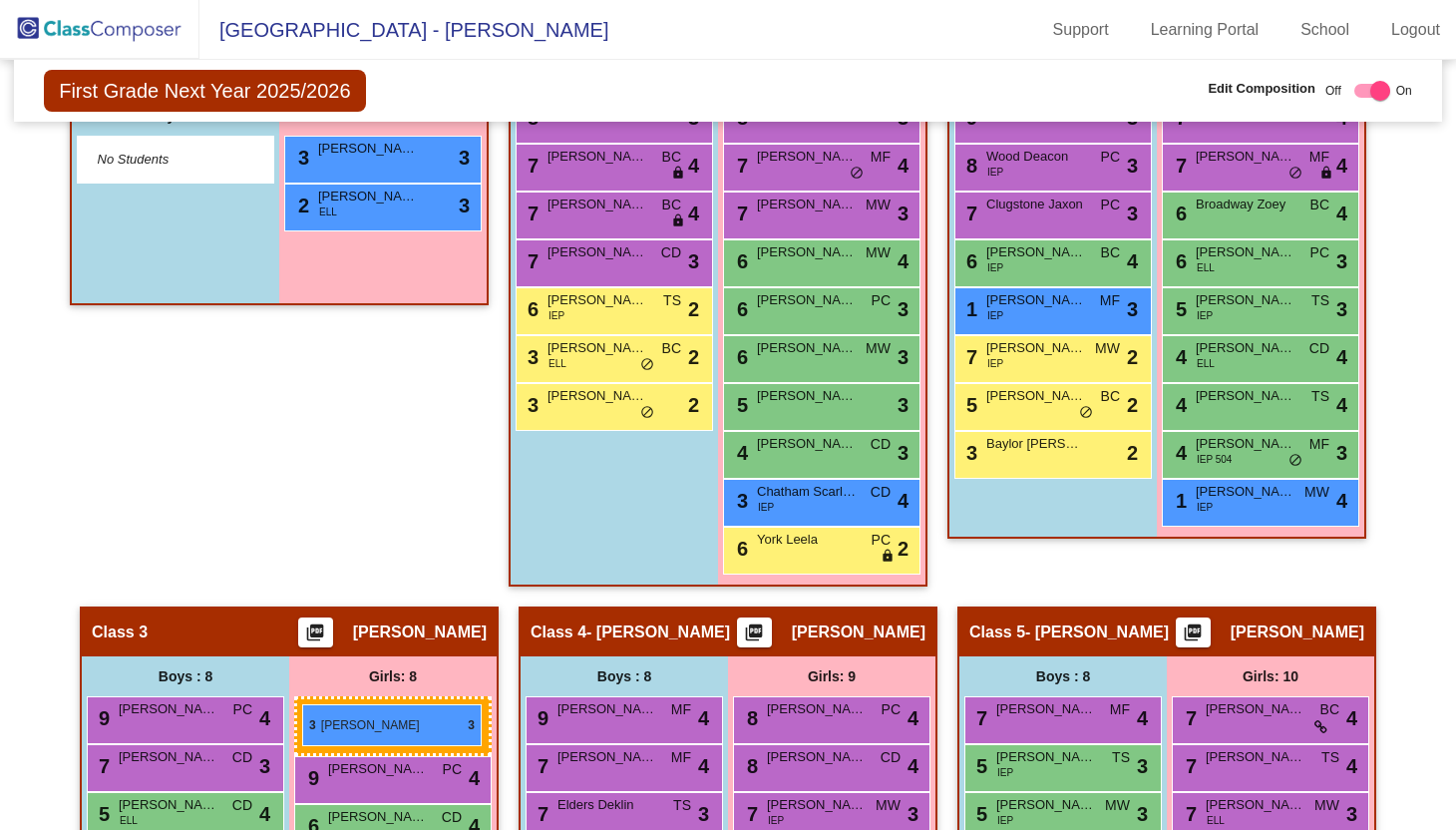 drag, startPoint x: 385, startPoint y: 194, endPoint x: 301, endPoint y: 703, distance: 515.8847 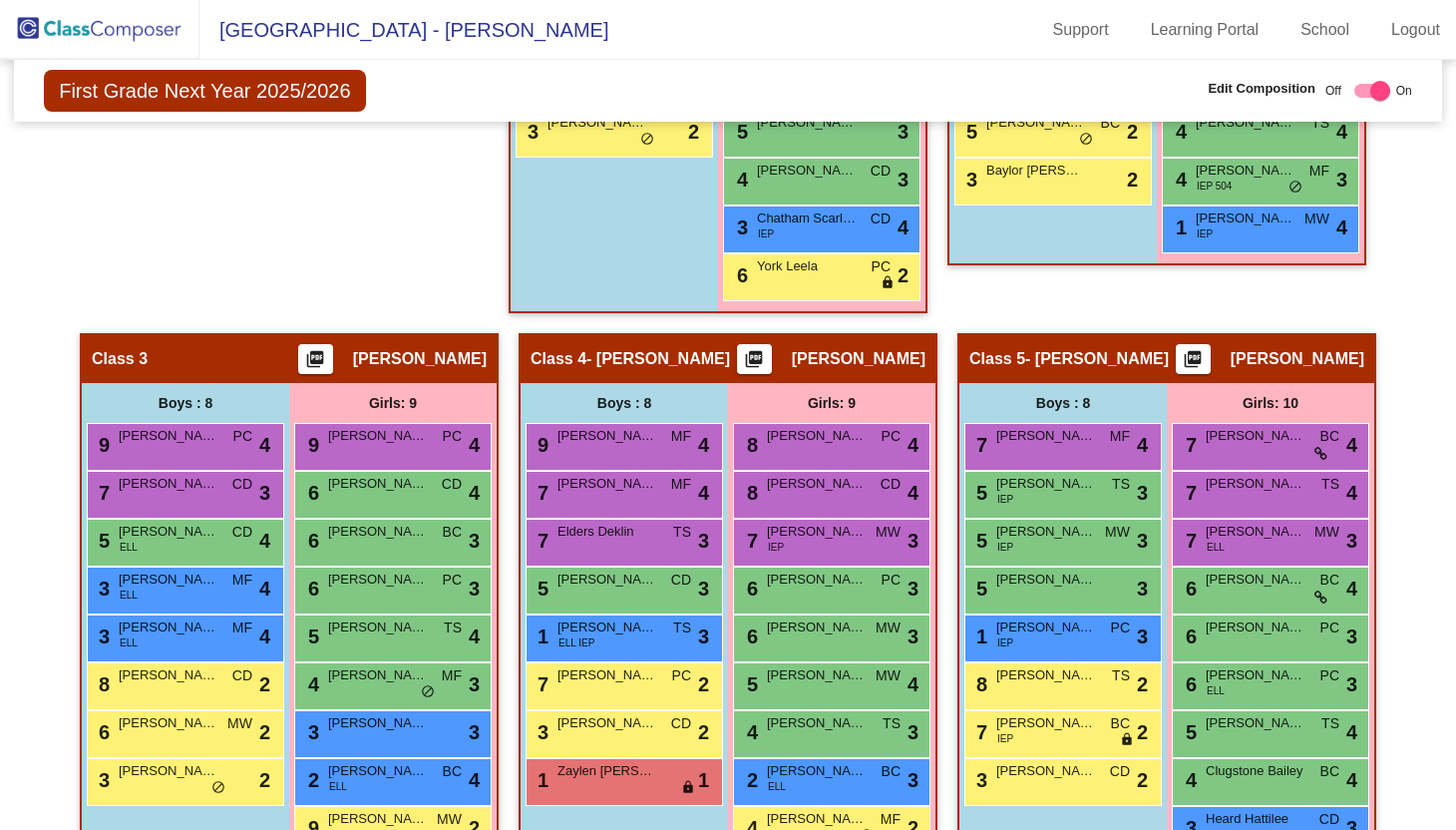 scroll, scrollTop: 958, scrollLeft: 0, axis: vertical 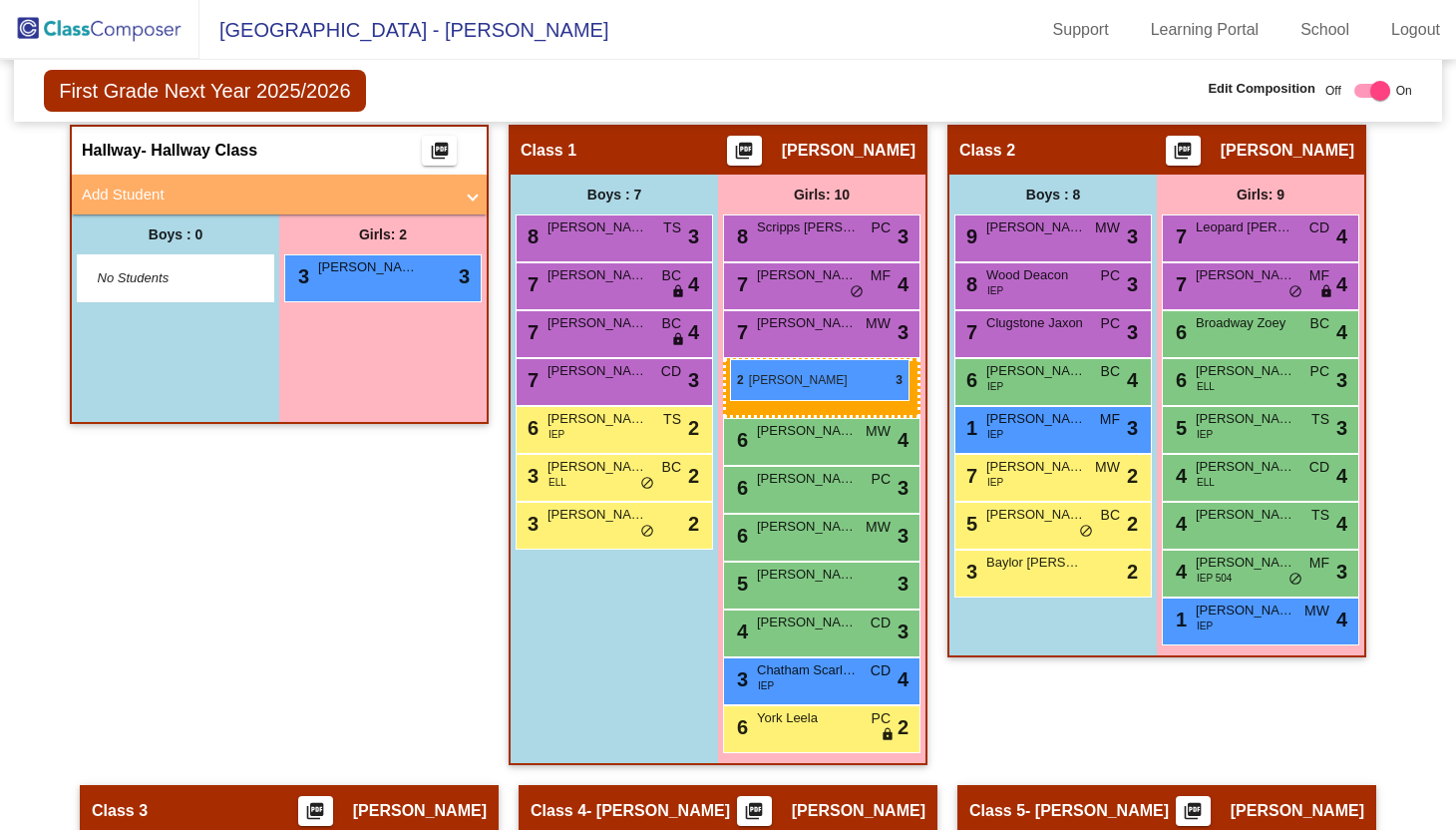 drag, startPoint x: 313, startPoint y: 333, endPoint x: 730, endPoint y: 359, distance: 417.80977 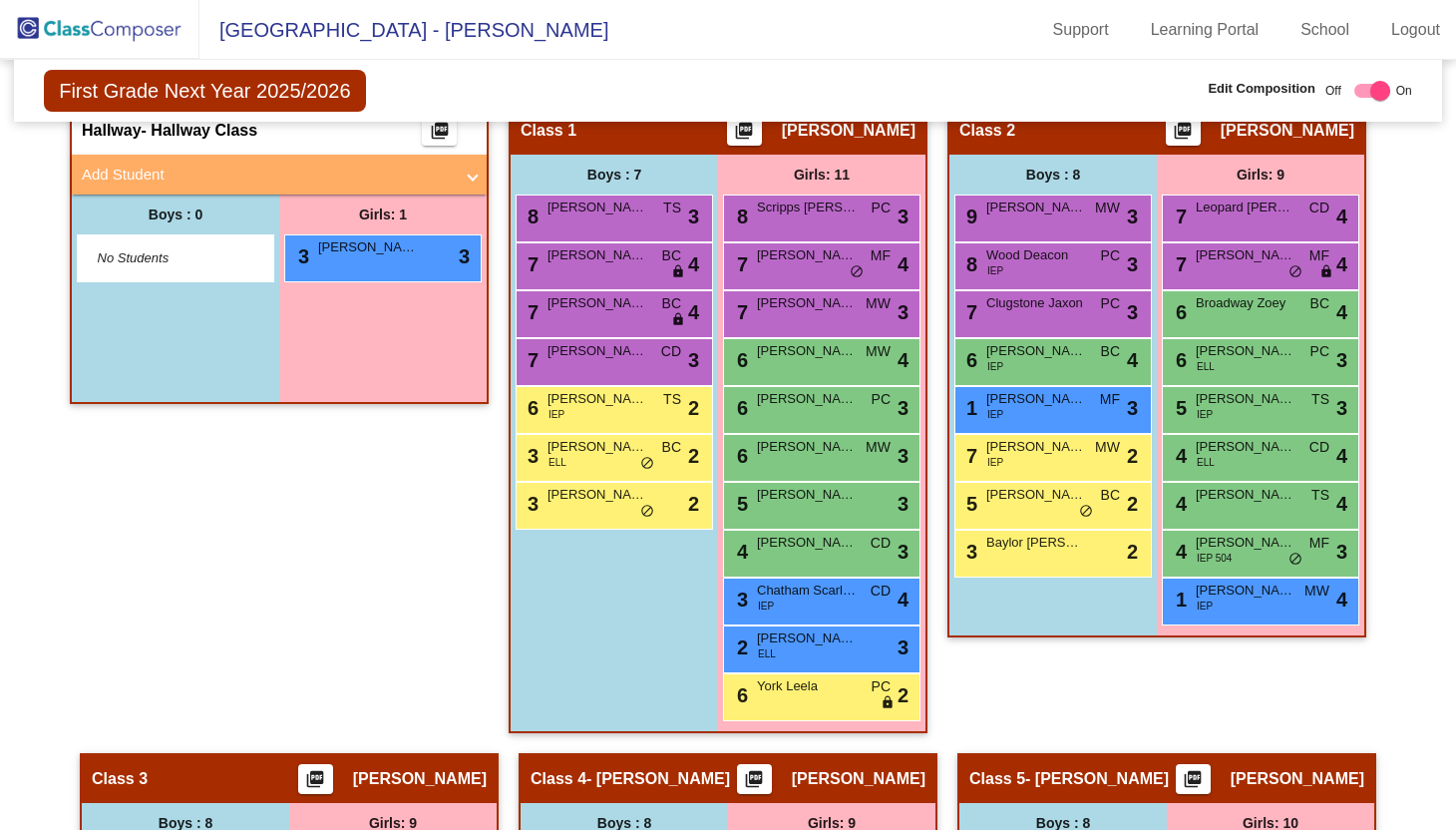 scroll, scrollTop: 485, scrollLeft: 0, axis: vertical 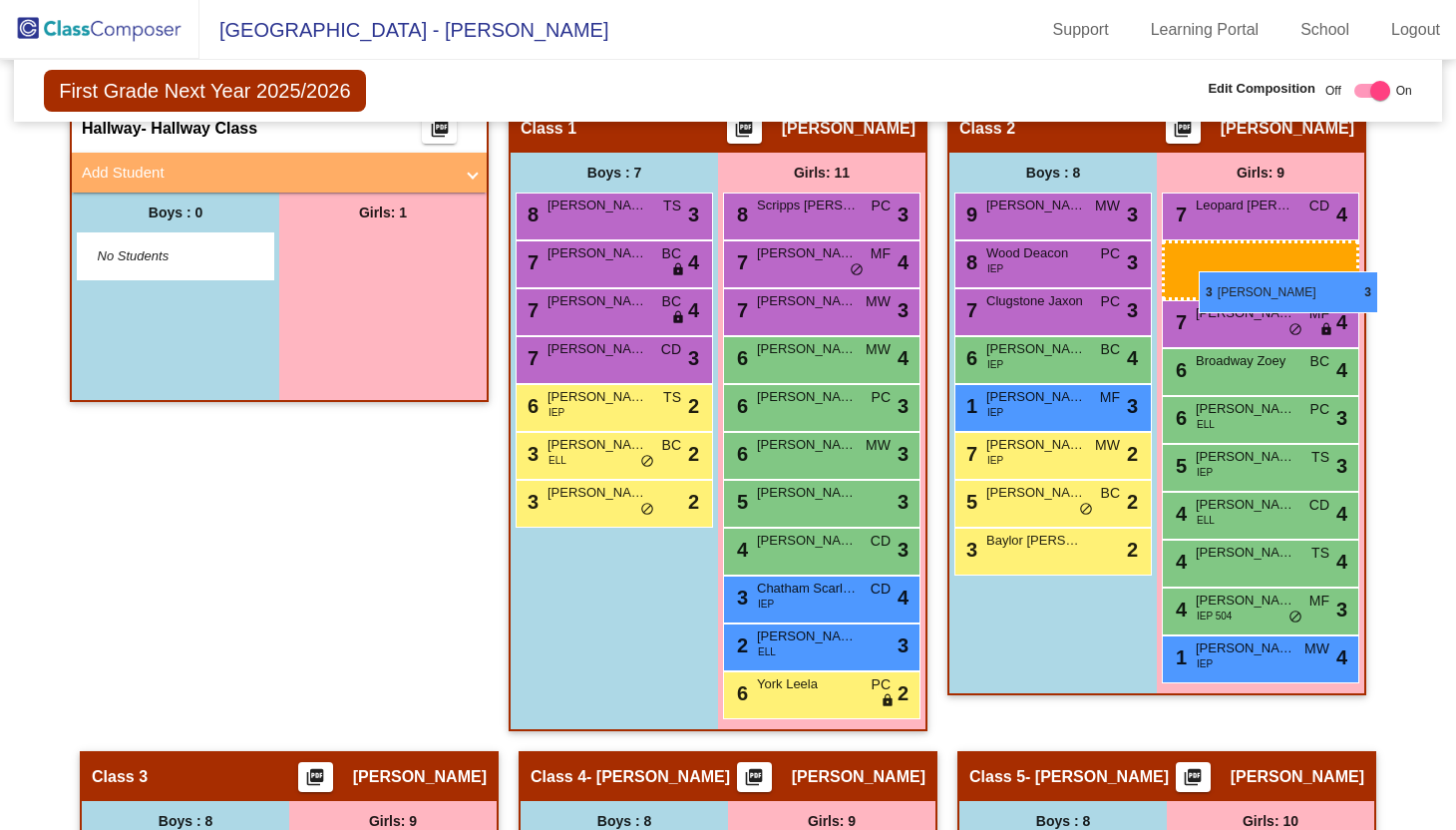 drag, startPoint x: 396, startPoint y: 258, endPoint x: 1199, endPoint y: 271, distance: 803.105 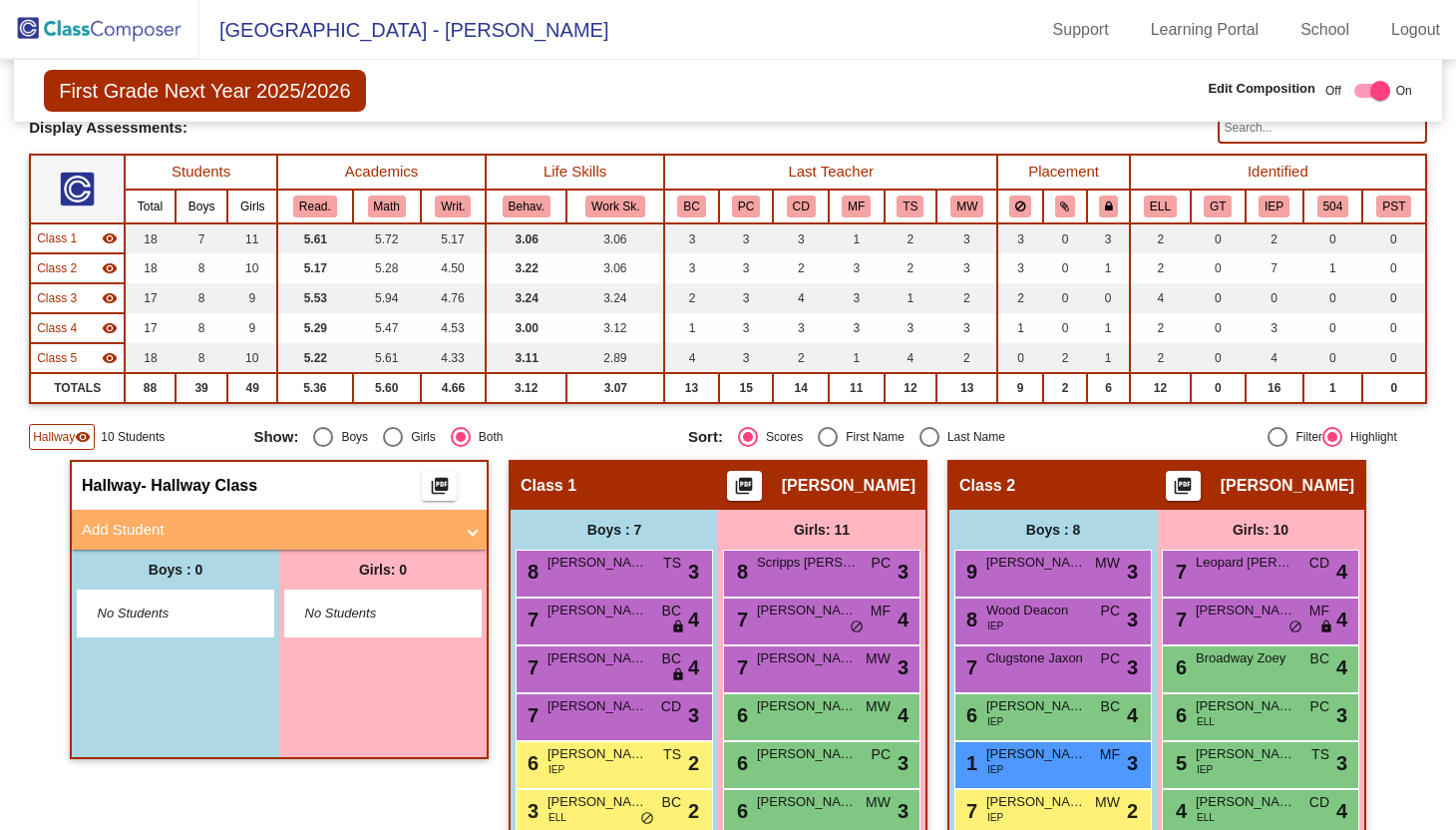 scroll, scrollTop: 0, scrollLeft: 0, axis: both 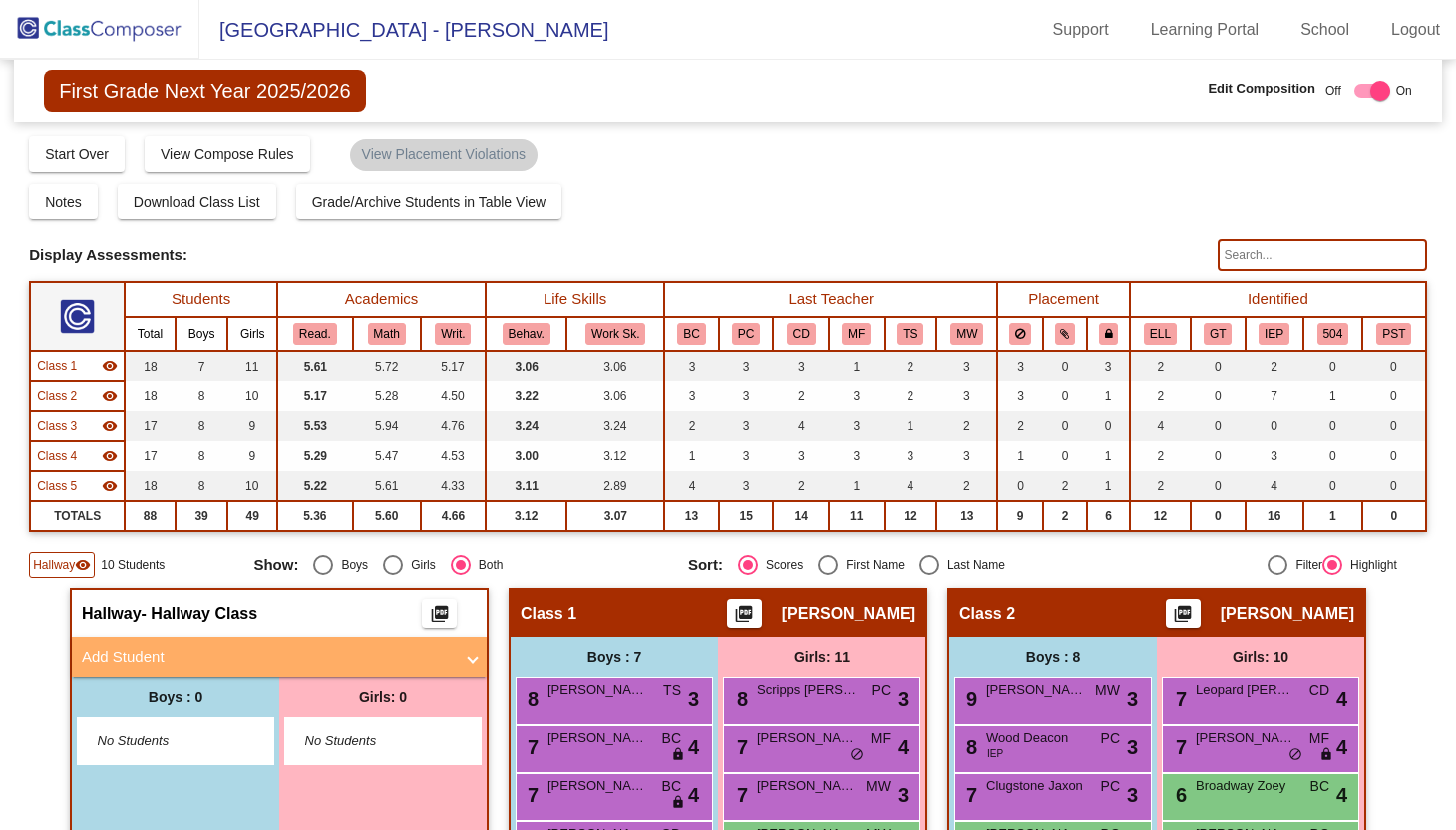 click at bounding box center [100, 29] 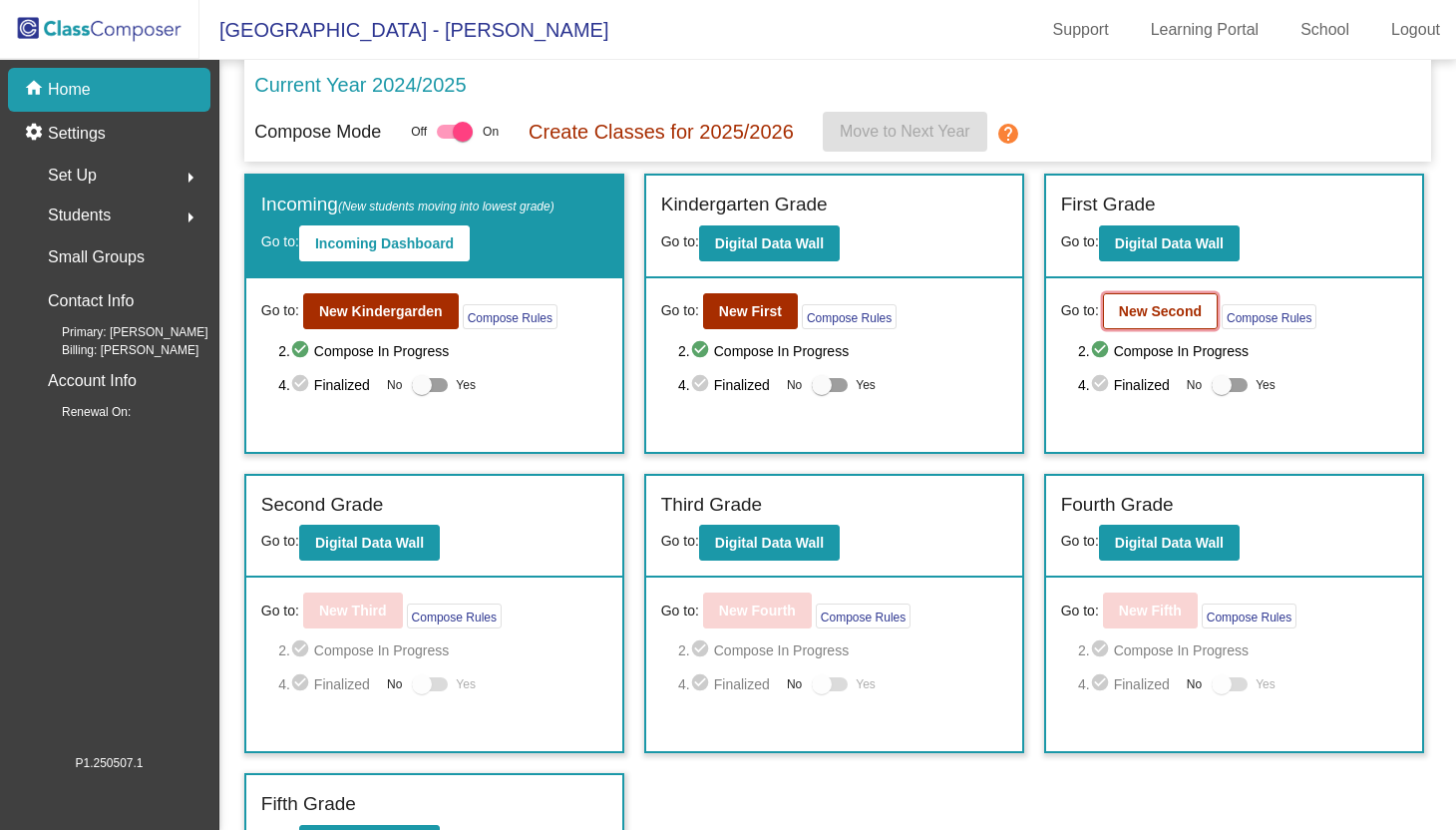 click on "New Second" 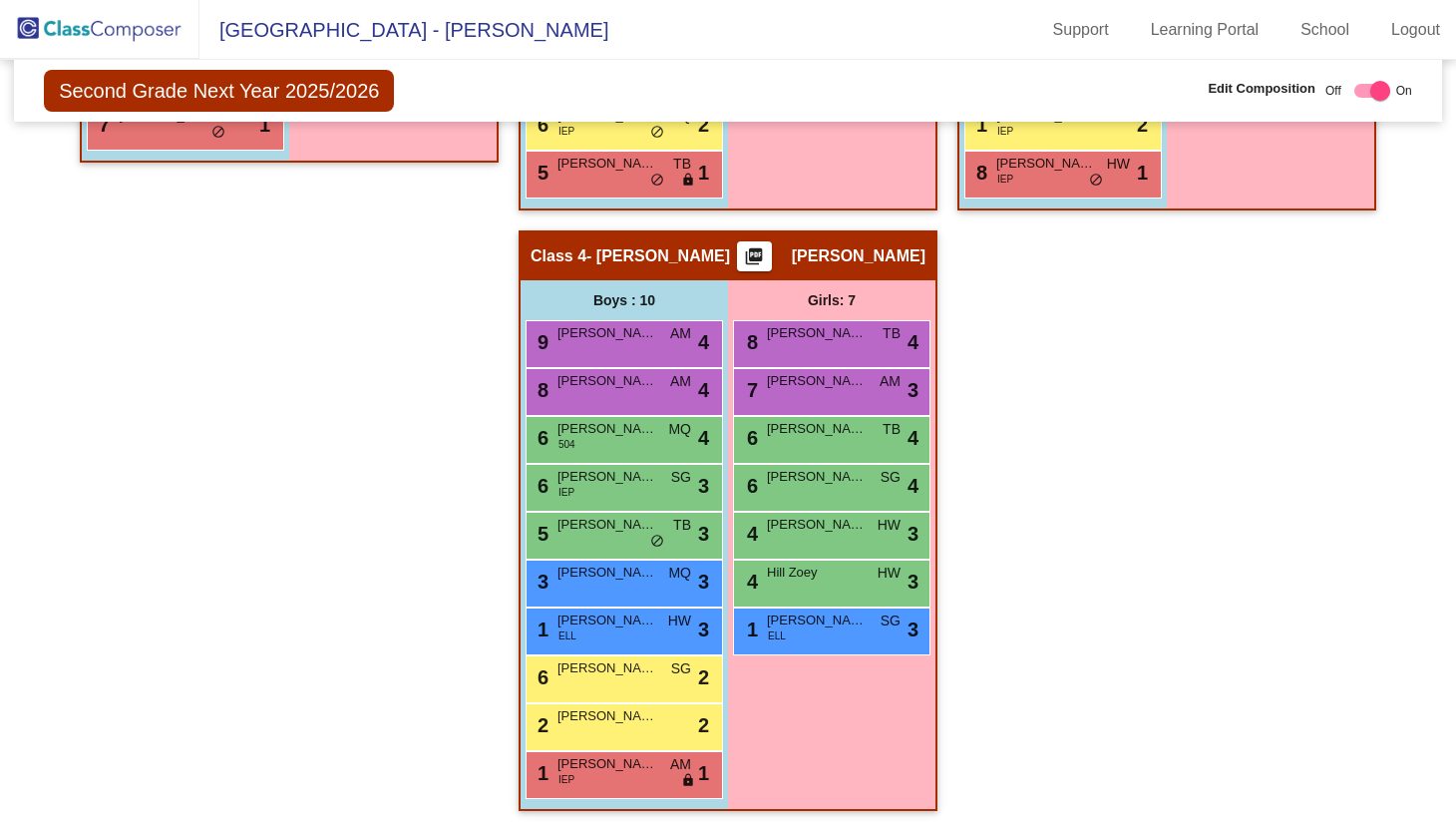 scroll, scrollTop: 0, scrollLeft: 0, axis: both 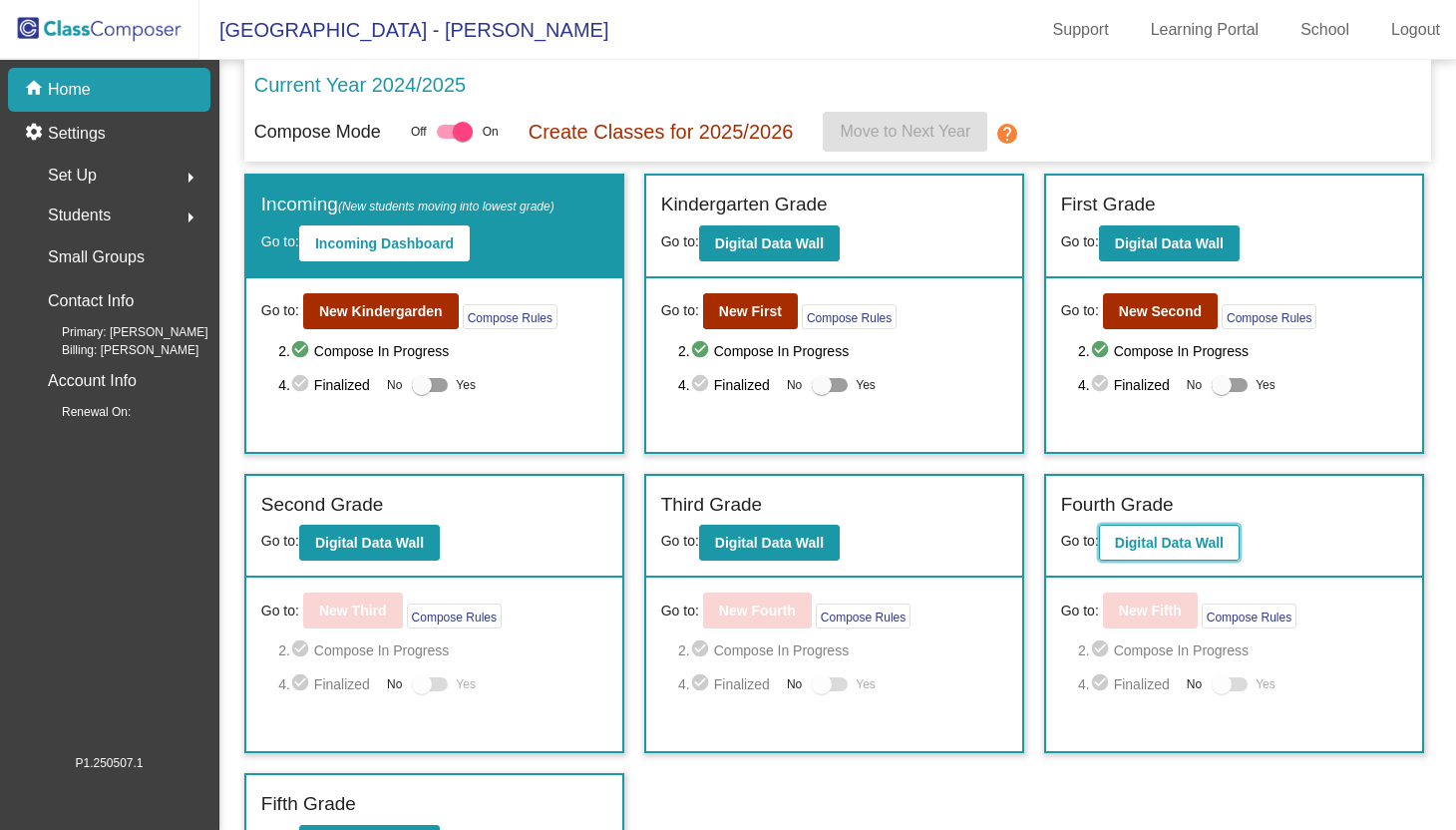 click on "Digital Data Wall" 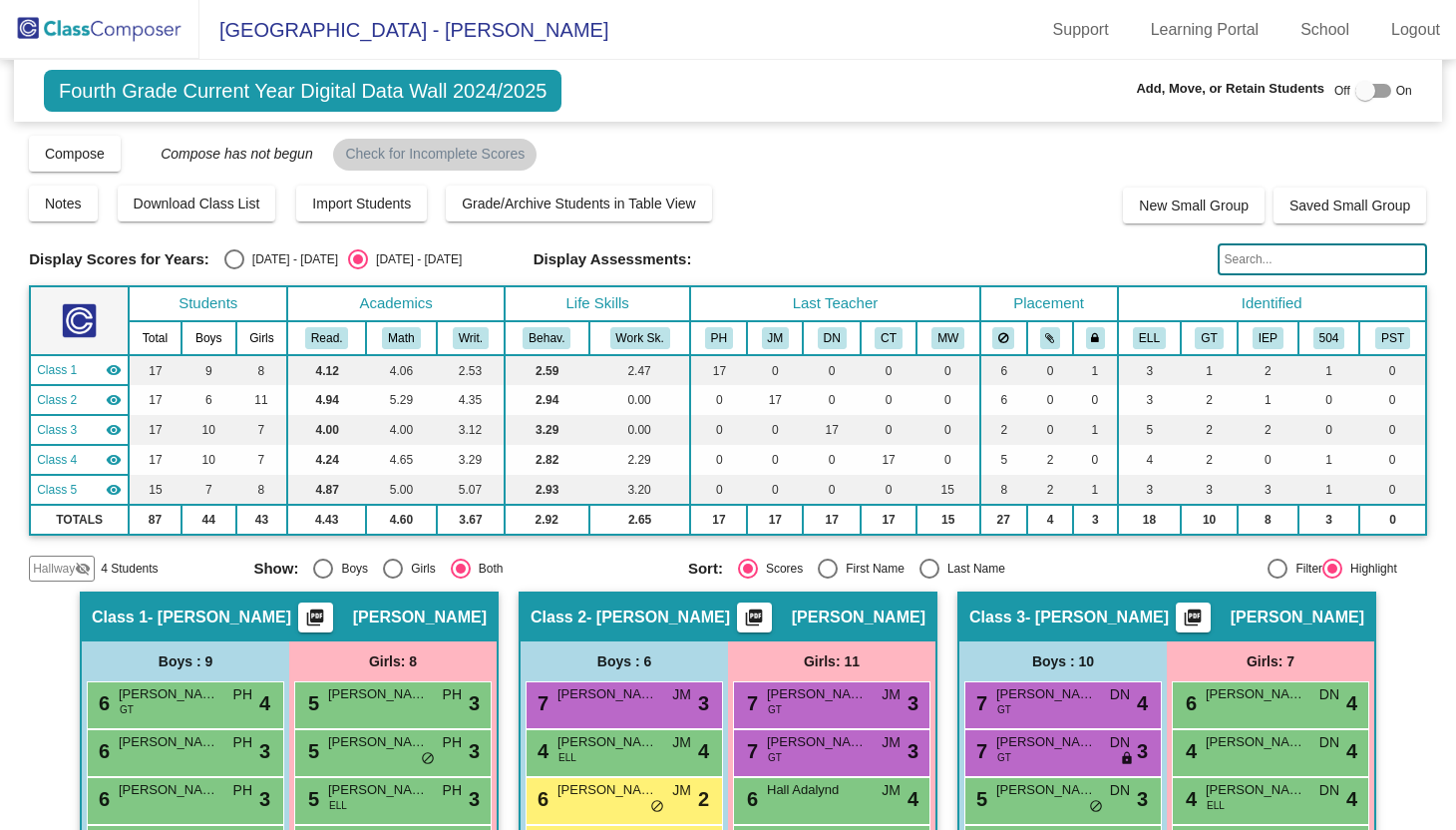 click on "Hallway" 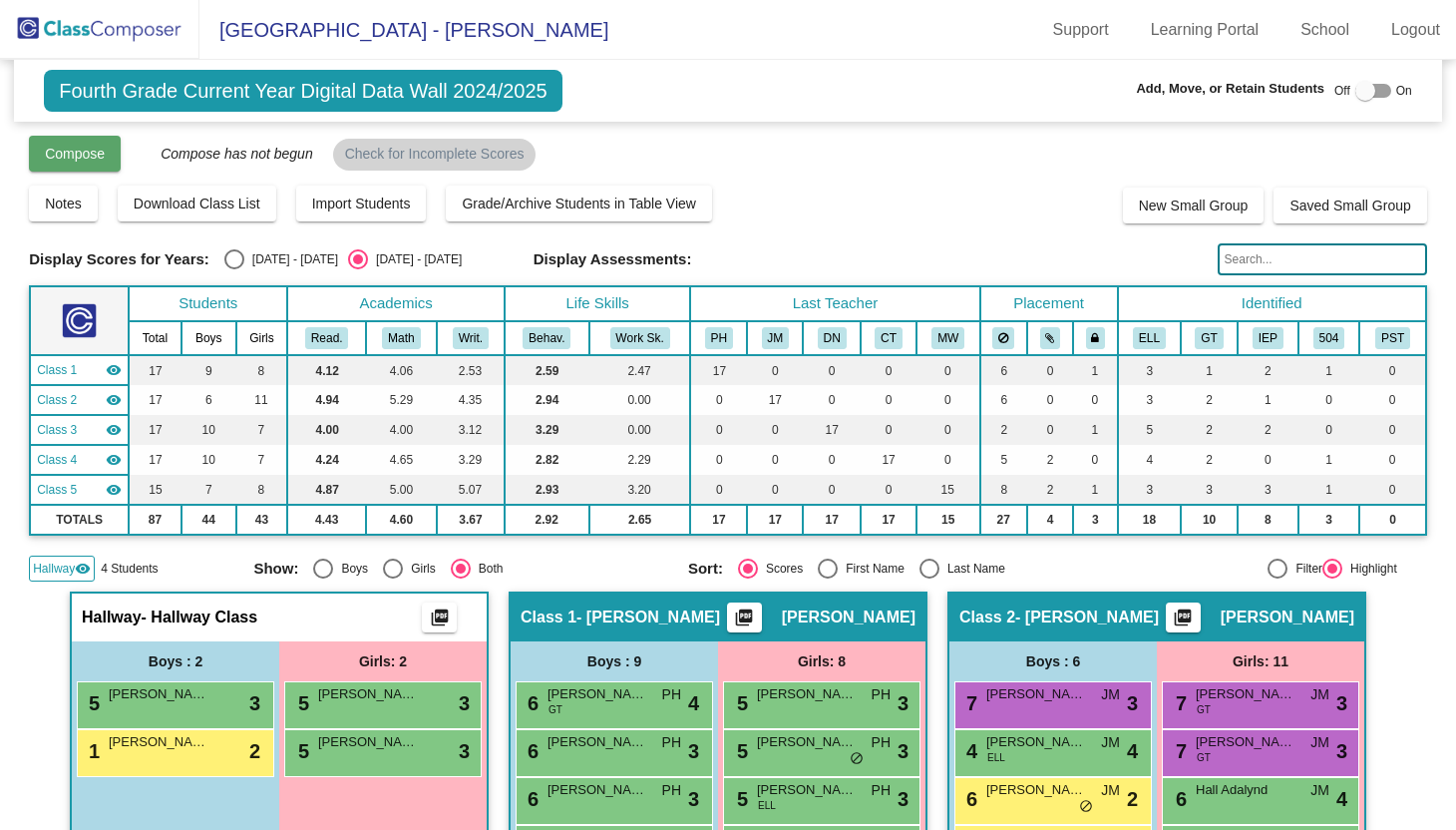 click on "Compose" 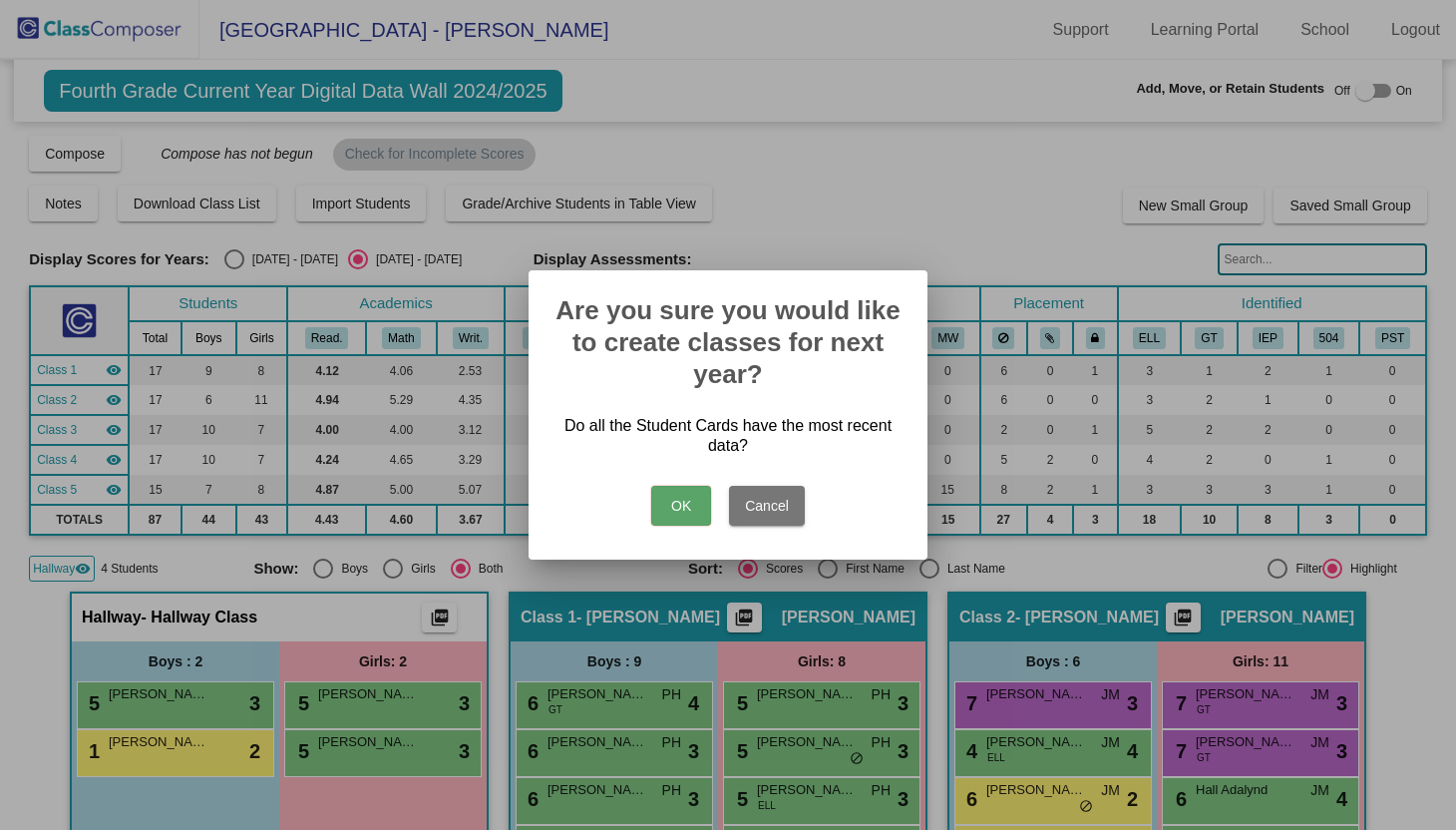 click on "OK" at bounding box center [681, 506] 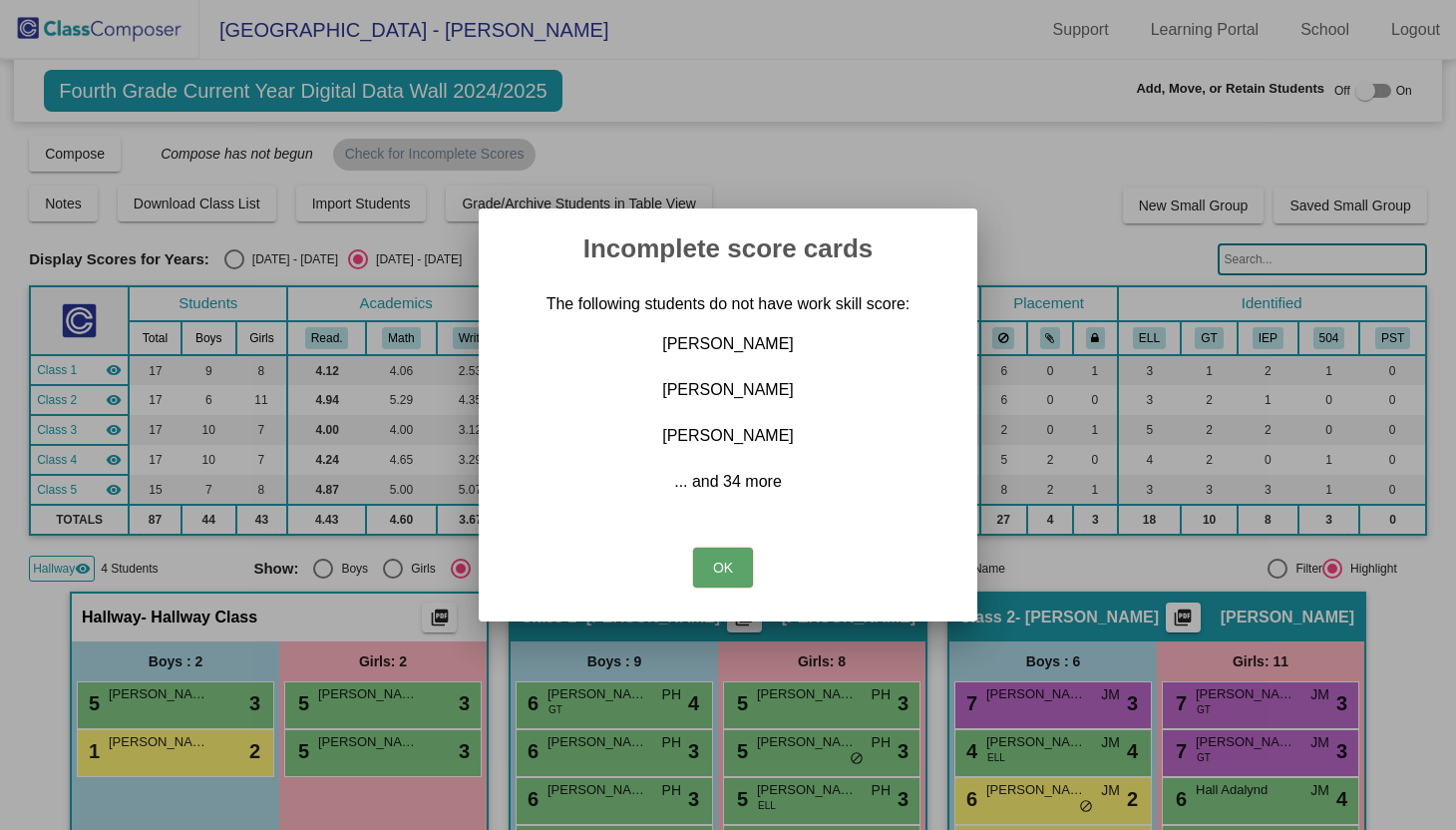 click on "OK" at bounding box center [723, 568] 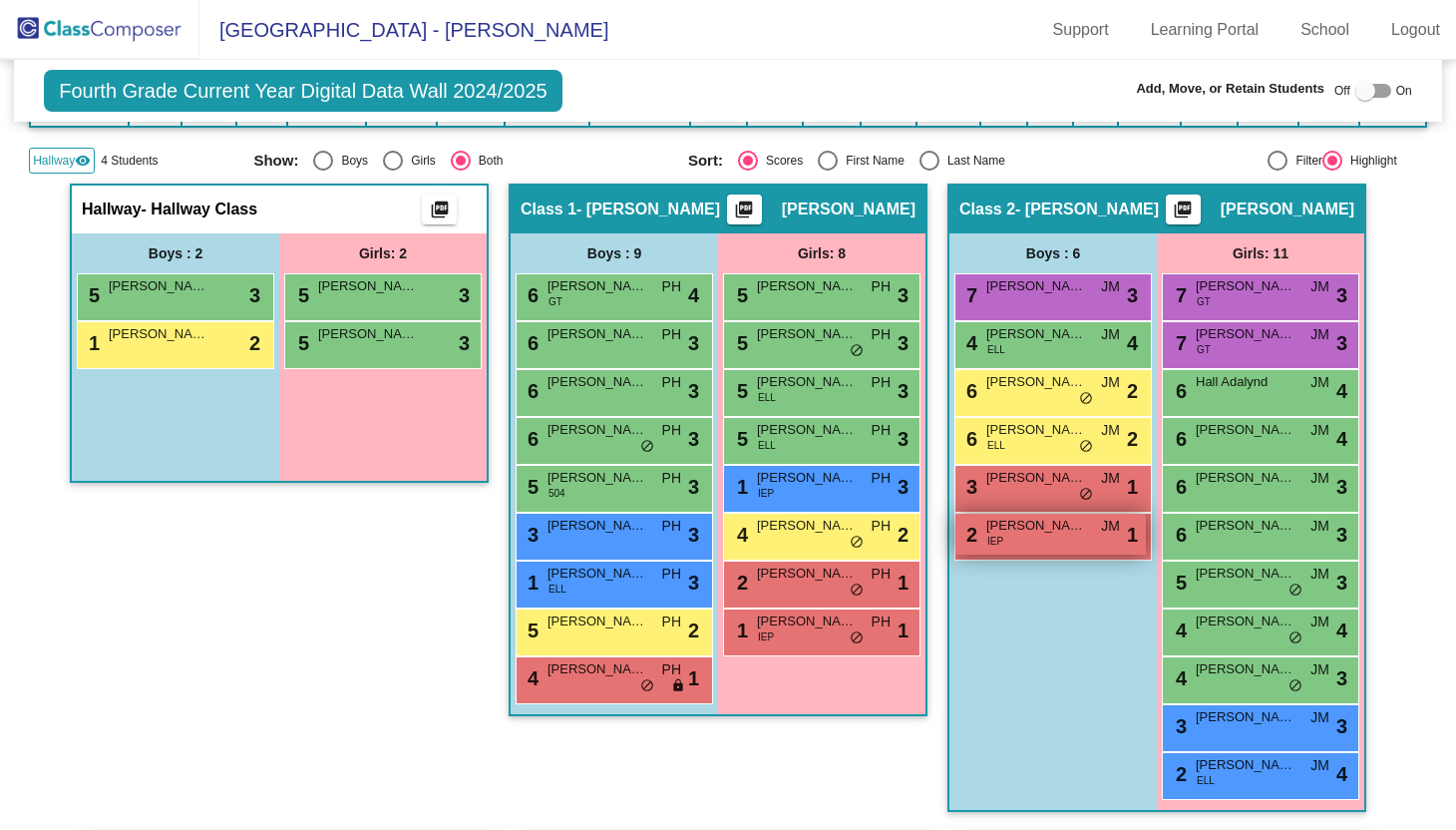 scroll, scrollTop: 413, scrollLeft: 0, axis: vertical 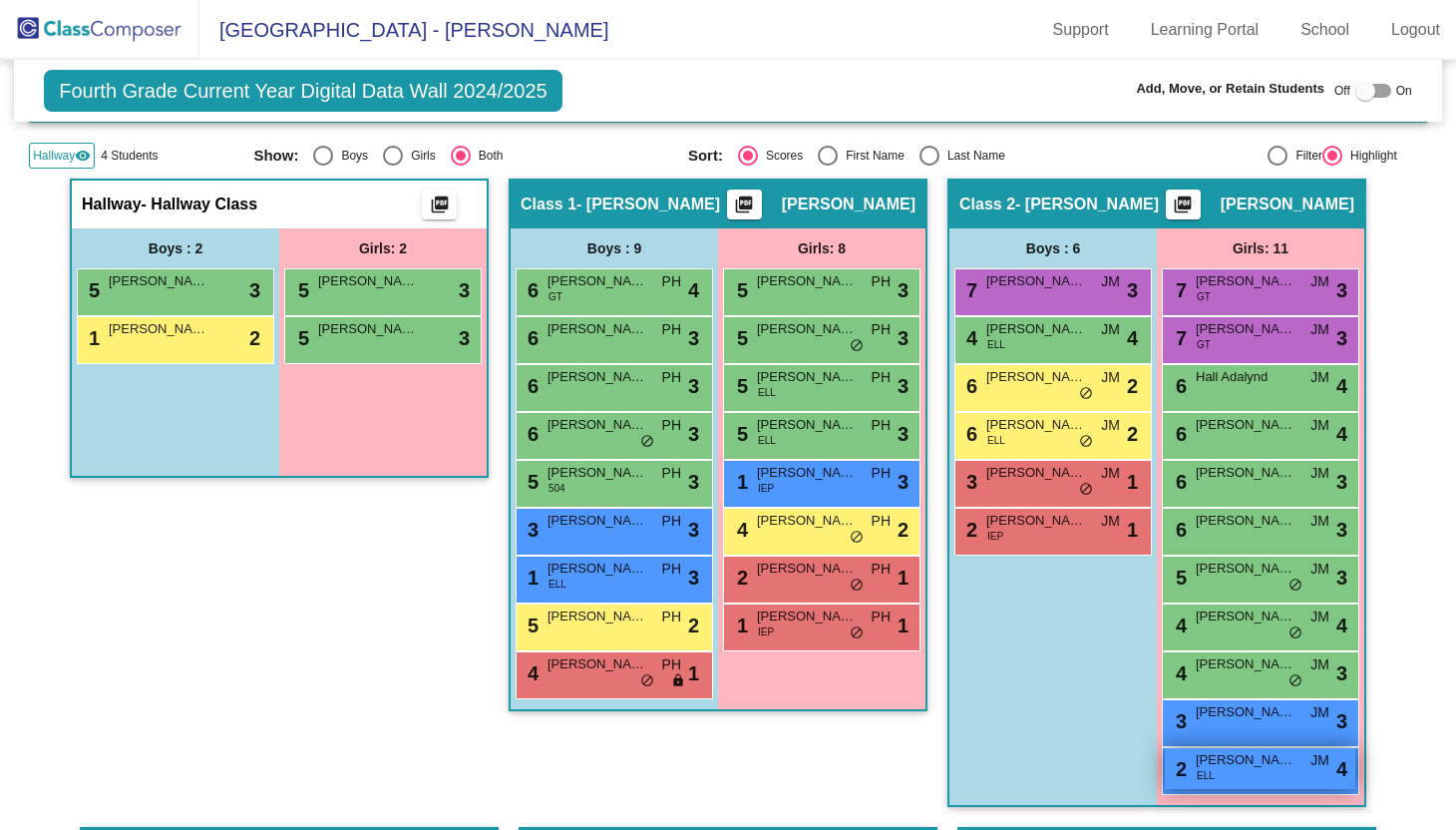 click on "2 Soto Valdovinos Odalis ELL JM lock do_not_disturb_alt 4" at bounding box center (1260, 768) 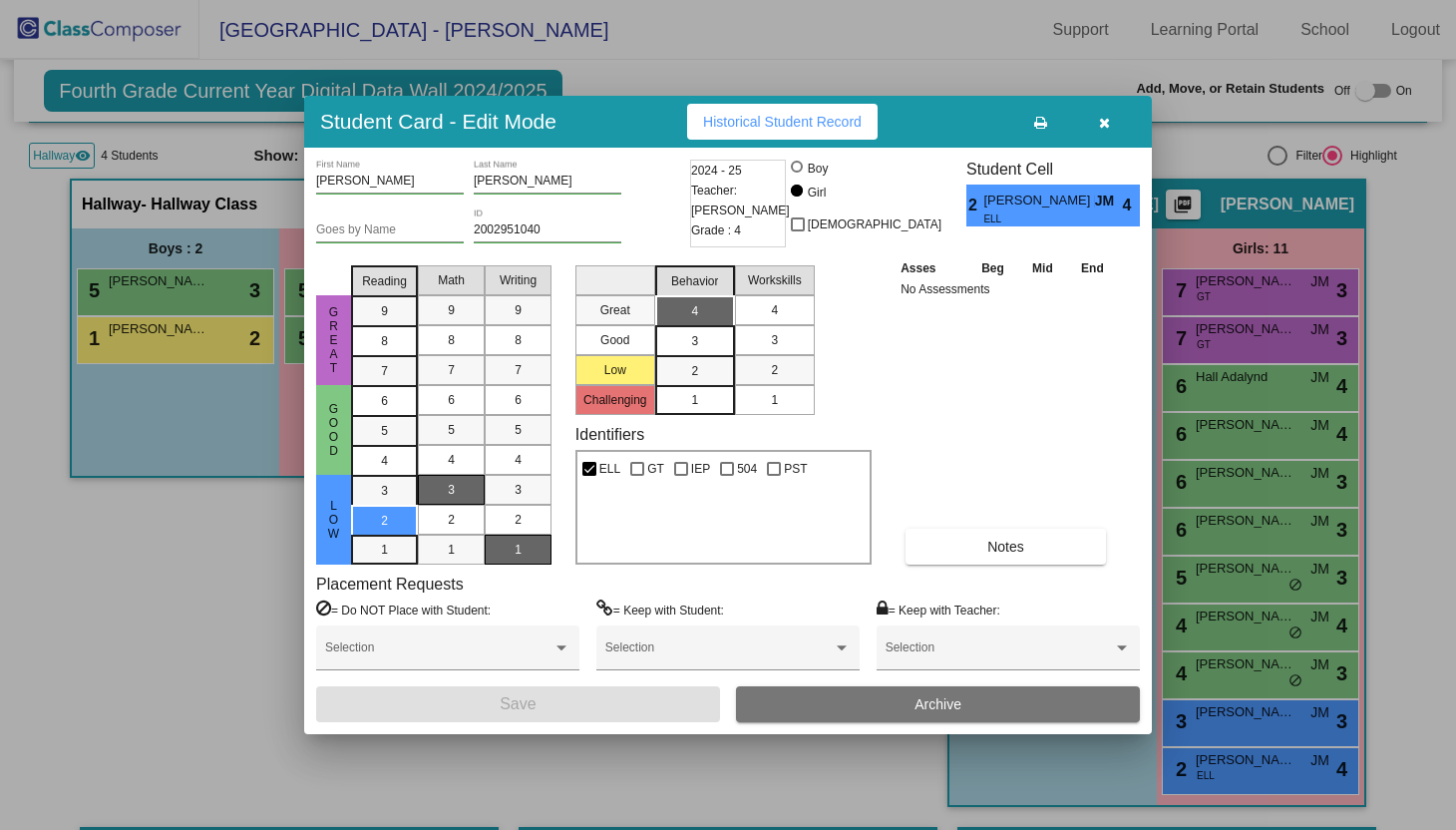 click on "4" at bounding box center (774, 310) 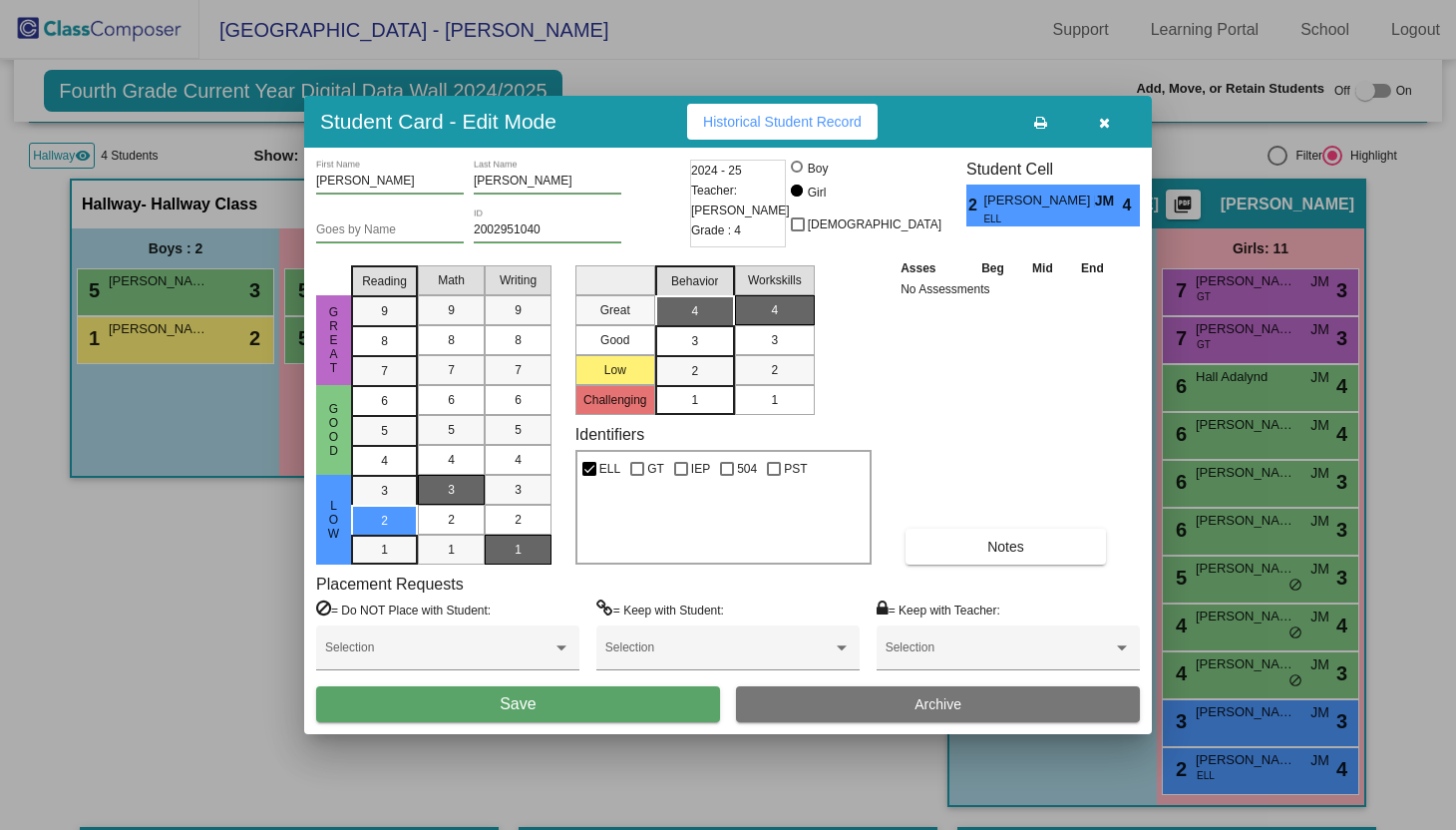 click on "Save" at bounding box center [518, 704] 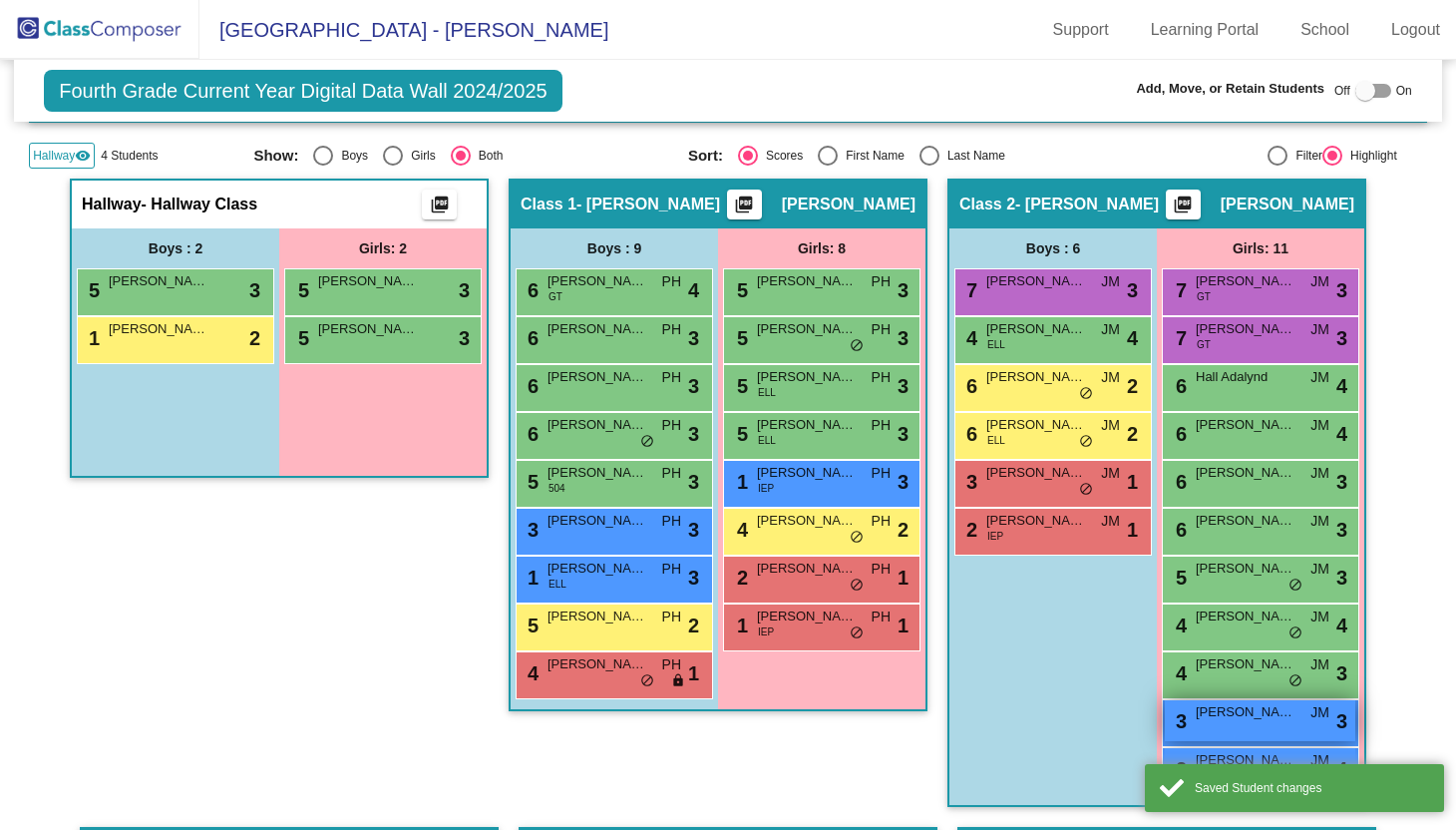 click on "3 Korth Autumn JM lock do_not_disturb_alt 3" at bounding box center [1260, 720] 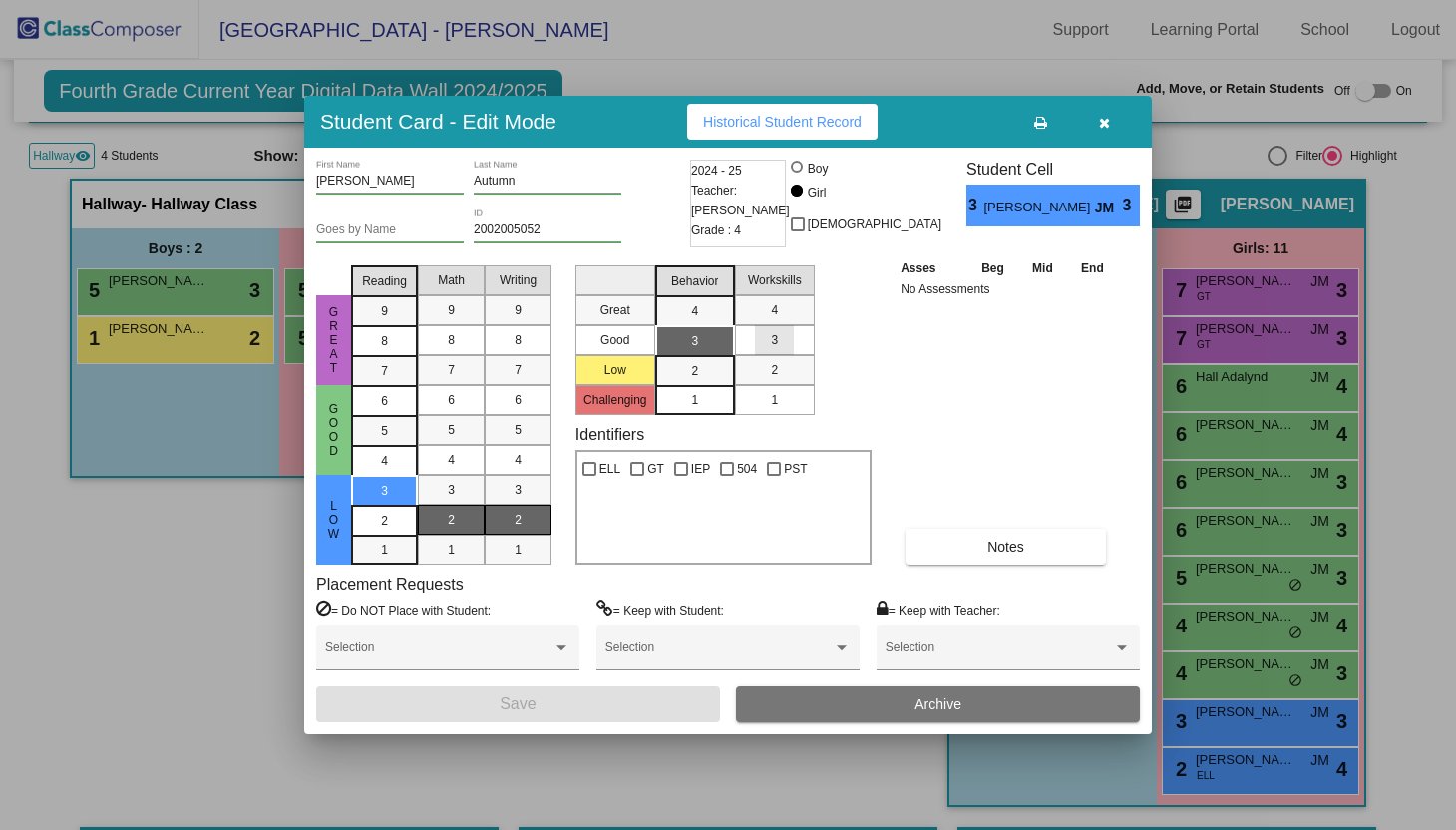 click on "3" at bounding box center [774, 340] 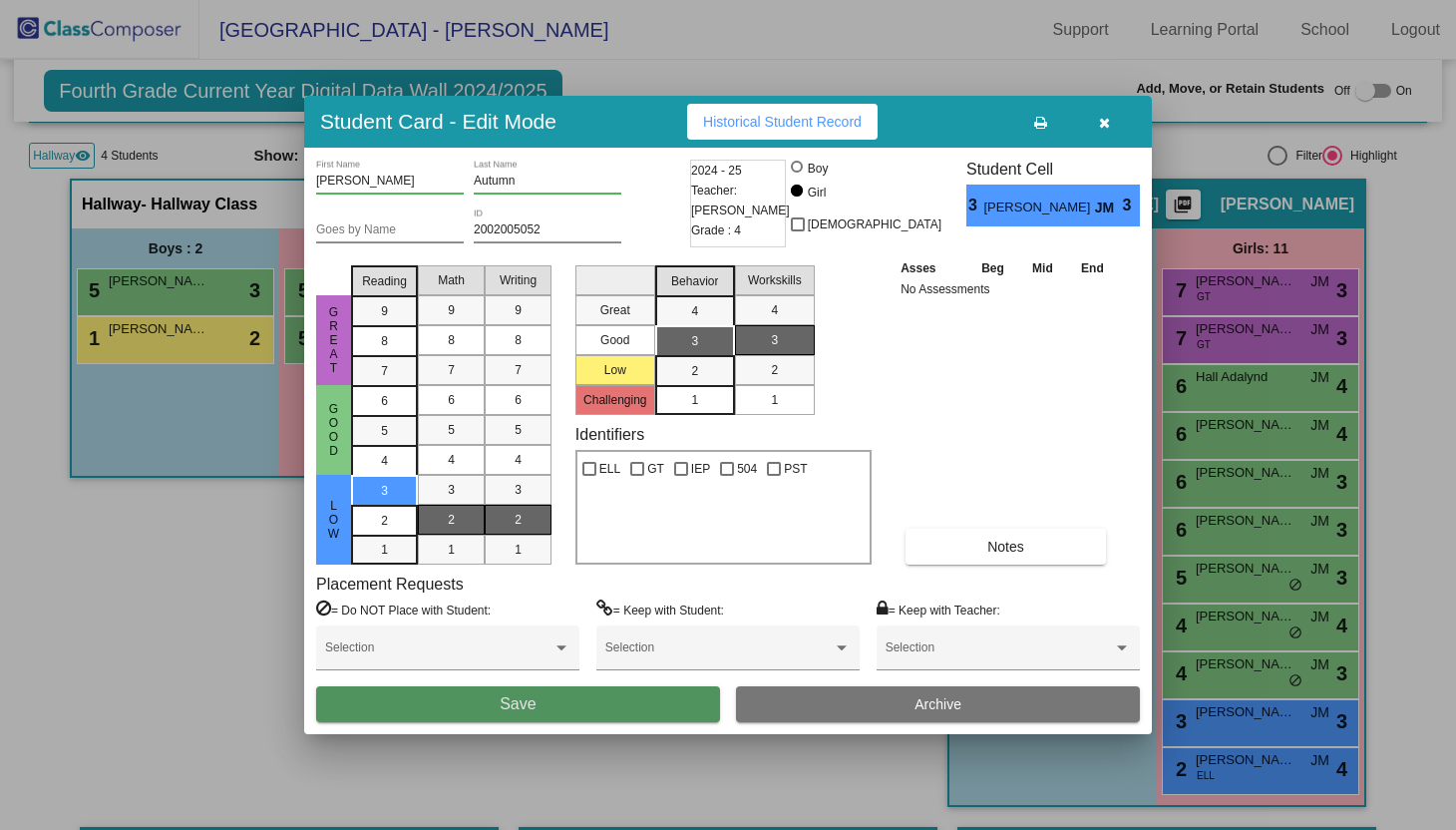 click on "Save" at bounding box center (518, 703) 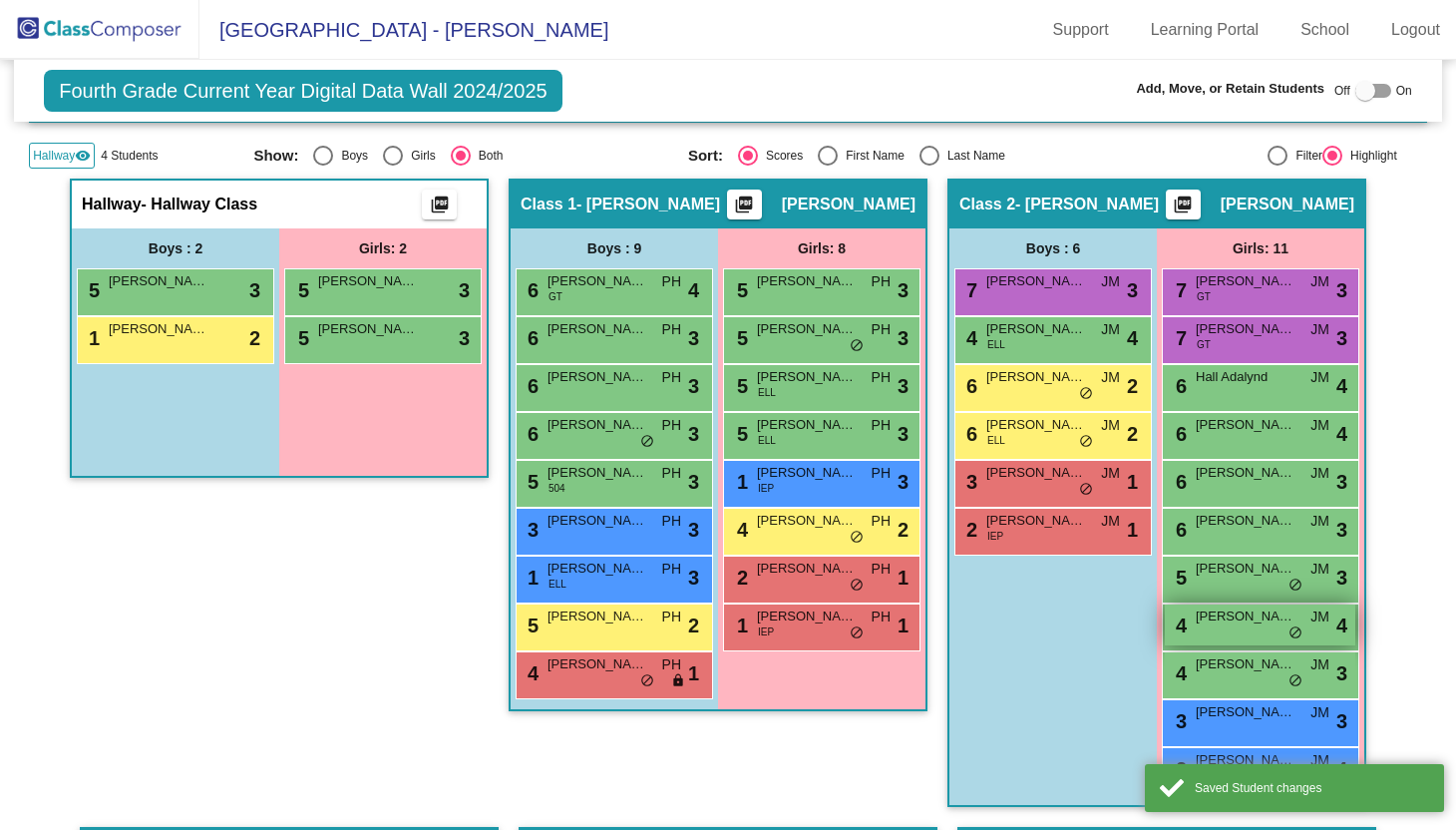 click on "Tate Zoie" at bounding box center [1246, 617] 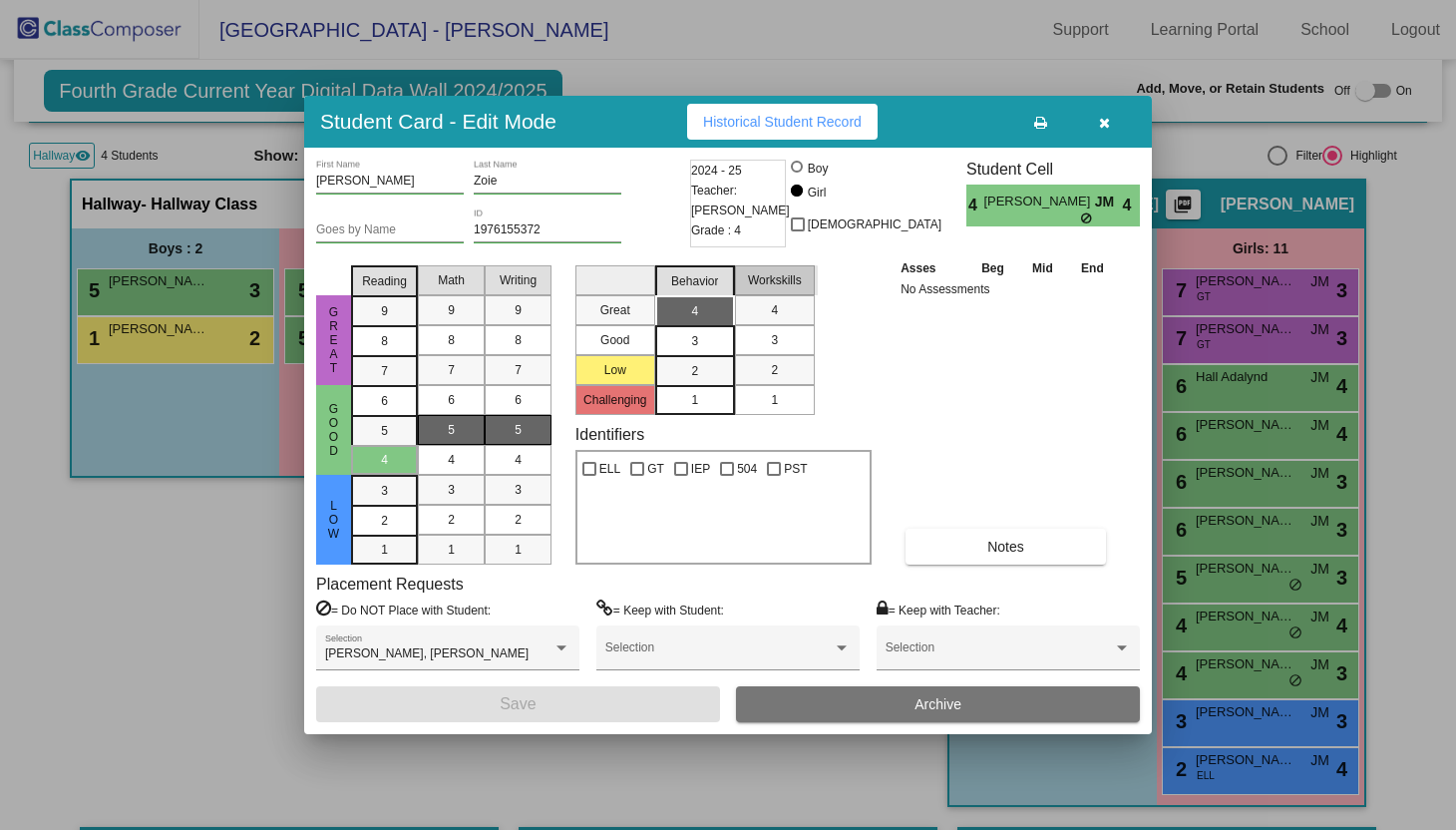 click on "Workskills" at bounding box center (775, 280) 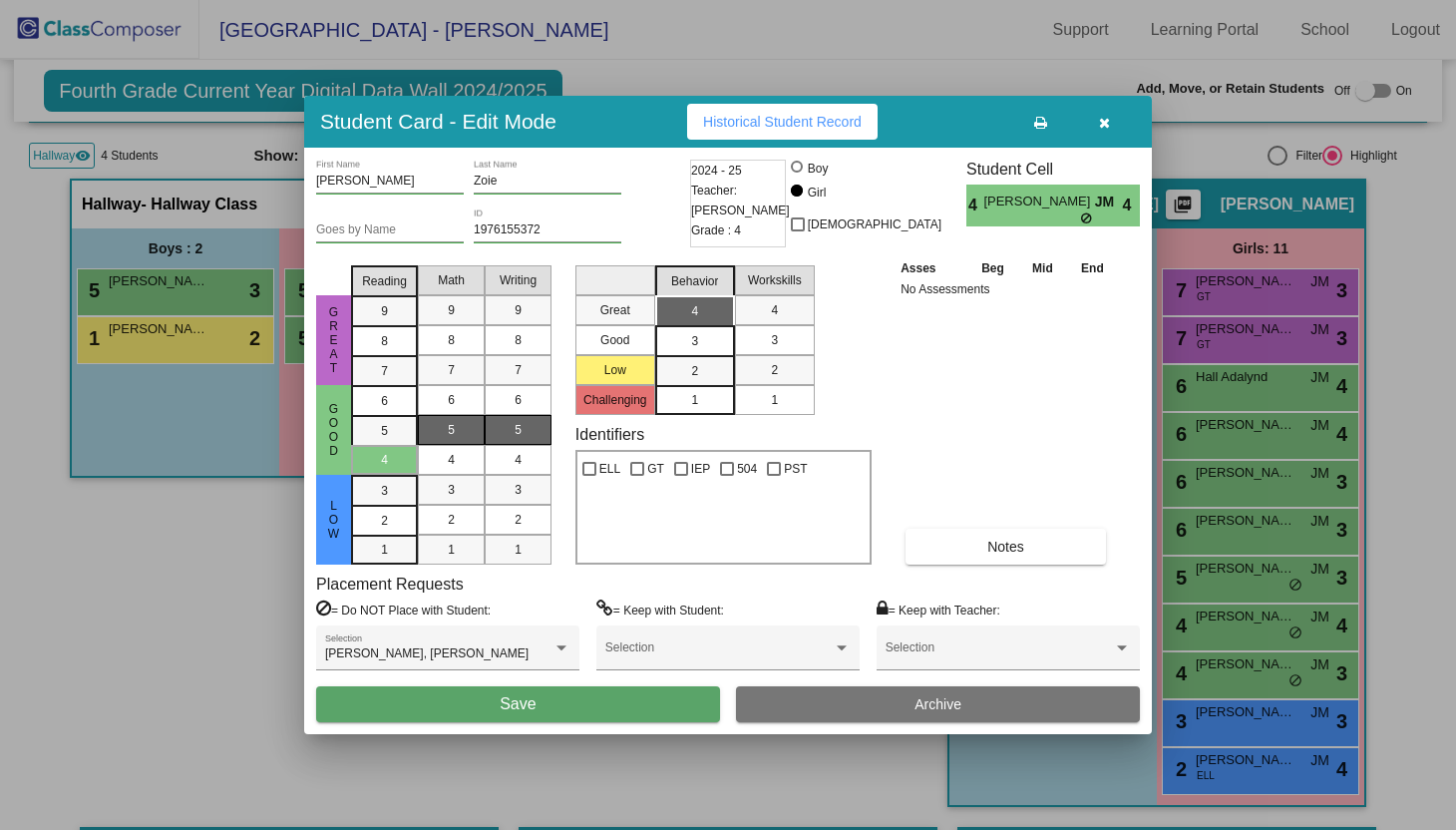 click on "Save" at bounding box center [518, 704] 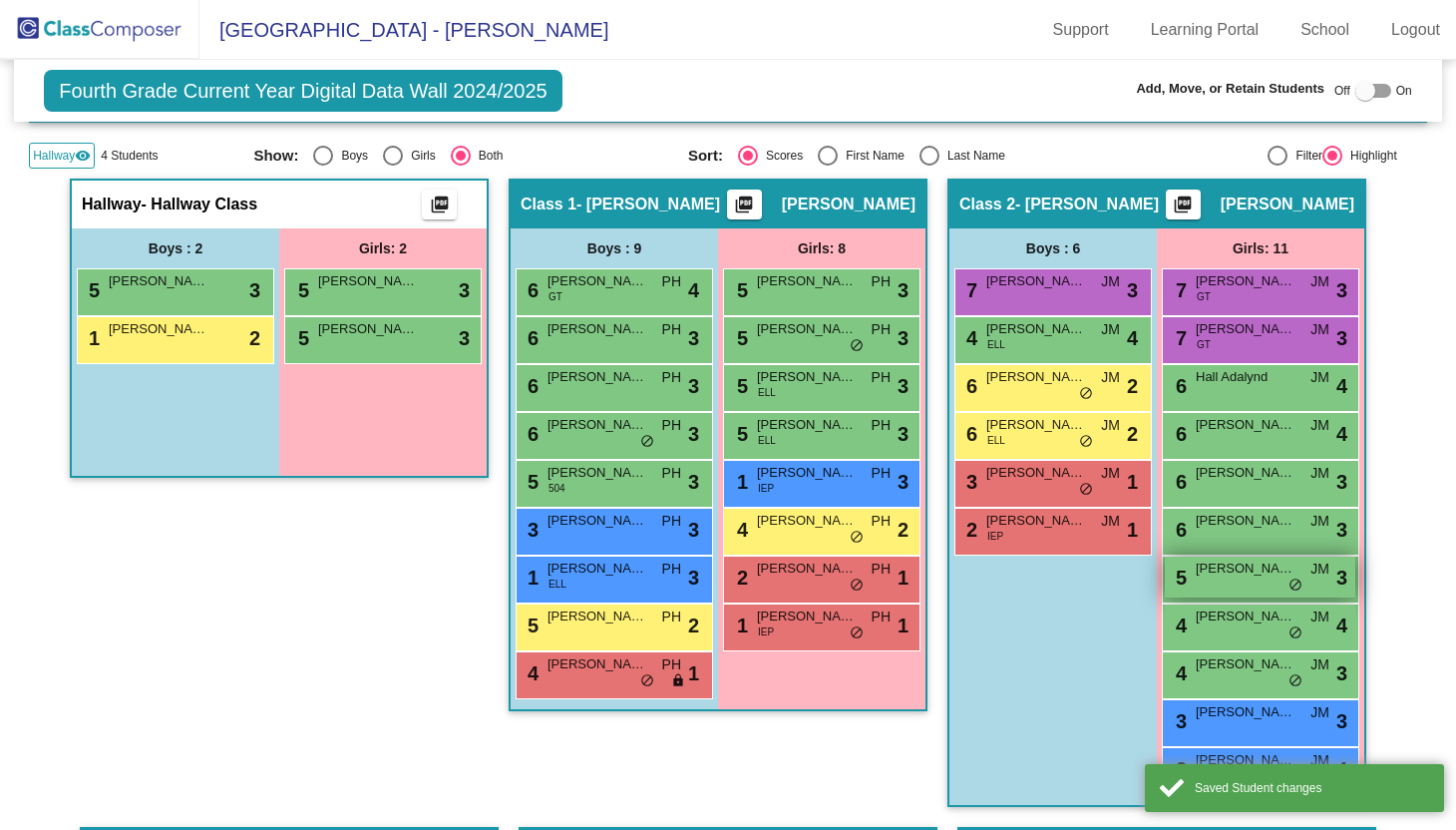click on "Kieff Avery" at bounding box center [1246, 569] 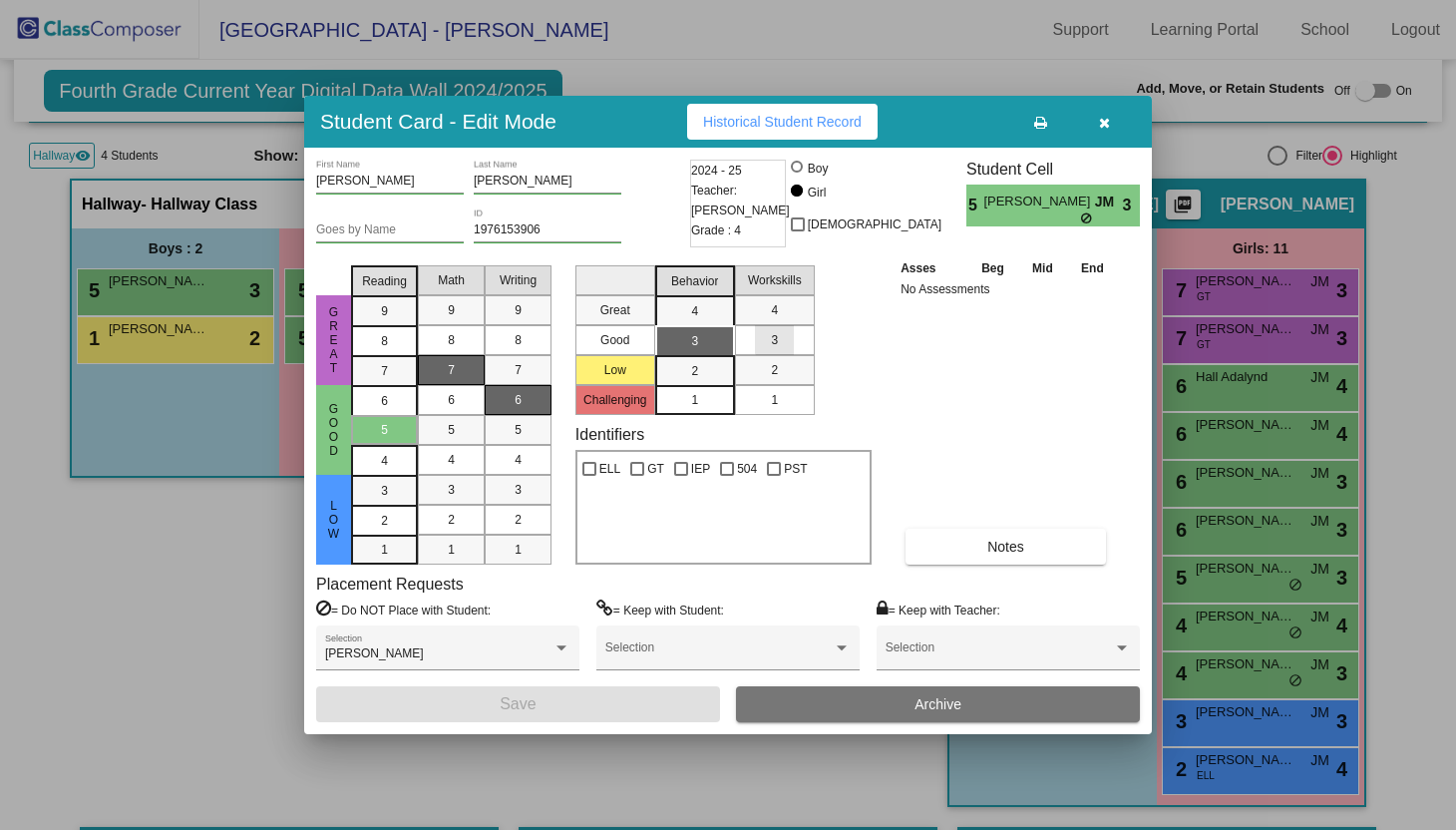 click on "3" at bounding box center (774, 340) 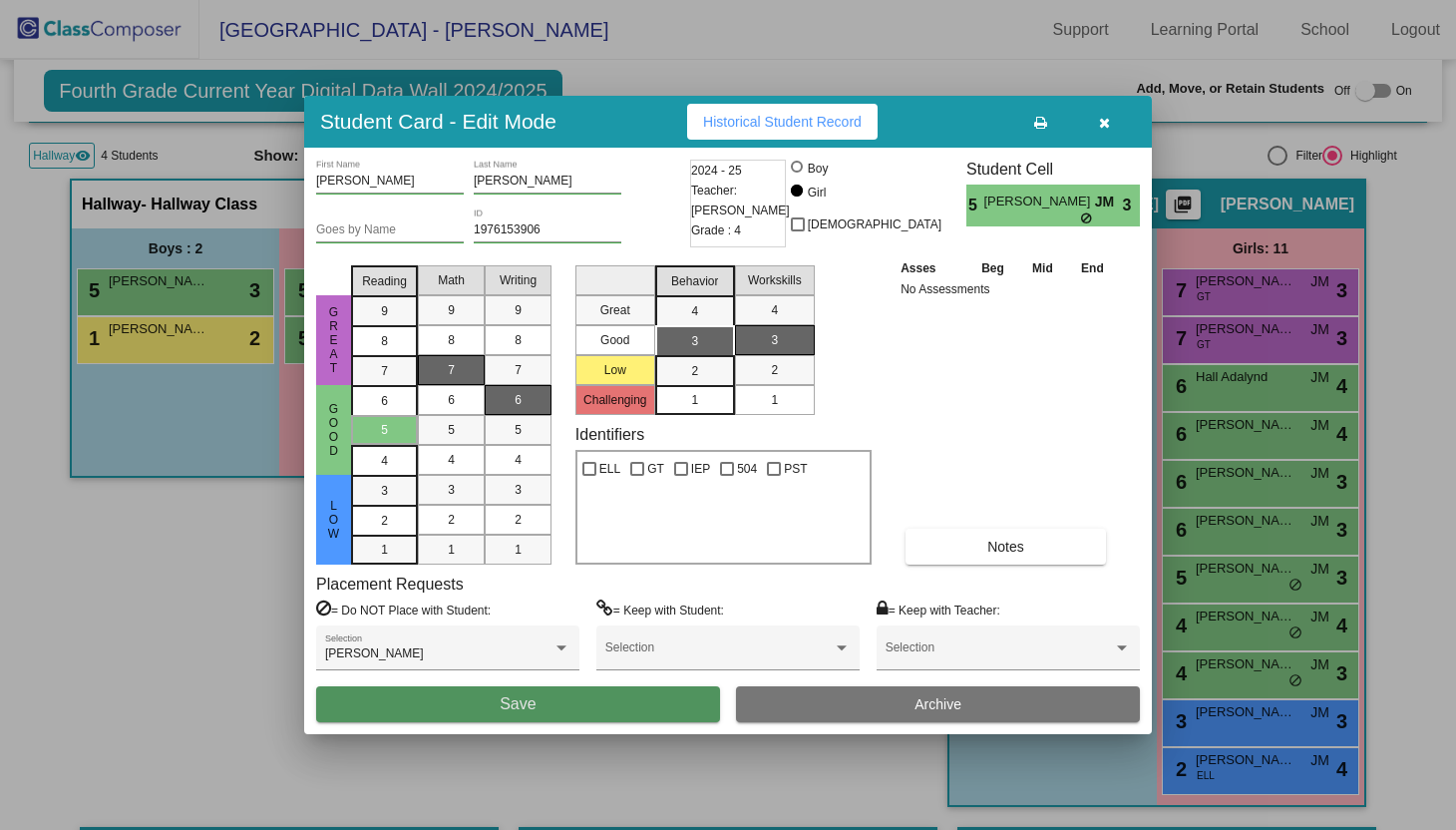 click on "Save" at bounding box center [518, 704] 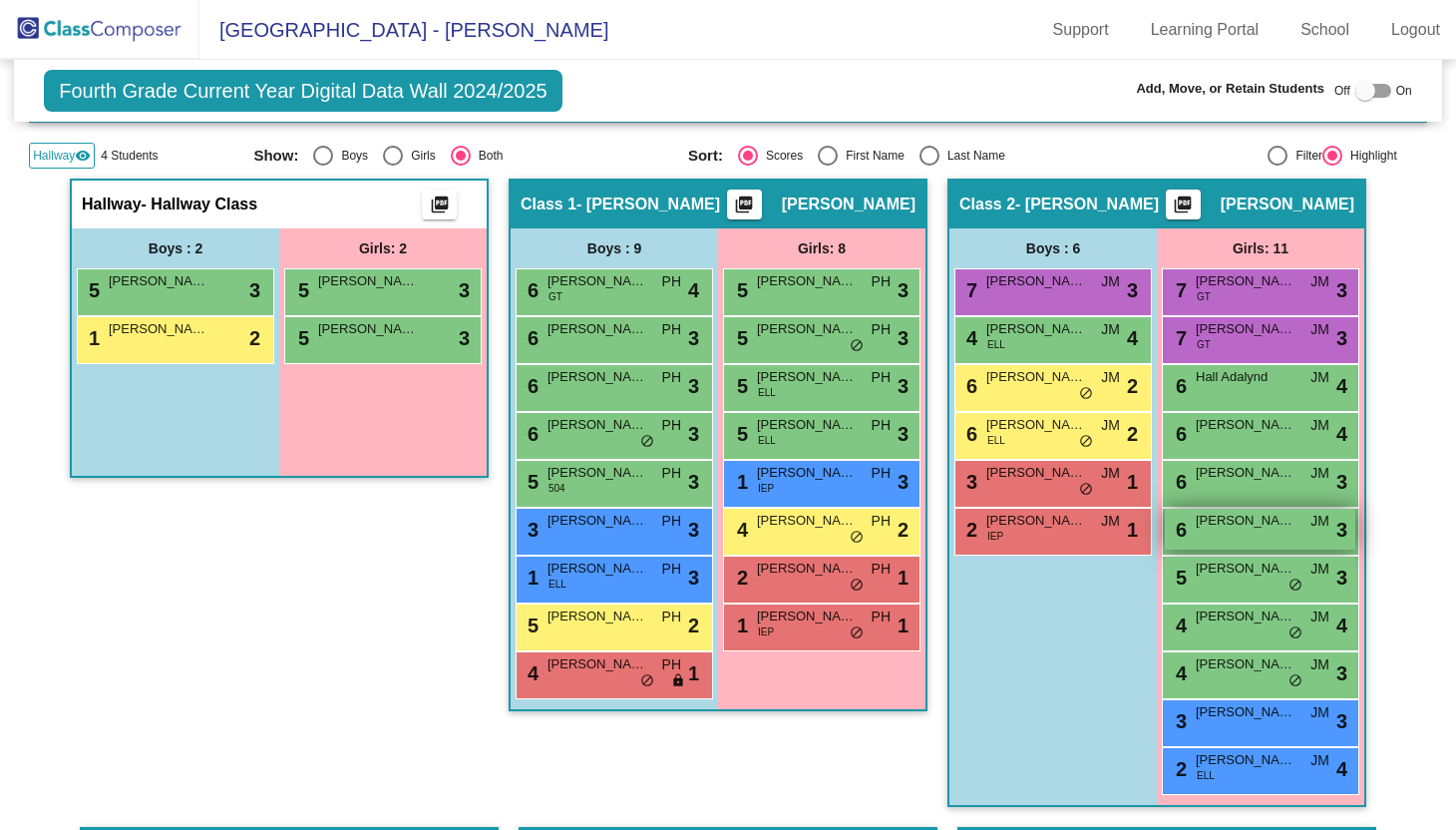 click on "Pylant Paislee" at bounding box center [1246, 521] 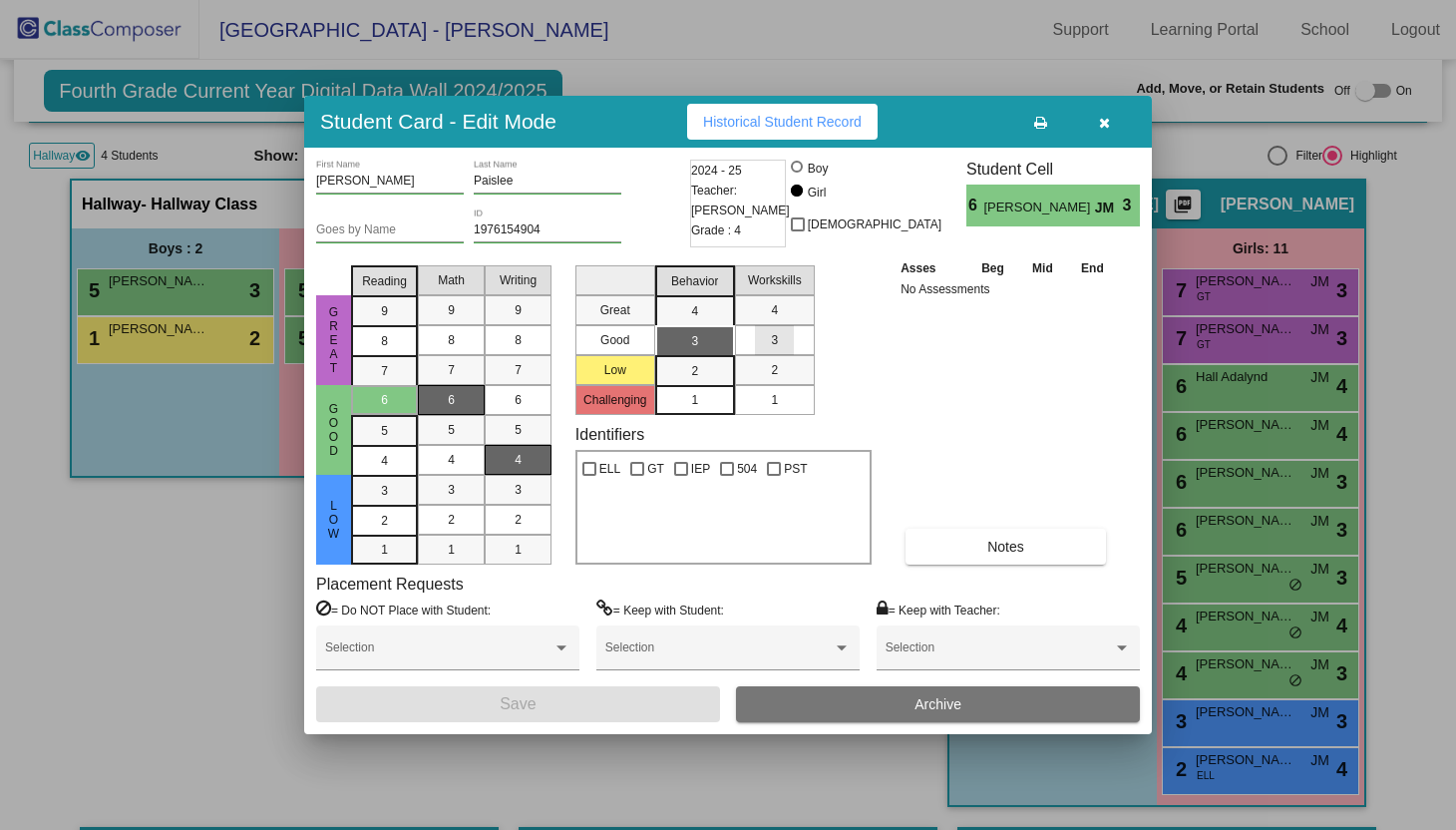 click on "3" at bounding box center (774, 340) 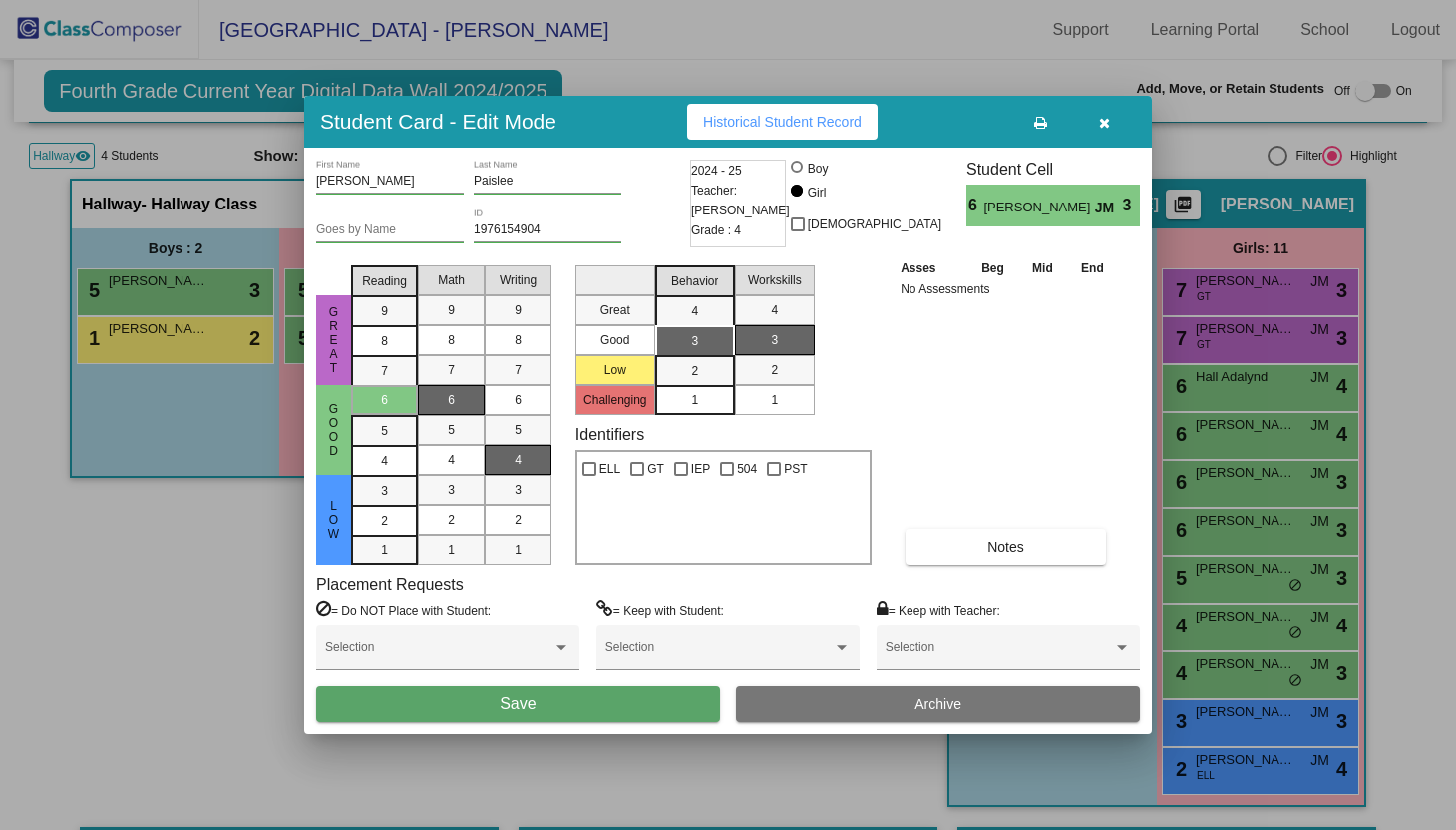 click on "Save" at bounding box center [518, 704] 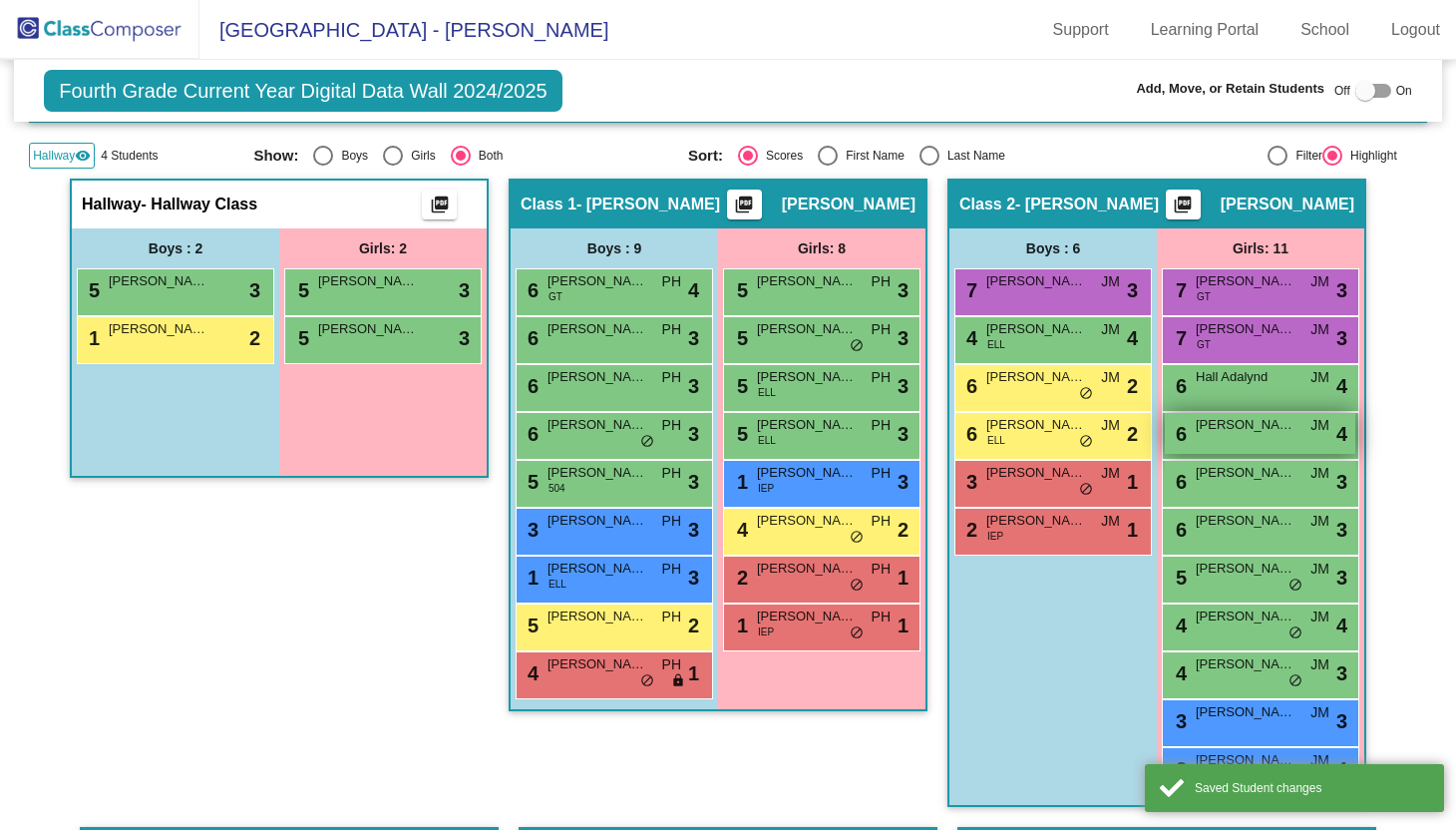 click on "6 Harris Kendall JM lock do_not_disturb_alt 4" at bounding box center [1260, 433] 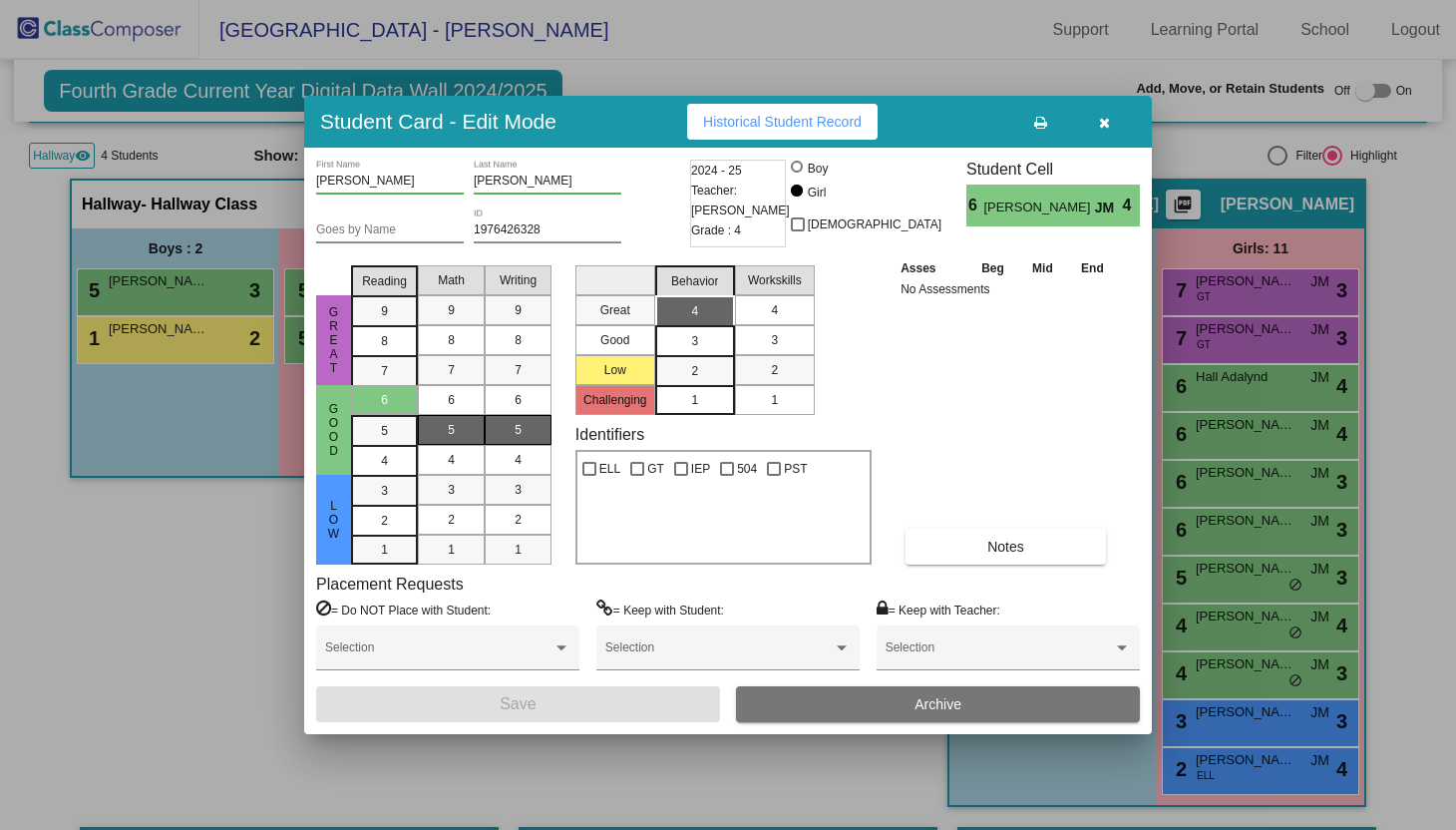 click on "4" at bounding box center [774, 310] 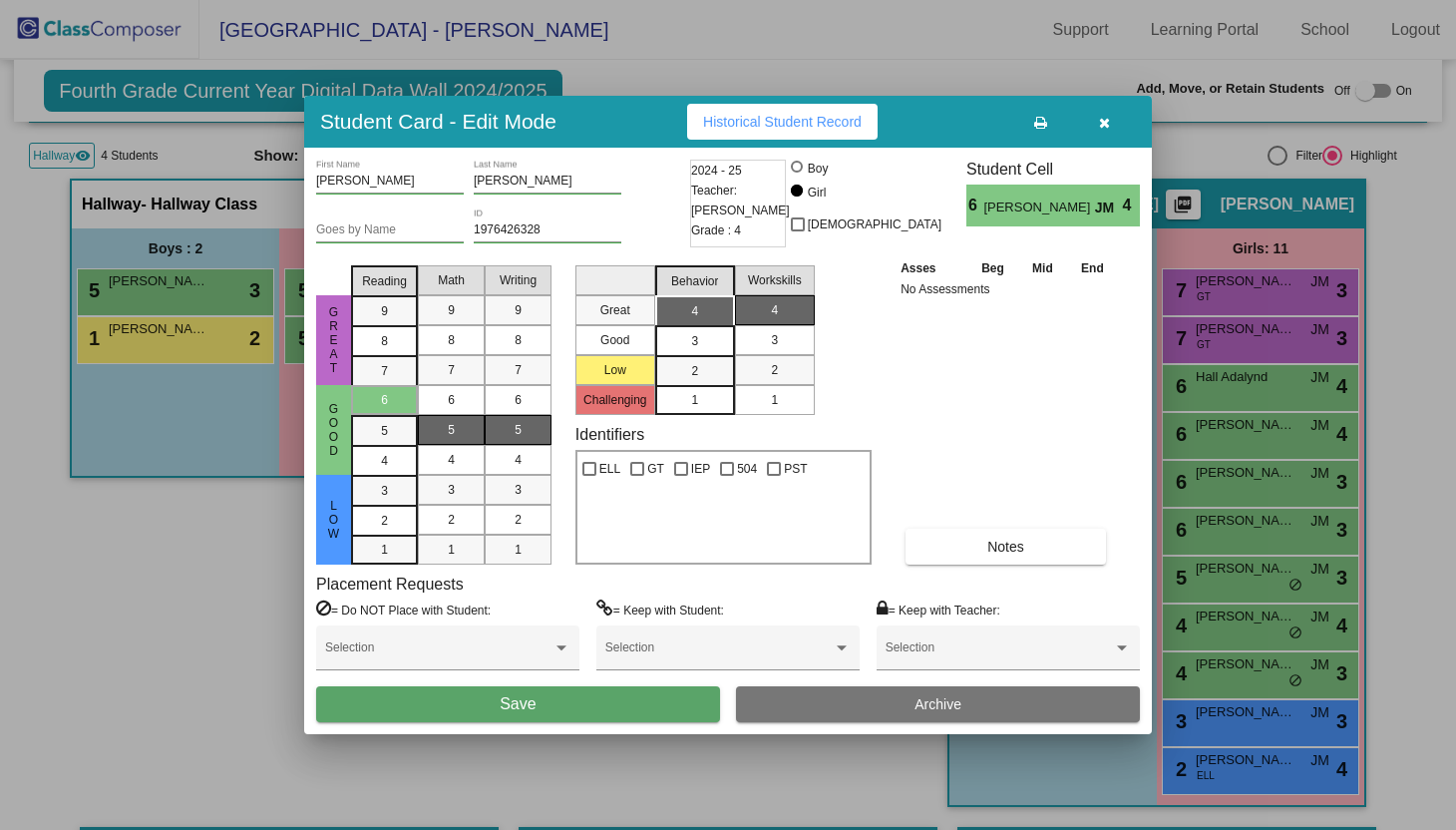 click on "Save" at bounding box center [518, 704] 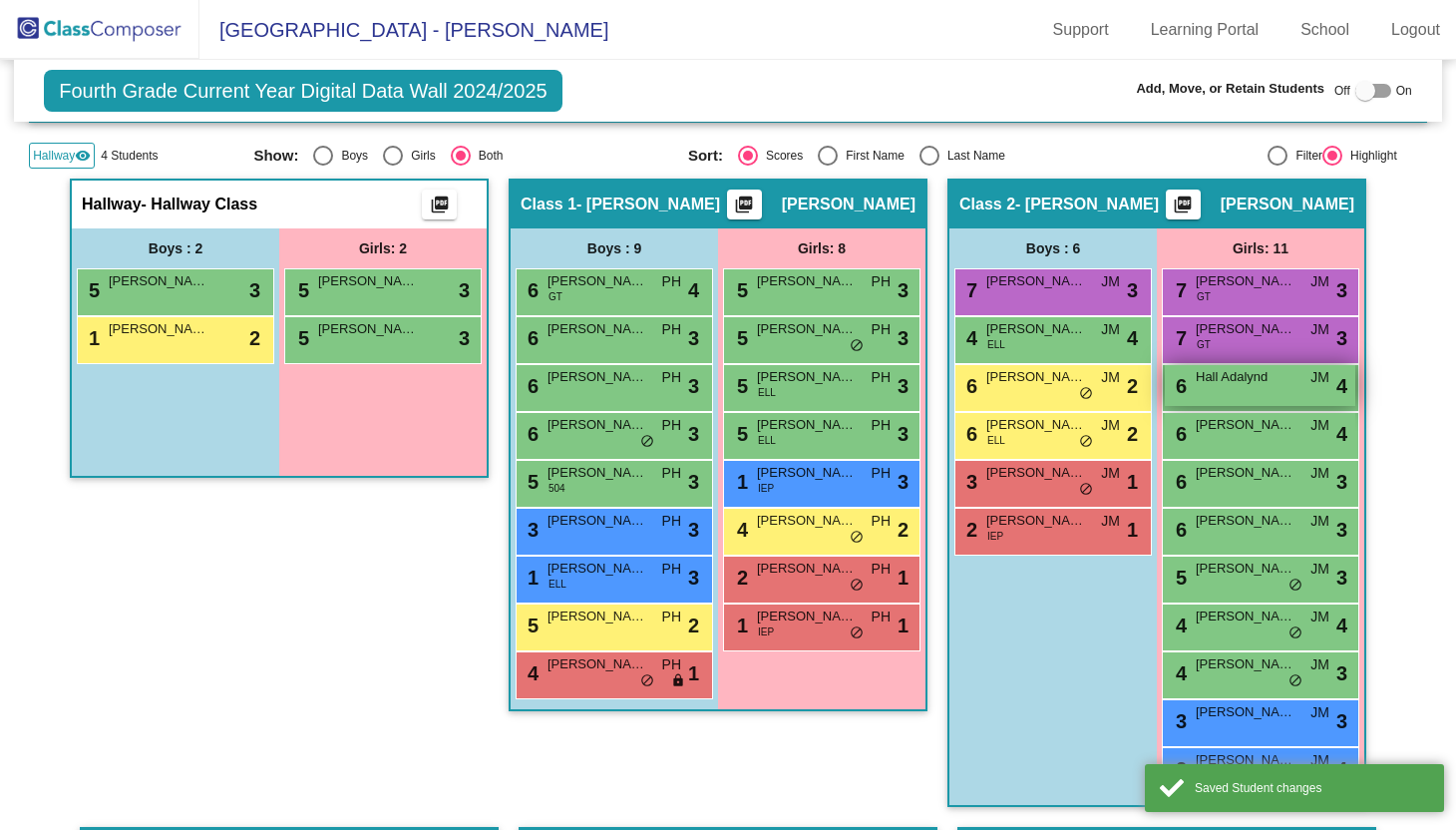 click on "6 Hall Adalynd JM lock do_not_disturb_alt 4" at bounding box center [1260, 385] 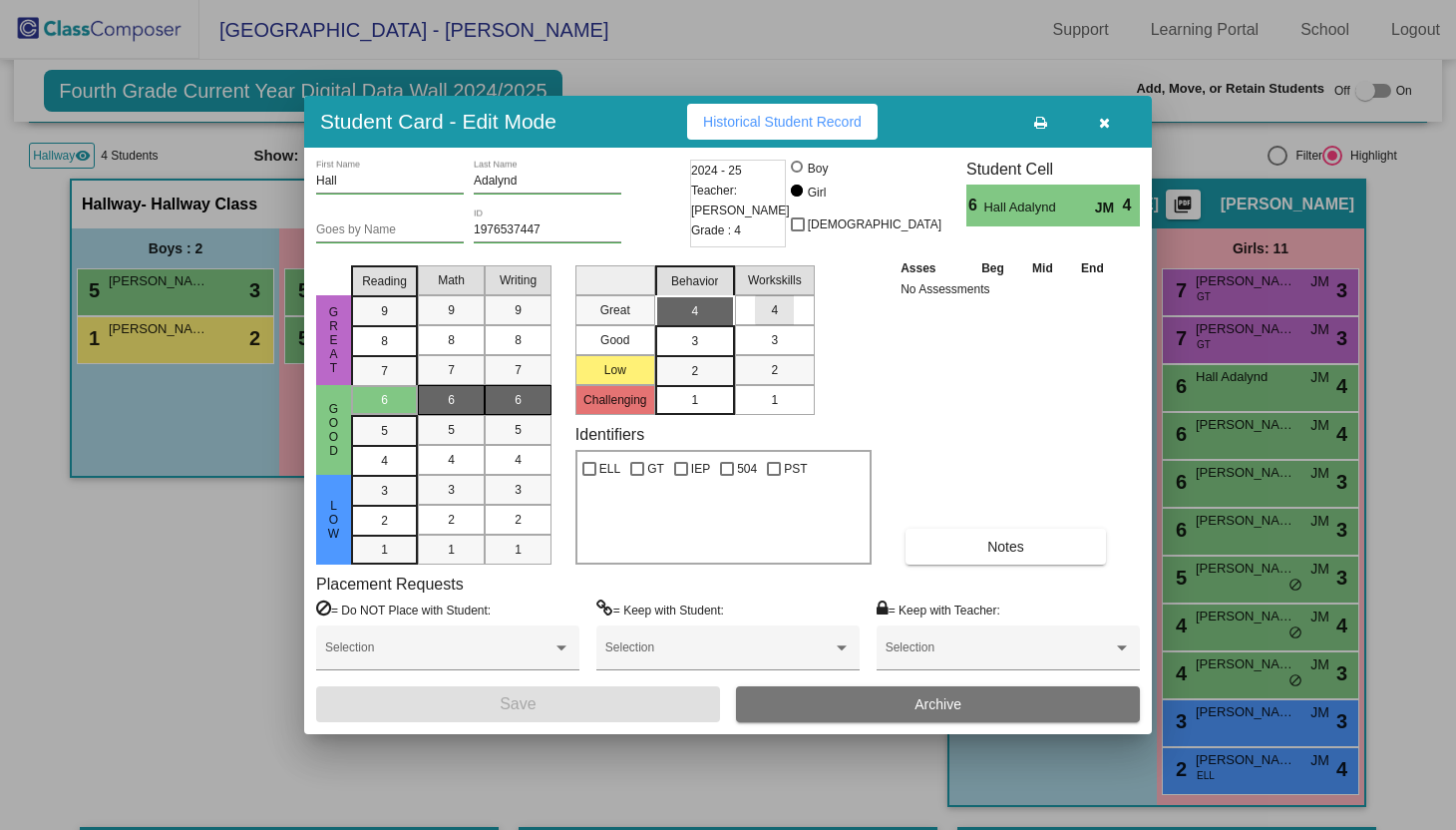 click on "4" at bounding box center [775, 310] 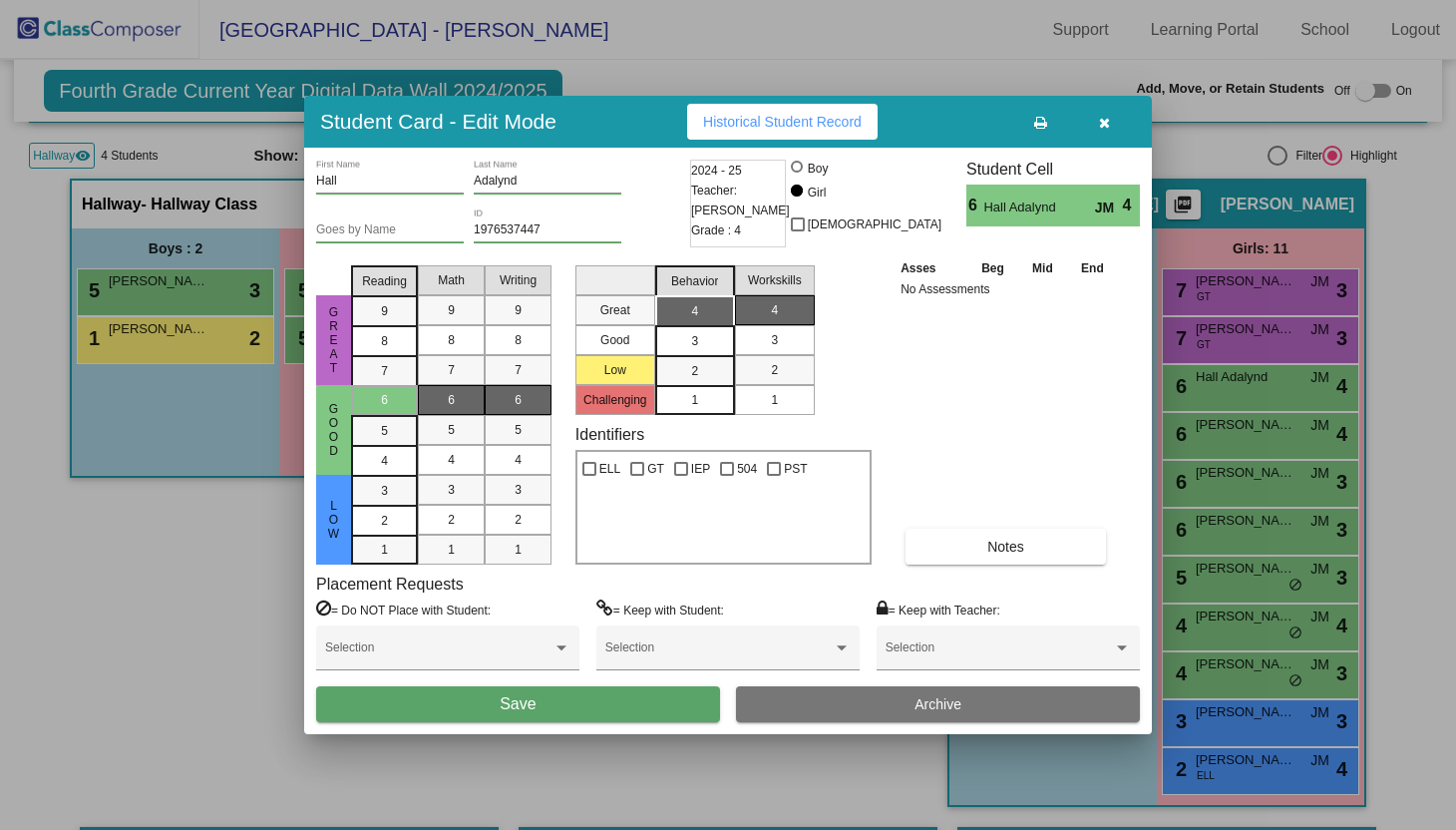 click on "Save" at bounding box center [518, 704] 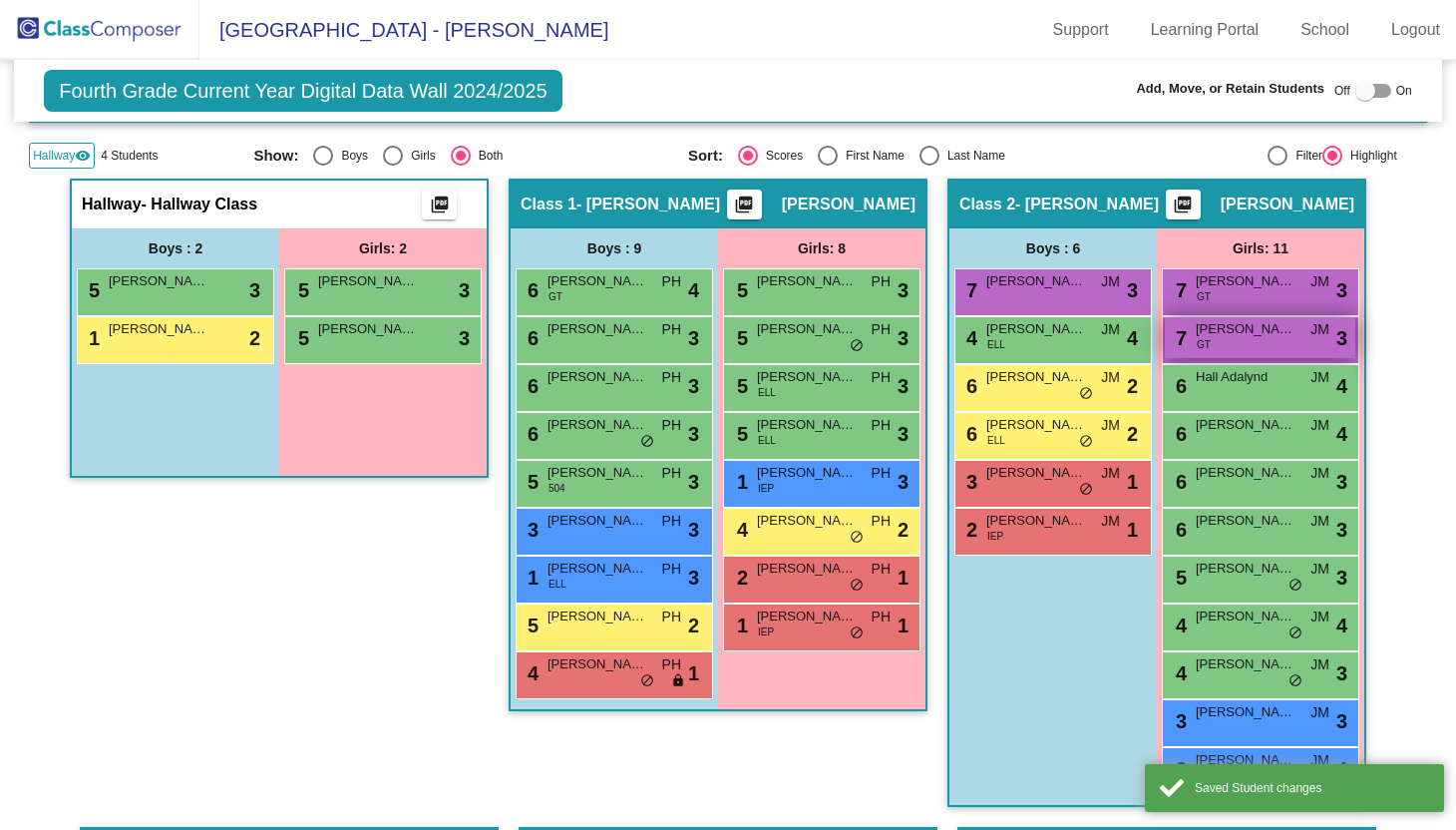 click on "7 Dunagan Eleanor GT JM lock do_not_disturb_alt 3" at bounding box center [1260, 337] 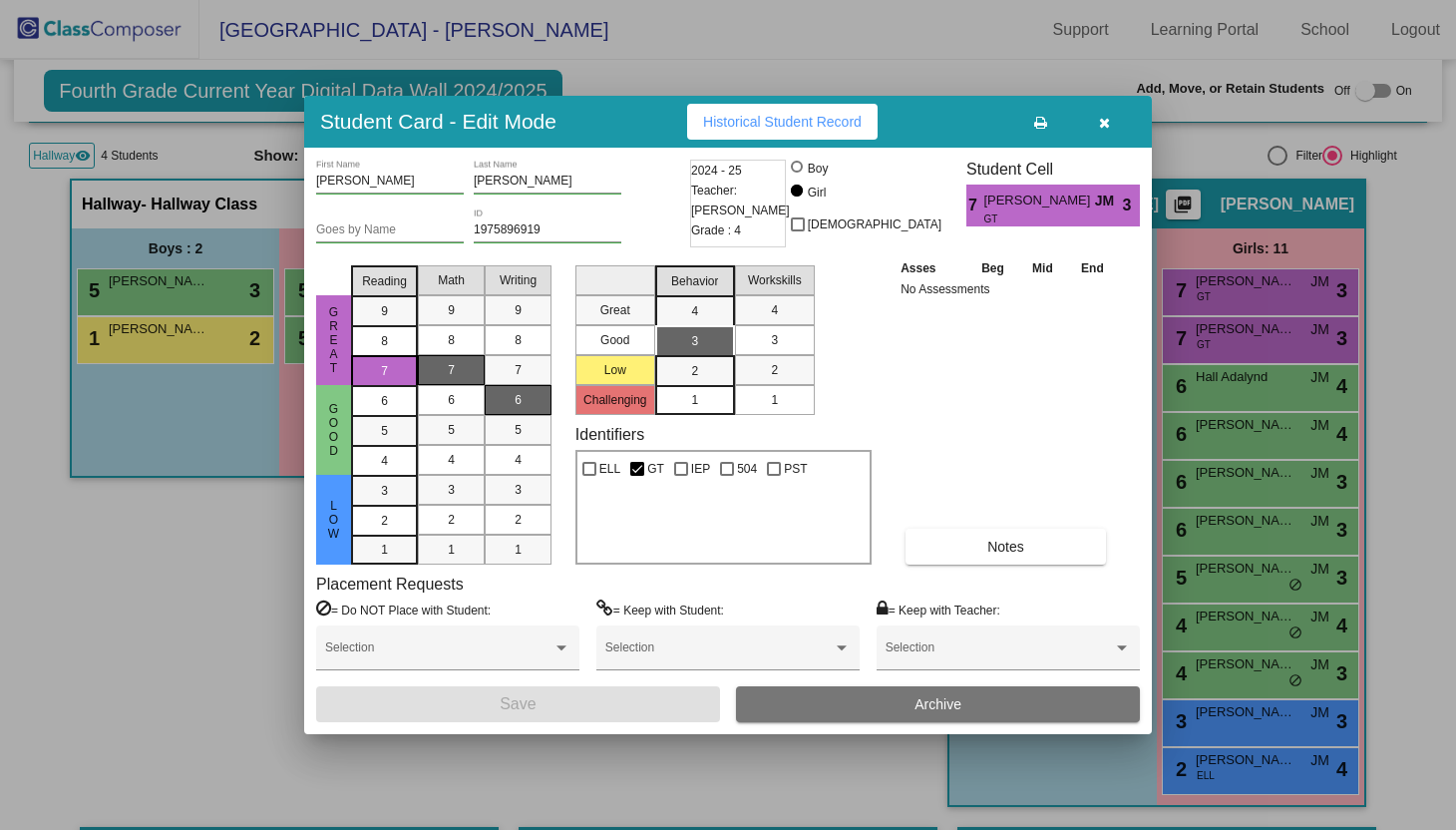 click on "3" at bounding box center (774, 340) 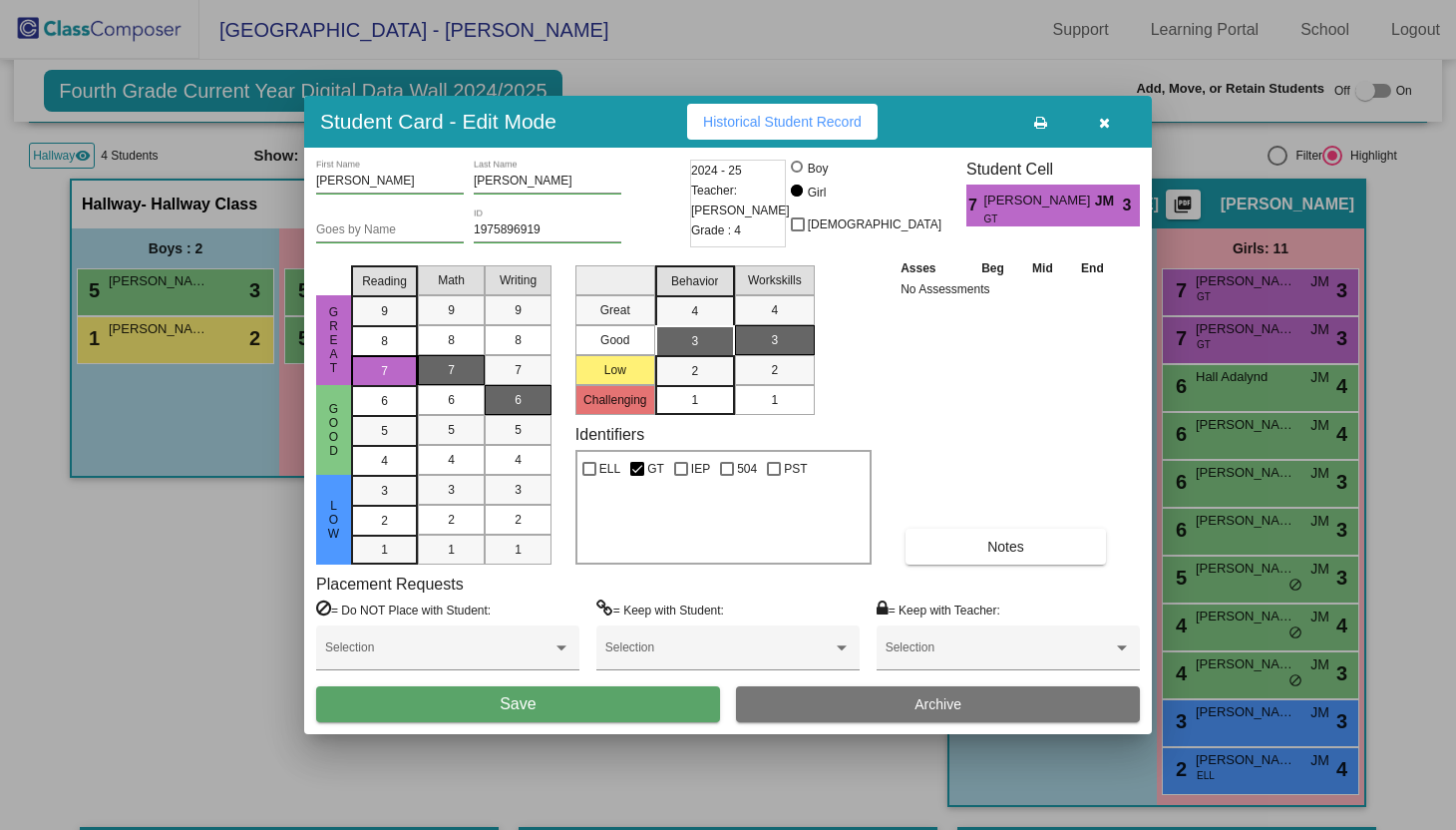 click on "Save" at bounding box center [518, 704] 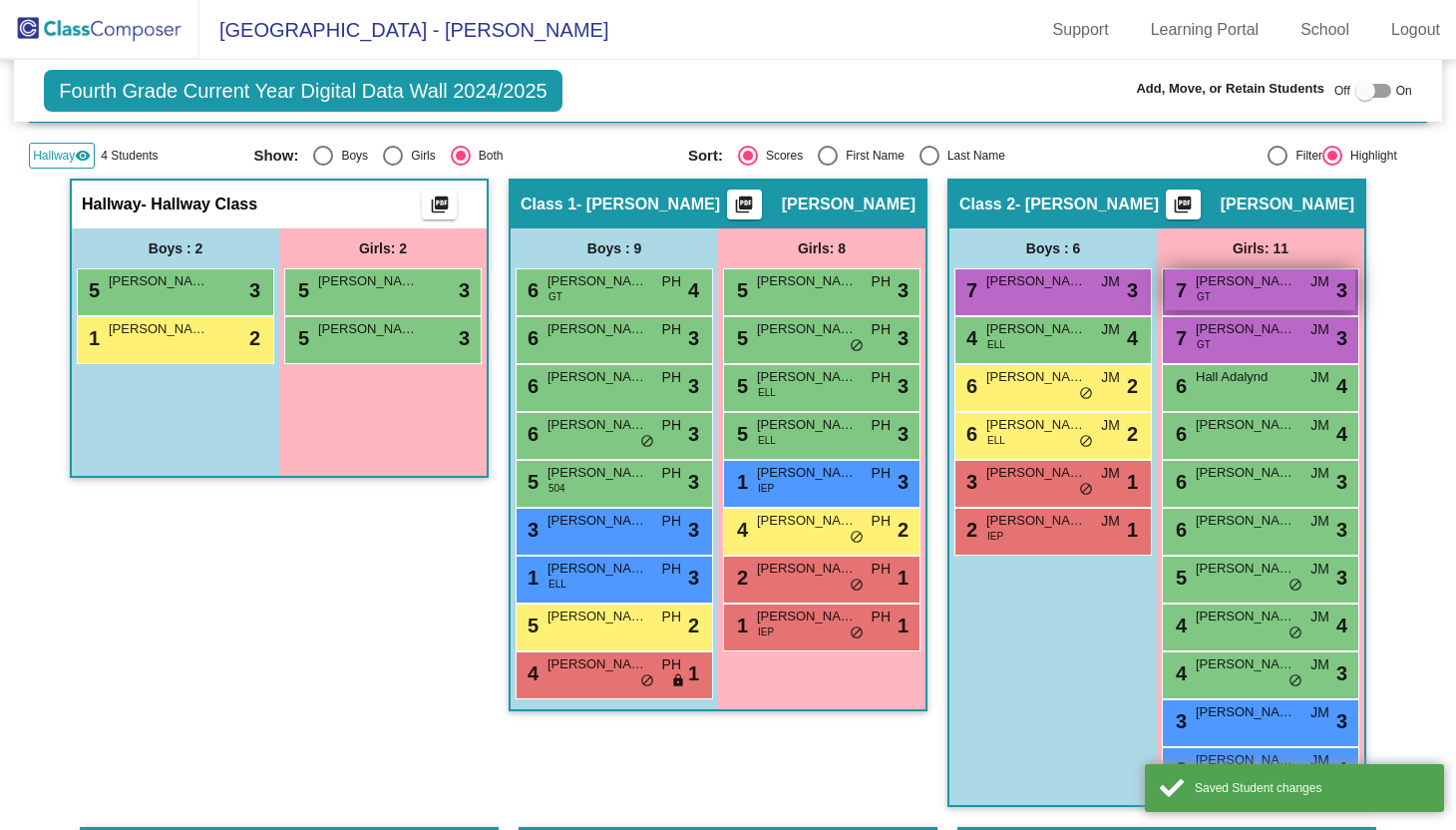 click on "7 Amerson Annajean GT JM lock do_not_disturb_alt 3" at bounding box center (1260, 289) 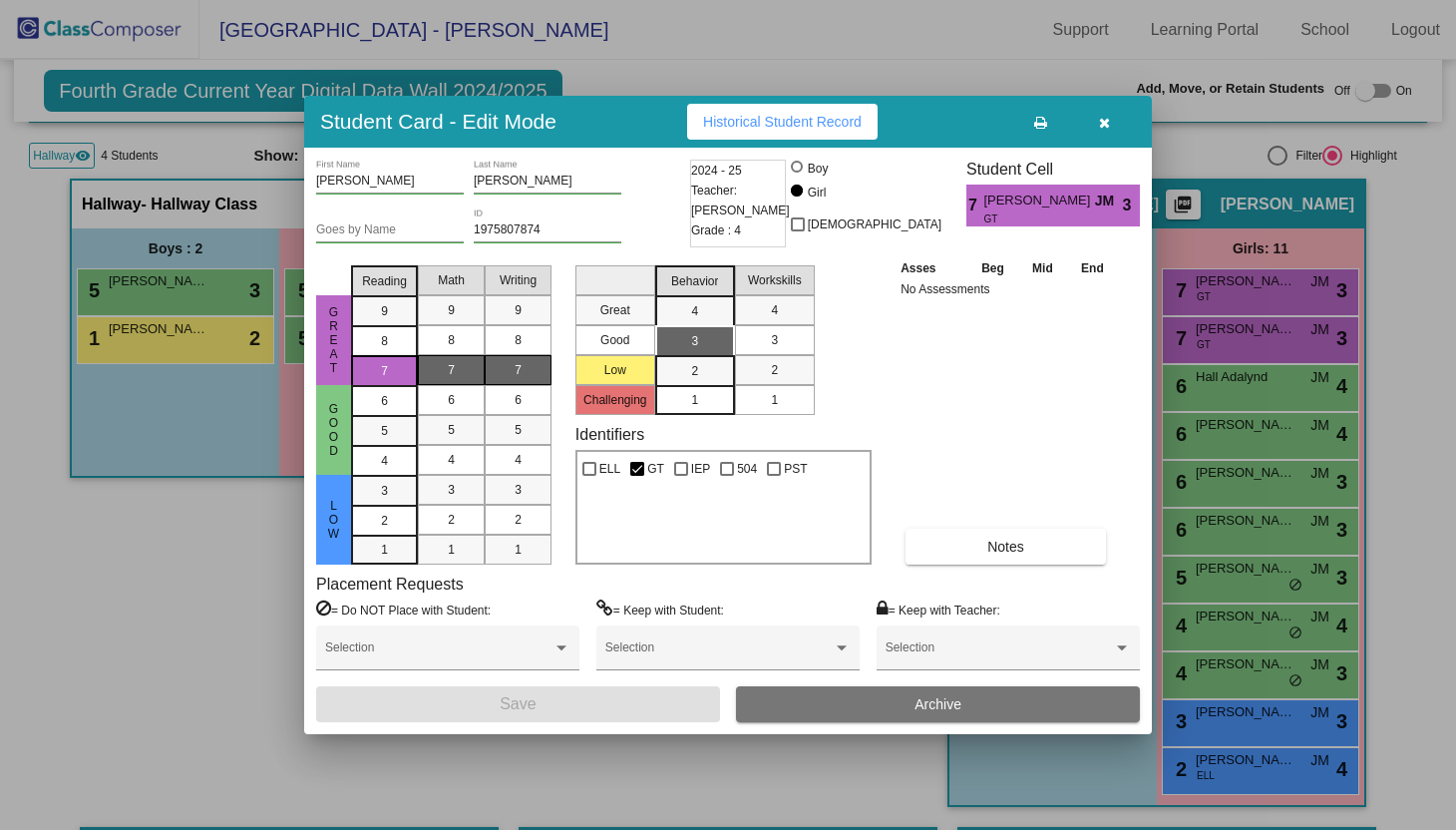 click on "3" at bounding box center [774, 340] 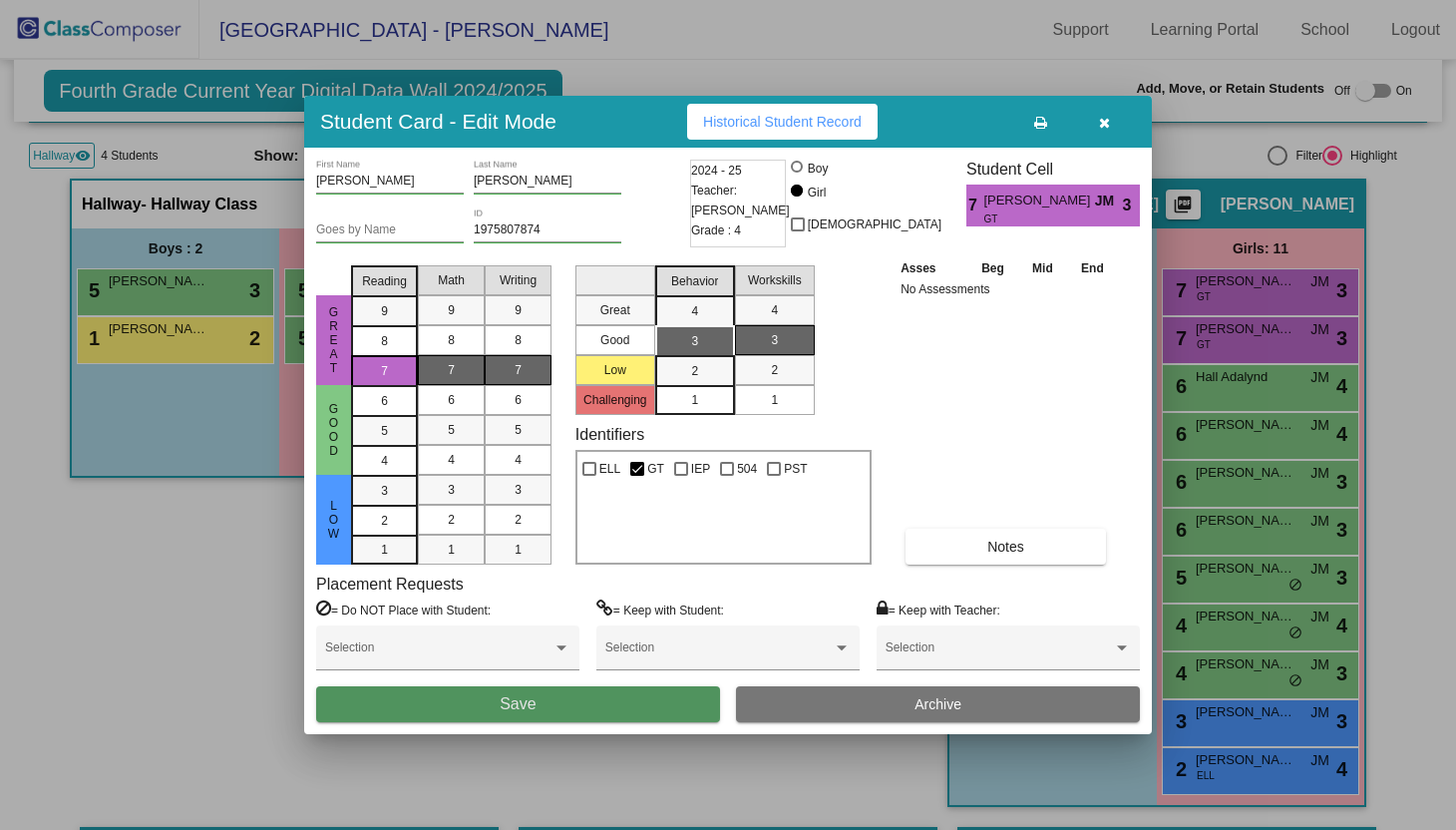click on "Save" at bounding box center [518, 703] 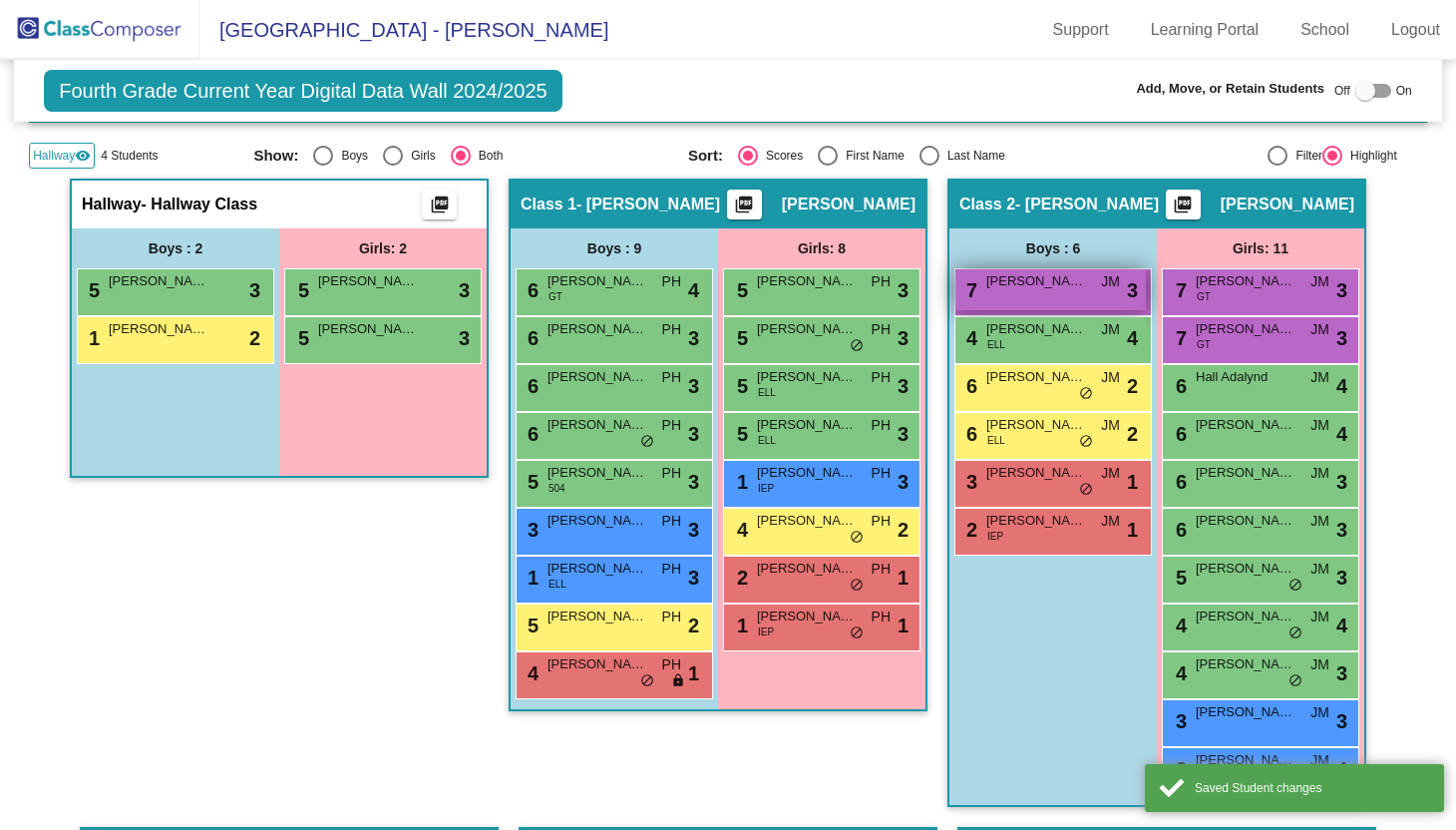 click on "Romero Julian" at bounding box center [1036, 281] 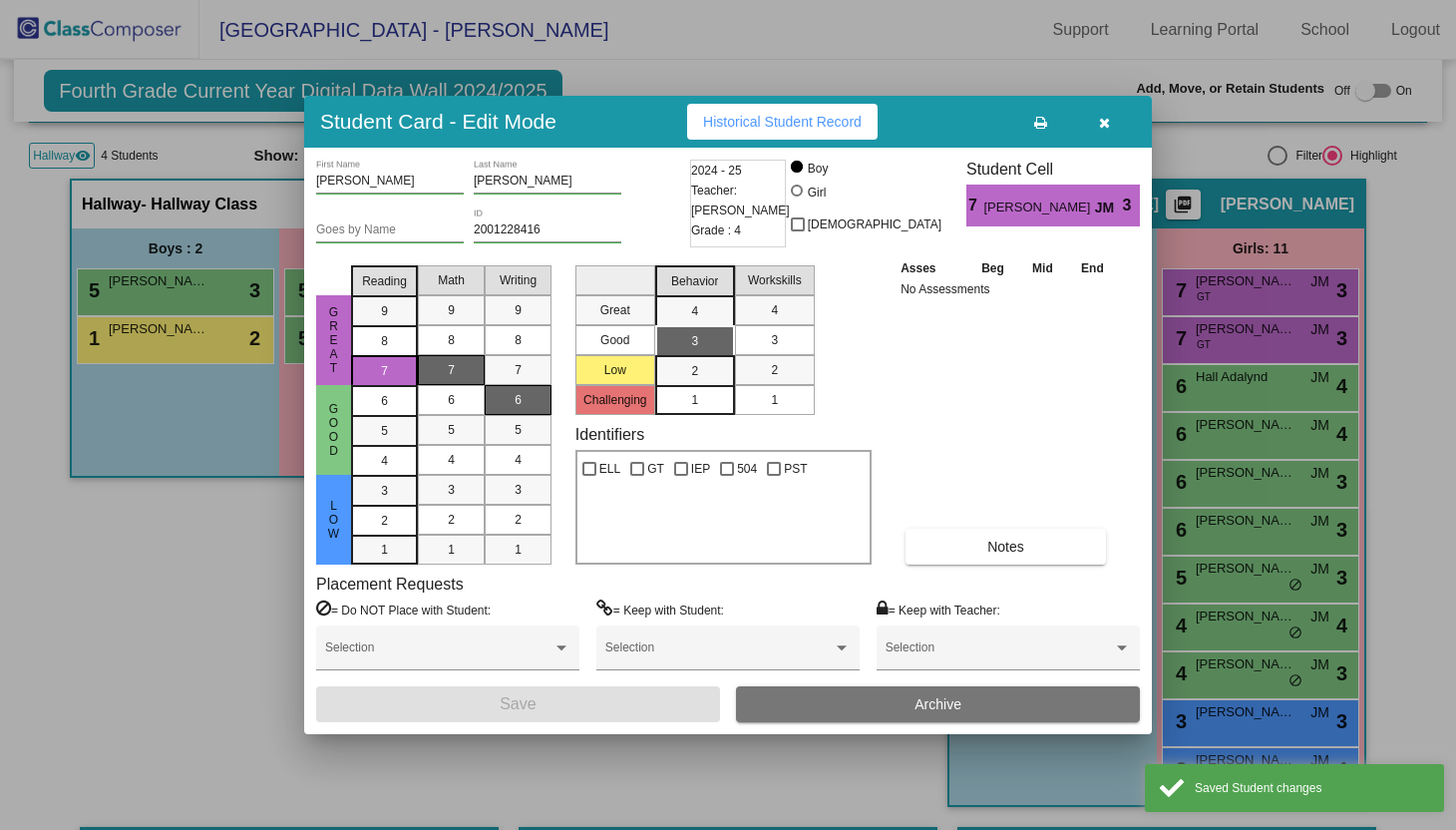click on "3" at bounding box center [775, 340] 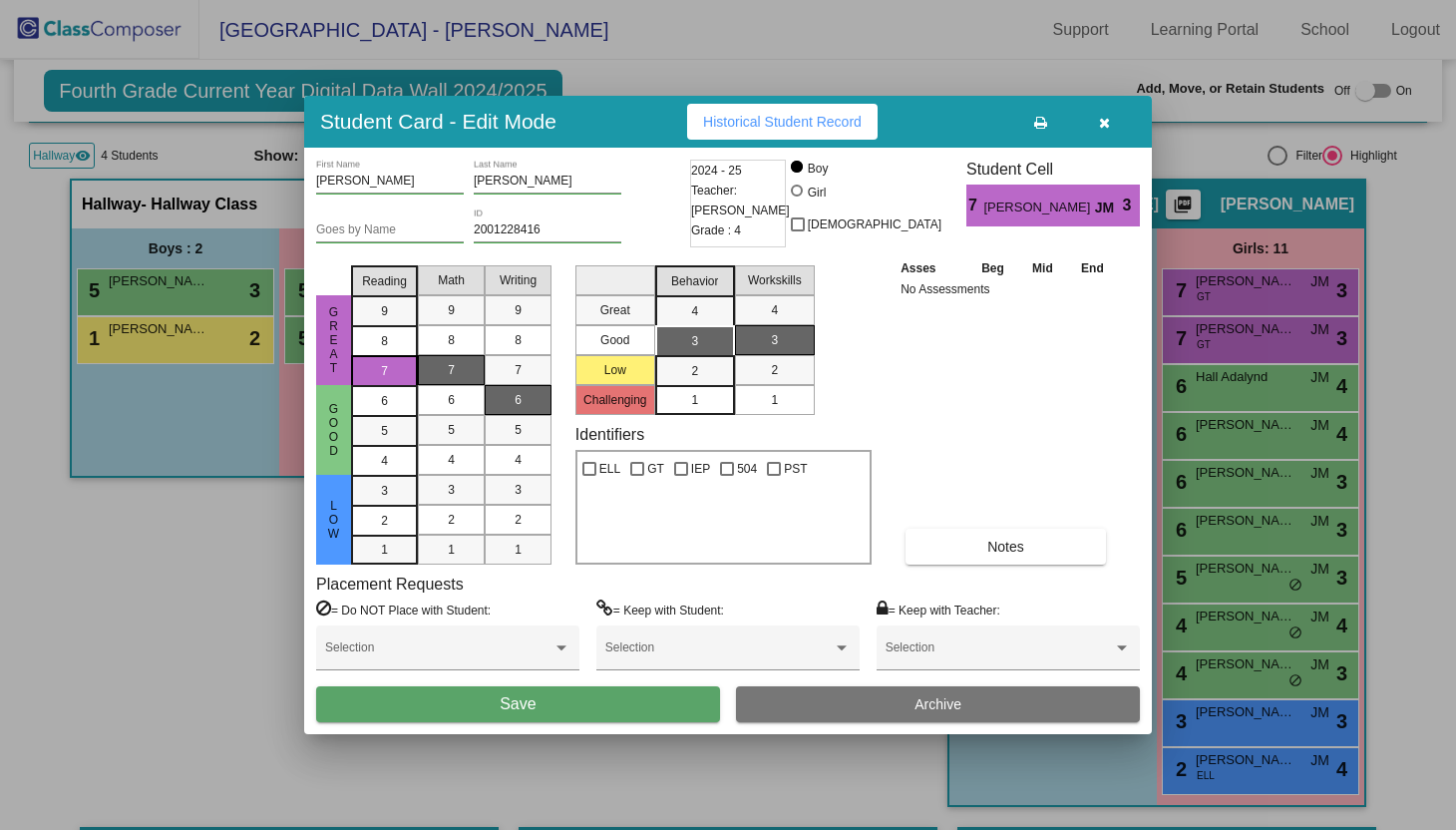 click on "Save" at bounding box center [518, 703] 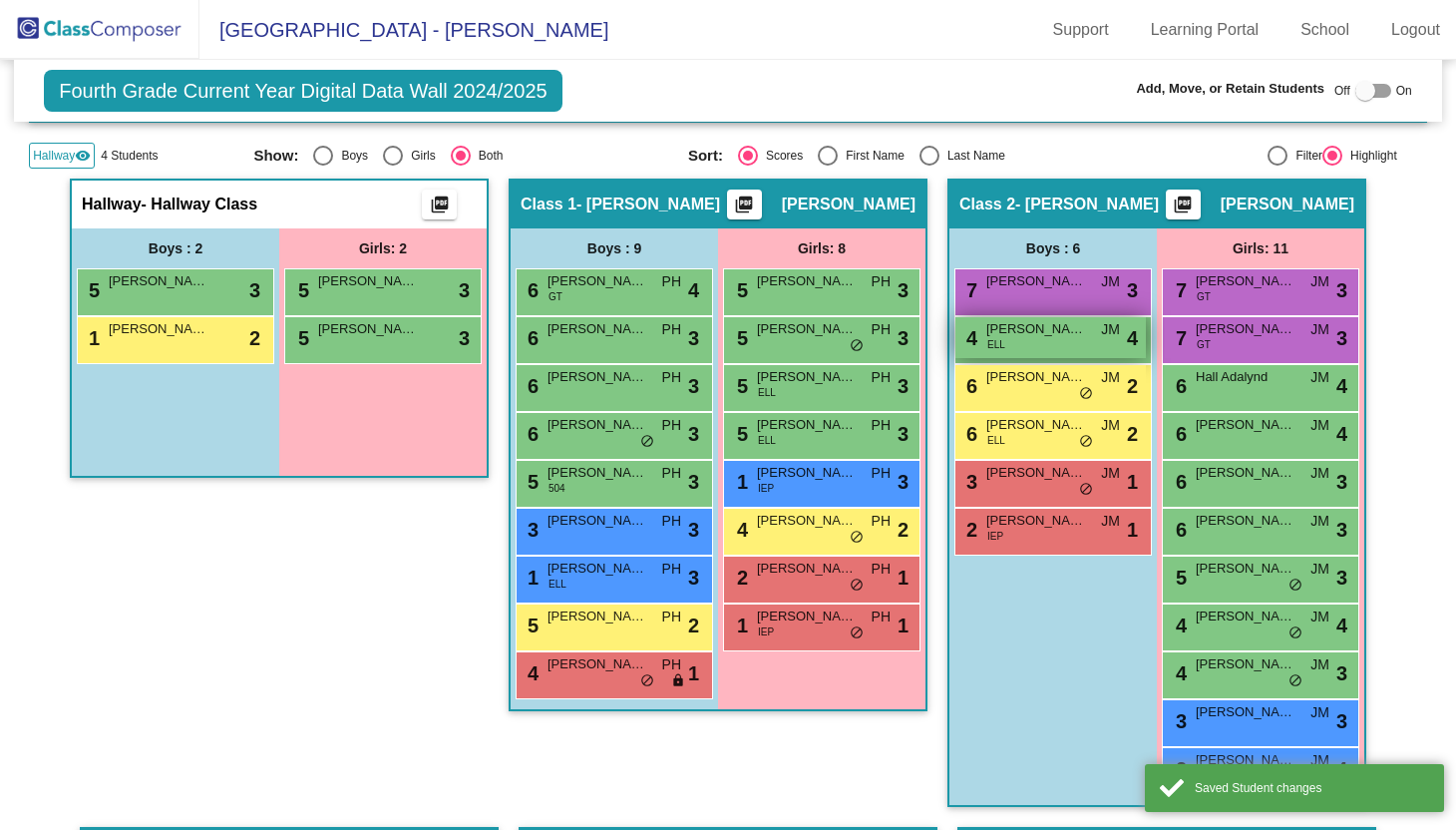 click on "Bravo-Juarez Jose" at bounding box center (1036, 329) 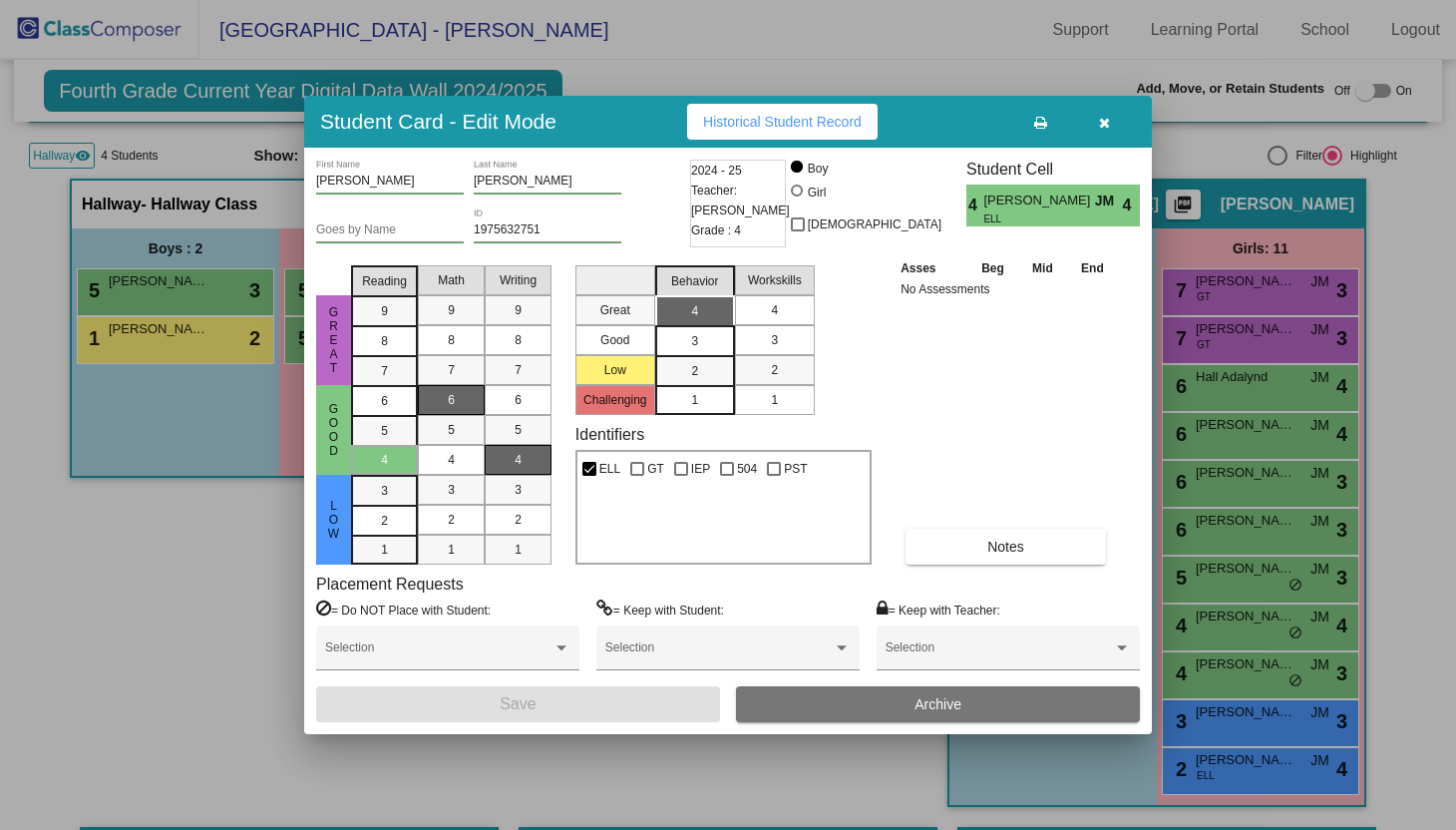 click on "4" at bounding box center [774, 310] 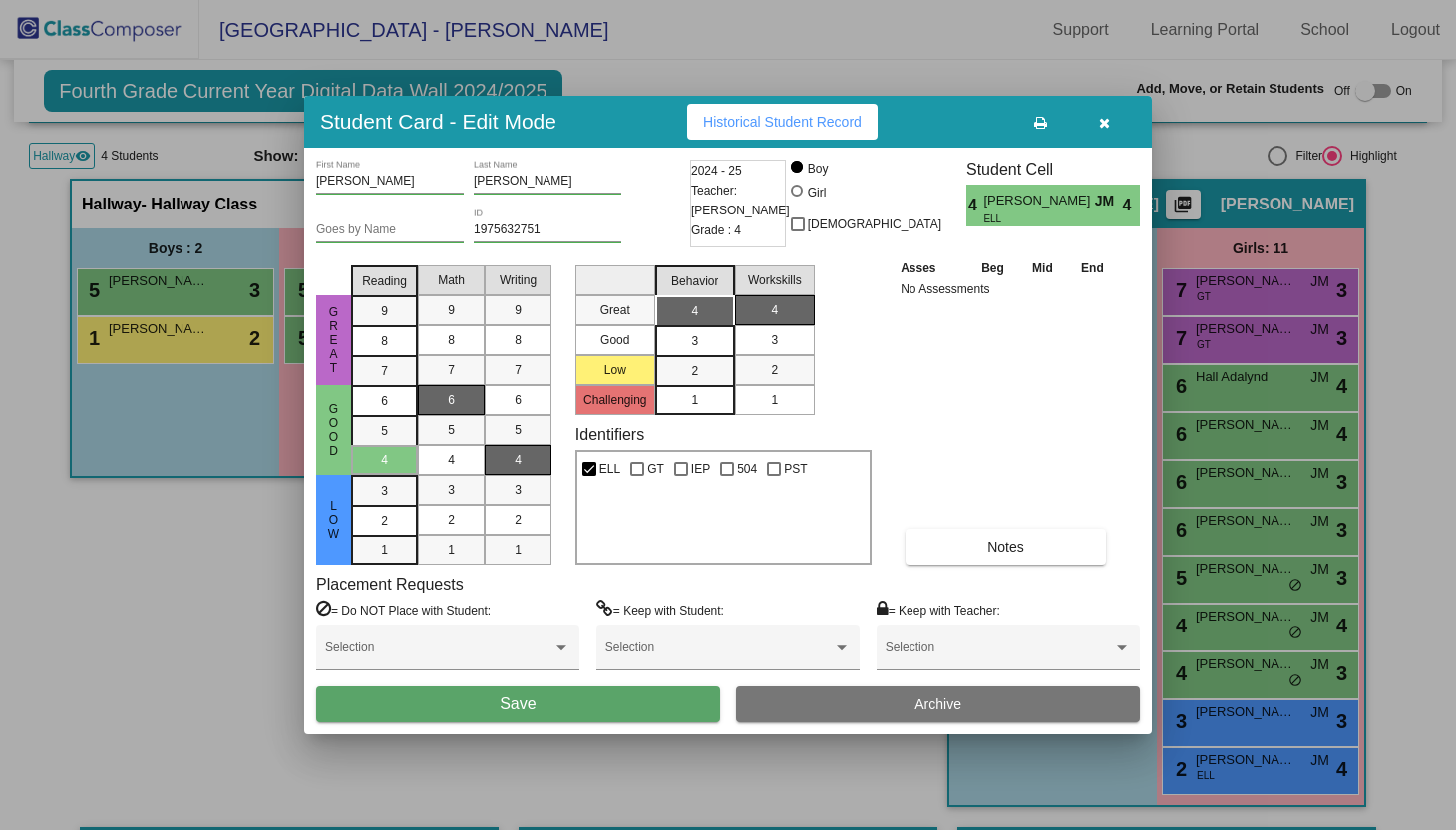 click on "Save" at bounding box center [518, 704] 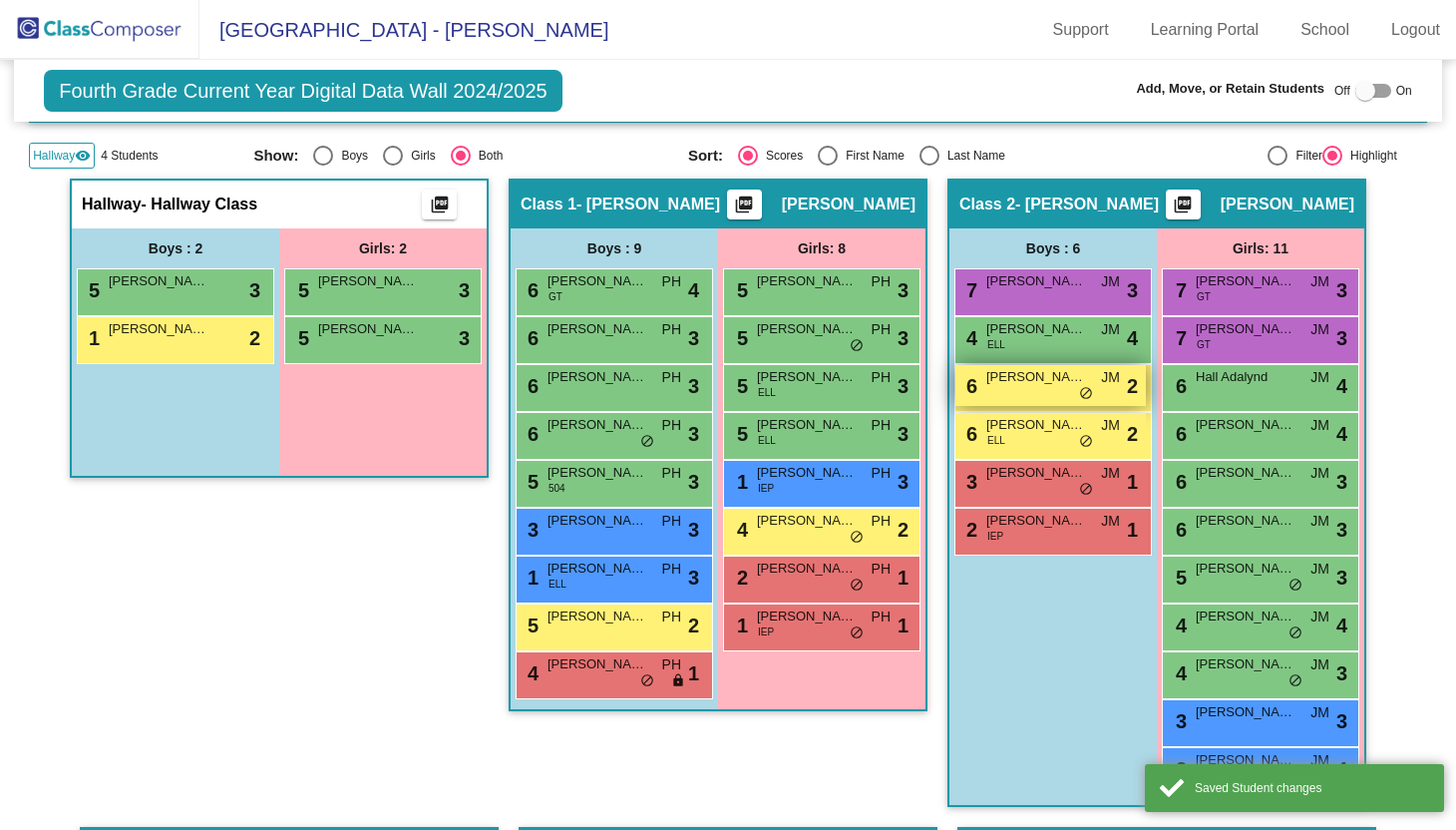 click on "Mace Ryder" at bounding box center [1036, 377] 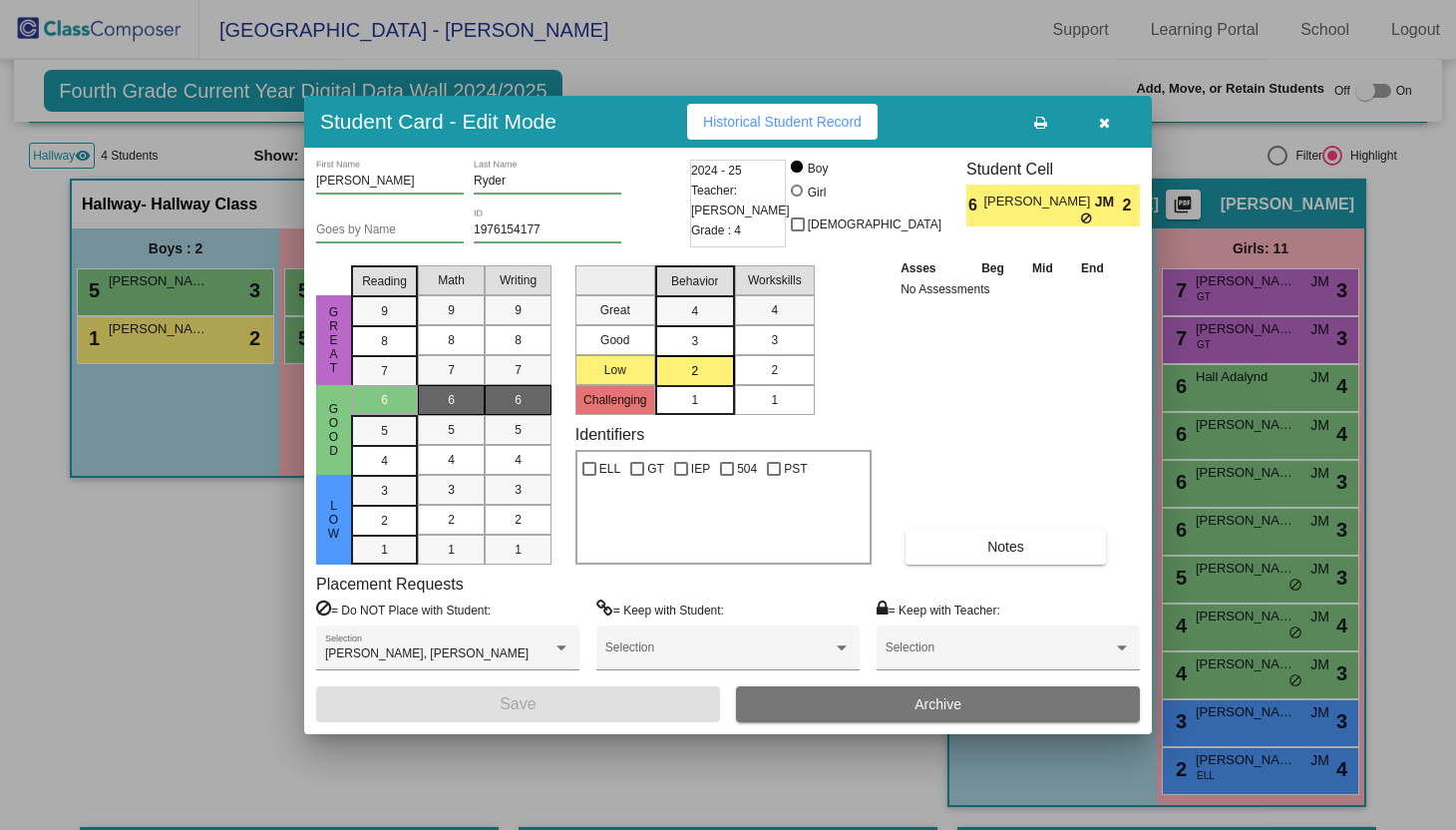 click on "2" at bounding box center (774, 370) 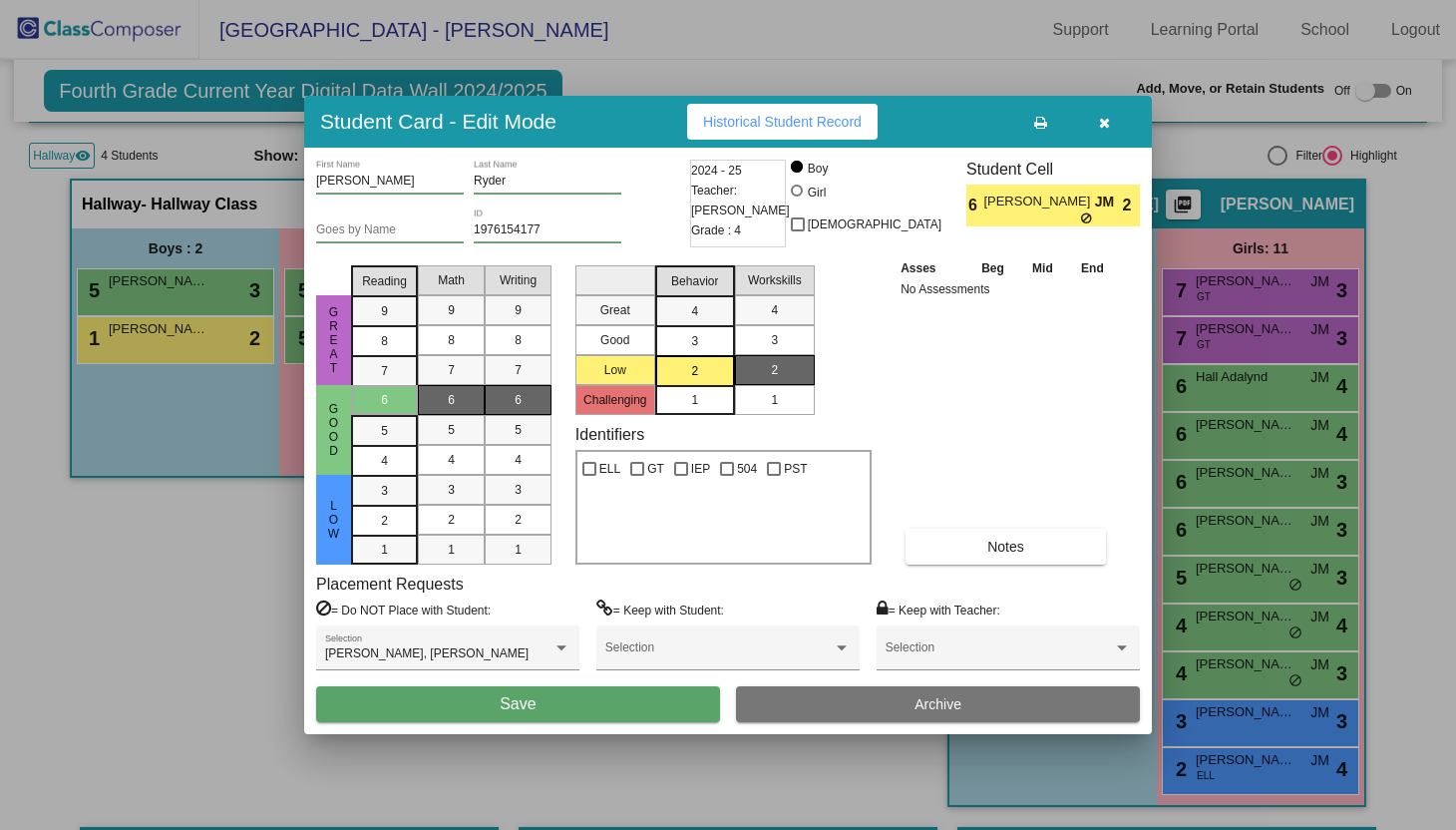 click on "Save" at bounding box center (518, 703) 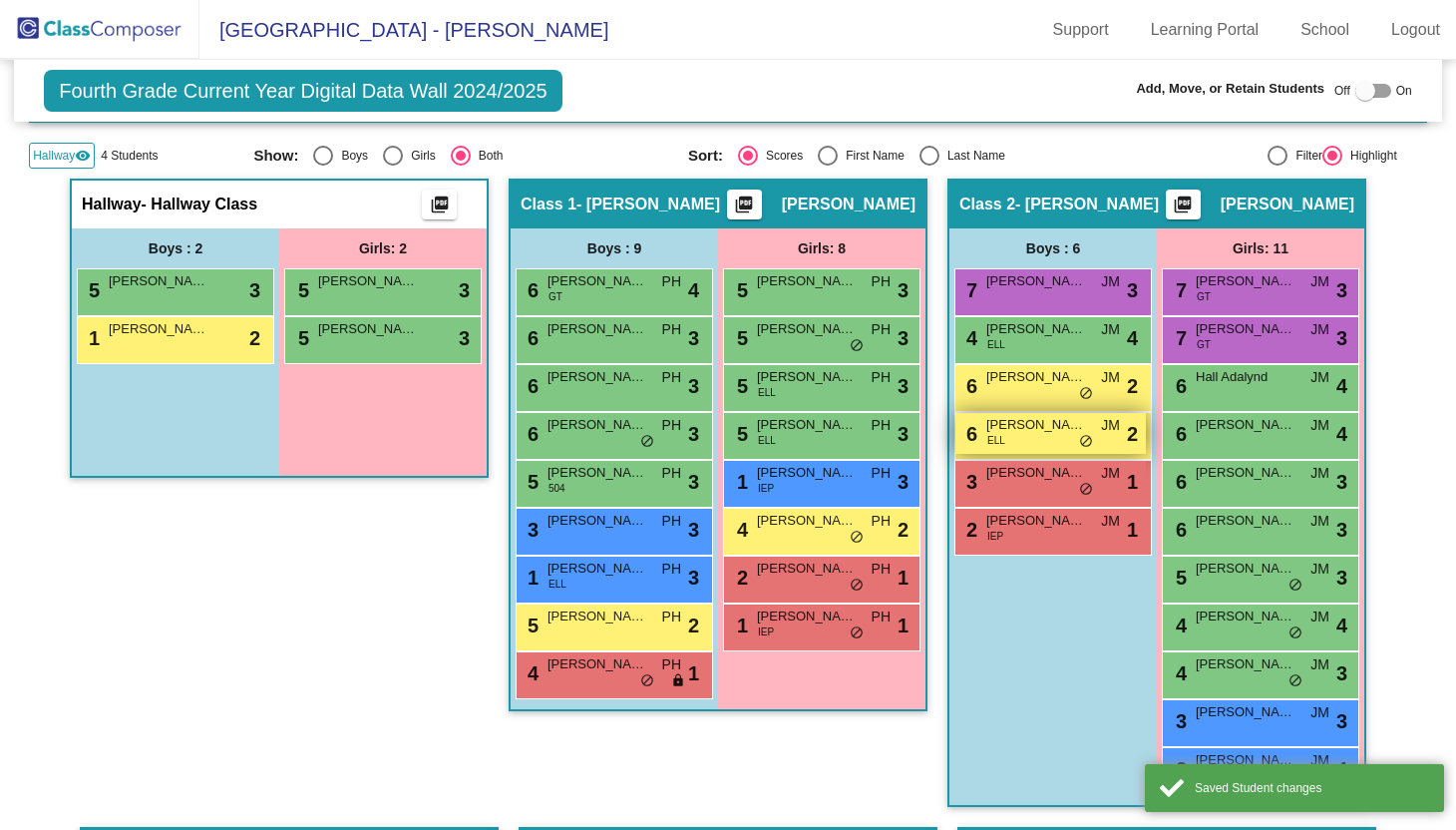click on "6 Alvarez Eric ELL JM lock do_not_disturb_alt 2" at bounding box center (1050, 433) 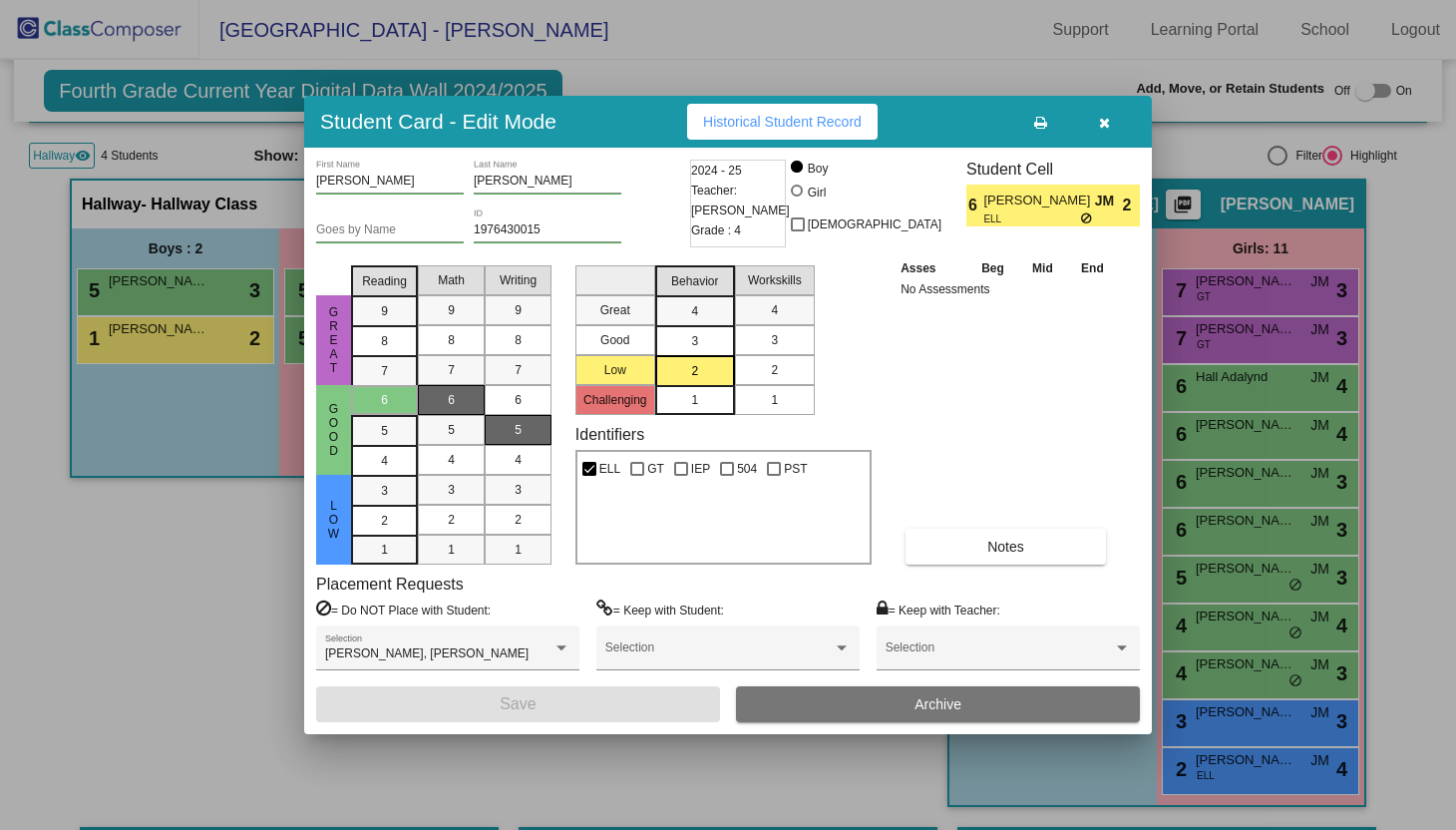 click on "2" at bounding box center [774, 370] 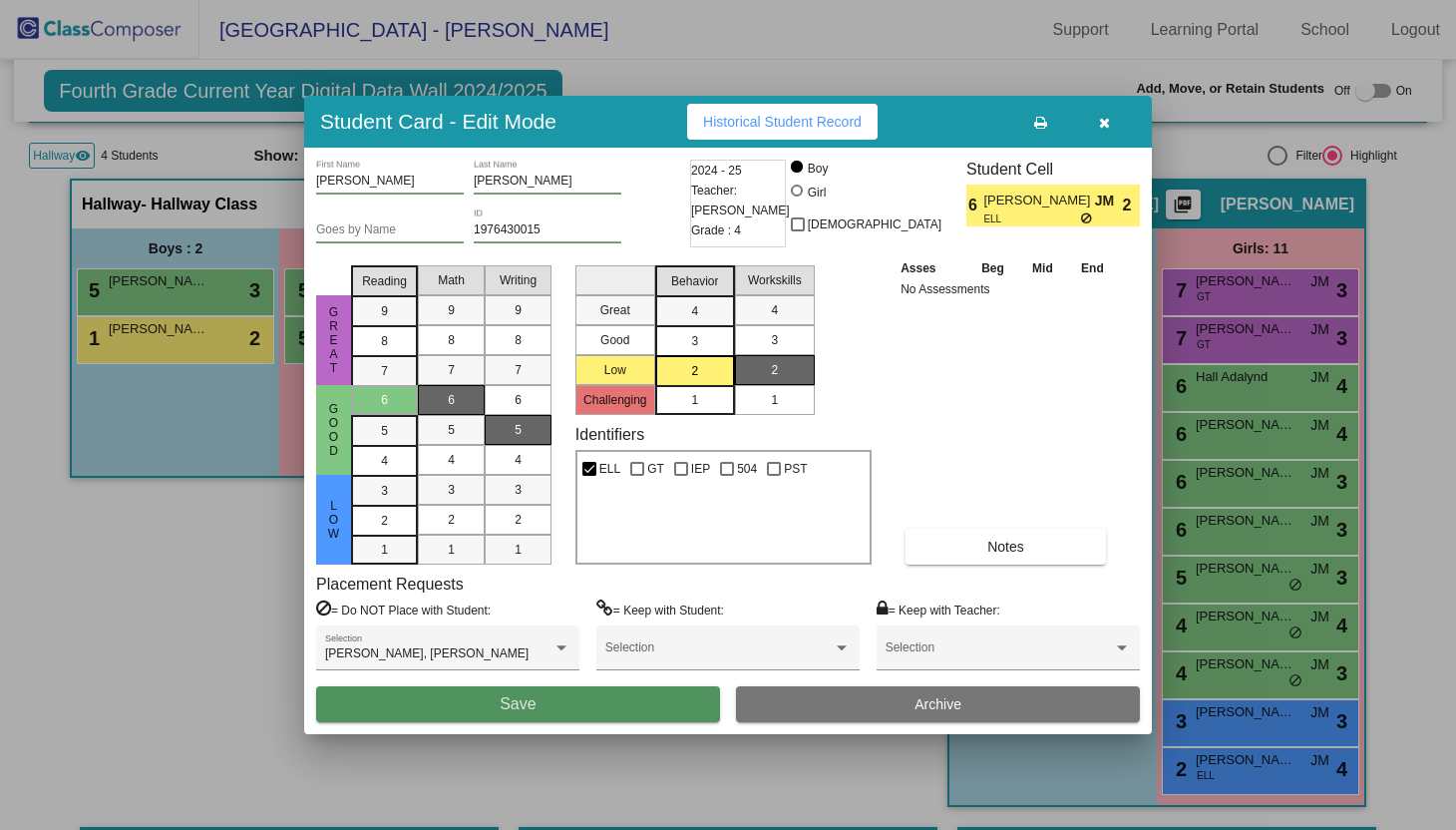 click on "Save" at bounding box center (518, 704) 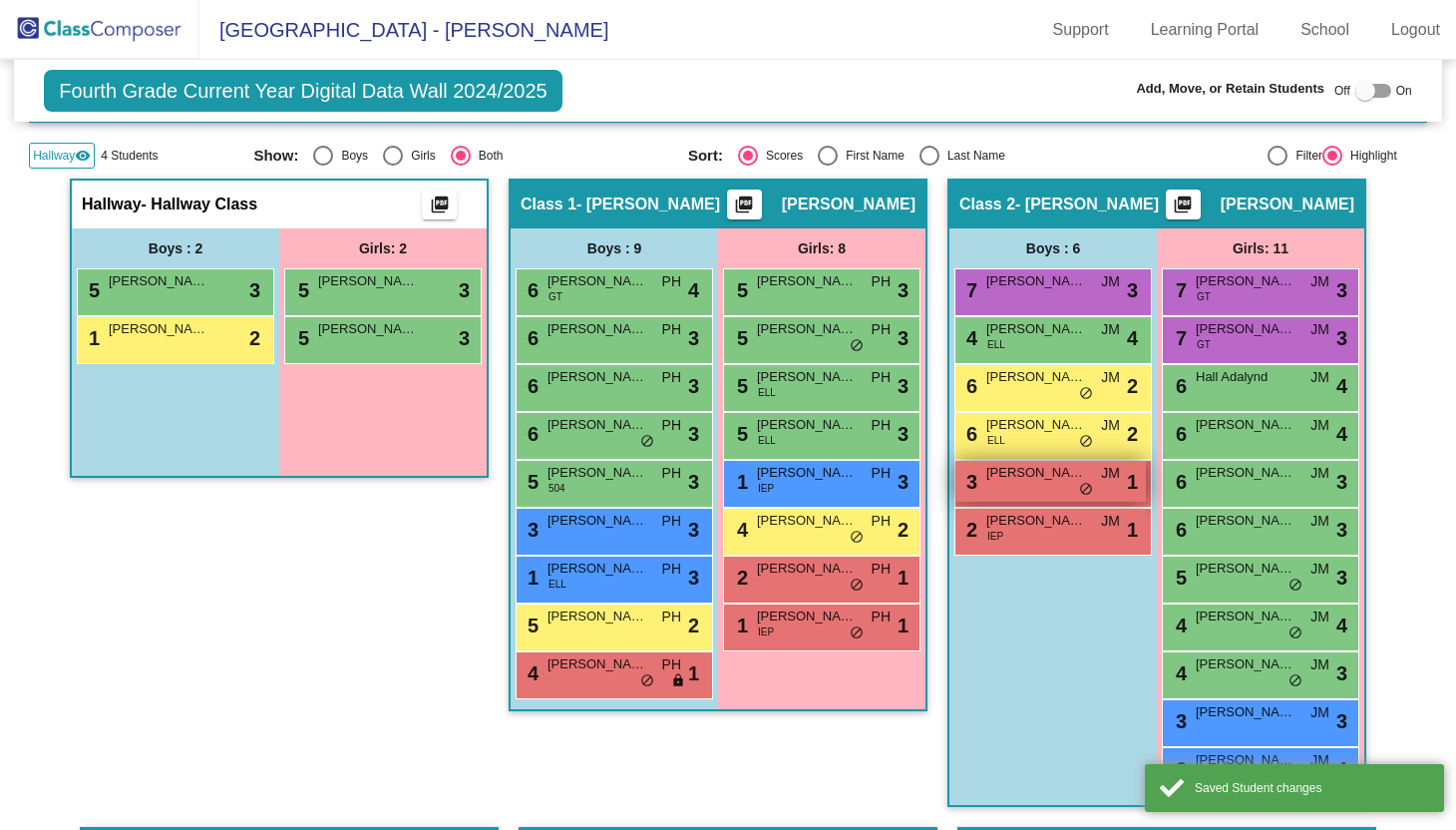 click on "3 Robbins Kenneth JM lock do_not_disturb_alt 1" at bounding box center [1050, 481] 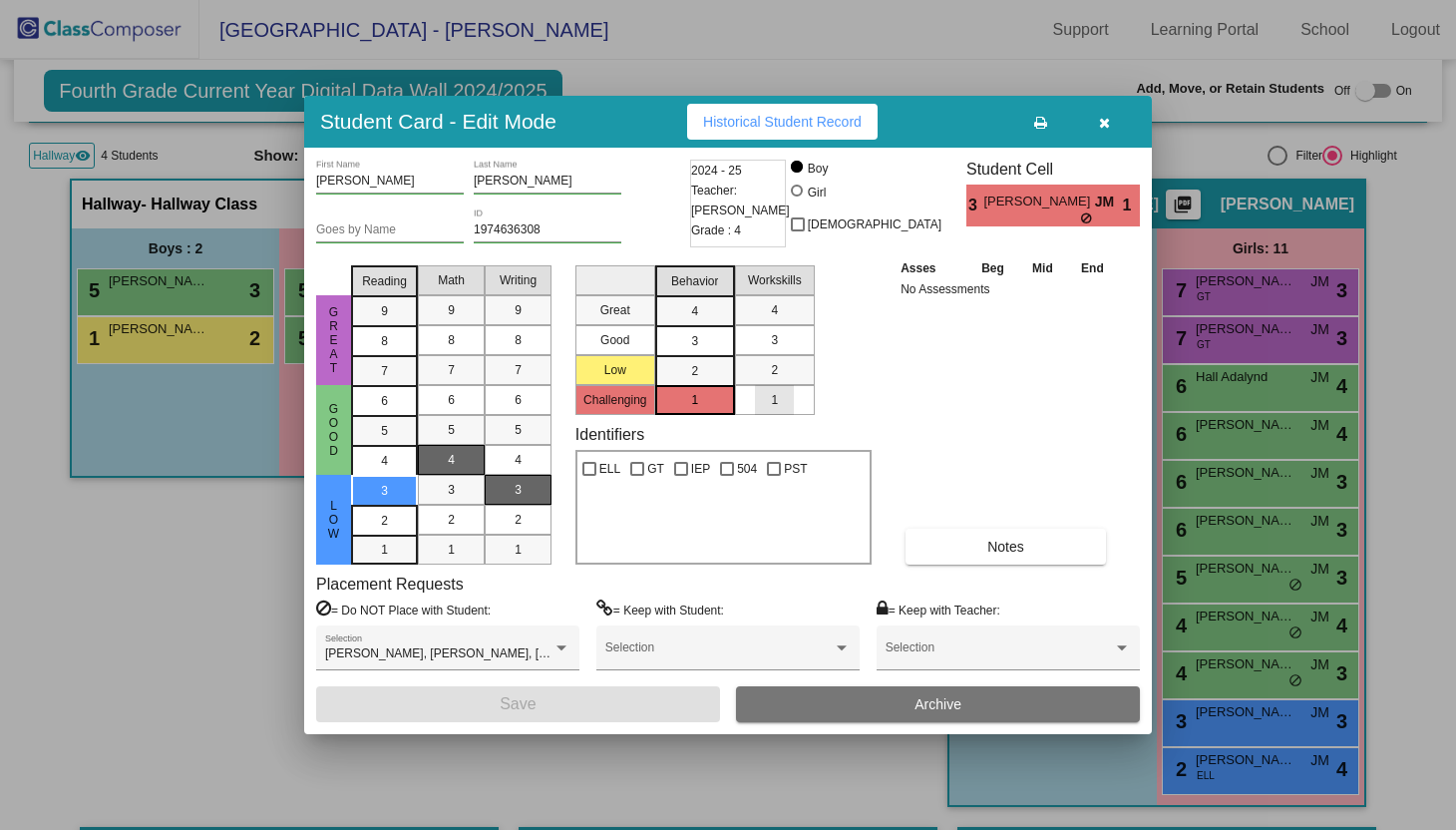 click on "1" at bounding box center [774, 400] 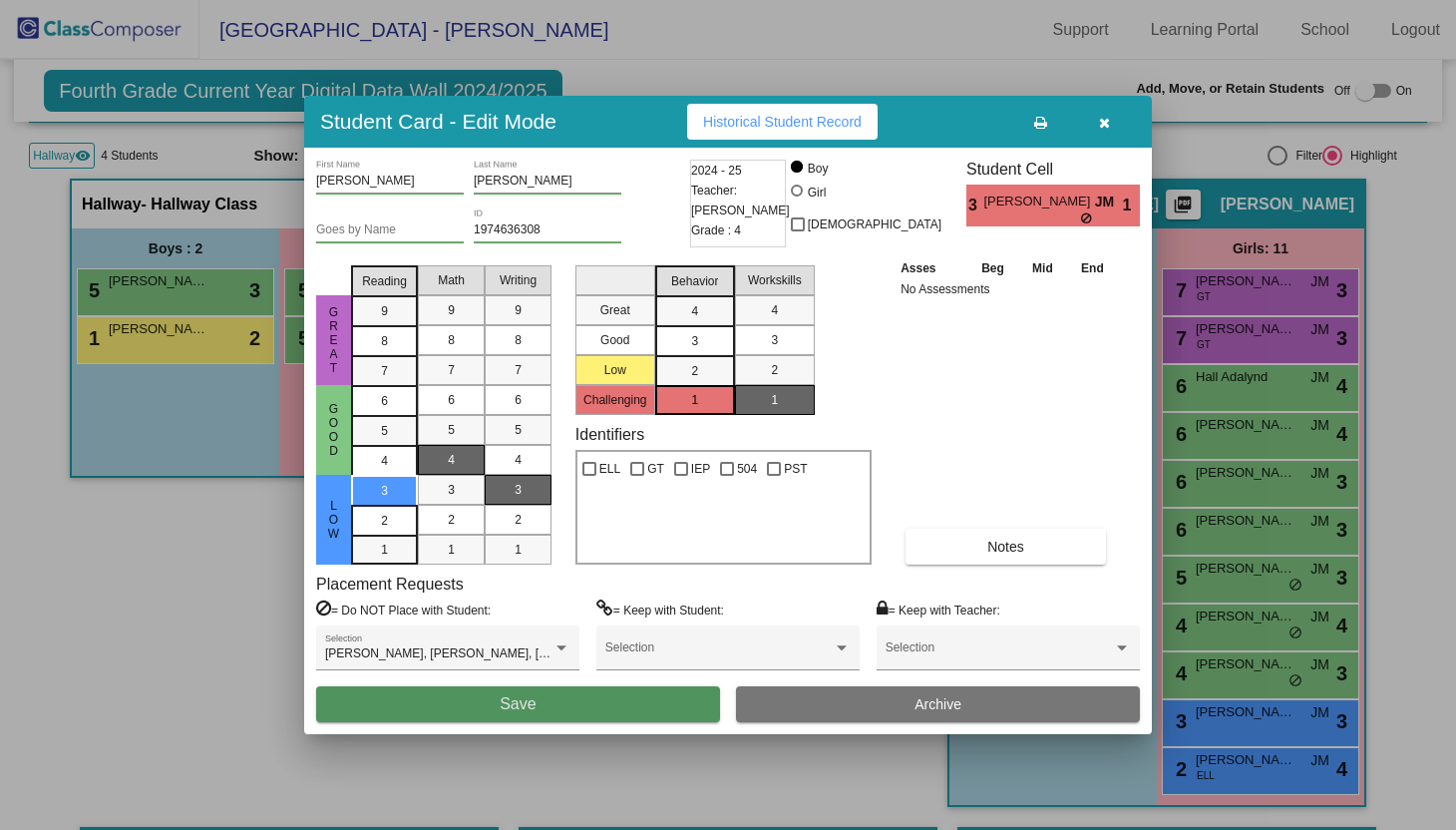 click on "Save" at bounding box center (518, 704) 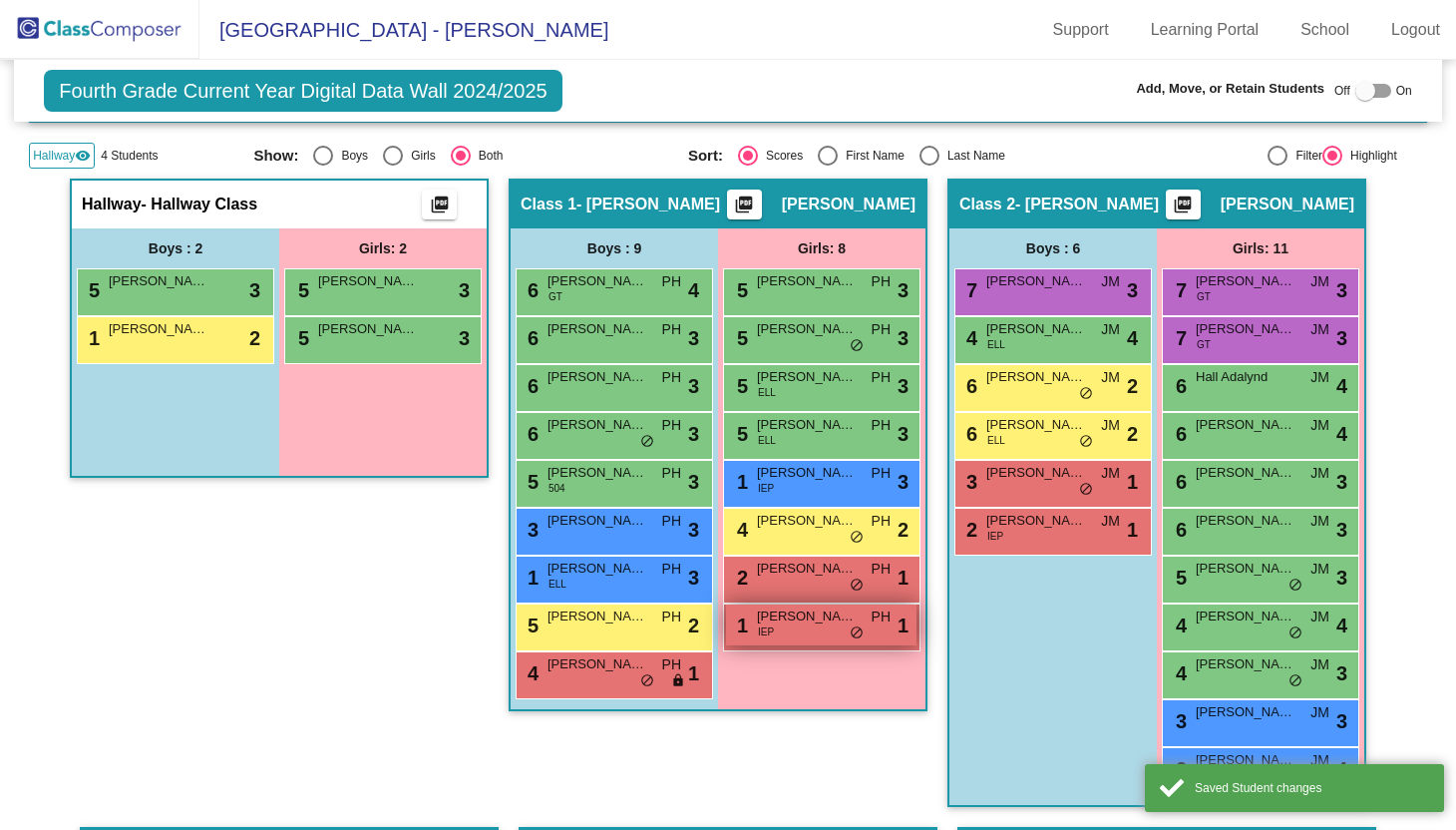 click on "1 Majors Kendra IEP PH lock do_not_disturb_alt 1" at bounding box center [821, 624] 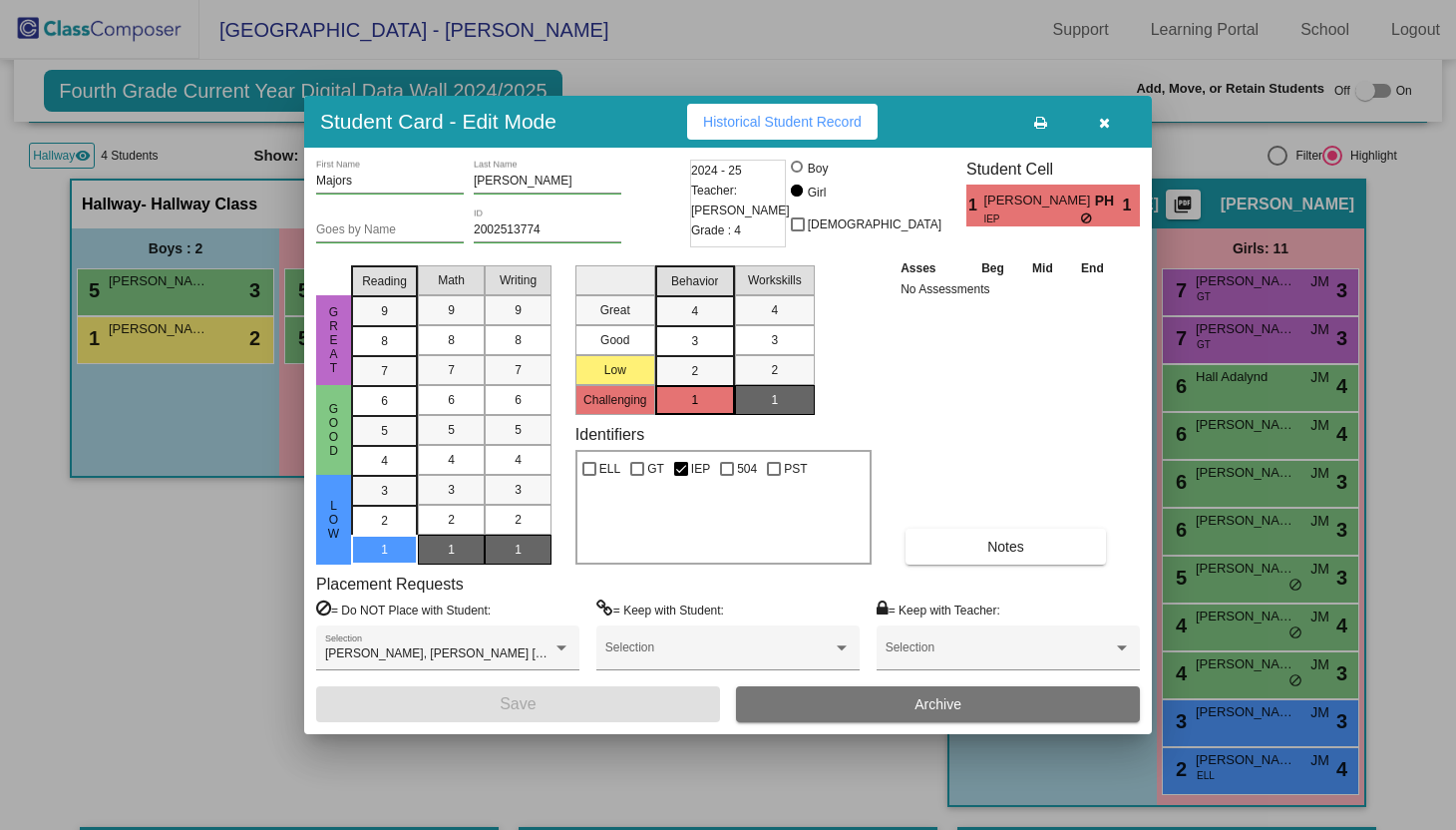 click at bounding box center (728, 415) 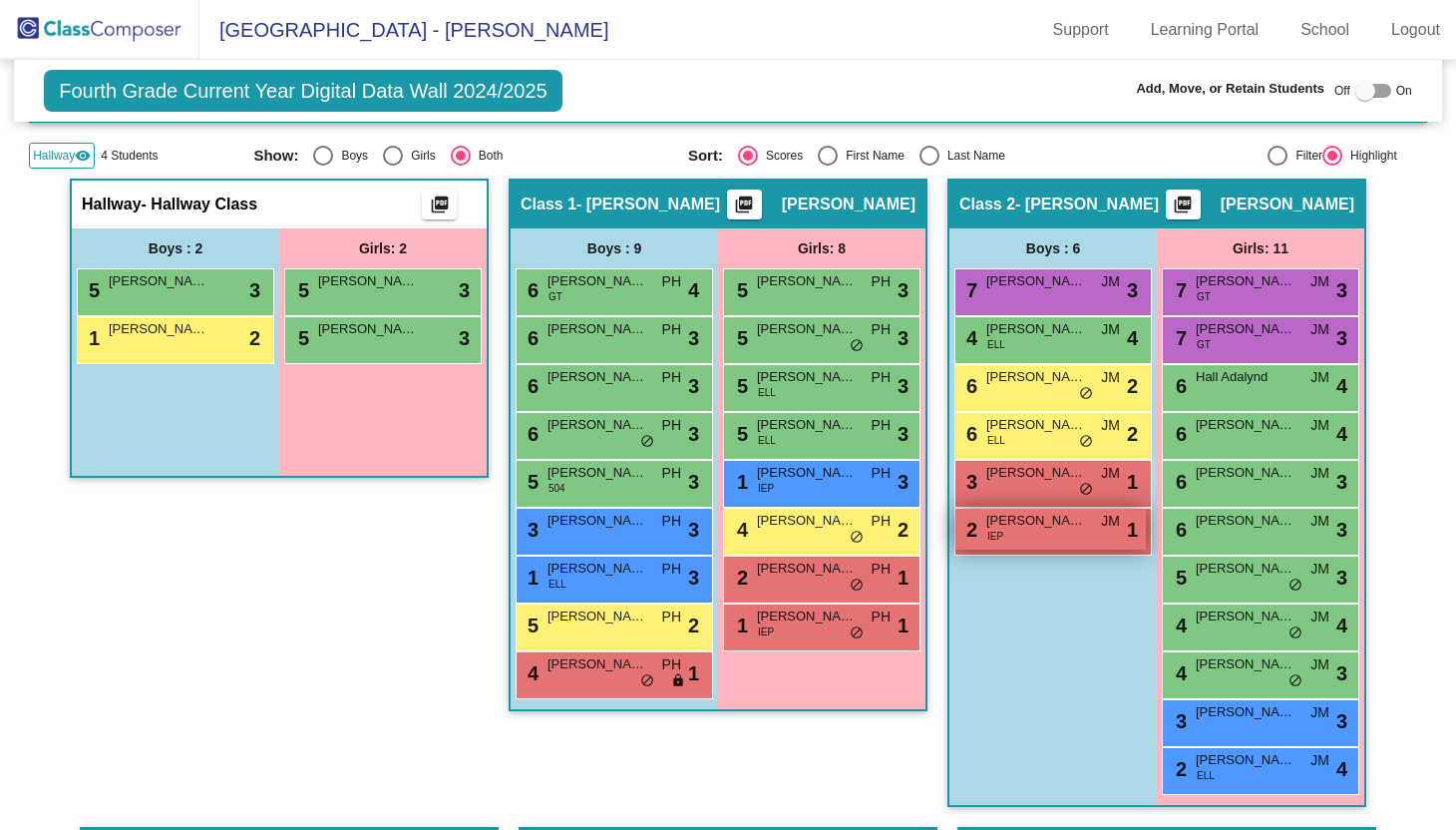 click on "IEP" at bounding box center [995, 536] 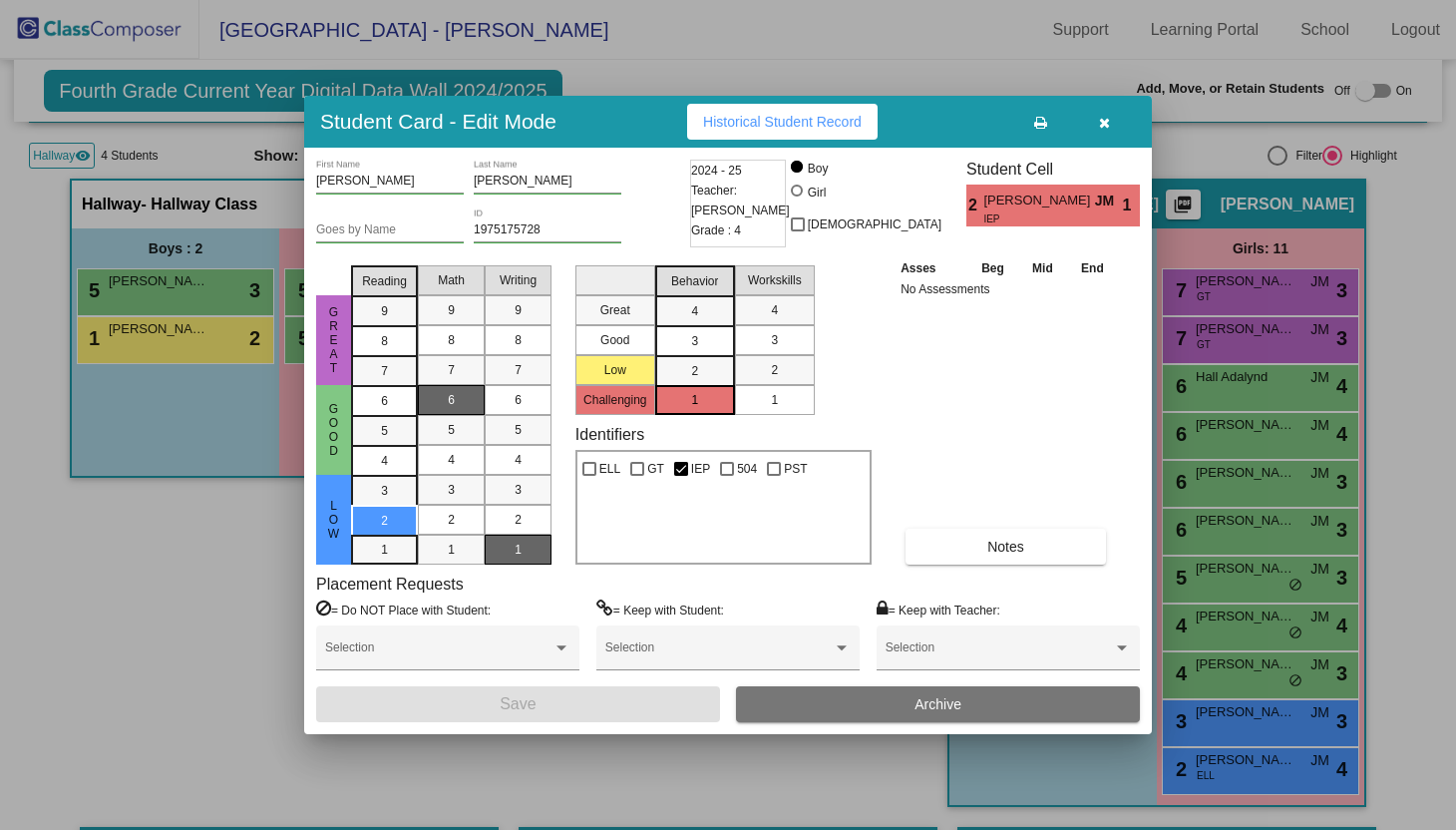 click on "1" at bounding box center (774, 400) 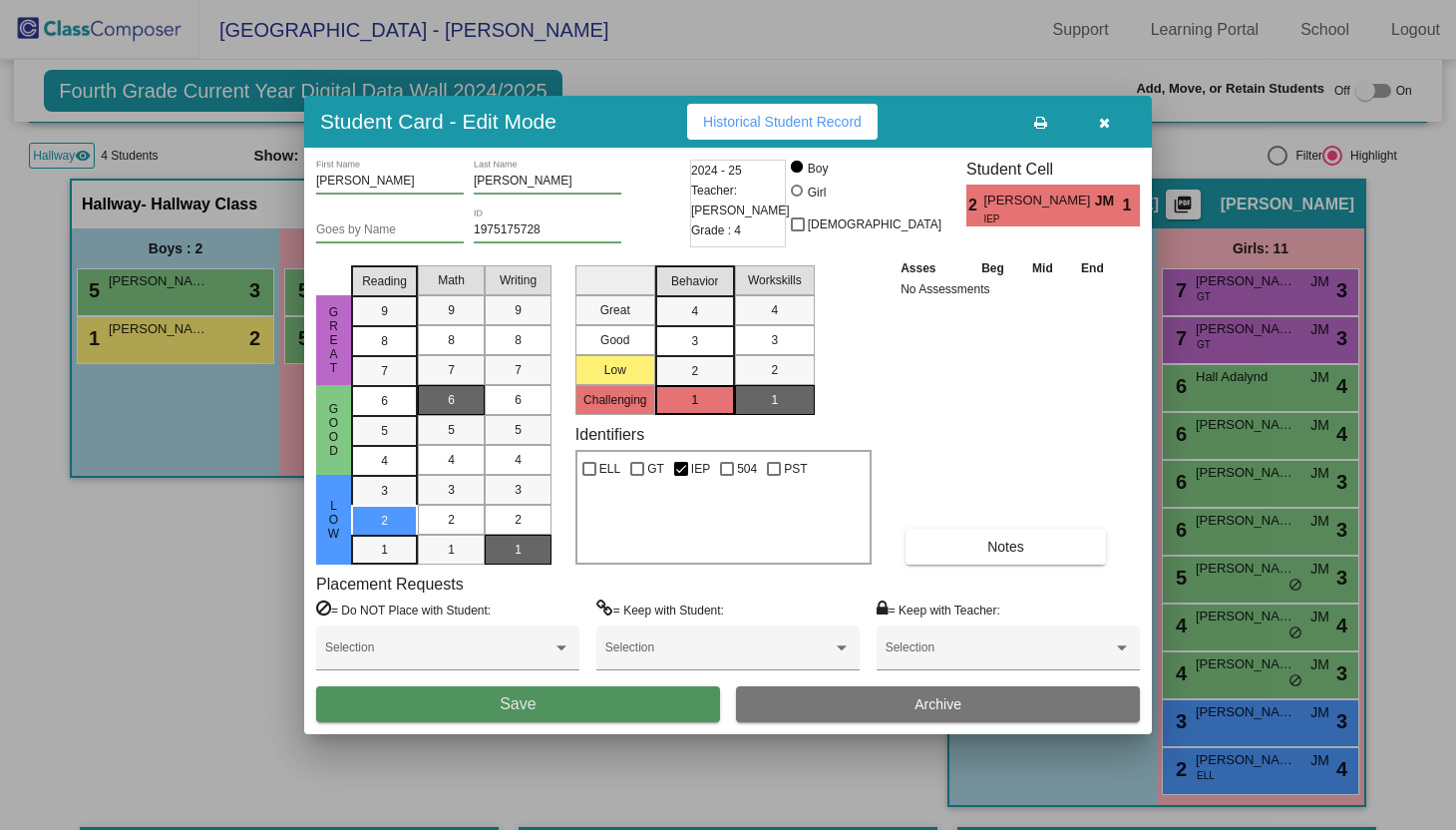 click on "Save" at bounding box center (518, 704) 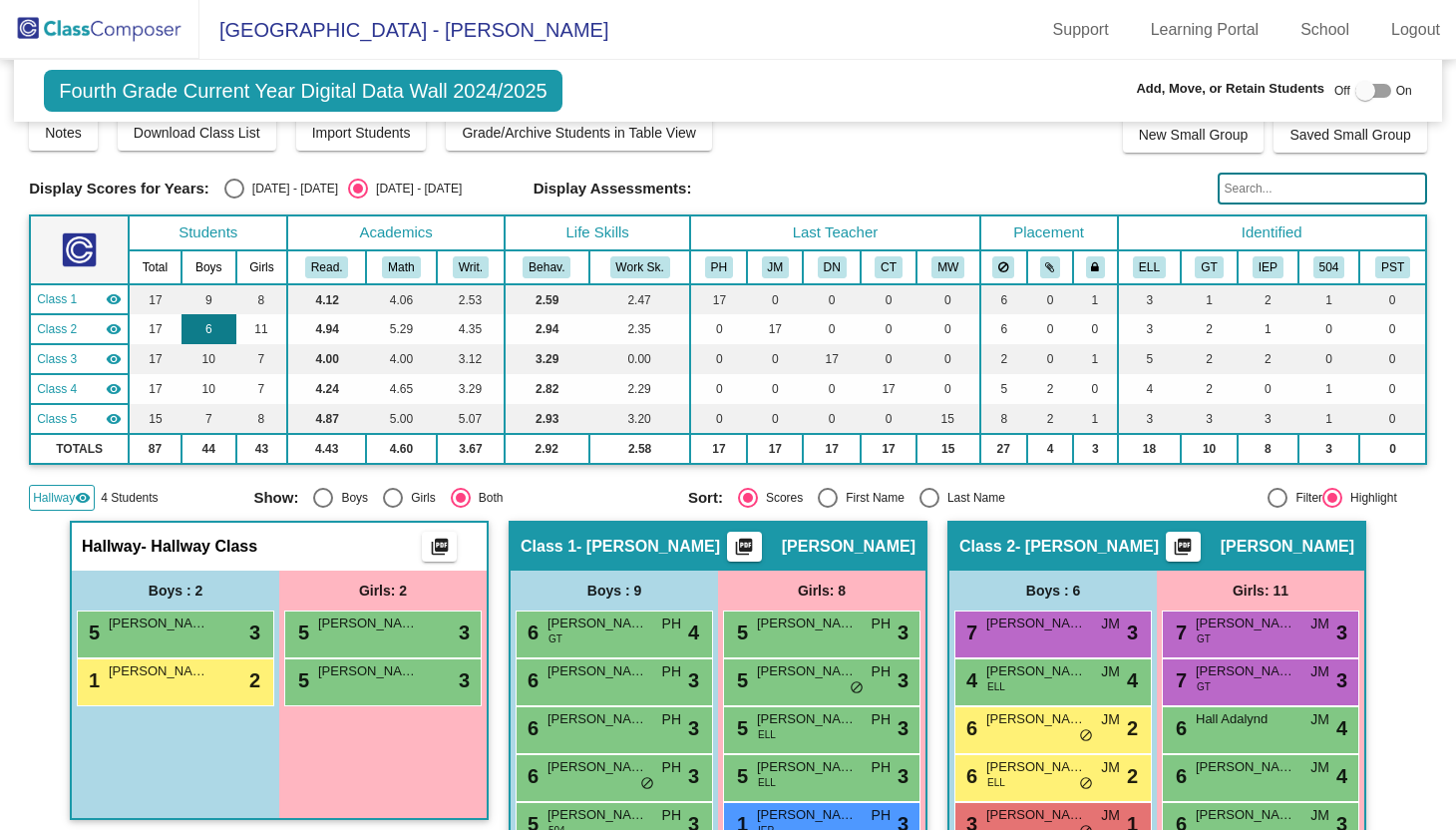 scroll, scrollTop: 0, scrollLeft: 0, axis: both 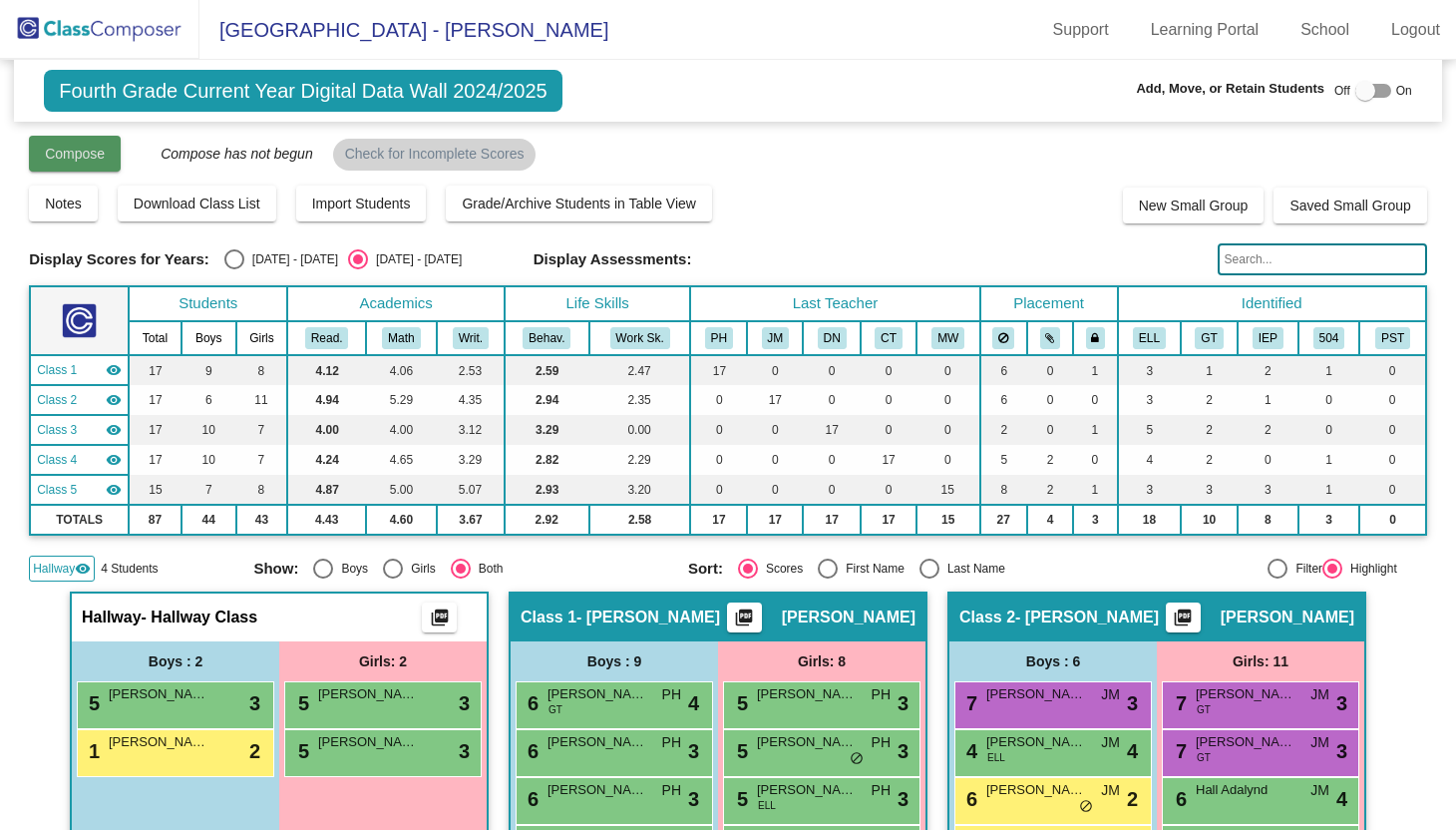 click on "Compose" 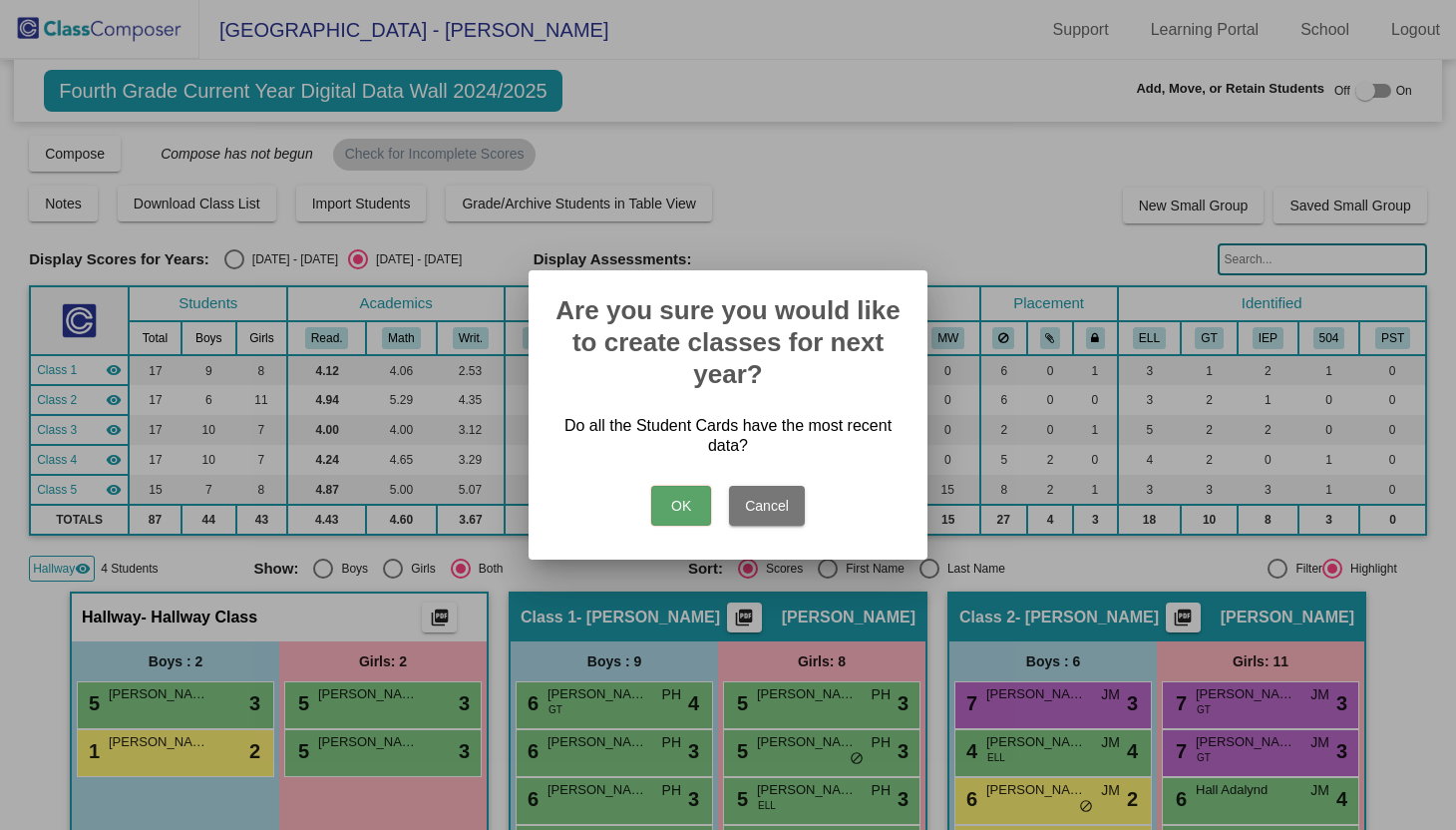 click on "OK" at bounding box center [681, 506] 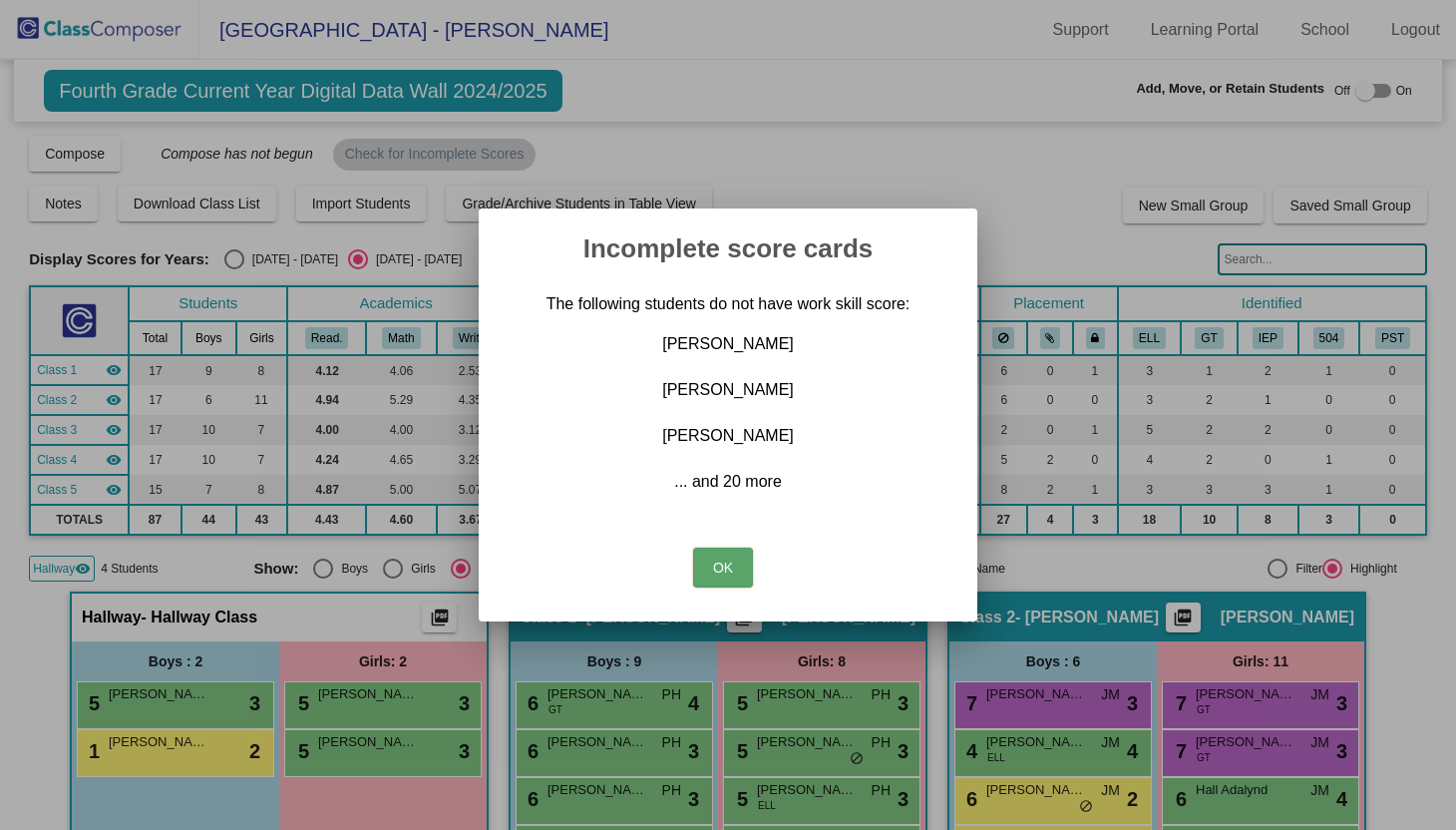 click on "OK" at bounding box center [723, 568] 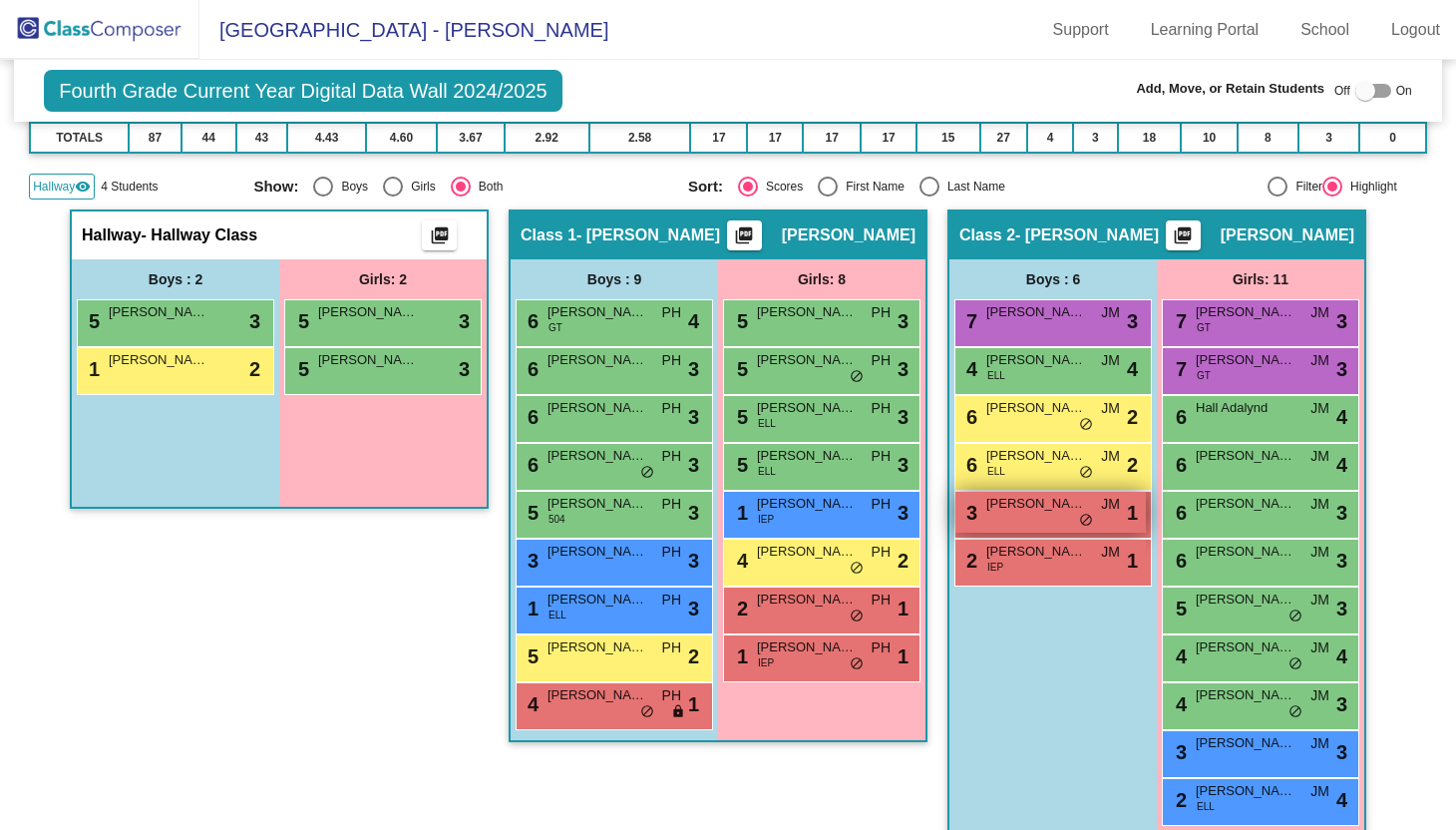 scroll, scrollTop: 391, scrollLeft: 0, axis: vertical 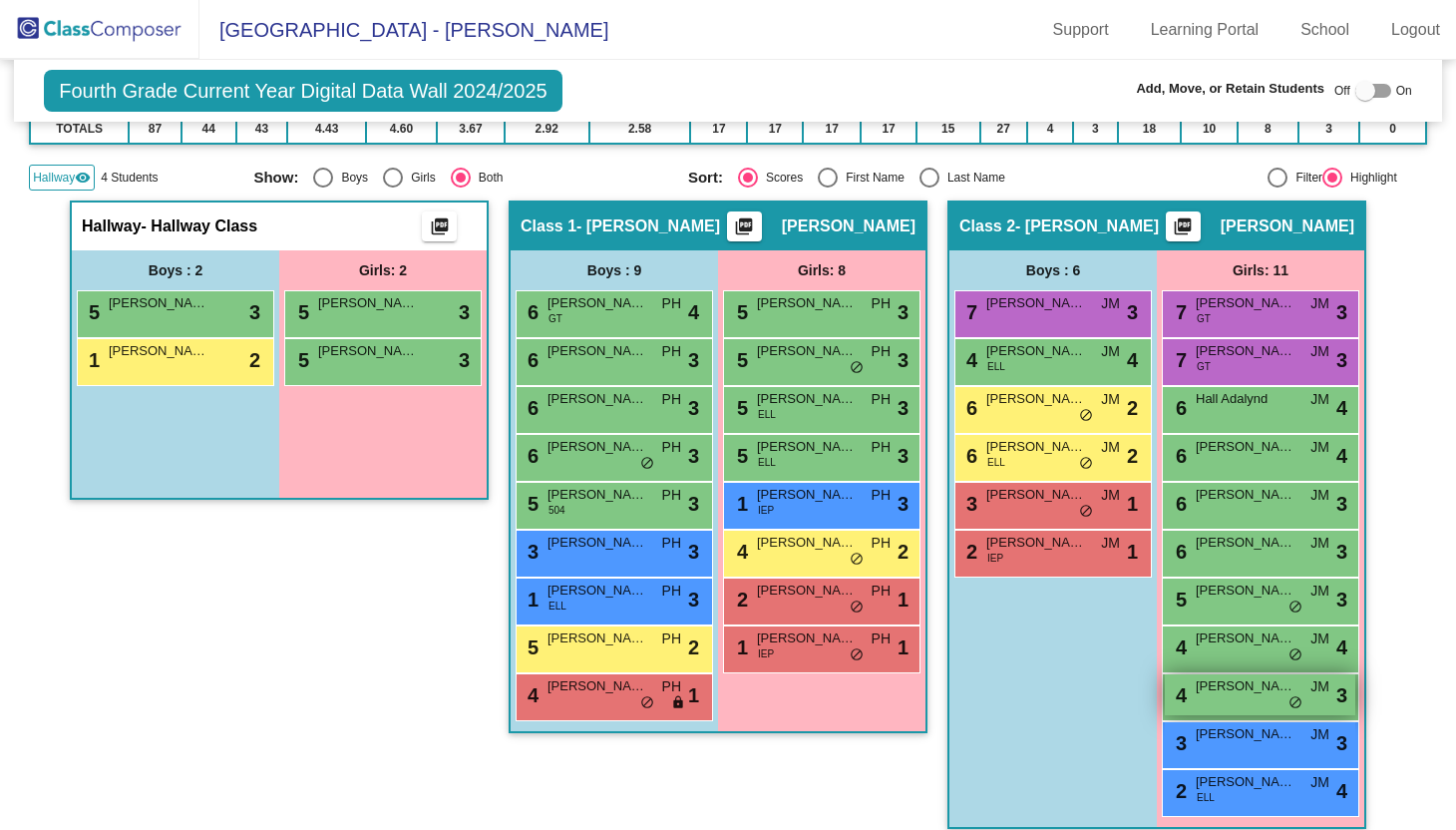 click on "4 Bishop Arianna JM lock do_not_disturb_alt 3" at bounding box center [1260, 694] 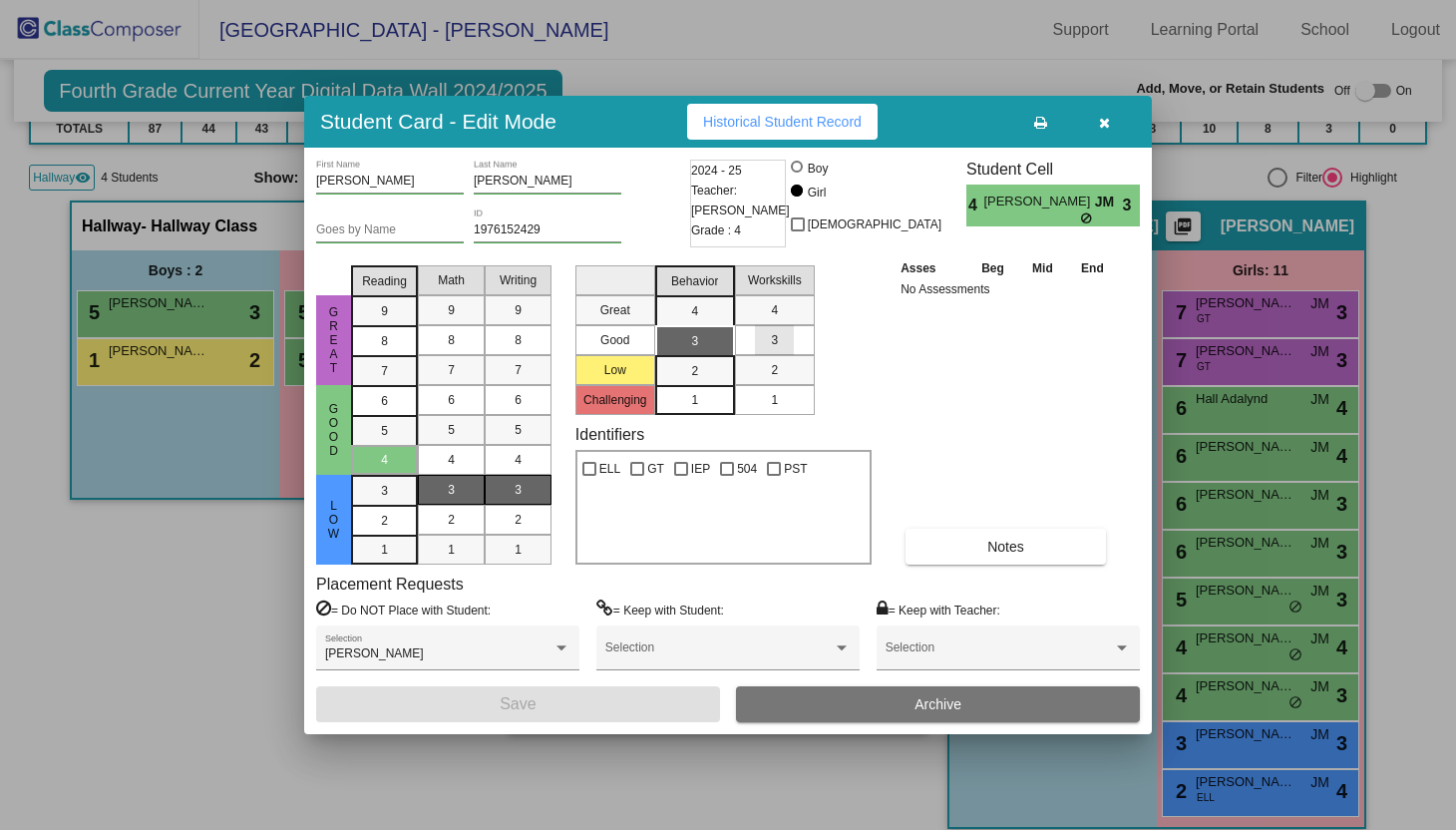 click on "3" at bounding box center (774, 340) 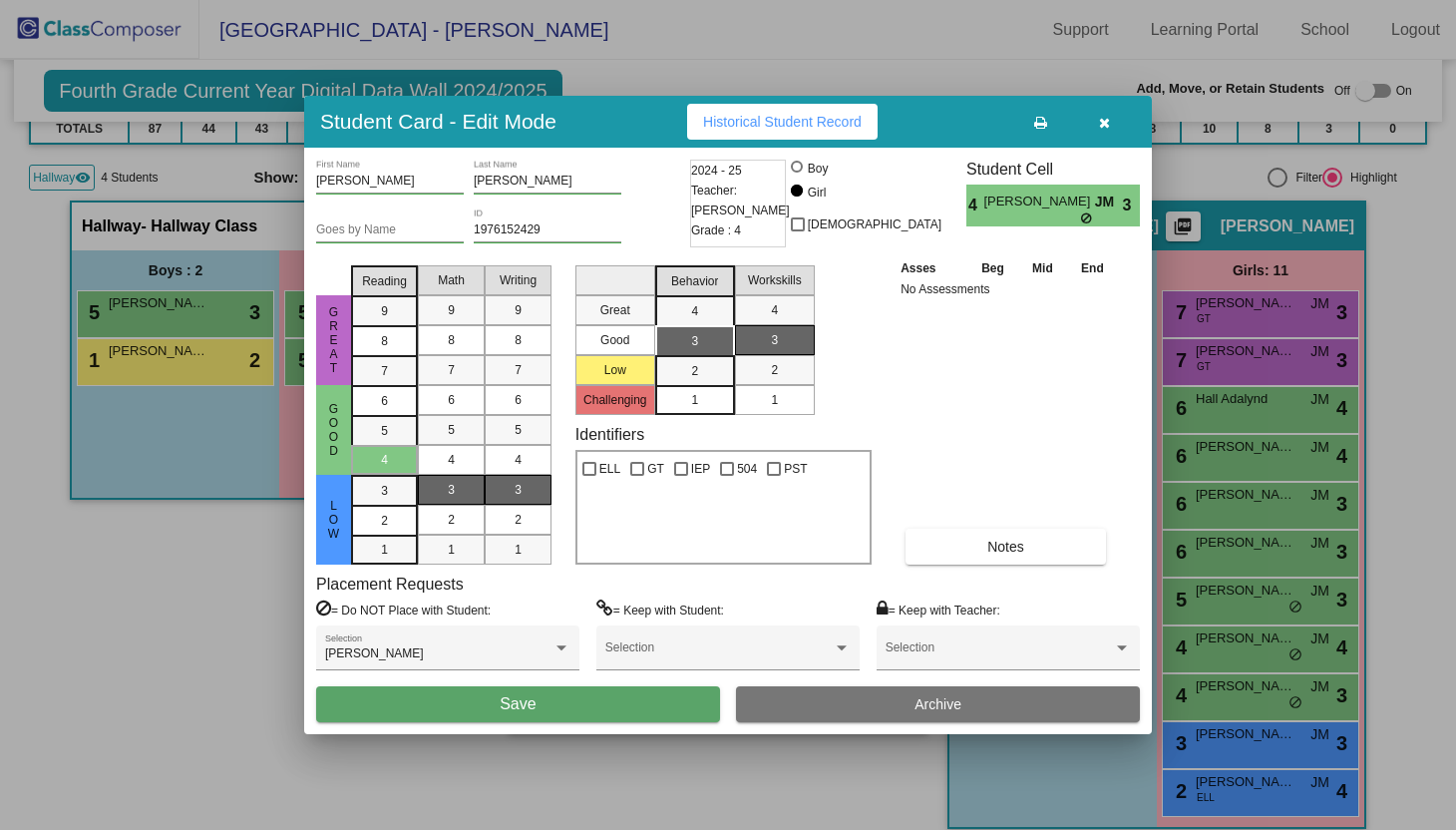 click on "Save" at bounding box center (518, 704) 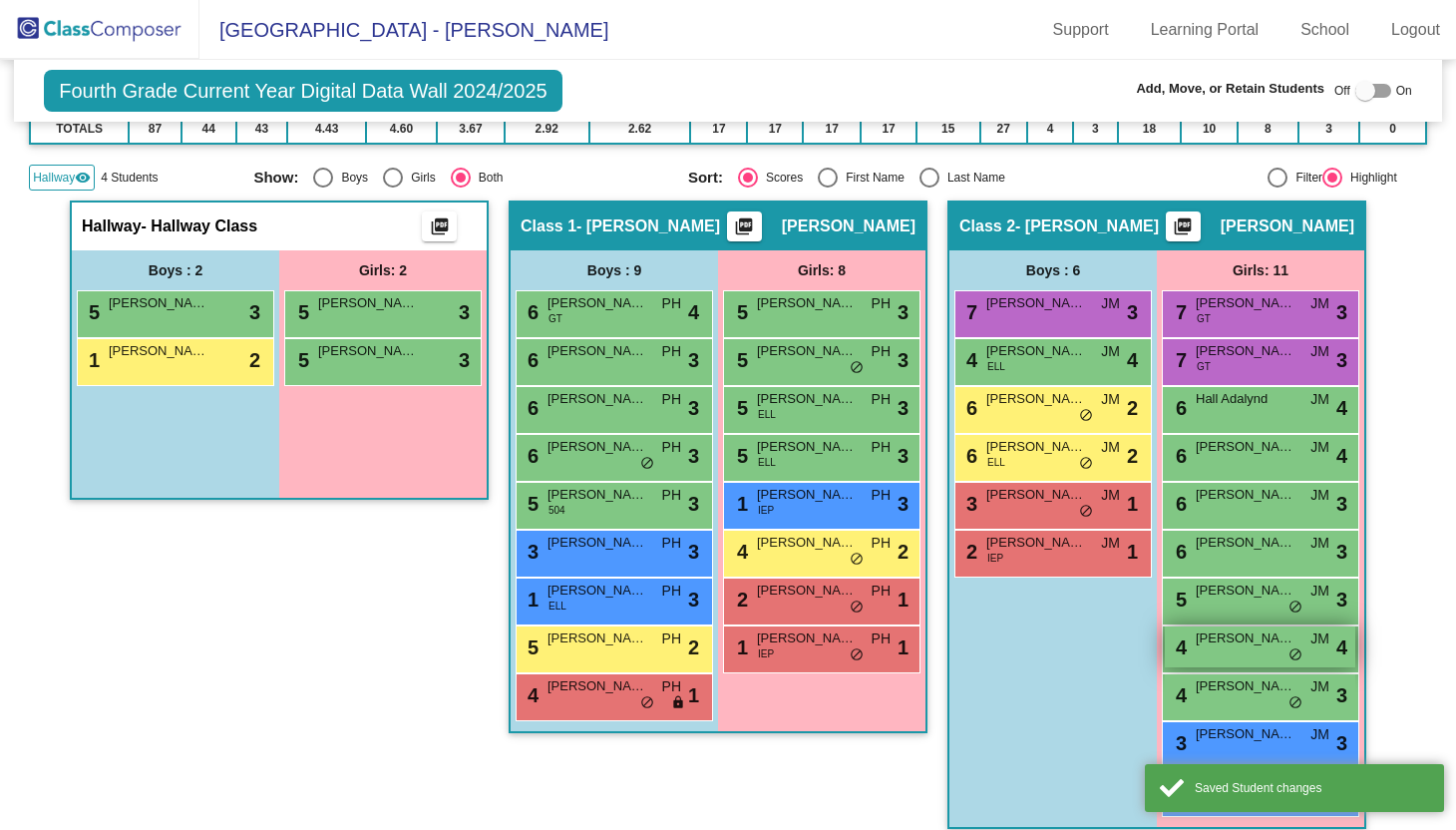 click on "Tate Zoie" at bounding box center [1246, 638] 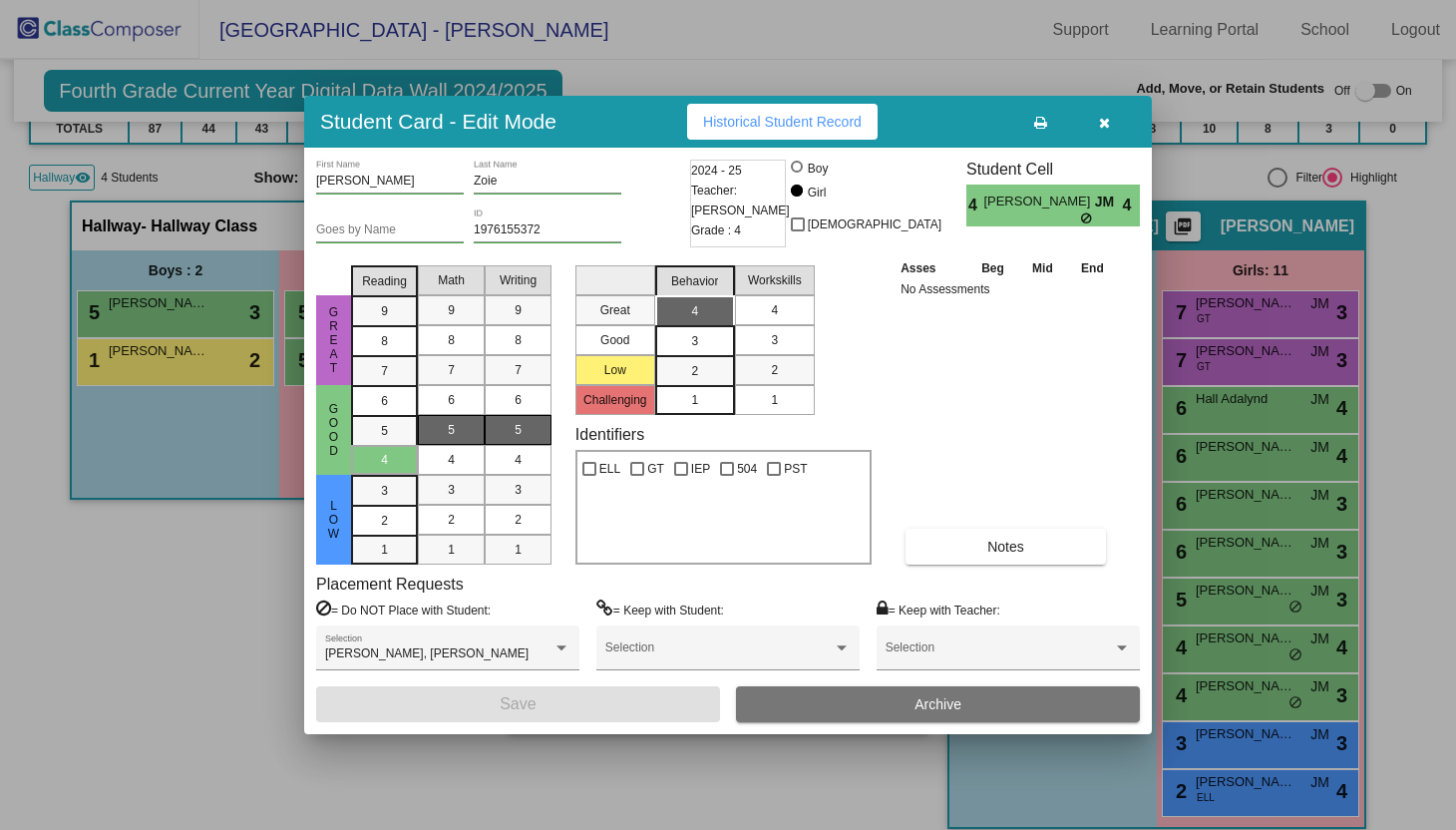 click on "4" at bounding box center (774, 310) 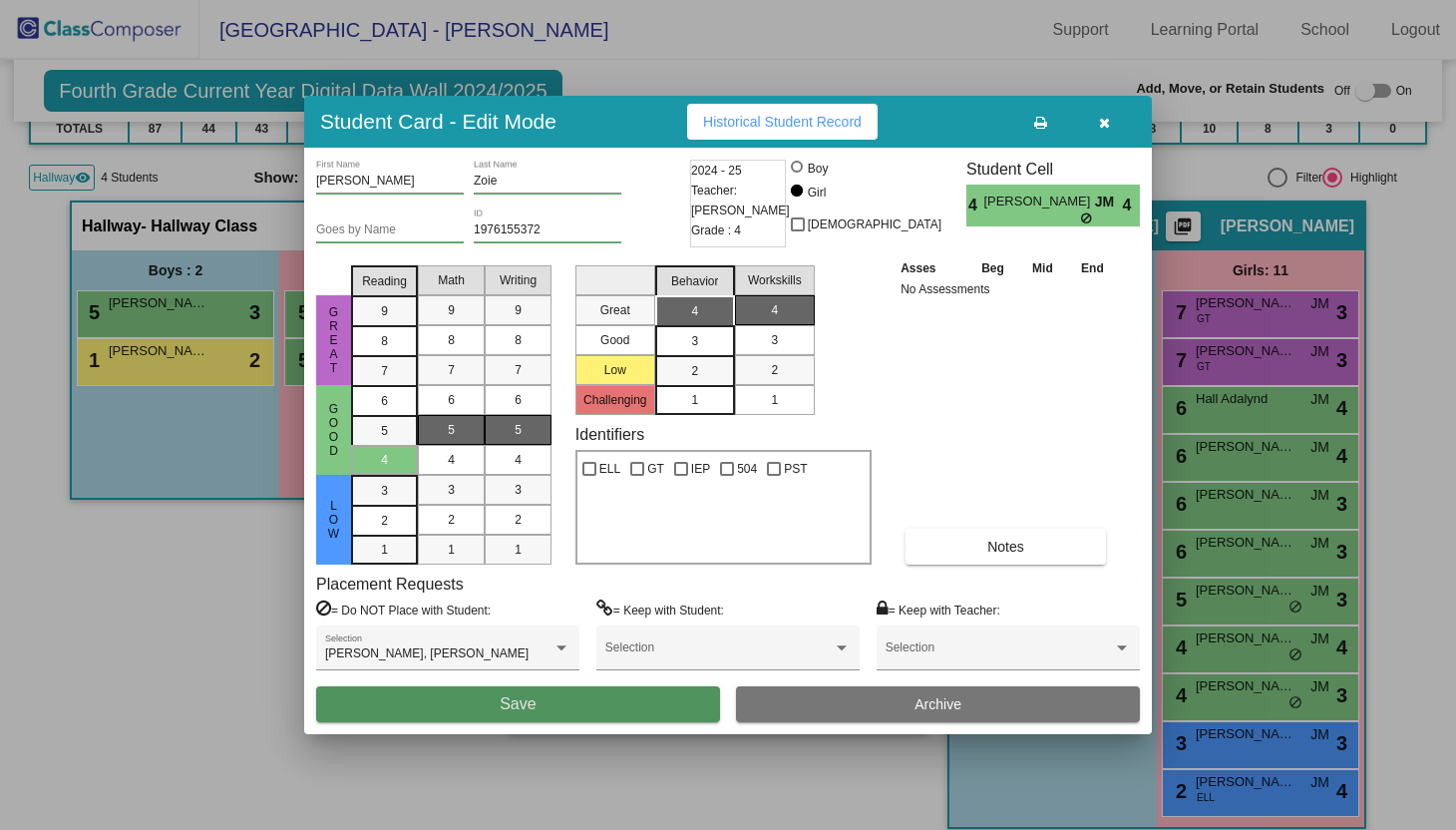 click on "Save" at bounding box center (518, 704) 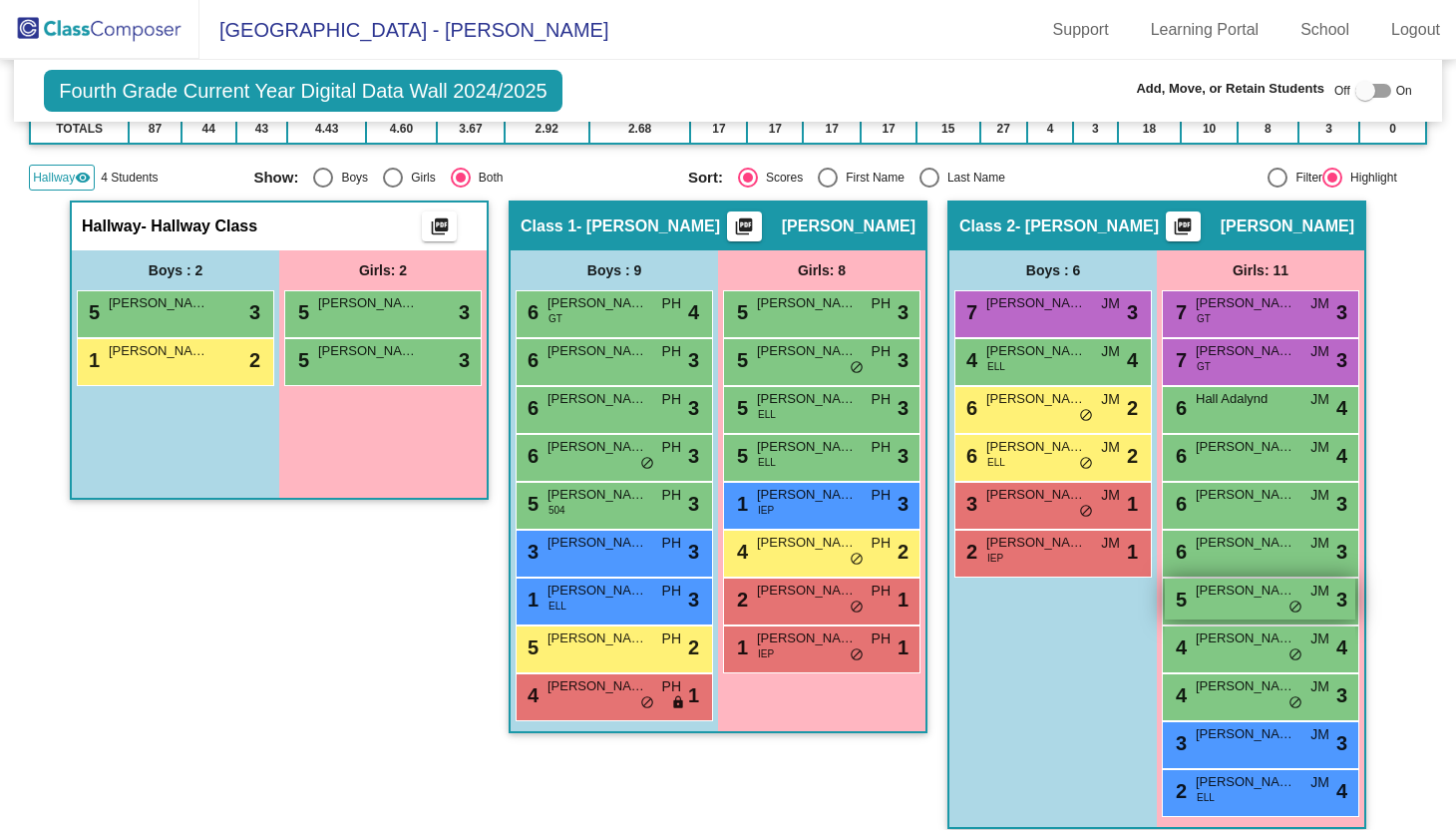 click on "Kieff Avery" at bounding box center [1246, 591] 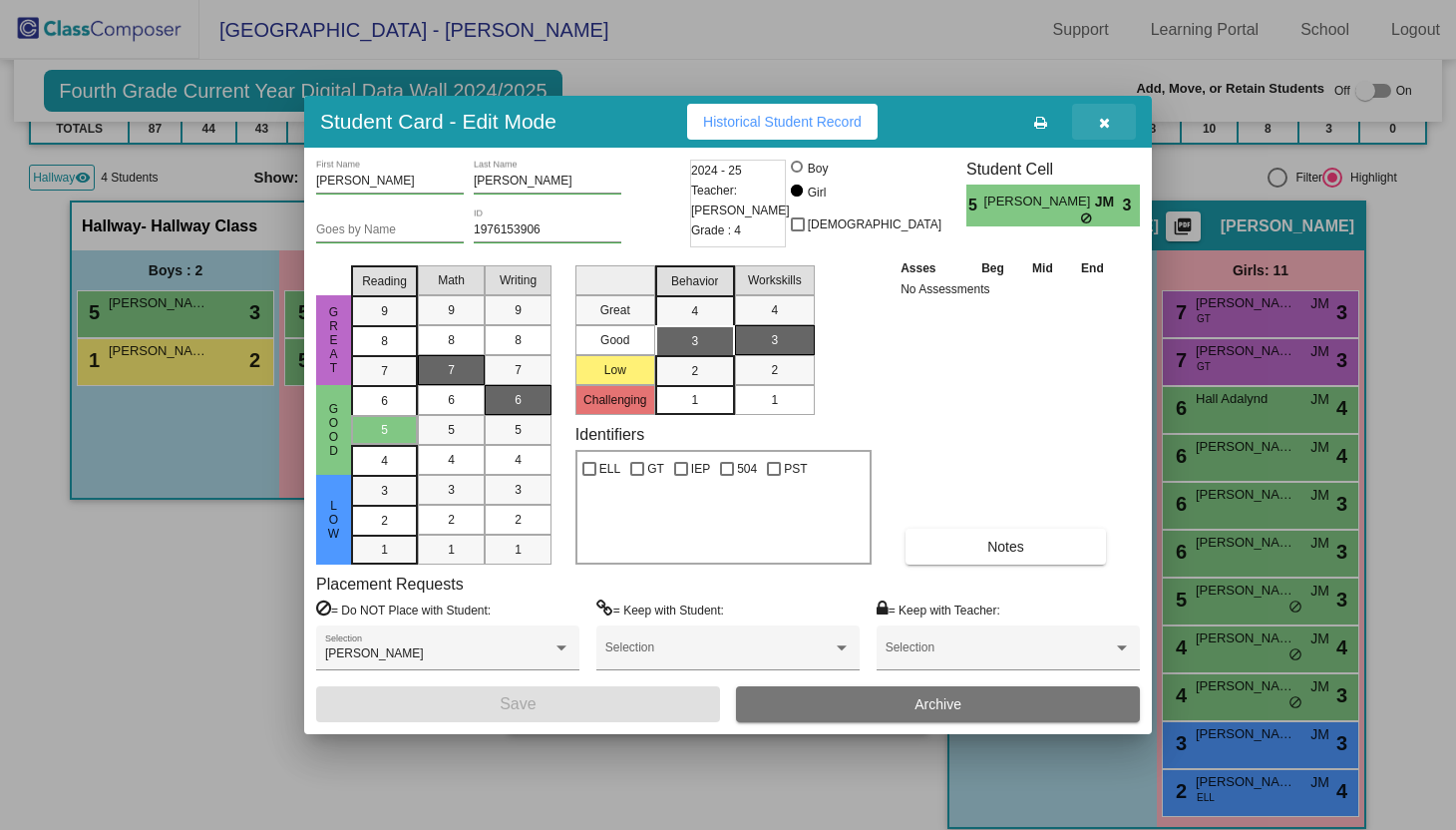 click at bounding box center (1104, 122) 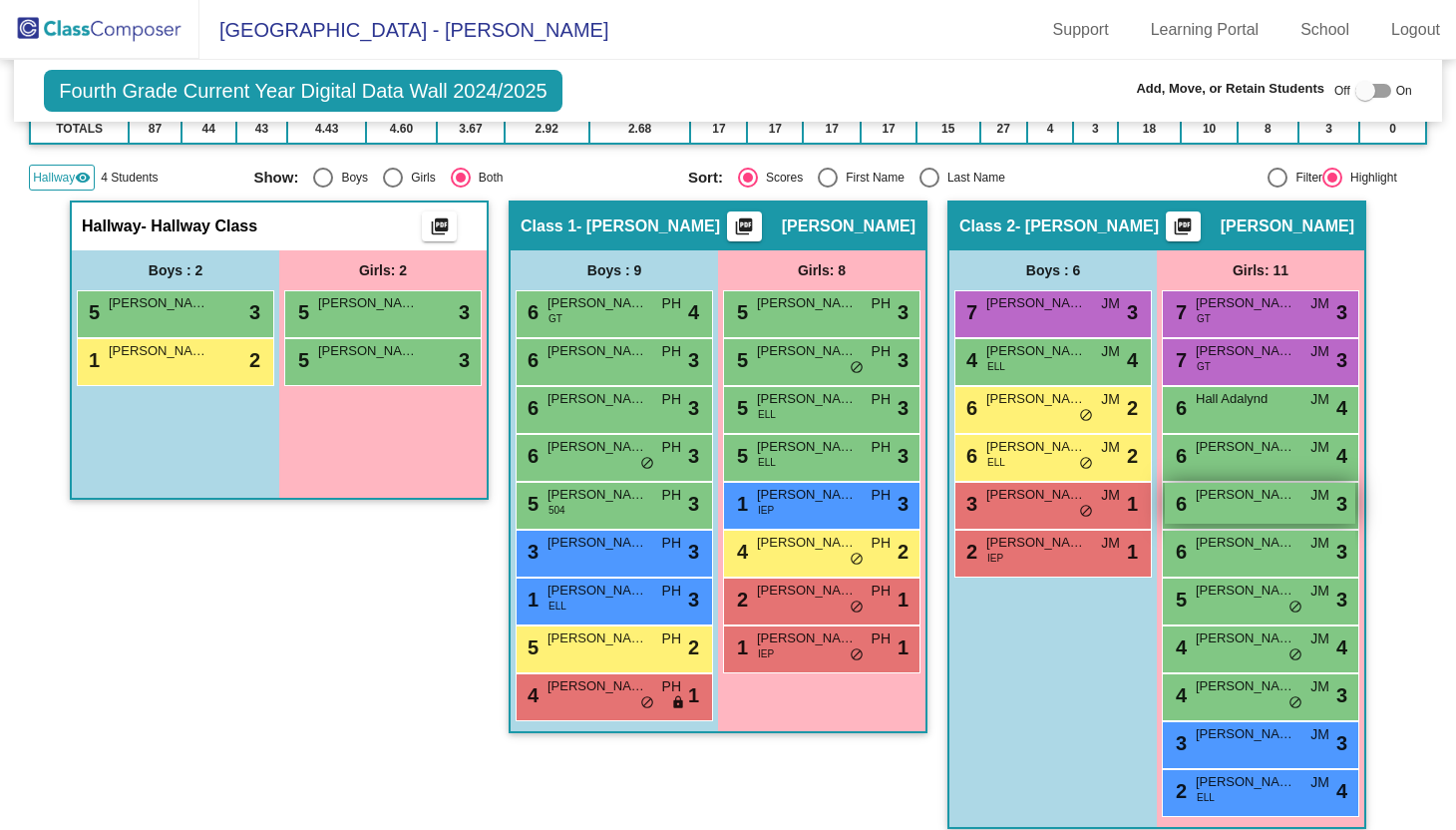 click on "Campbell Ellie" at bounding box center [1246, 495] 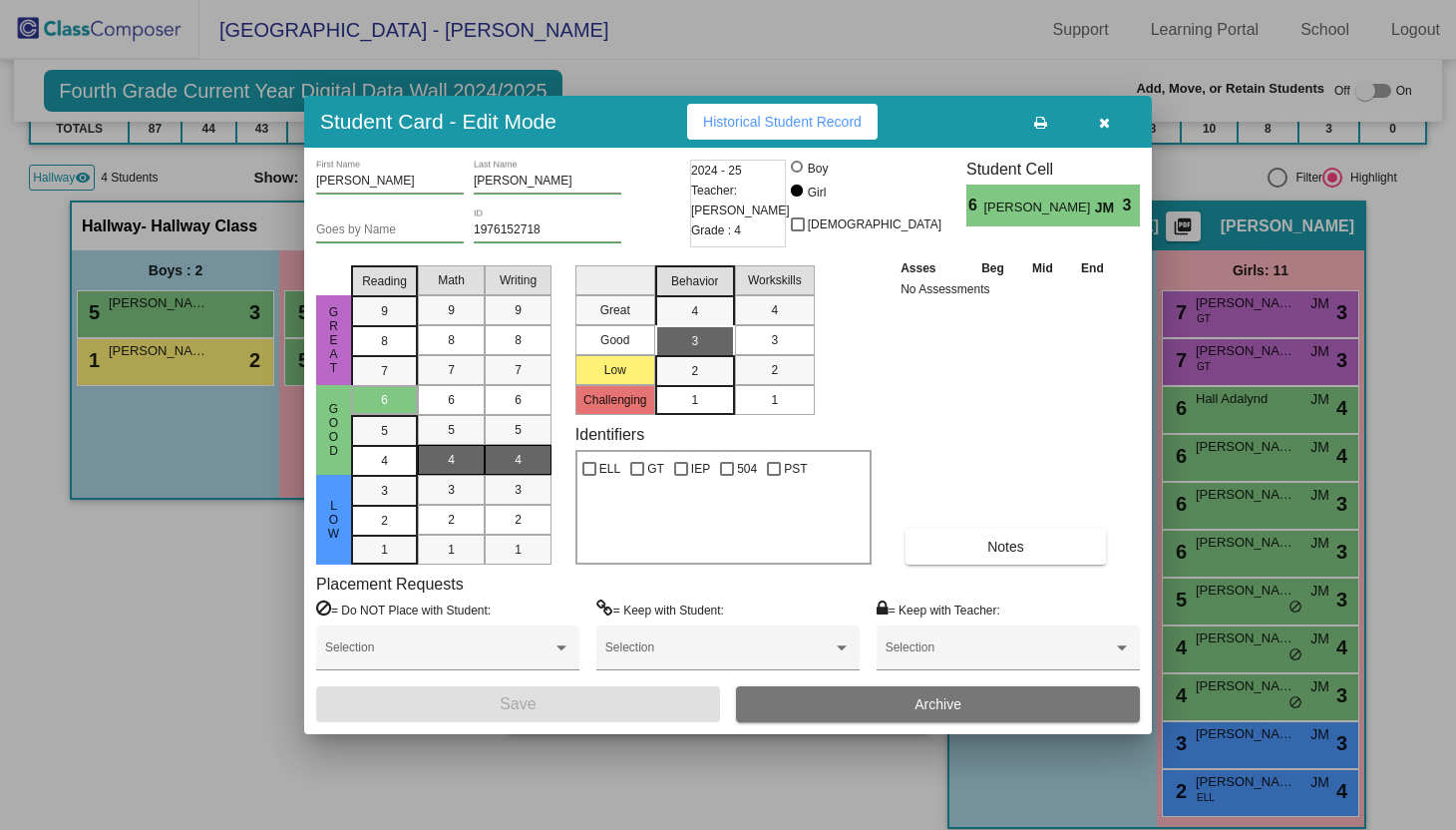 click on "3" at bounding box center [775, 340] 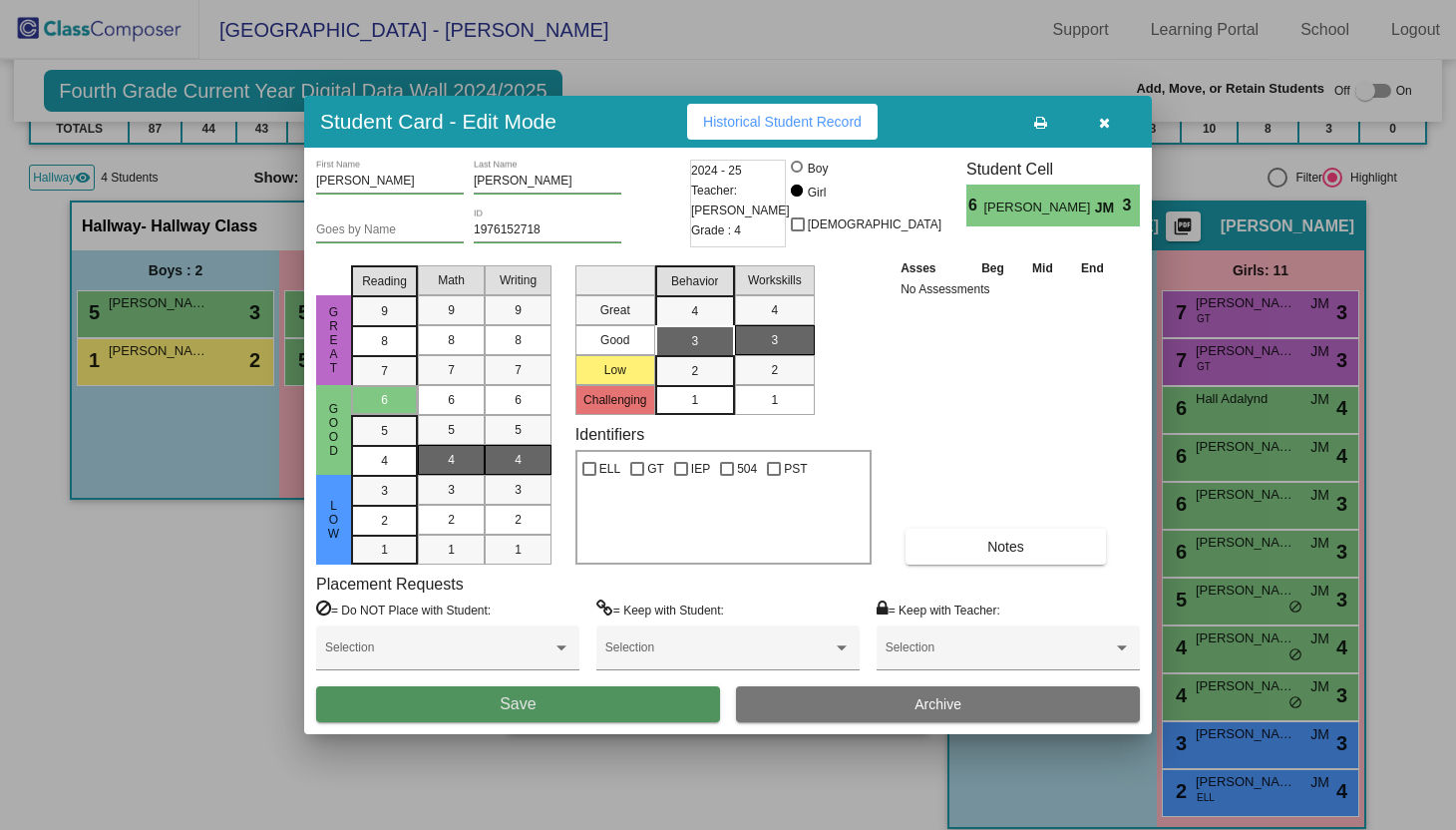 click on "Save" at bounding box center [518, 704] 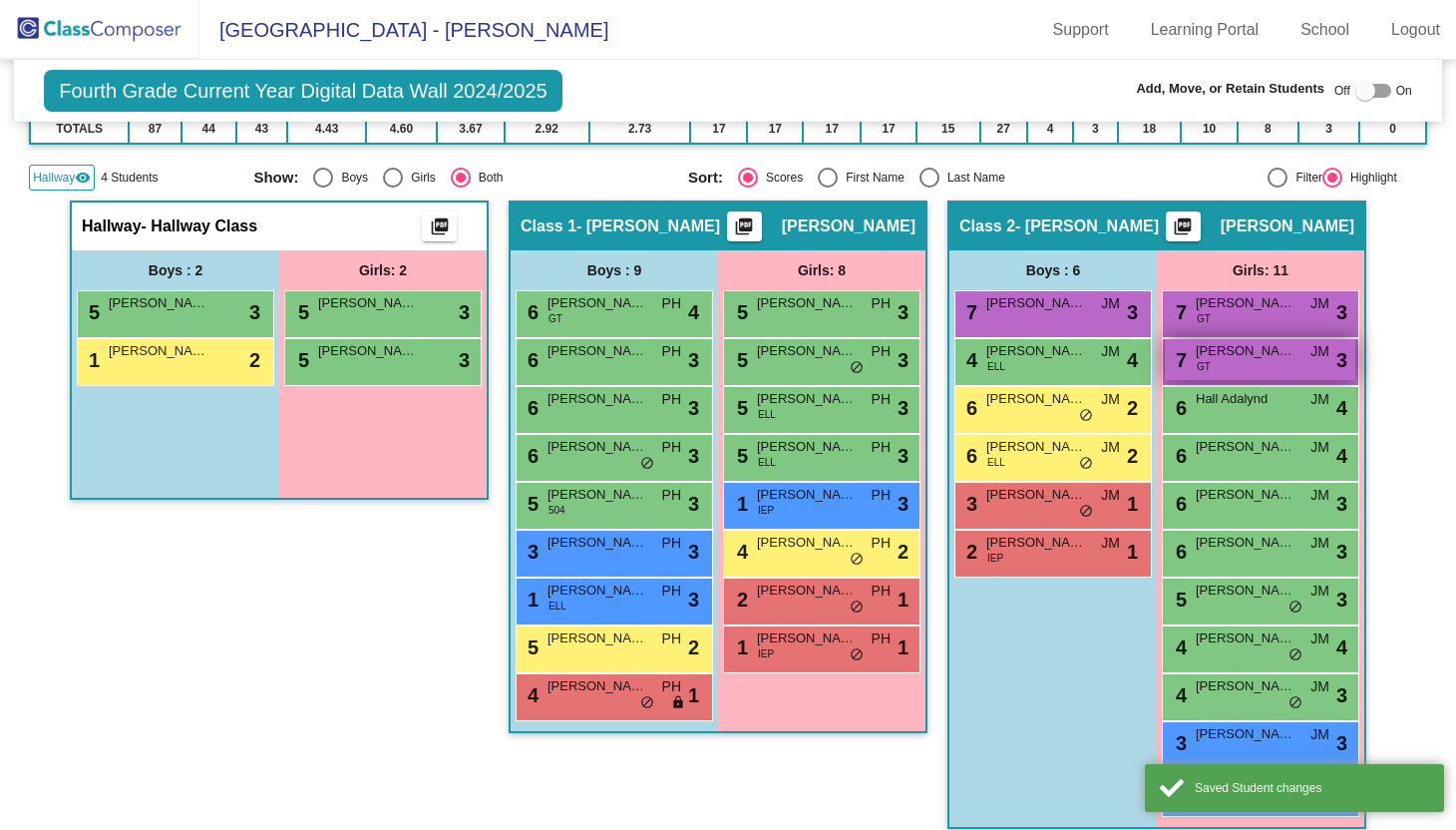 click on "Dunagan Eleanor" at bounding box center (1246, 351) 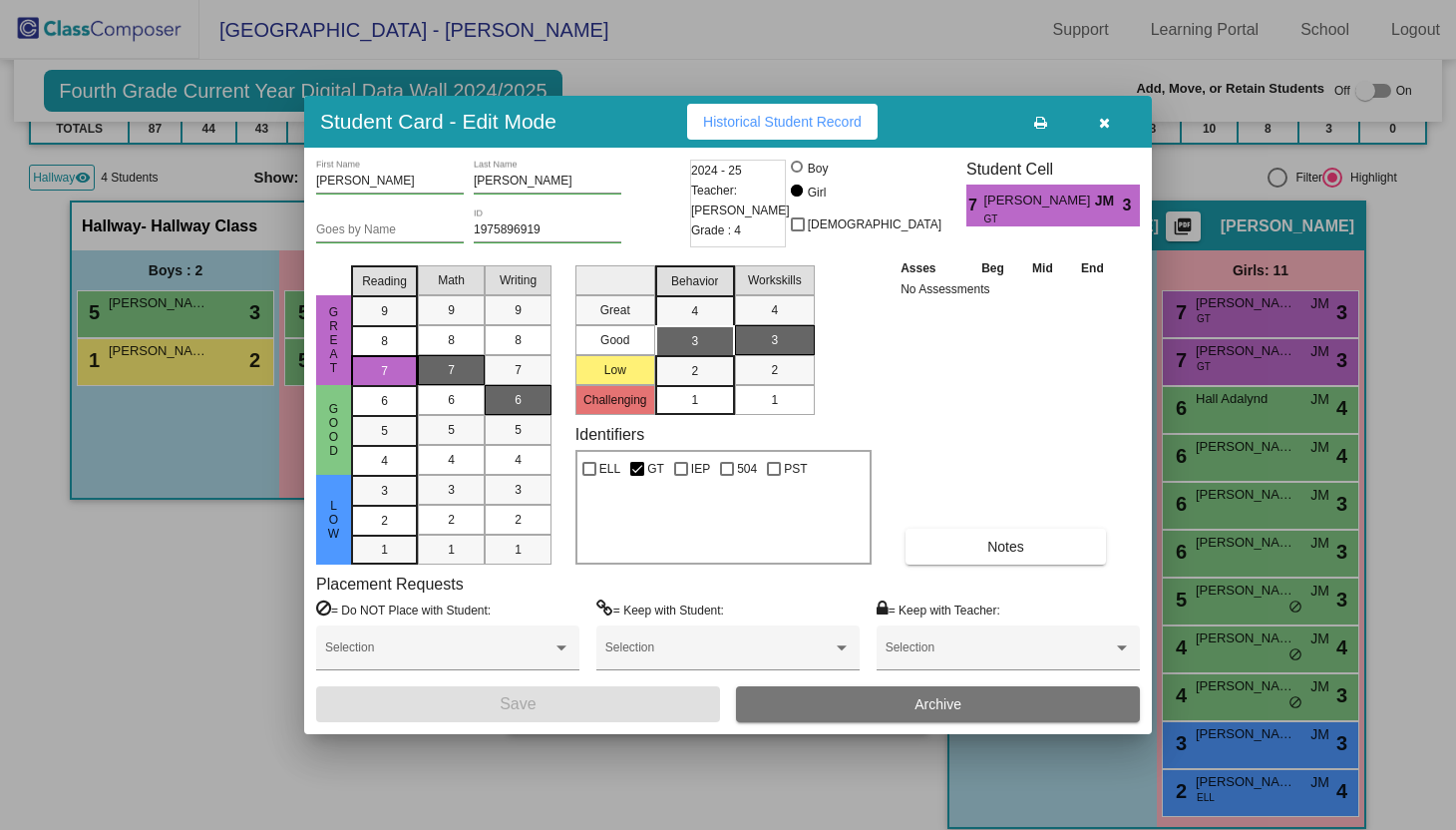 click at bounding box center (1104, 123) 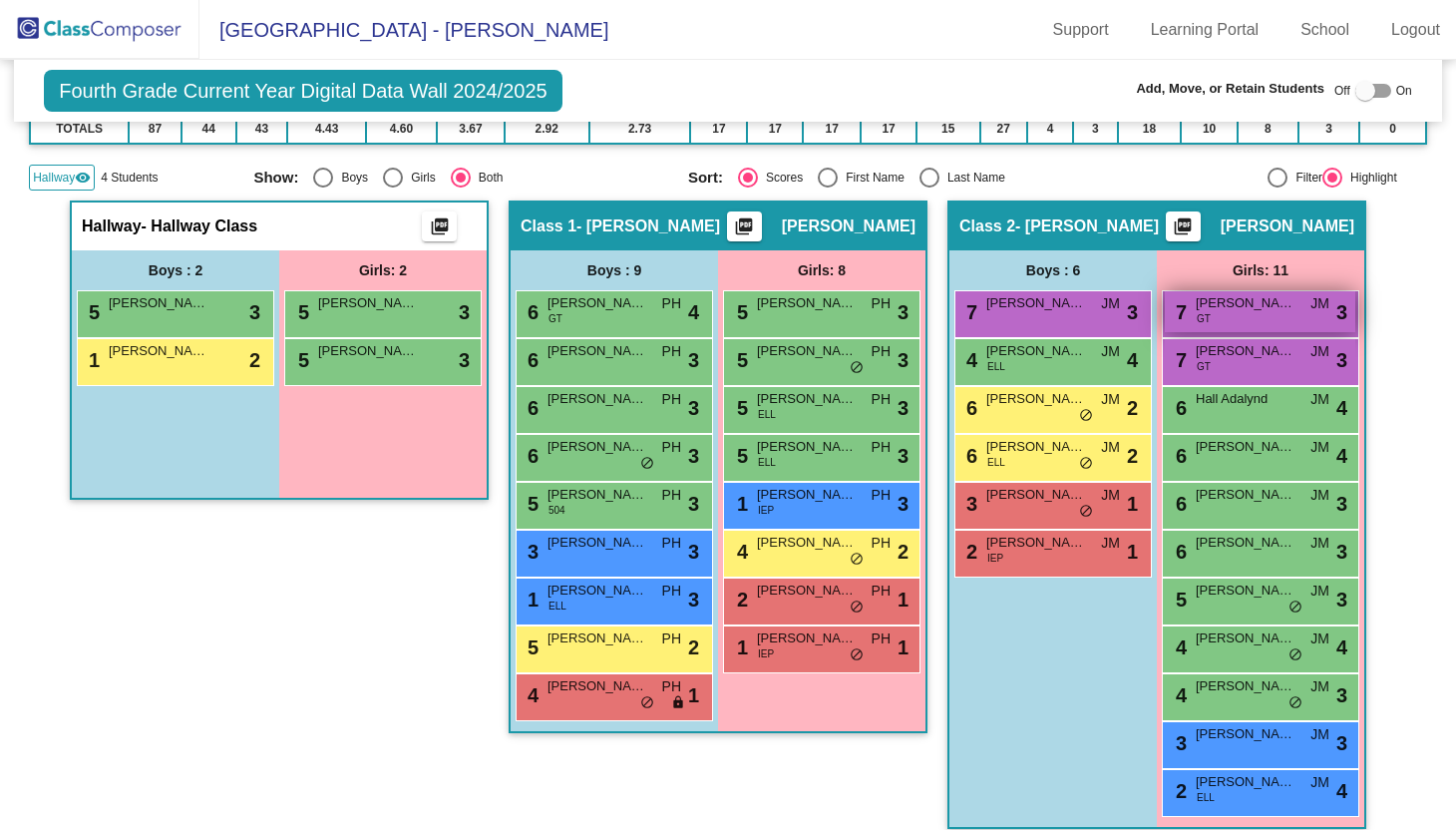 click on "7 Amerson Annajean GT JM lock do_not_disturb_alt 3" at bounding box center (1260, 311) 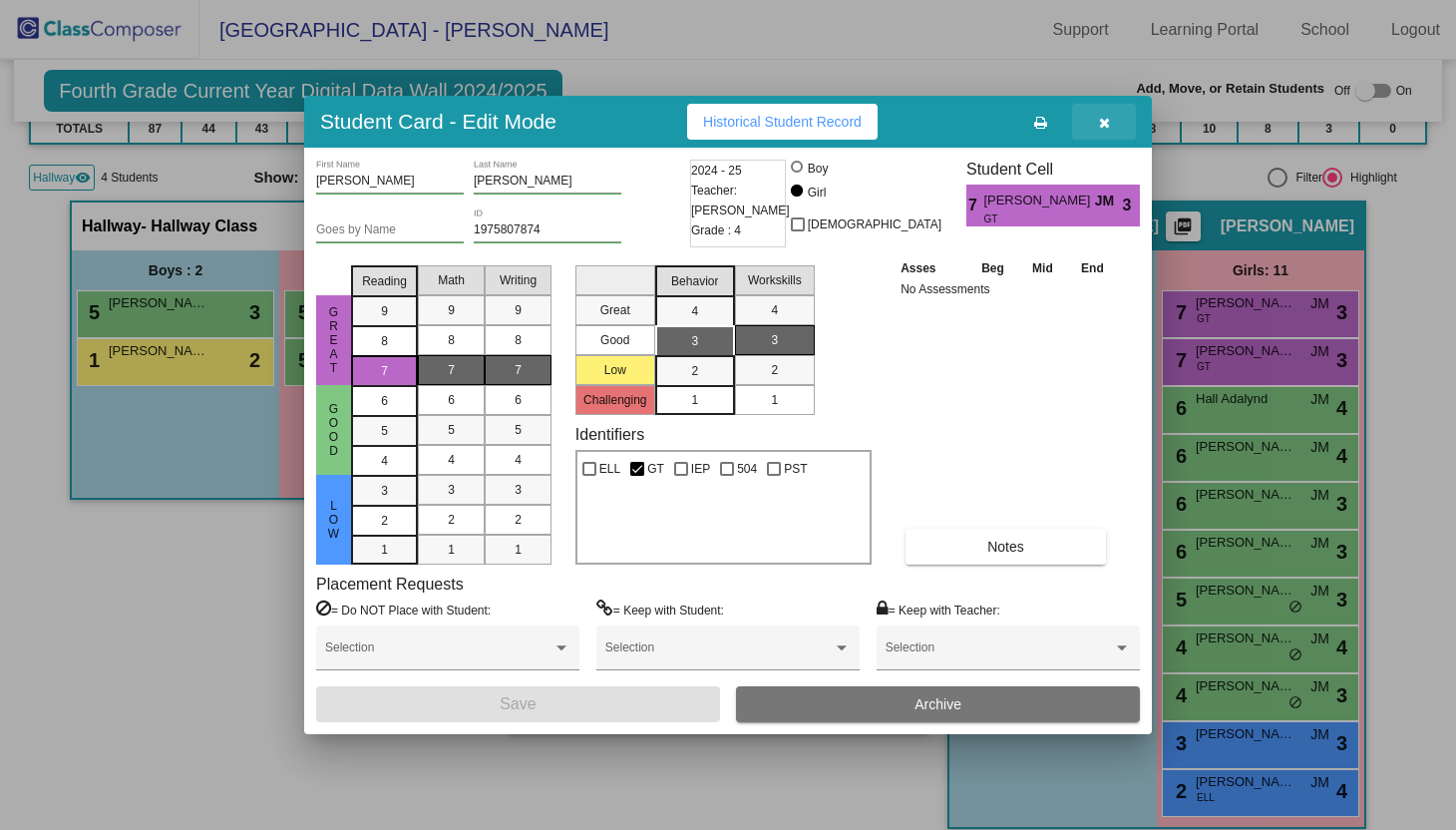 click at bounding box center (1104, 123) 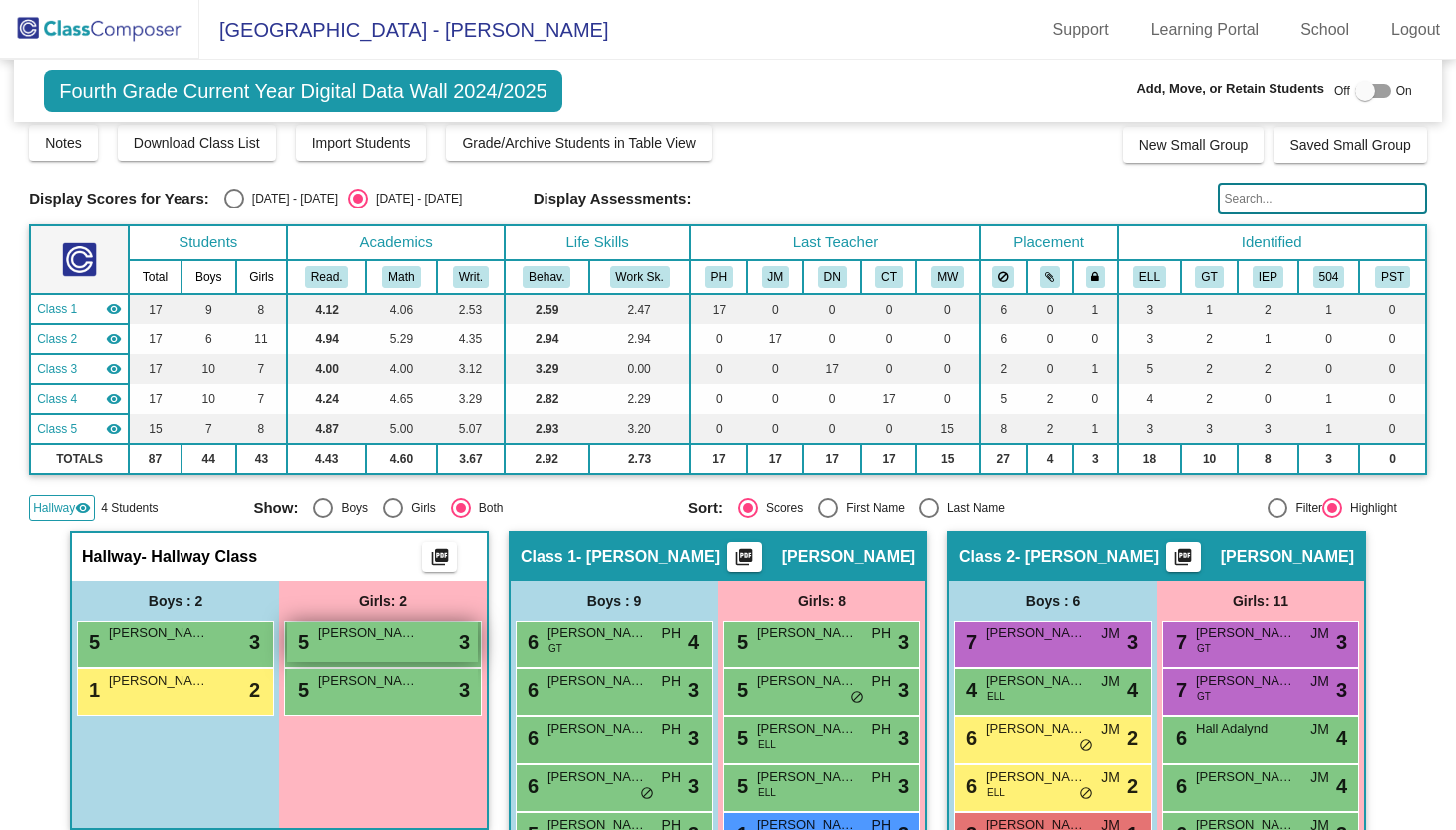 scroll, scrollTop: 0, scrollLeft: 0, axis: both 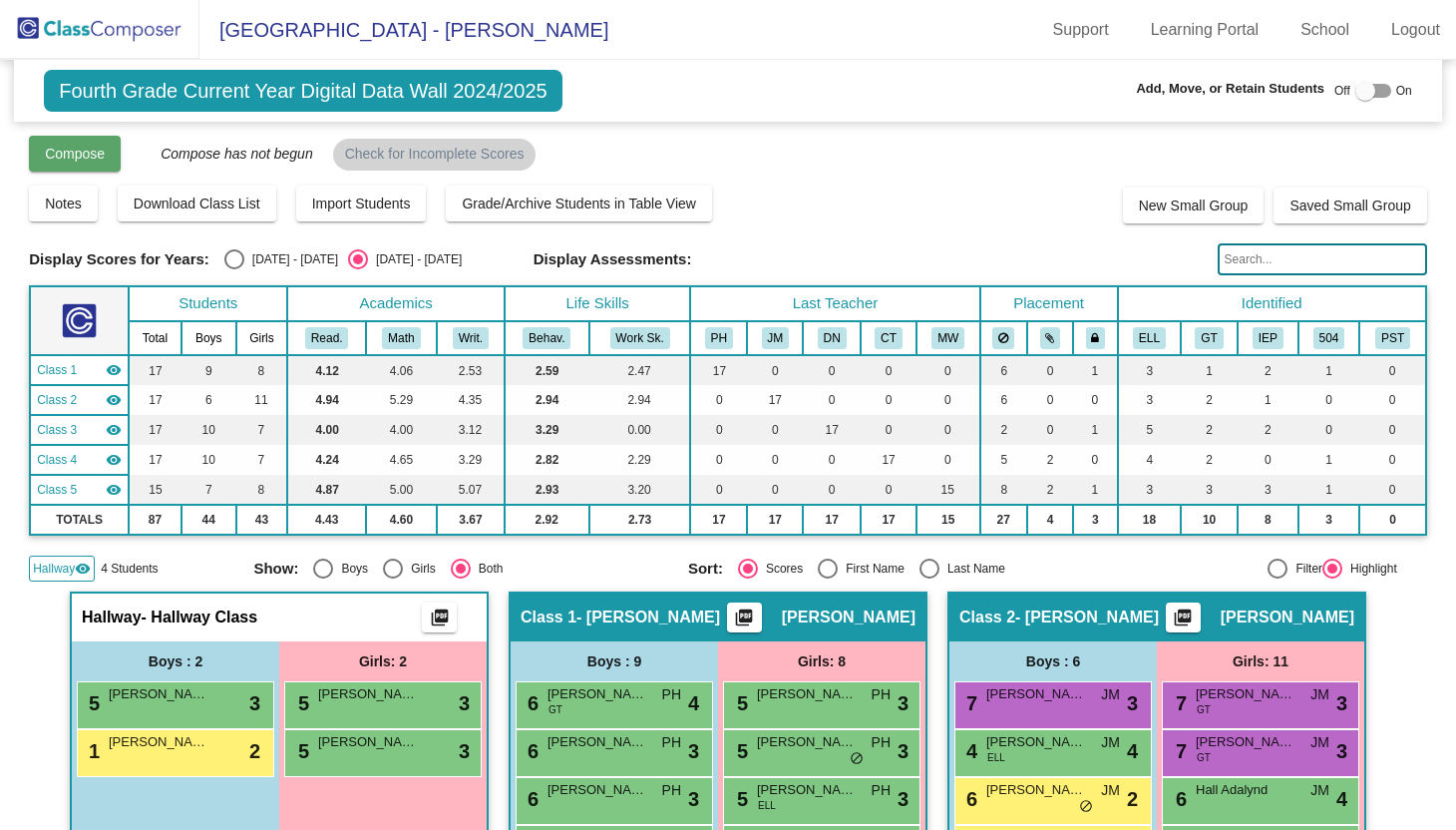 click on "Compose" 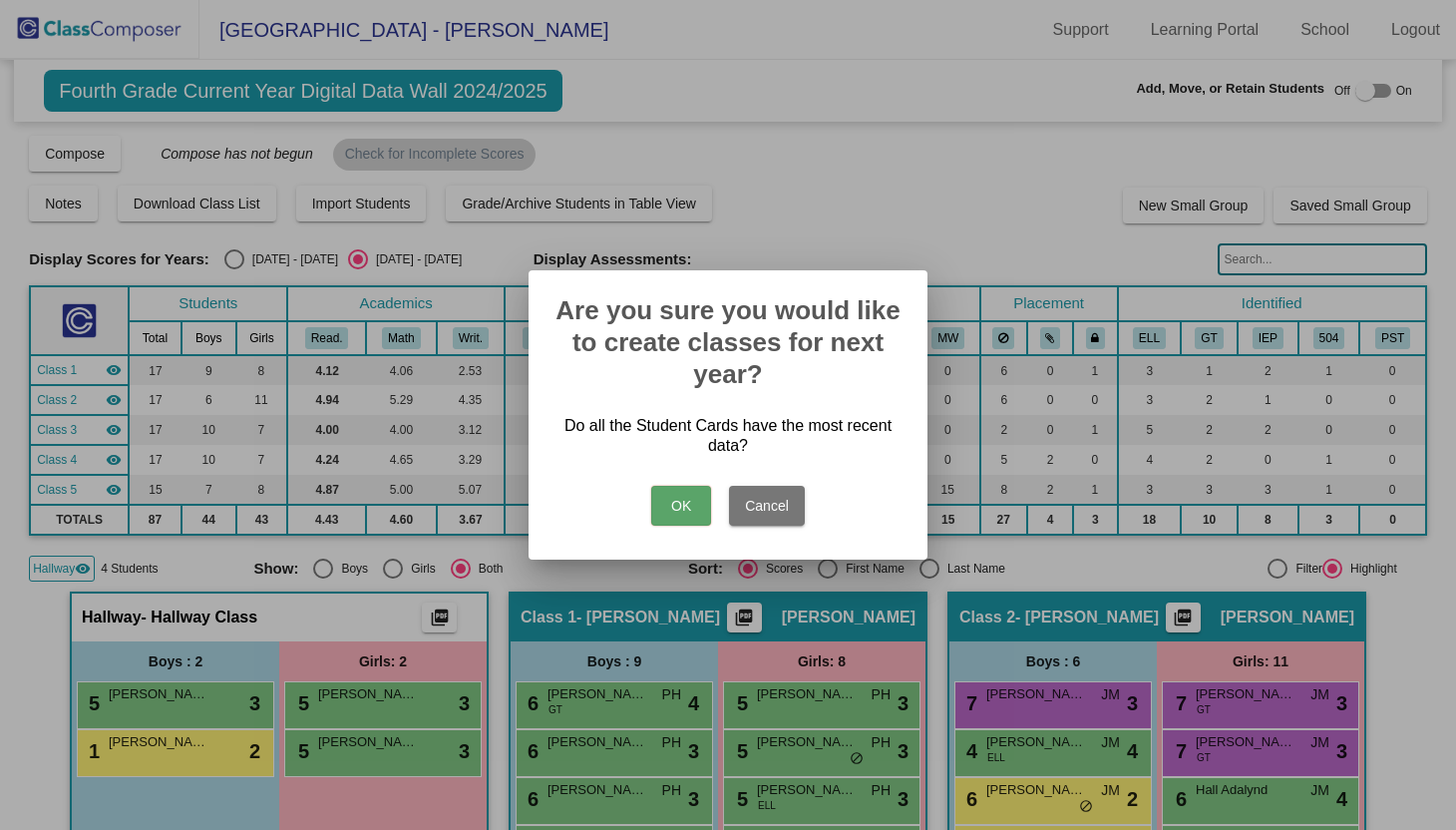 click on "OK" at bounding box center [681, 506] 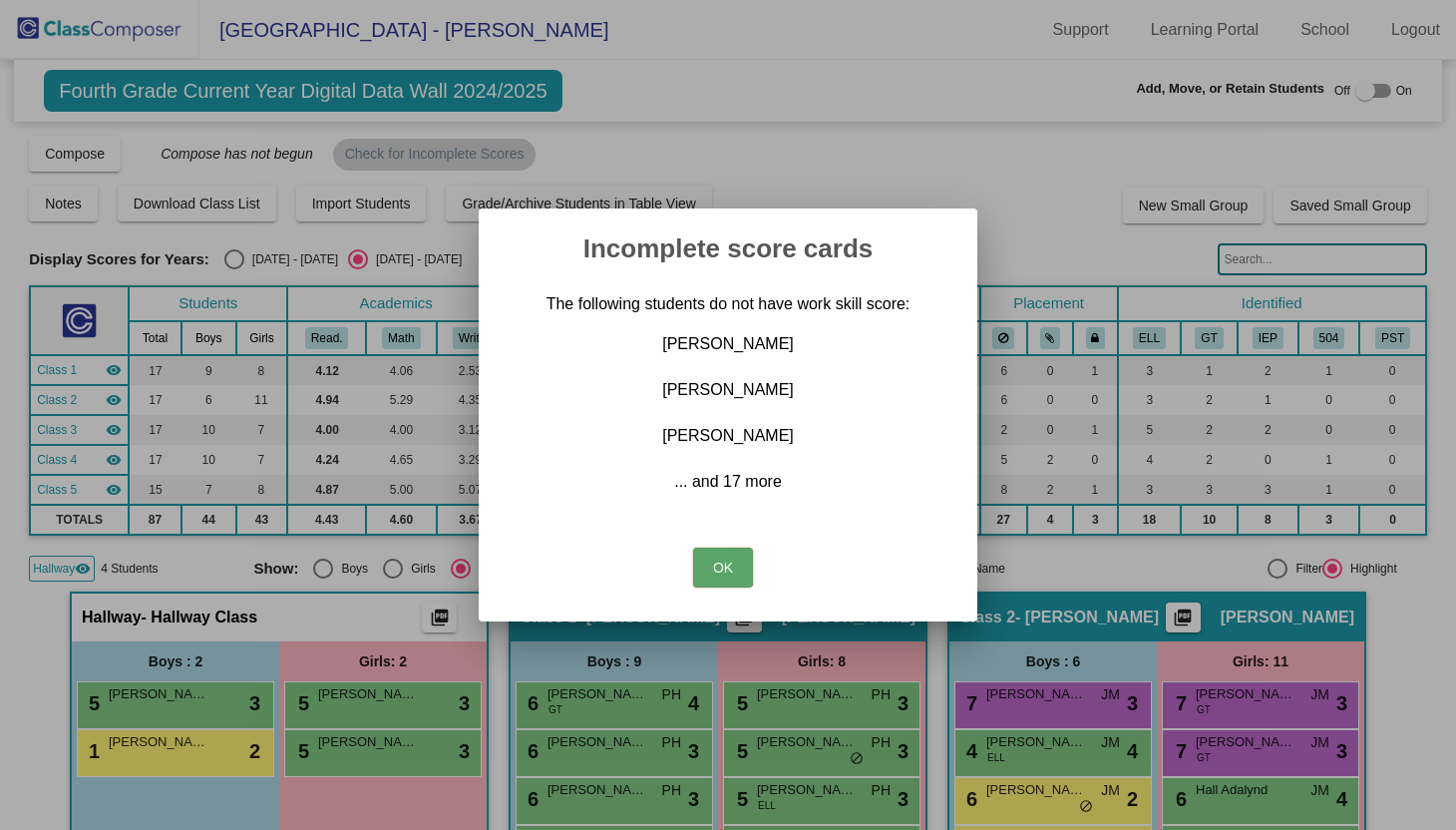 click on "OK" at bounding box center (723, 568) 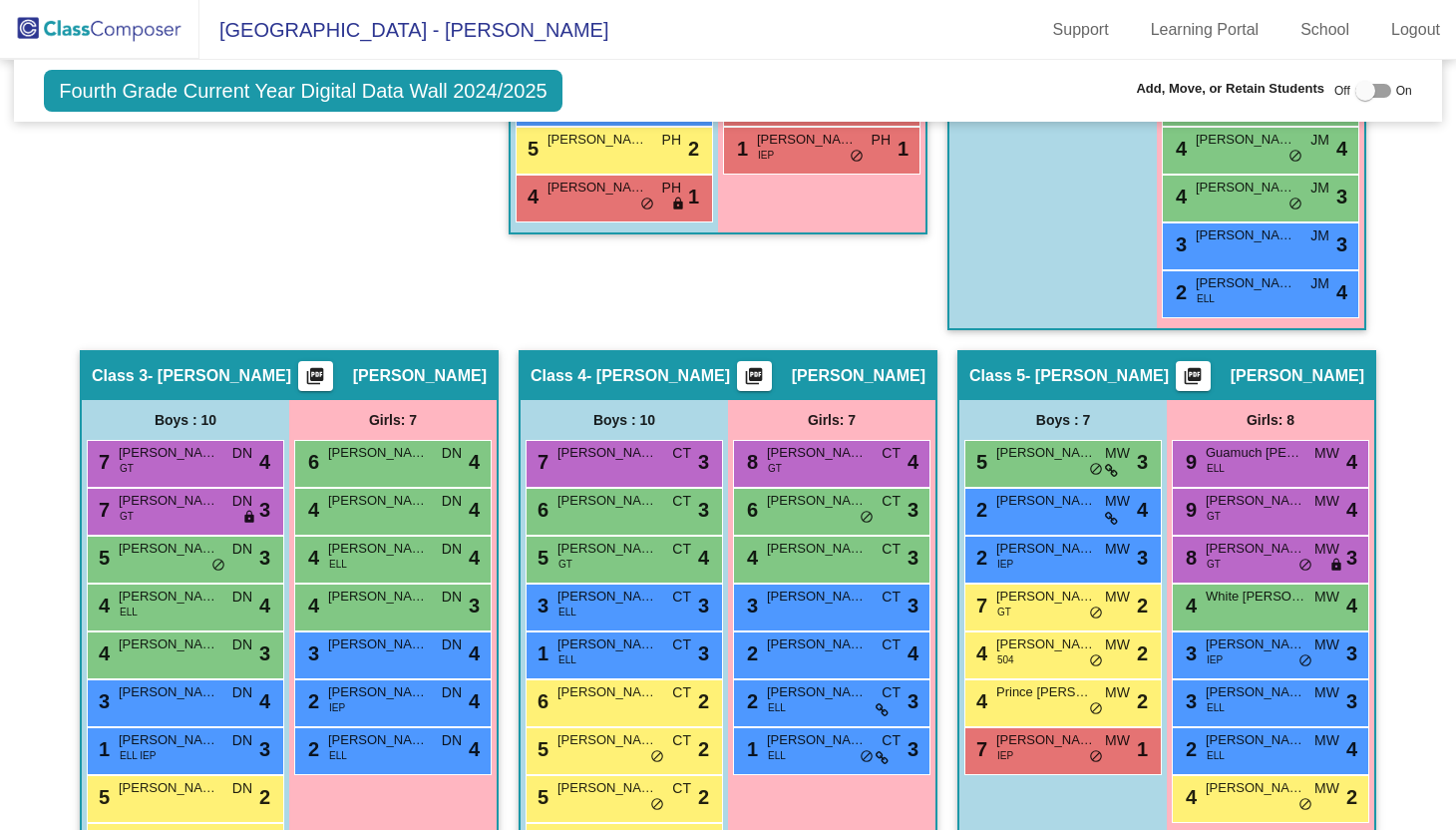 scroll, scrollTop: 892, scrollLeft: 0, axis: vertical 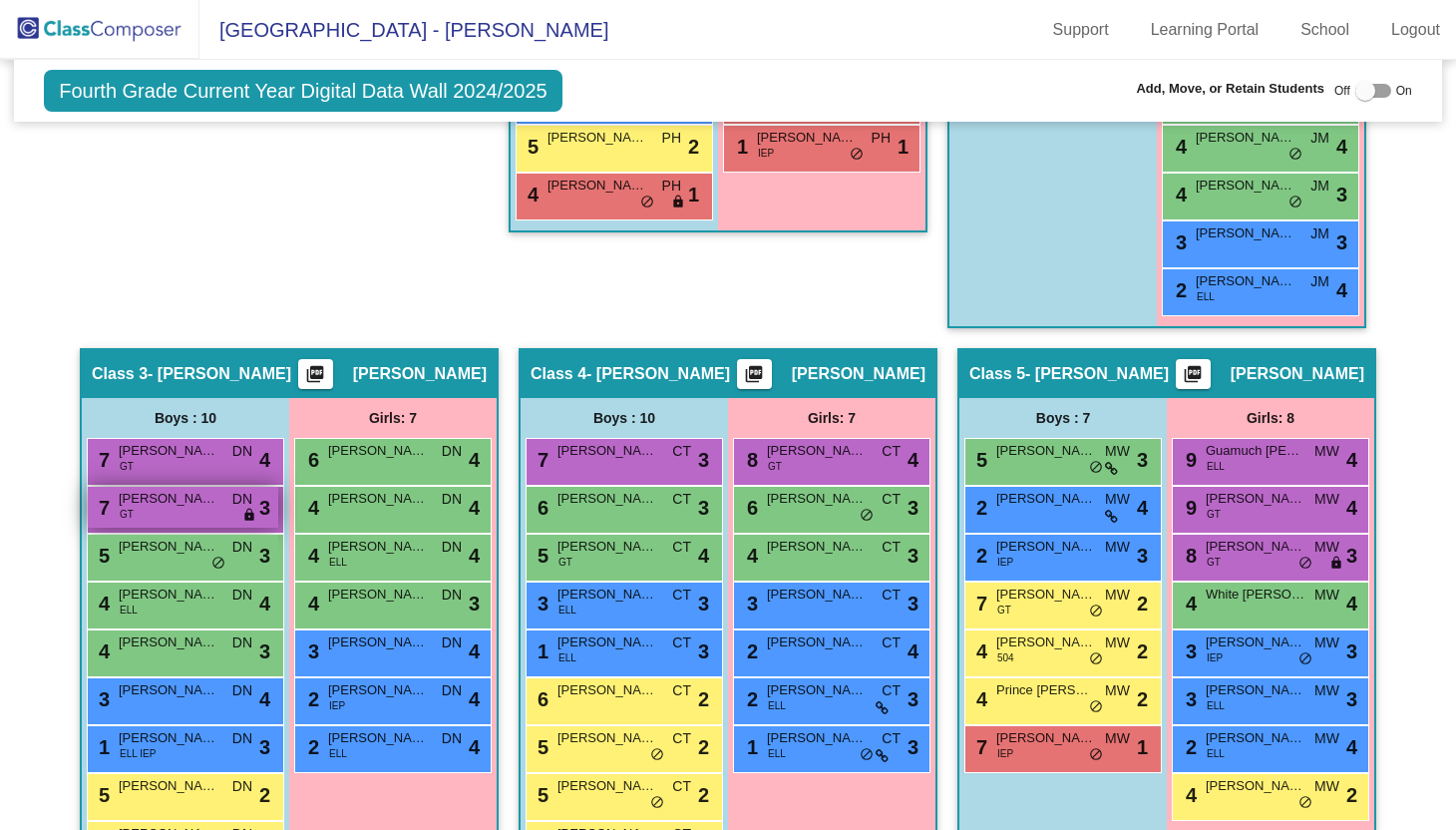 click on "Livingston Mason" at bounding box center [169, 499] 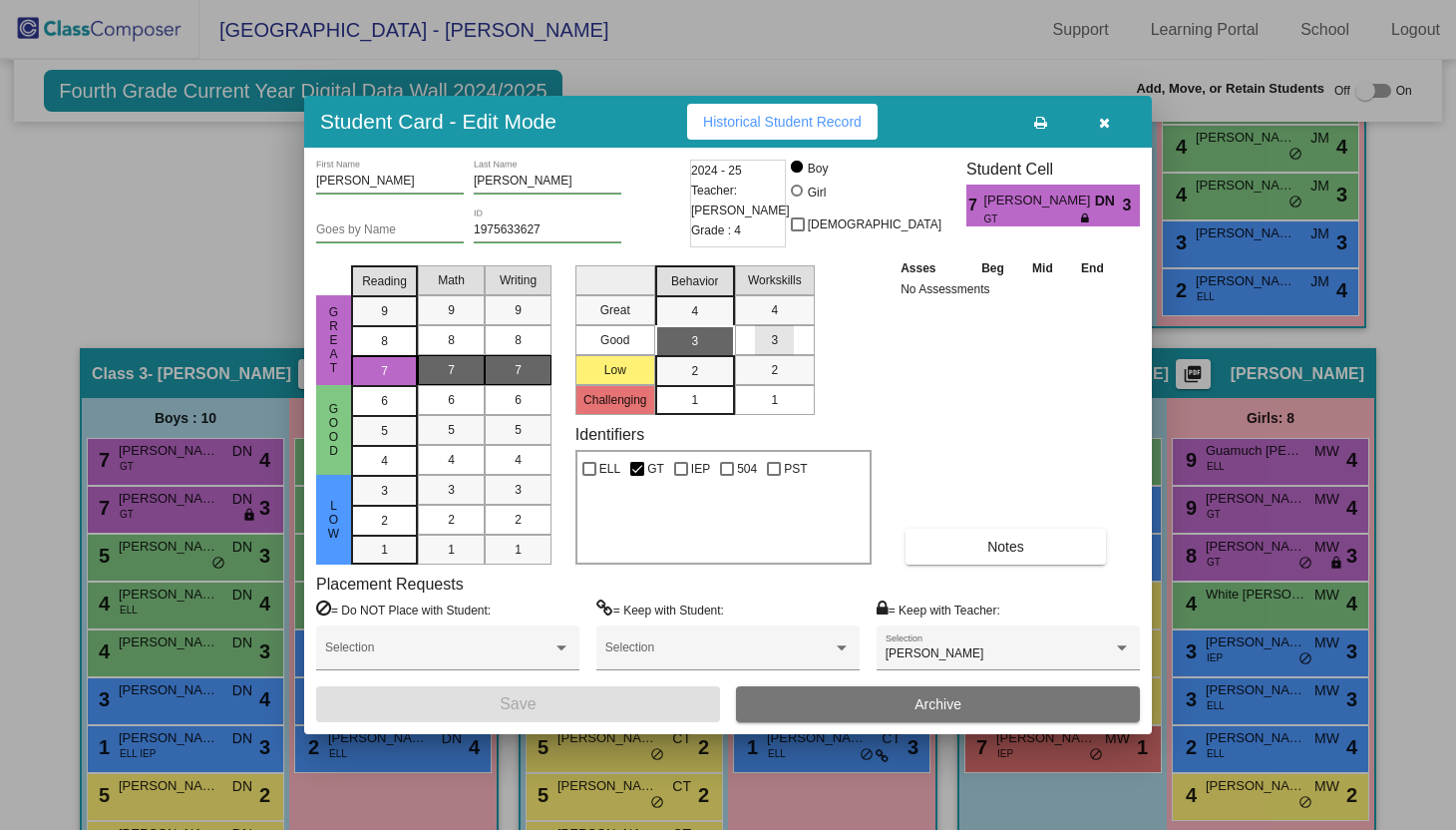click on "3" at bounding box center (774, 340) 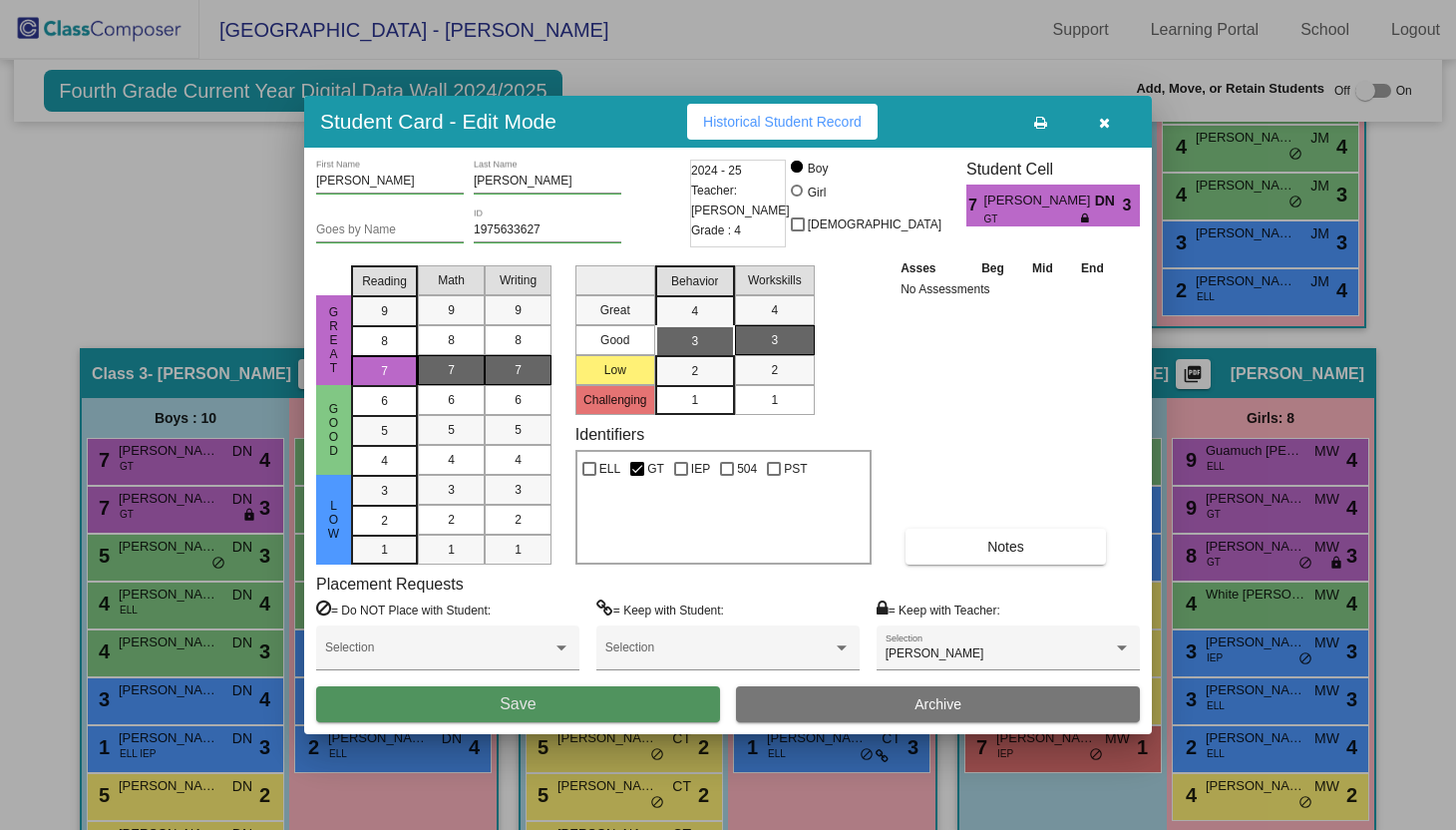 click on "Save" at bounding box center (518, 704) 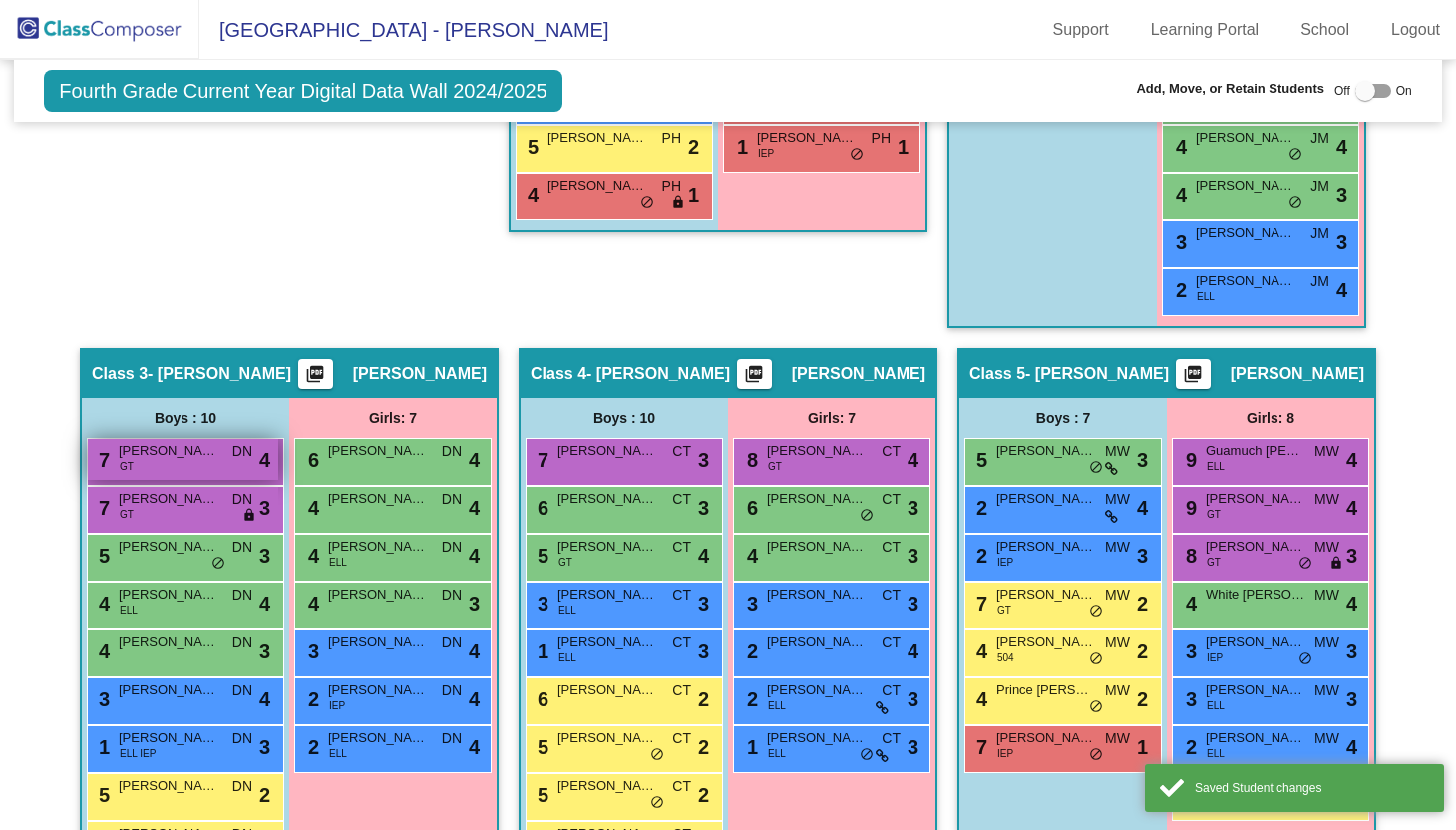 click on "7 Squires Levi GT DN lock do_not_disturb_alt 4" at bounding box center (182, 459) 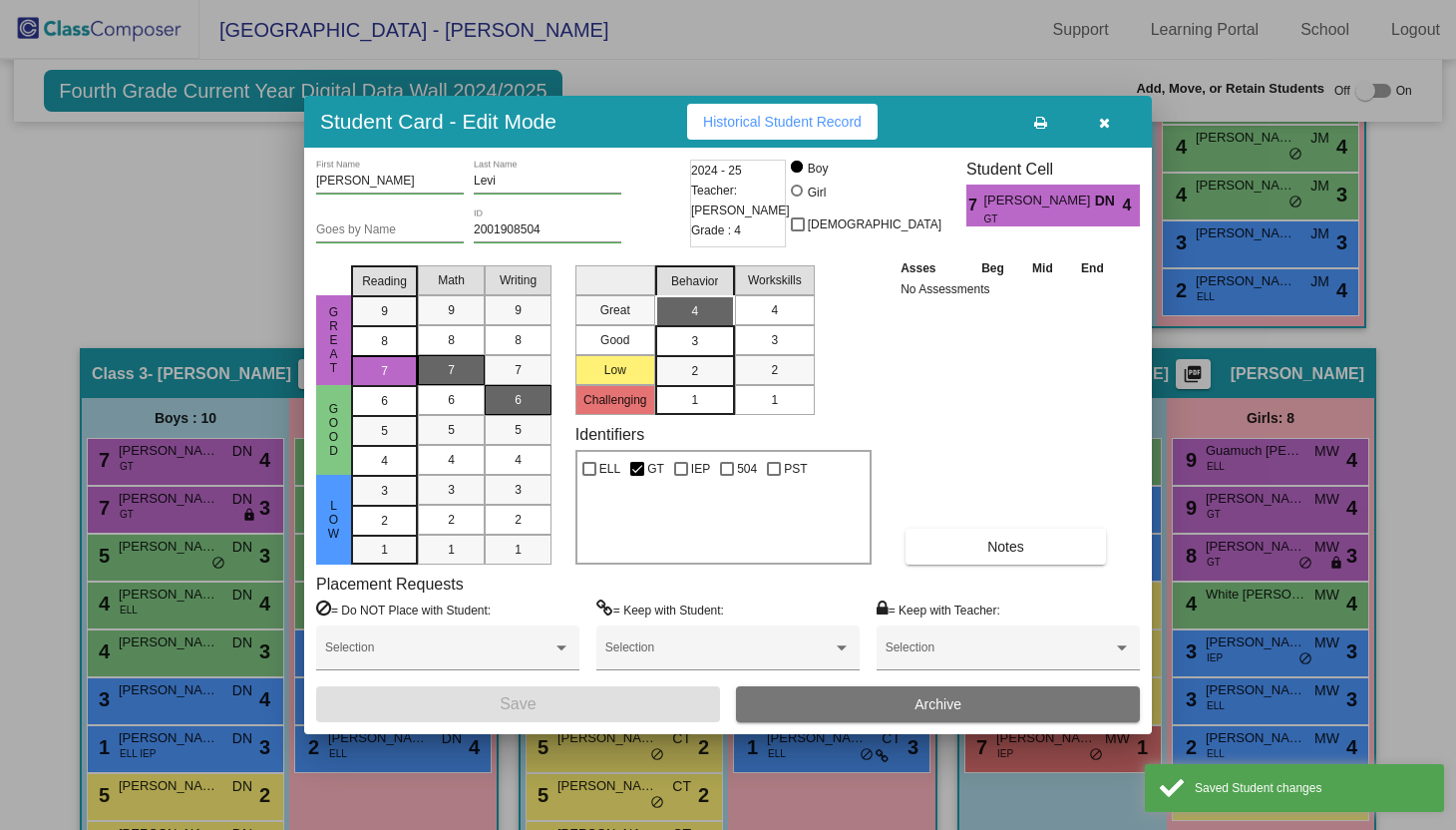 click on "4" at bounding box center (775, 310) 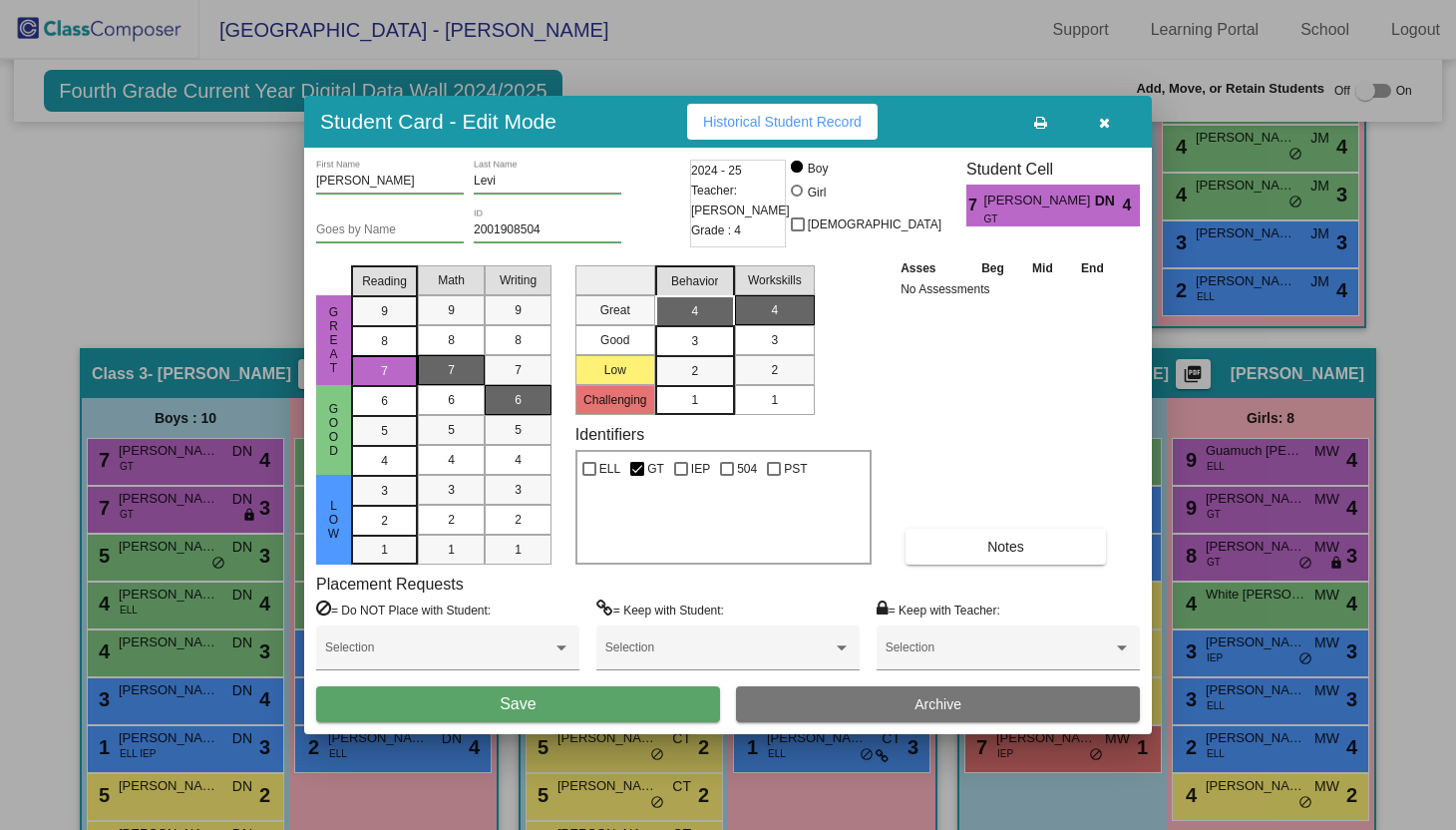 click on "Save" at bounding box center [518, 703] 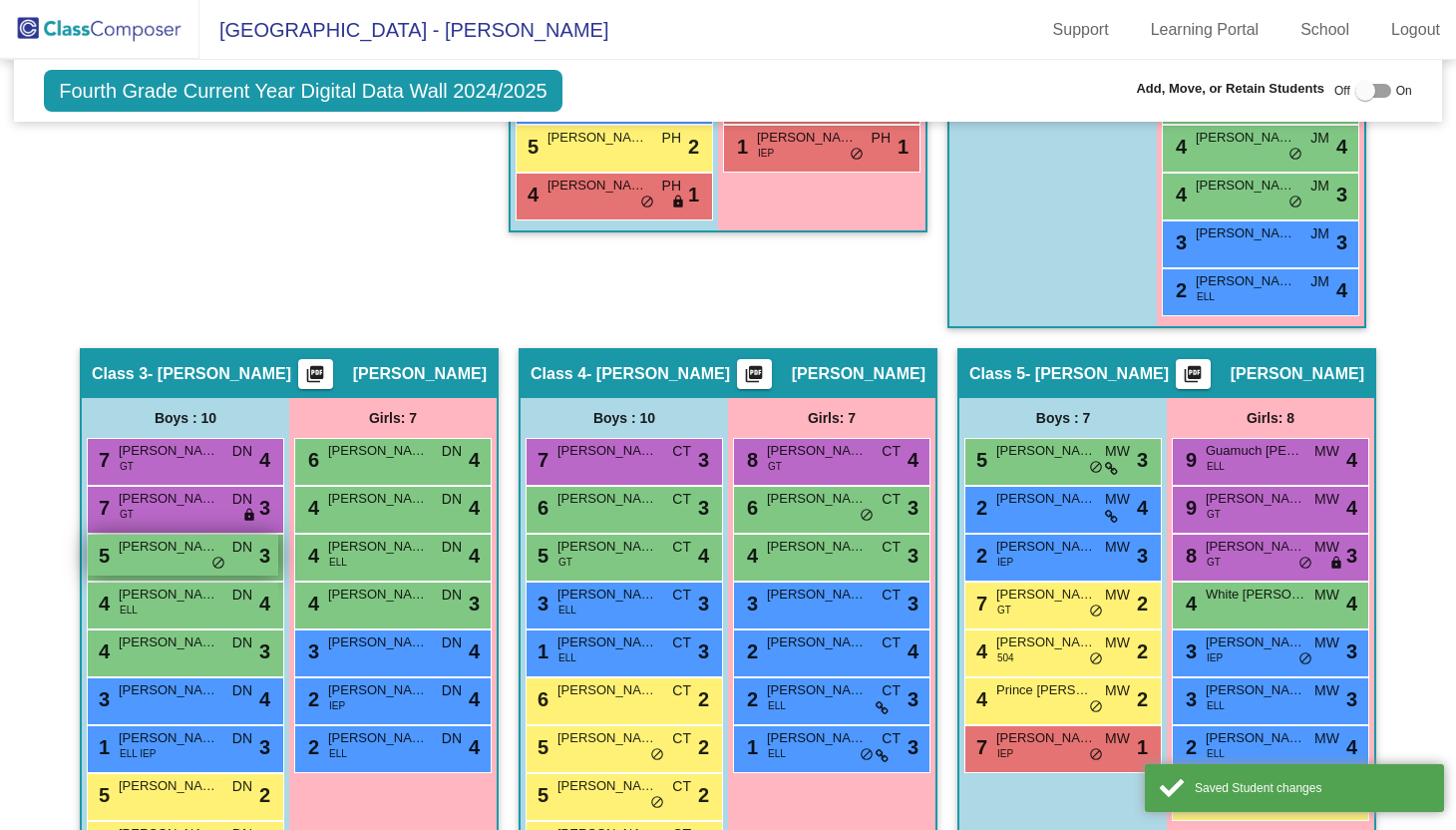 click on "5 Wallace James DN lock do_not_disturb_alt 3" at bounding box center [182, 555] 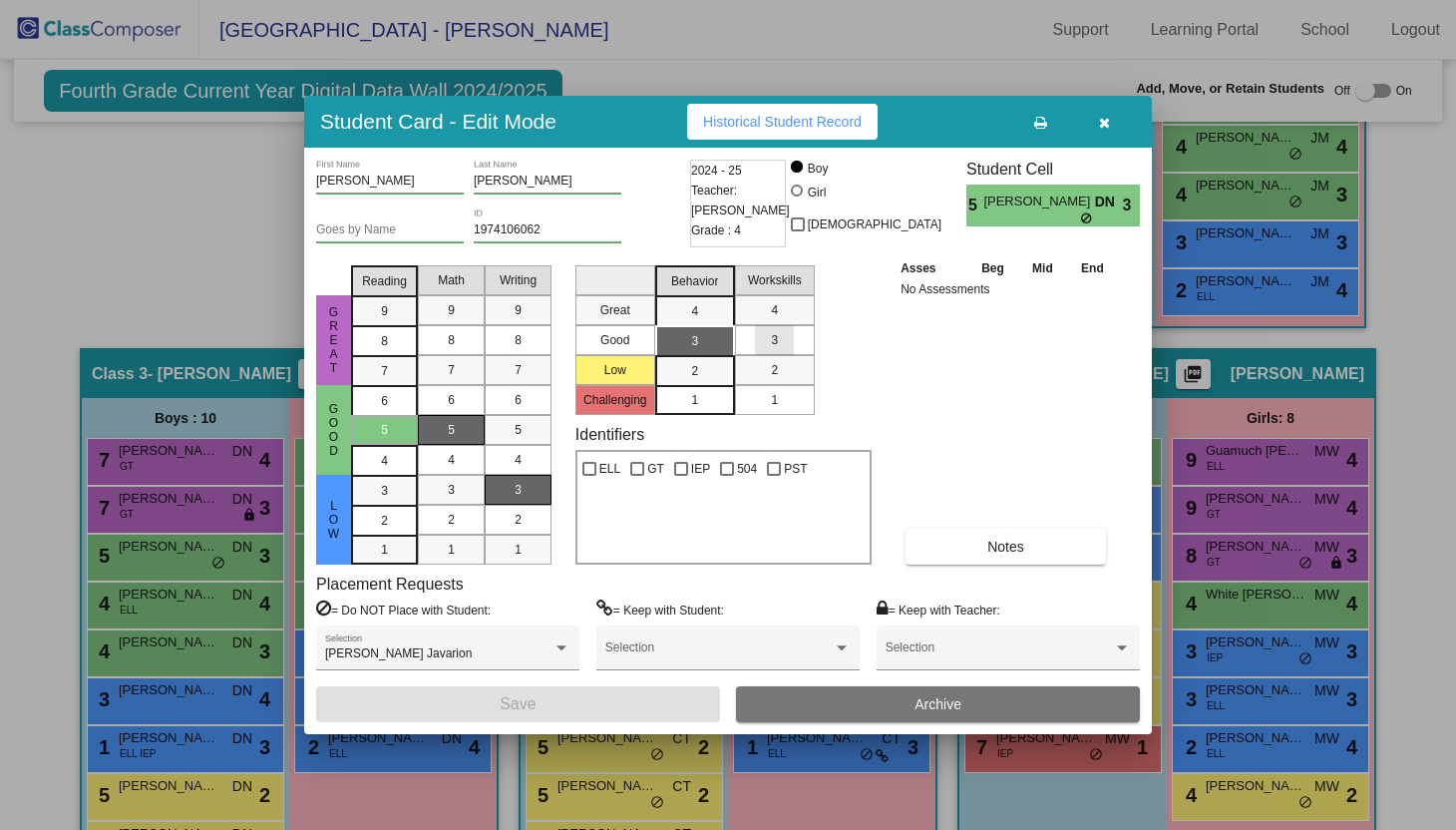 click on "3" at bounding box center [774, 340] 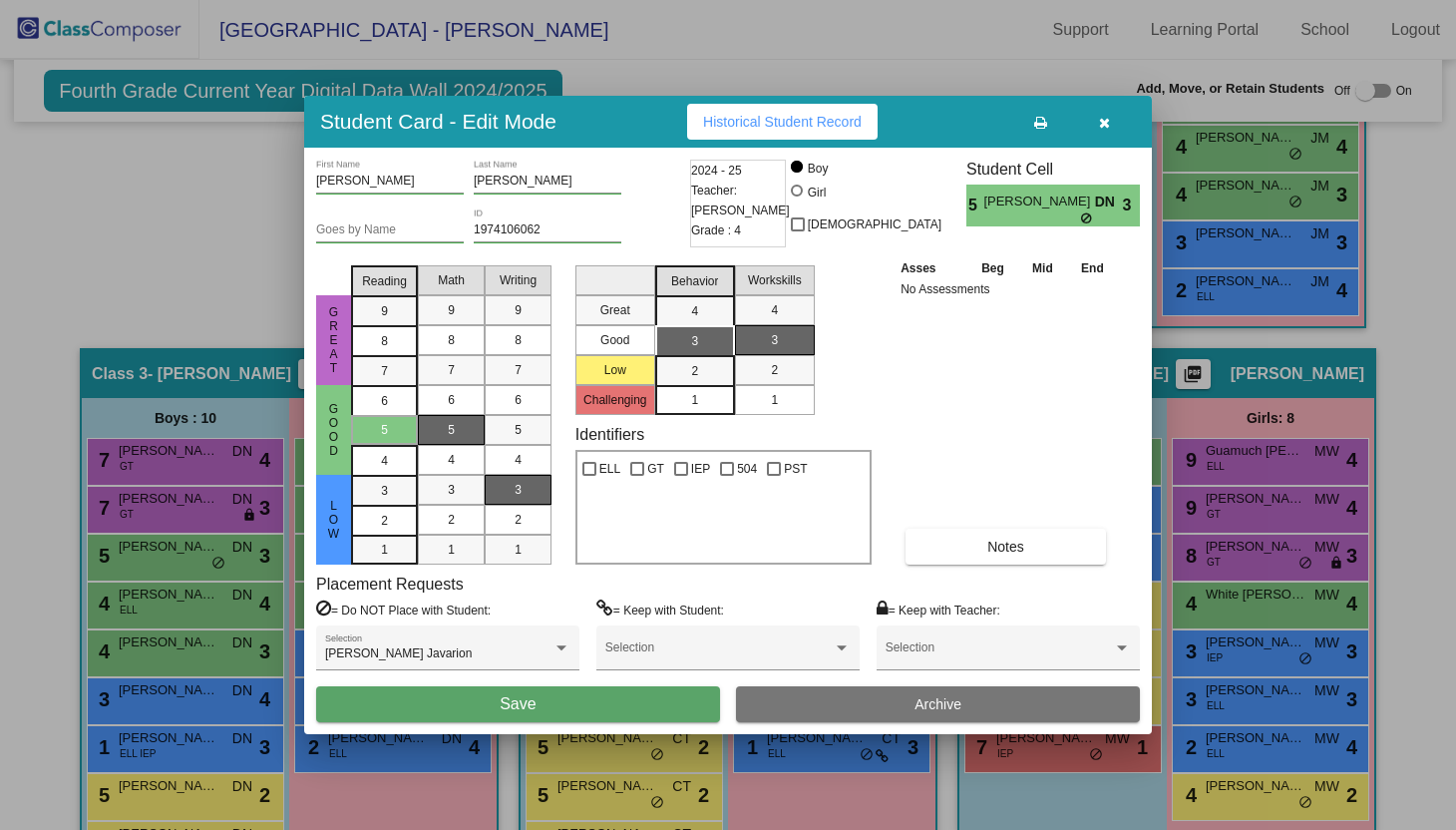 click on "Save" at bounding box center (518, 704) 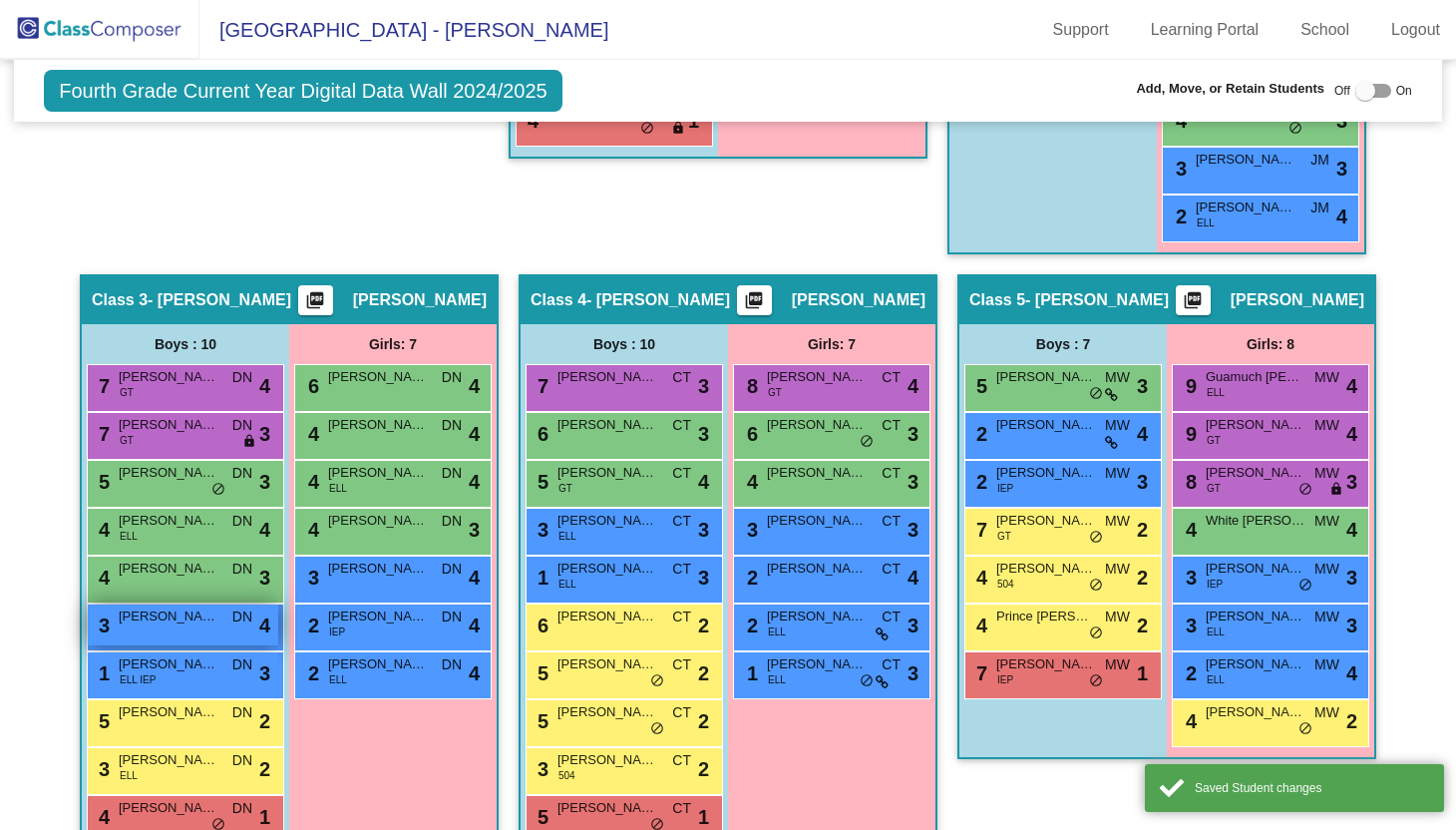 scroll, scrollTop: 994, scrollLeft: 0, axis: vertical 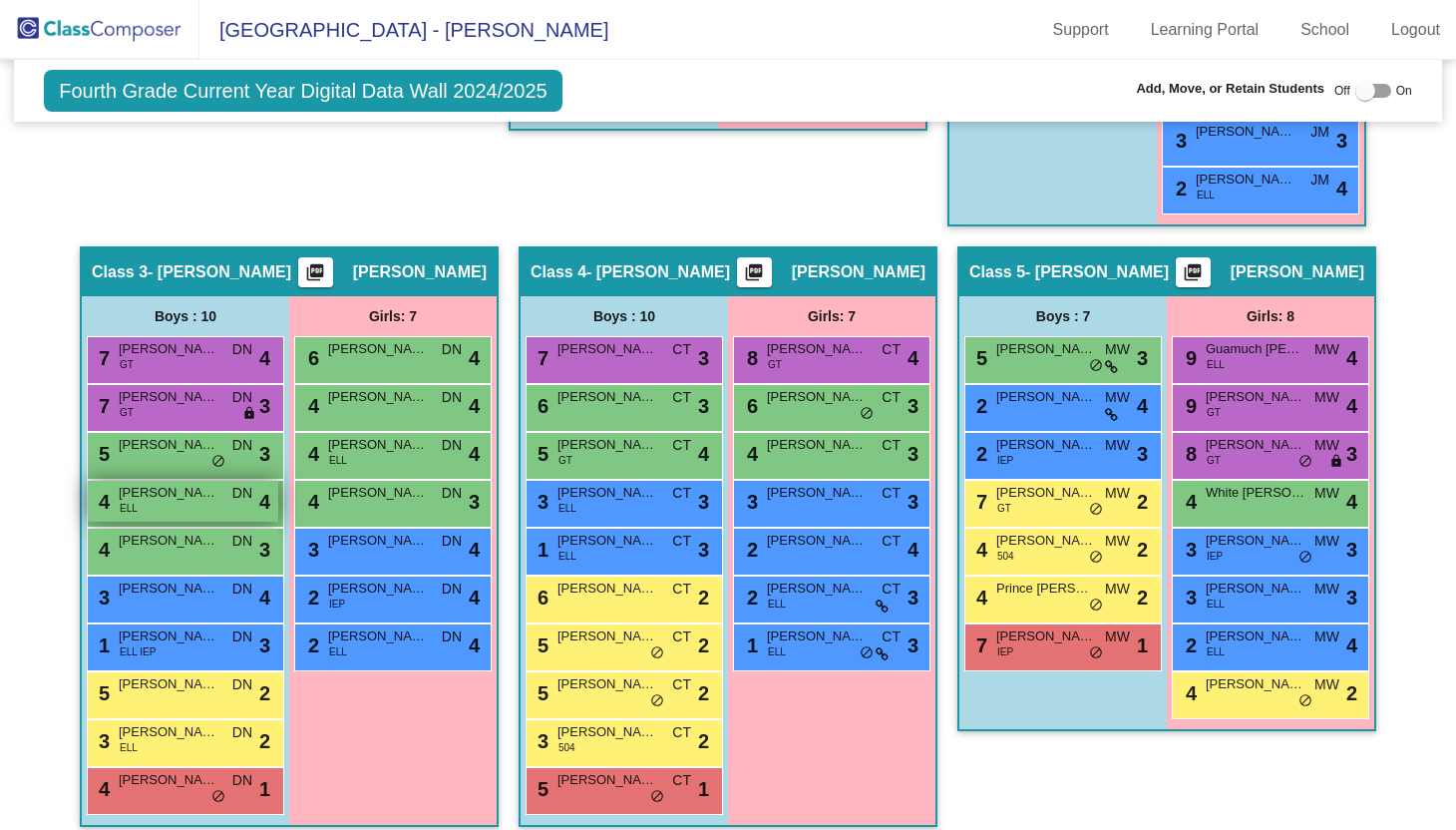 click on "4 Marcial Saul ELL DN lock do_not_disturb_alt 4" at bounding box center [182, 501] 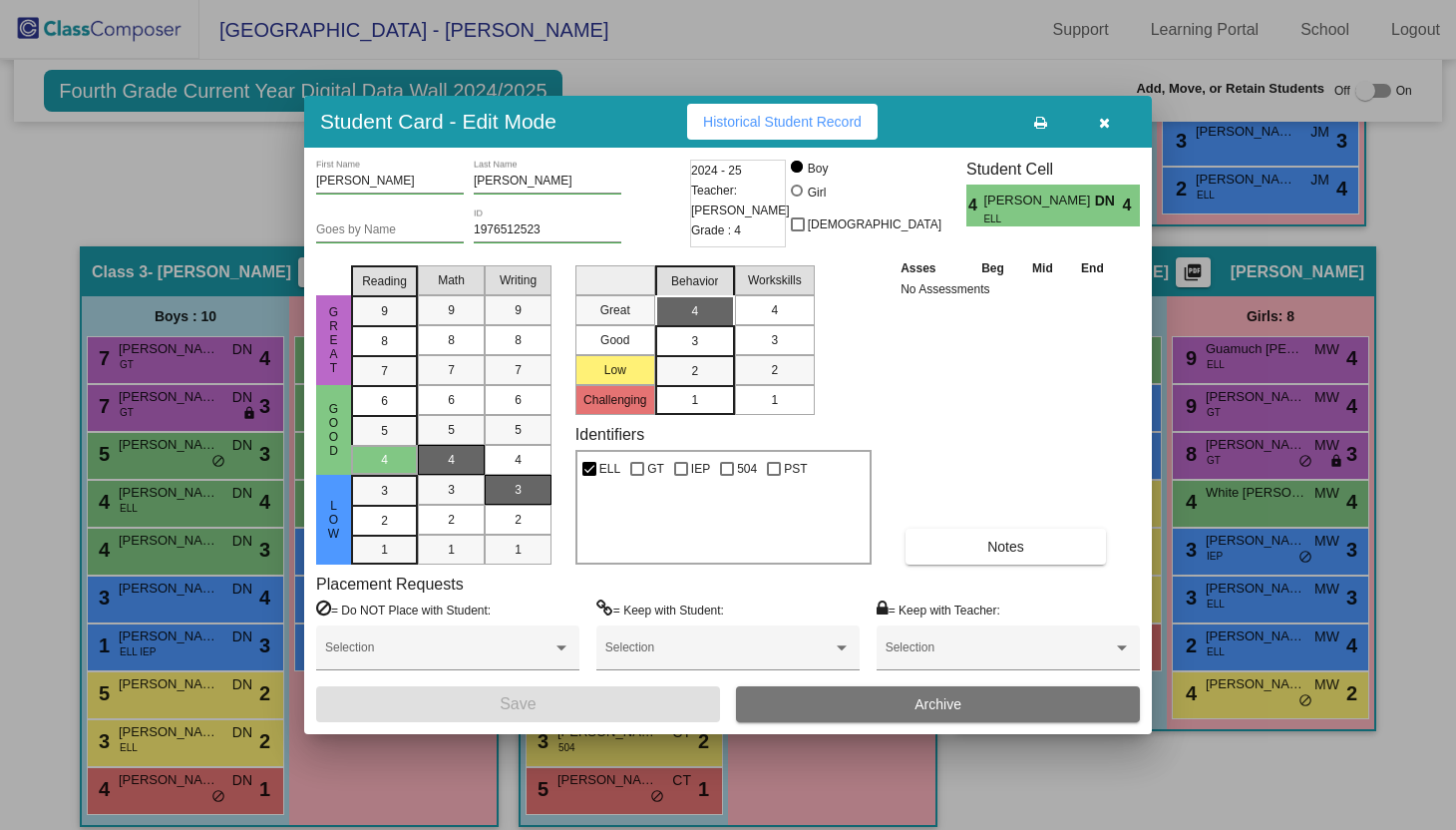 click on "4" at bounding box center (774, 310) 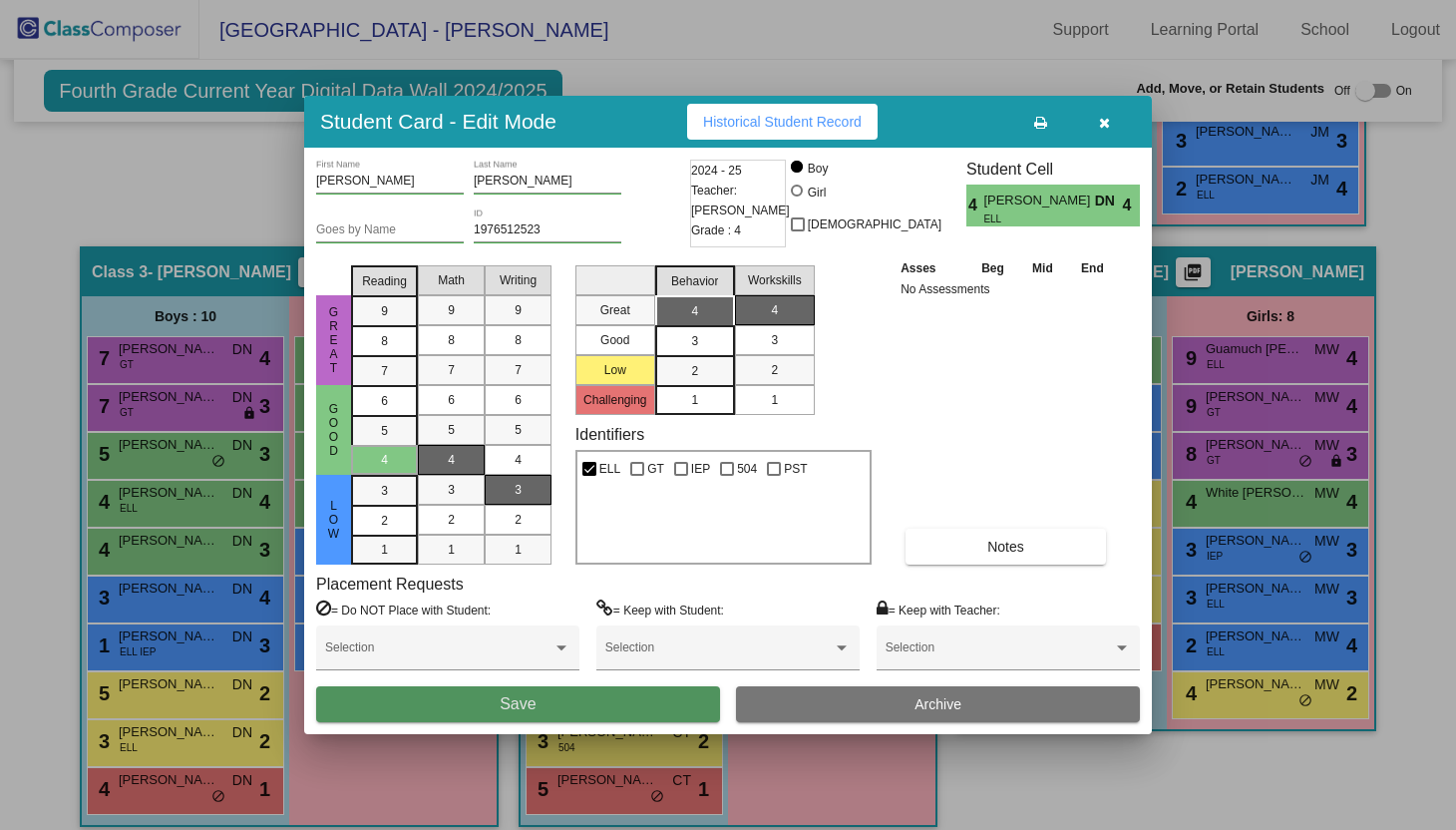 click on "Save" at bounding box center [518, 703] 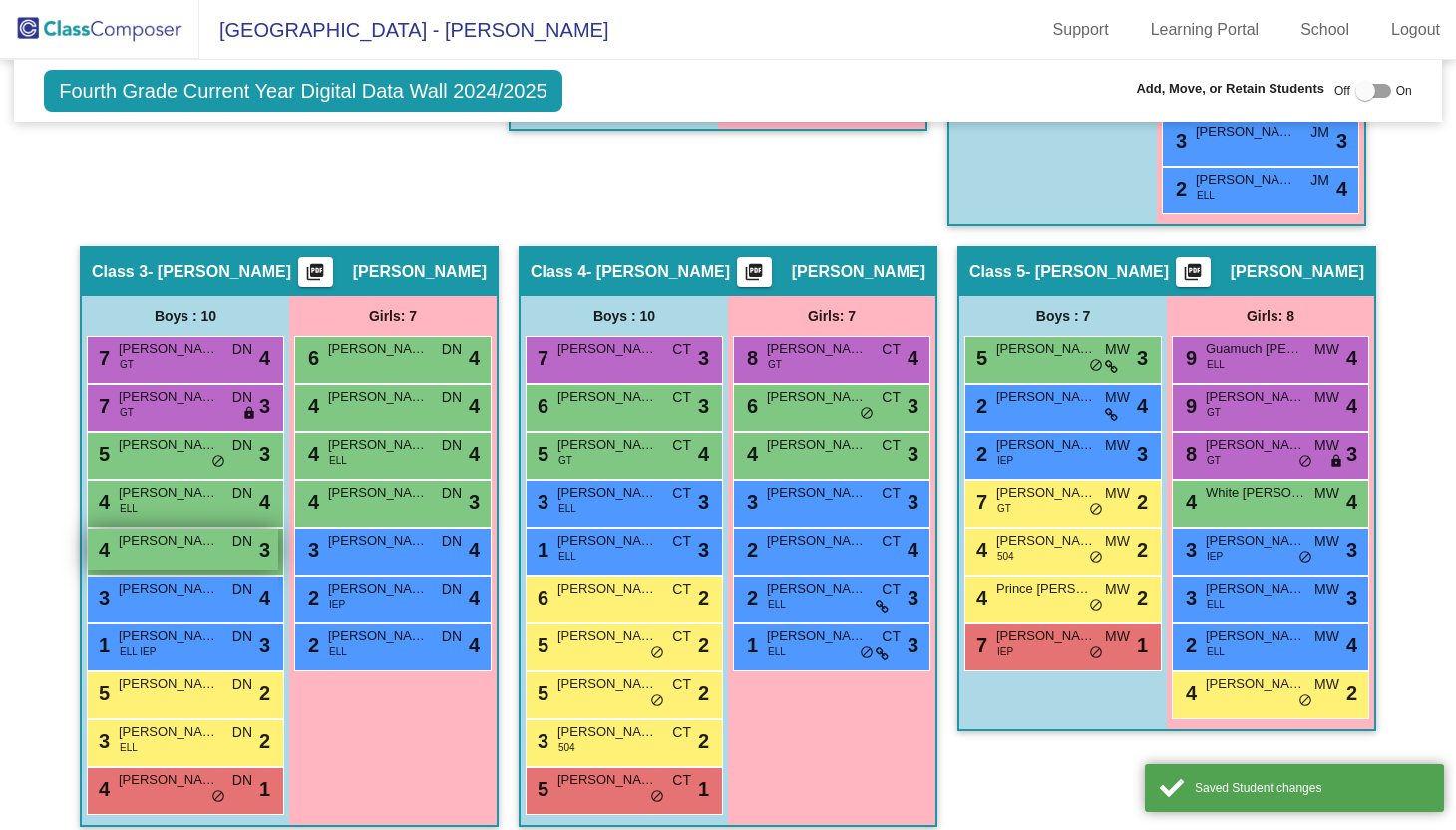 click on "4 Pruett Gabriel DN lock do_not_disturb_alt 3" at bounding box center (182, 549) 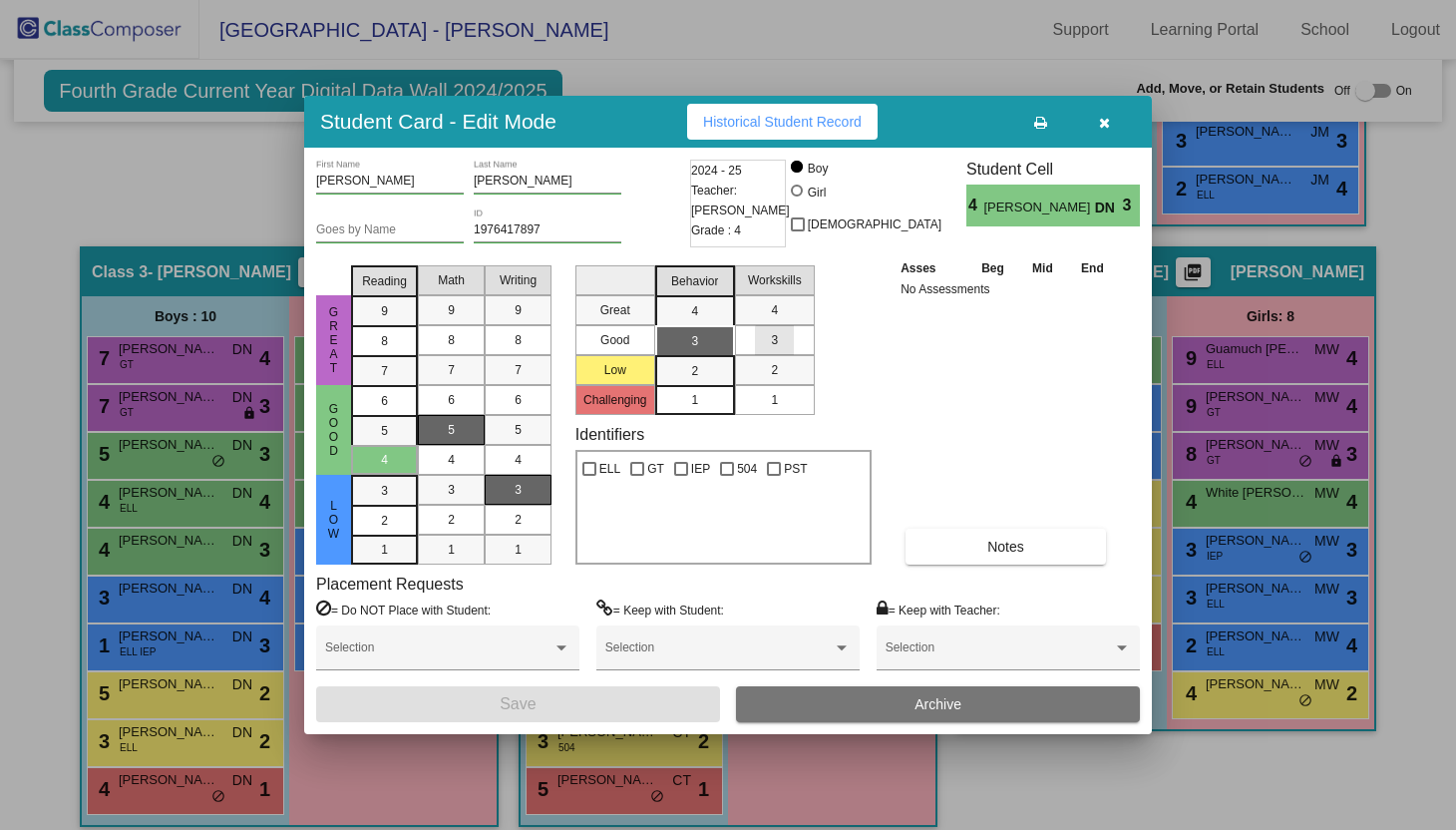click on "3" at bounding box center (775, 340) 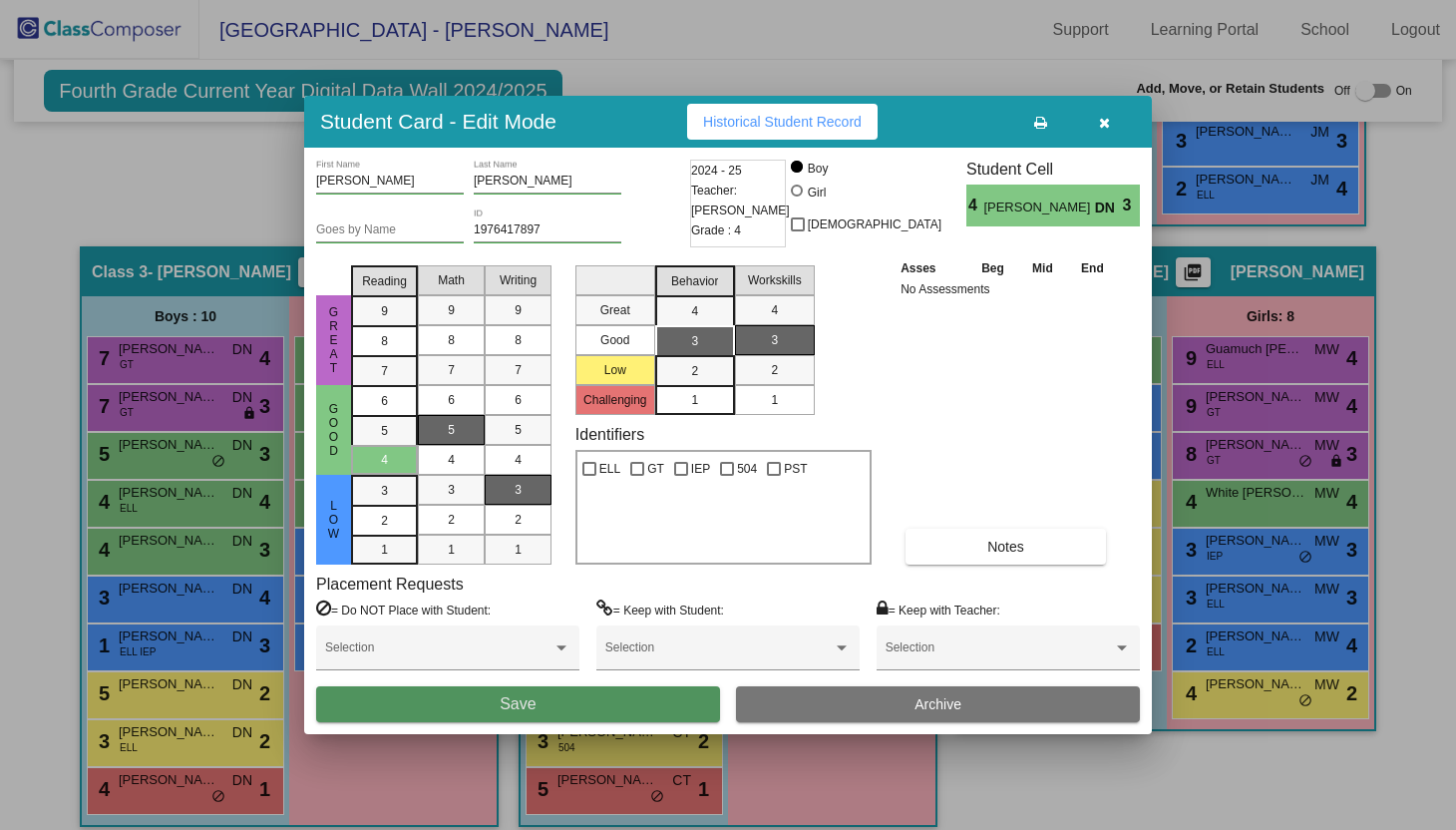 click on "Save" at bounding box center (518, 704) 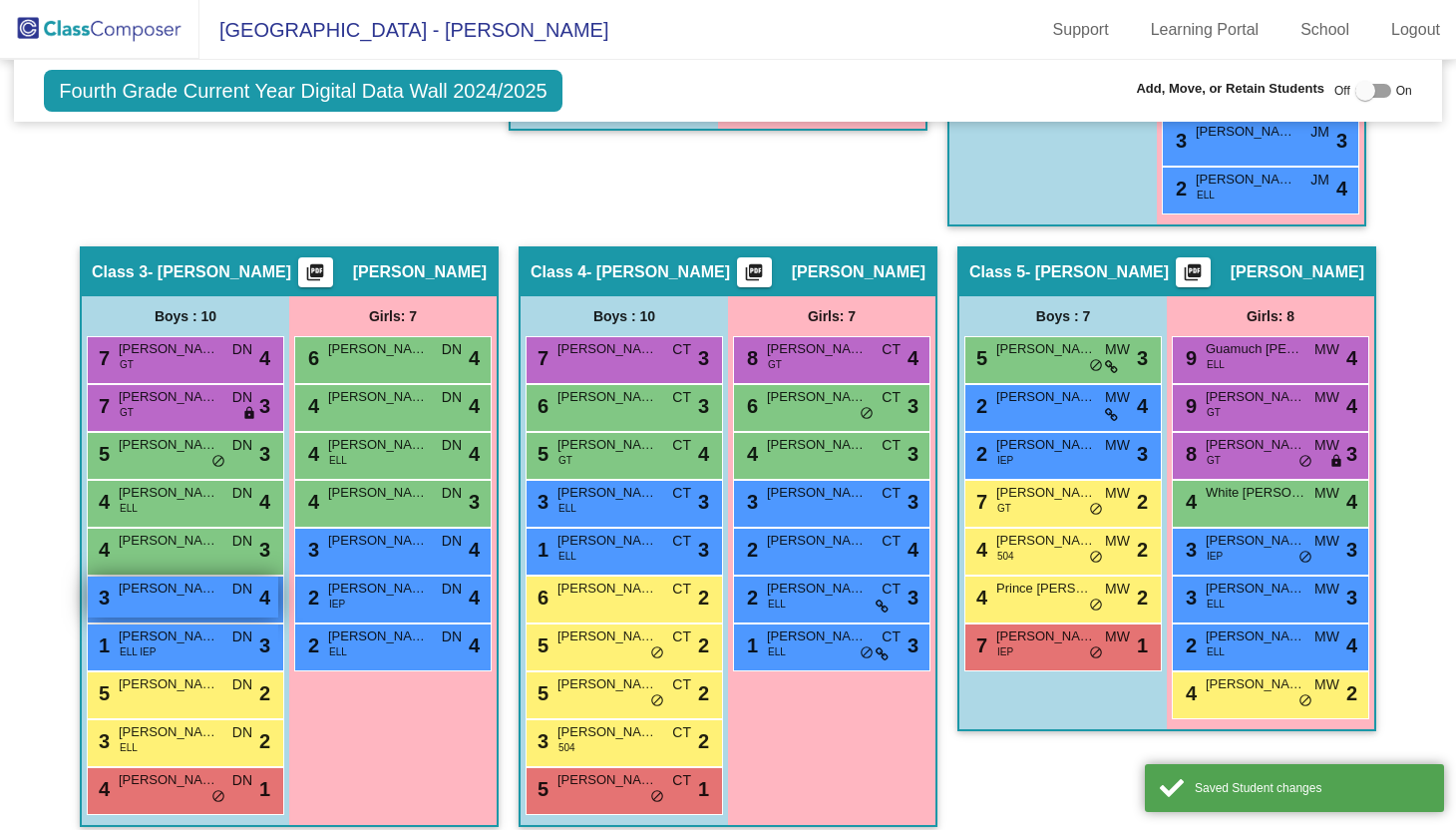 click on "3 Brown Winston DN lock do_not_disturb_alt 4" at bounding box center (182, 597) 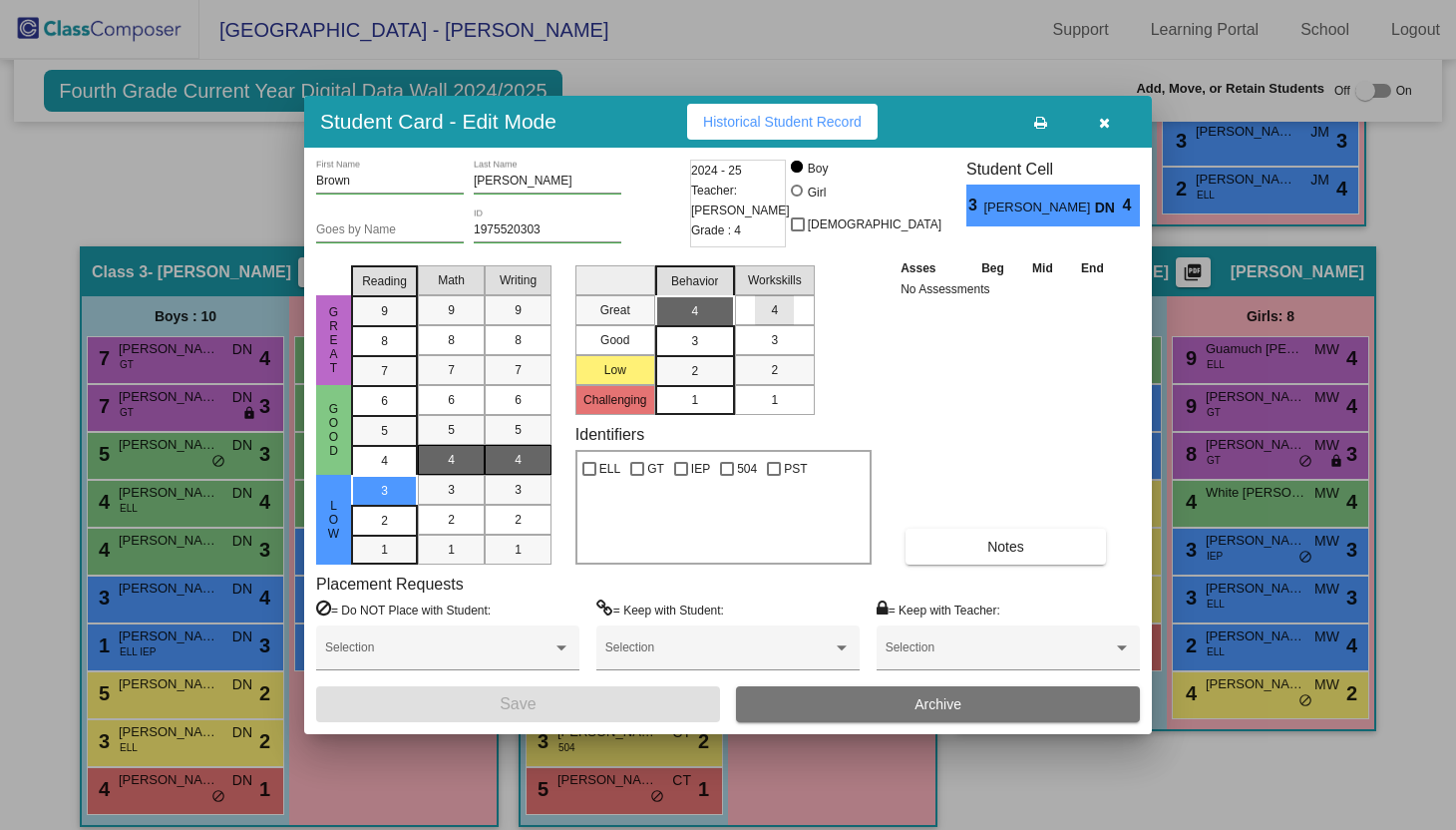 click on "4" at bounding box center [774, 310] 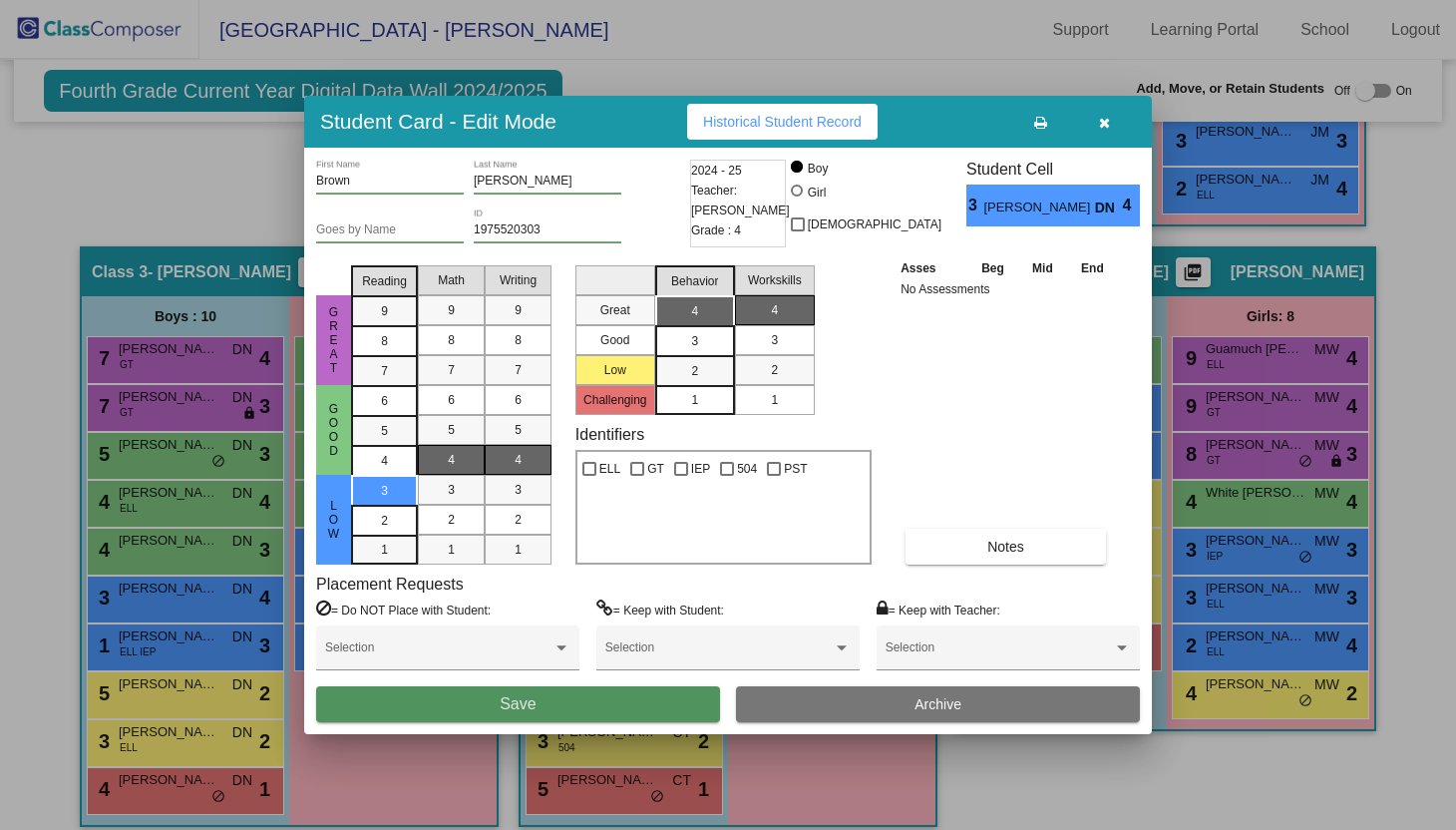 click on "Save" at bounding box center (518, 704) 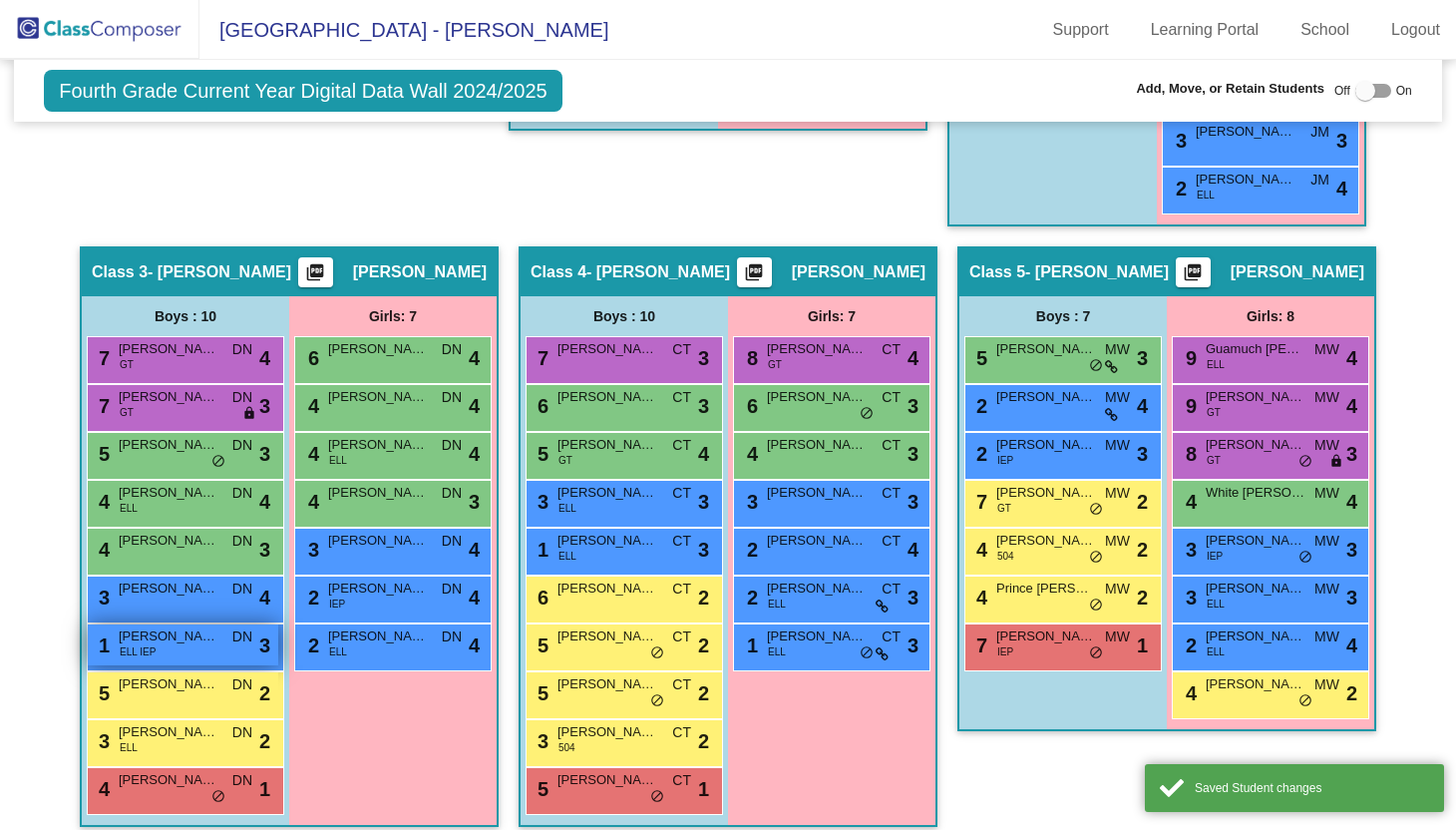 click on "Vega Manuel" at bounding box center (169, 636) 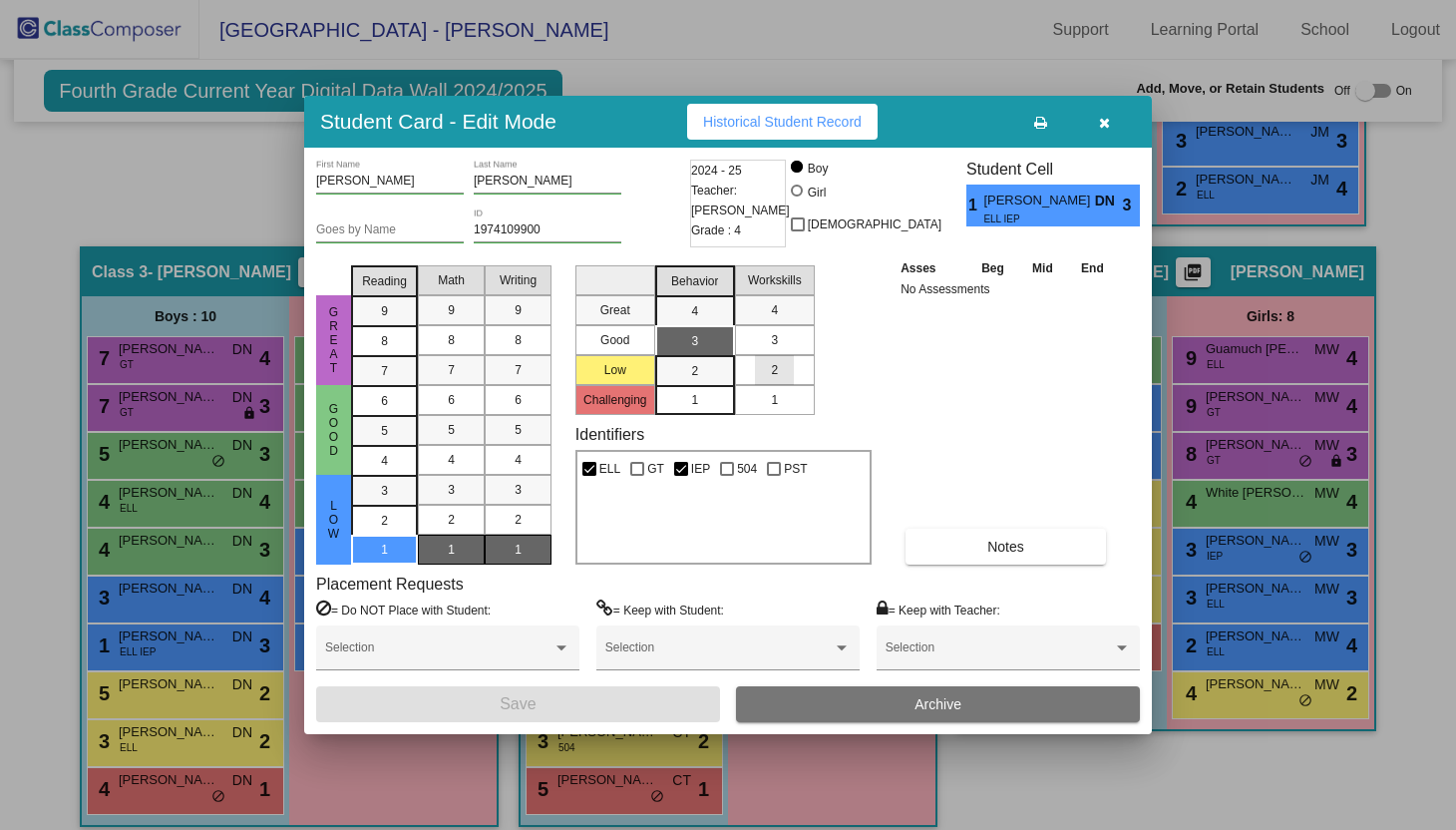click on "2" at bounding box center (774, 370) 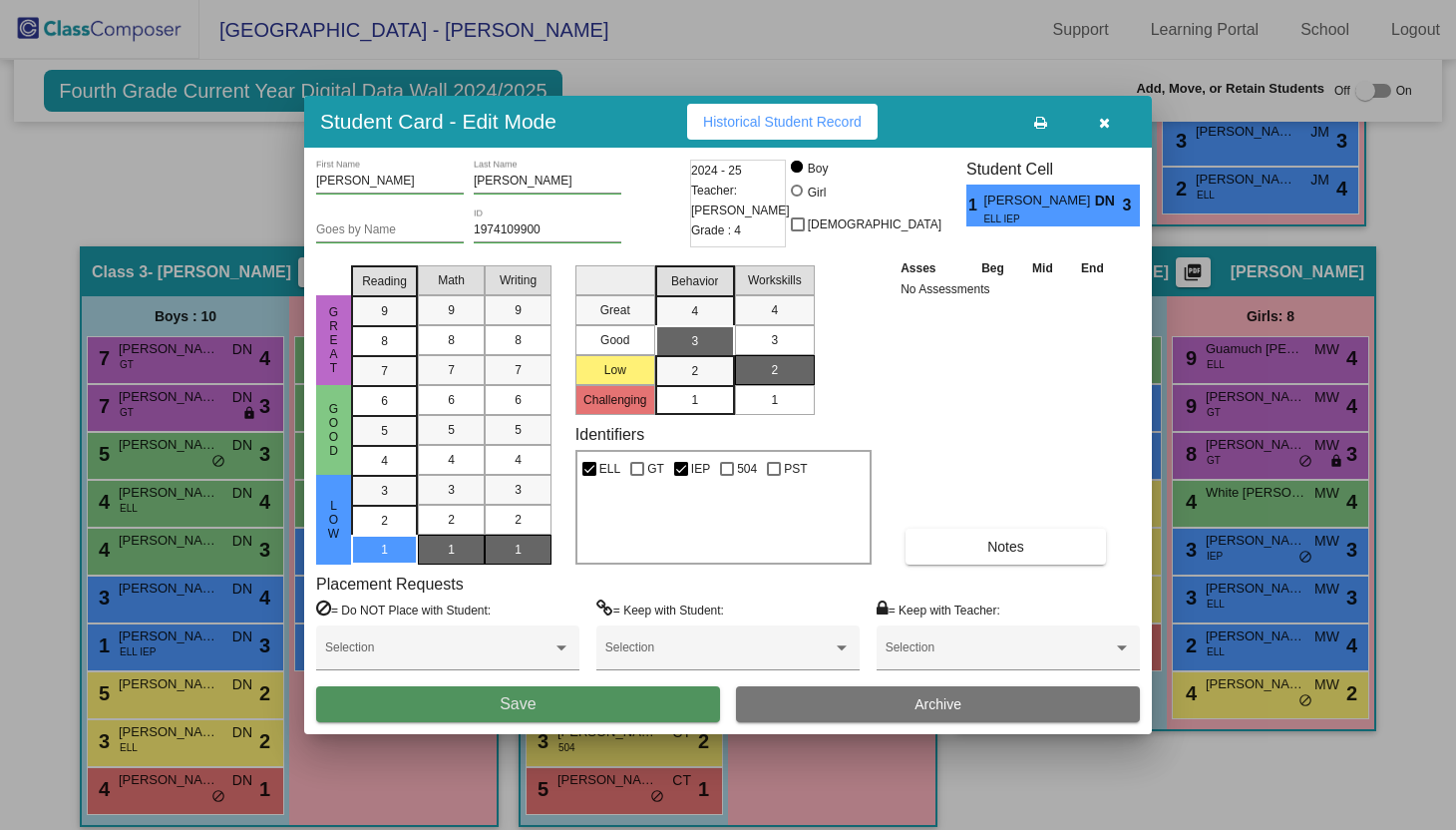click on "Save" at bounding box center [518, 703] 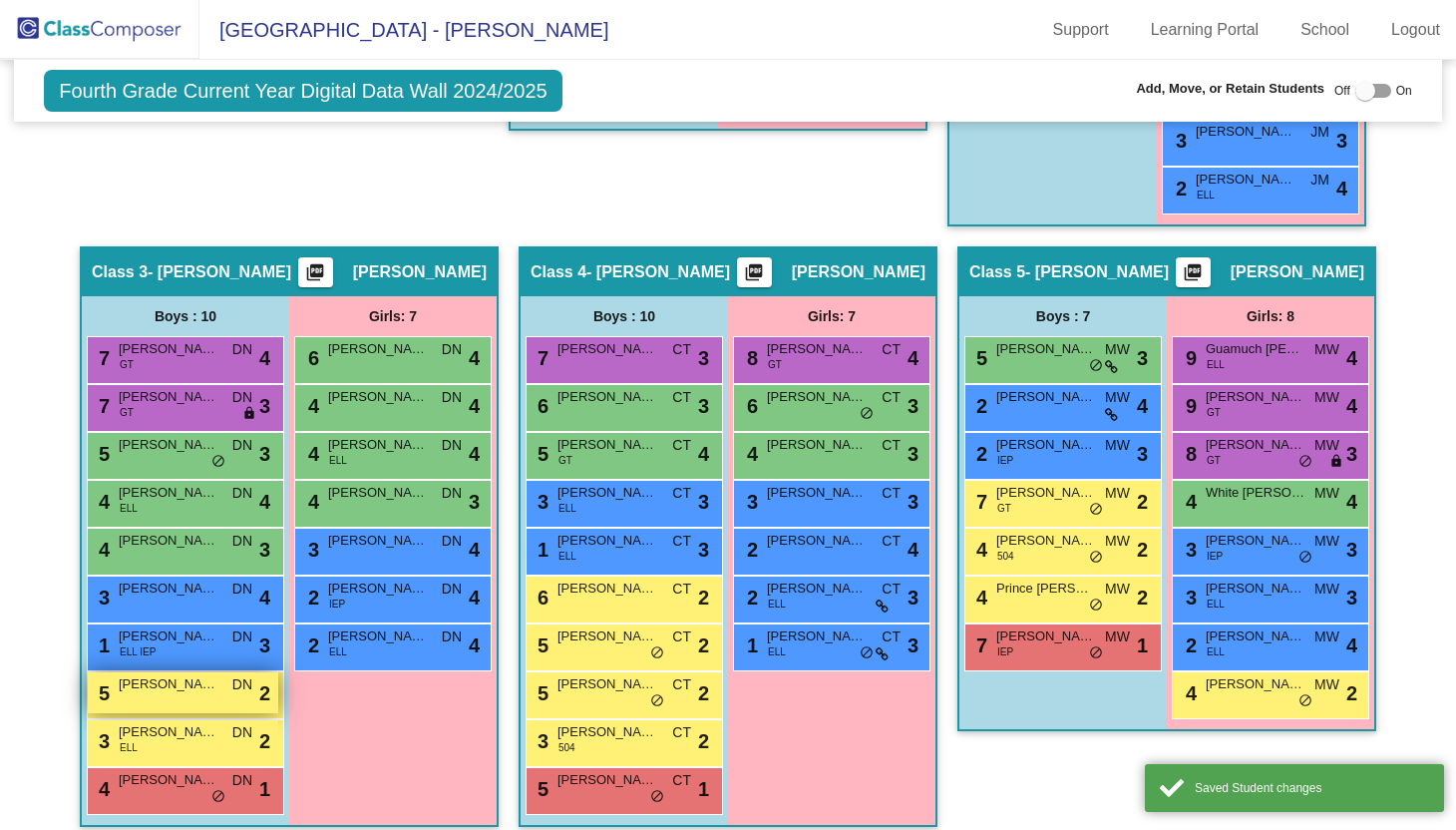 click on "Sisco Michael" at bounding box center (169, 684) 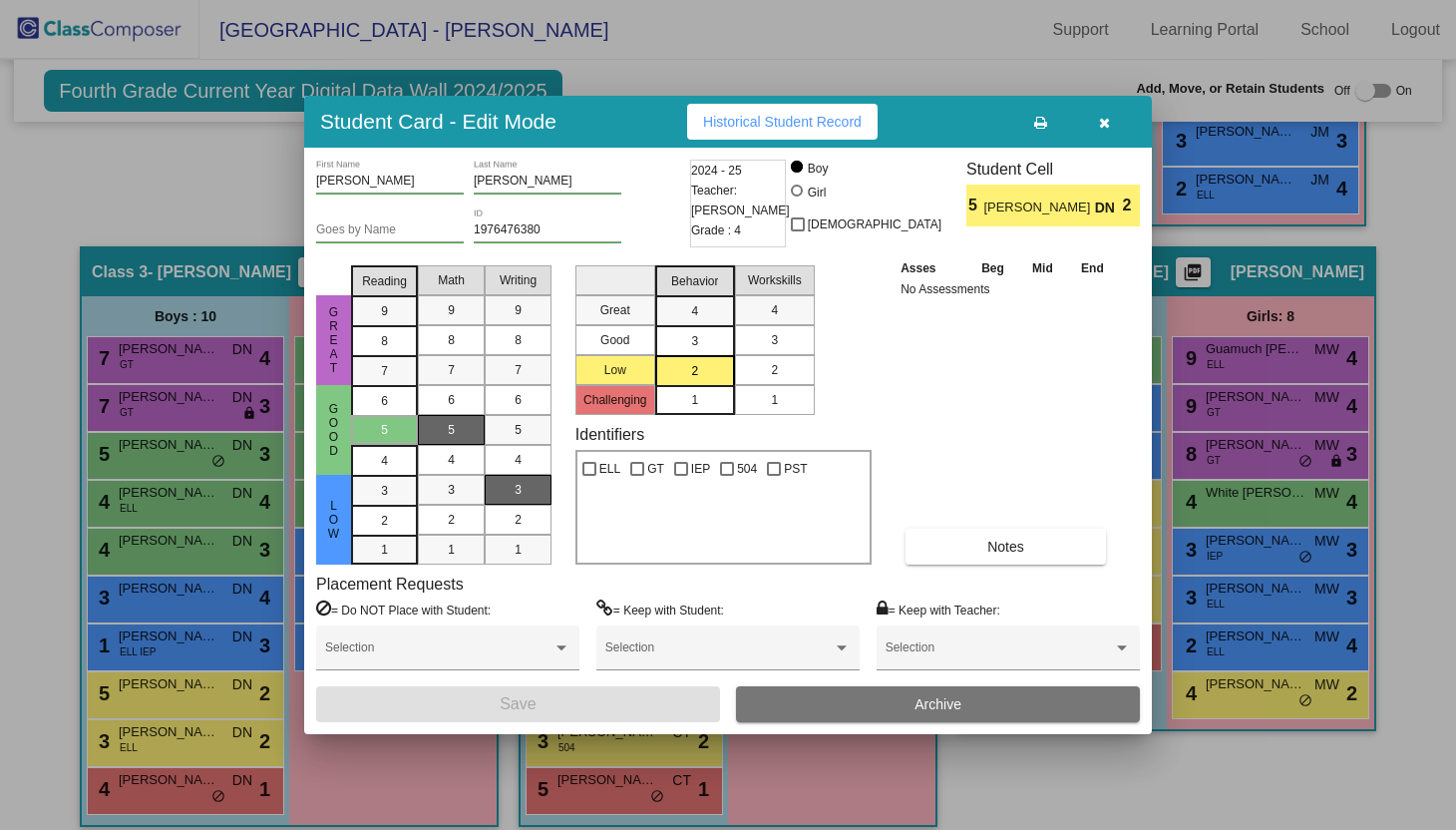 click on "2" at bounding box center (774, 370) 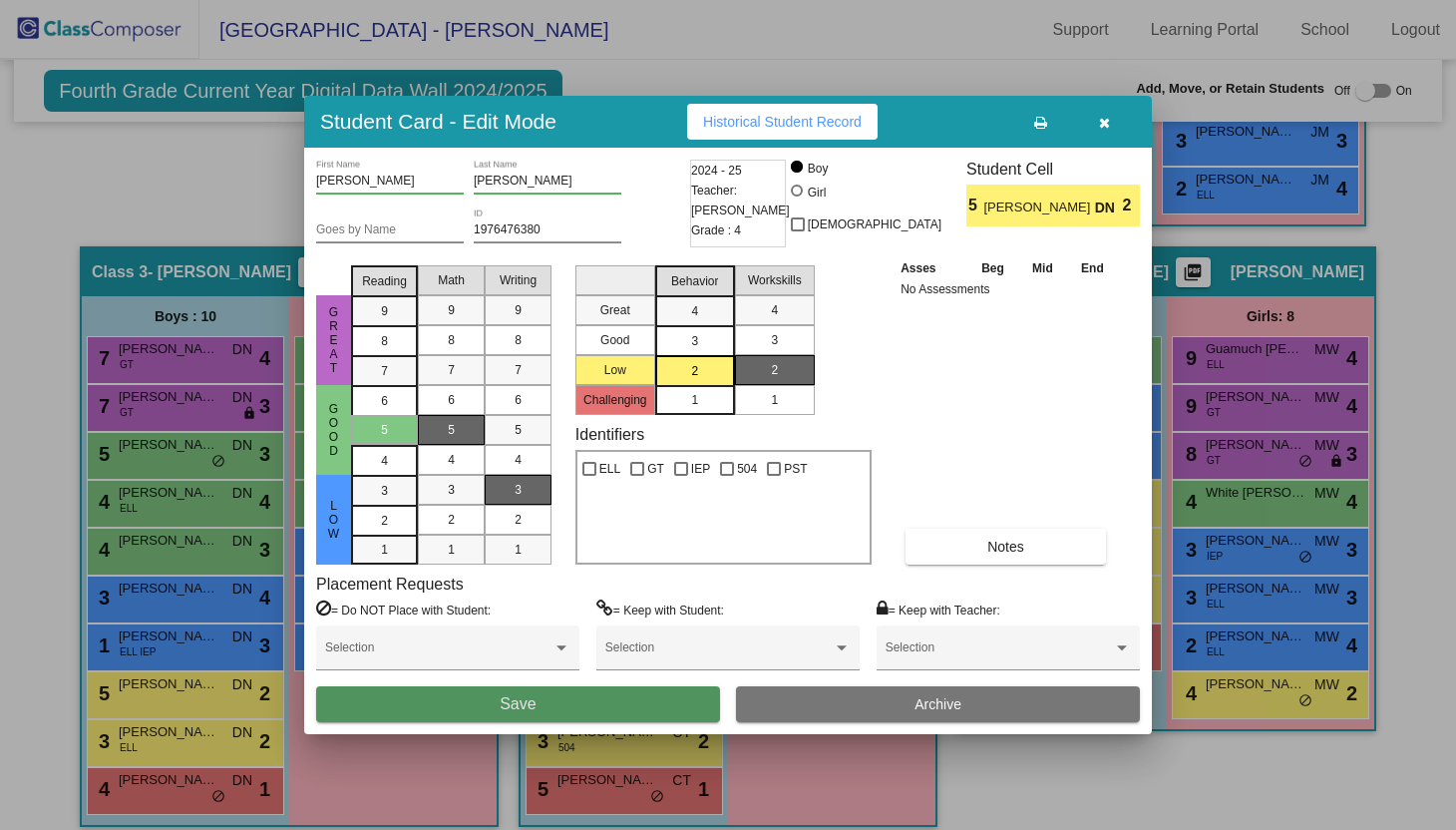 click on "Save" at bounding box center (518, 704) 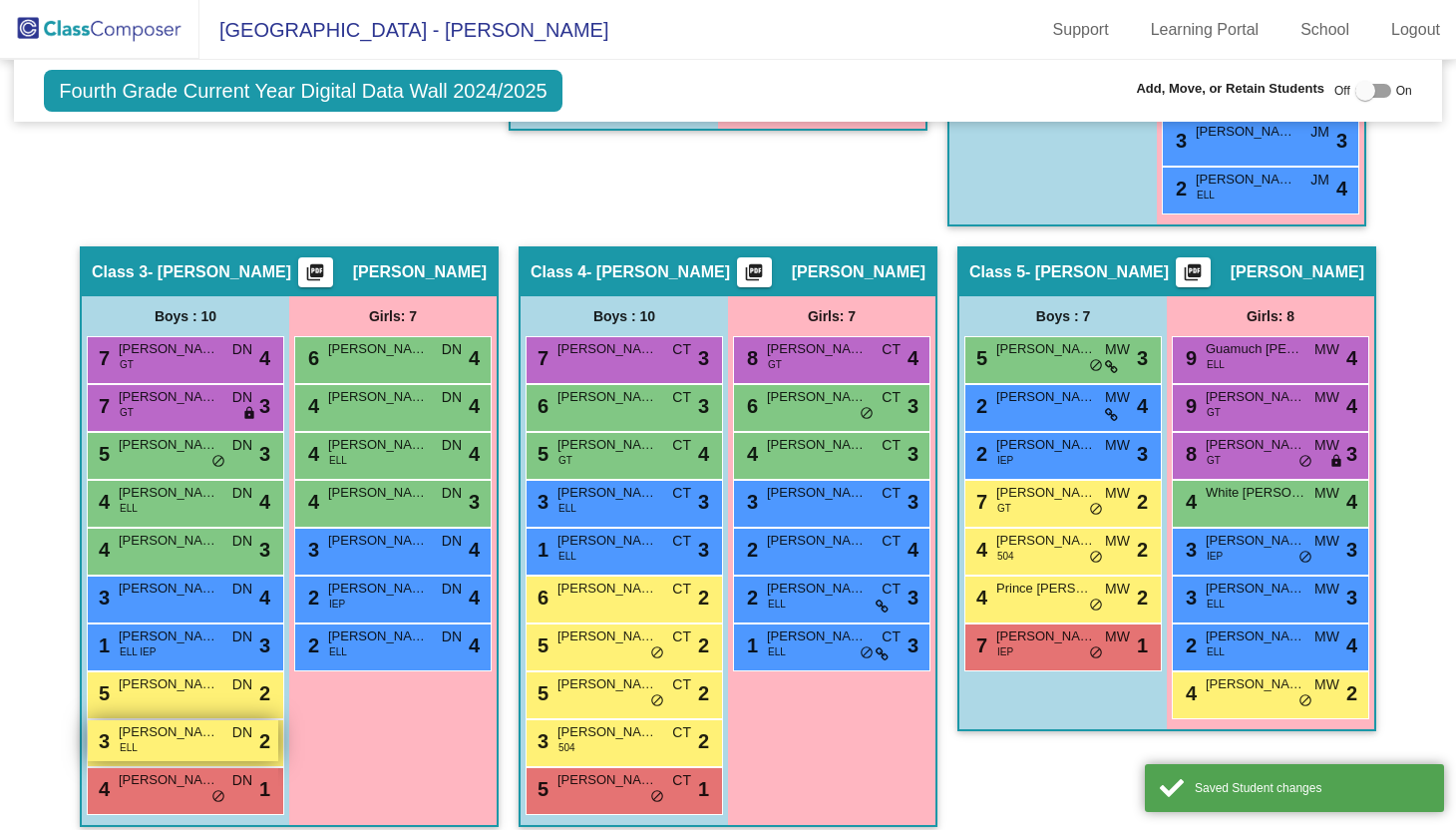 click on "3 Horton Maximo ELL DN lock do_not_disturb_alt 2" at bounding box center [182, 740] 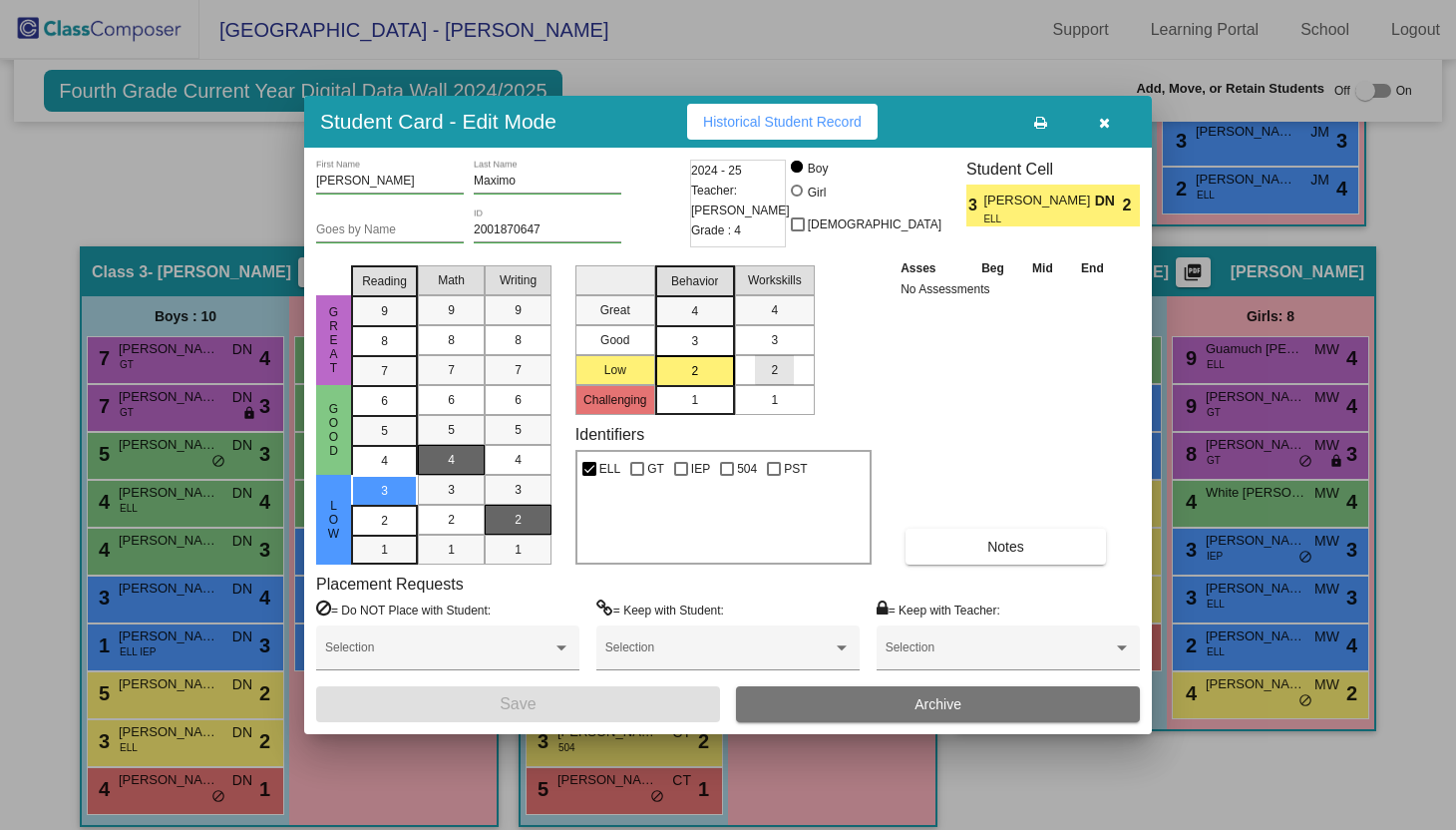 click on "2" at bounding box center [774, 370] 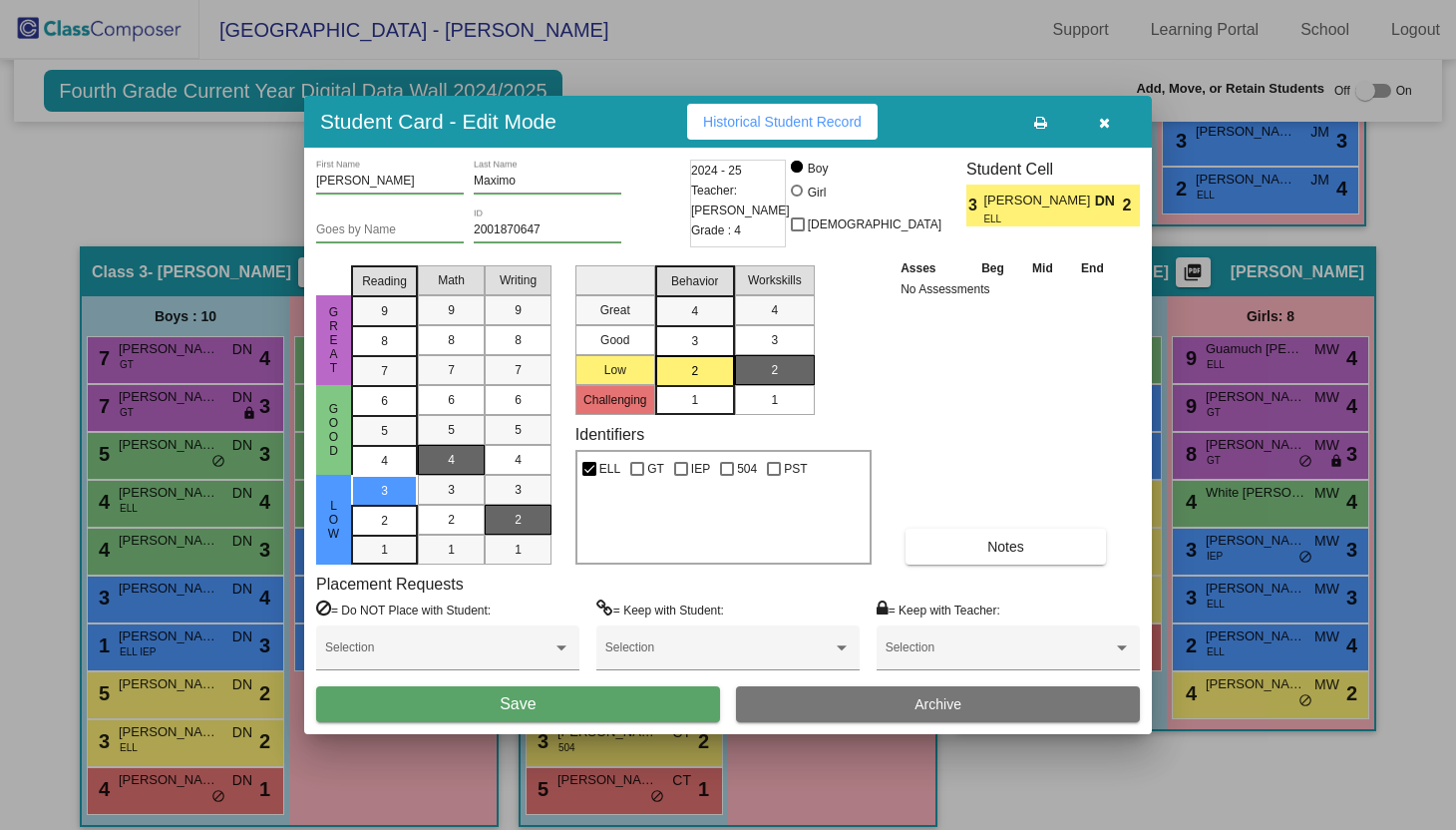 click on "Save" at bounding box center (518, 704) 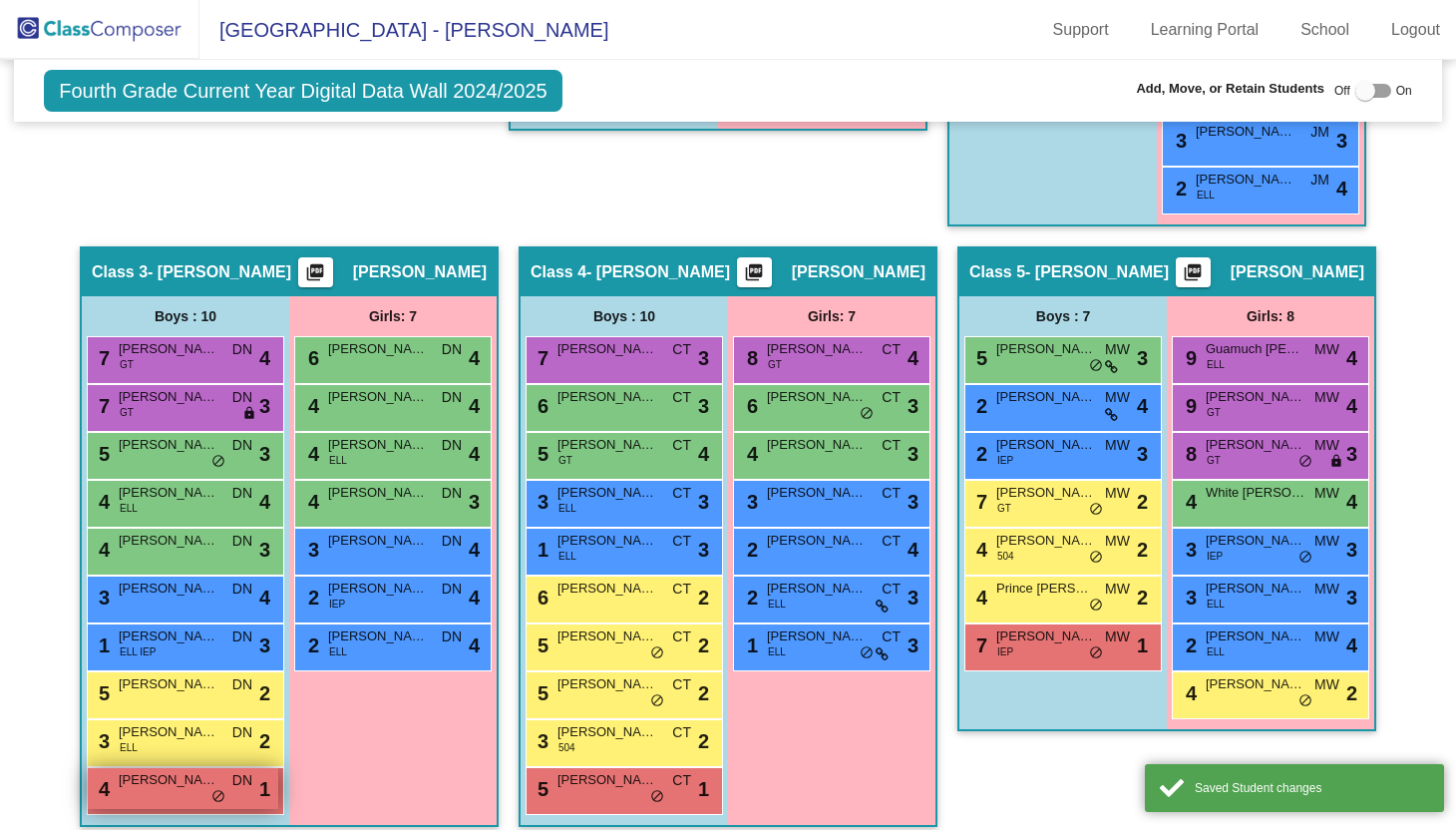 click on "Bahney Graison" at bounding box center (169, 780) 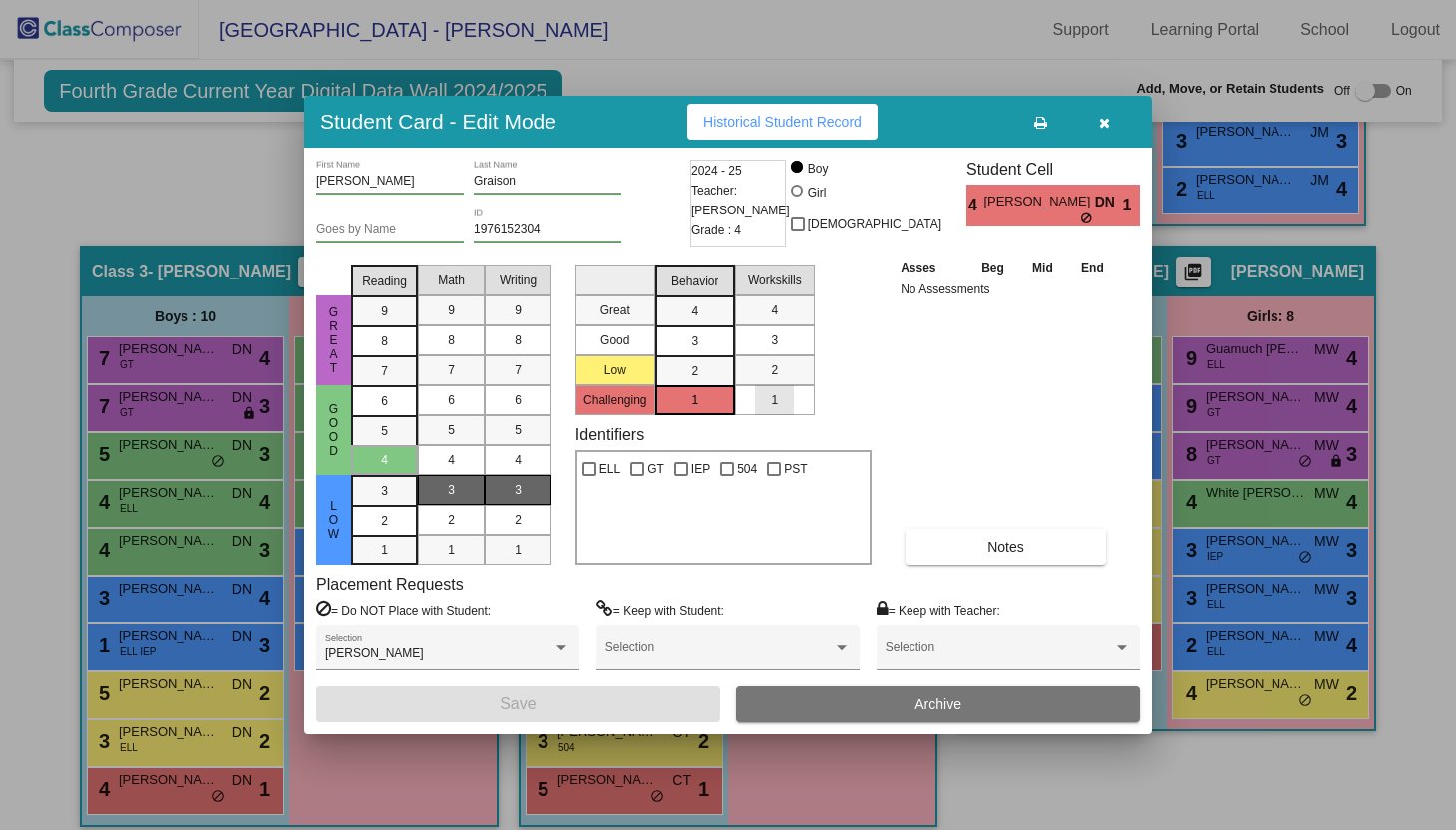 click on "1" at bounding box center [775, 400] 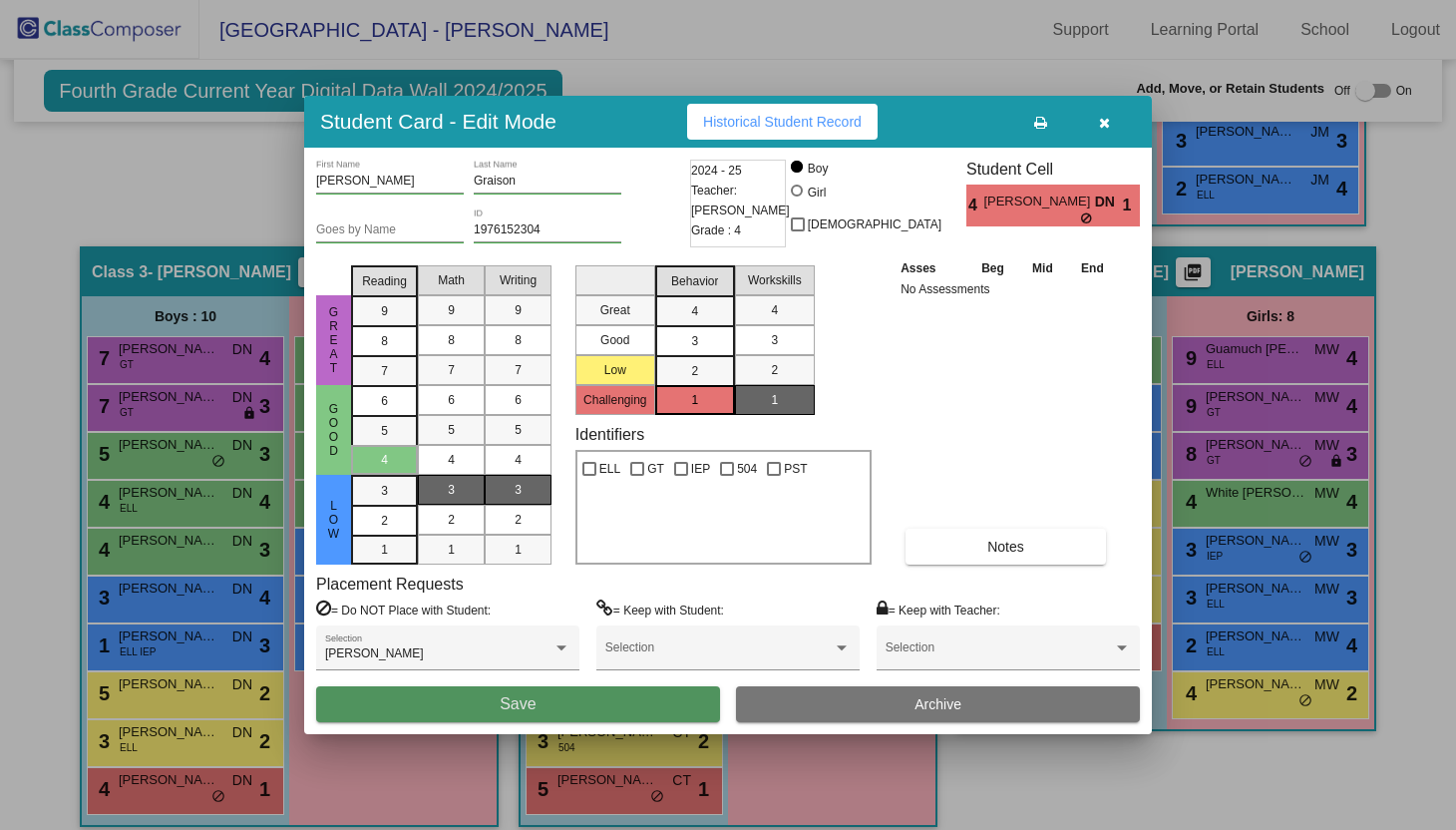 click on "Save" at bounding box center [518, 704] 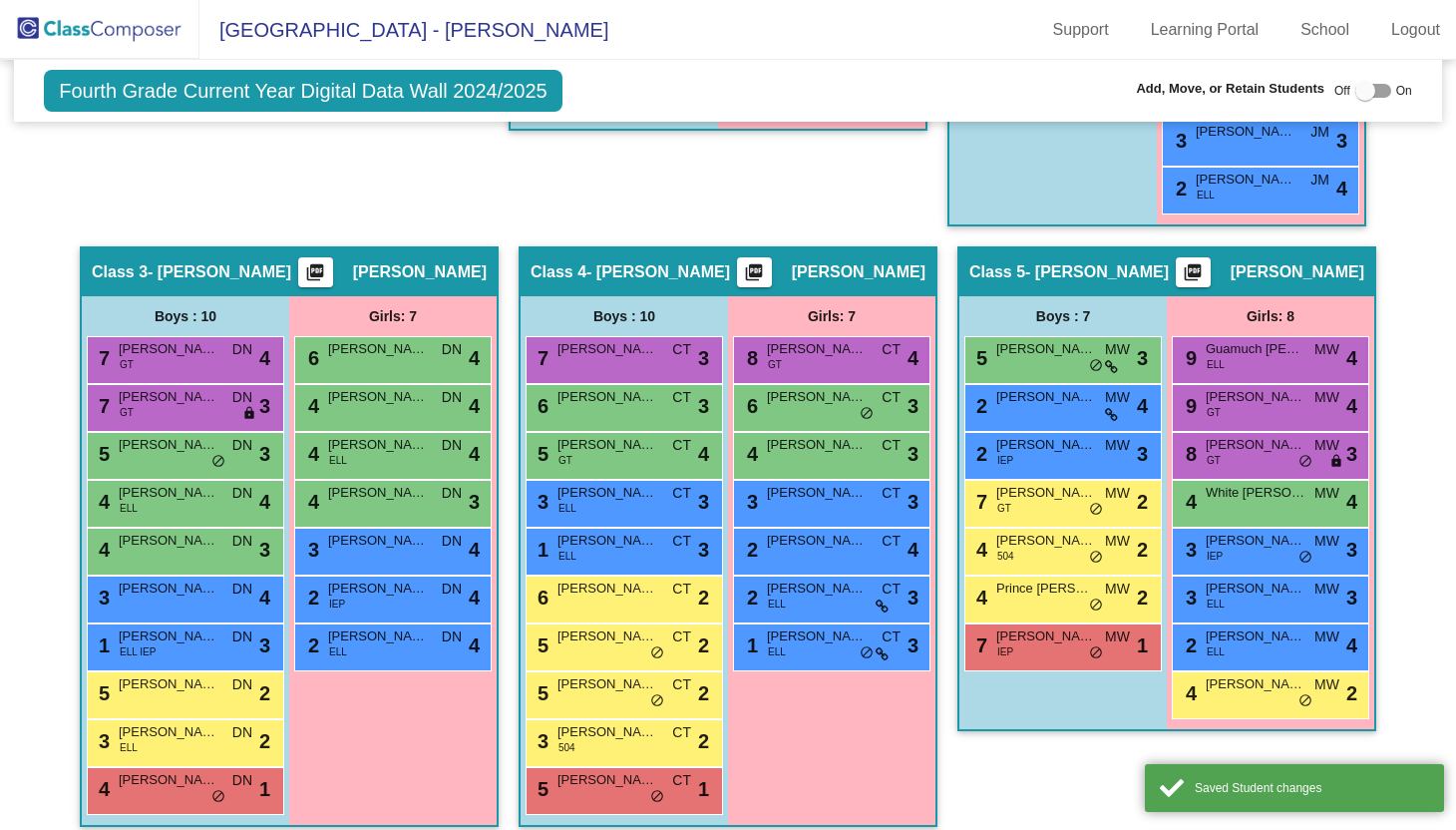 click on "6 Curry Ava DN lock do_not_disturb_alt 4" at bounding box center (393, 360) 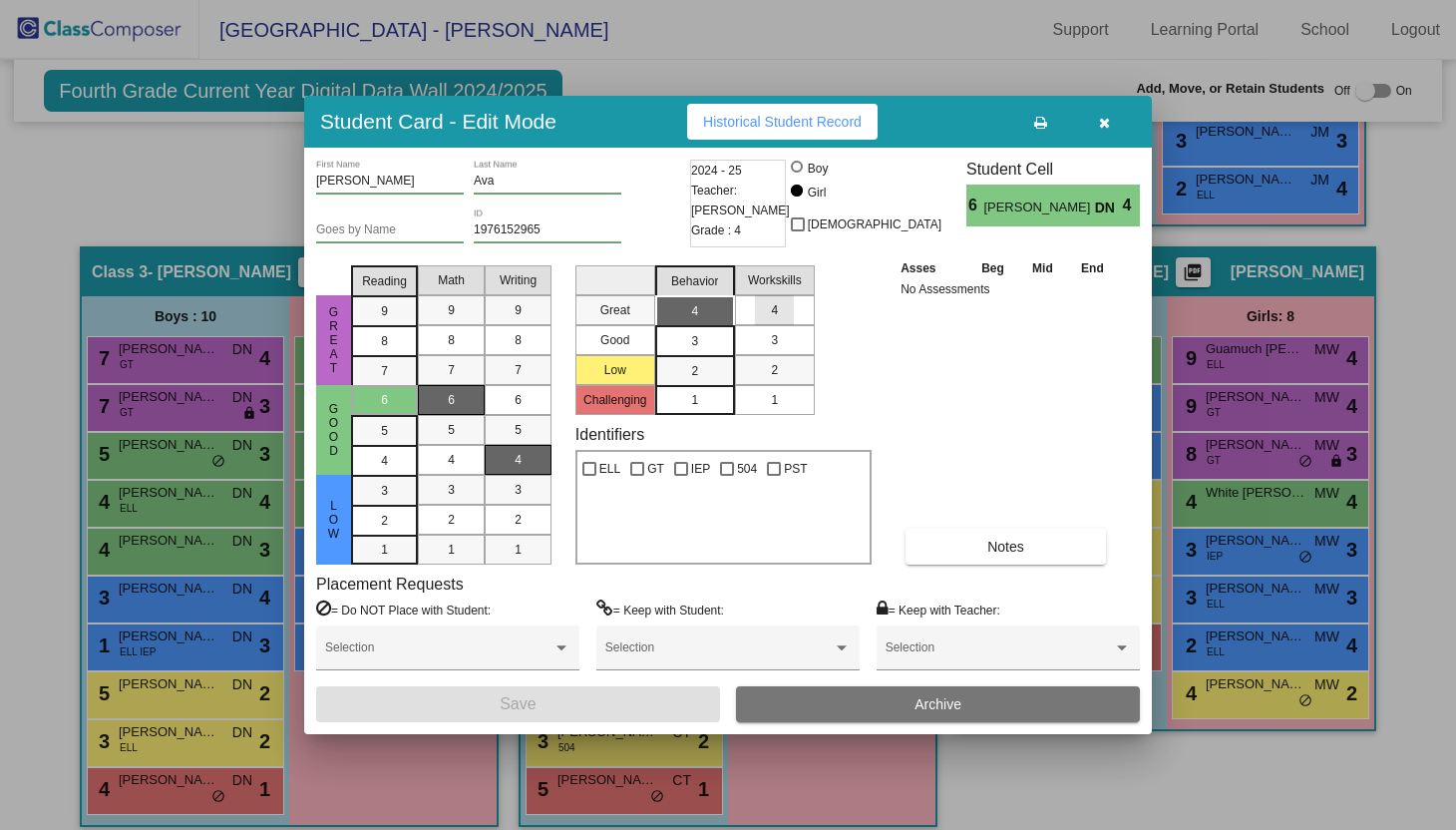 click on "4" at bounding box center [774, 310] 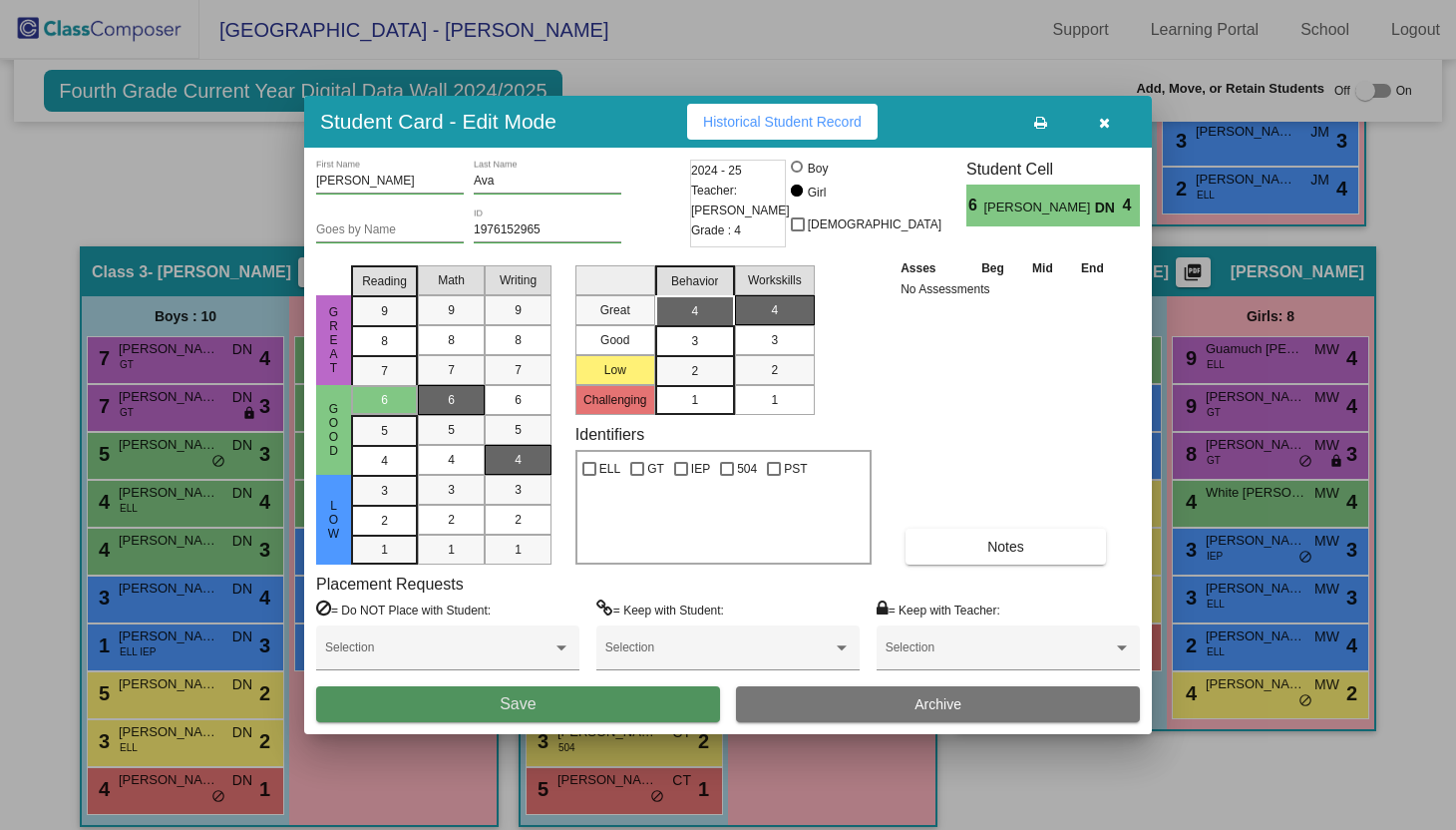 click on "Save" at bounding box center [518, 704] 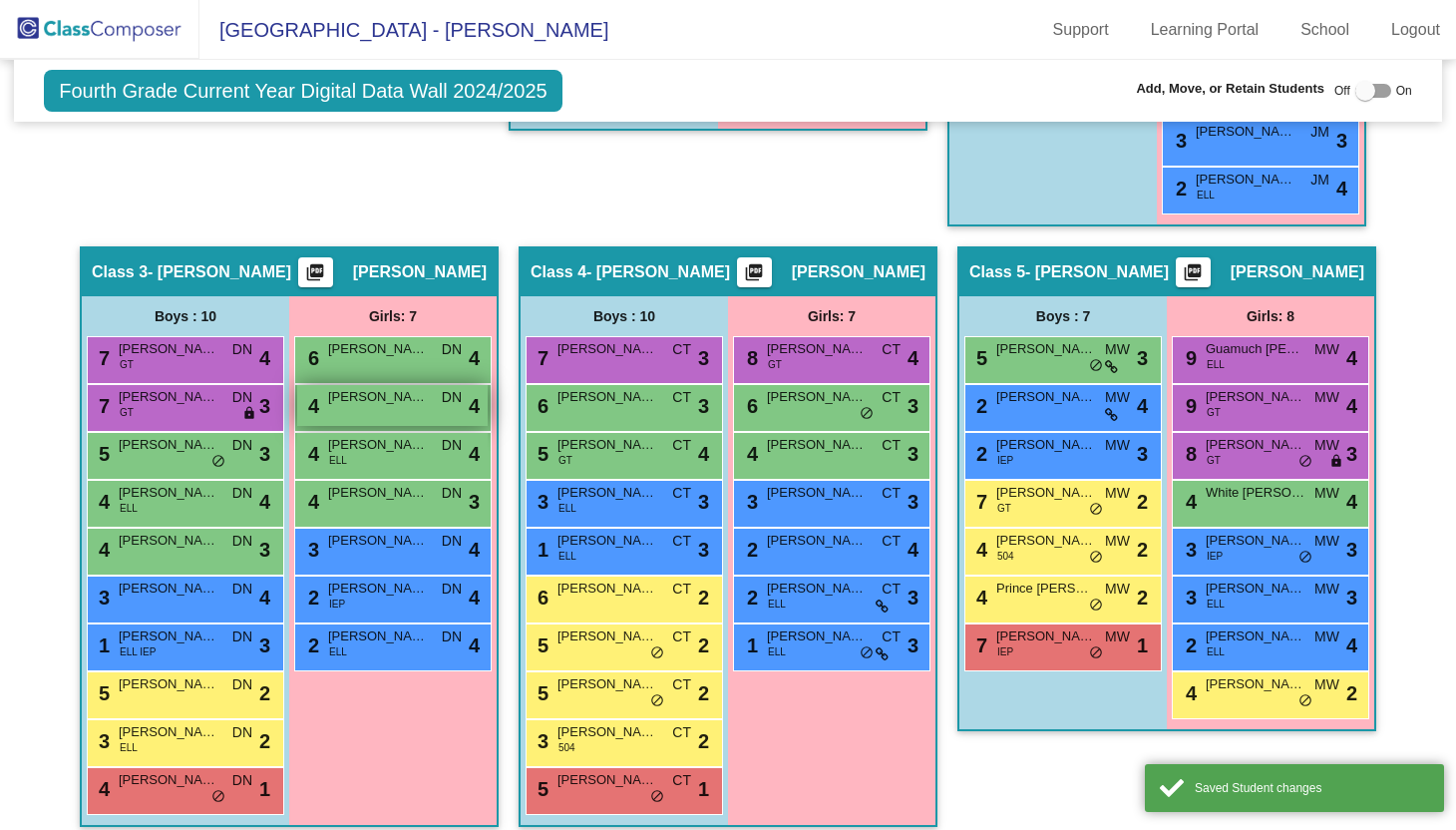 click on "Ingram Malaya" at bounding box center [378, 397] 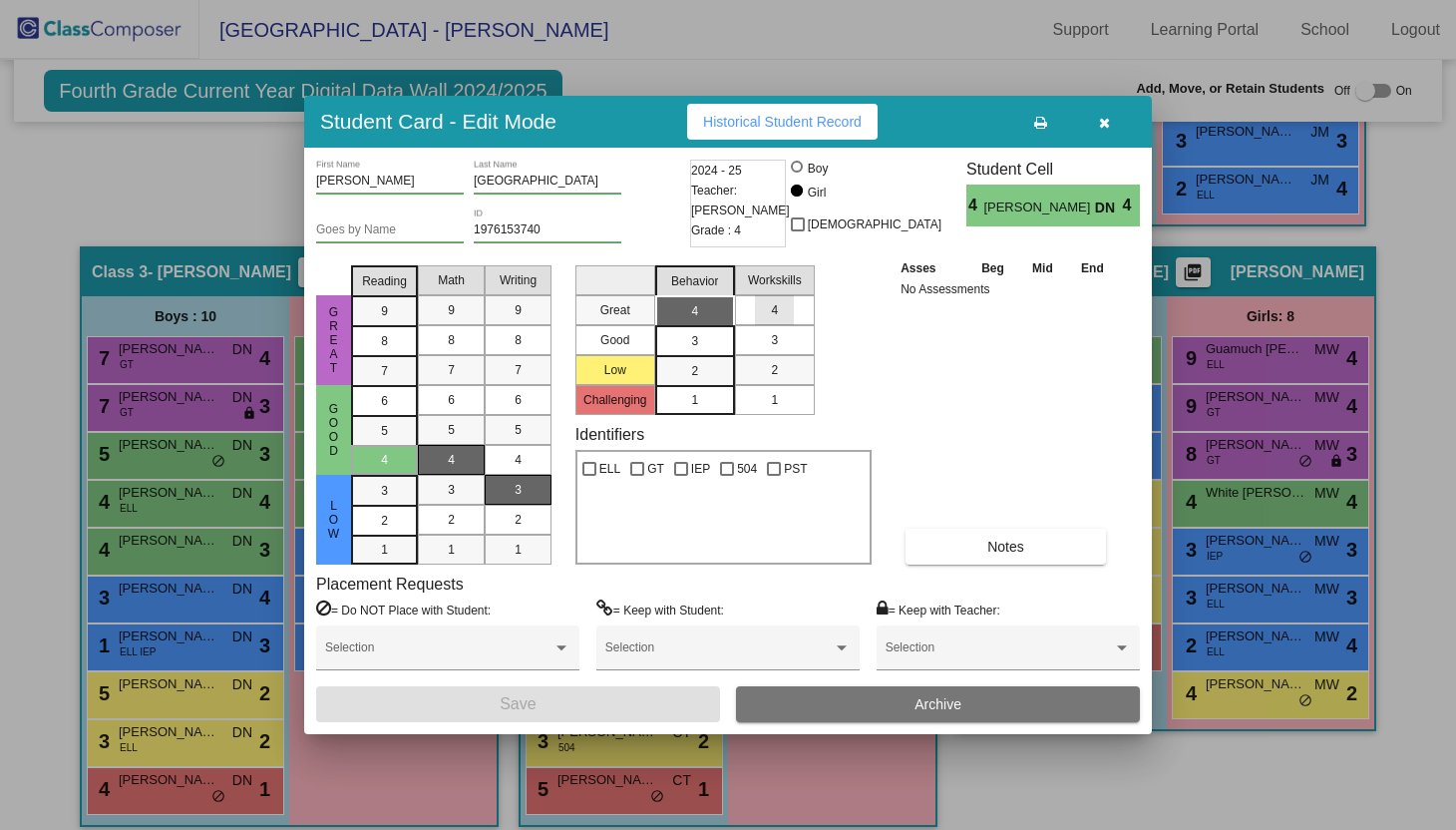 click on "4" at bounding box center (774, 310) 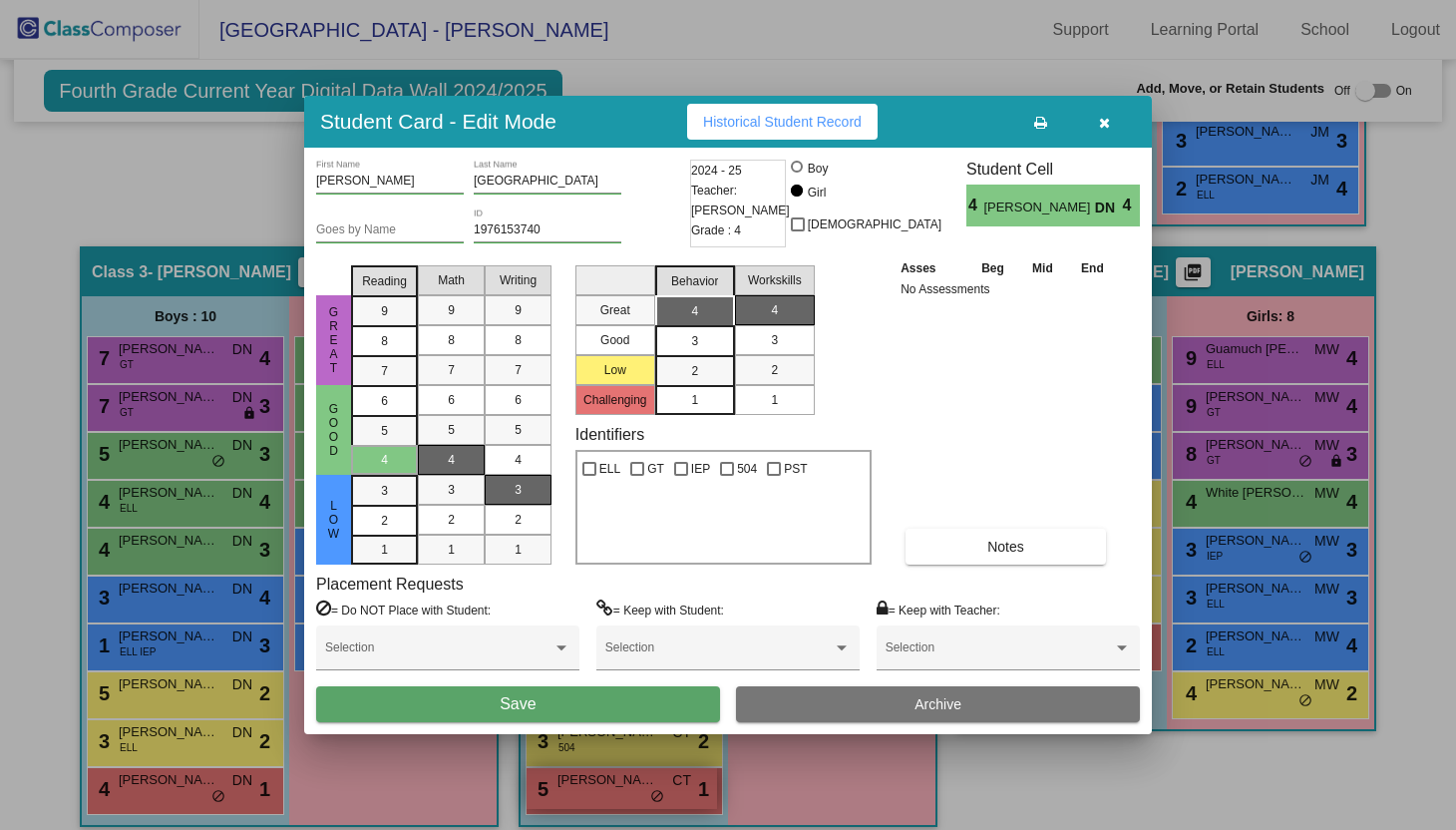 drag, startPoint x: 557, startPoint y: 812, endPoint x: 557, endPoint y: 795, distance: 17 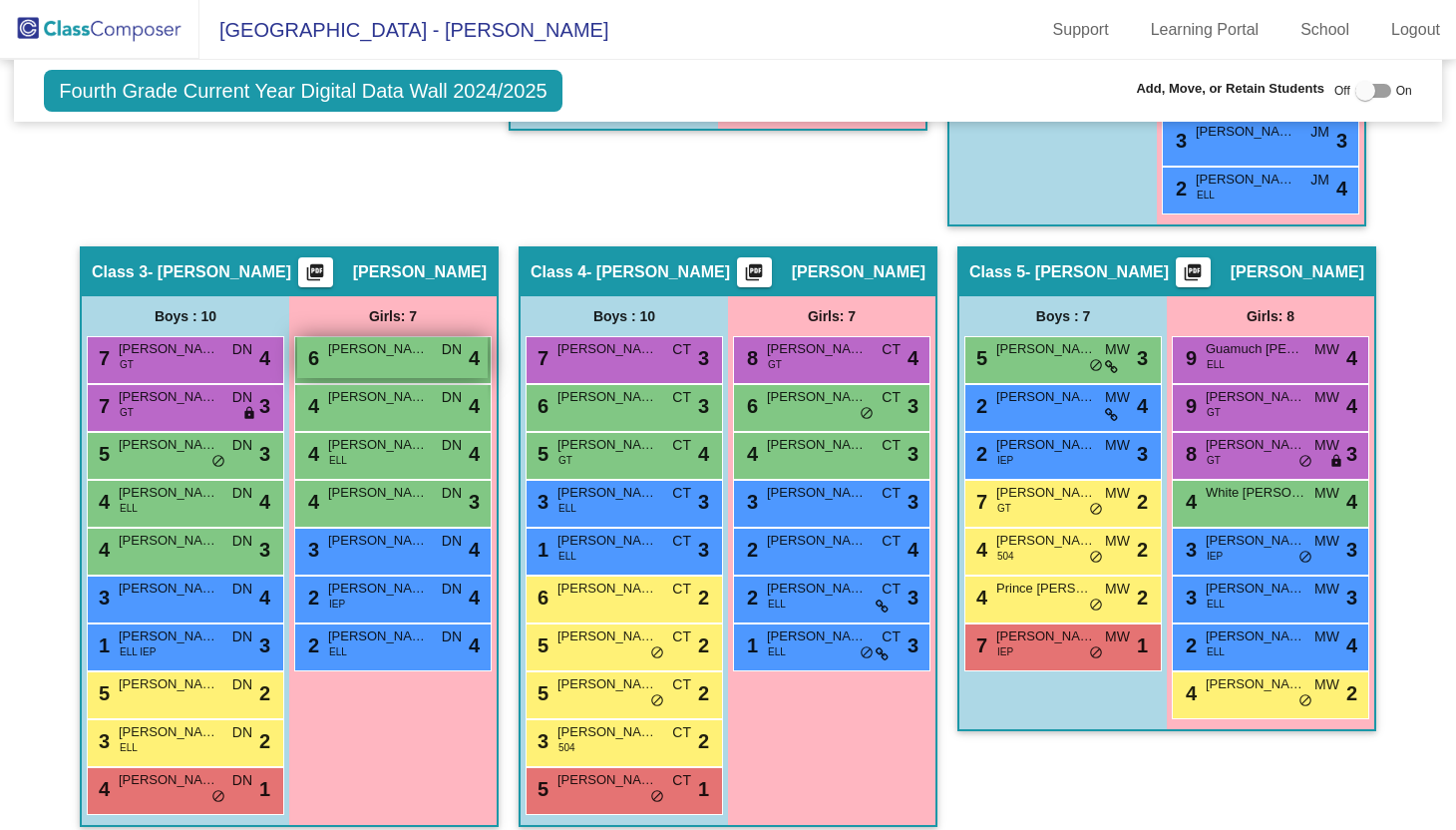 click on "6 Curry Ava DN lock do_not_disturb_alt 4" at bounding box center (392, 357) 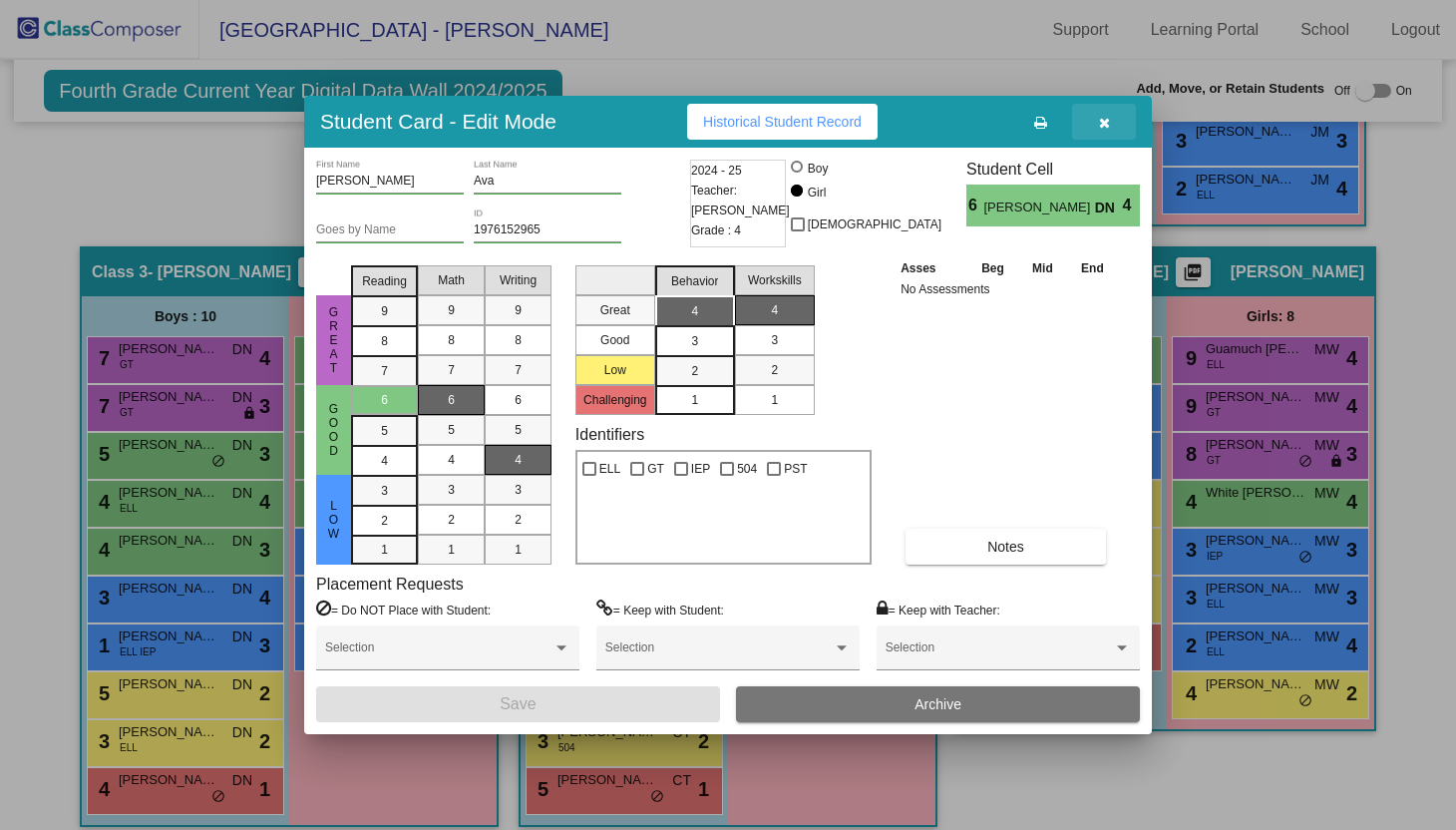 click at bounding box center [1104, 122] 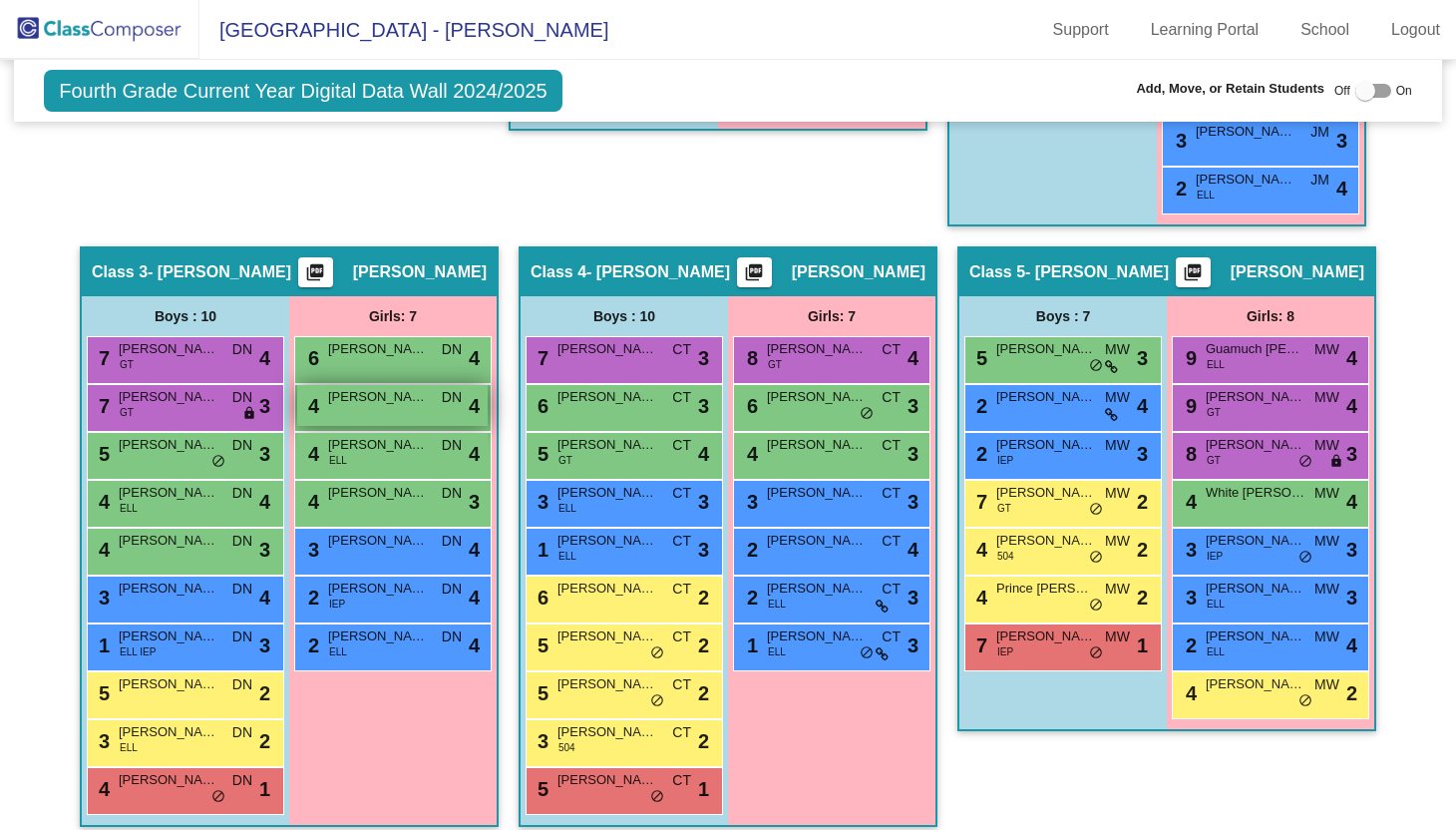 click on "4 Ingram Malaya DN lock do_not_disturb_alt 4" at bounding box center [392, 405] 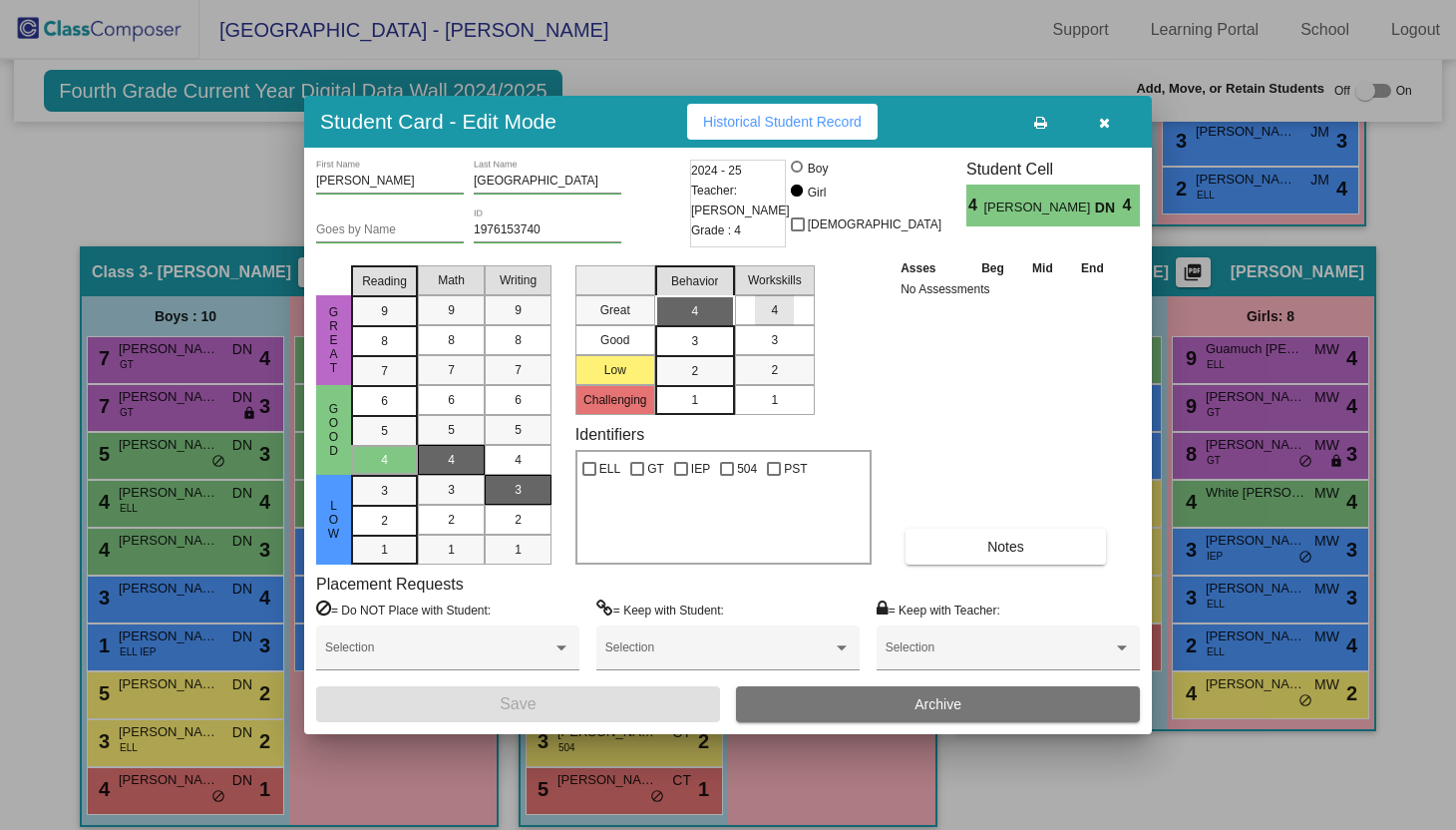 click on "4" at bounding box center [774, 310] 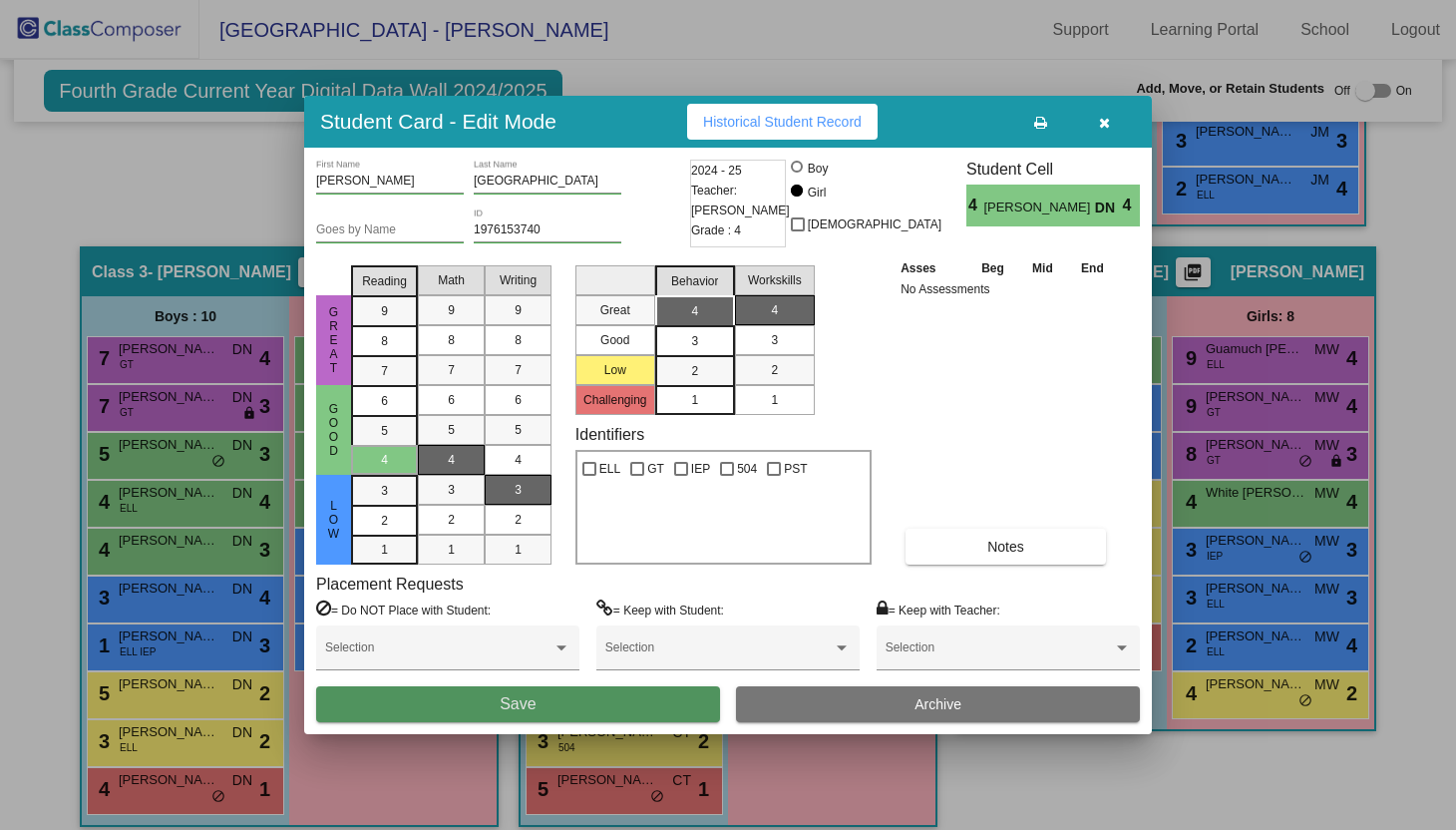 click on "Save" at bounding box center (518, 704) 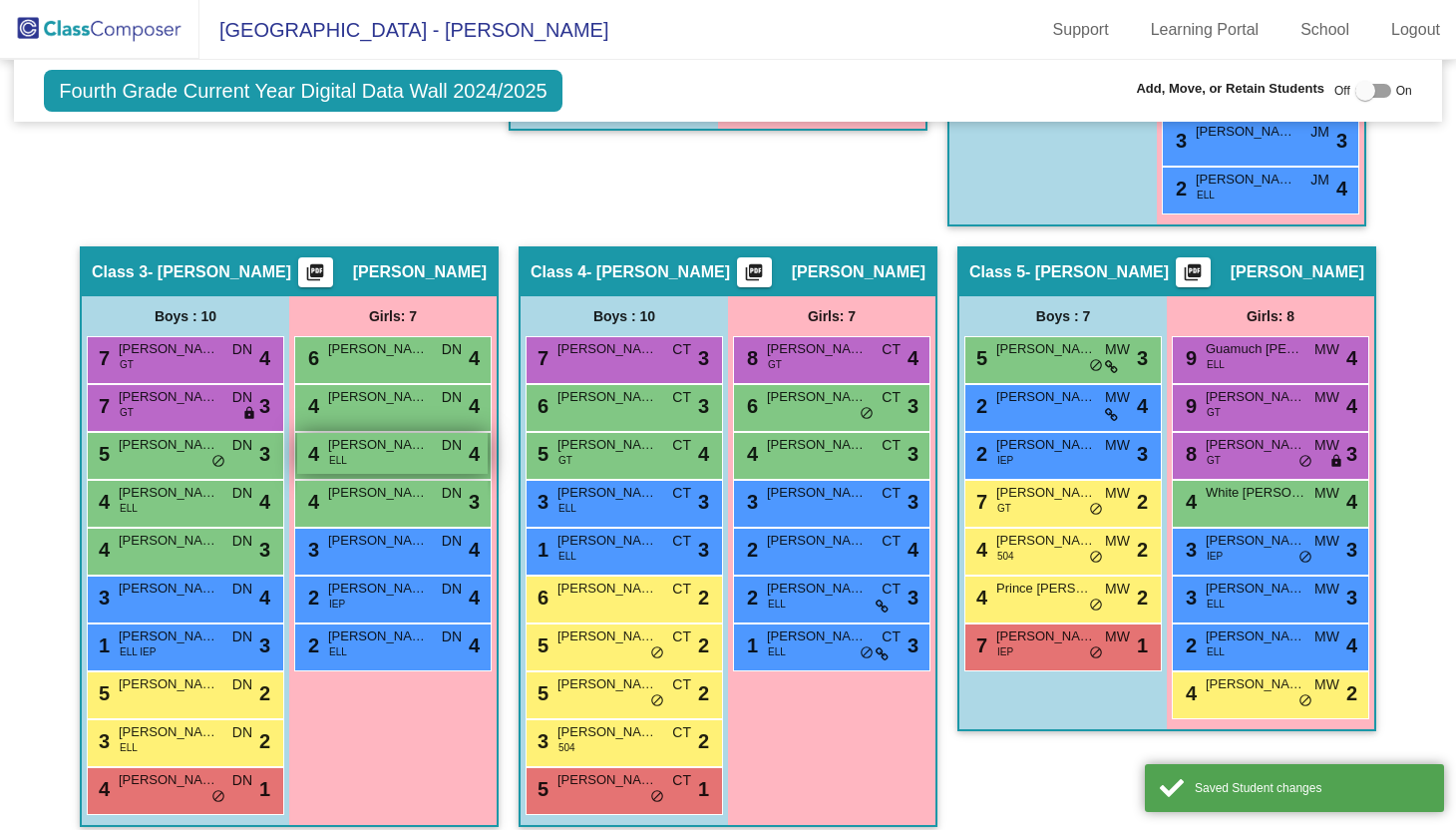 click on "4 Larios Lopez Adaly ELL DN lock do_not_disturb_alt 4" at bounding box center [392, 453] 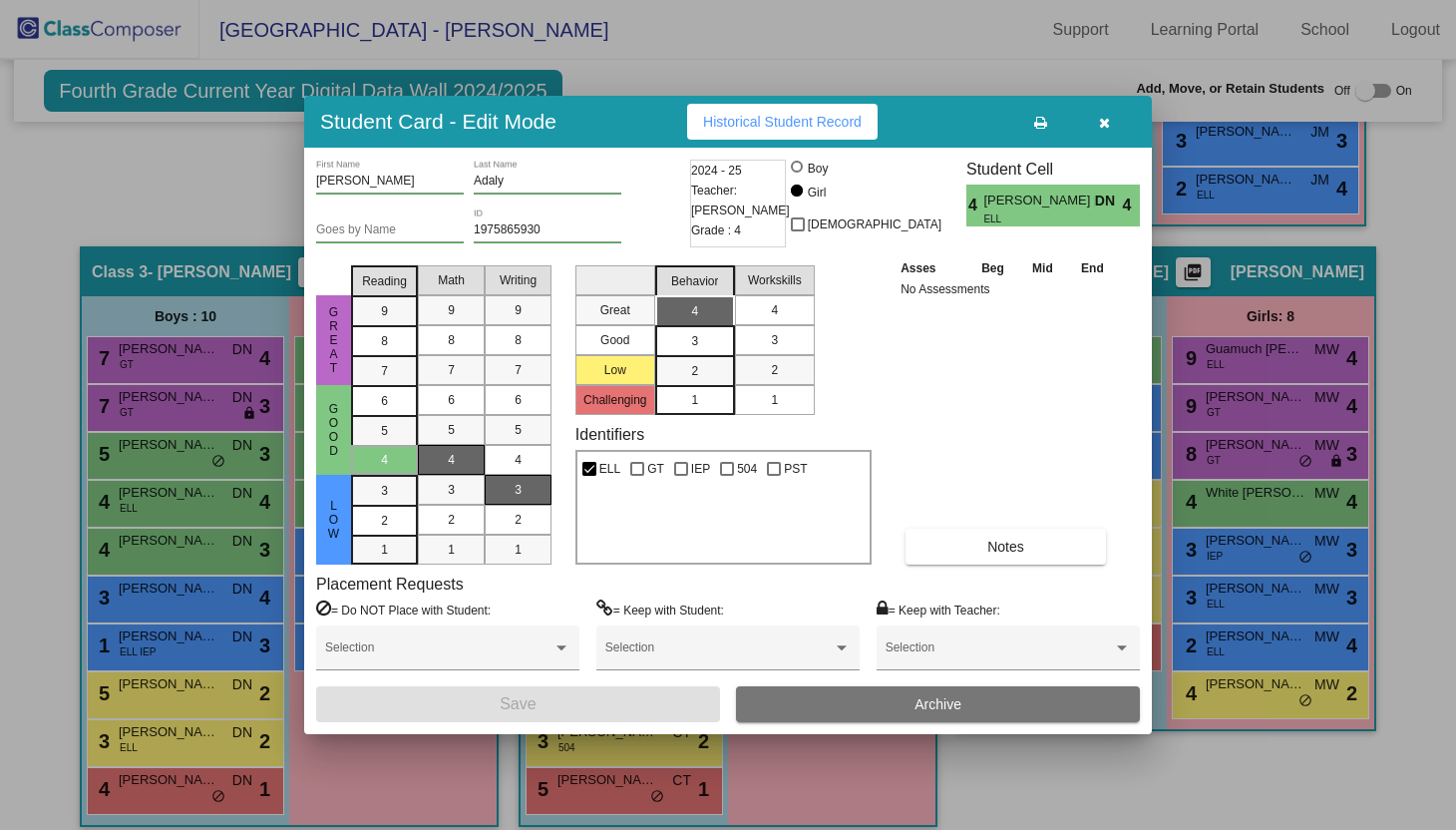 click on "4" at bounding box center [774, 310] 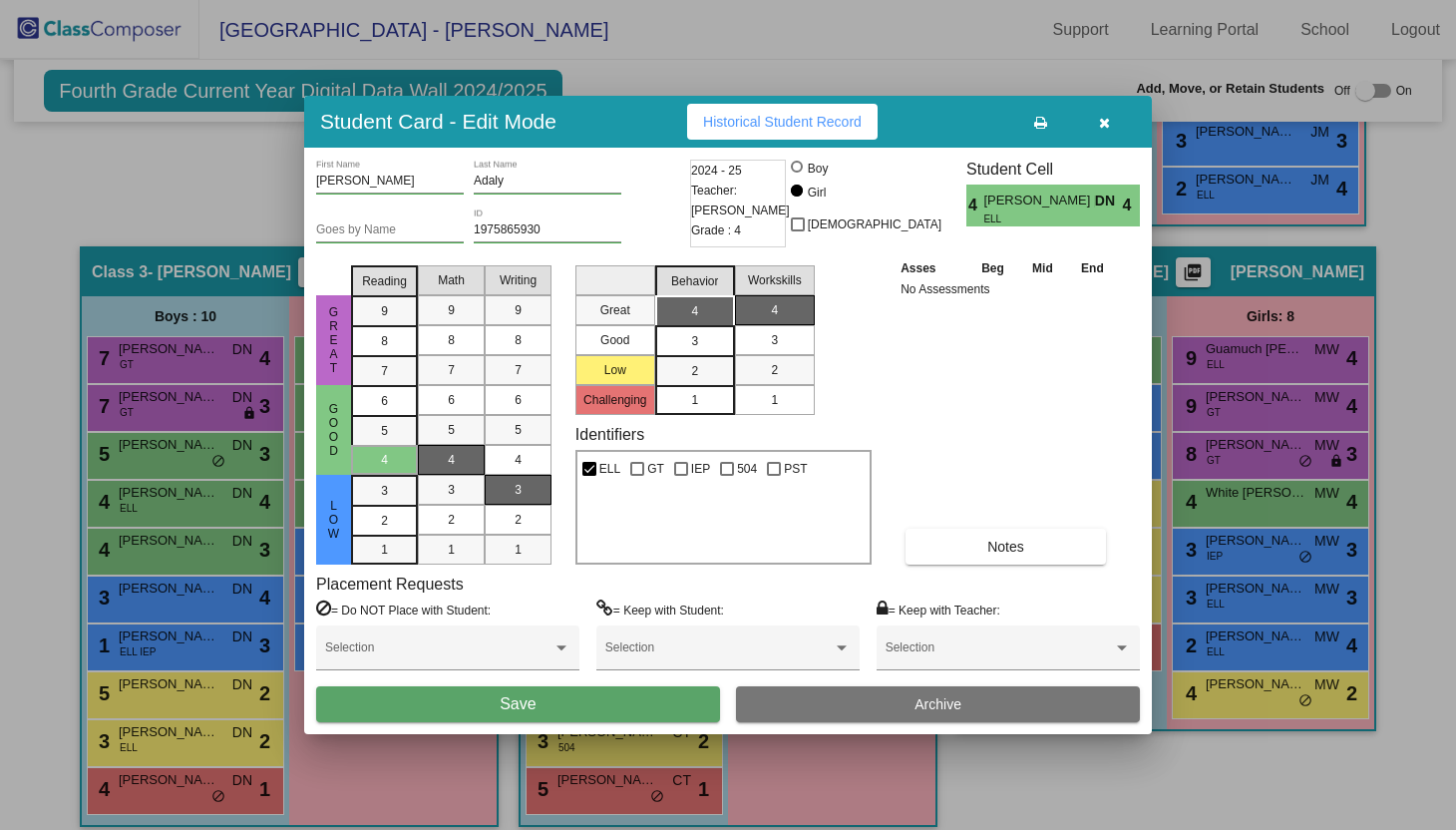 click on "Save" at bounding box center [518, 704] 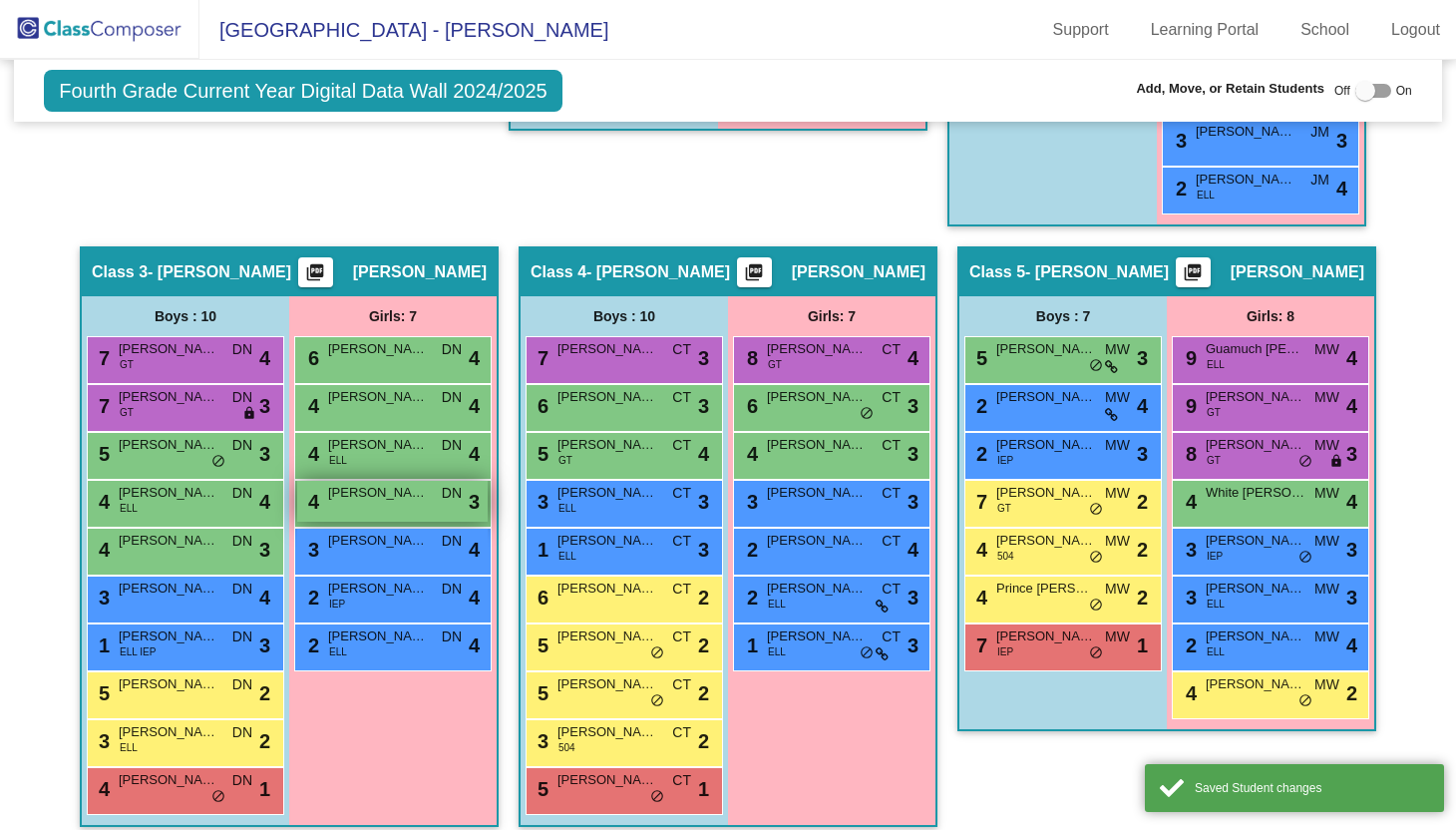 click on "DN" at bounding box center [452, 493] 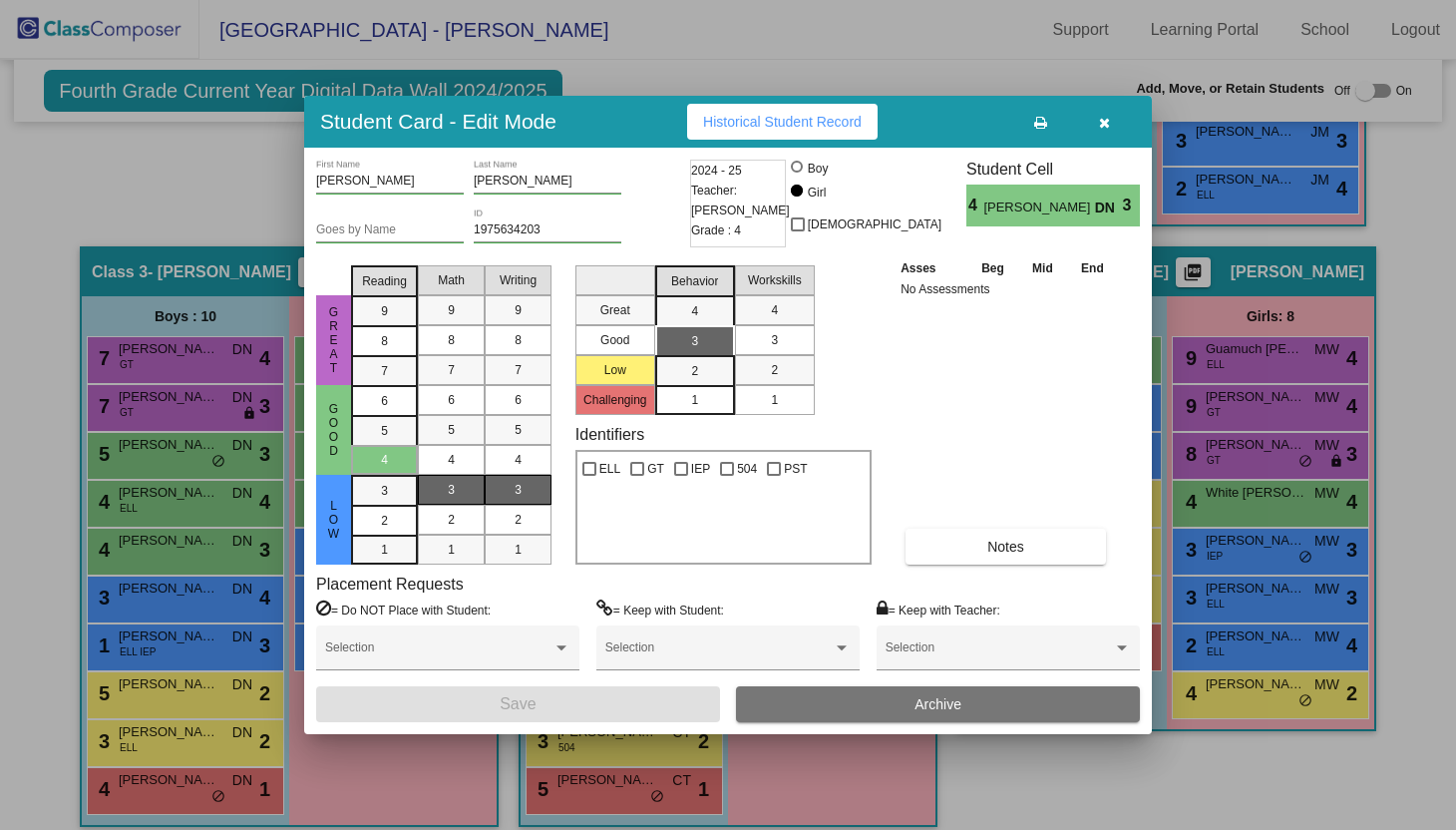click on "3" at bounding box center [774, 340] 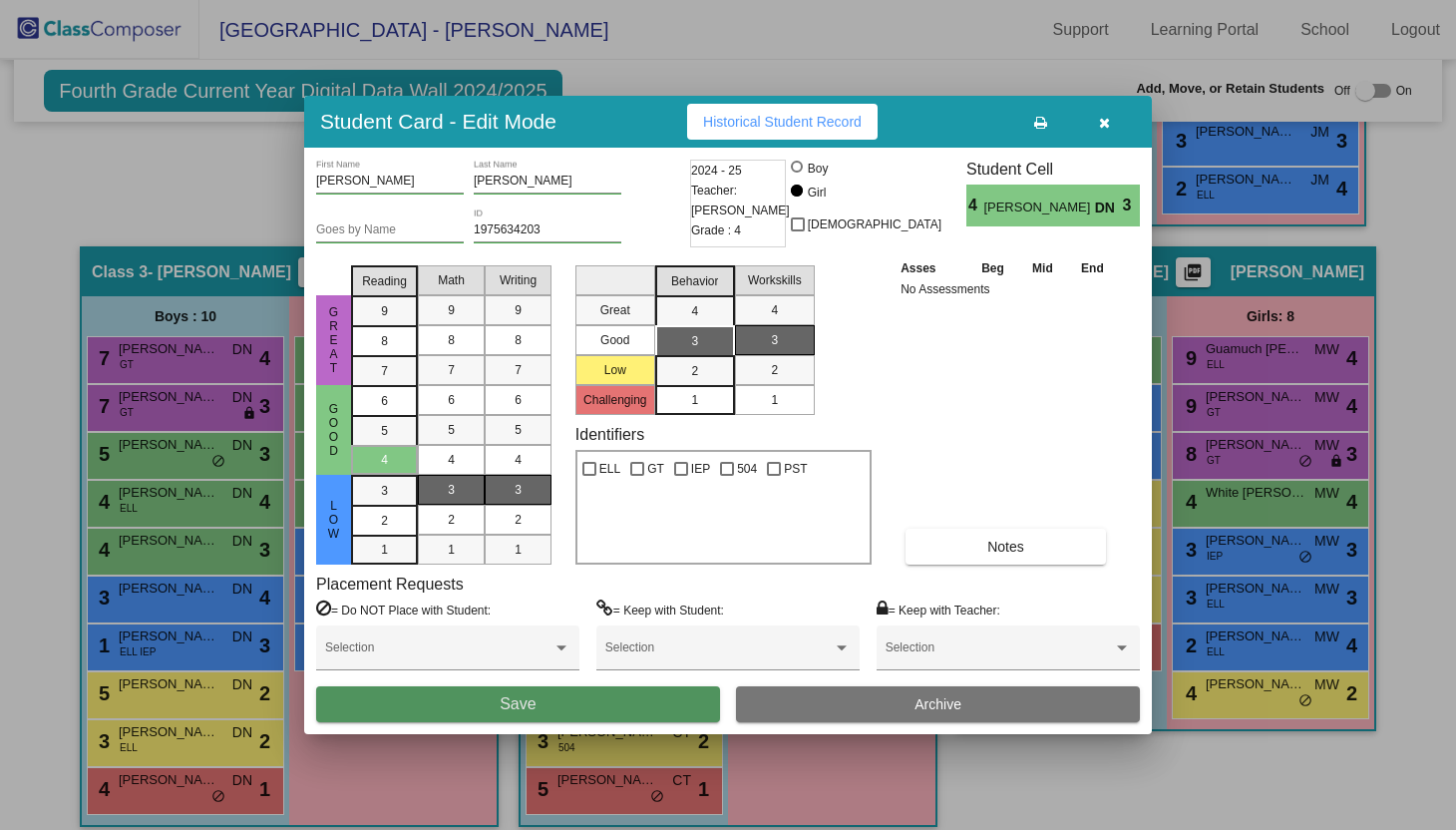 click on "Save" at bounding box center (518, 704) 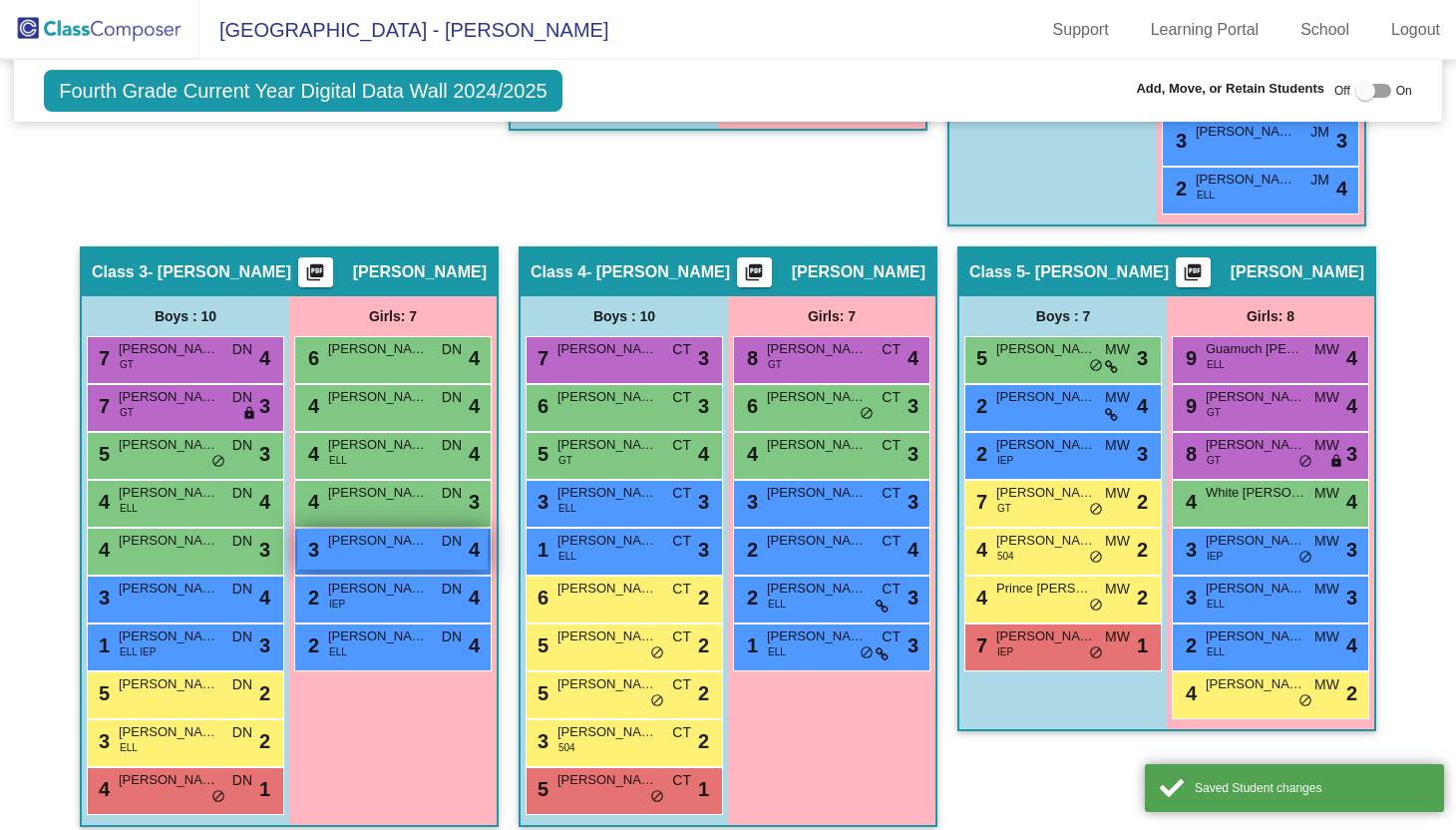click on "Kelley Madelynn" at bounding box center (378, 541) 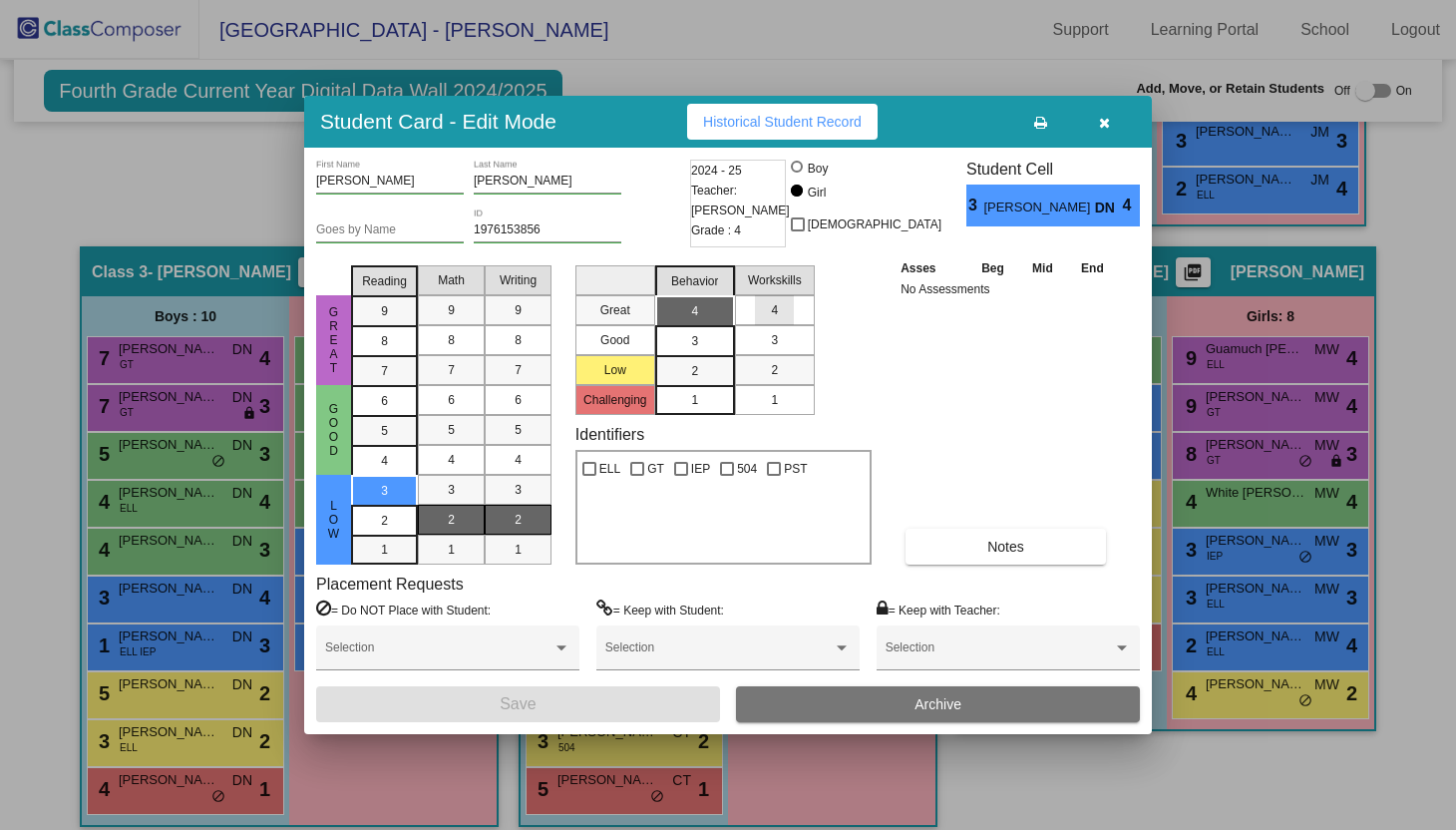 click on "4" at bounding box center (774, 310) 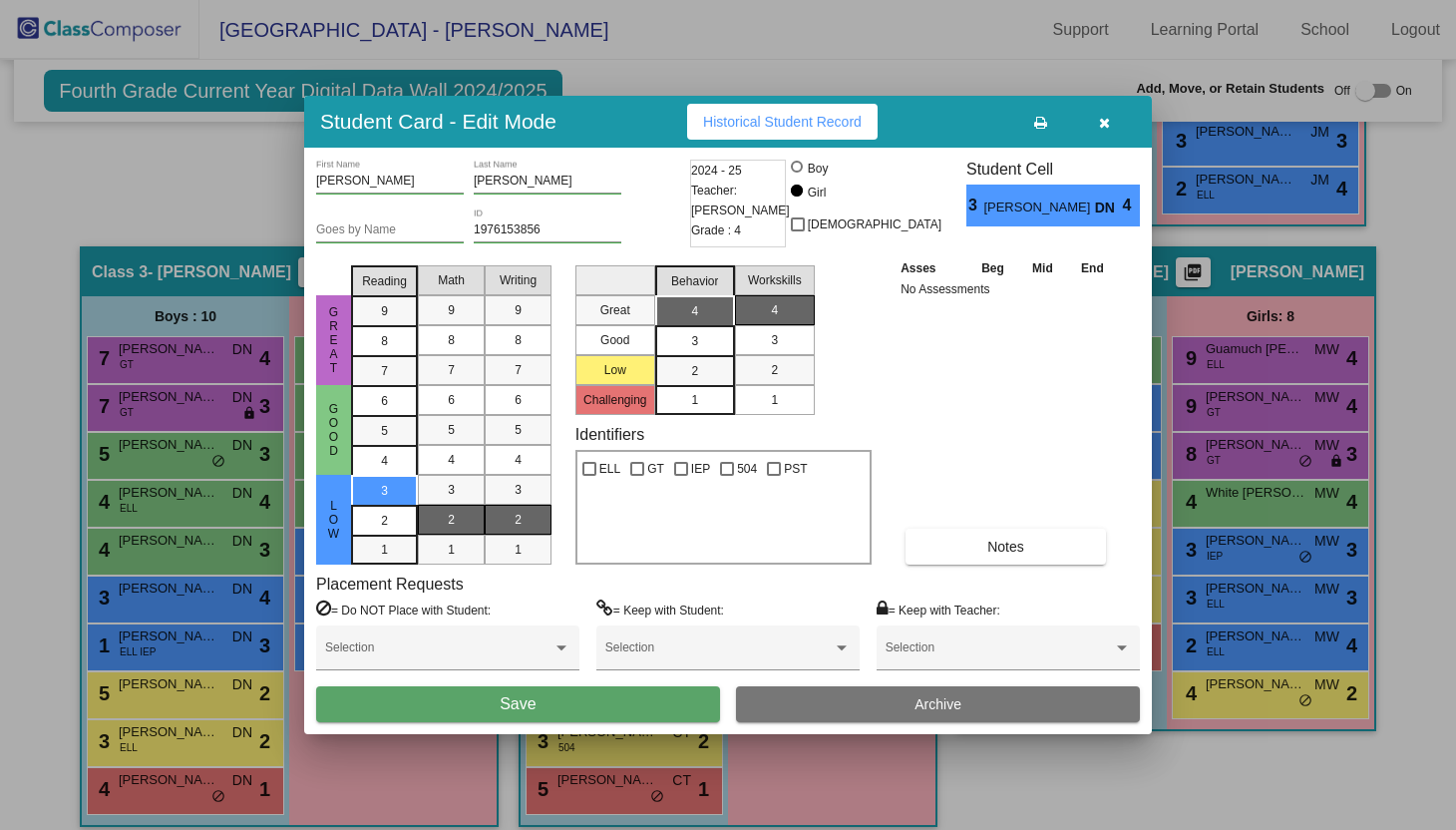click on "Kelley First Name Madelynn Last Name Goes by Name 1976153856 ID 2024 - 25 Teacher: Dawn Nicholson Grade : 4   Boy   Girl   Non Binary Student Cell 3 Kelley Madelynn DN 4  Great   Good   Low  Reading 9 8 7 6 5 4 3 2 1 Math 9 8 7 6 5 4 3 2 1 Writing 9 8 7 6 5 4 3 2 1 Great Good Low Challenging Behavior 4 3 2 1 Workskills 4 3 2 1 Identifiers   ELL   GT   IEP   504   PST Asses Beg Mid End No Assessments  Notes  Placement Requests  = Do NOT Place with Student:   Selection  = Keep with Student:   Selection  = Keep with Teacher:   Selection  Save   Archive" at bounding box center (728, 441) 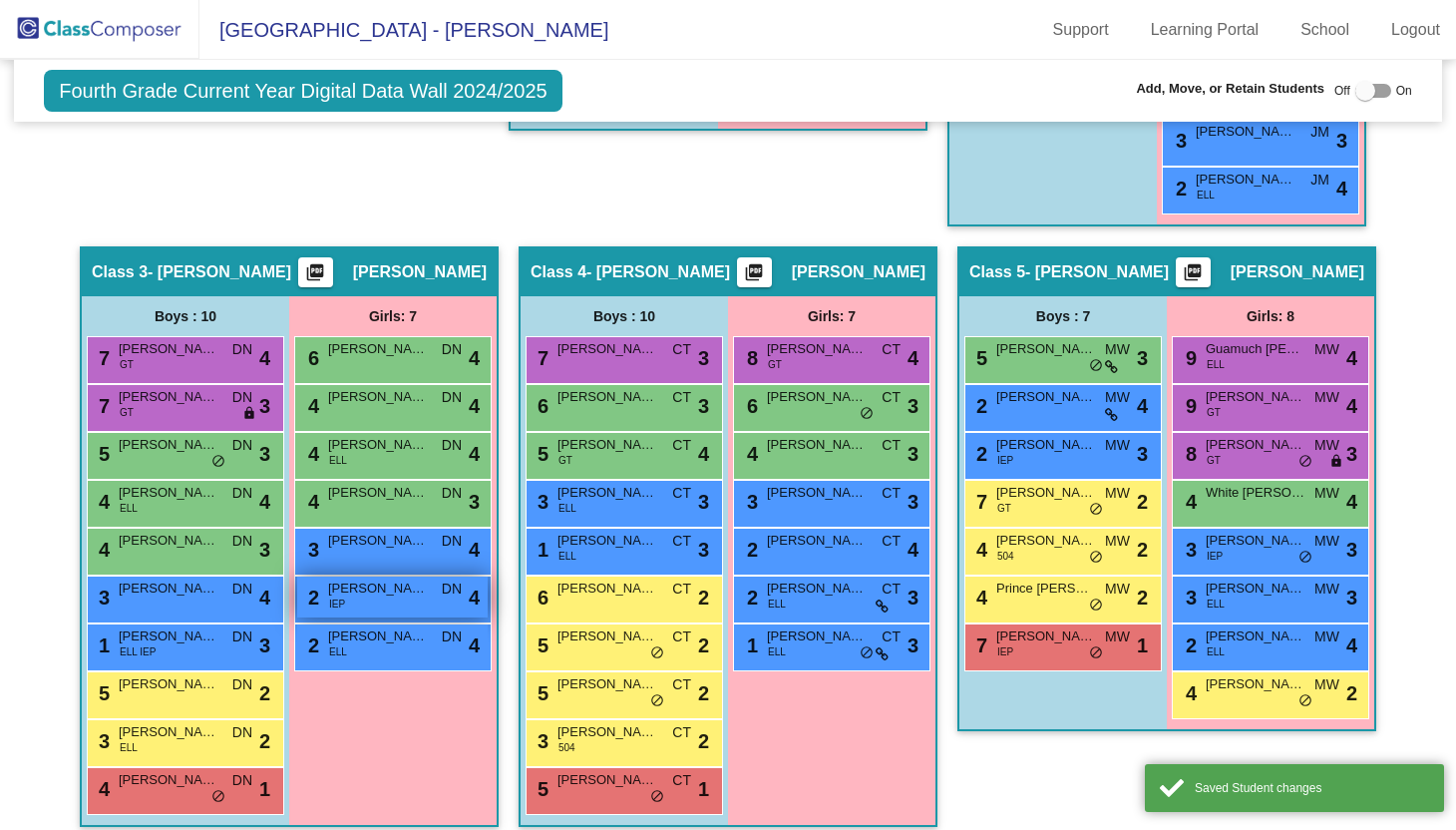 click on "2 Wilson Brinley IEP DN lock do_not_disturb_alt 4" at bounding box center [392, 597] 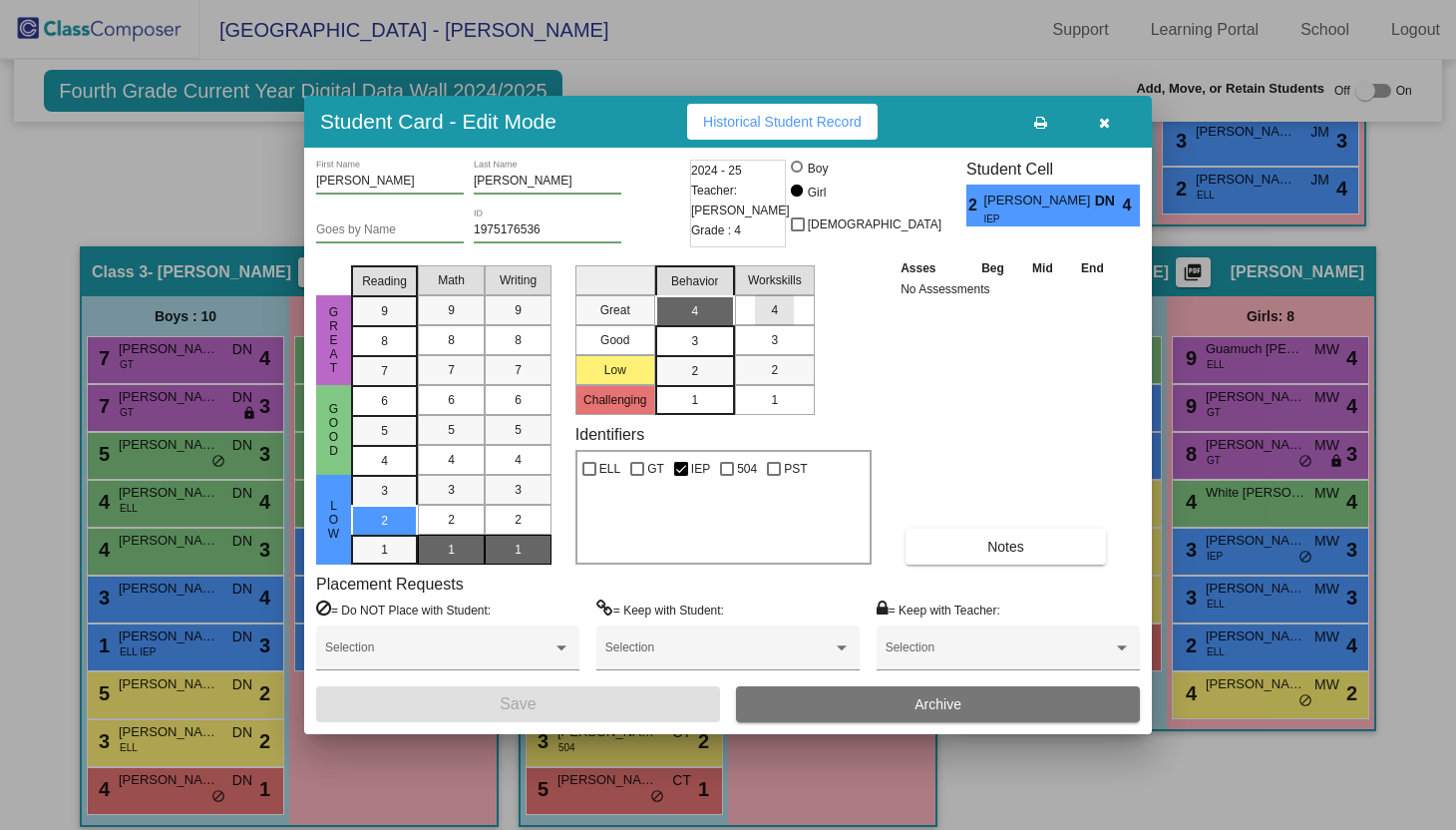 click on "4" at bounding box center (774, 310) 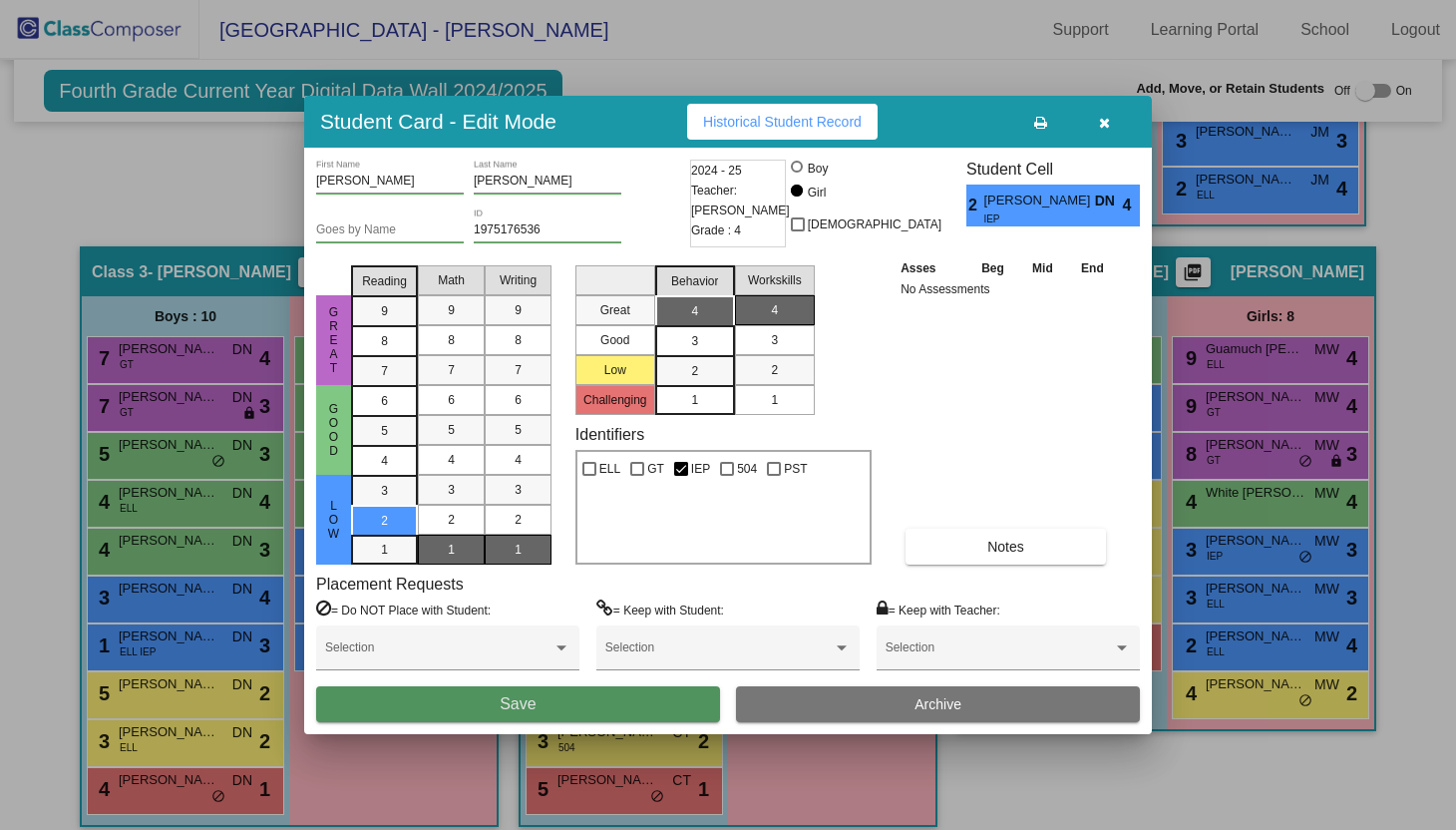click on "Save" at bounding box center [518, 703] 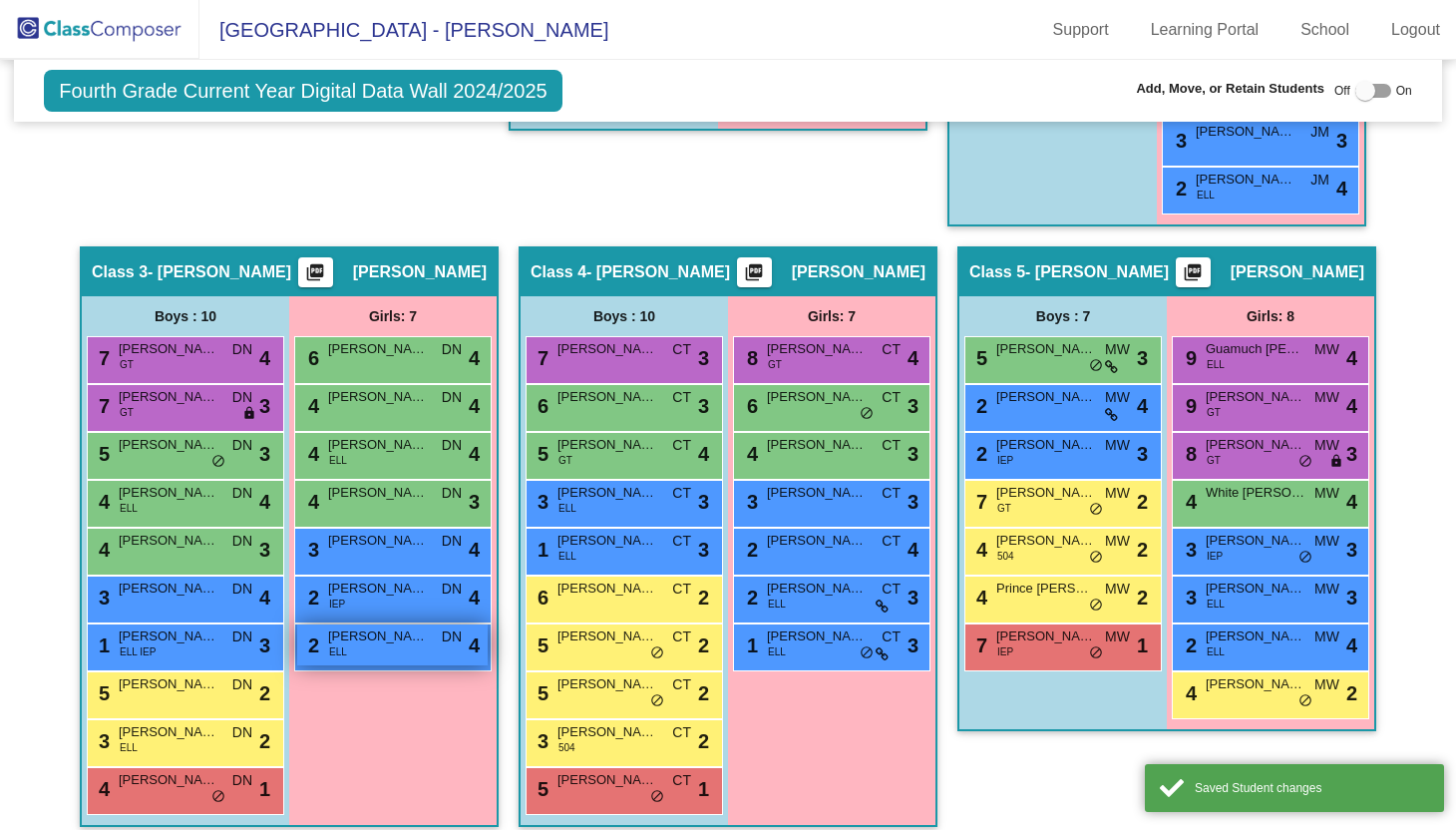 click on "2 Martinez Castillo Stephanie ELL DN lock do_not_disturb_alt 4" at bounding box center [392, 644] 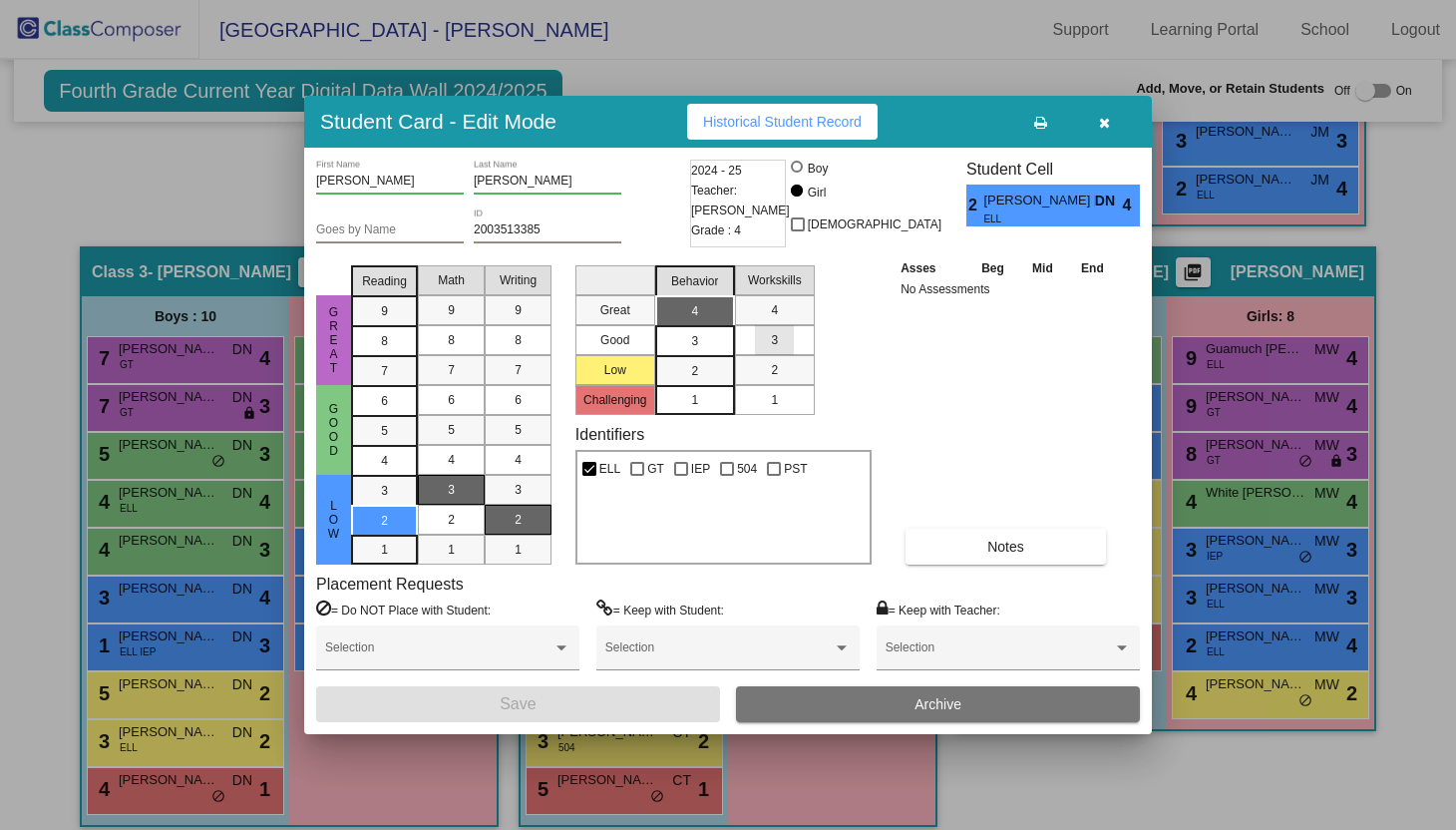 click on "3" at bounding box center (774, 340) 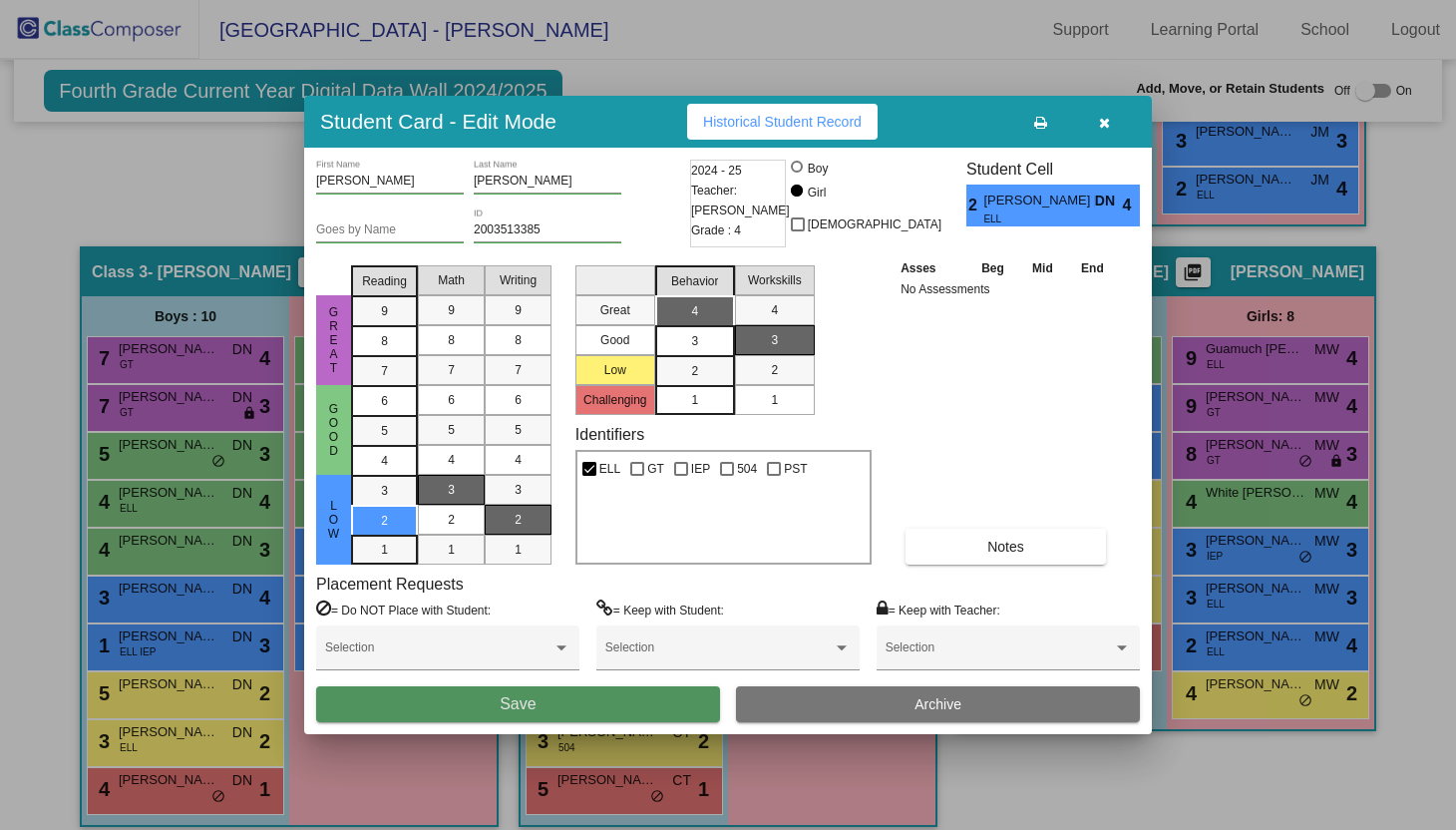 click on "Save" at bounding box center (518, 703) 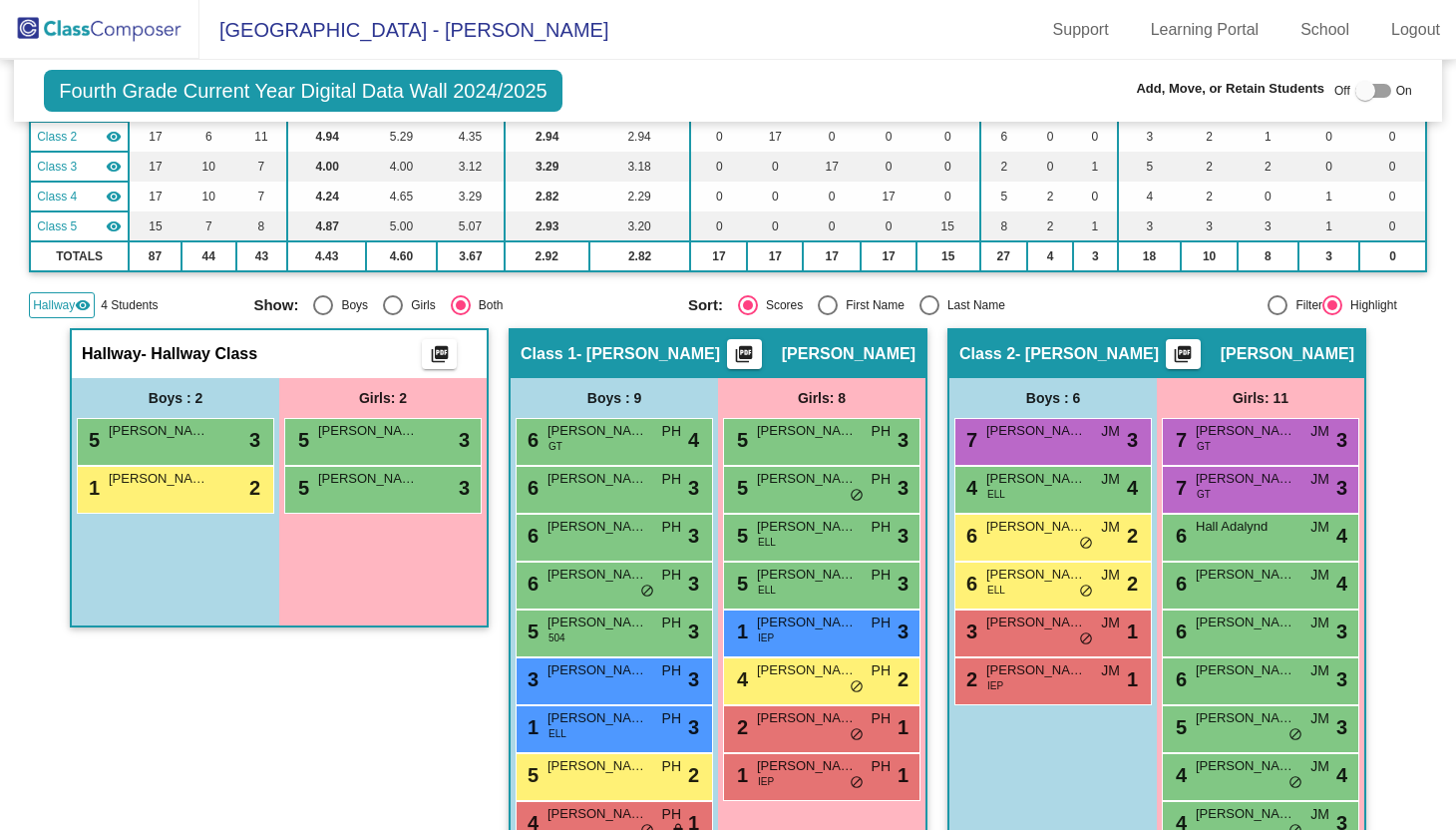 scroll, scrollTop: 0, scrollLeft: 0, axis: both 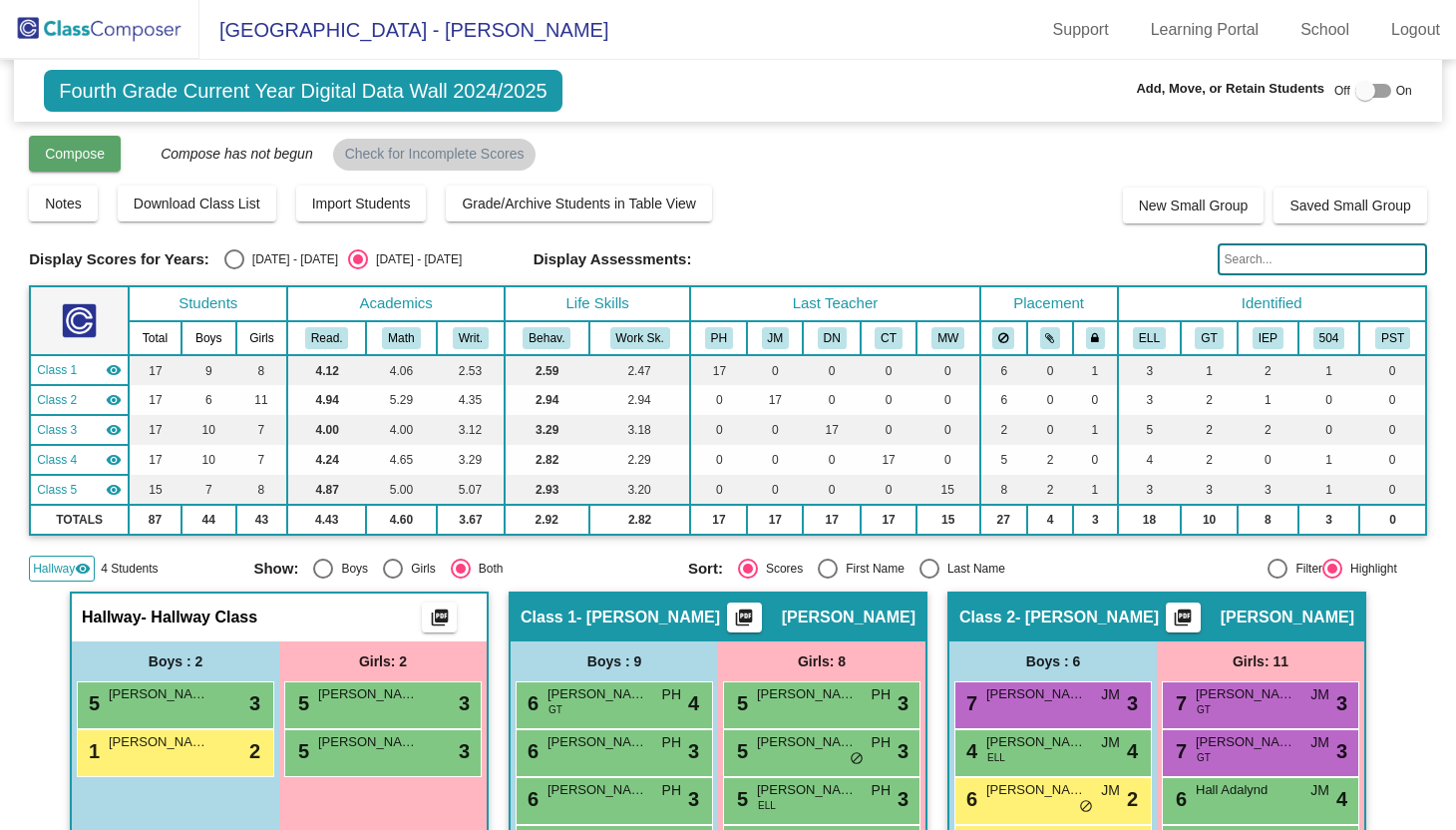click on "Compose" 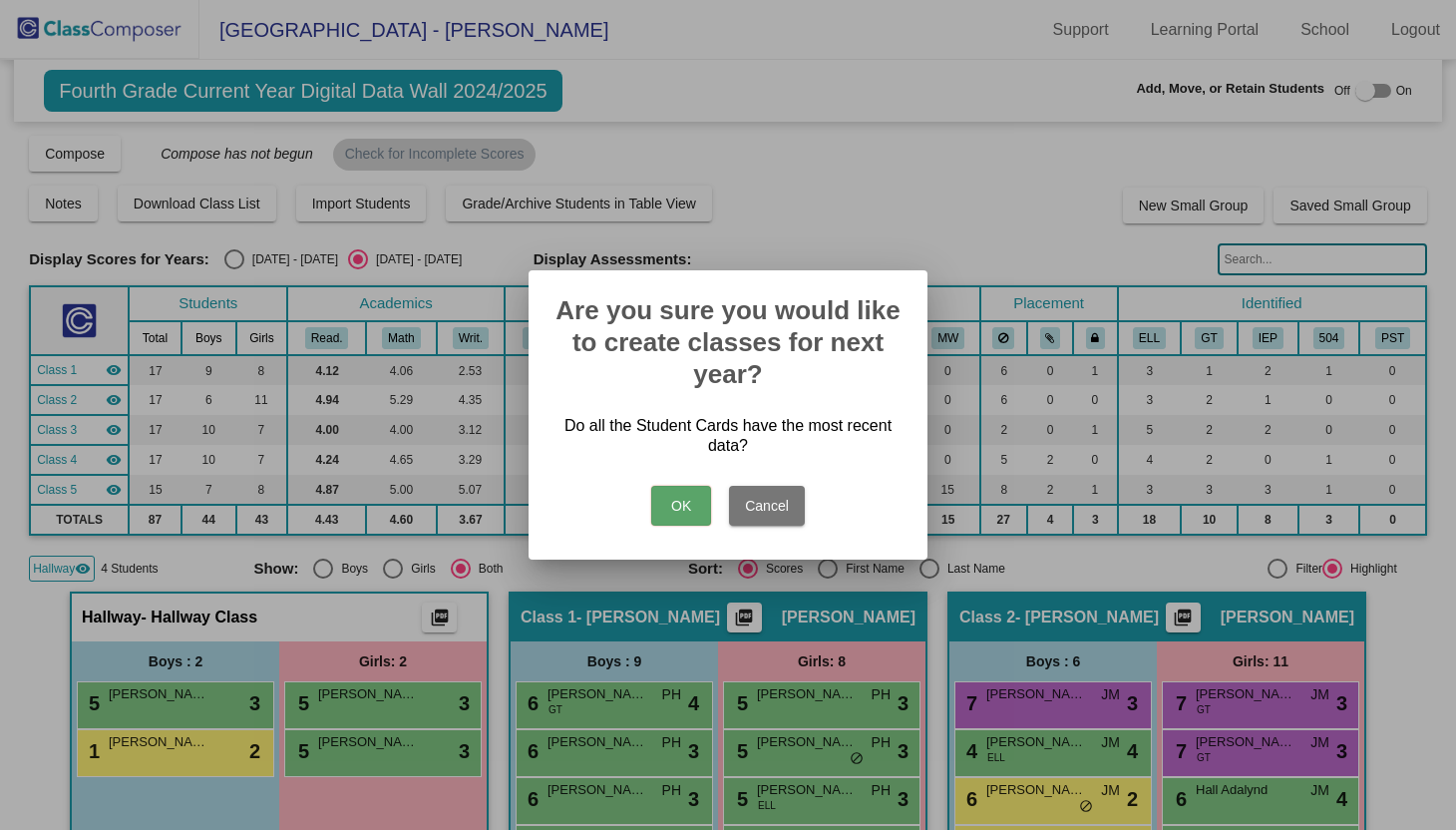 click on "OK" at bounding box center (681, 506) 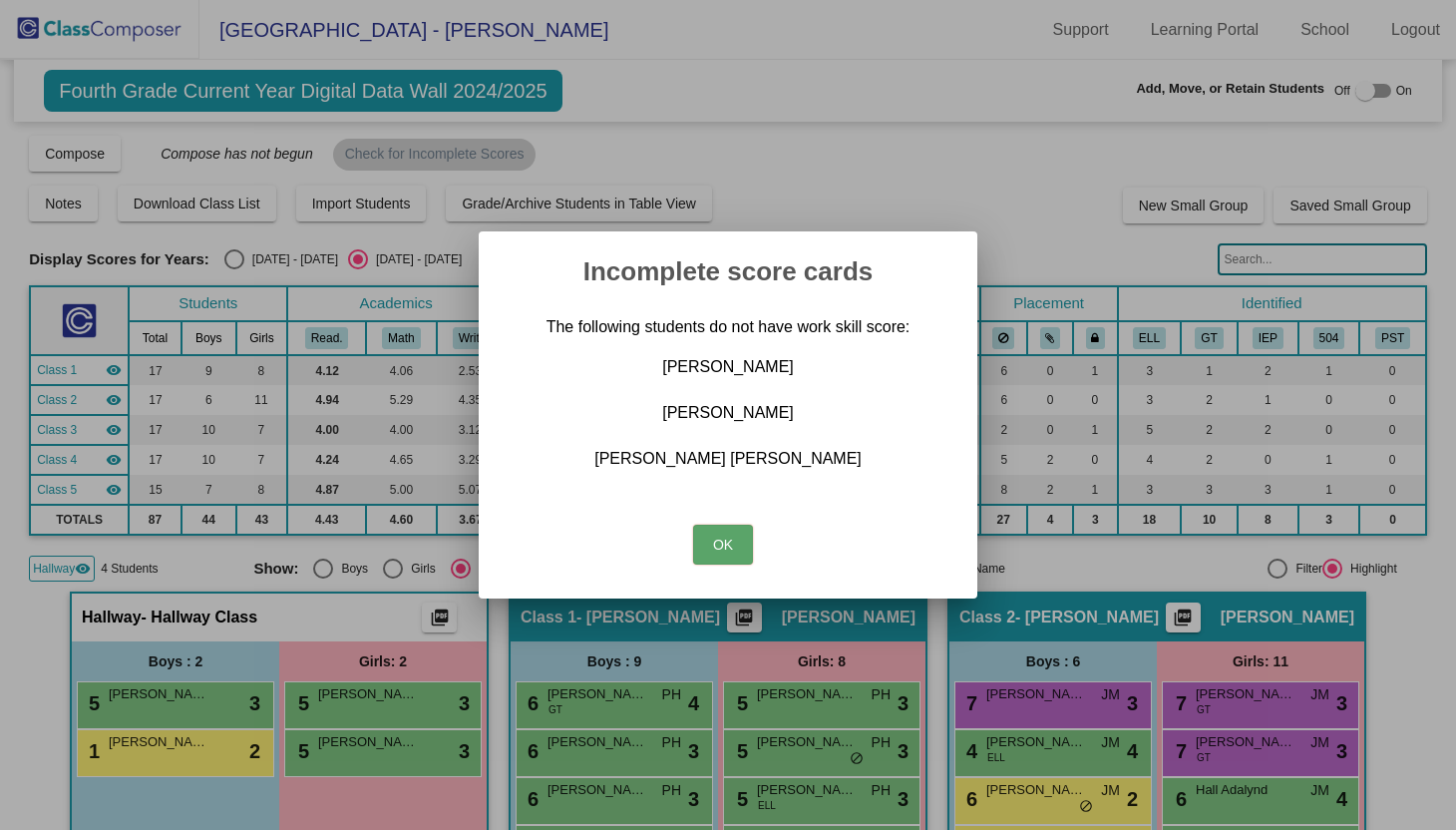 click on "OK" at bounding box center (728, 540) 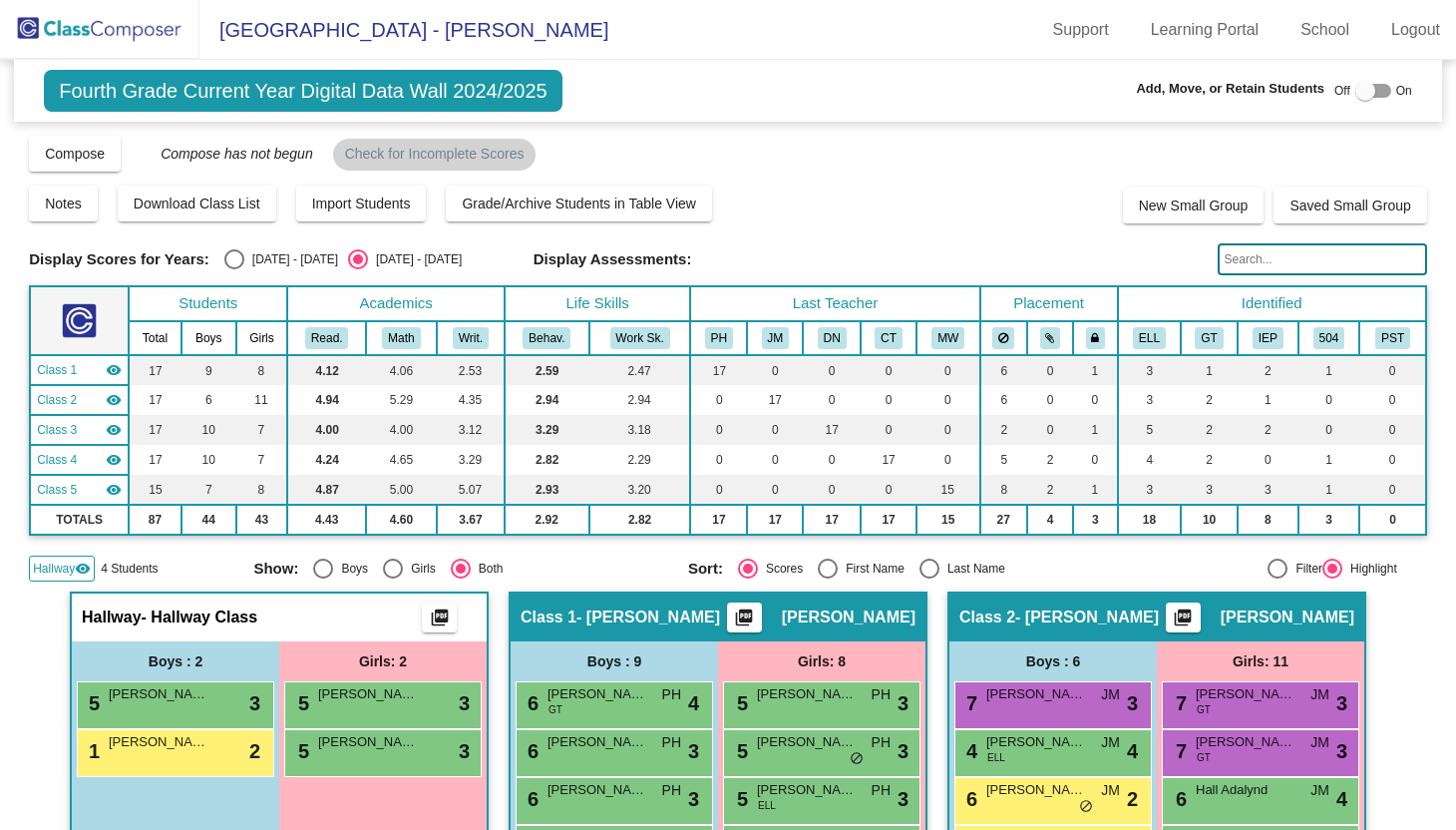click 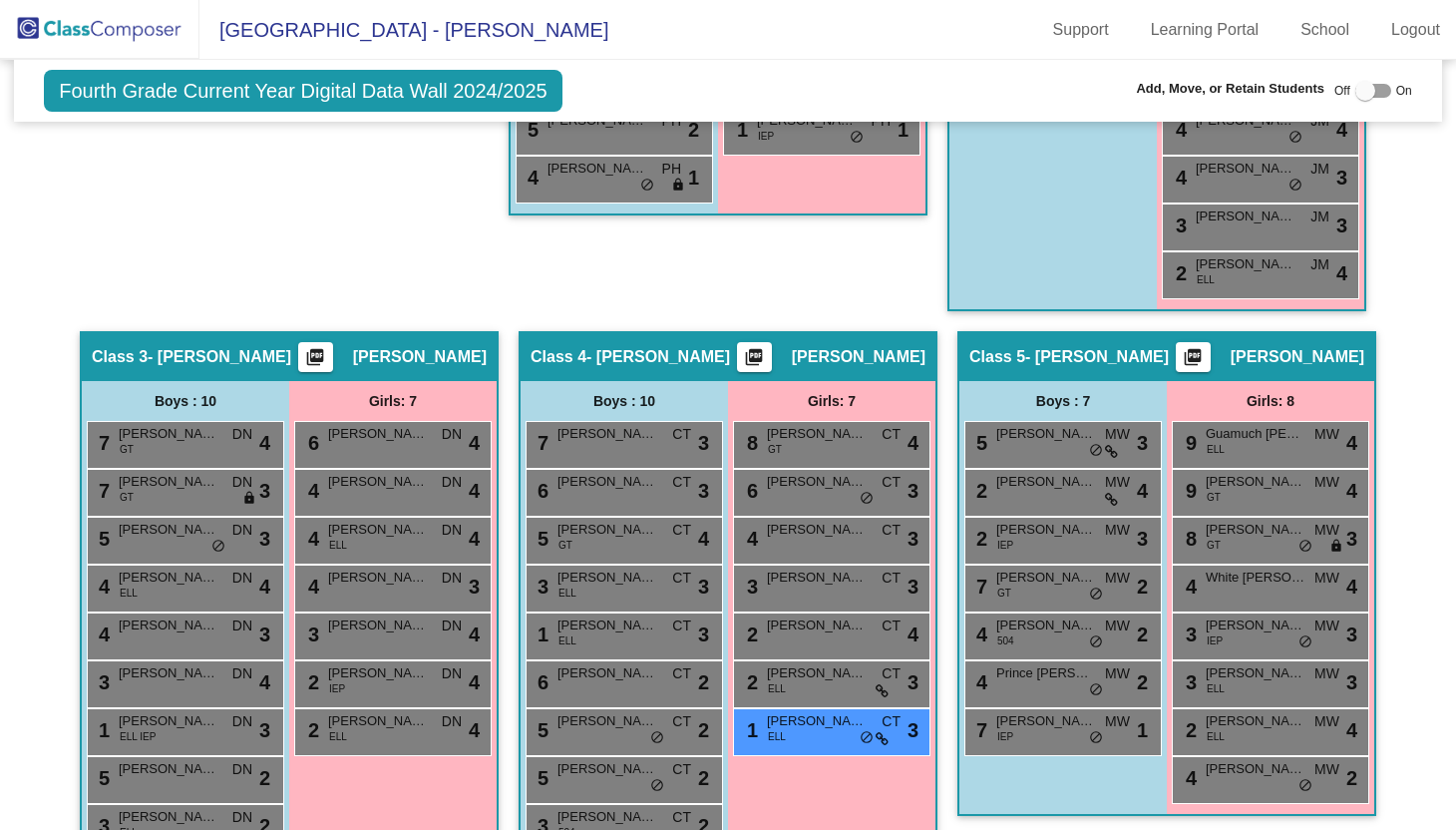 scroll, scrollTop: 1010, scrollLeft: 0, axis: vertical 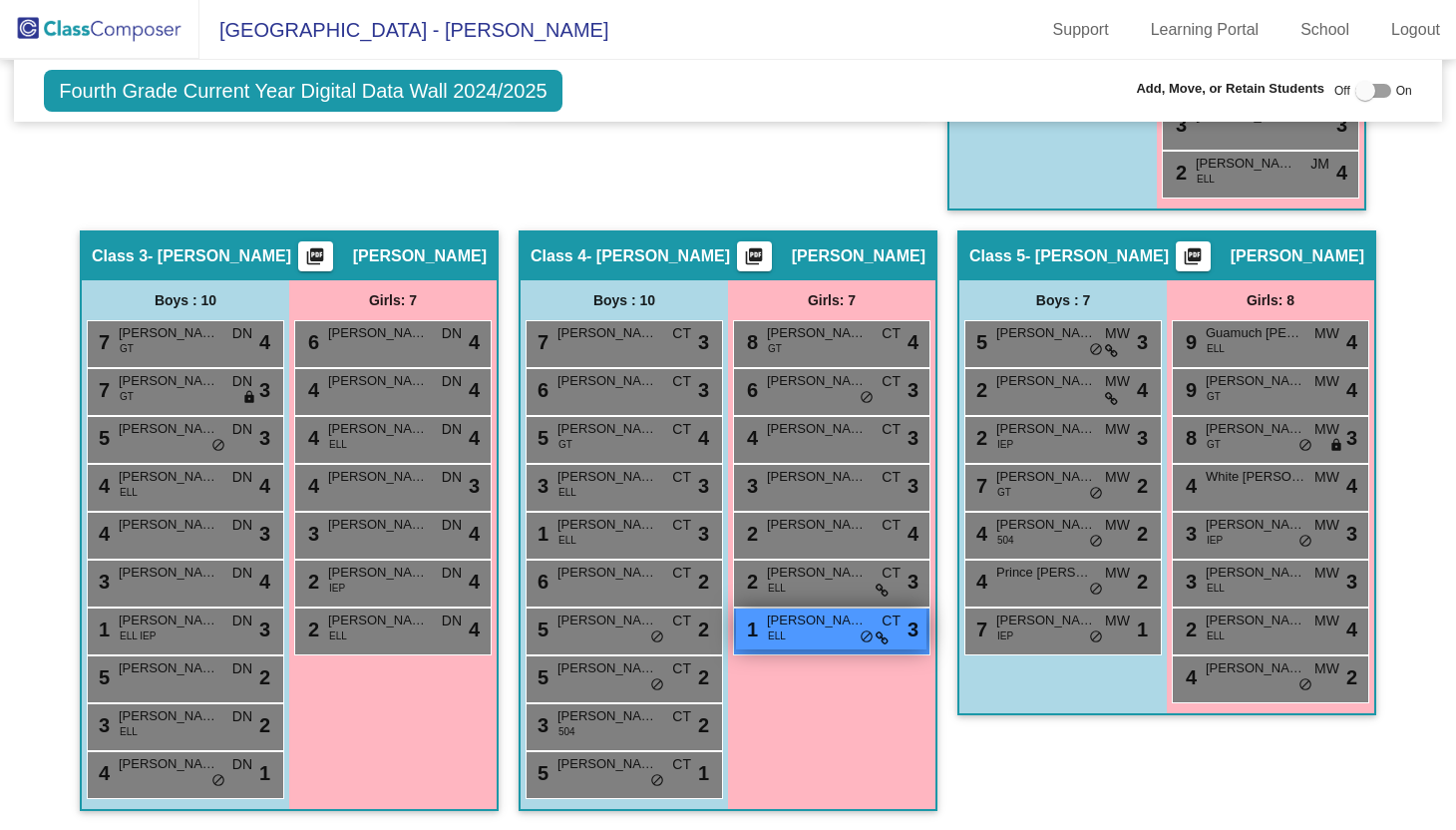 click on "1 Arce Bahena Kelly ELL CT lock do_not_disturb_alt 3" at bounding box center [831, 628] 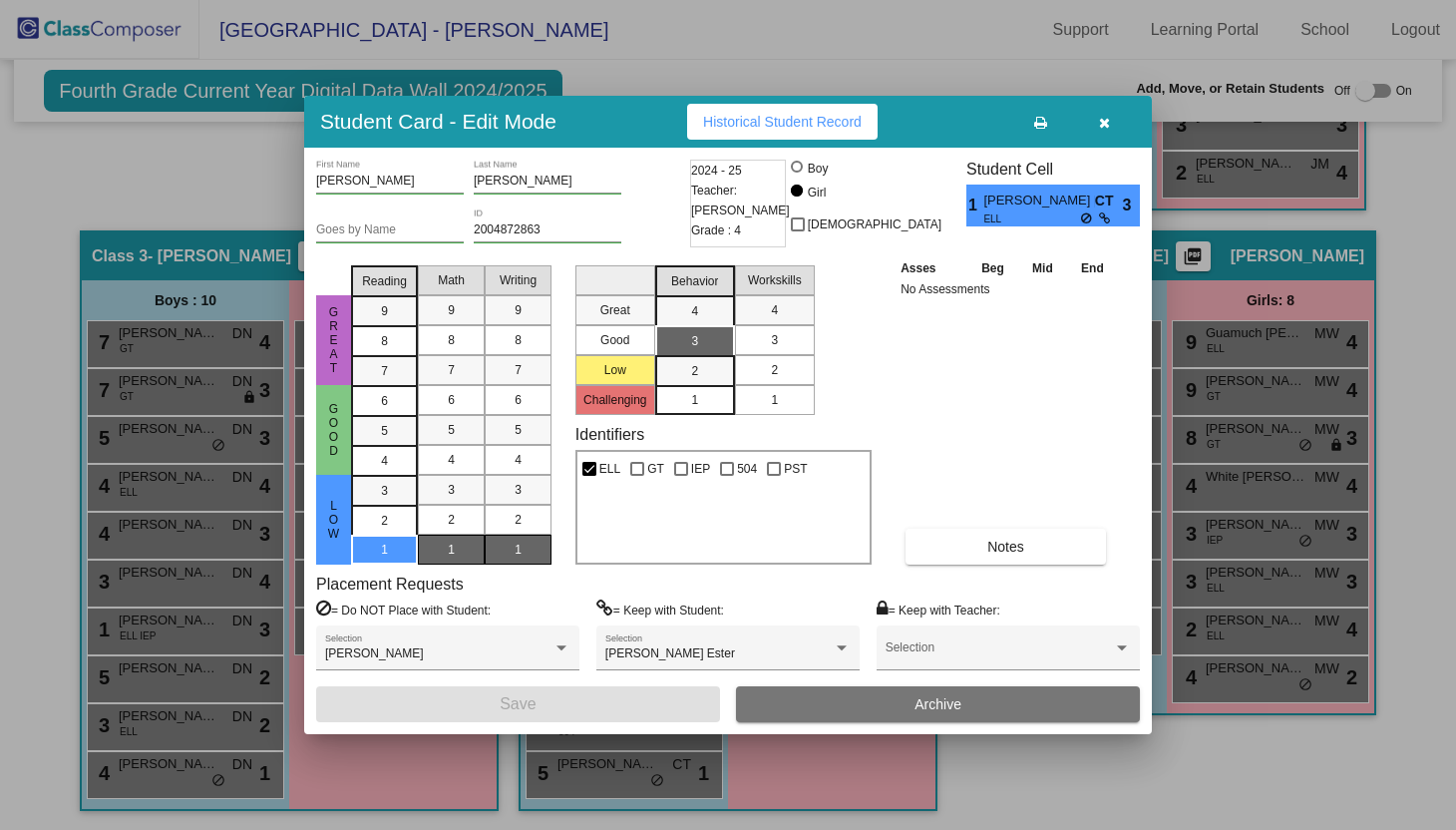 click on "2" at bounding box center (774, 370) 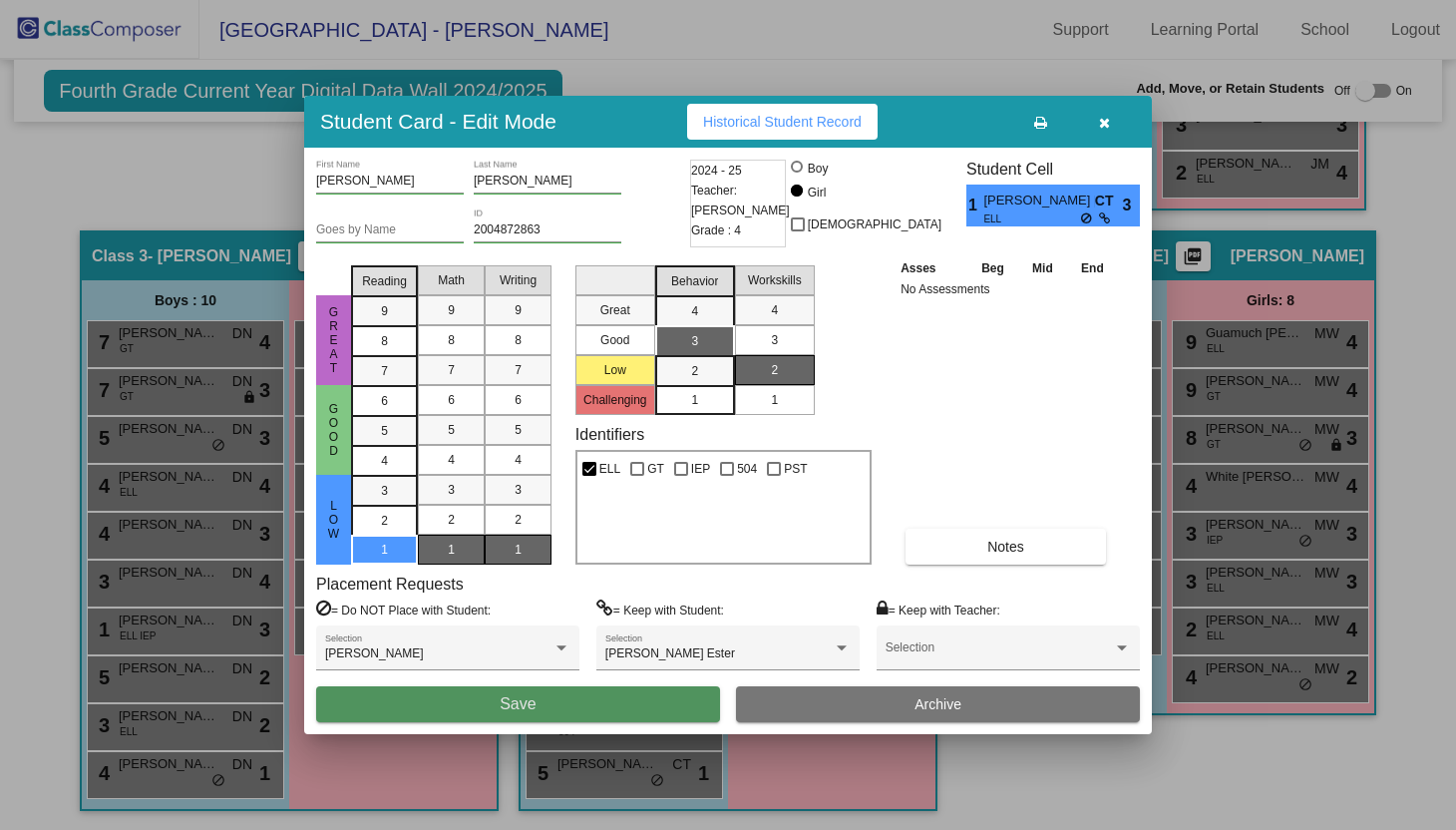 click on "Save" at bounding box center [518, 704] 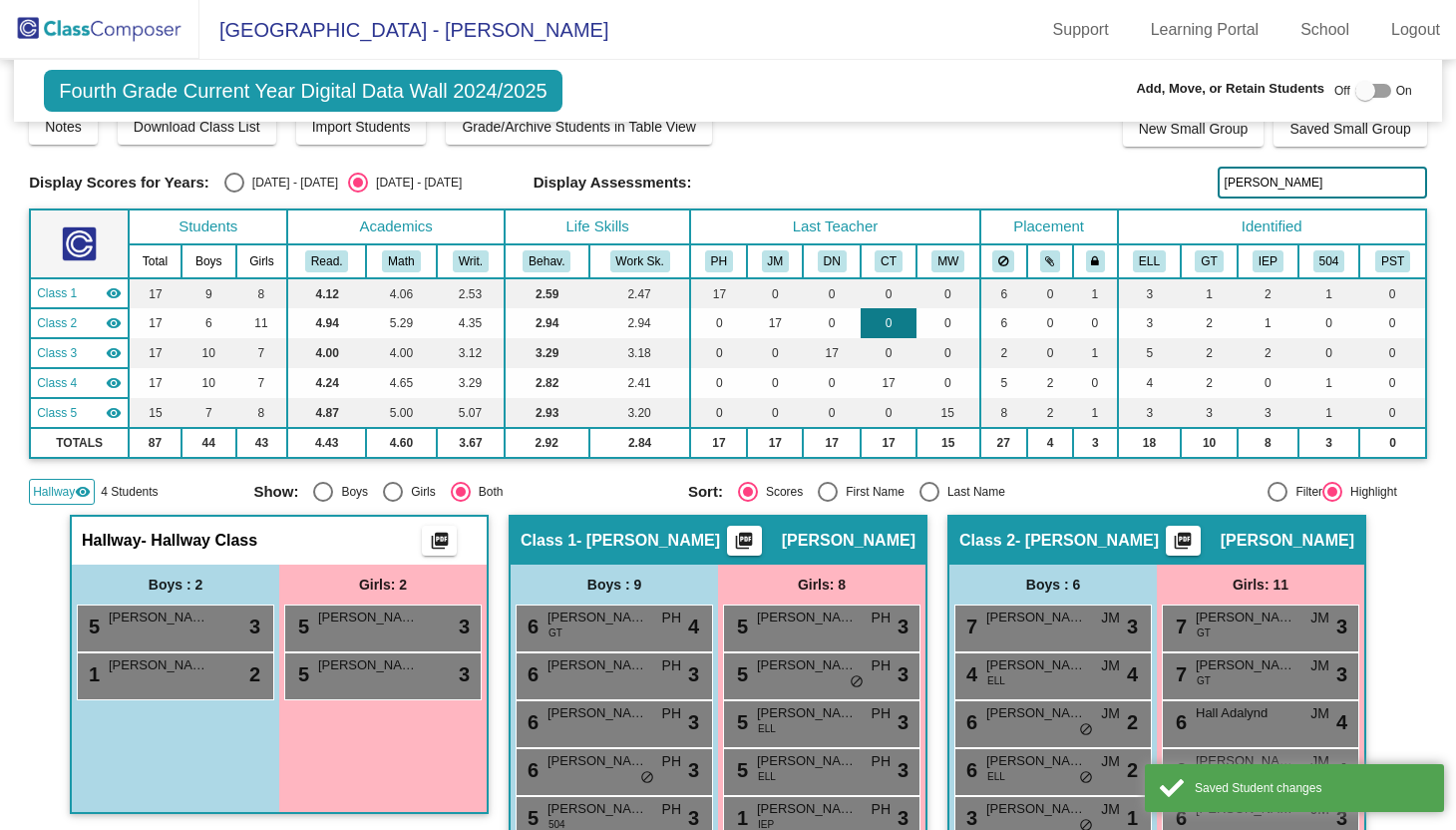 scroll, scrollTop: 0, scrollLeft: 0, axis: both 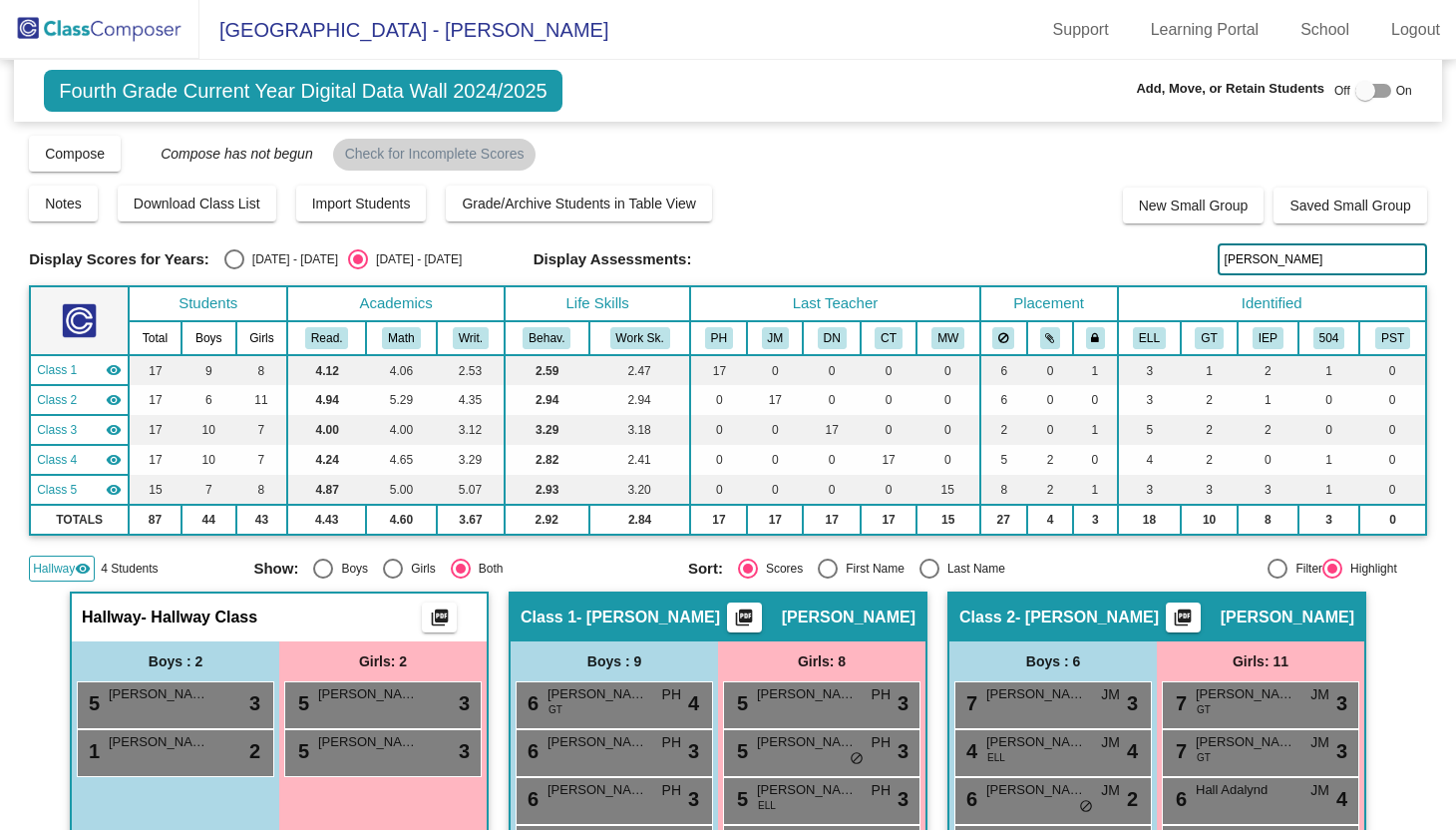 click on "arce" 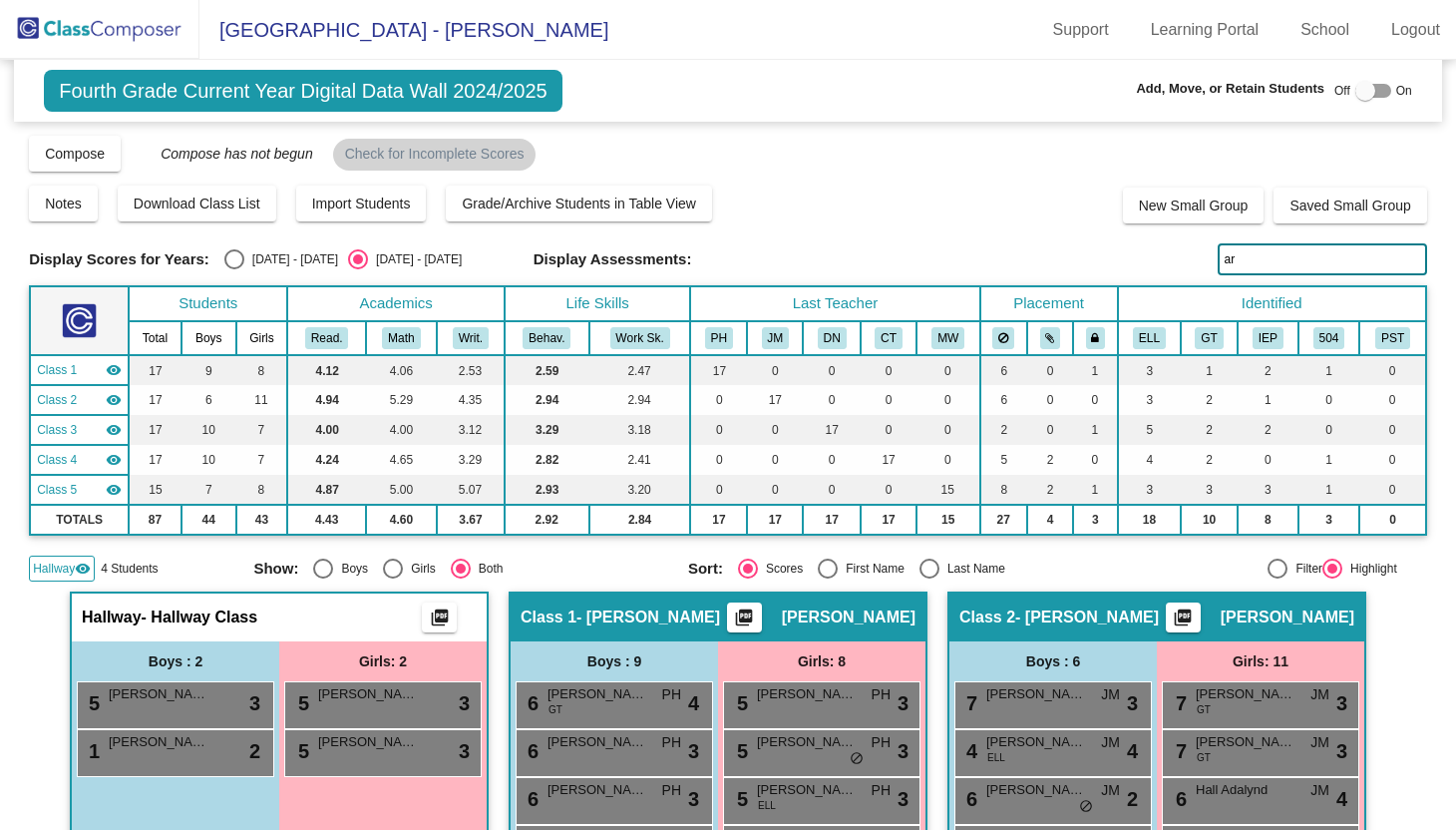 type on "a" 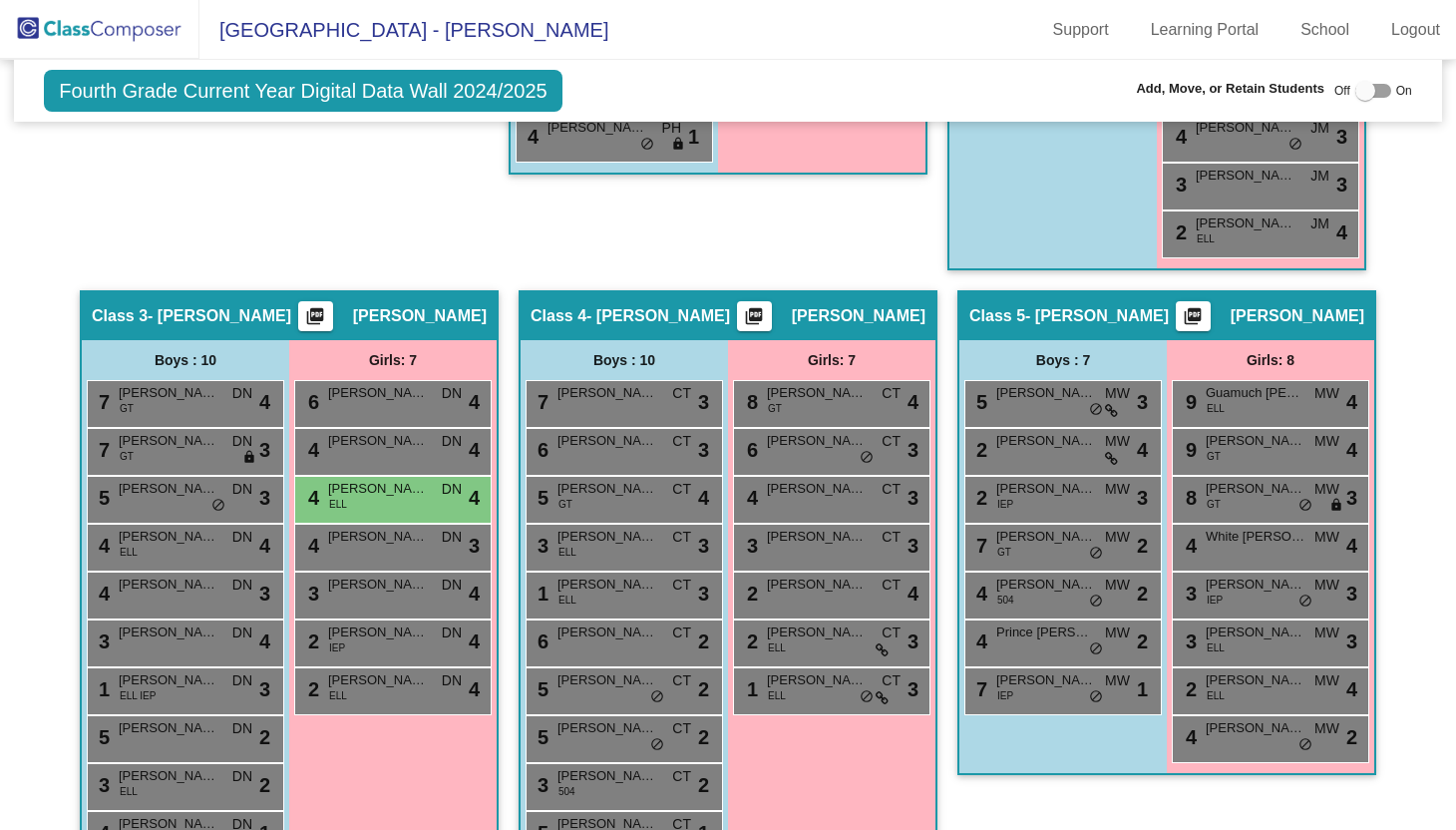 scroll, scrollTop: 1010, scrollLeft: 0, axis: vertical 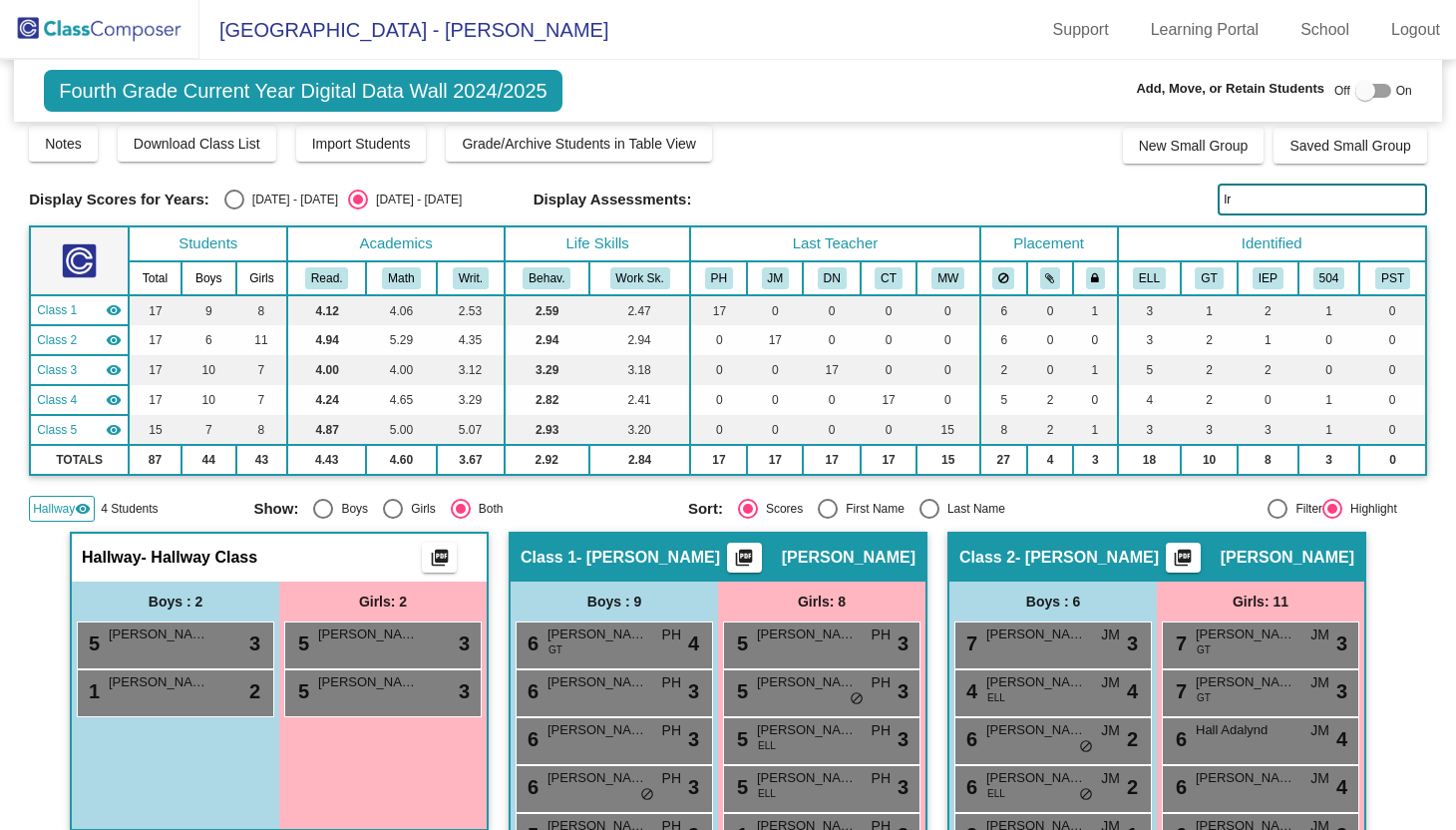 type on "l" 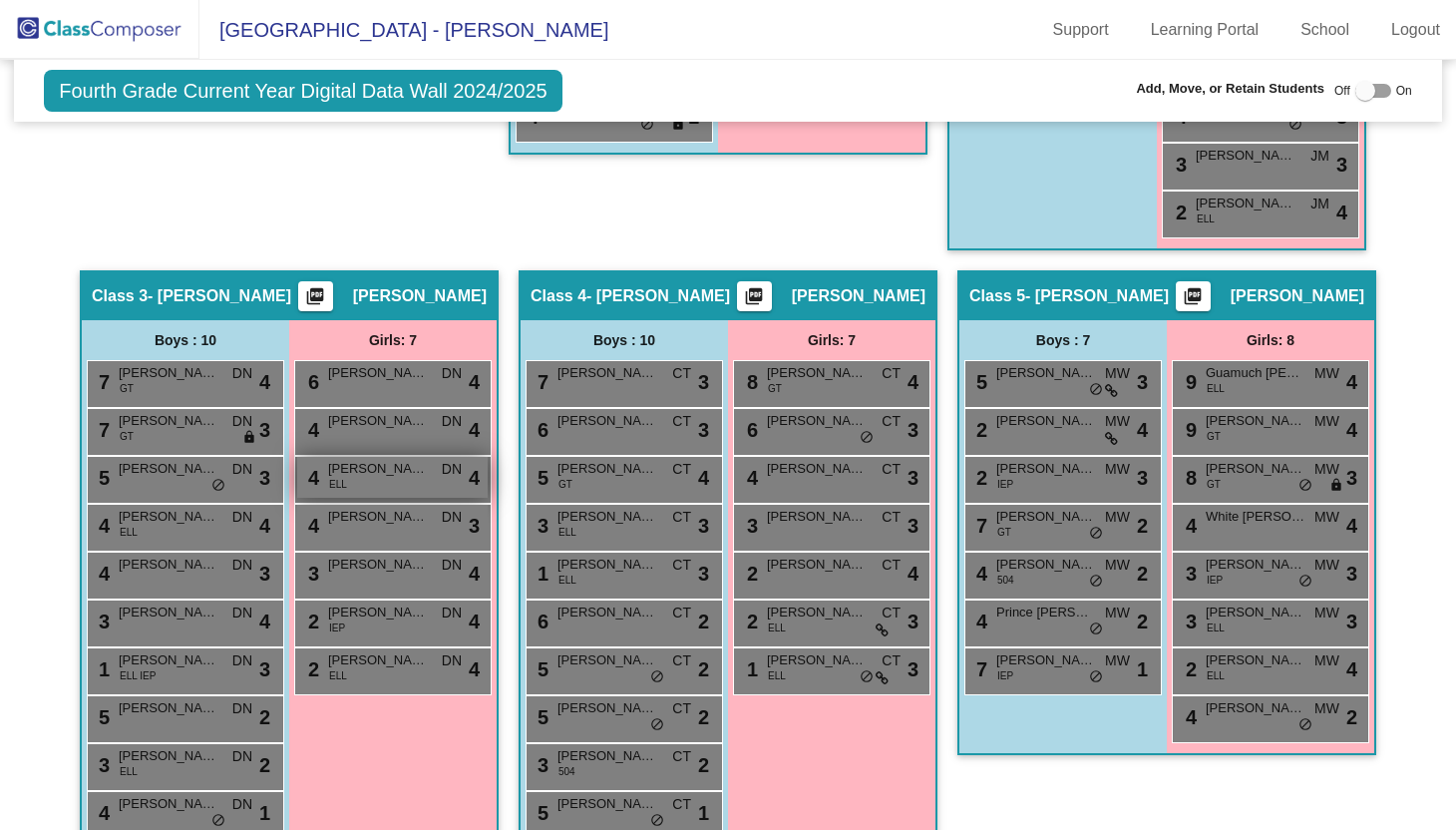scroll, scrollTop: 1010, scrollLeft: 0, axis: vertical 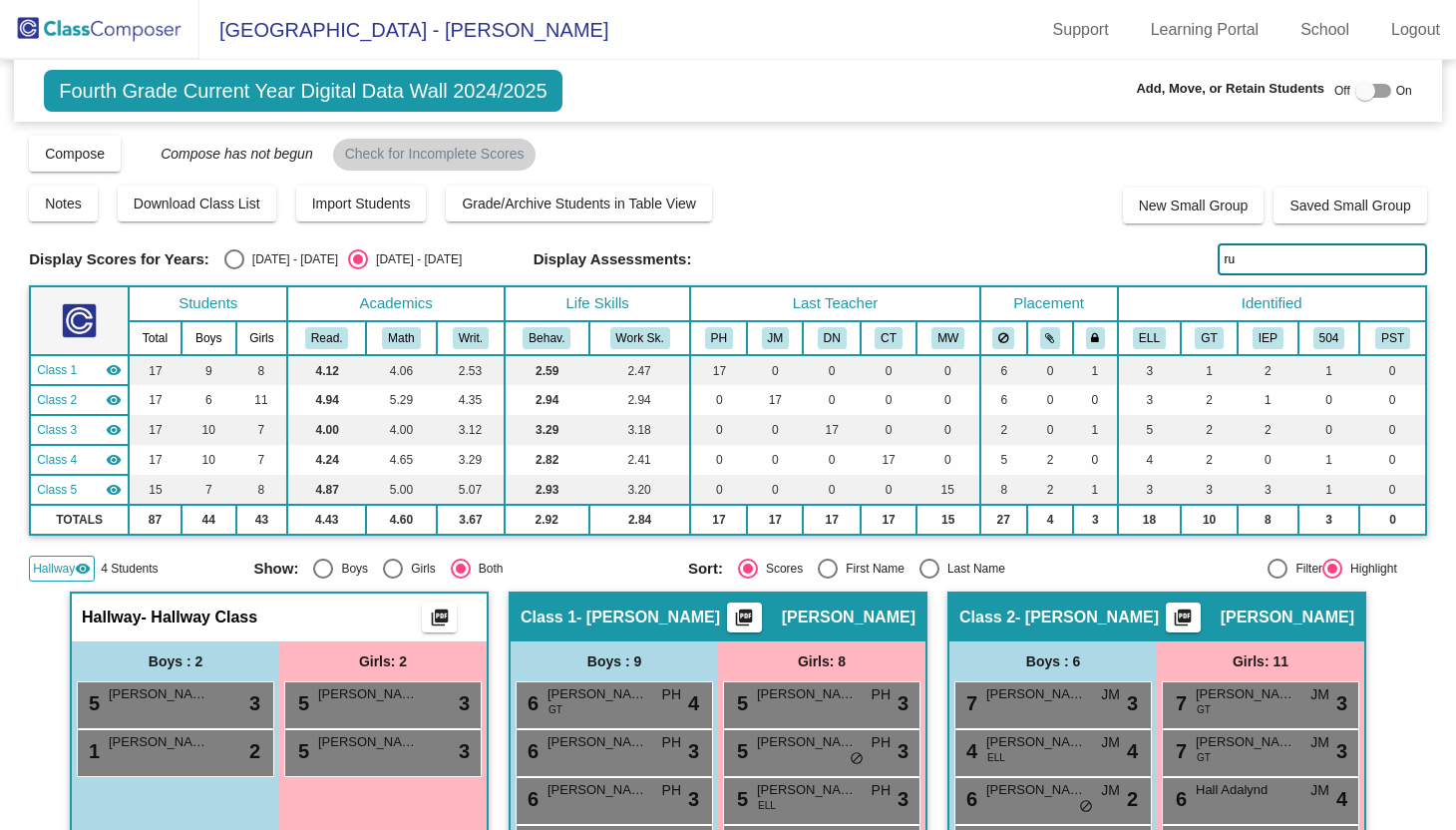 type on "r" 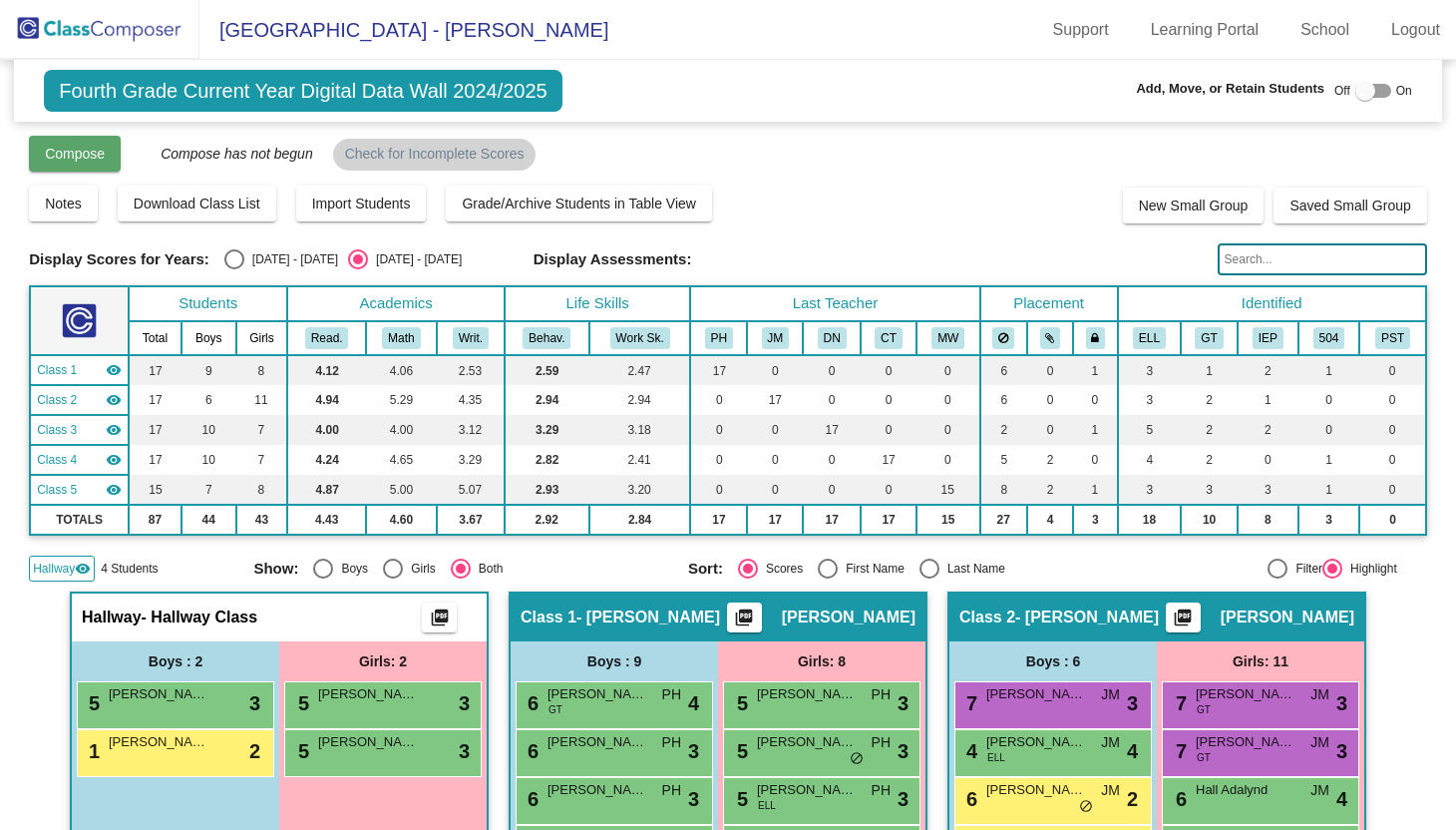 type 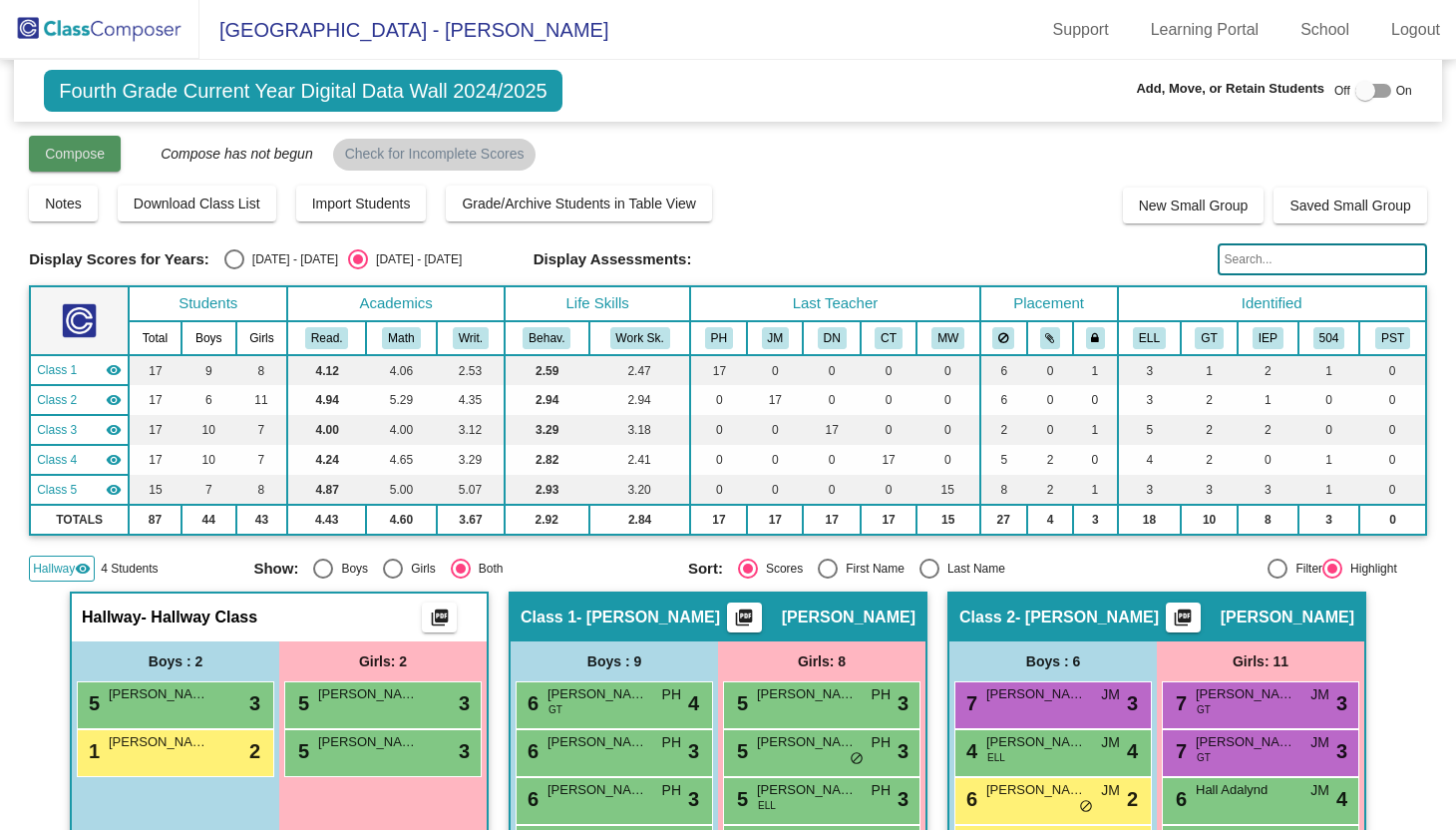 click on "Compose" 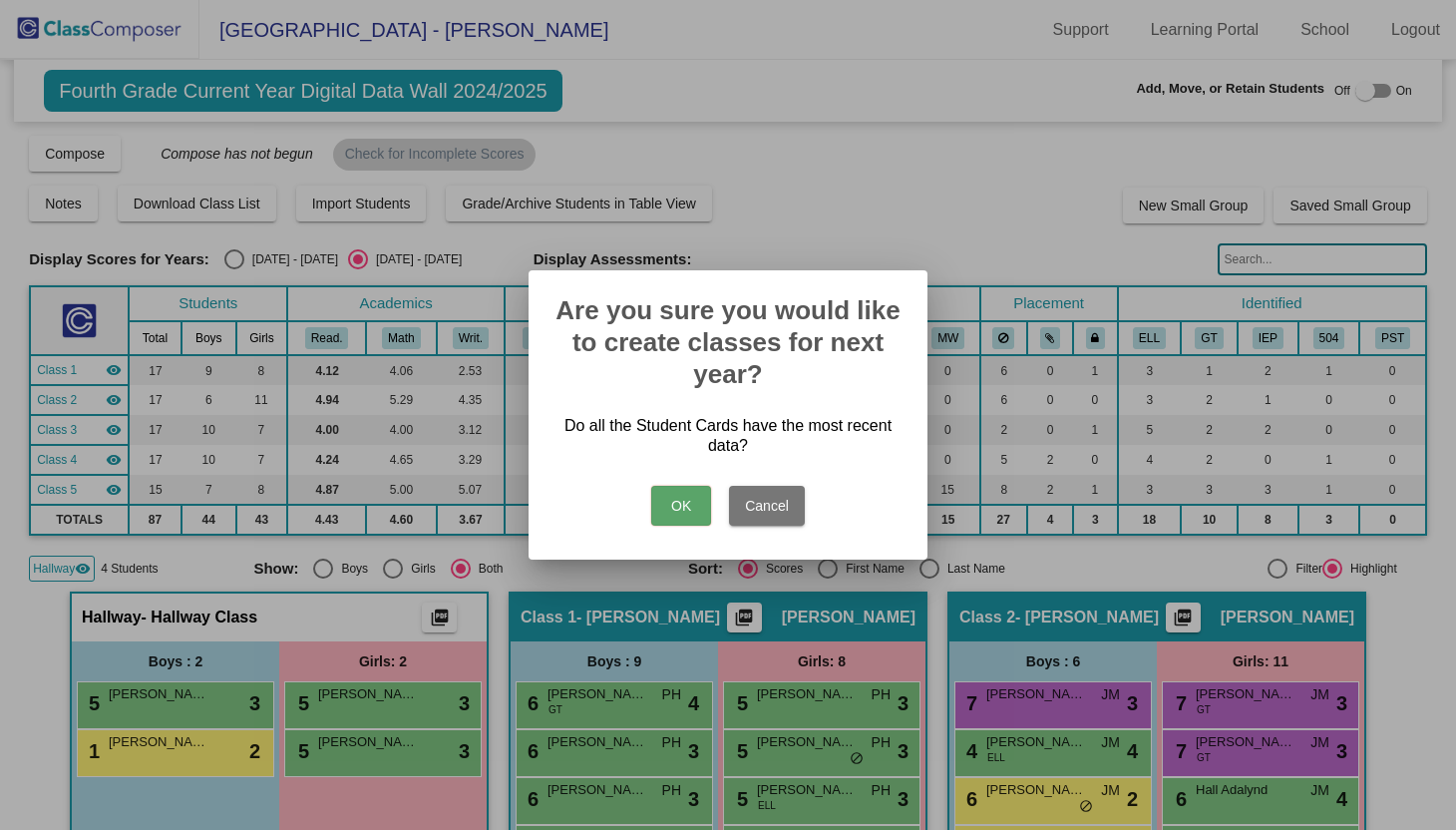 click on "OK" at bounding box center (681, 506) 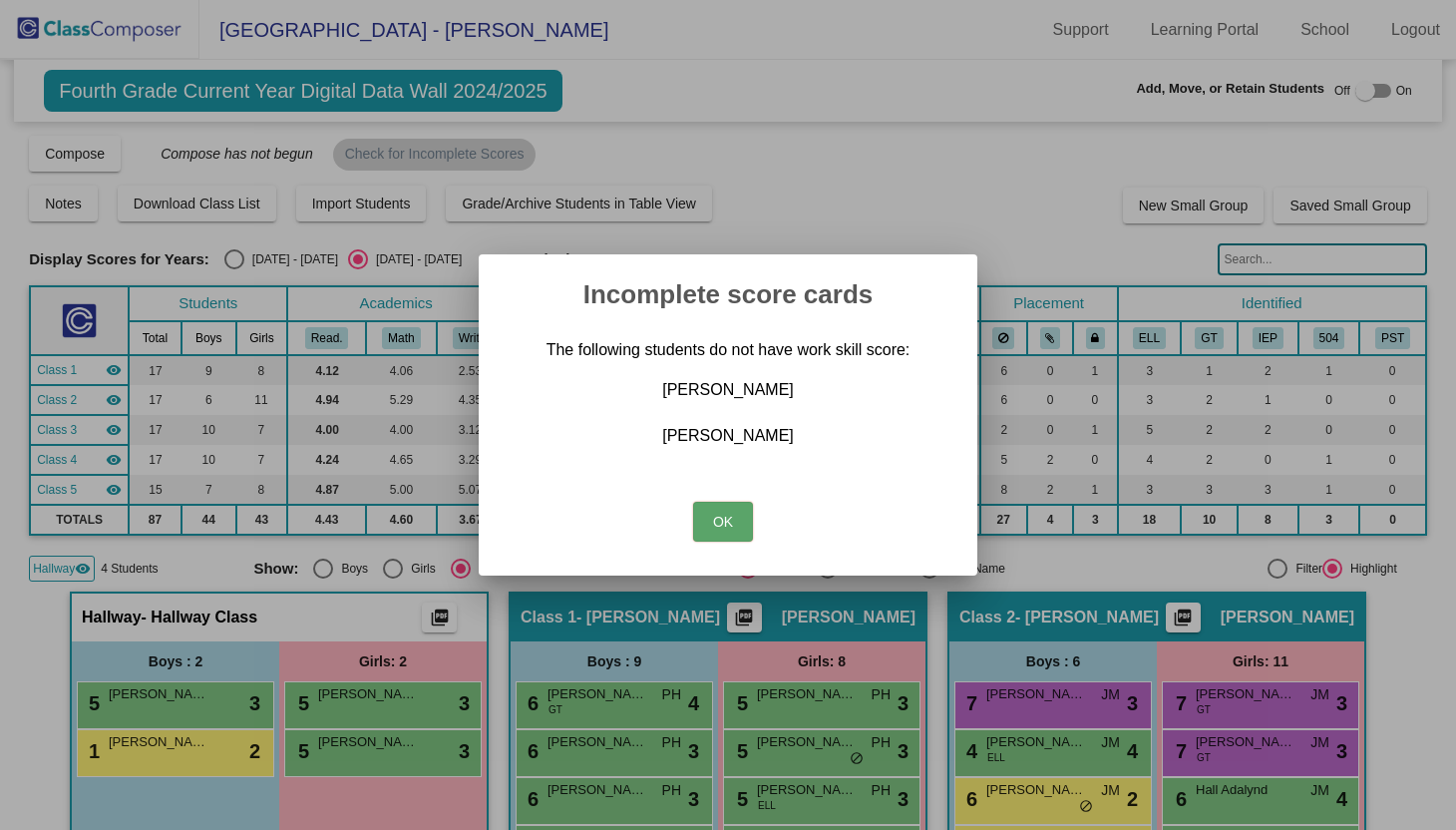 click on "OK" at bounding box center (723, 522) 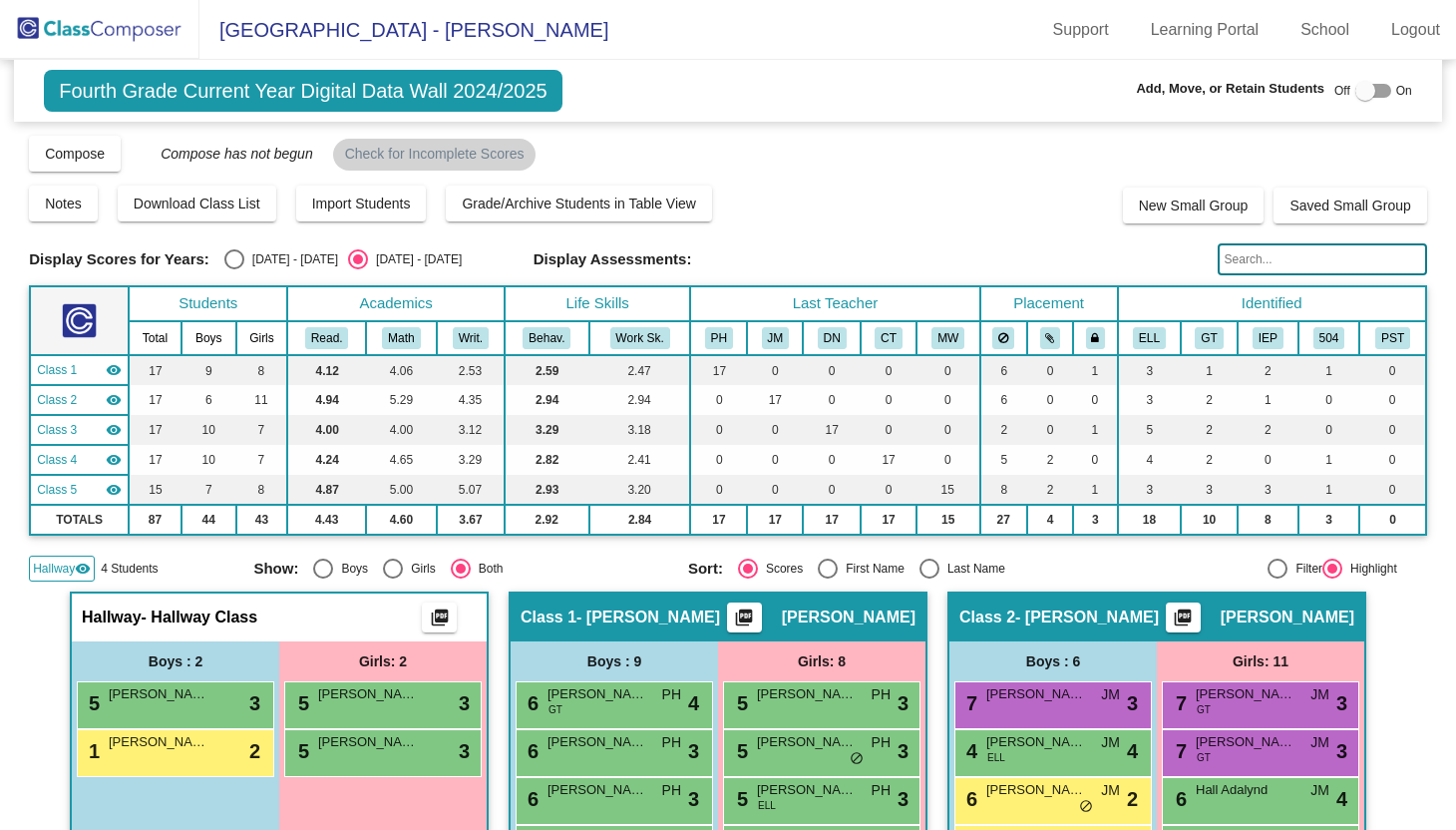 click 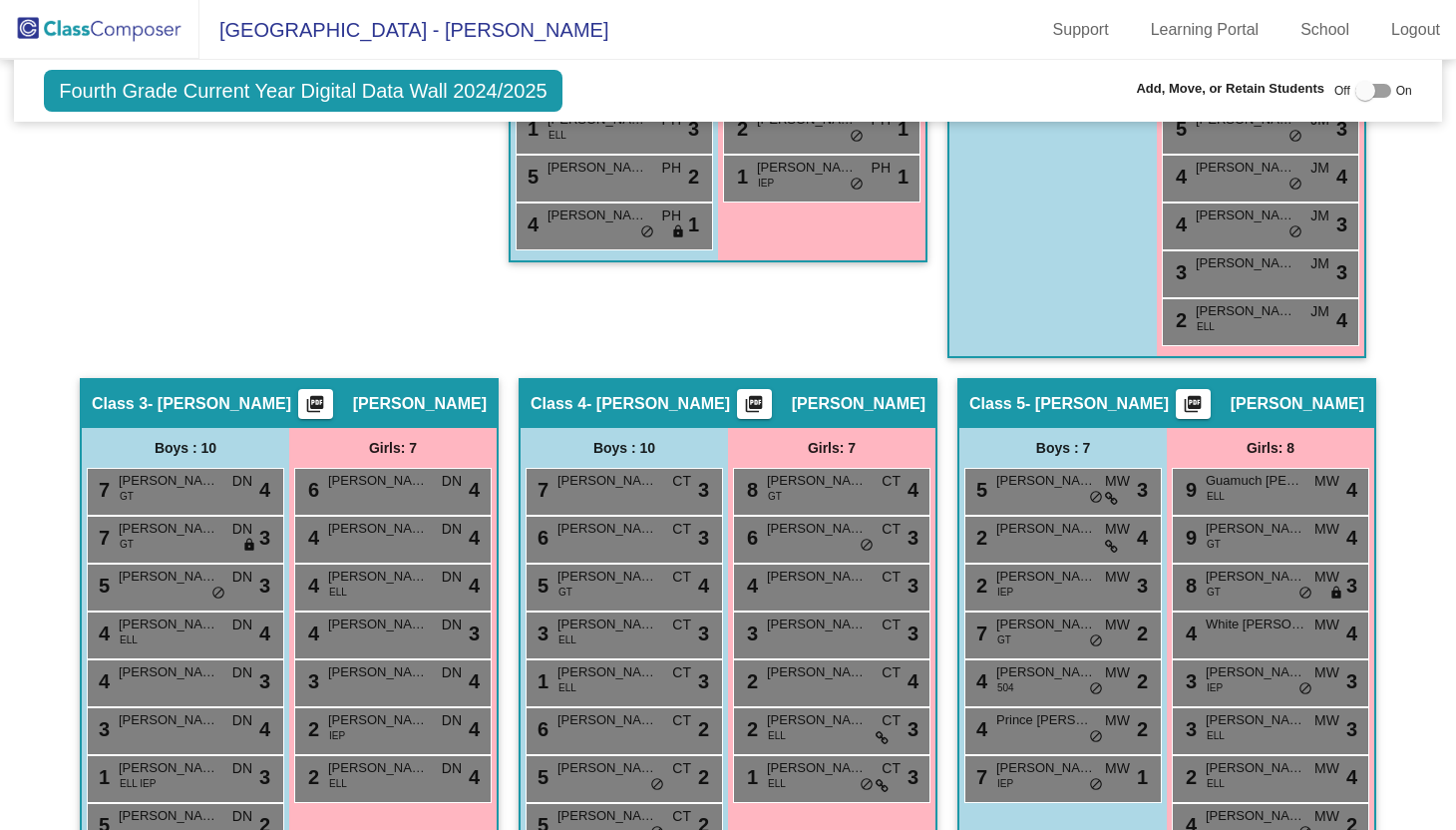 scroll, scrollTop: 1010, scrollLeft: 0, axis: vertical 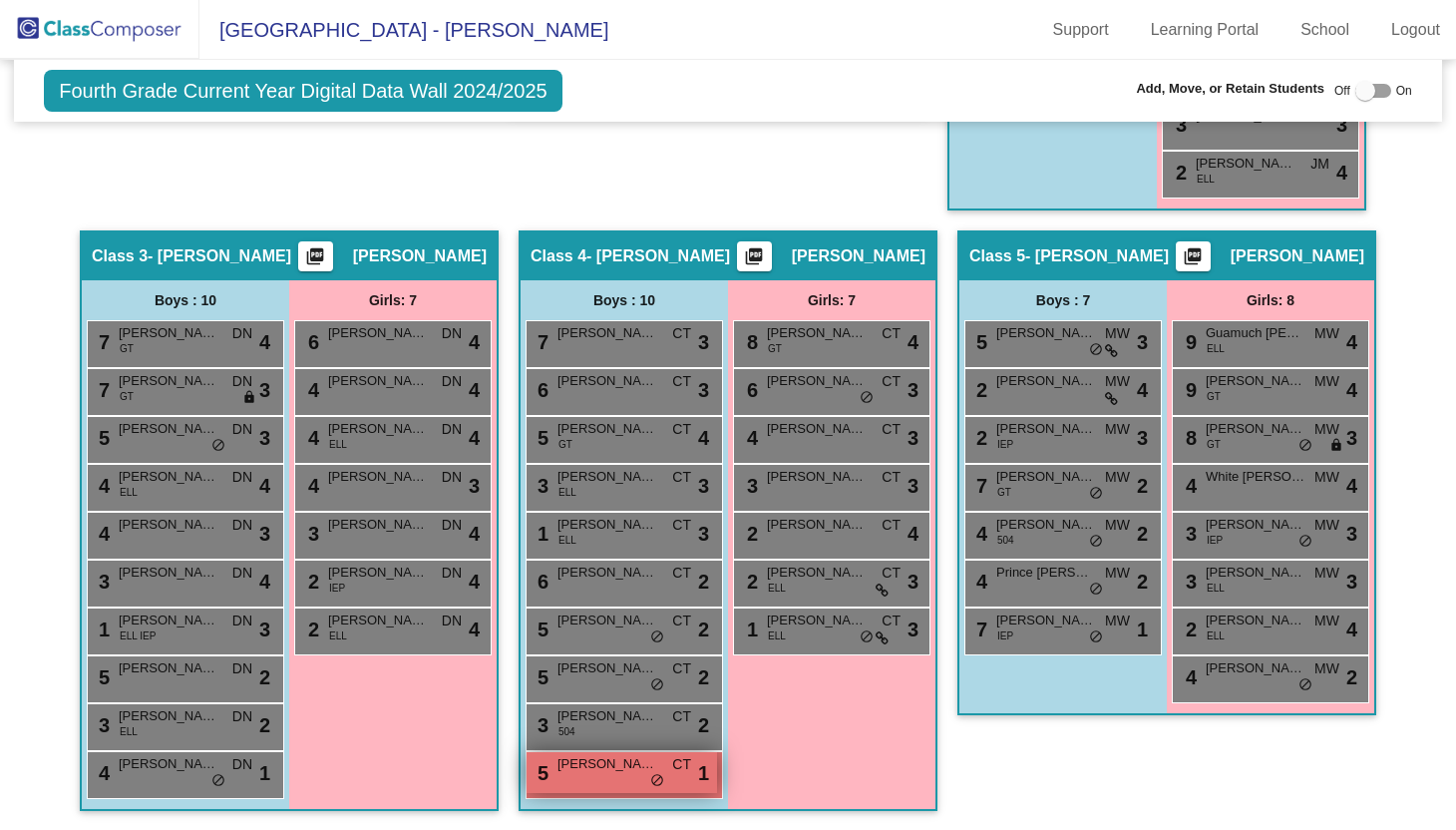 click on "Ritterbush Carson" at bounding box center [607, 764] 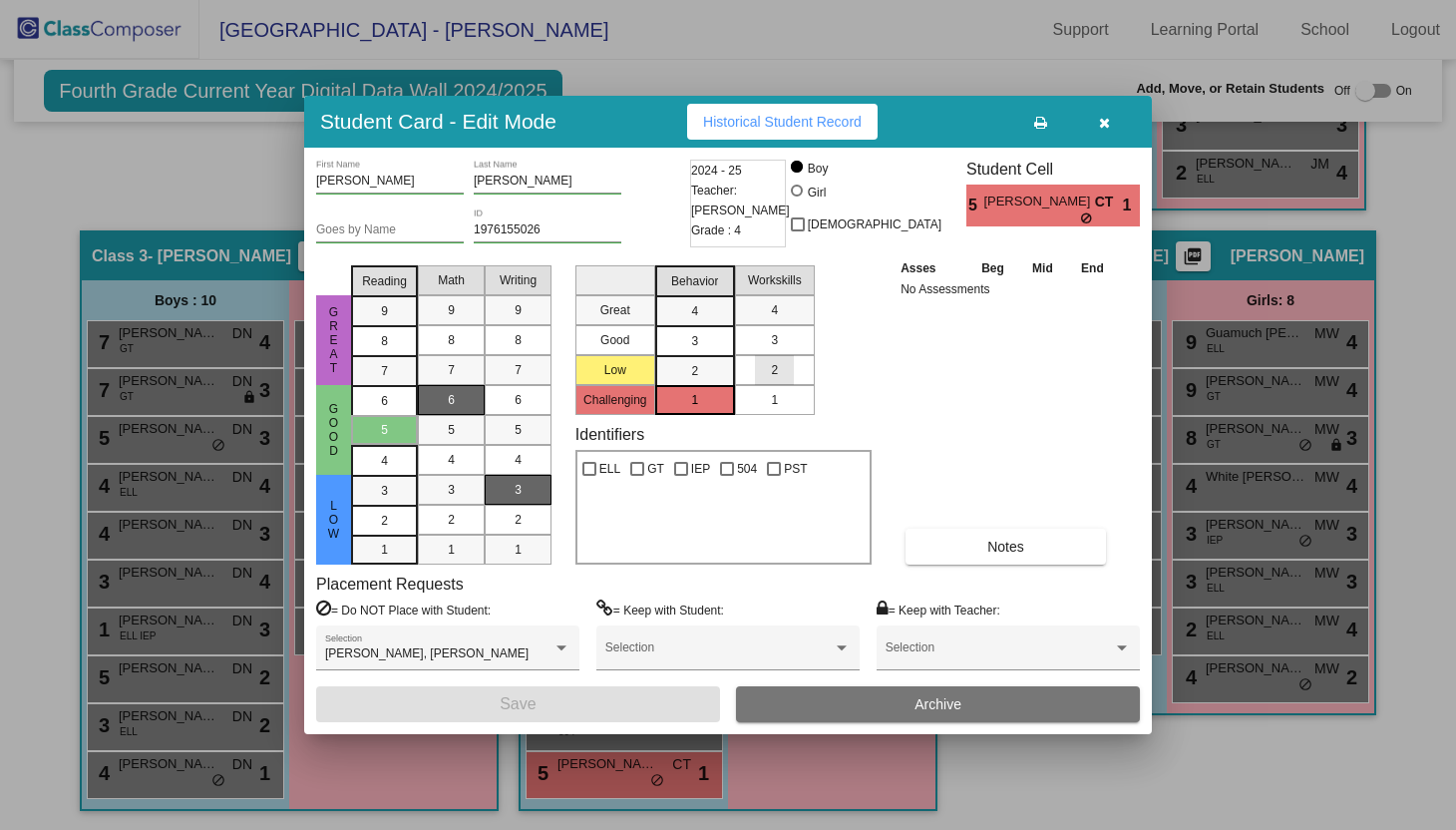 click on "2" at bounding box center (774, 370) 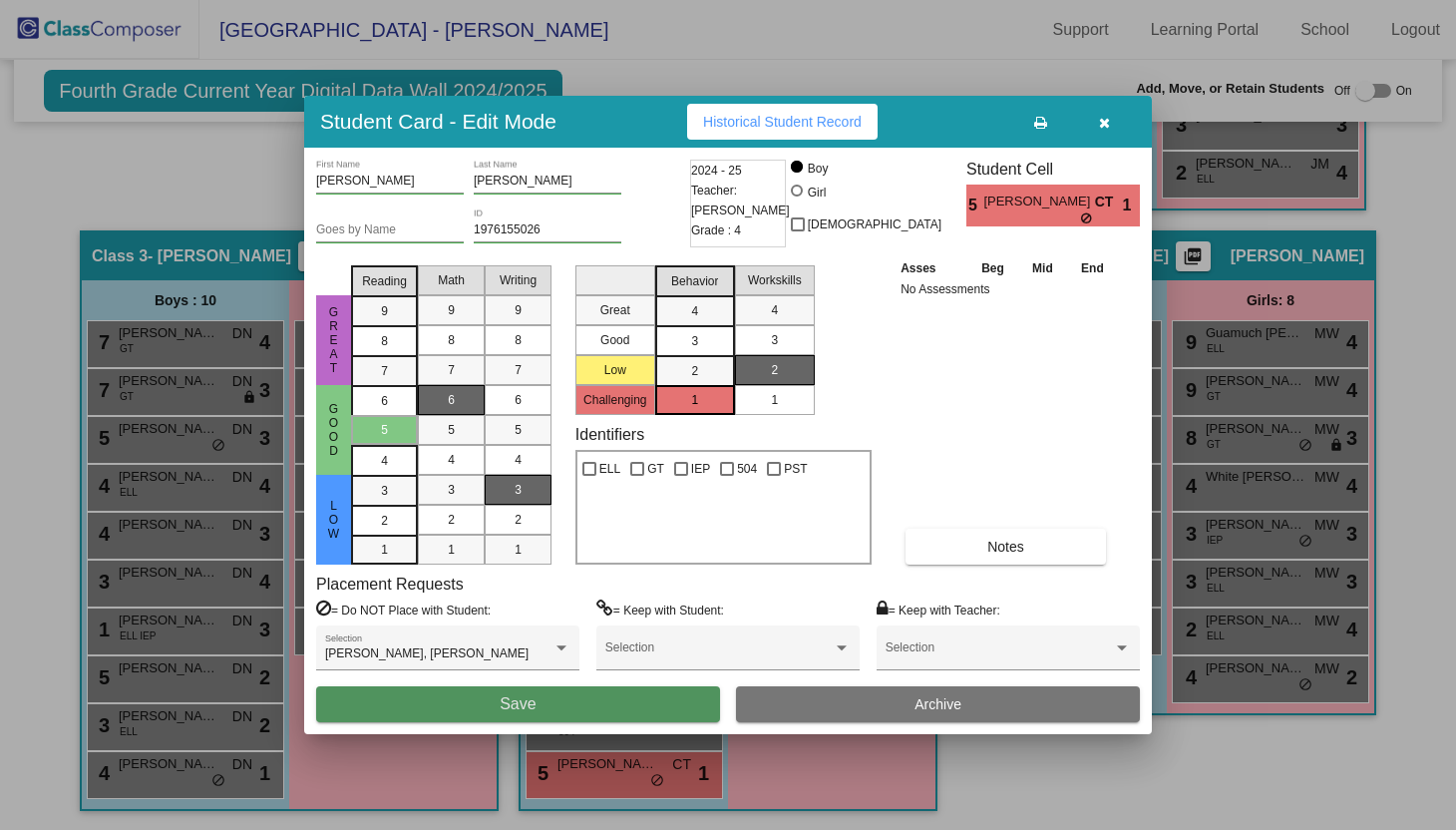 click on "Save" at bounding box center [518, 704] 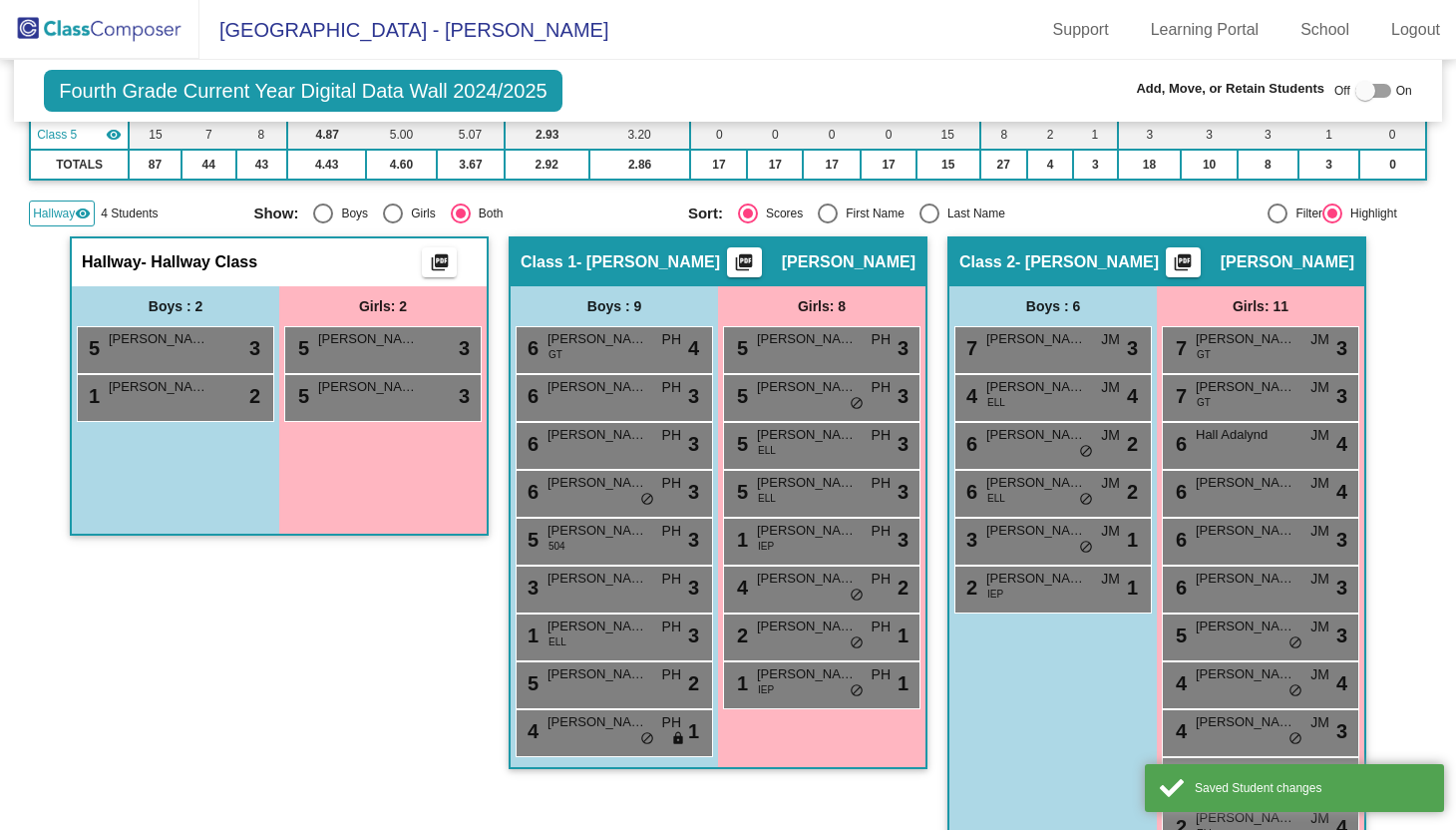 scroll, scrollTop: 0, scrollLeft: 0, axis: both 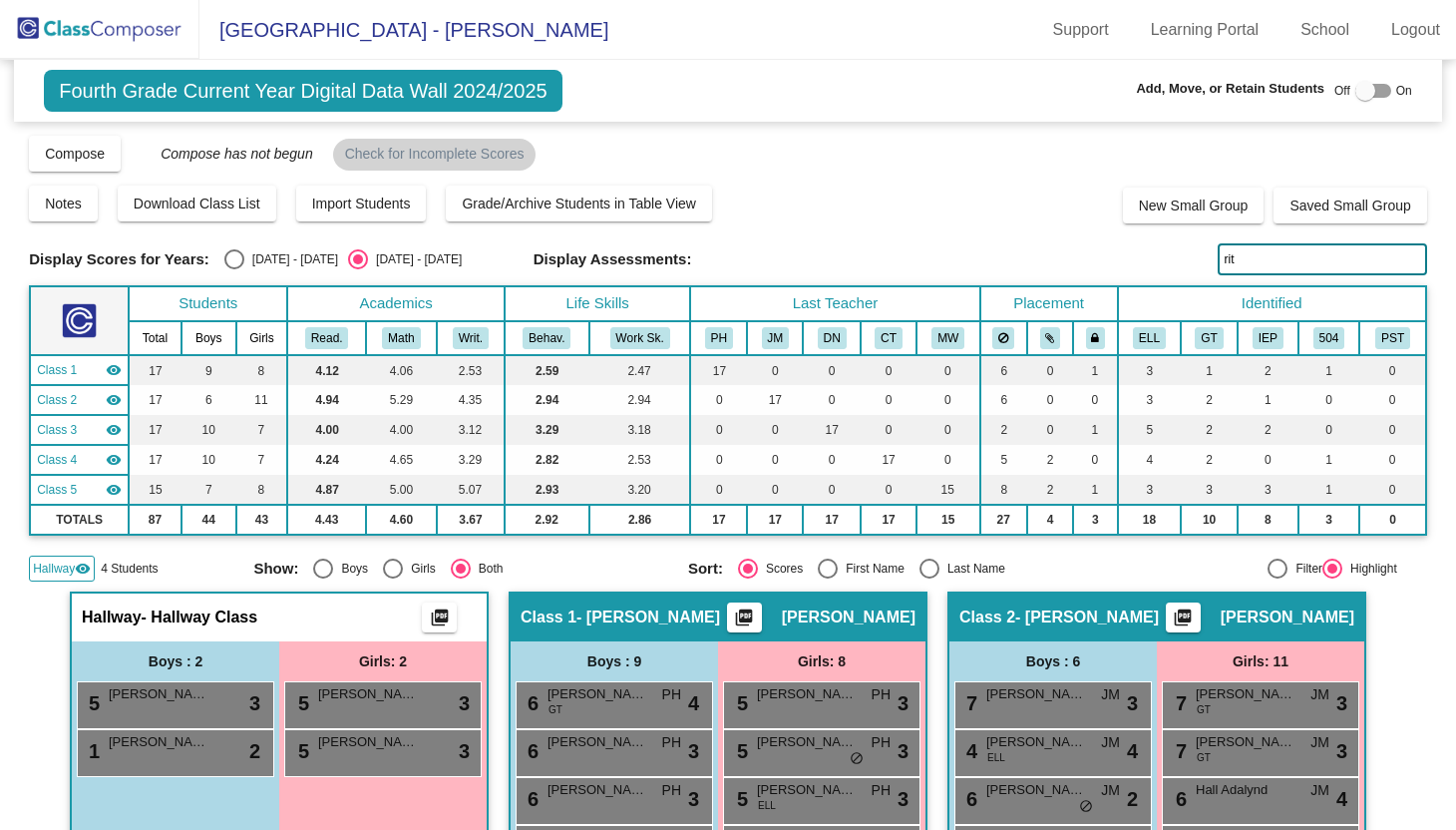 click on "rit" 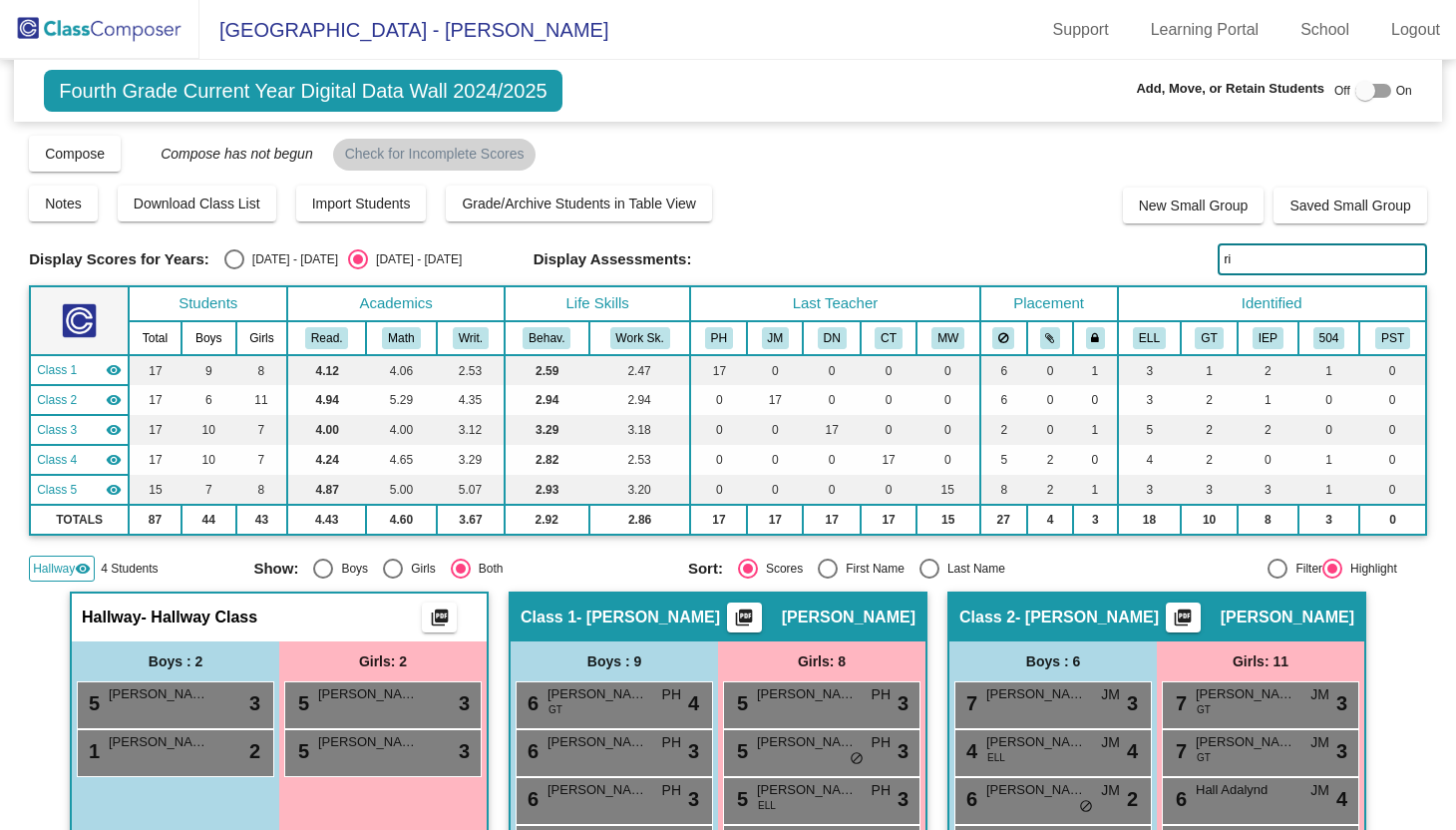 type on "r" 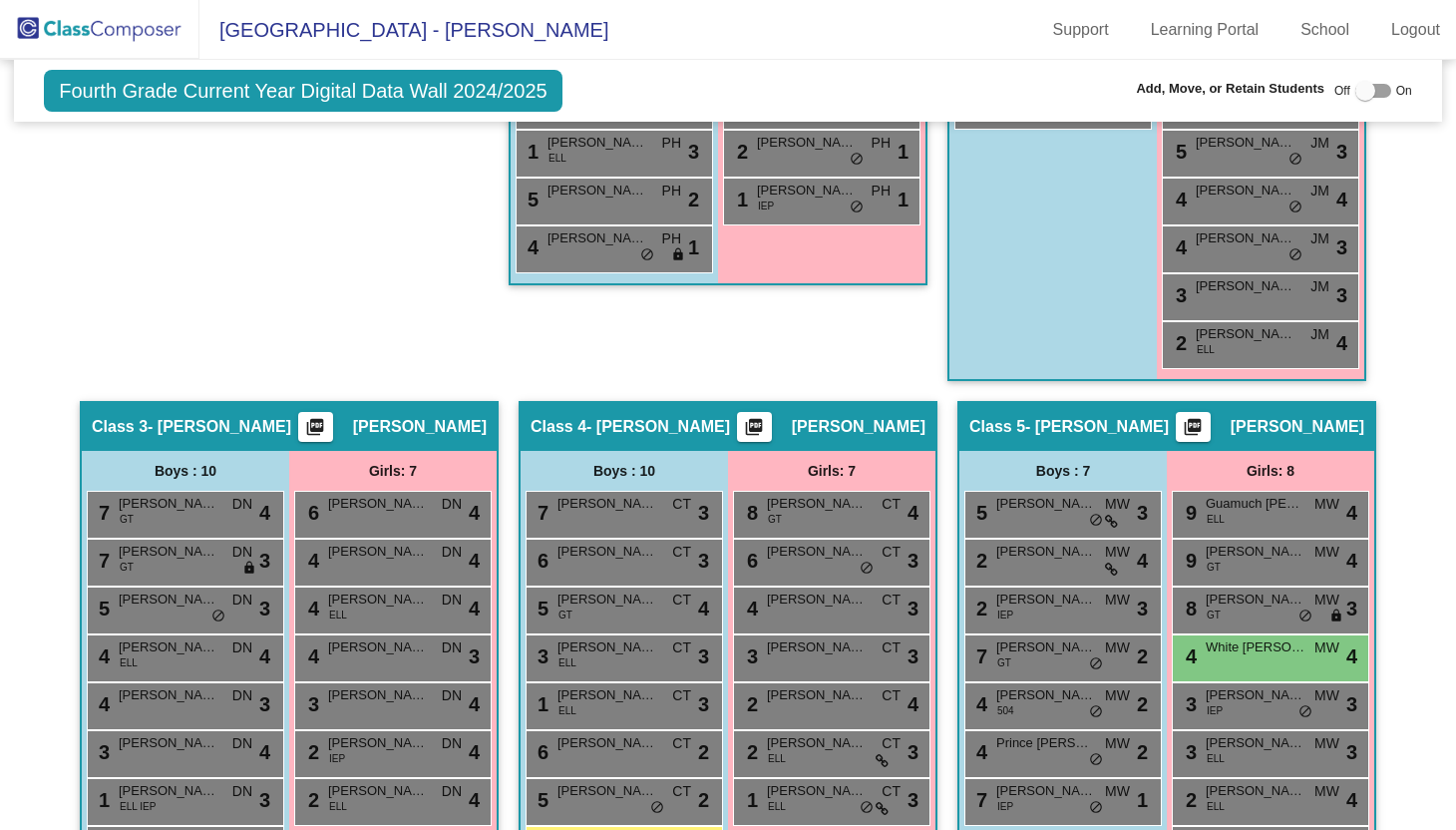 scroll, scrollTop: 1010, scrollLeft: 0, axis: vertical 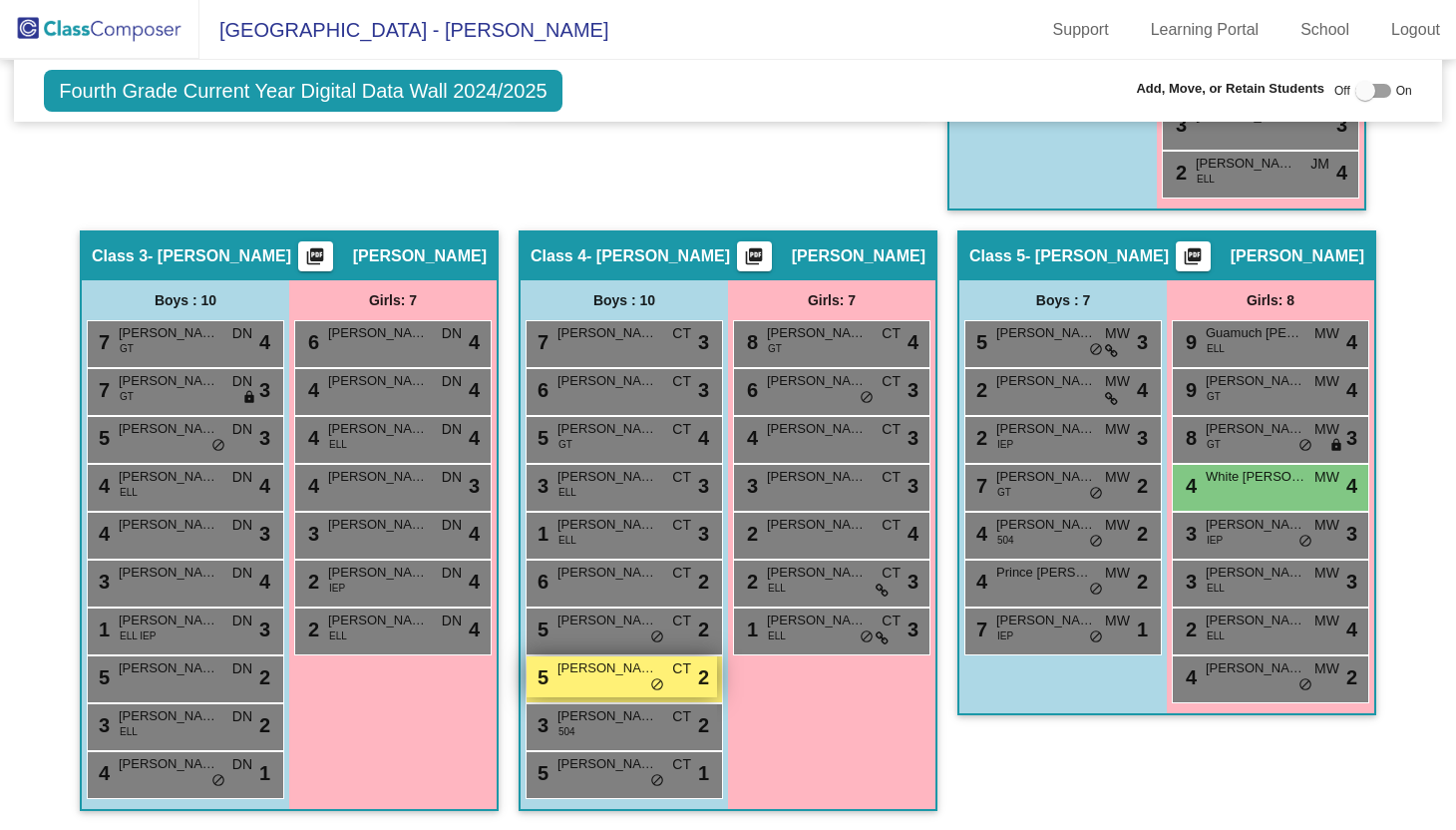 type on "white" 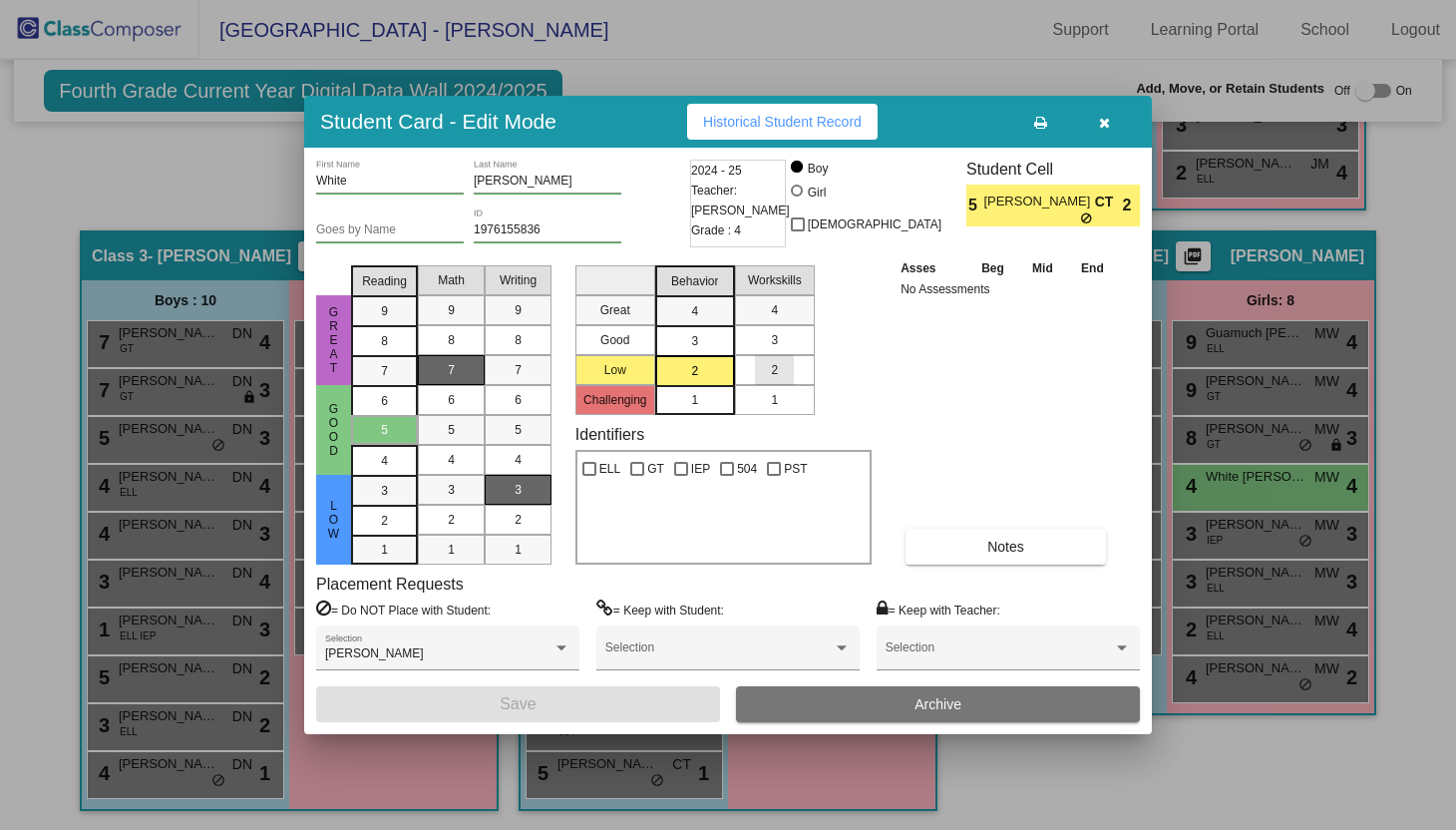 click on "2" at bounding box center [774, 370] 